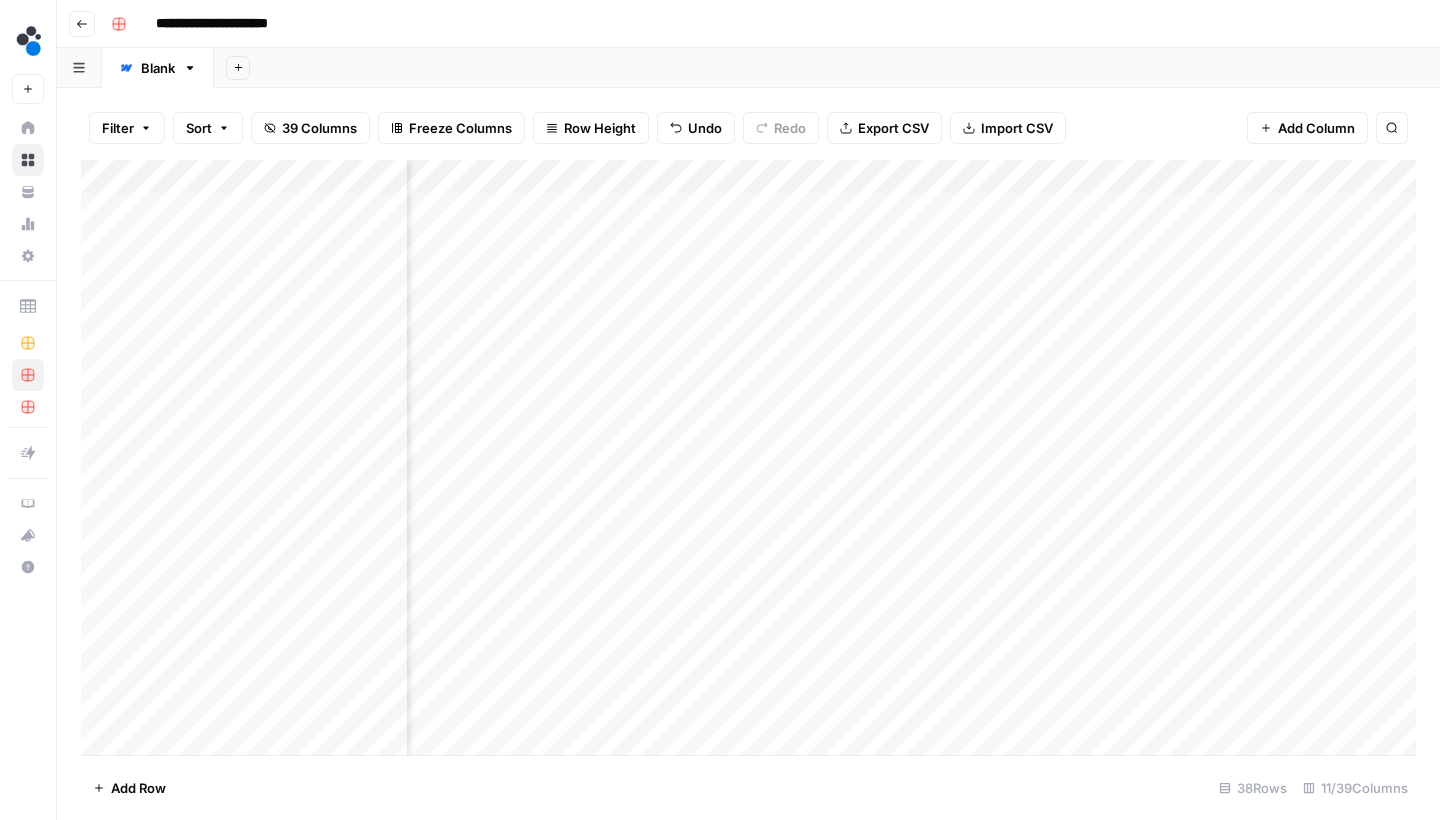 scroll, scrollTop: 0, scrollLeft: 0, axis: both 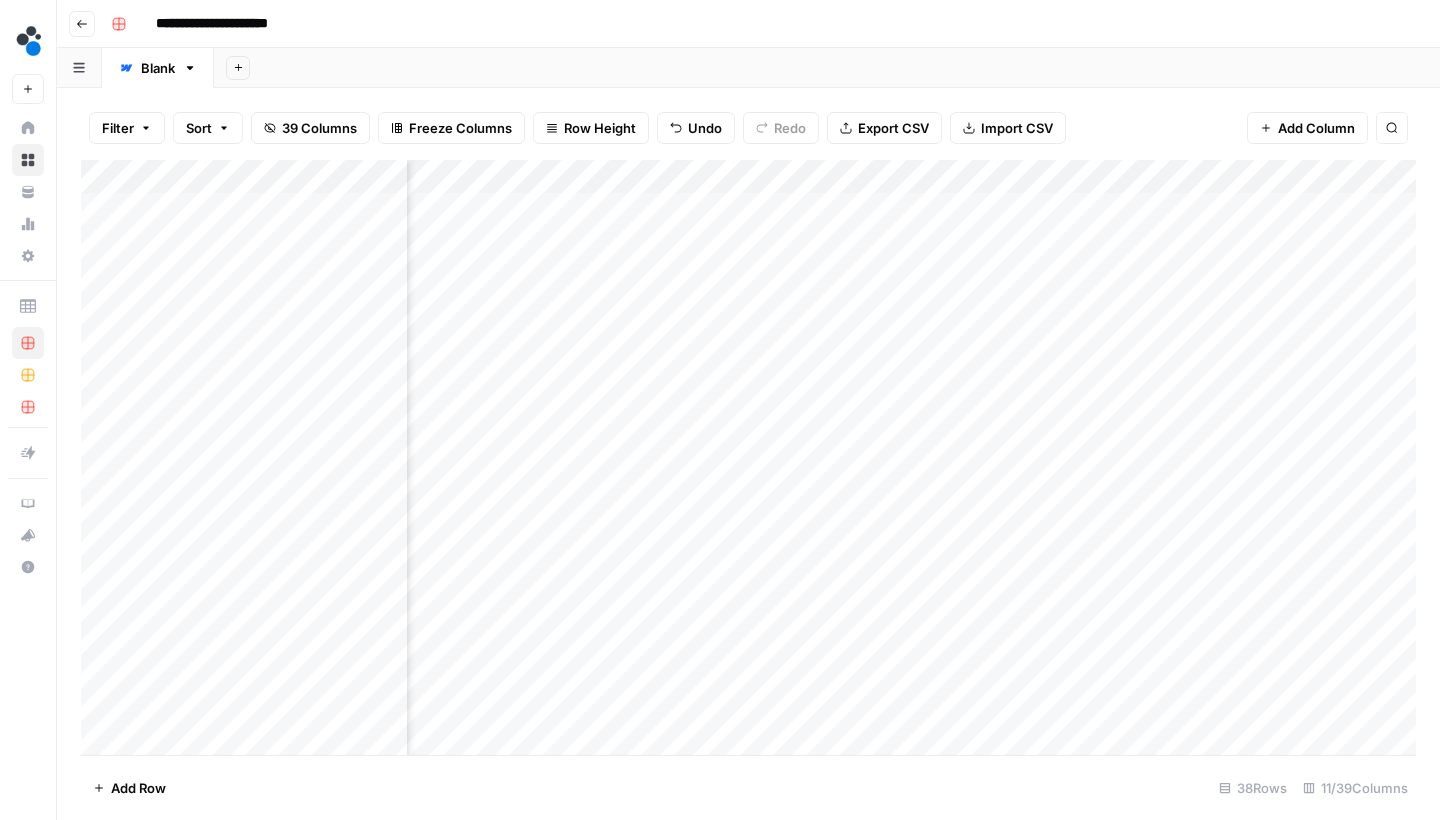 click on "Add Column" at bounding box center [748, 460] 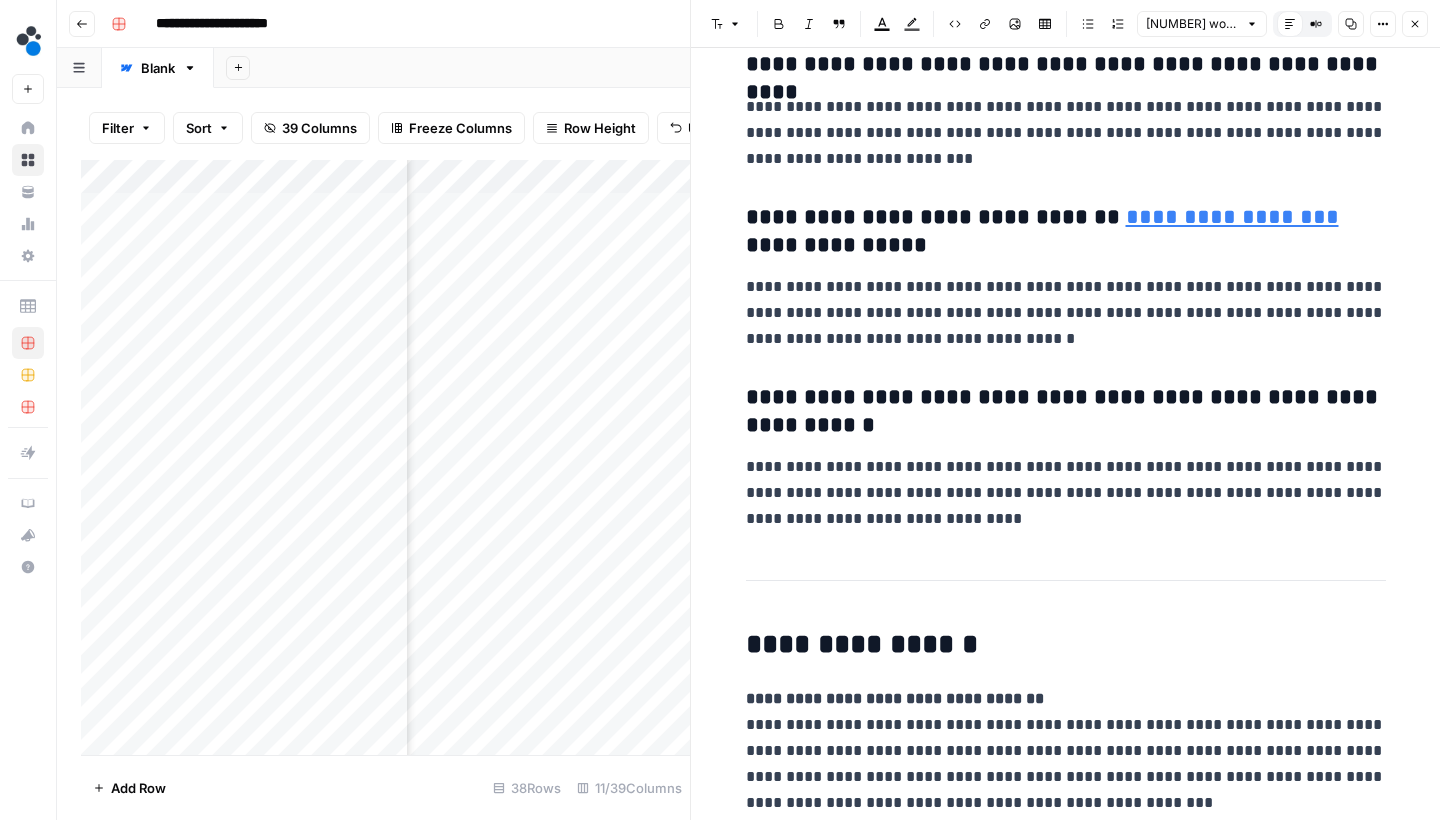 scroll, scrollTop: 8704, scrollLeft: 0, axis: vertical 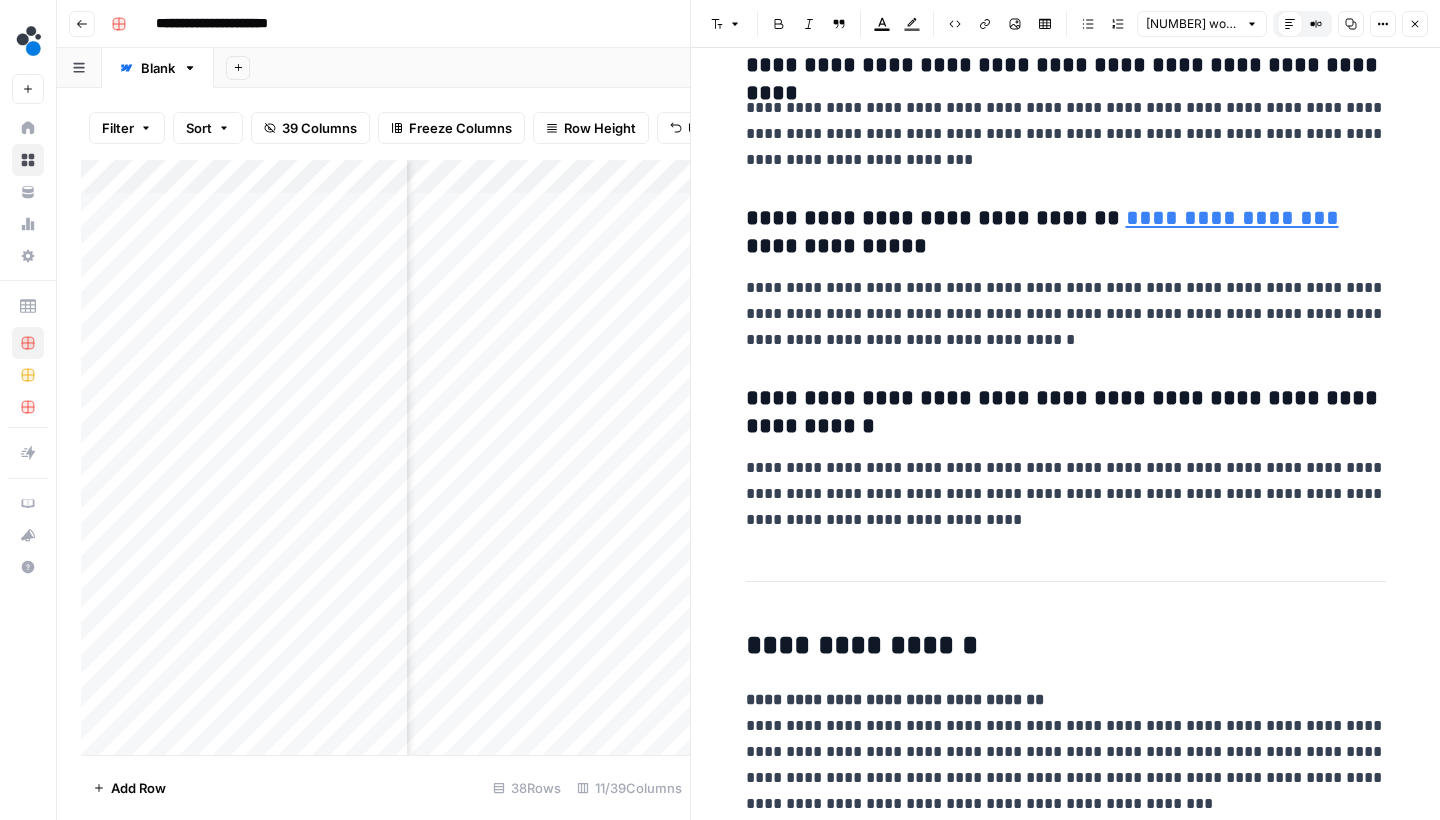 click on "Close" at bounding box center [1415, 24] 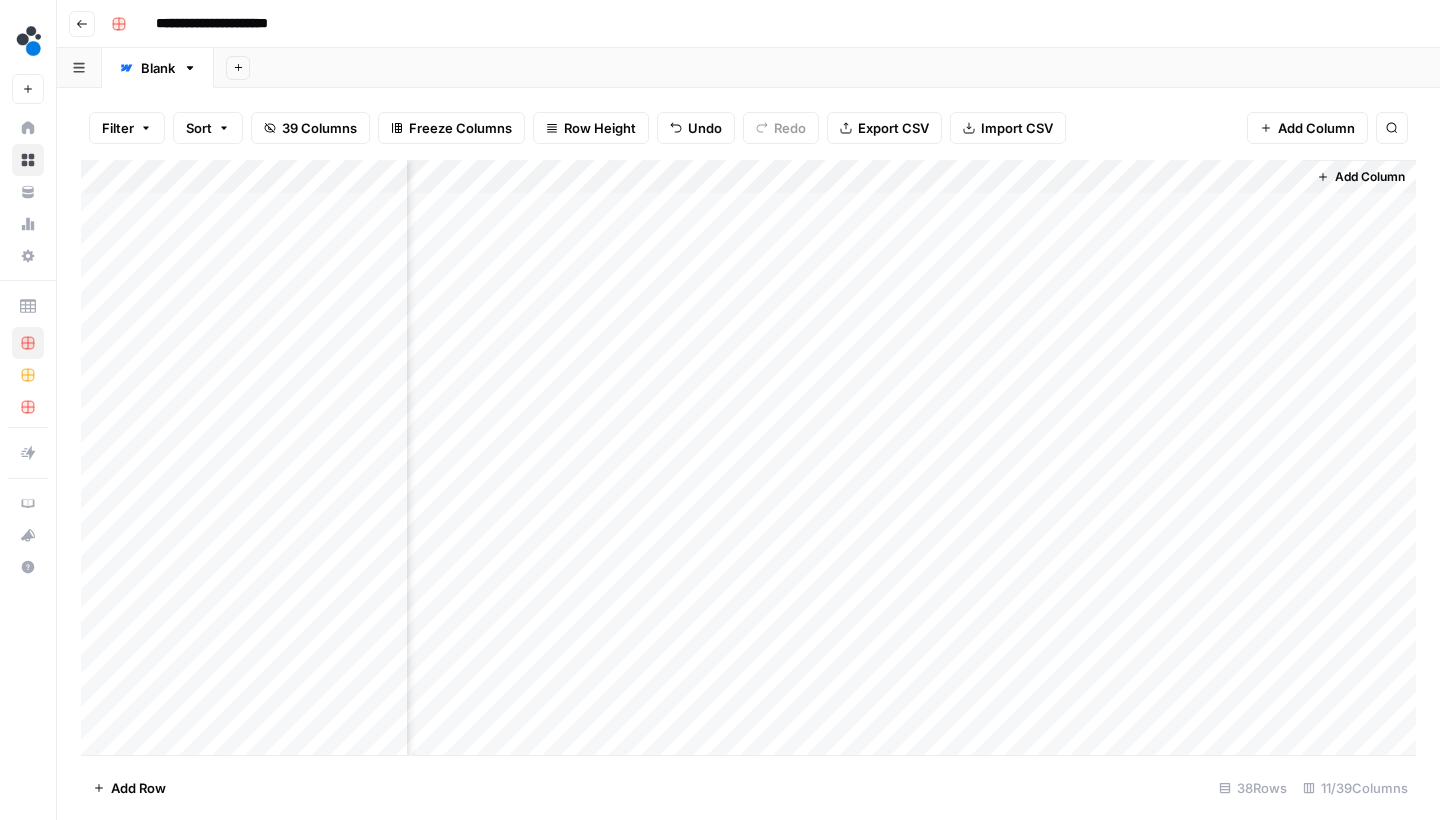 scroll, scrollTop: 0, scrollLeft: 856, axis: horizontal 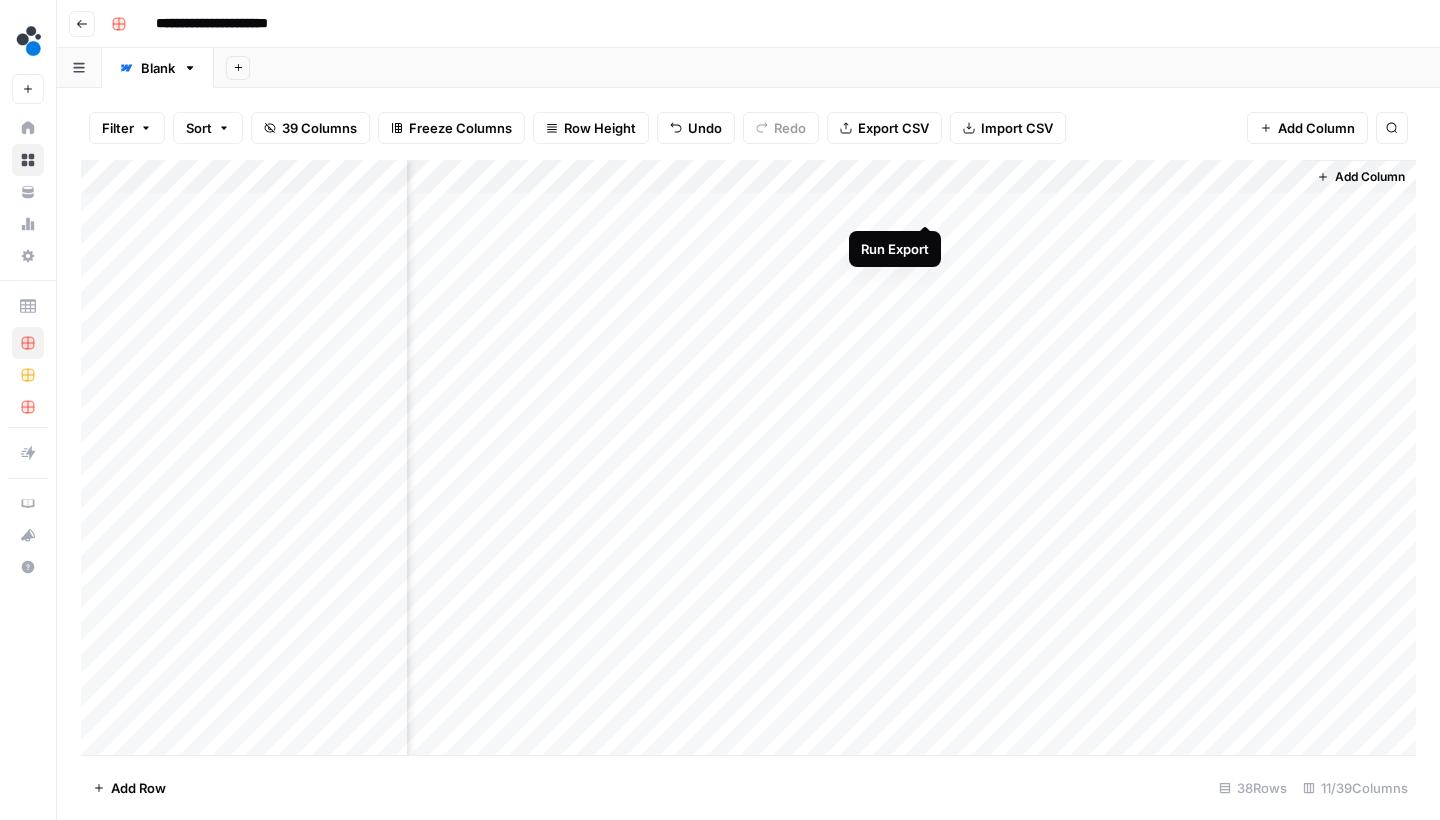 click on "Add Column" at bounding box center [748, 460] 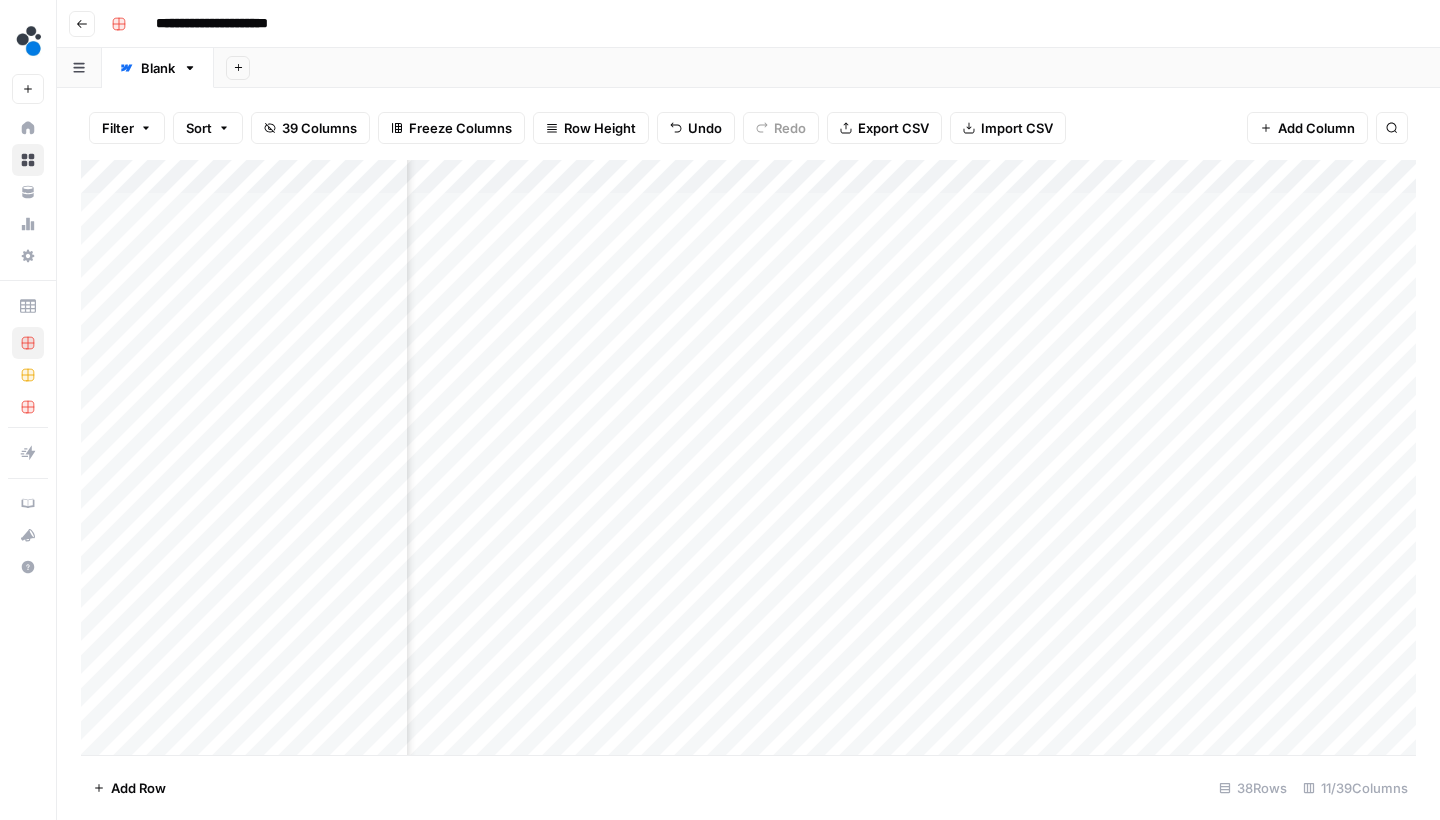 scroll, scrollTop: -1, scrollLeft: 35, axis: both 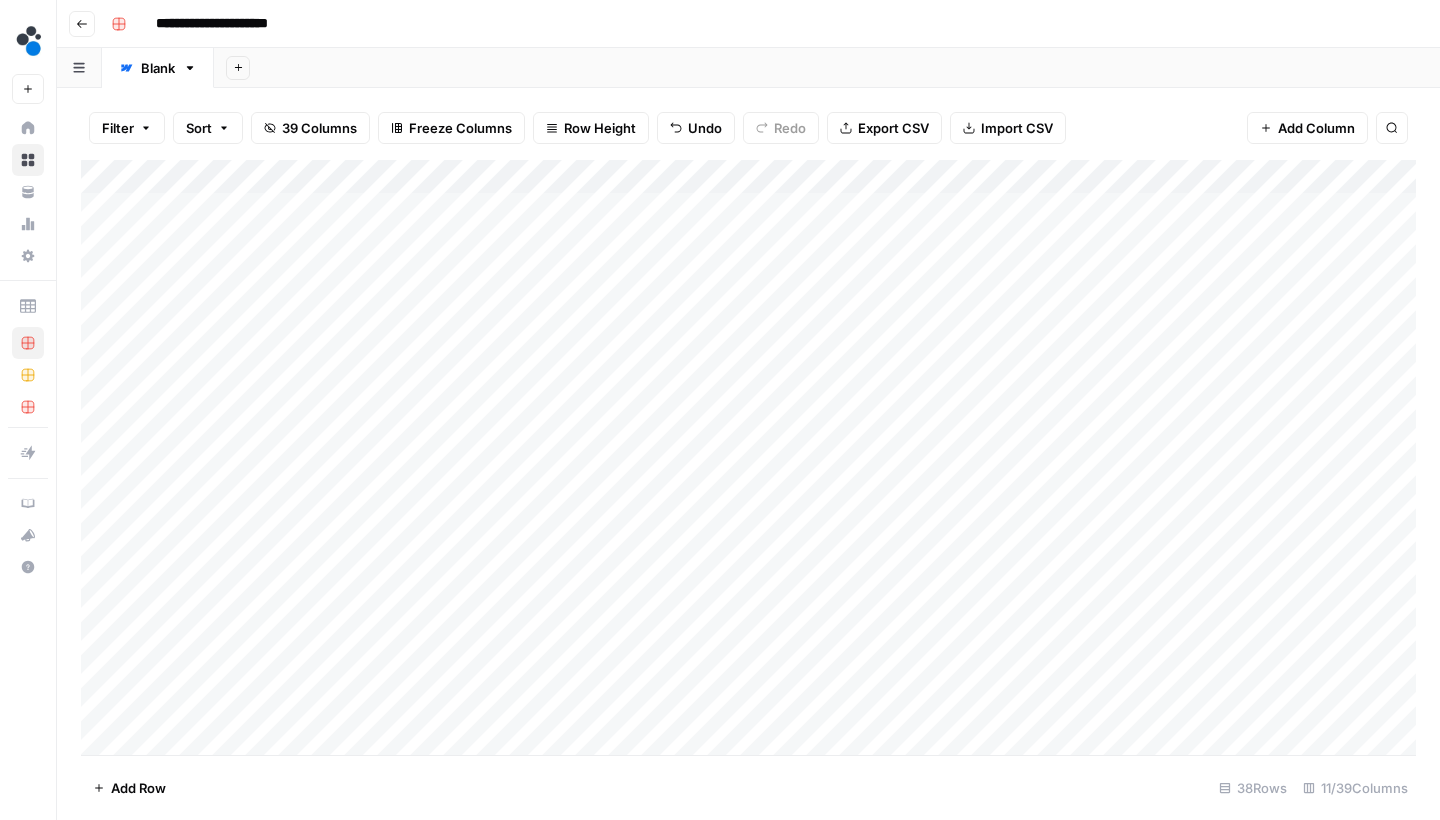 click on "Add Column" at bounding box center [748, 460] 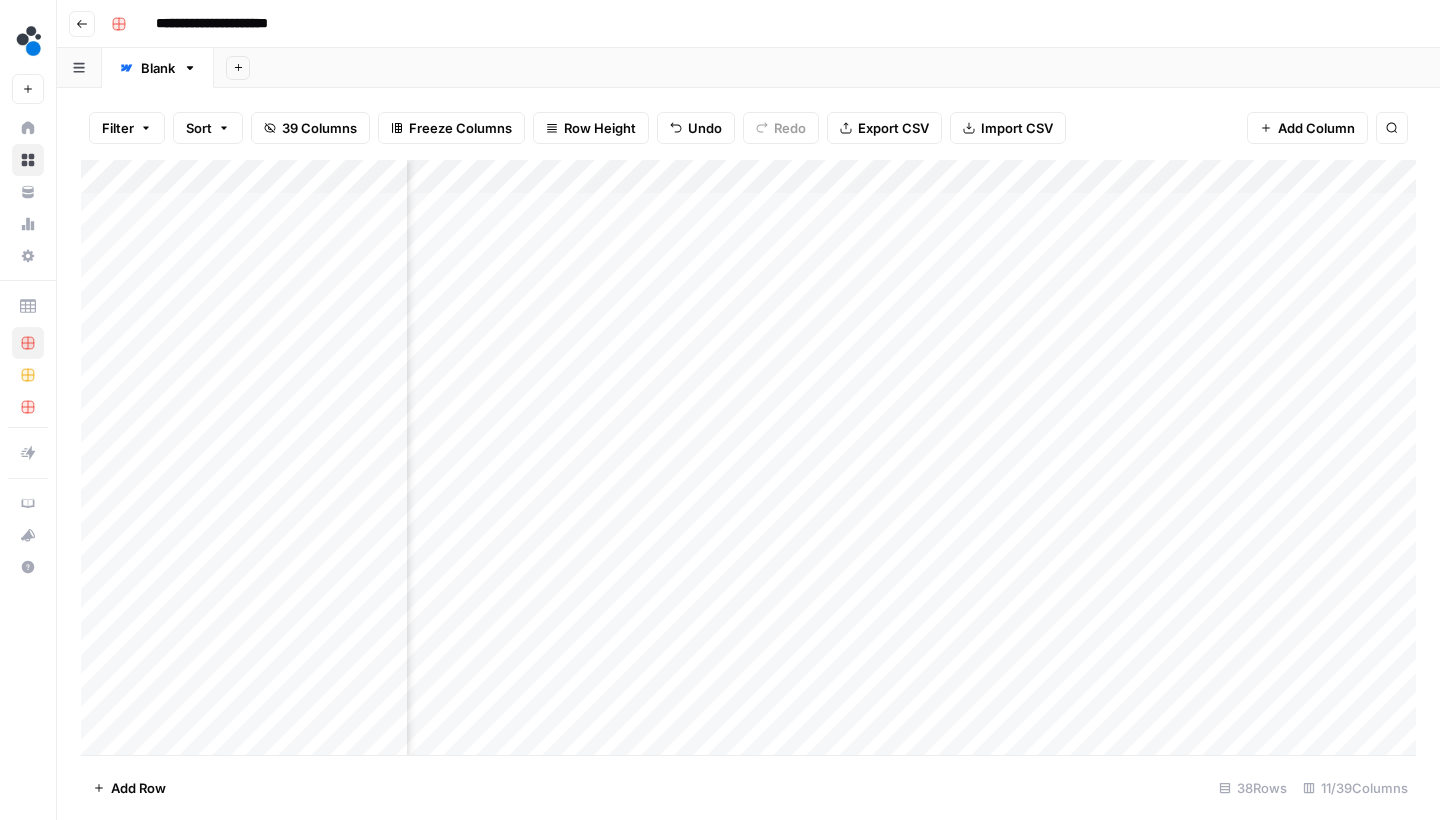 scroll, scrollTop: 0, scrollLeft: 387, axis: horizontal 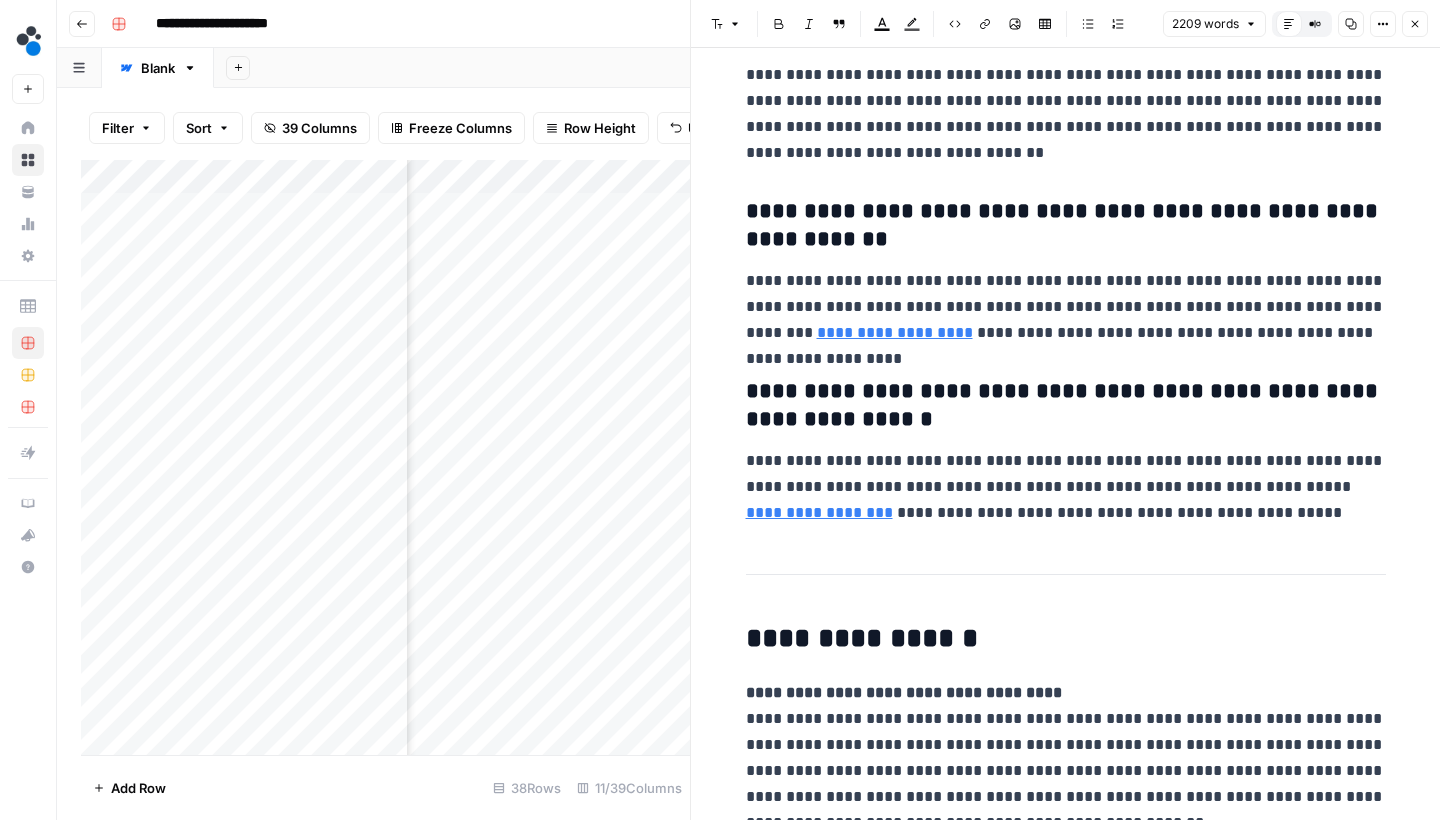 click on "Close" at bounding box center (1415, 24) 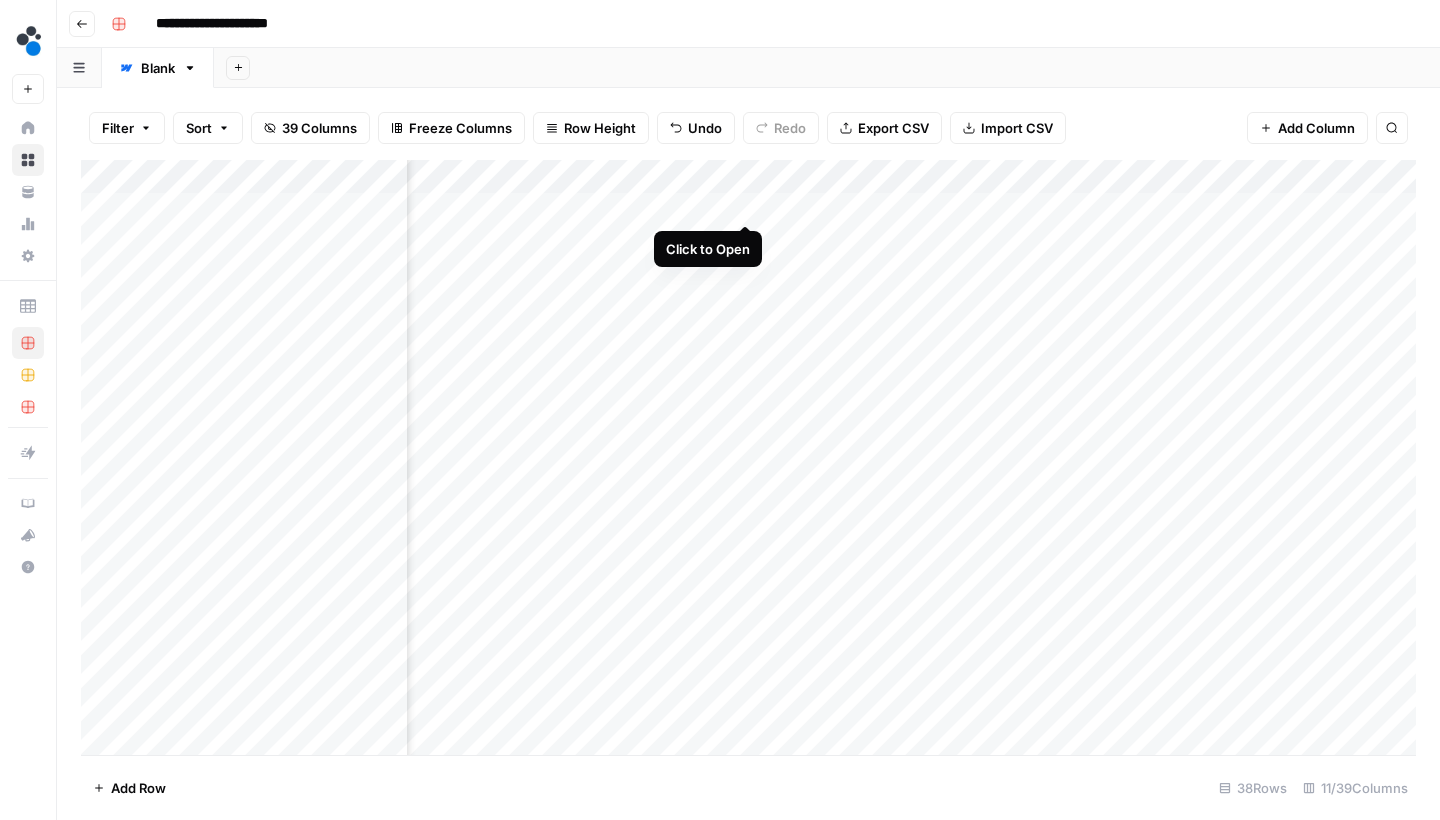 click on "Add Column" at bounding box center [748, 460] 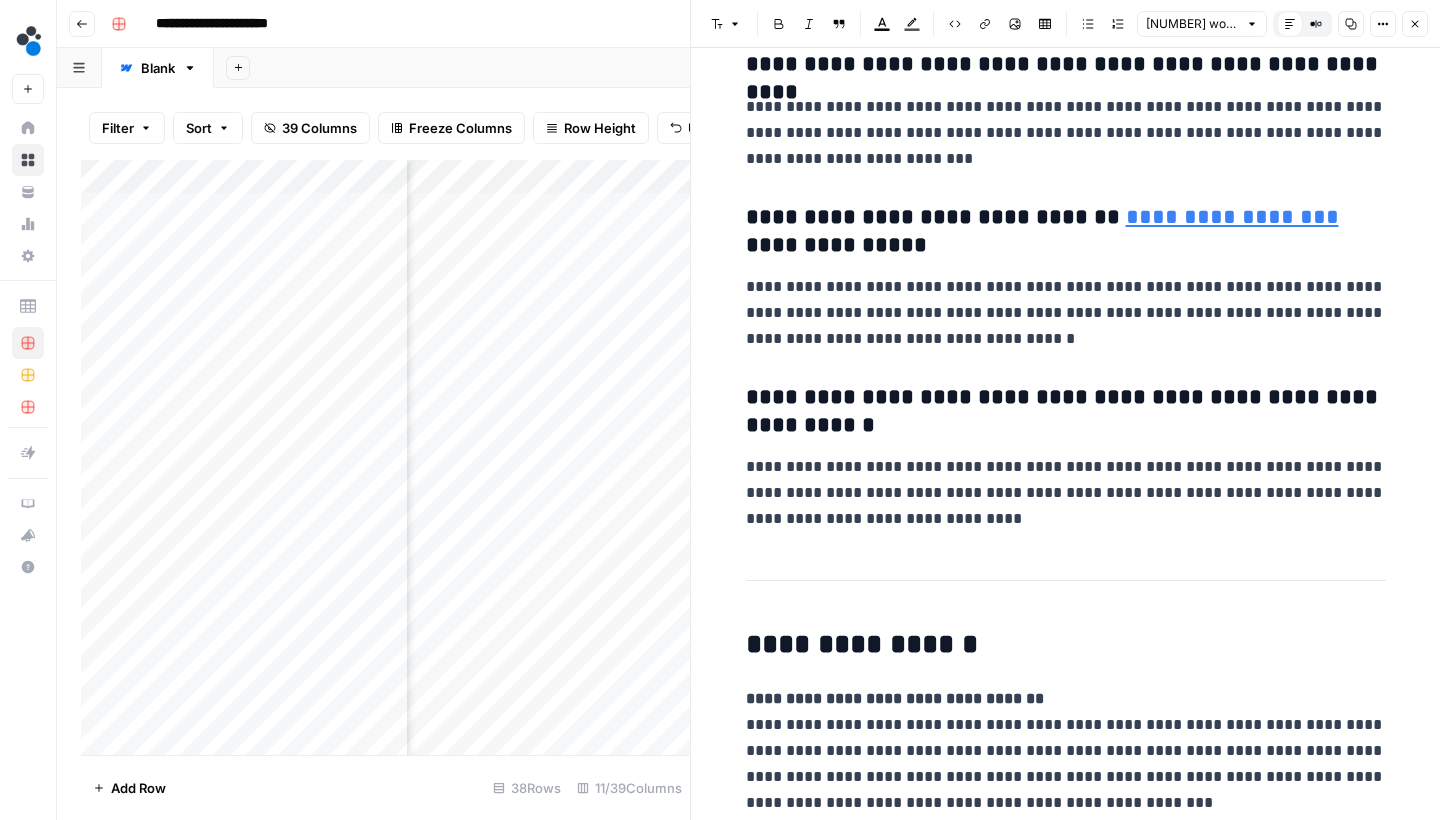 scroll, scrollTop: 8704, scrollLeft: 0, axis: vertical 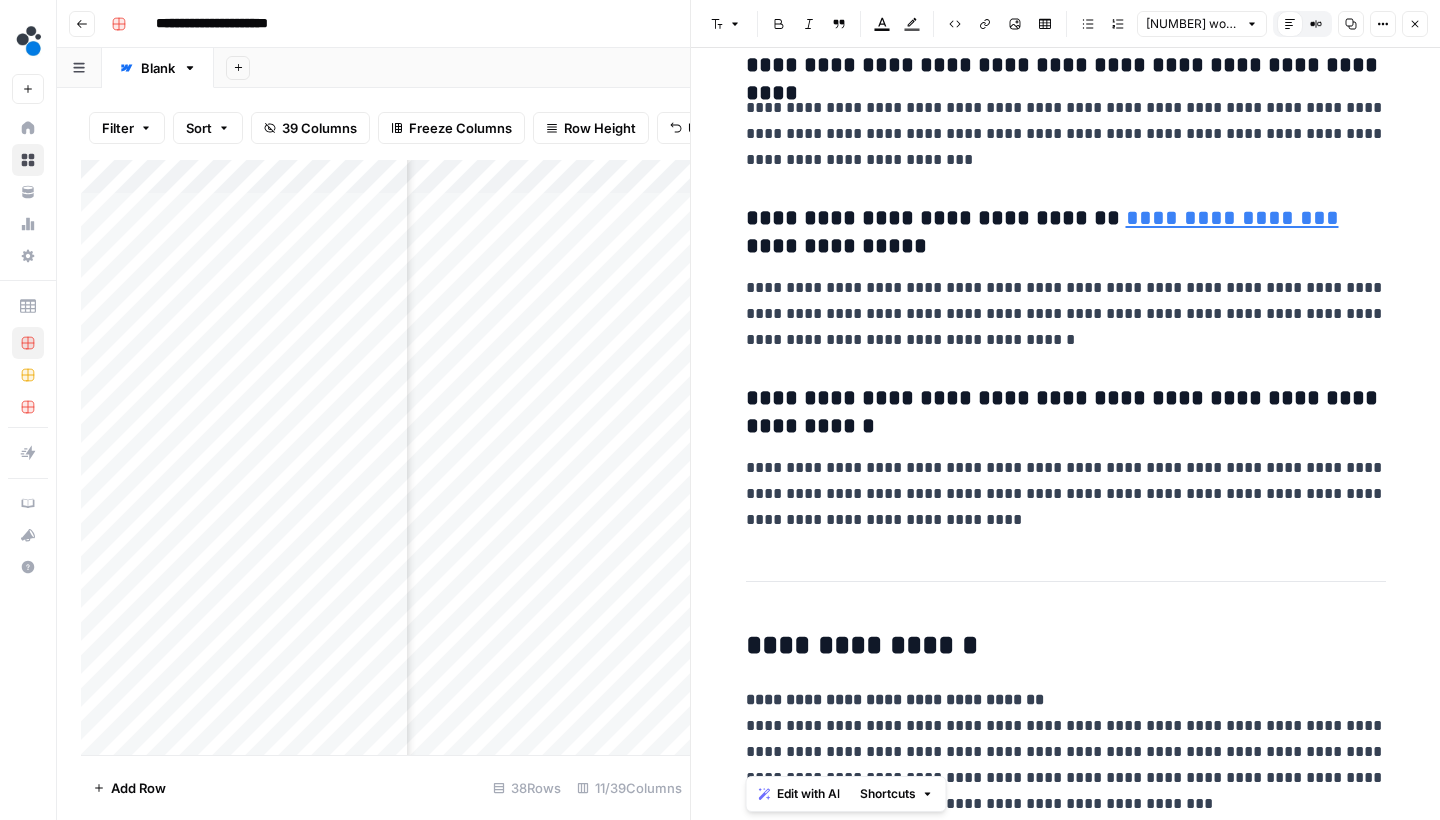 drag, startPoint x: 1237, startPoint y: 797, endPoint x: 740, endPoint y: 700, distance: 506.37732 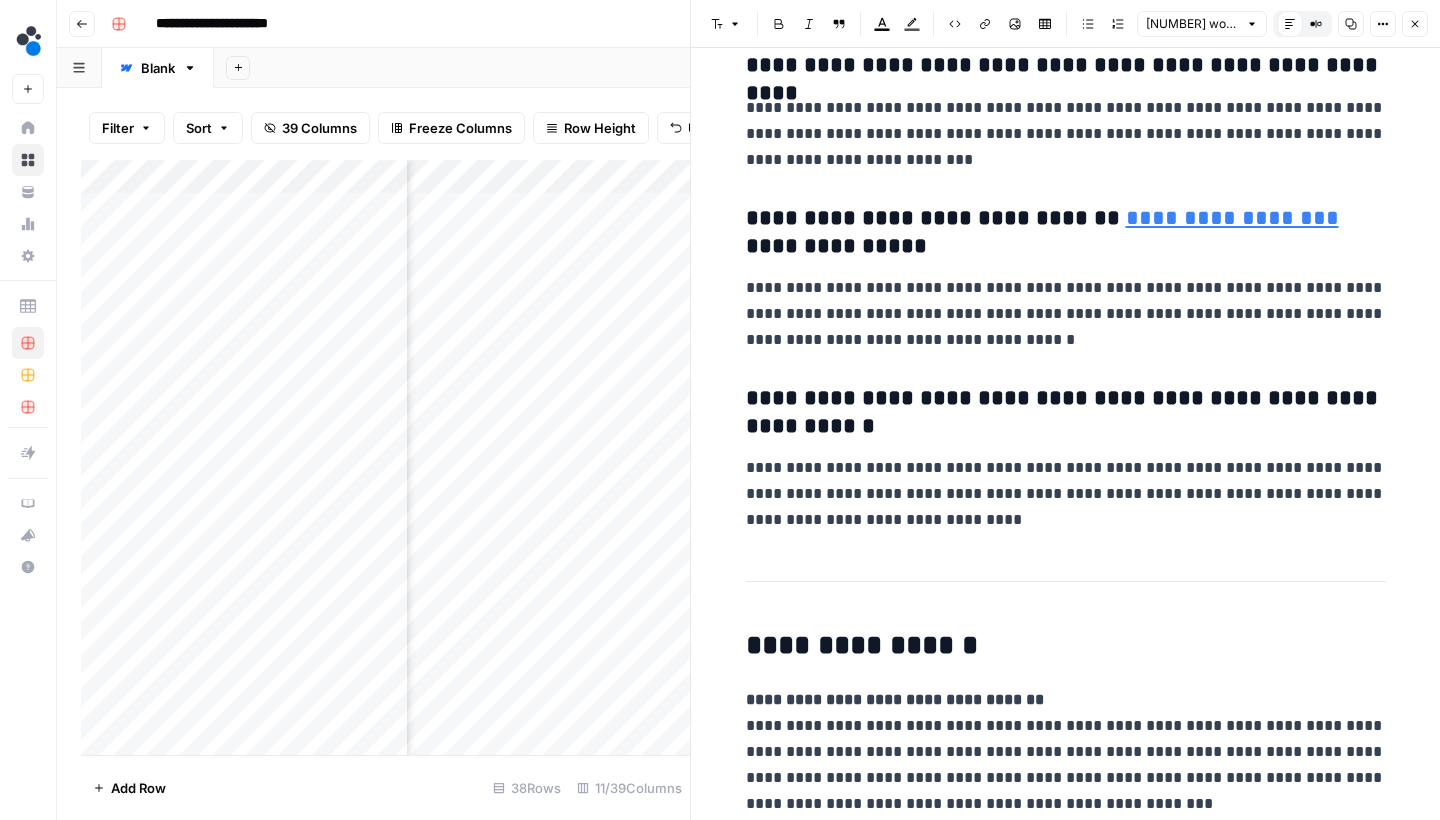 click 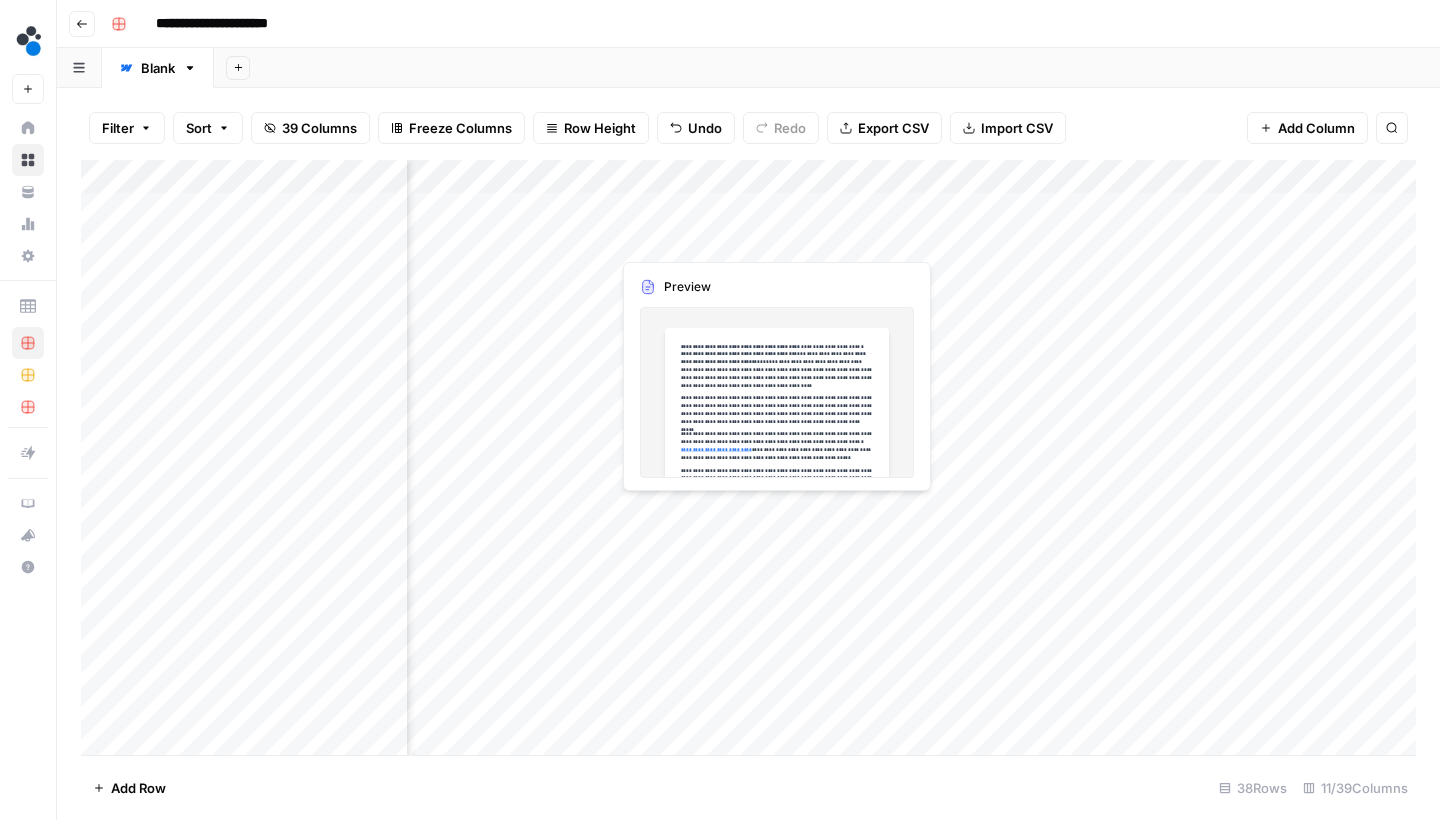 click on "Add Column" at bounding box center [748, 460] 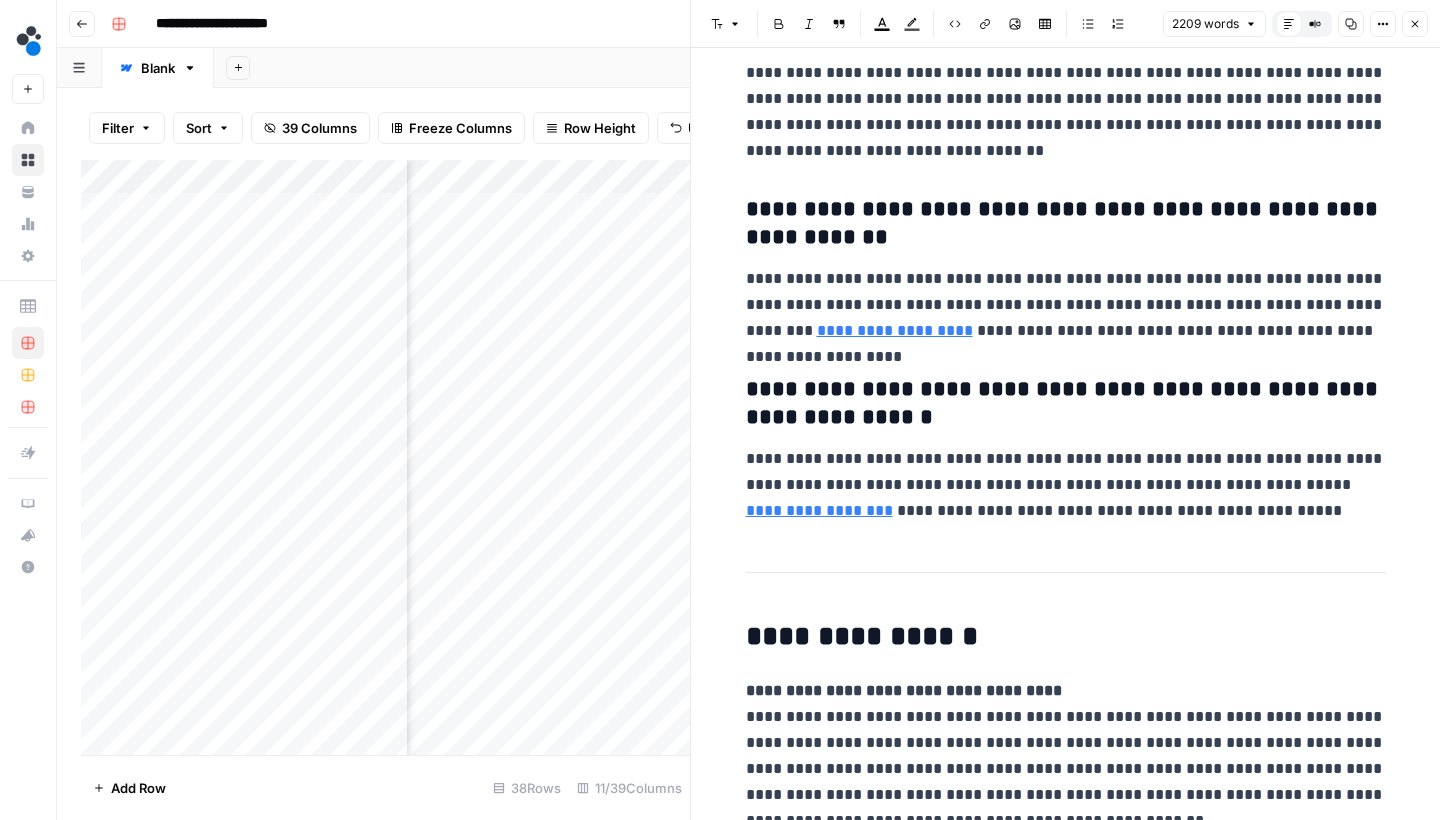 scroll, scrollTop: 8937, scrollLeft: 0, axis: vertical 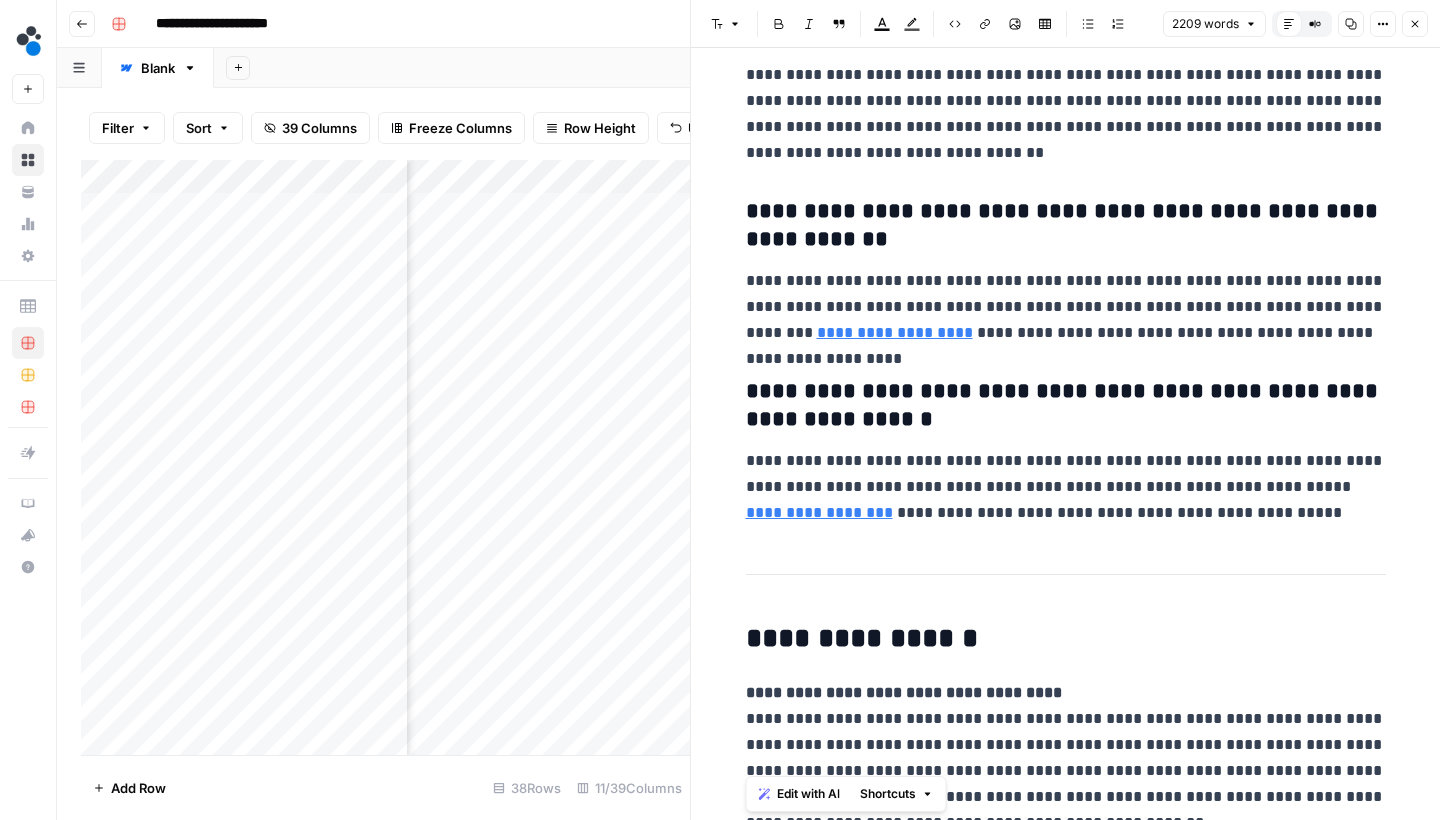 drag, startPoint x: 1179, startPoint y: 800, endPoint x: 743, endPoint y: 669, distance: 455.25488 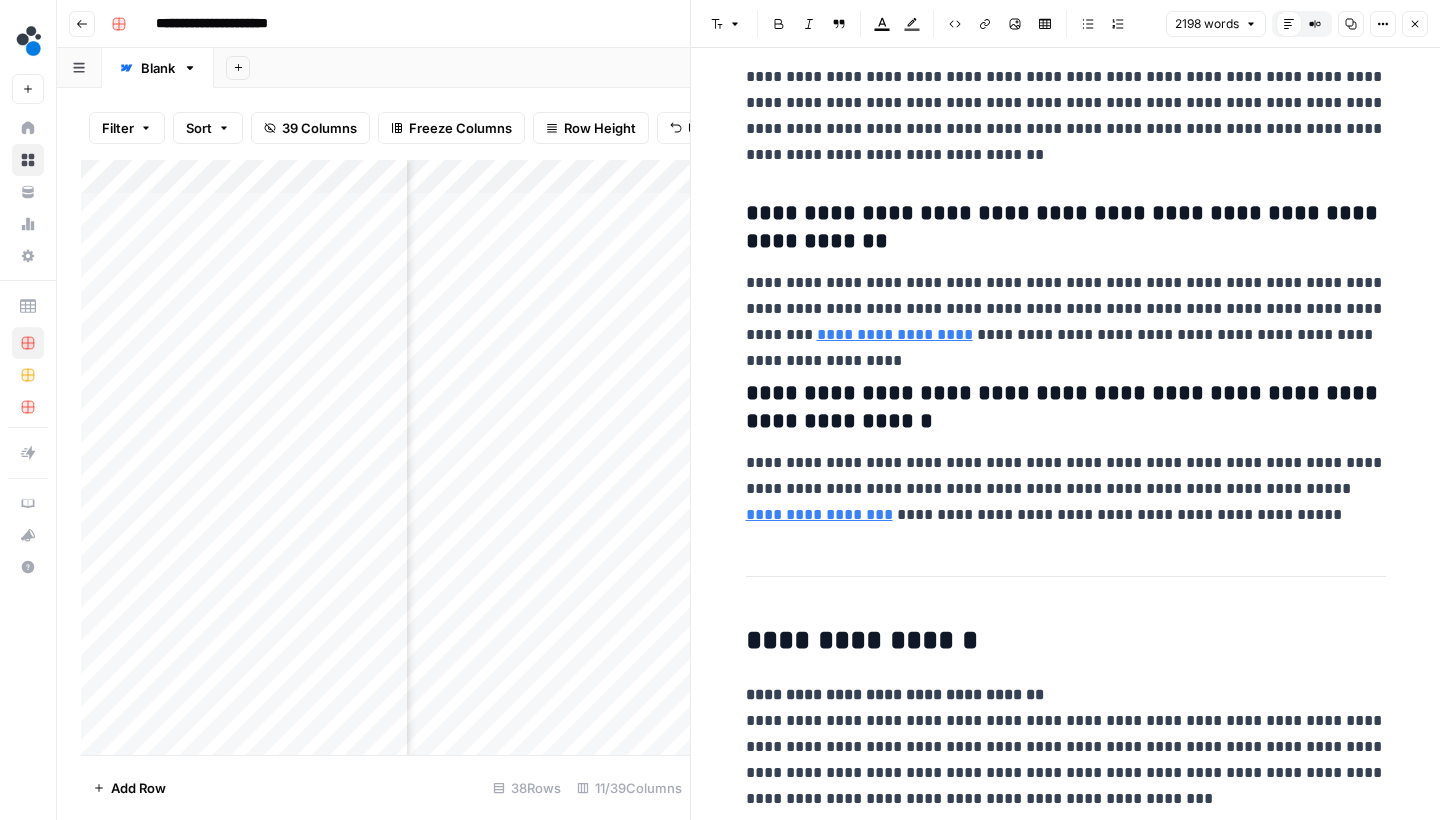scroll, scrollTop: 8911, scrollLeft: 0, axis: vertical 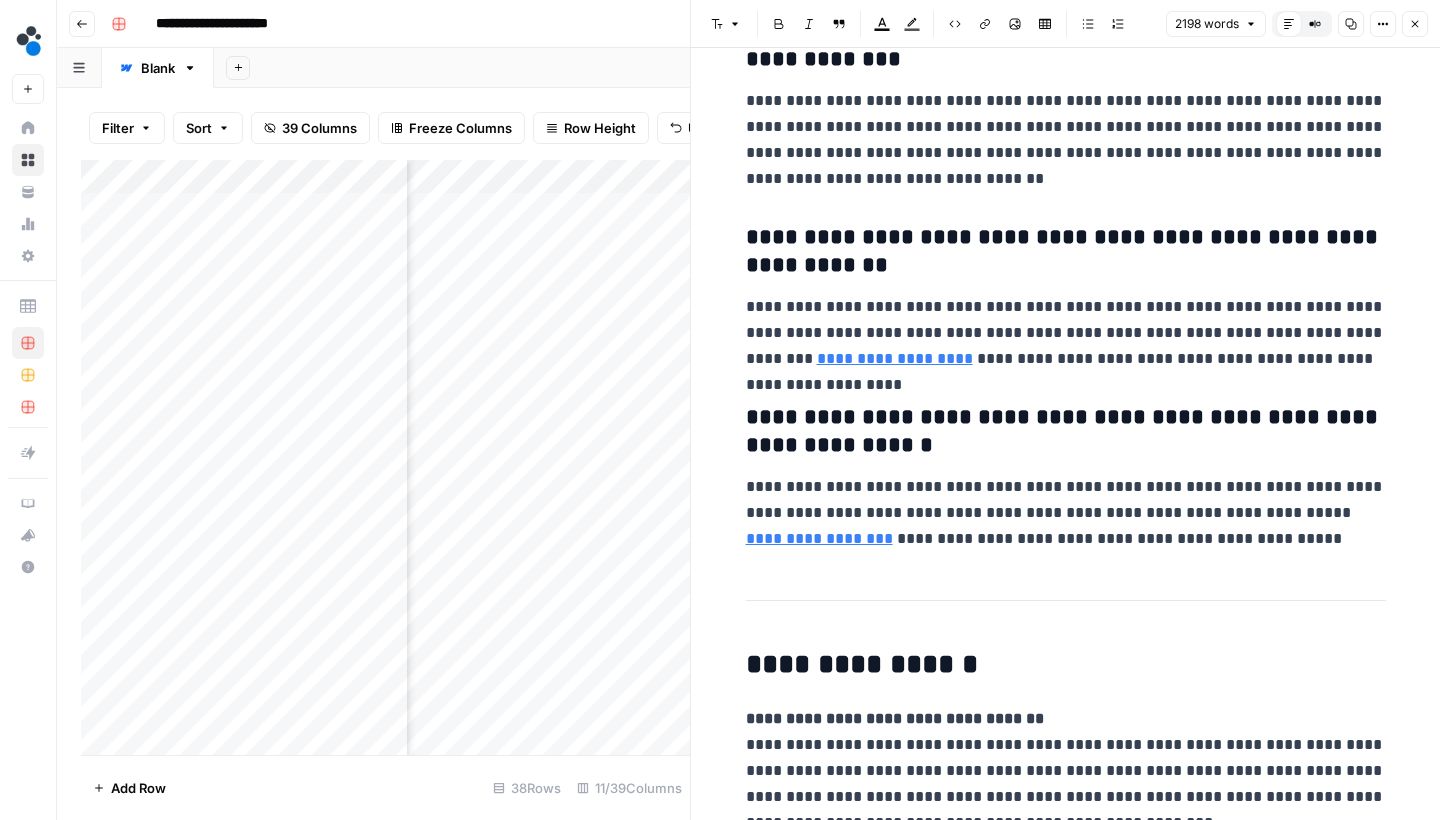 click on "**********" at bounding box center (1066, 664) 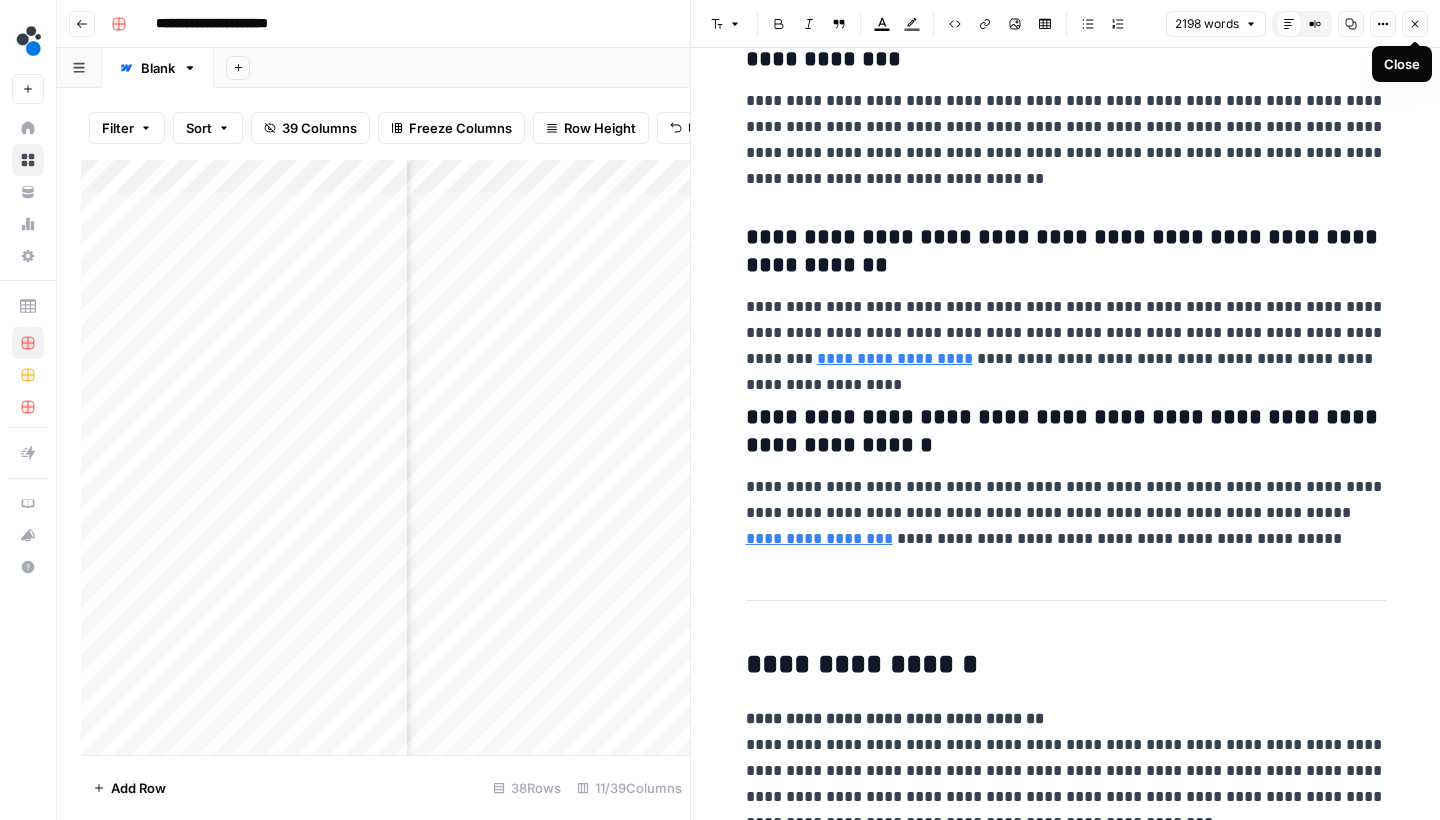 click on "Close" at bounding box center (1415, 24) 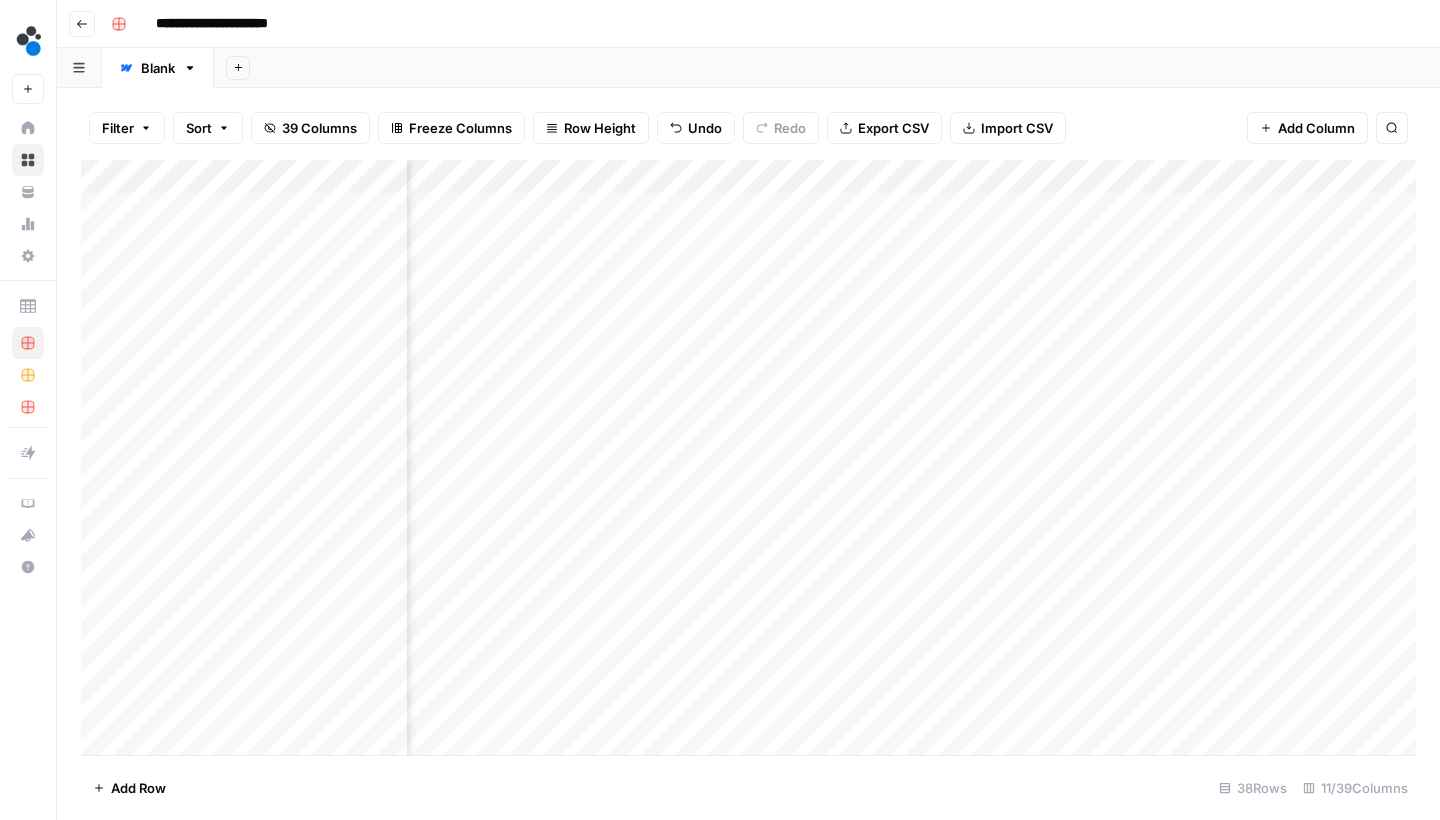 scroll, scrollTop: 0, scrollLeft: 692, axis: horizontal 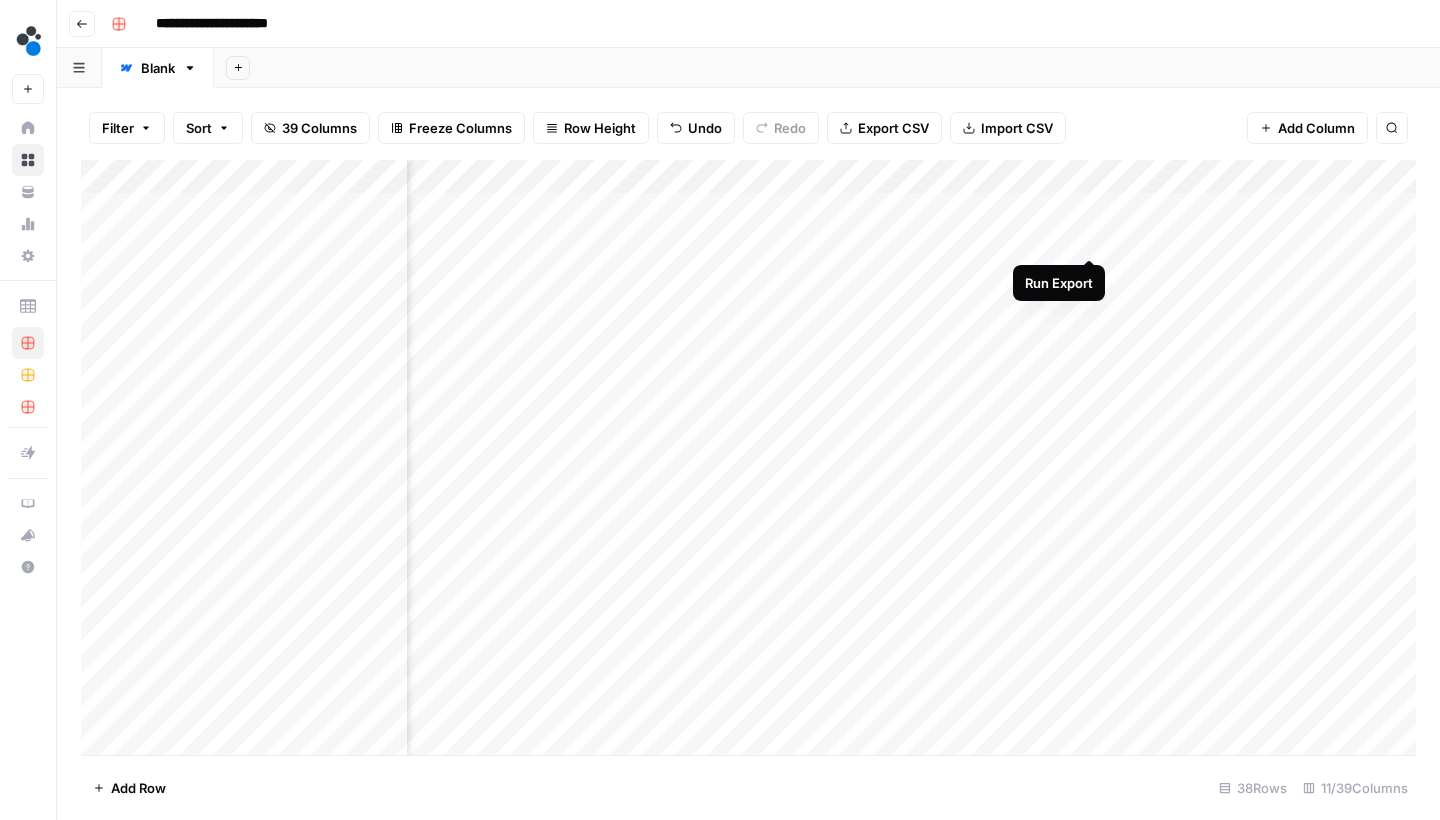 click on "Add Column" at bounding box center [748, 460] 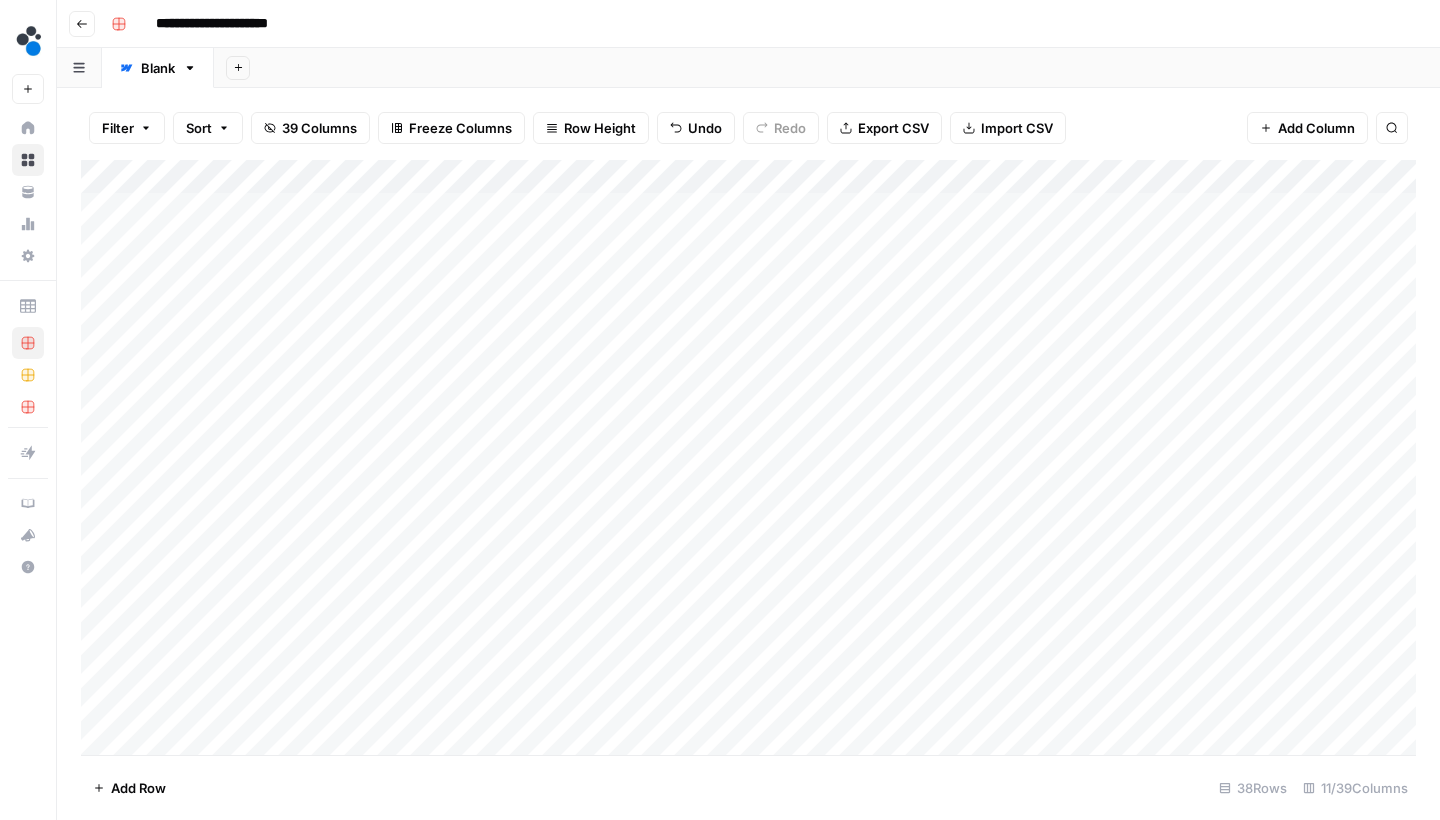 scroll, scrollTop: 0, scrollLeft: 0, axis: both 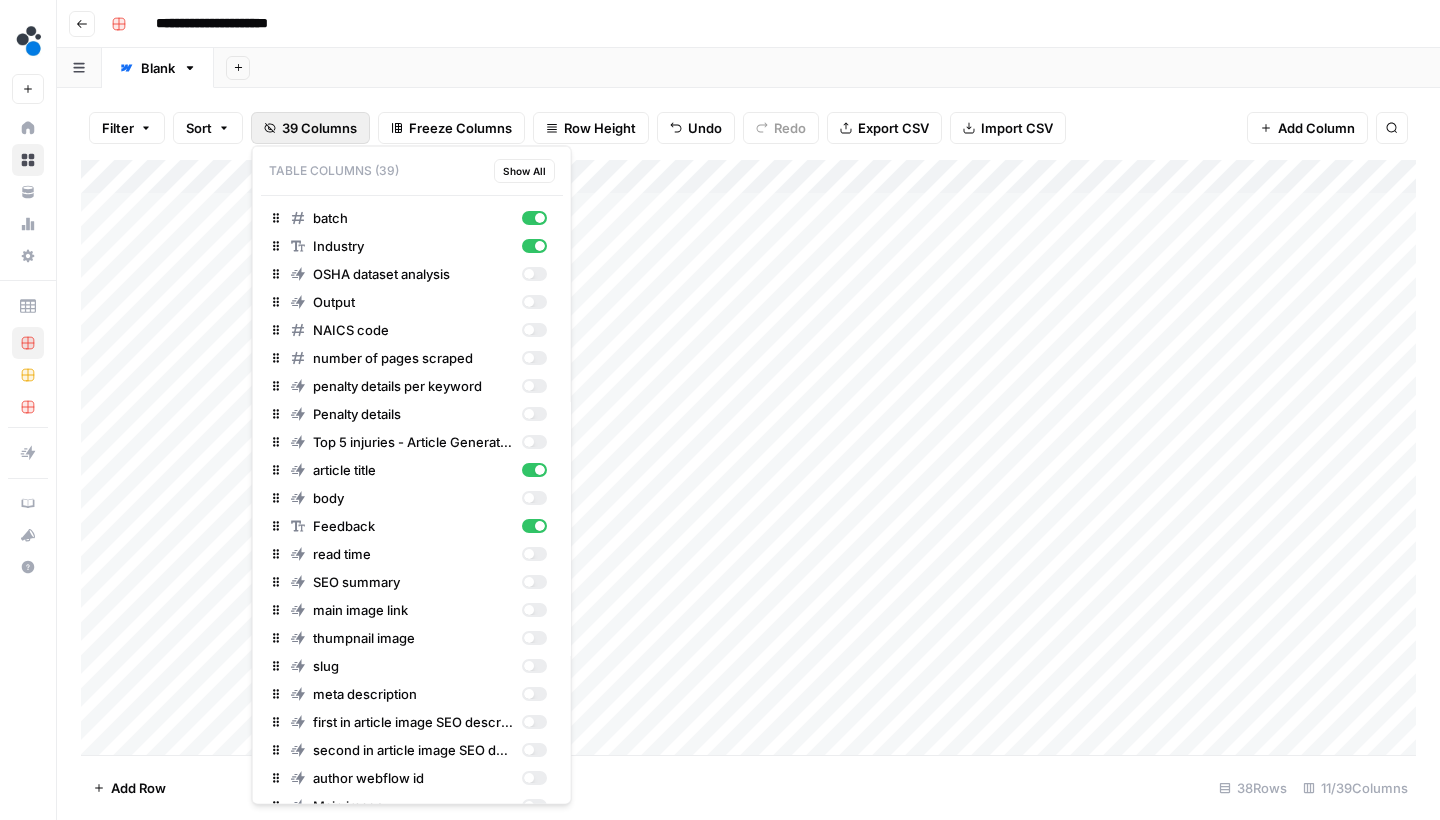 click on "39 Columns" at bounding box center (319, 128) 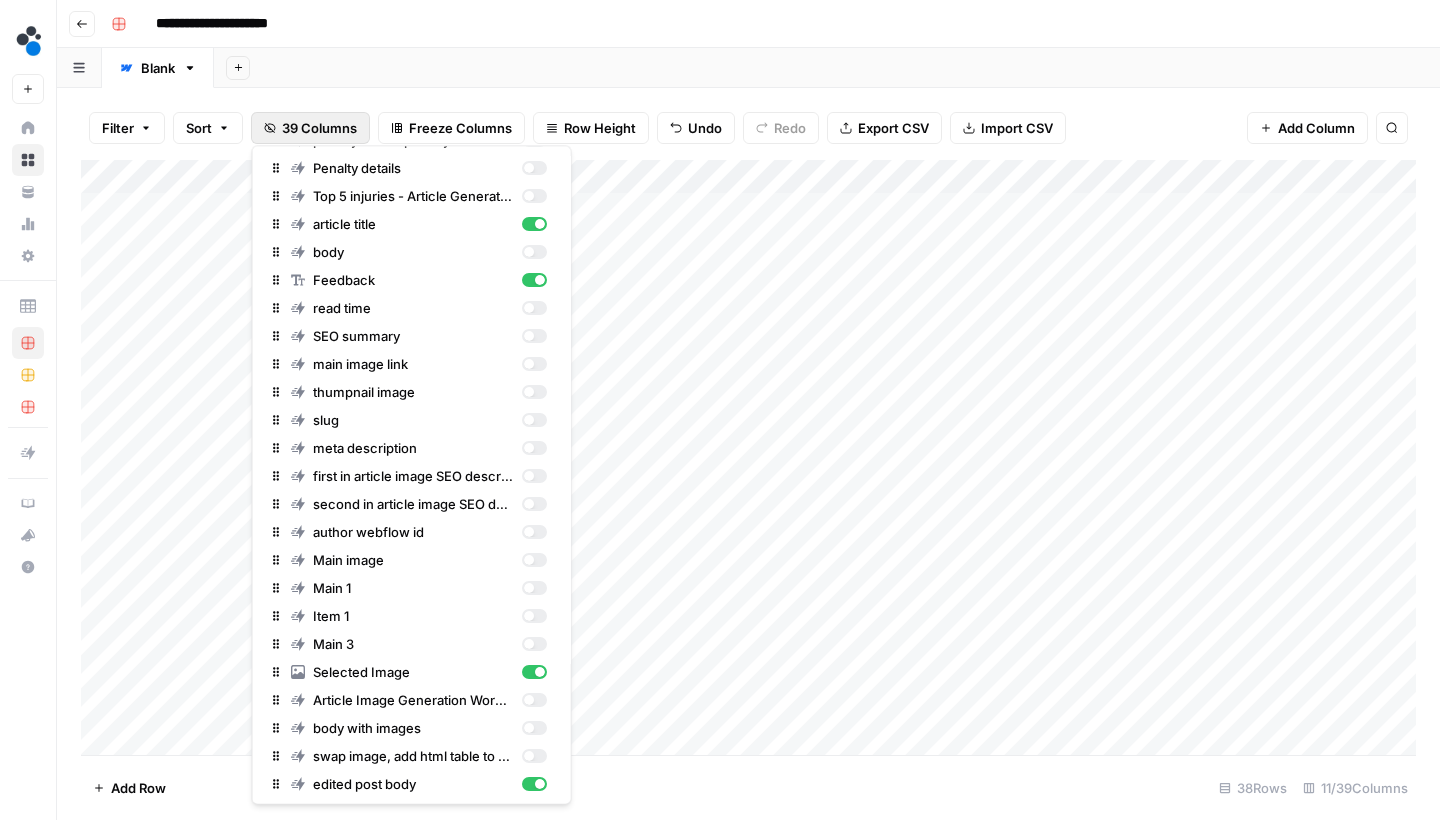 scroll, scrollTop: 248, scrollLeft: 0, axis: vertical 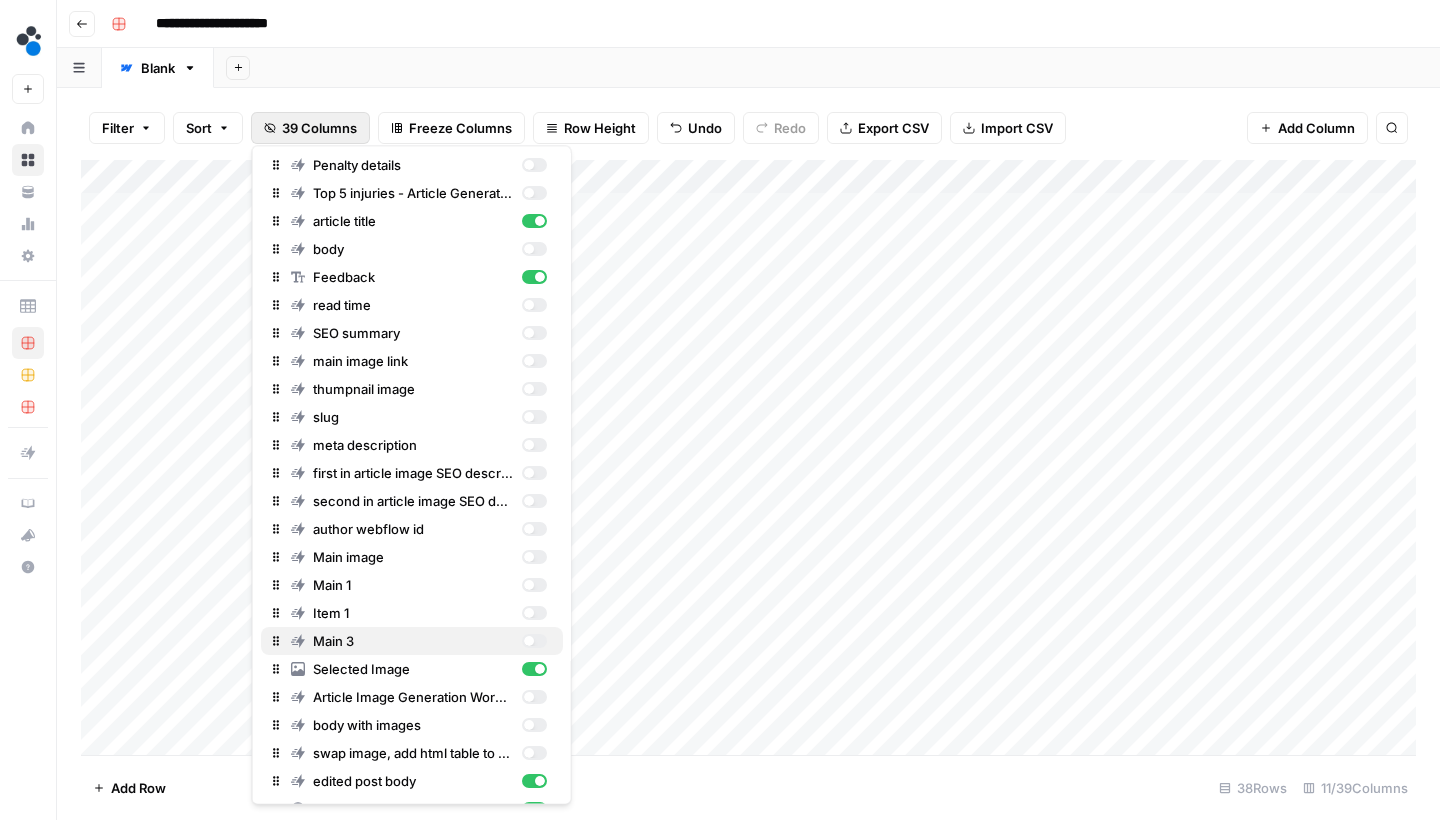 click at bounding box center [528, 642] 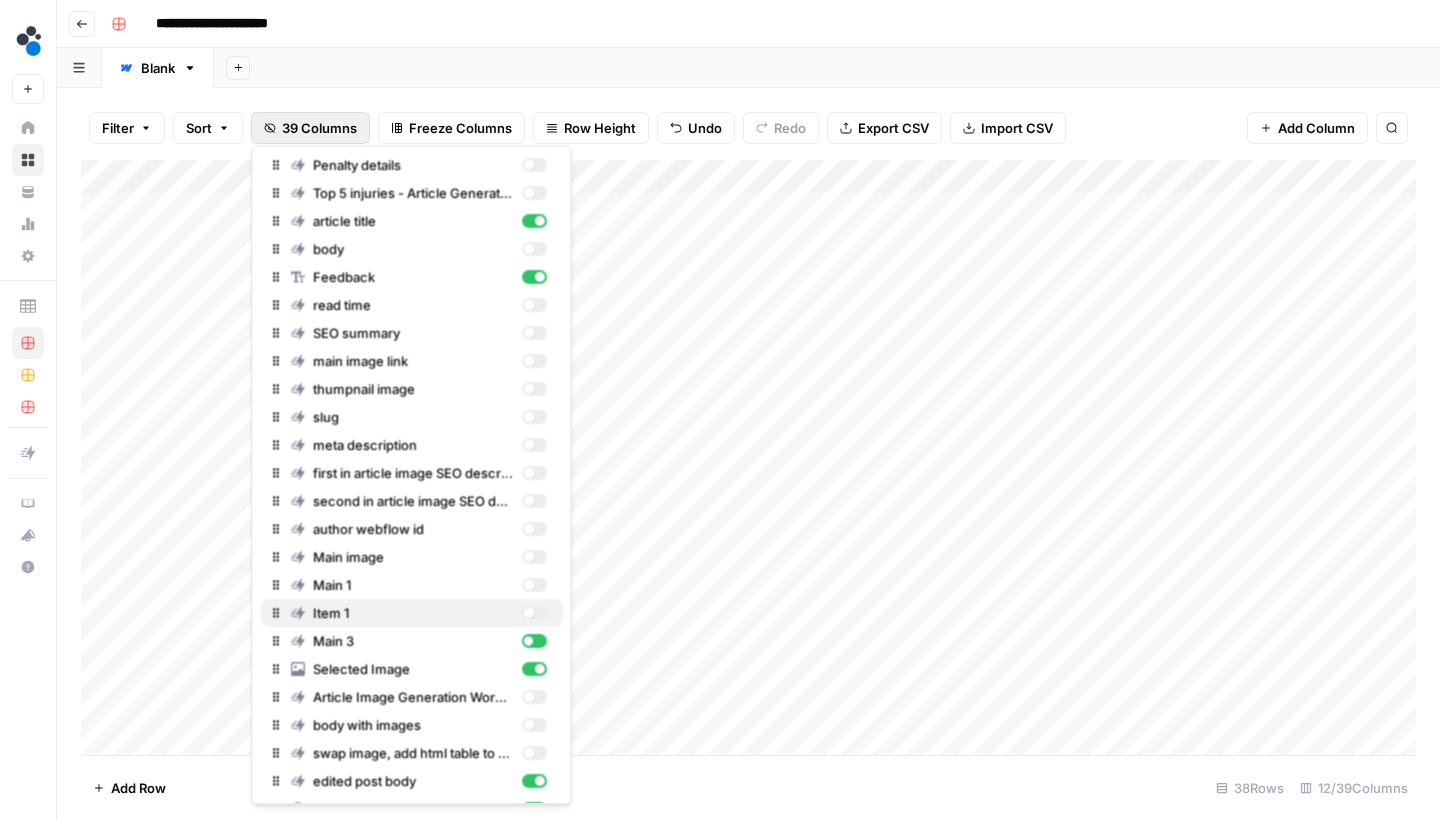 click at bounding box center [533, 614] 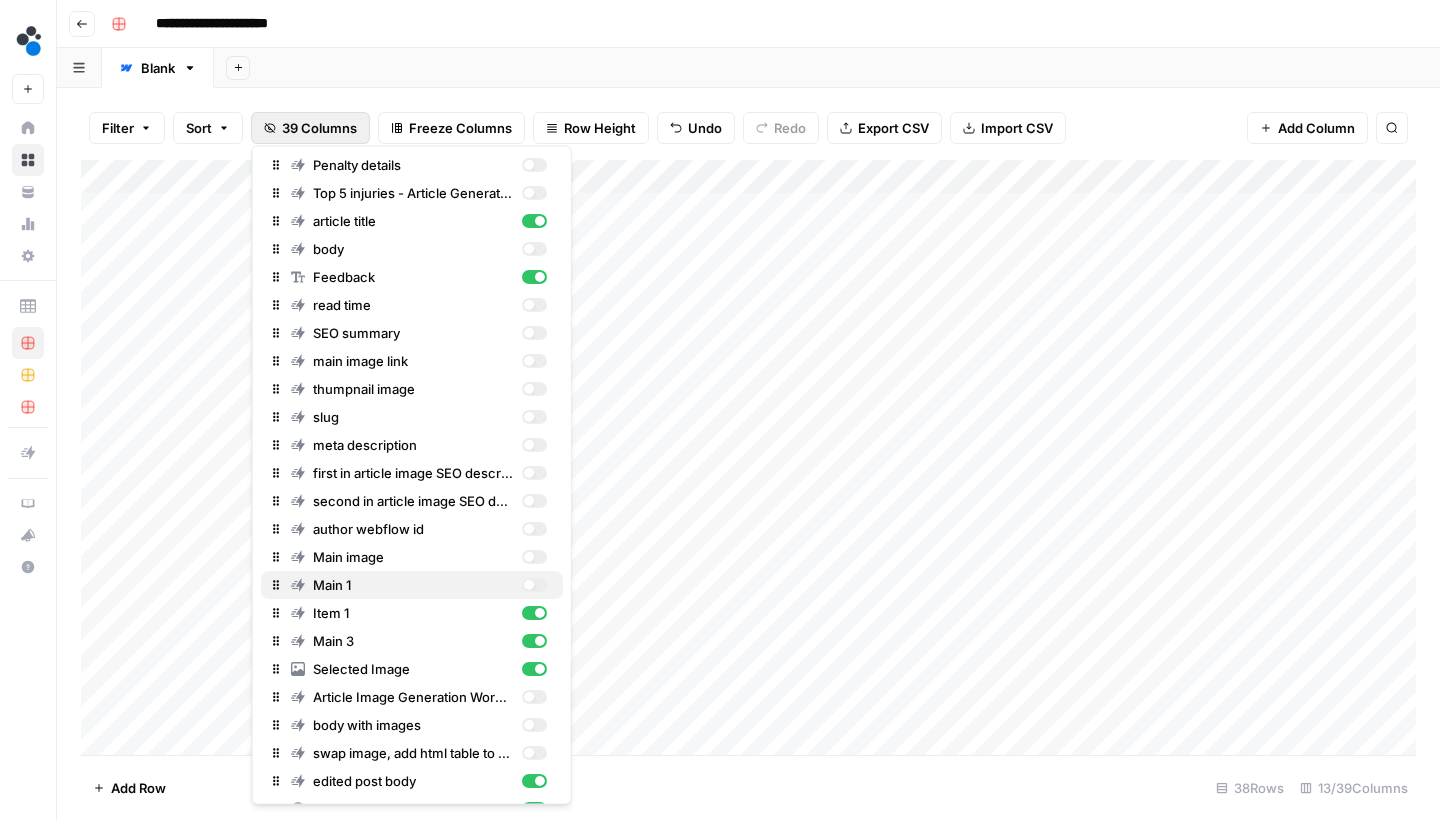 click at bounding box center (533, 586) 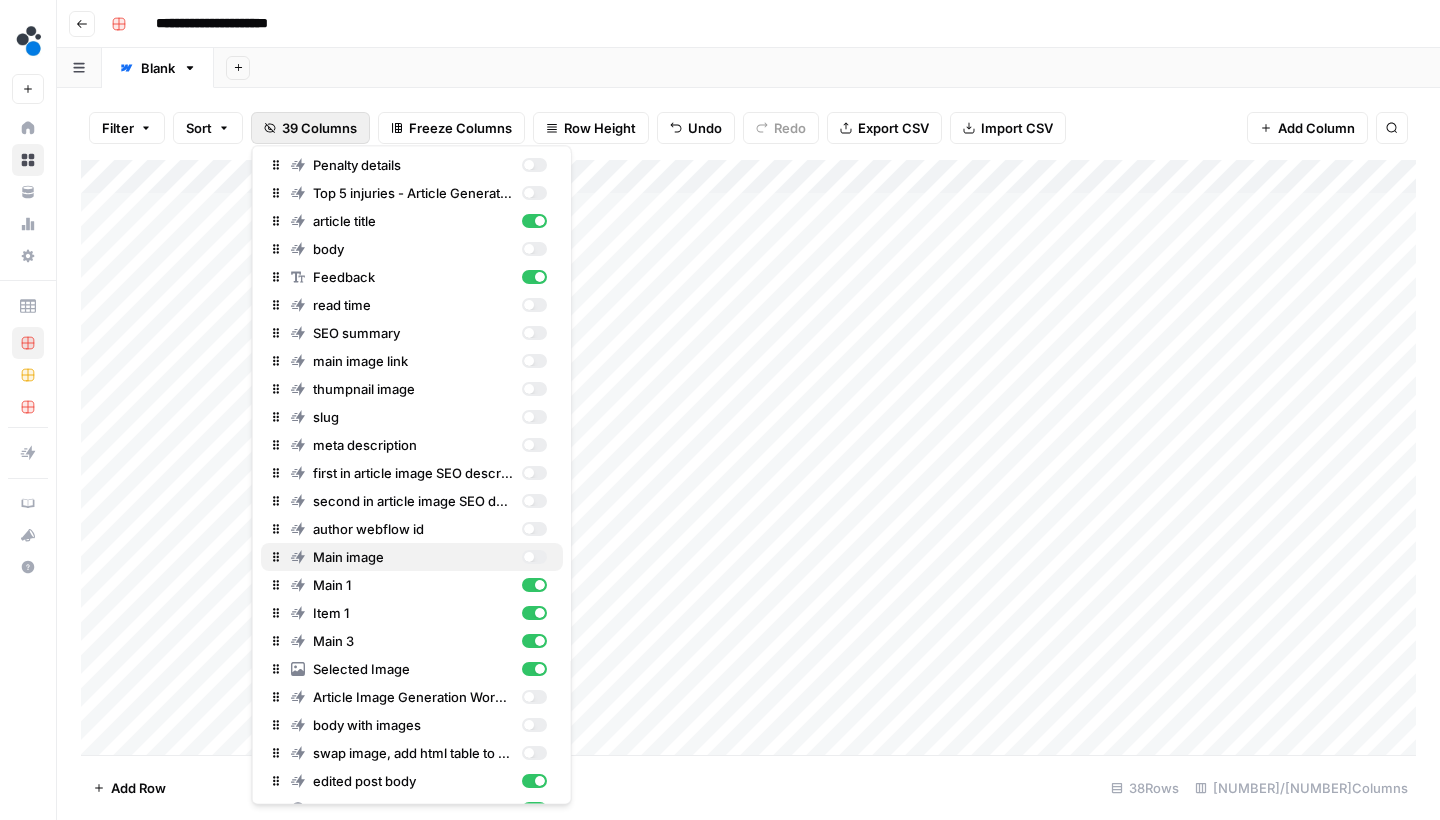 click at bounding box center [533, 558] 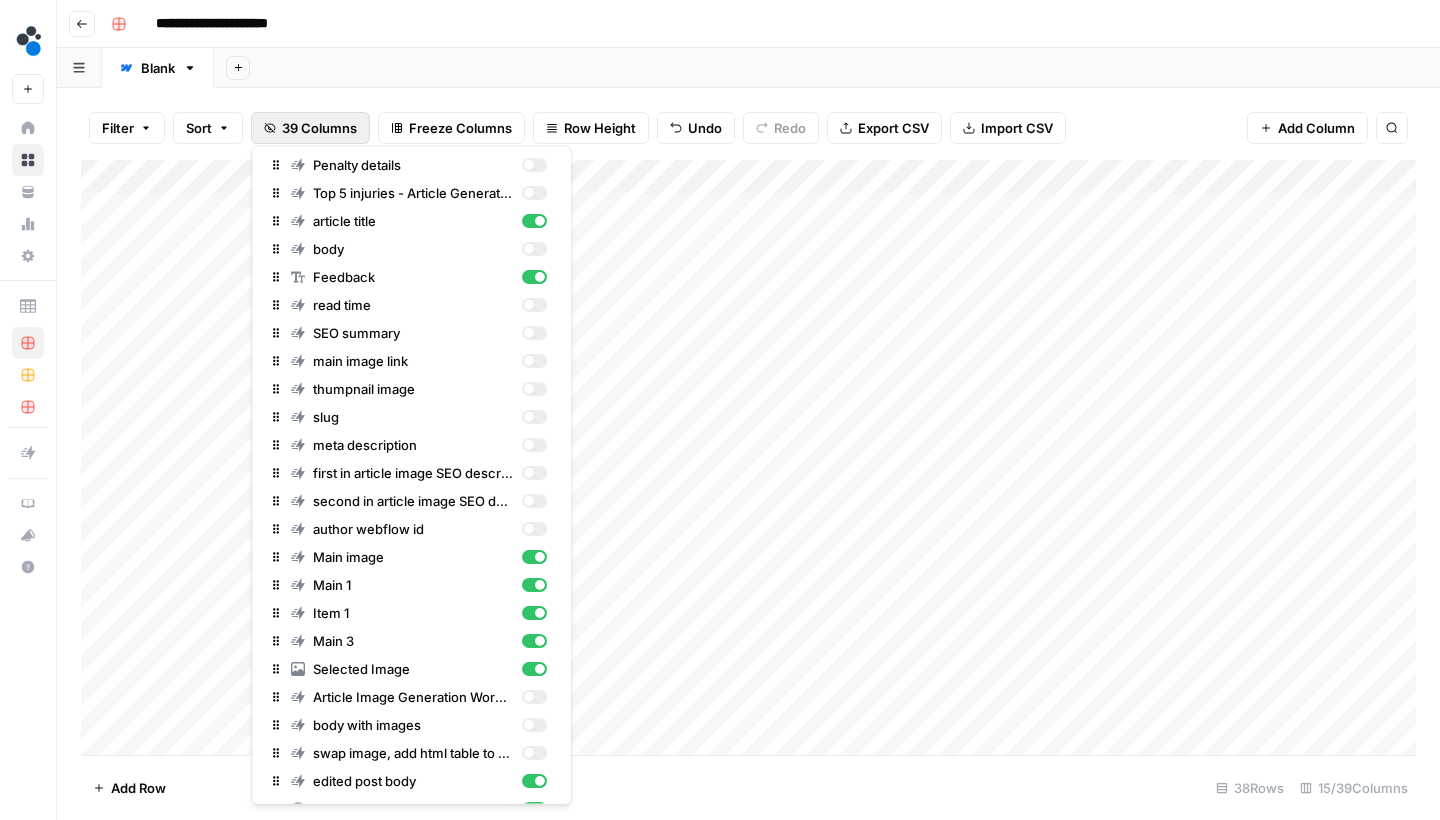 click on "Filter Sort 39 Columns Freeze Columns Row Height Undo Redo Export CSV Import CSV Add Column Search" at bounding box center [748, 128] 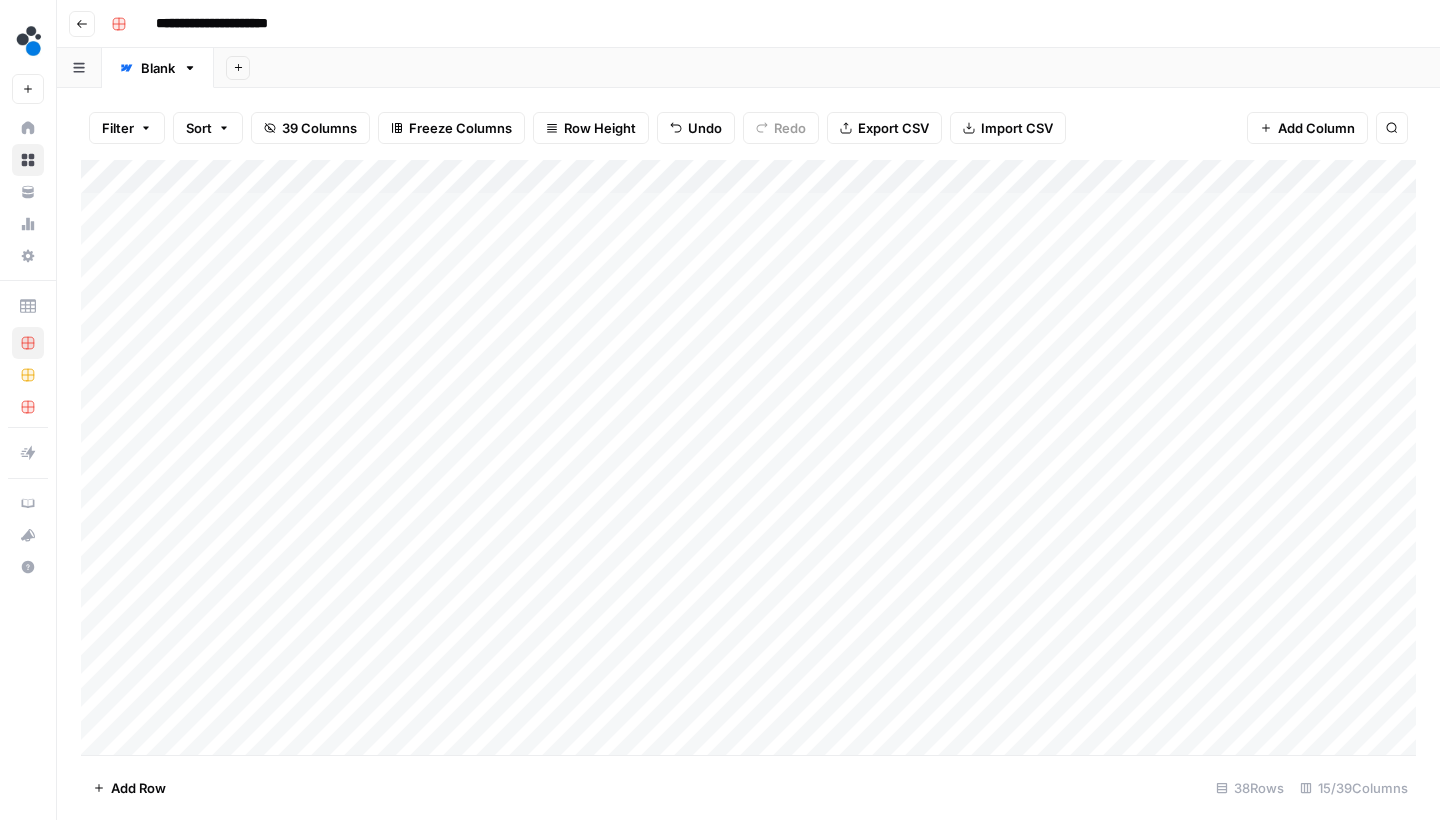 click on "Add Column" at bounding box center (748, 460) 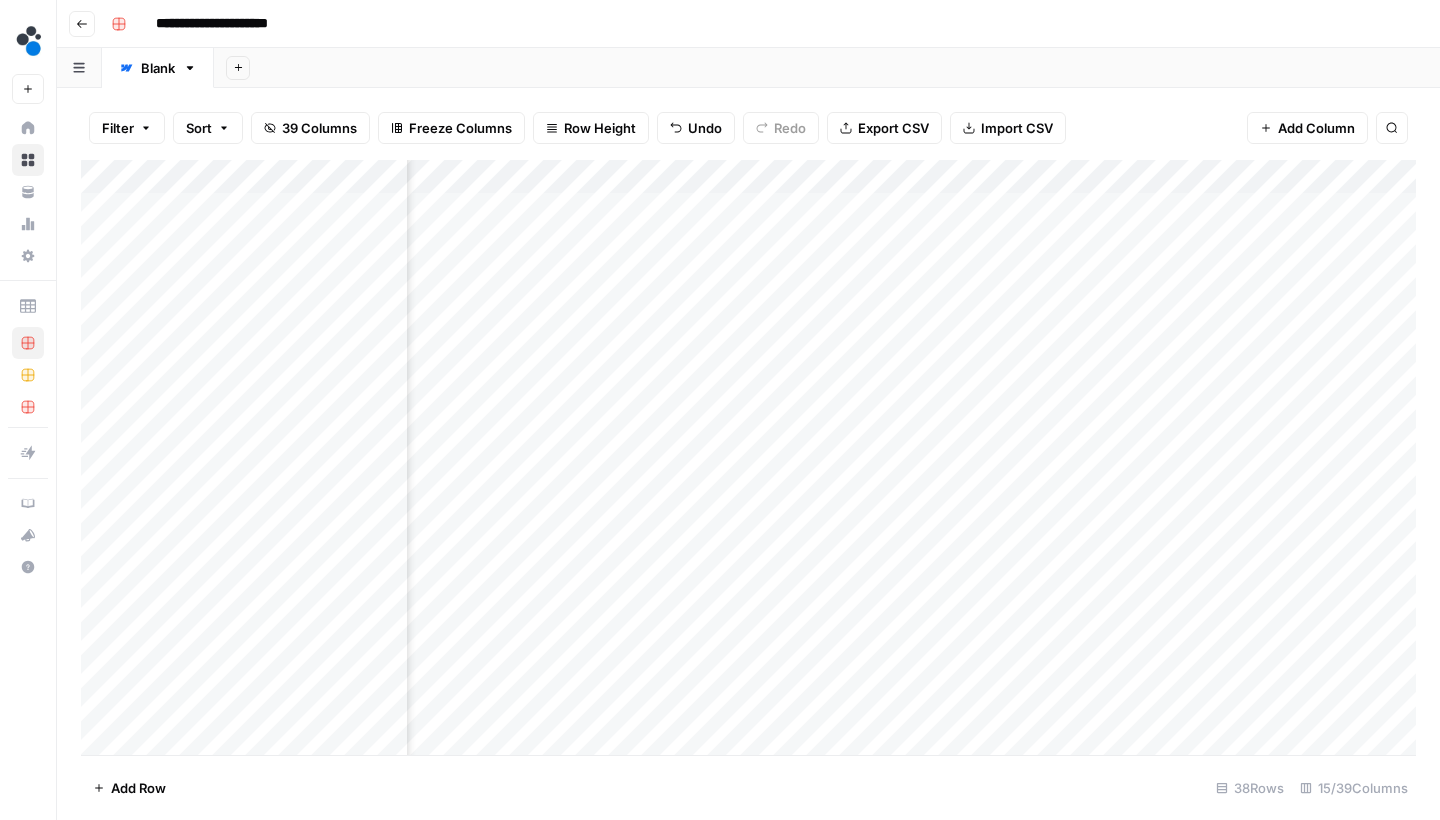 scroll, scrollTop: 1, scrollLeft: 164, axis: both 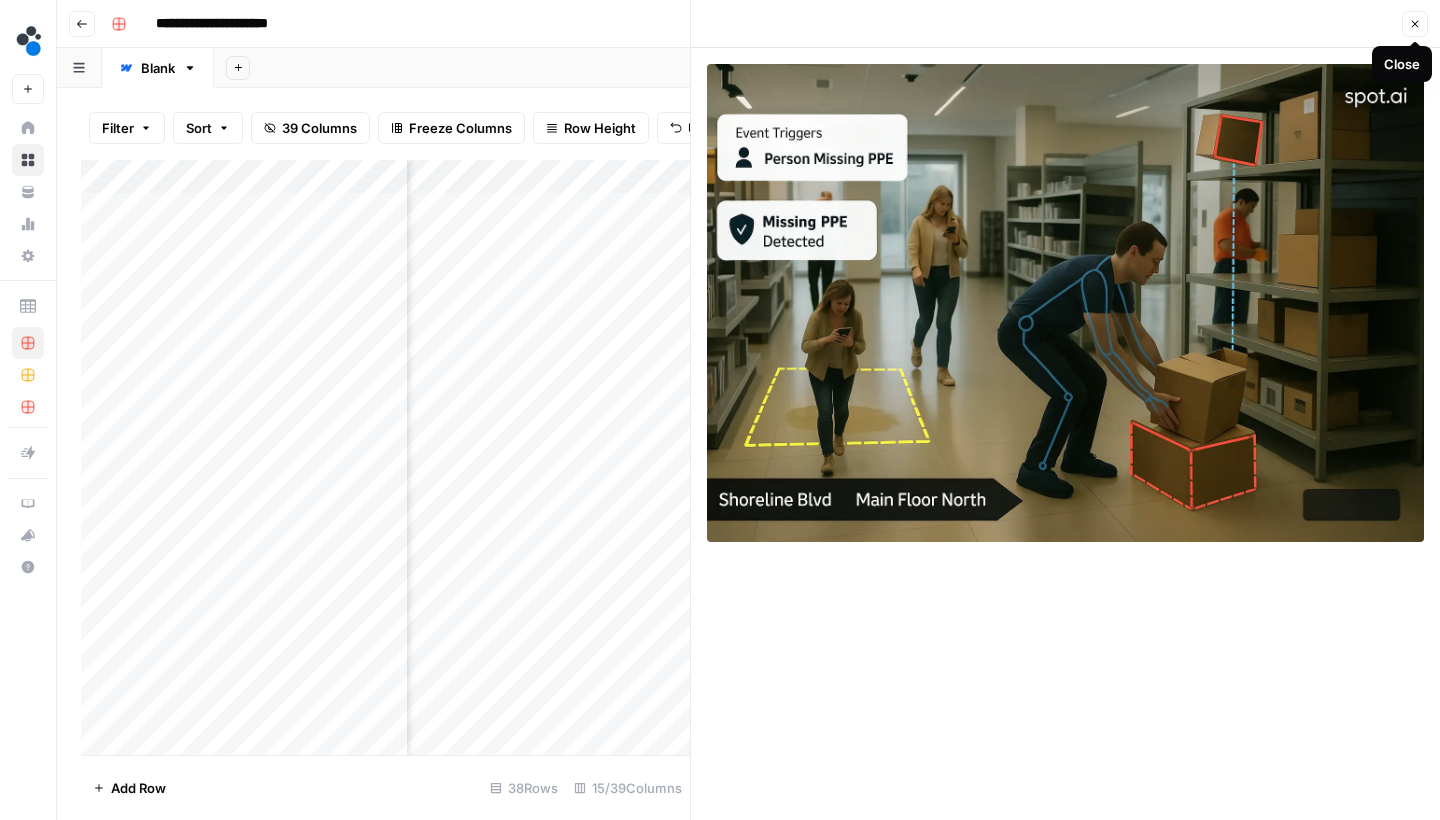 click 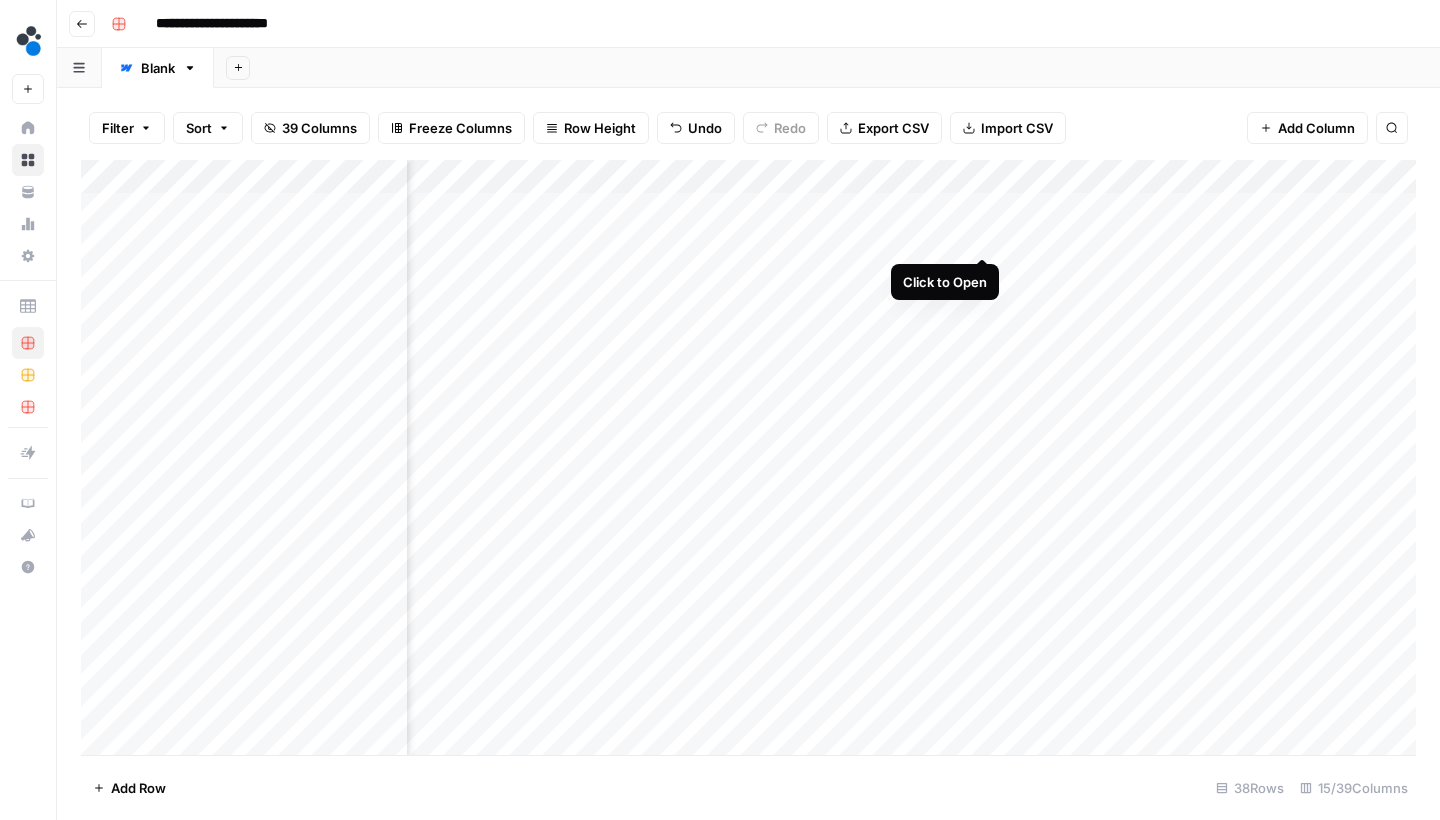 click on "Add Column" at bounding box center [748, 460] 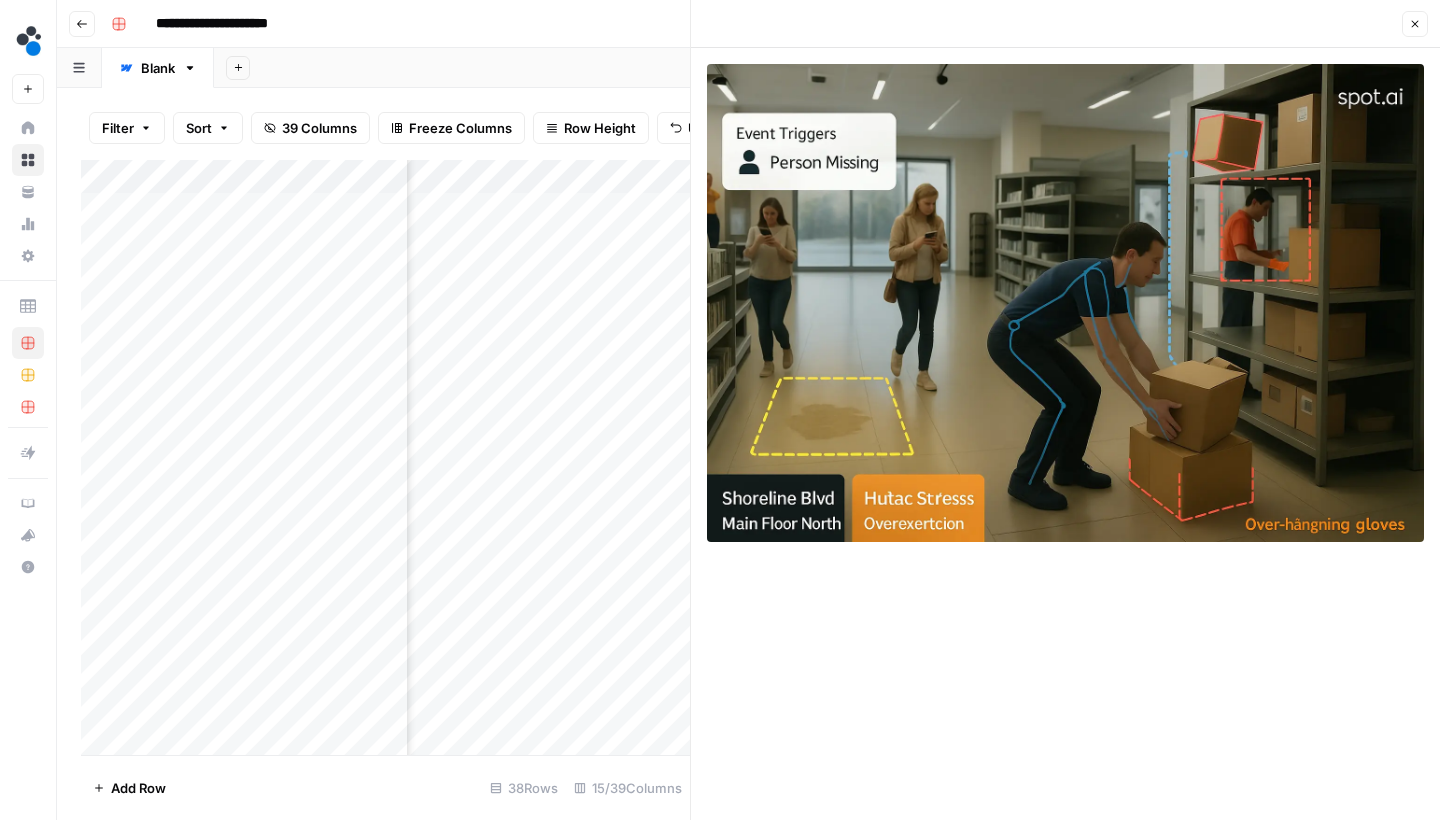 click 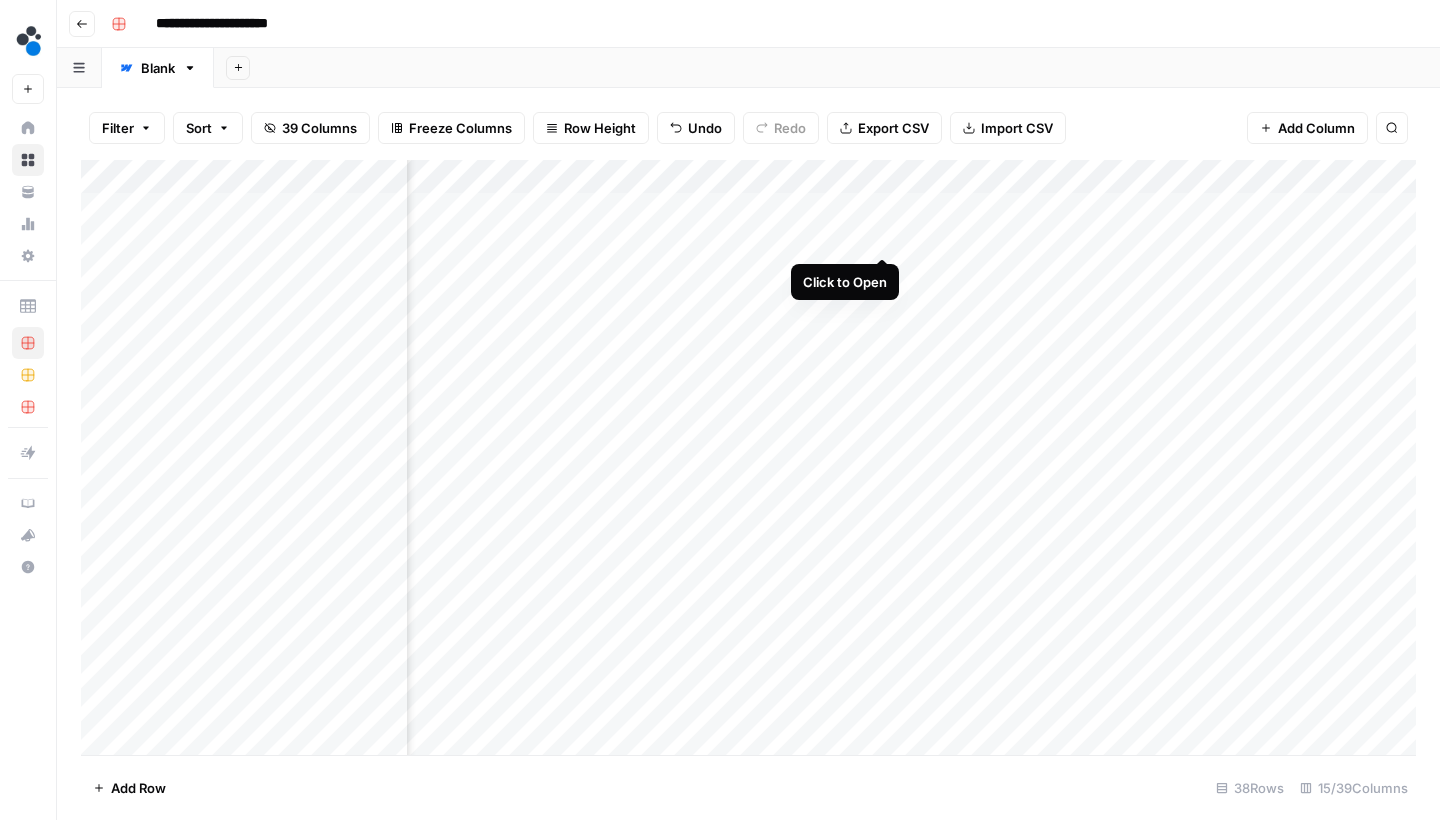 click on "Add Column" at bounding box center [748, 460] 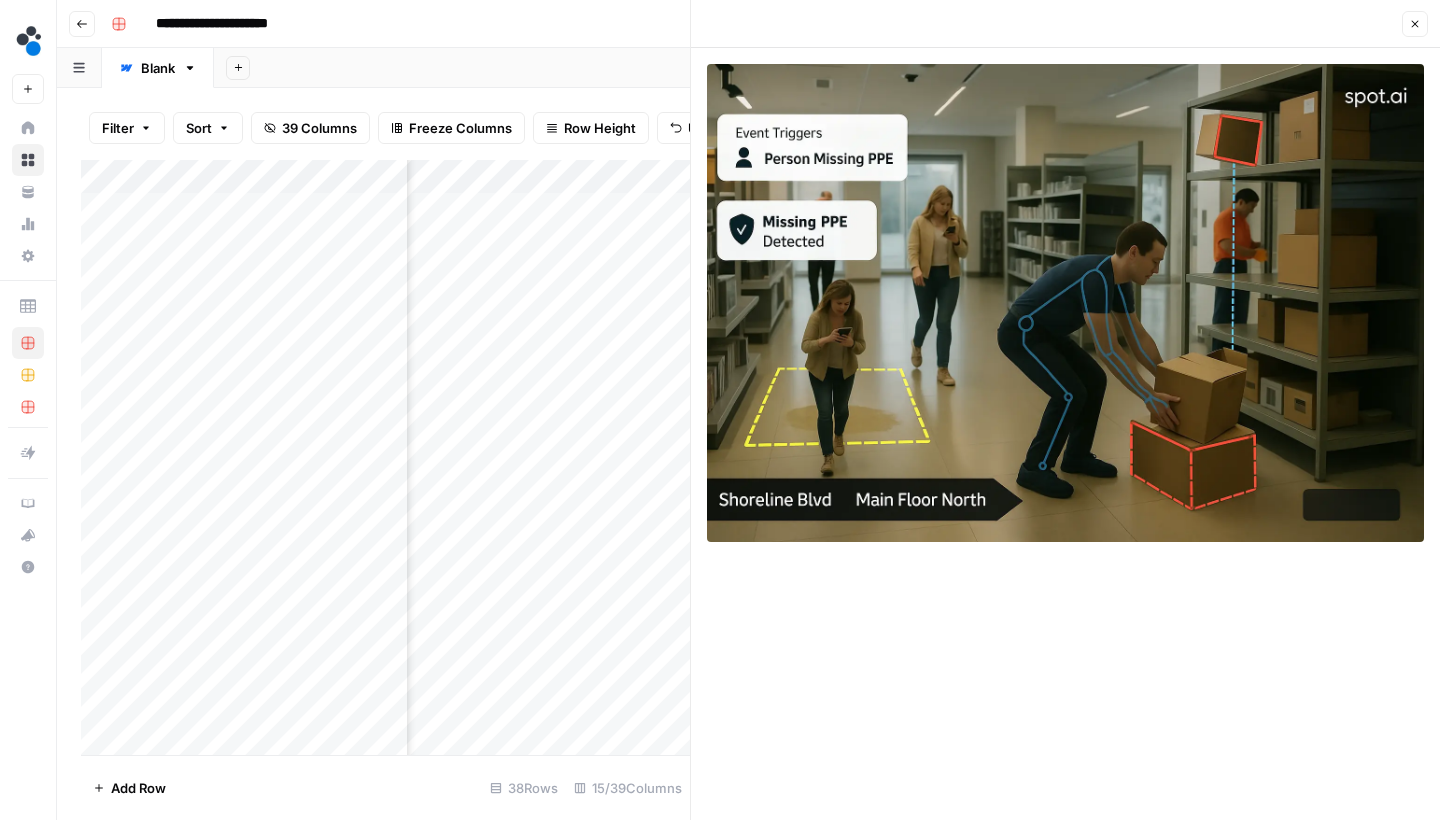 click 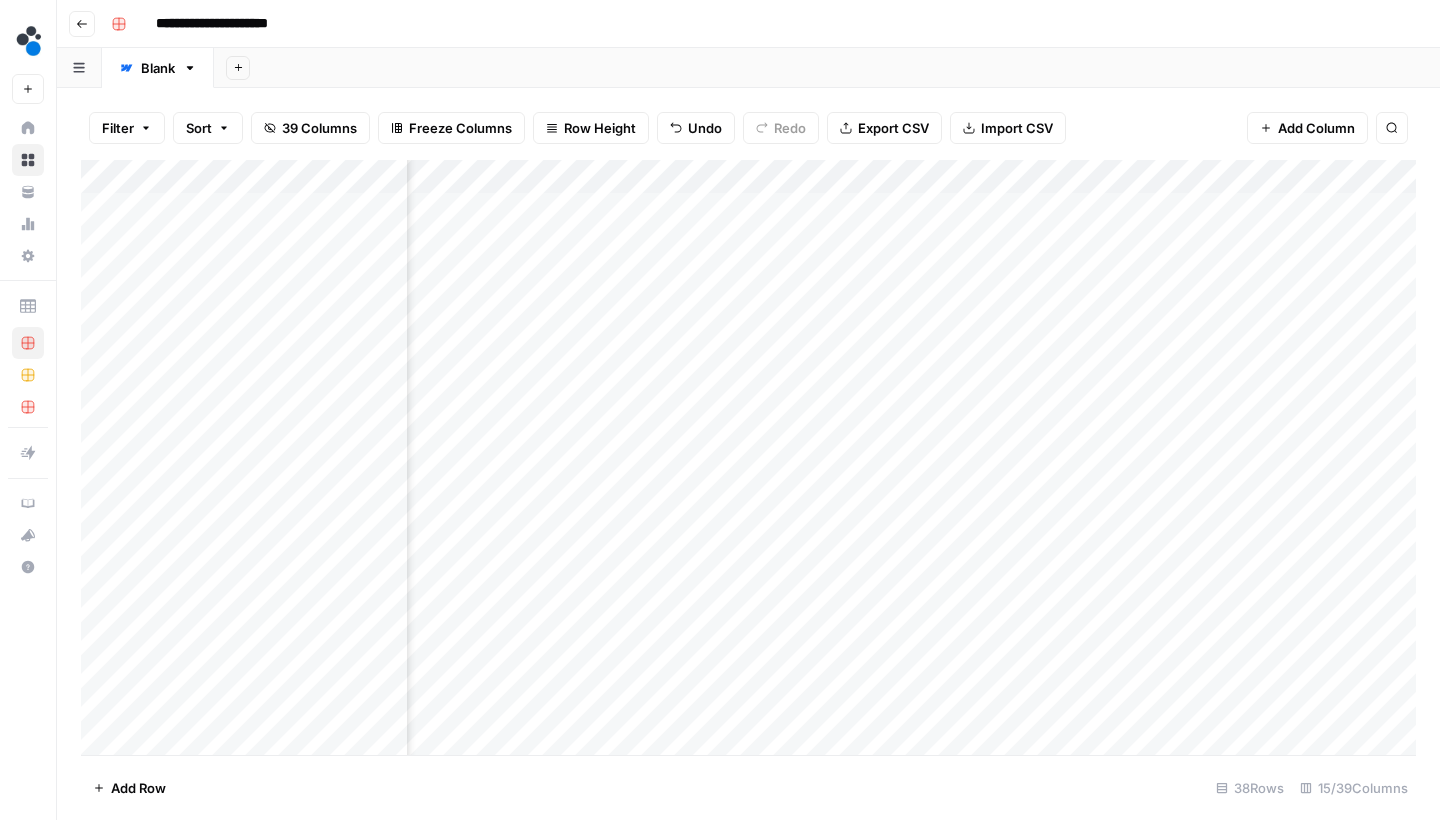 click on "Add Column" at bounding box center (748, 460) 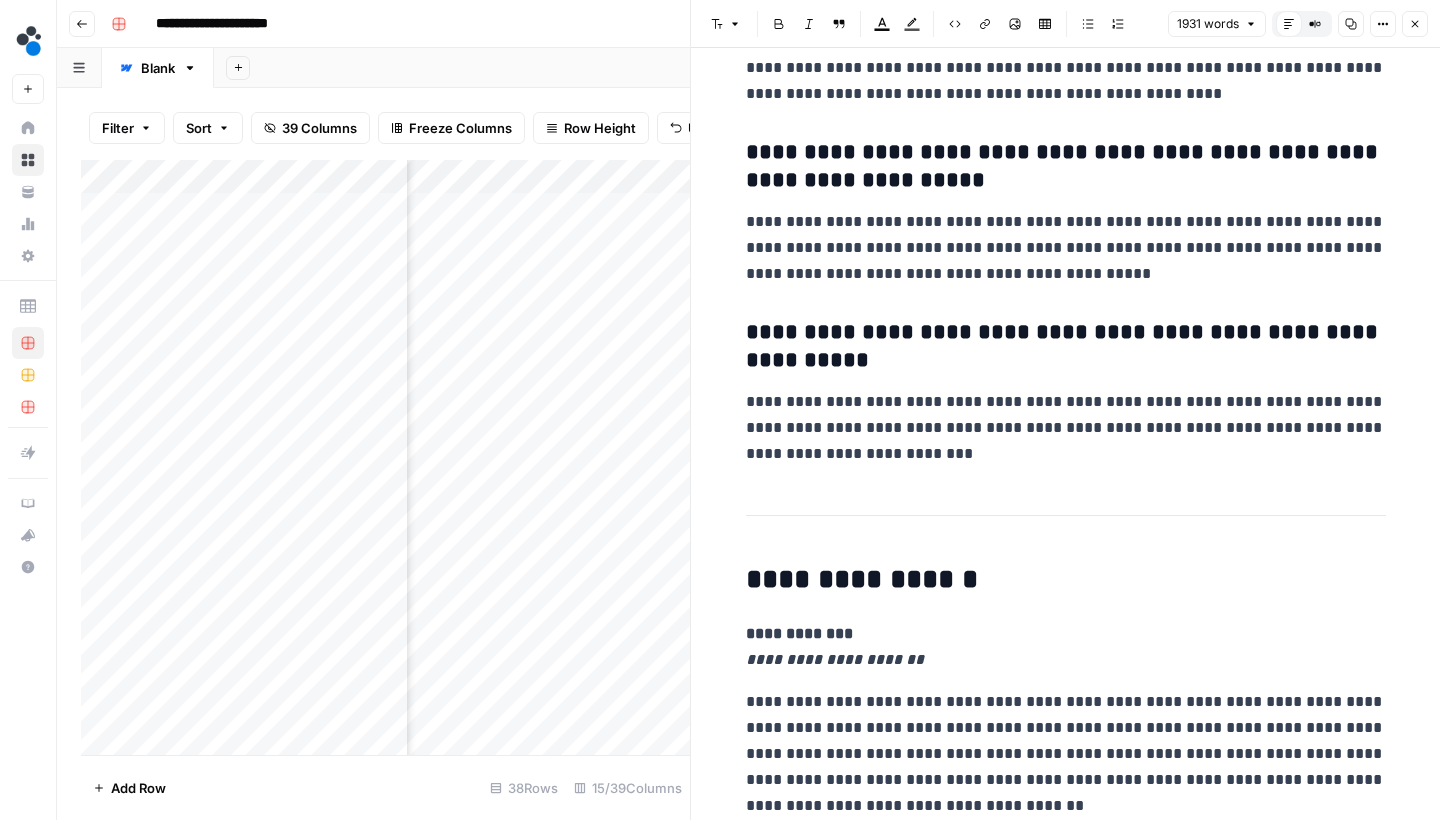 scroll, scrollTop: 8527, scrollLeft: 0, axis: vertical 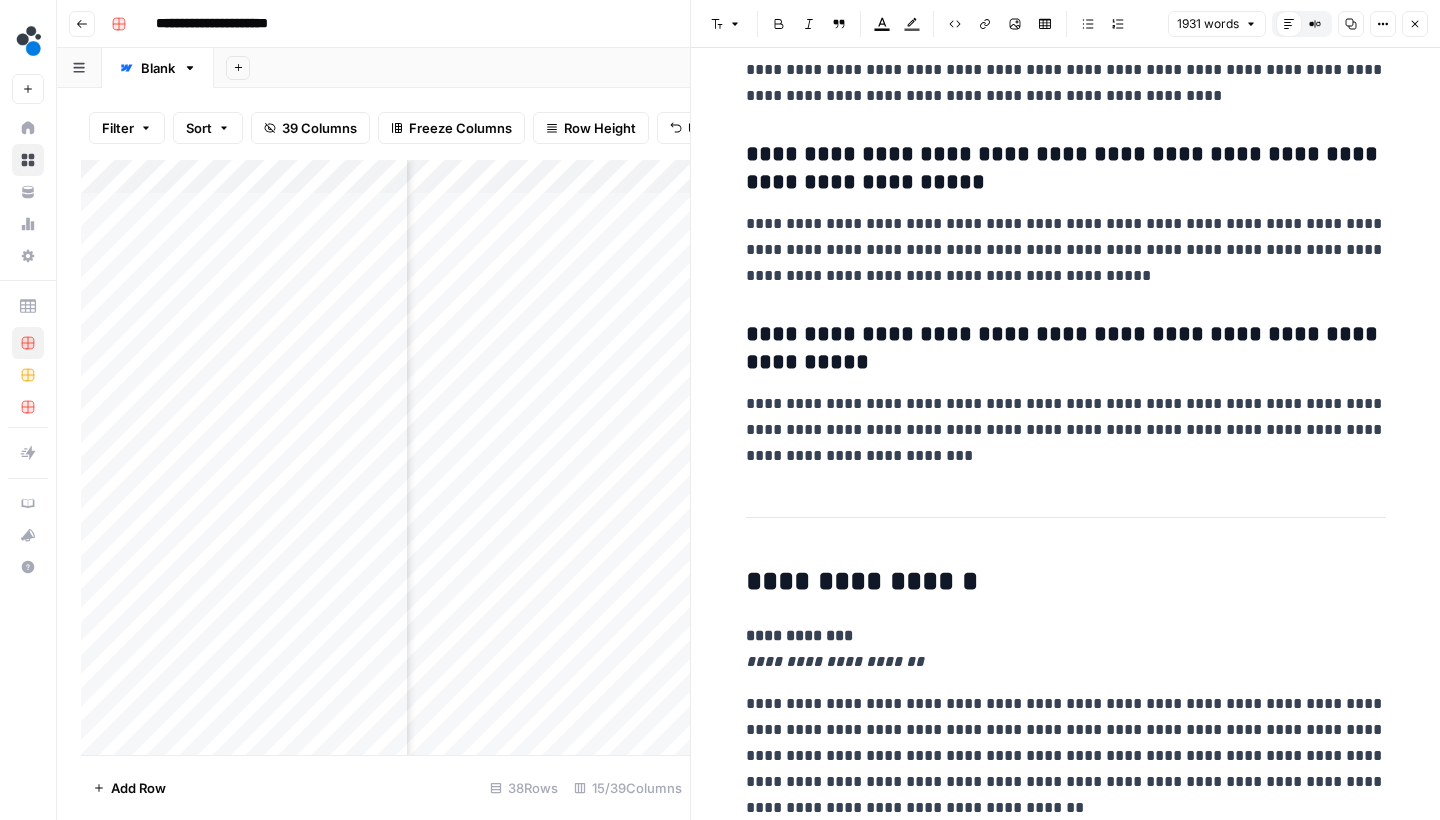 drag, startPoint x: 1072, startPoint y: 807, endPoint x: 747, endPoint y: 627, distance: 371.51715 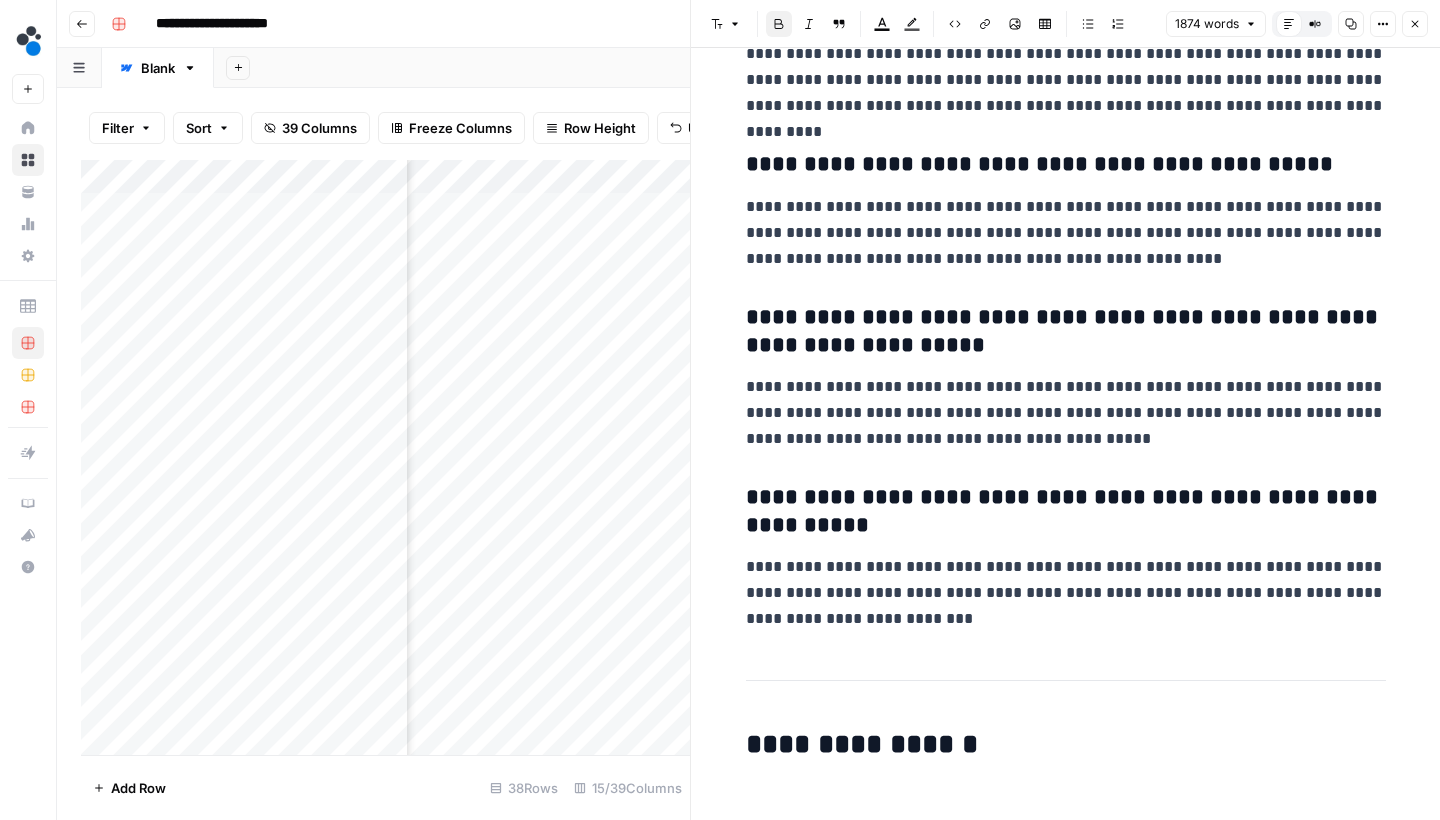 scroll, scrollTop: 8355, scrollLeft: 0, axis: vertical 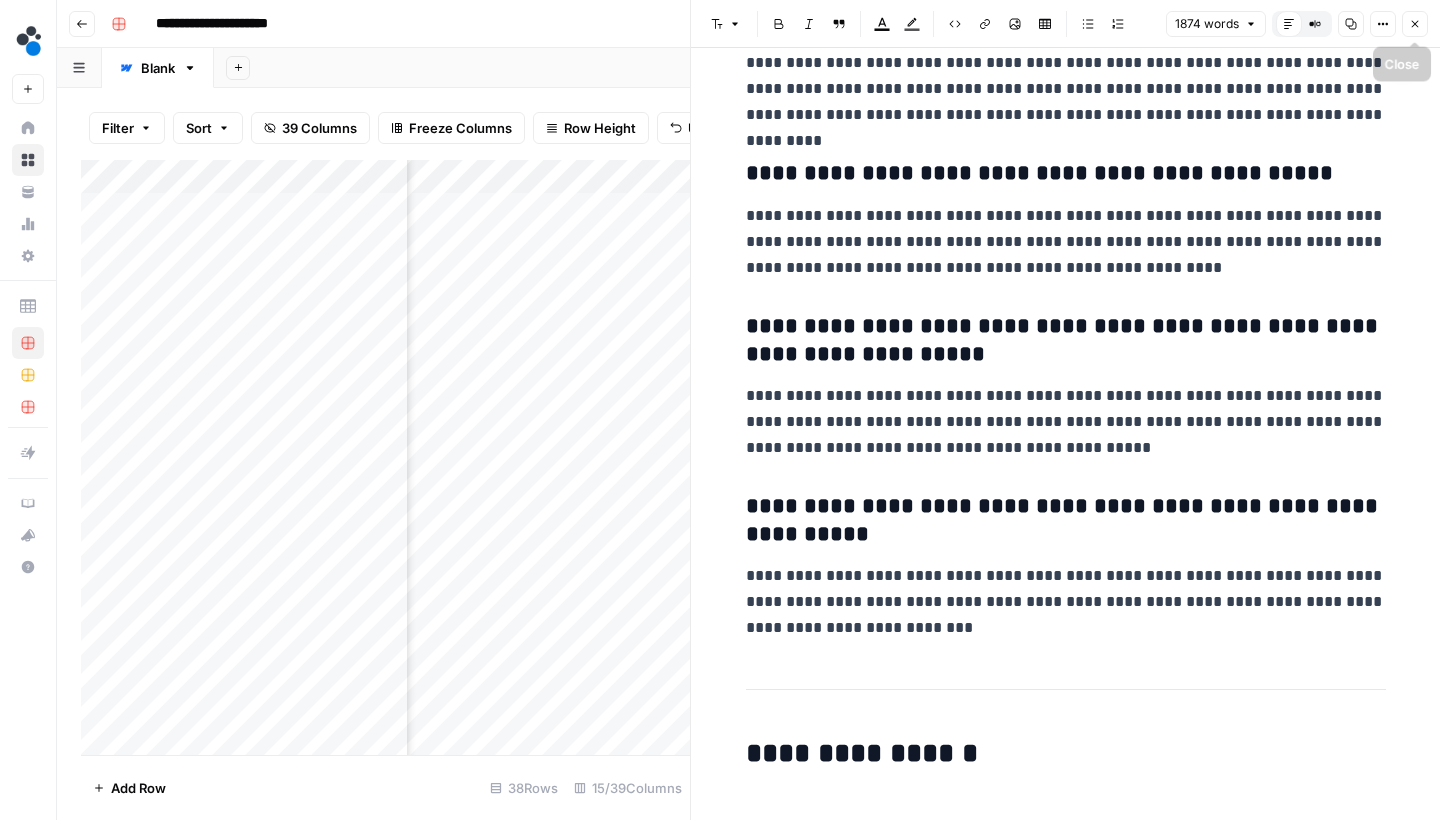 click 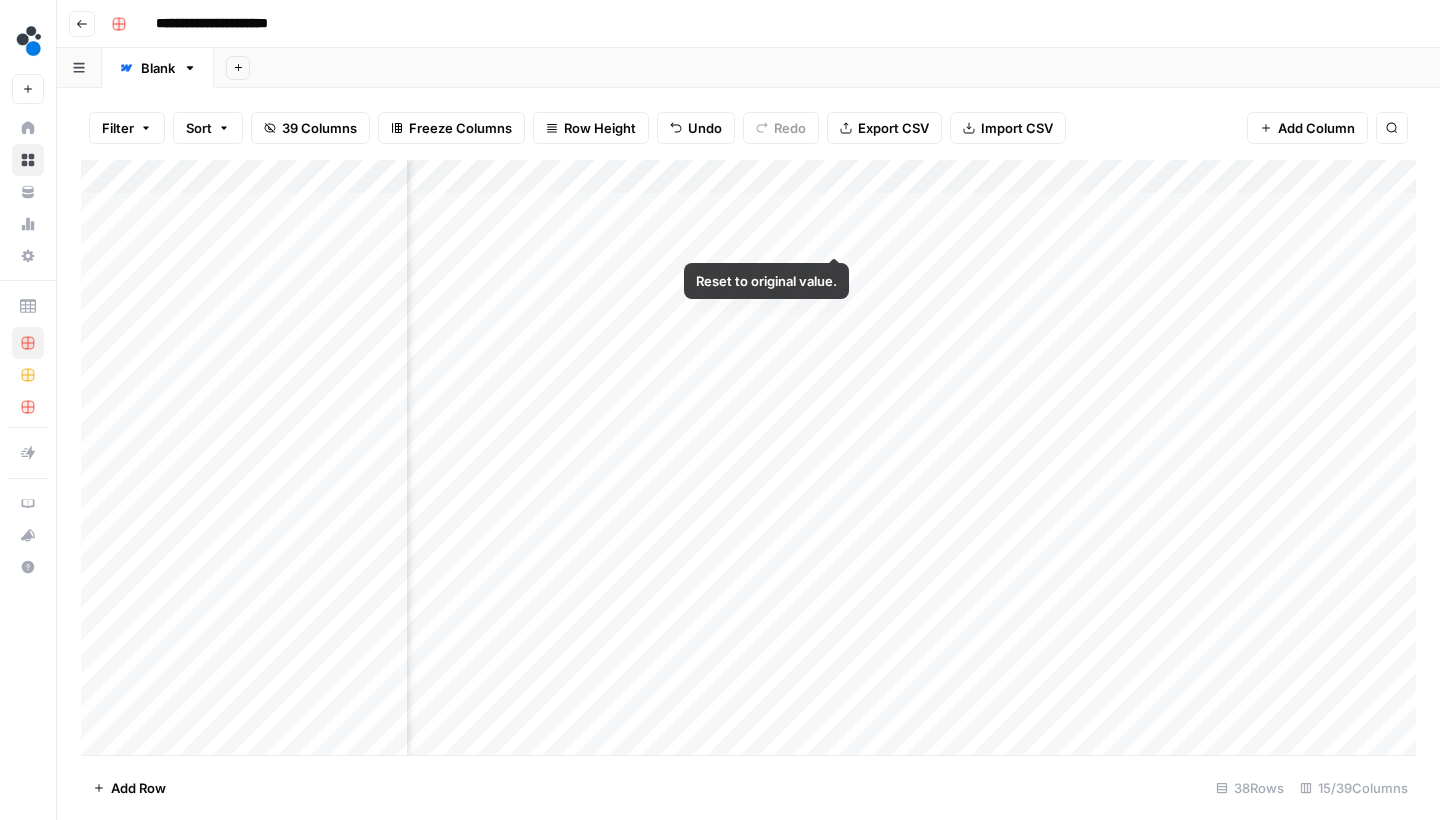 click on "Add Column" at bounding box center [748, 460] 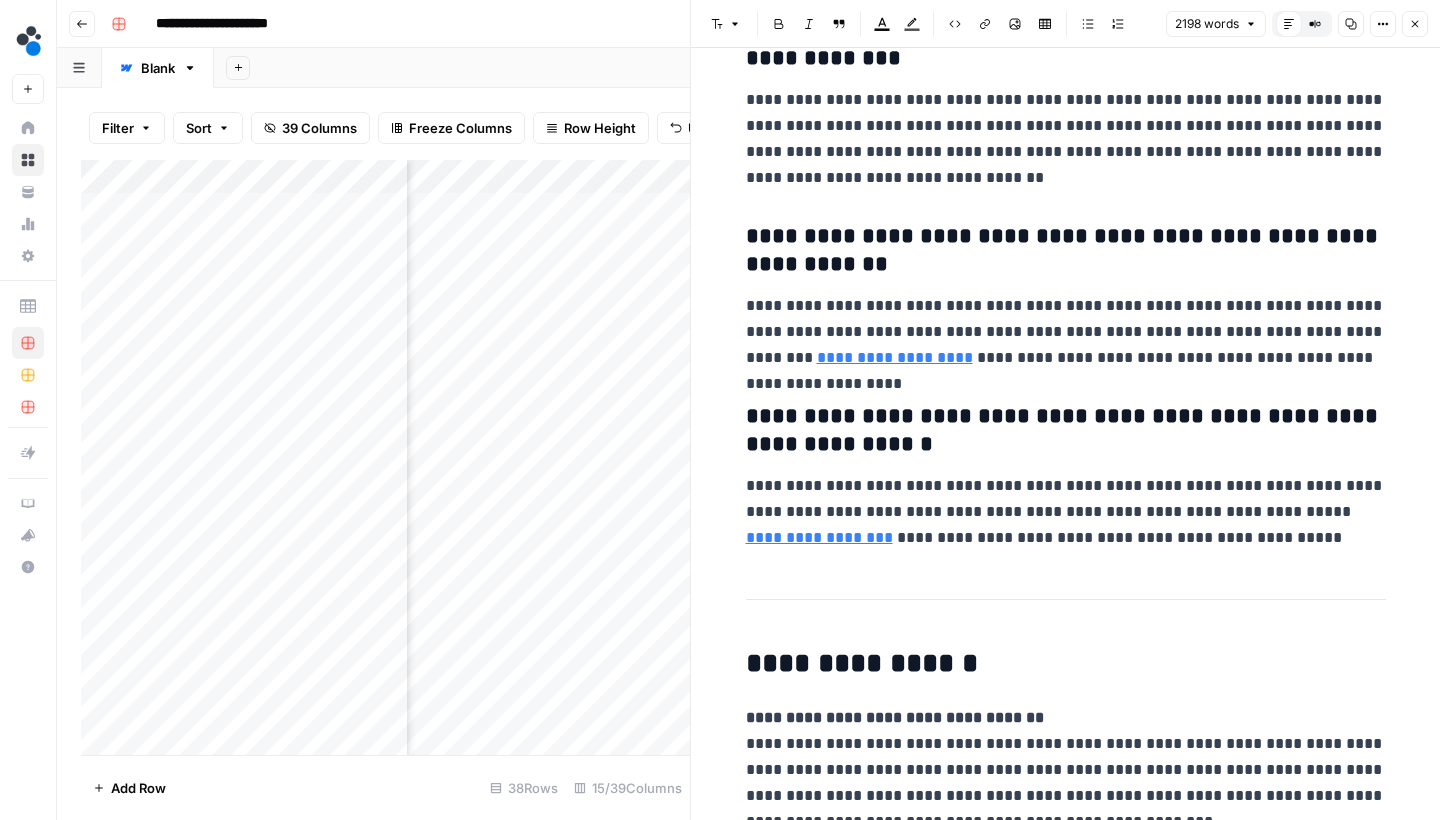 scroll, scrollTop: 8911, scrollLeft: 0, axis: vertical 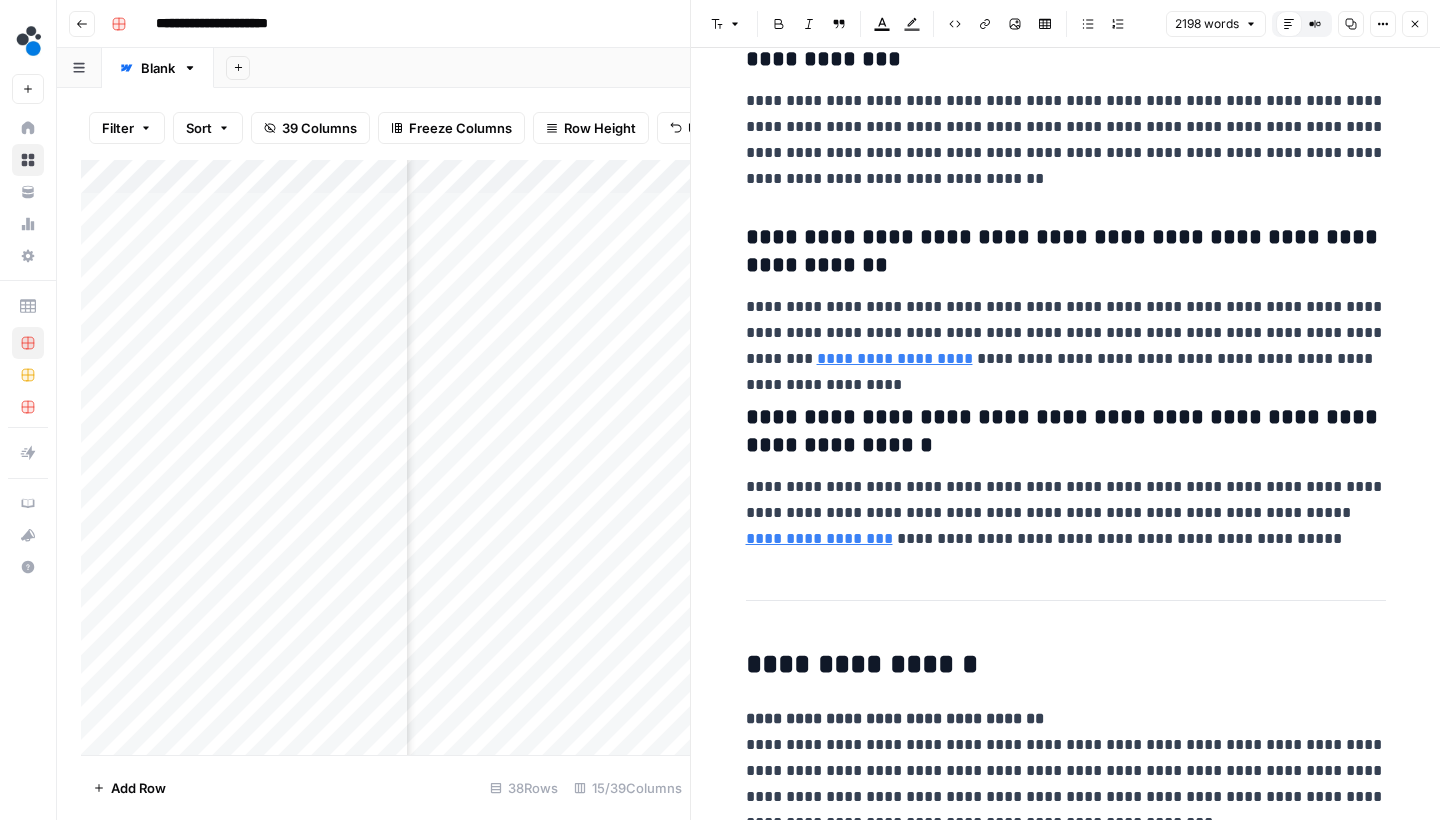 click on "**********" at bounding box center (1066, 771) 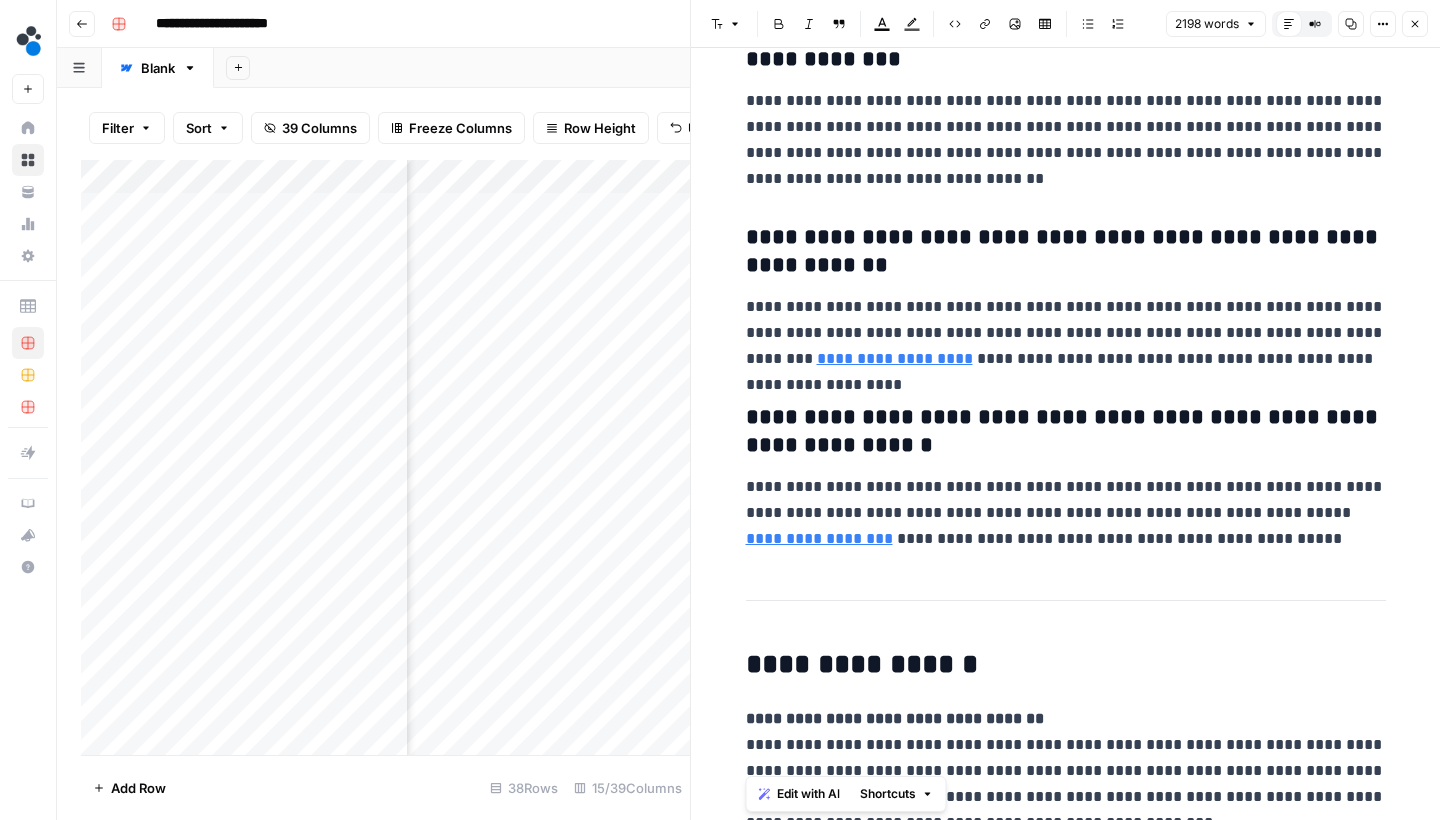 click 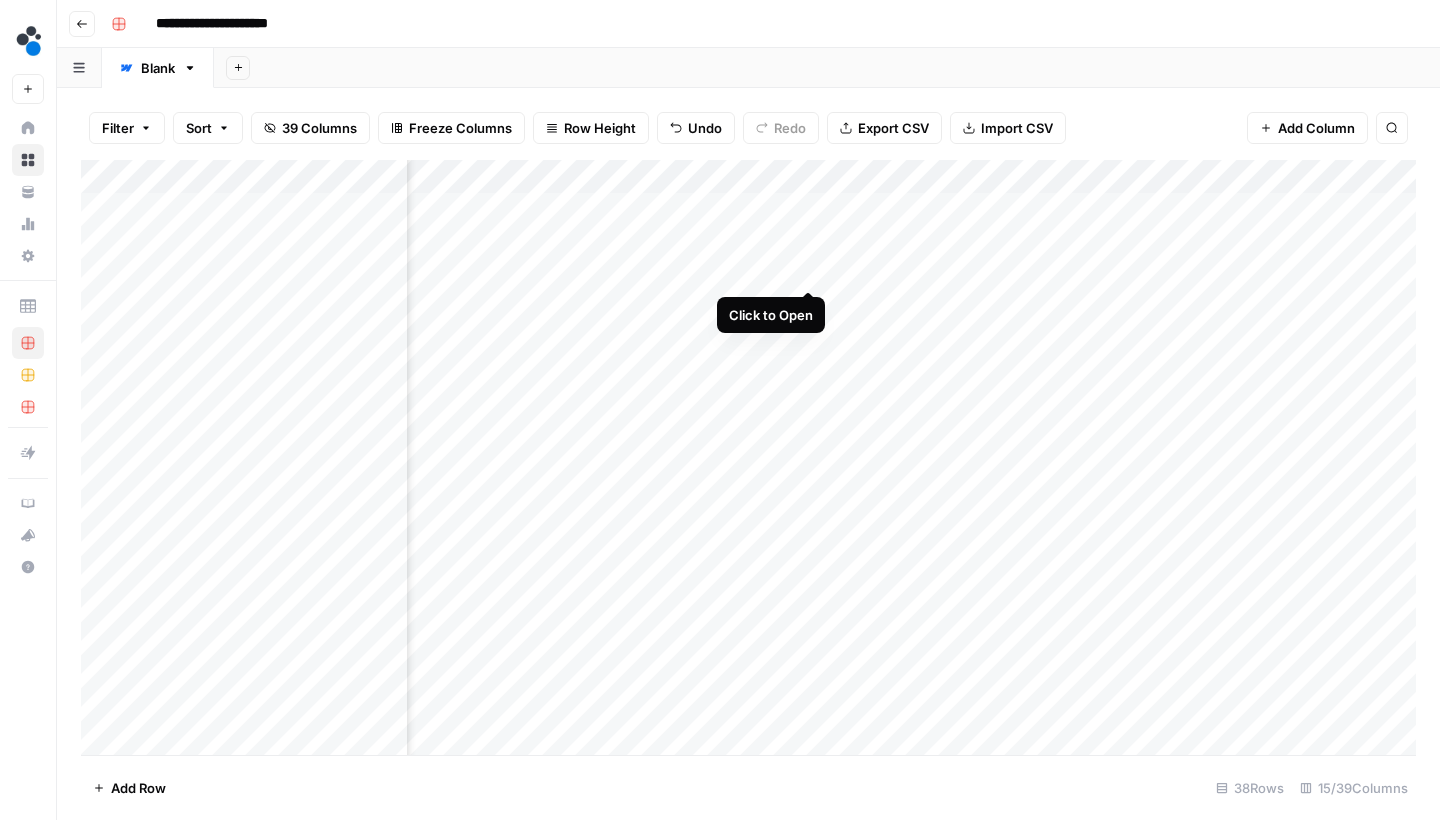 click on "Add Column" at bounding box center (748, 460) 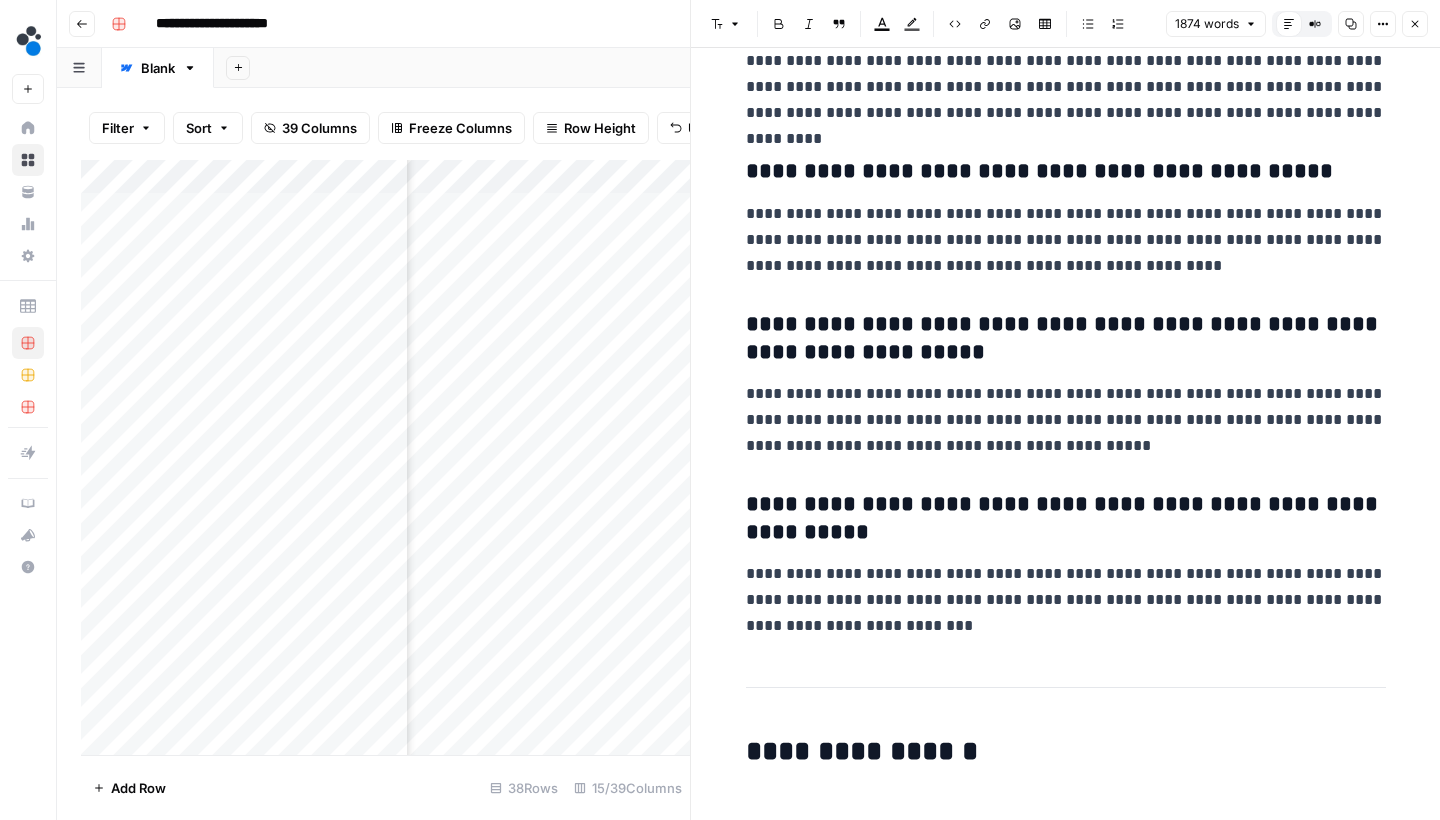 scroll, scrollTop: 8355, scrollLeft: 0, axis: vertical 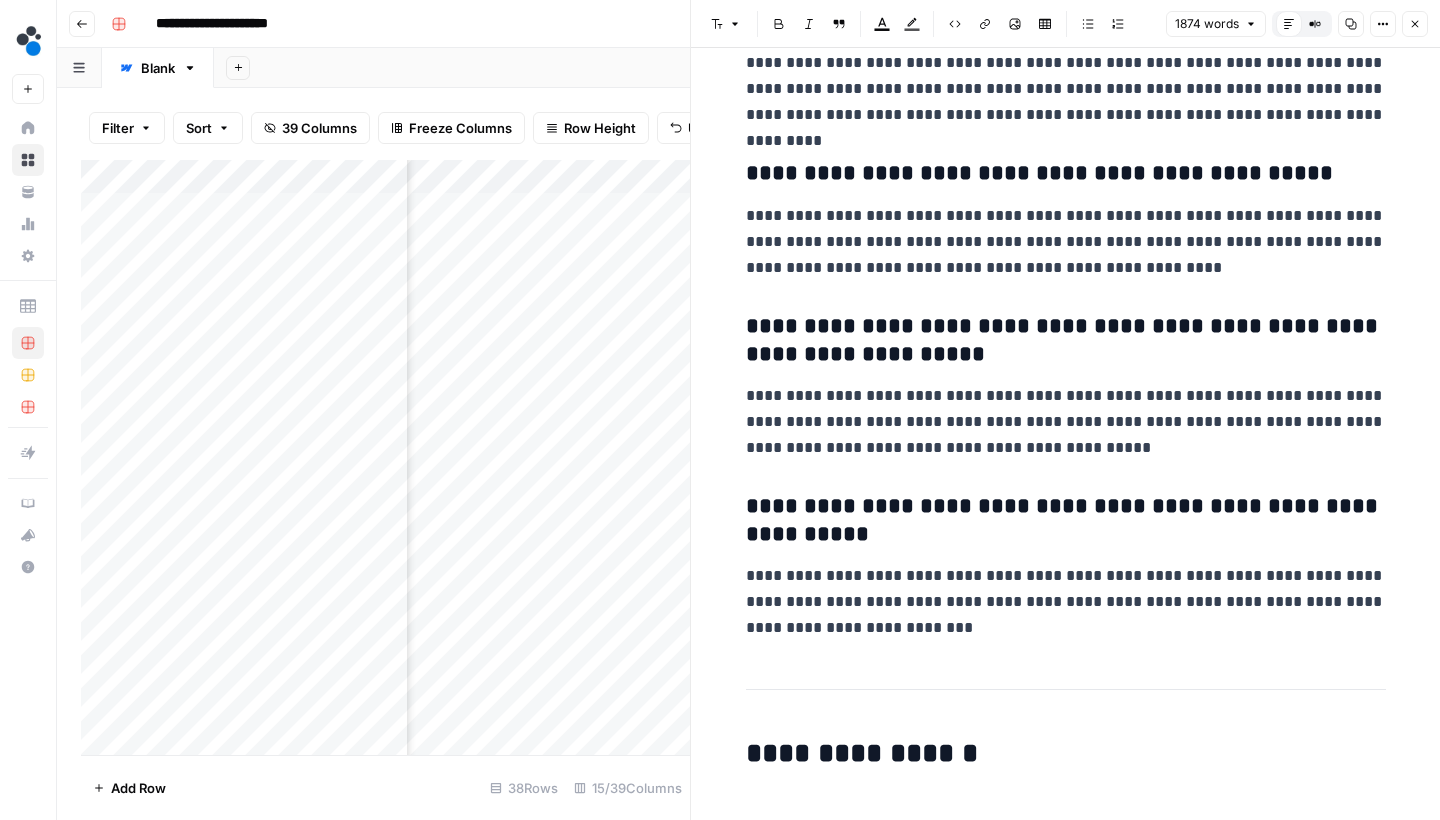click on "**********" at bounding box center [1066, -3723] 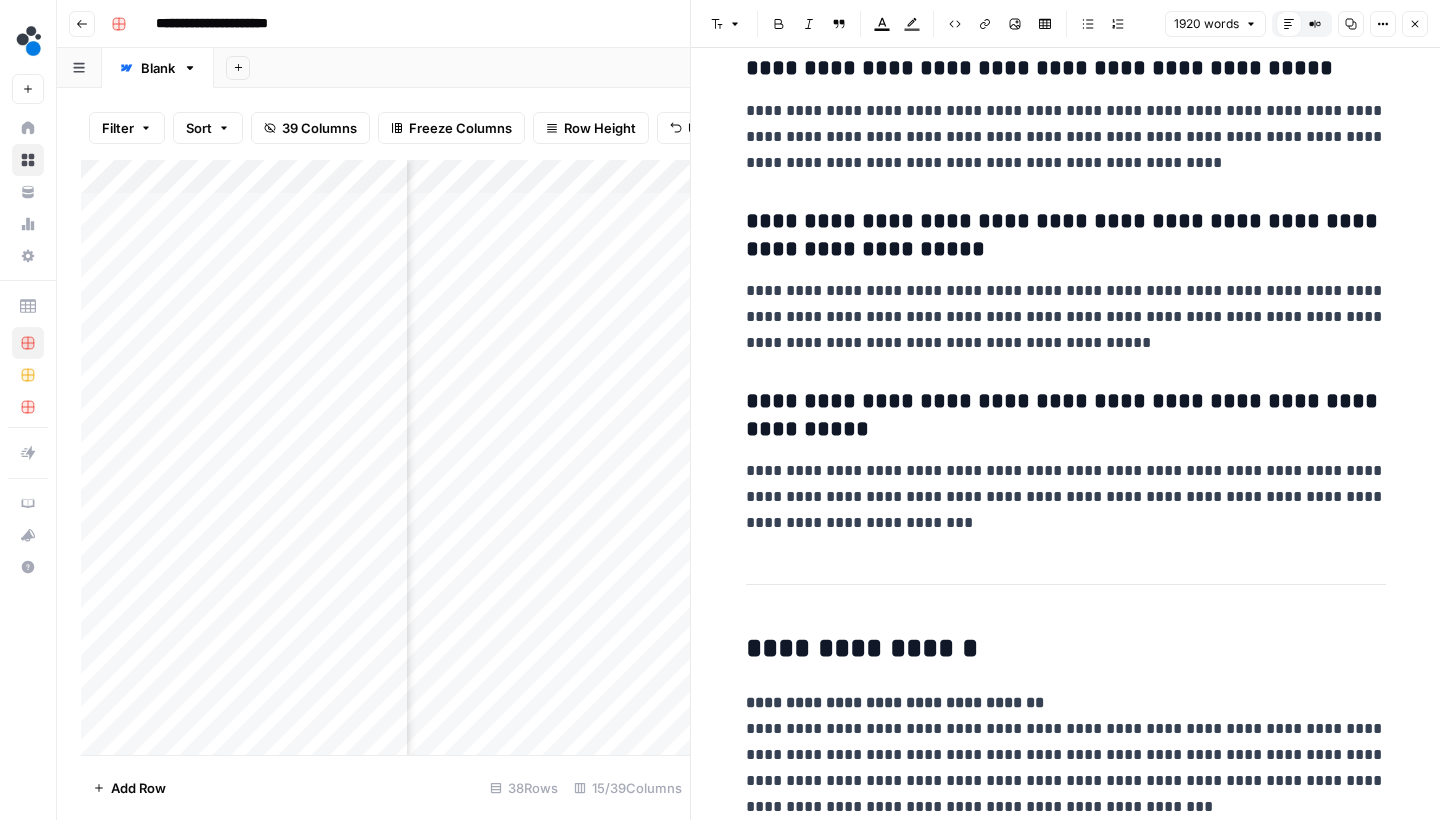 scroll, scrollTop: 8459, scrollLeft: 0, axis: vertical 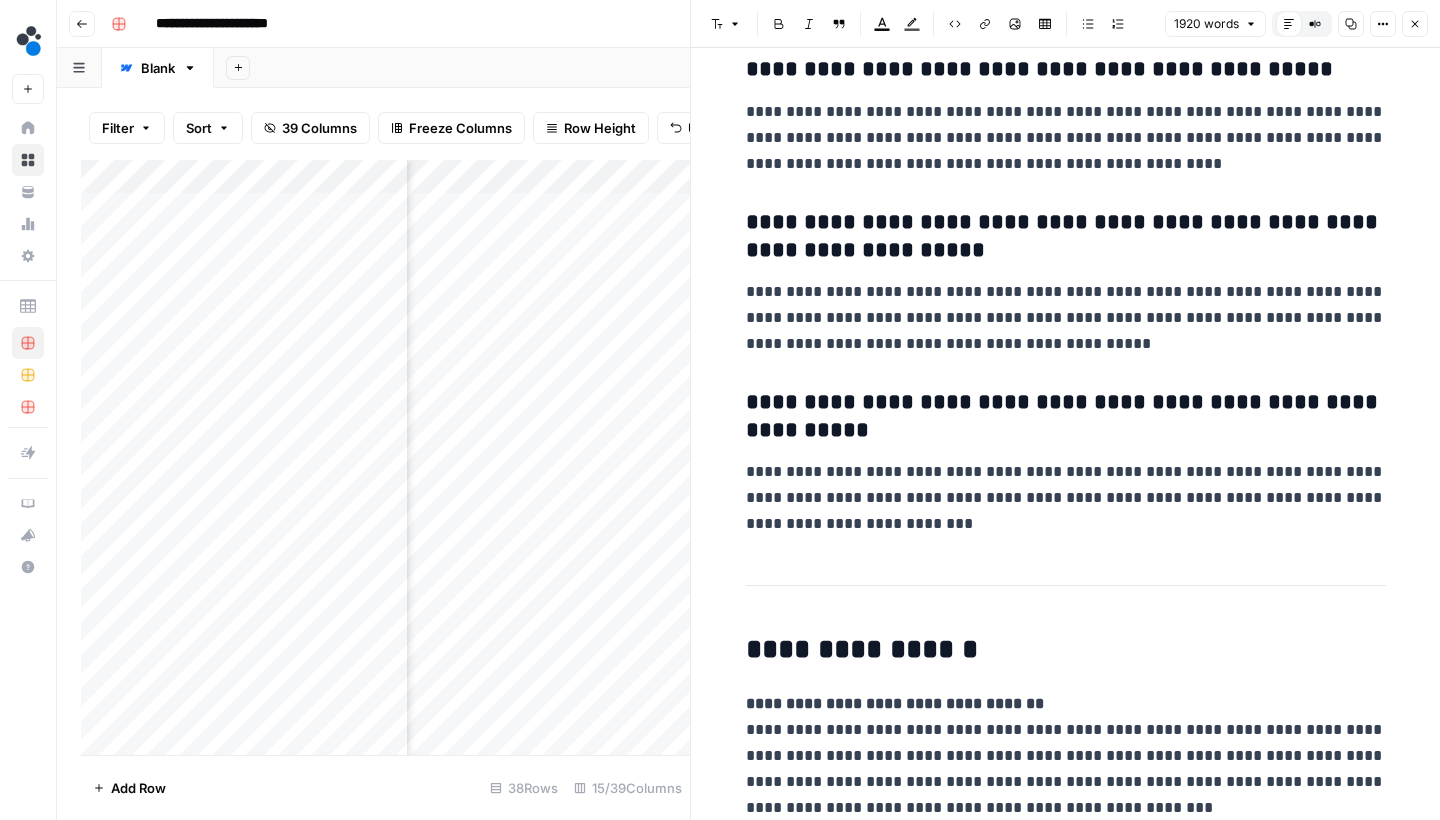 click on "Close" at bounding box center (1415, 24) 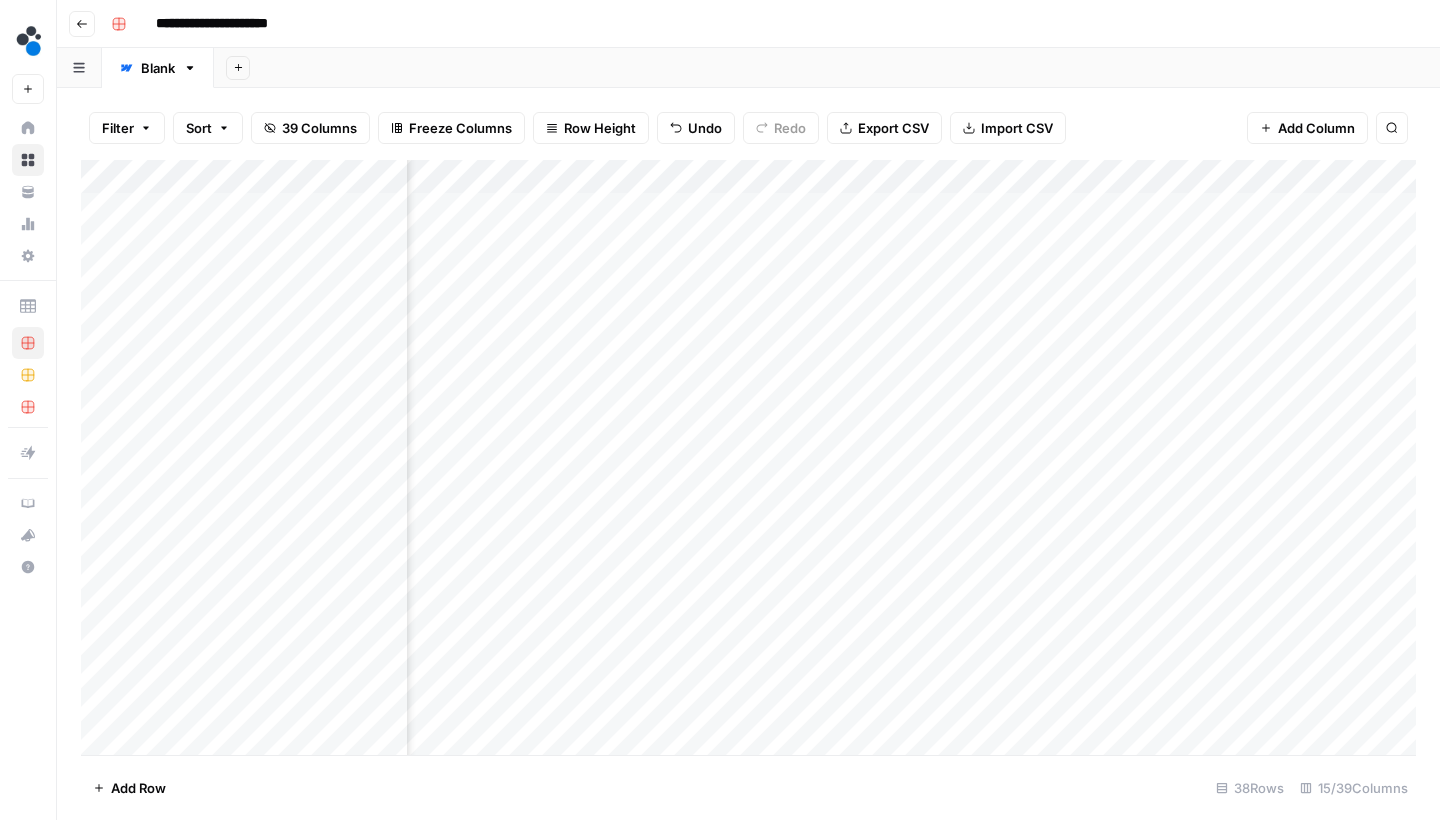 click on "Add Column" at bounding box center [748, 460] 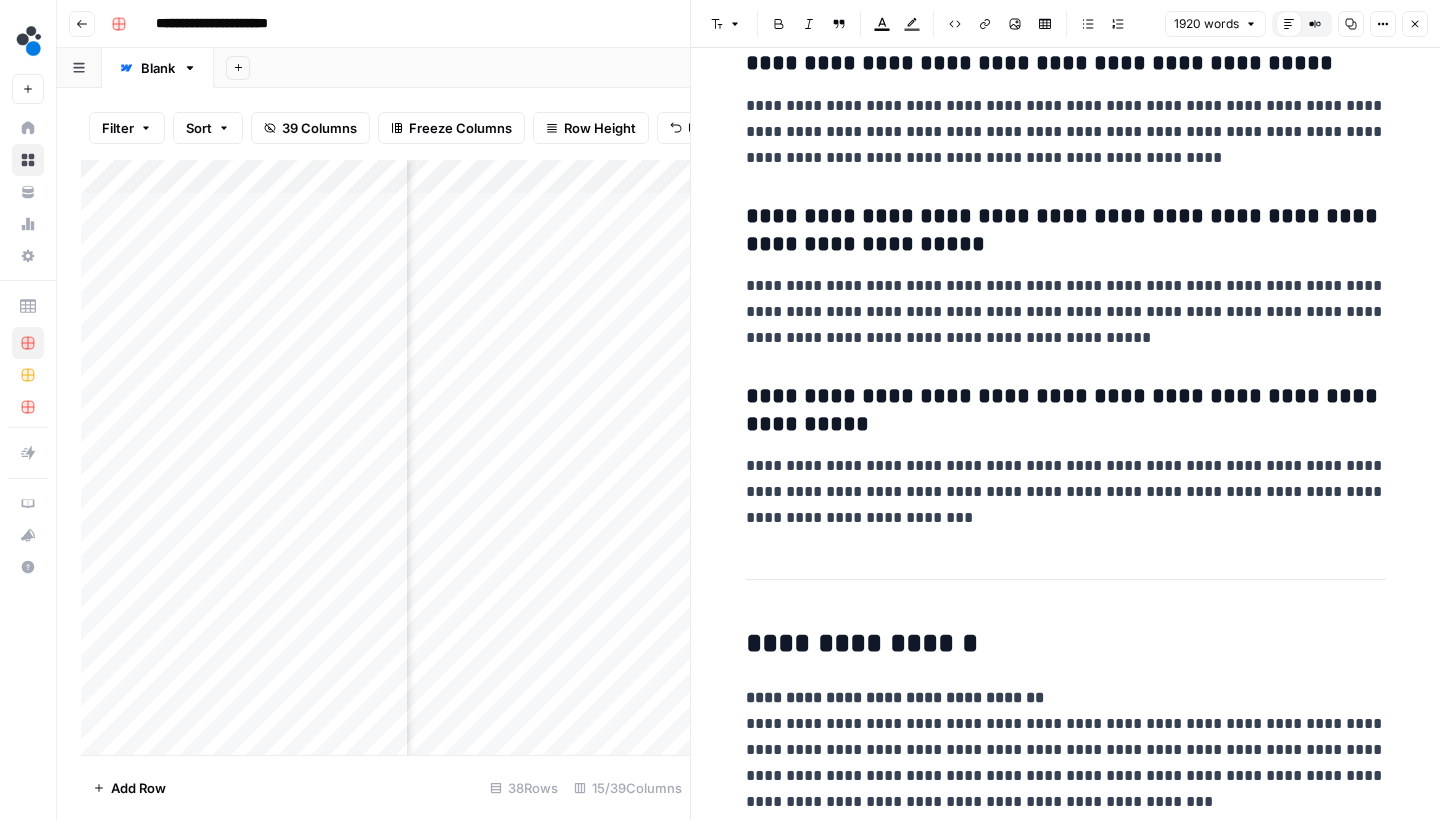 scroll, scrollTop: 8459, scrollLeft: 0, axis: vertical 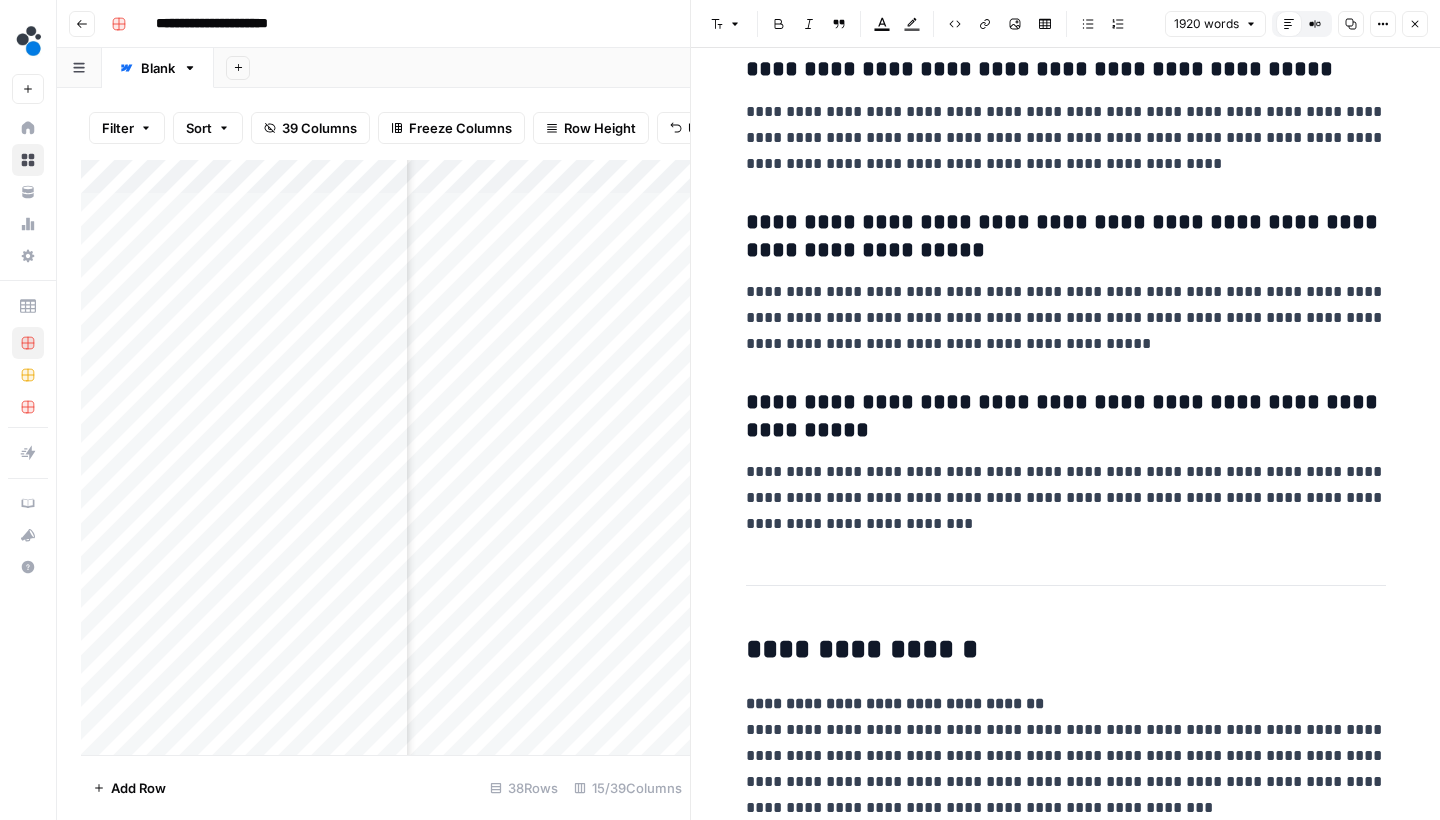click on "Close" at bounding box center (1415, 24) 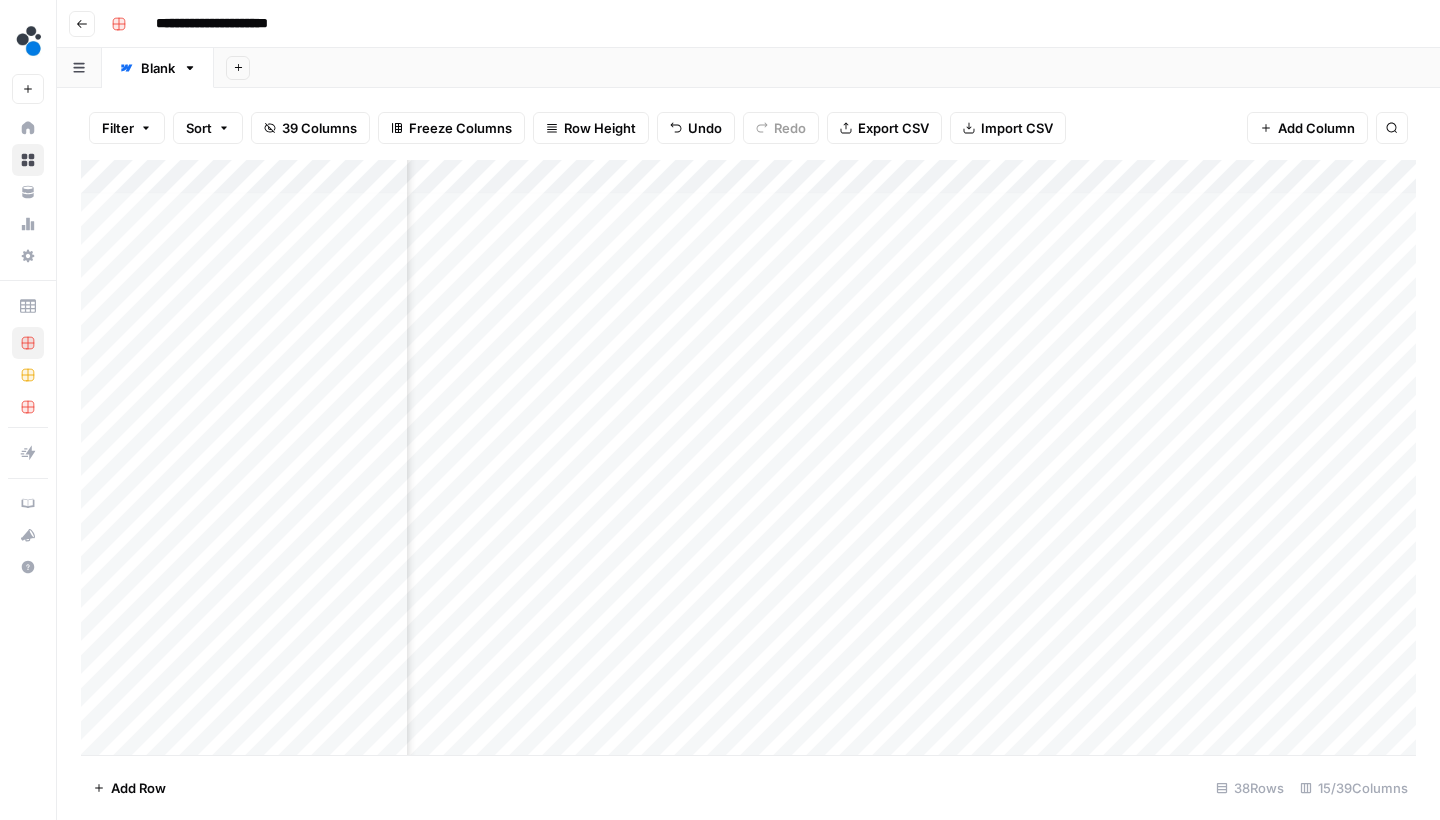scroll, scrollTop: 6, scrollLeft: 817, axis: both 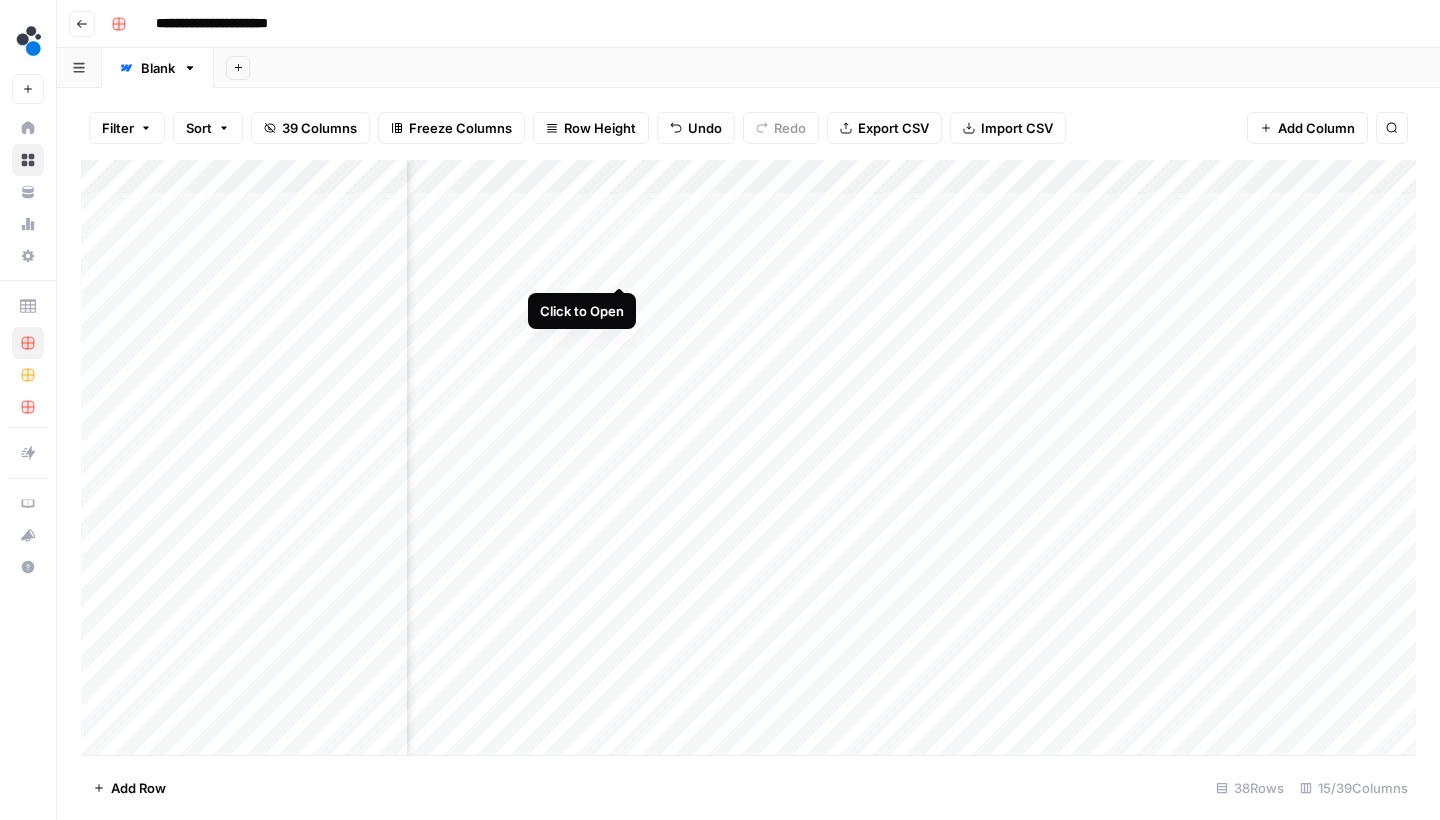 click on "Add Column" at bounding box center (748, 460) 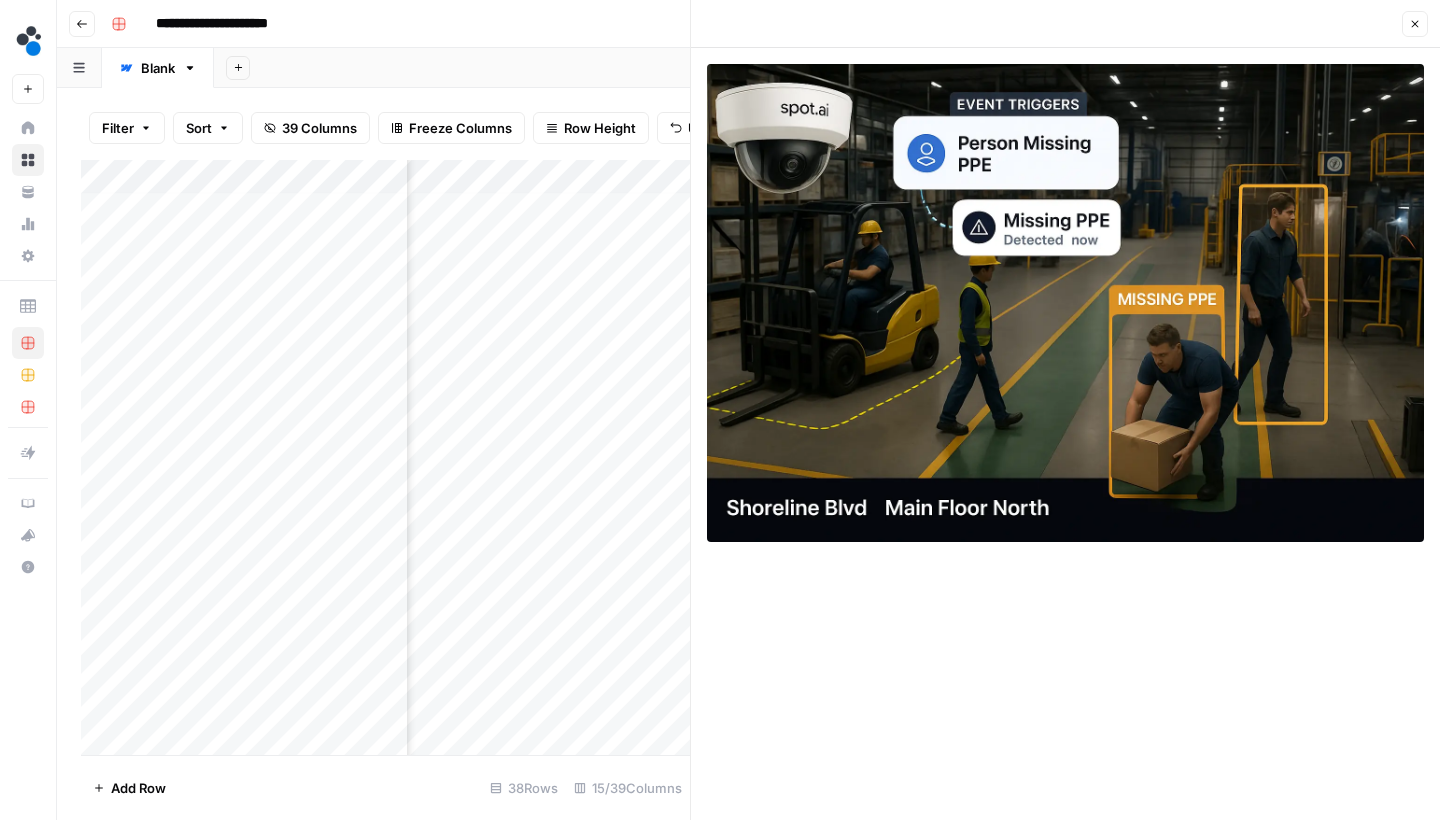 click 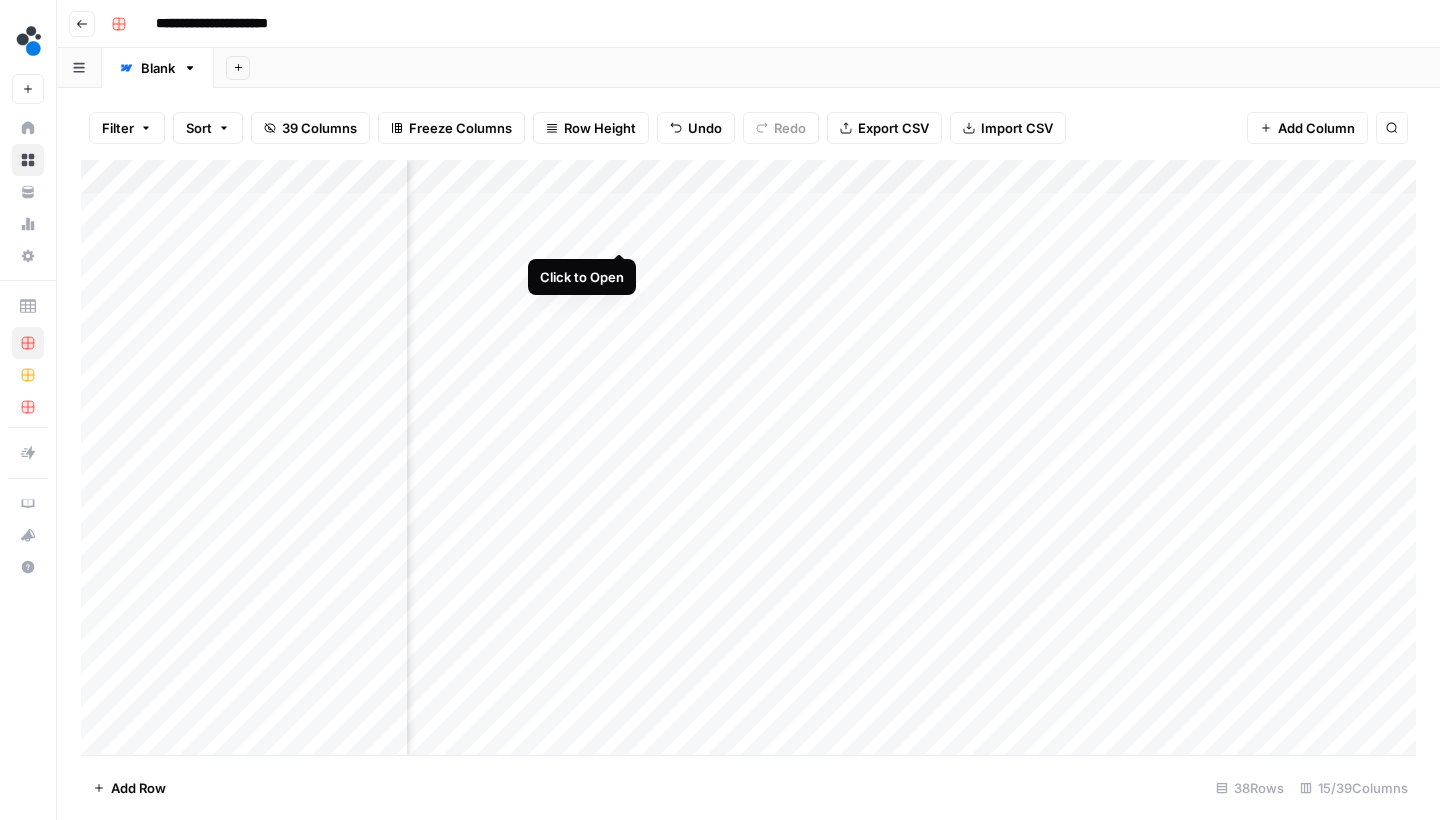 click on "Add Column" at bounding box center [748, 460] 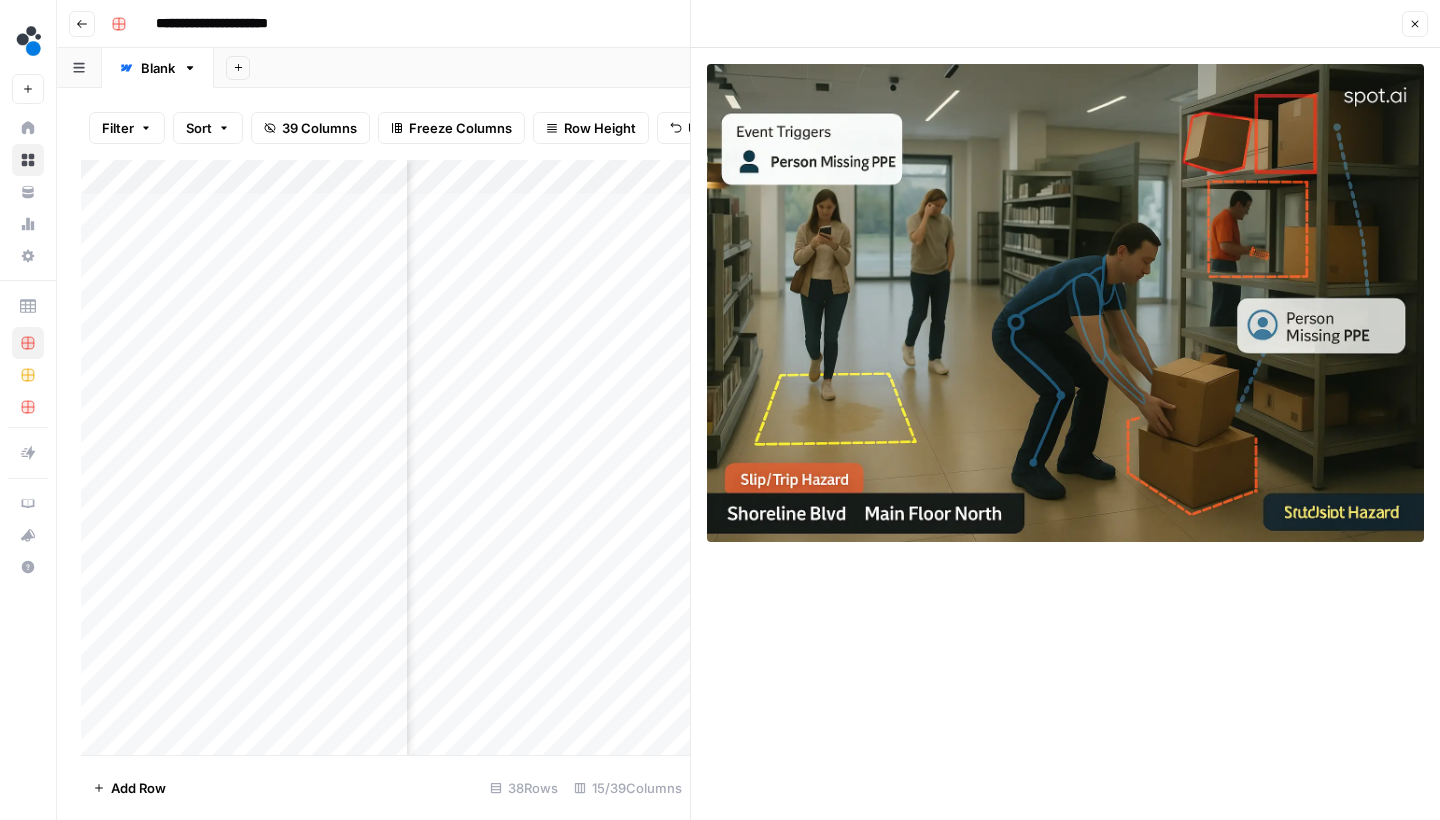 click 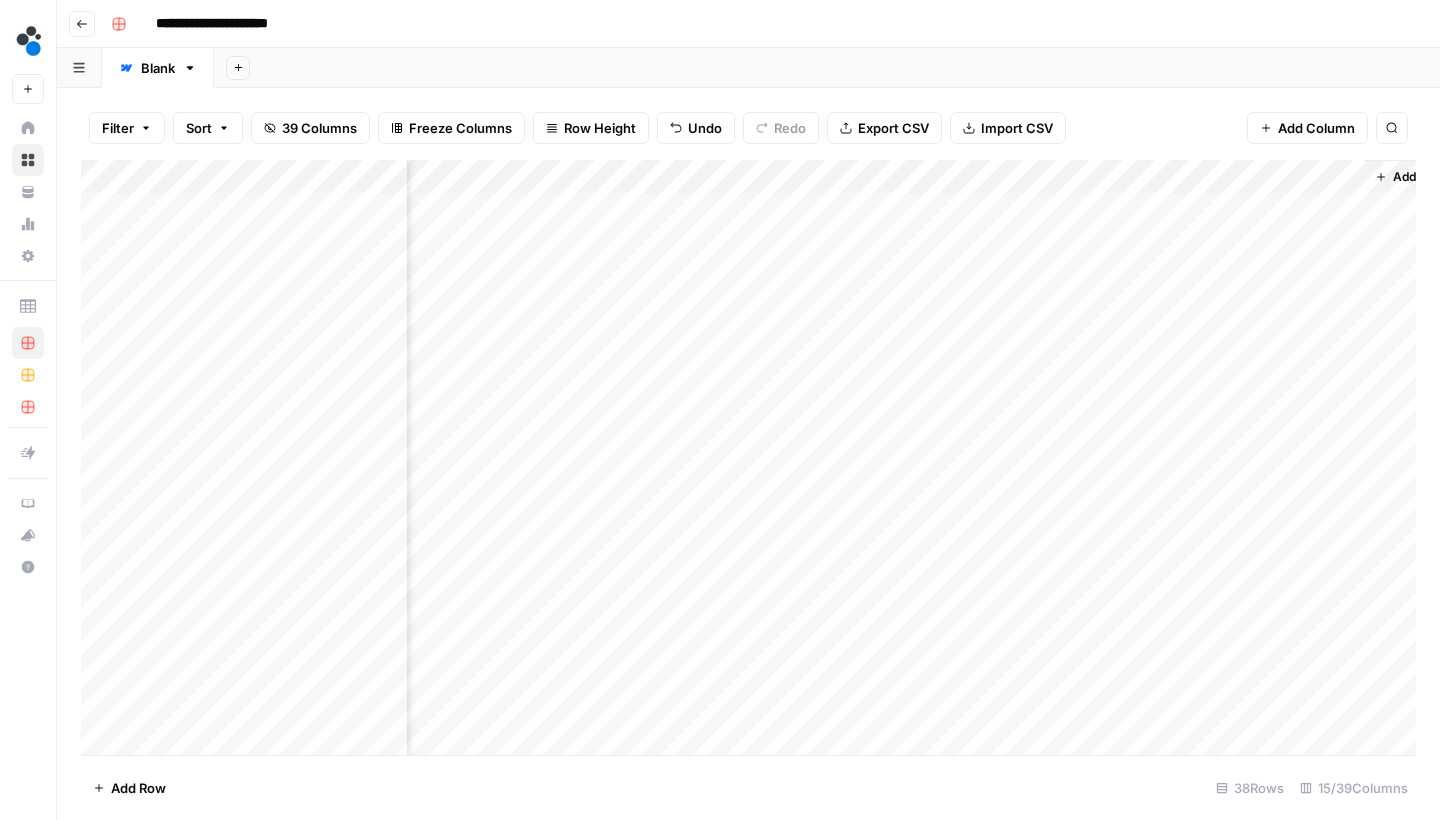 scroll, scrollTop: 0, scrollLeft: 1254, axis: horizontal 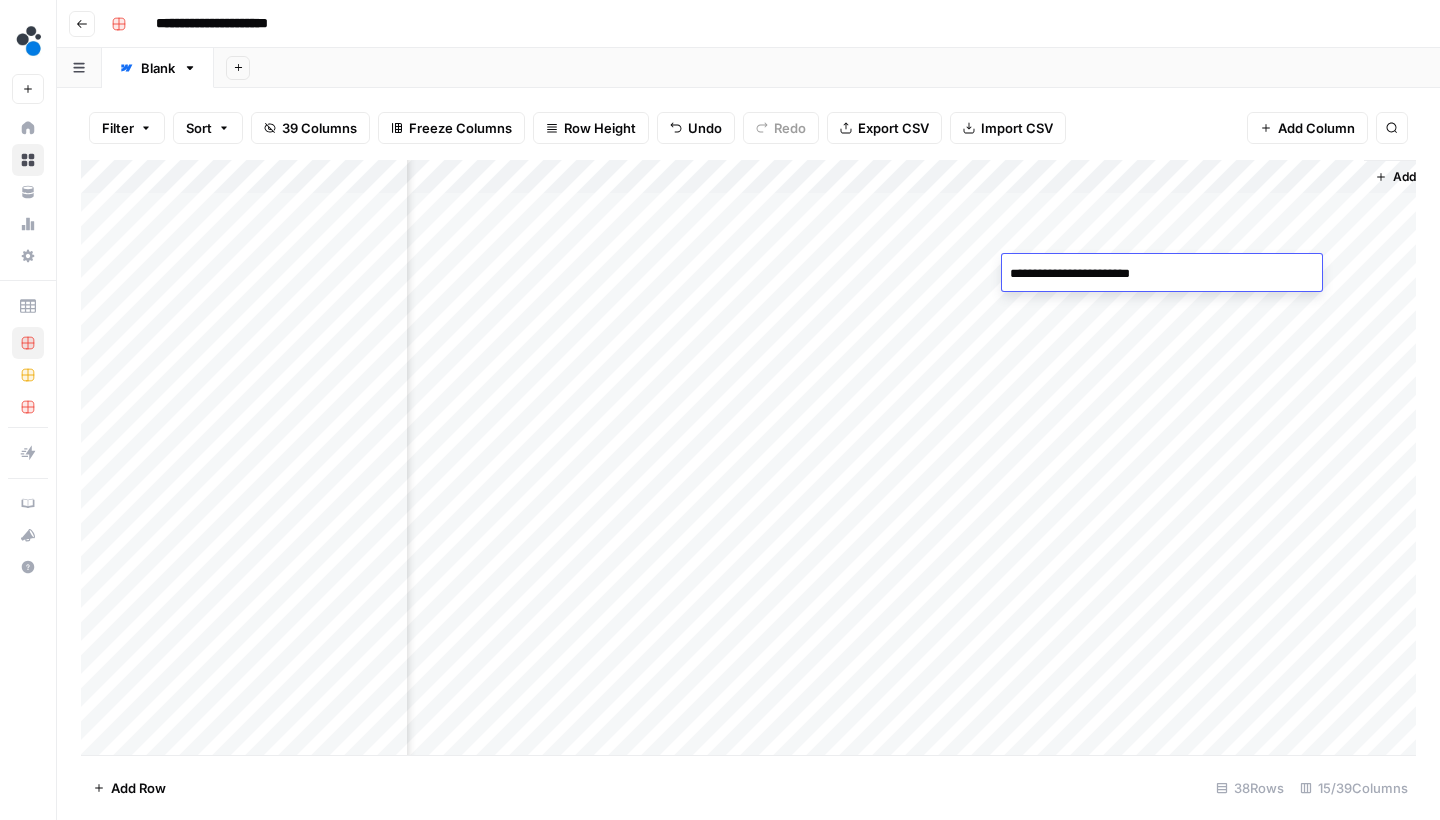 click on "Filter Sort 39 Columns Freeze Columns Row Height Undo Redo Export CSV Import CSV Add Column Search Add Column Add Row 38  Rows 15/39  Columns" at bounding box center [748, 454] 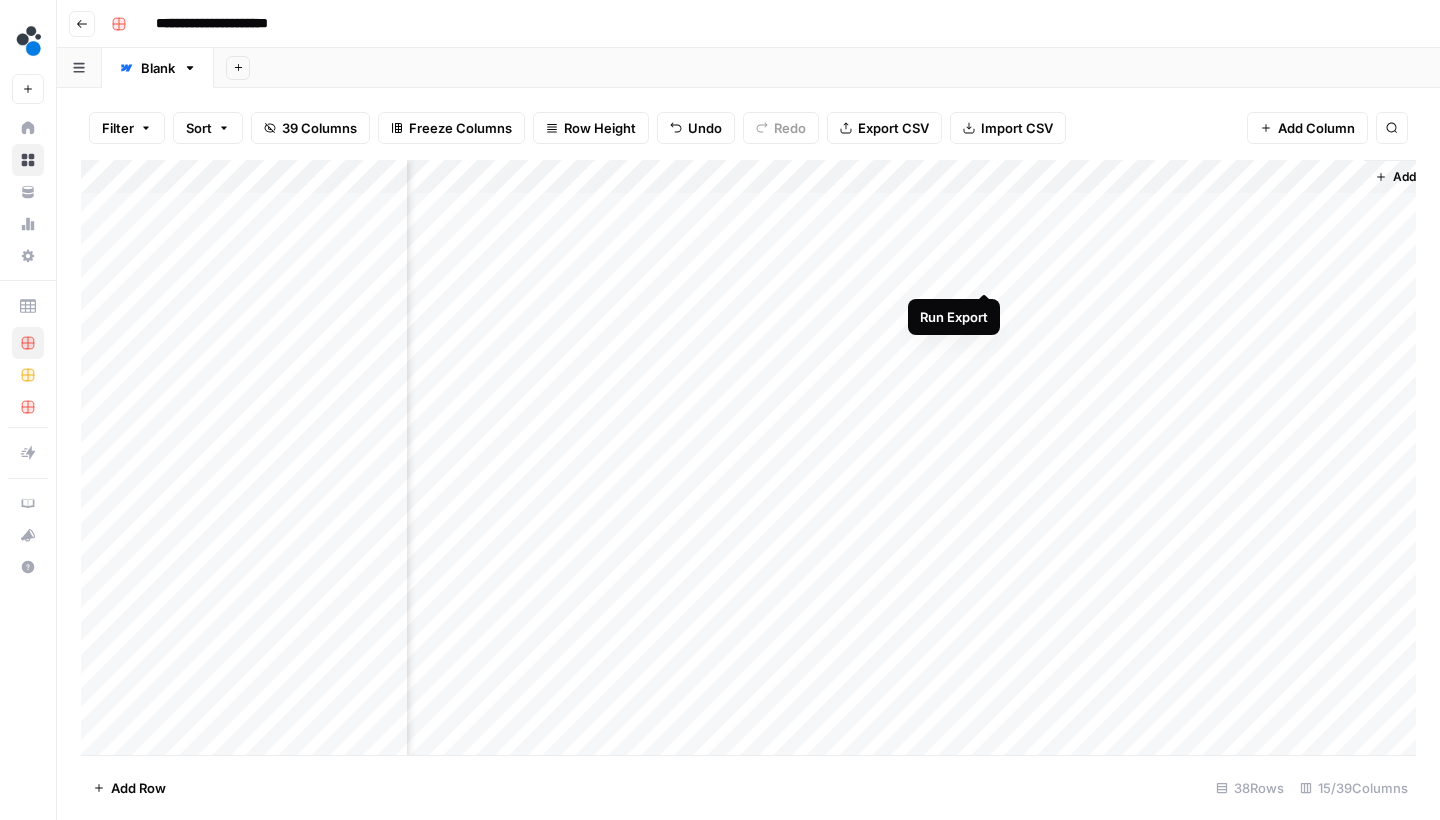 click on "Add Column" at bounding box center [748, 460] 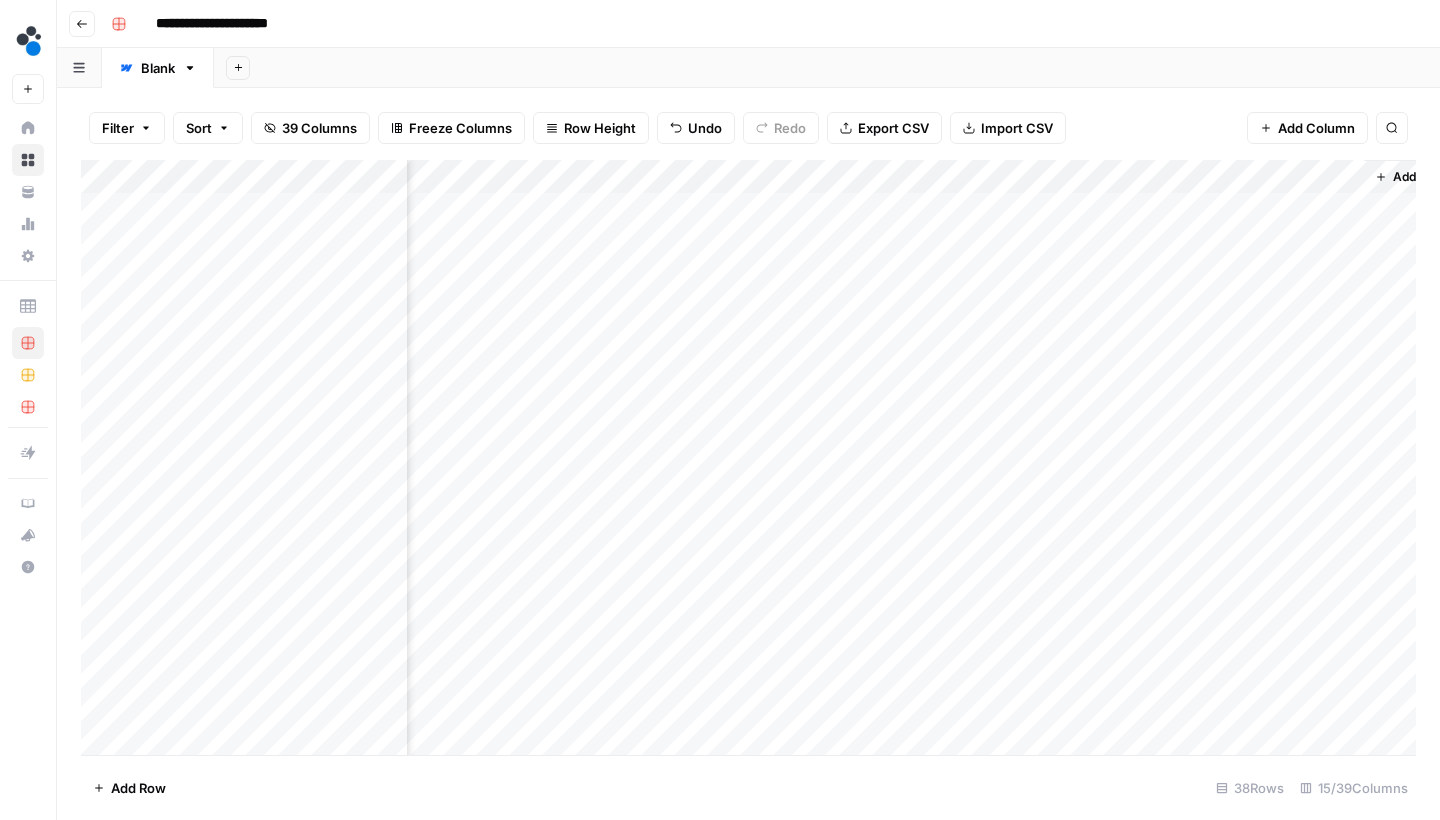 click on "Add Column" at bounding box center [748, 460] 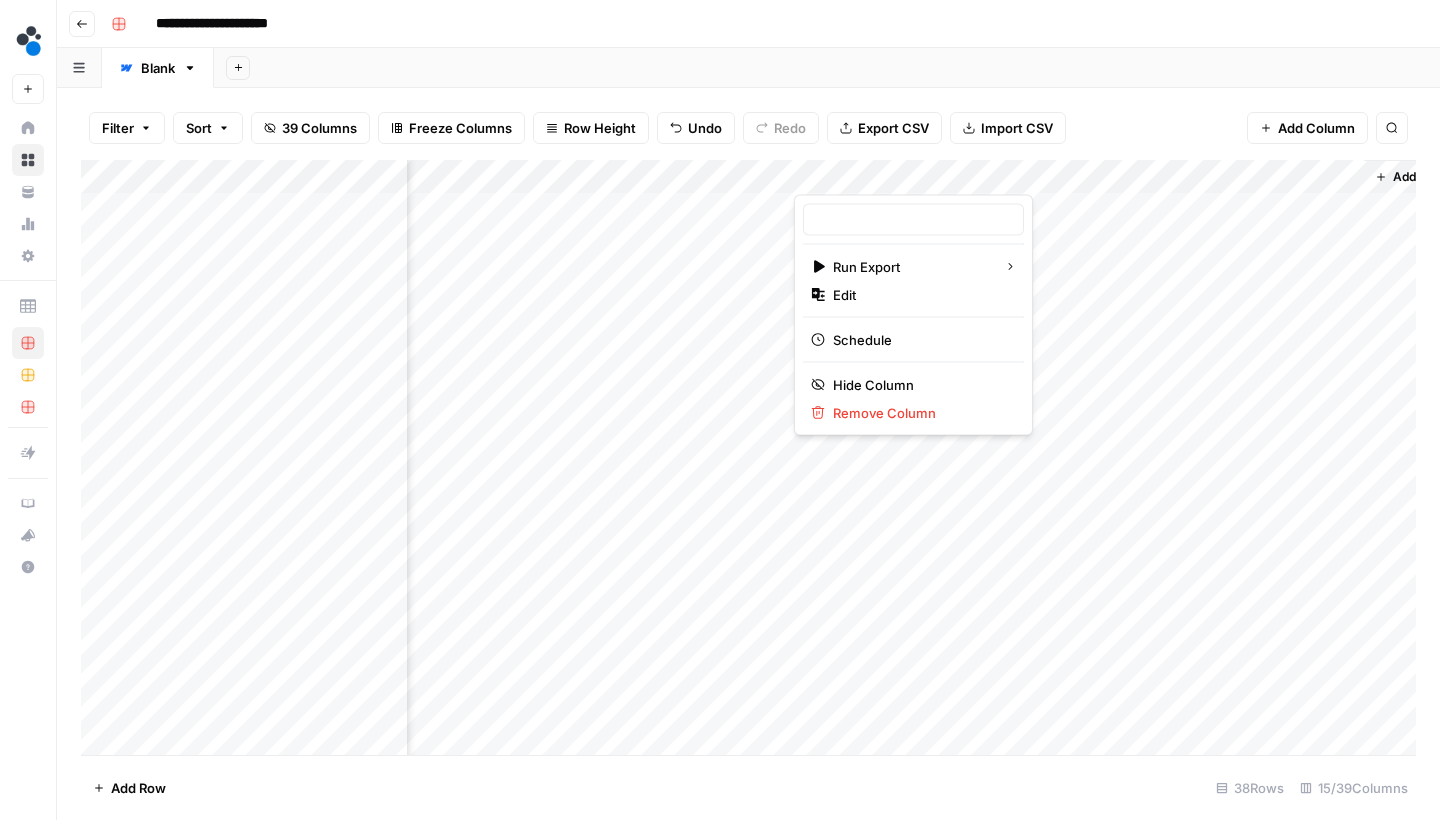 type on "Webflow Export" 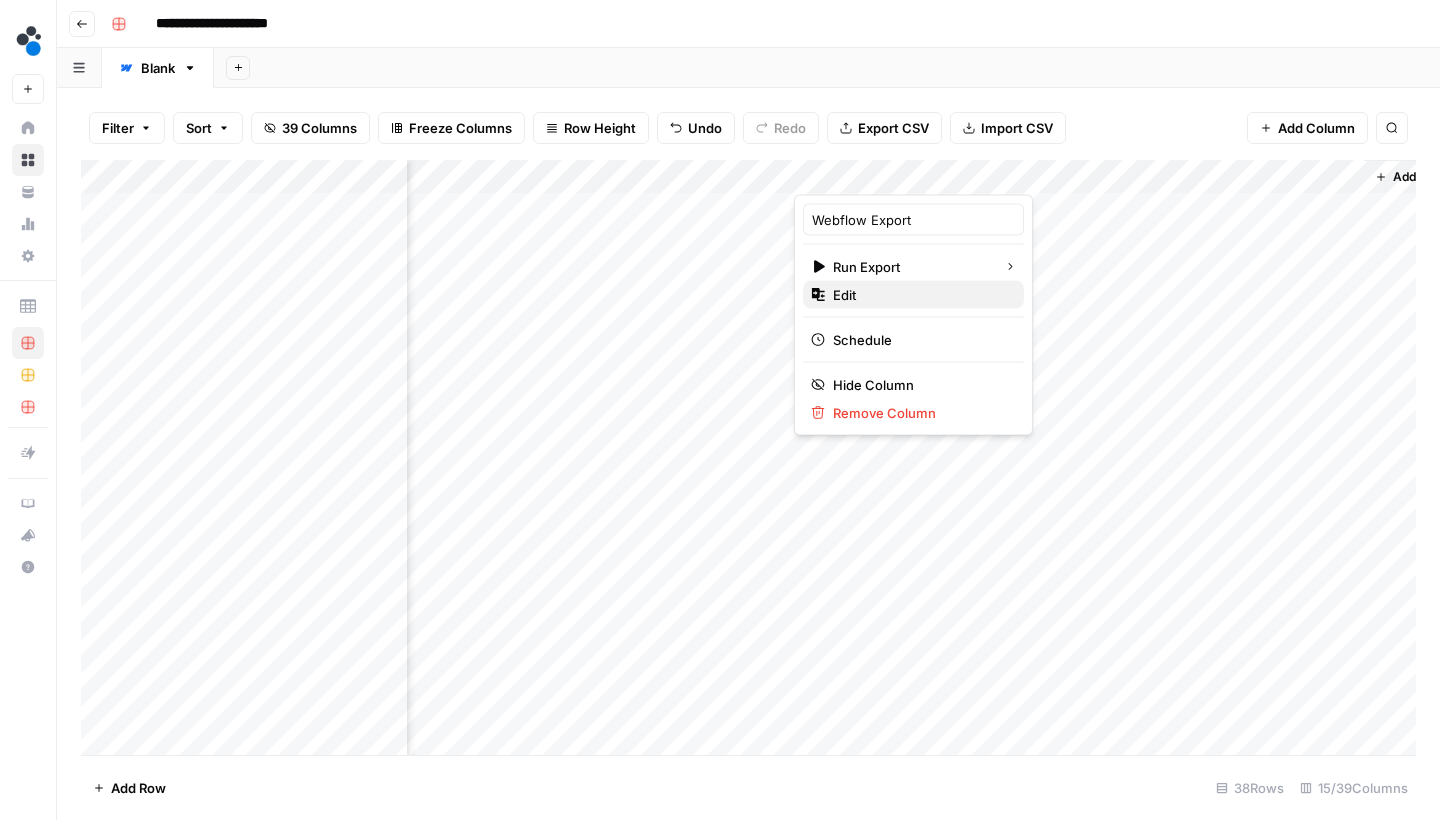 click on "Edit" at bounding box center (920, 295) 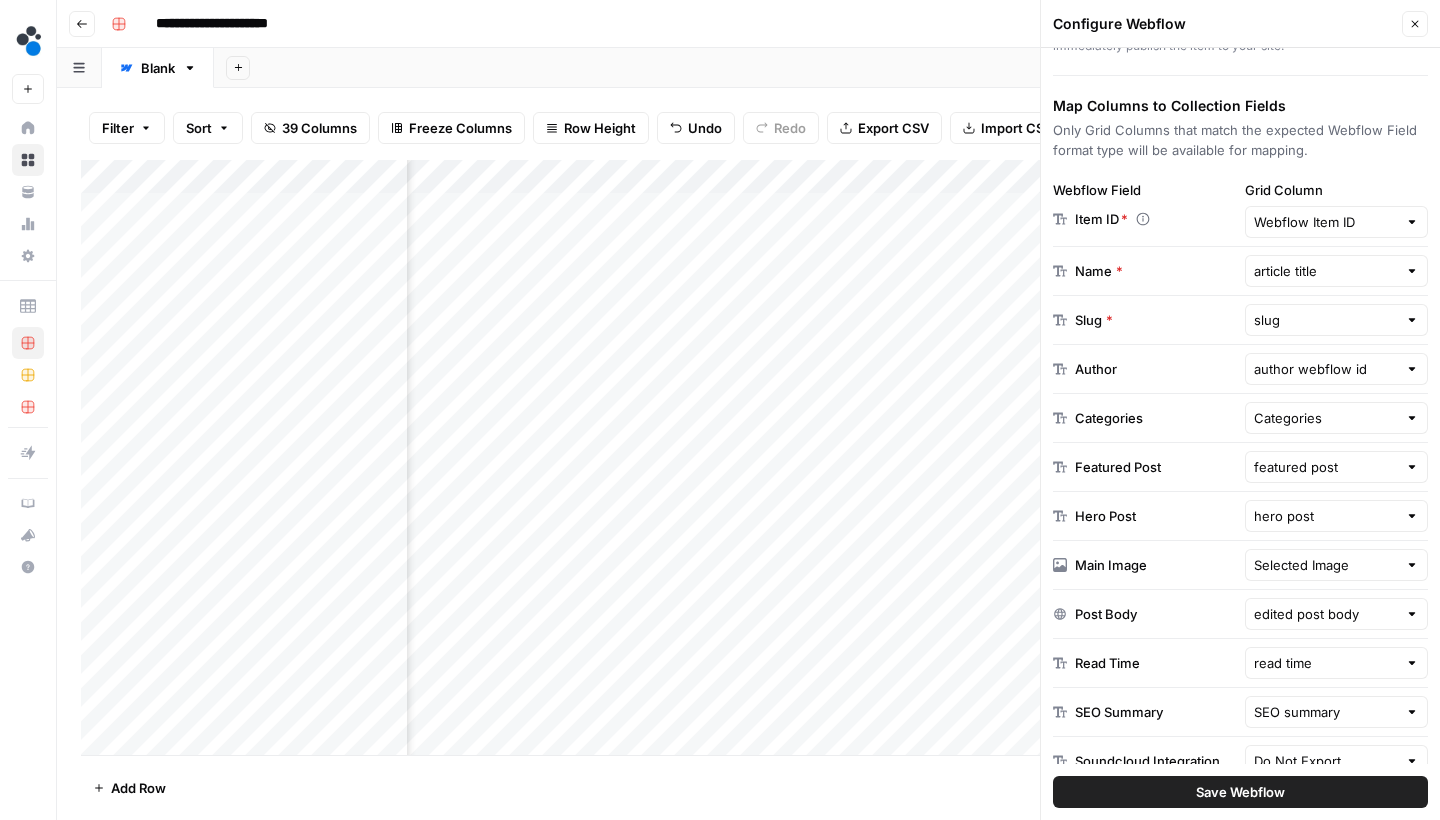 scroll, scrollTop: 175, scrollLeft: 0, axis: vertical 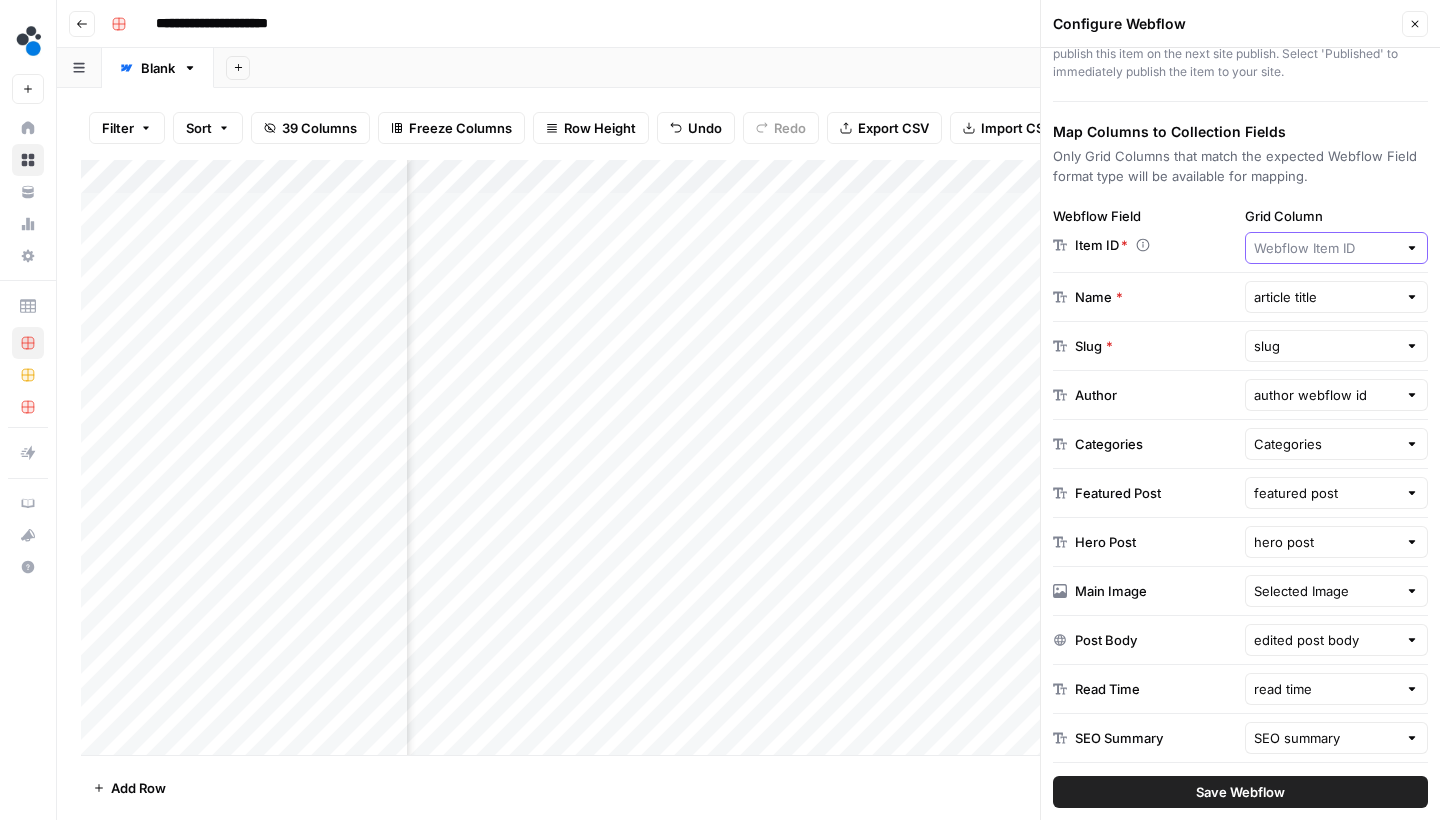 click on "Grid Column" at bounding box center [1326, 248] 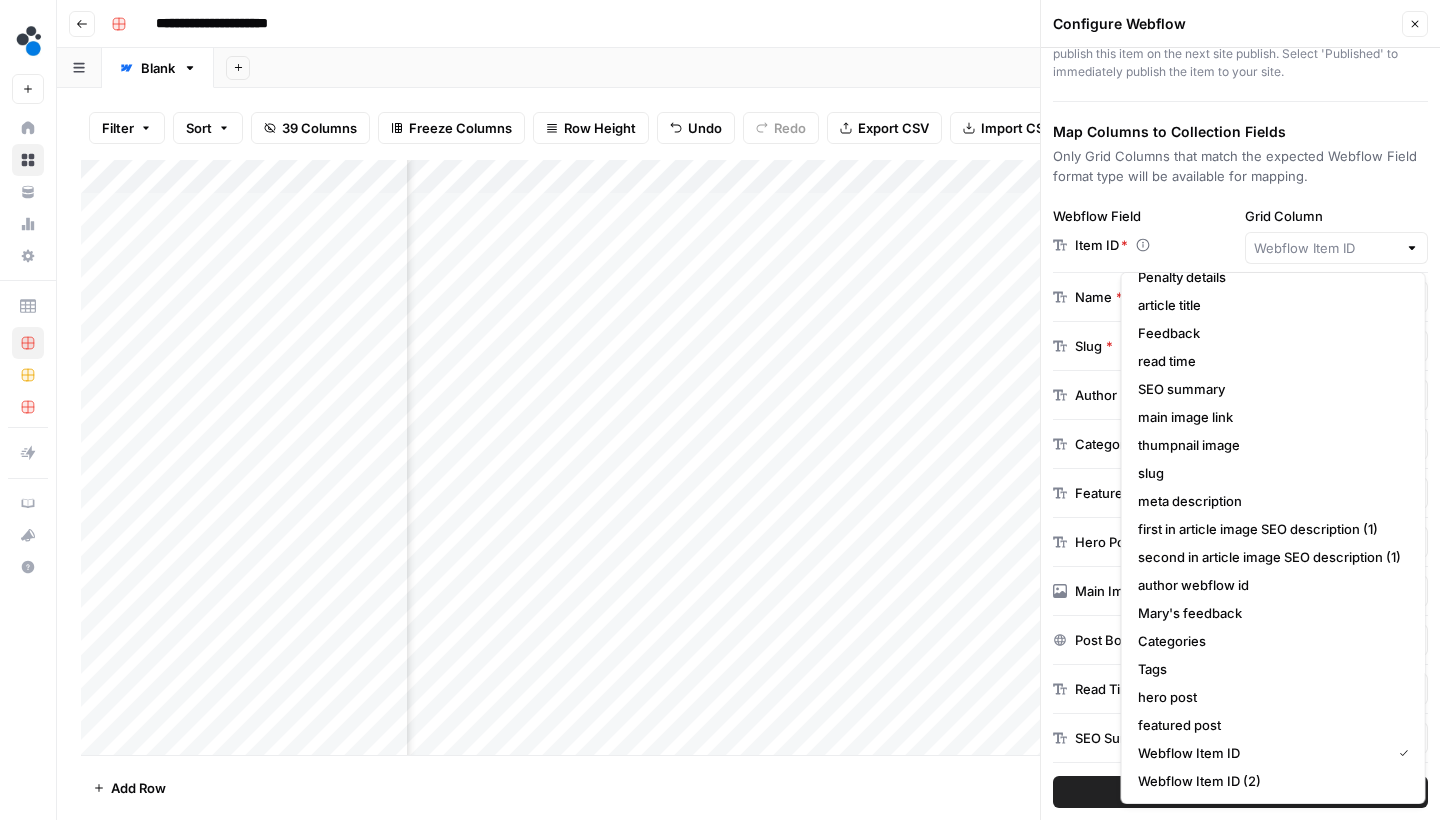 scroll, scrollTop: 109, scrollLeft: 0, axis: vertical 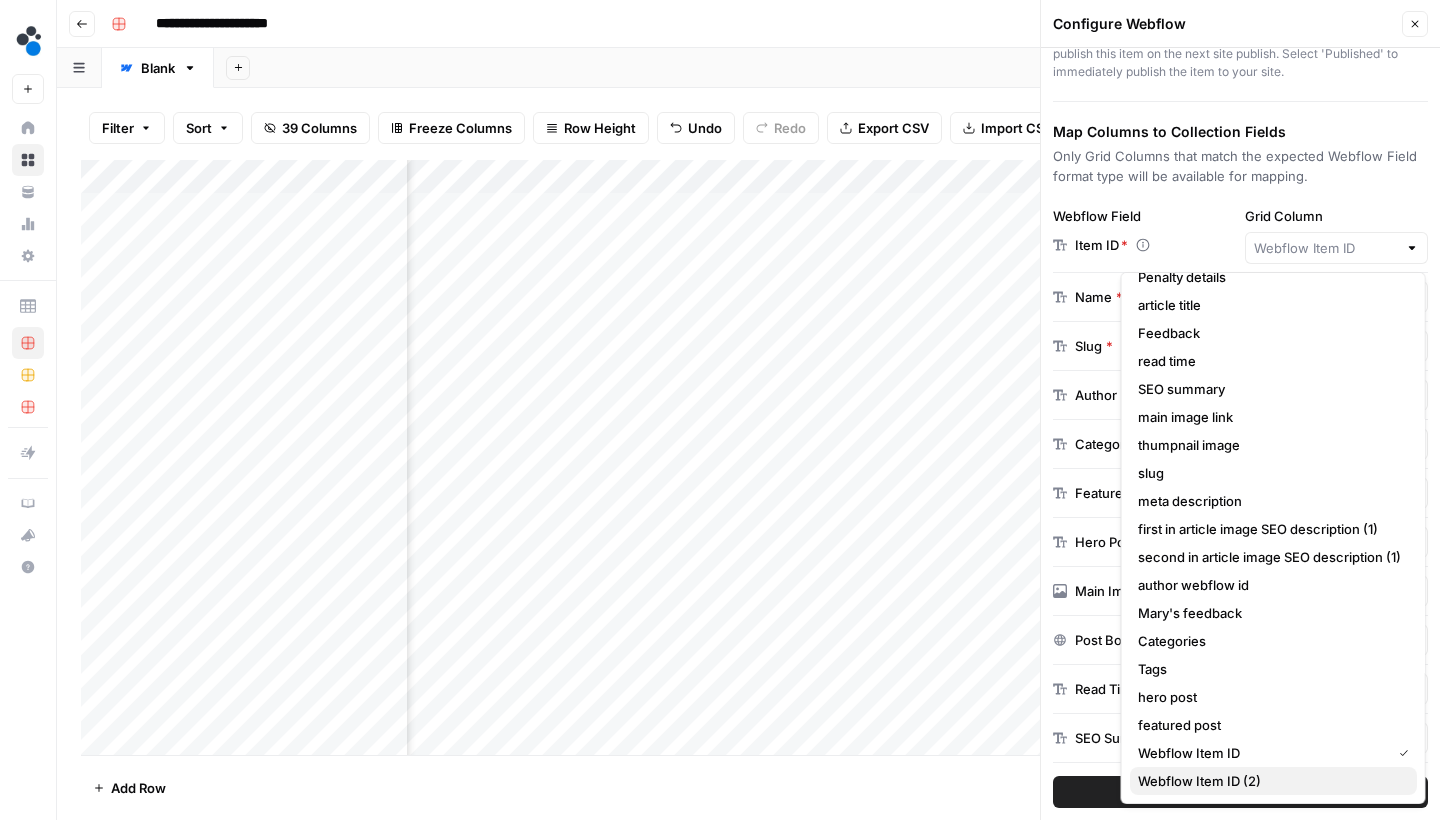 click on "Webflow Item ID (2)" at bounding box center (1269, 781) 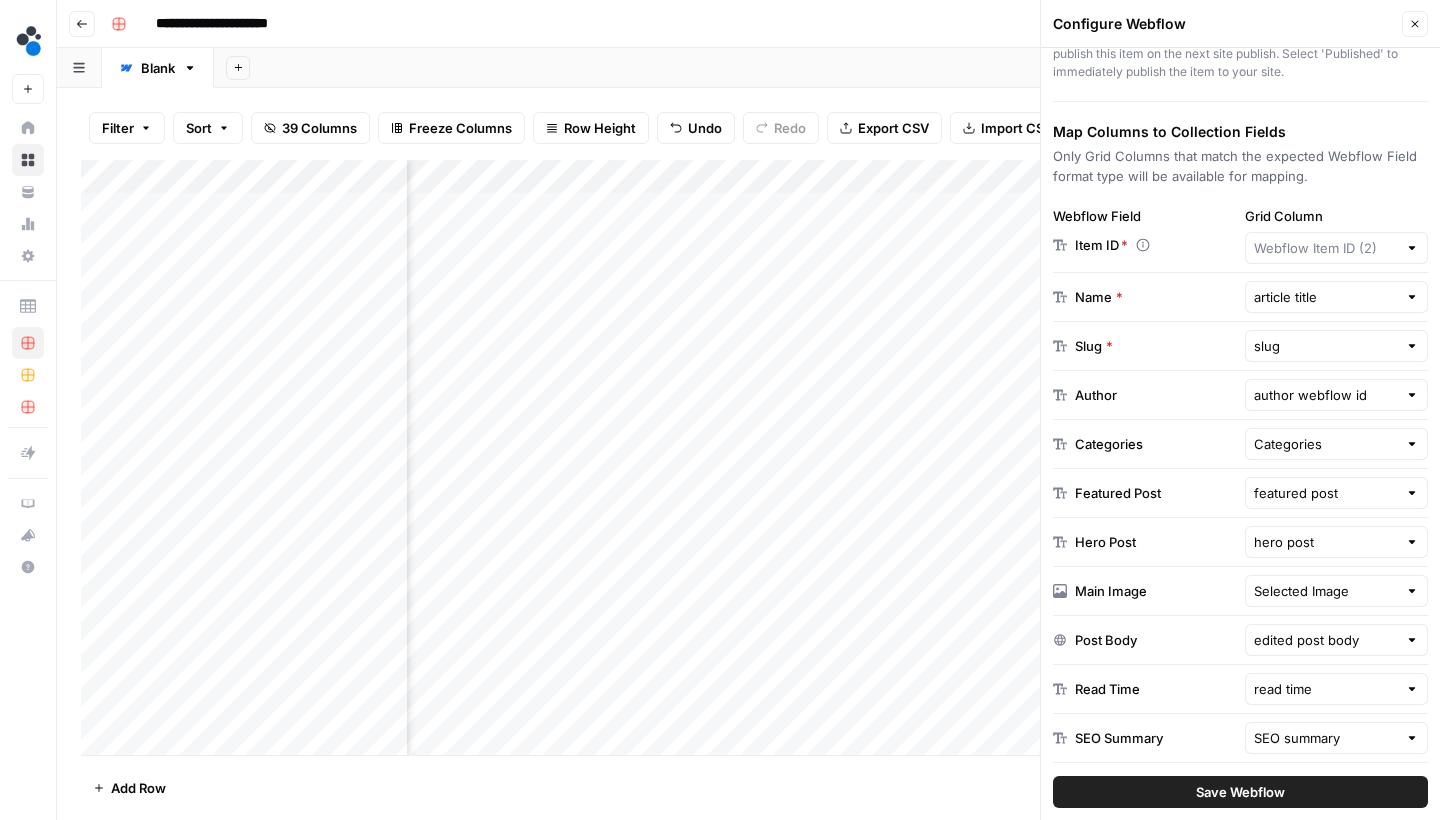 type on "Webflow Item ID (2)" 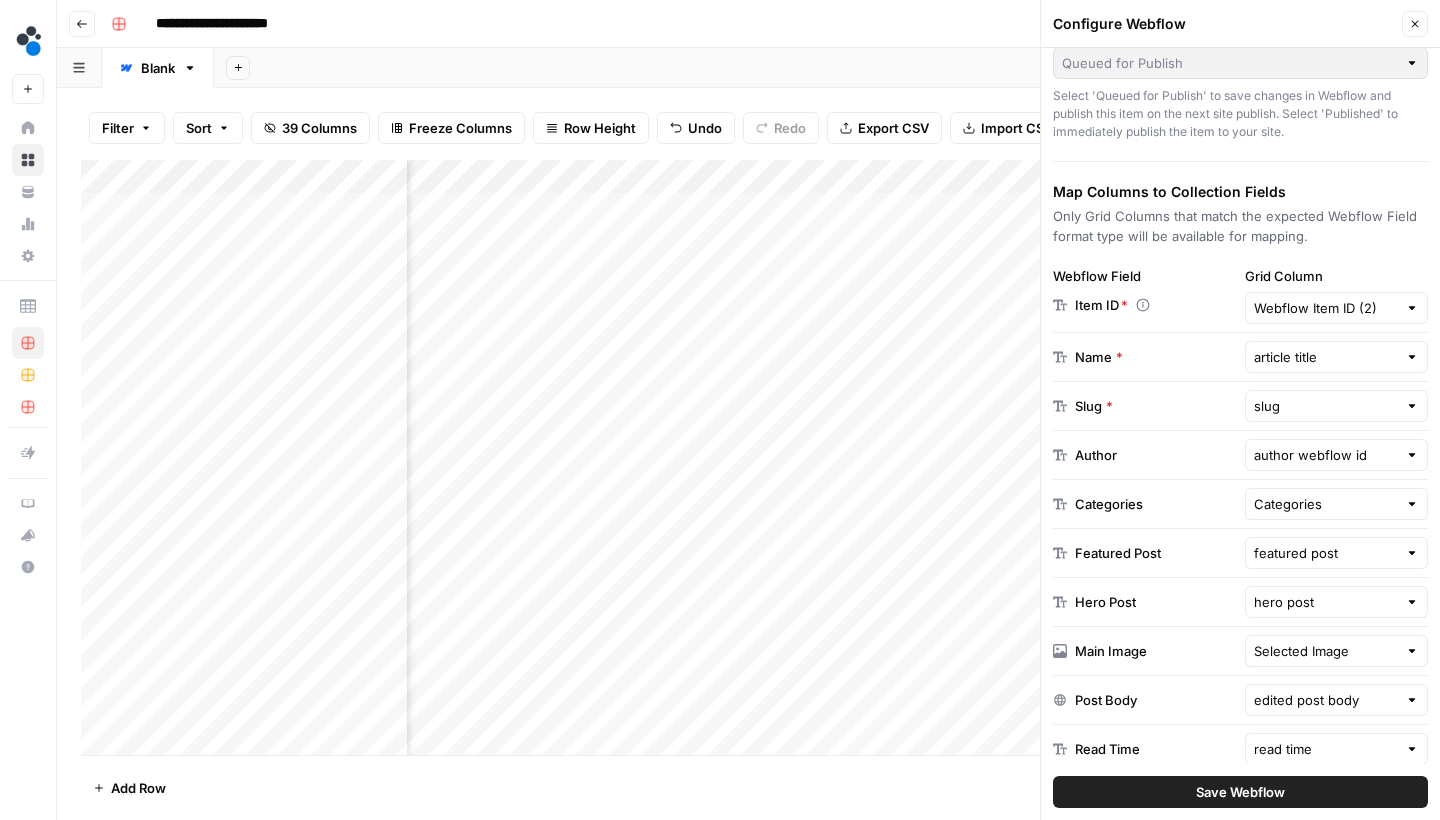 click on "Save Webflow" at bounding box center [1240, 792] 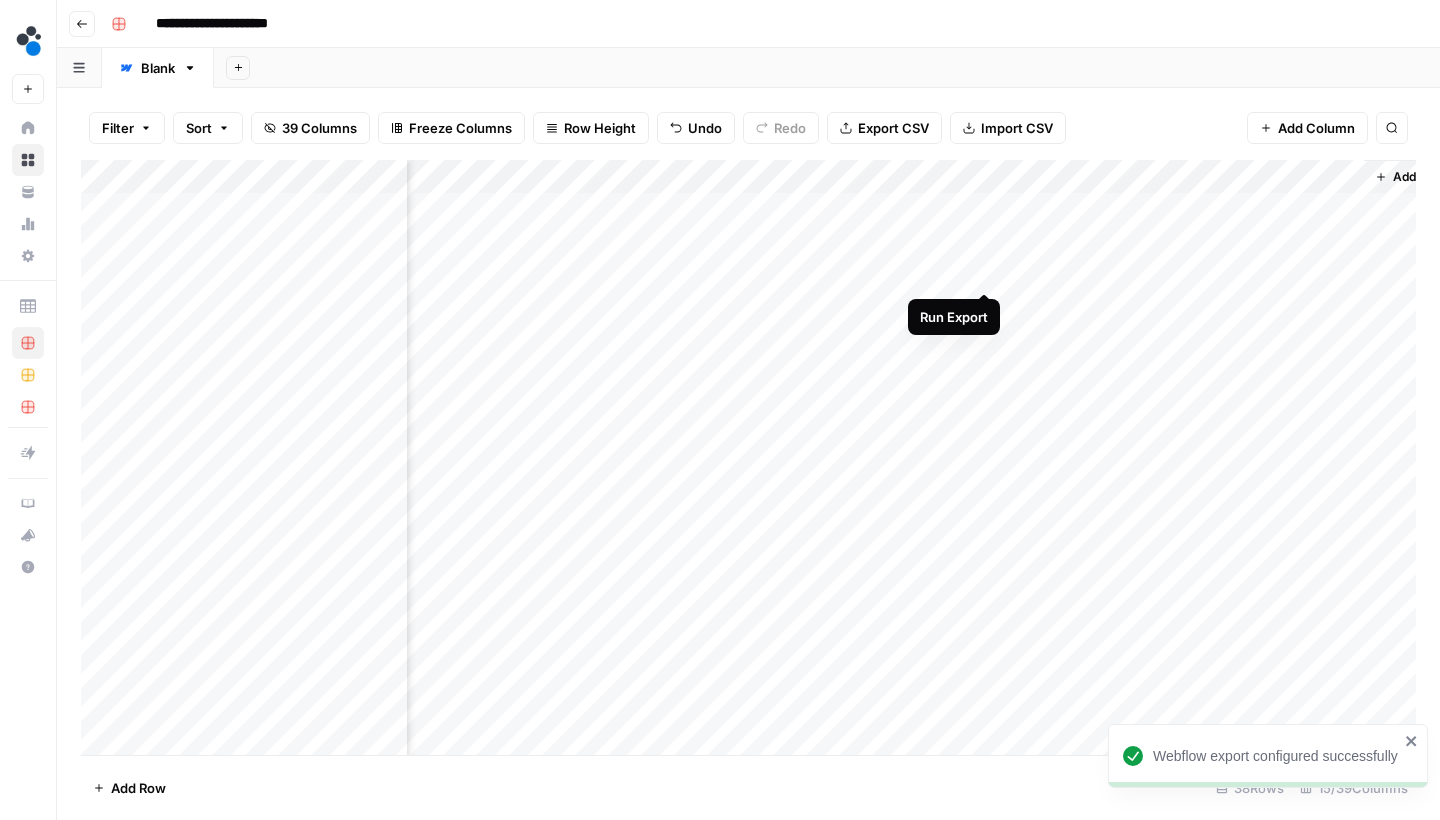click on "Add Column" at bounding box center (748, 460) 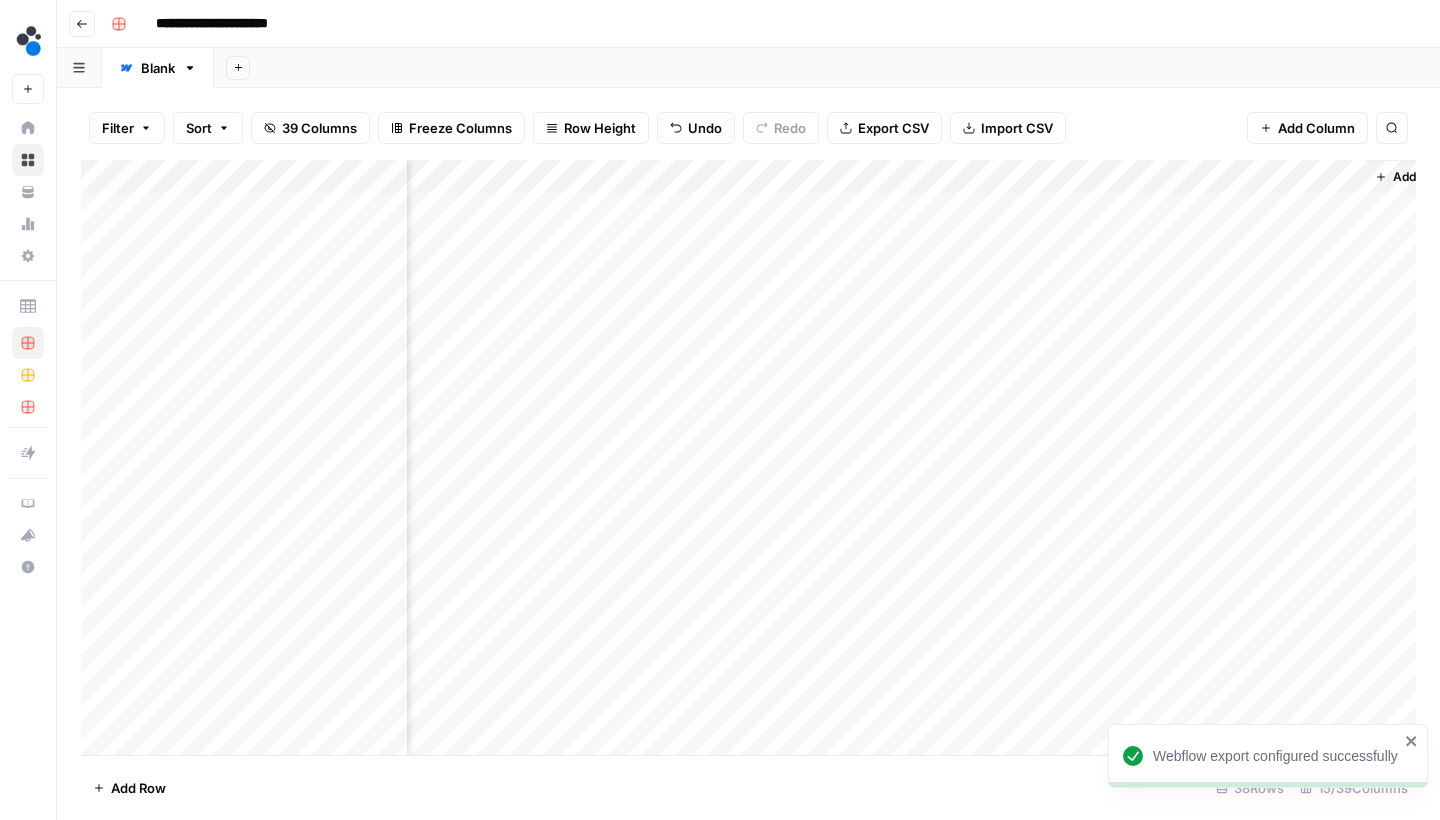 click on "Filter Sort 39 Columns Freeze Columns Row Height Undo Redo Export CSV Import CSV Add Column Search Add Column Add Row 38  Rows 15/39  Columns" at bounding box center [748, 454] 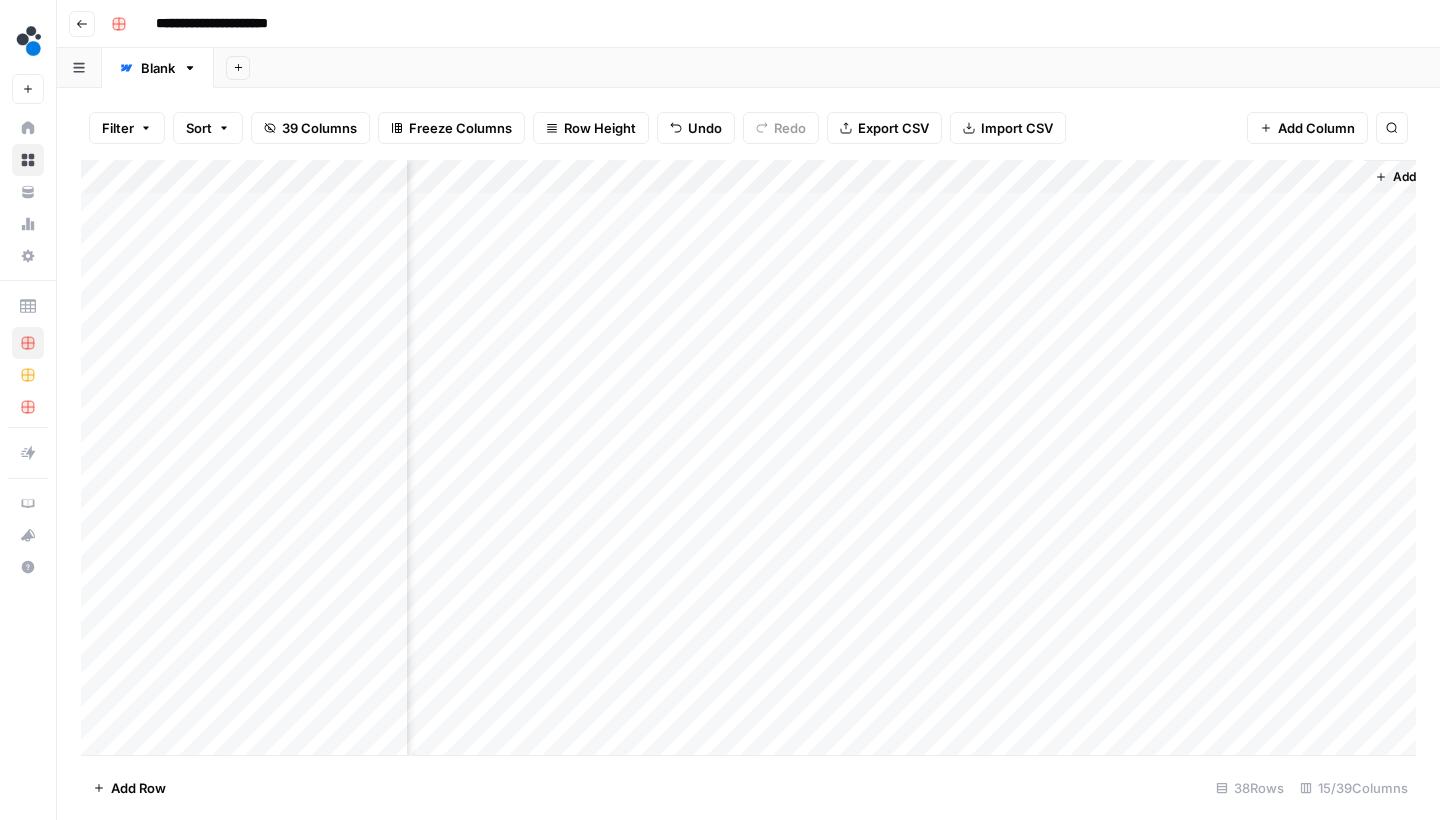 click on "Add Column" at bounding box center (748, 460) 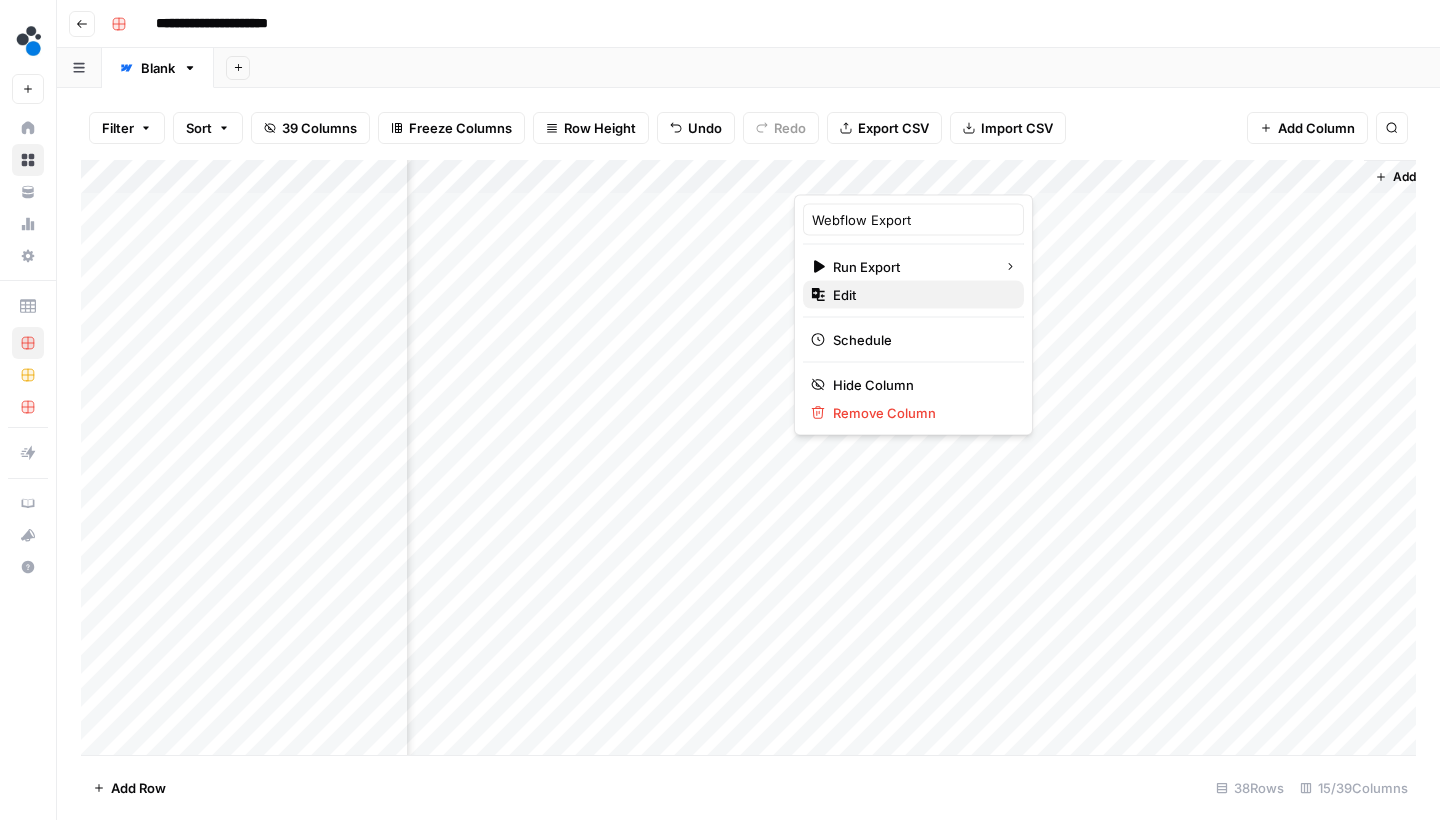 click on "Edit" at bounding box center (920, 295) 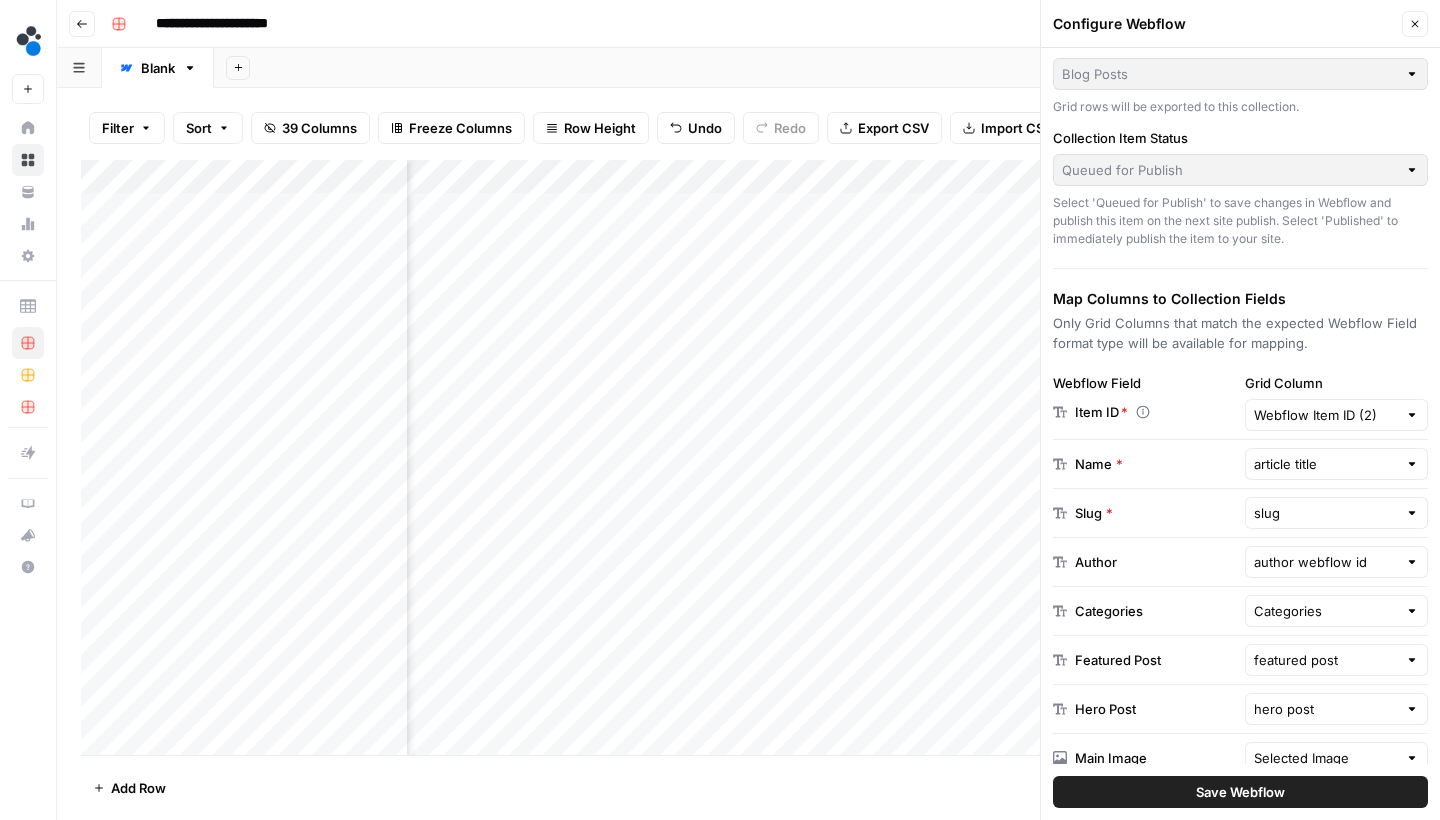 scroll, scrollTop: 56, scrollLeft: 0, axis: vertical 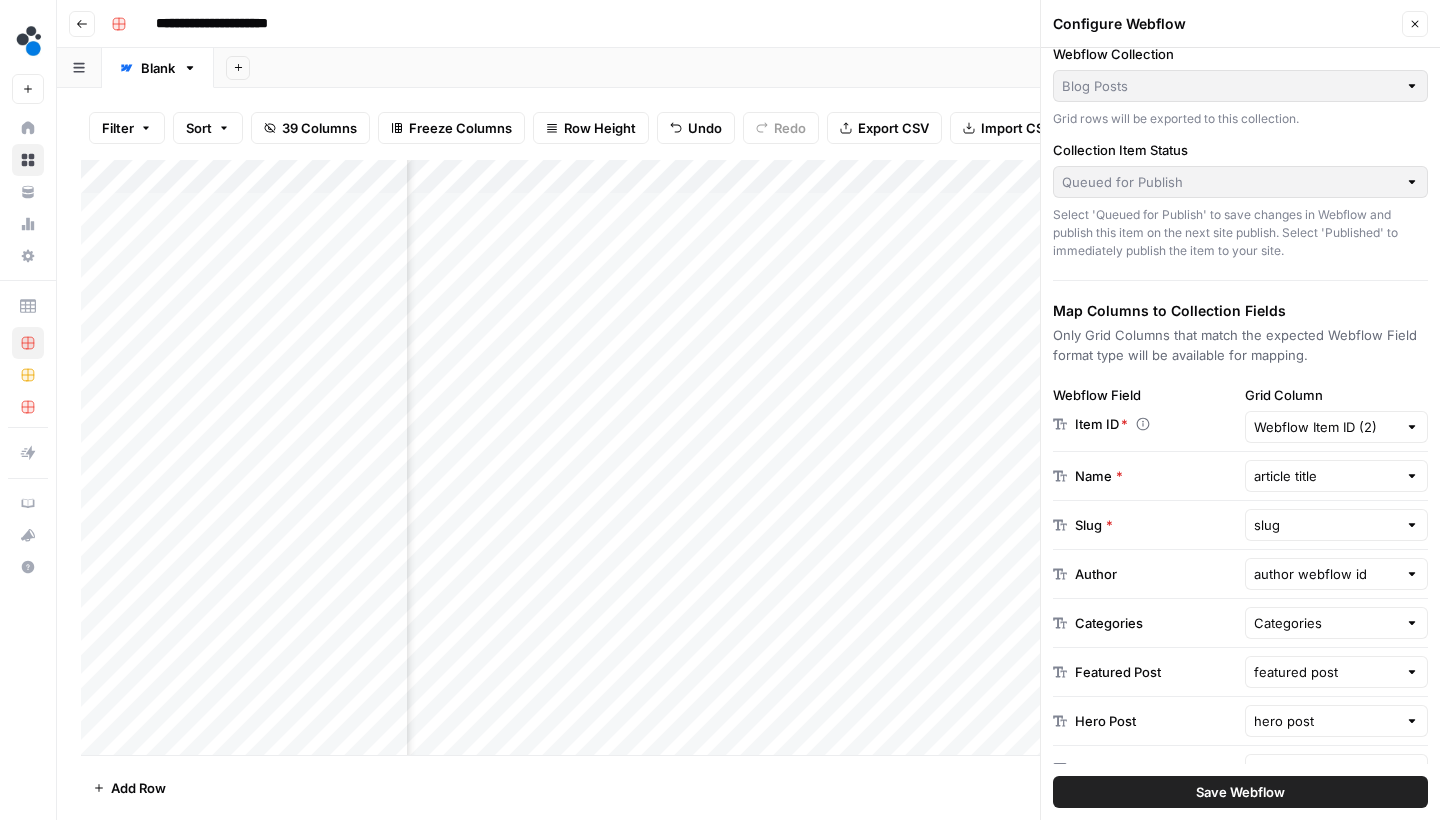 click 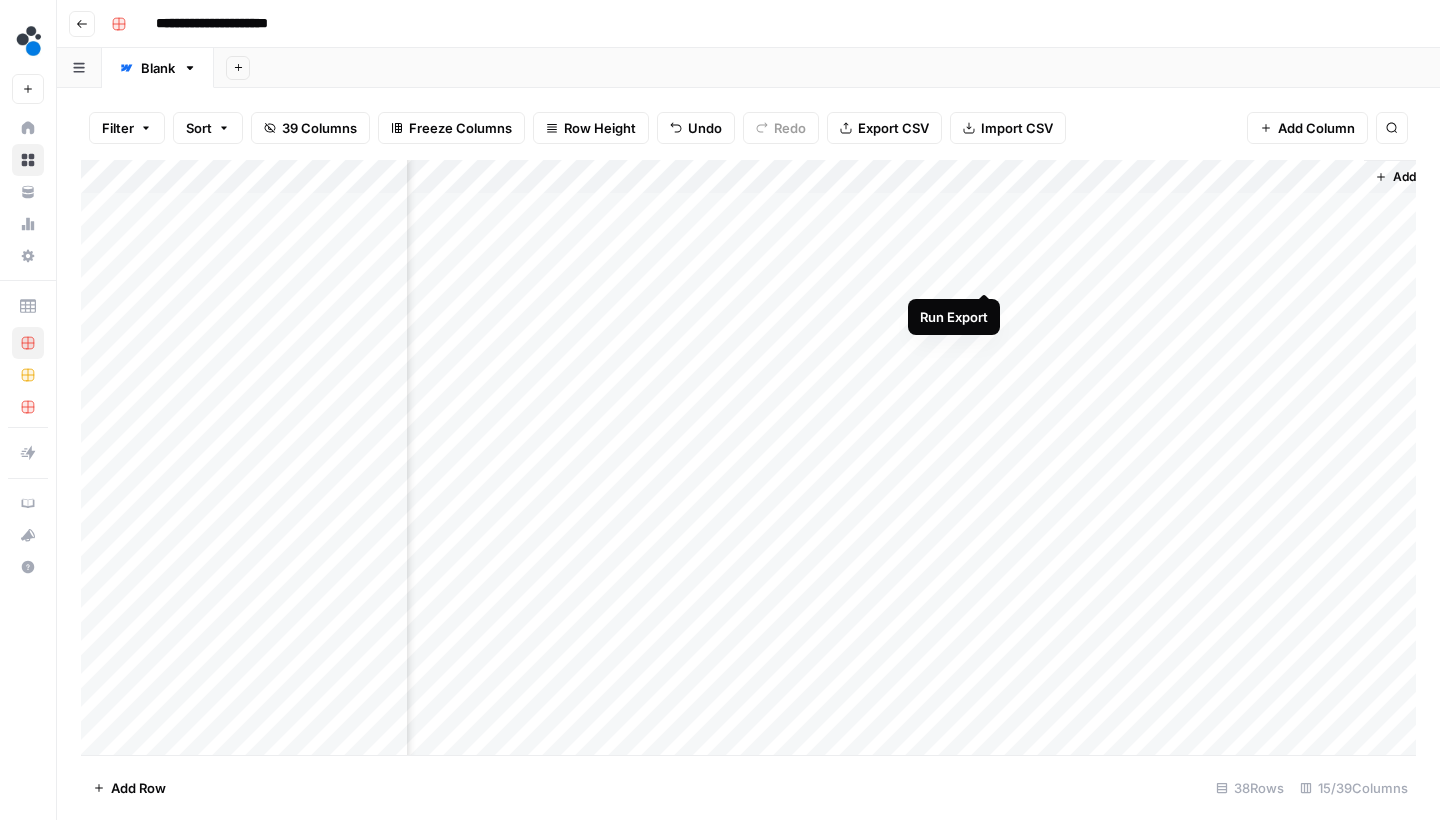 click on "Add Column" at bounding box center [748, 460] 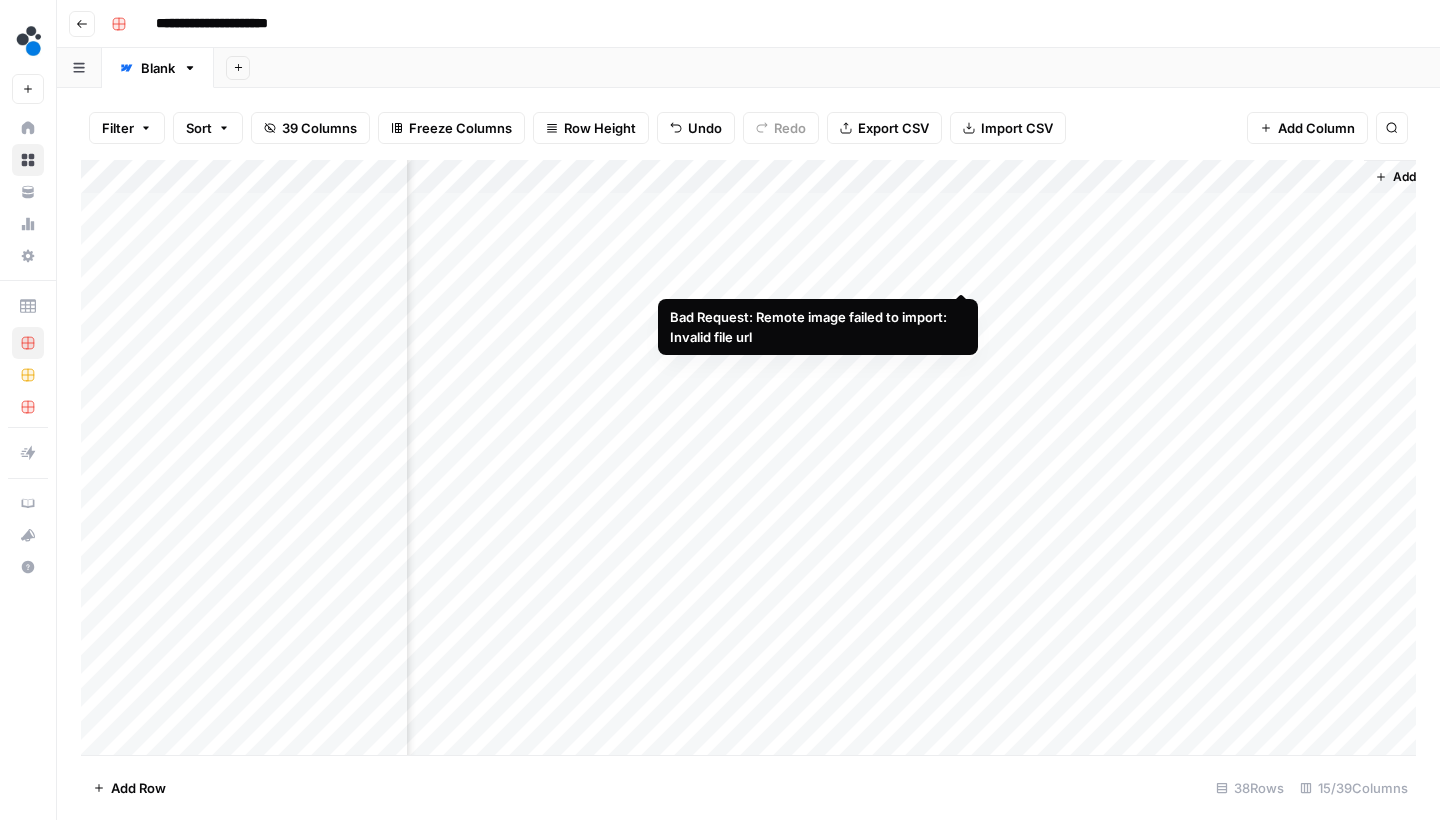 click on "Add Column" at bounding box center (748, 460) 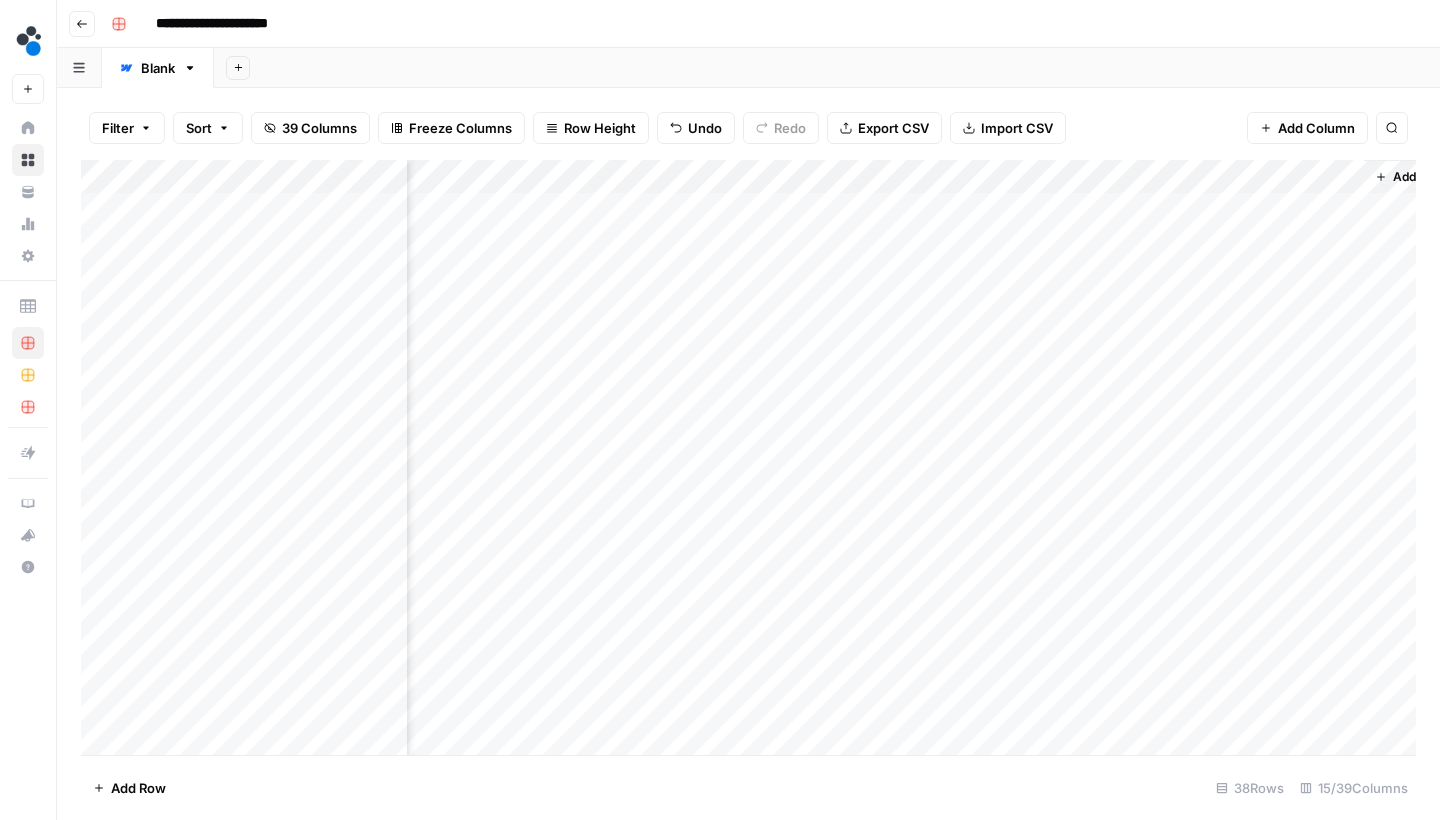 click on "Add Column" at bounding box center [748, 460] 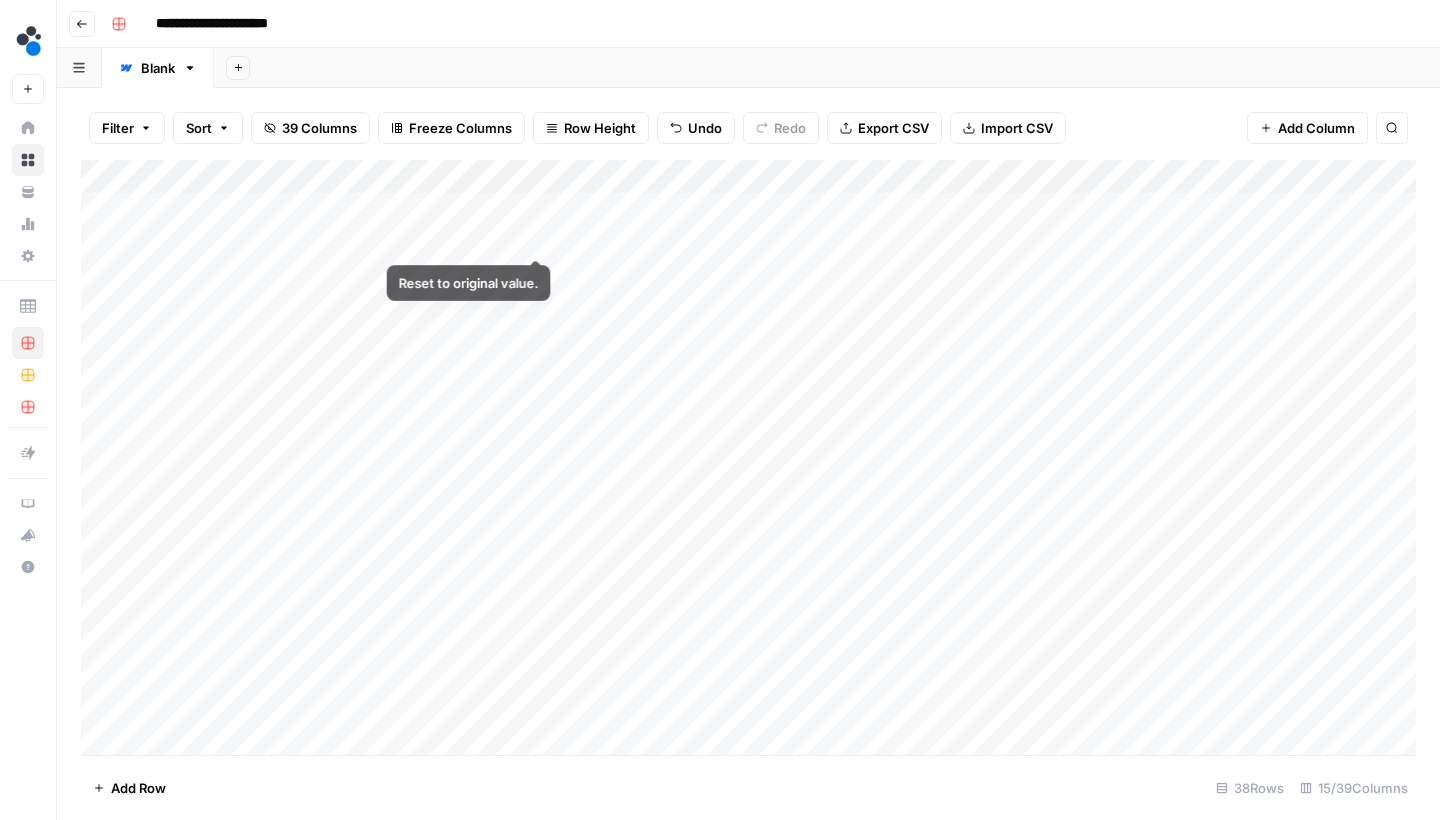 click on "Add Column" at bounding box center [748, 460] 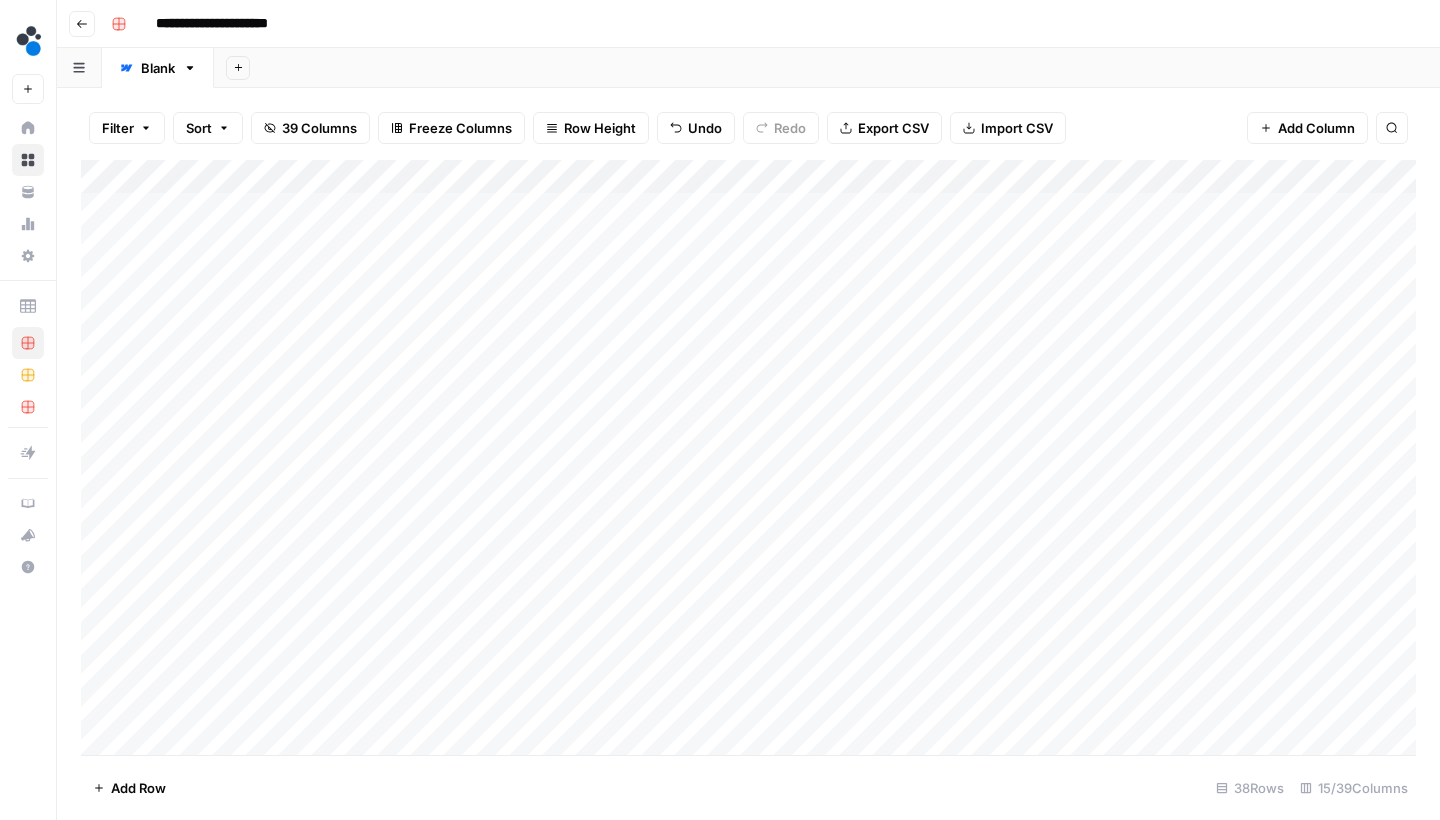 click on "Add Column" at bounding box center [748, 460] 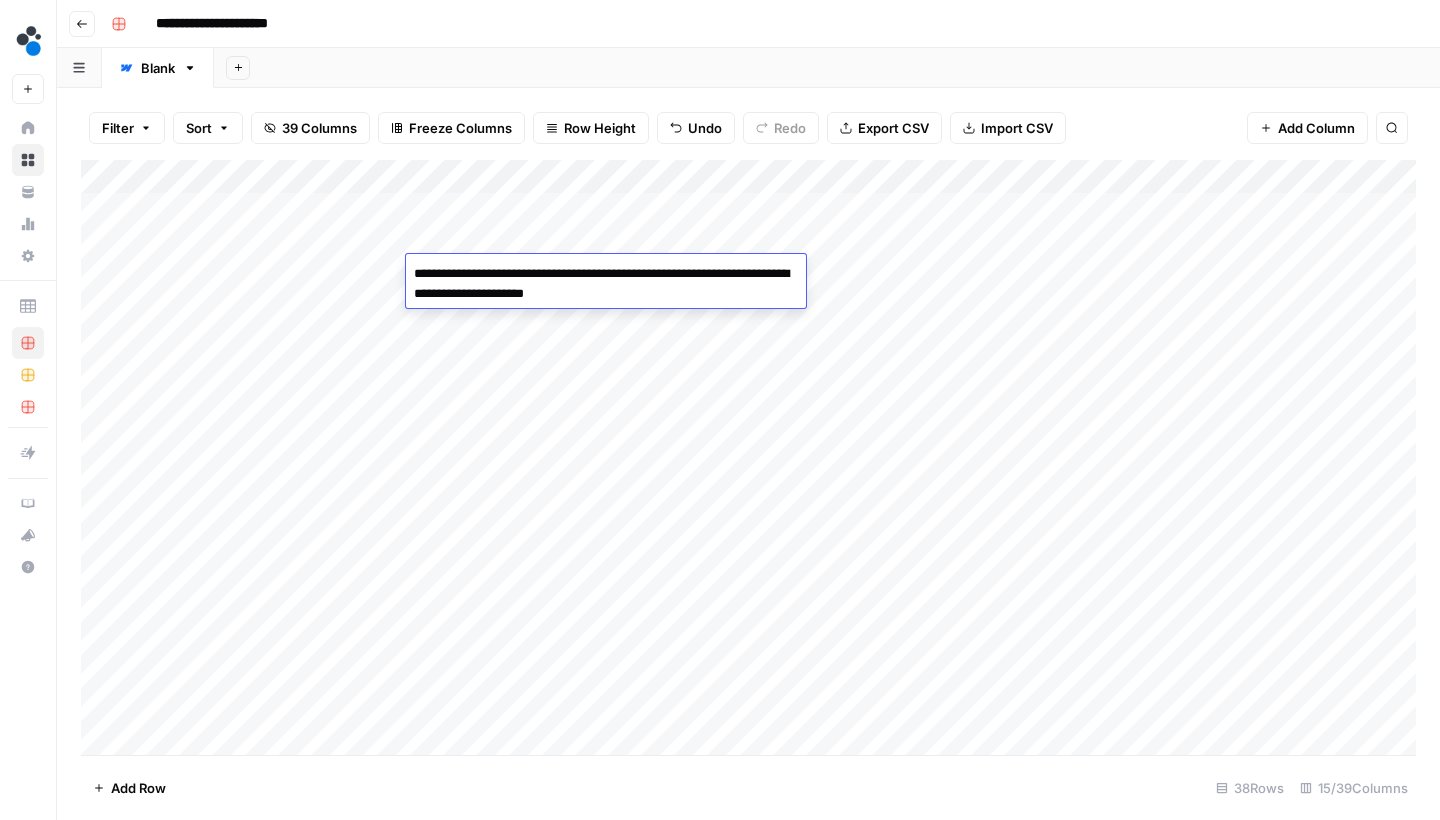 click on "Add Sheet" at bounding box center [827, 68] 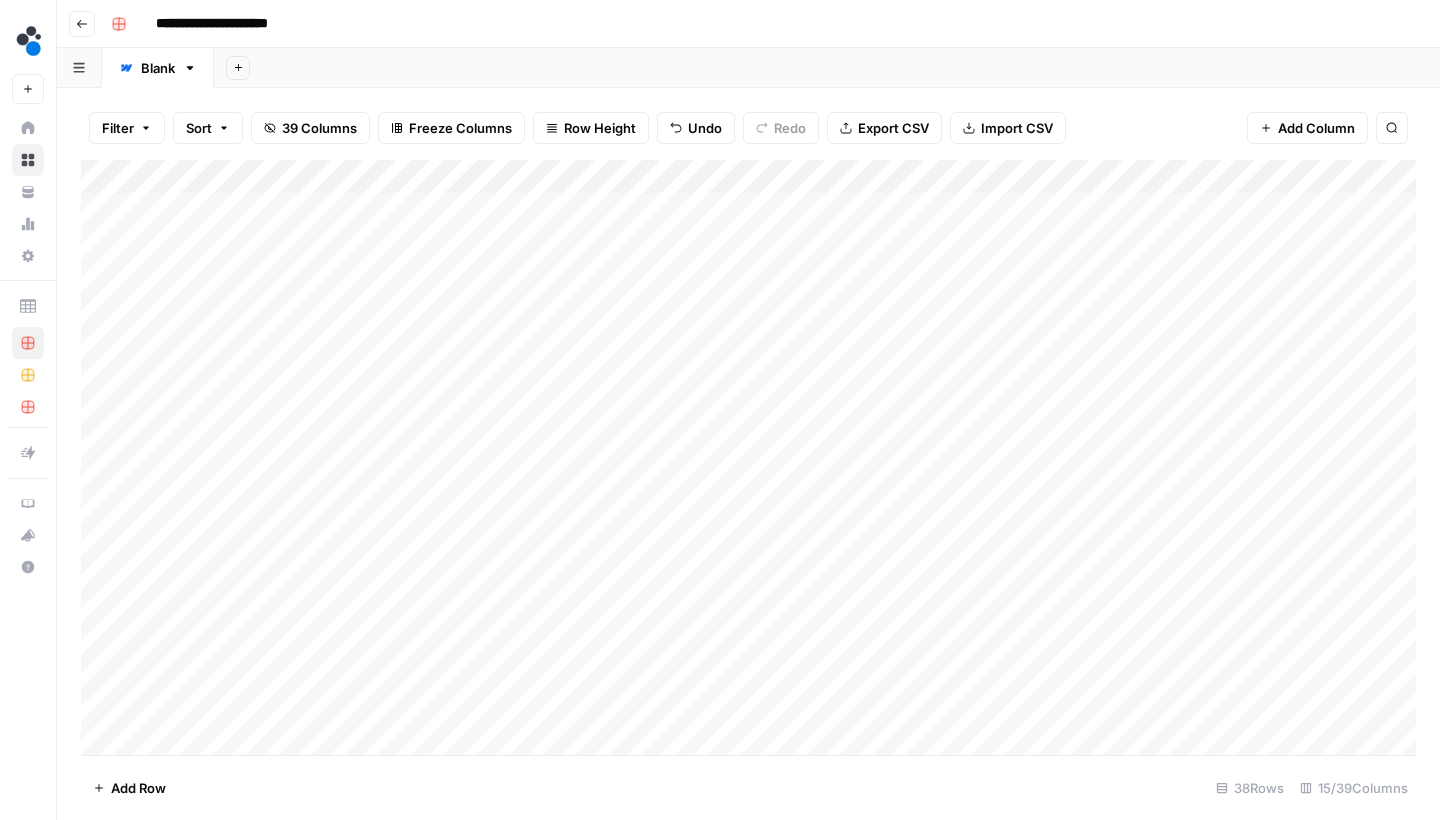 click on "Add Column" at bounding box center (748, 460) 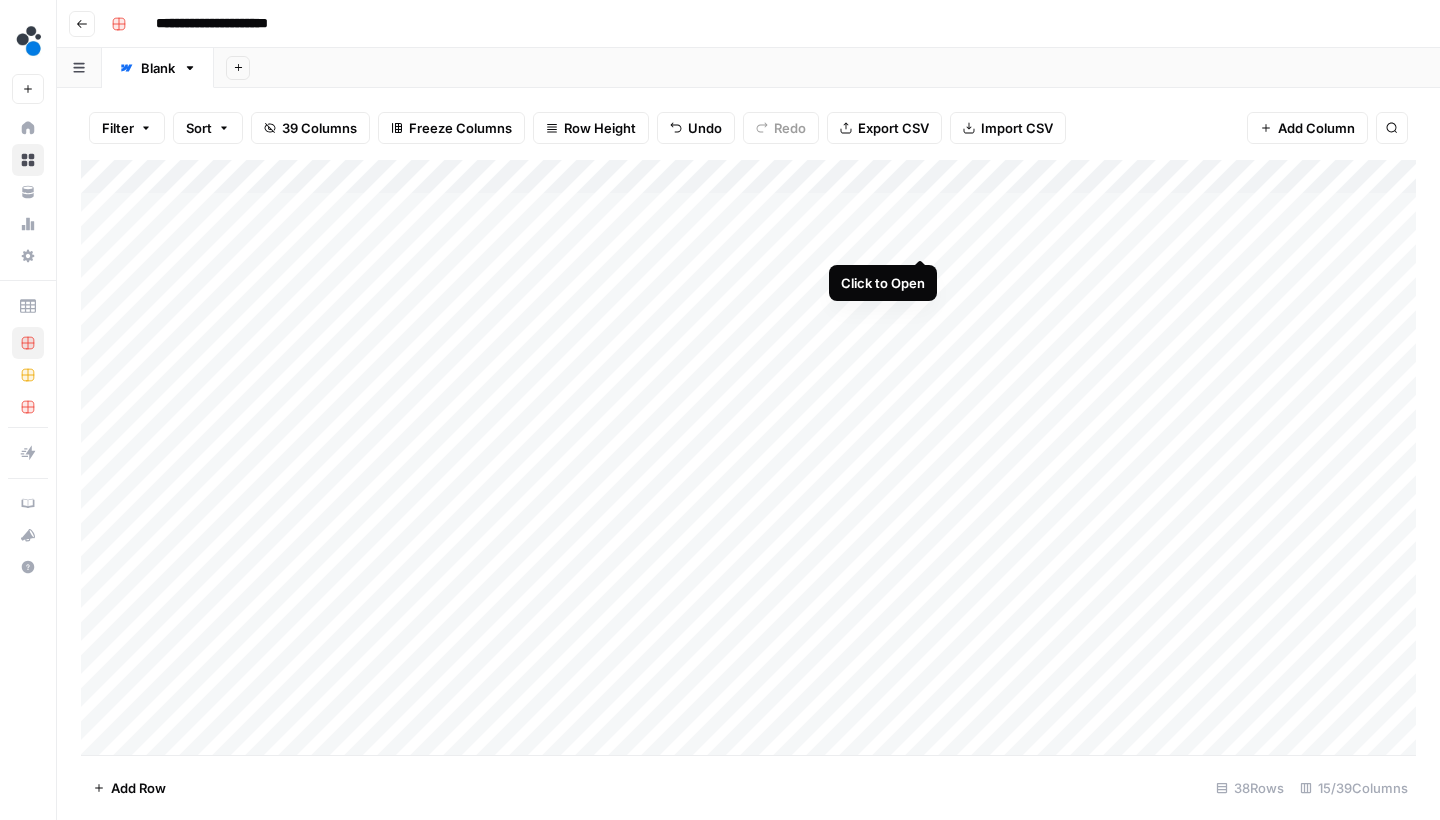 click on "Add Column" at bounding box center [748, 460] 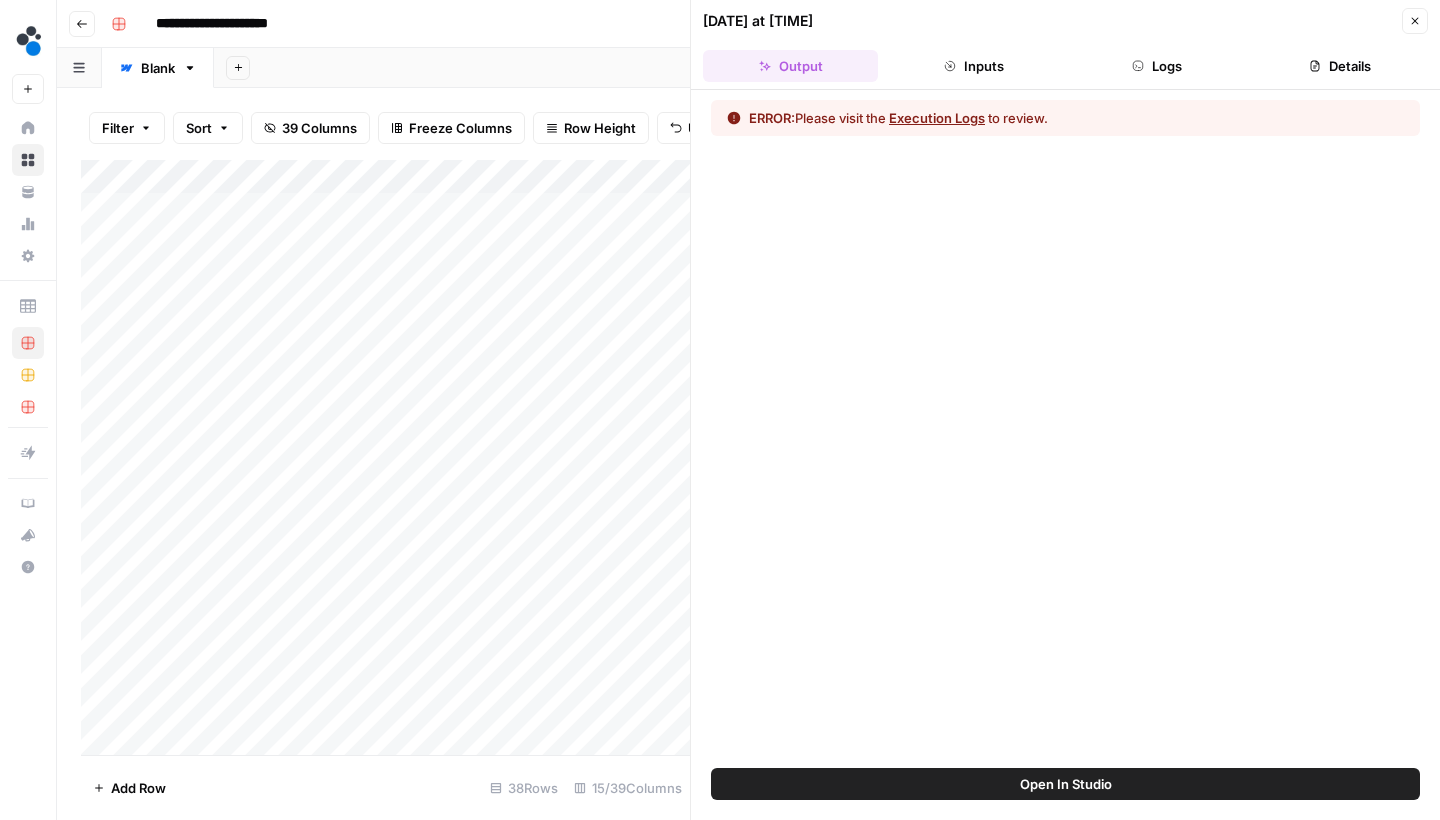 click on "Execution Logs" at bounding box center [937, 118] 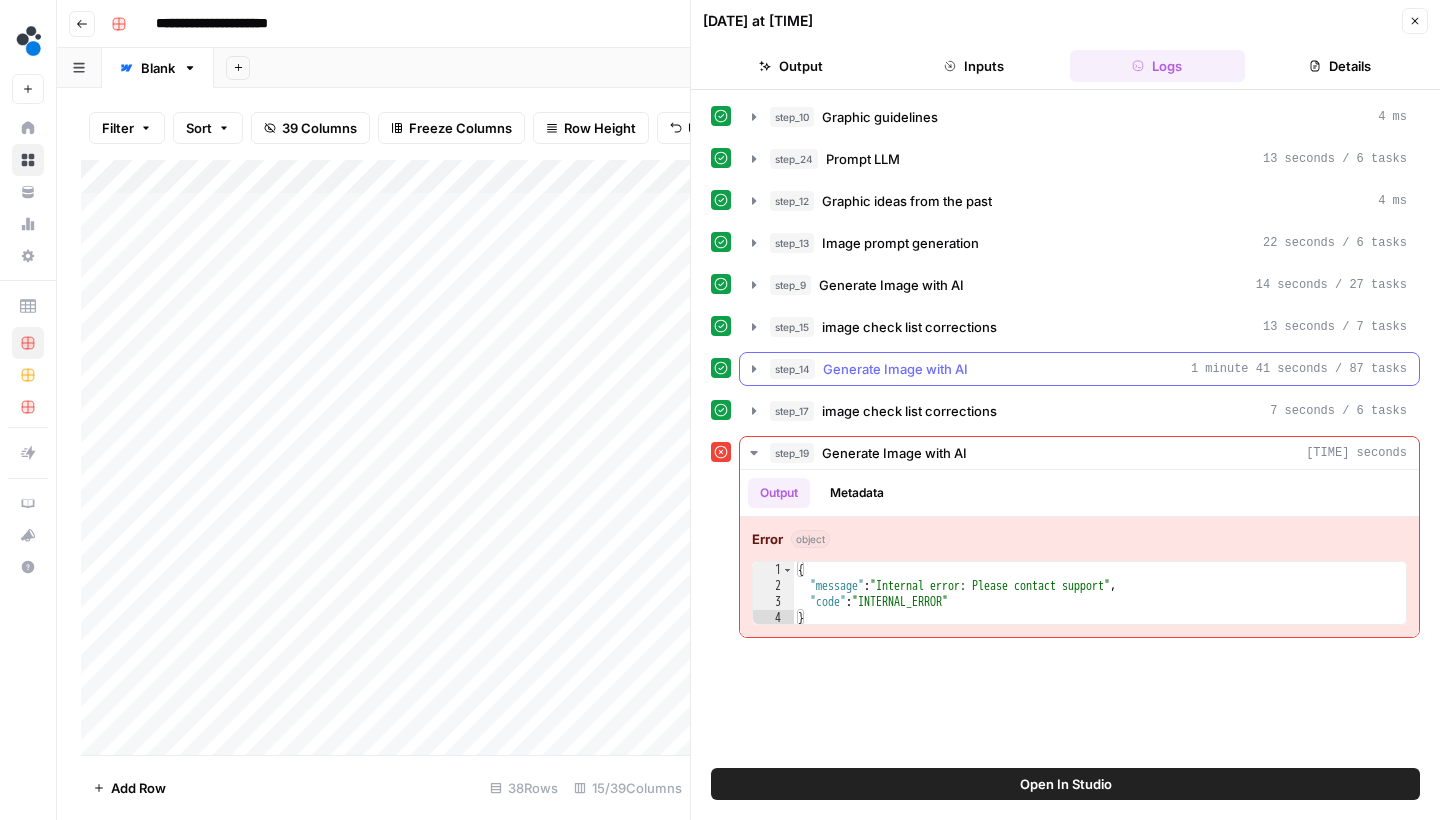 click 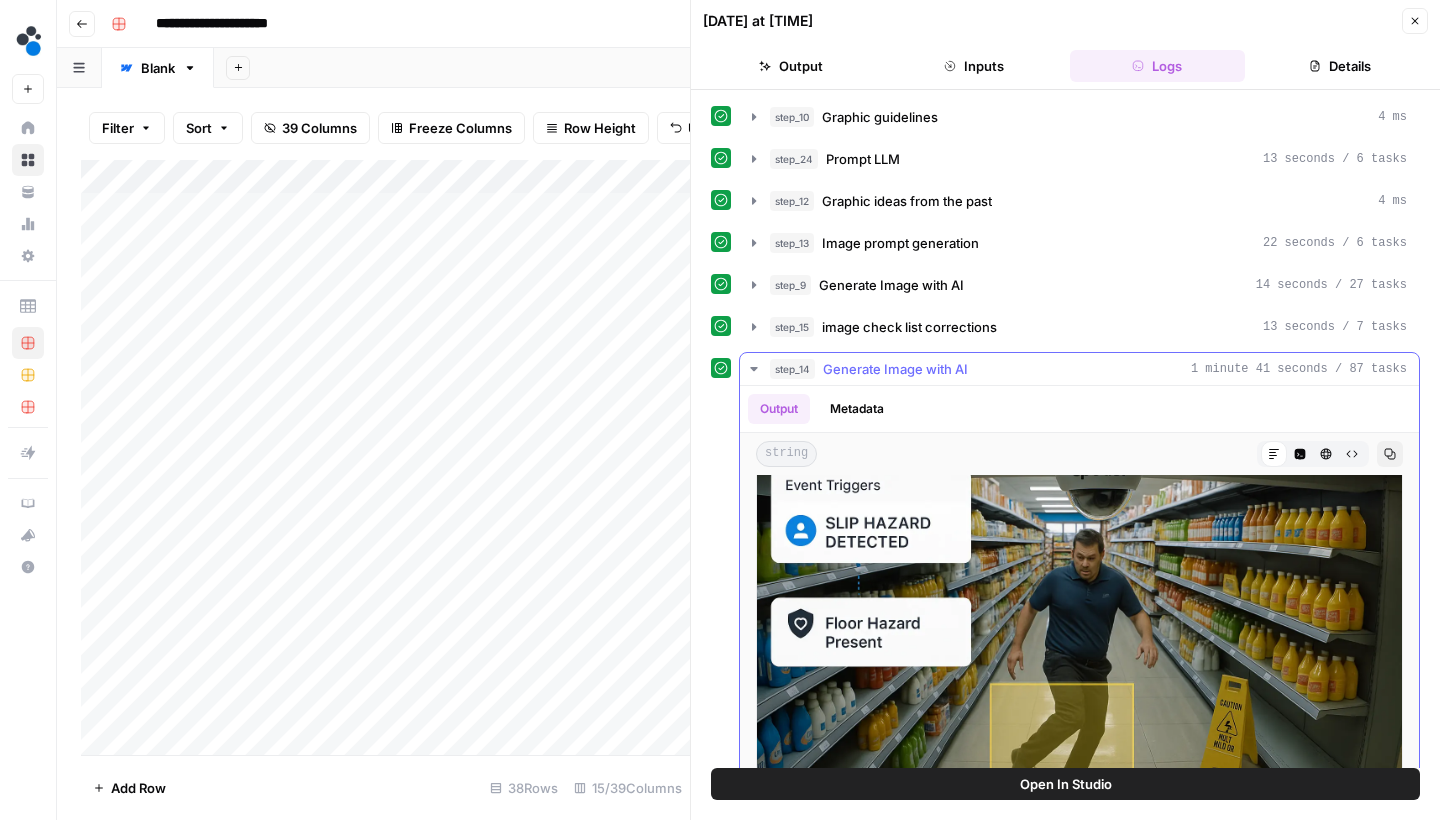 scroll, scrollTop: 37, scrollLeft: 0, axis: vertical 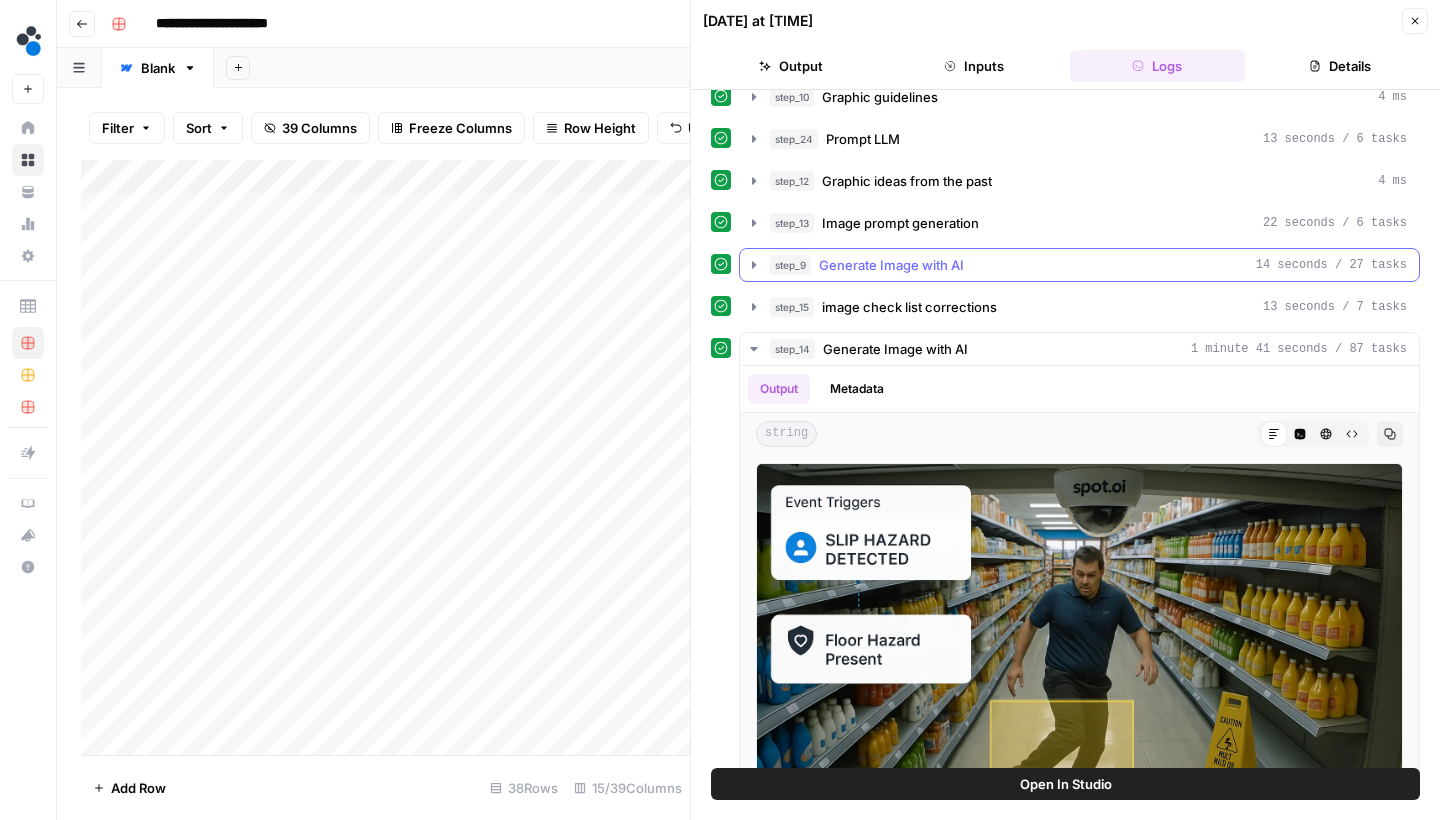 click 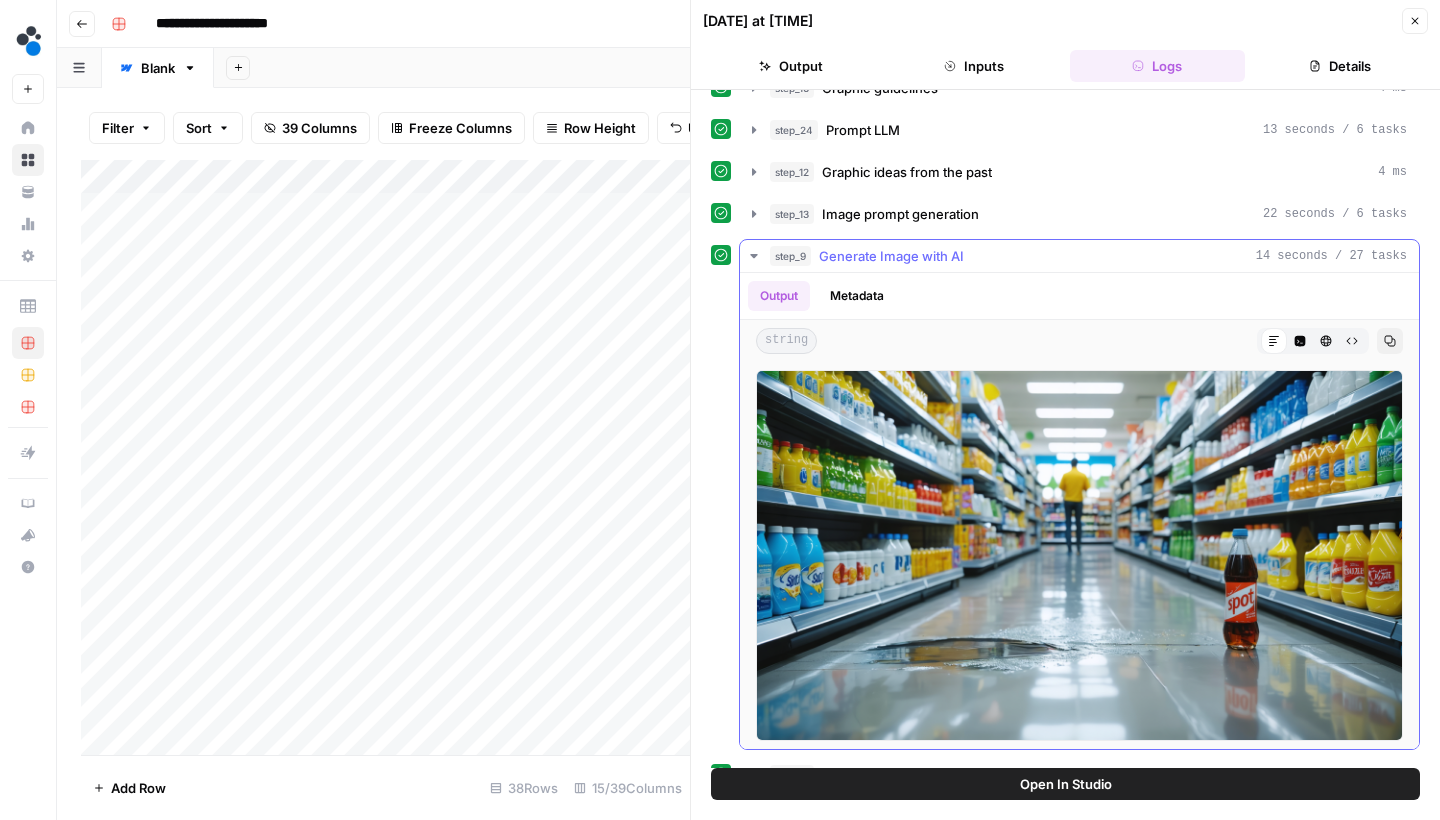 scroll, scrollTop: 26, scrollLeft: 0, axis: vertical 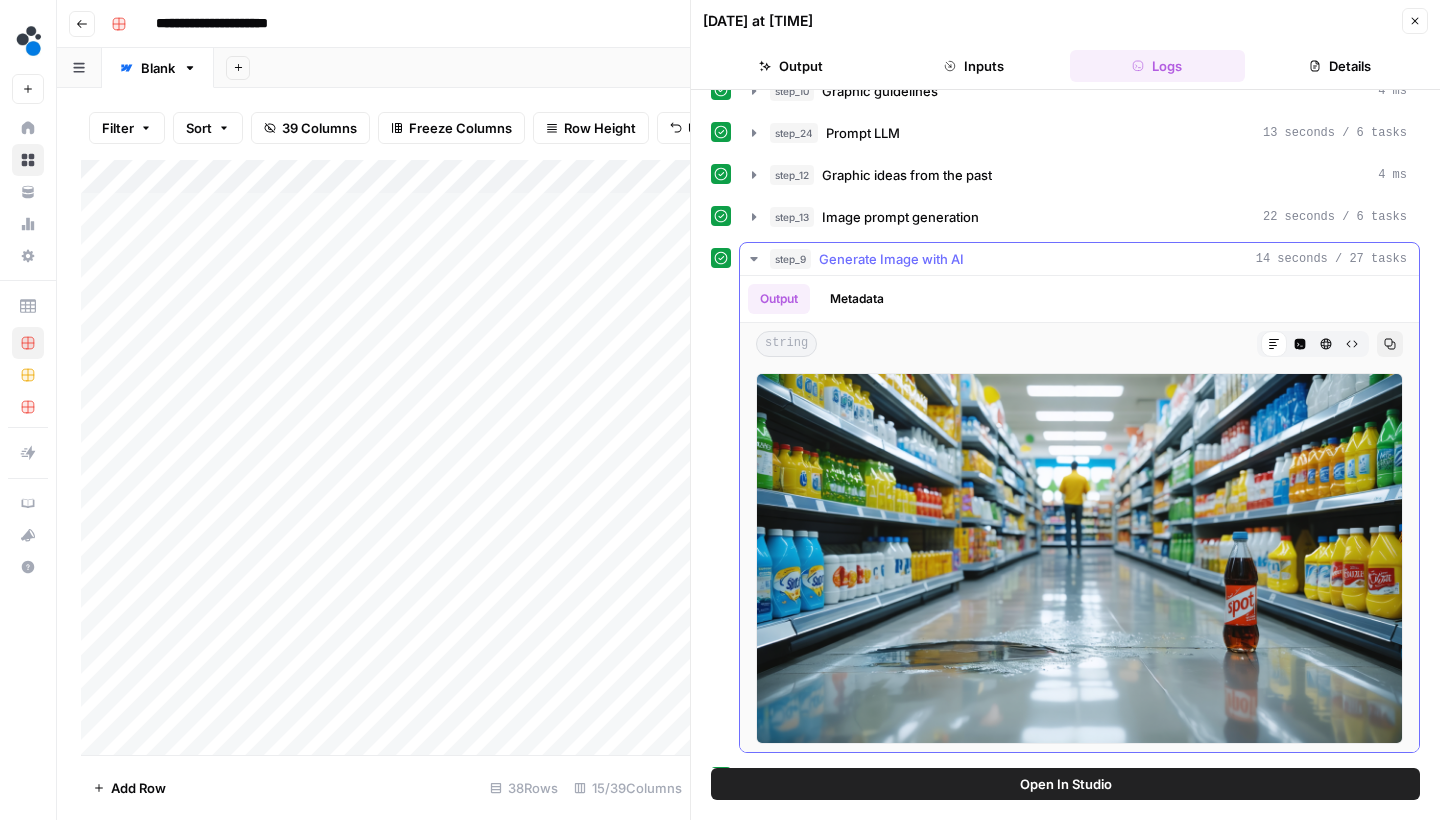 click 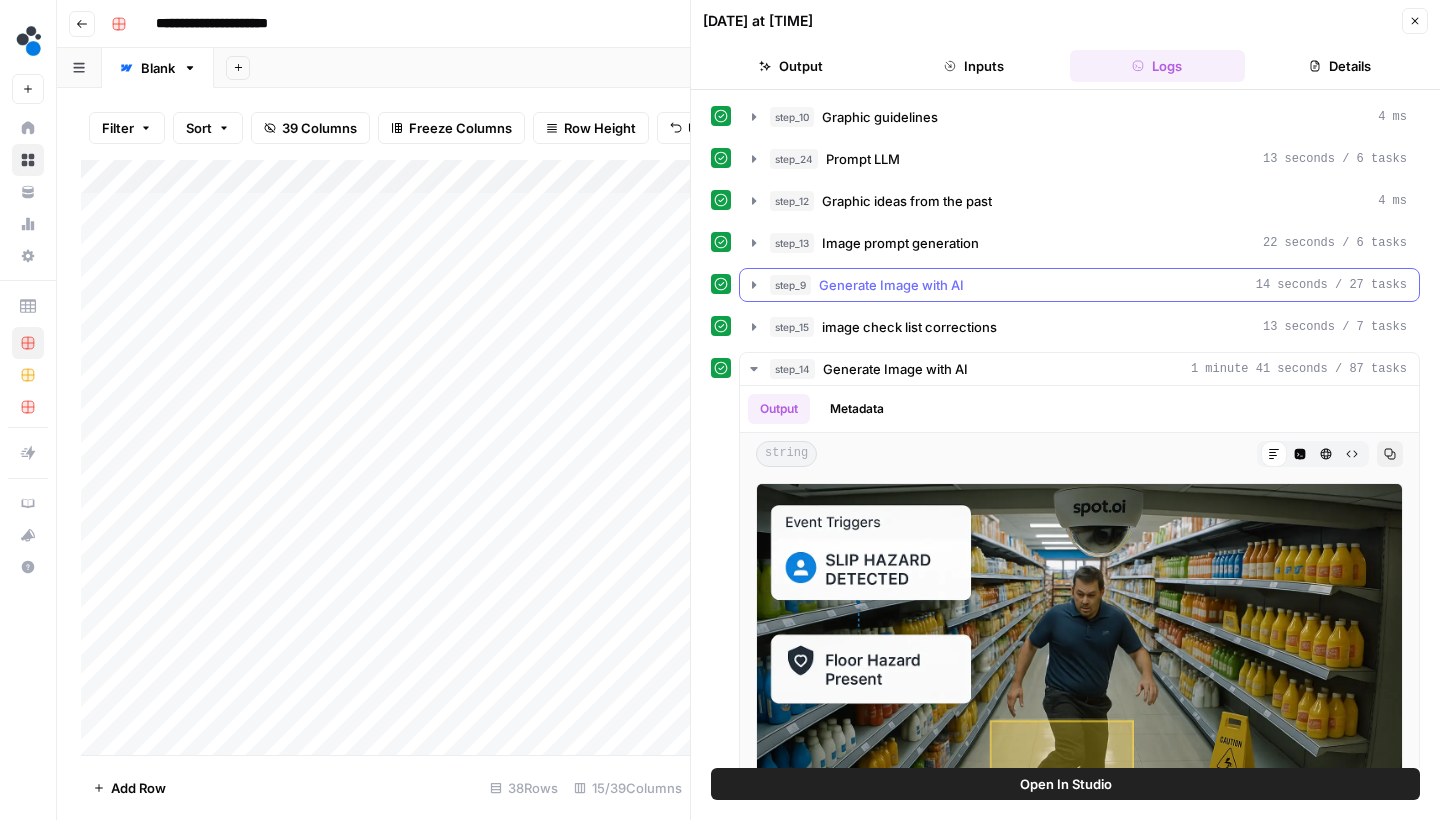 scroll, scrollTop: 0, scrollLeft: 0, axis: both 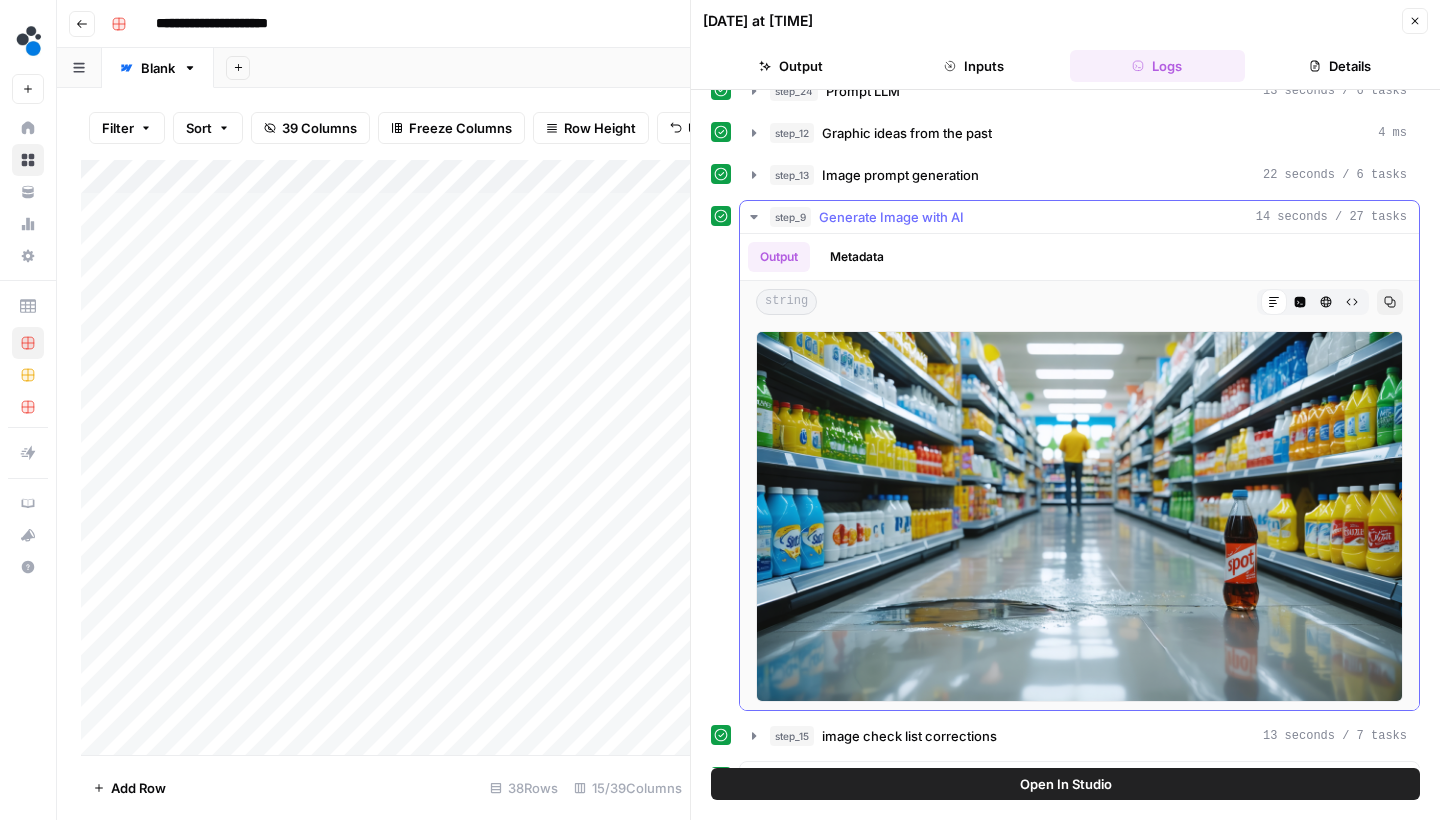 click 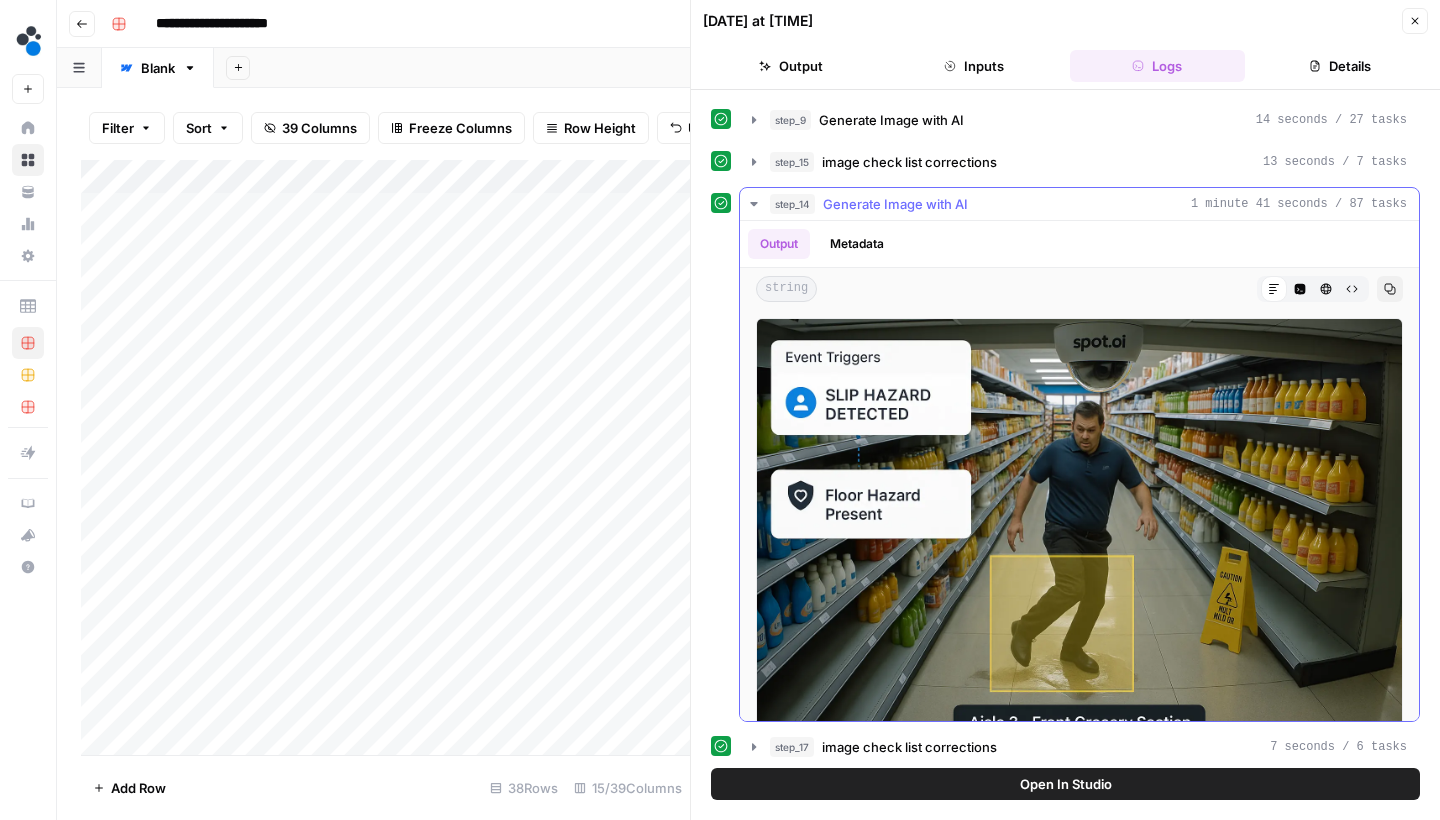 scroll, scrollTop: 171, scrollLeft: 0, axis: vertical 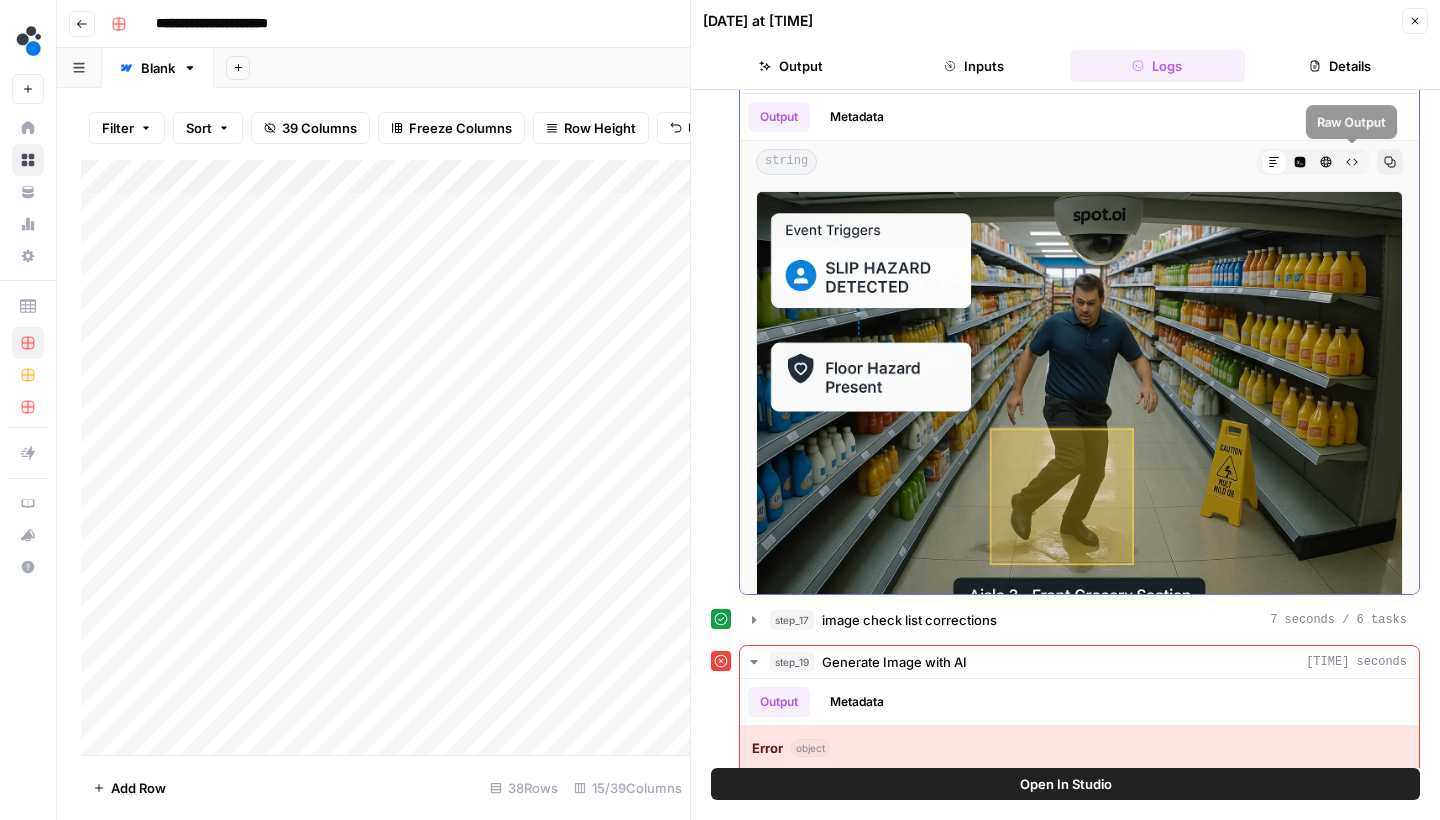 click on "Raw Output" at bounding box center (1352, 162) 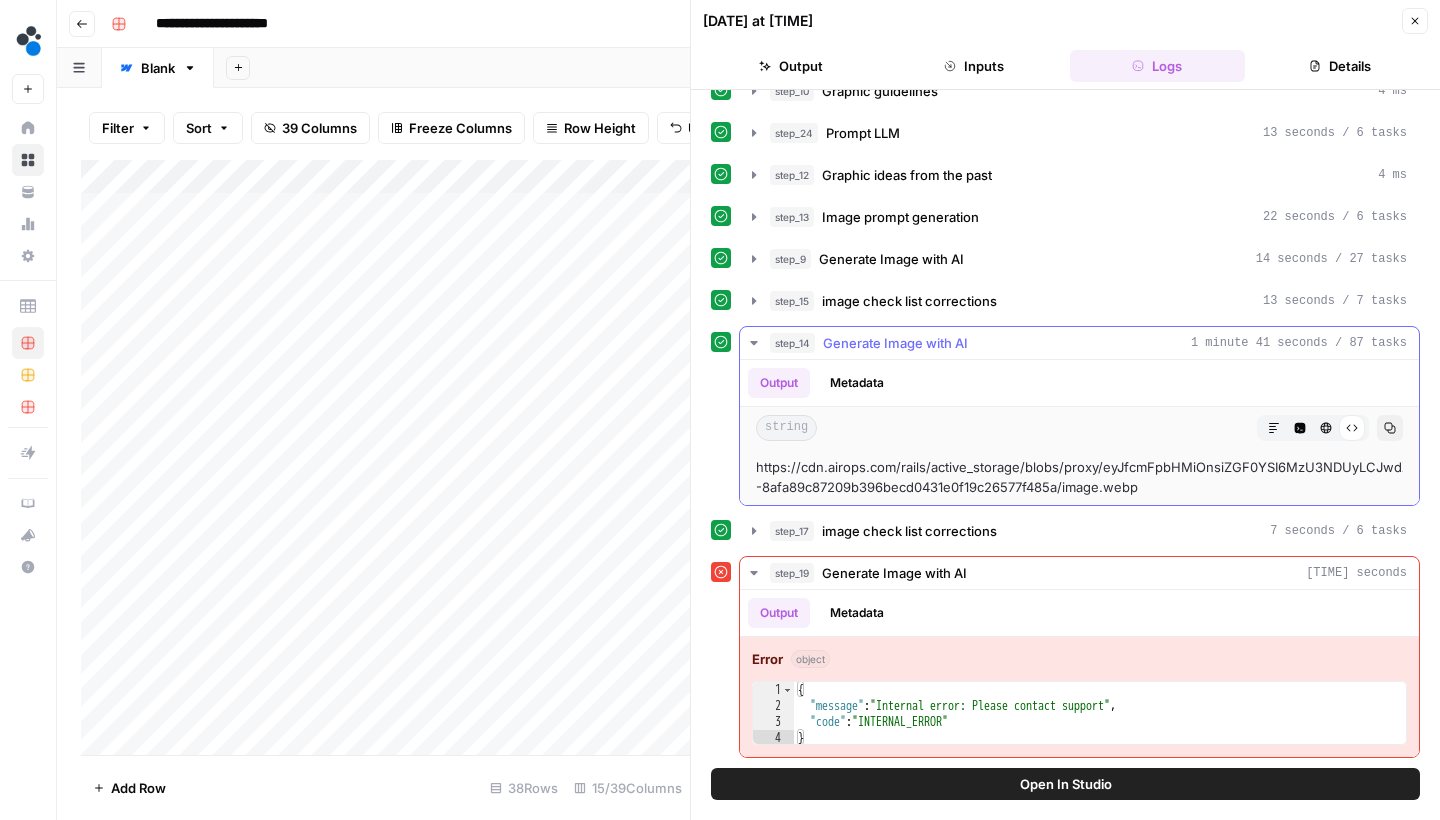 drag, startPoint x: 1156, startPoint y: 487, endPoint x: 754, endPoint y: 461, distance: 402.8399 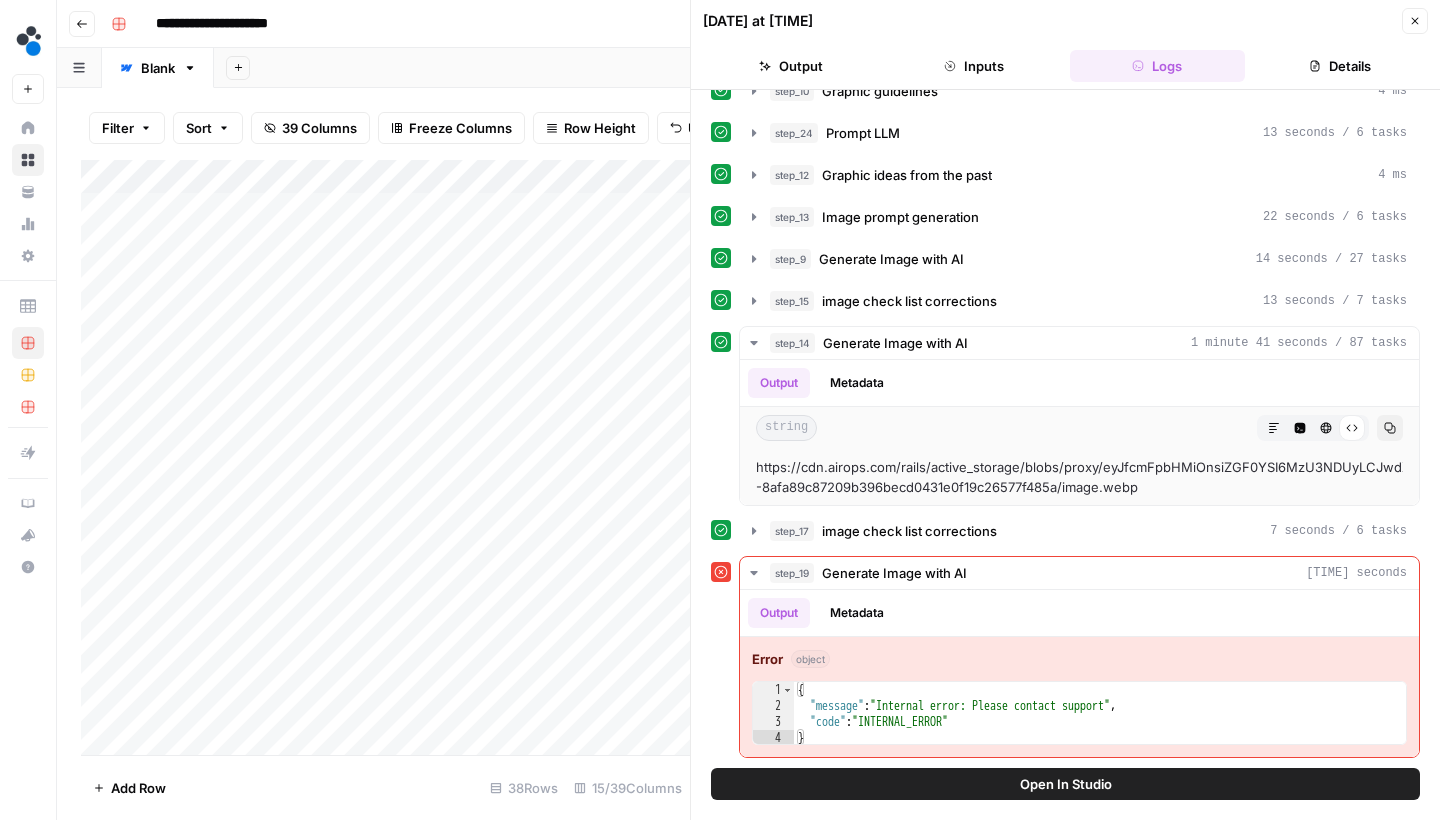 click 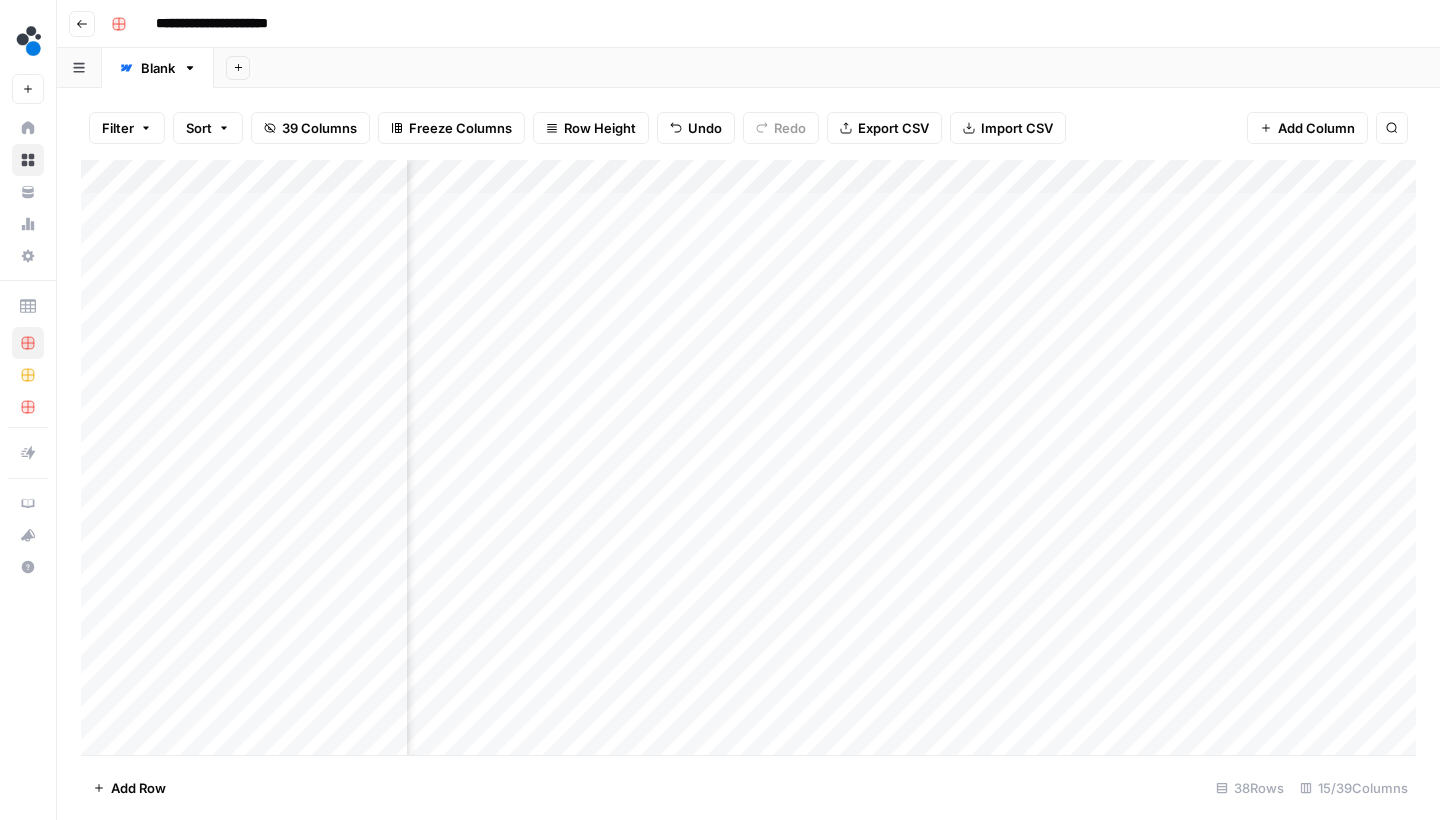 scroll, scrollTop: 0, scrollLeft: 174, axis: horizontal 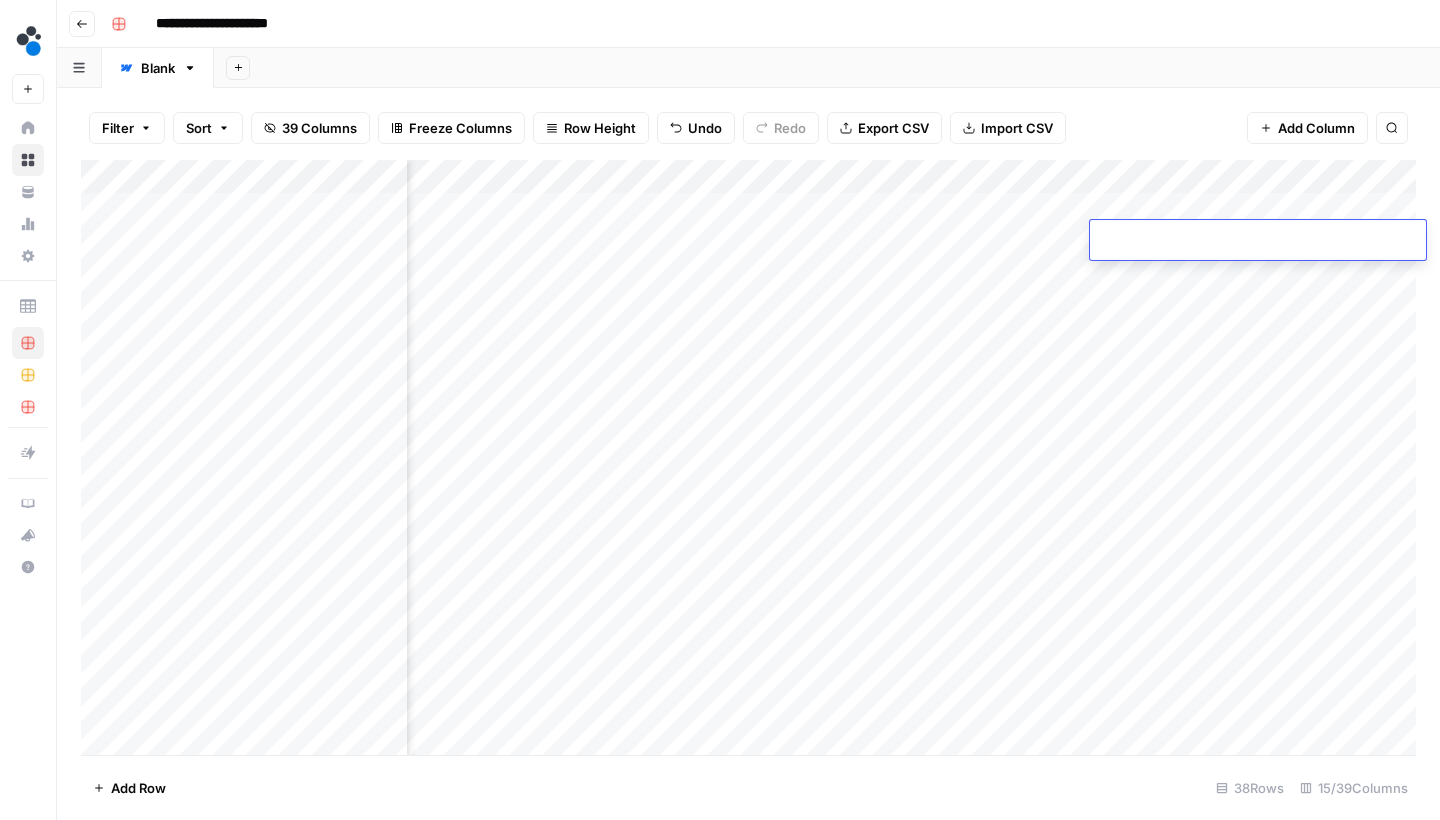 type on "**********" 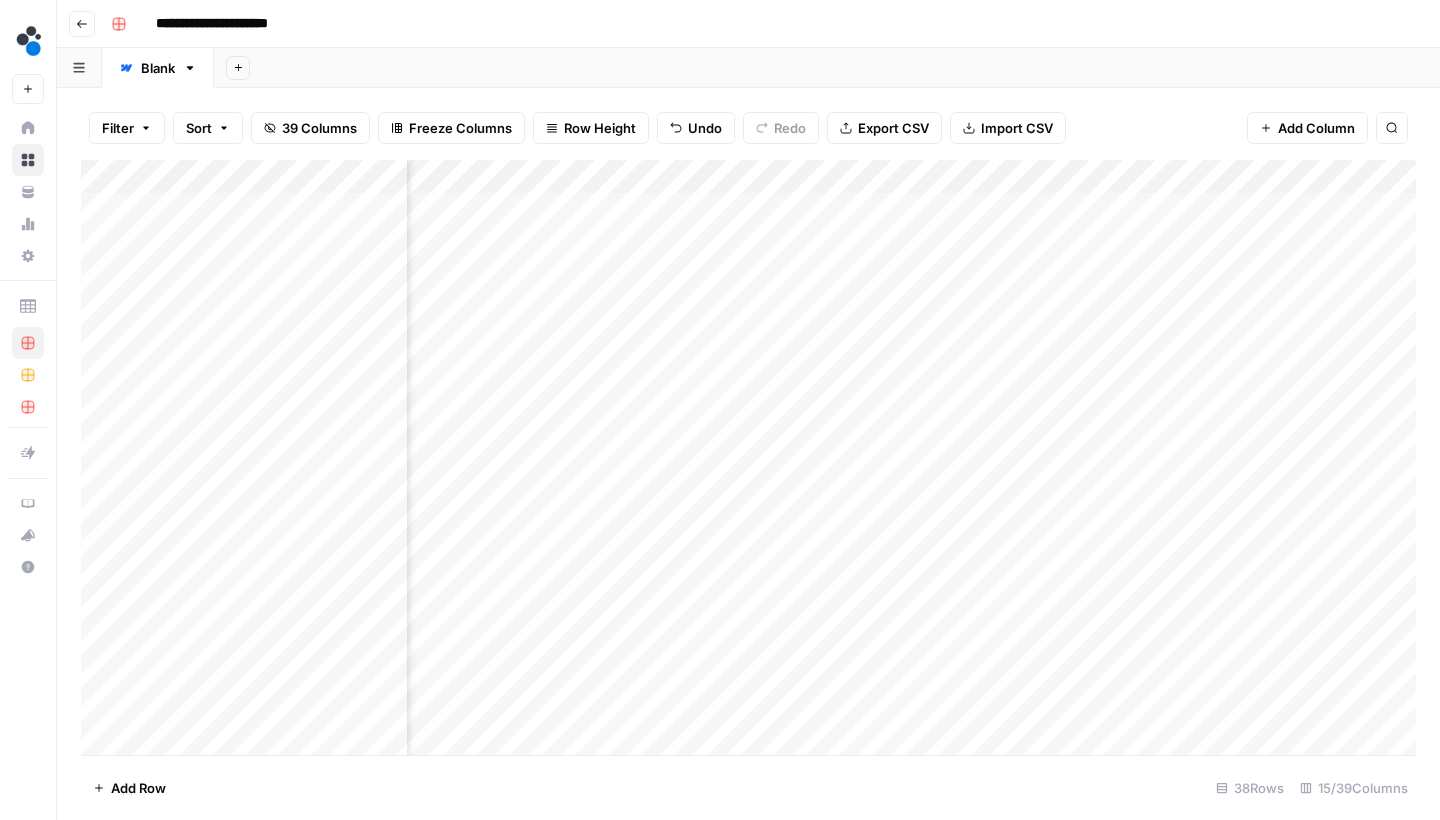click on "Add Column" at bounding box center [748, 460] 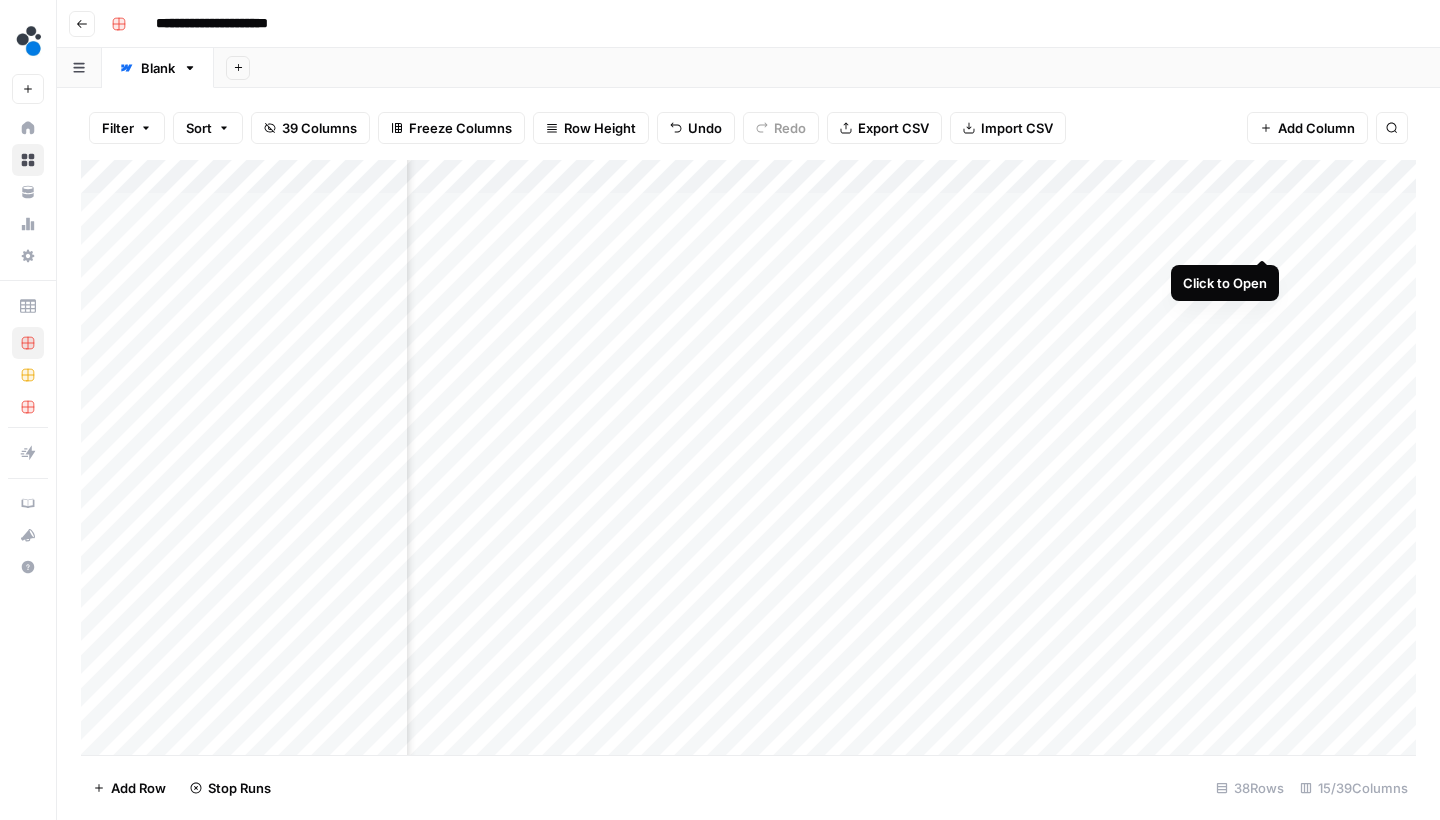 click on "Add Column" at bounding box center [748, 460] 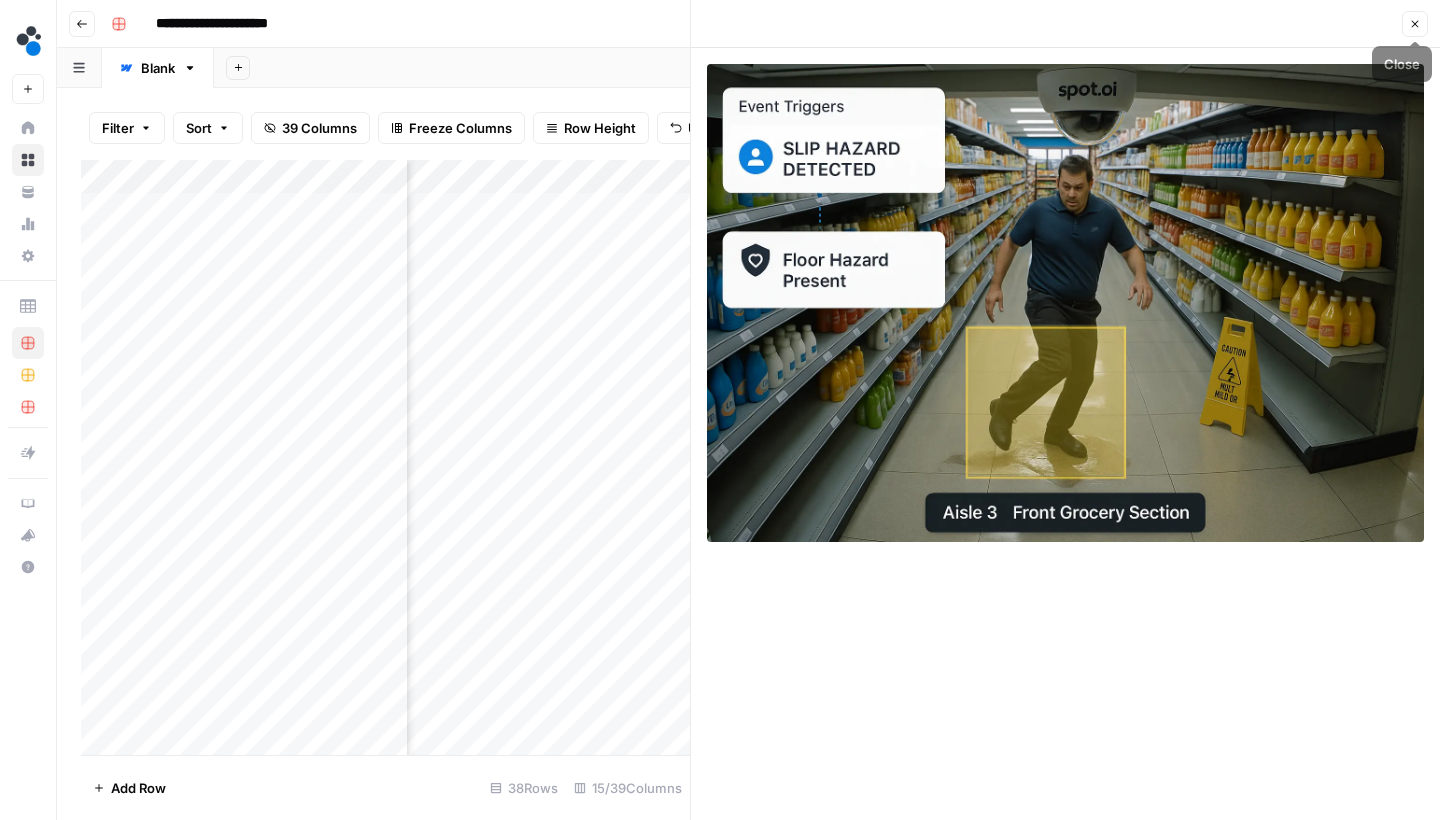 click 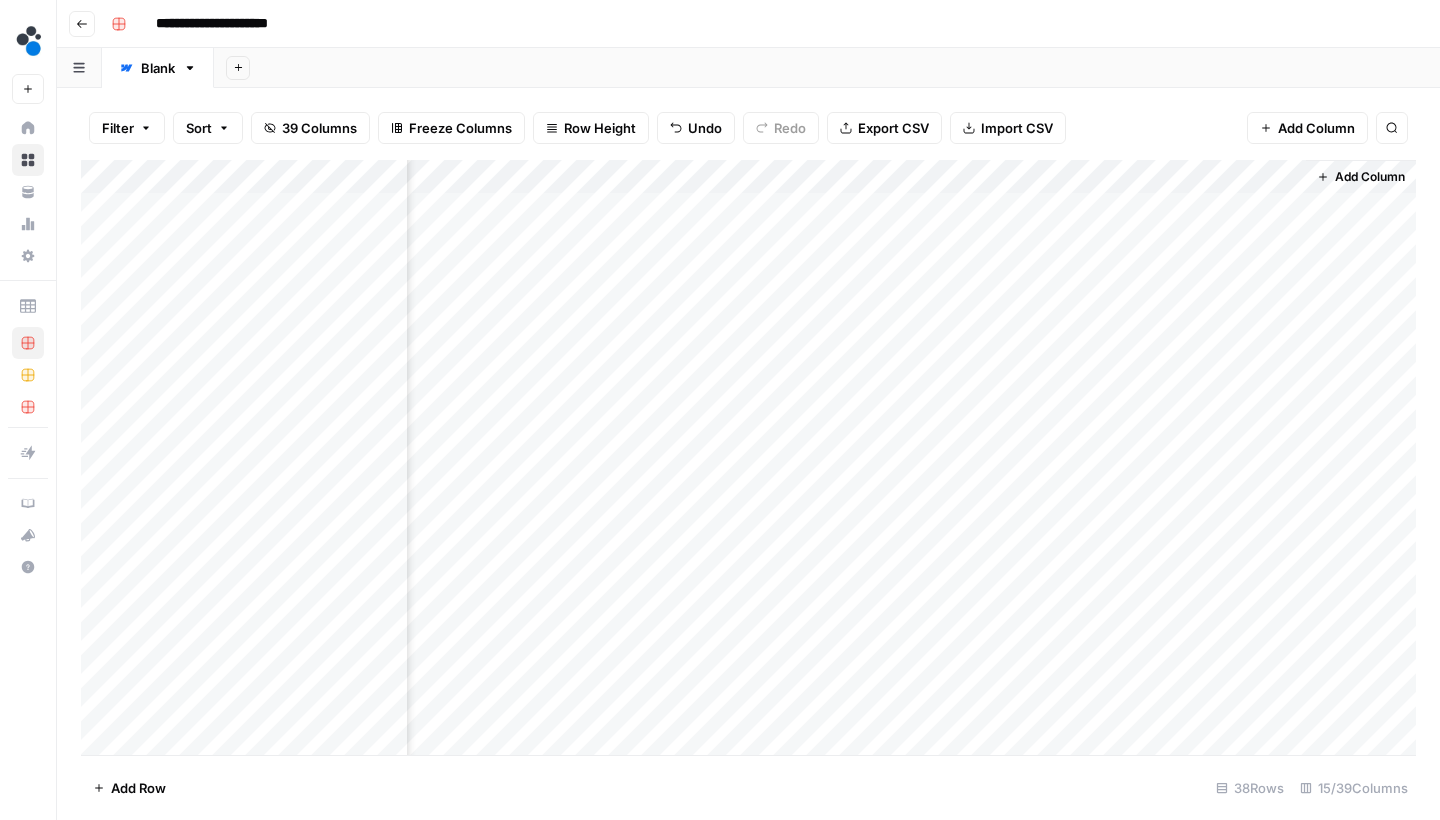 scroll, scrollTop: 0, scrollLeft: 1313, axis: horizontal 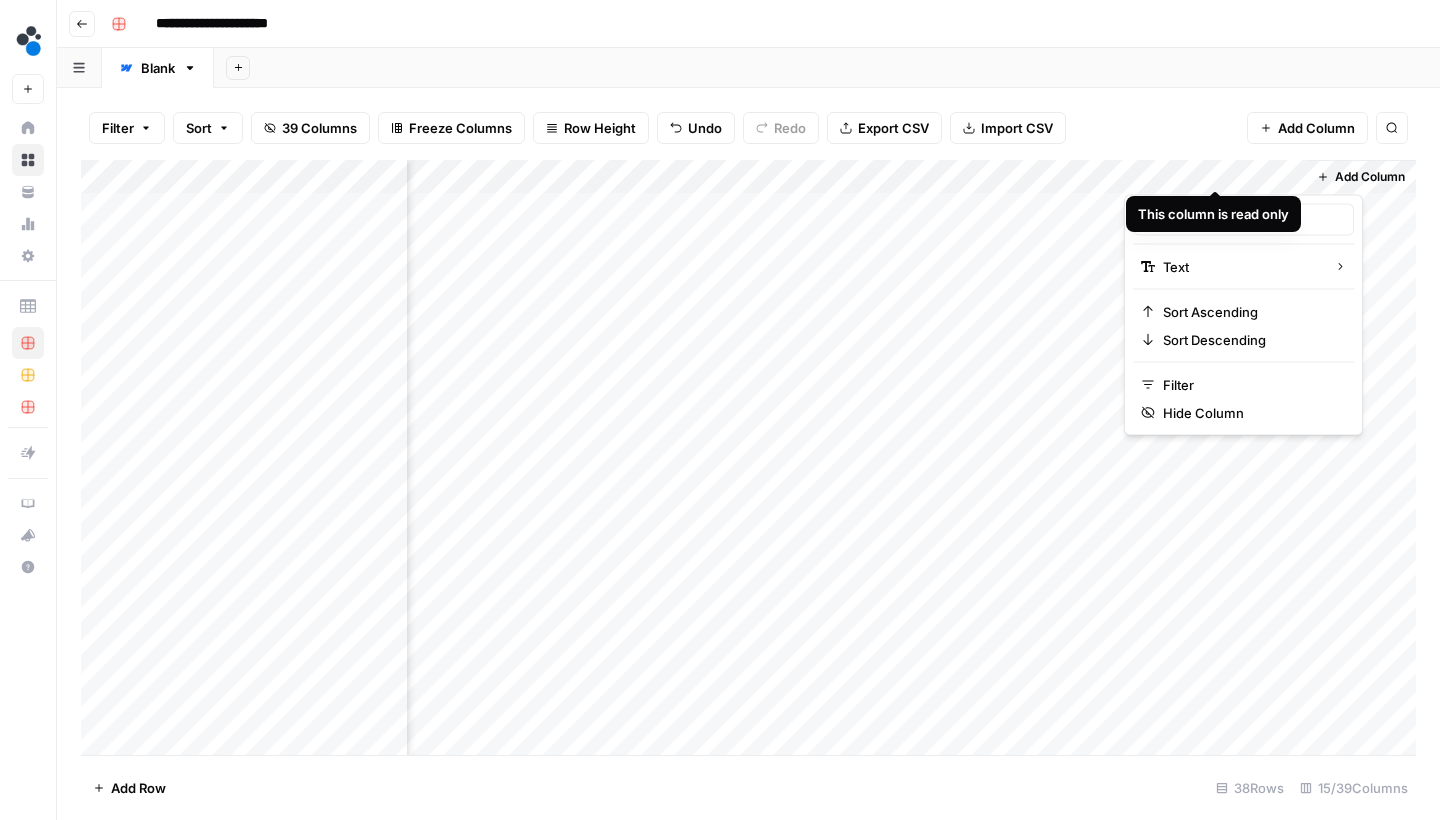 type on "Webflow Item ID (2)" 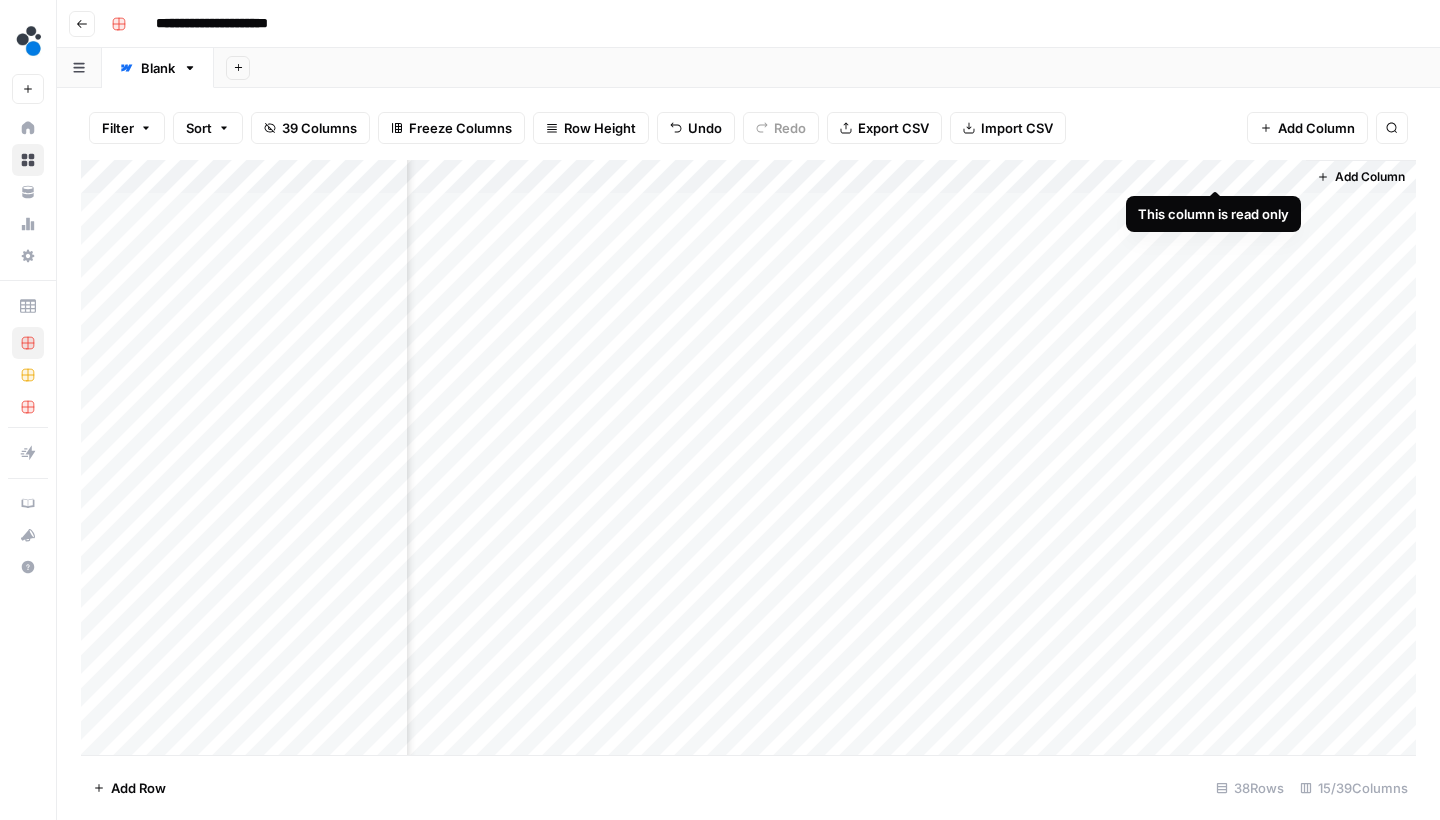 click on "Add Column" at bounding box center [748, 460] 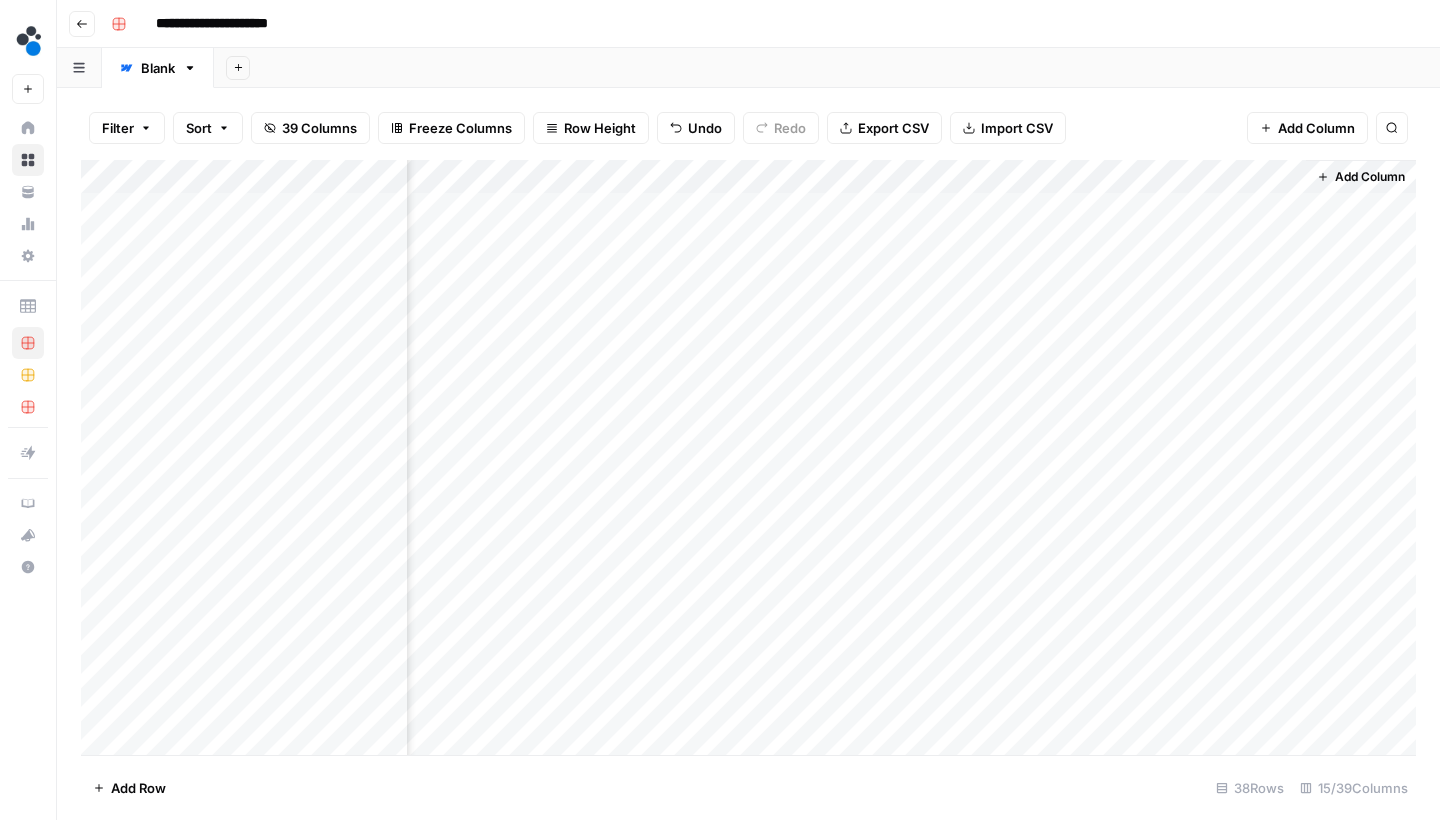 click on "Add Sheet" at bounding box center [827, 68] 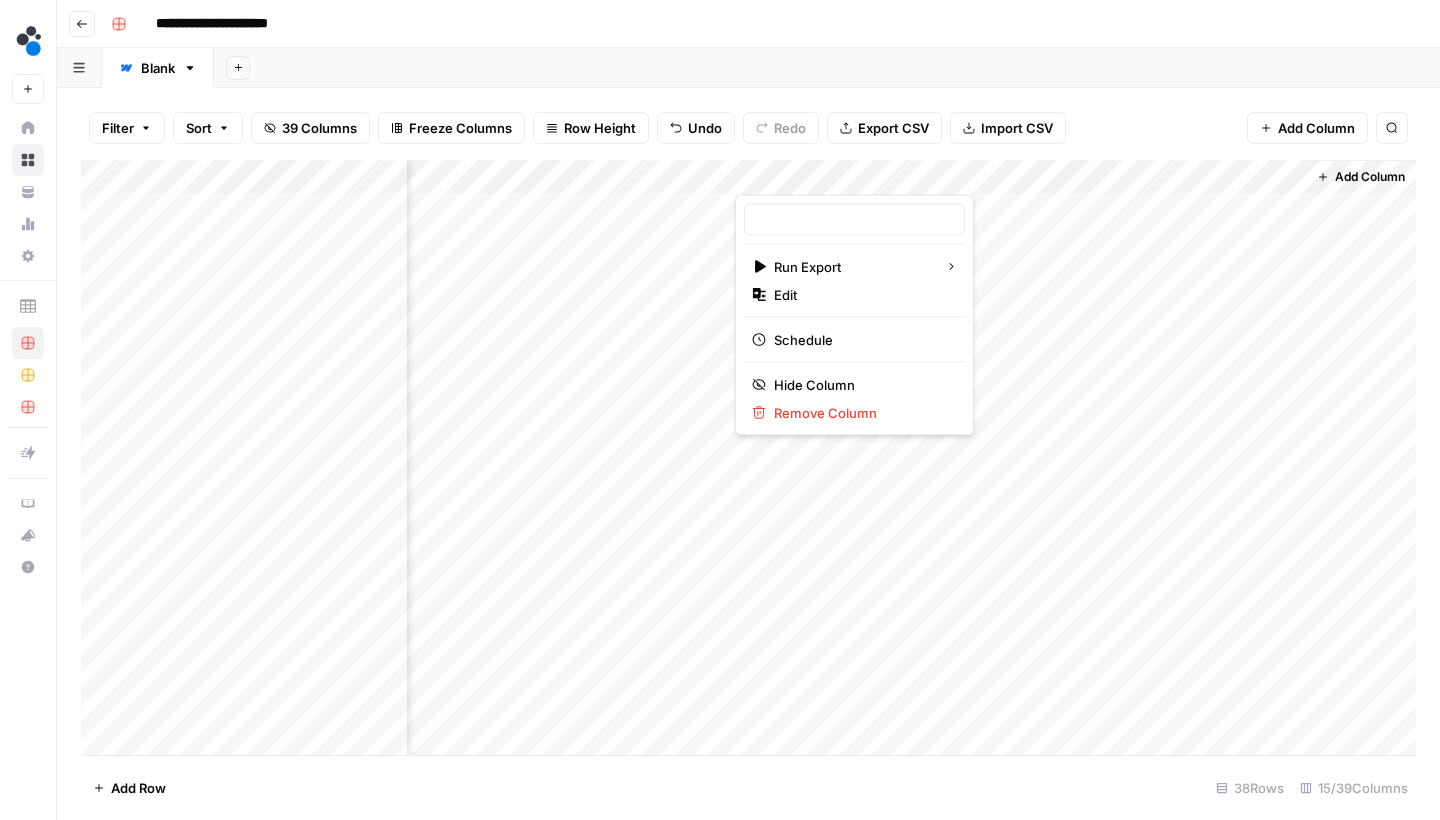 type on "Webflow Export" 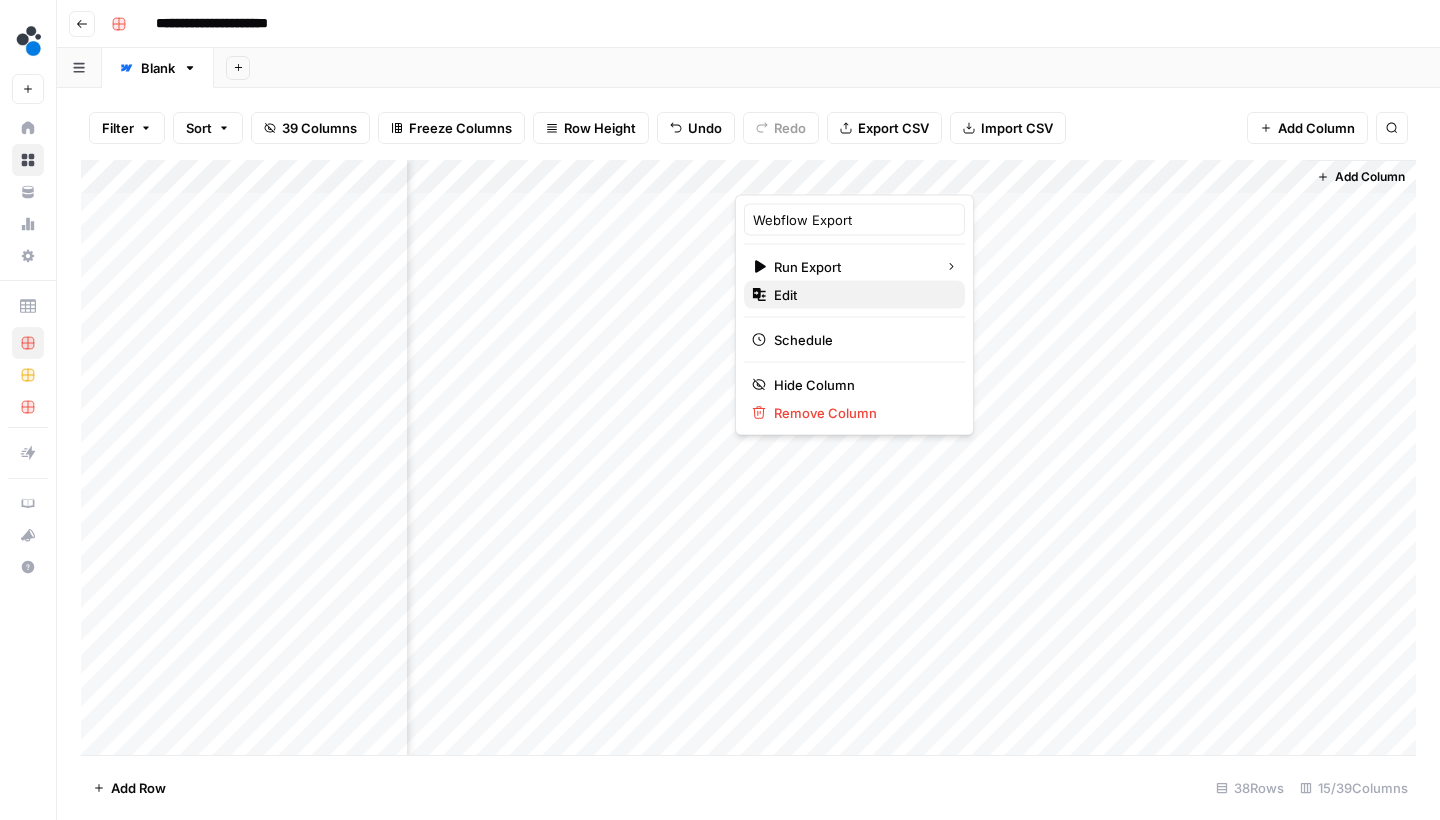 click on "Edit" at bounding box center [861, 295] 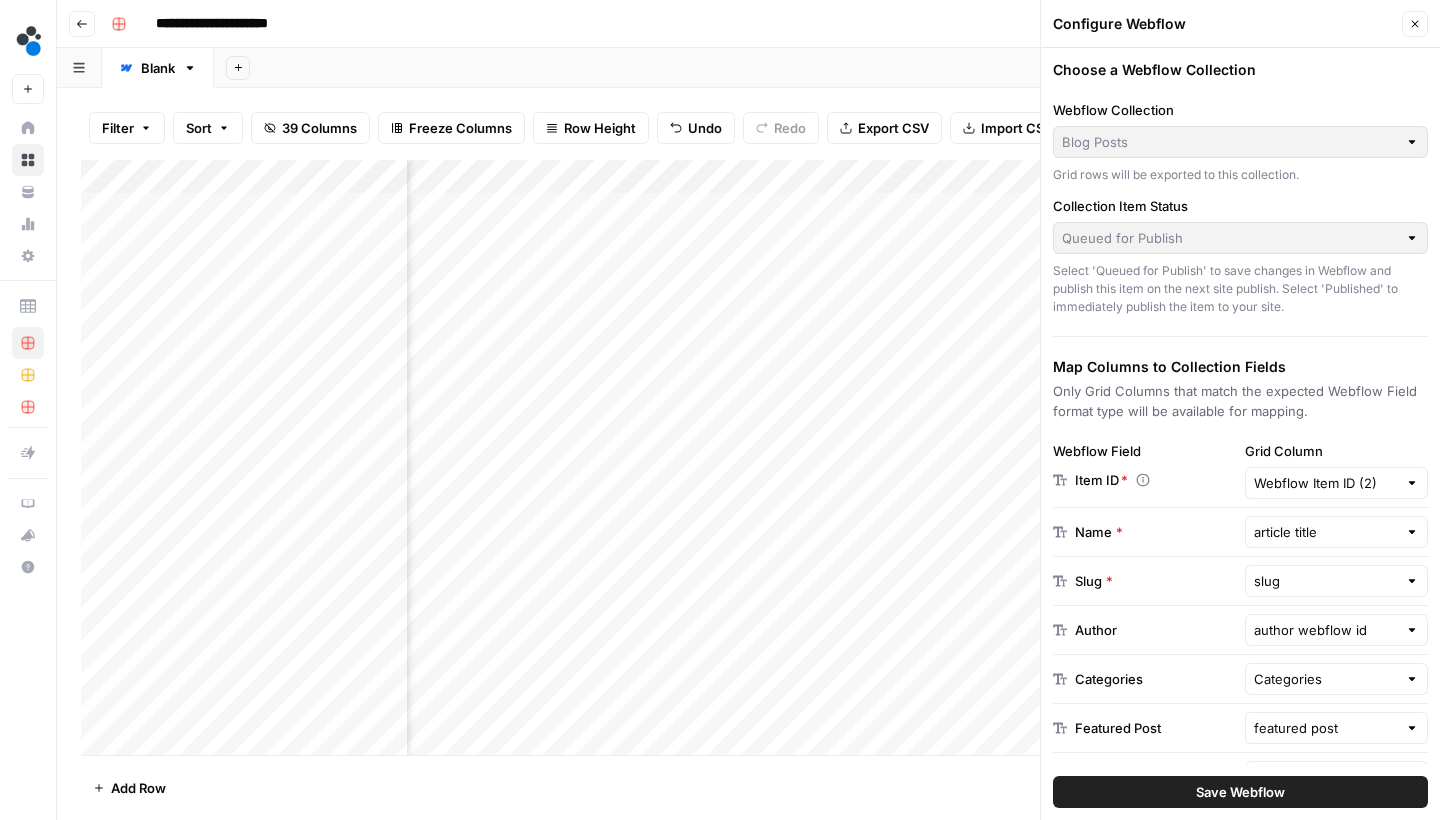 click on "Grid Column Webflow Item ID (2)" at bounding box center (1337, 470) 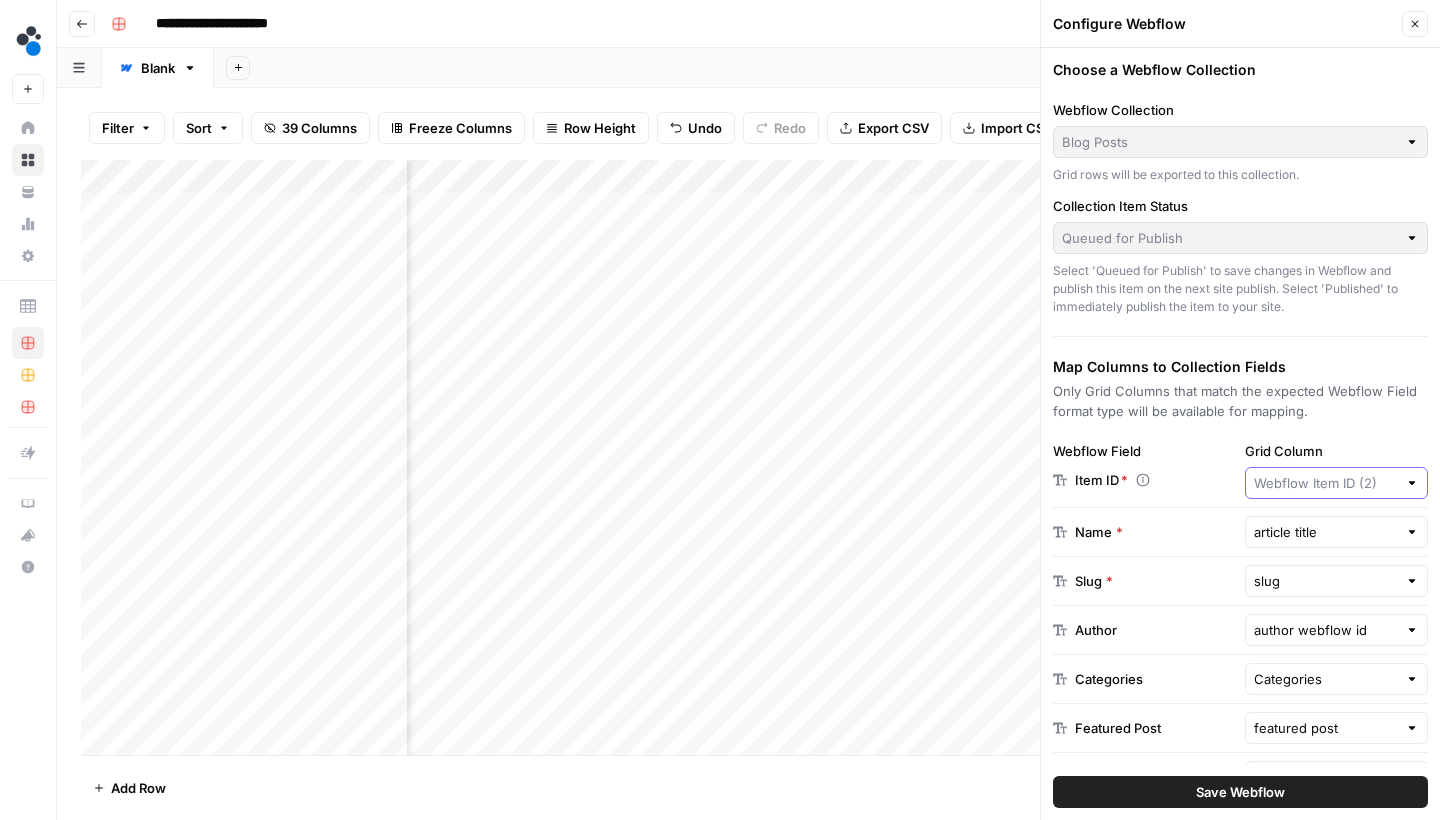 click on "Grid Column" at bounding box center [1326, 483] 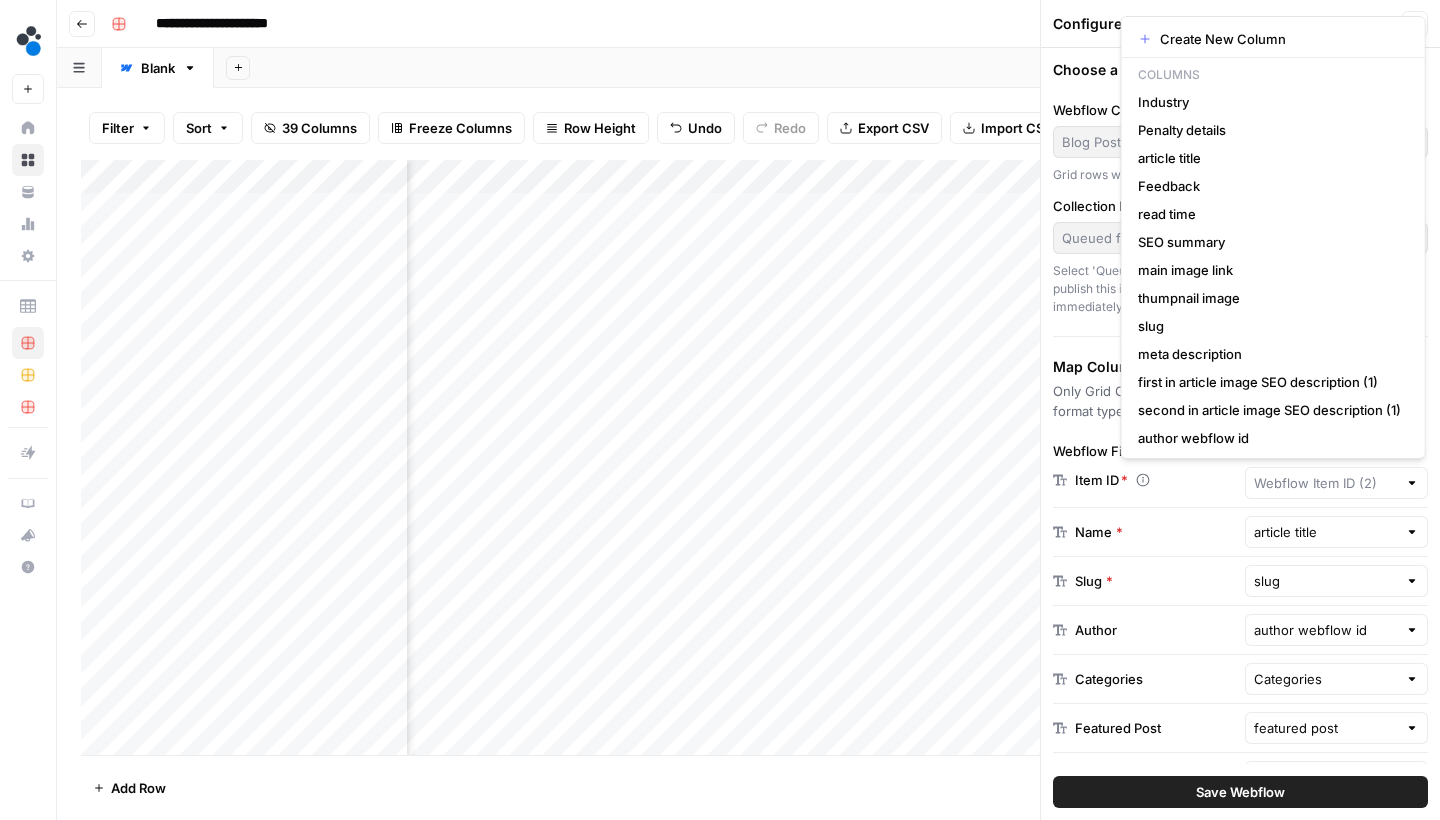 click on "Export all rows as a CSV file" at bounding box center (880, 82) 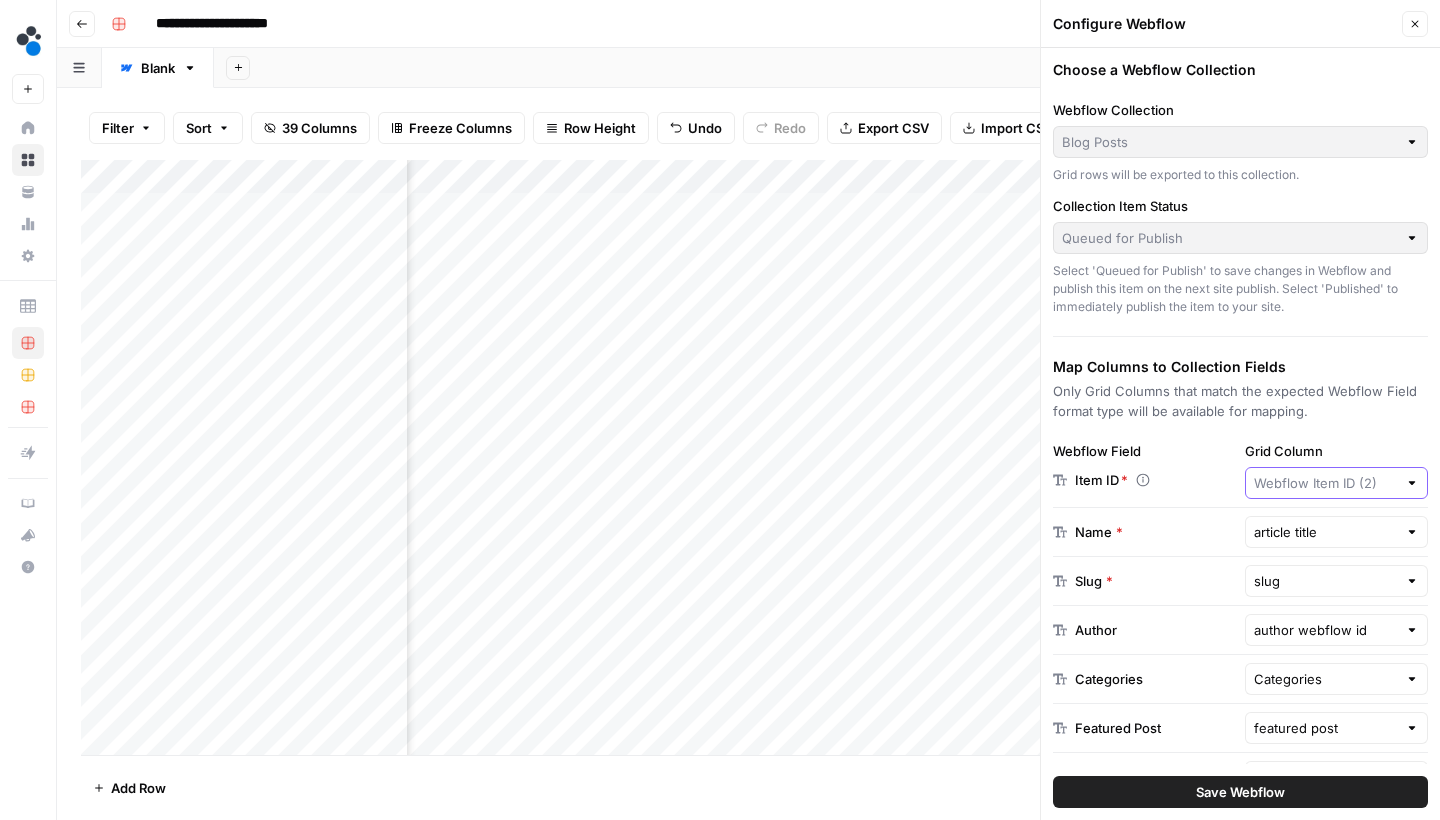 click on "Grid Column" at bounding box center (1326, 483) 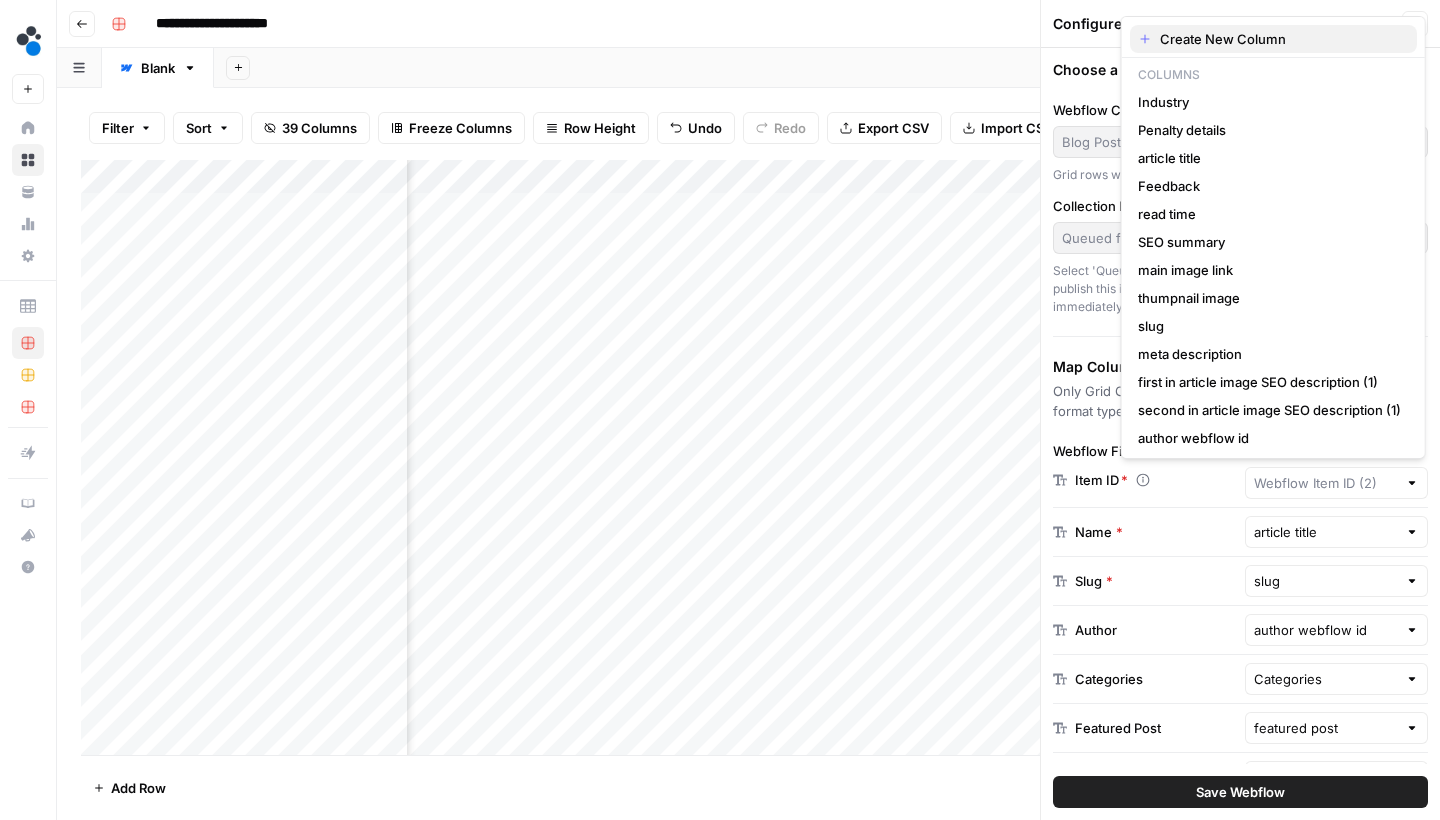 scroll, scrollTop: 0, scrollLeft: 0, axis: both 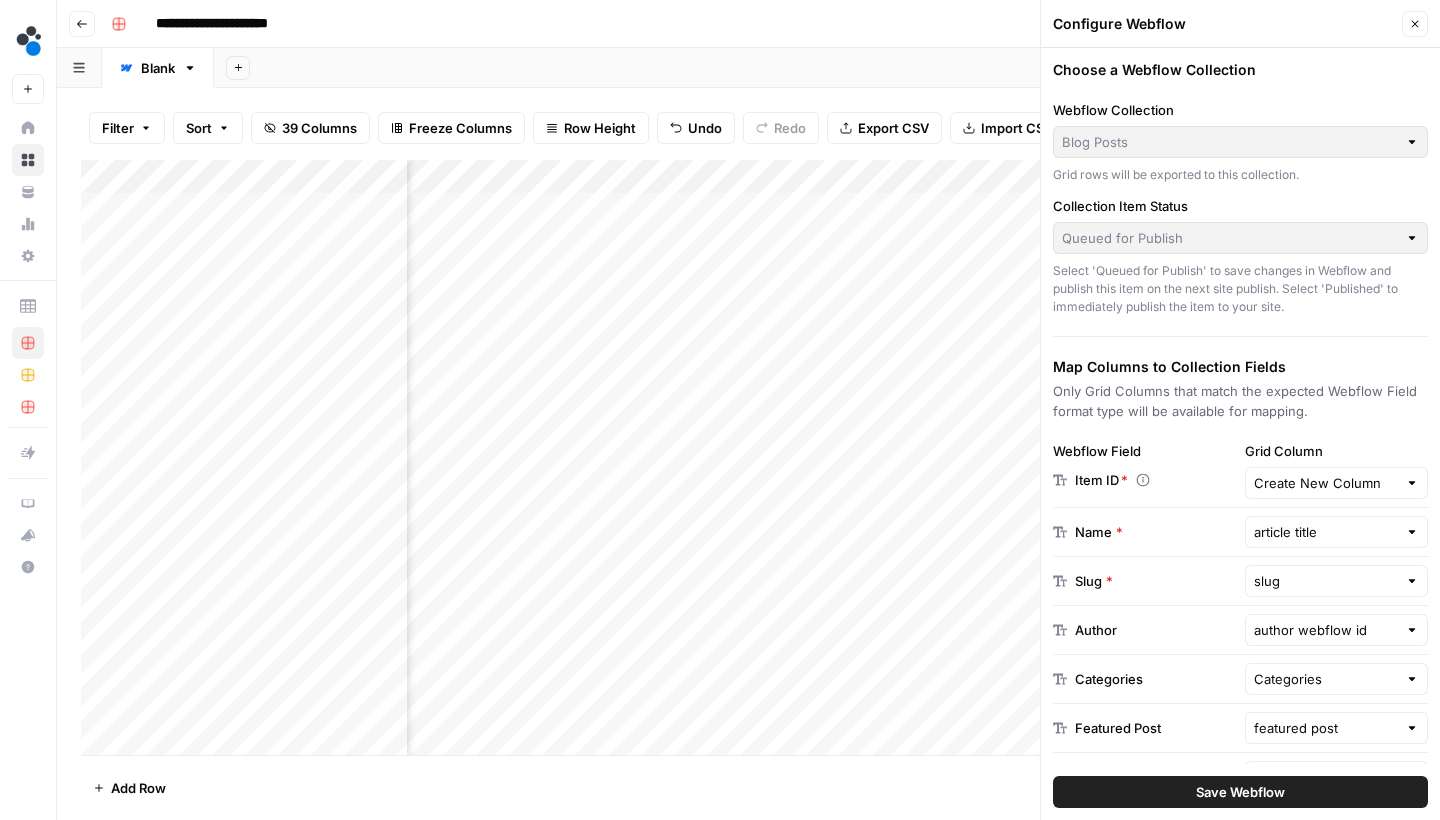 click on "Save Webflow" at bounding box center (1240, 792) 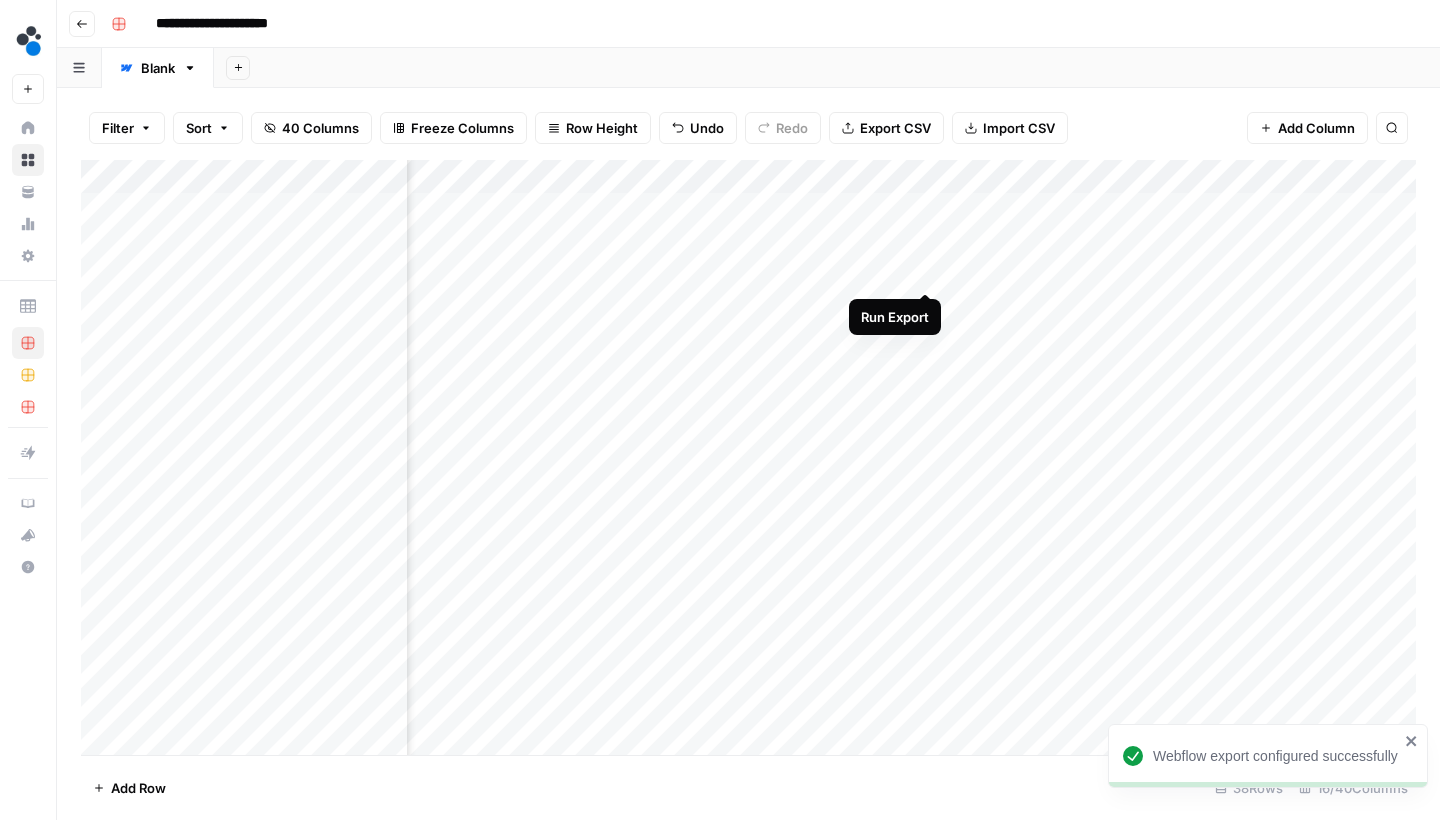 click on "Add Column" at bounding box center [748, 460] 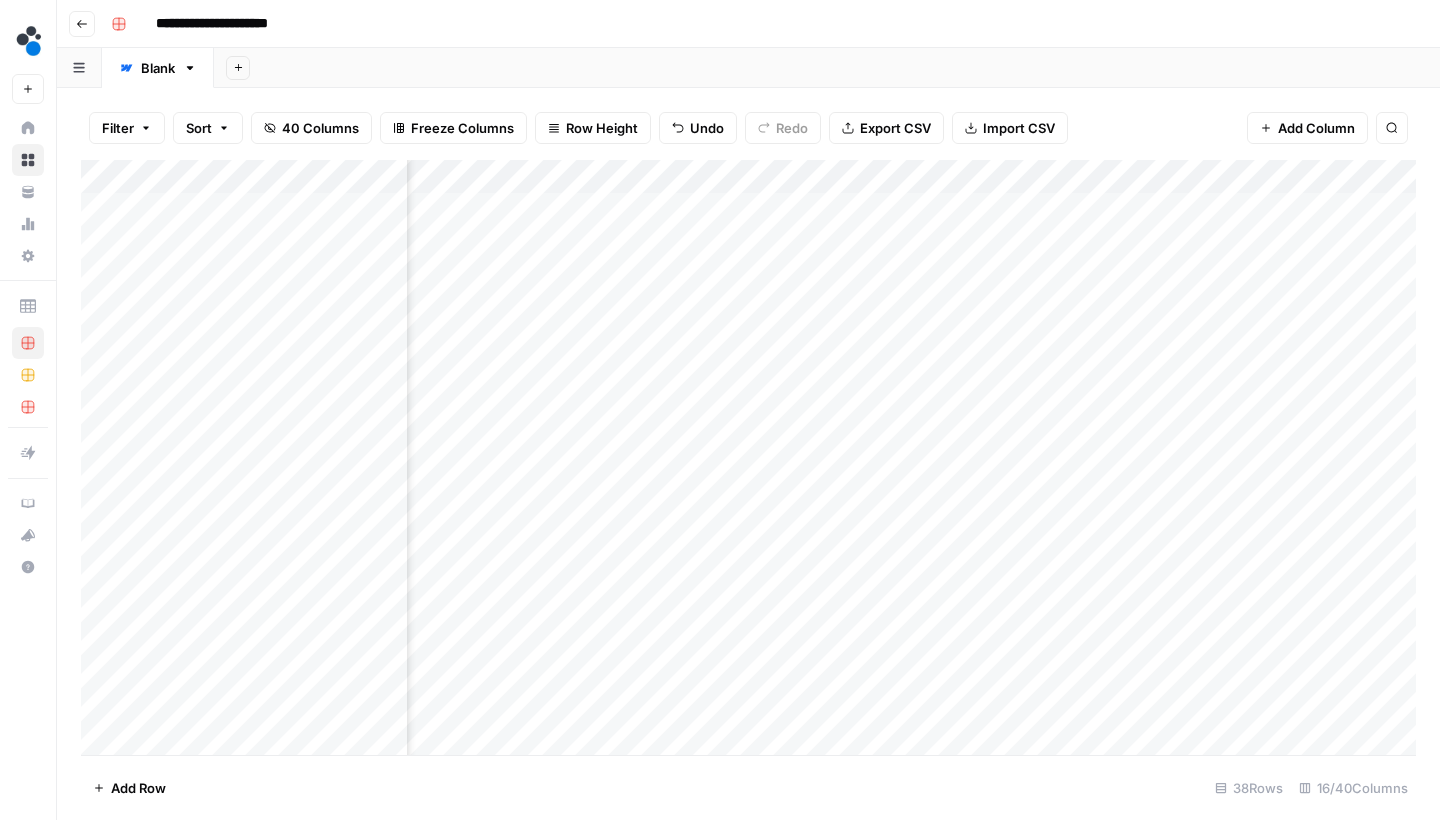 click on "Add Column" at bounding box center (748, 460) 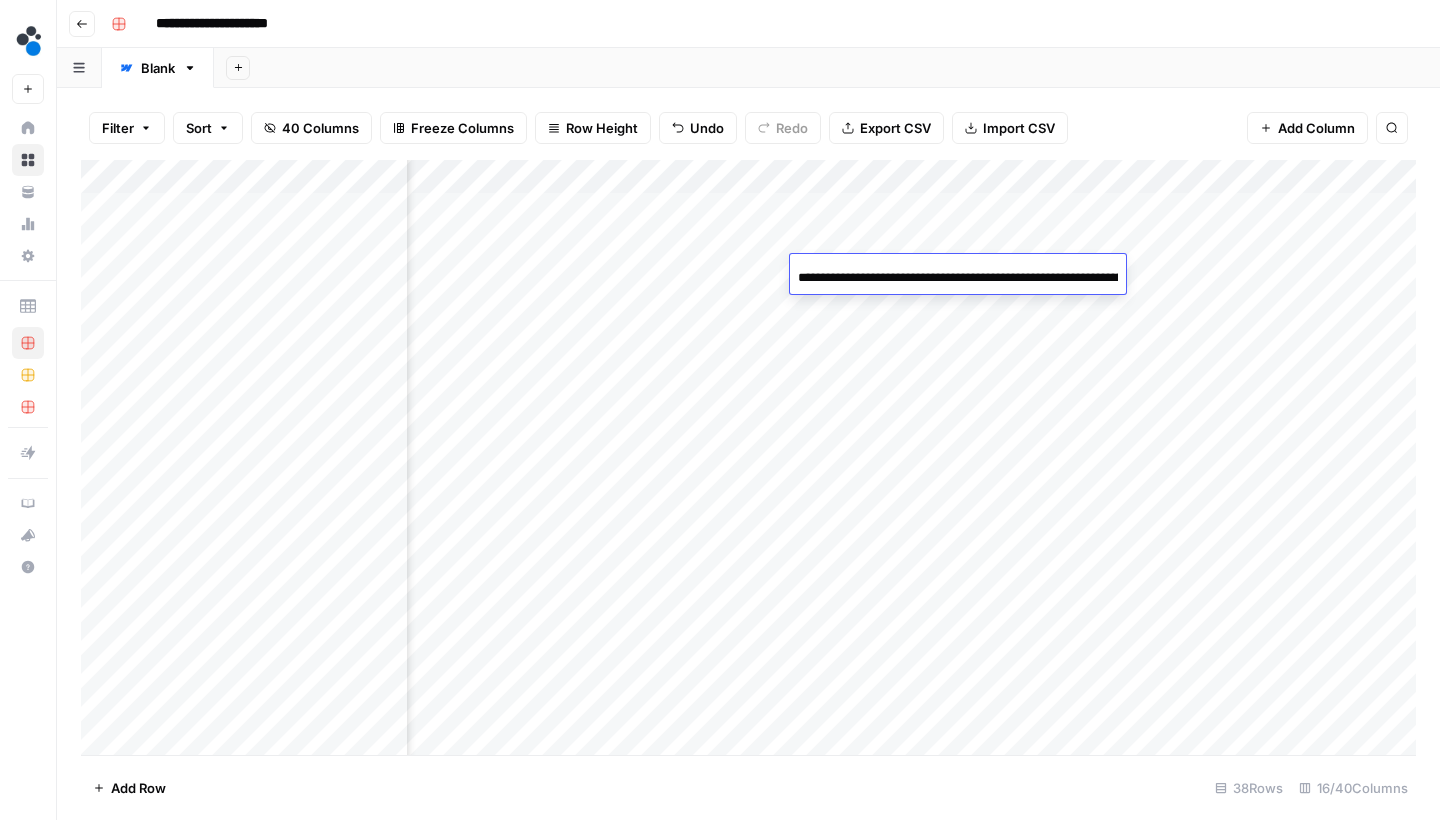 scroll, scrollTop: 0, scrollLeft: 831, axis: horizontal 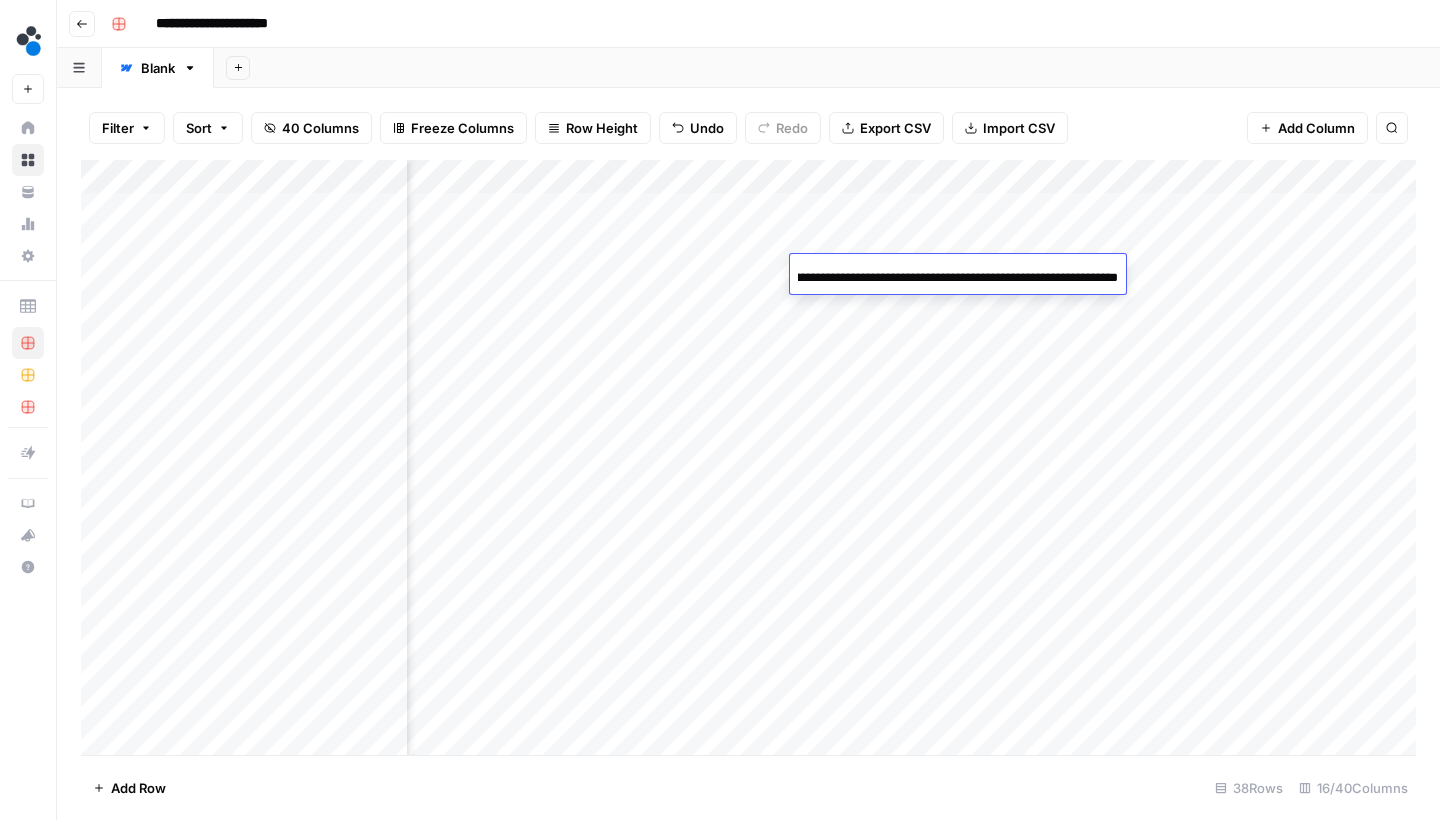 click on "Add Sheet" at bounding box center (827, 68) 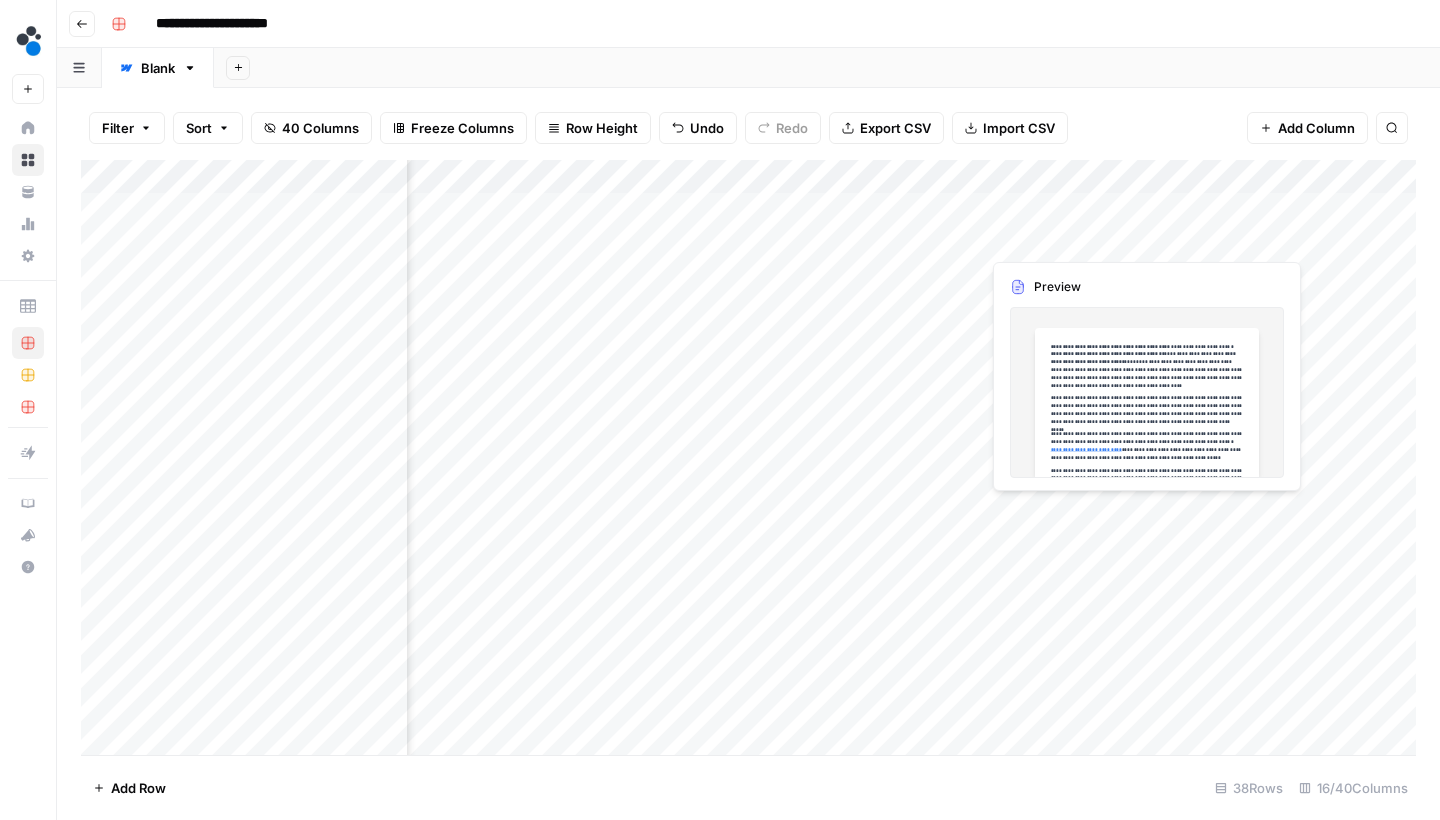 click on "Add Column" at bounding box center [748, 460] 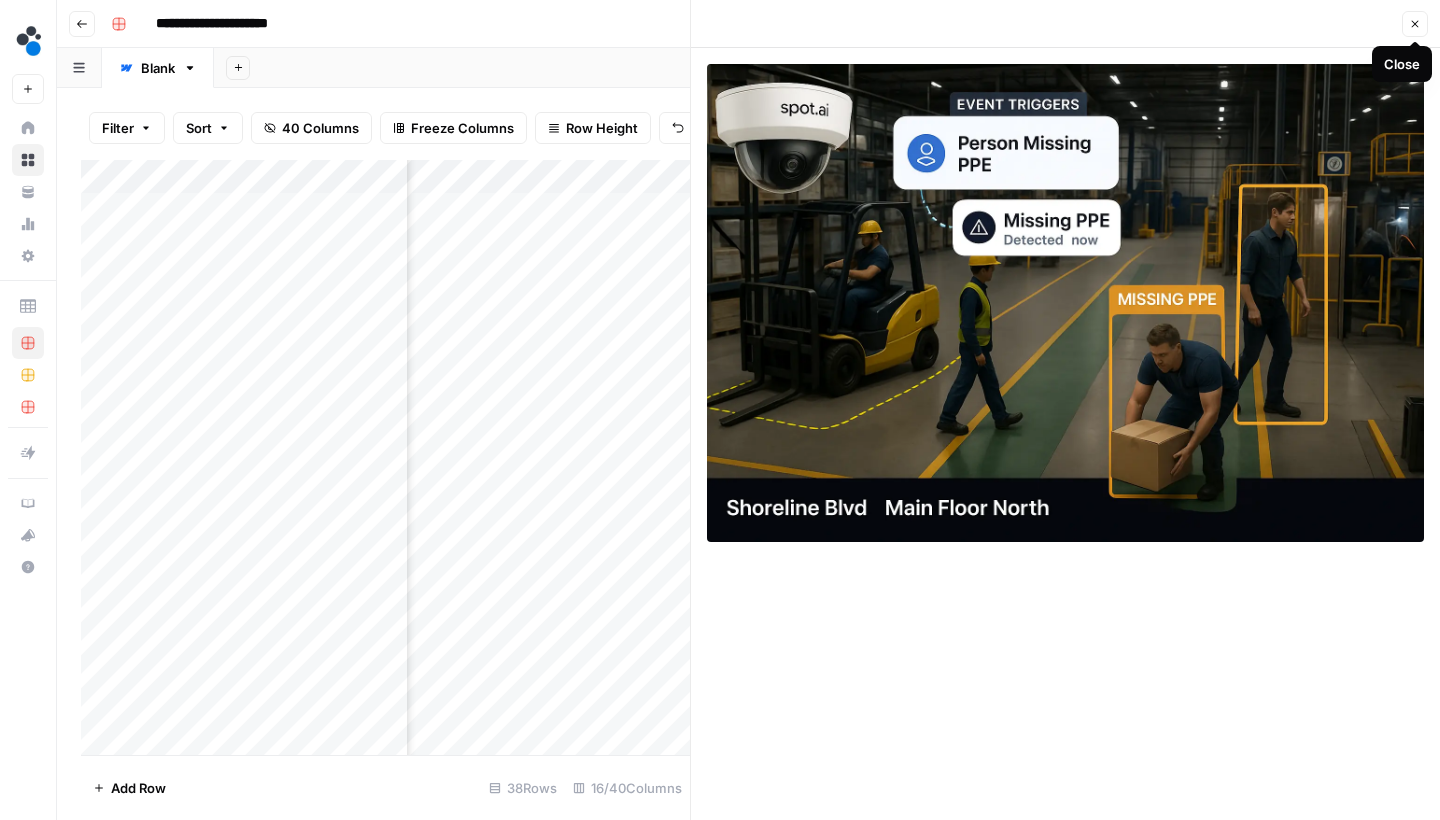 click on "Close" at bounding box center [1415, 24] 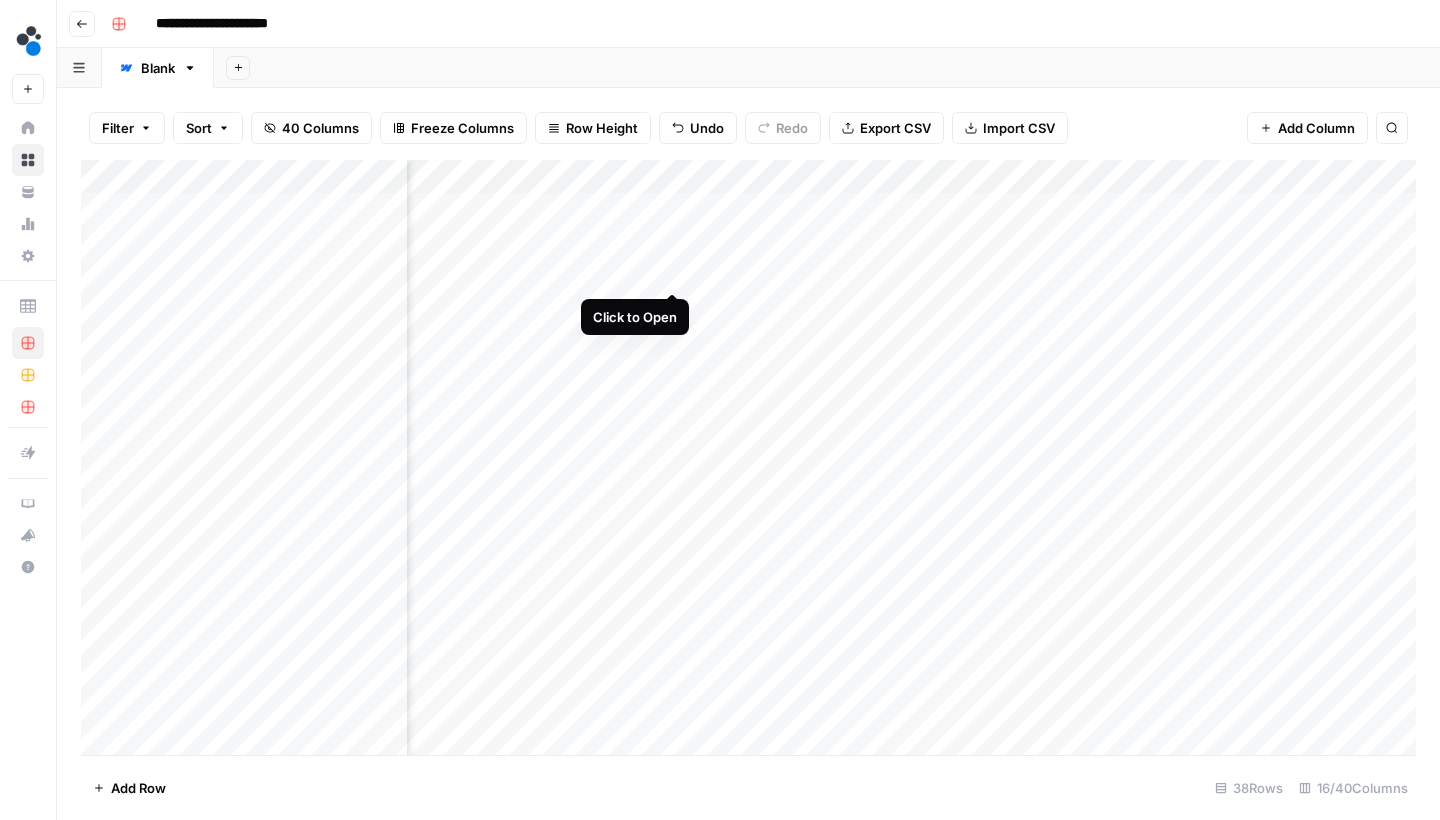 click on "Add Column" at bounding box center [748, 460] 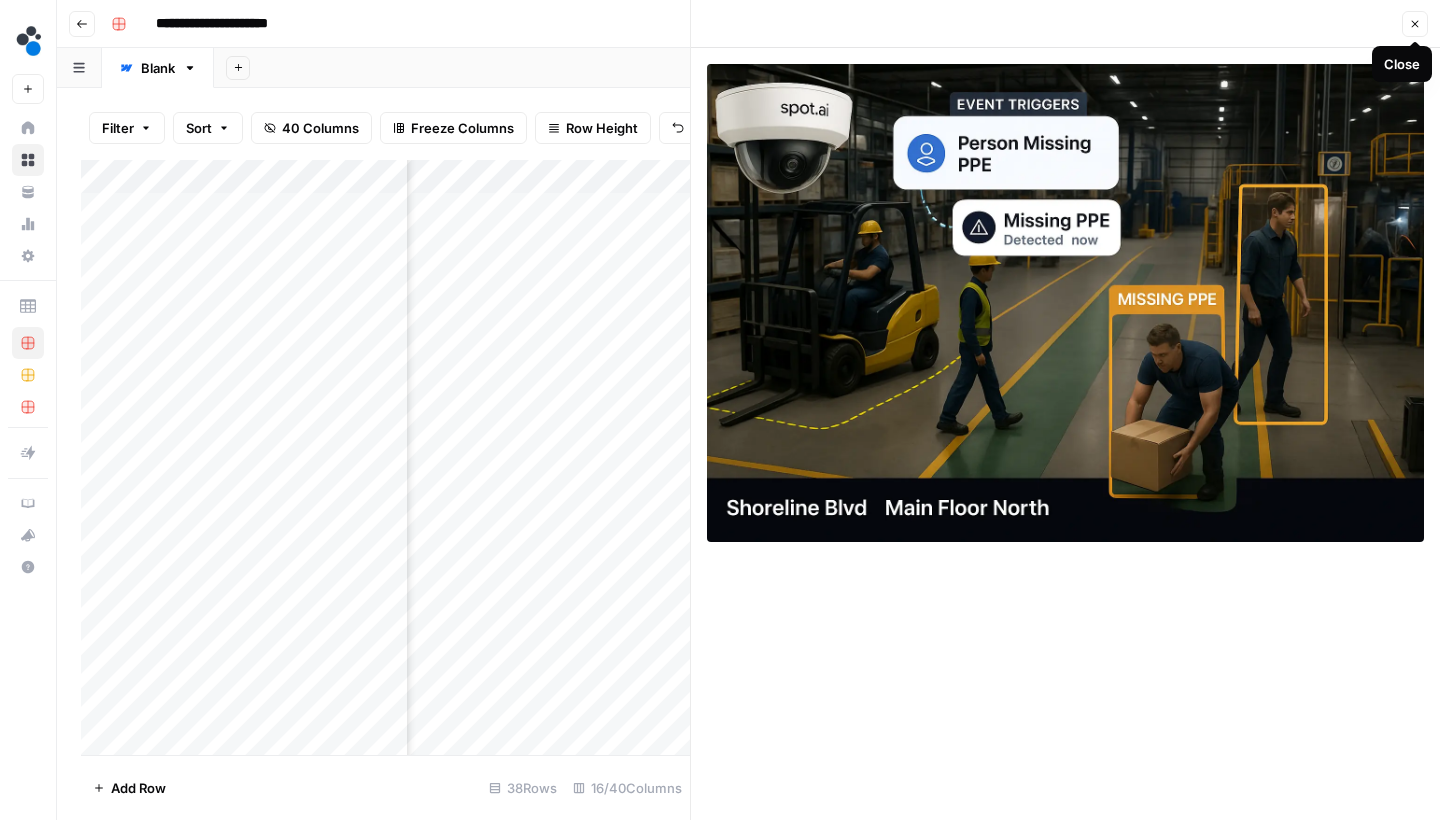 click 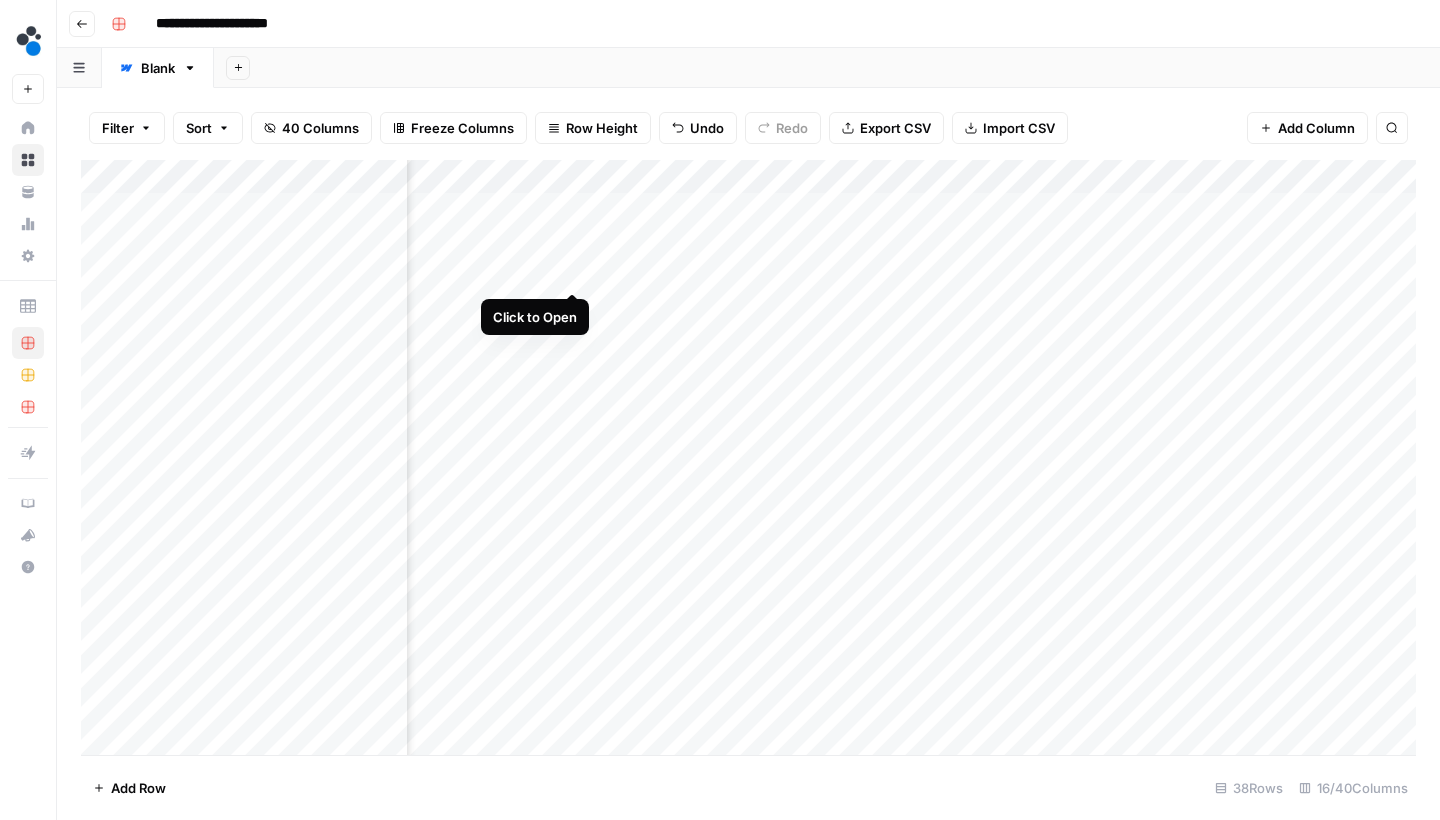 click on "Add Column" at bounding box center (748, 460) 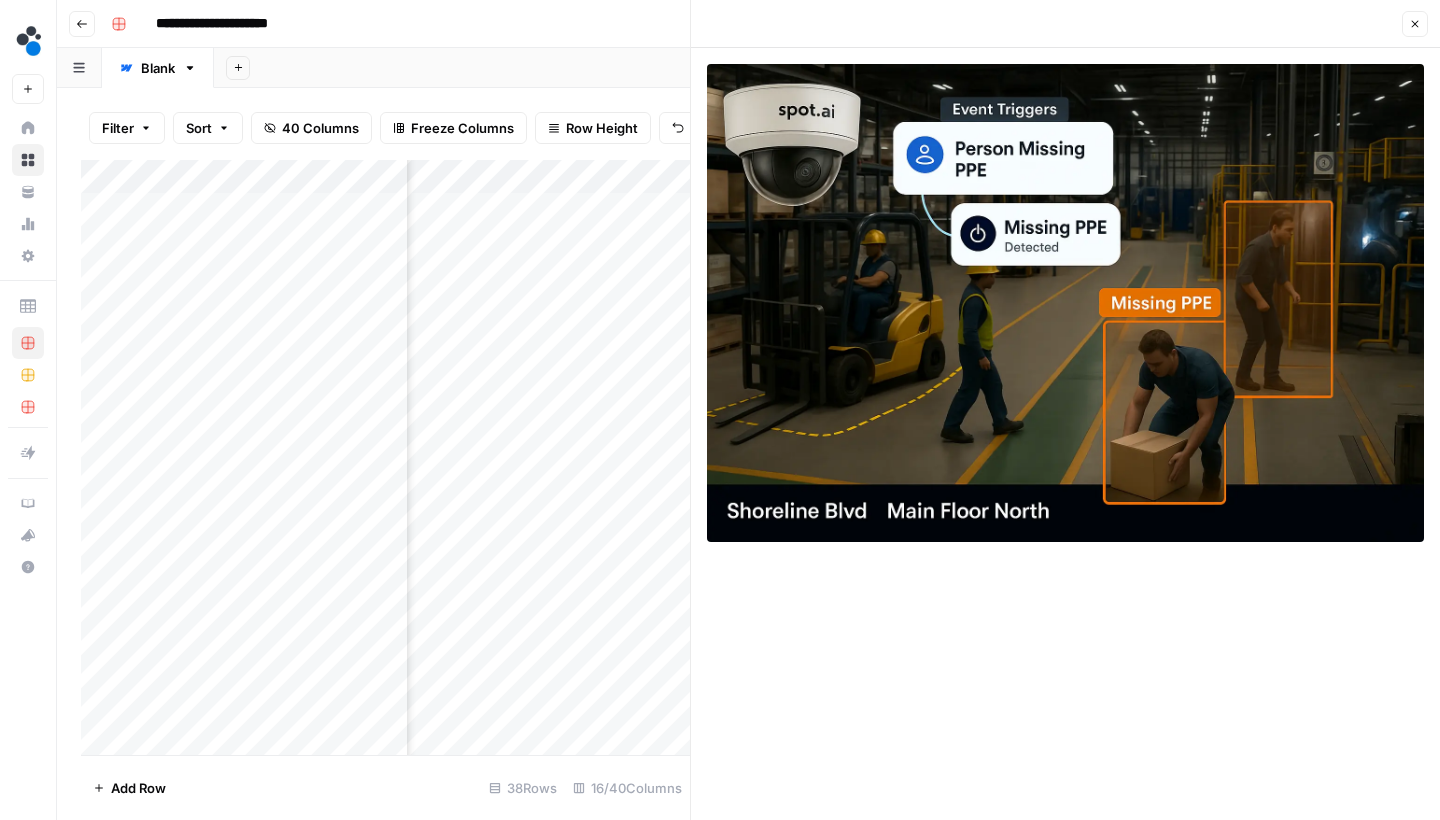 click 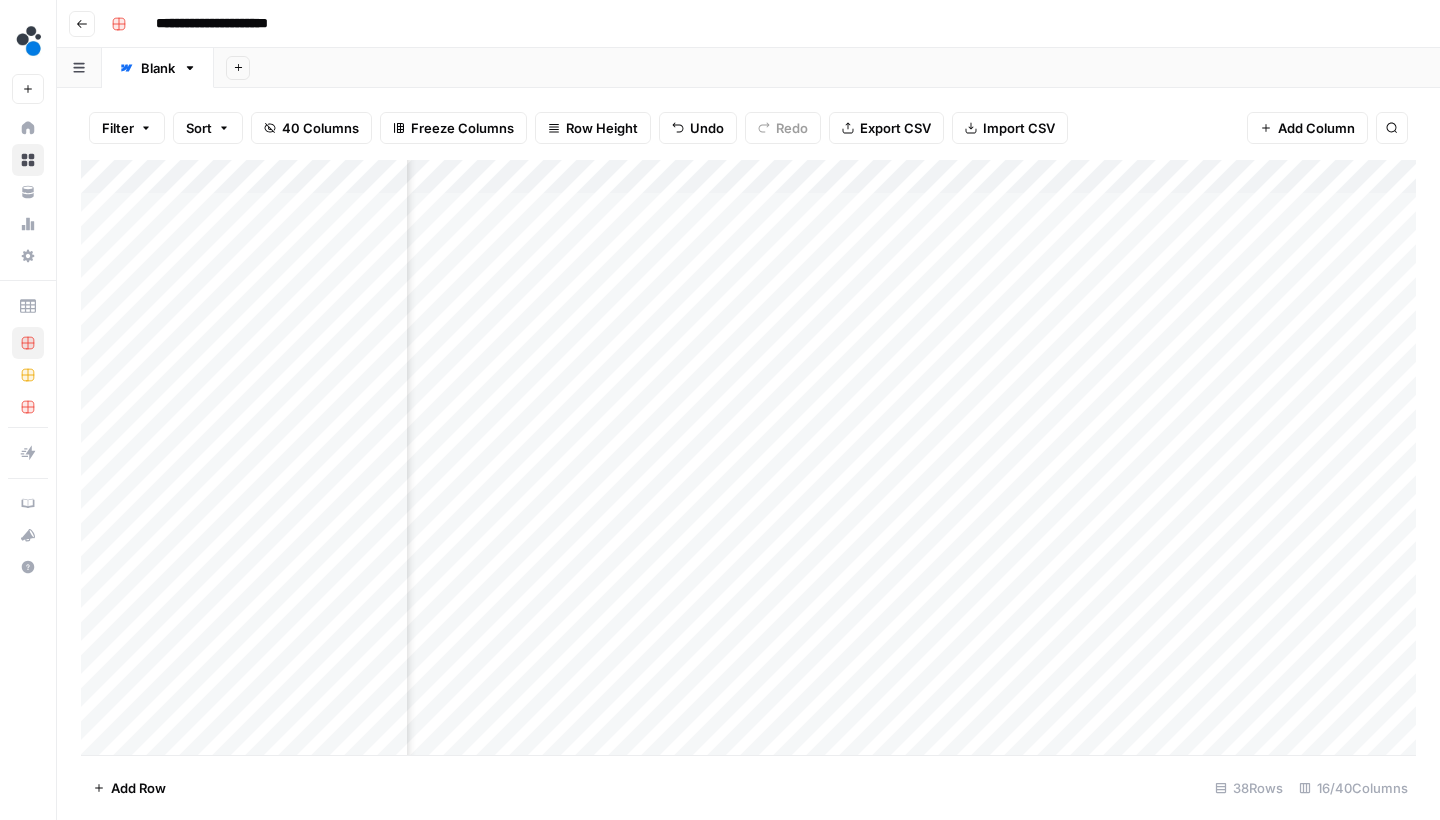 click on "Add Column" at bounding box center (748, 460) 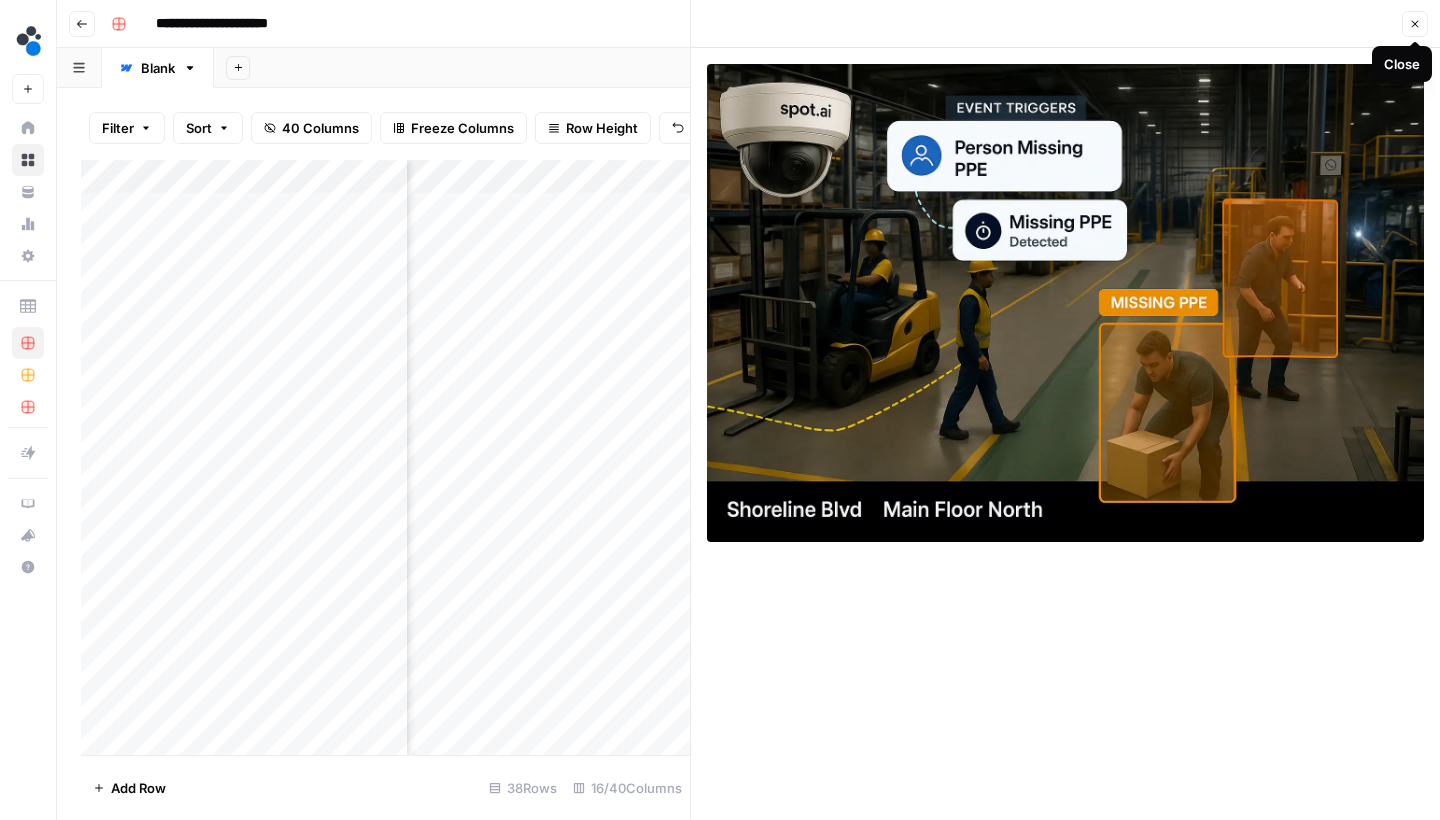 click 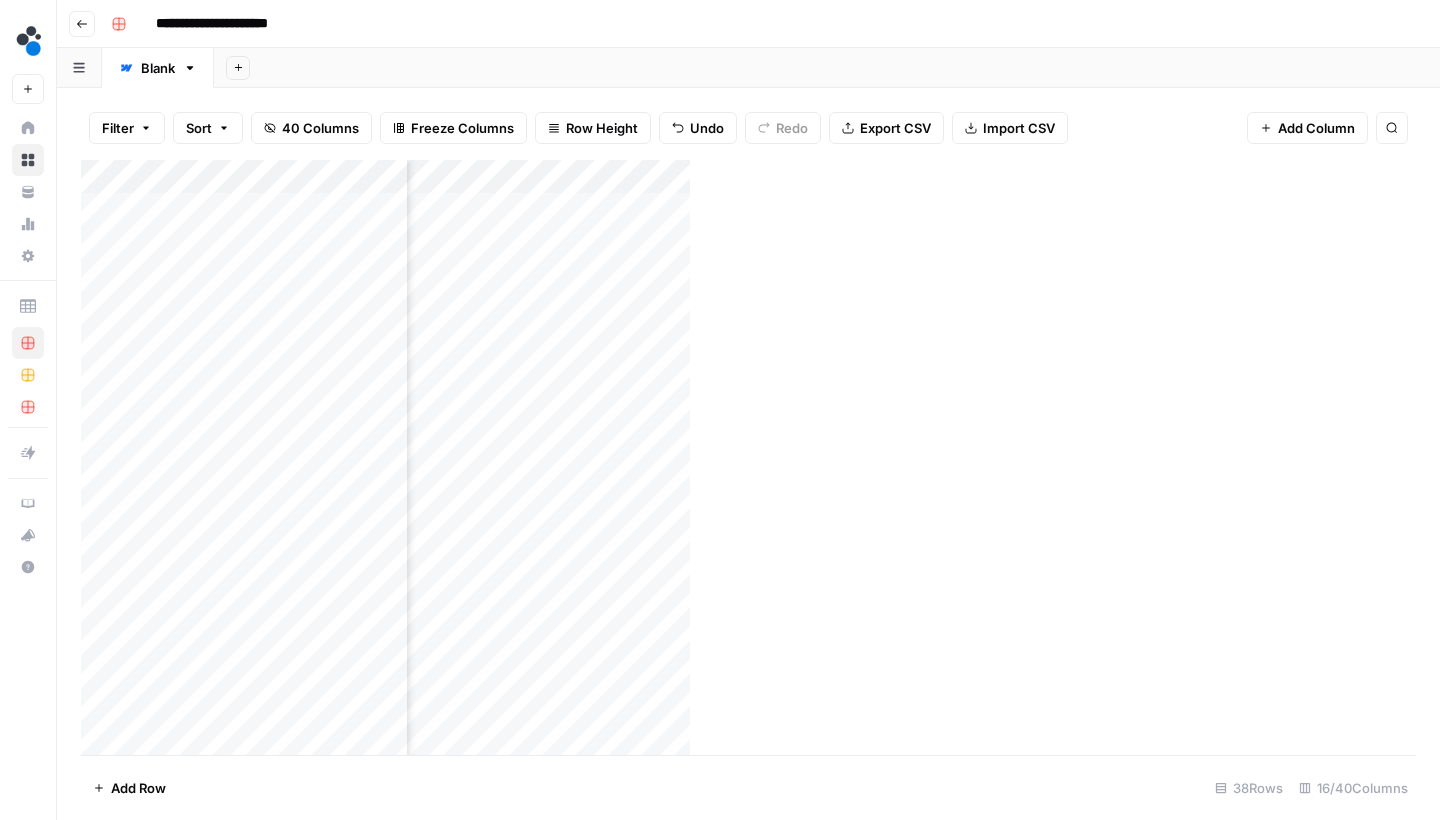click on "Add Column" at bounding box center [760, 460] 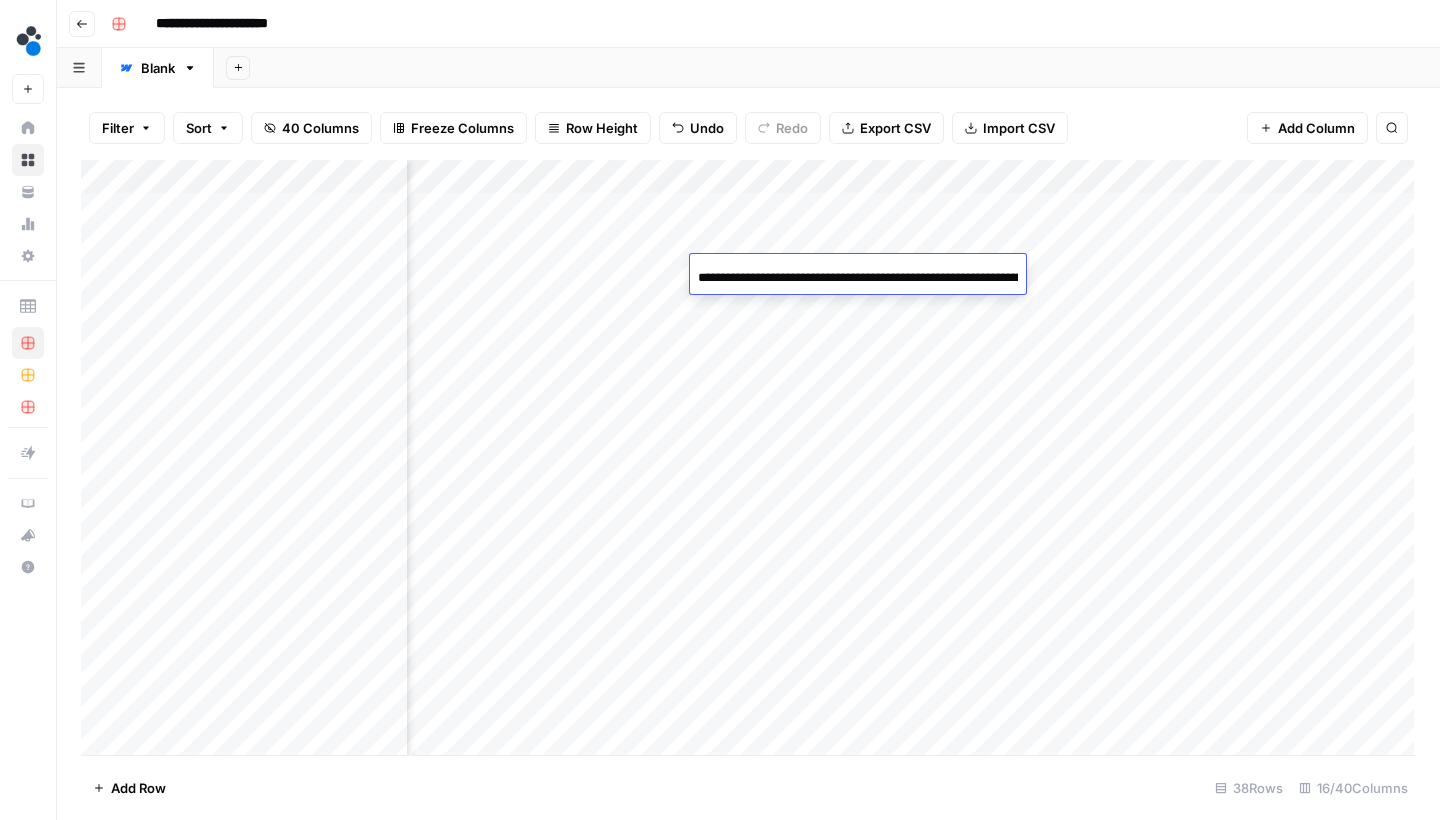 click on "**********" at bounding box center (858, 278) 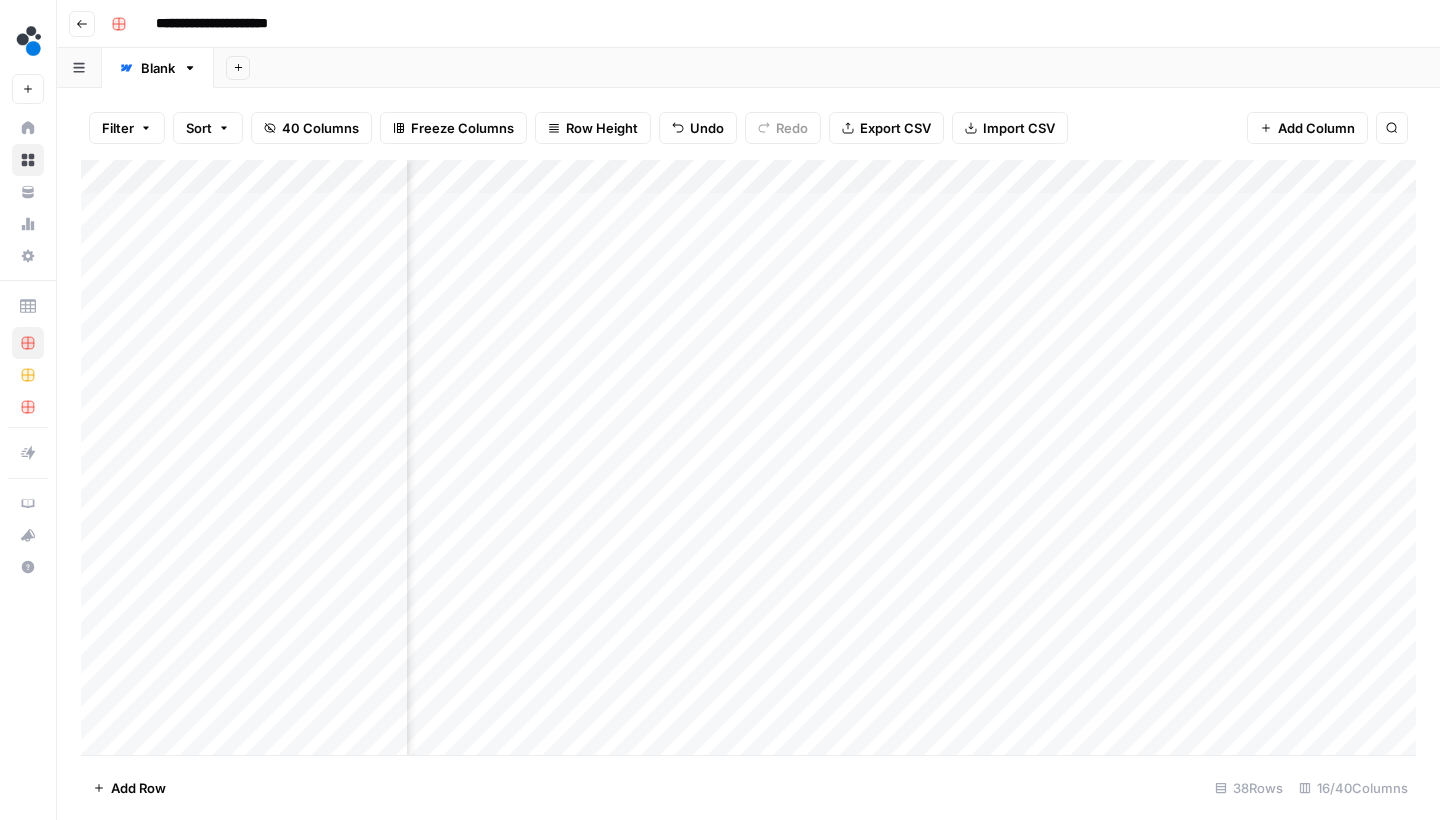 click on "Filter Sort 40 Columns Freeze Columns Row Height Undo Redo Export CSV Import CSV Add Column Search" at bounding box center [748, 128] 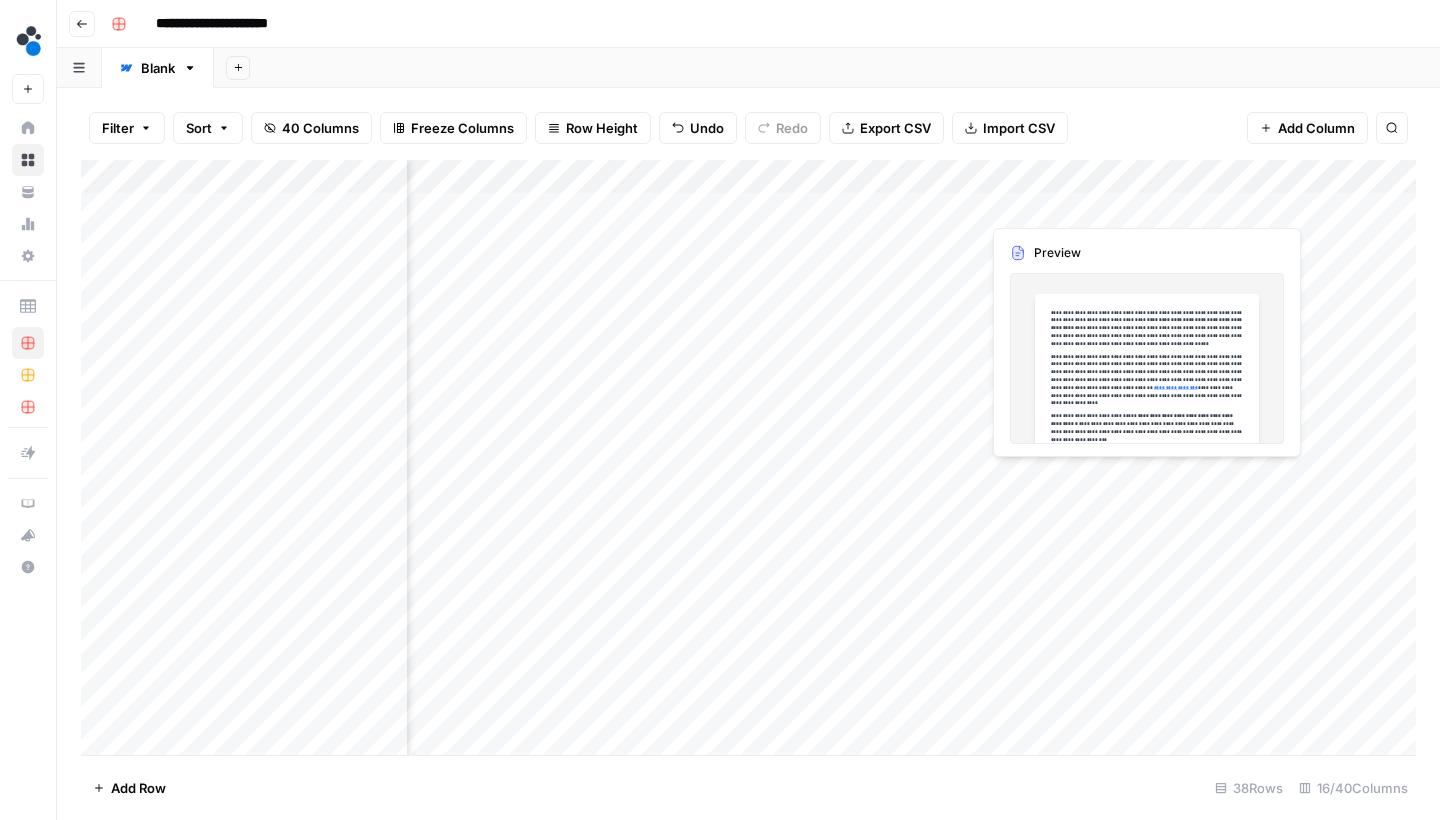 click on "Add Column" at bounding box center (748, 460) 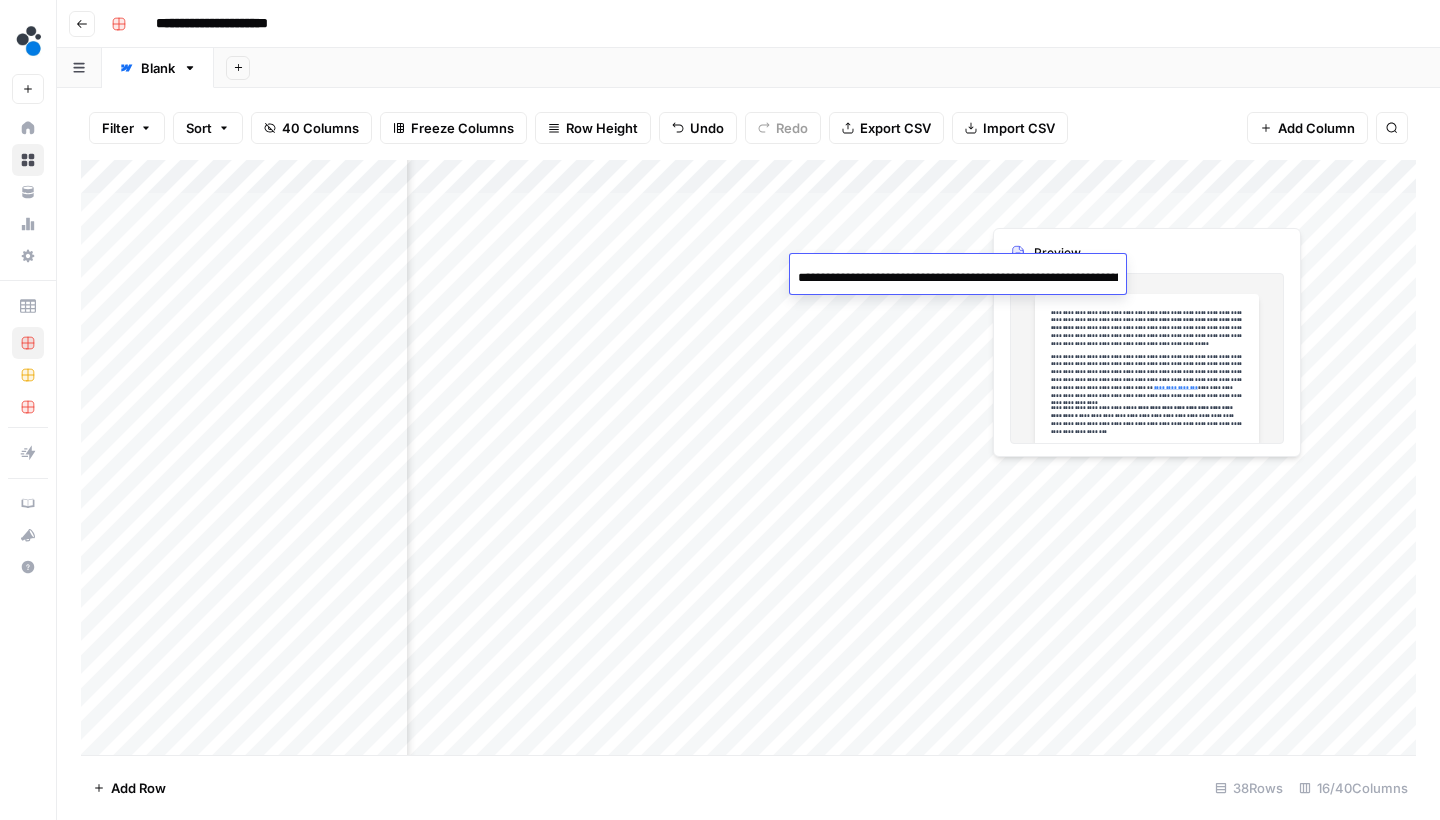 scroll, scrollTop: 0, scrollLeft: 831, axis: horizontal 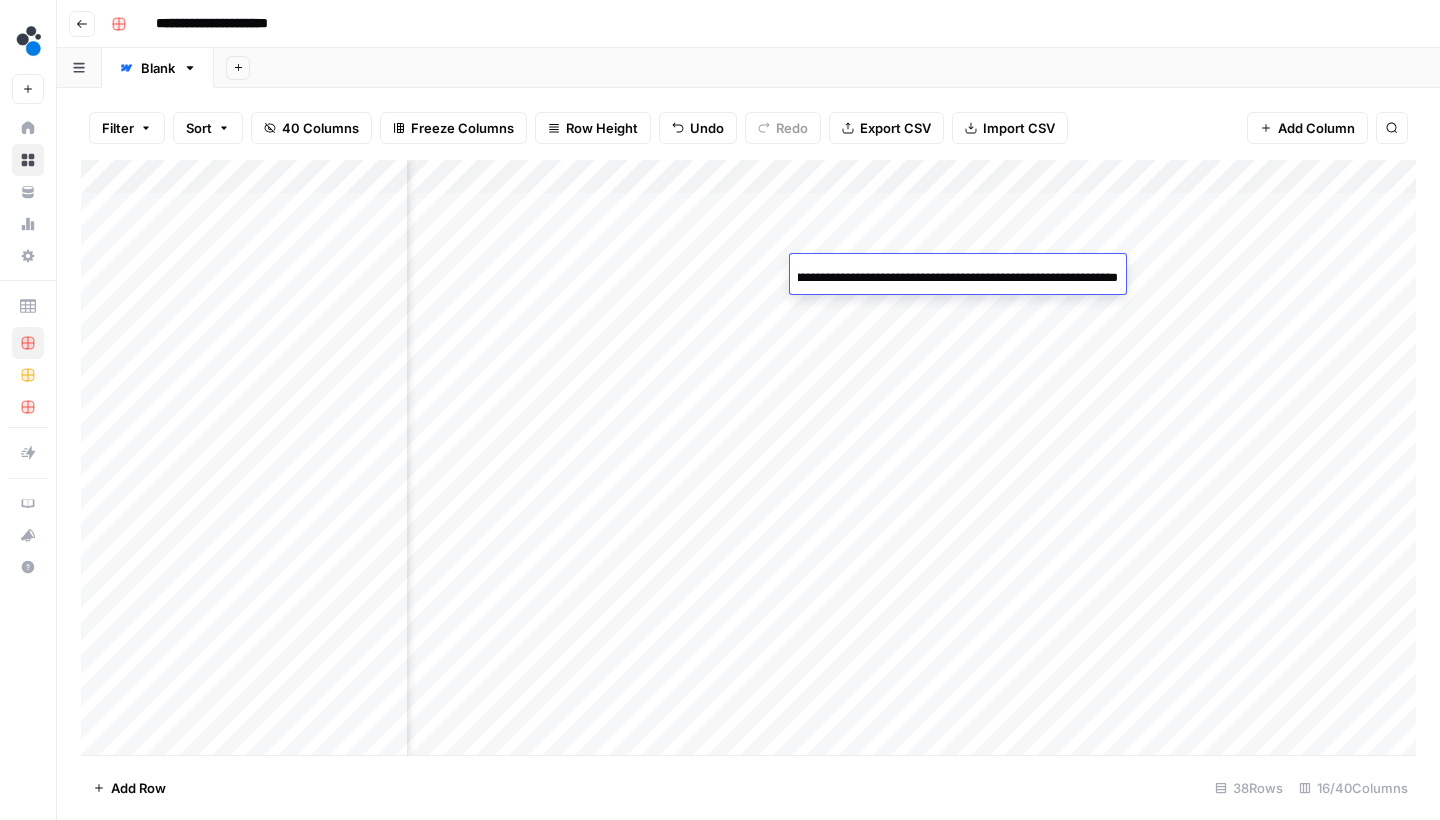 type 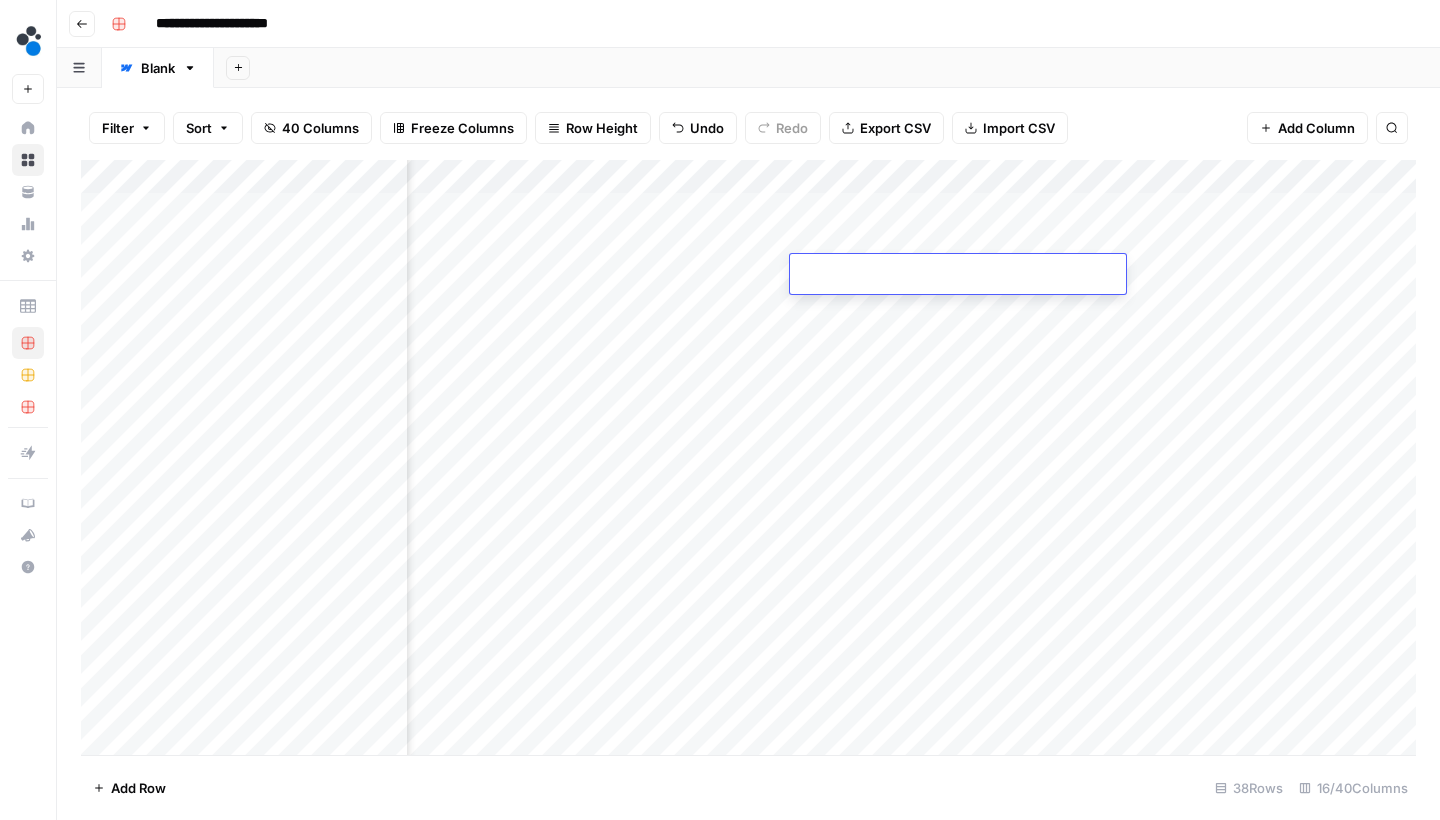 click on "Add Sheet" at bounding box center (827, 68) 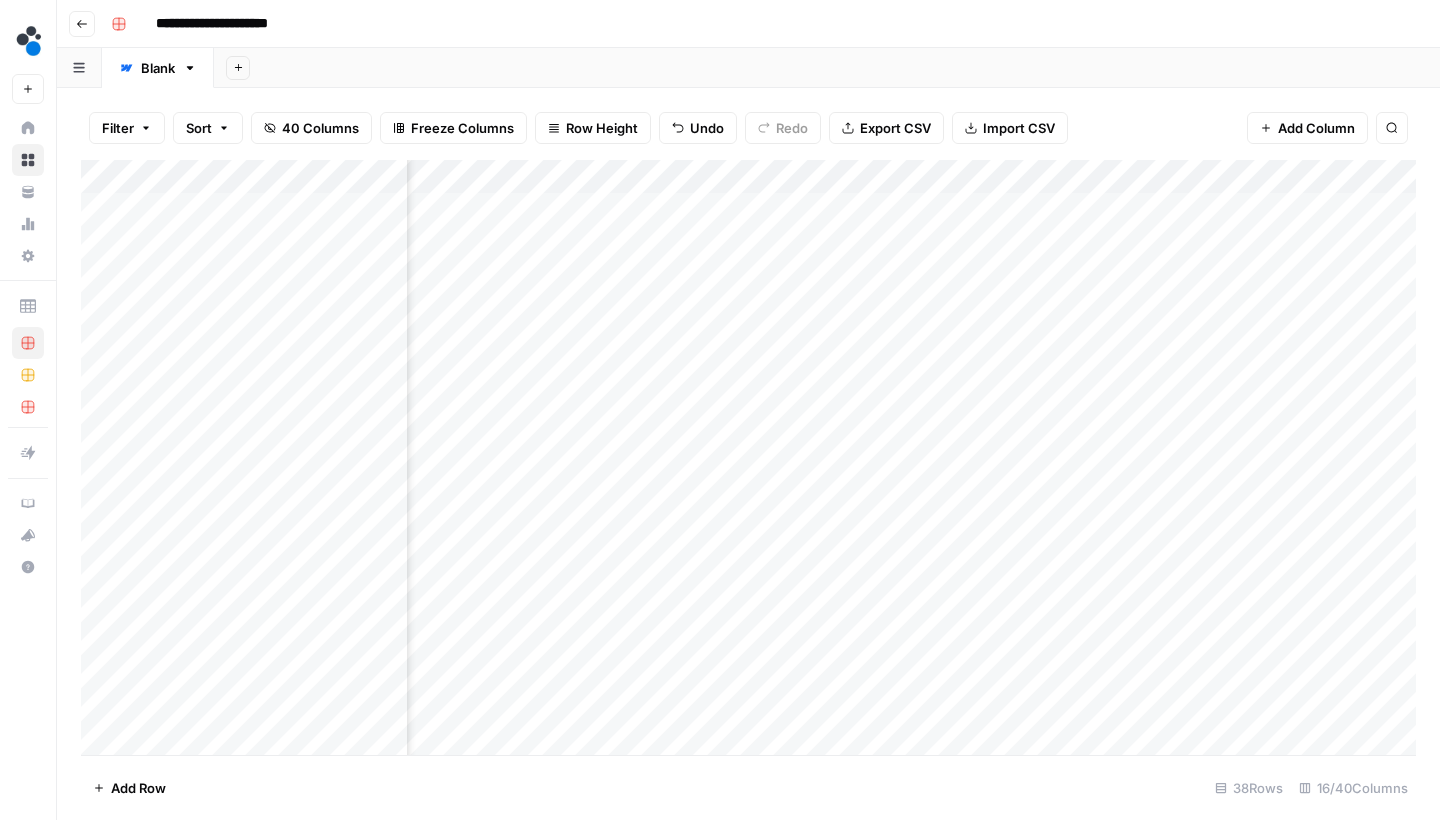 click on "Add Column" at bounding box center (748, 460) 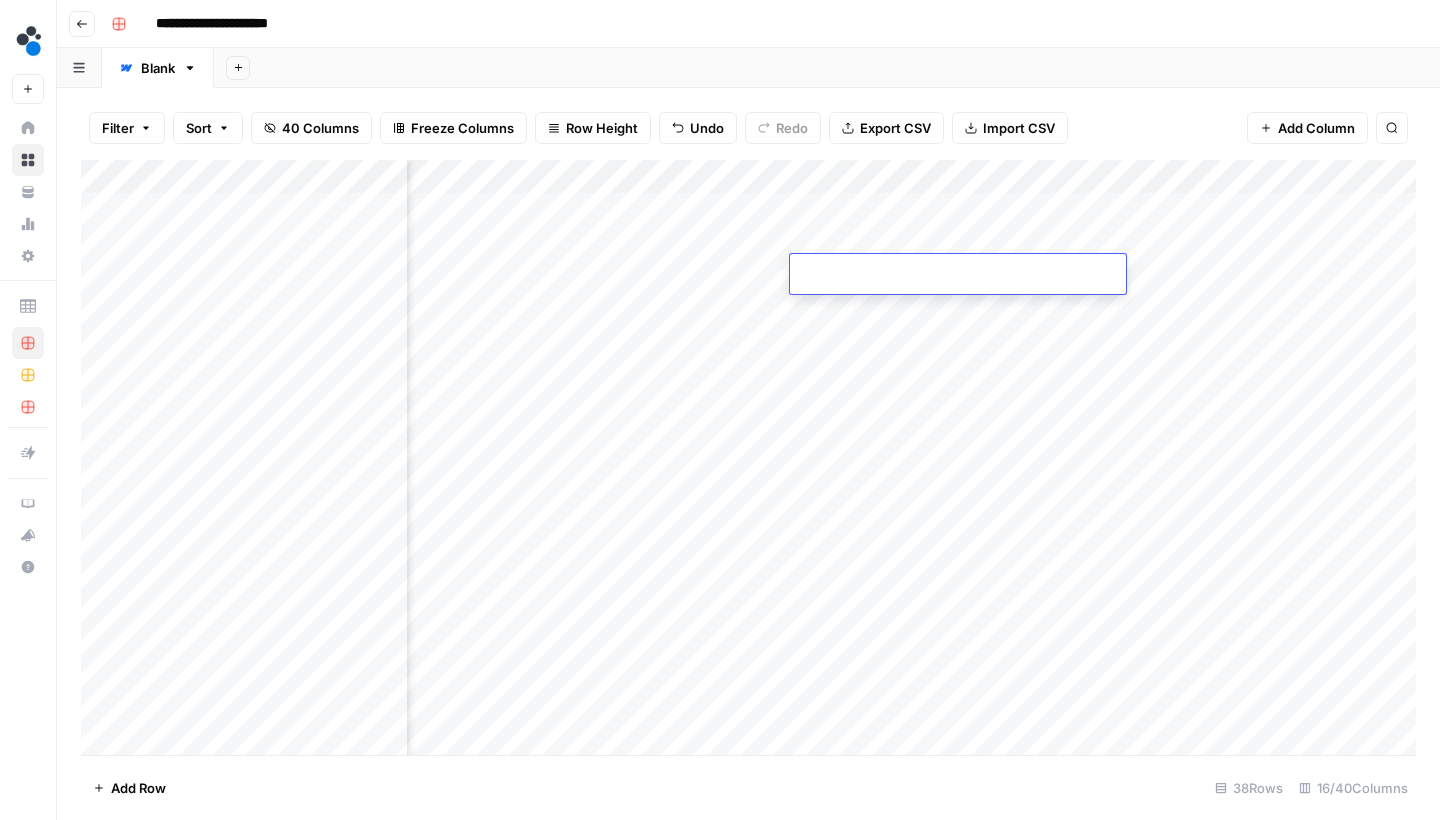 click at bounding box center [958, 278] 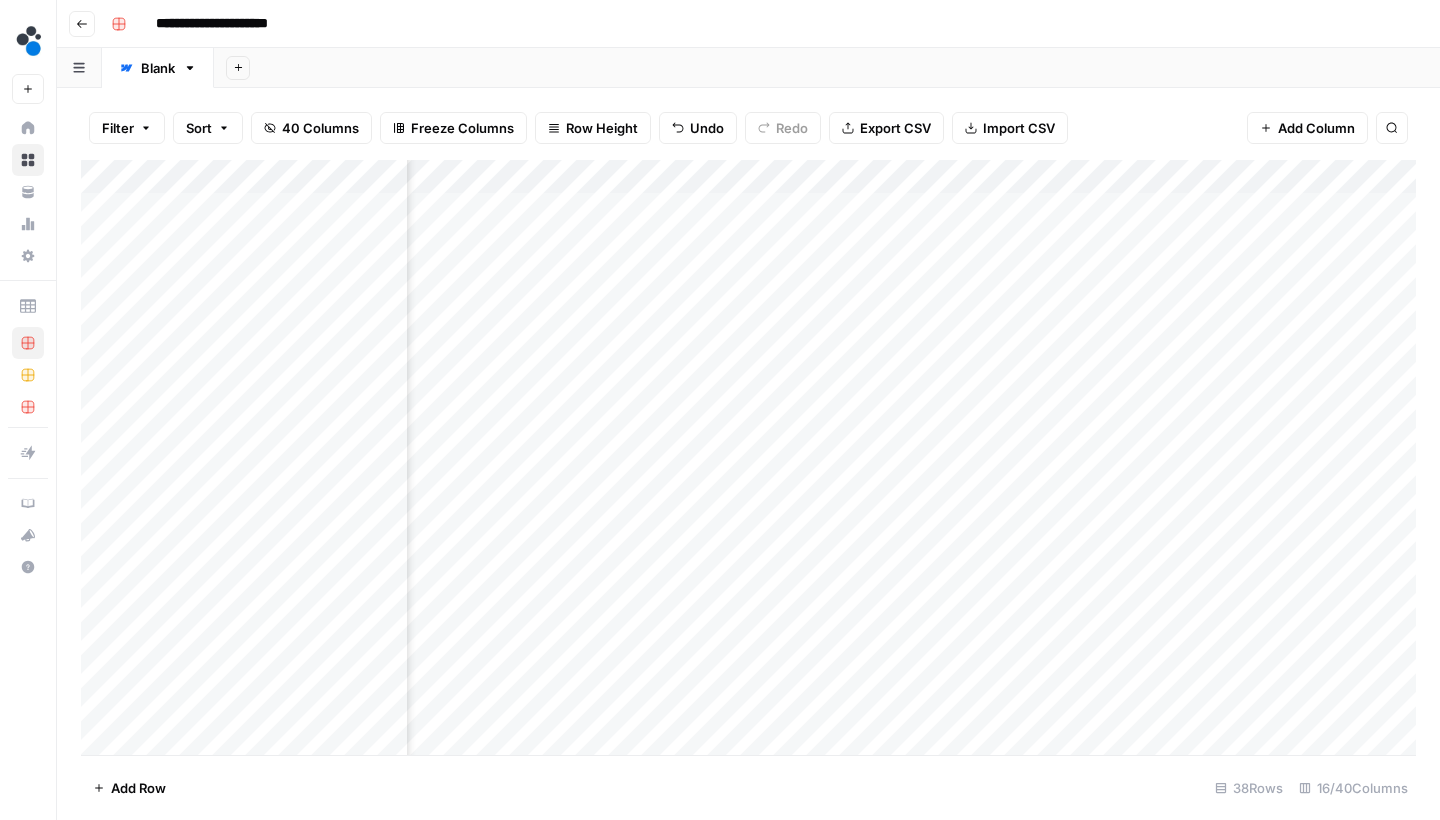 scroll, scrollTop: 0, scrollLeft: 1195, axis: horizontal 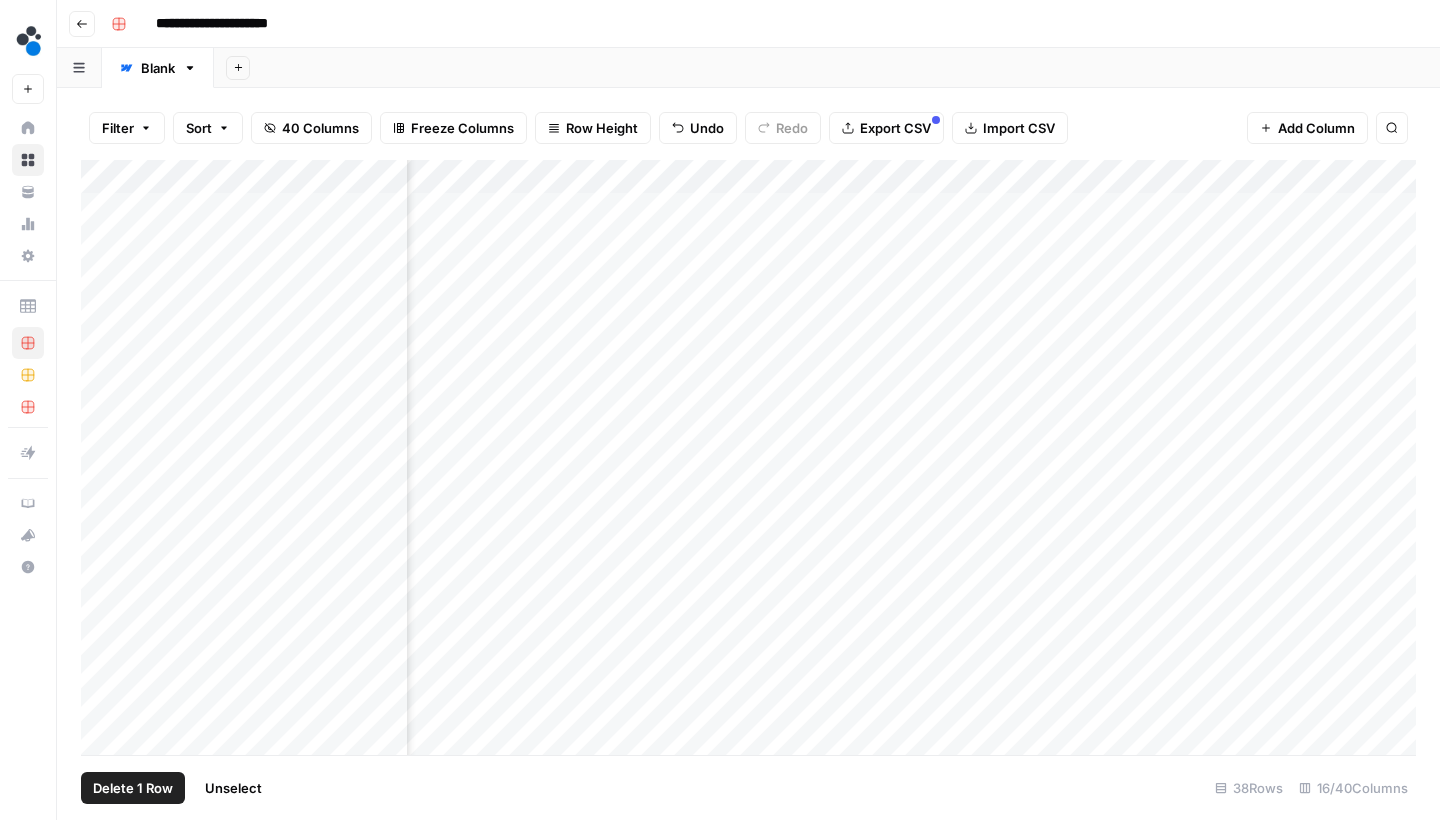 click on "Add Column" at bounding box center (748, 460) 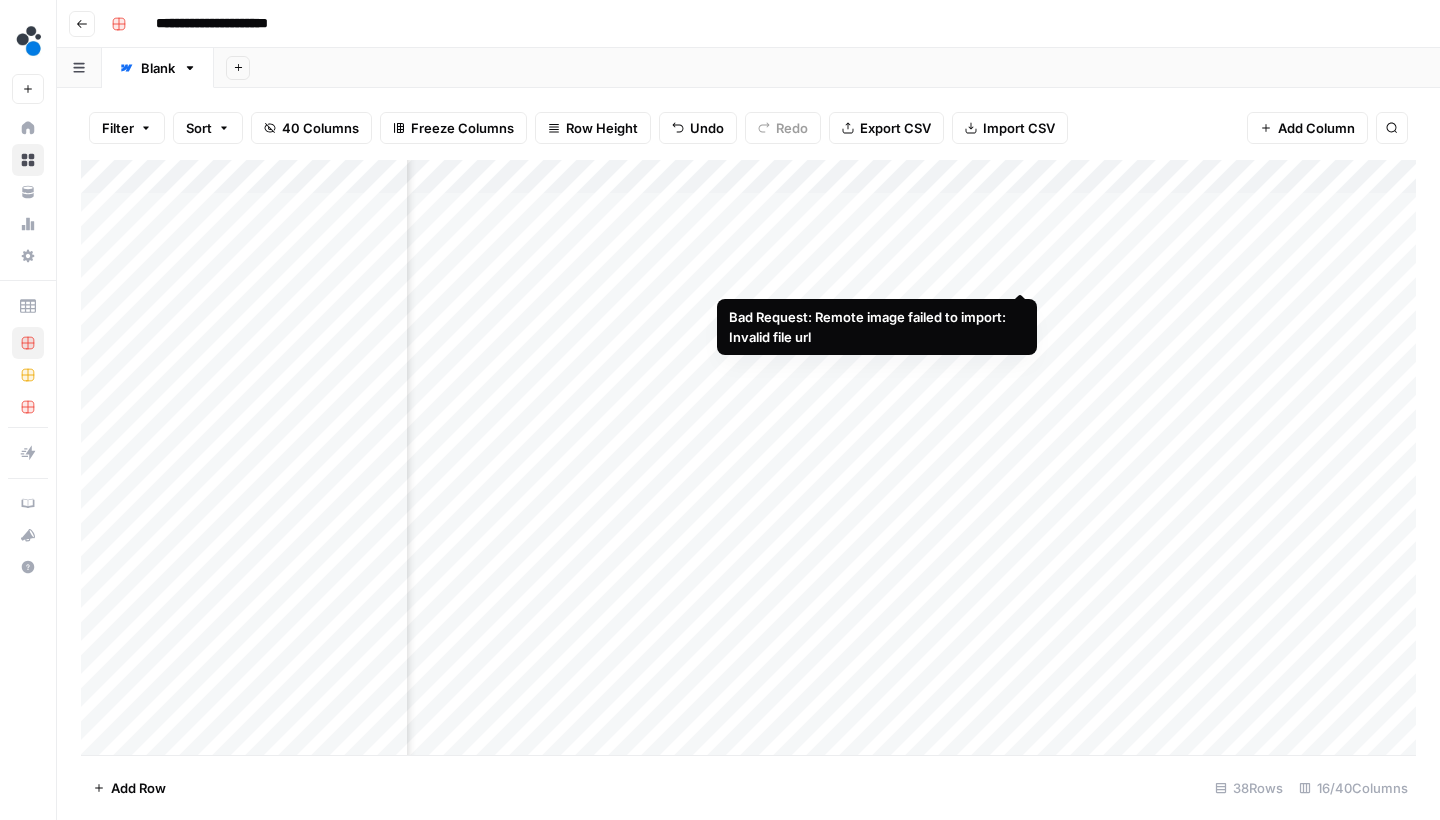 click on "Add Column" at bounding box center [748, 460] 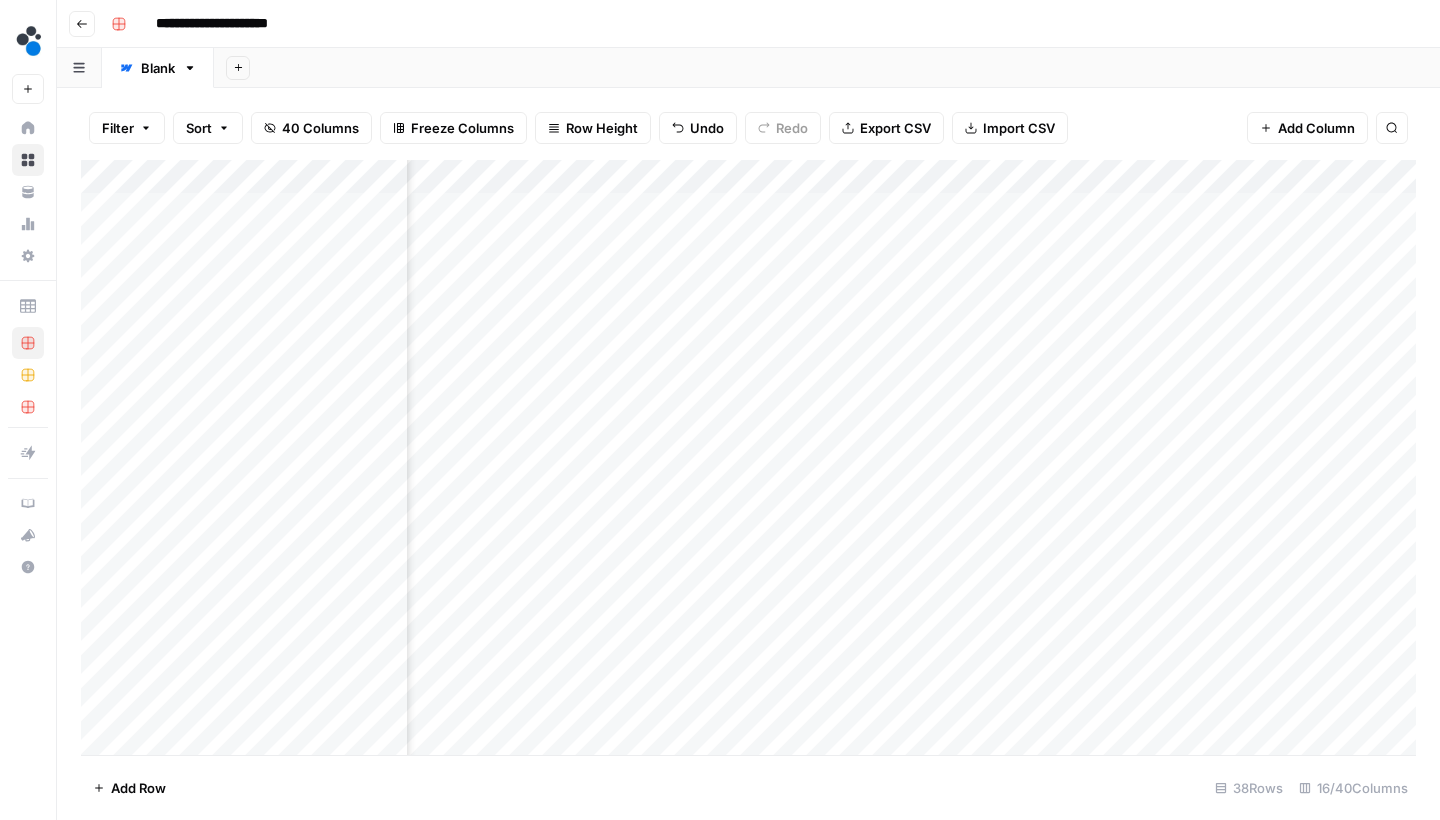 scroll, scrollTop: 0, scrollLeft: 680, axis: horizontal 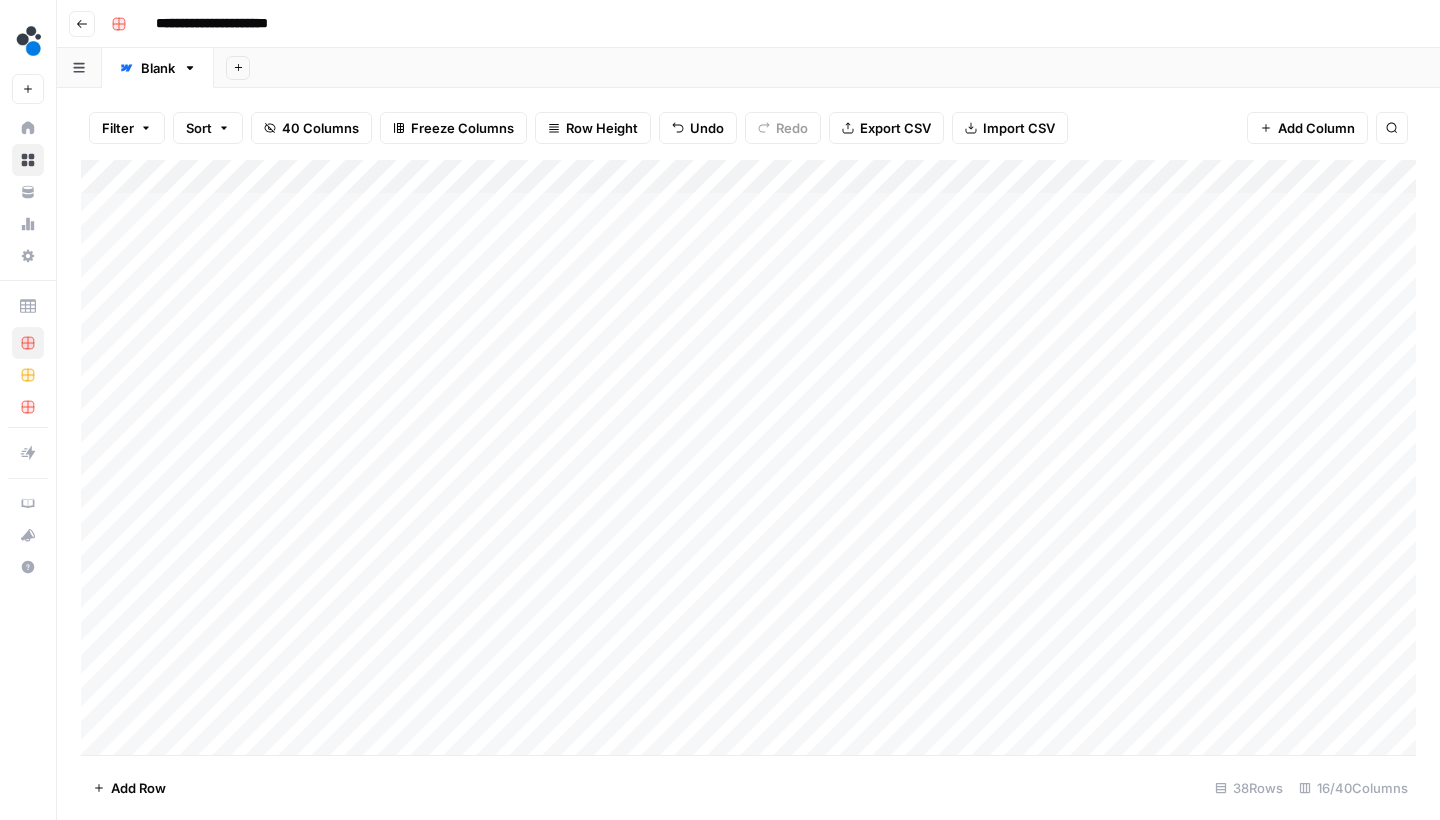 click on "Add Row" at bounding box center (138, 788) 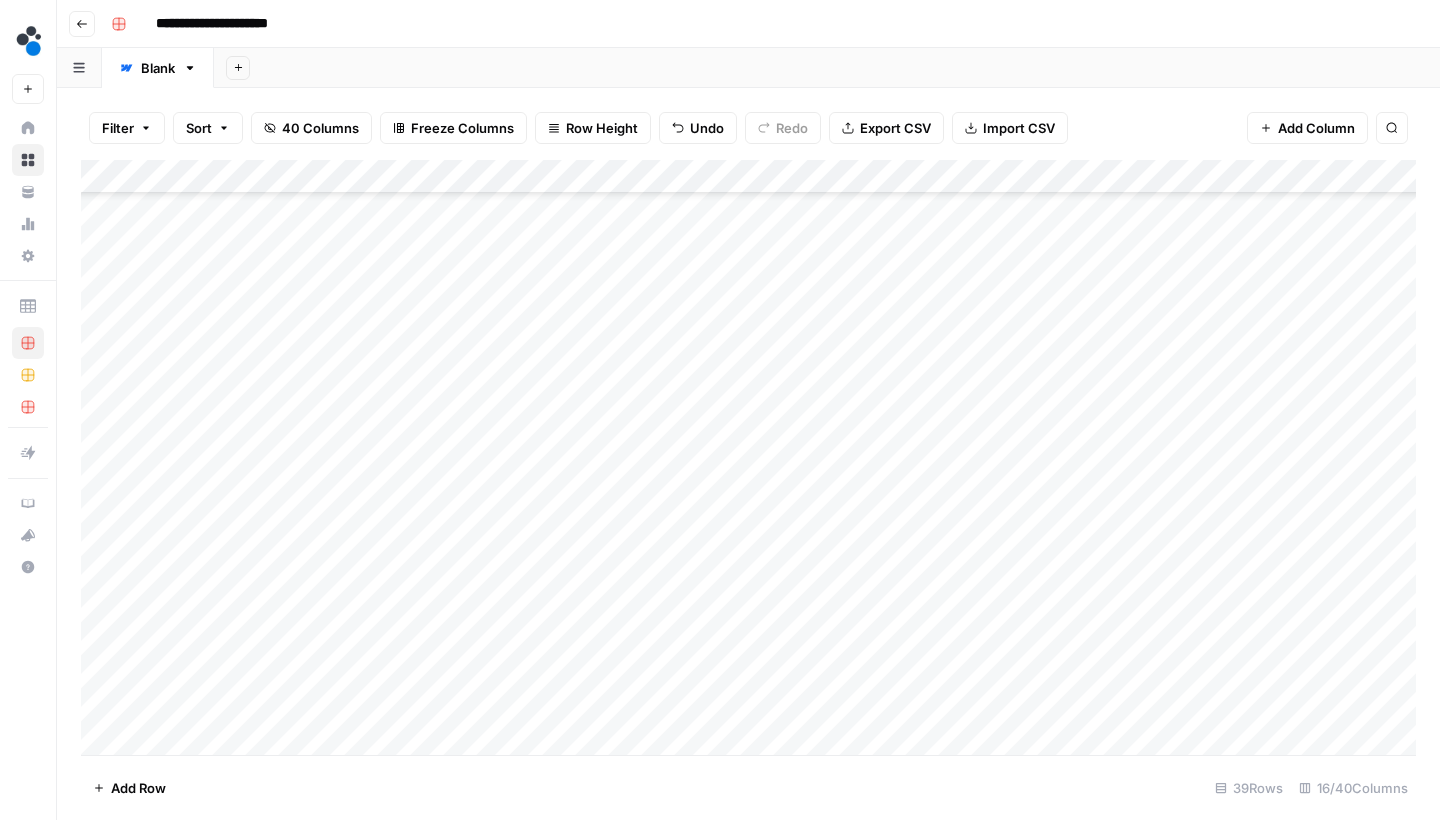 scroll, scrollTop: 792, scrollLeft: 0, axis: vertical 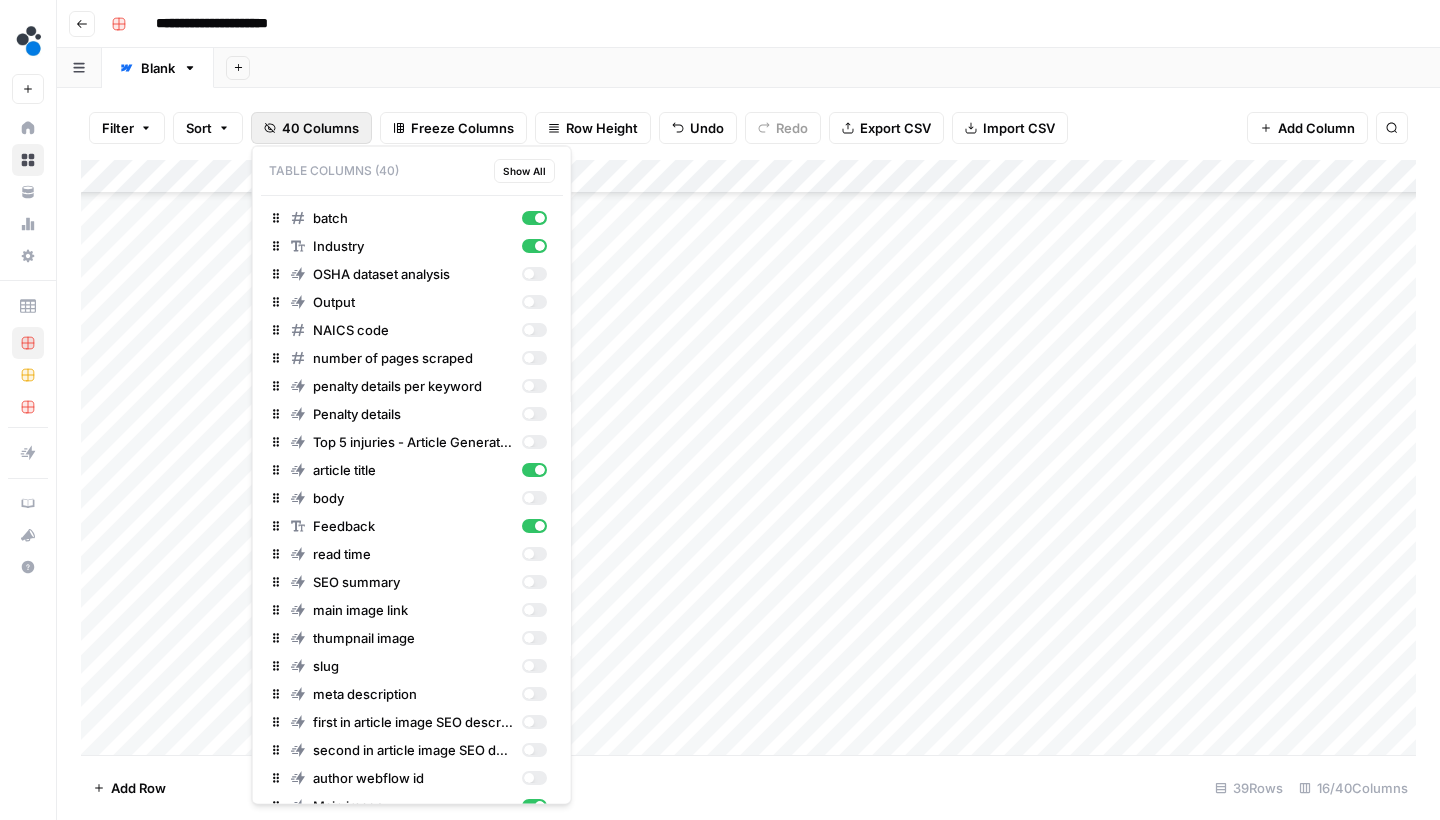 click on "40 Columns" at bounding box center [320, 128] 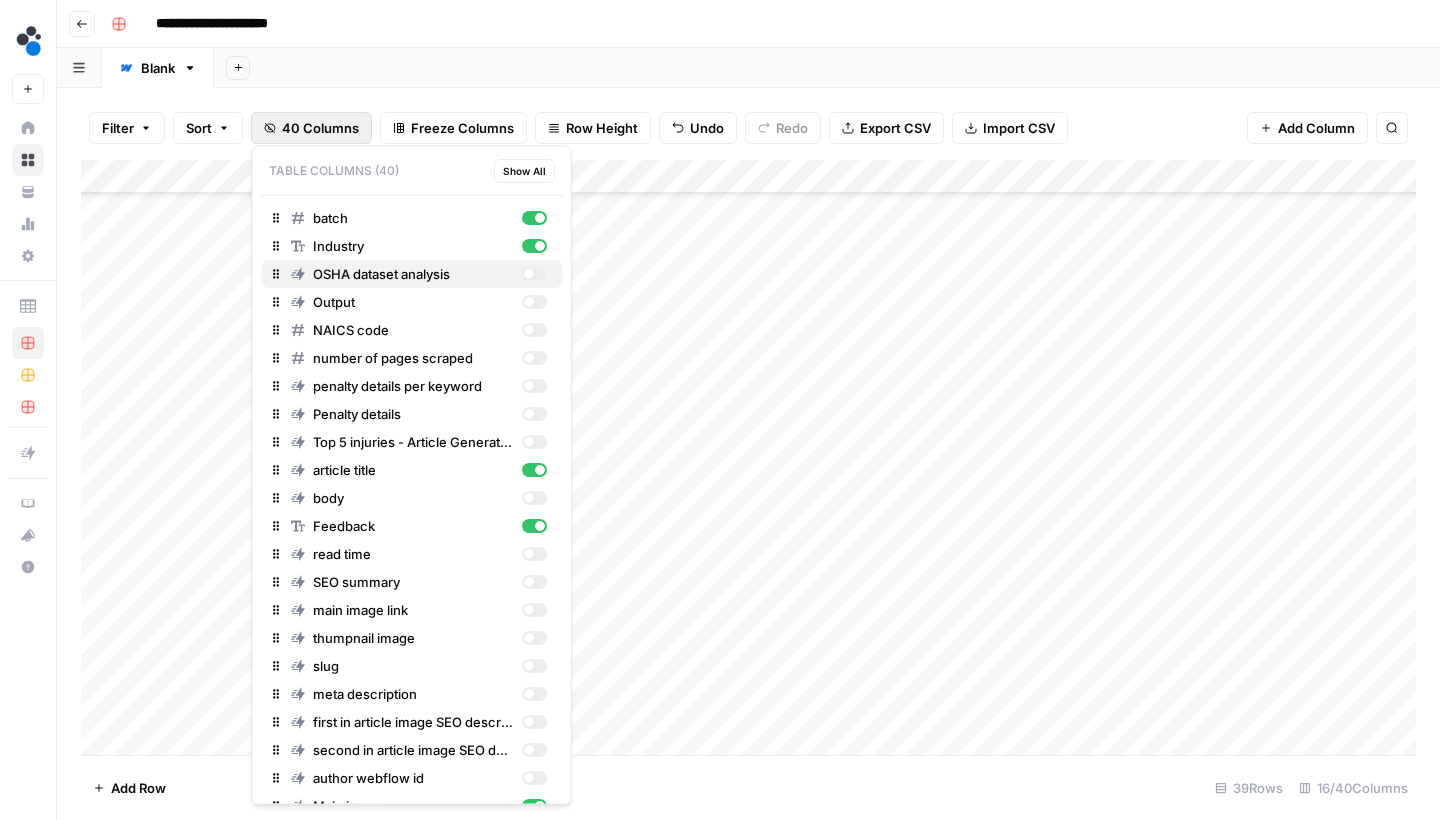 click at bounding box center [528, 274] 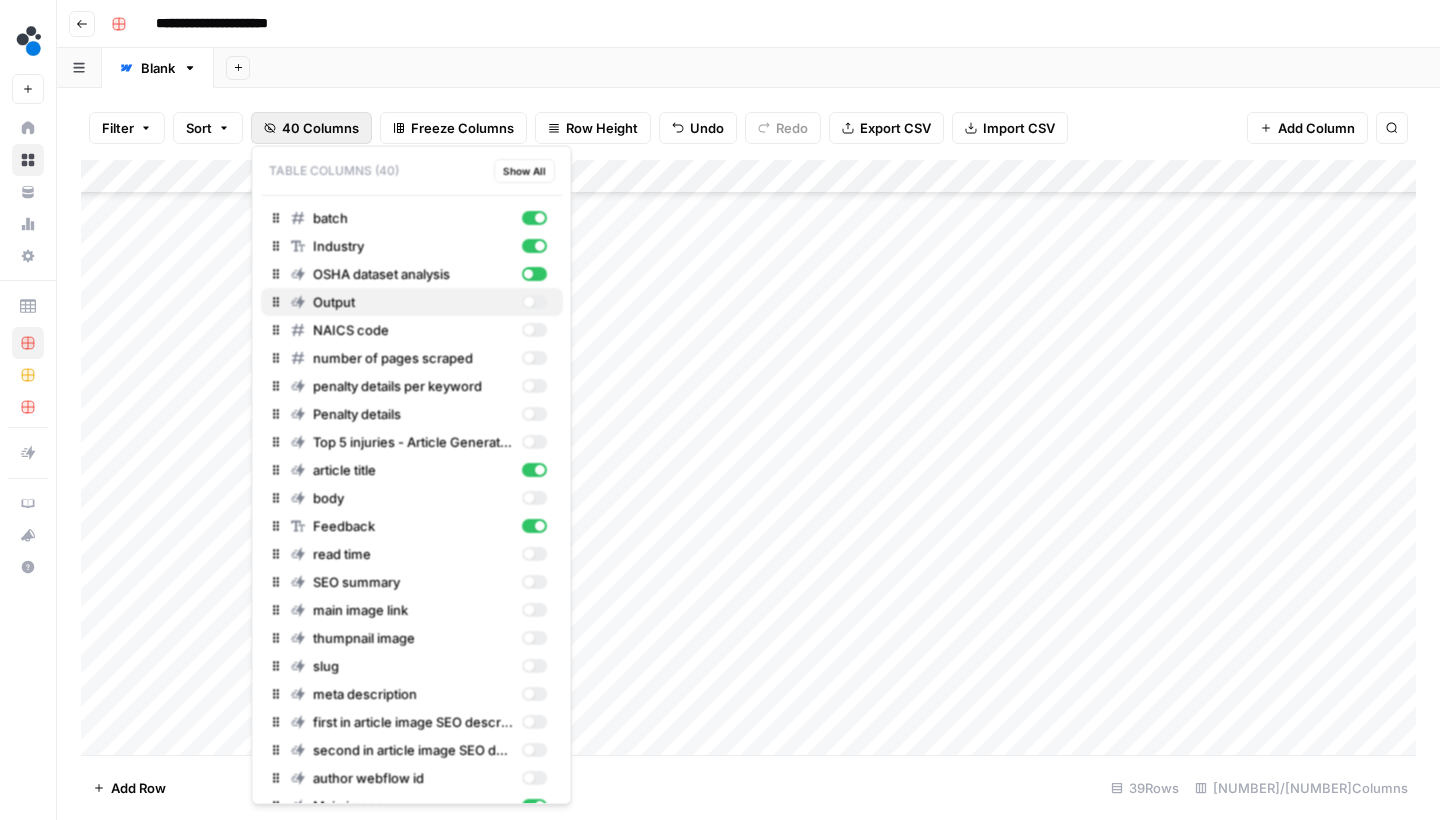click at bounding box center [528, 302] 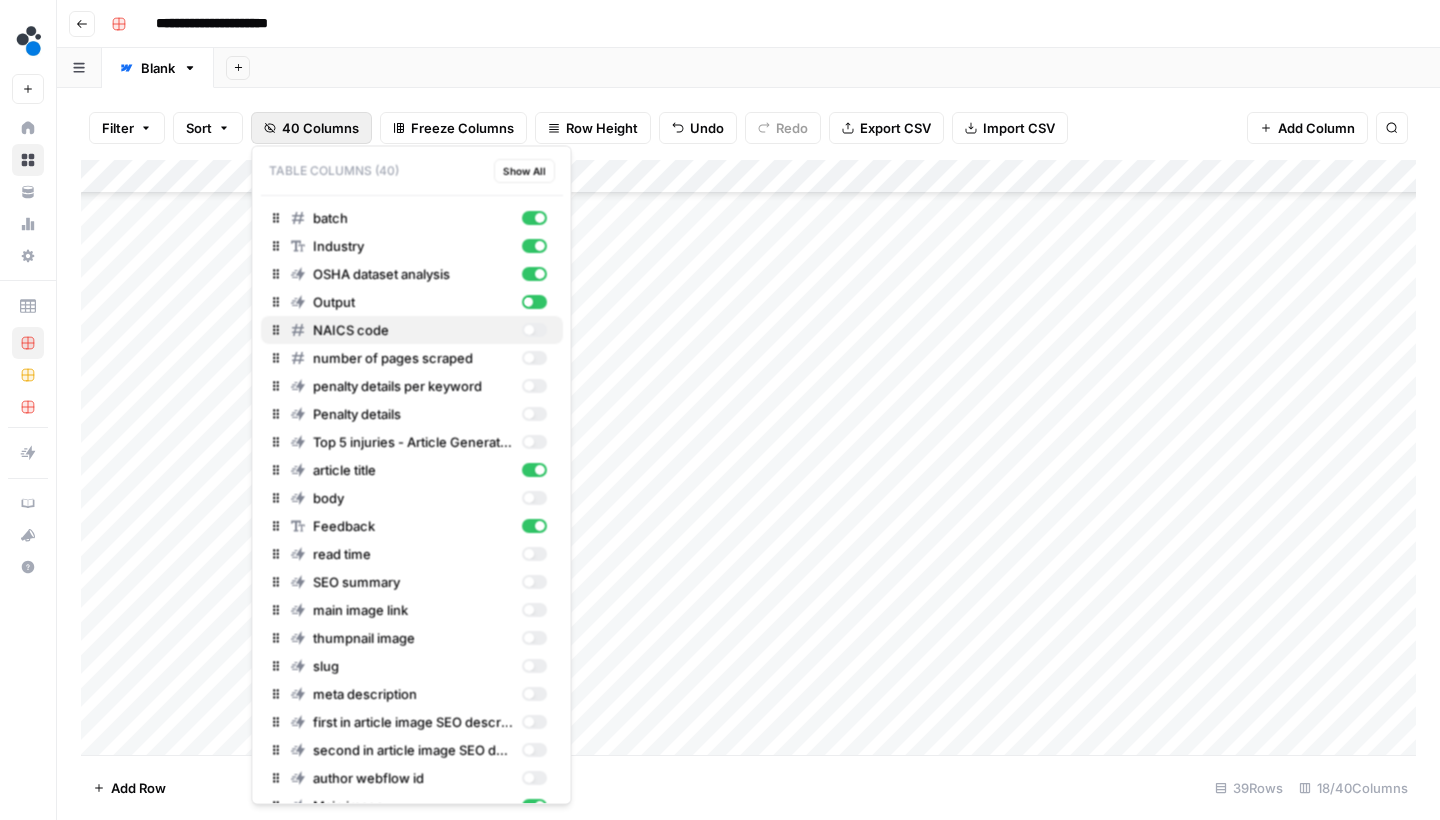 click at bounding box center (533, 330) 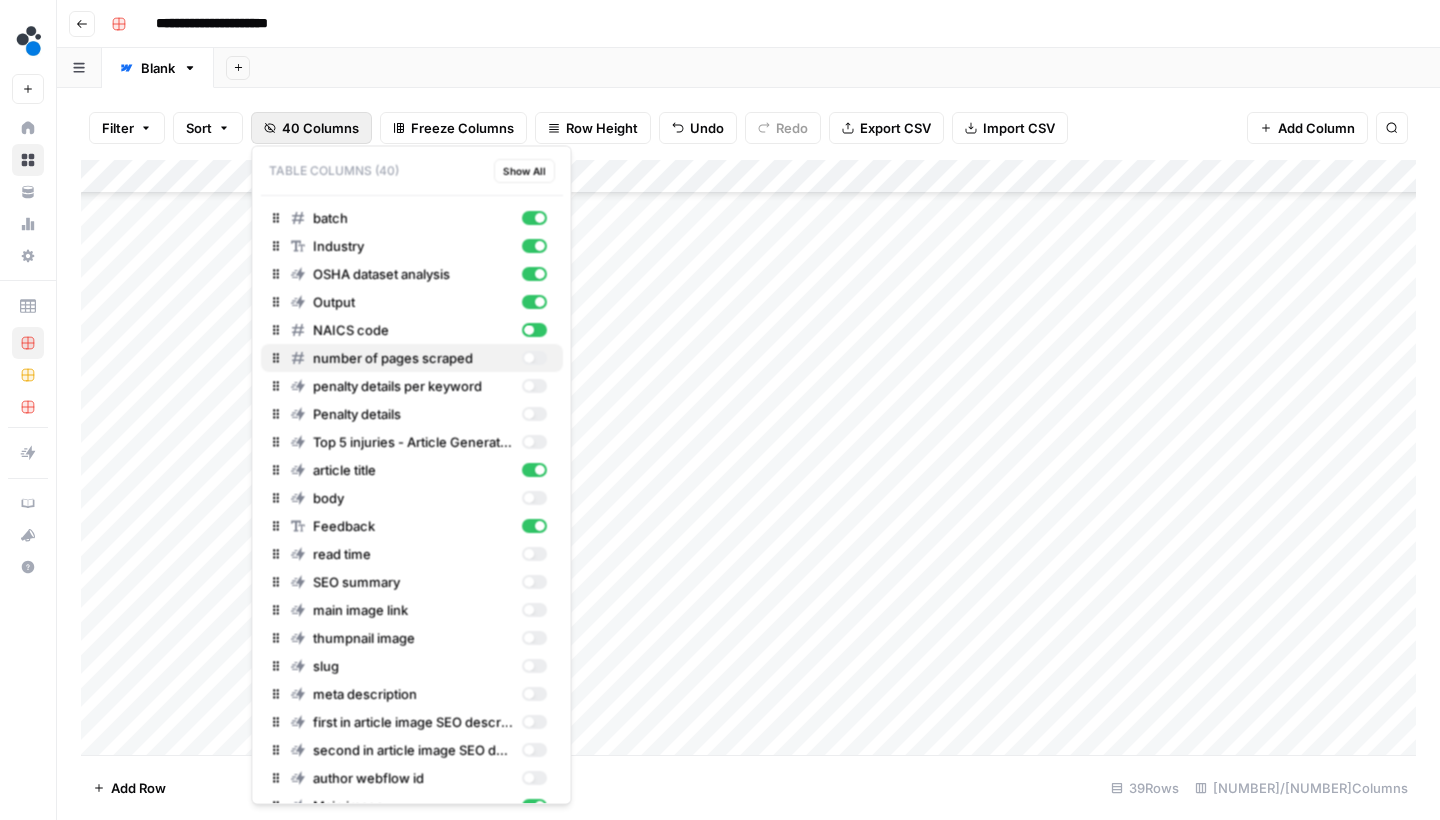 click at bounding box center [533, 358] 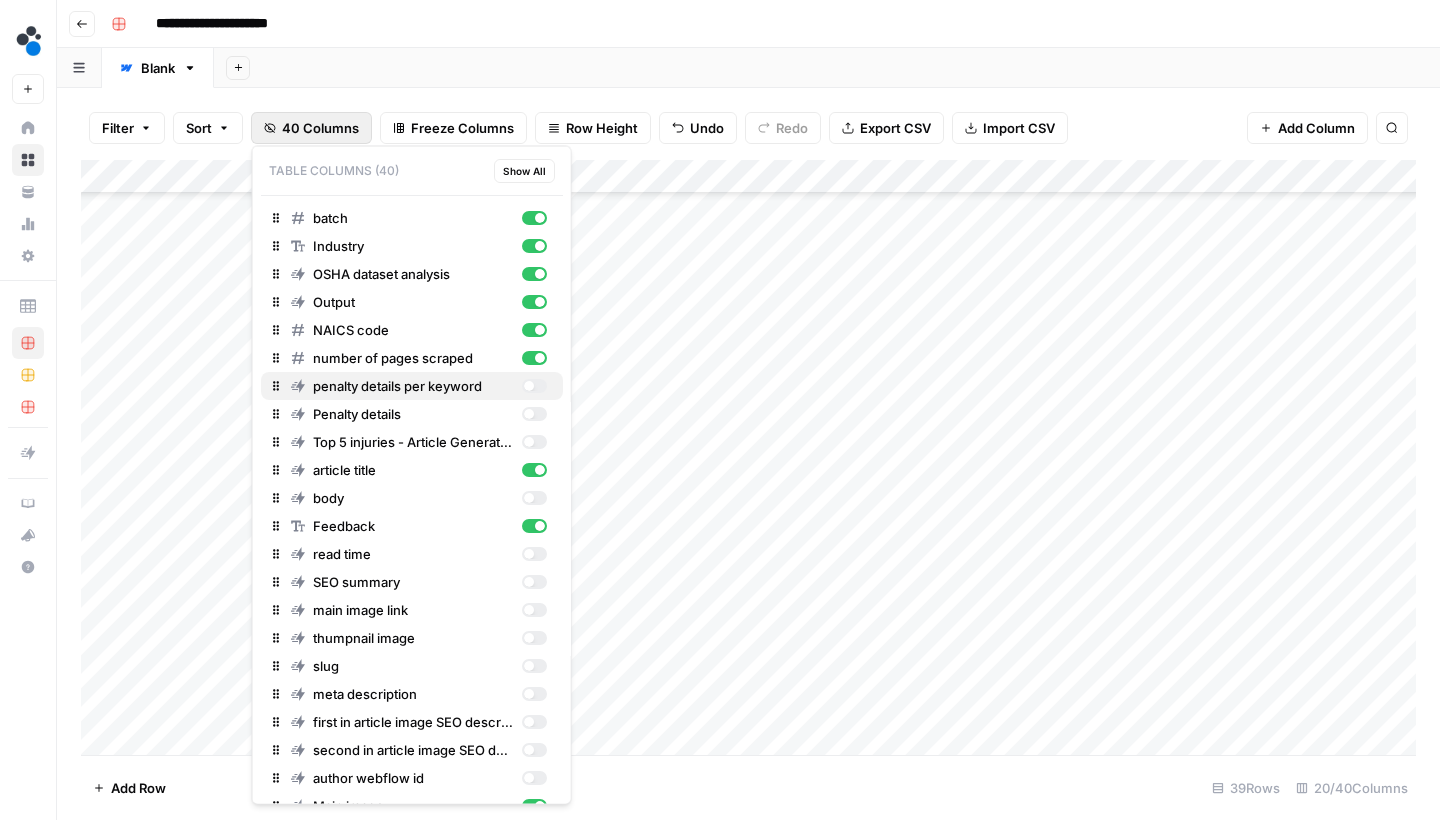 click at bounding box center (533, 386) 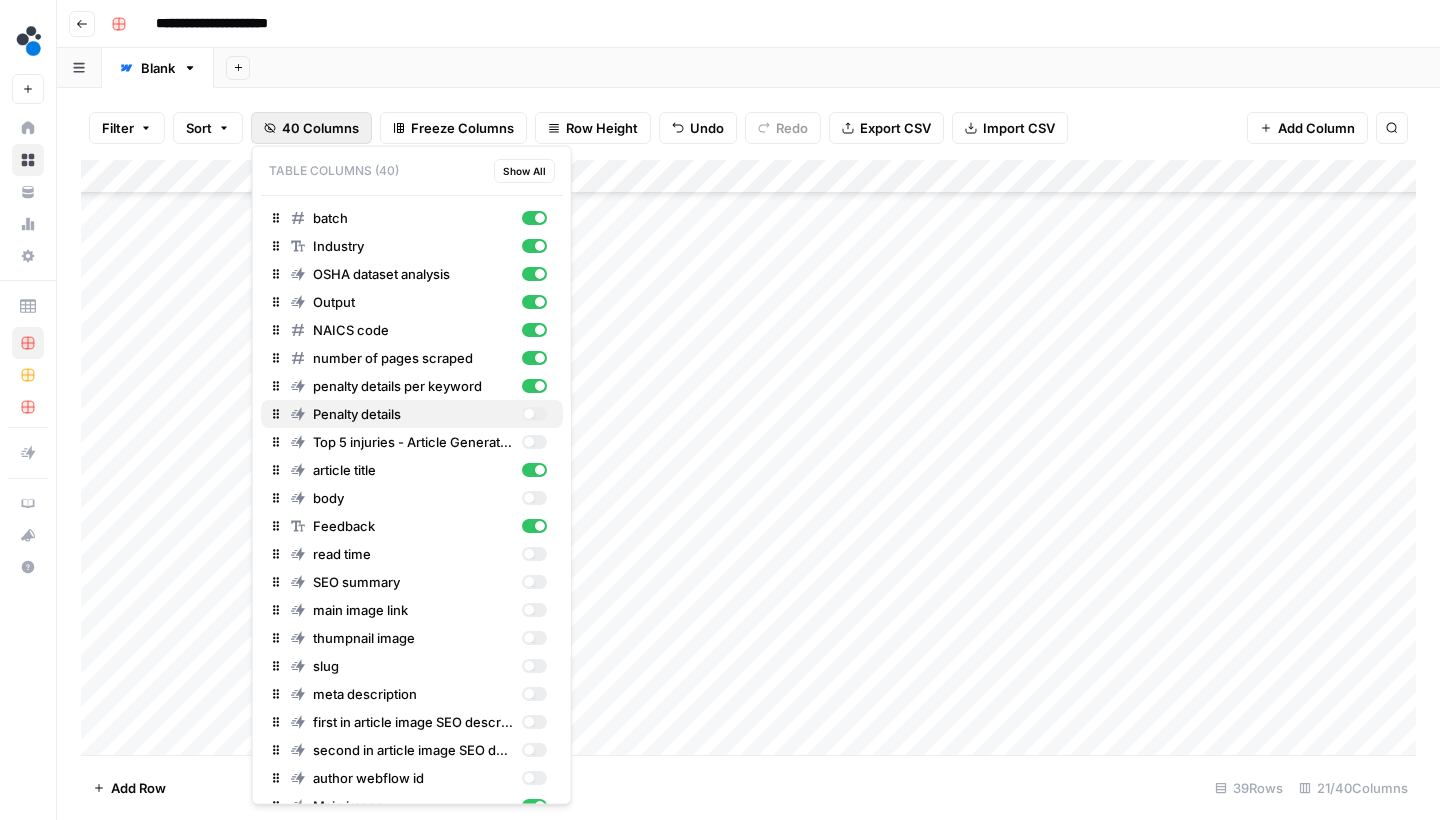 click at bounding box center [533, 414] 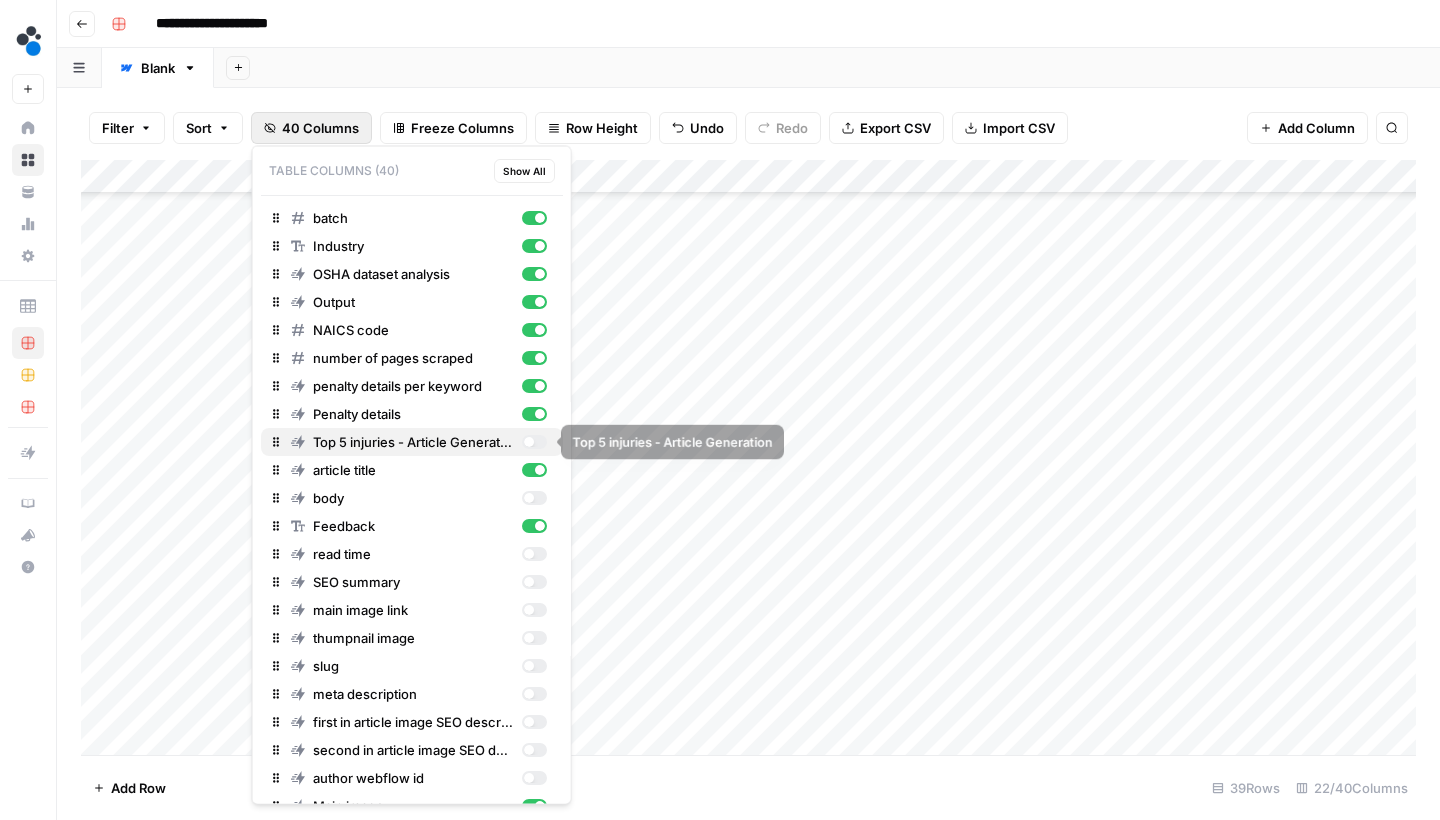 click at bounding box center [533, 442] 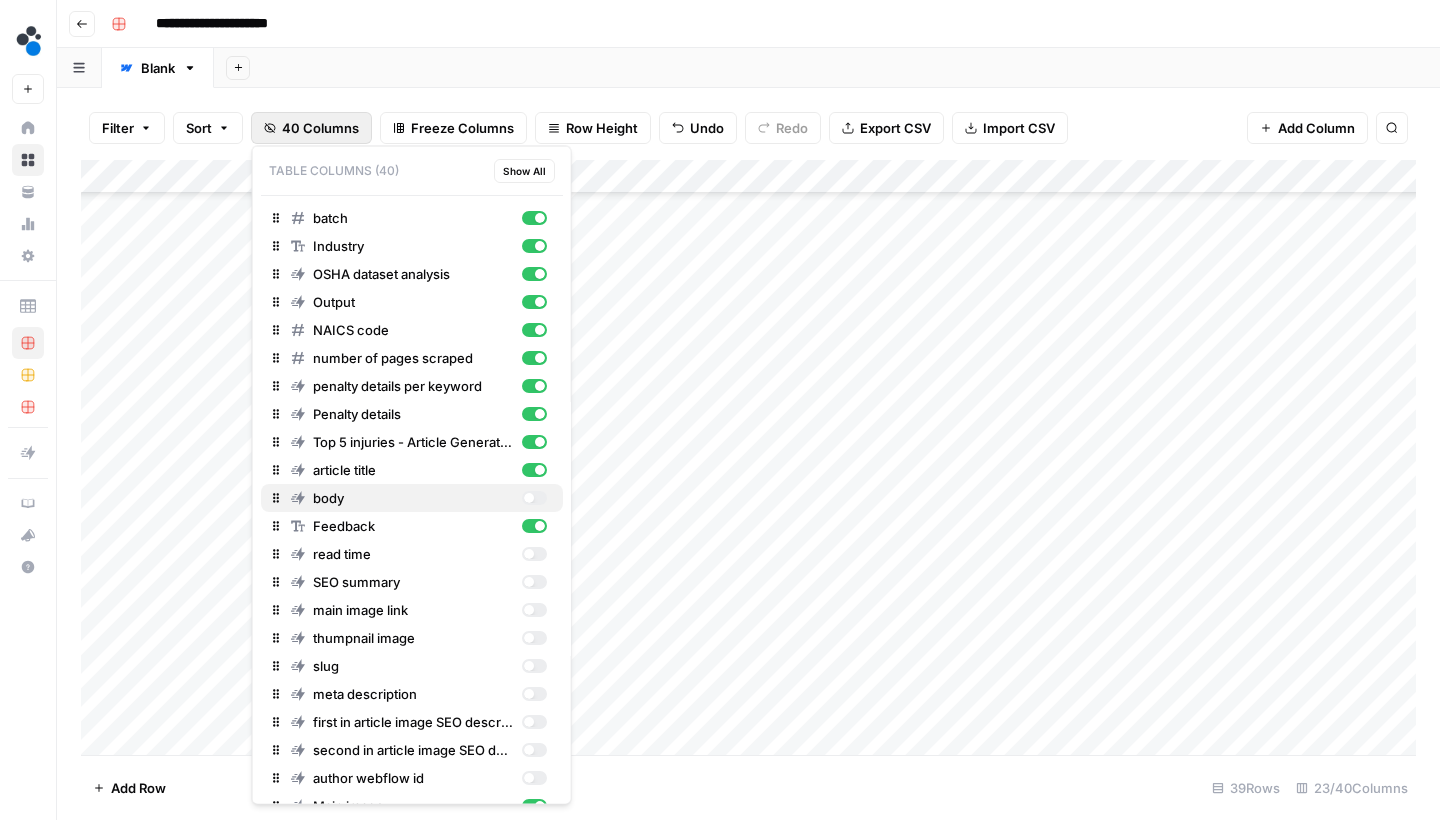 click at bounding box center (533, 498) 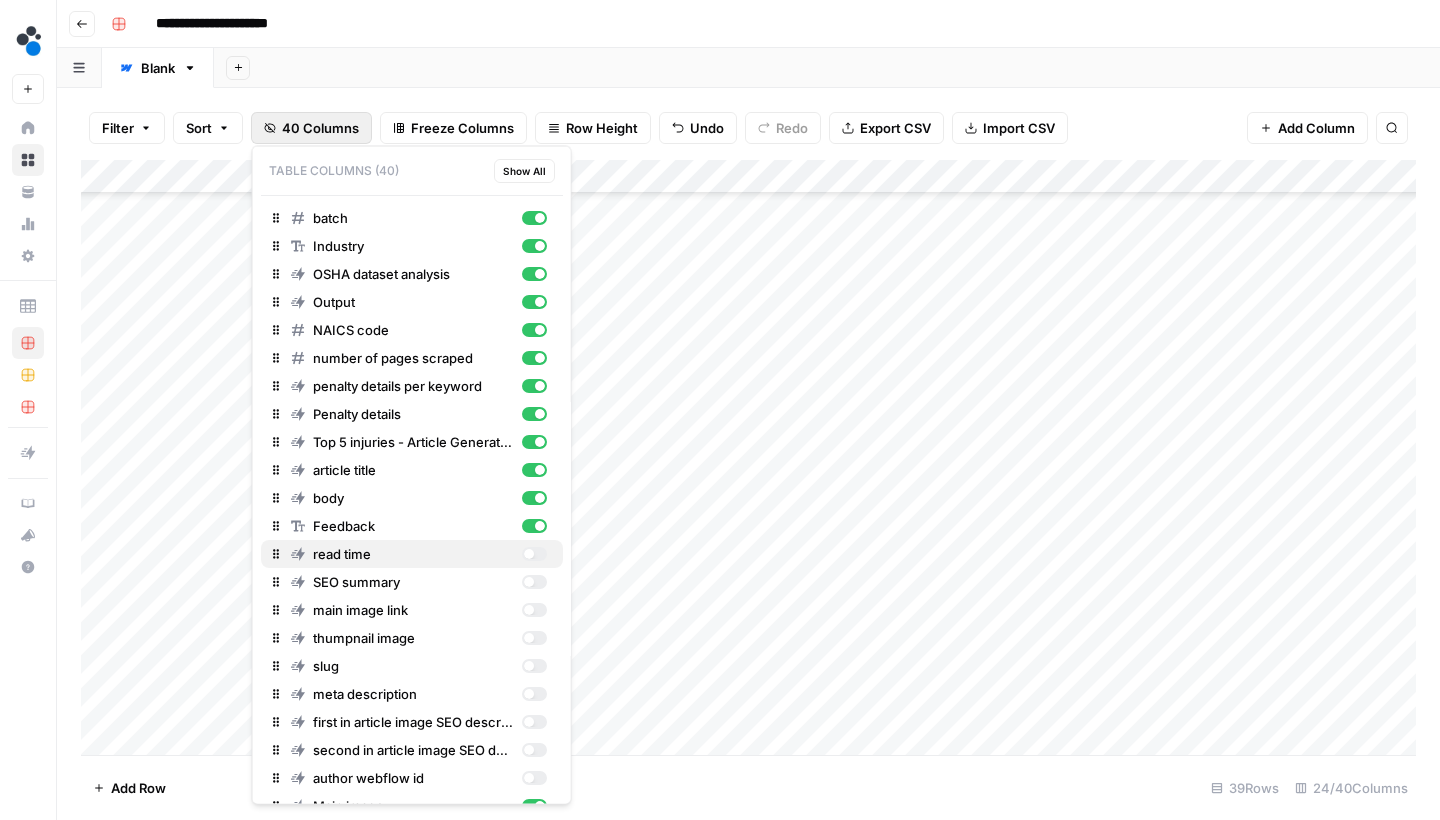 click at bounding box center (533, 554) 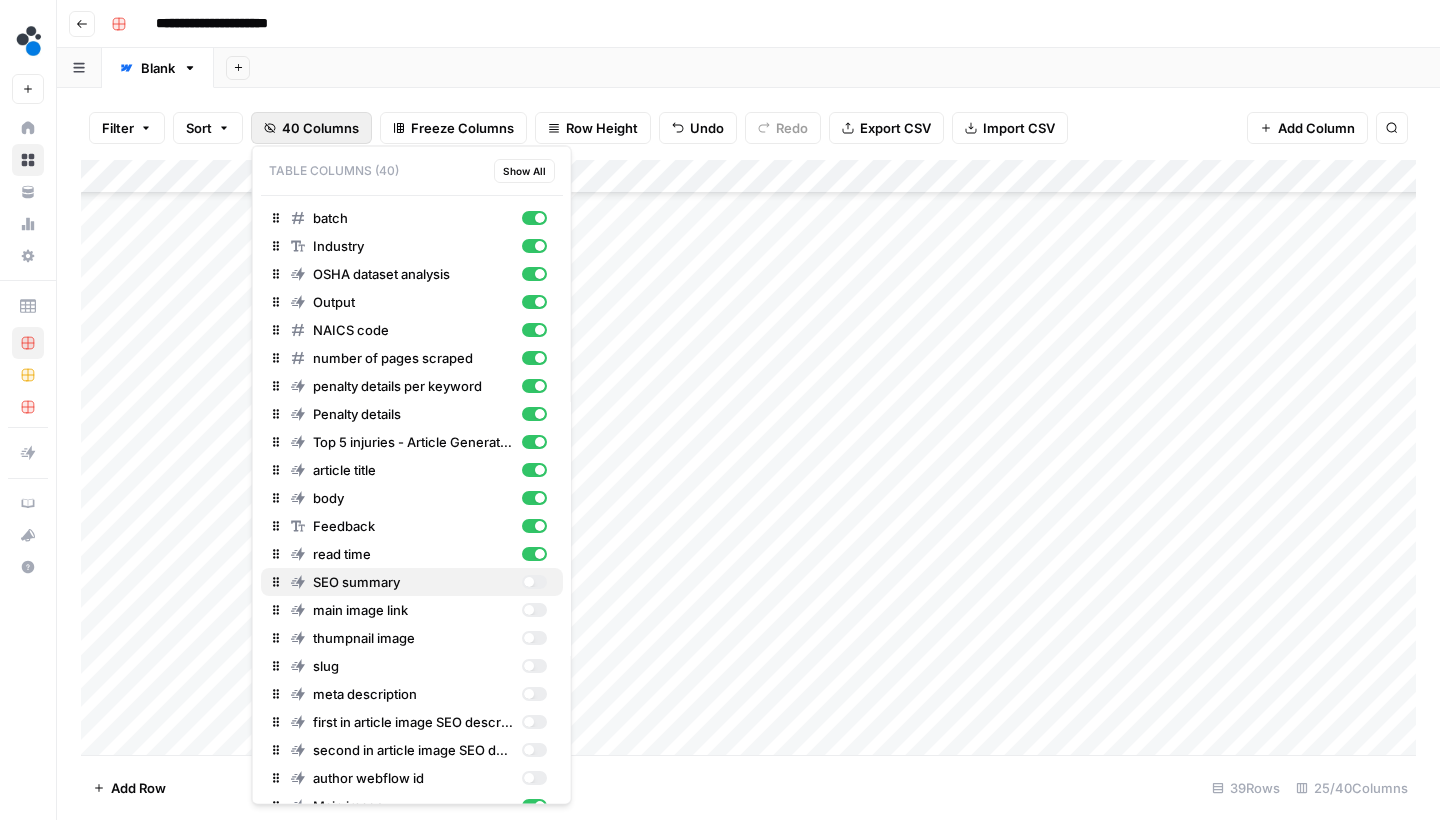 click at bounding box center (533, 582) 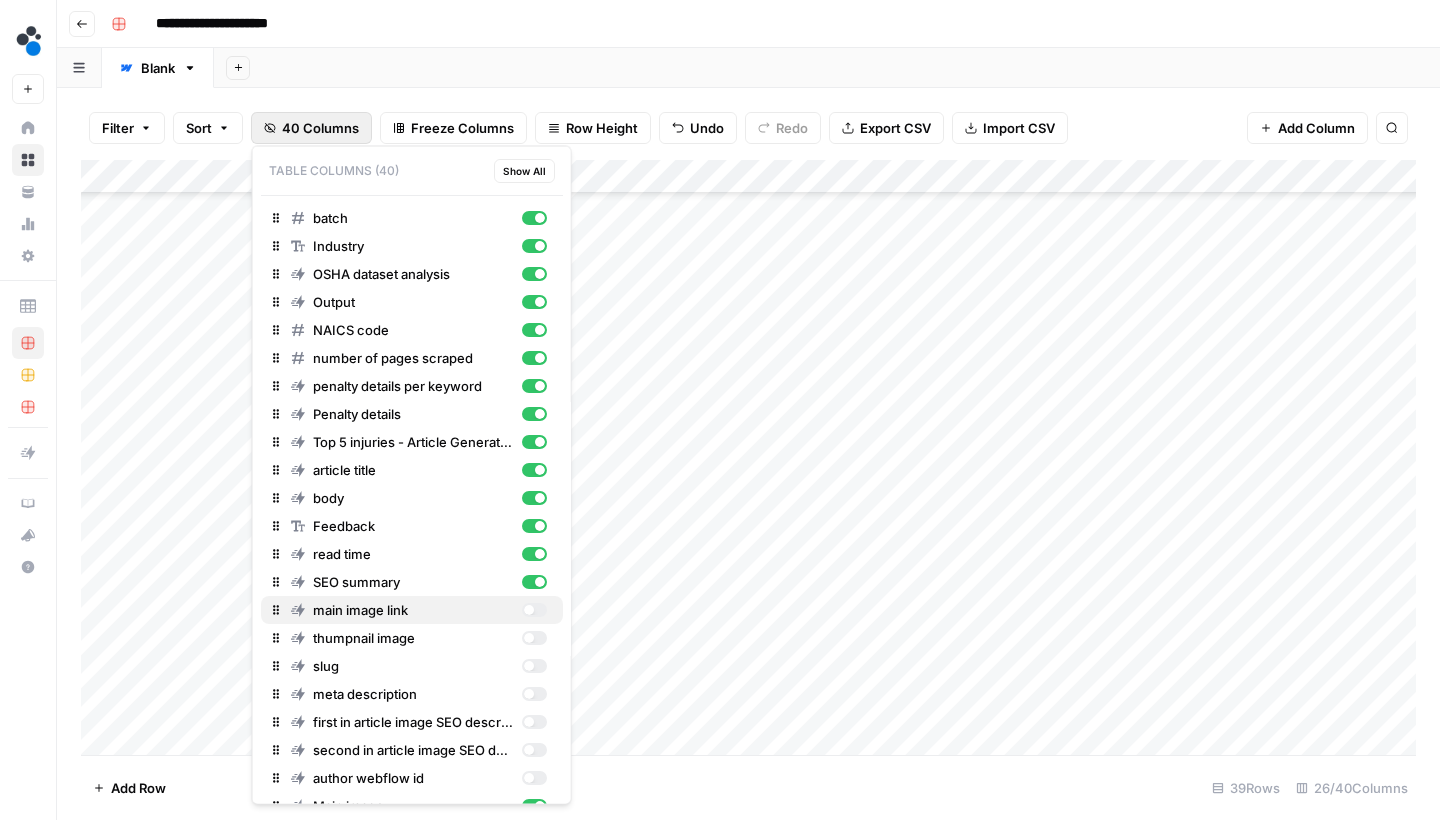 click at bounding box center (533, 610) 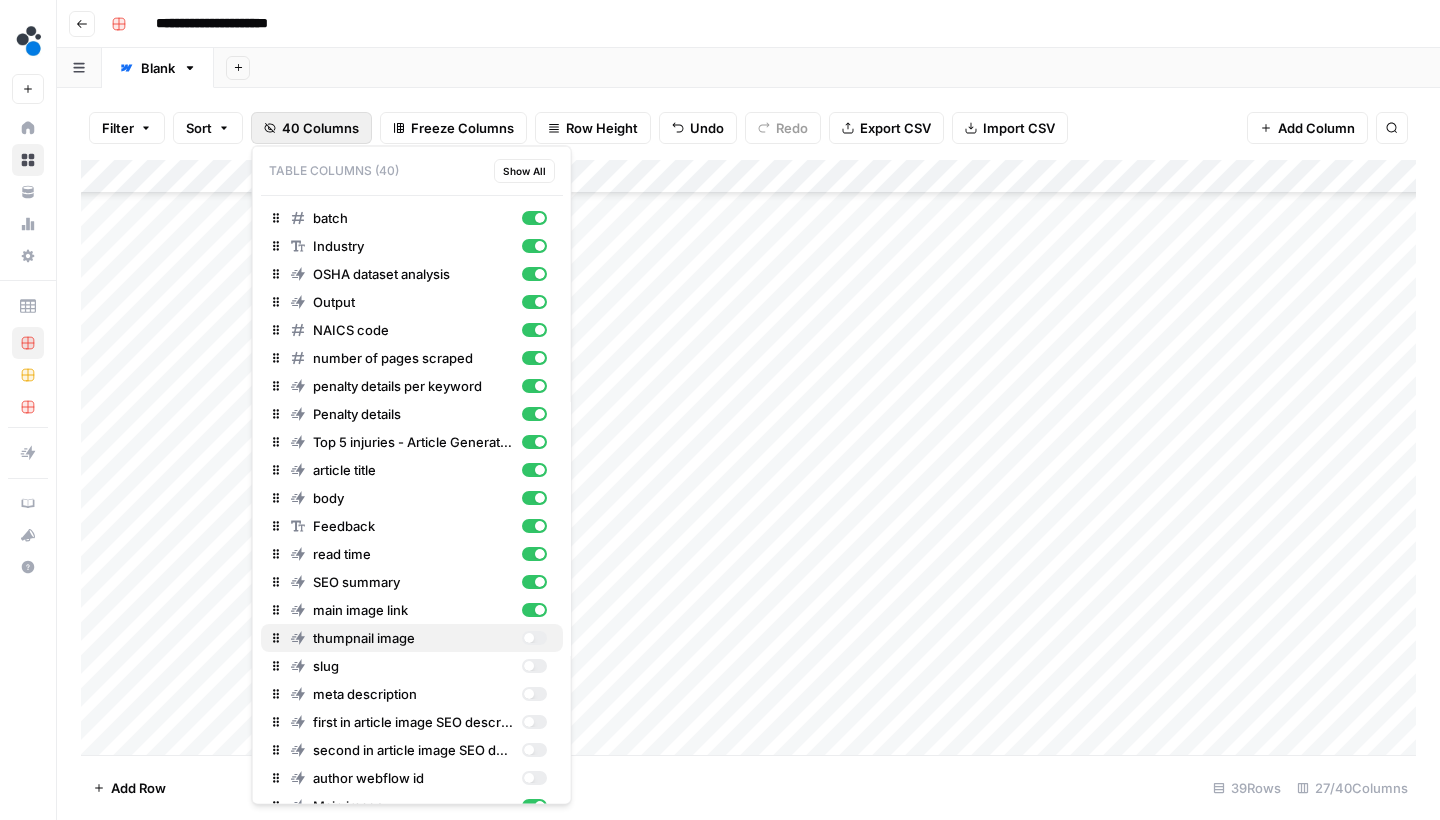 click at bounding box center (533, 638) 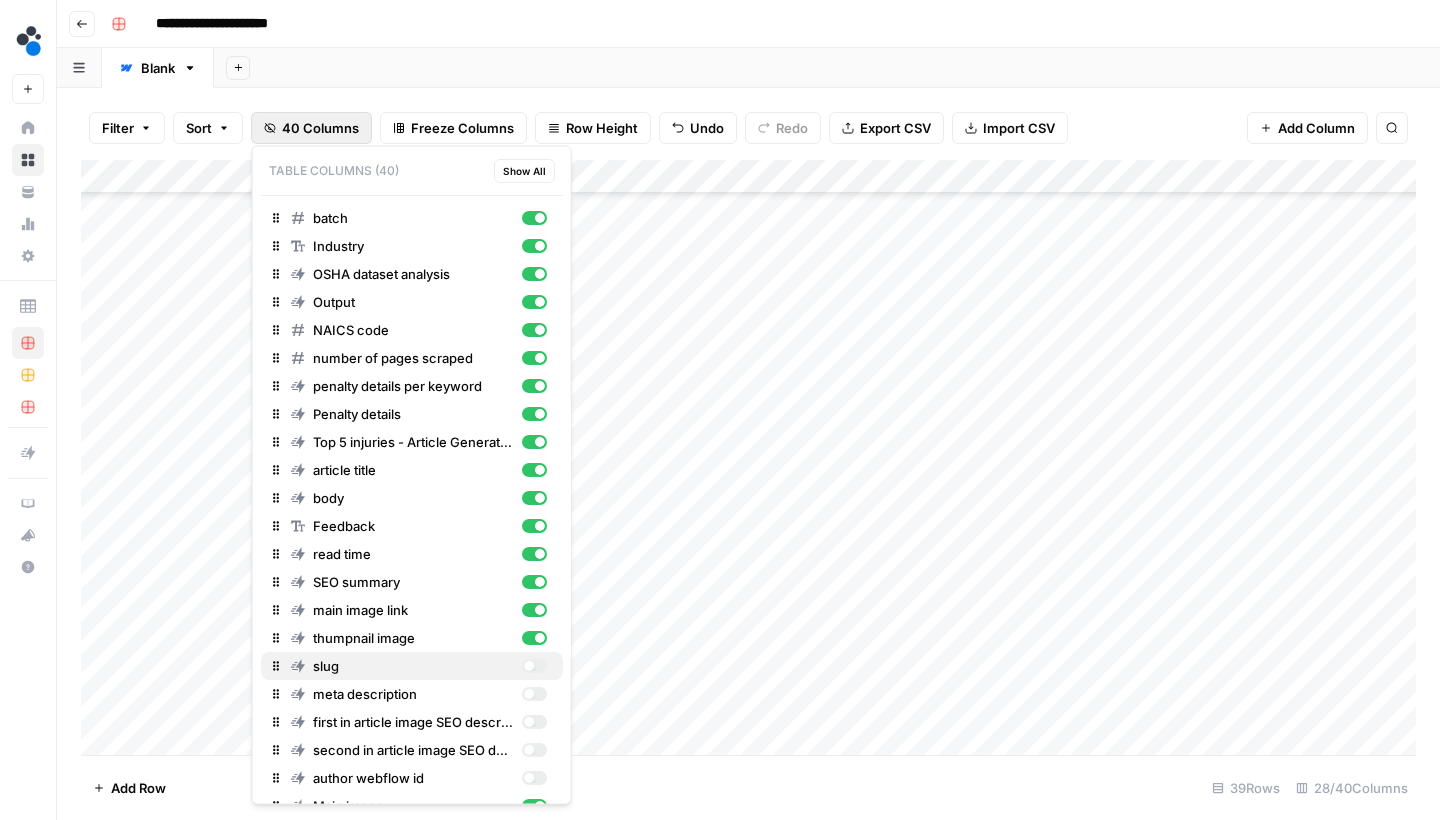 click at bounding box center [533, 666] 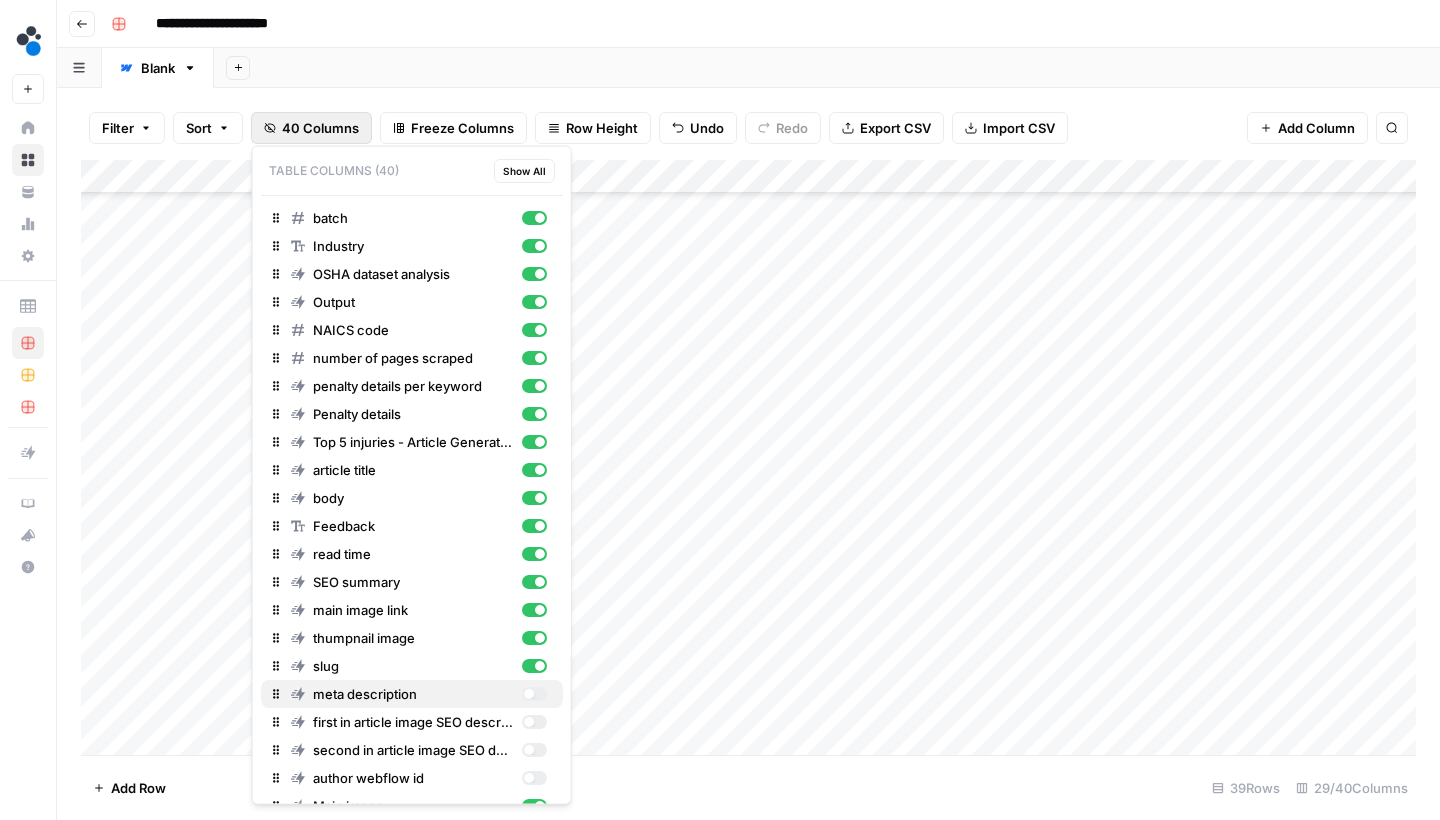 click at bounding box center (533, 694) 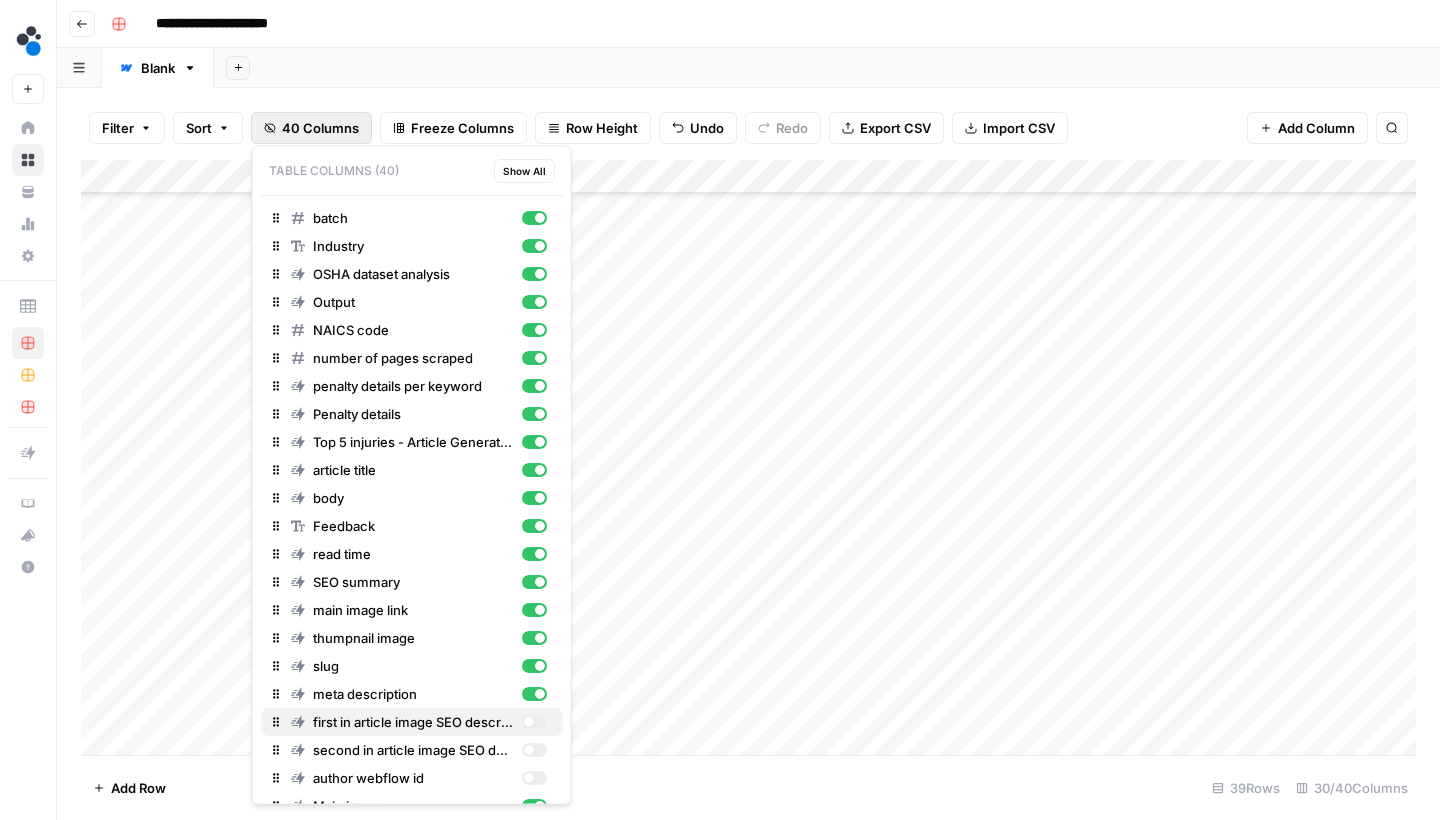 click at bounding box center [533, 722] 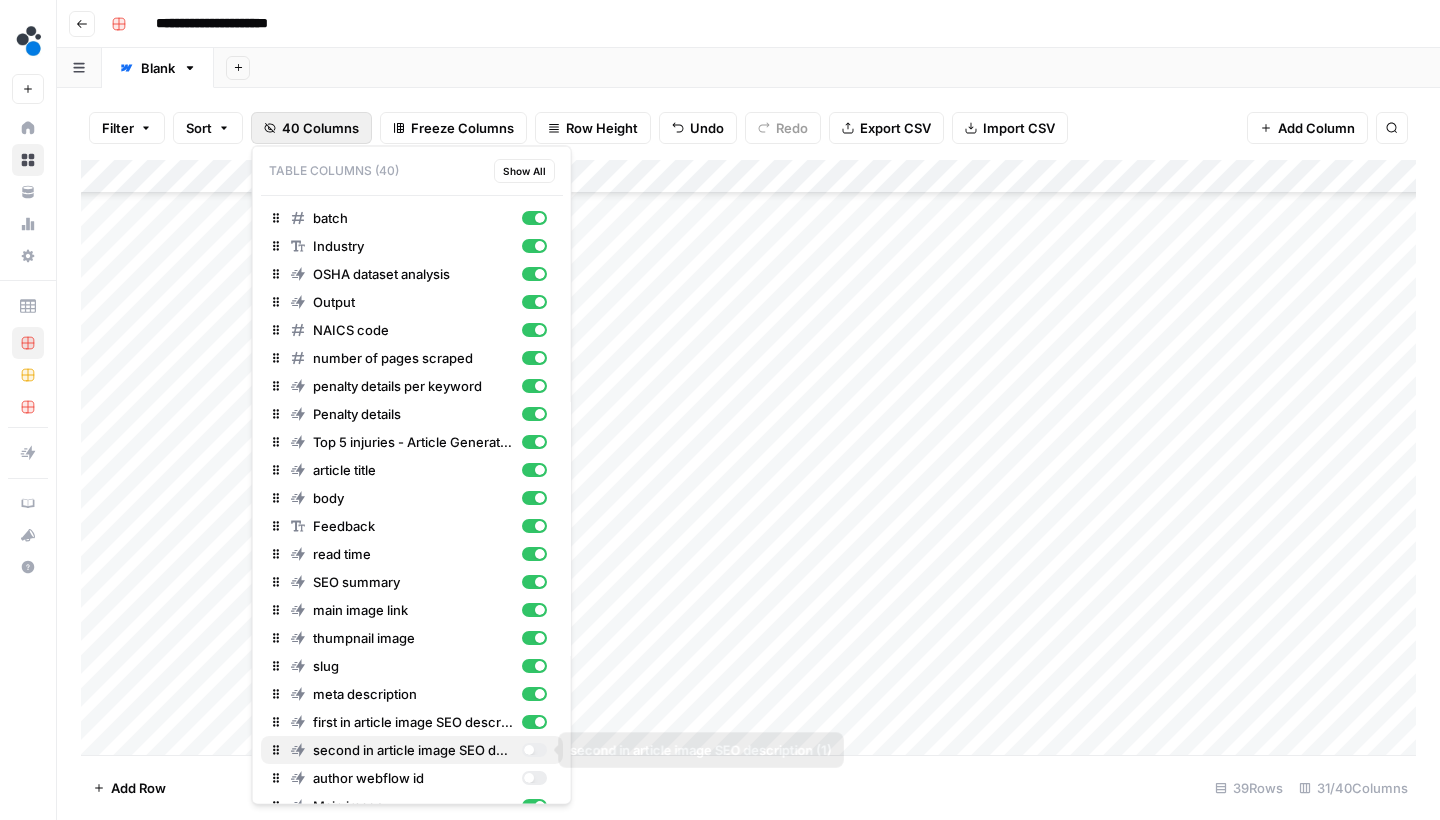 click at bounding box center (533, 750) 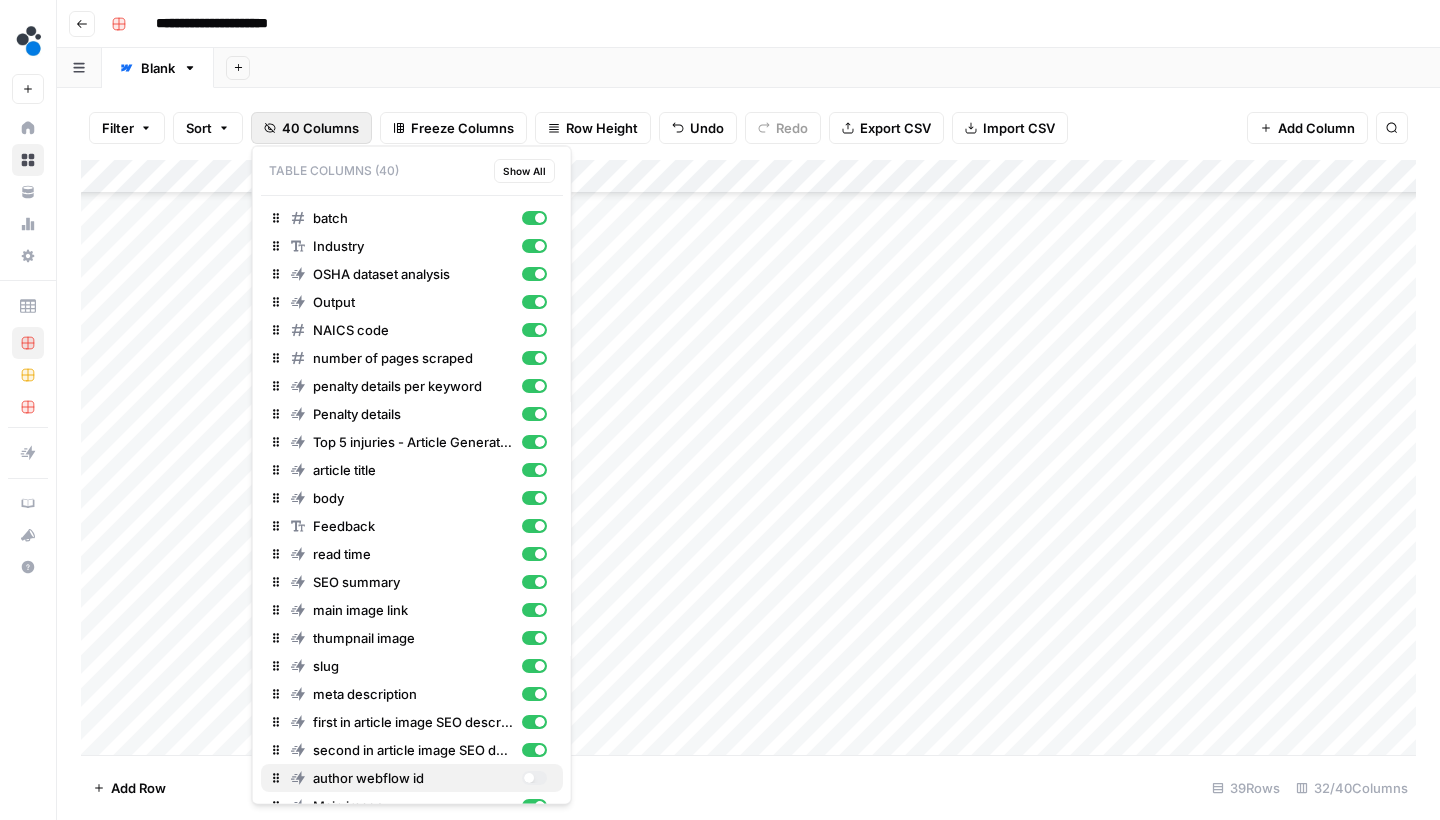 click at bounding box center (533, 778) 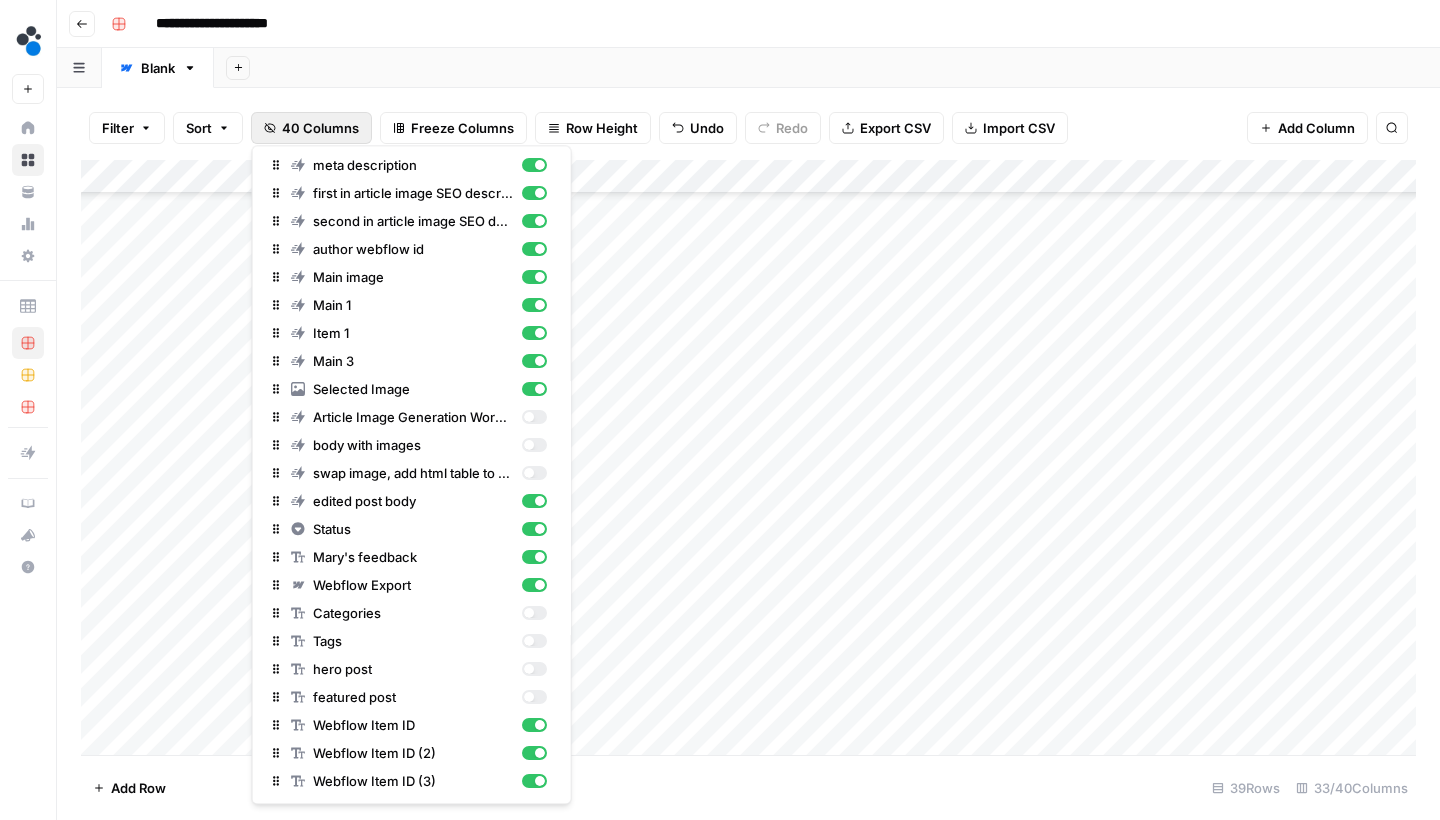 scroll, scrollTop: 528, scrollLeft: 0, axis: vertical 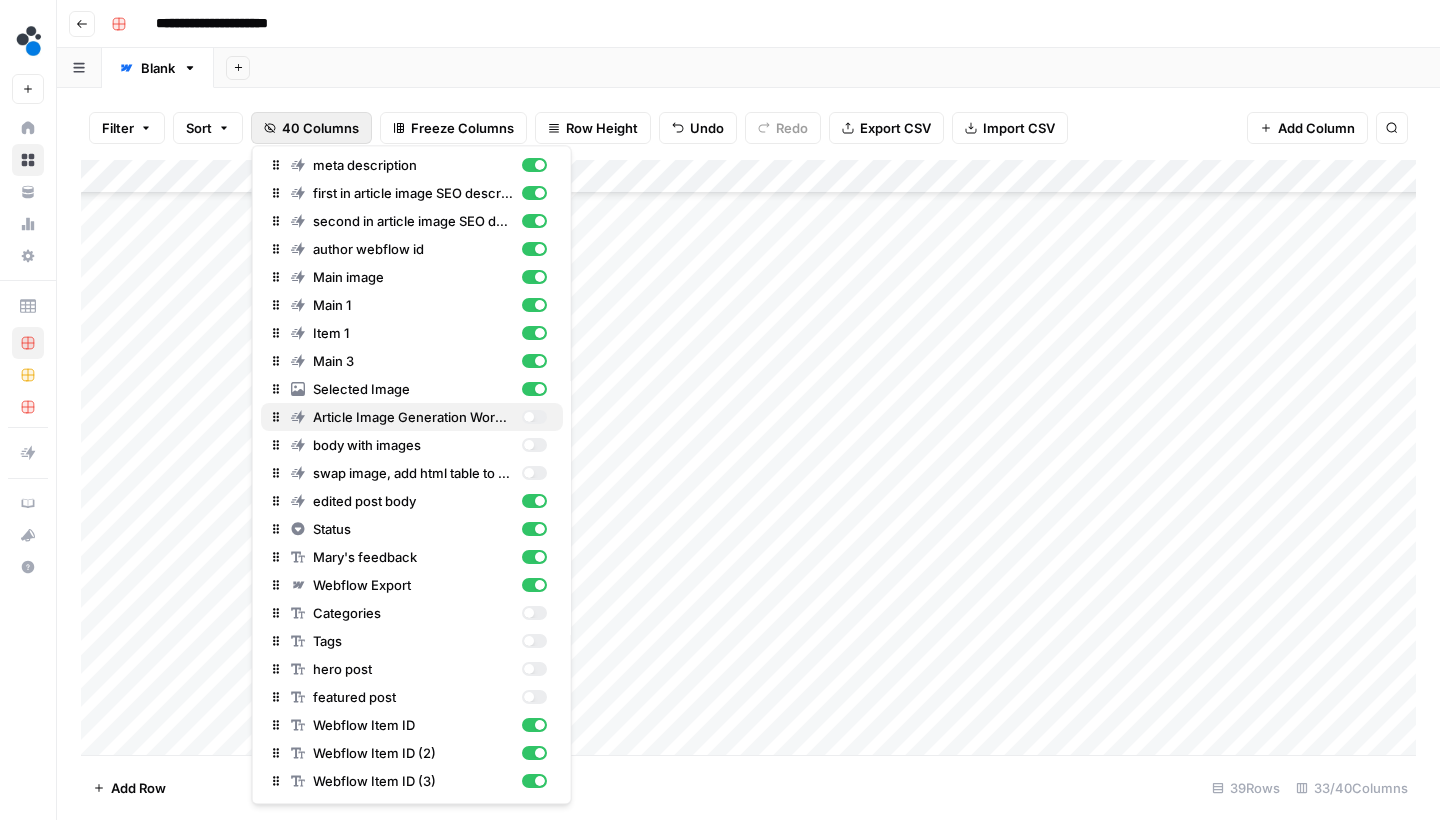 click at bounding box center (533, 418) 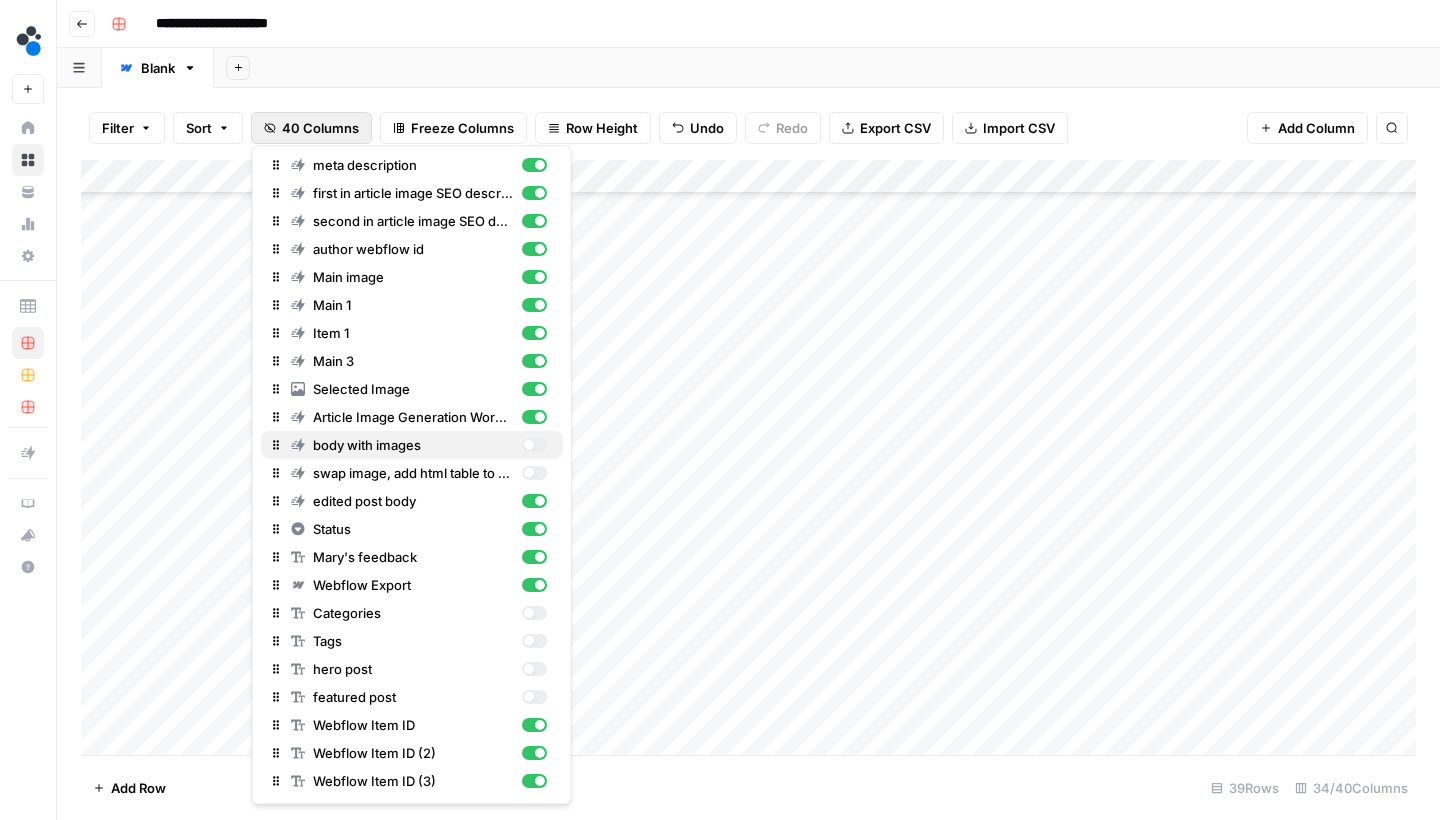 click at bounding box center [533, 446] 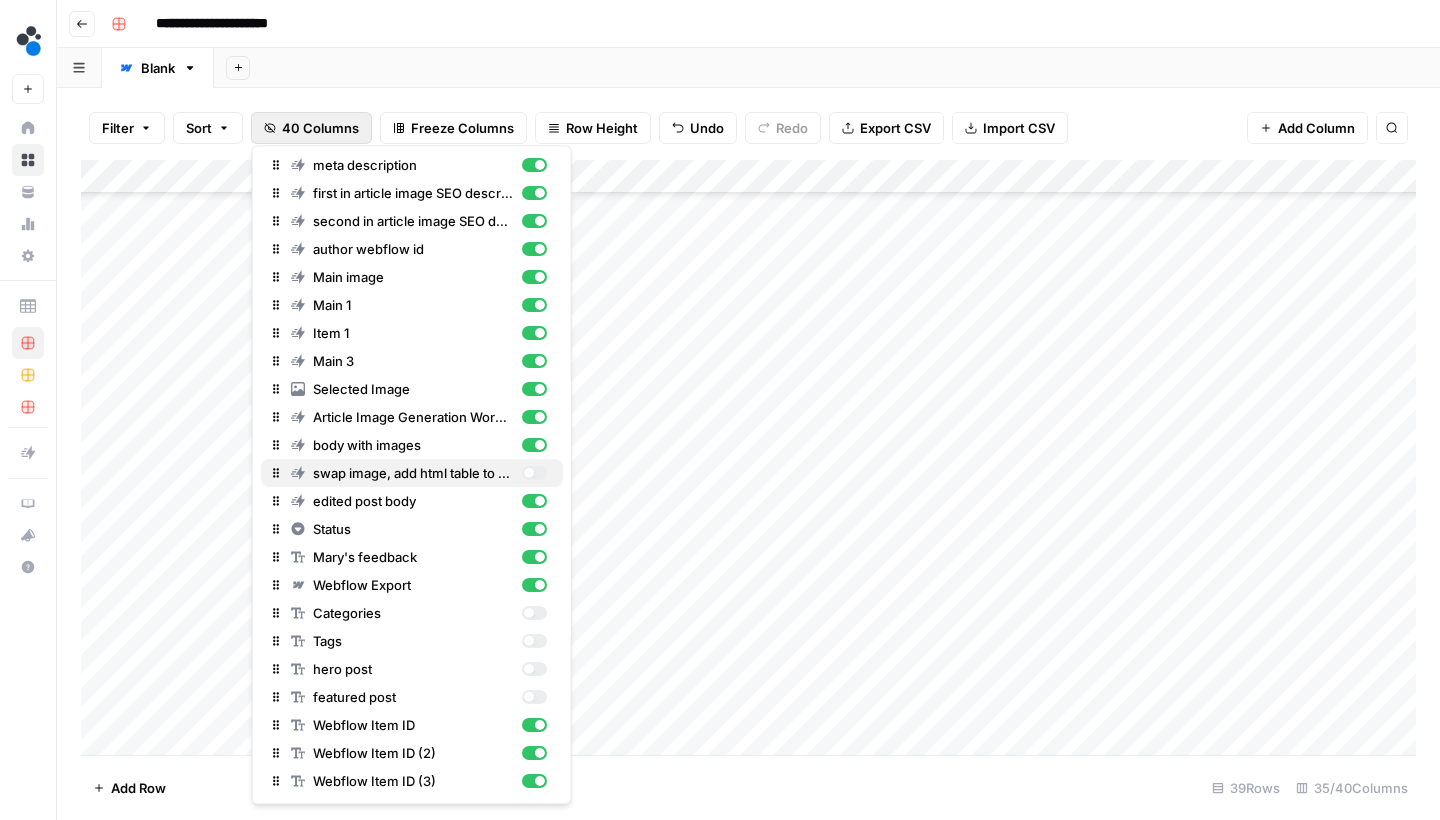 click at bounding box center [533, 474] 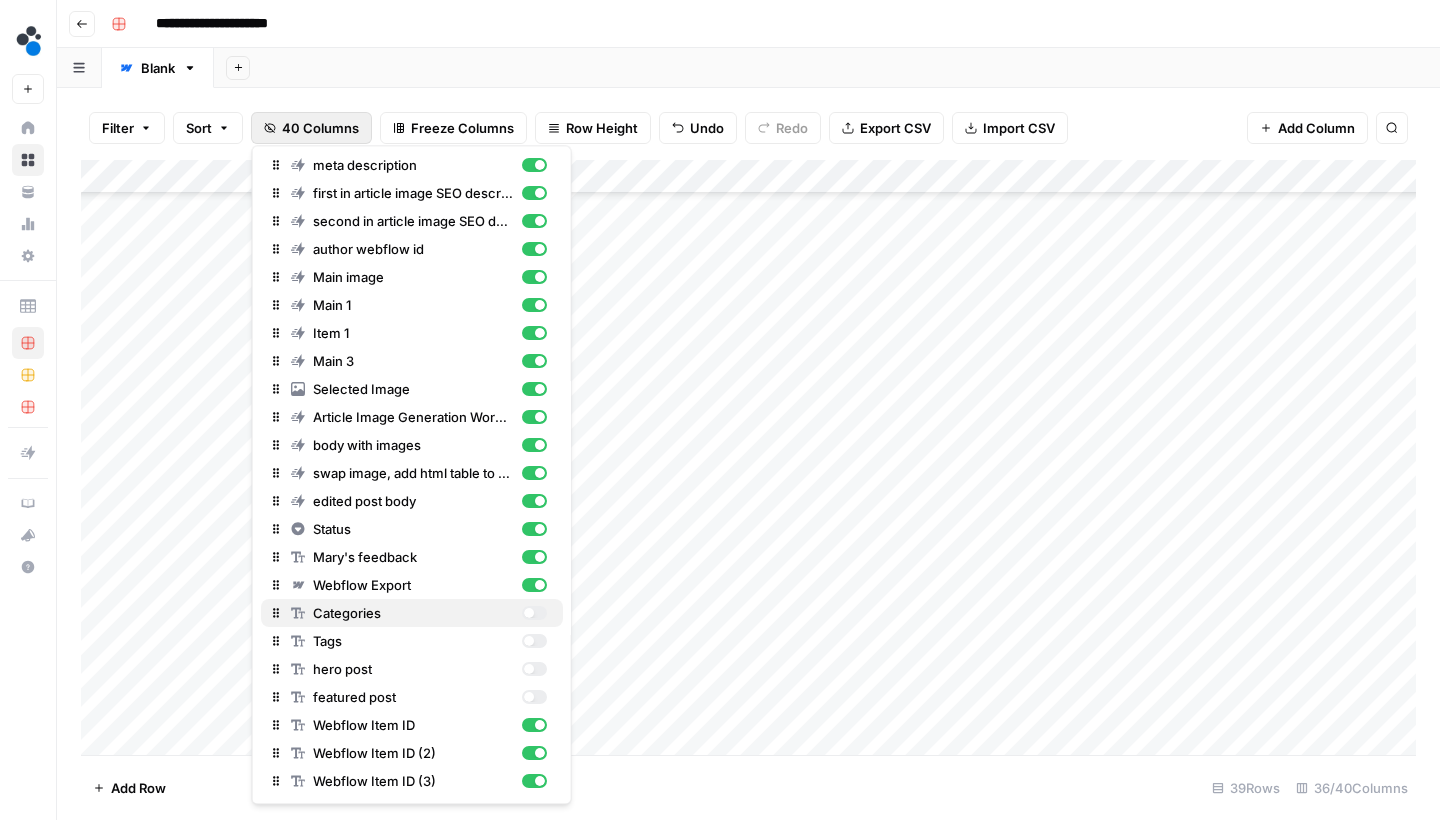 click at bounding box center [528, 614] 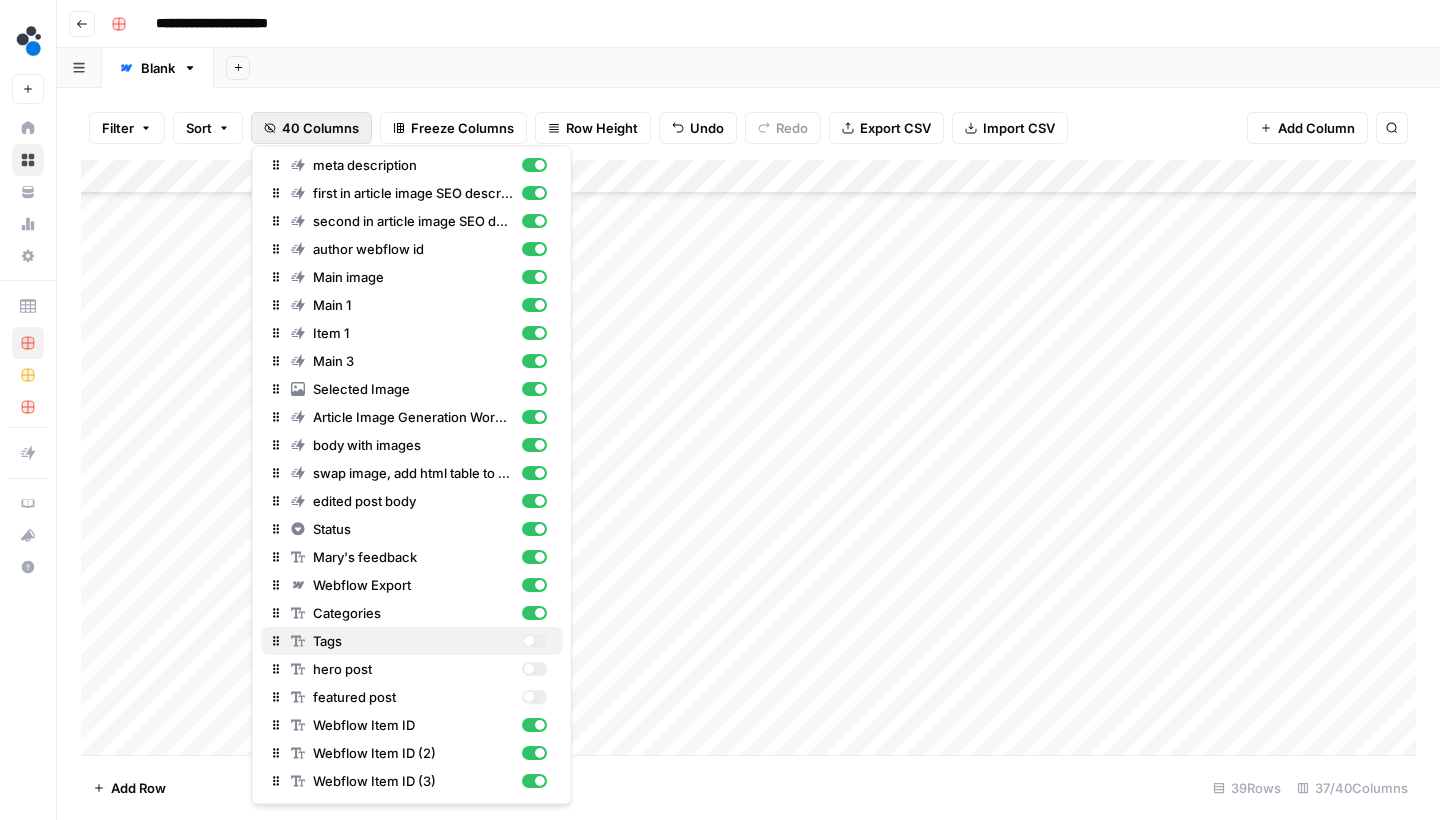 click at bounding box center (528, 642) 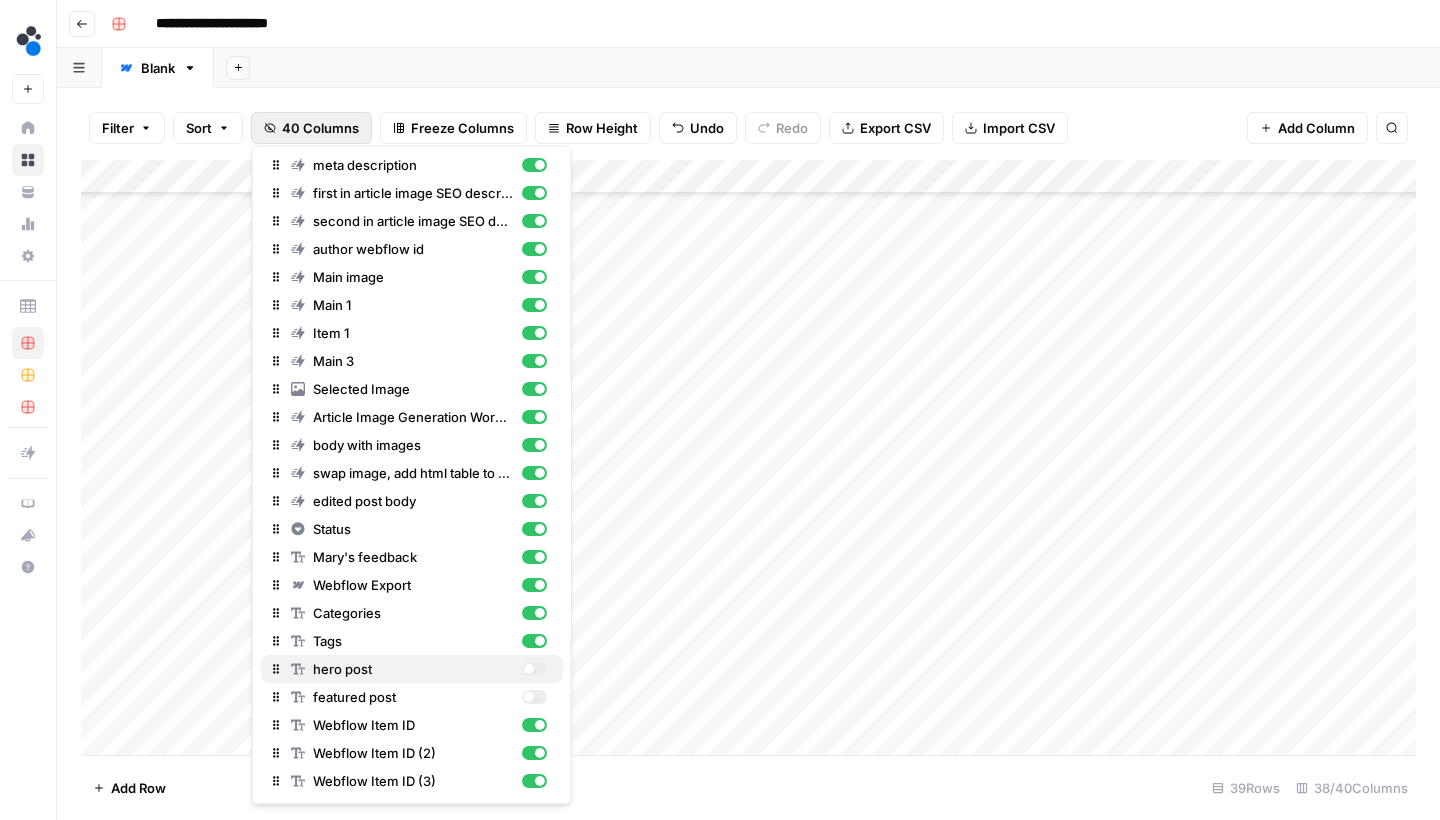 click at bounding box center (533, 670) 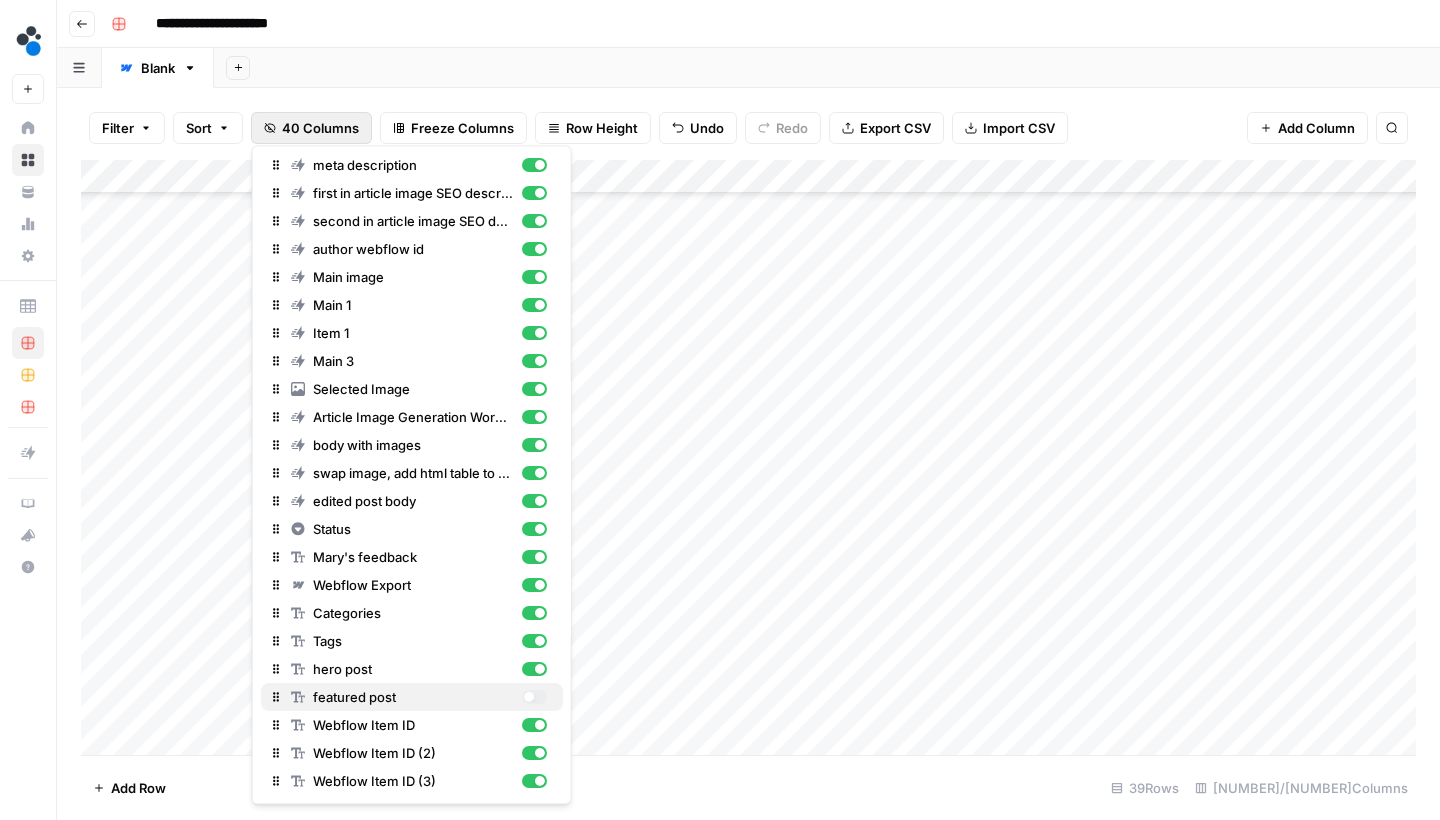 click at bounding box center (533, 698) 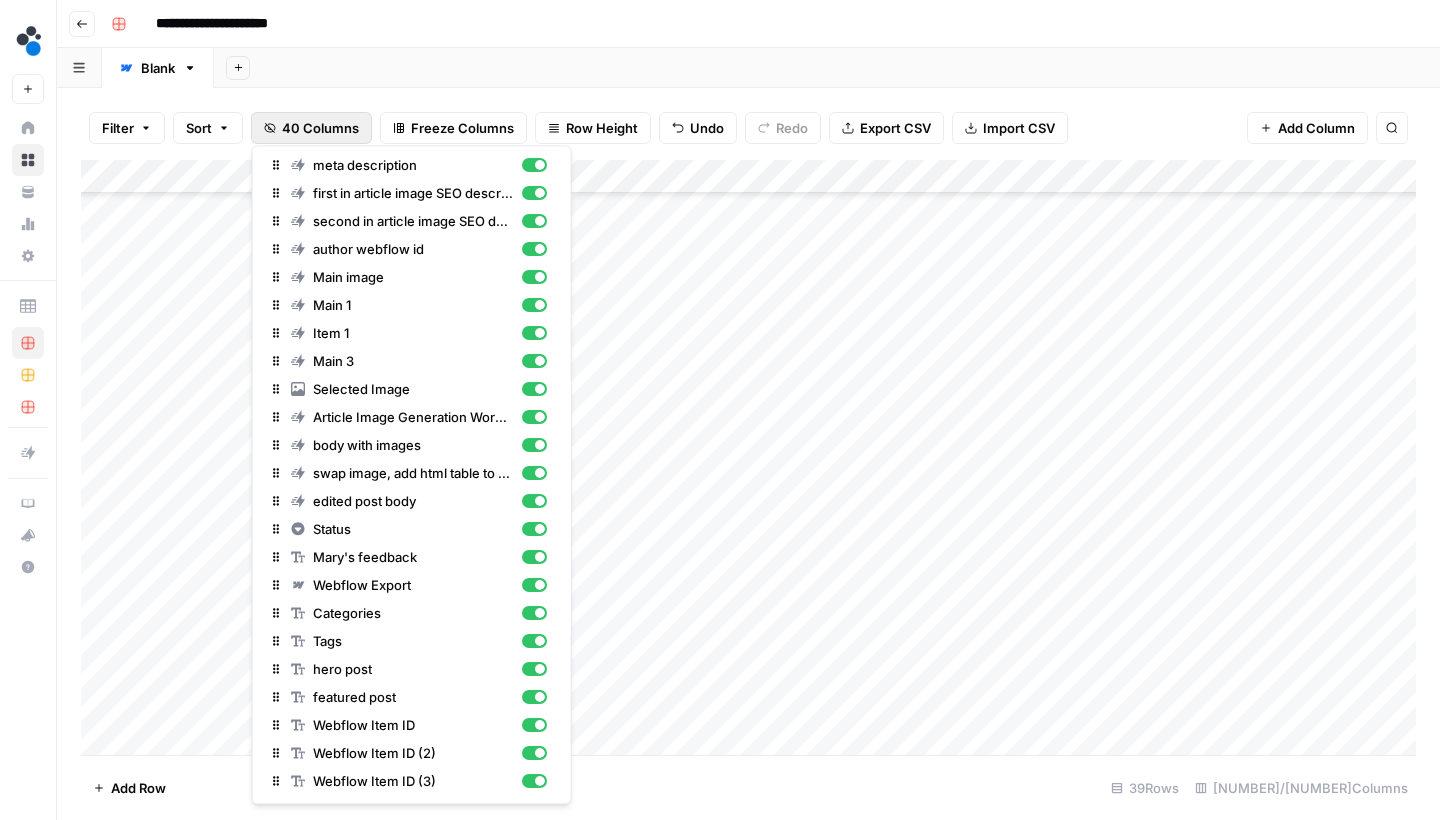 click on "Add Row 39  Rows 40/40  Columns" at bounding box center (748, 787) 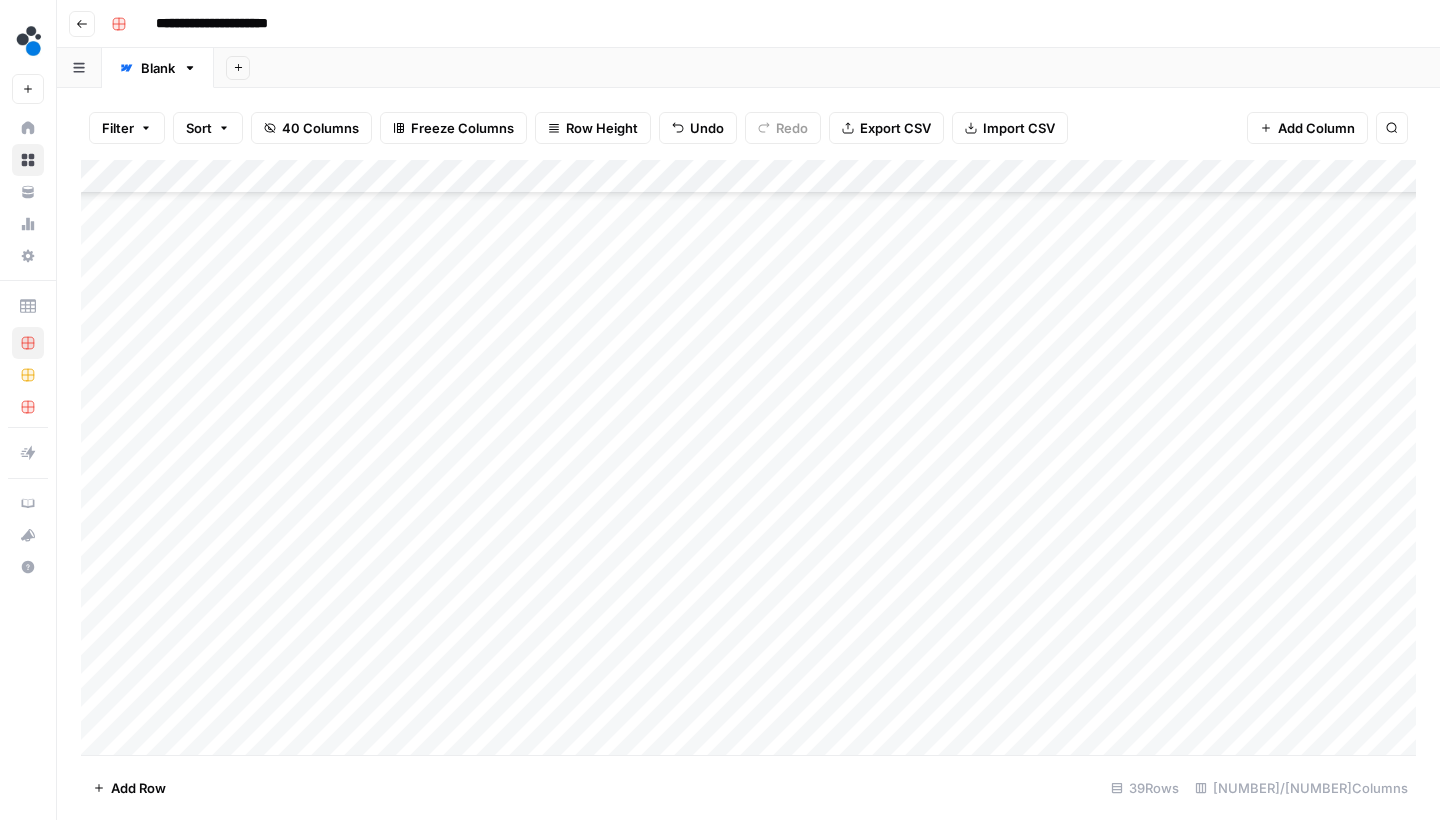 drag, startPoint x: 88, startPoint y: 702, endPoint x: 100, endPoint y: 214, distance: 488.14752 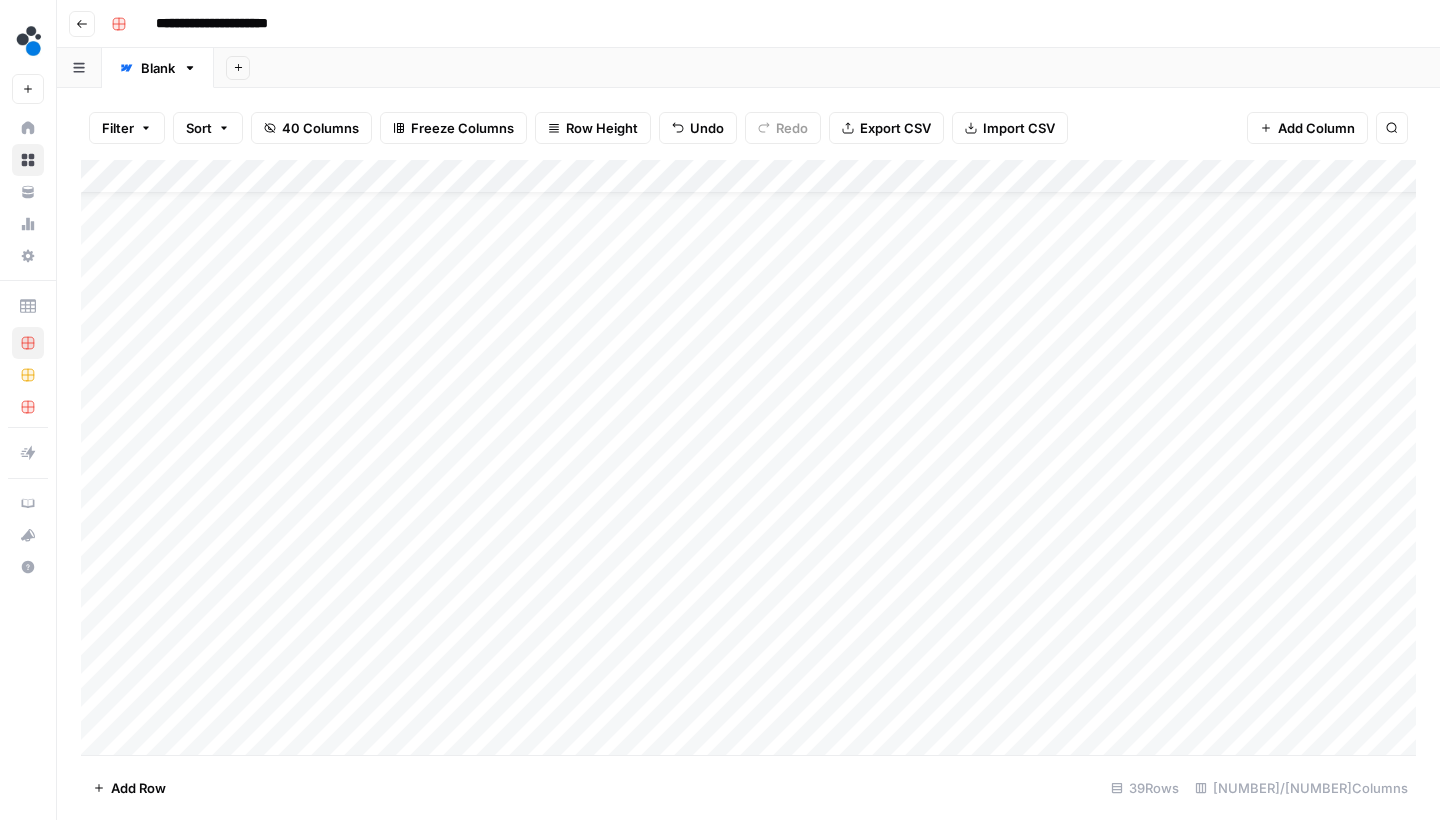 scroll, scrollTop: 0, scrollLeft: 0, axis: both 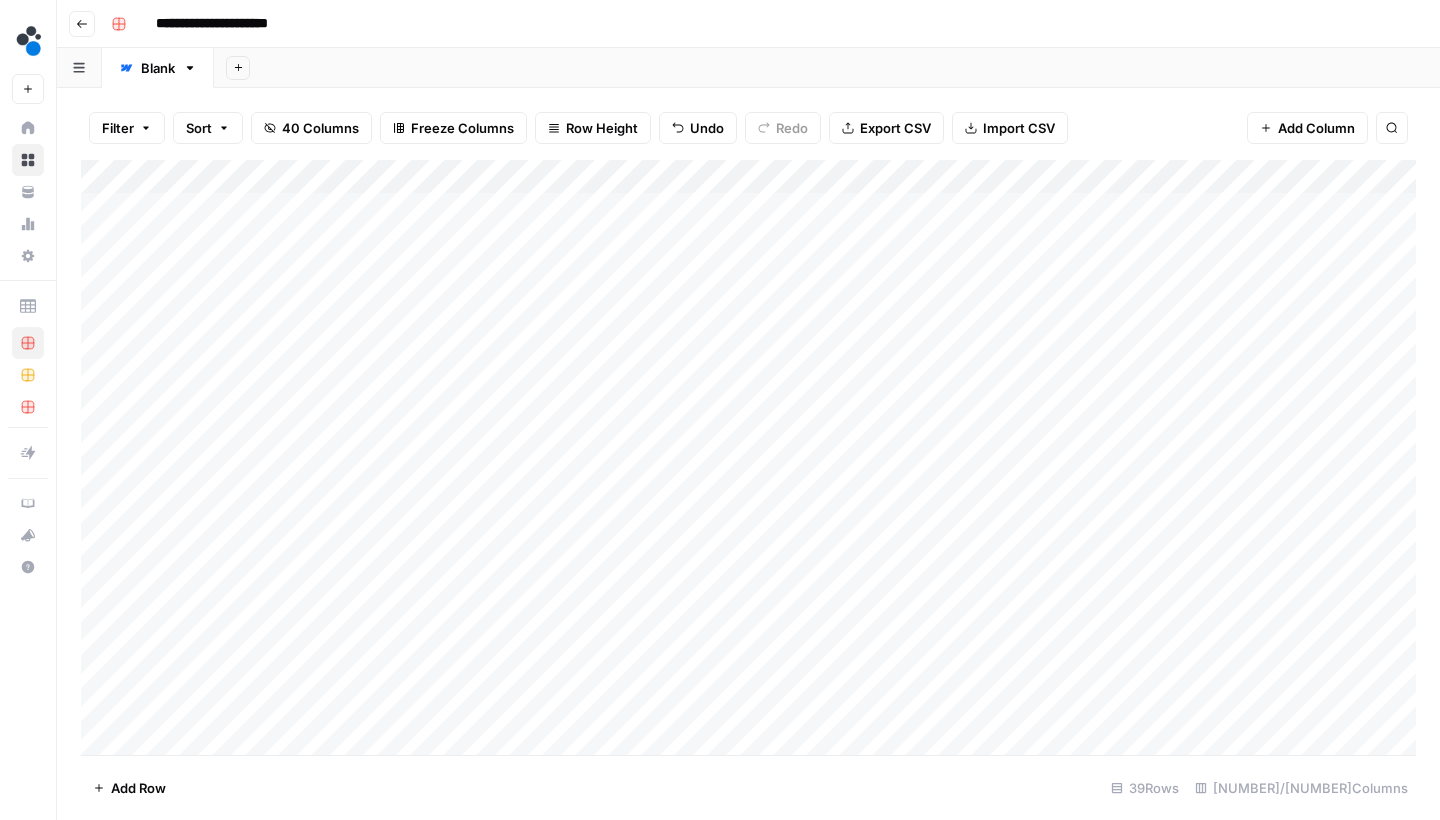 drag, startPoint x: 86, startPoint y: 512, endPoint x: 99, endPoint y: 306, distance: 206.40979 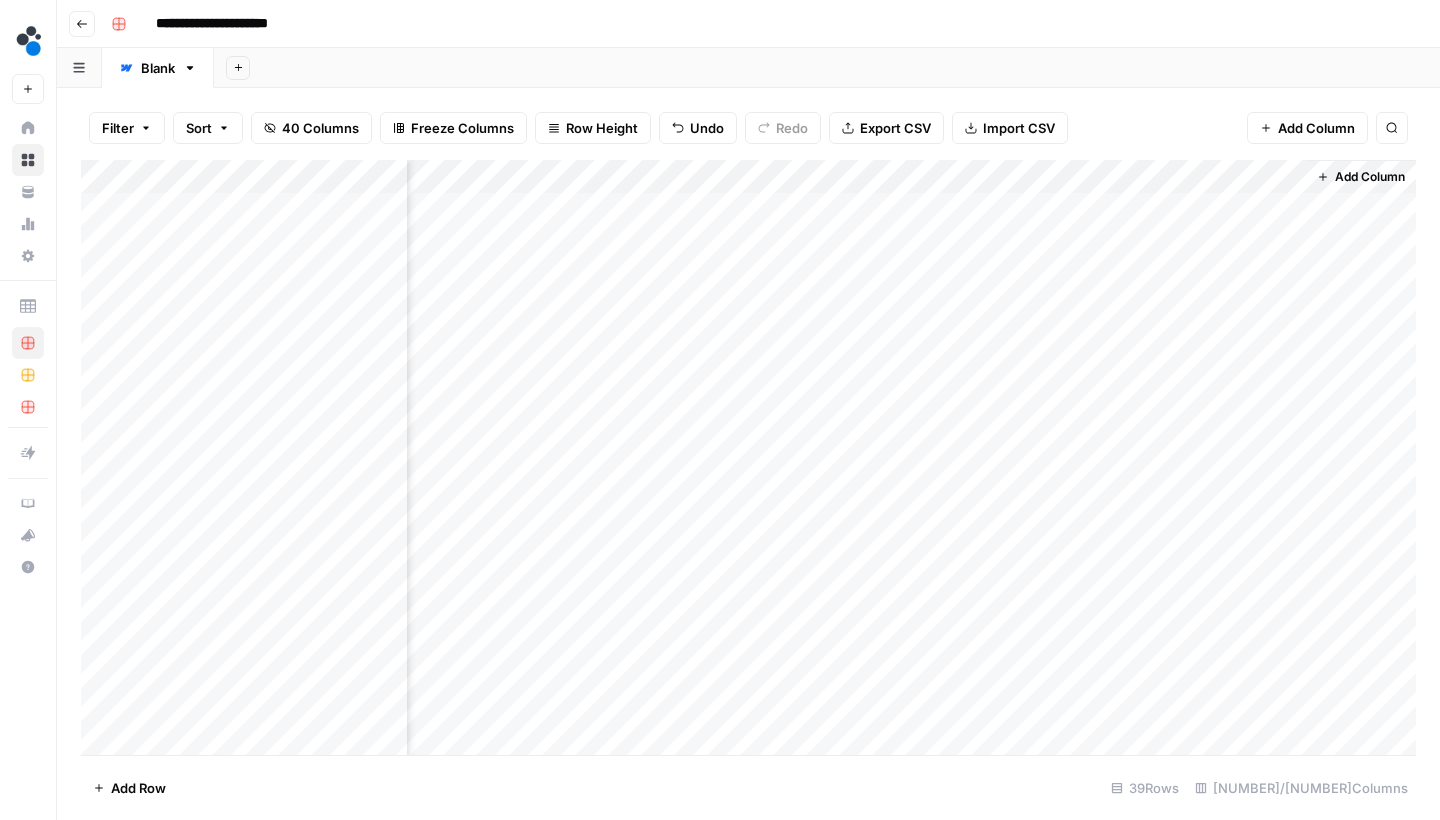 scroll, scrollTop: 0, scrollLeft: 5970, axis: horizontal 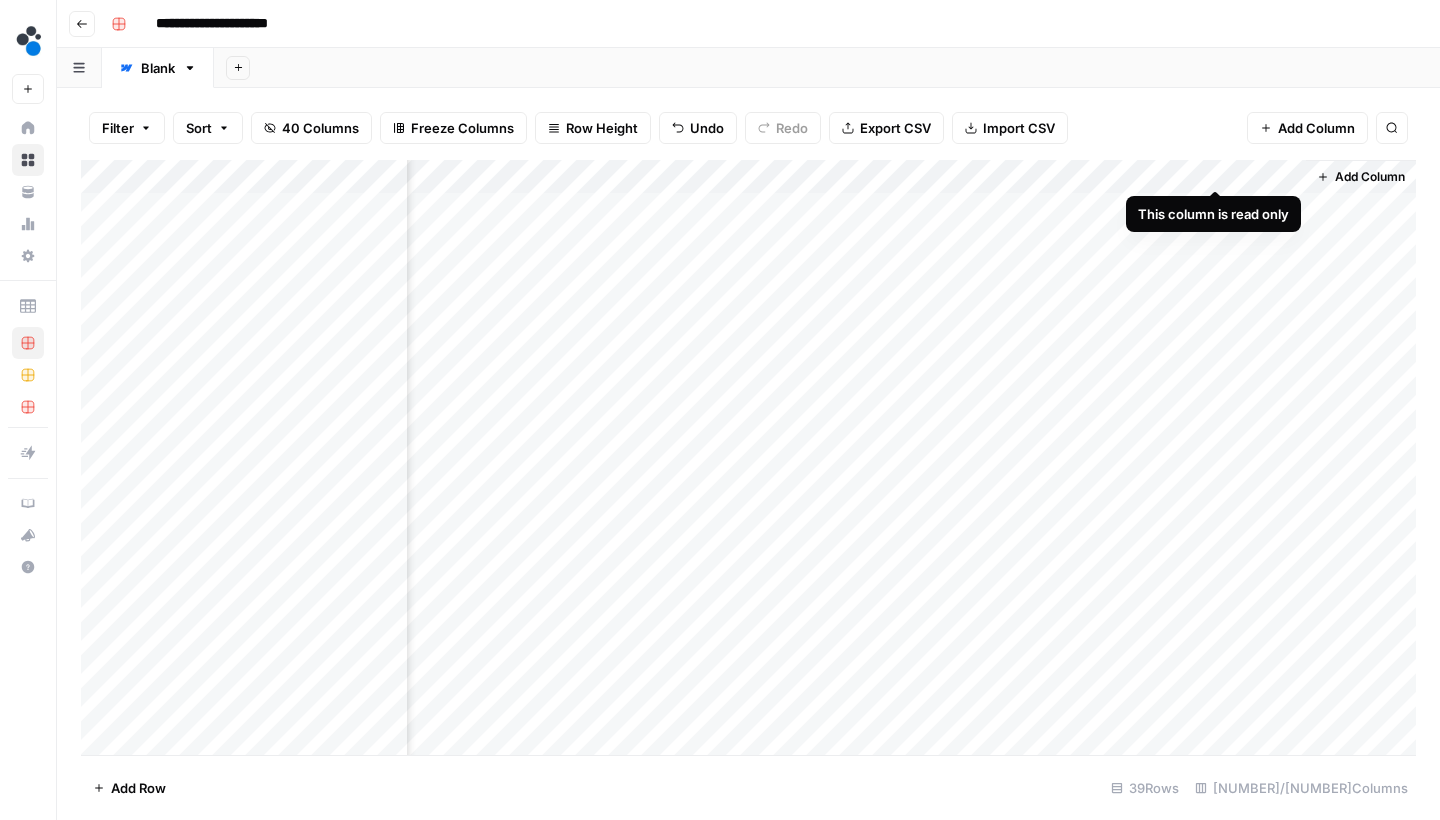 click on "Add Column" at bounding box center [748, 460] 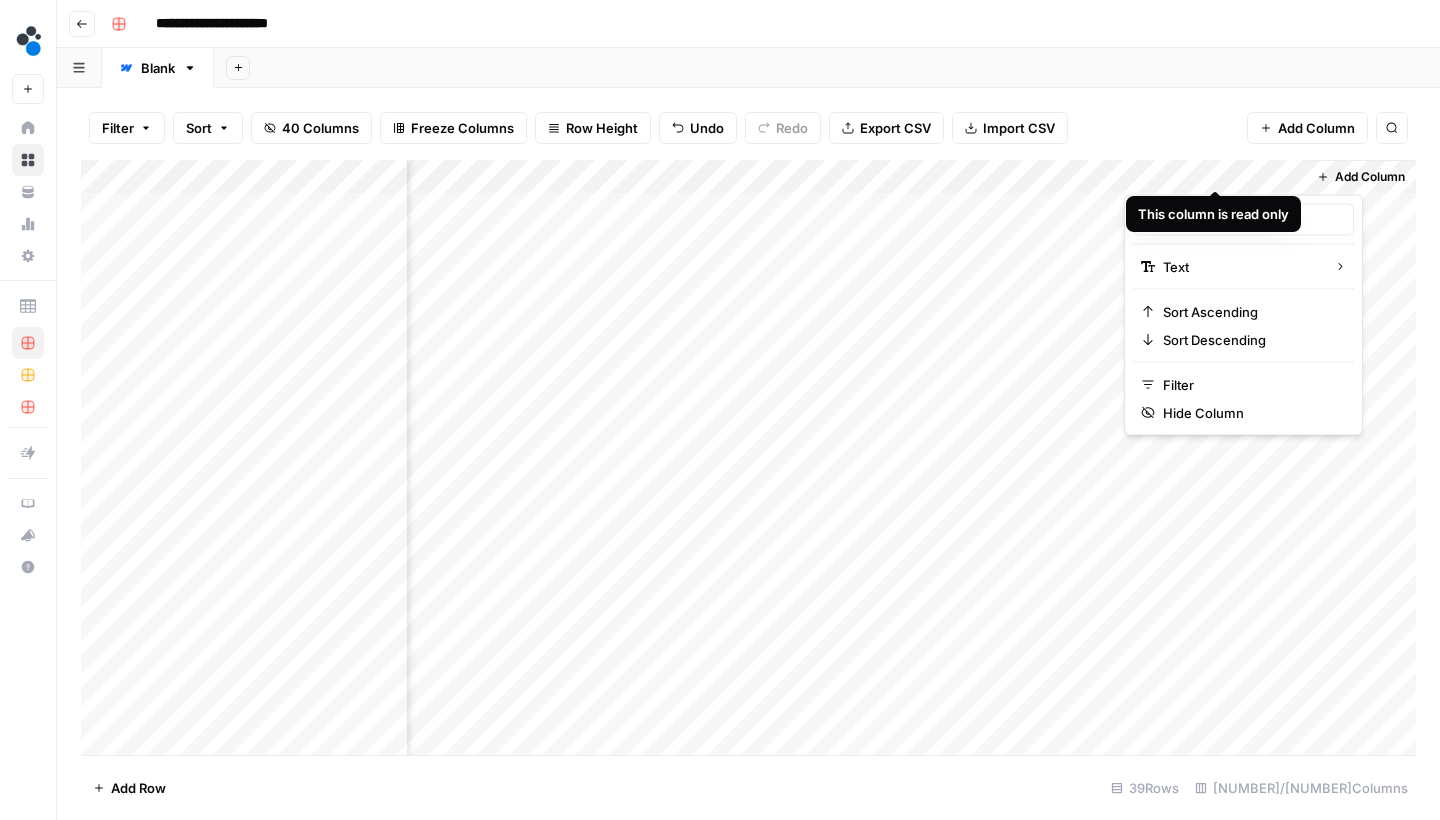 type on "Webflow Item ID (3)" 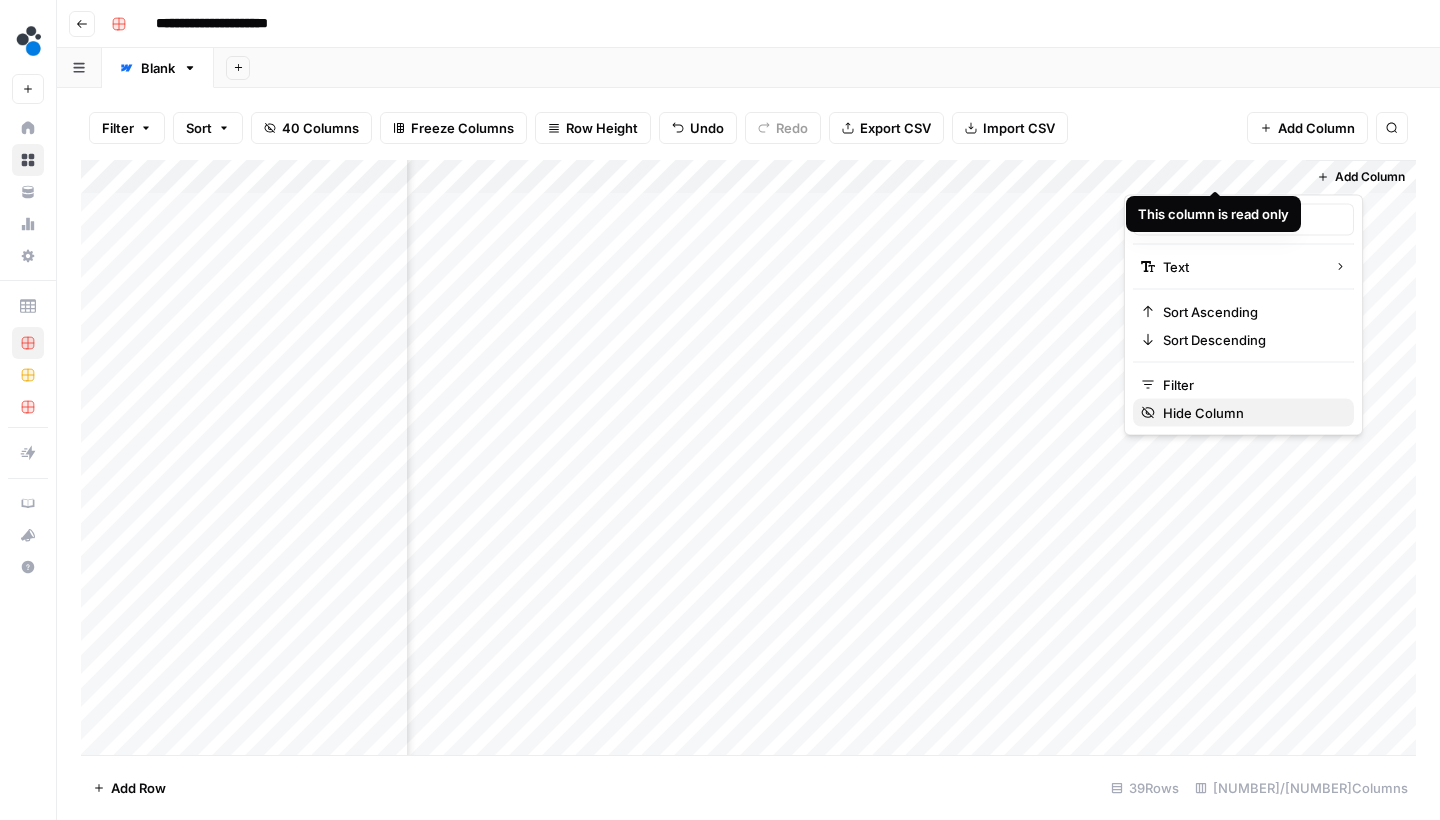 click on "Hide Column" at bounding box center (1250, 413) 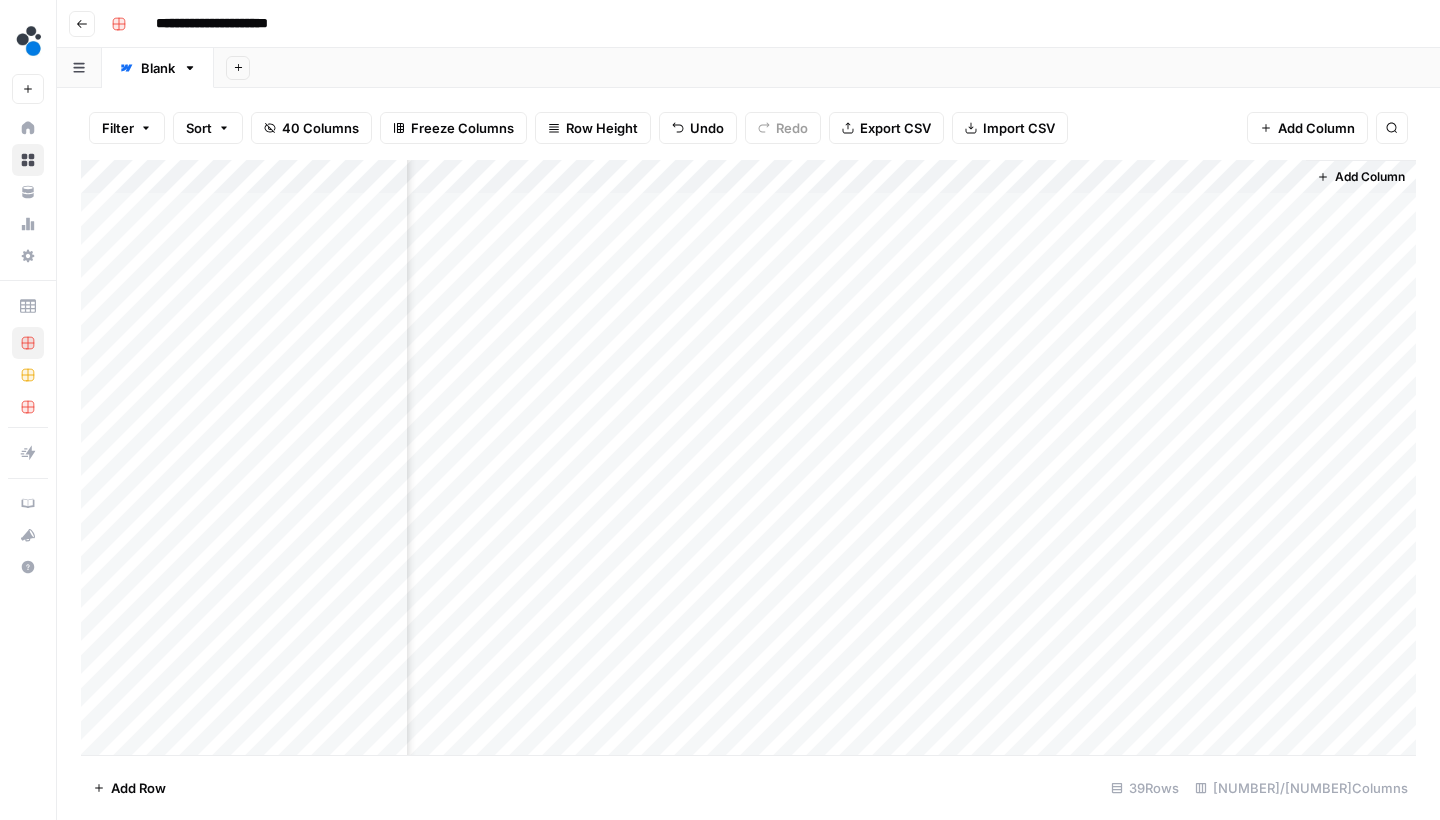 scroll, scrollTop: 0, scrollLeft: 5790, axis: horizontal 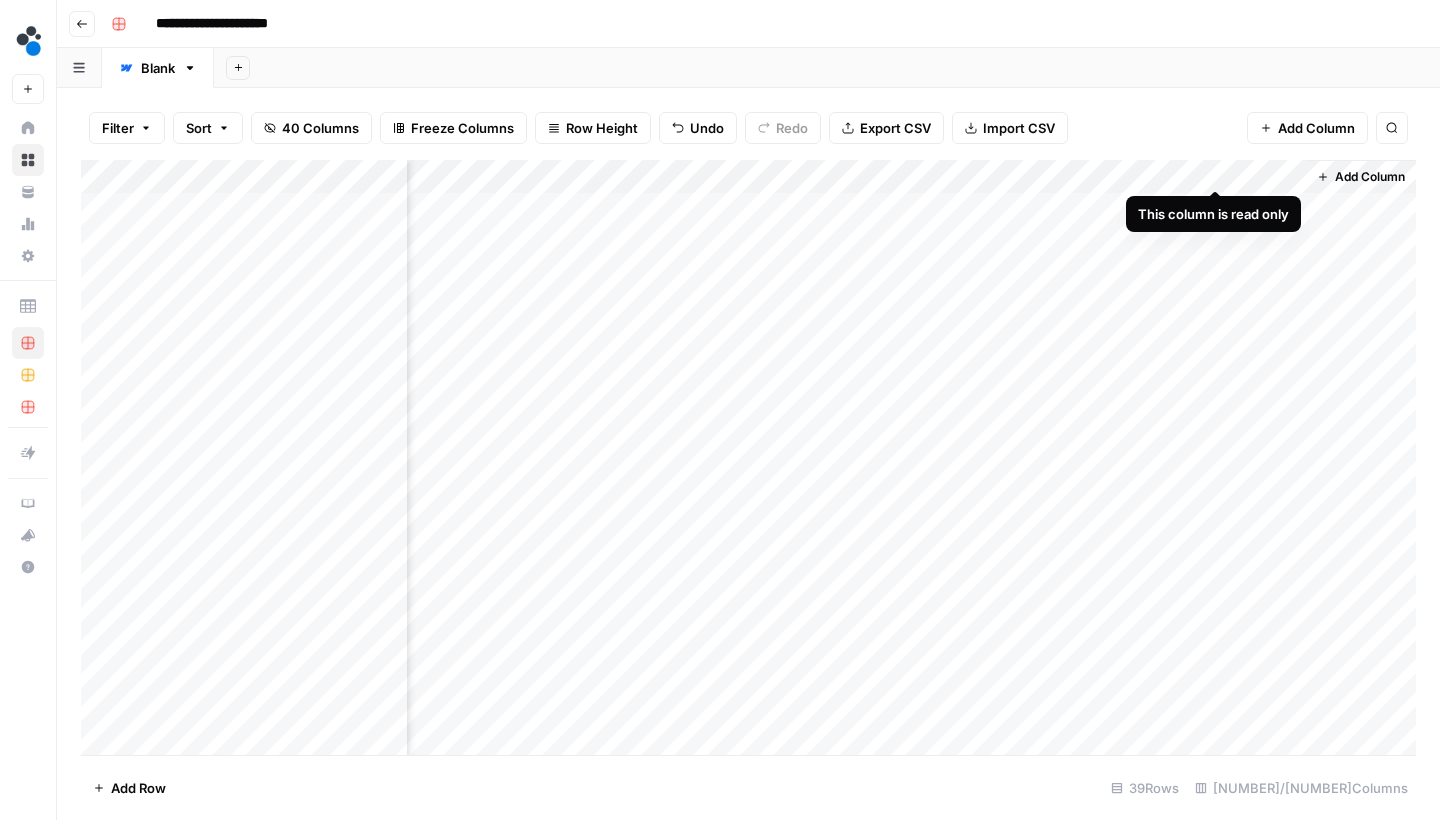 click on "Add Column" at bounding box center [748, 460] 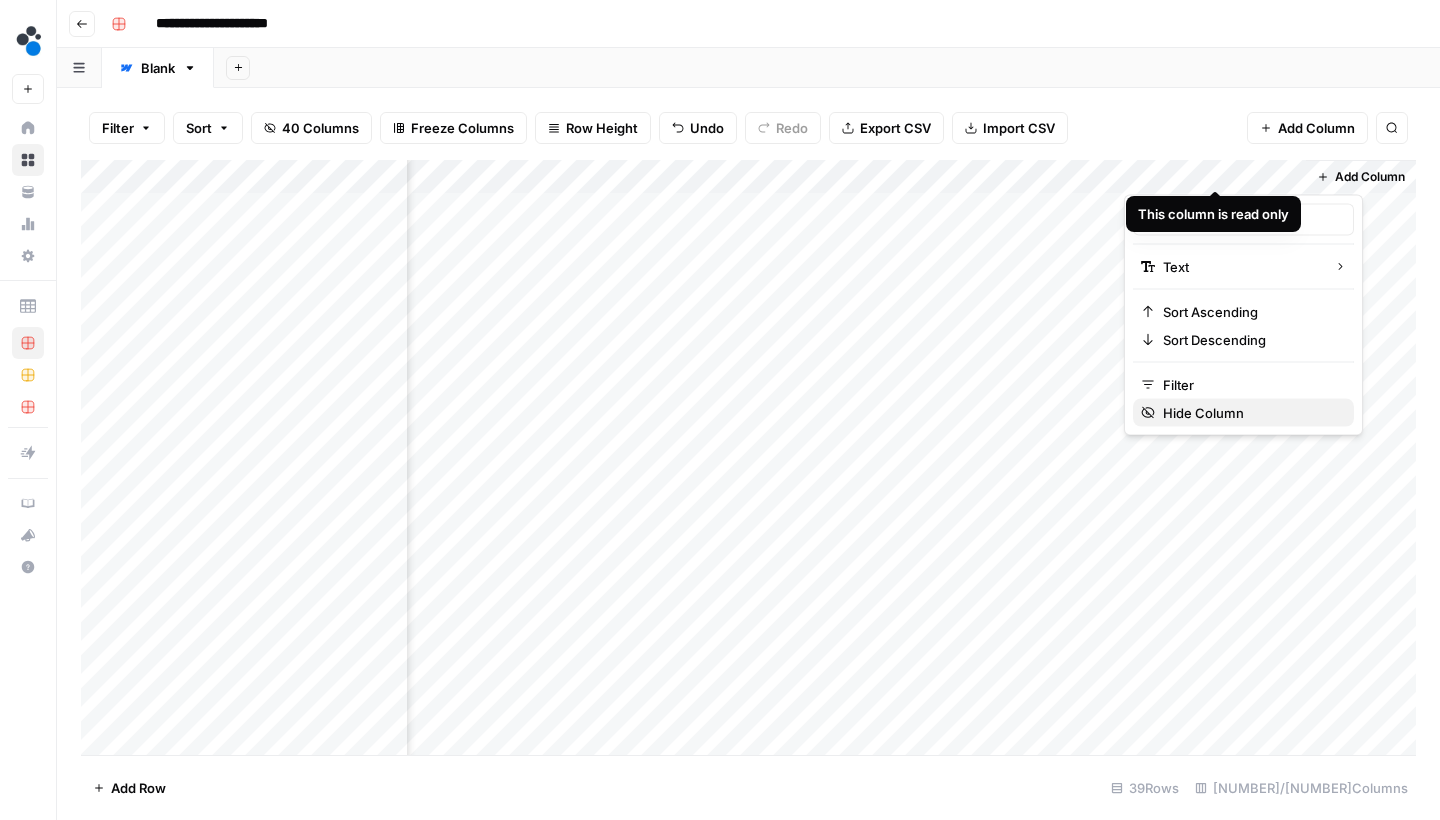 click on "Hide Column" at bounding box center [1250, 413] 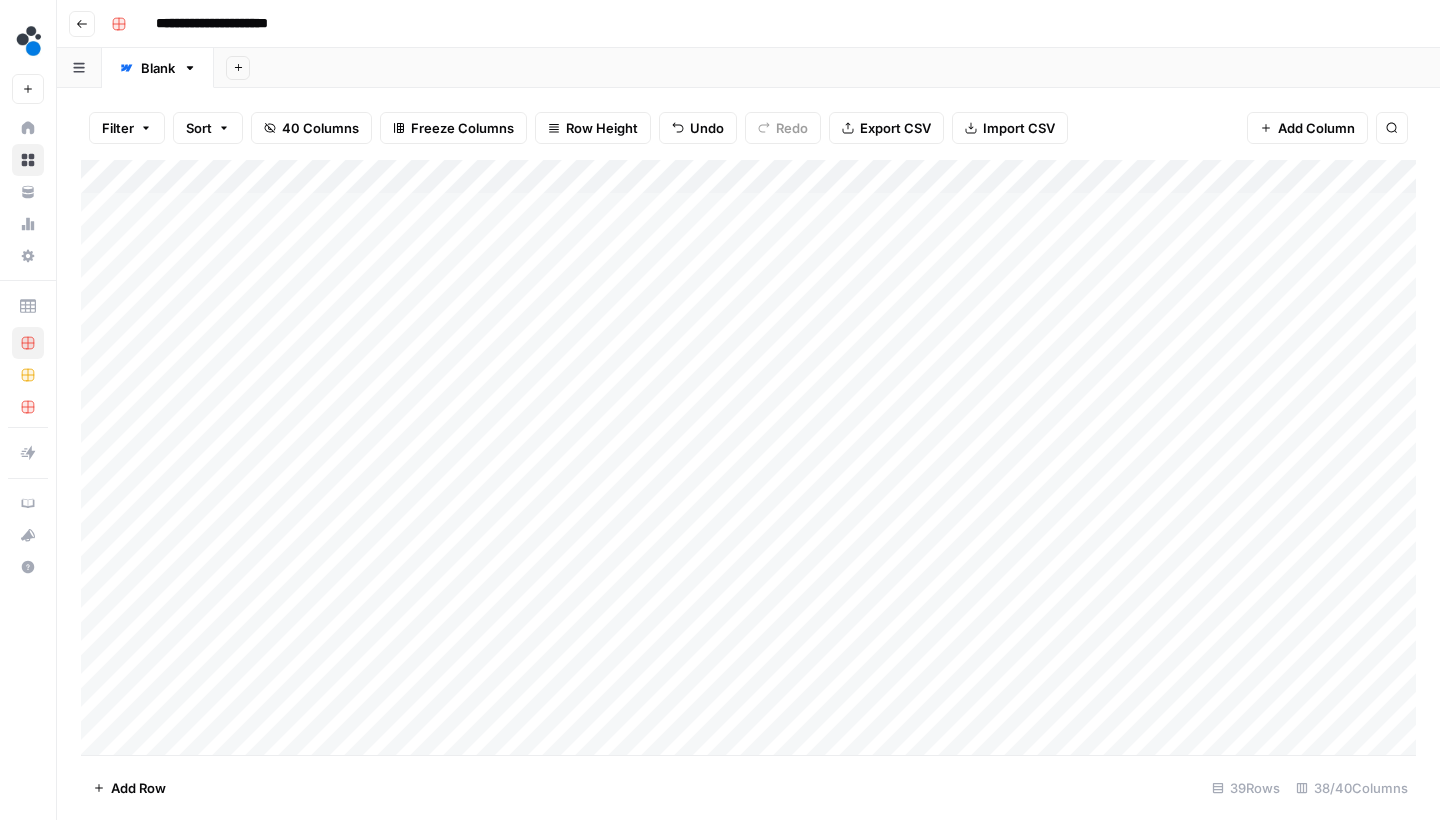 scroll, scrollTop: 3, scrollLeft: 0, axis: vertical 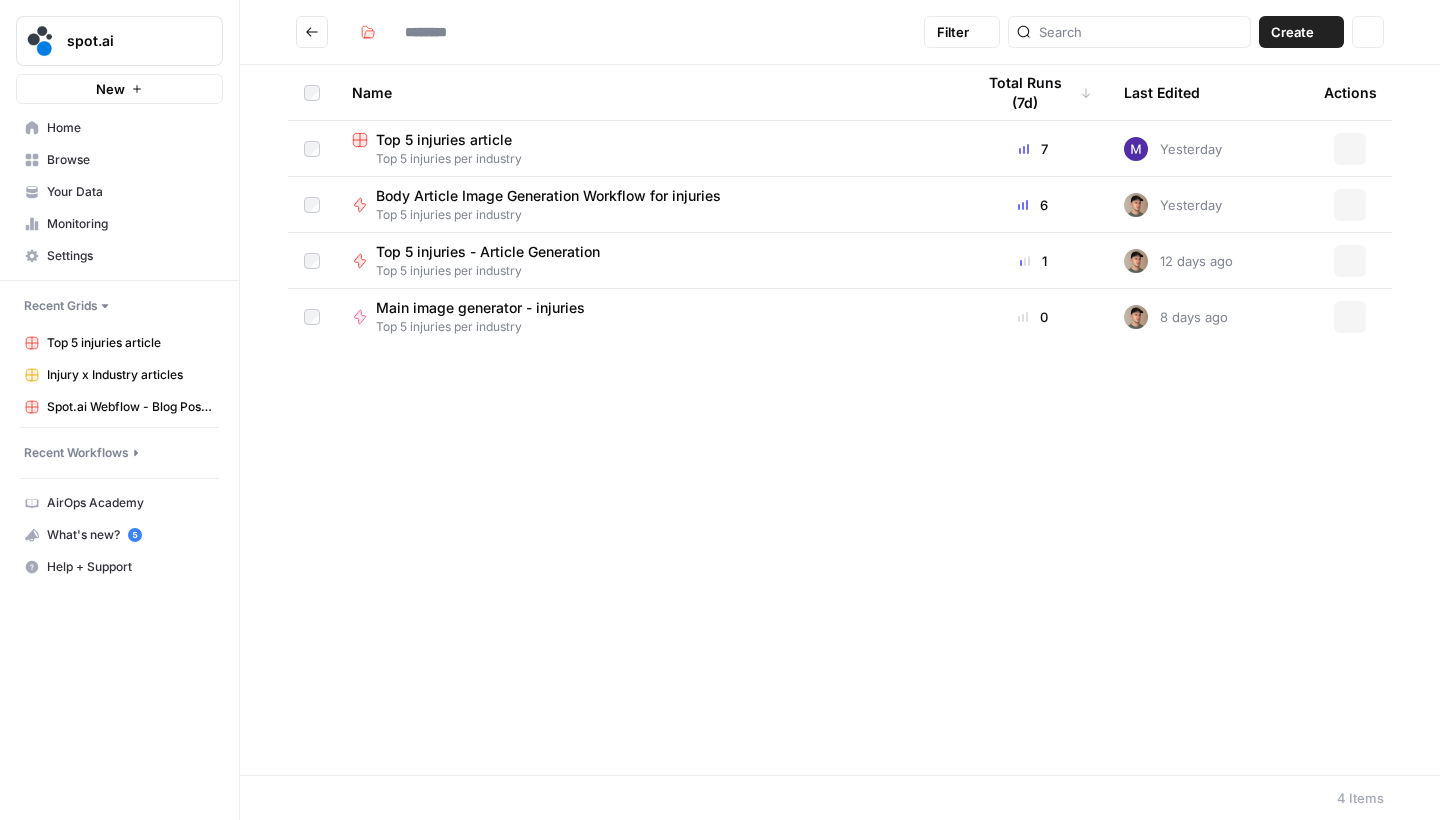 type on "**********" 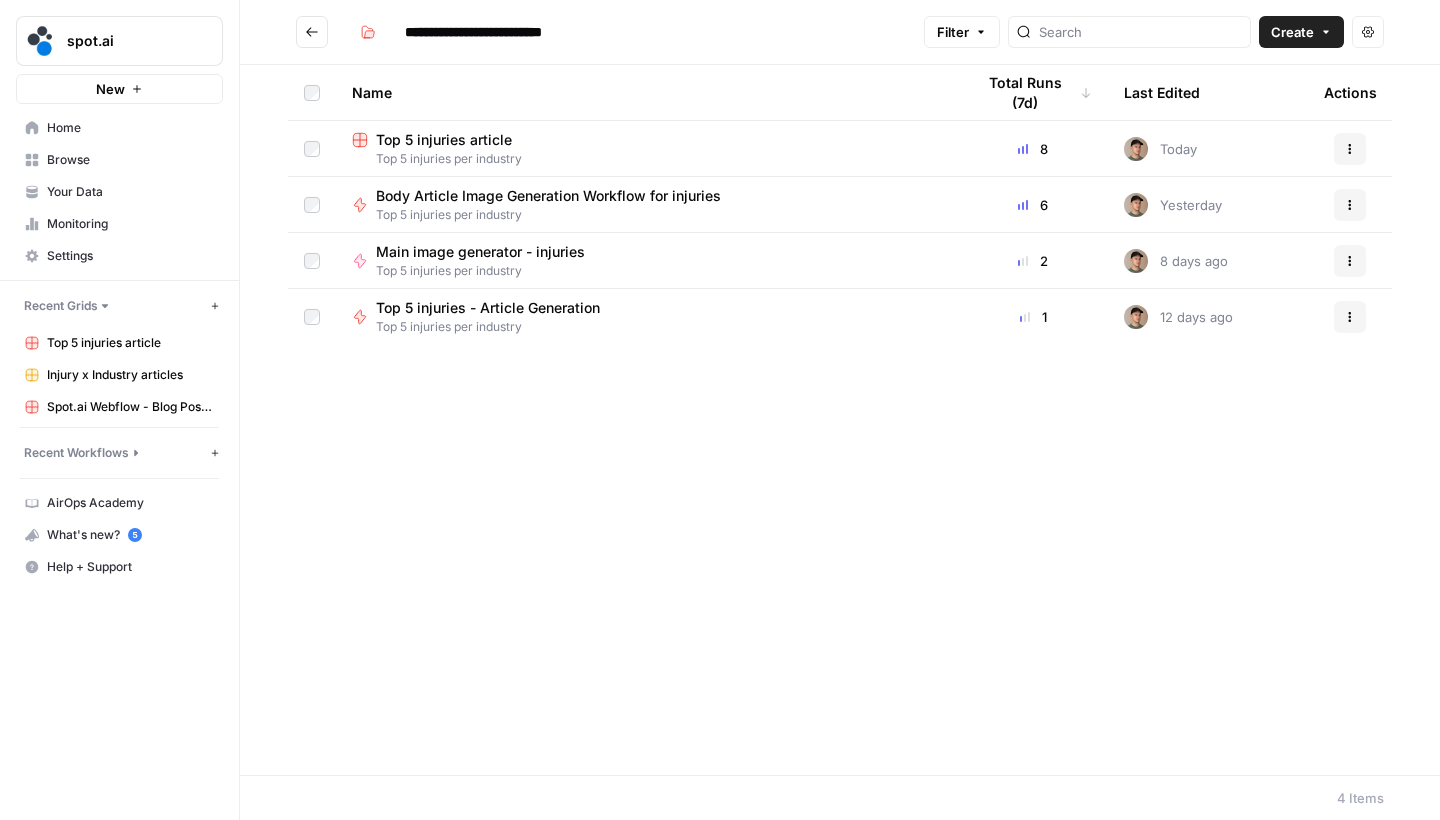 click on "Top 5 injuries article" at bounding box center [444, 140] 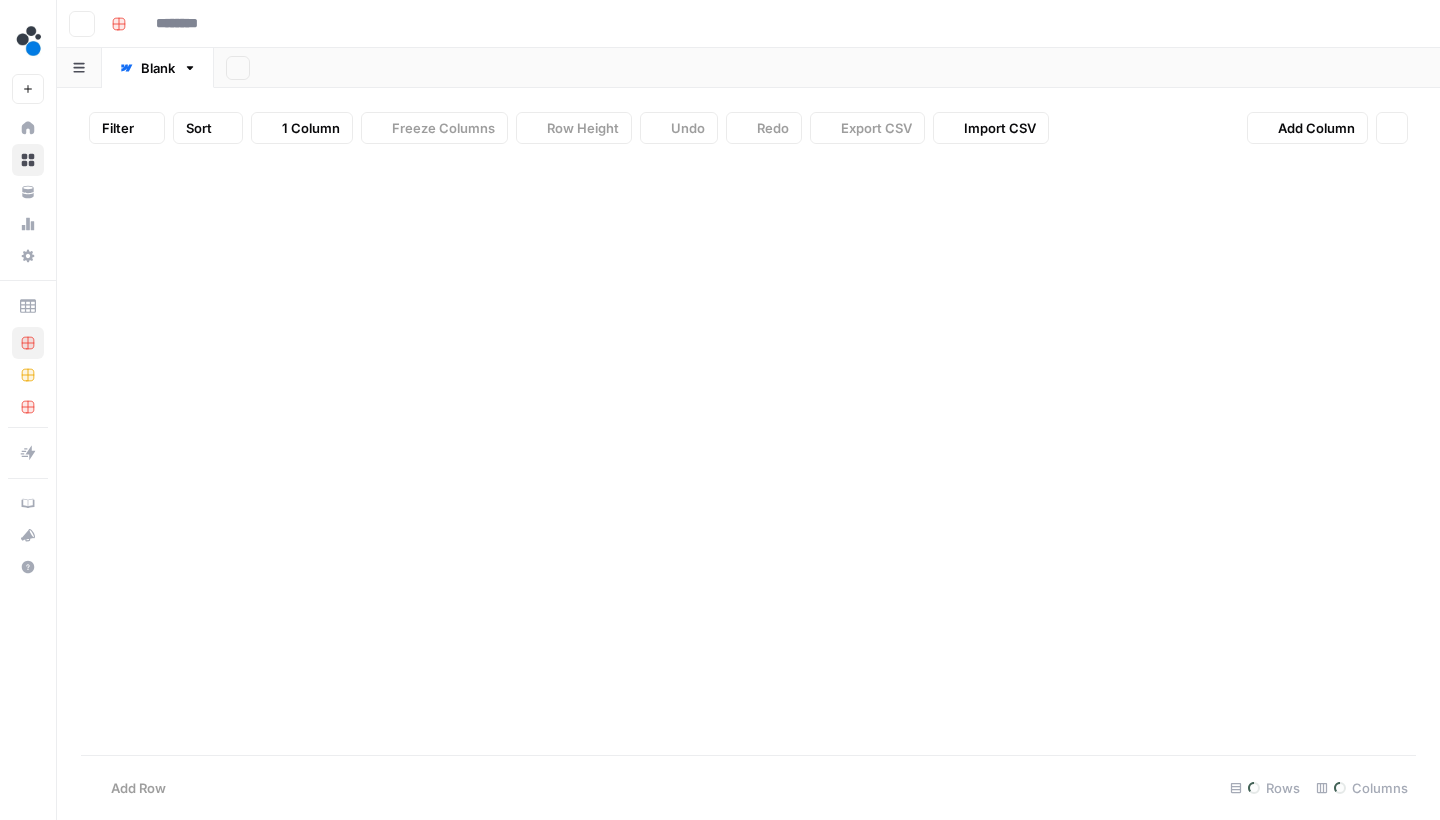 type on "**********" 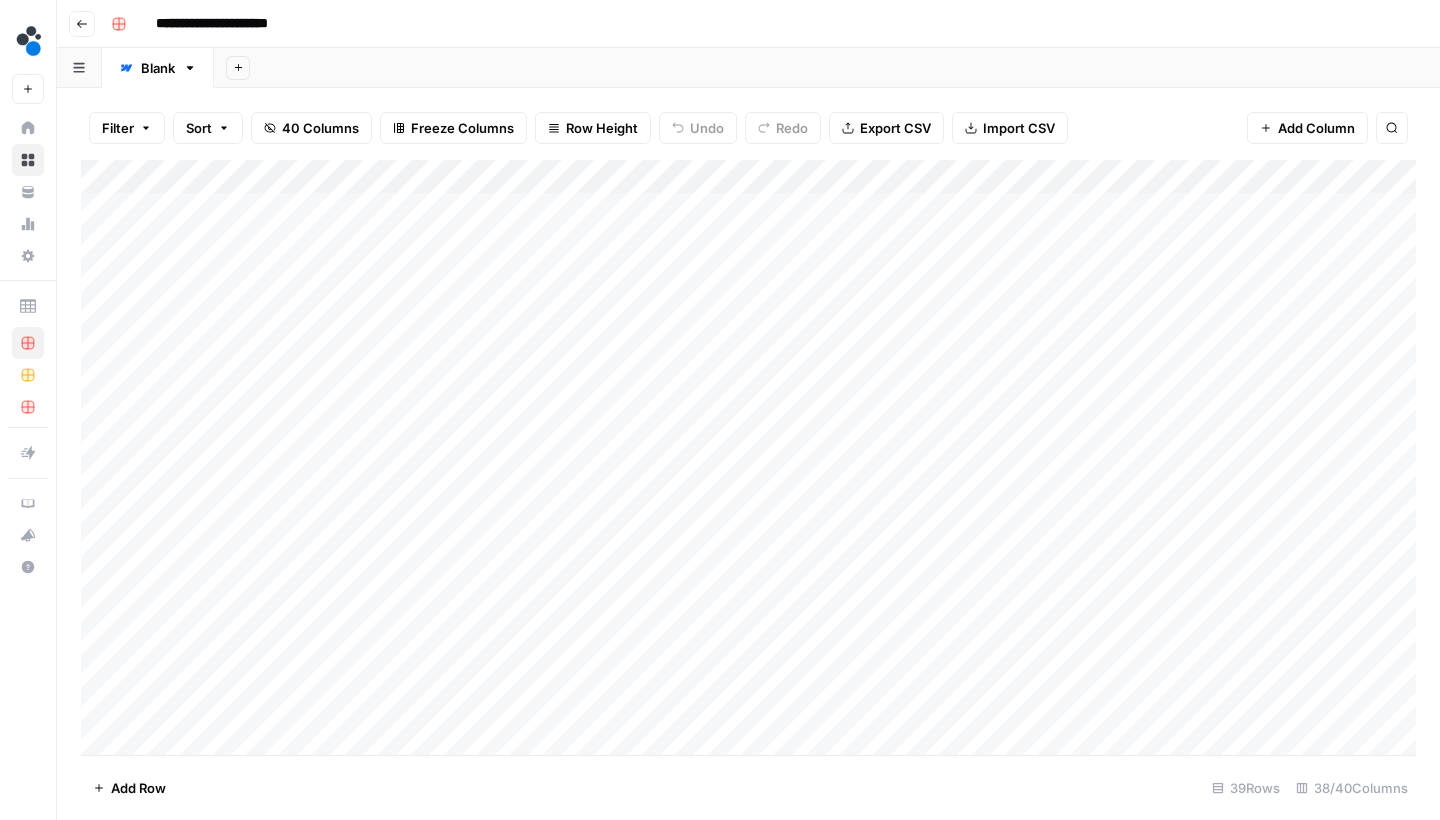 click on "Add Column" at bounding box center [748, 460] 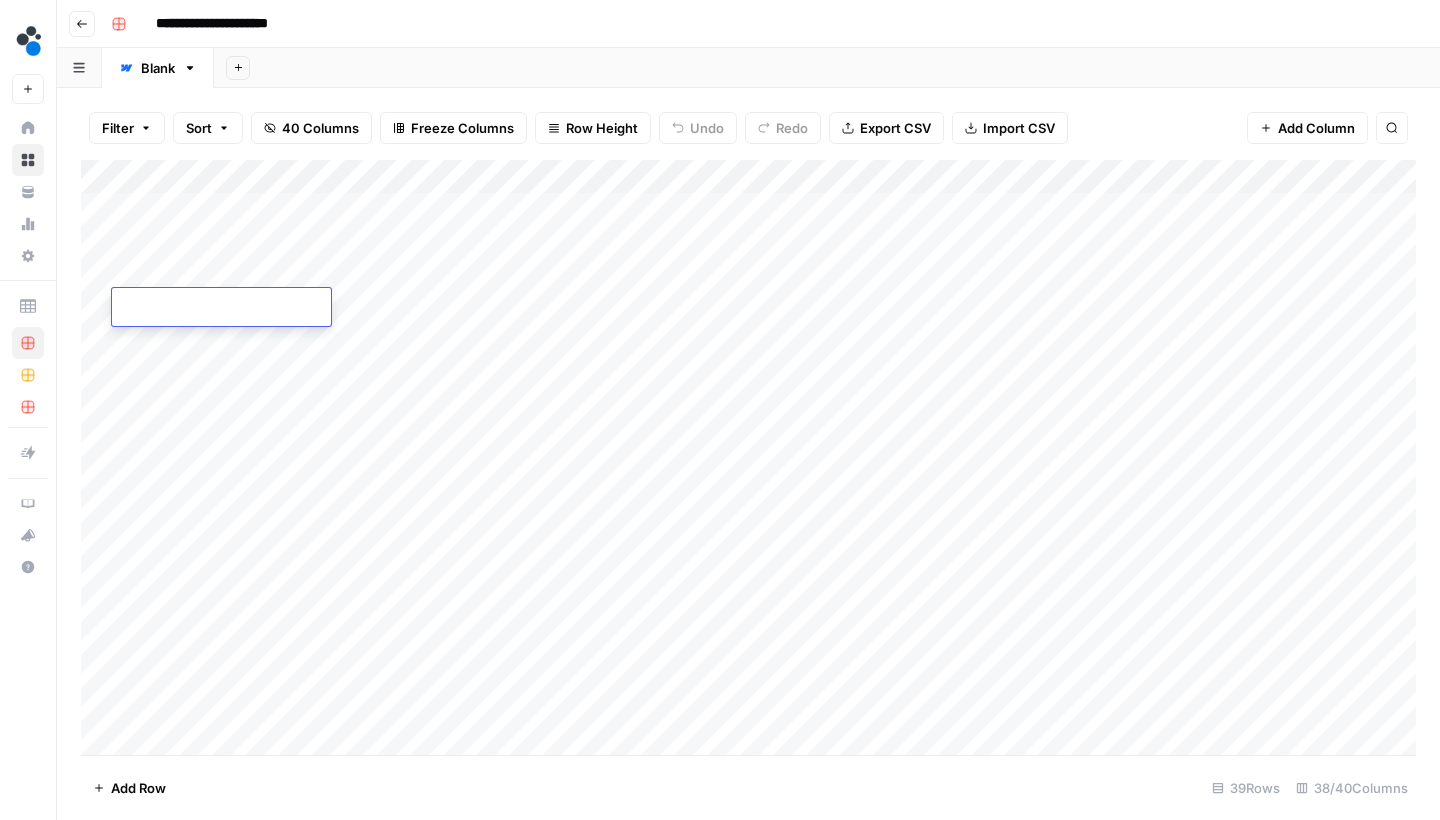 type on "2" 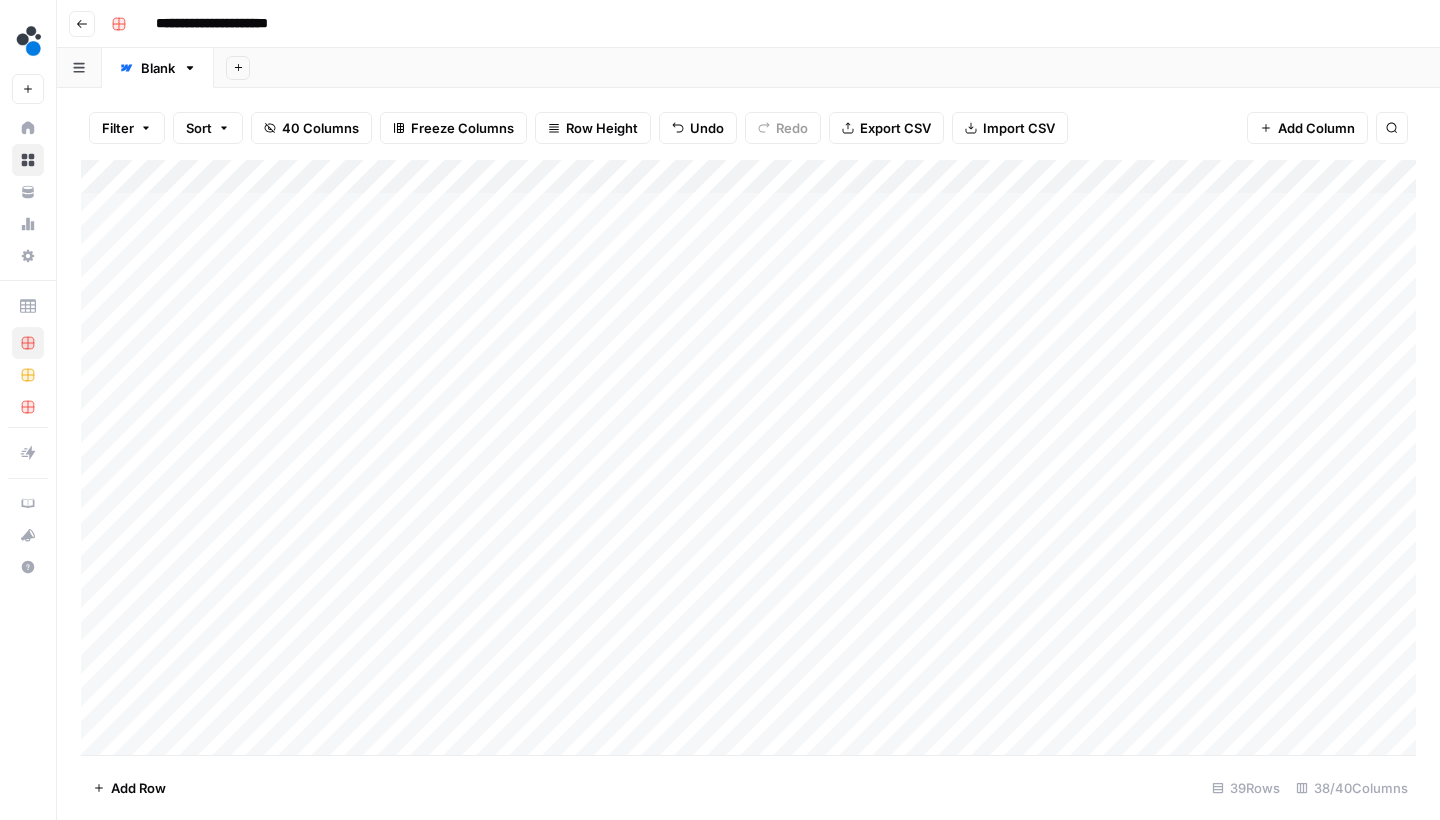 click on "Add Column" at bounding box center [748, 460] 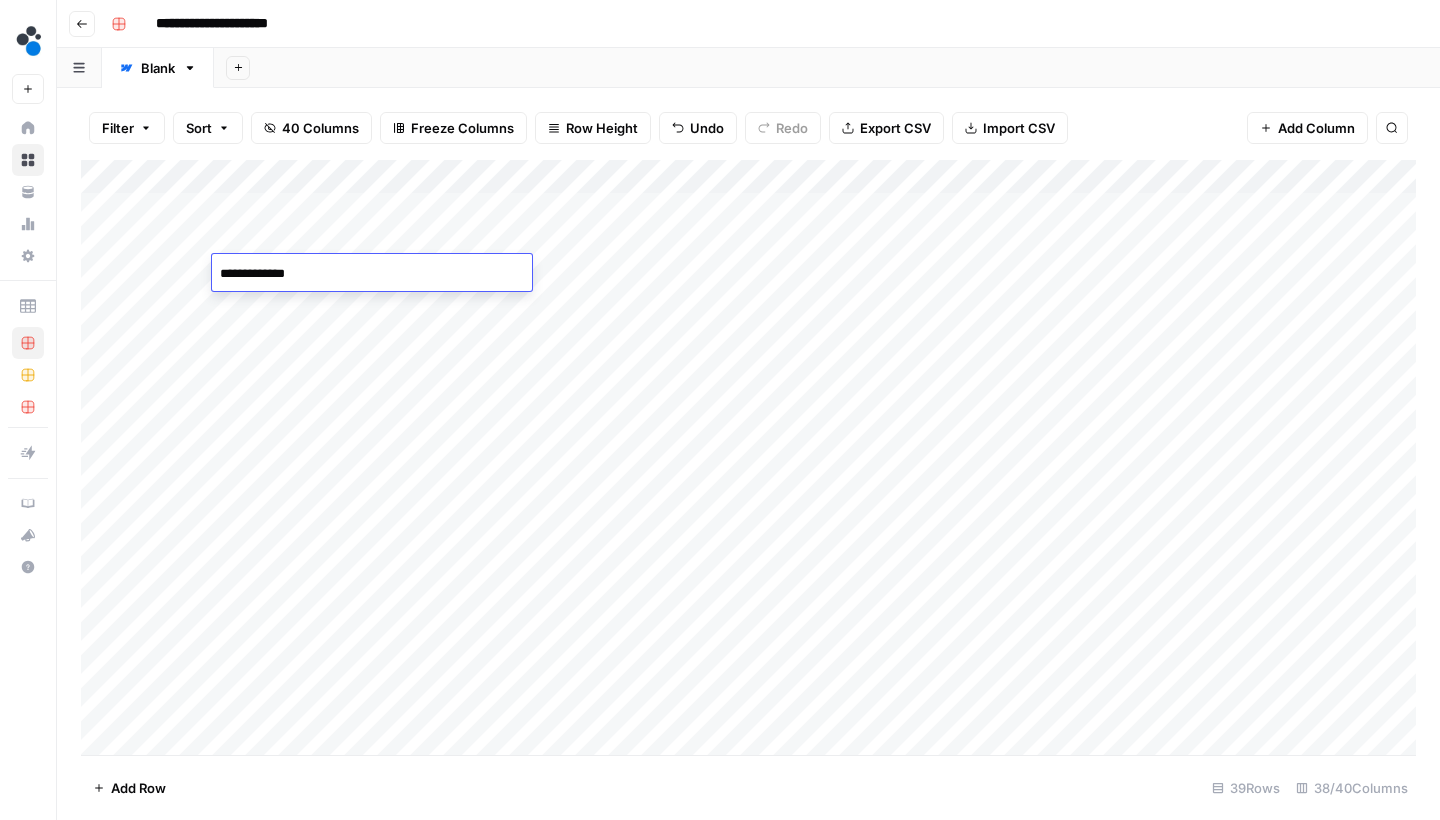 click on "Add Column" at bounding box center [748, 460] 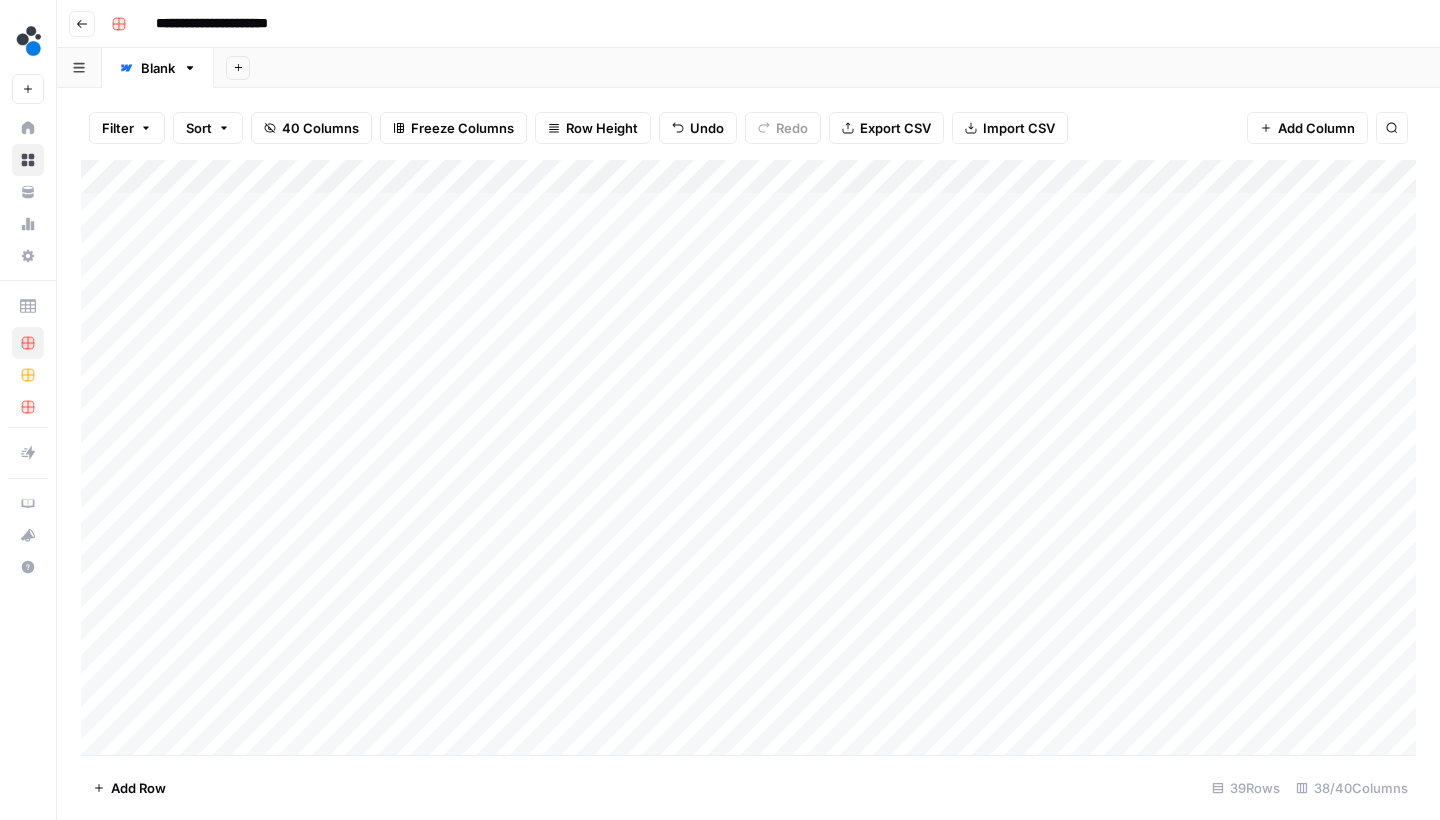 click on "Add Column" at bounding box center [748, 460] 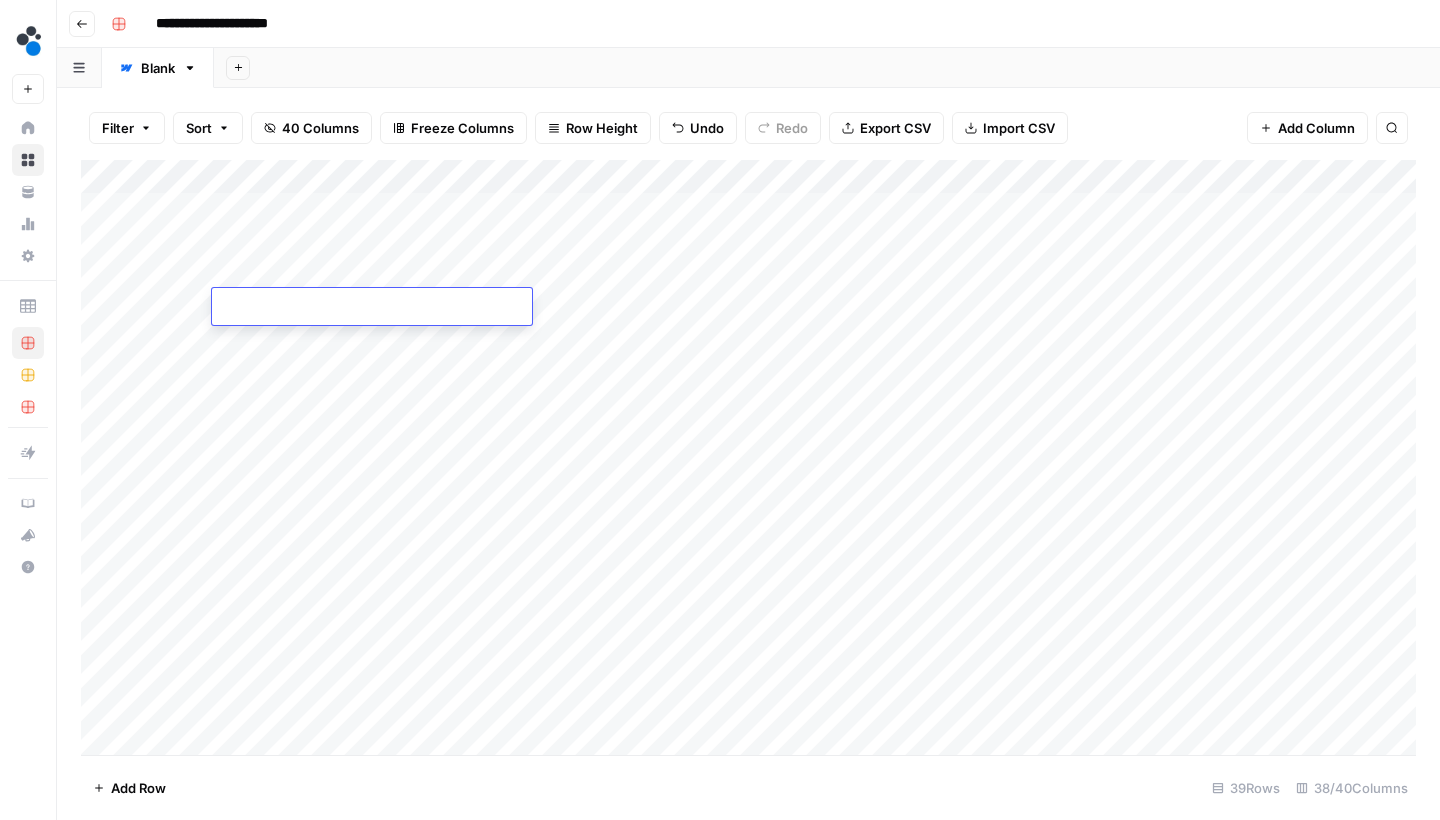 type on "**********" 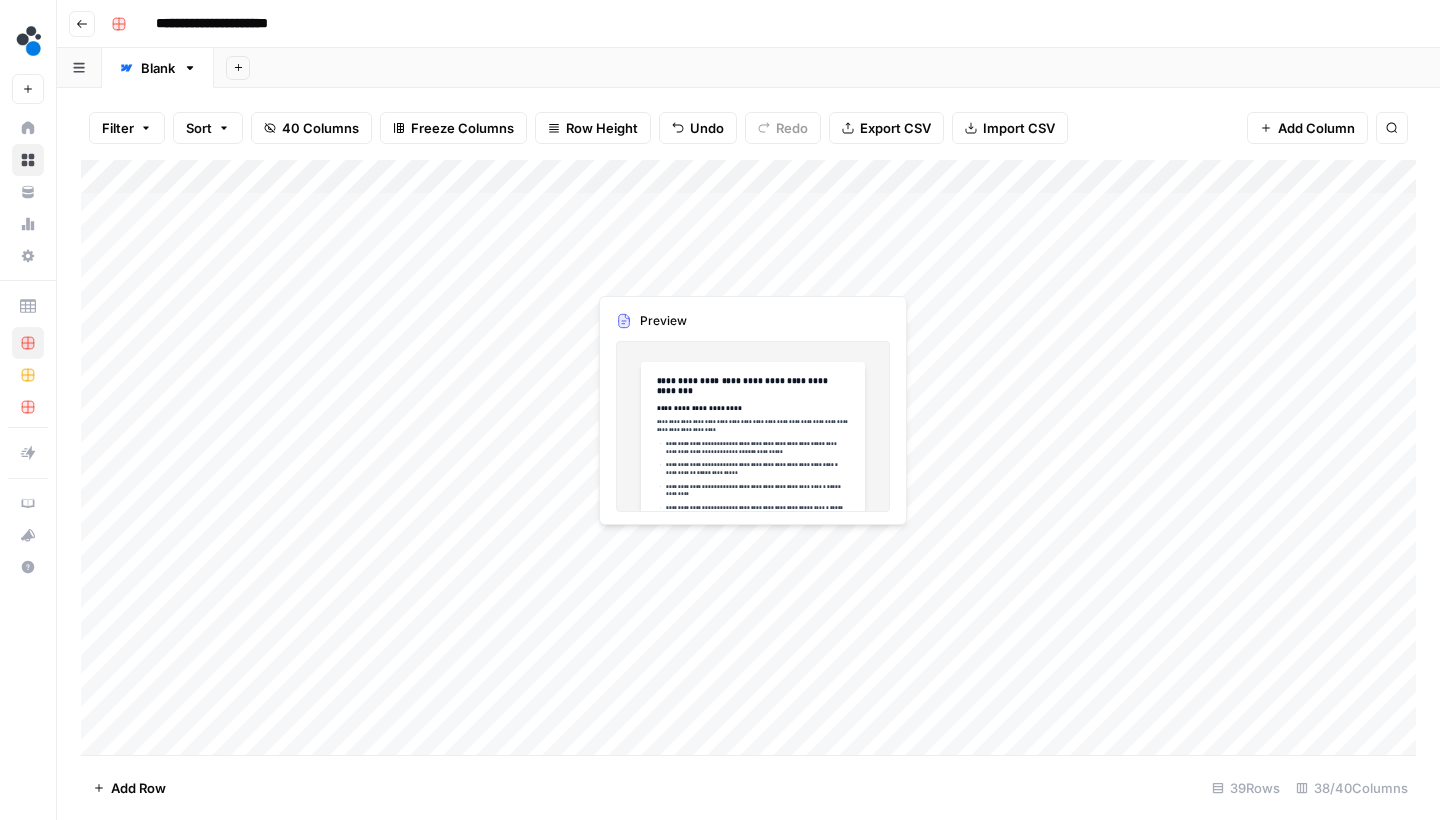 click on "Add Column" at bounding box center [748, 460] 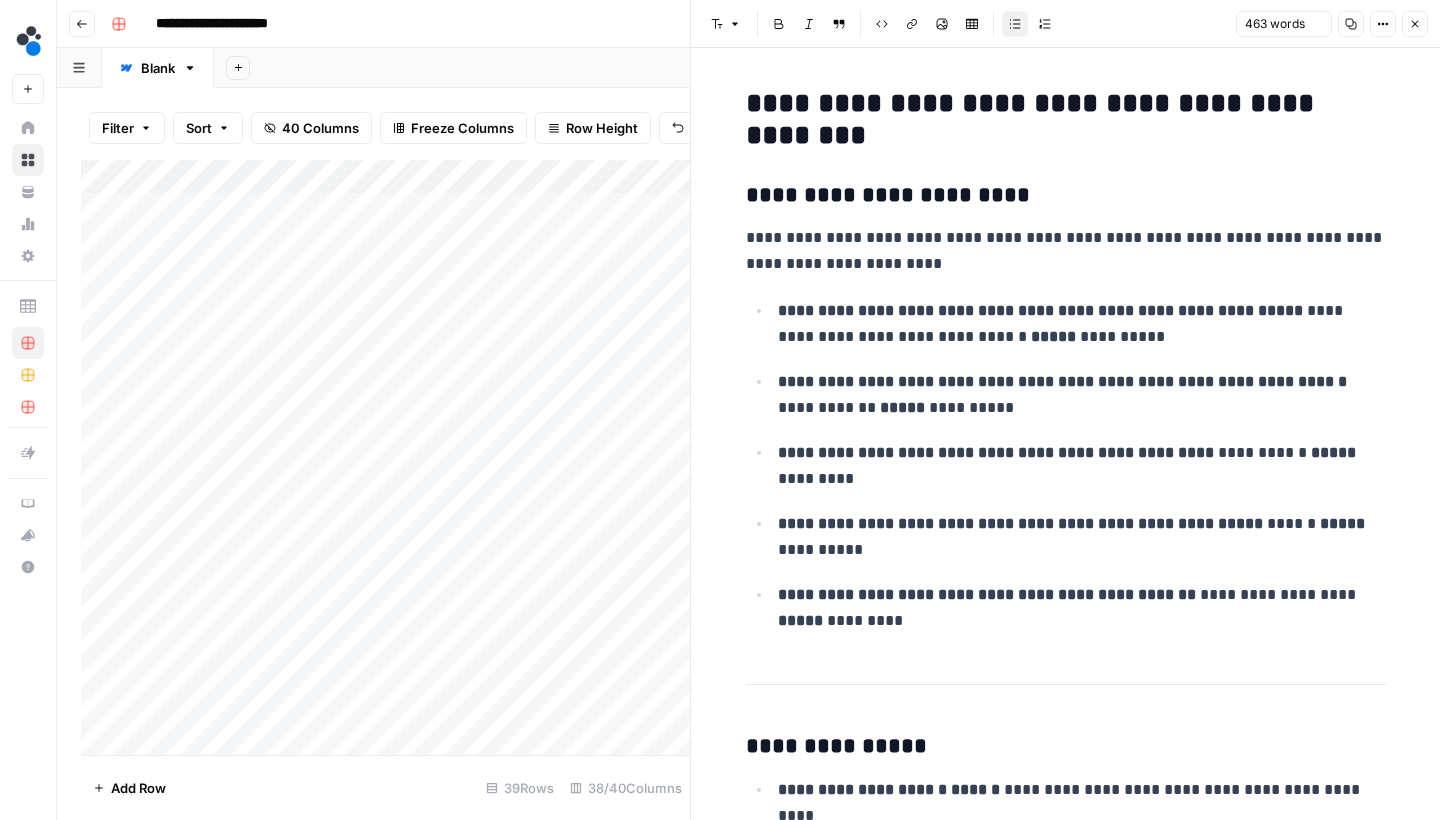 scroll, scrollTop: 136, scrollLeft: 0, axis: vertical 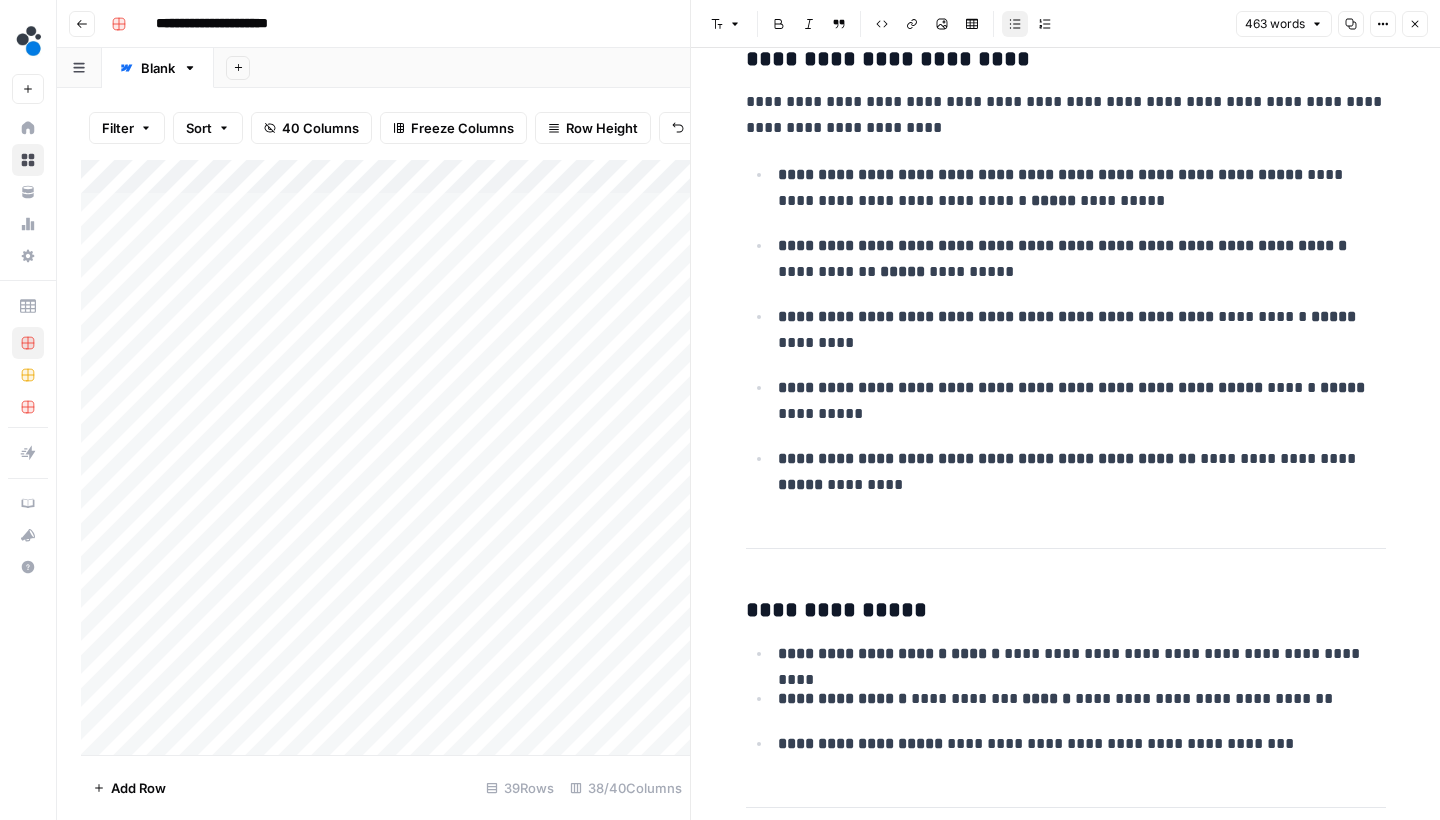 click on "**********" at bounding box center (1082, 189) 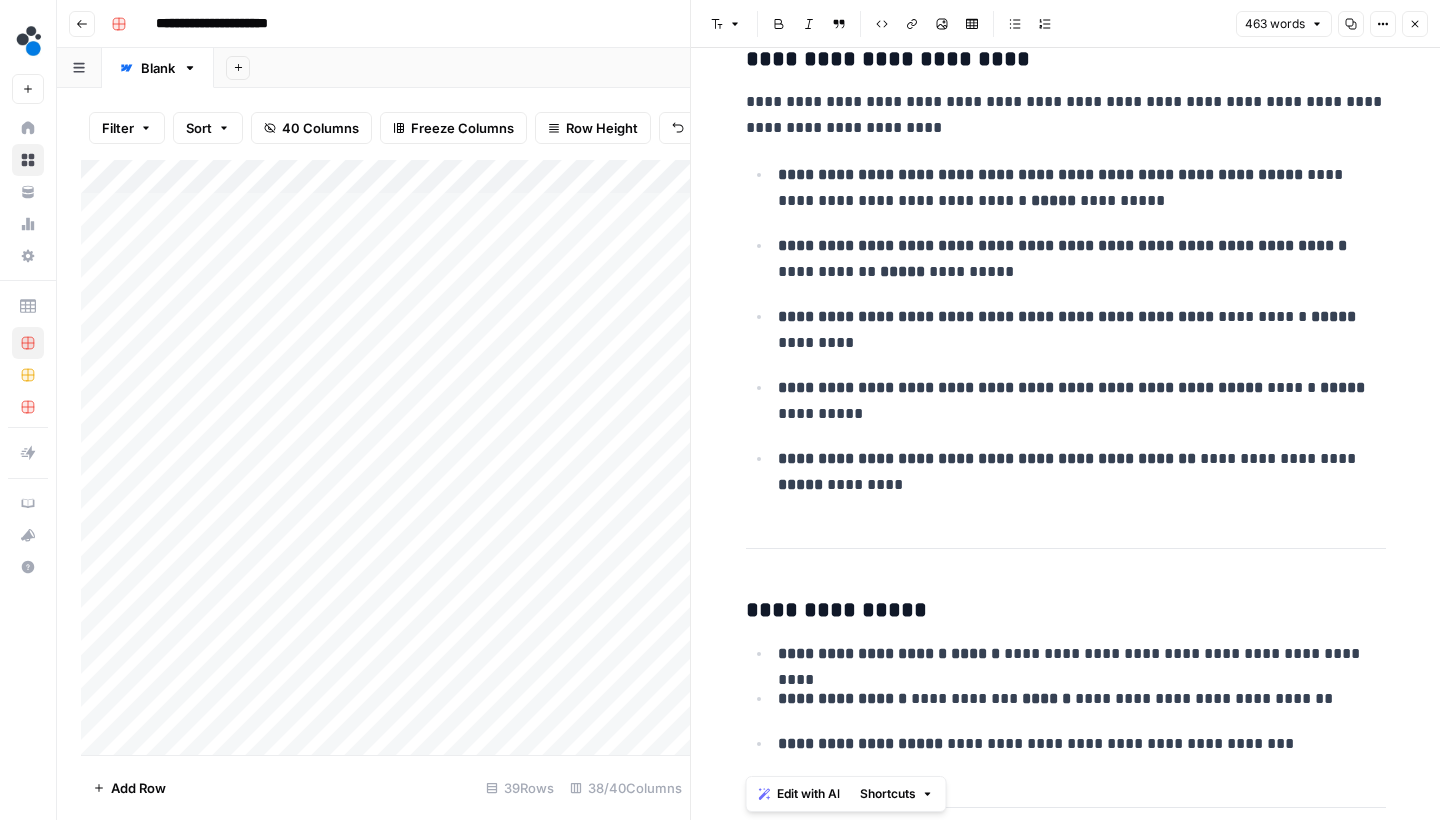 copy on "**********" 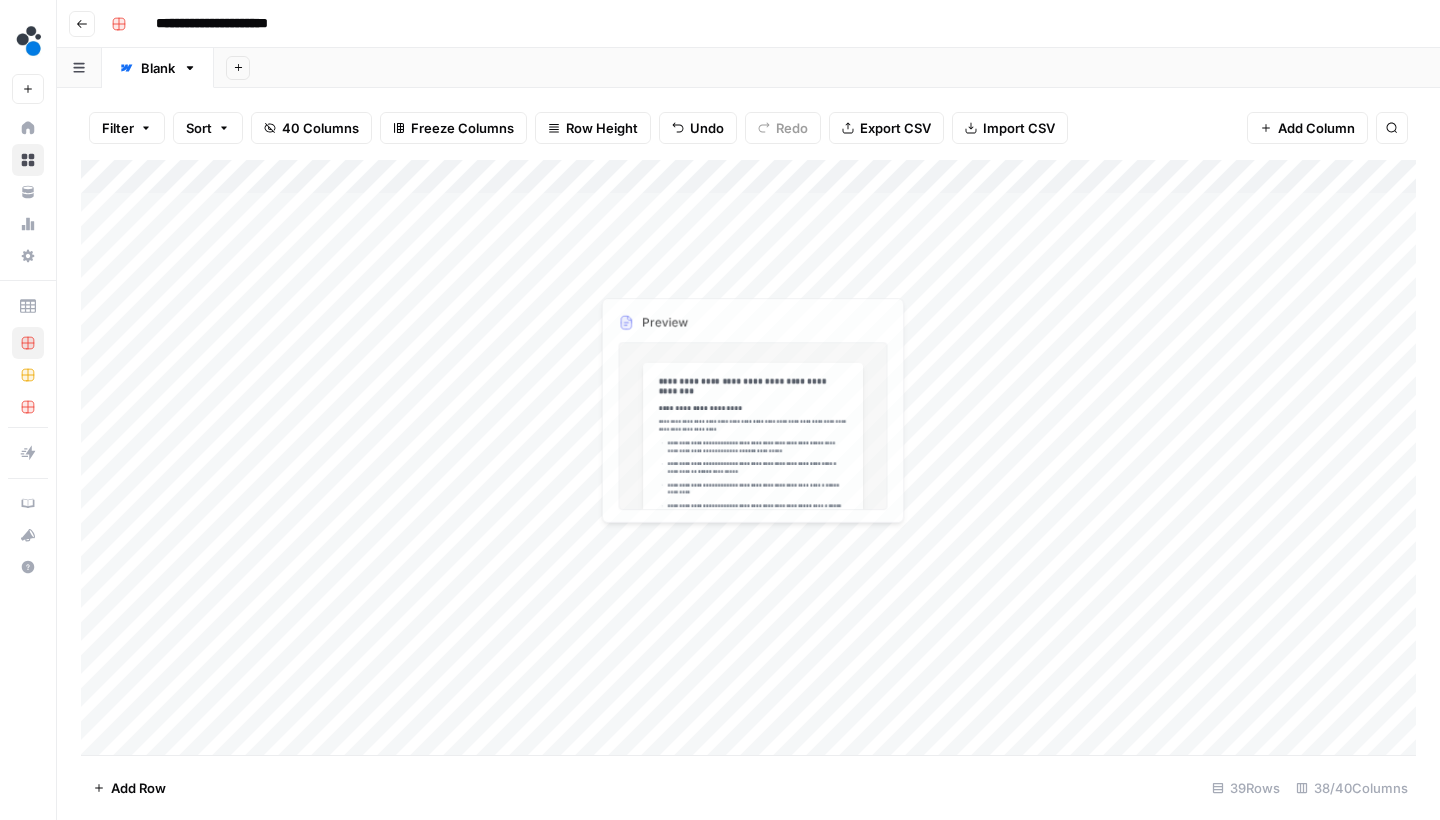 click on "Add Column" at bounding box center (748, 460) 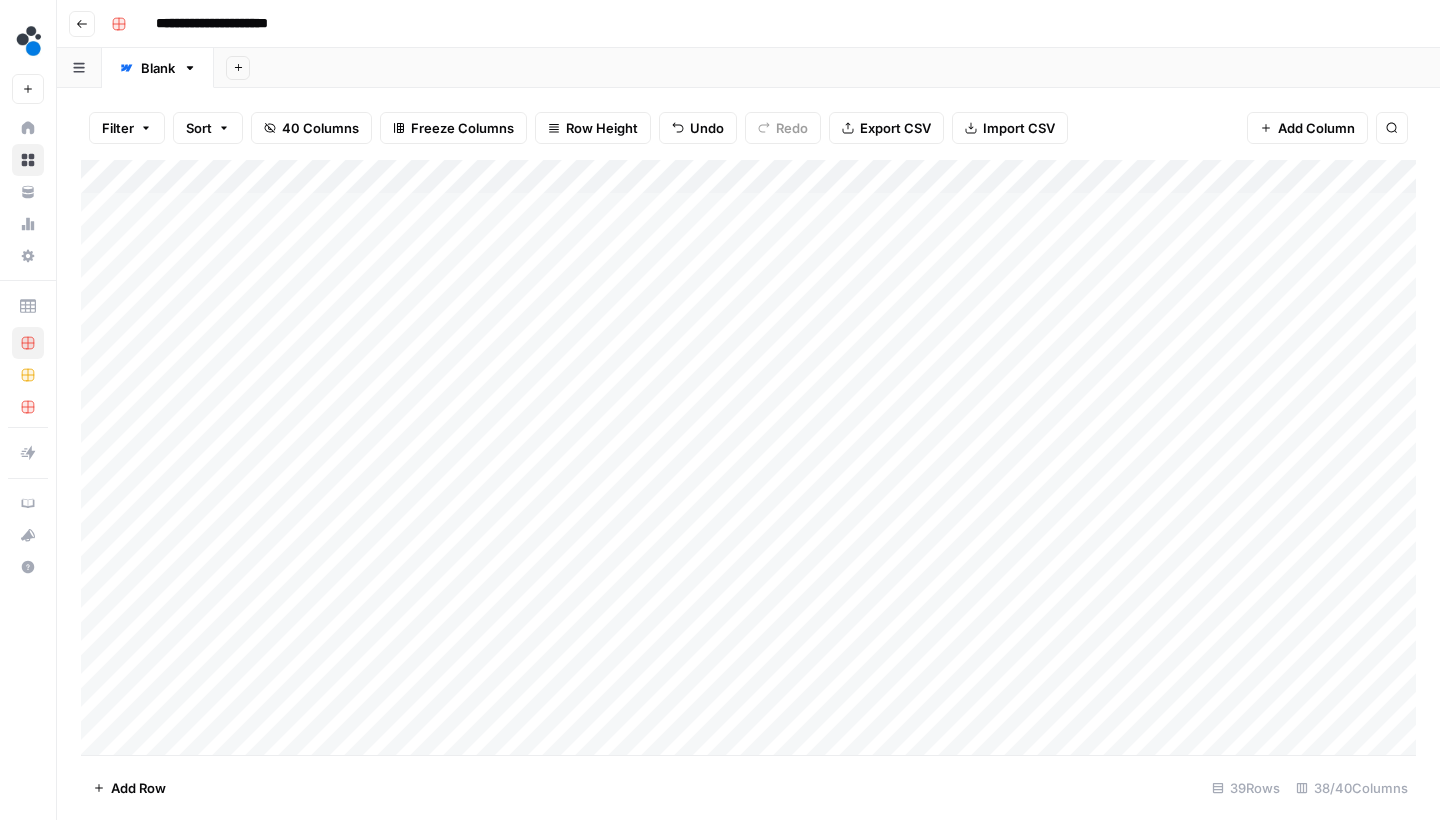 click on "Add Column" at bounding box center [748, 460] 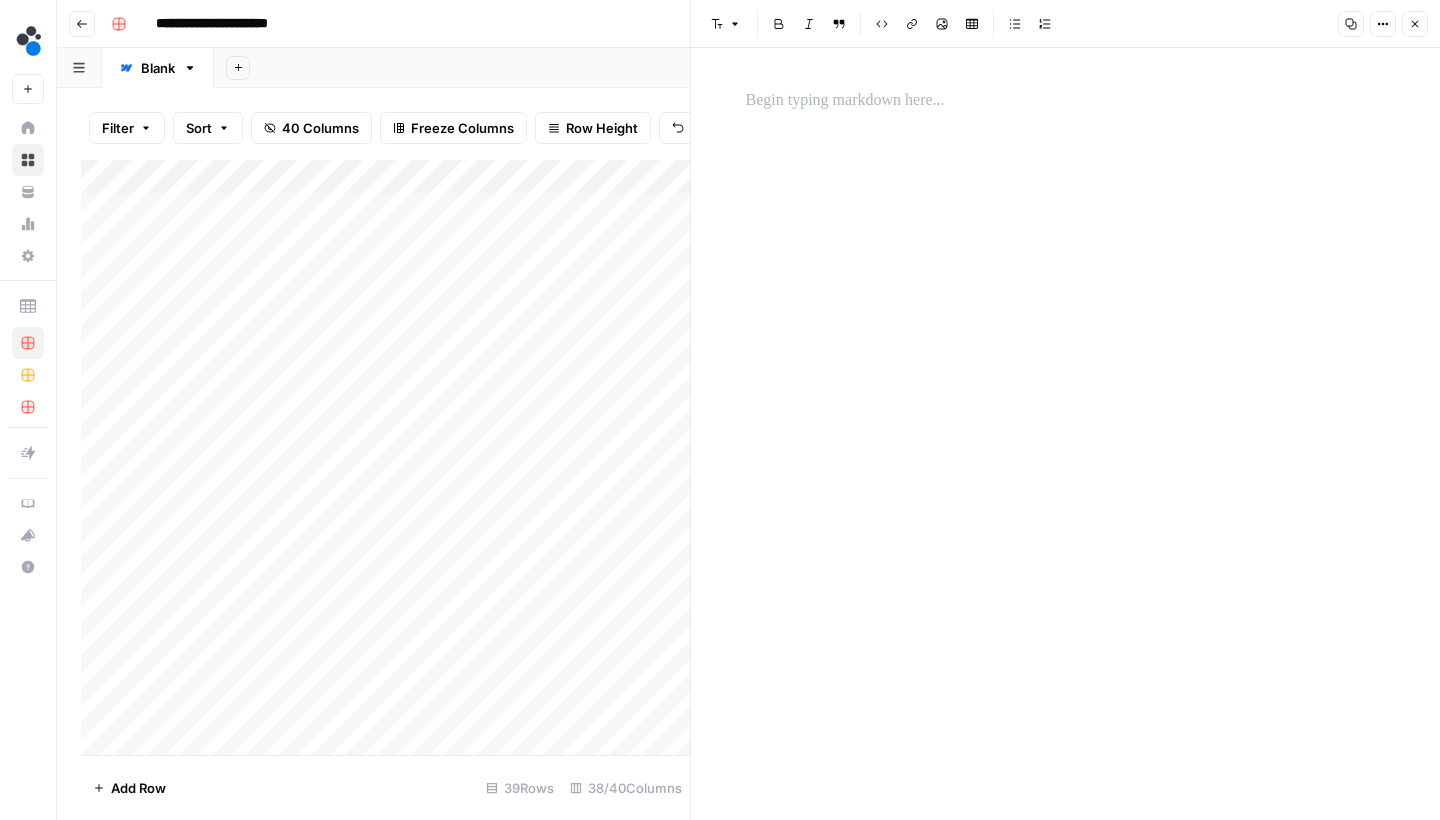 click on "Close" at bounding box center (1415, 24) 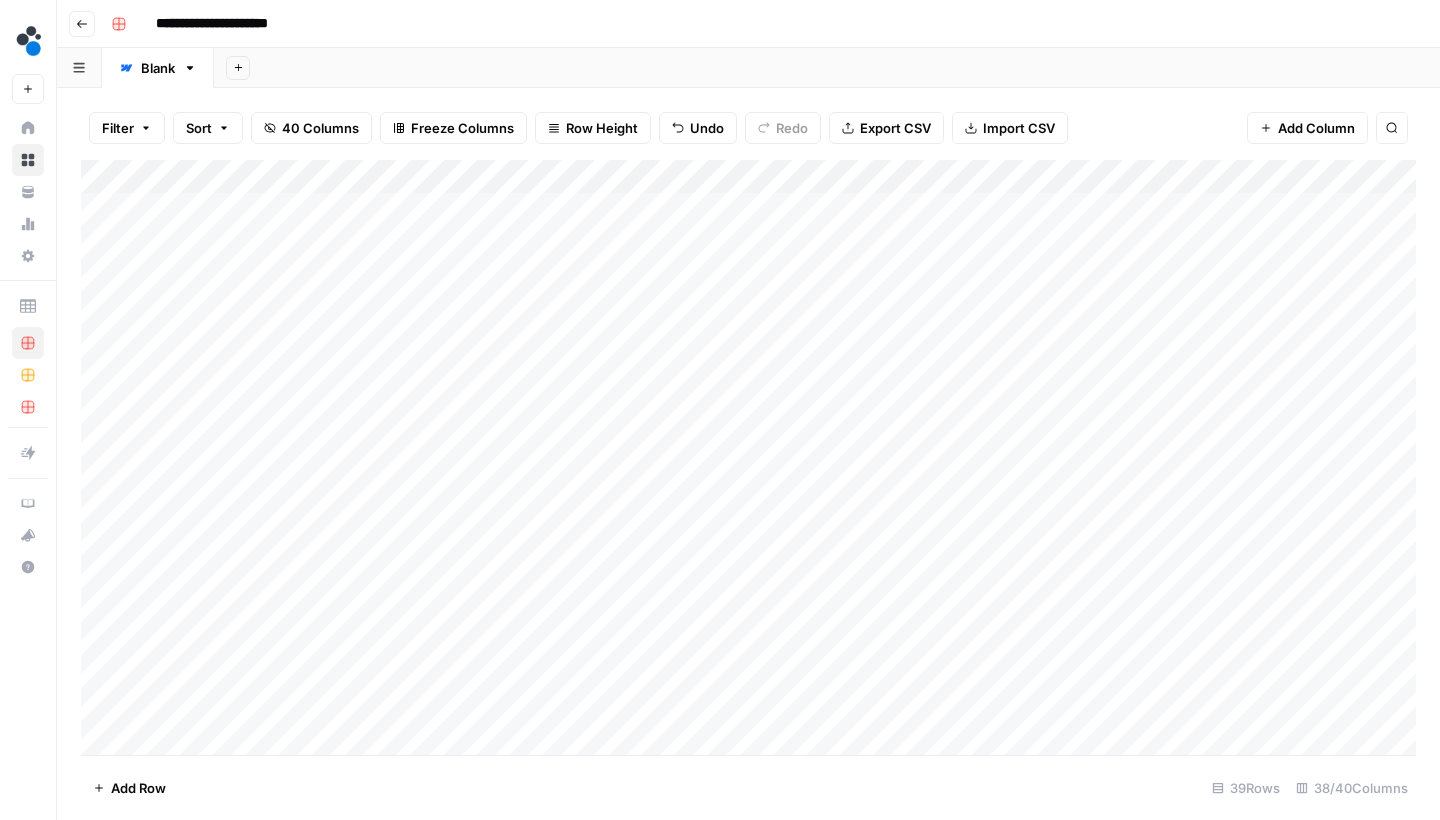 click on "Add Column" at bounding box center [748, 460] 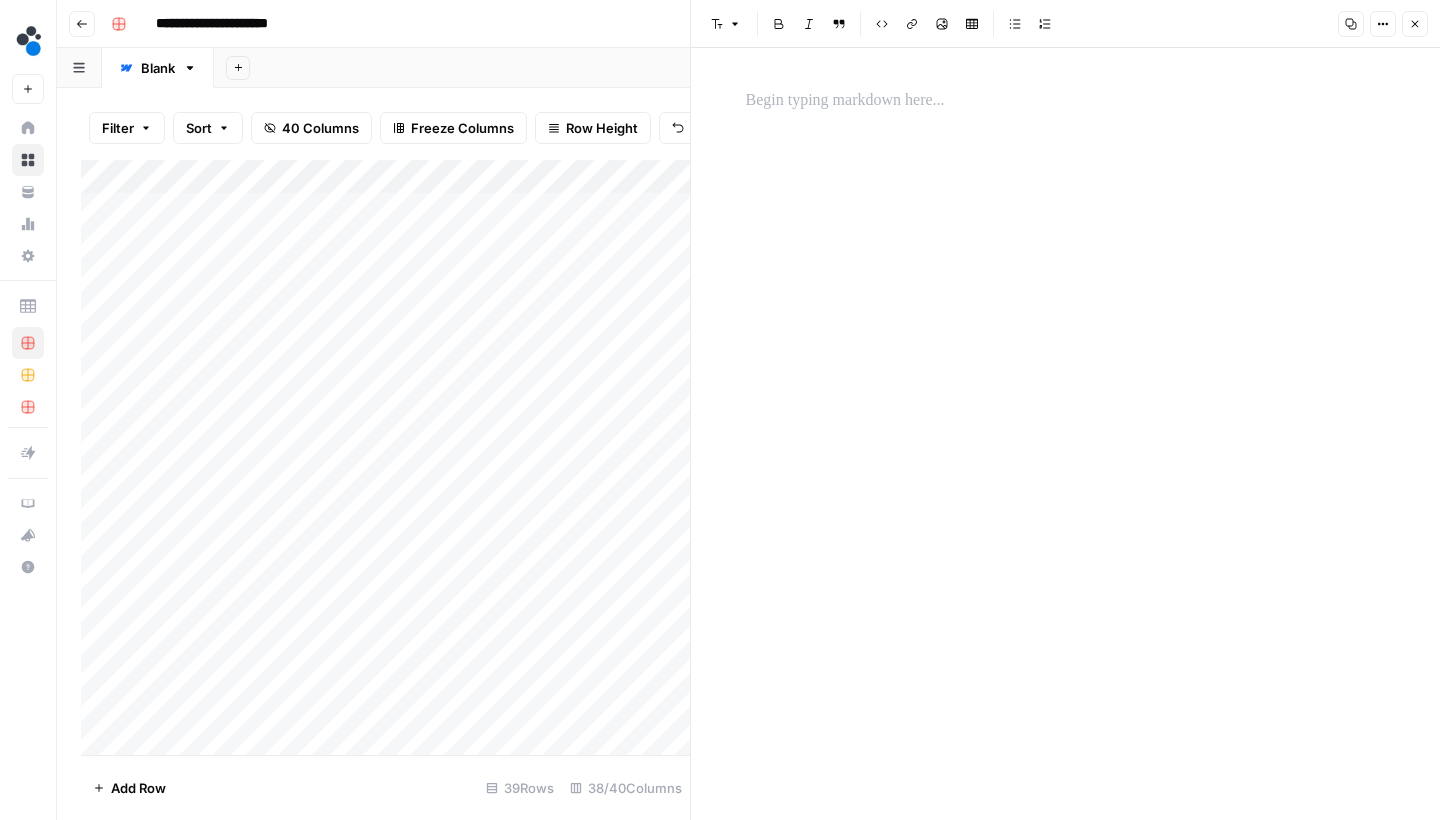 click at bounding box center (1066, 434) 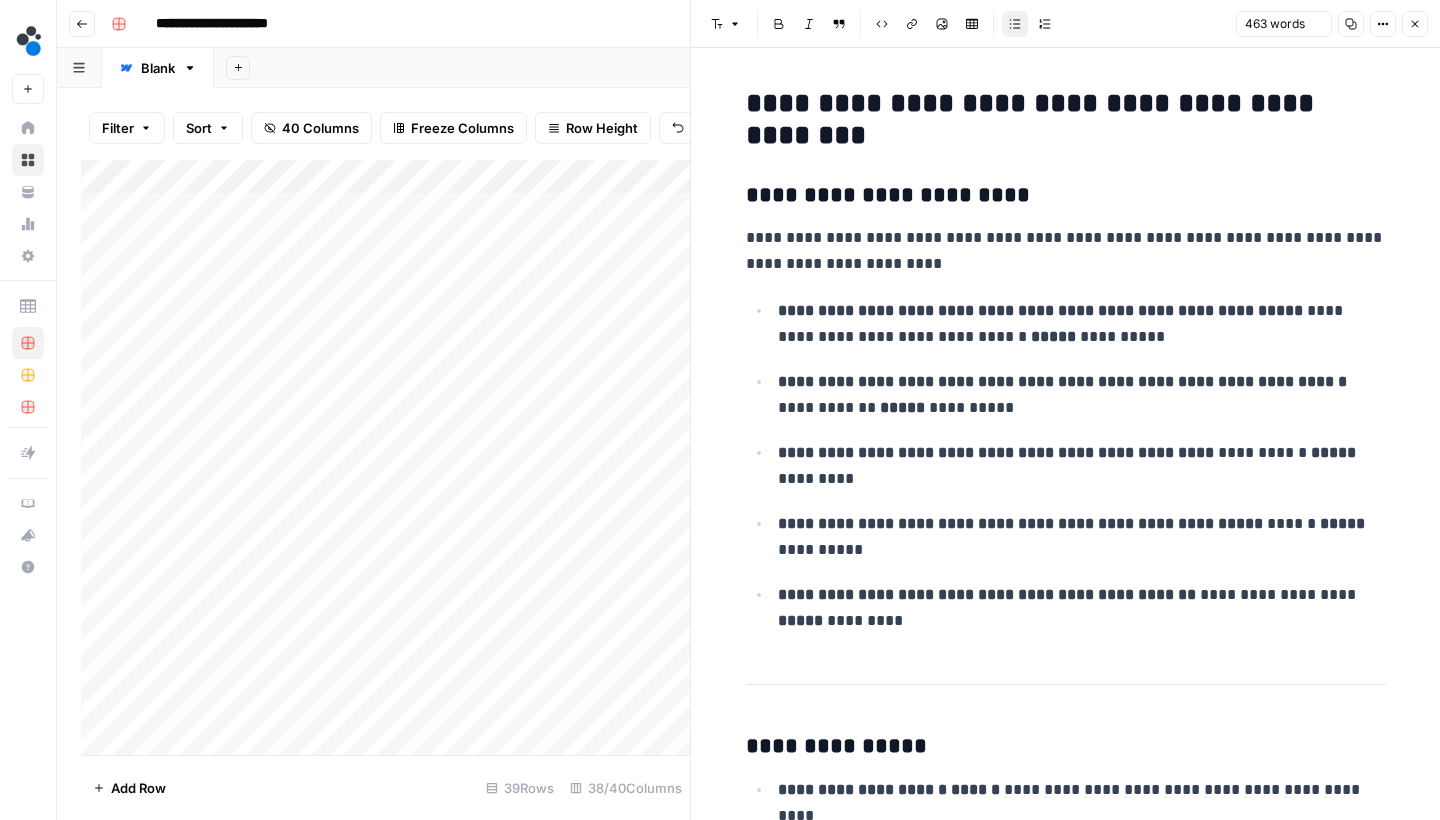 scroll, scrollTop: 1814, scrollLeft: 0, axis: vertical 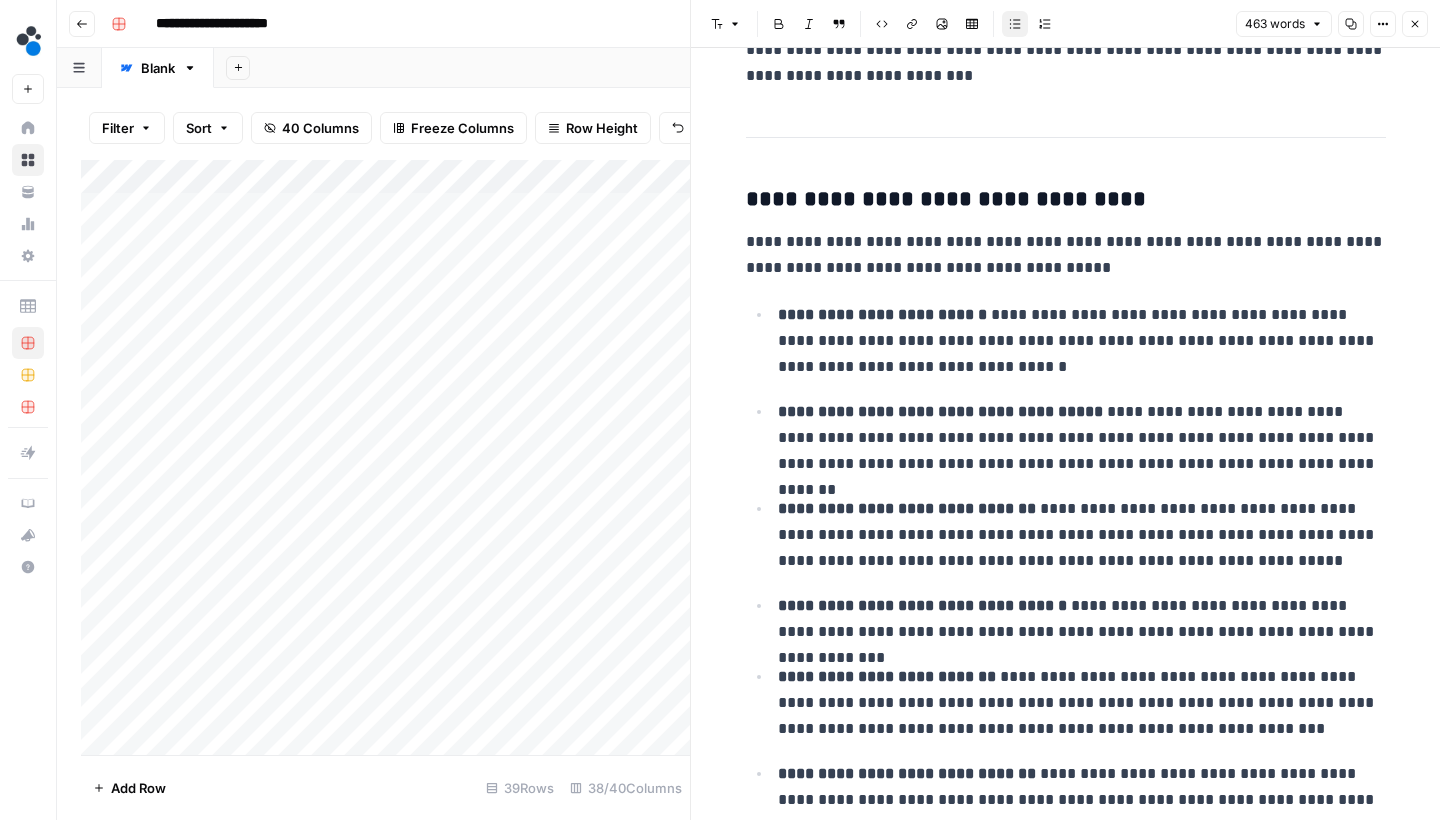 click on "Close" at bounding box center [1415, 24] 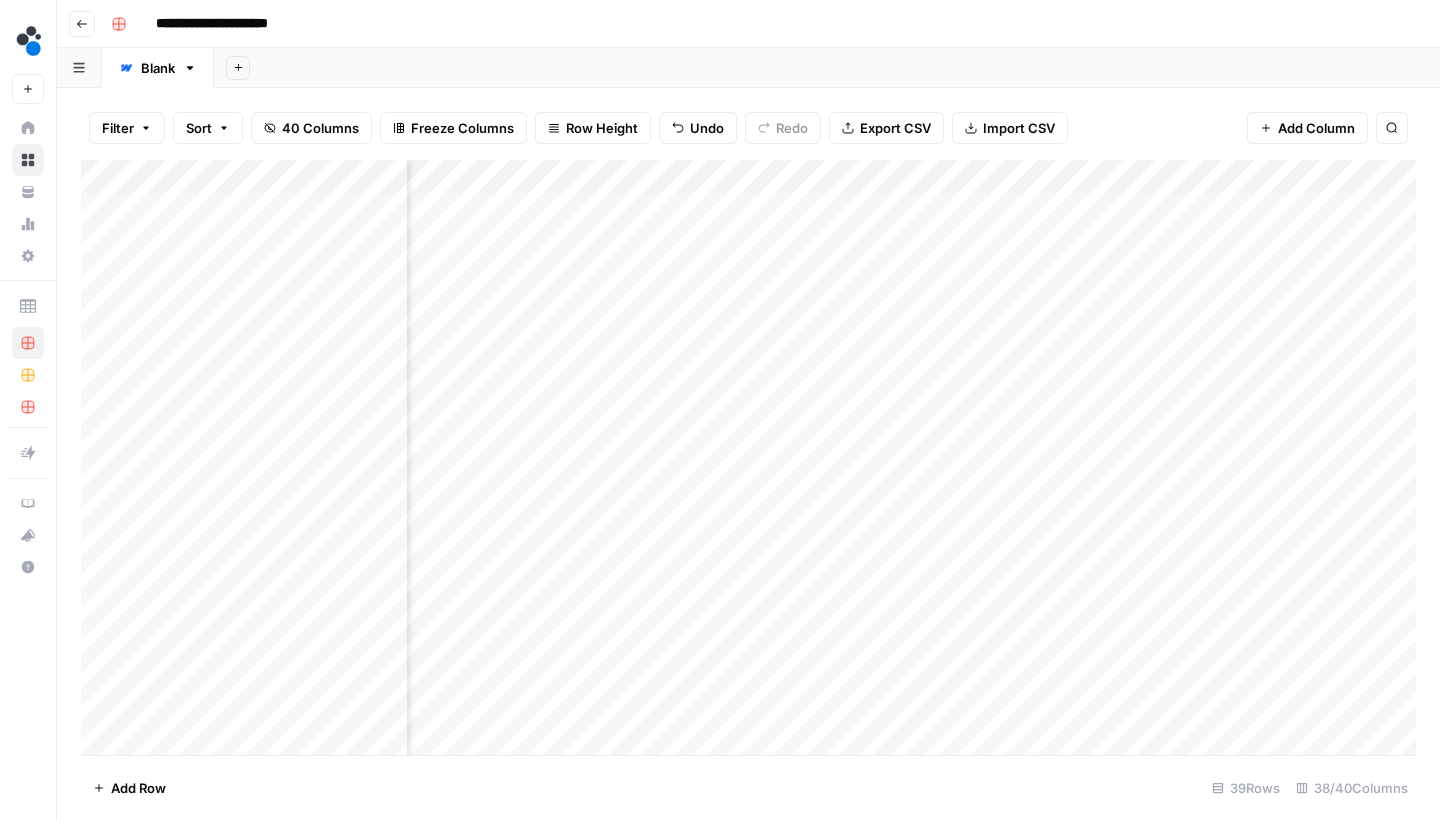 scroll, scrollTop: 0, scrollLeft: 914, axis: horizontal 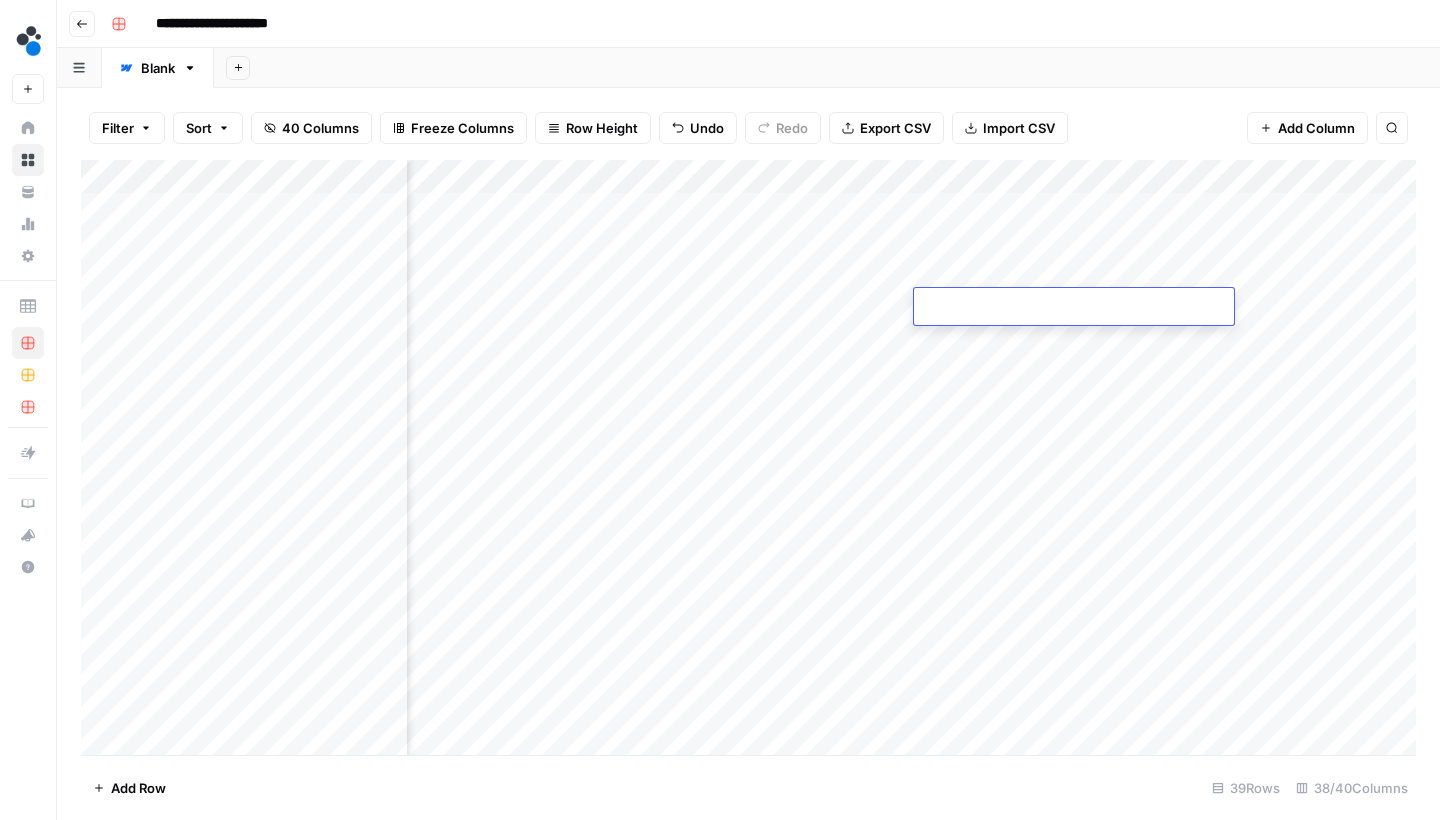 type on "**********" 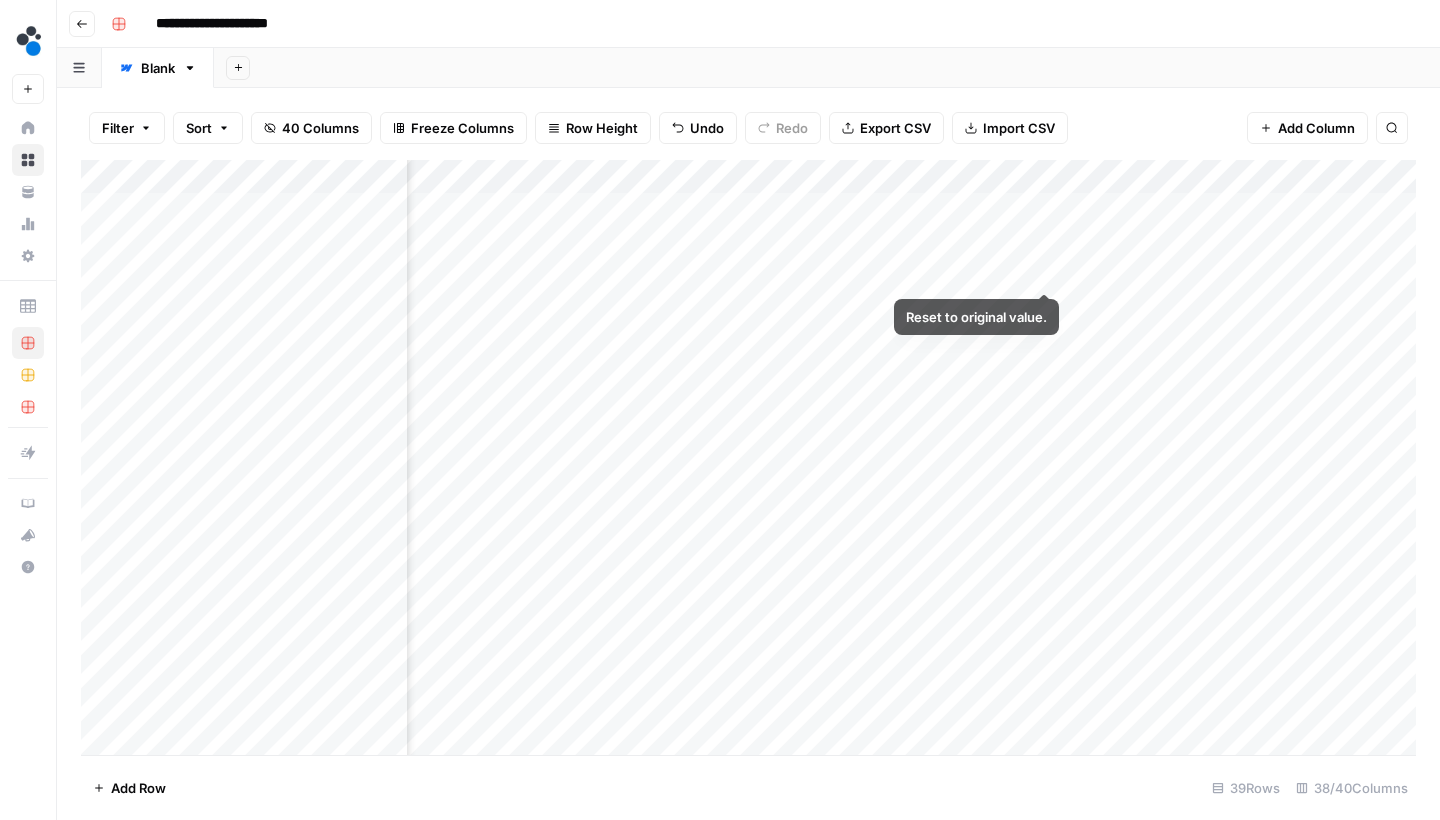 click on "Add Column" at bounding box center (748, 460) 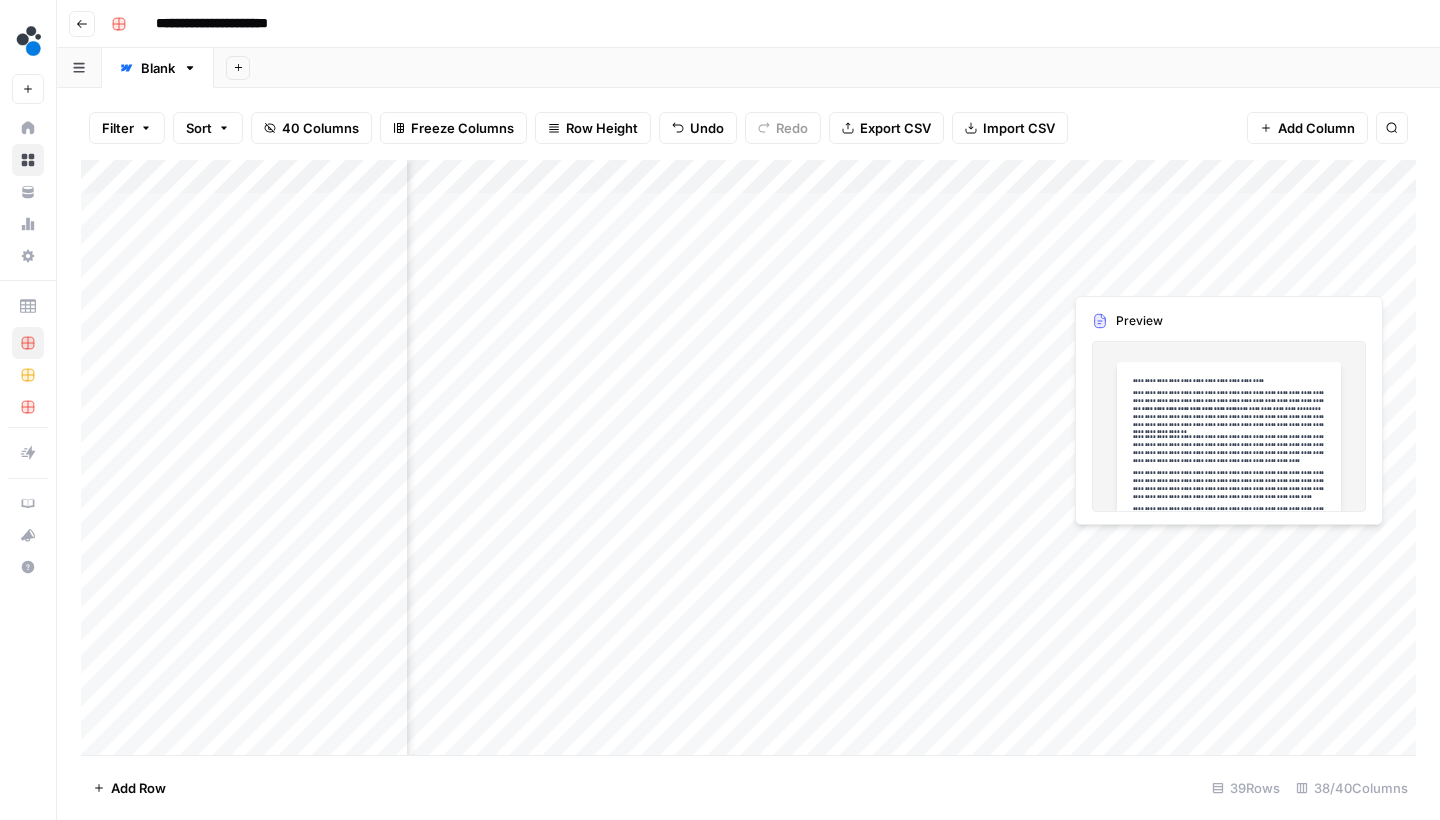 click on "Add Column" at bounding box center (748, 460) 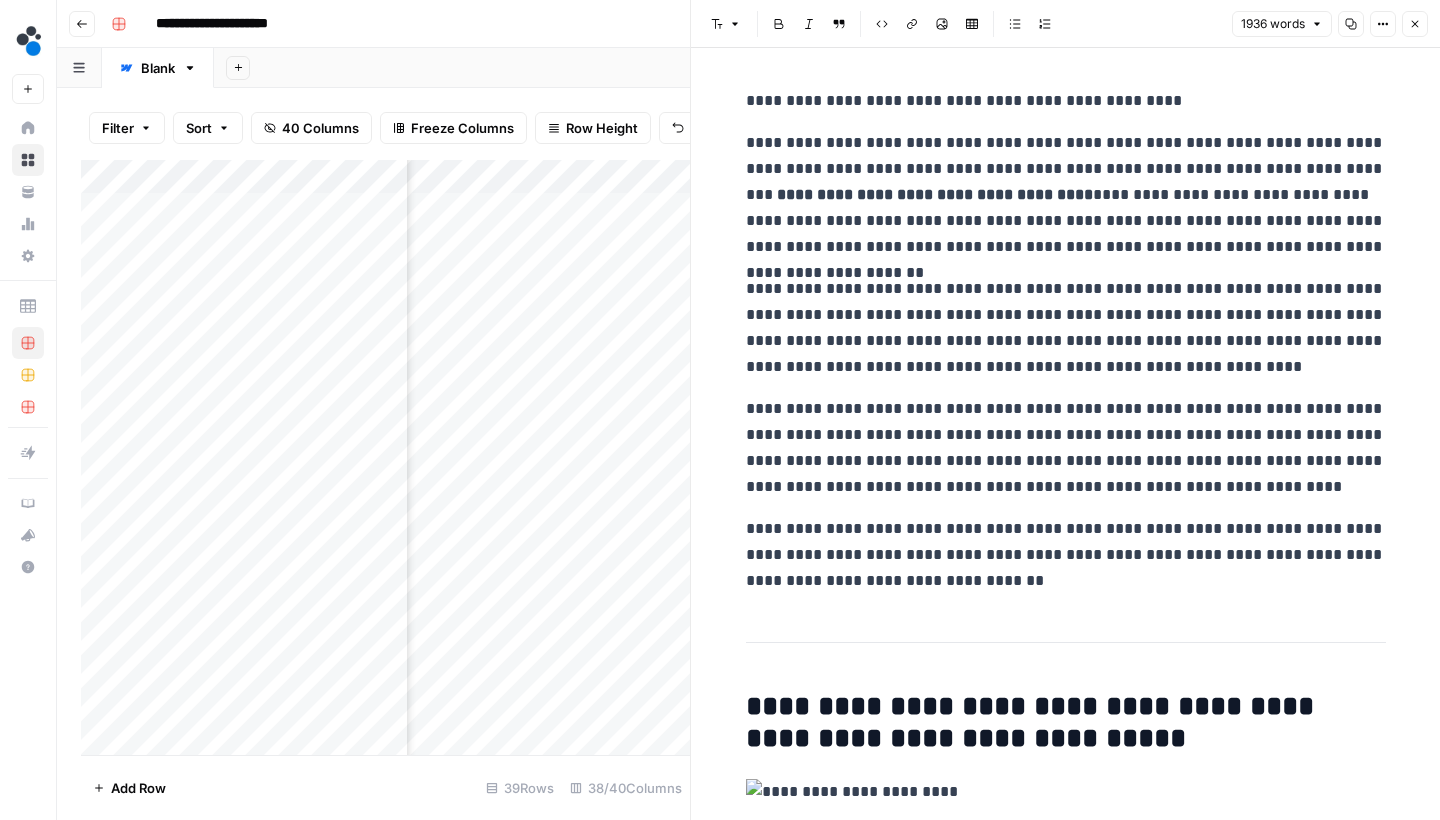 click on "**********" at bounding box center [1066, 195] 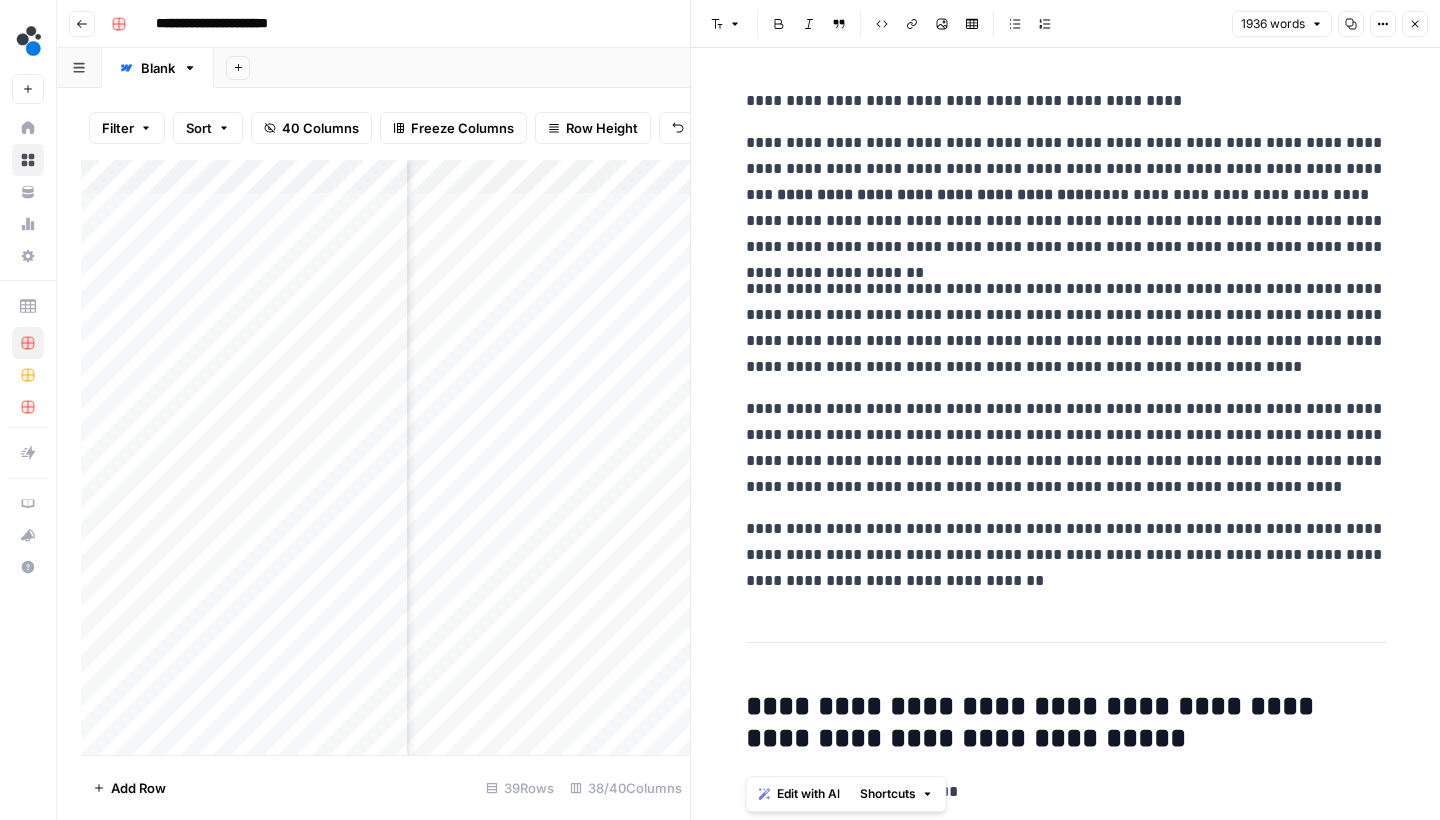 copy on "**********" 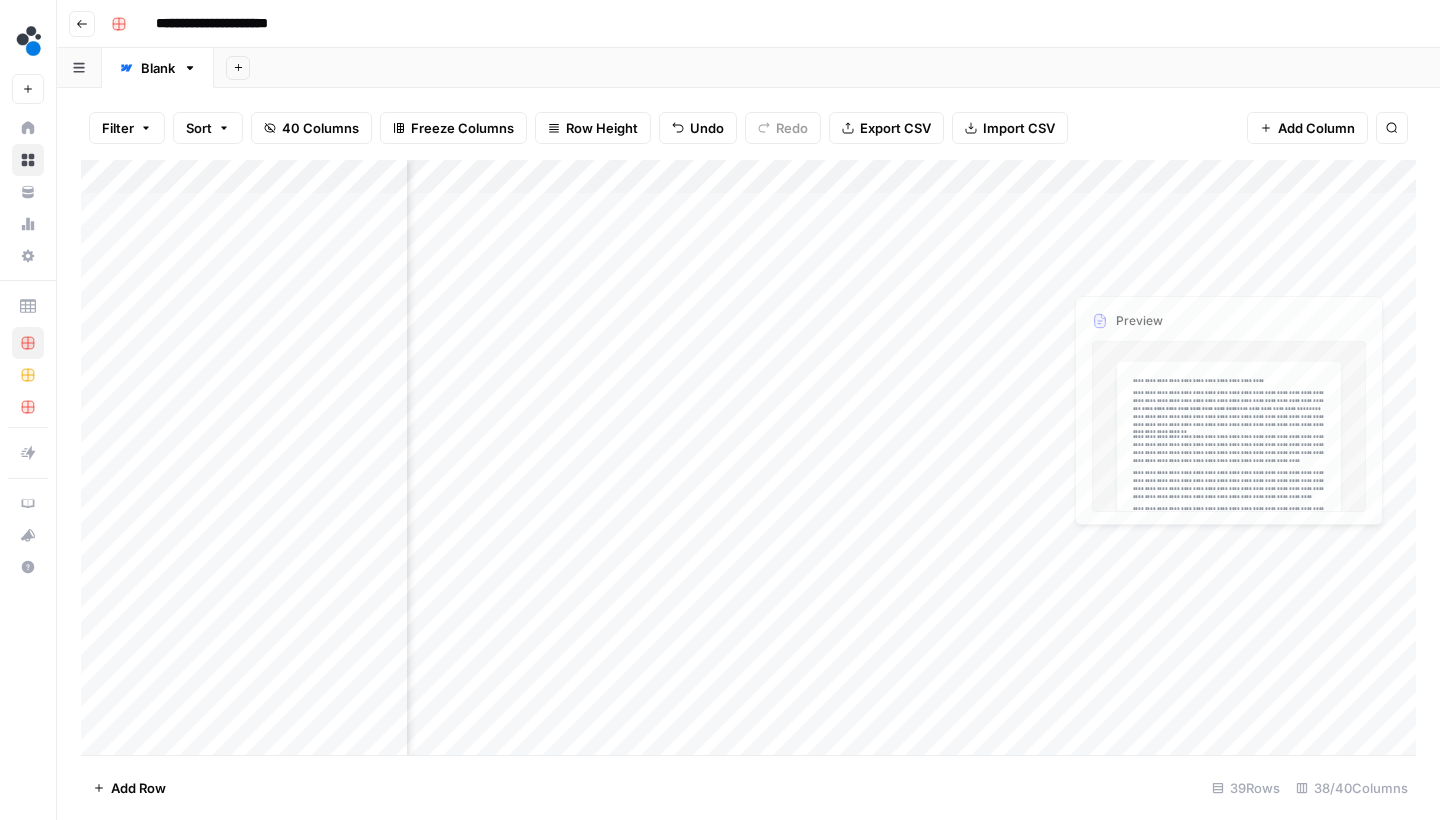 click on "Add Column" at bounding box center [748, 460] 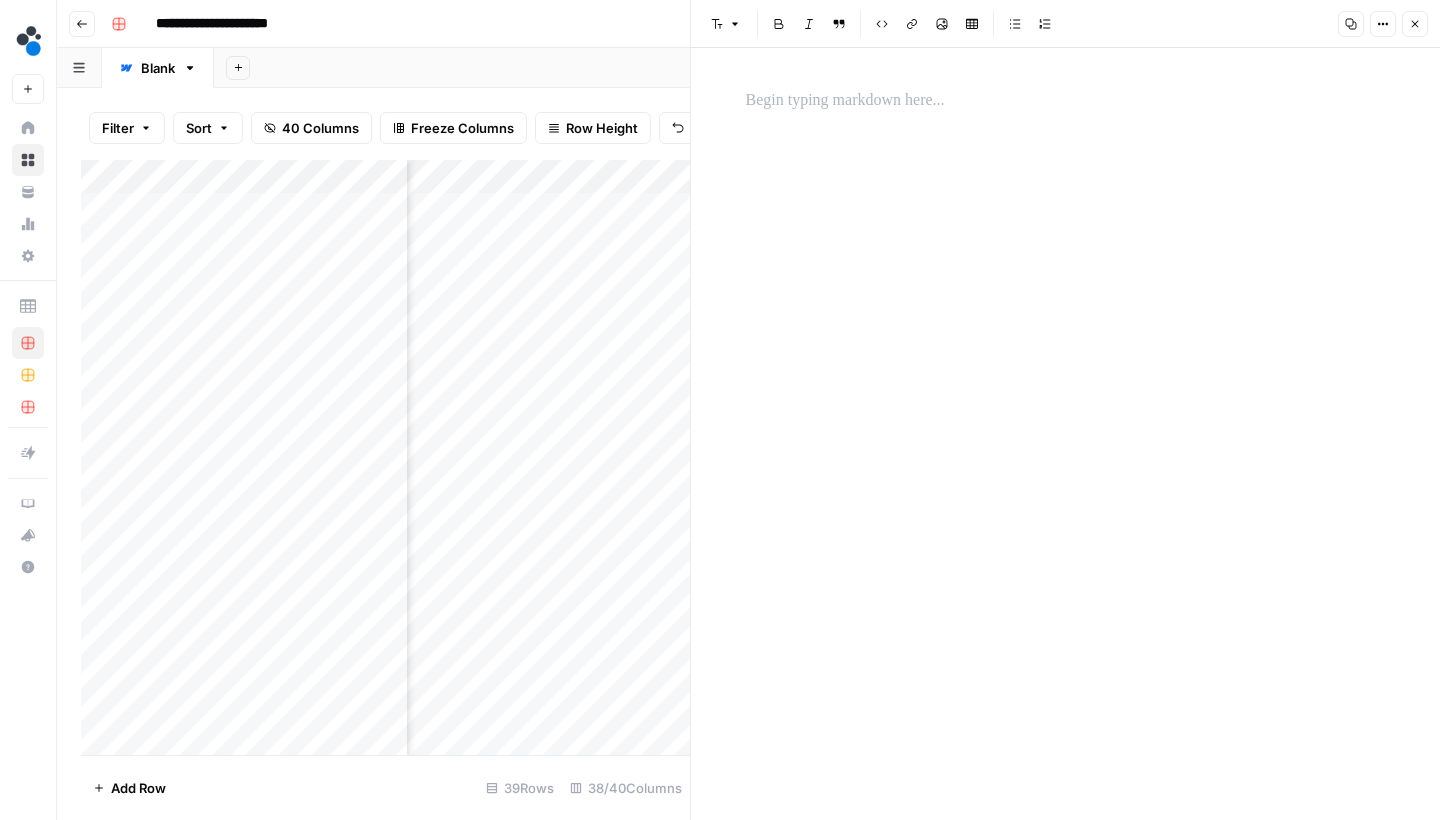 click at bounding box center [1066, 101] 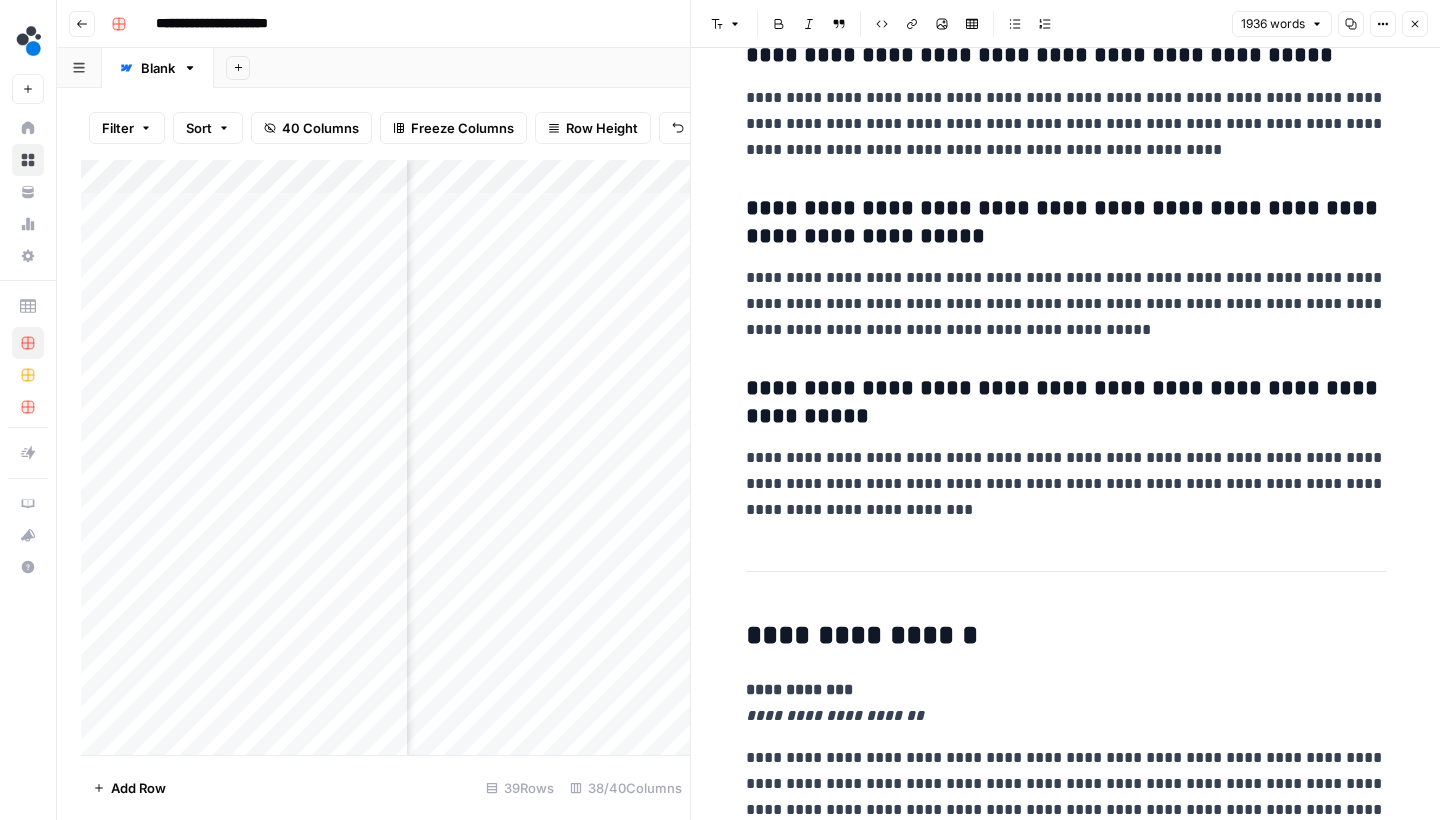 click 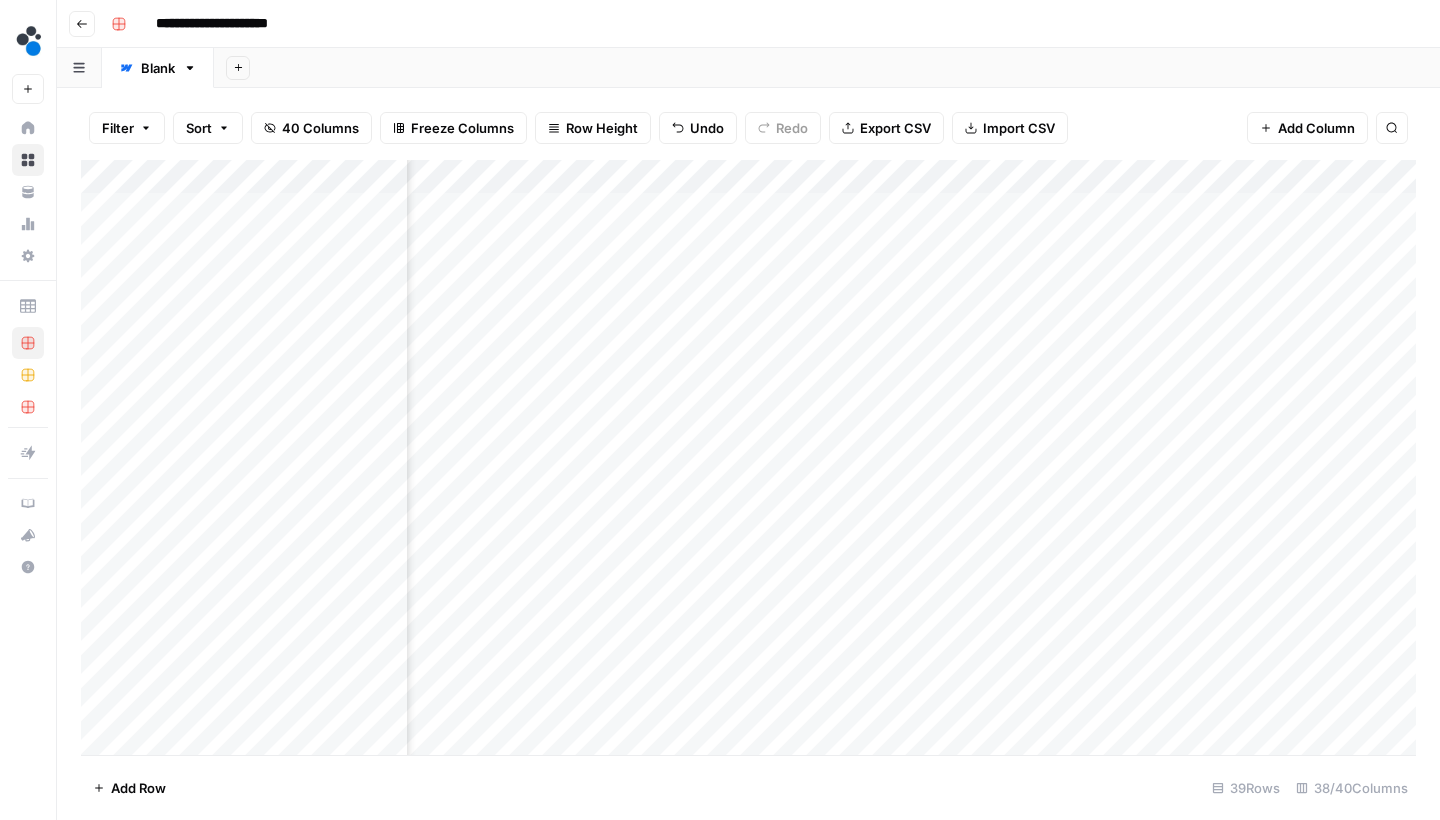 scroll, scrollTop: 0, scrollLeft: 1343, axis: horizontal 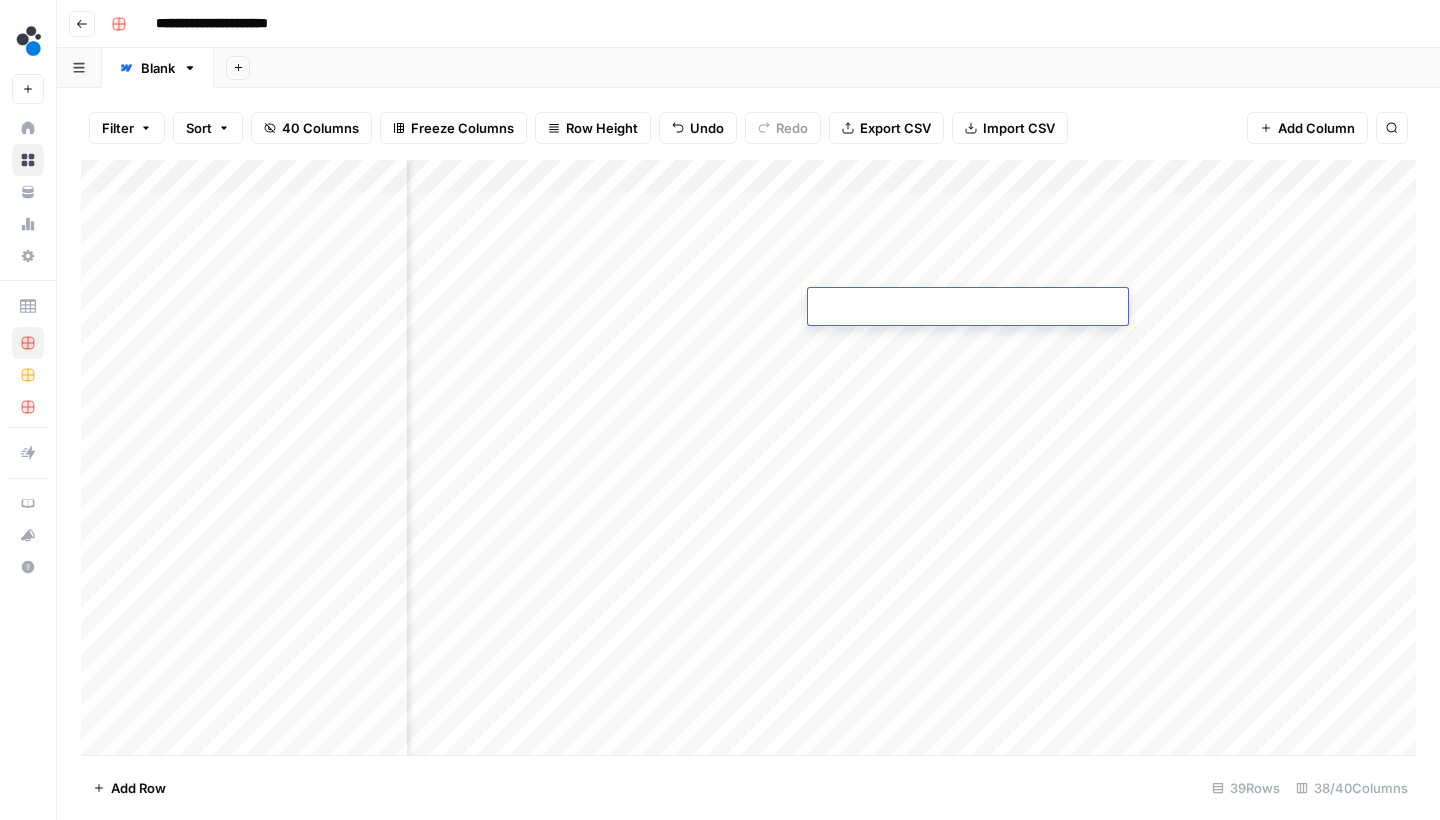 type on "**********" 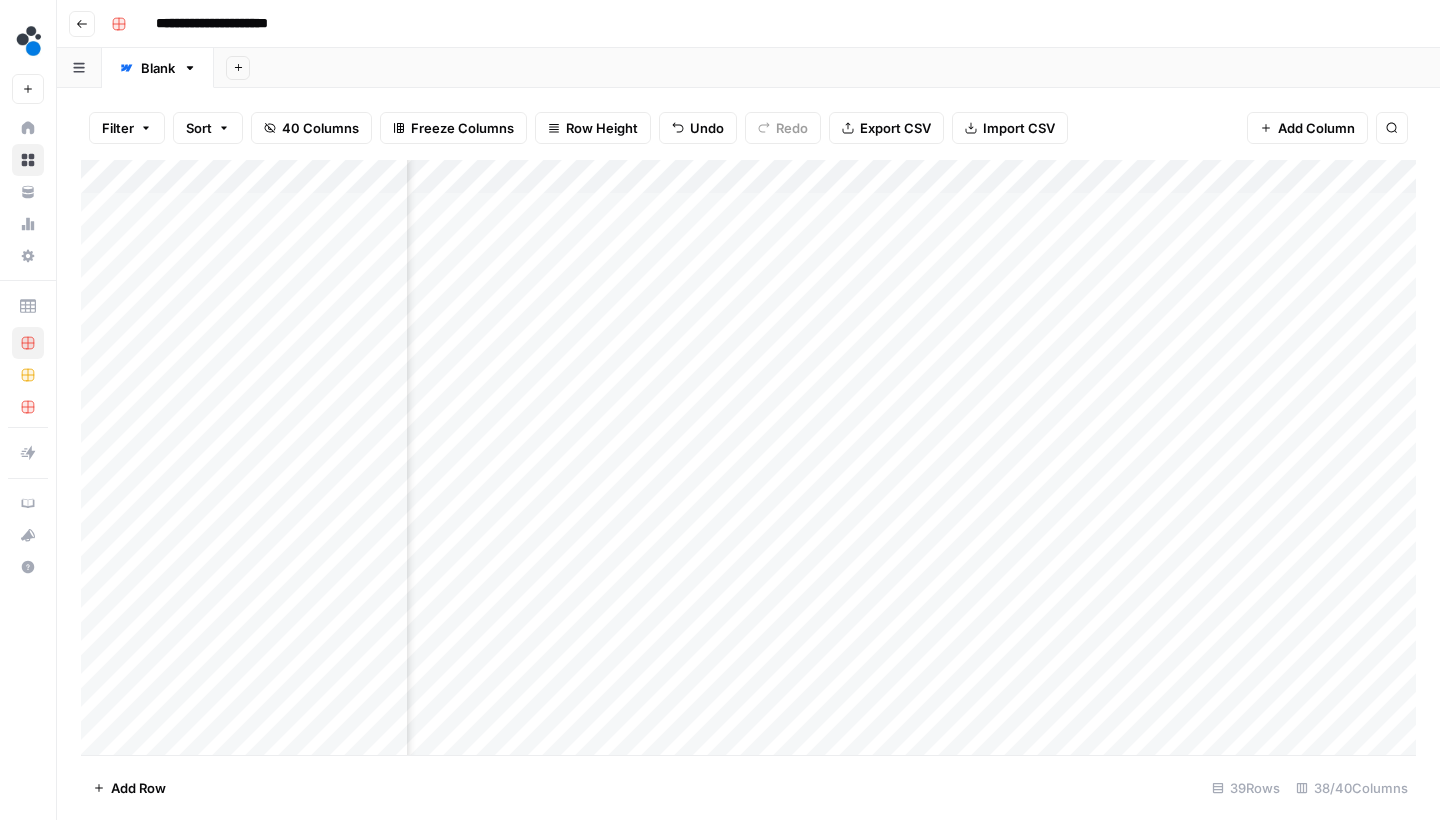 click on "Add Column" at bounding box center (748, 460) 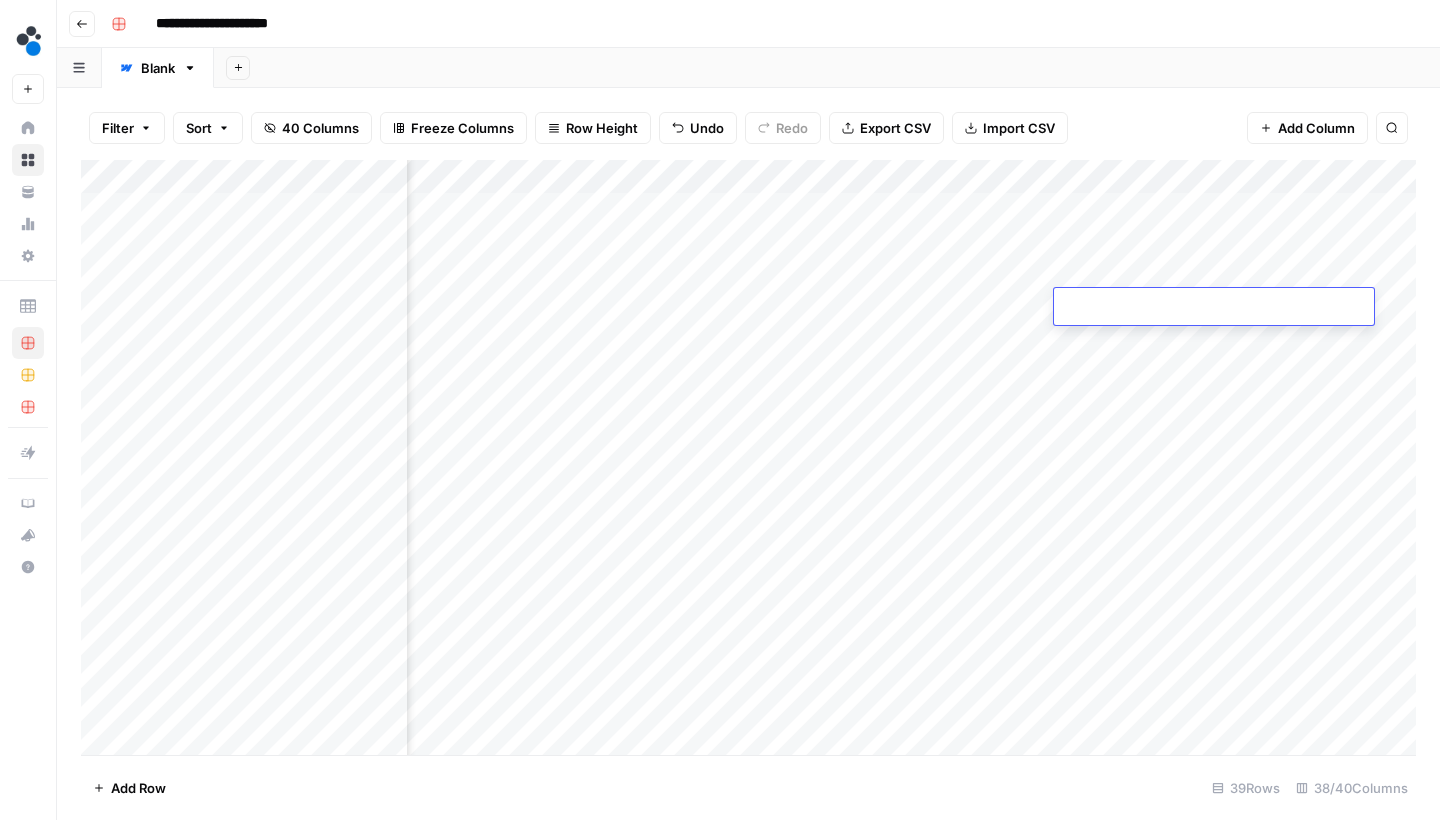 type on "**********" 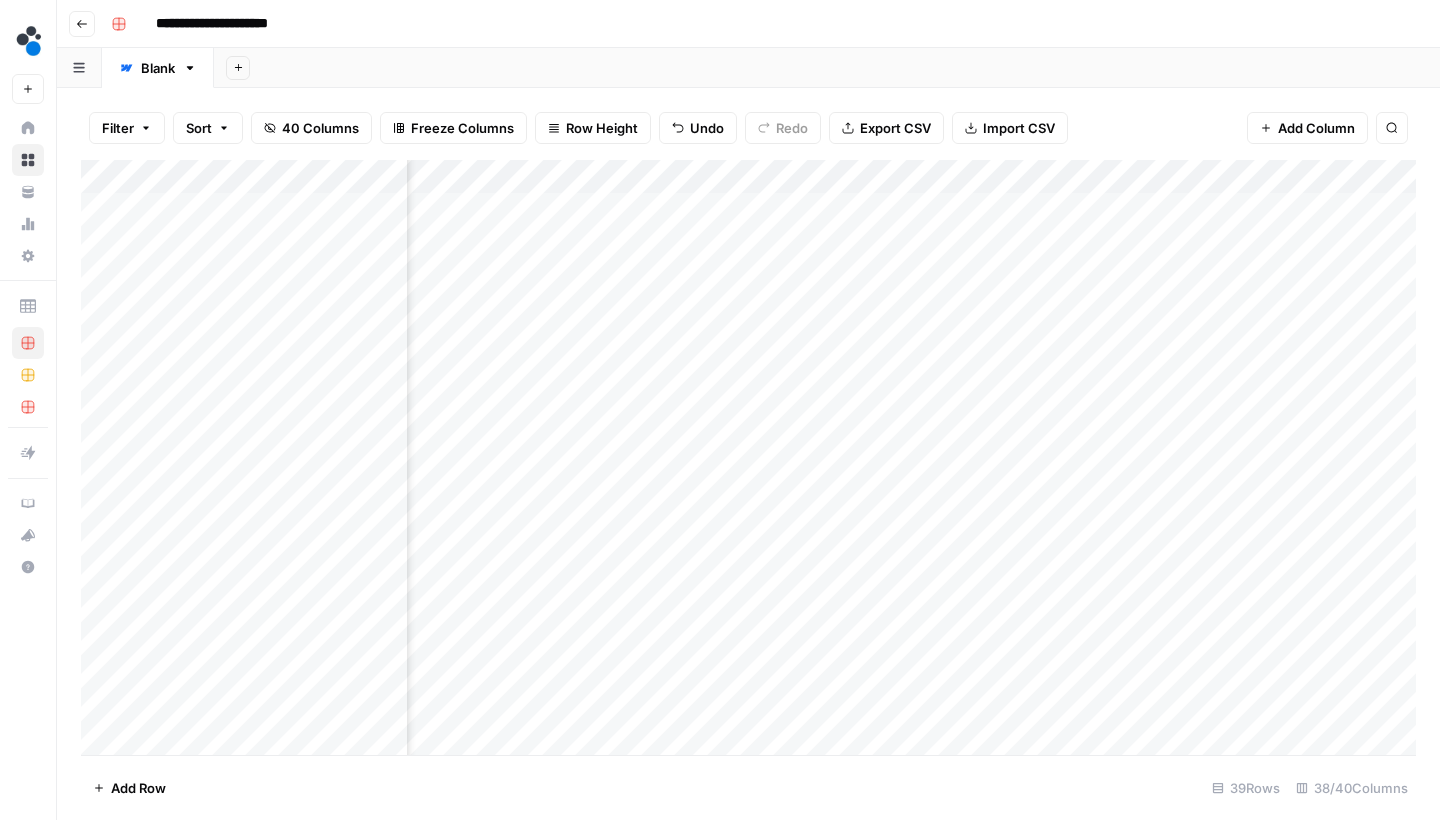 scroll, scrollTop: 0, scrollLeft: 1613, axis: horizontal 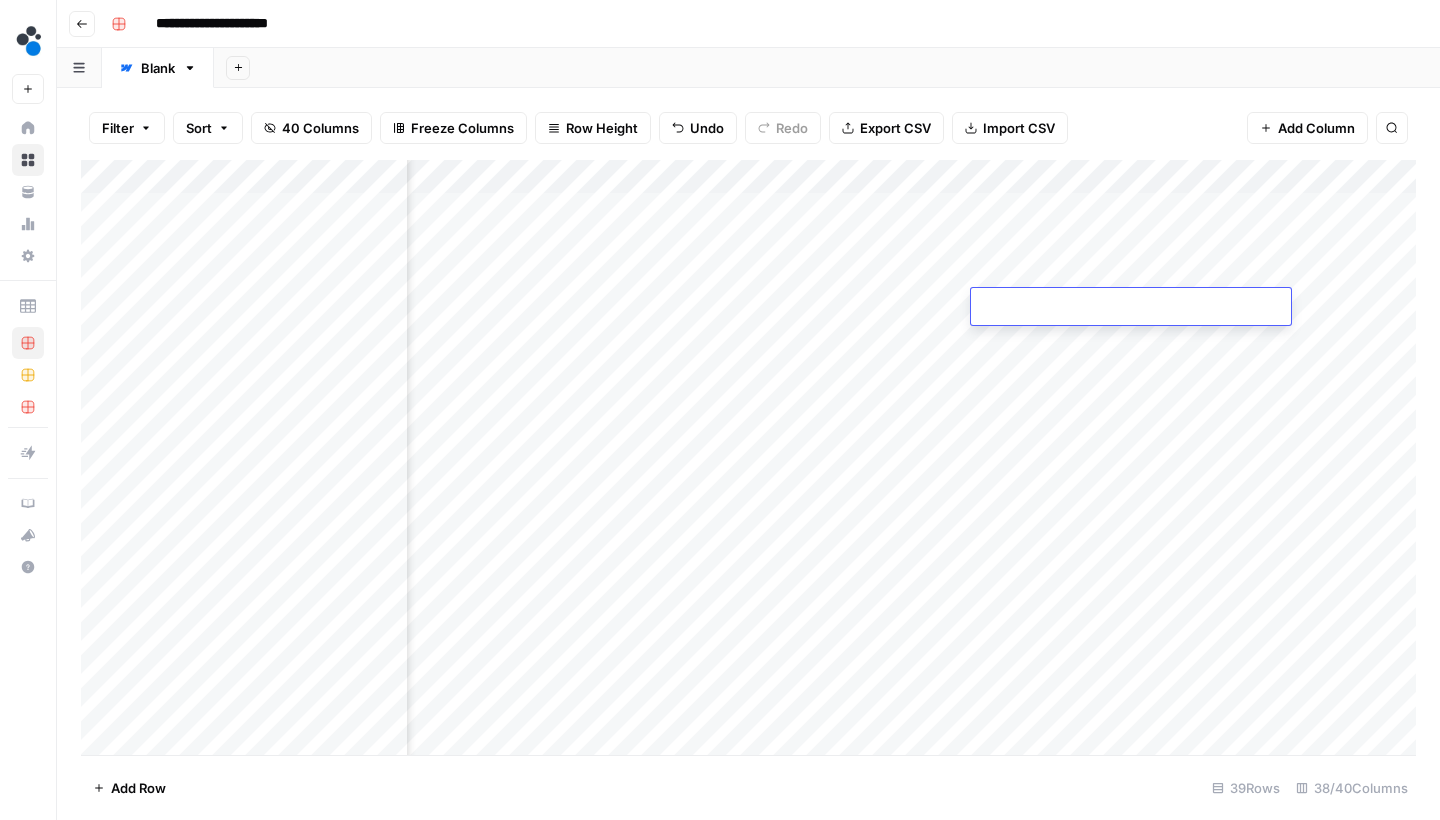 type on "**********" 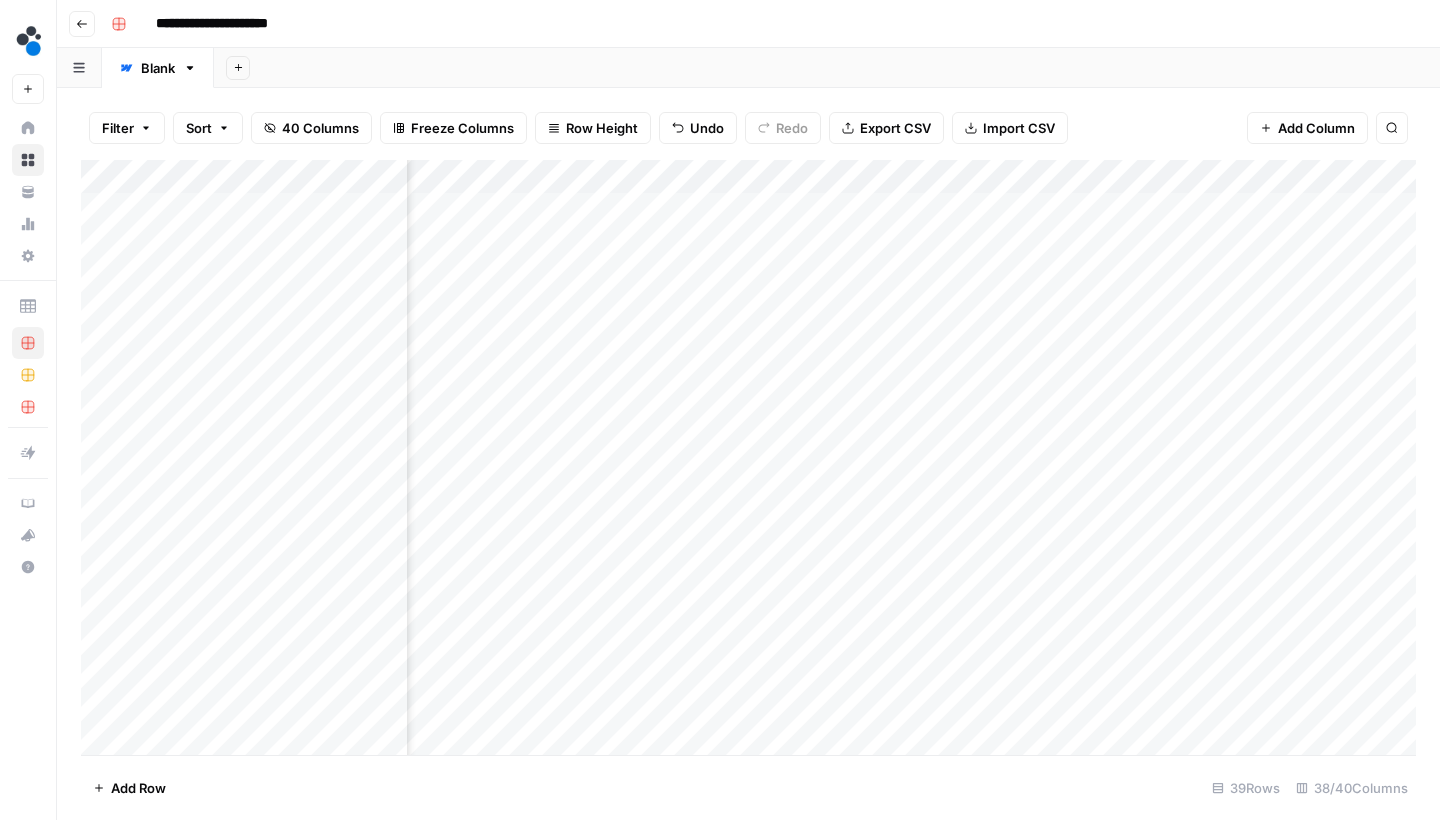 scroll, scrollTop: 0, scrollLeft: 2261, axis: horizontal 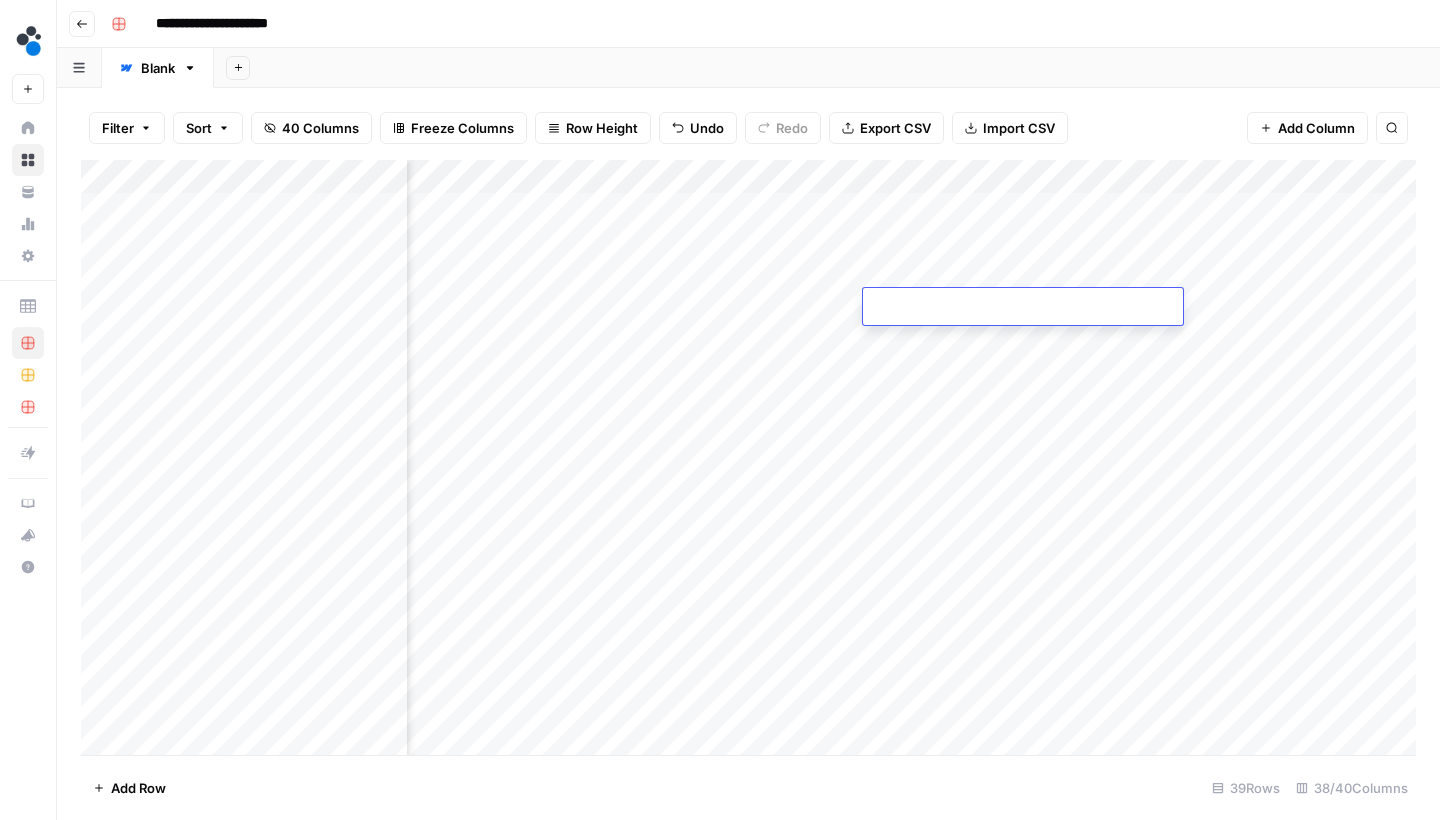 type on "**********" 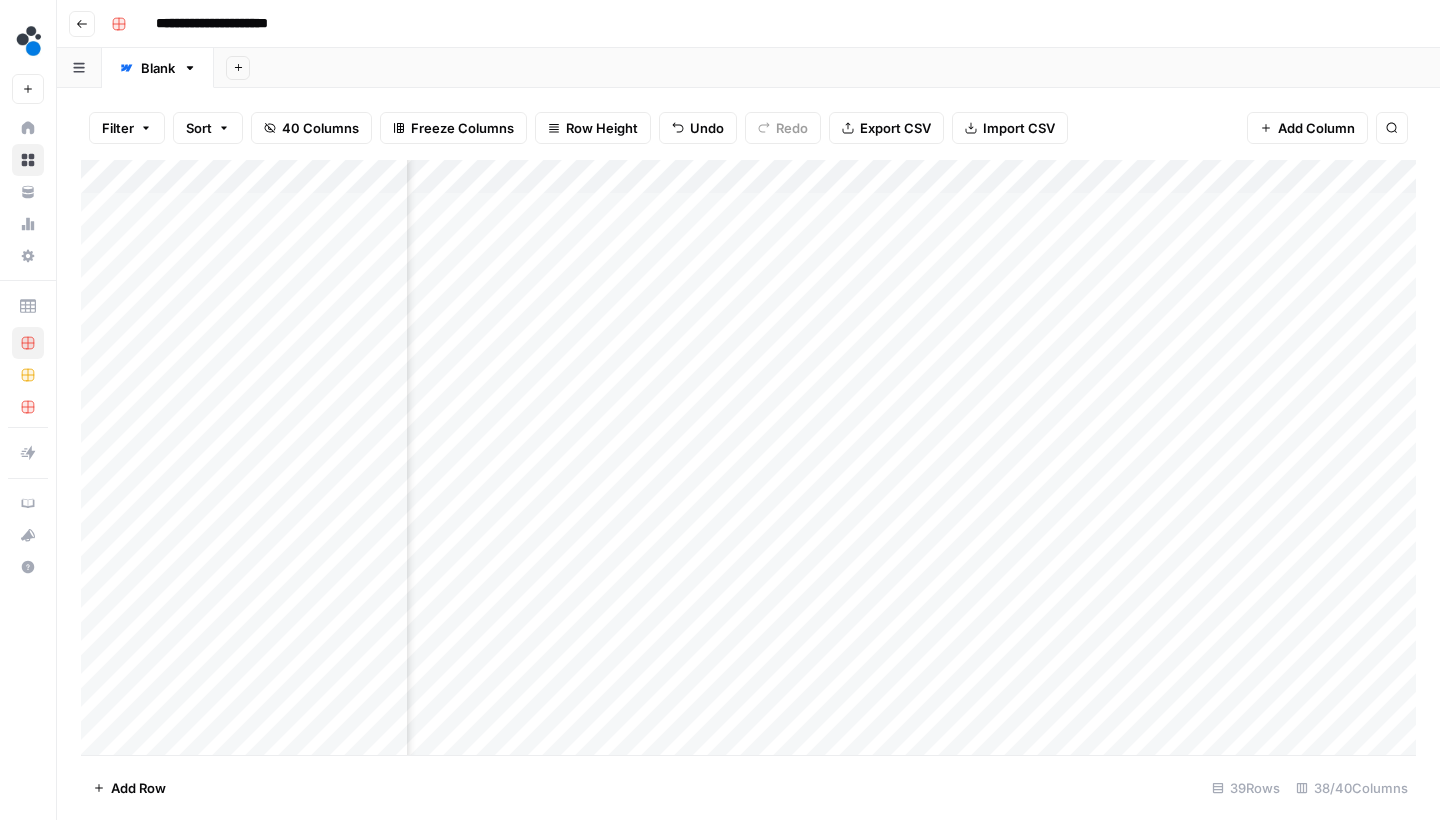 click on "Add Column" at bounding box center [748, 460] 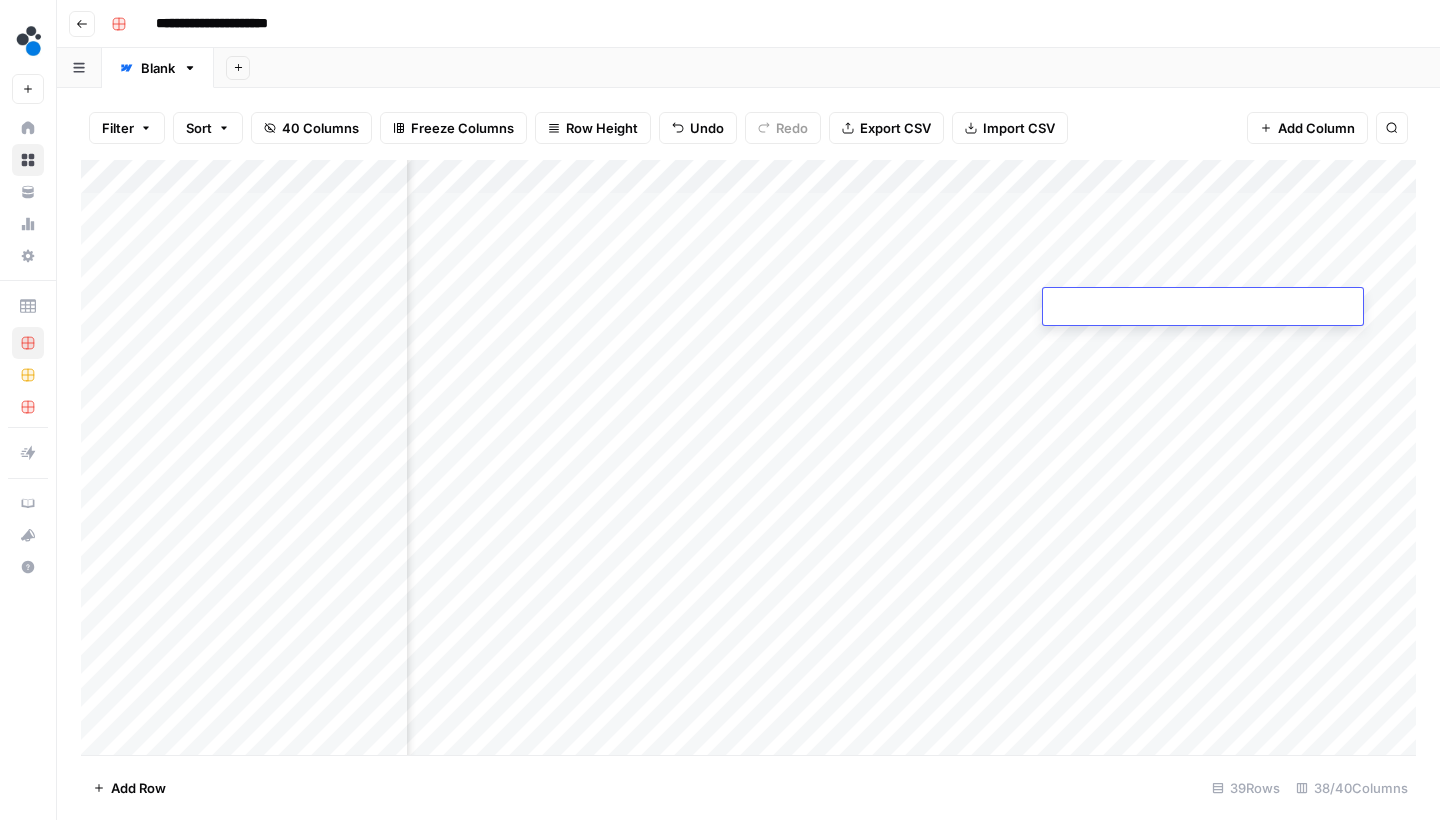 type on "**********" 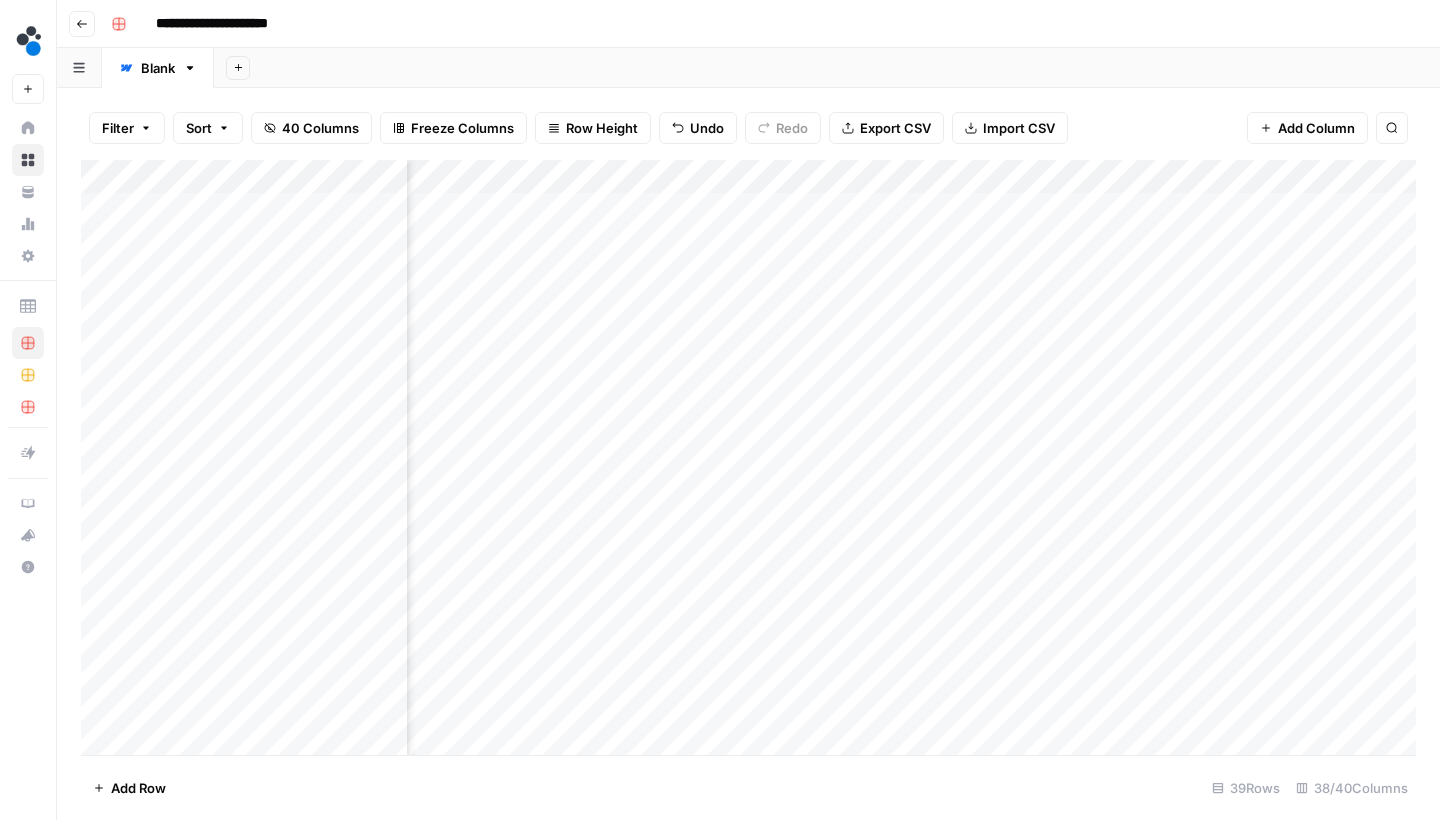 scroll, scrollTop: 0, scrollLeft: 2888, axis: horizontal 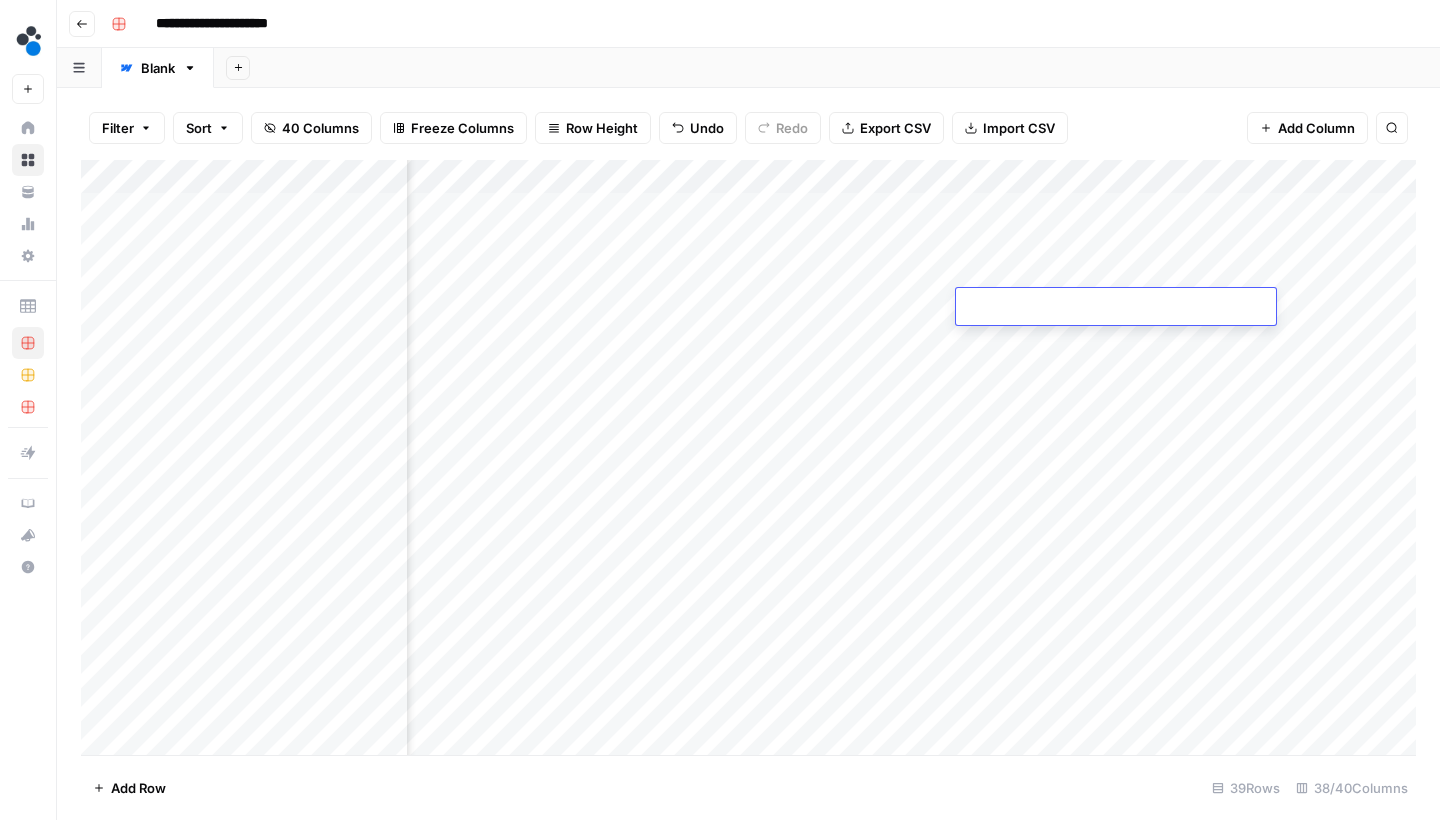 type on "**********" 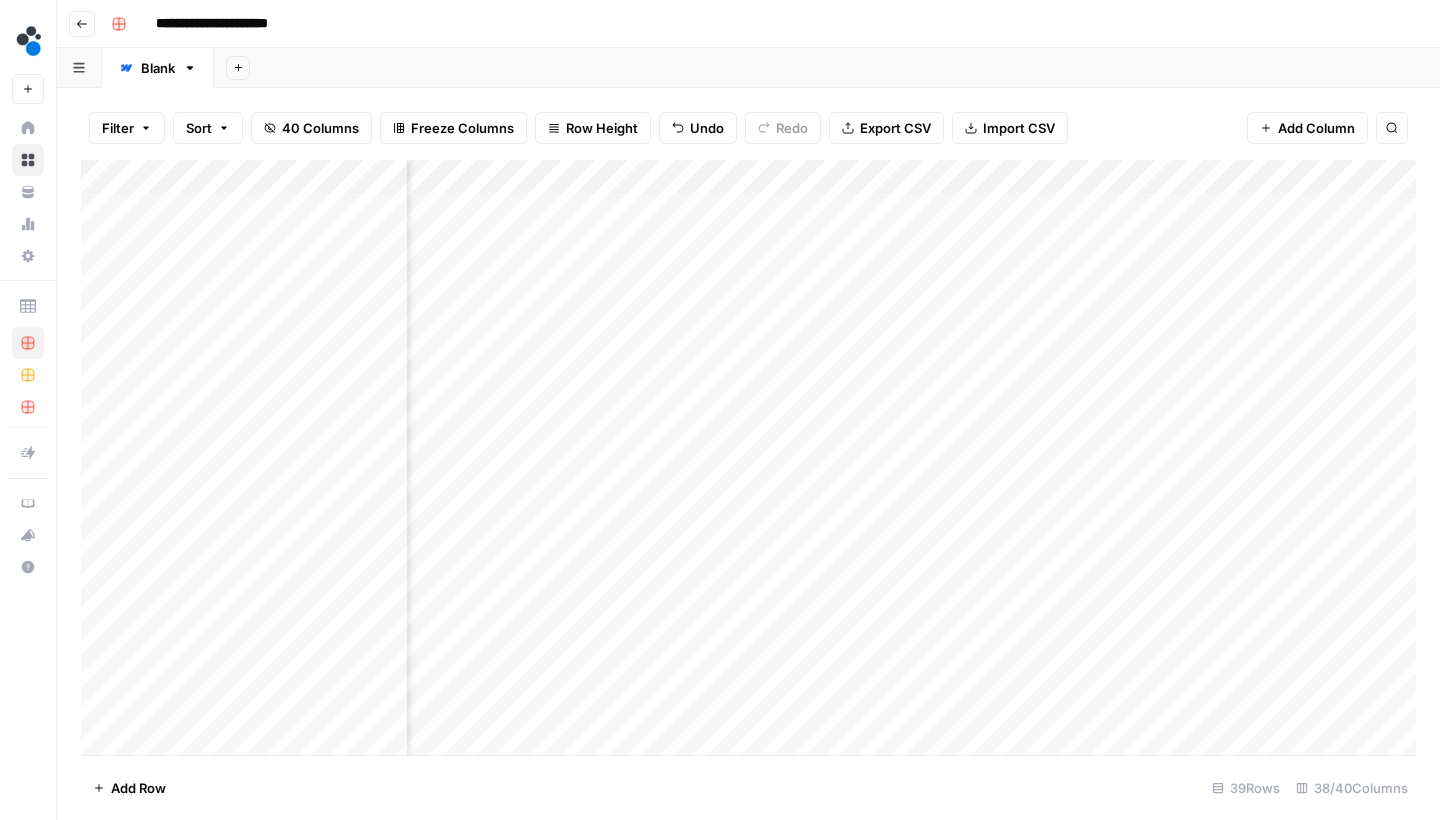 scroll, scrollTop: 0, scrollLeft: 3476, axis: horizontal 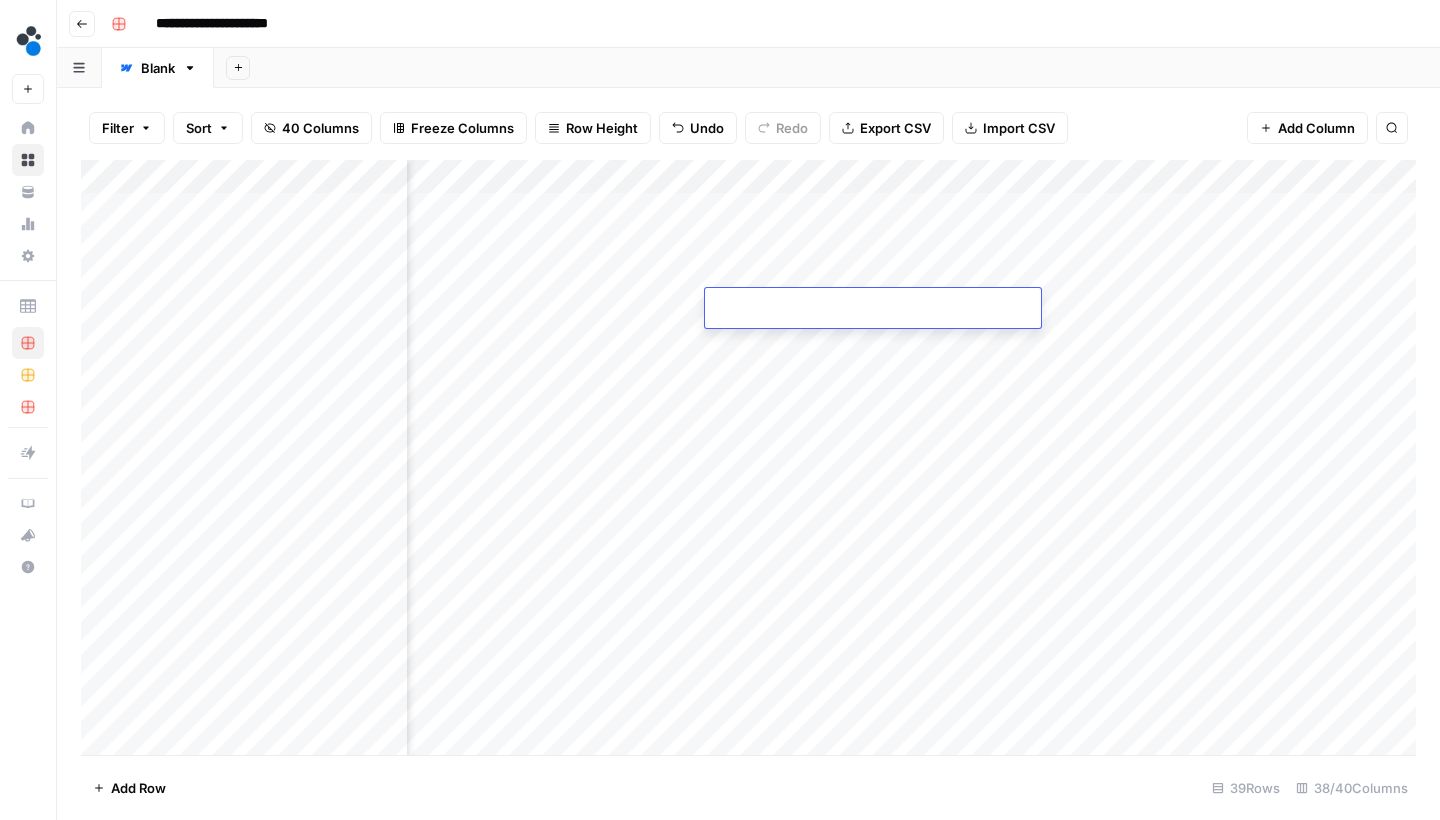 type on "**********" 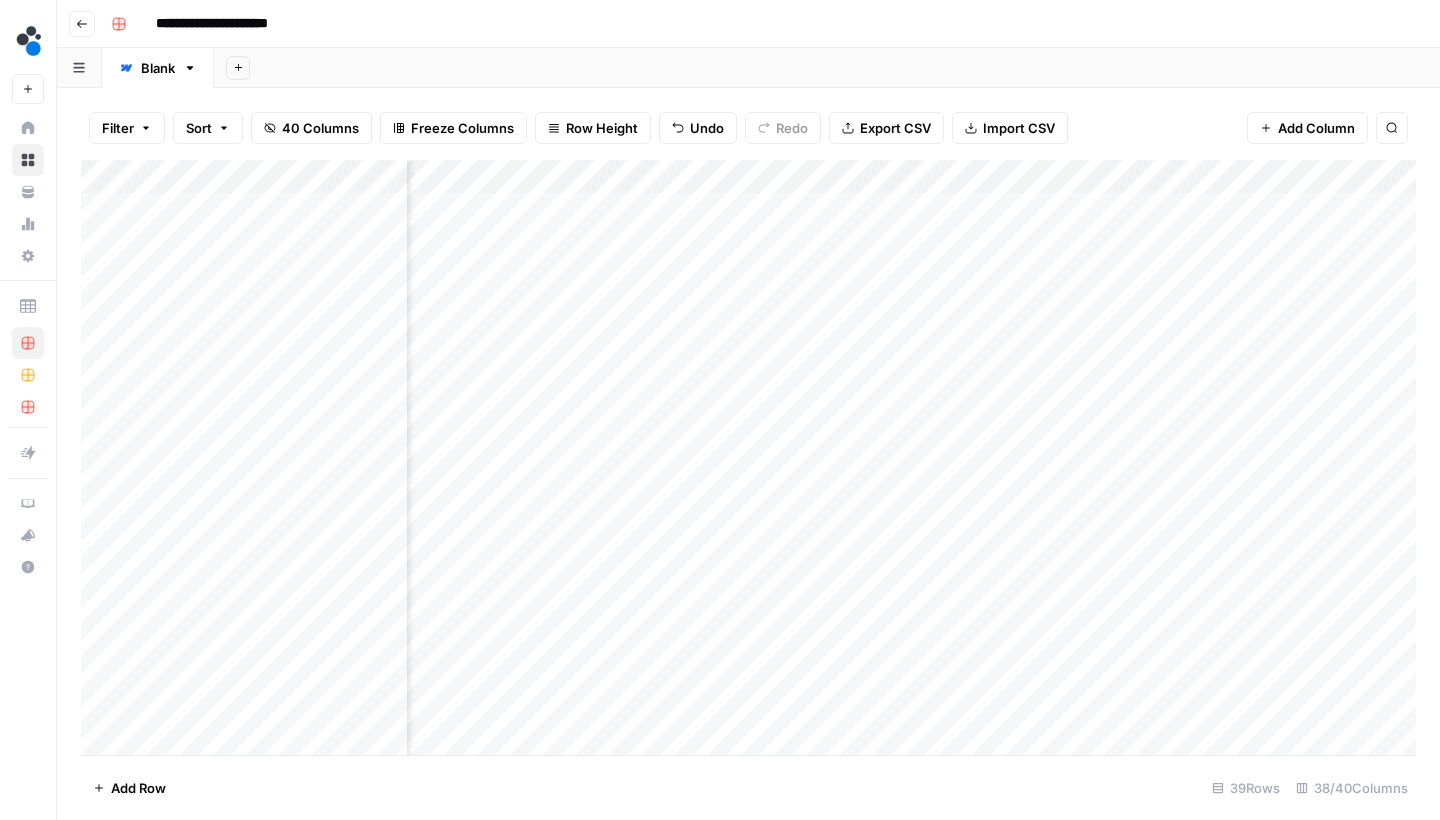 click on "Add Column" at bounding box center (748, 460) 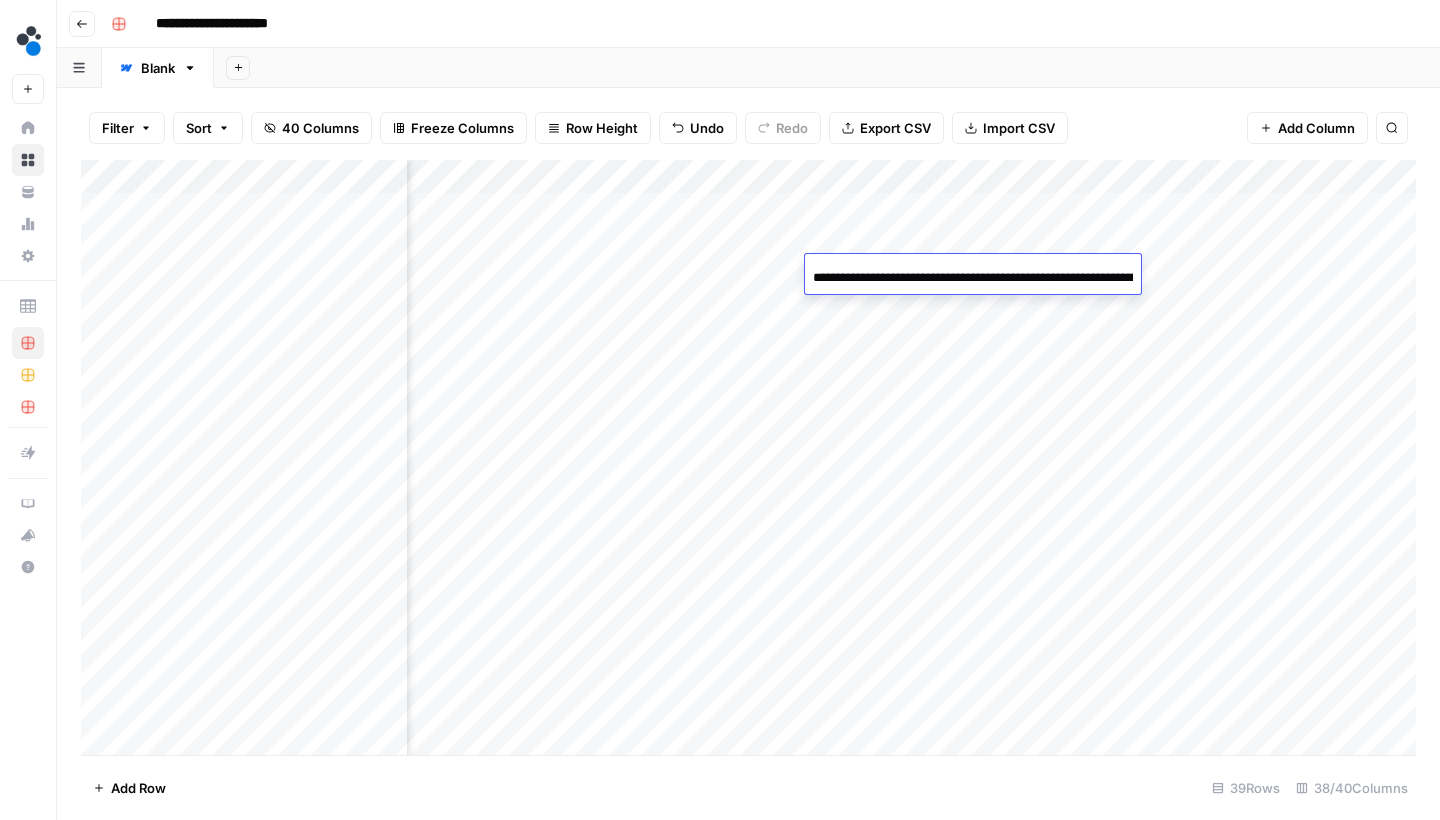 scroll, scrollTop: 0, scrollLeft: 831, axis: horizontal 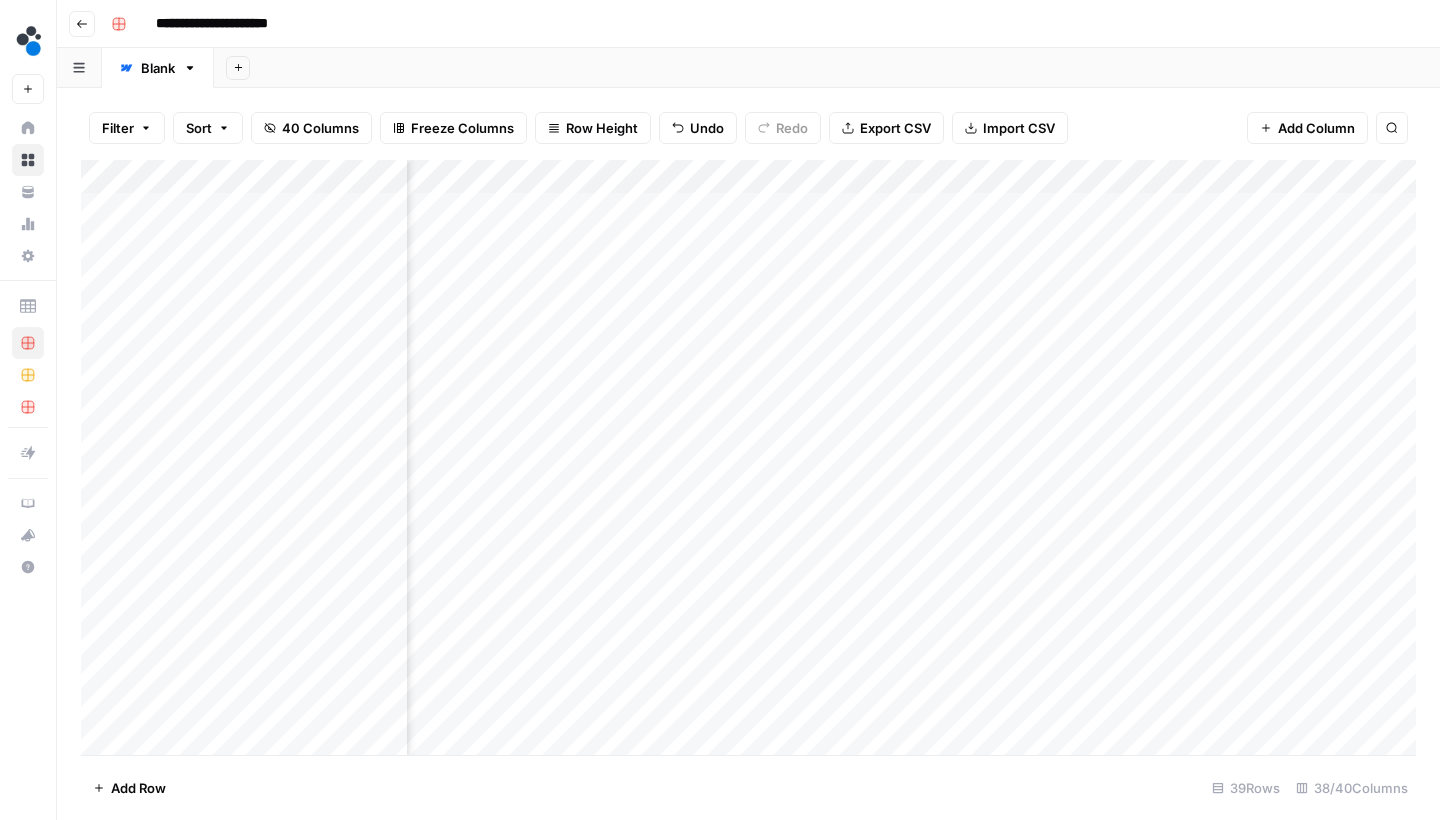 click on "Add Column" at bounding box center (748, 460) 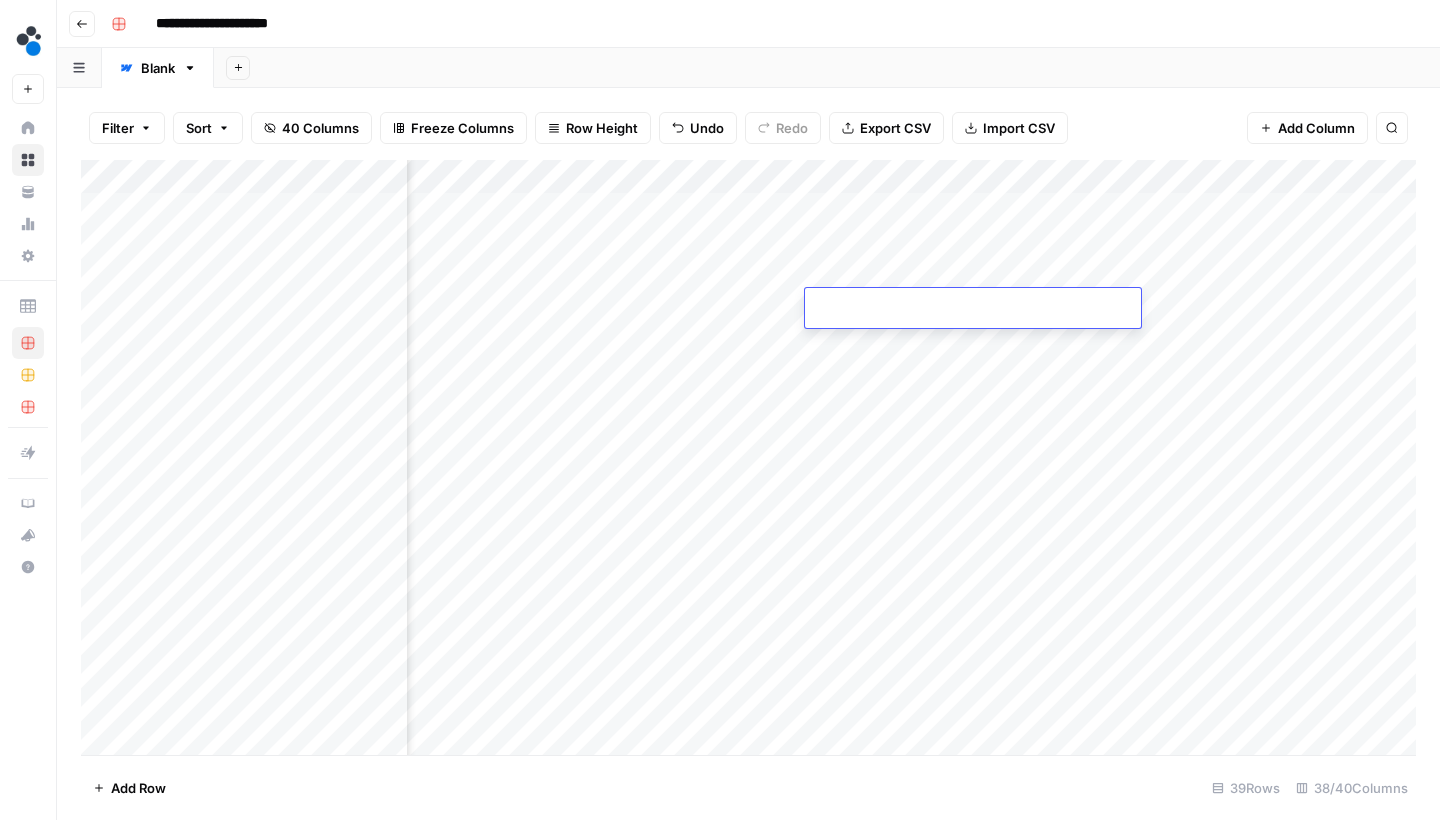 type on "**********" 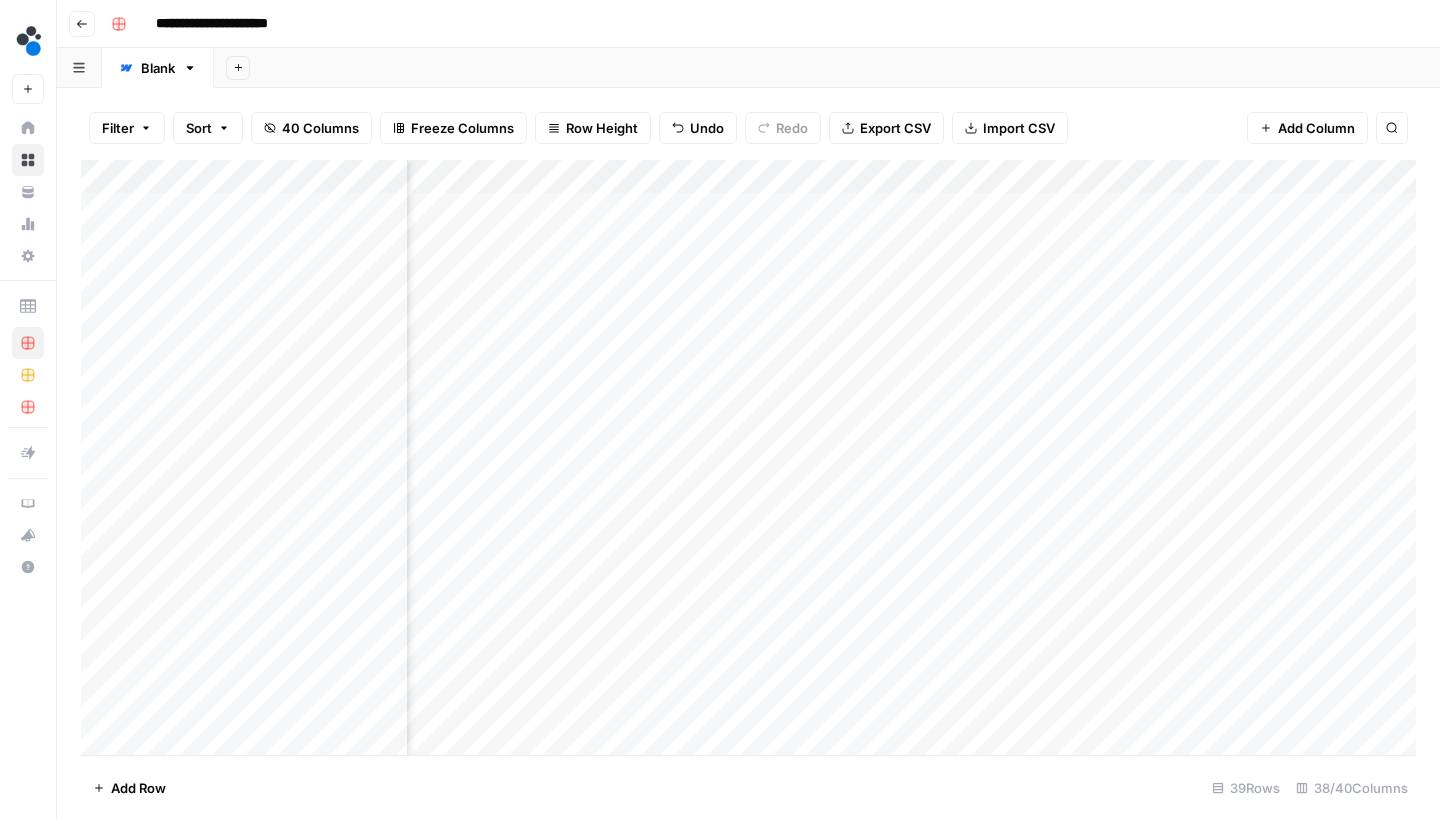click on "Add Column" at bounding box center (748, 460) 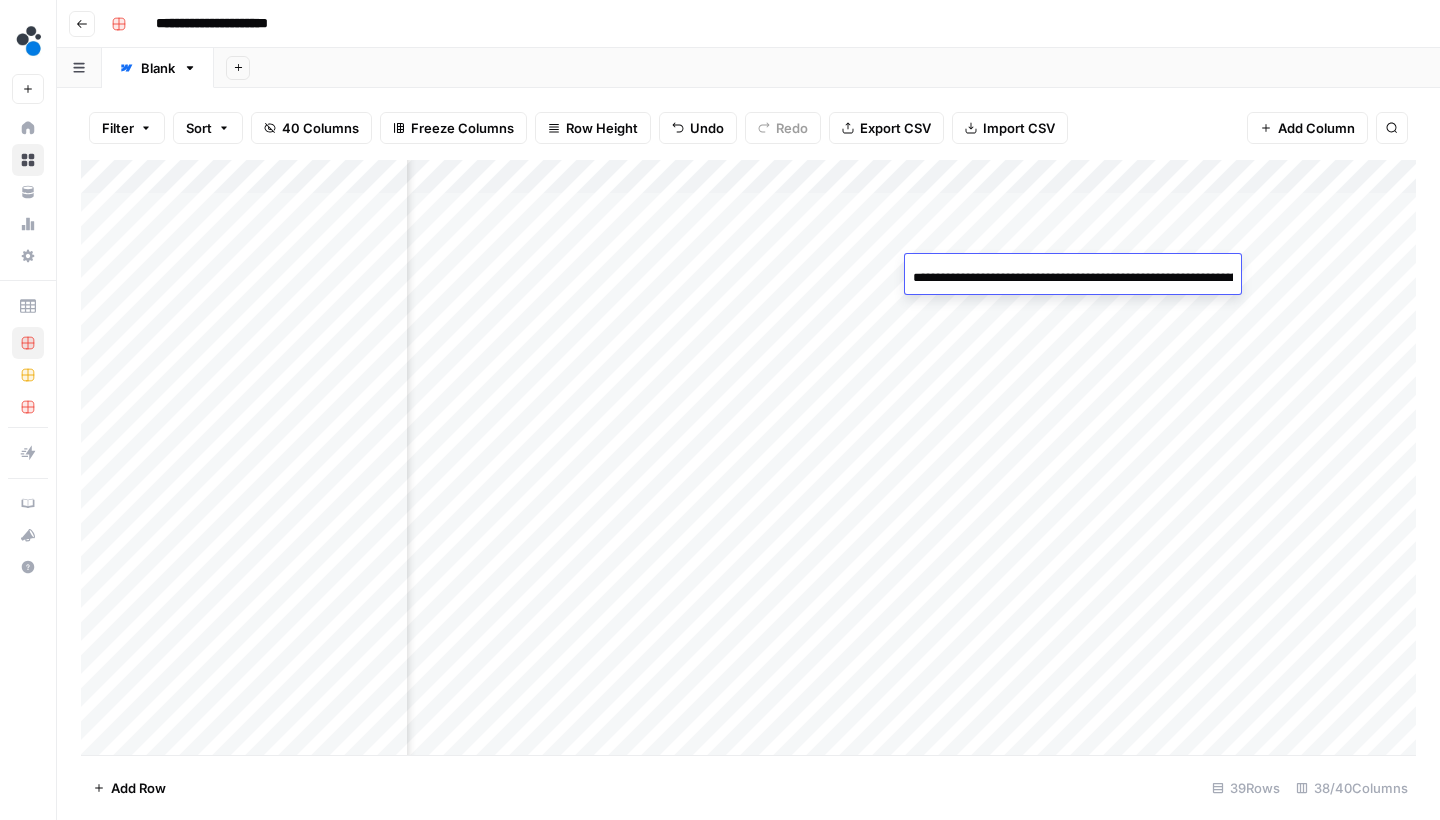 scroll, scrollTop: 0, scrollLeft: 827, axis: horizontal 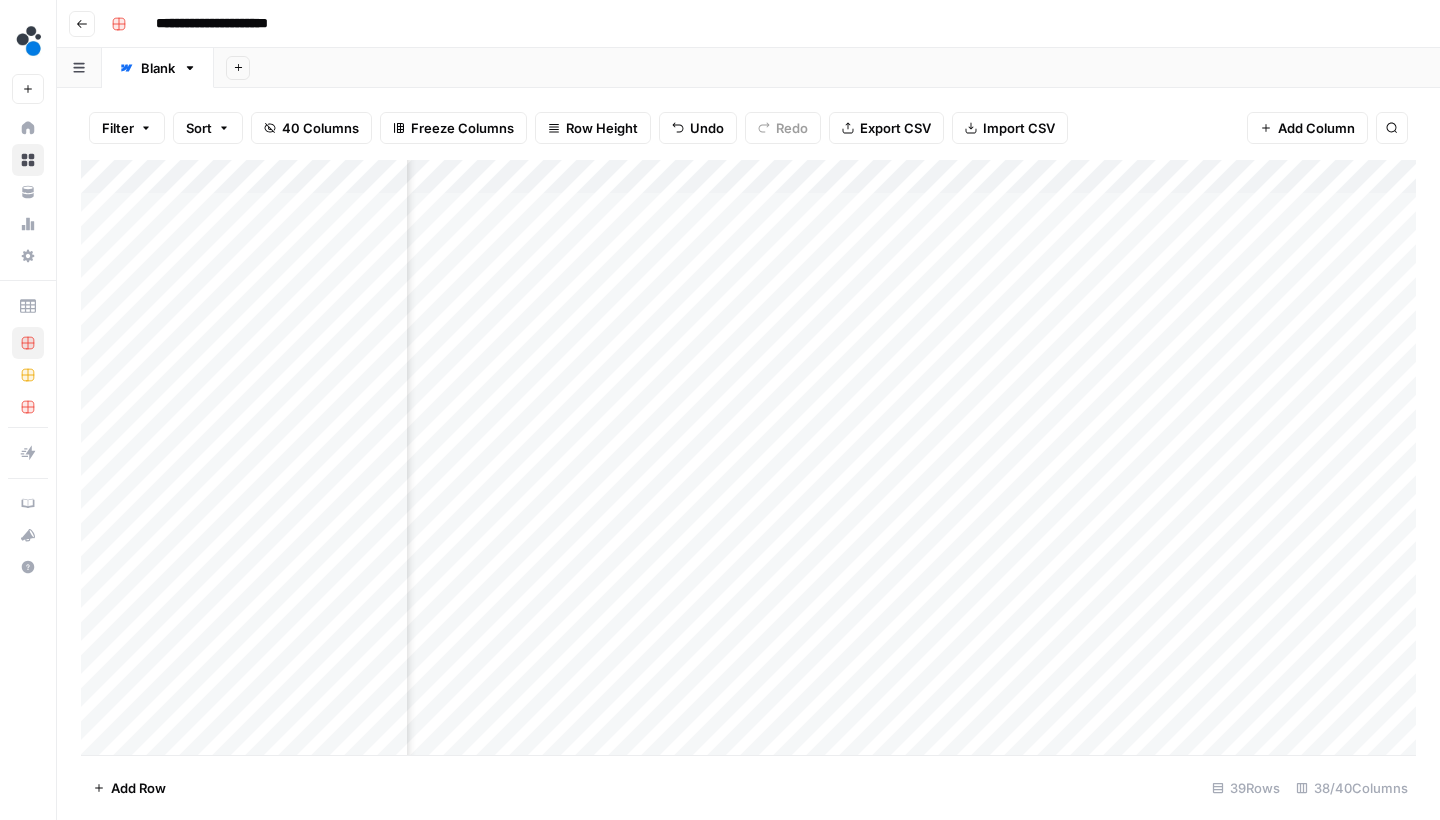 click on "Add Column" at bounding box center (748, 460) 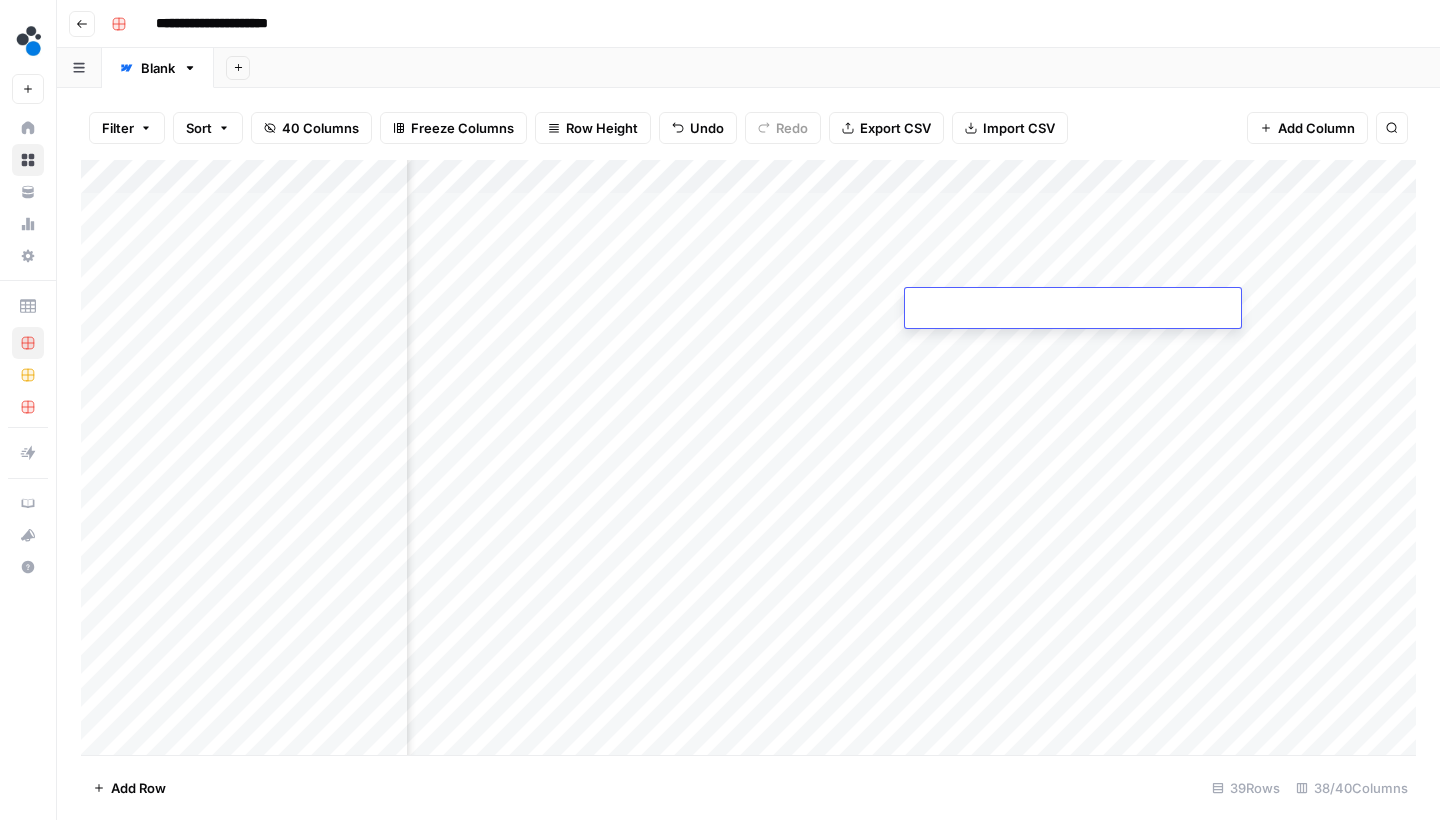click at bounding box center (1073, 312) 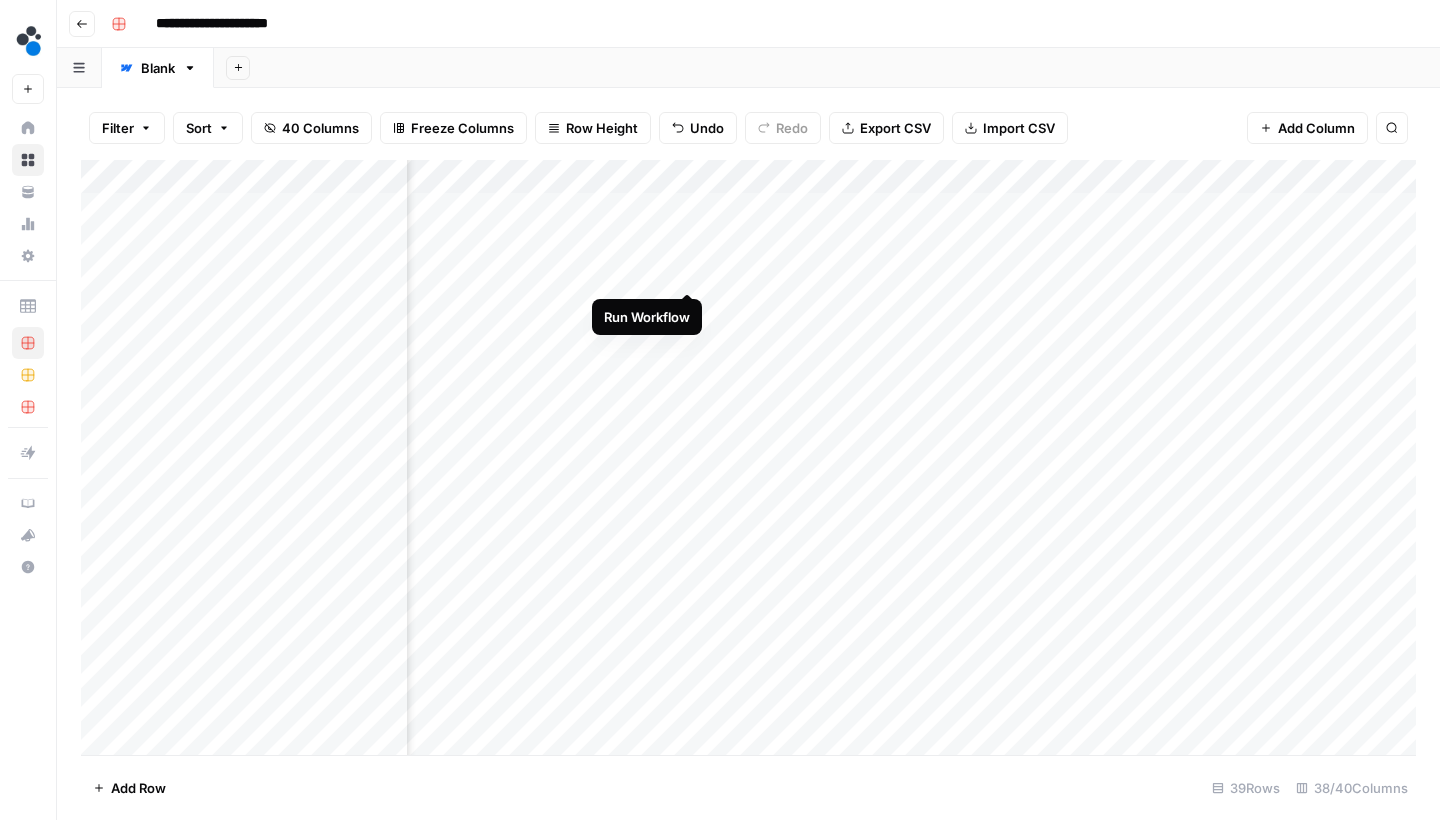 click on "Add Column" at bounding box center [748, 460] 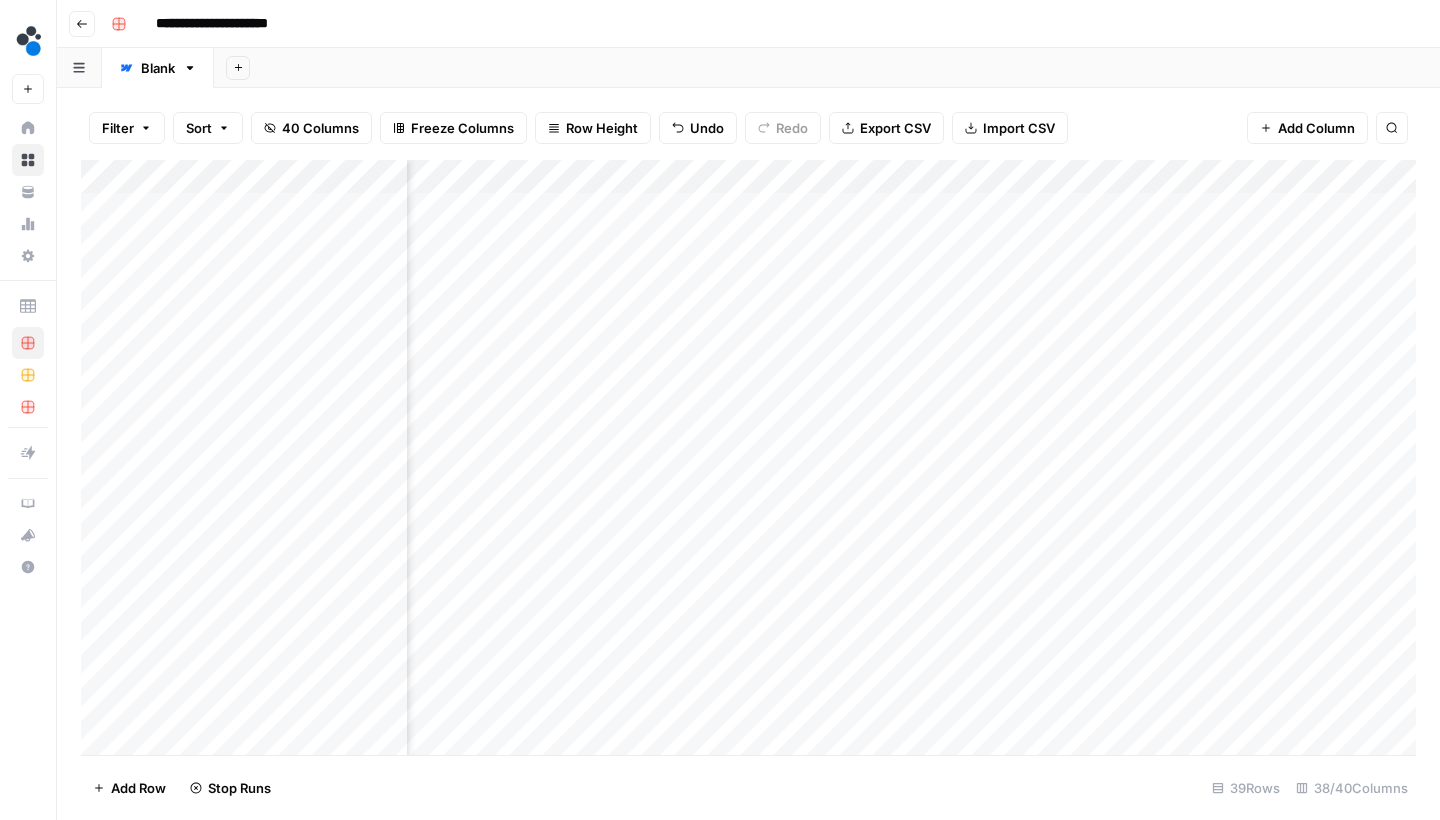 scroll, scrollTop: 0, scrollLeft: 3613, axis: horizontal 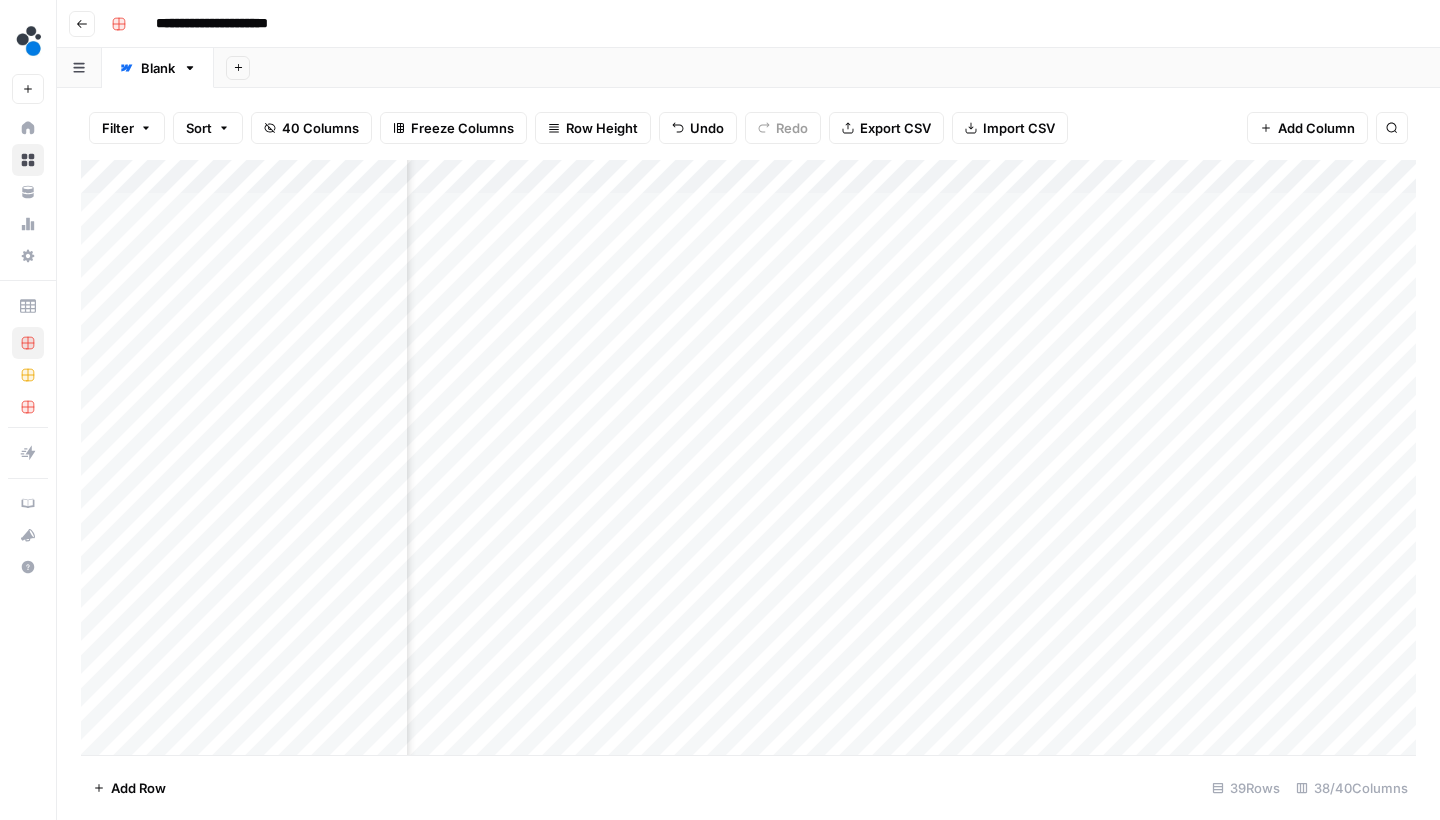 click on "Add Column" at bounding box center (748, 460) 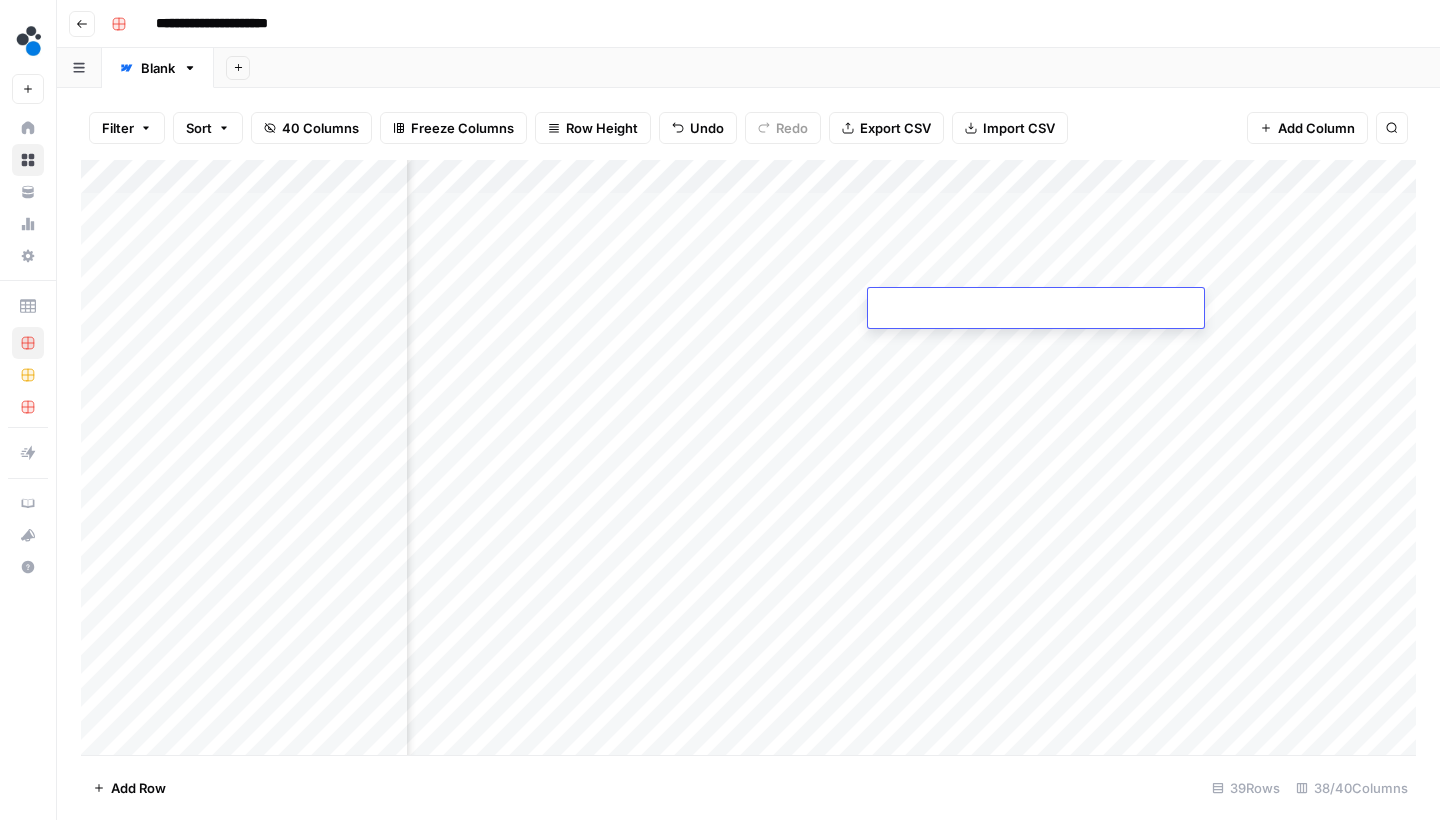 click at bounding box center [1036, 312] 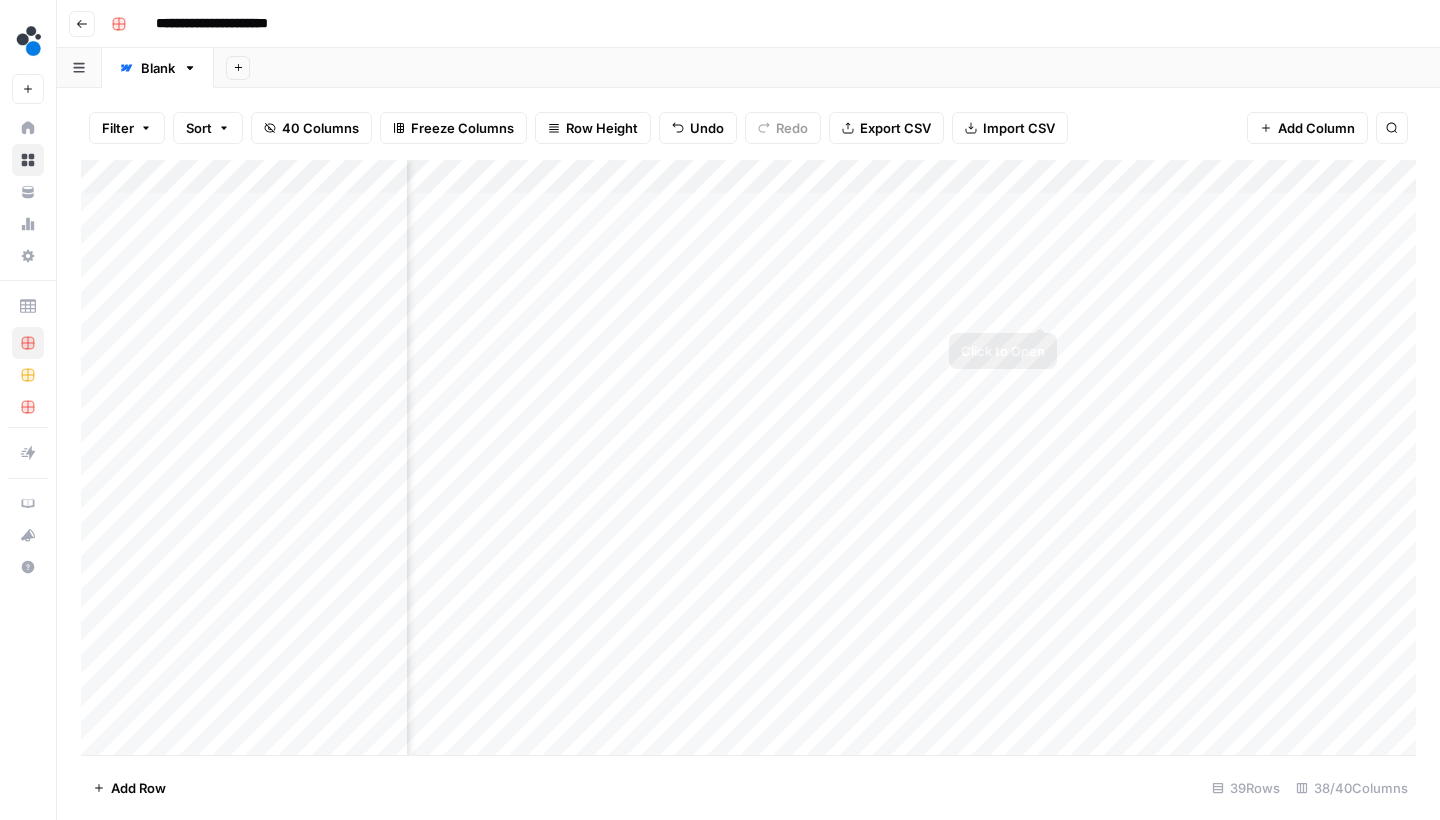 click on "Add Column" at bounding box center [748, 460] 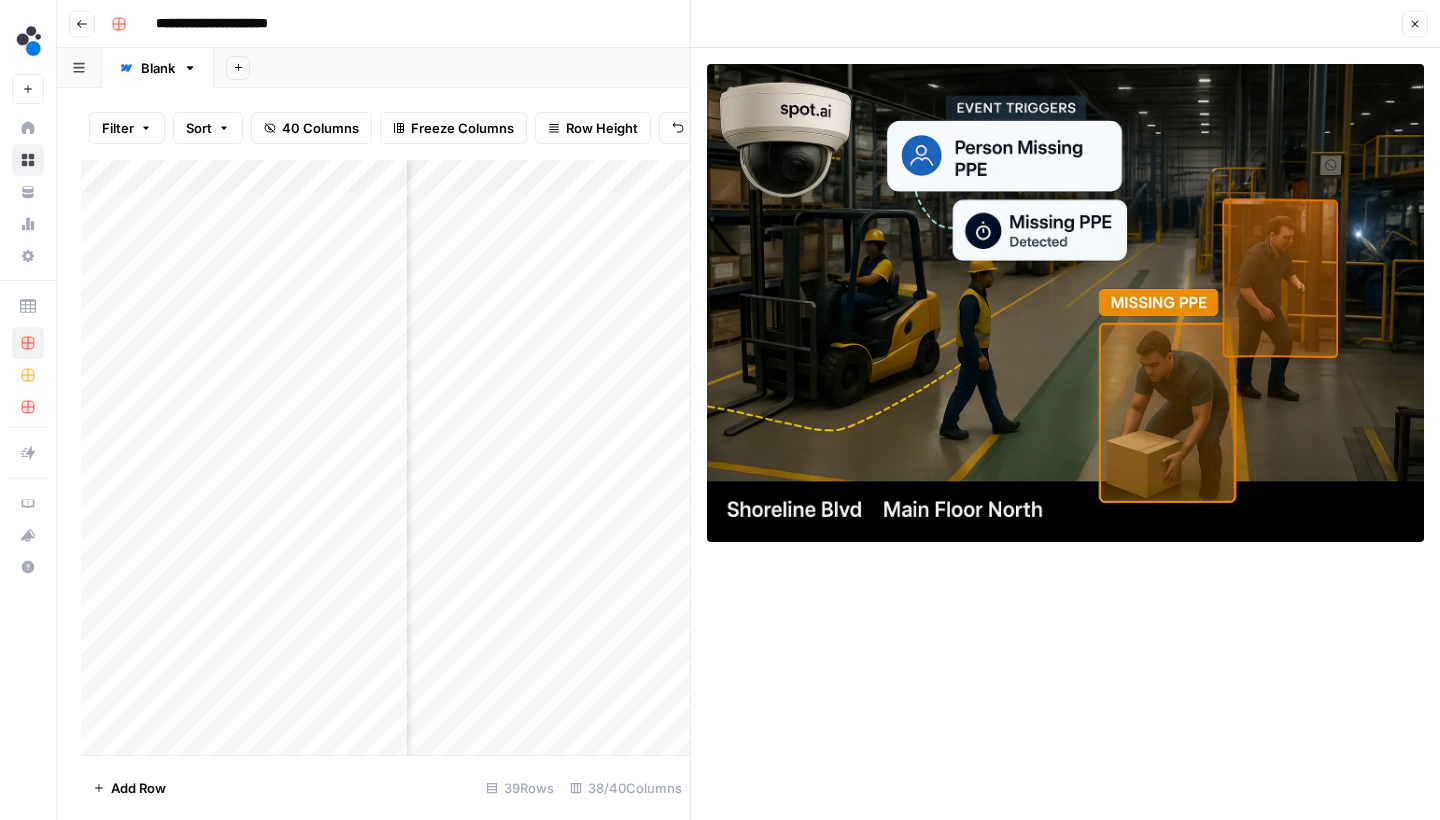 click 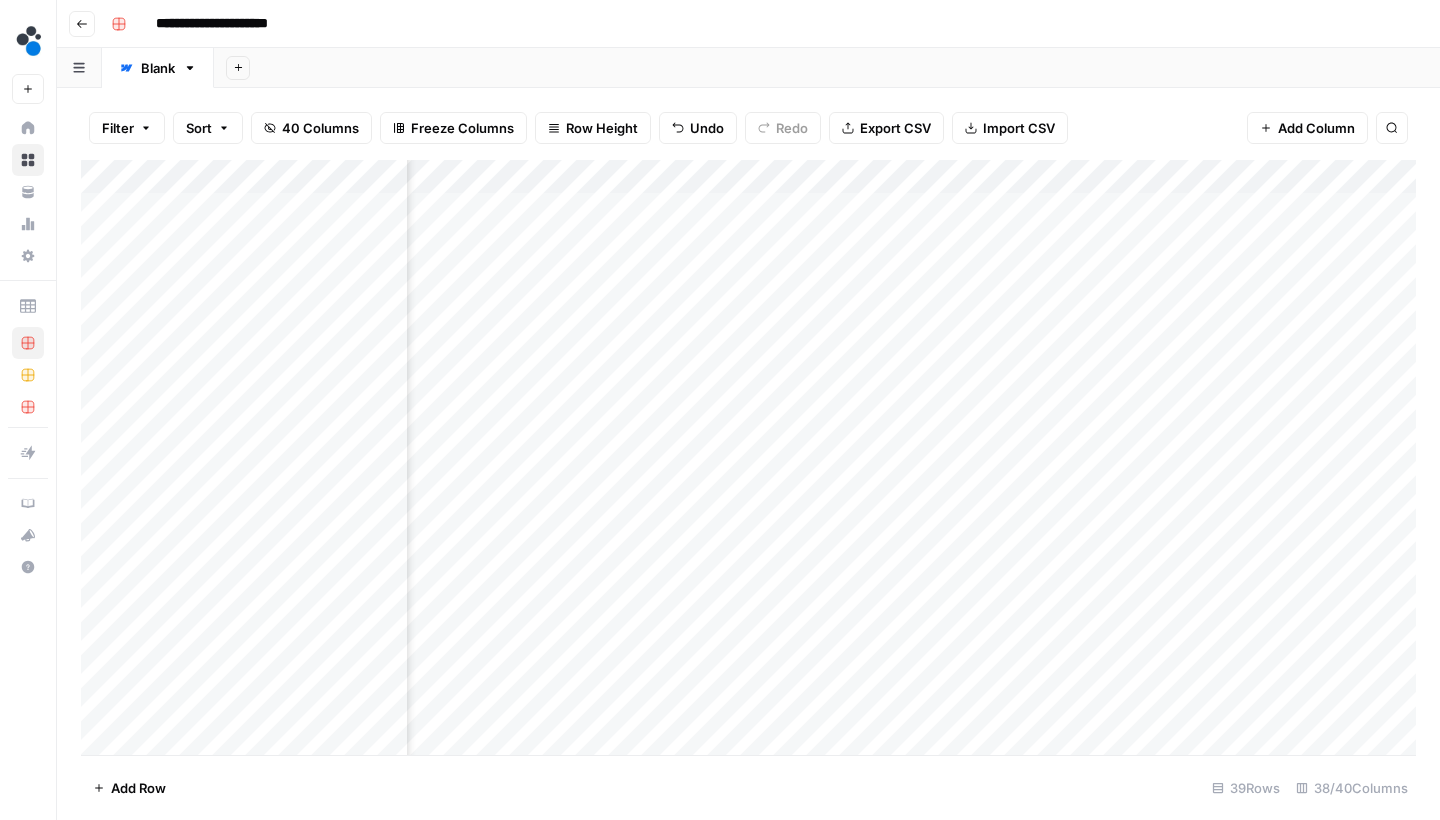 scroll, scrollTop: 0, scrollLeft: 3972, axis: horizontal 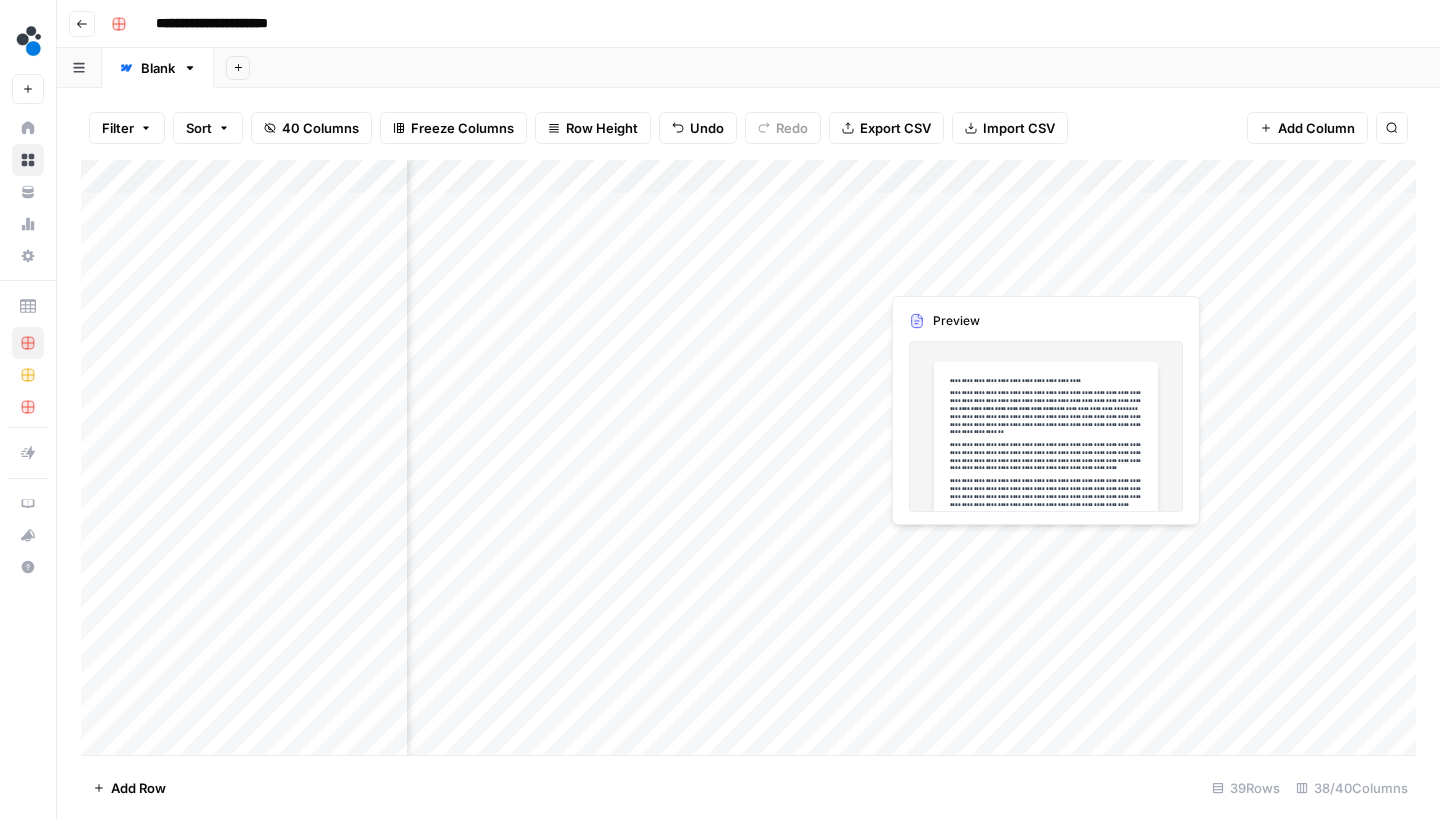 click on "Add Column" at bounding box center (748, 460) 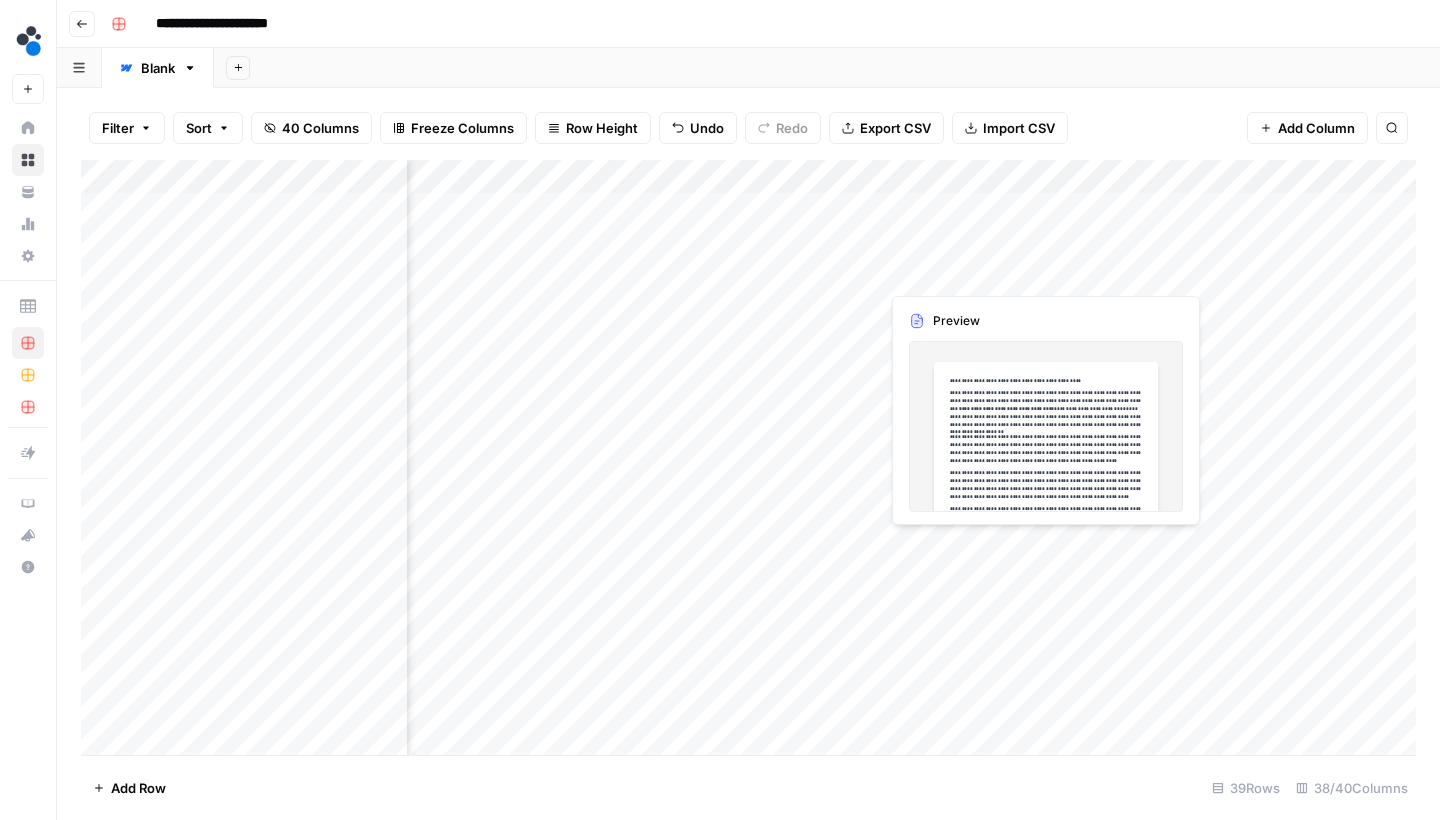 click on "Add Column" at bounding box center [748, 460] 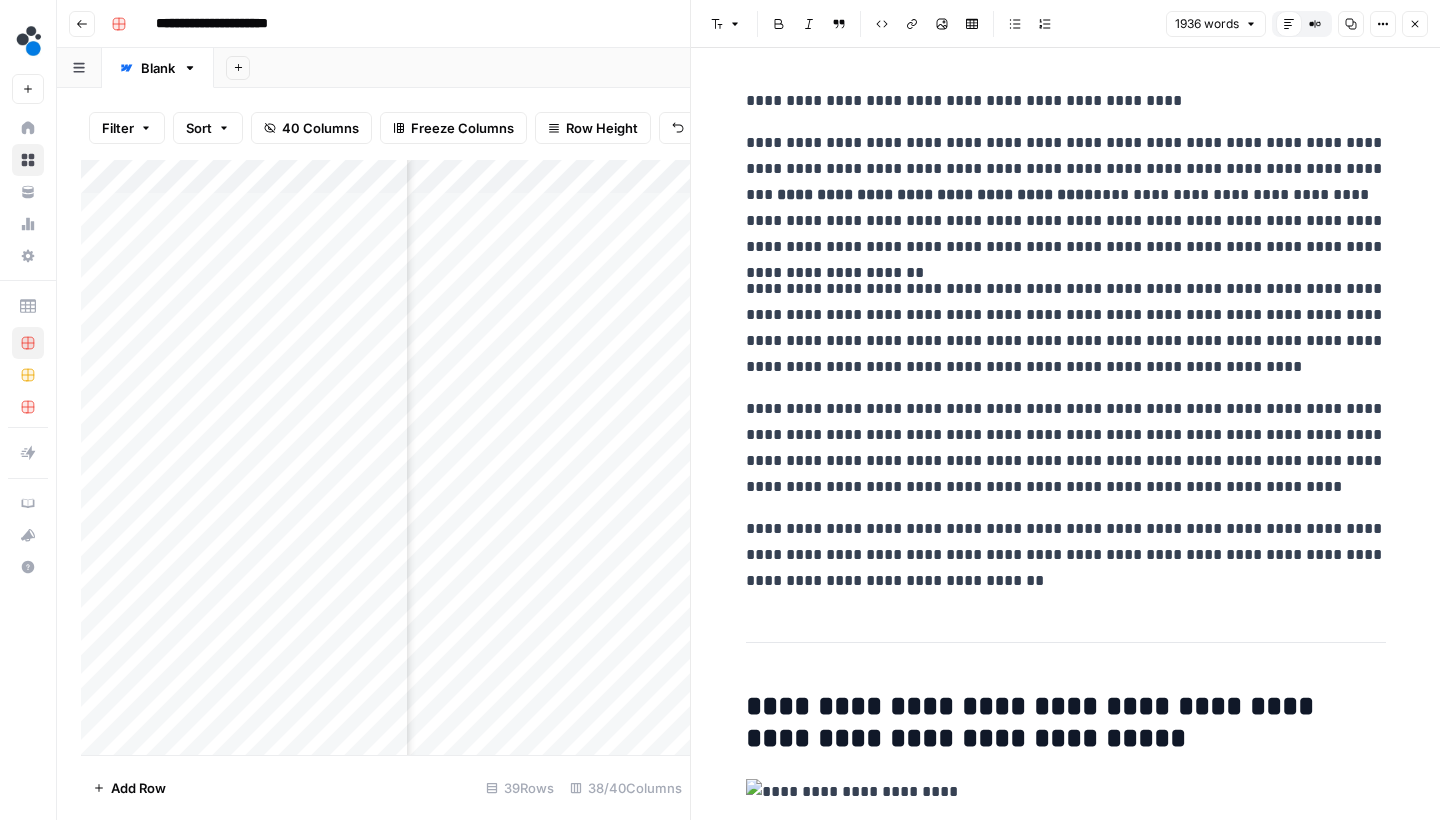 click on "**********" at bounding box center (1066, 195) 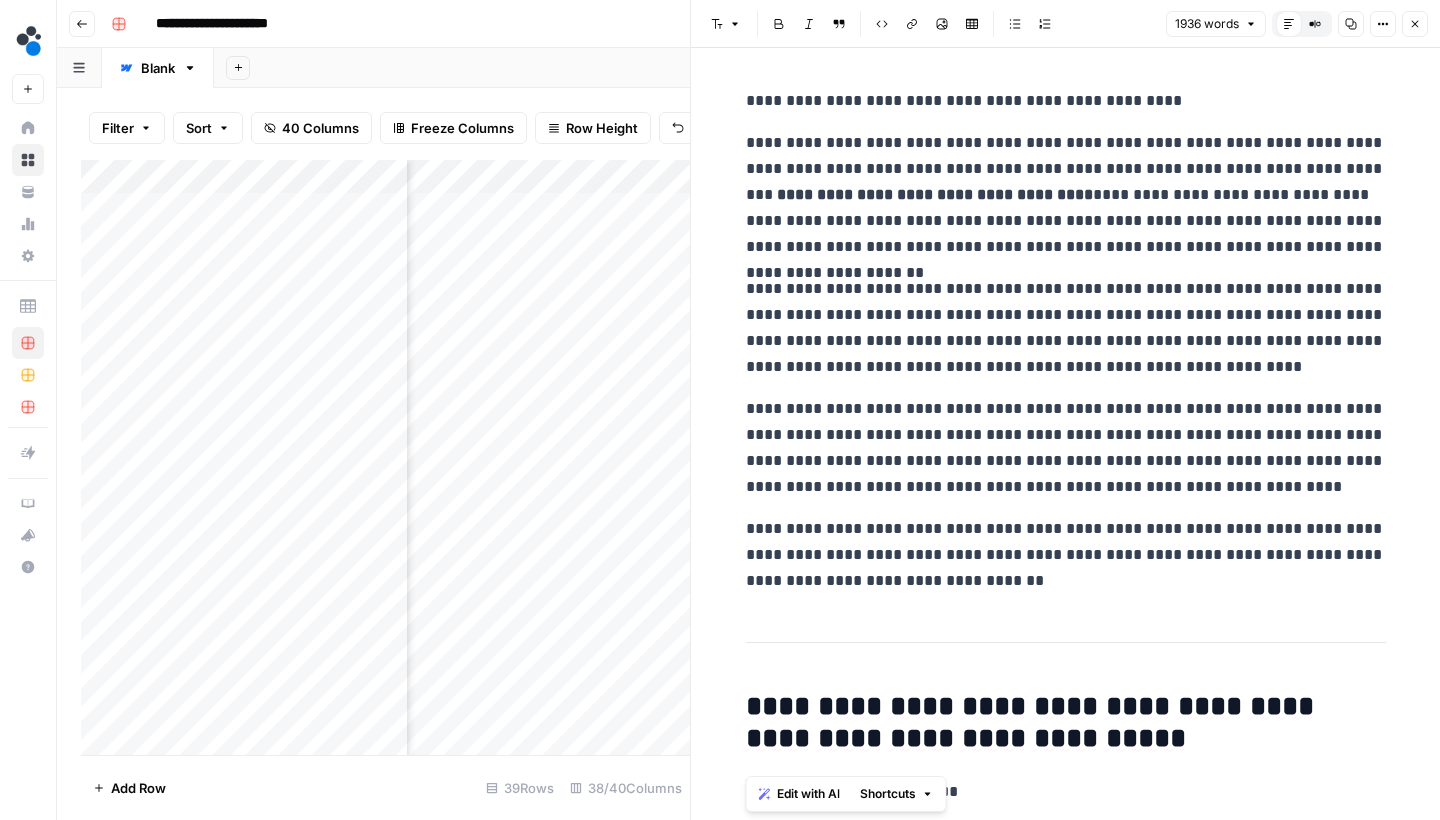 copy on "**********" 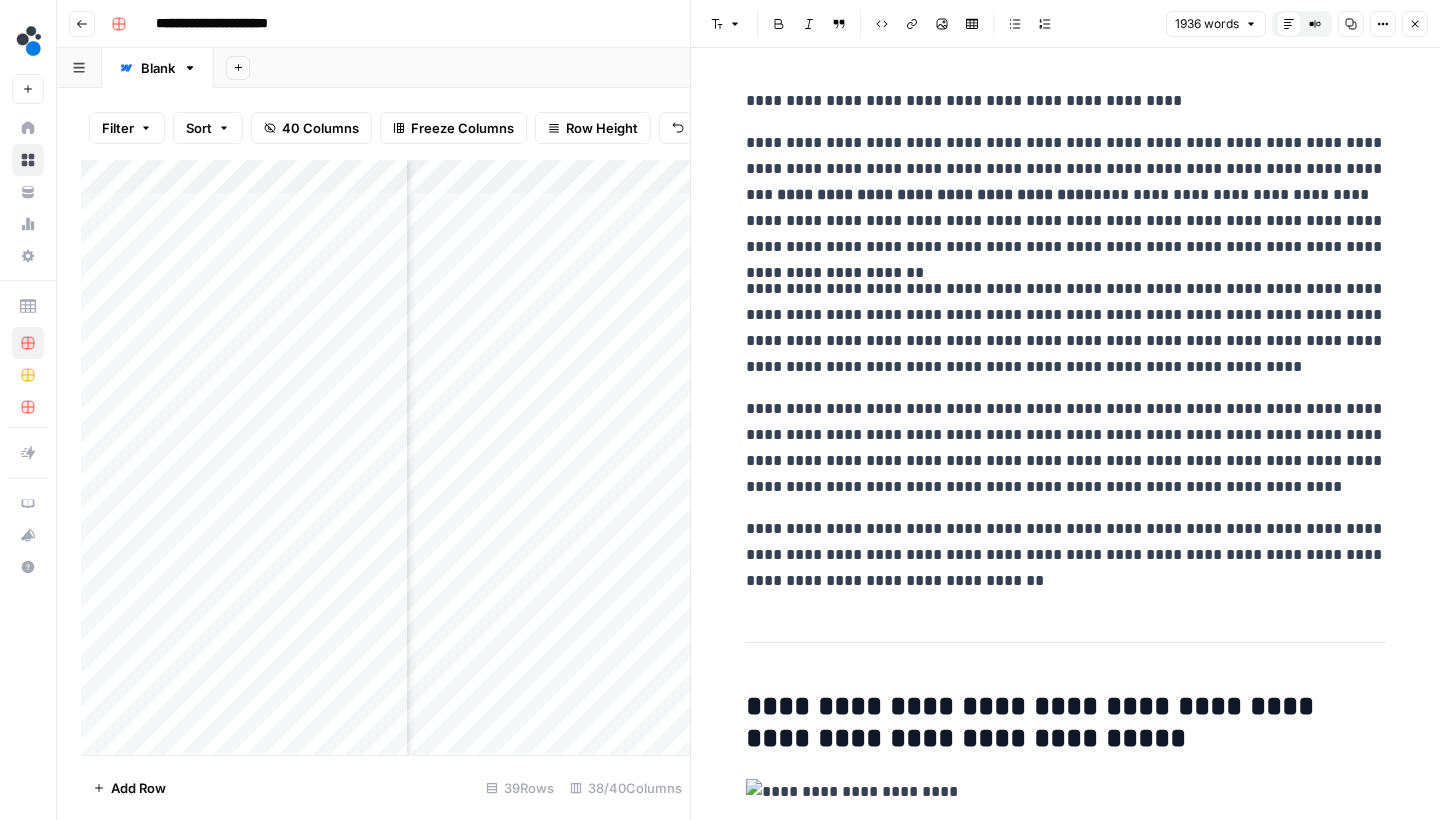 click 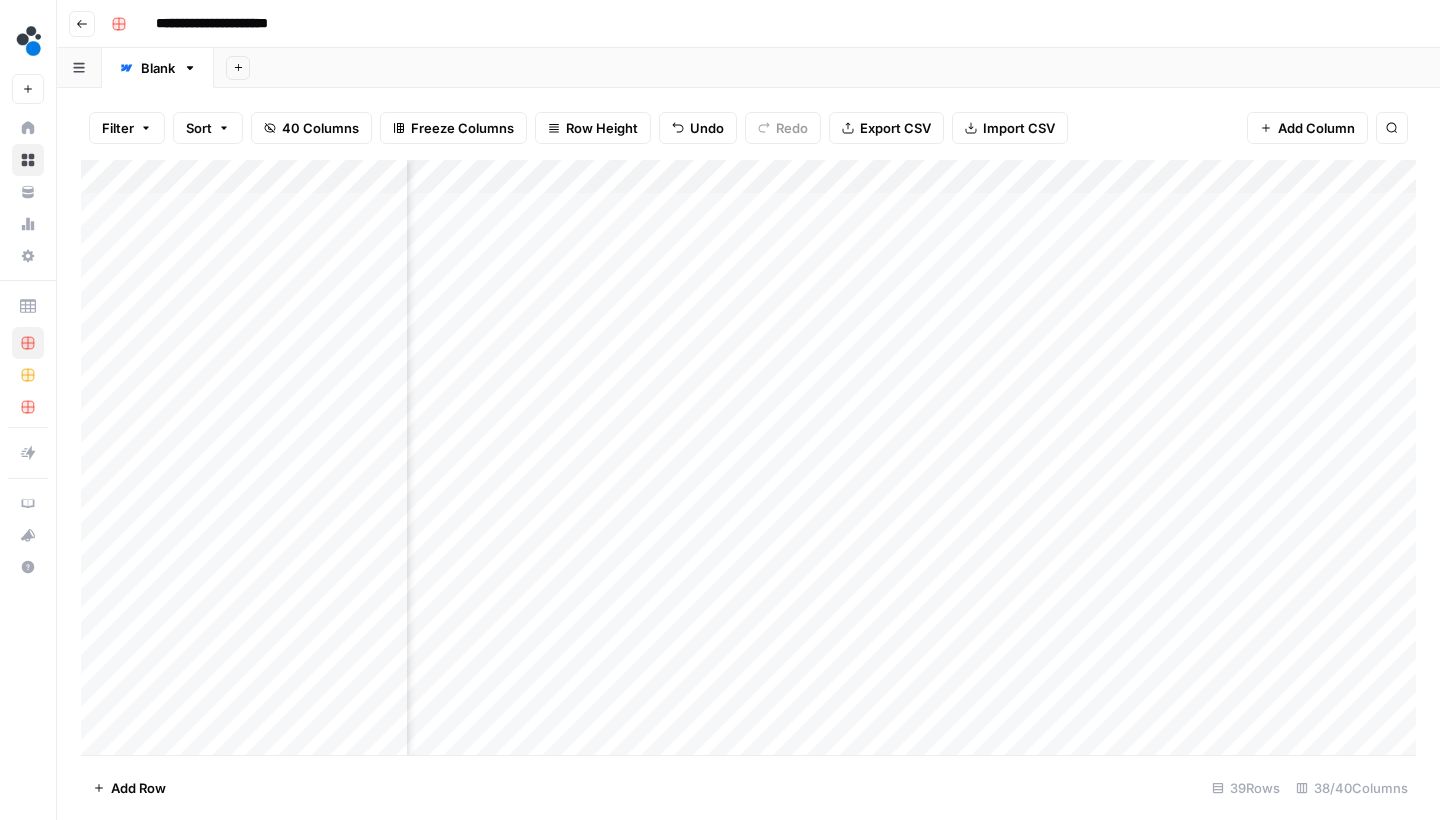 click on "Add Column" at bounding box center [748, 460] 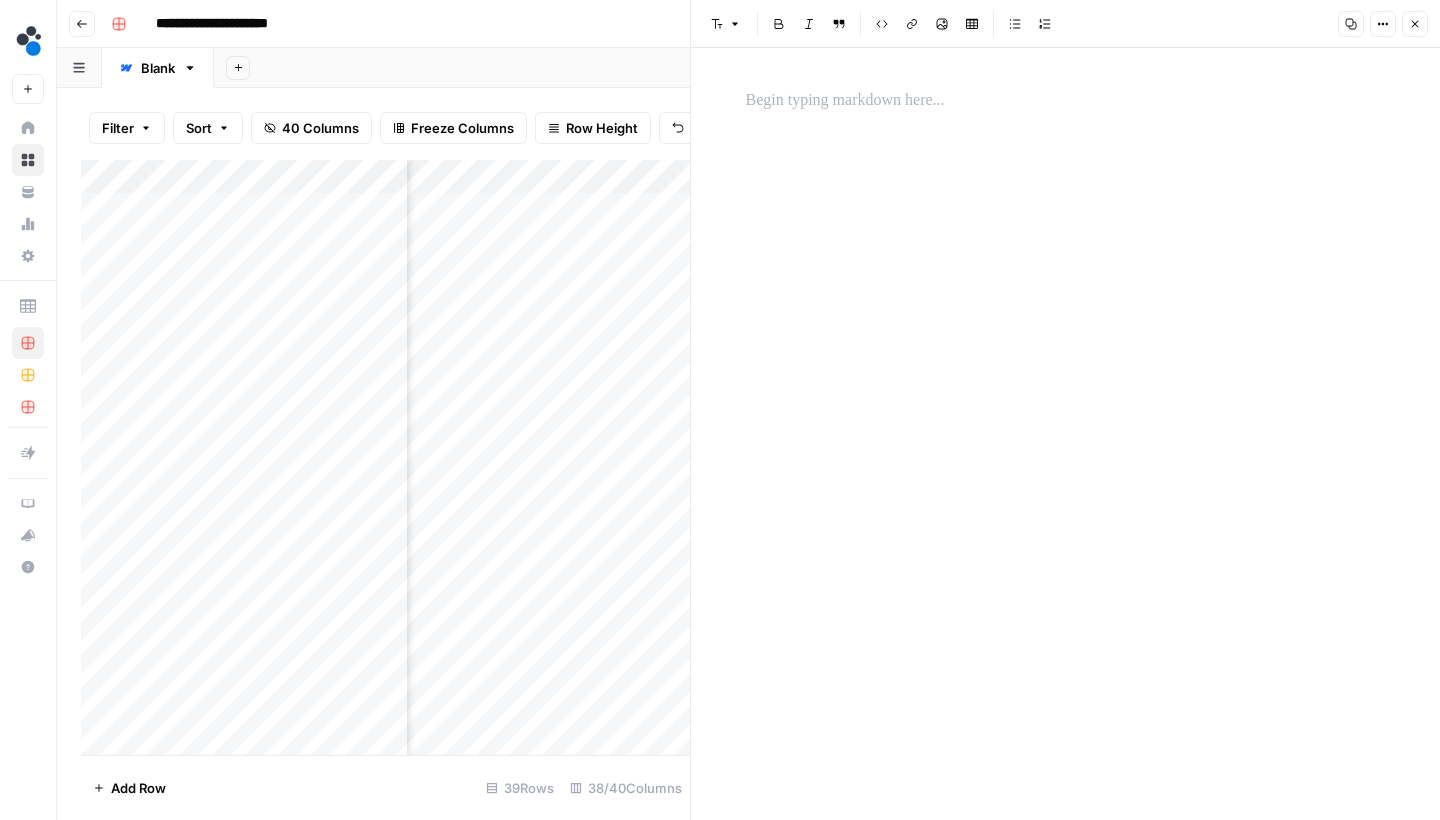 click at bounding box center [1066, 101] 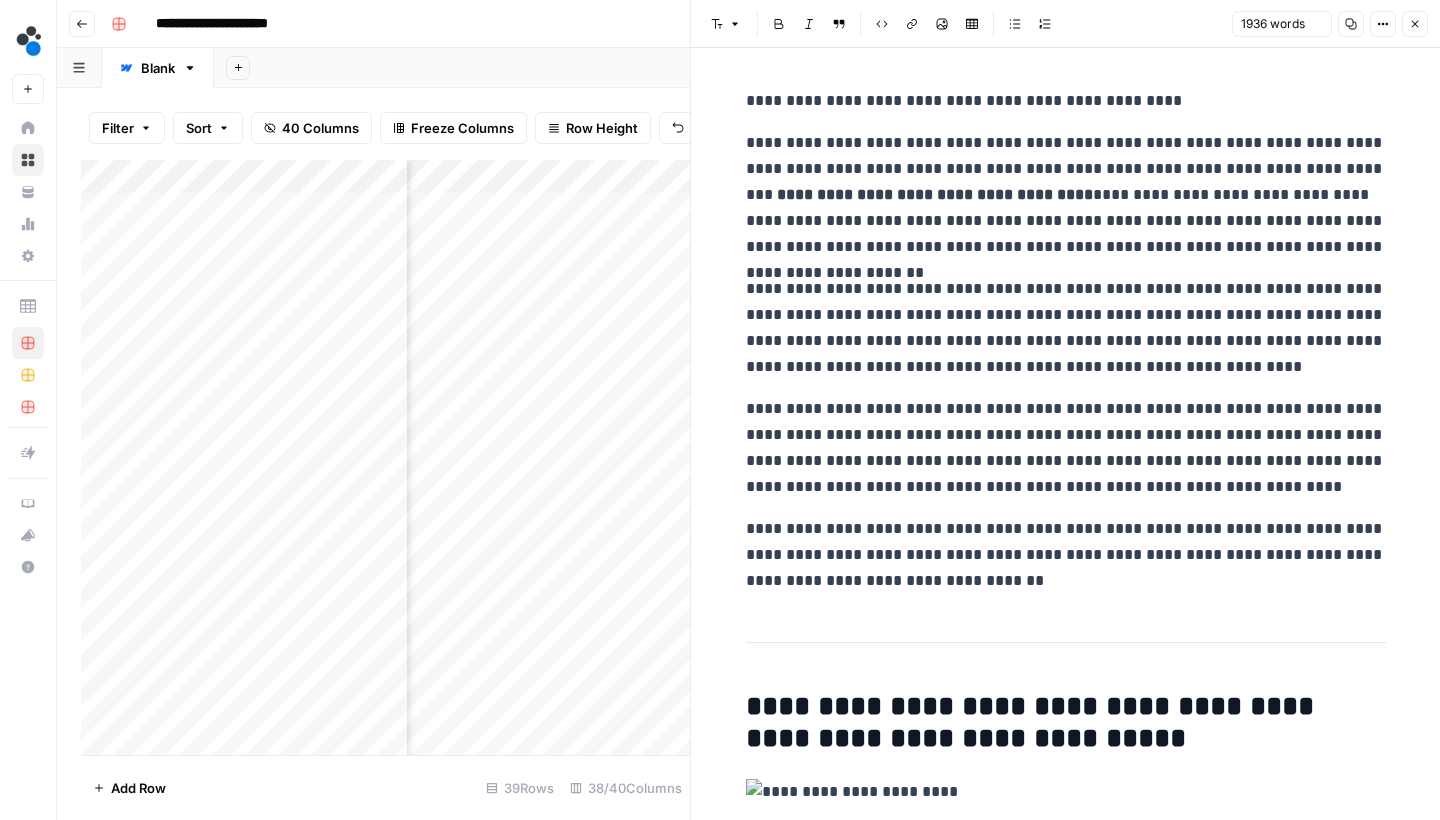 scroll, scrollTop: 9762, scrollLeft: 0, axis: vertical 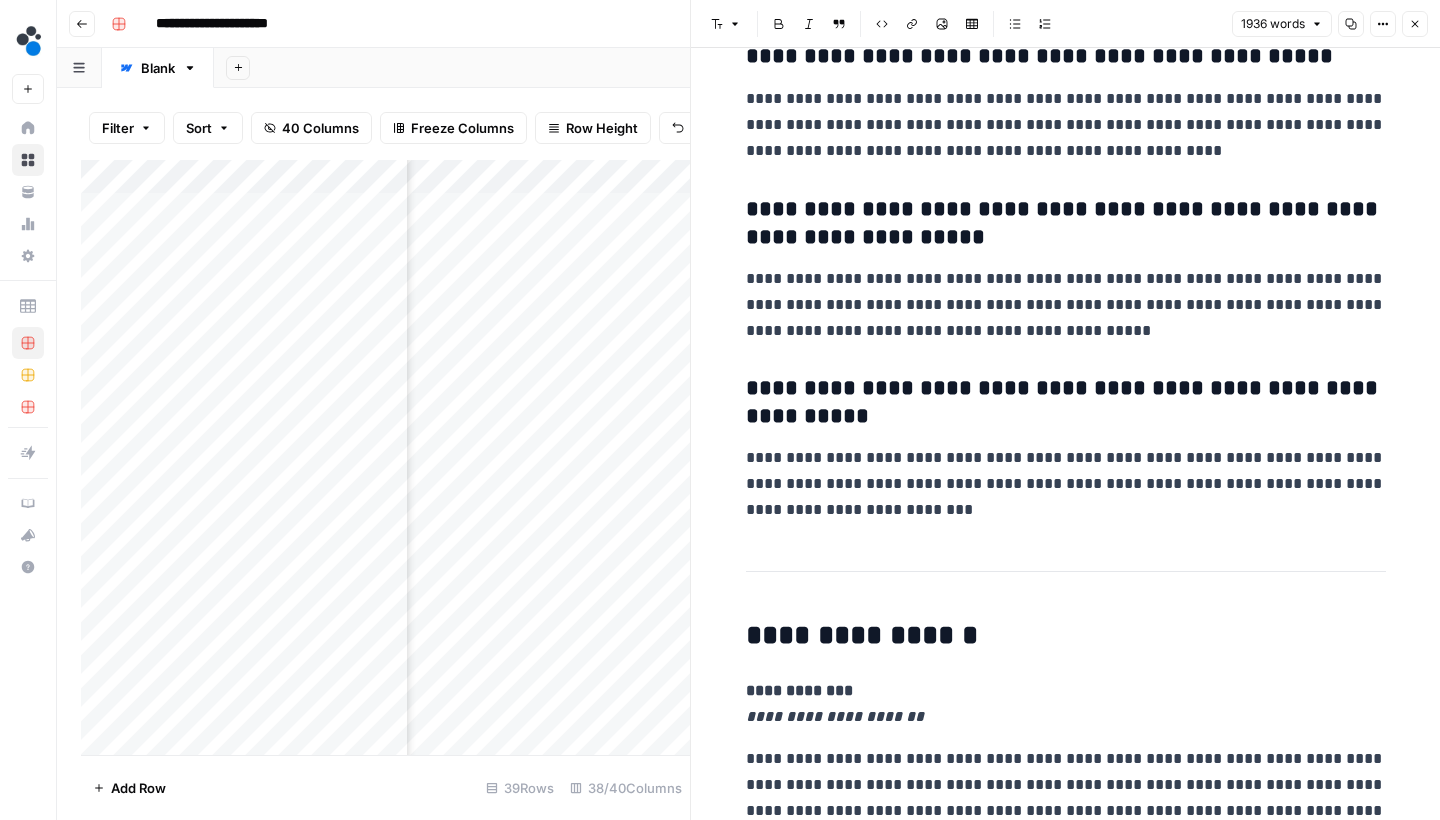 click 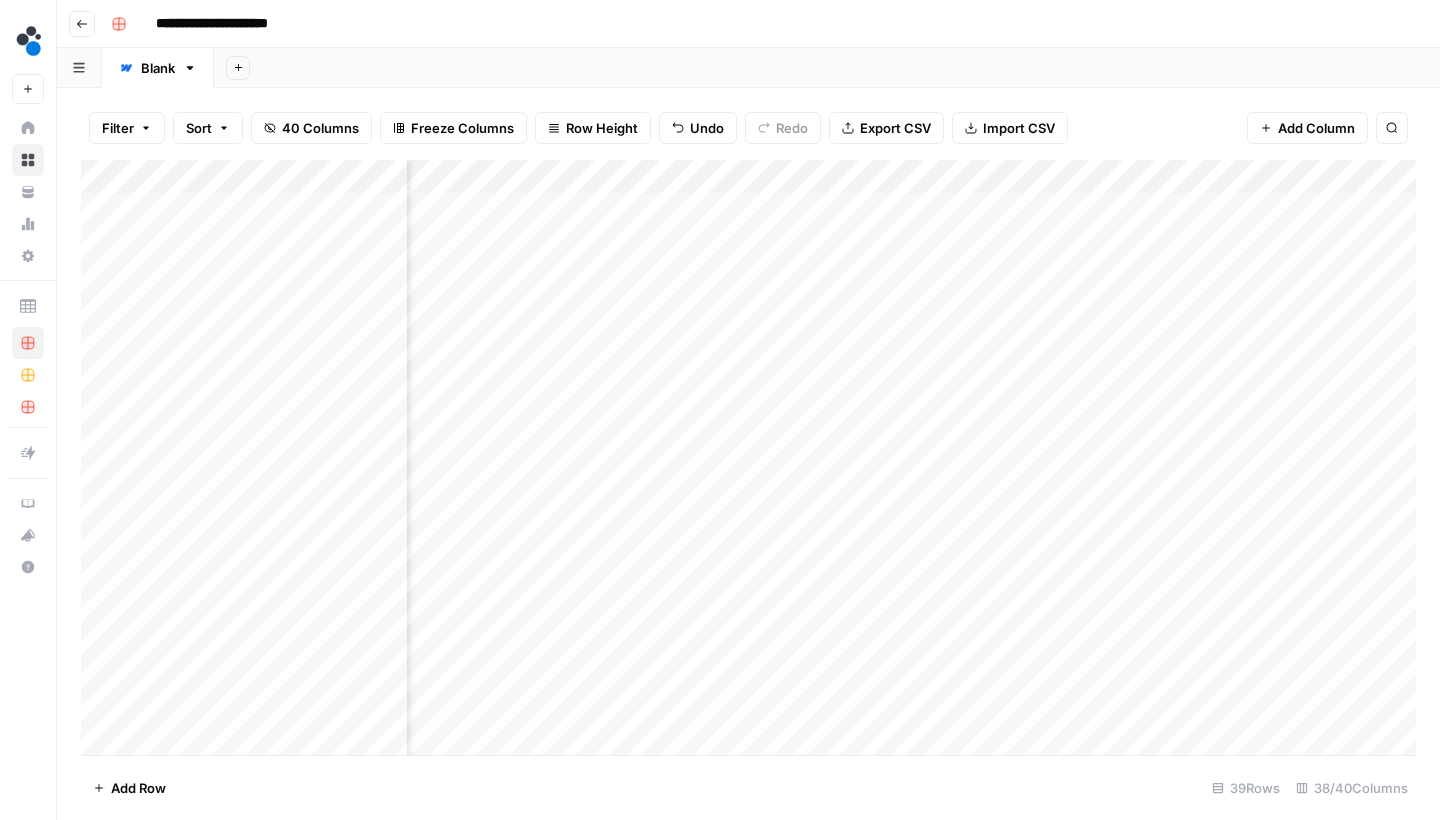 scroll, scrollTop: 0, scrollLeft: 4392, axis: horizontal 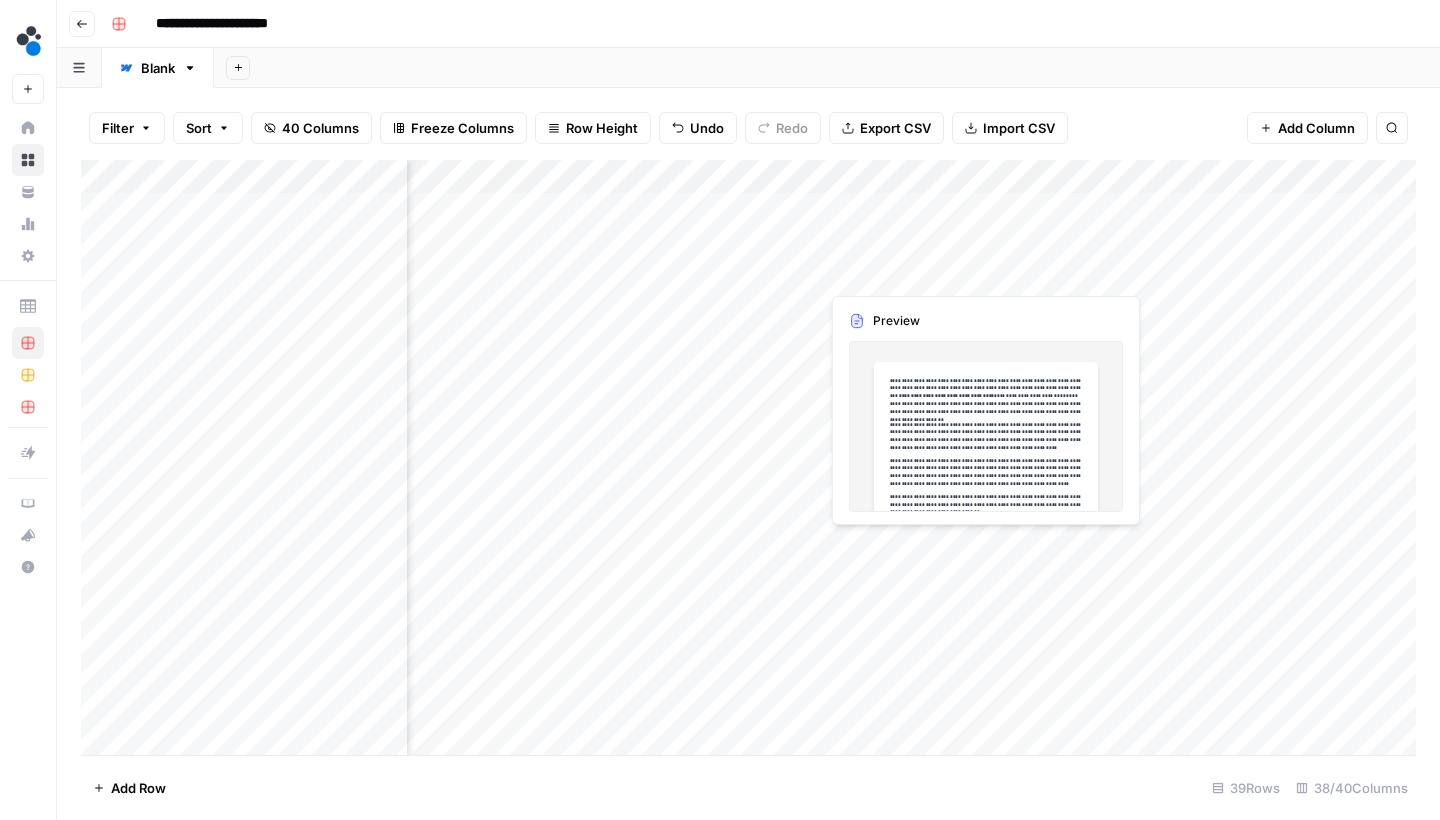 click on "Add Column" at bounding box center [748, 460] 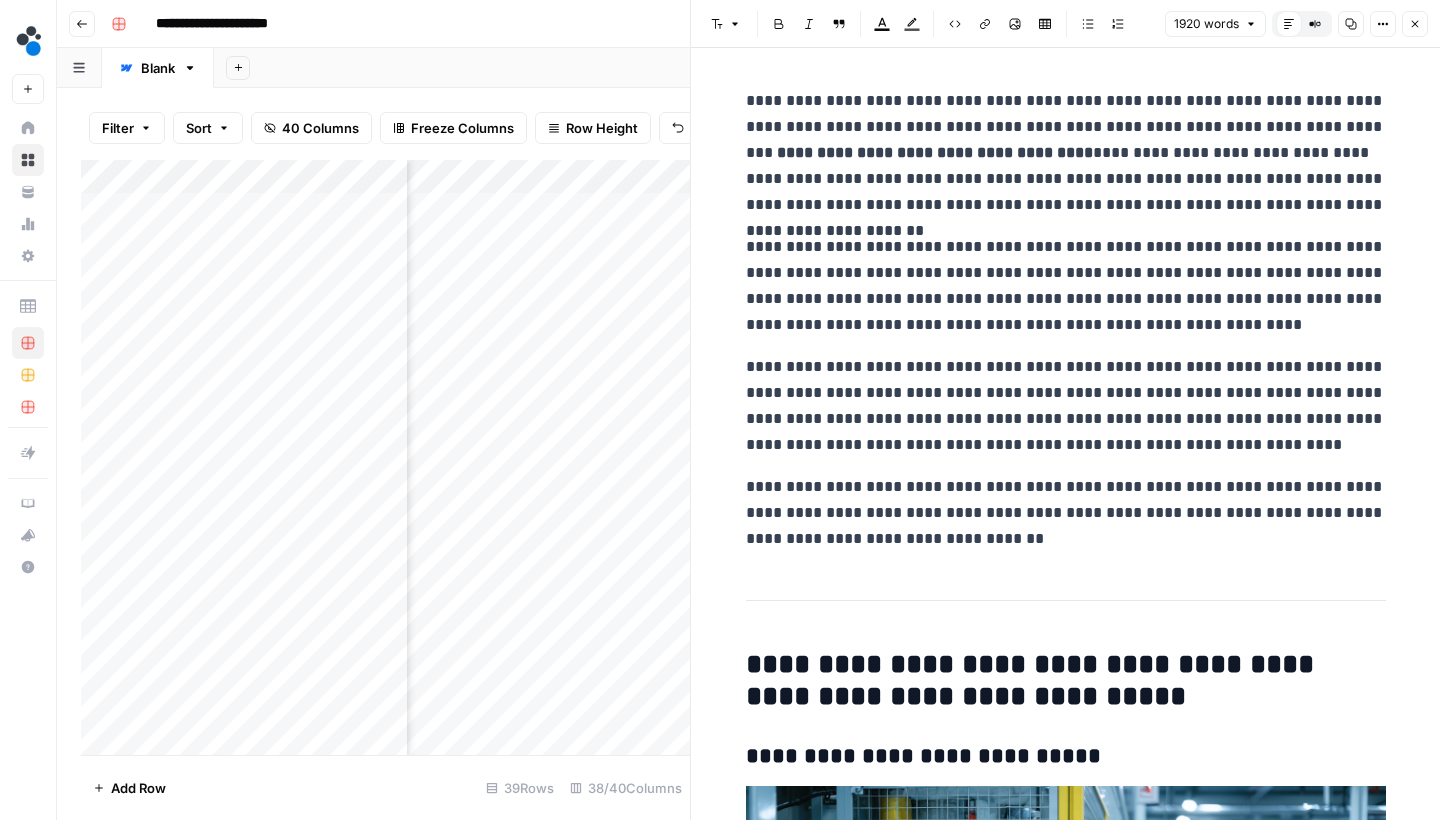 click on "**********" at bounding box center (1066, 153) 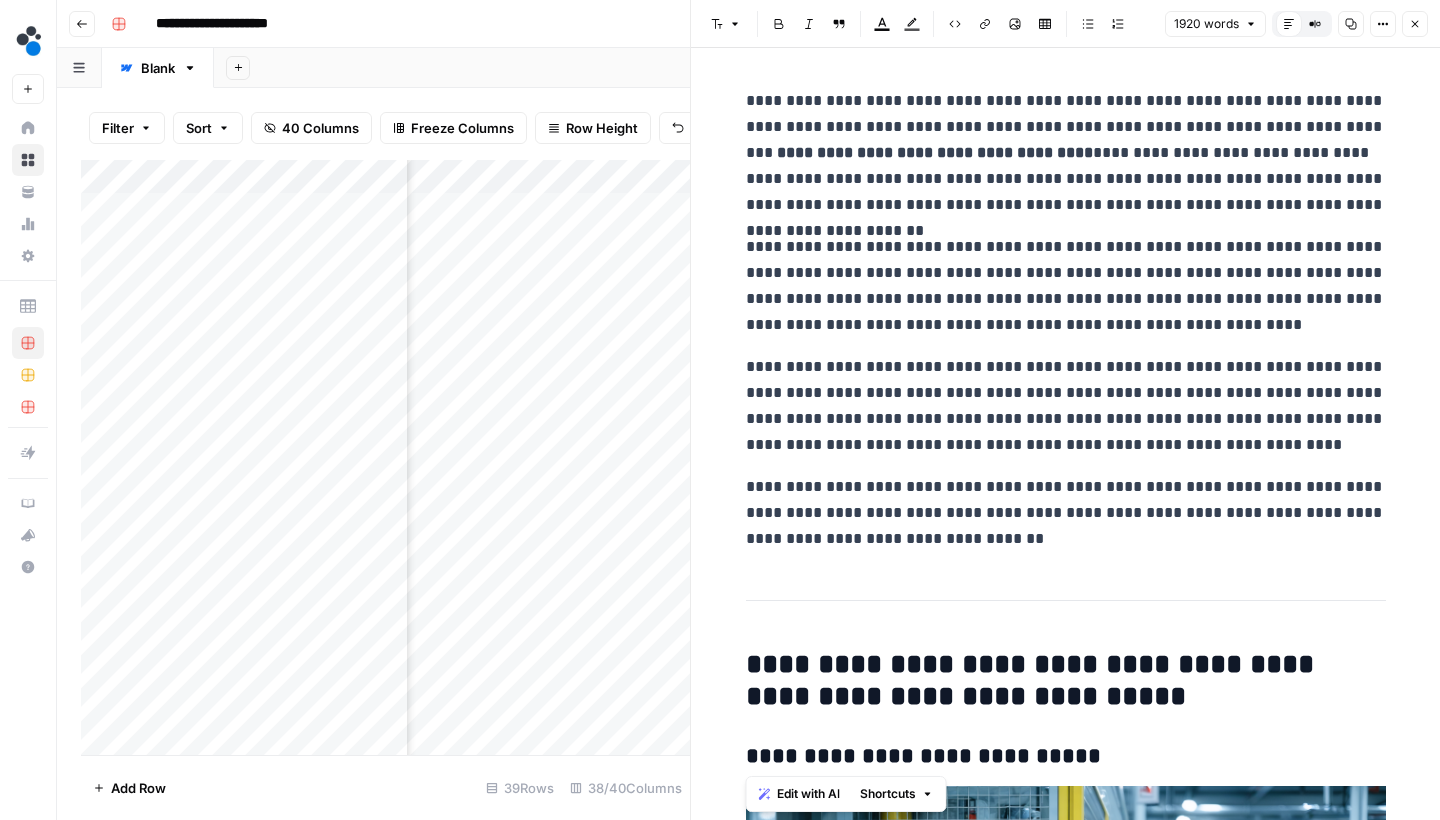 copy on "**********" 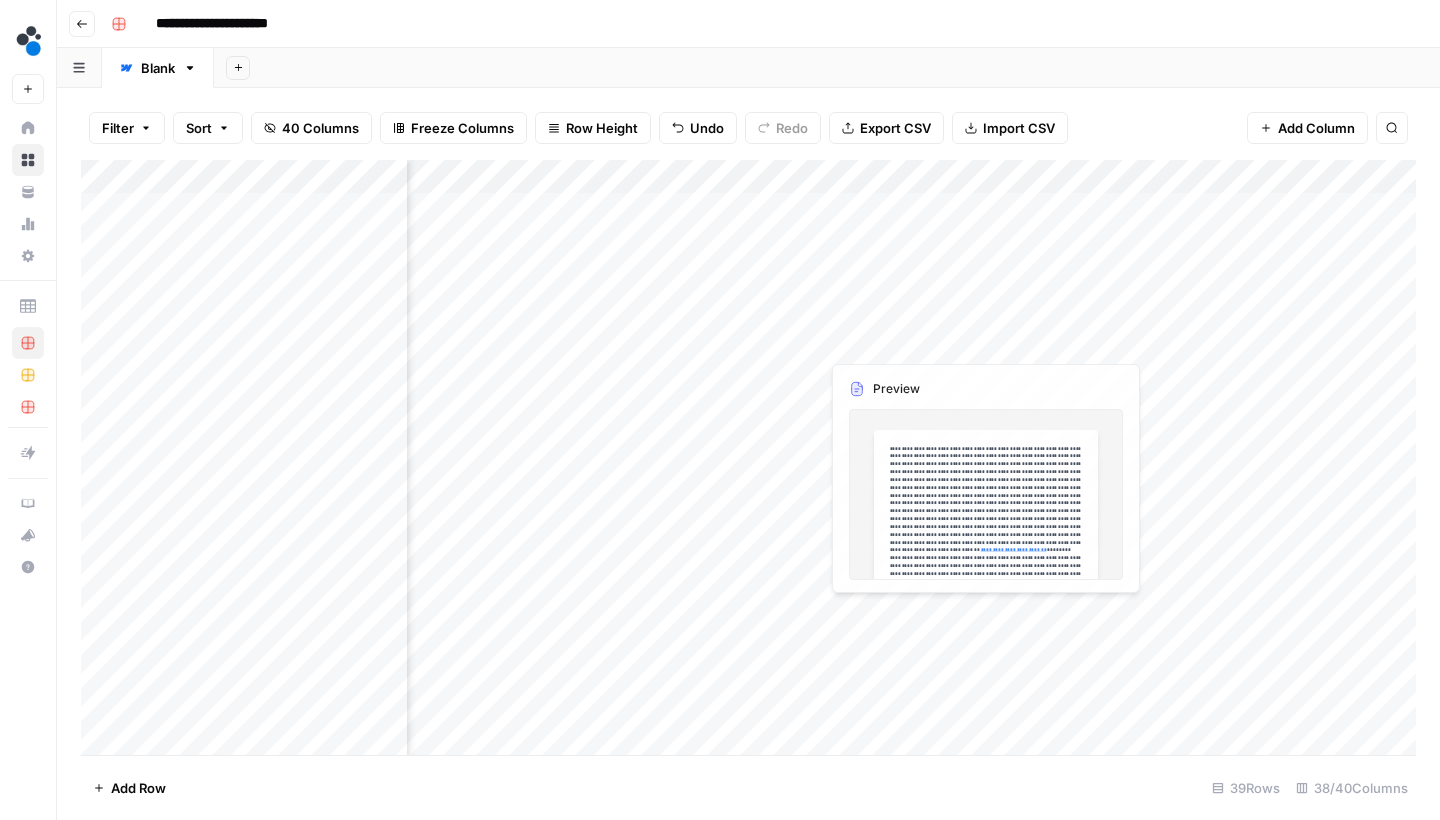 click on "Add Column" at bounding box center (748, 460) 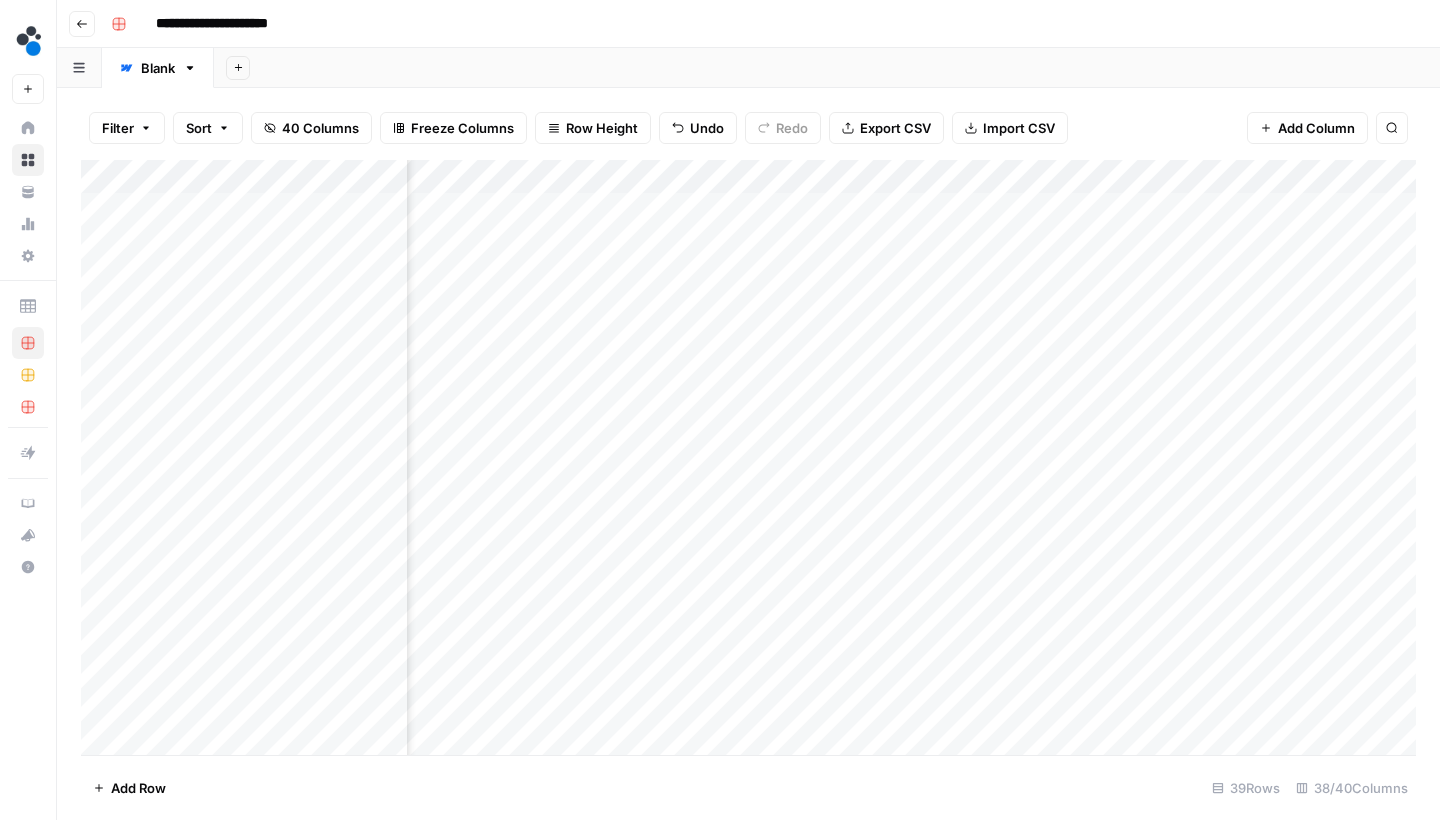 click on "Add Column" at bounding box center [748, 460] 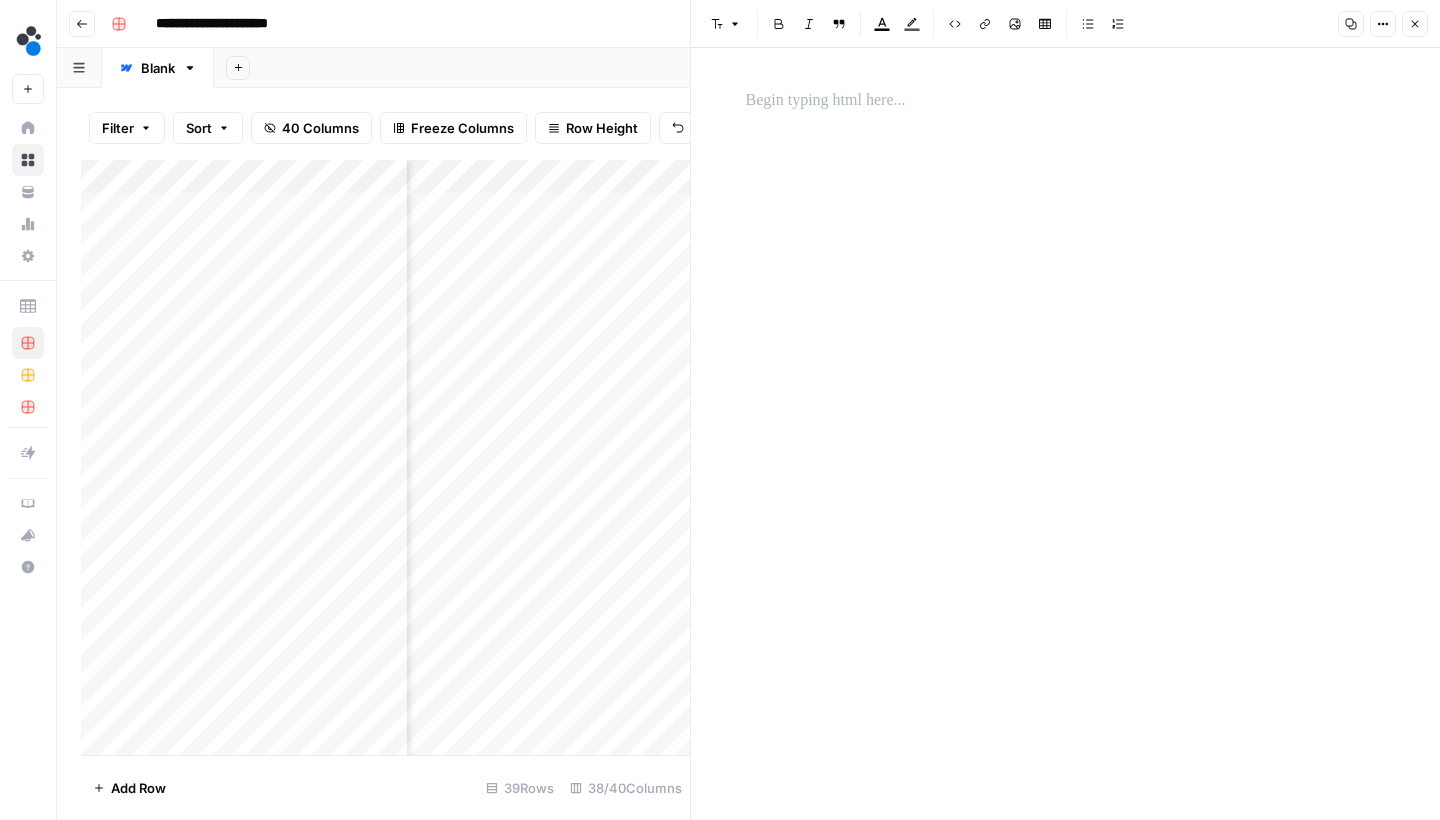 click at bounding box center [1066, 101] 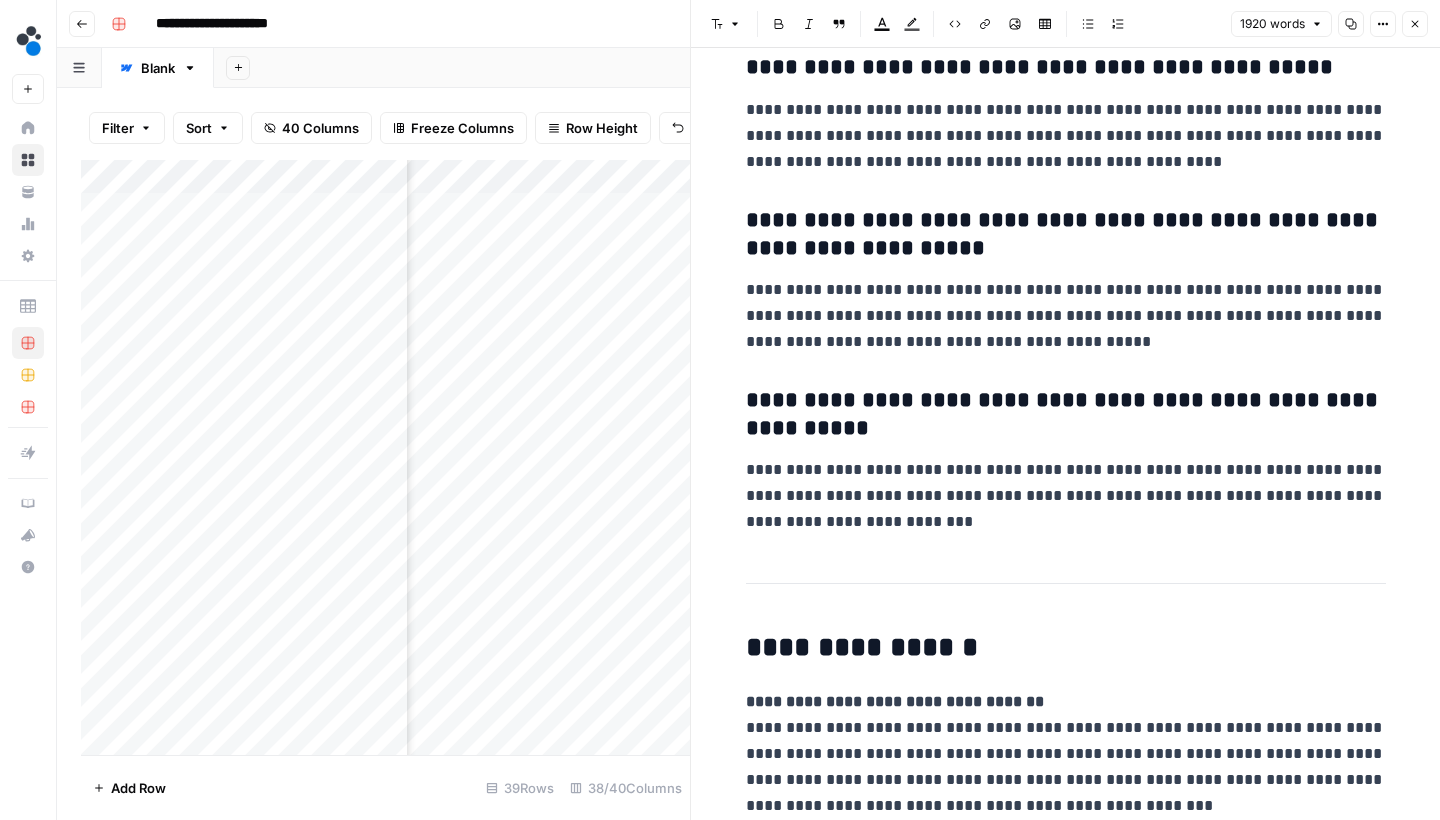 scroll, scrollTop: 8433, scrollLeft: 0, axis: vertical 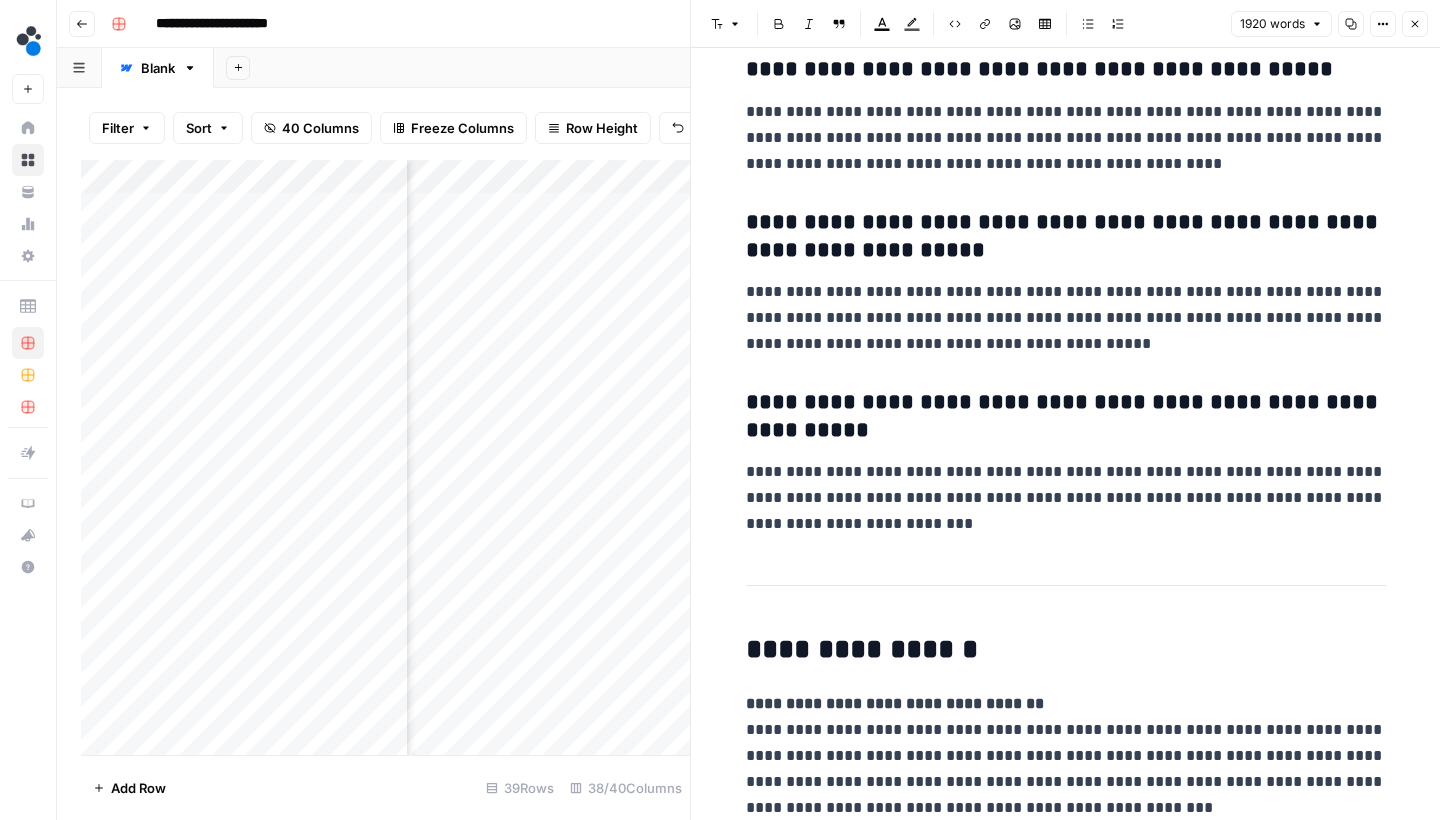 click on "Close" at bounding box center (1415, 24) 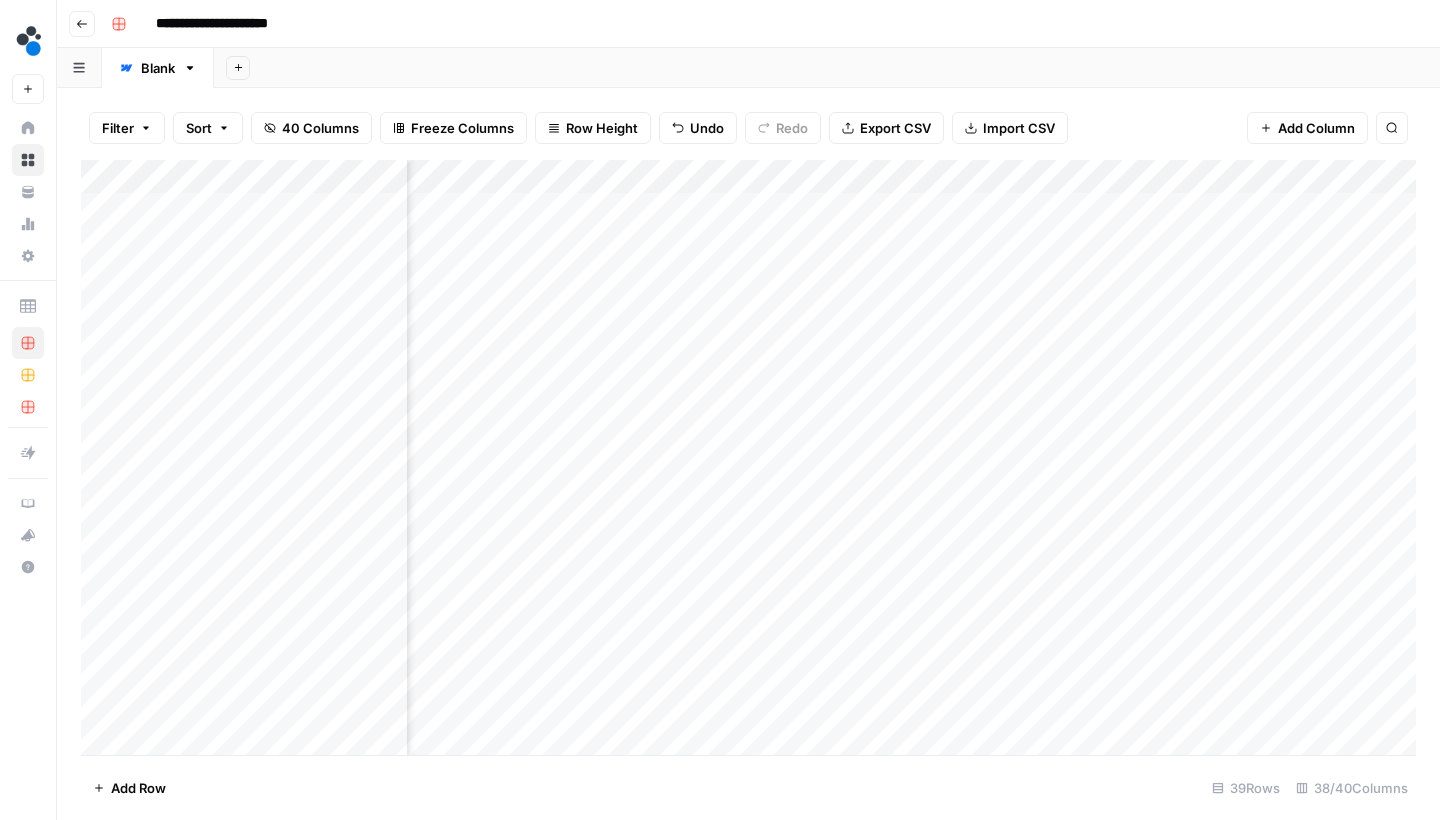 scroll, scrollTop: 0, scrollLeft: 4667, axis: horizontal 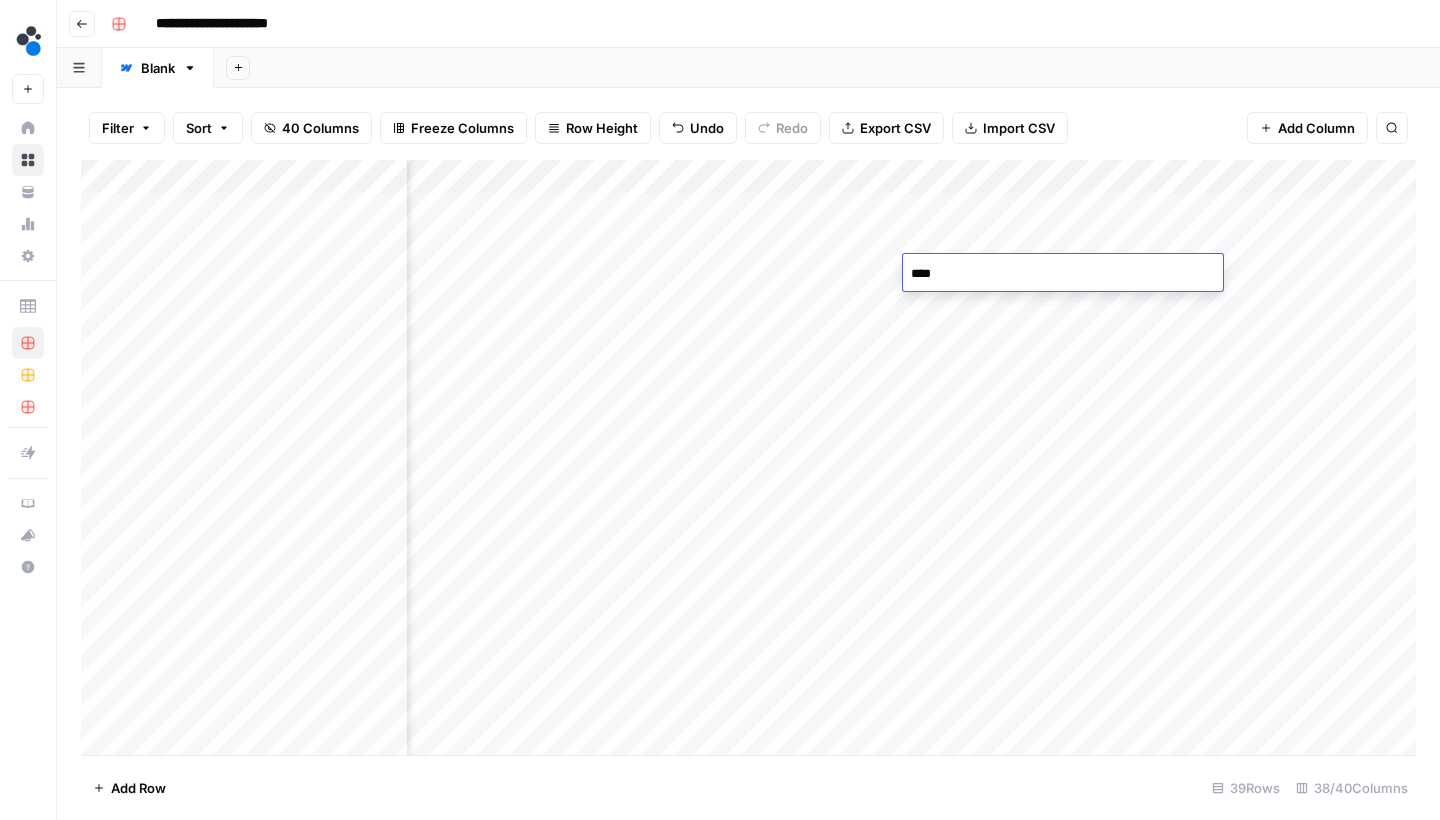 click on "Add Column" at bounding box center (748, 460) 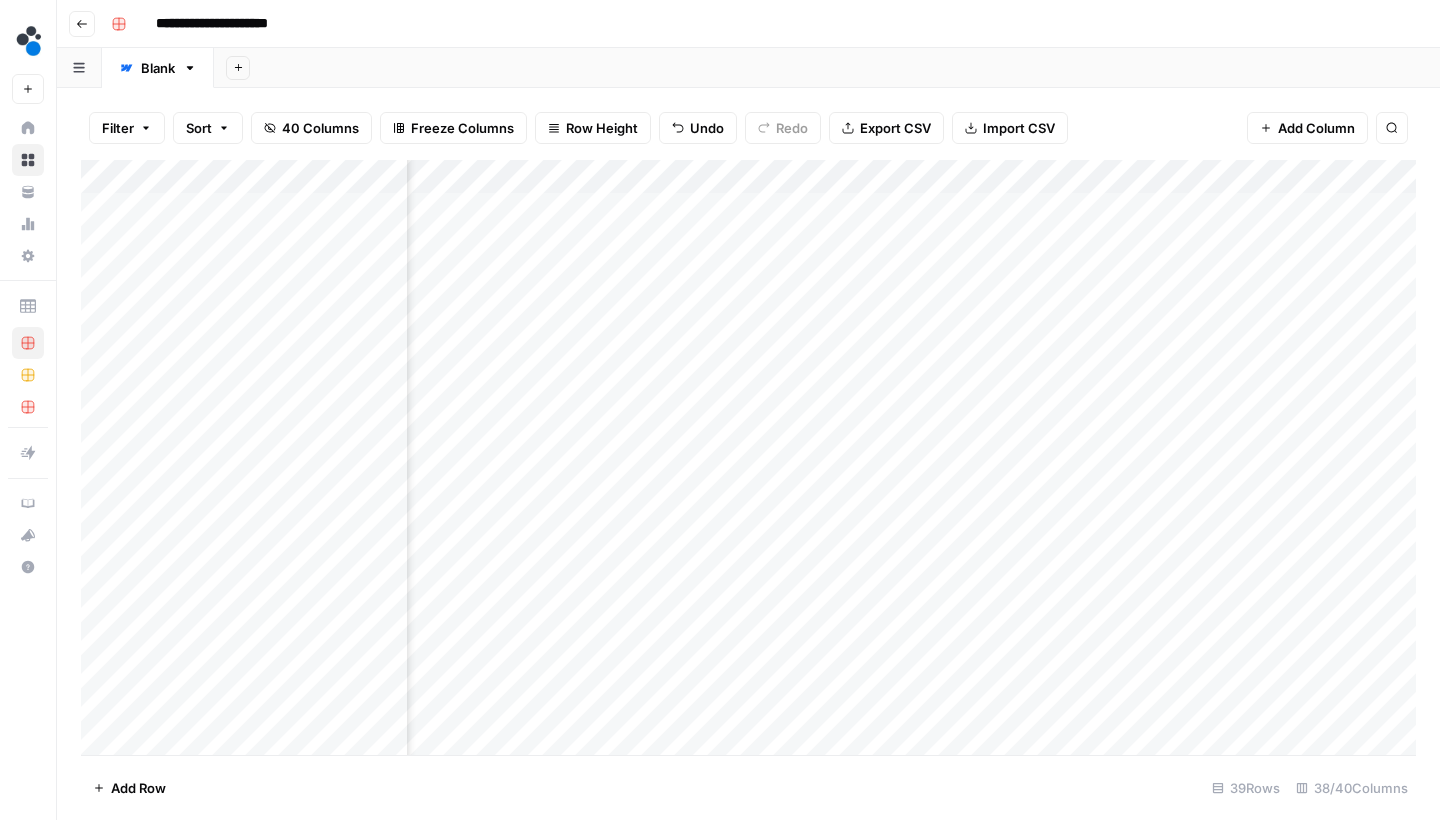 click on "Add Column" at bounding box center [748, 460] 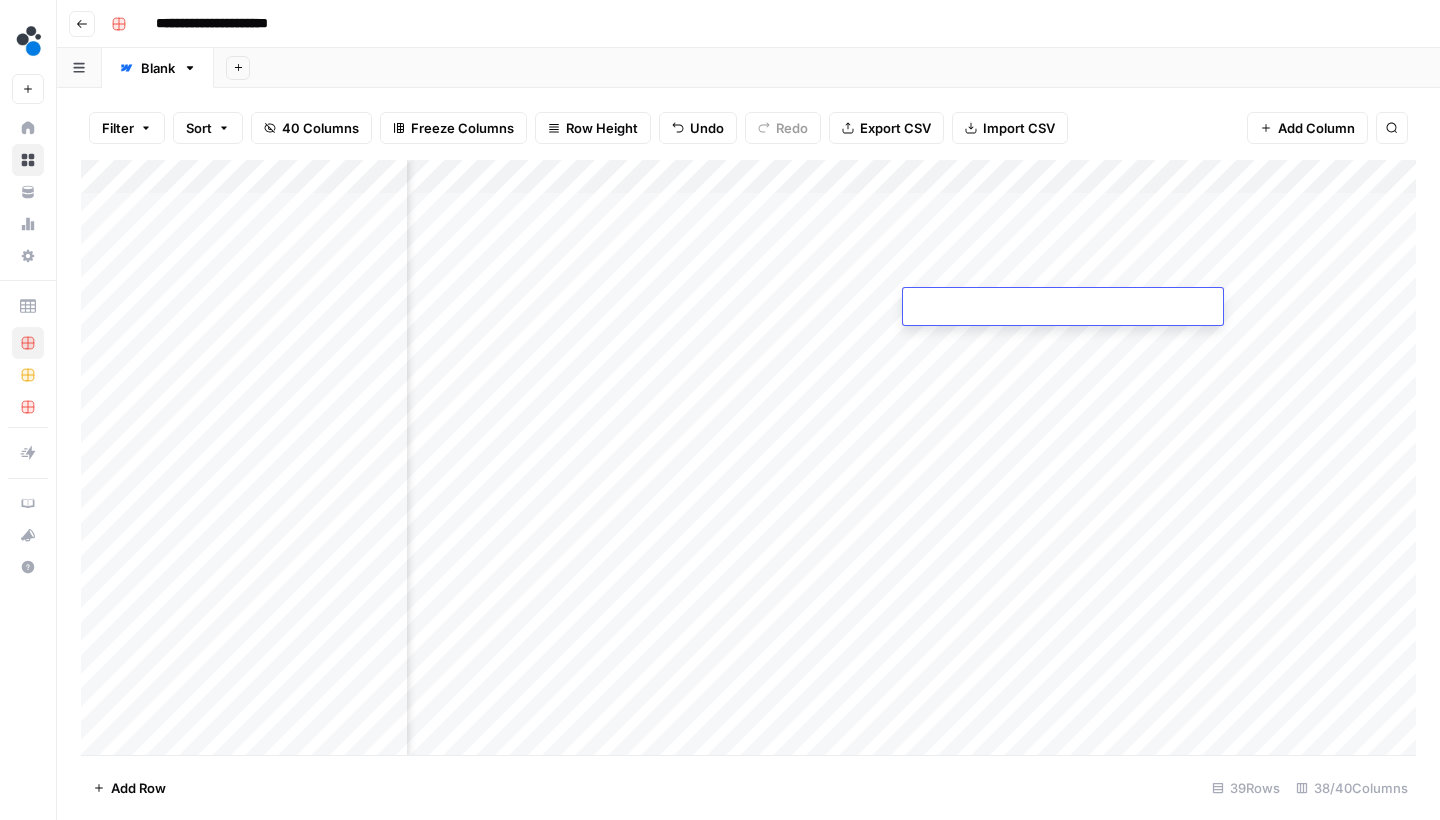 type on "****" 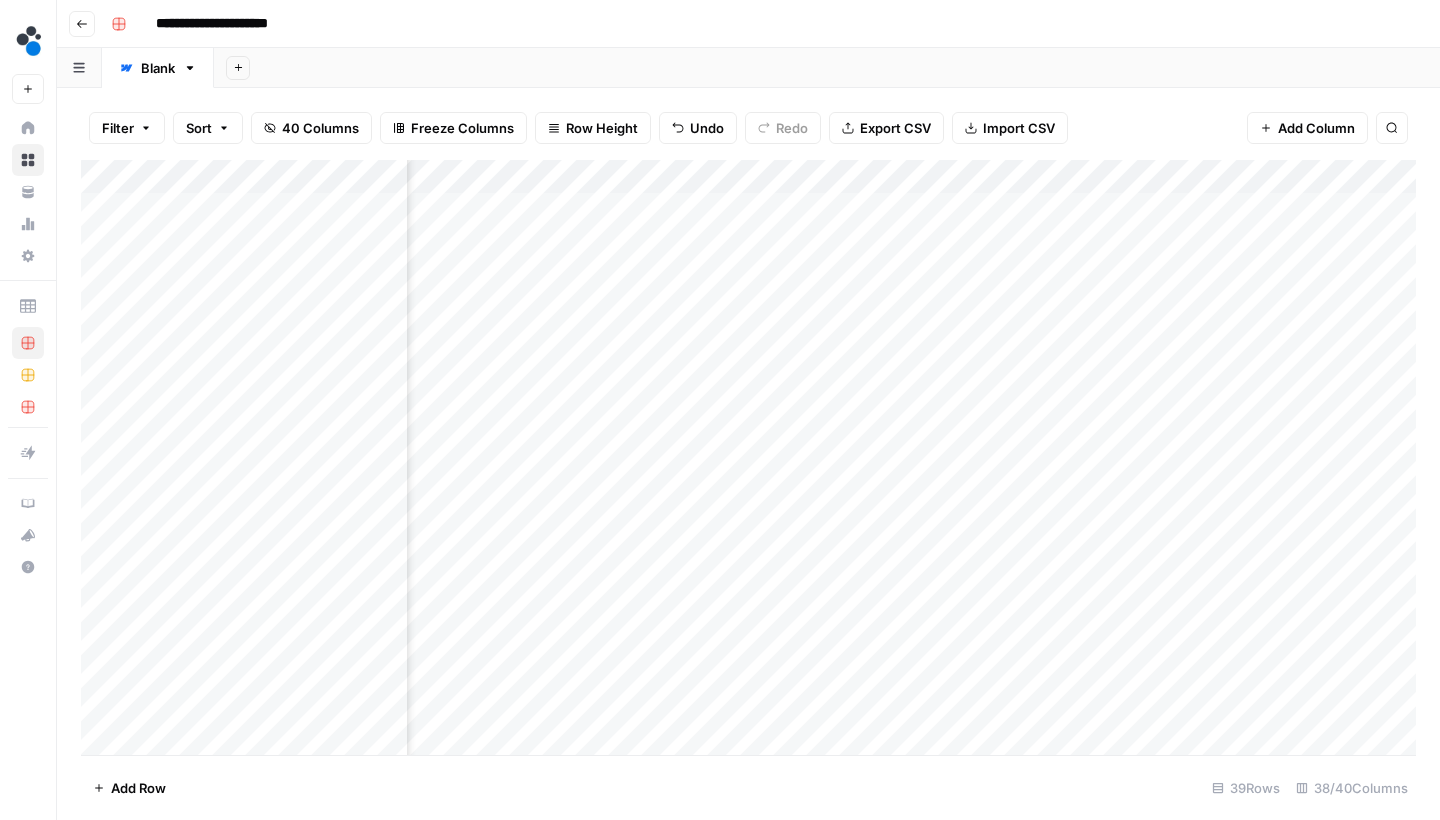 scroll, scrollTop: 0, scrollLeft: 5183, axis: horizontal 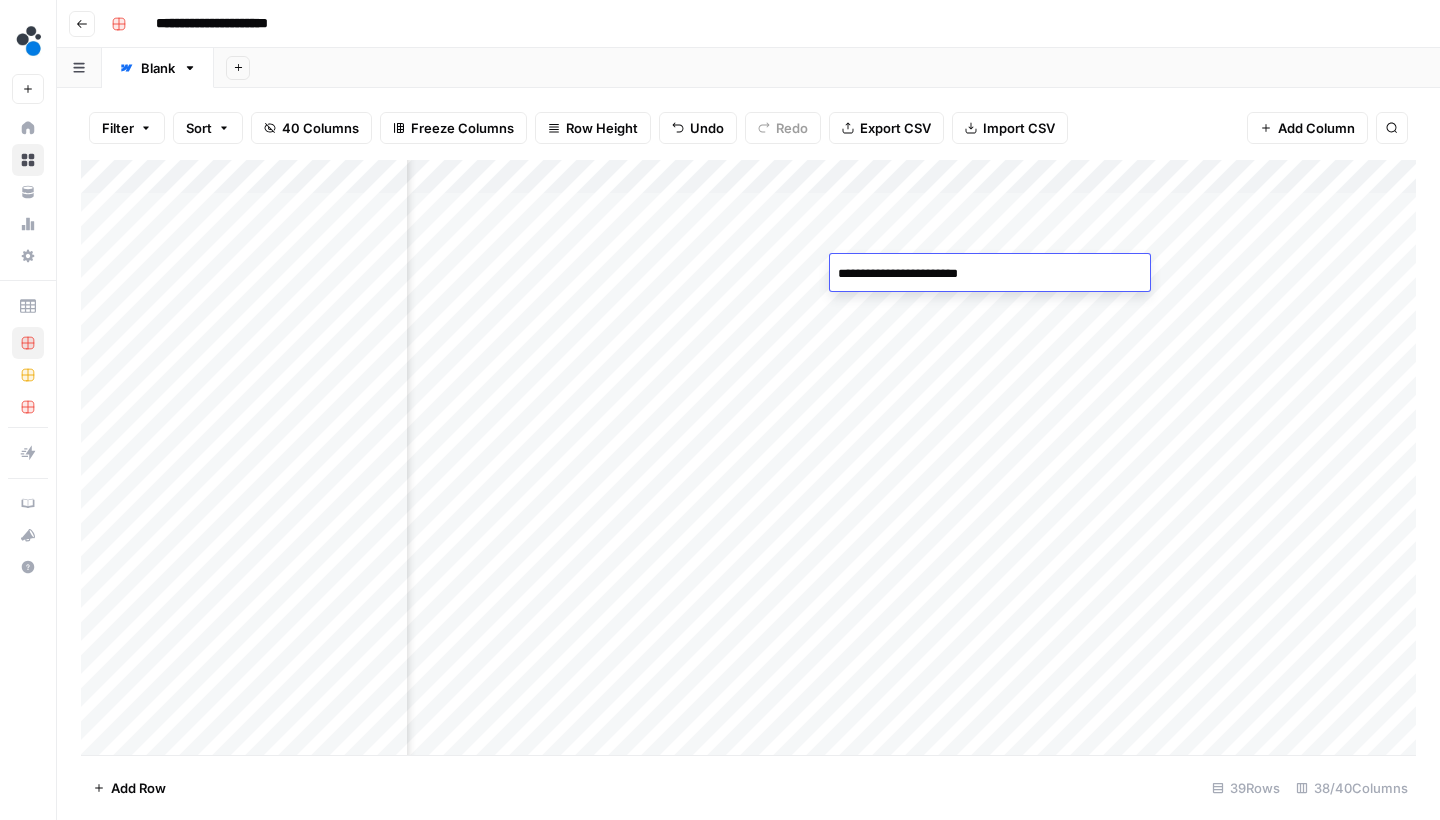 click on "Add Column" at bounding box center (748, 460) 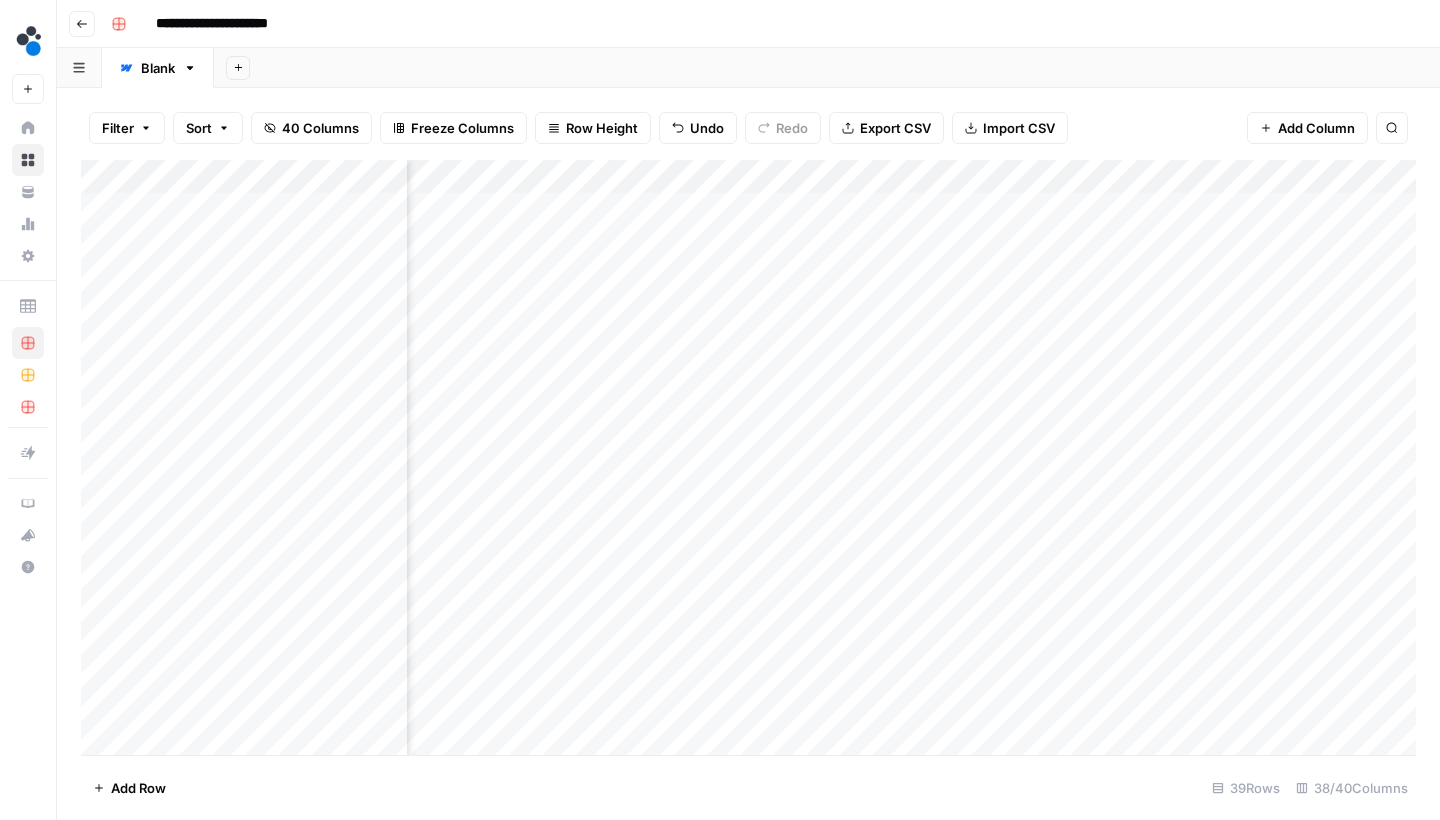 click on "Add Column" at bounding box center [748, 460] 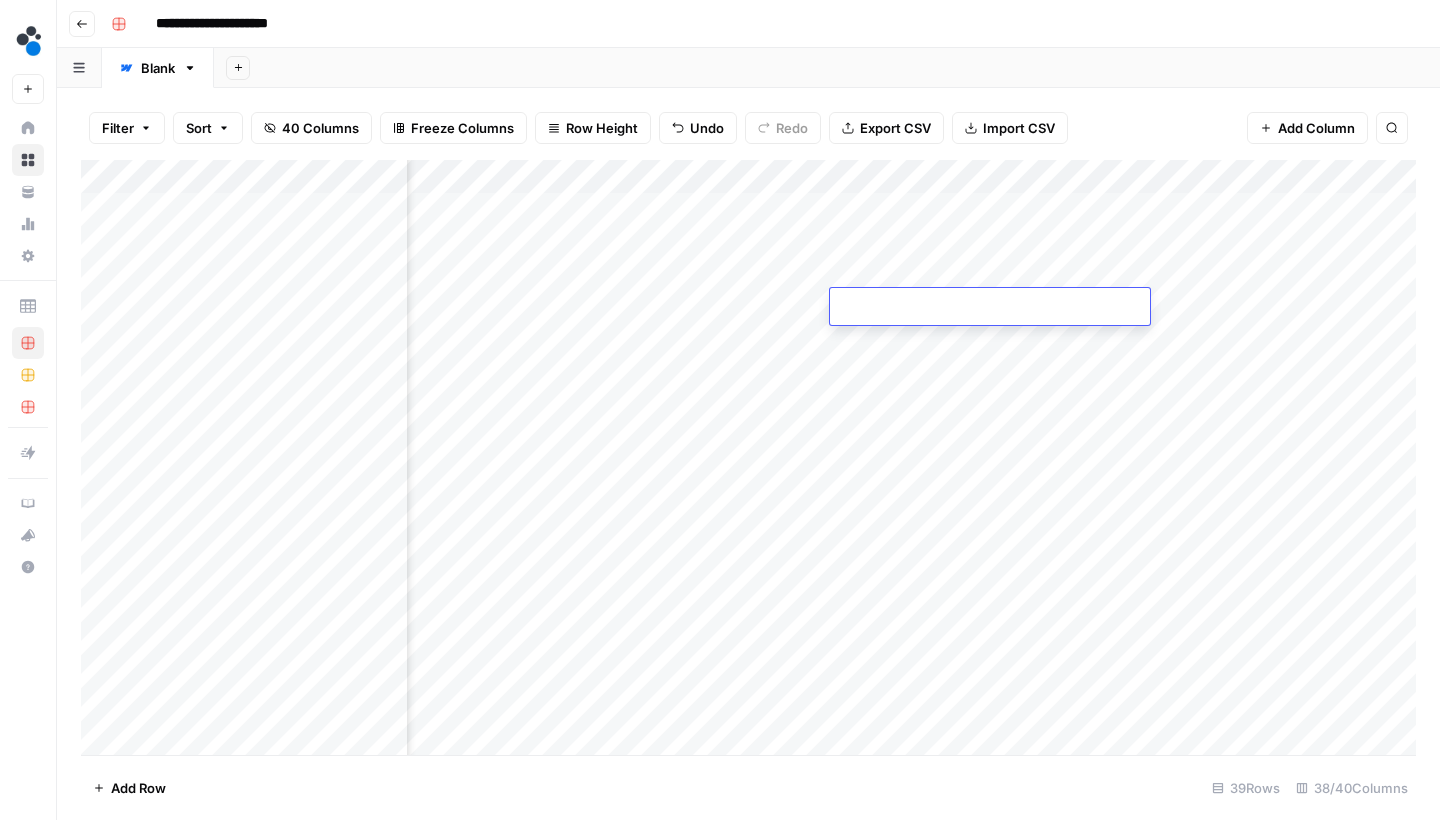 type on "**********" 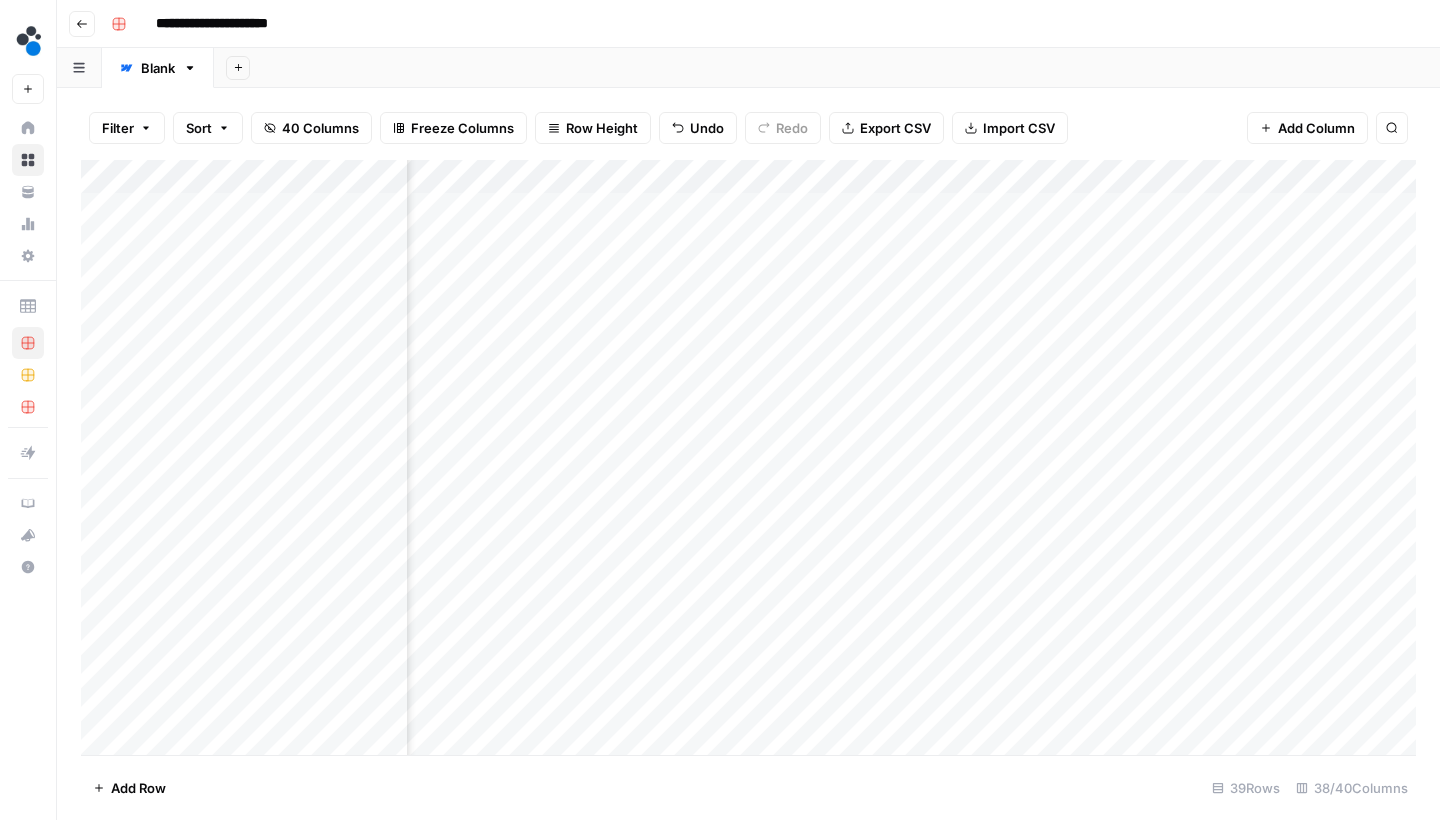 click on "Add Column" at bounding box center (748, 460) 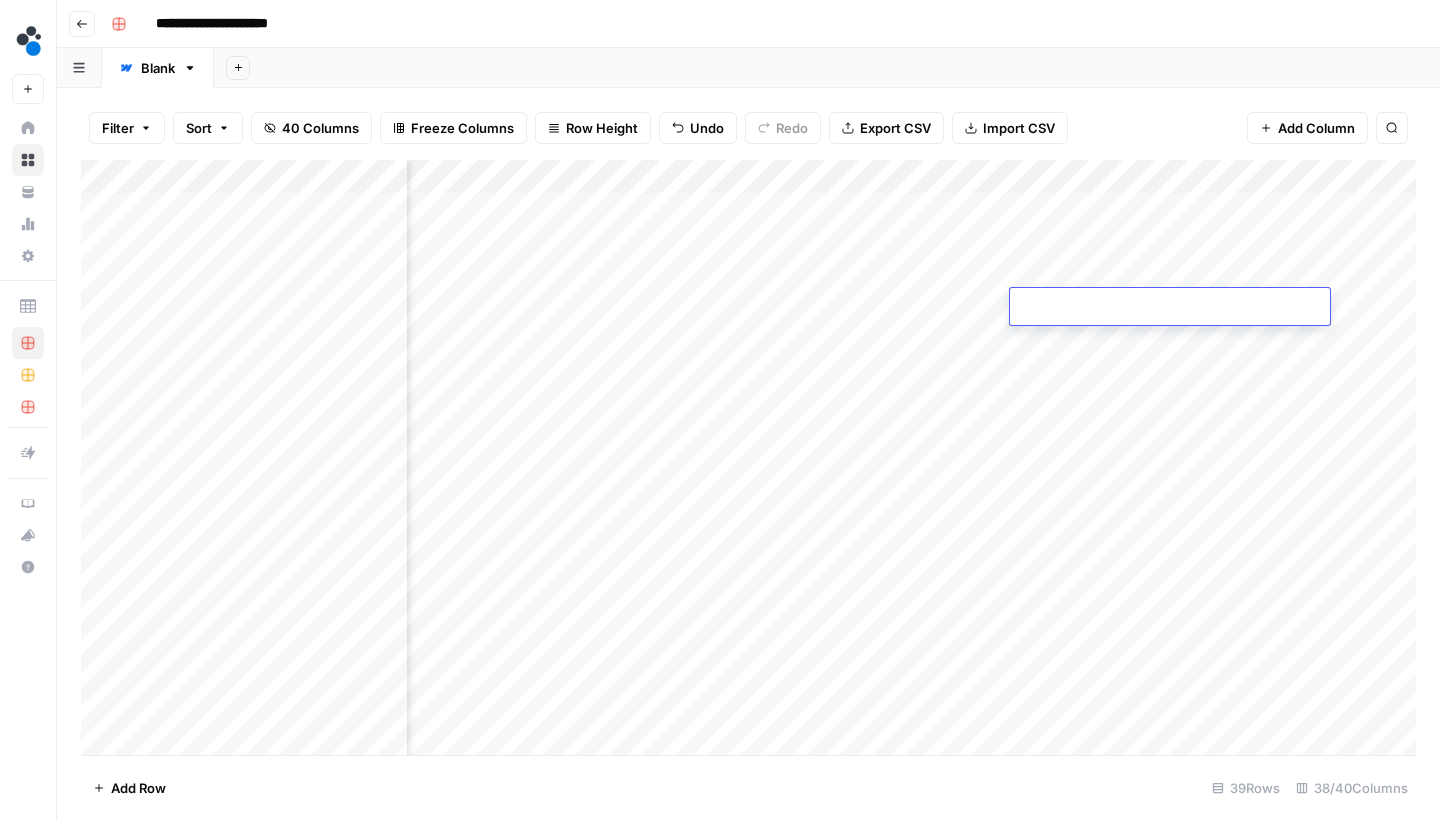type on "********" 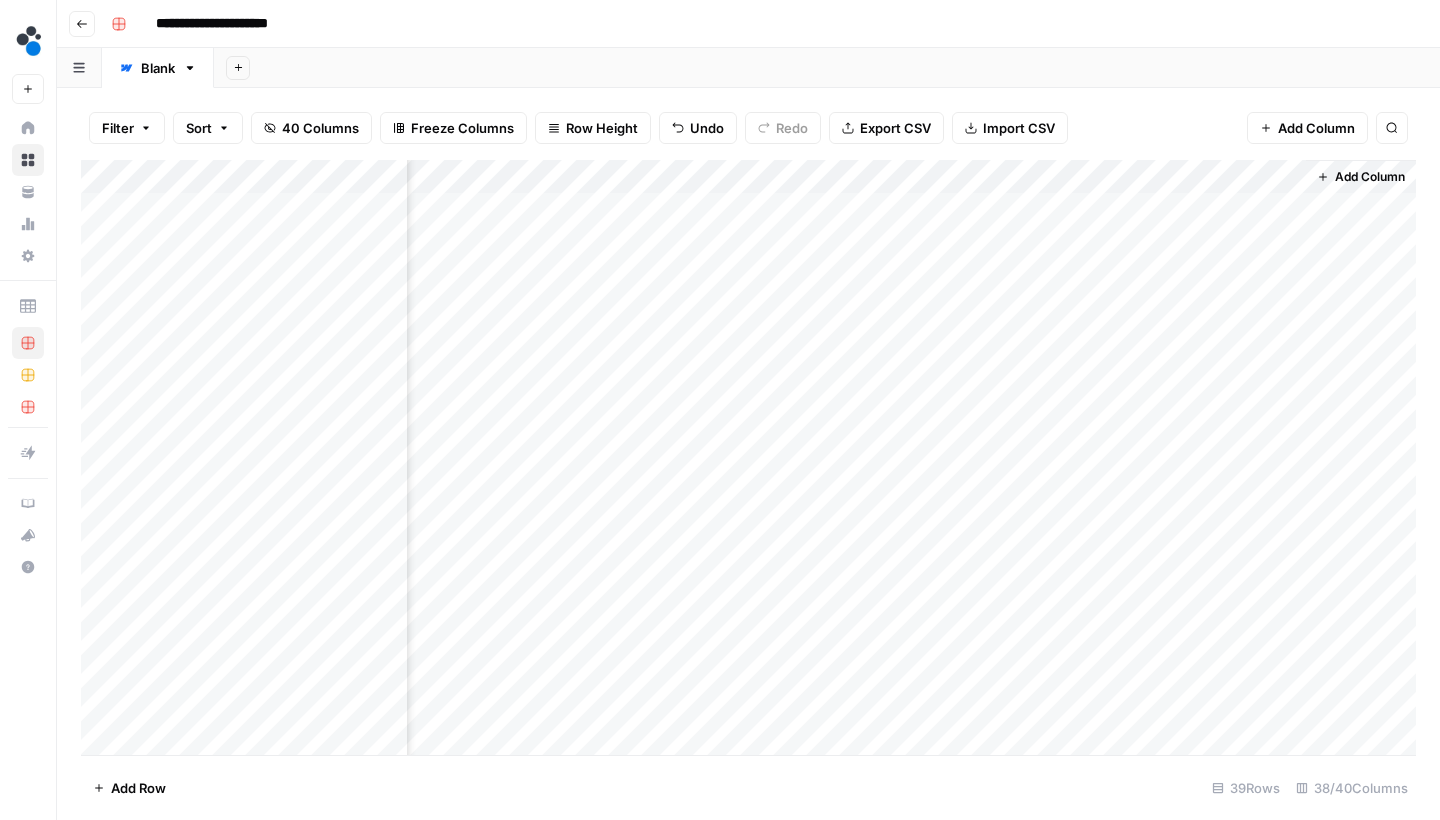 scroll, scrollTop: 0, scrollLeft: 5610, axis: horizontal 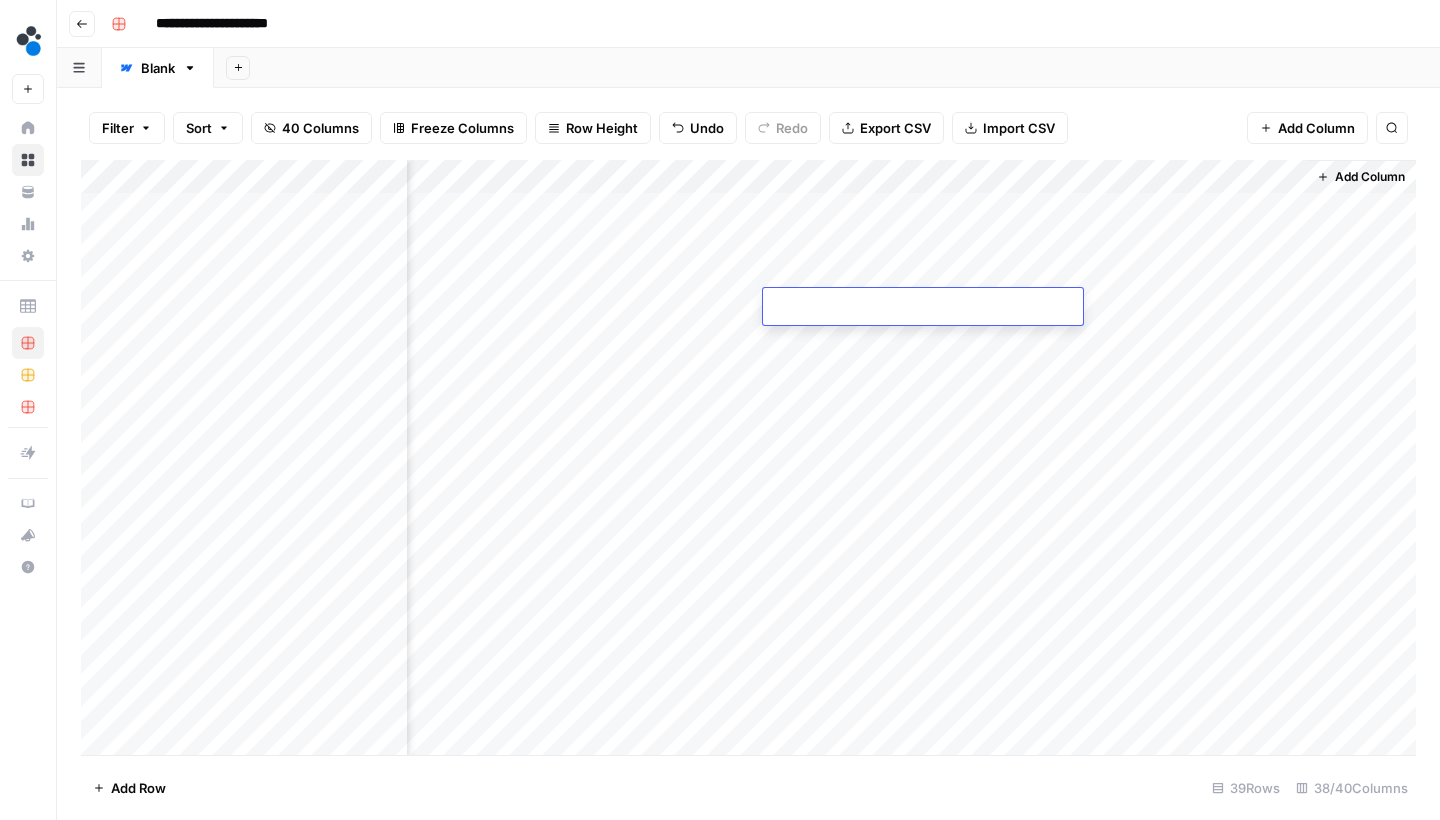 type on "*" 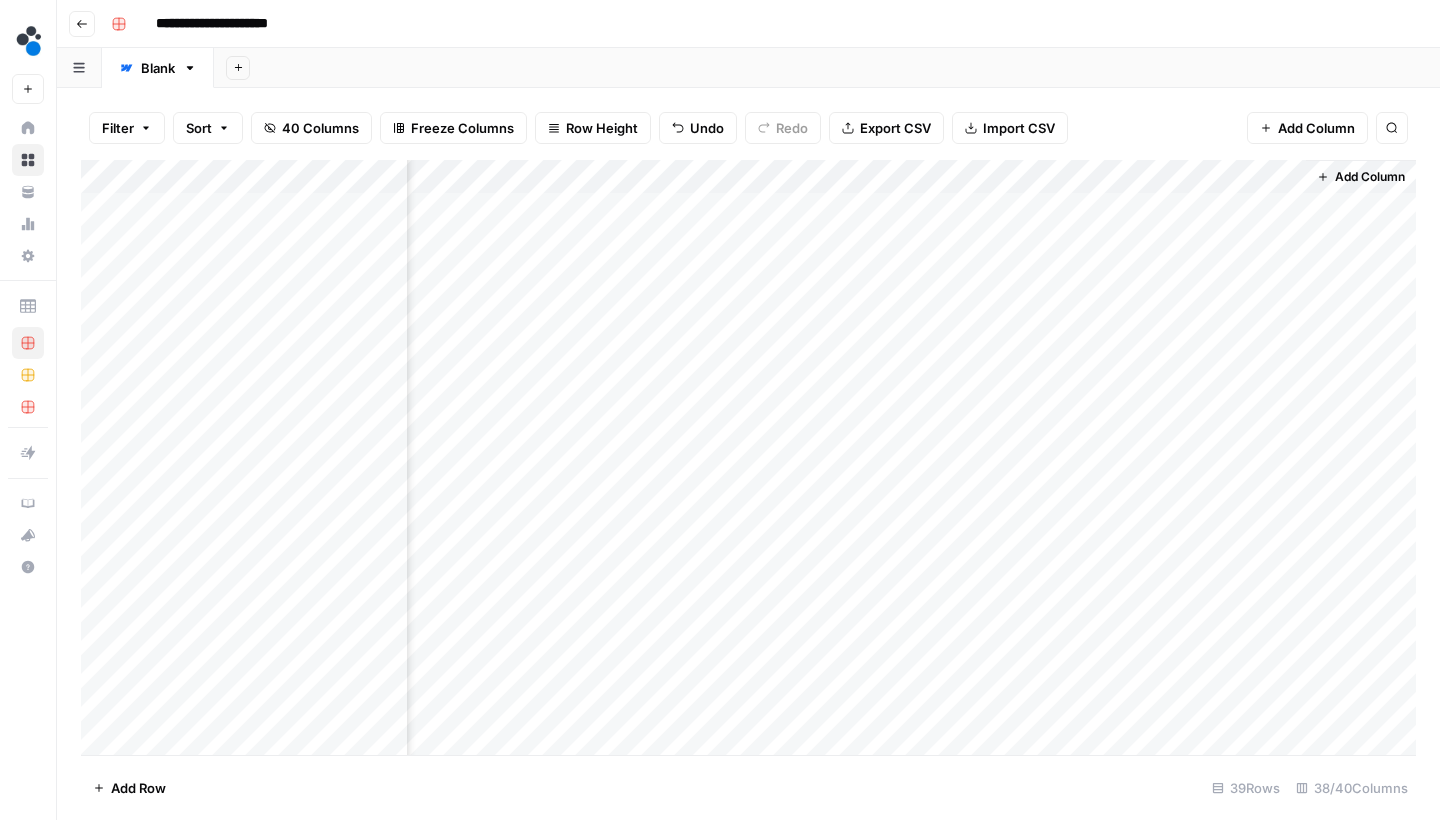 click on "Add Column" at bounding box center (748, 460) 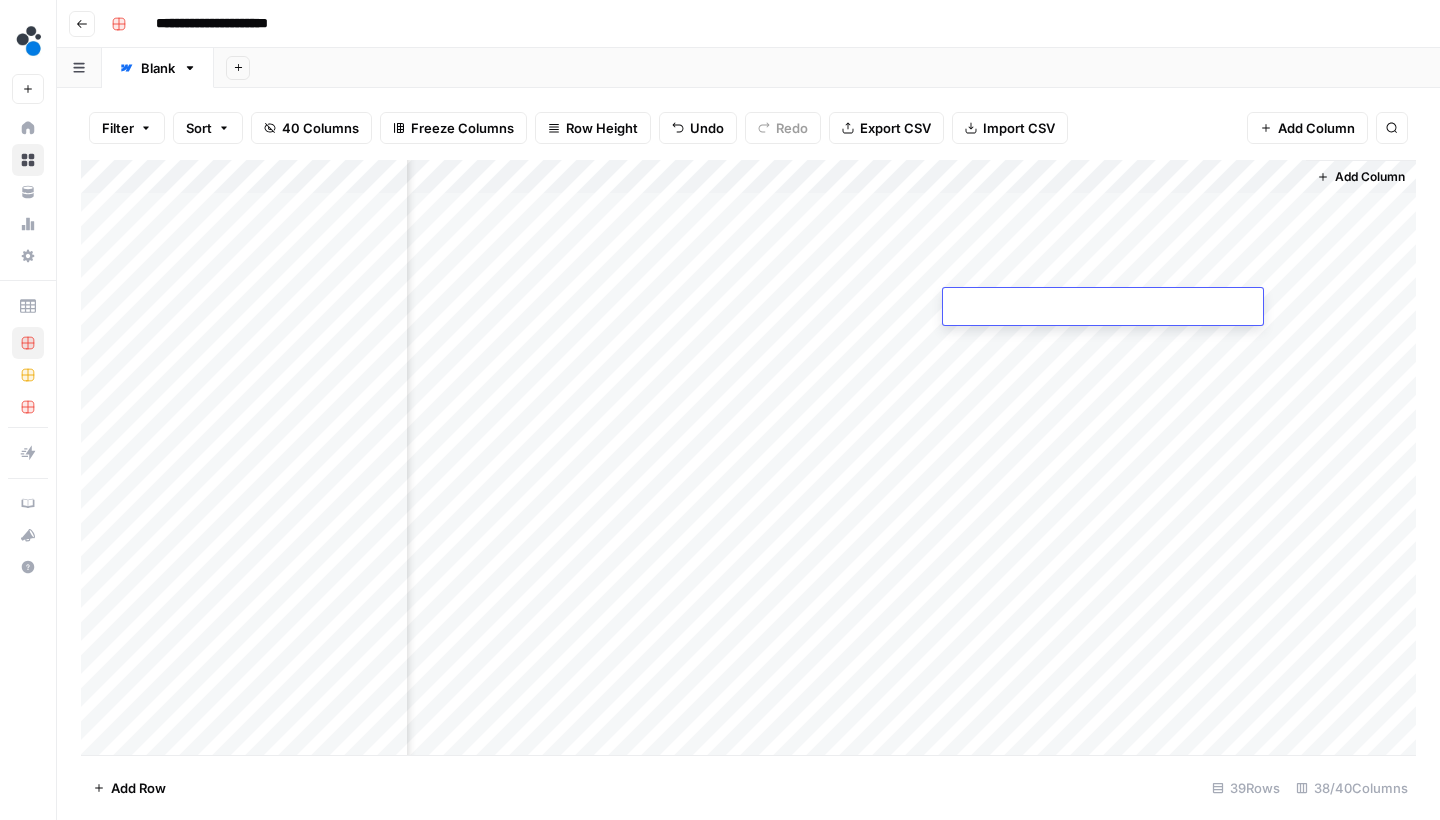 click at bounding box center (1103, 308) 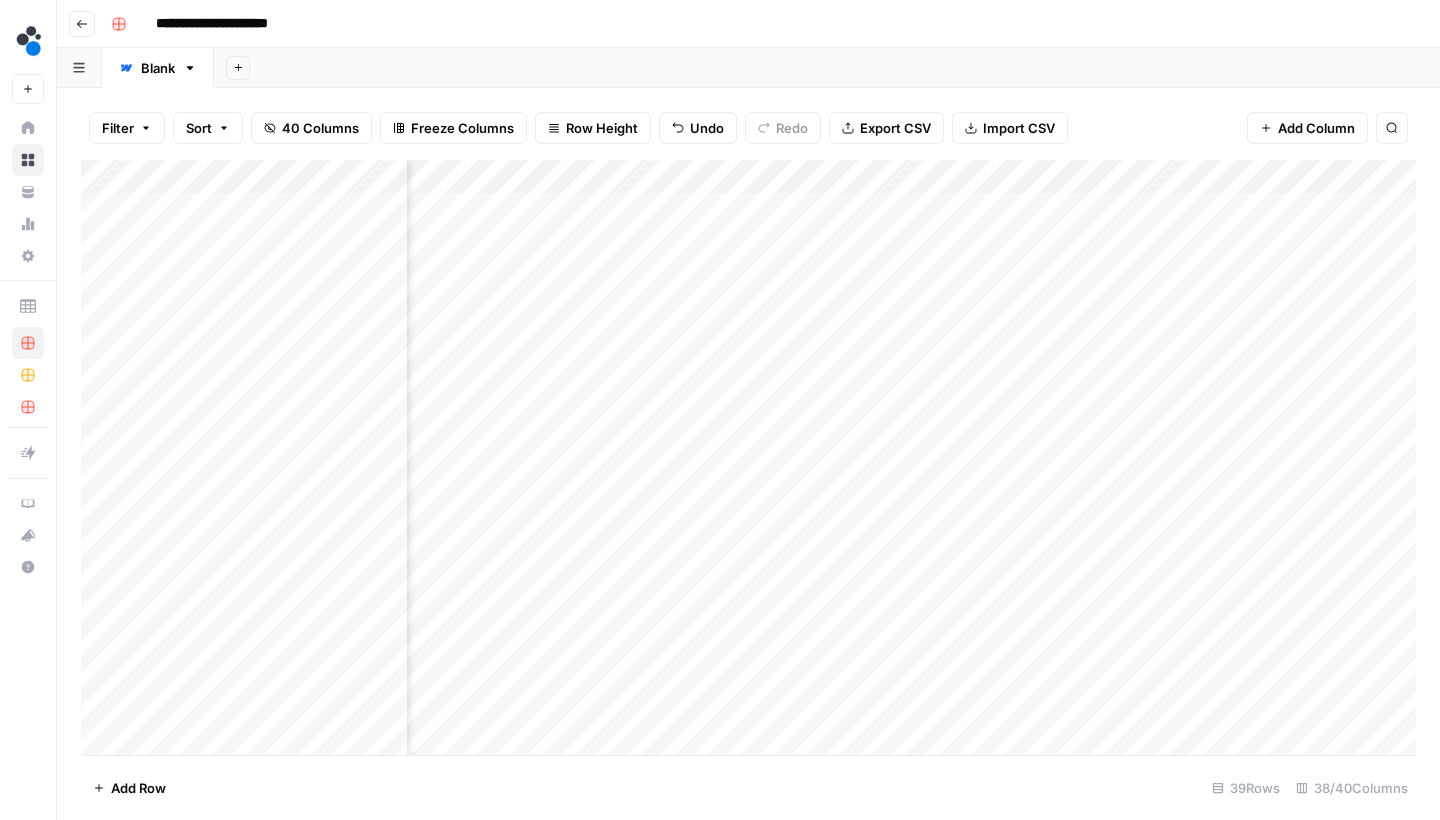 scroll, scrollTop: 1, scrollLeft: 4879, axis: both 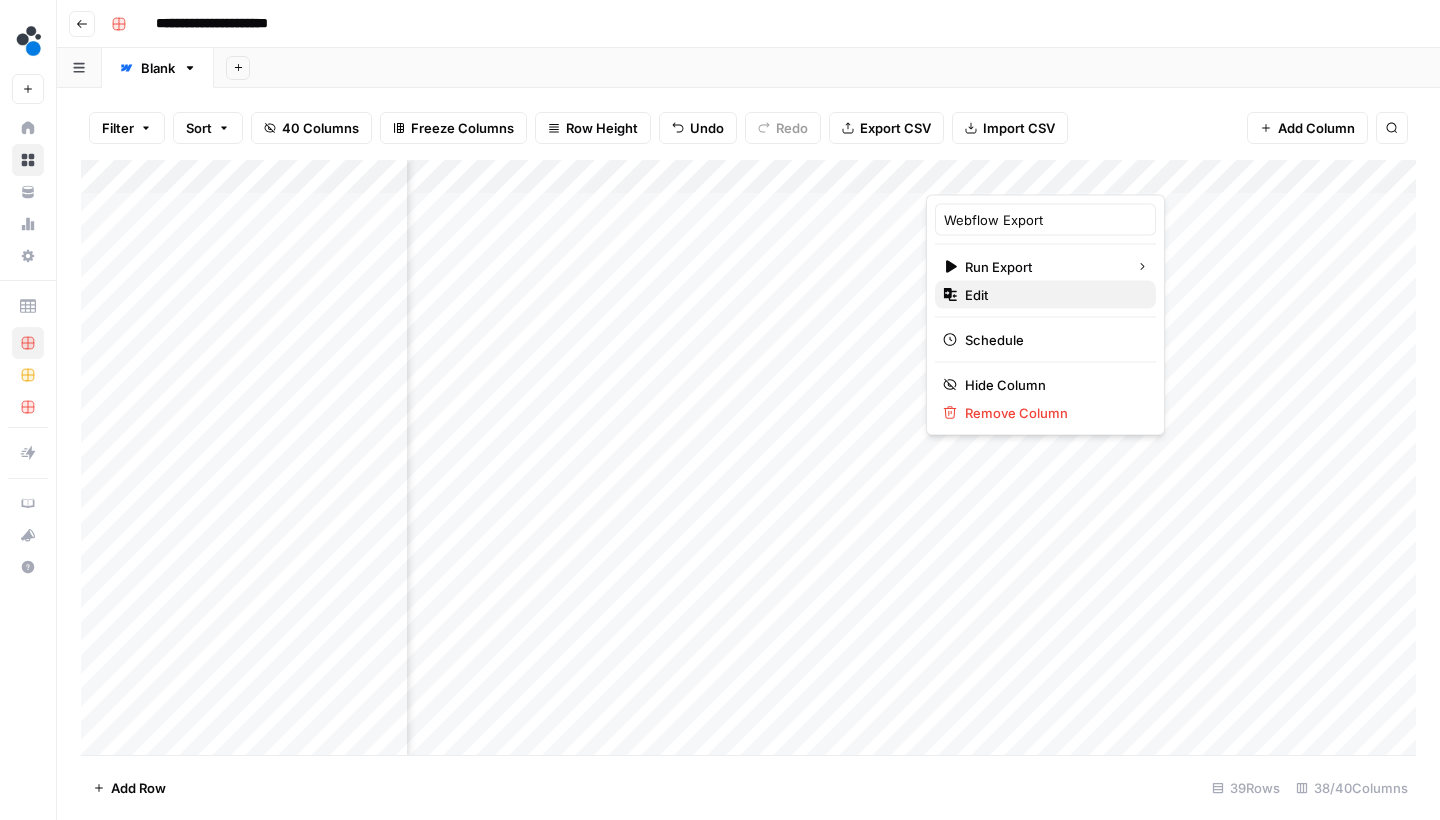click on "Edit" at bounding box center [1052, 295] 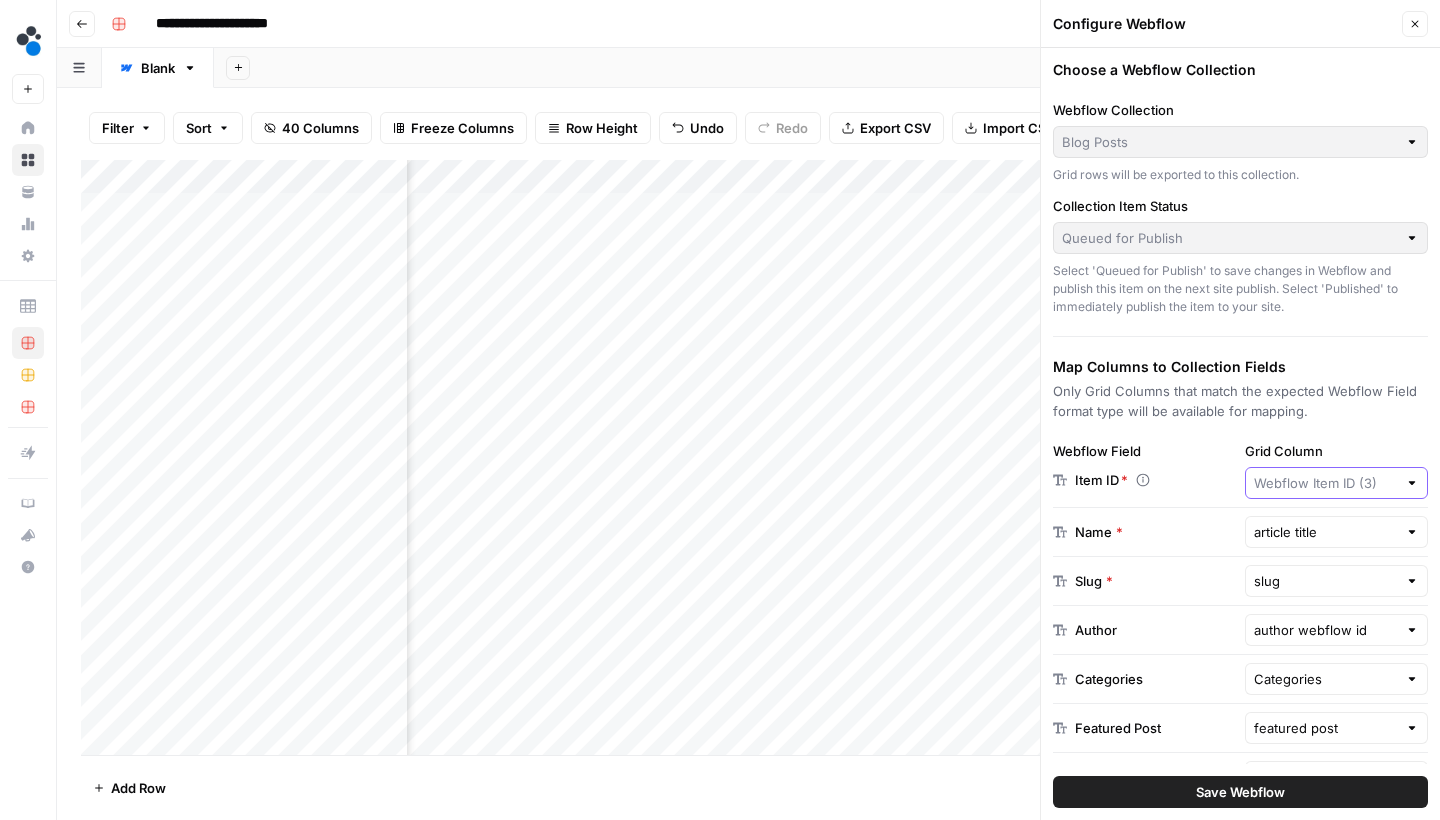 click on "Grid Column" at bounding box center (1326, 483) 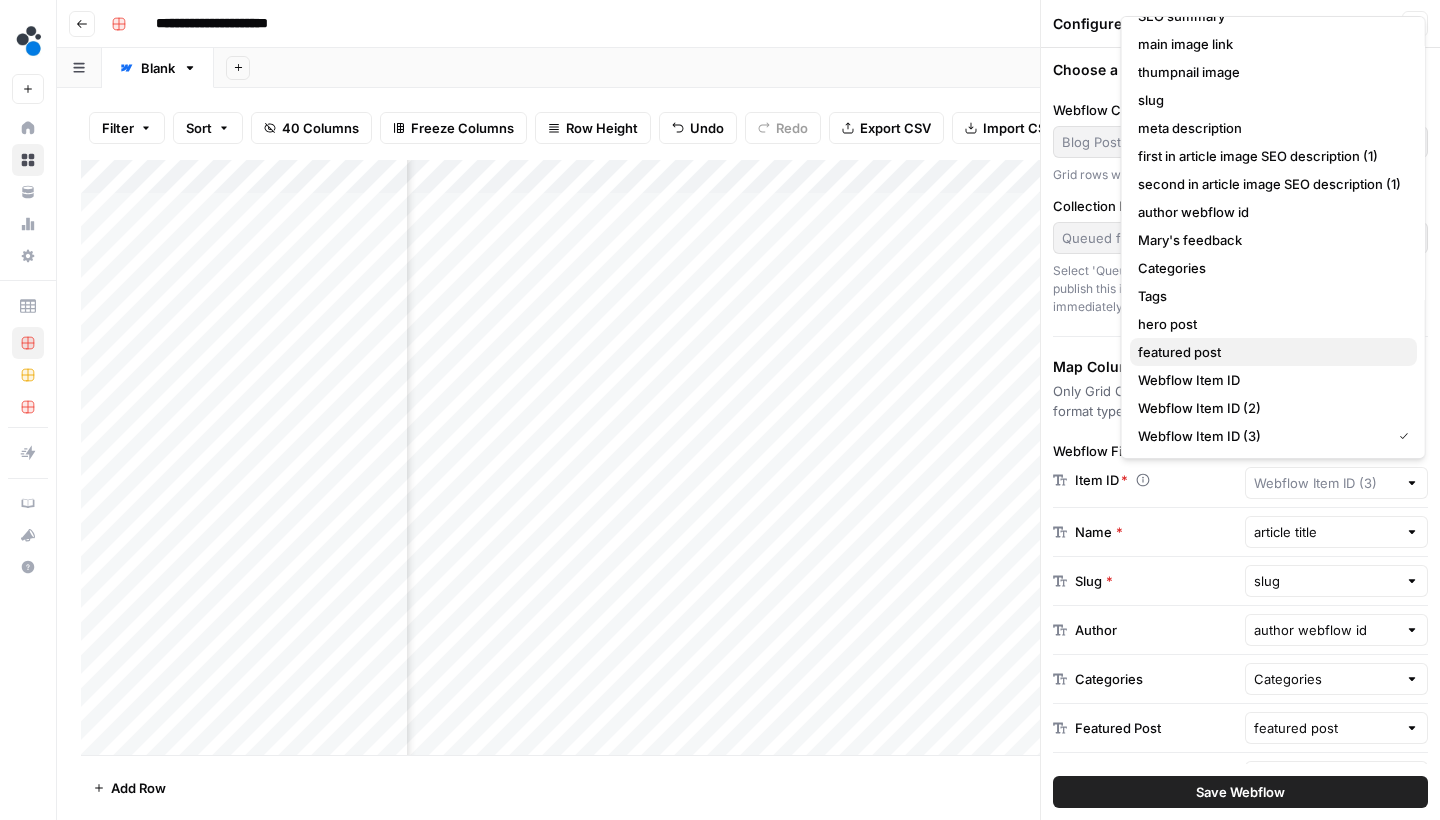 scroll, scrollTop: 226, scrollLeft: 0, axis: vertical 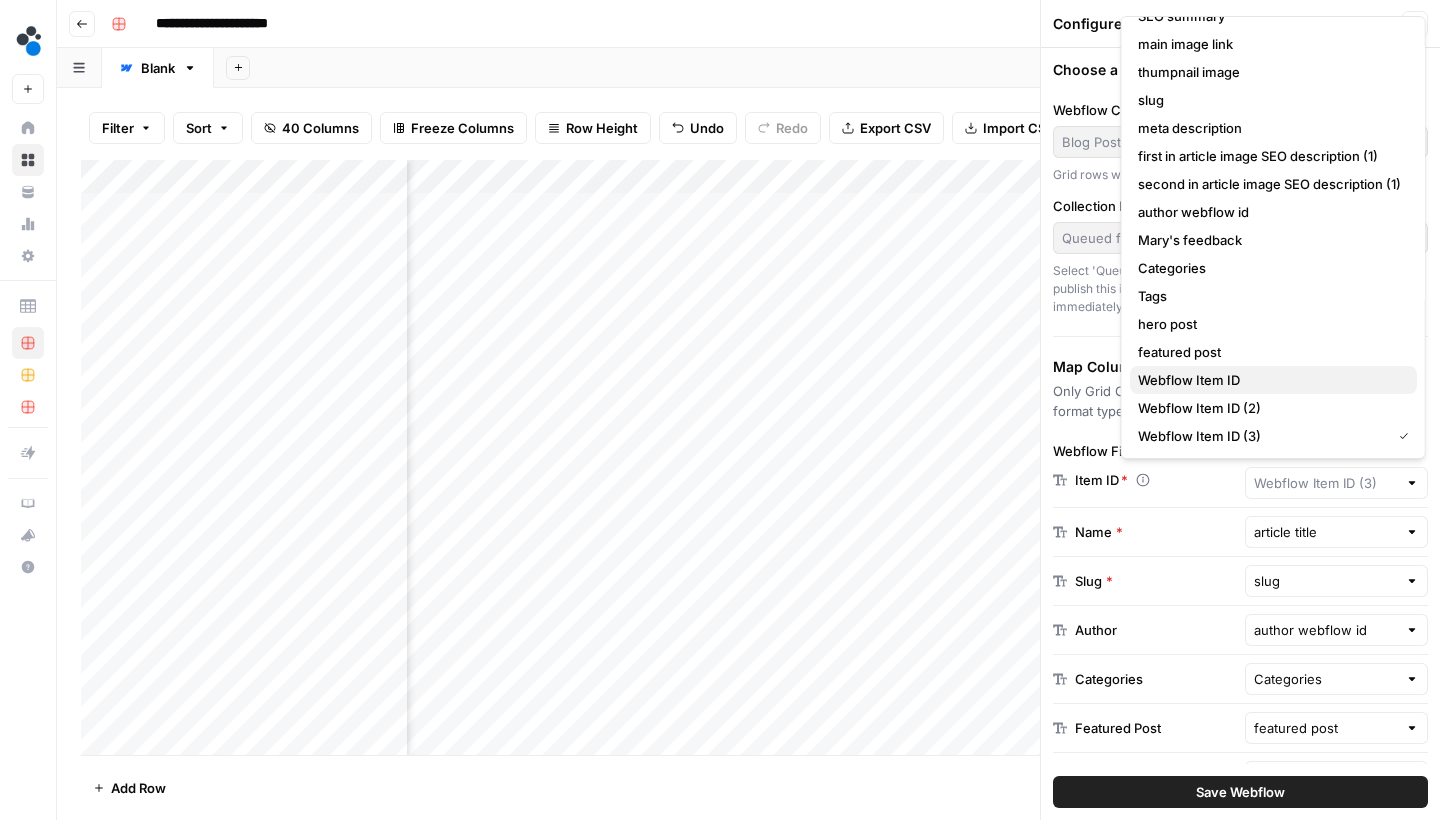 click on "Webflow Item ID" at bounding box center [1269, 380] 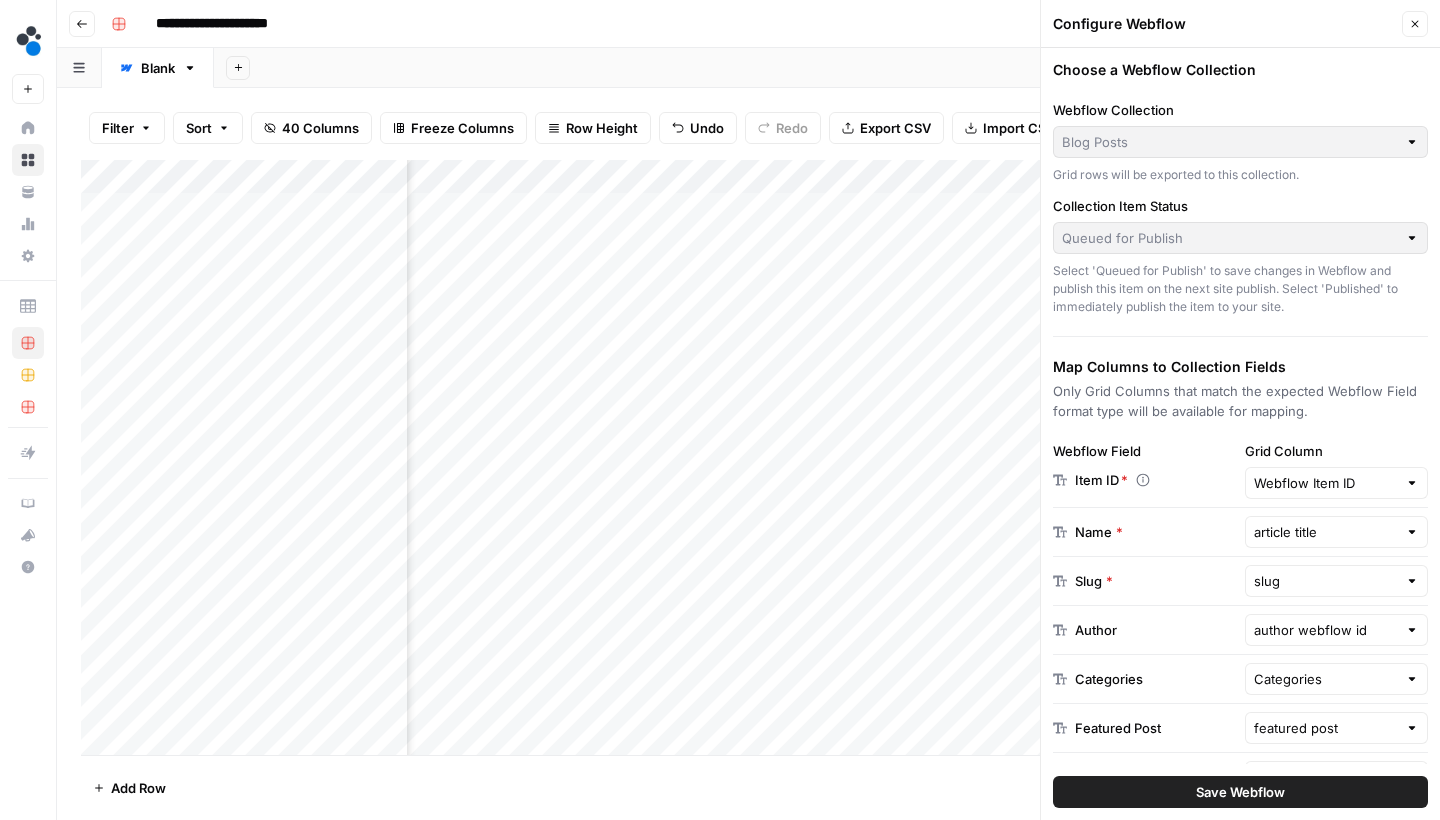 click on "Save Webflow" at bounding box center [1240, 792] 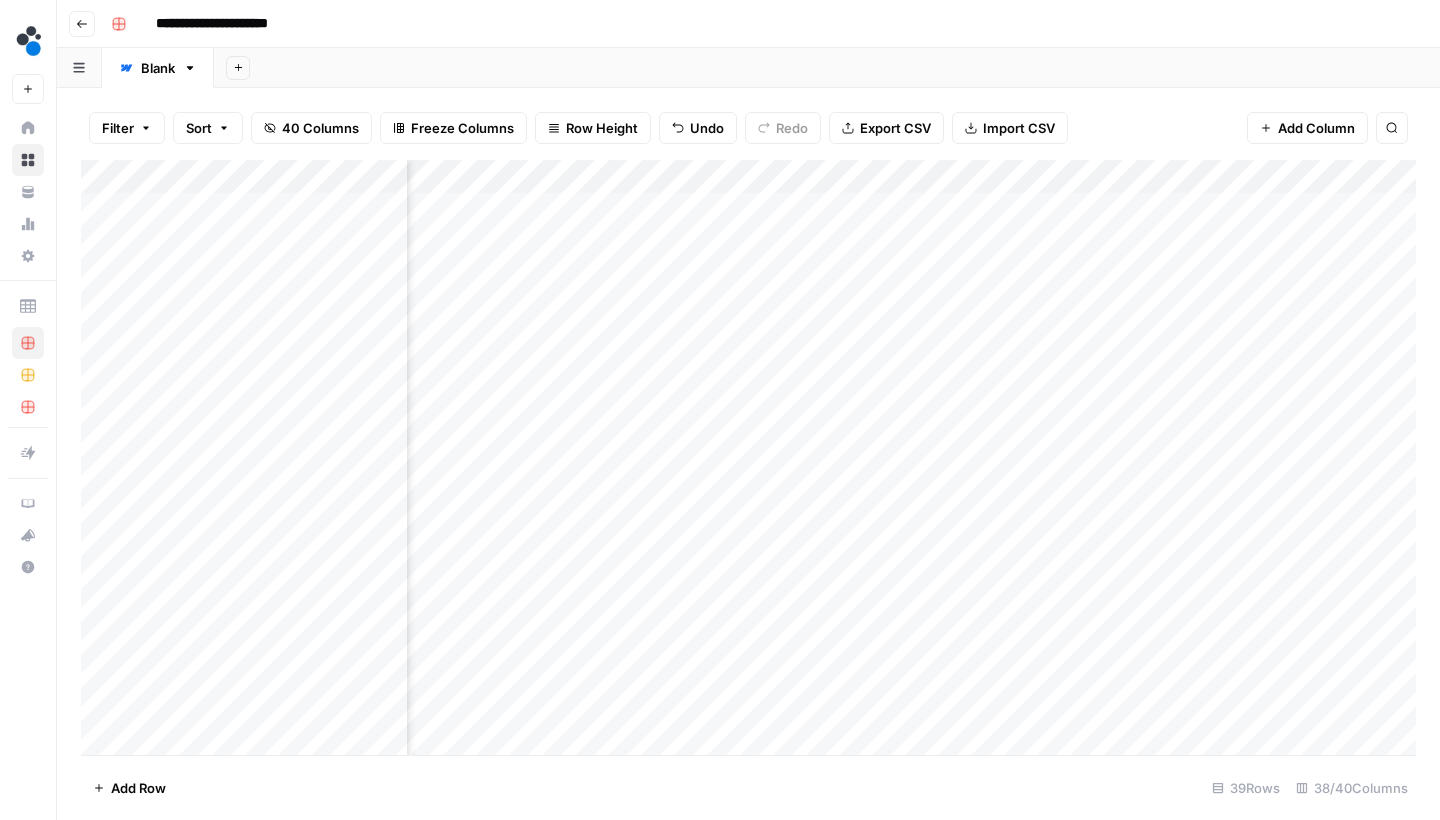 scroll, scrollTop: 0, scrollLeft: 5035, axis: horizontal 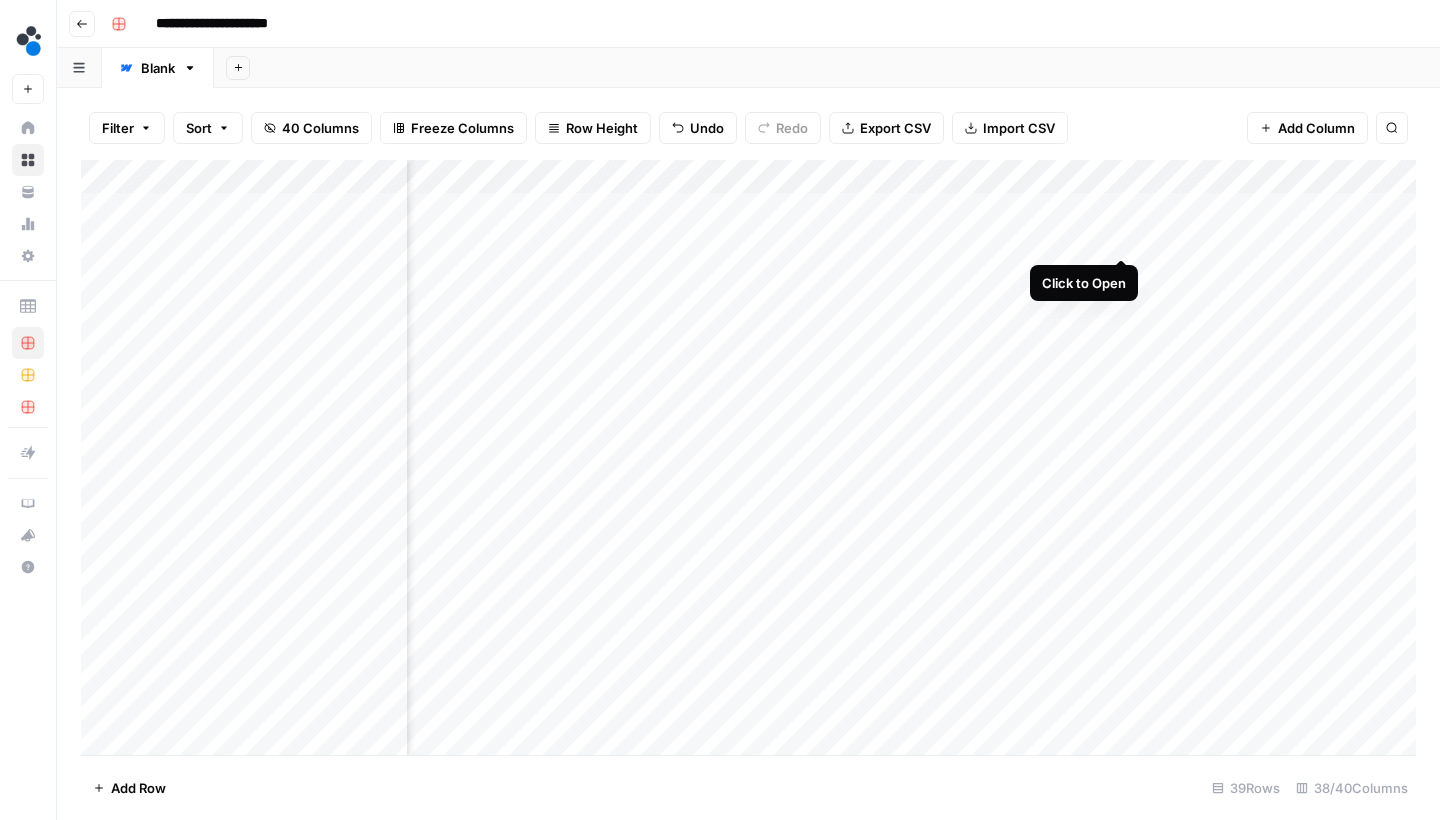 click on "Add Column" at bounding box center (748, 460) 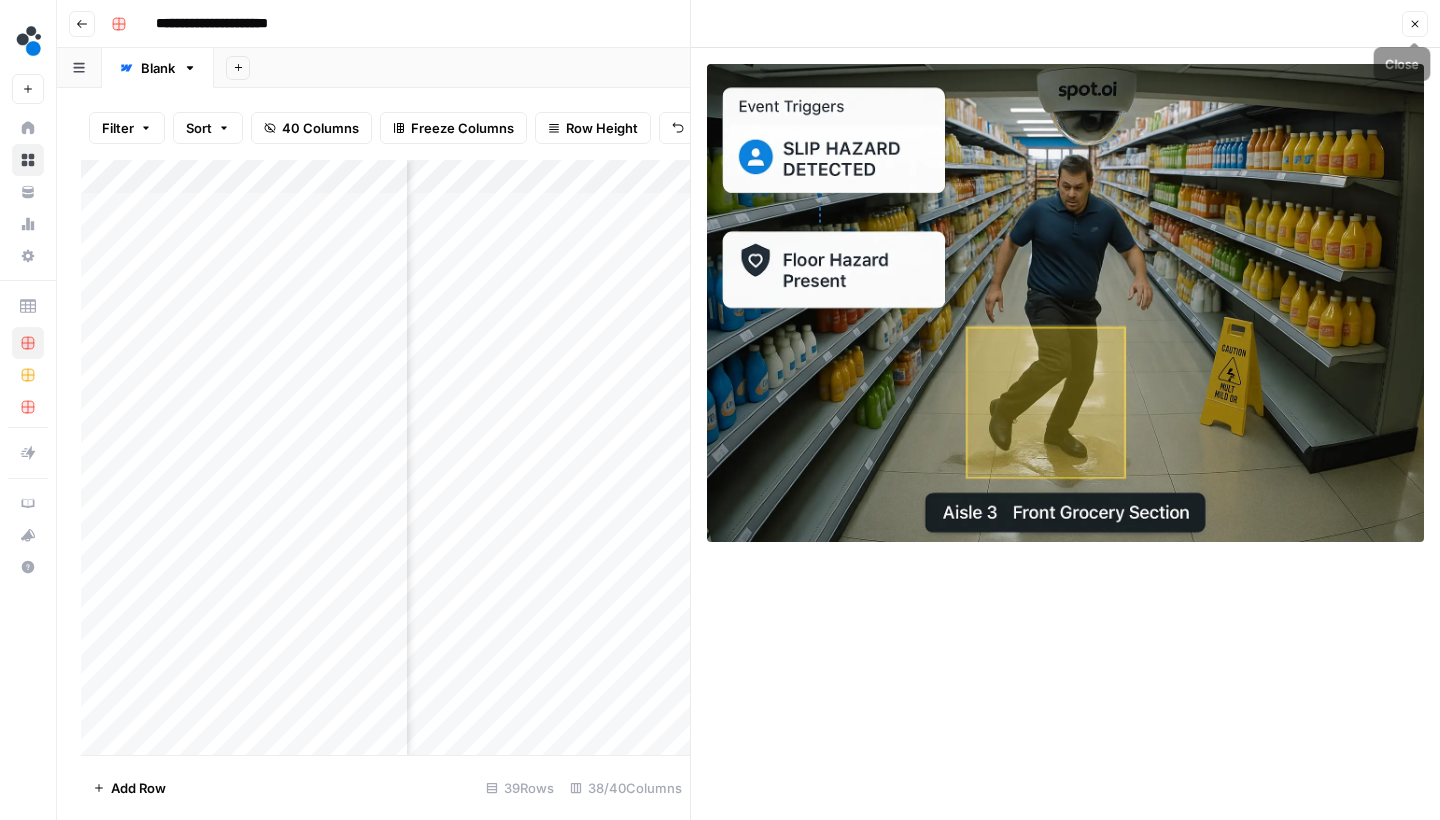 click 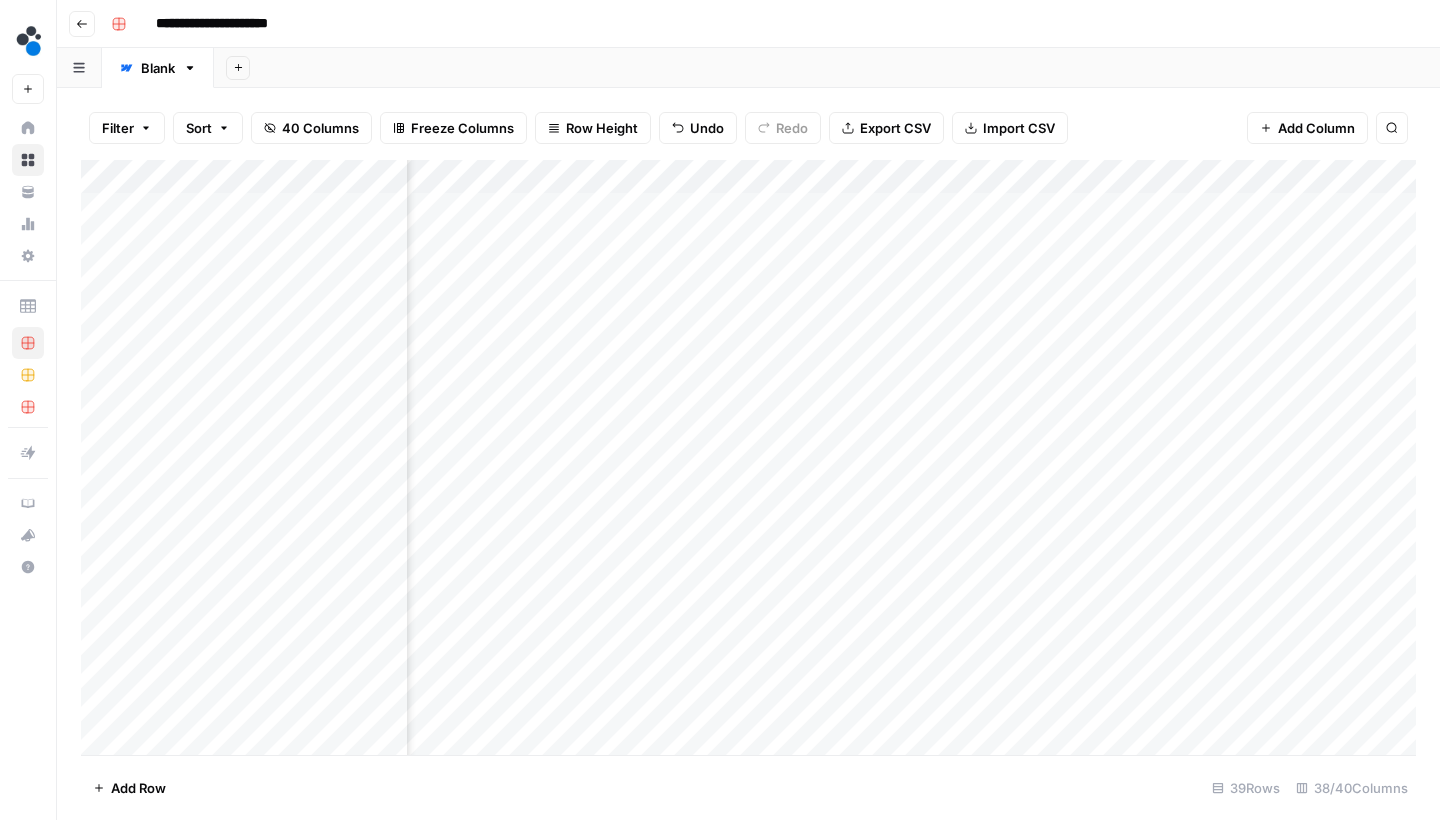 click on "Add Column" at bounding box center [748, 460] 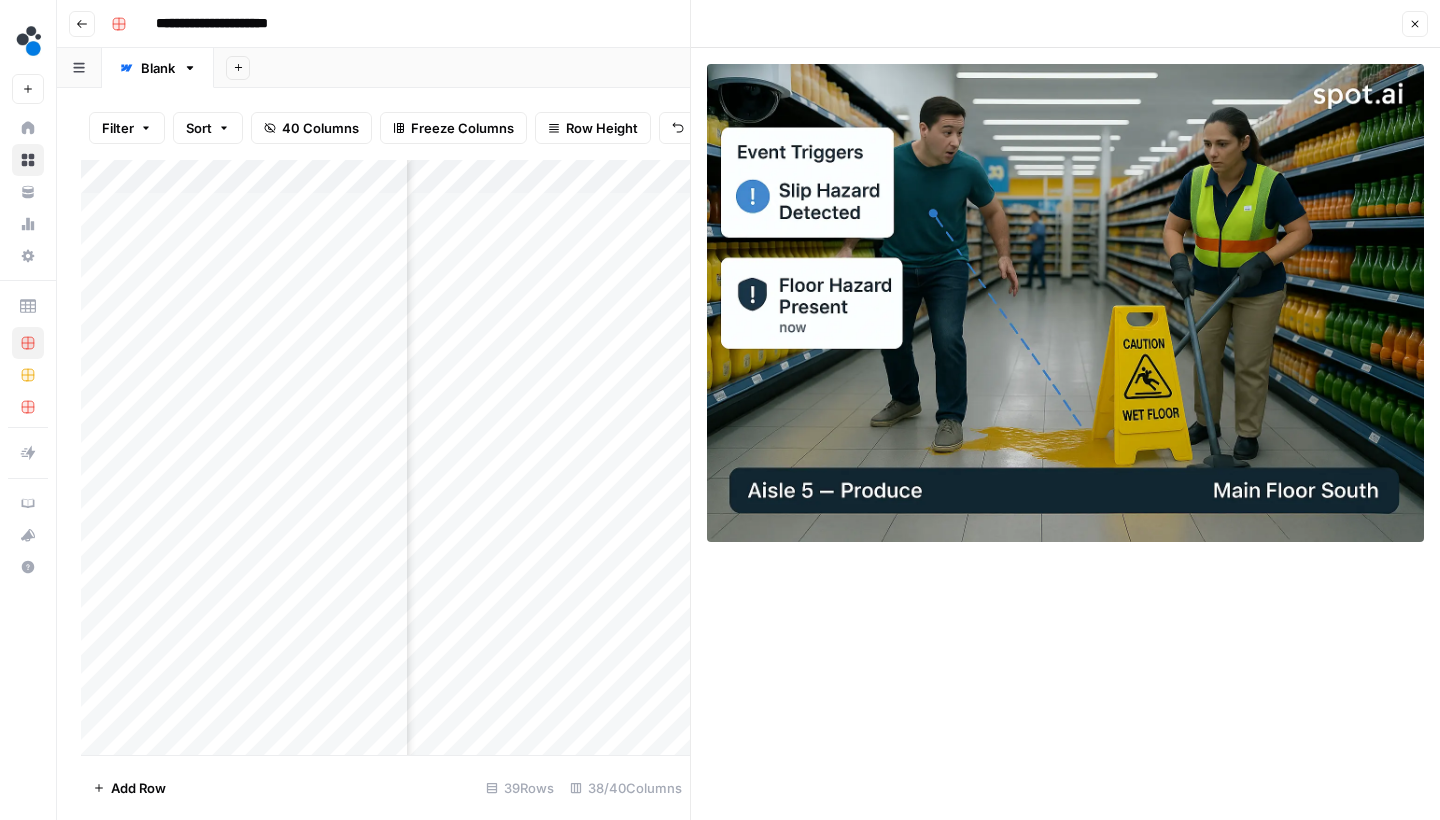 click 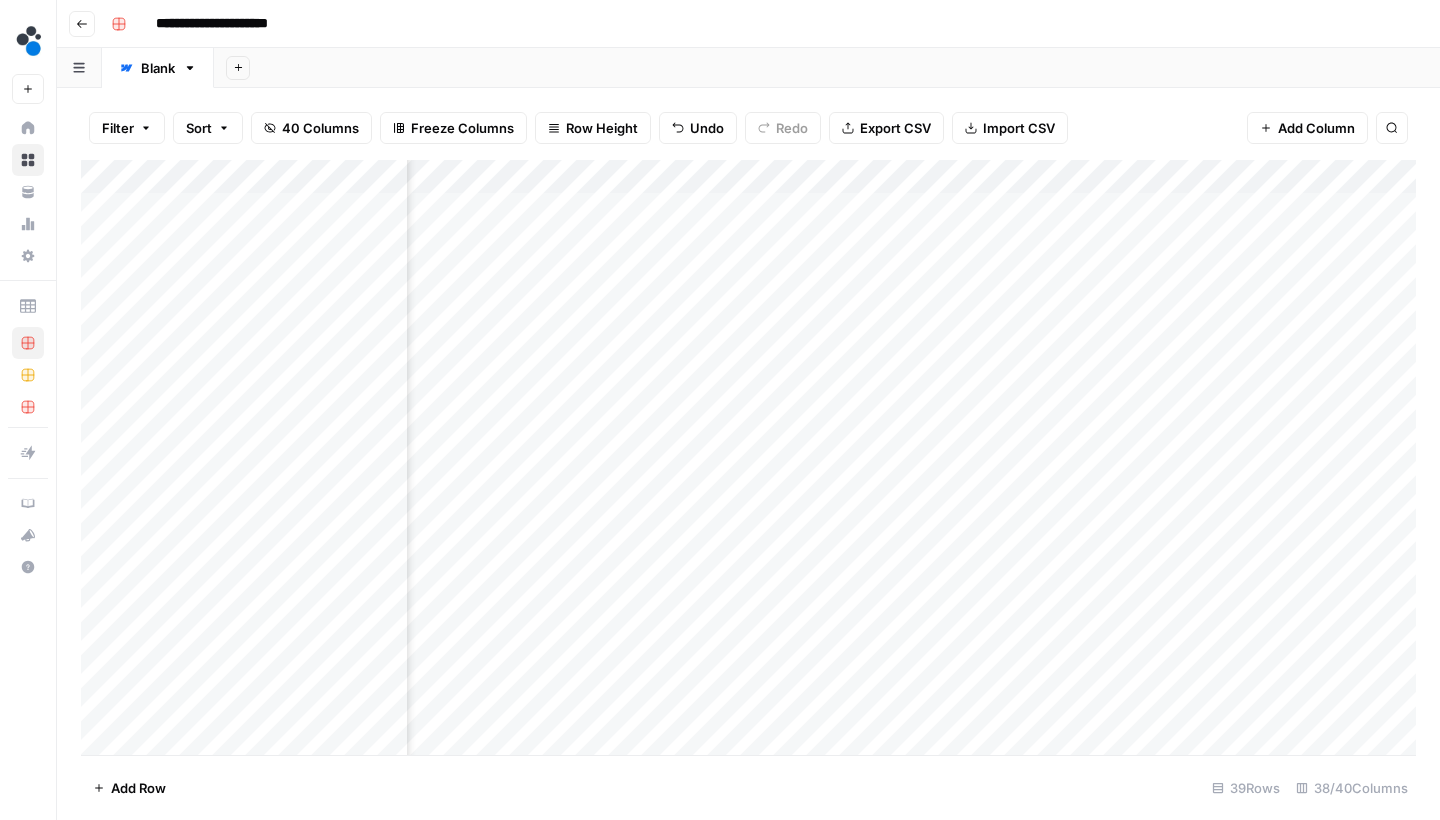 click on "Add Column" at bounding box center (748, 460) 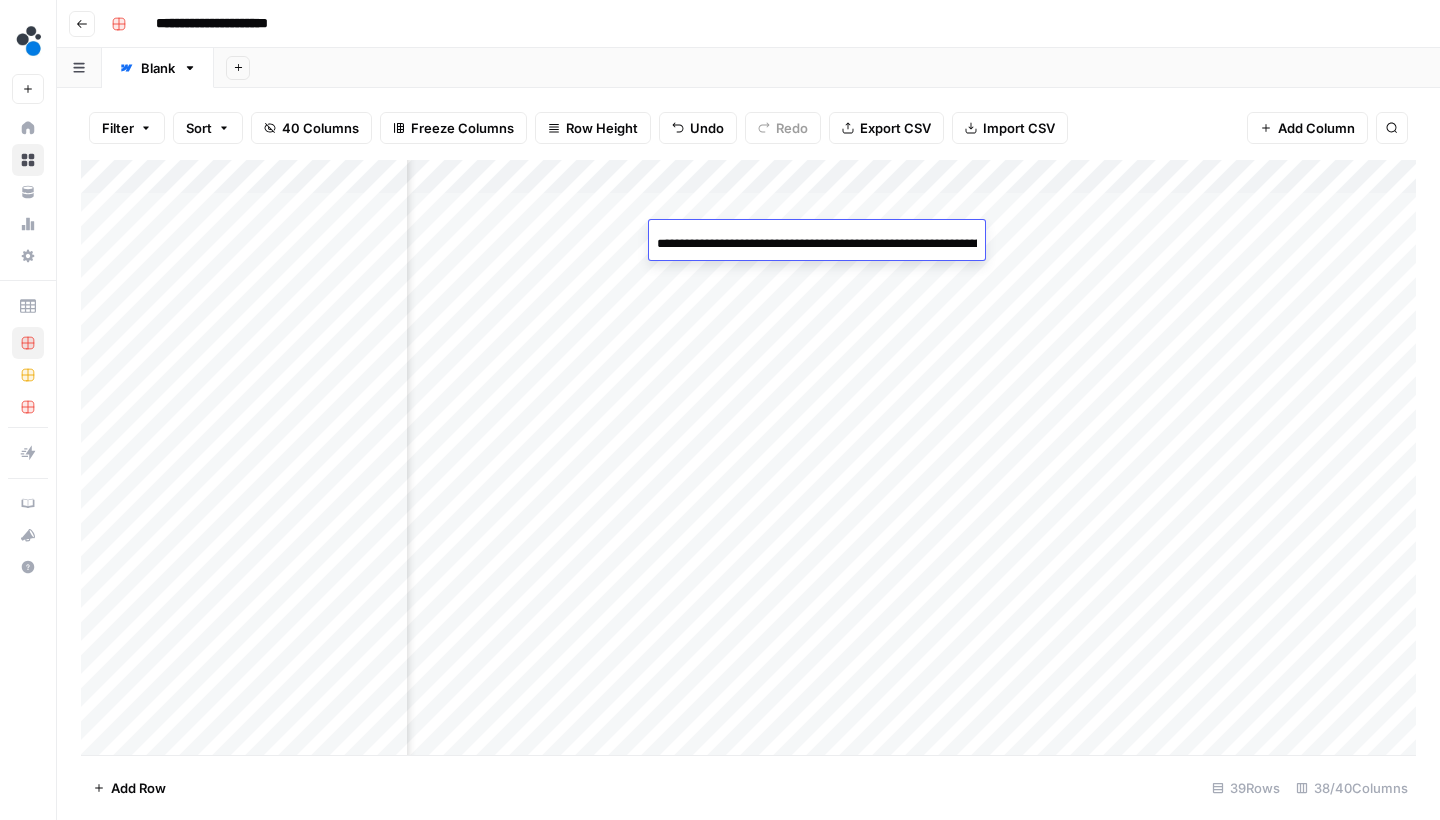 scroll, scrollTop: 0, scrollLeft: 828, axis: horizontal 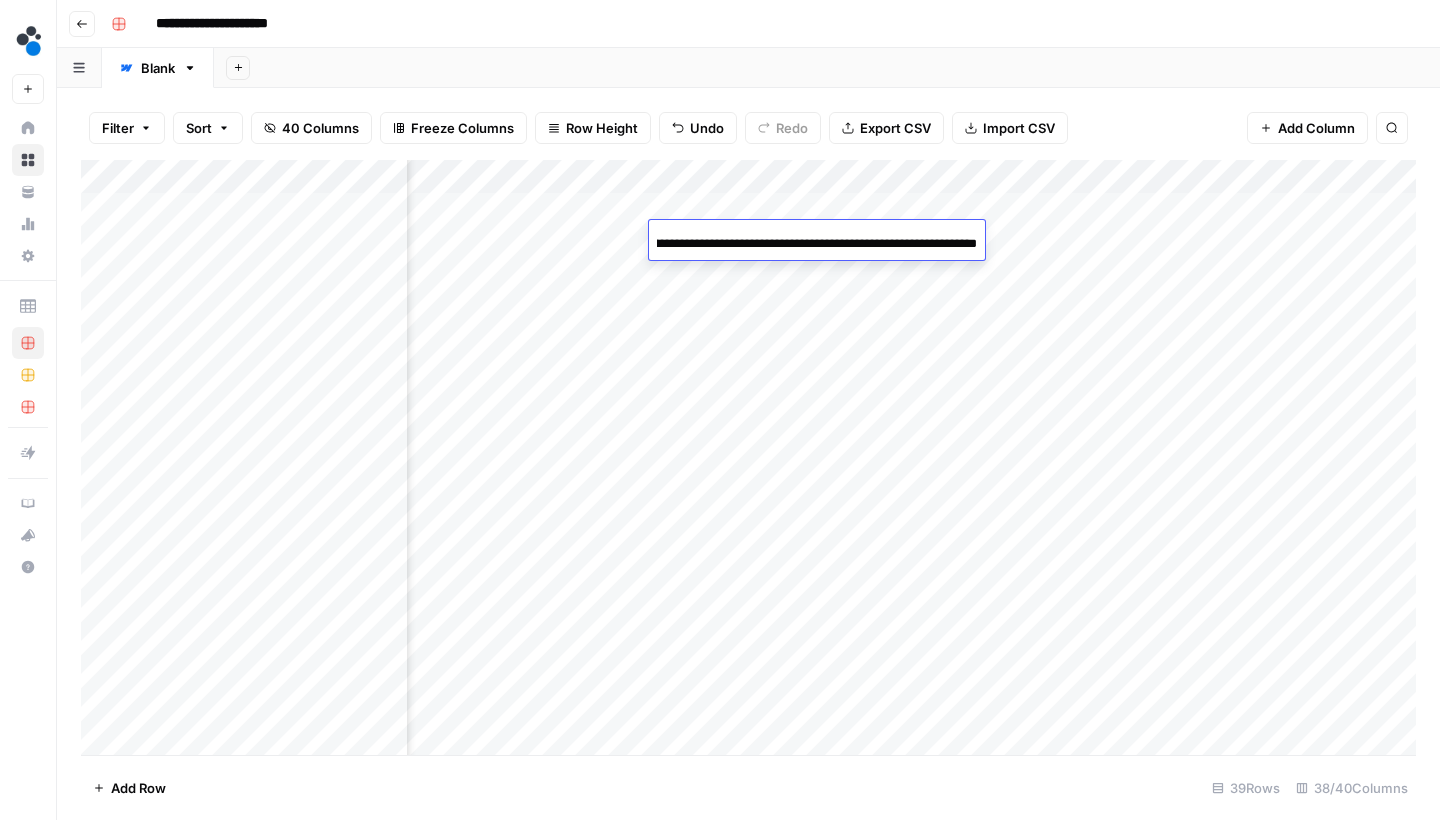 click on "Add Sheet" at bounding box center [827, 68] 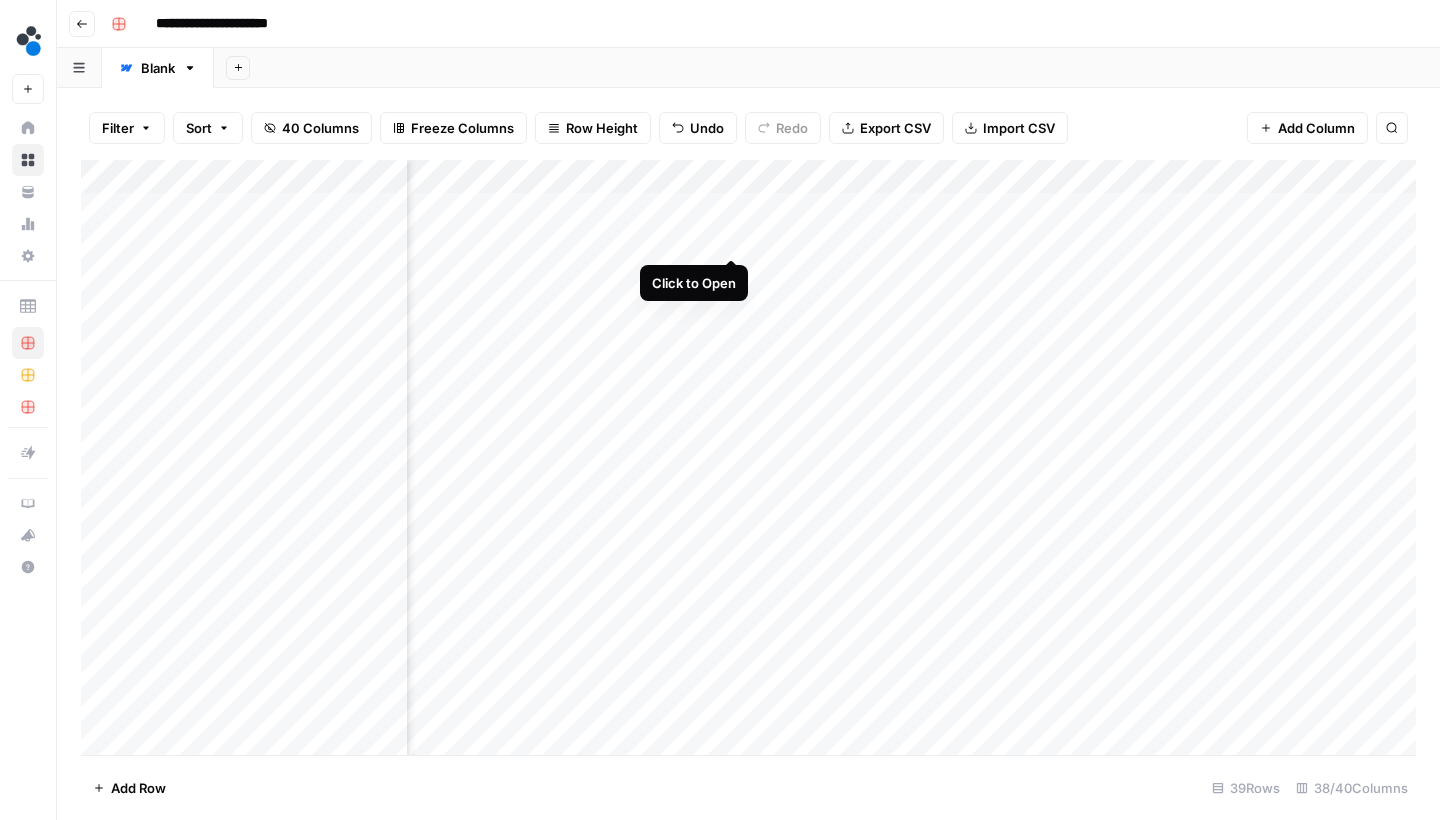 click on "Add Column" at bounding box center [748, 460] 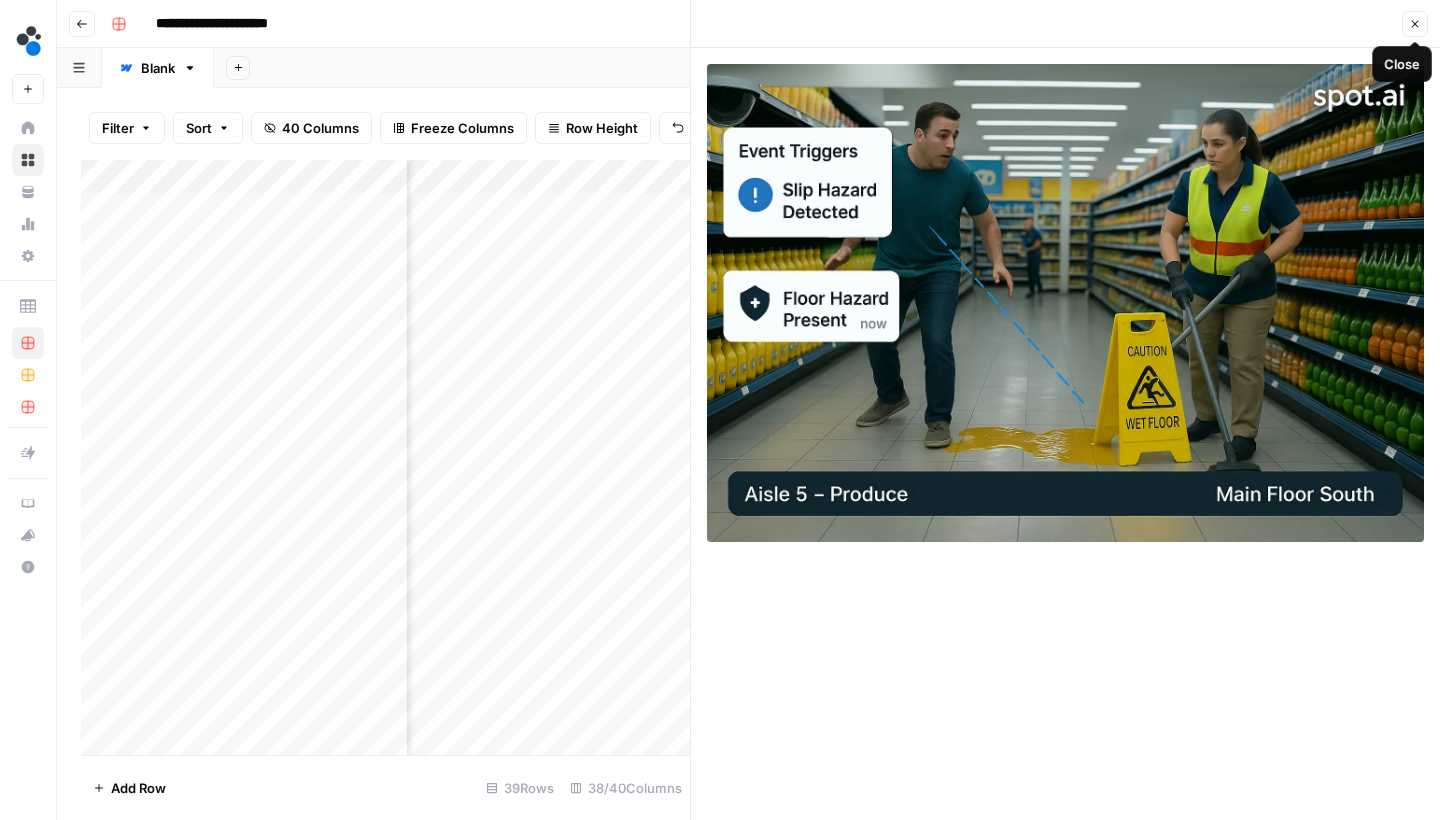 click on "Close" at bounding box center (1415, 24) 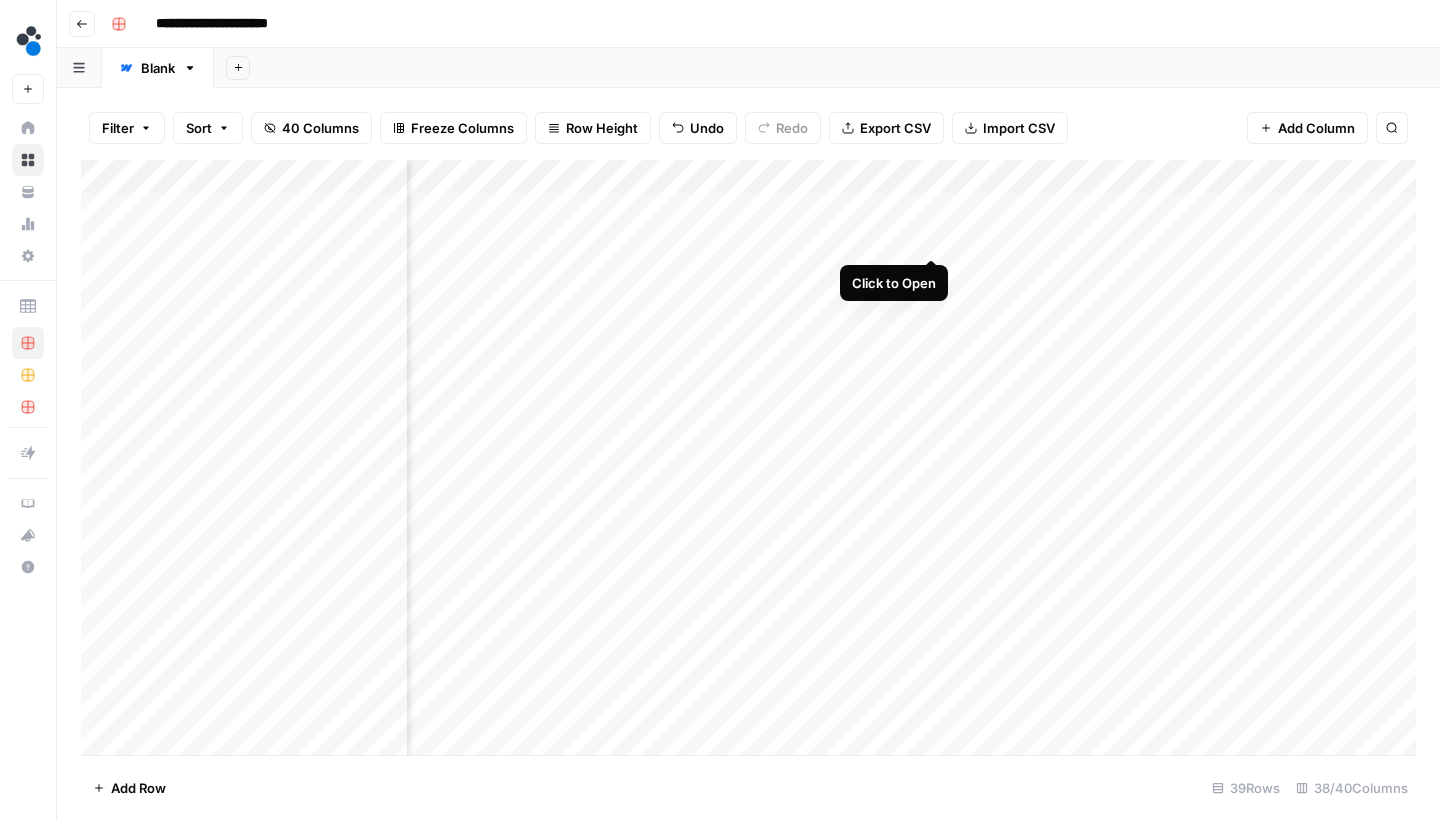 click on "Add Column" at bounding box center (748, 460) 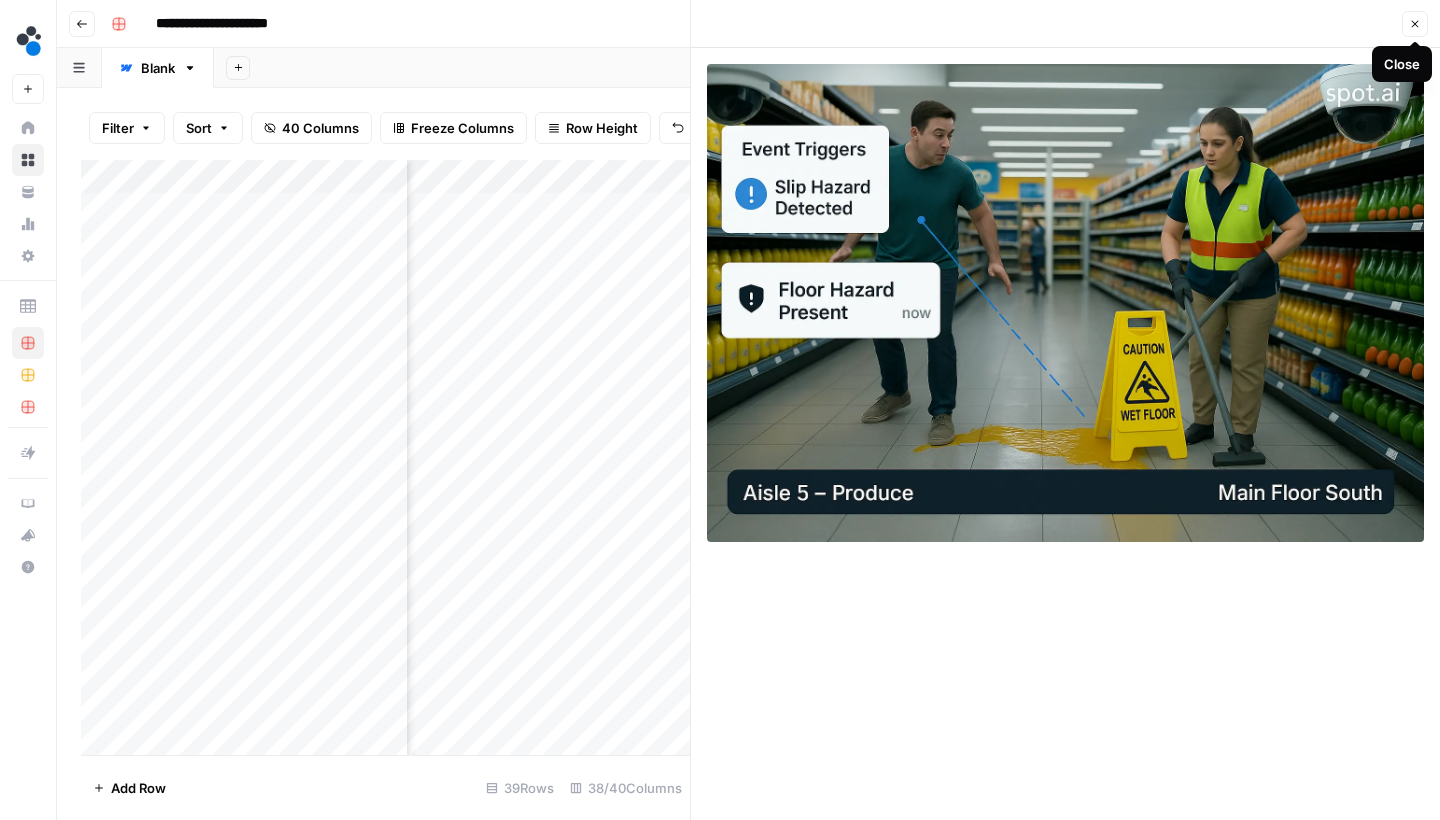 click on "Close" at bounding box center (1415, 24) 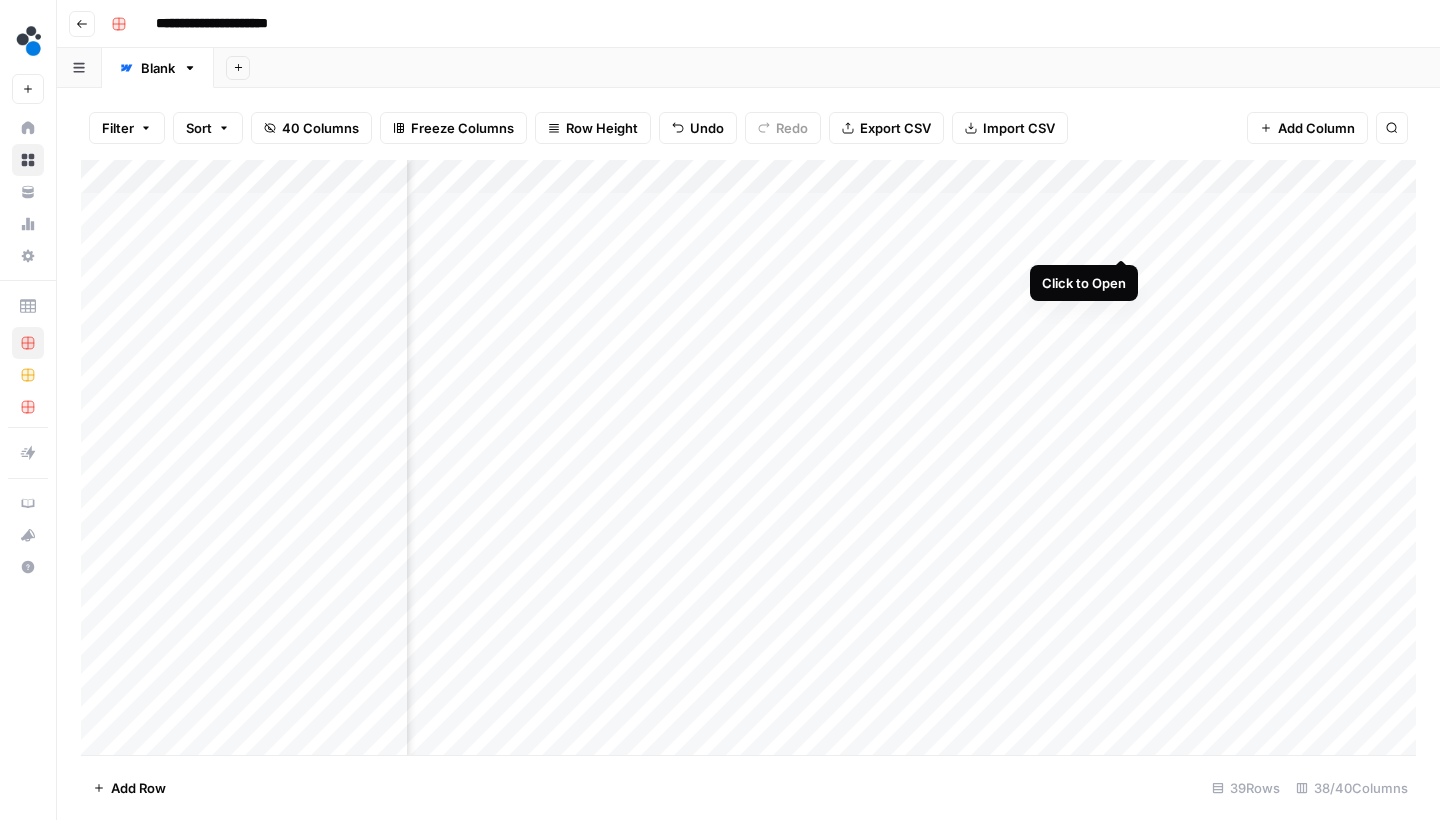 click on "Add Column" at bounding box center [748, 460] 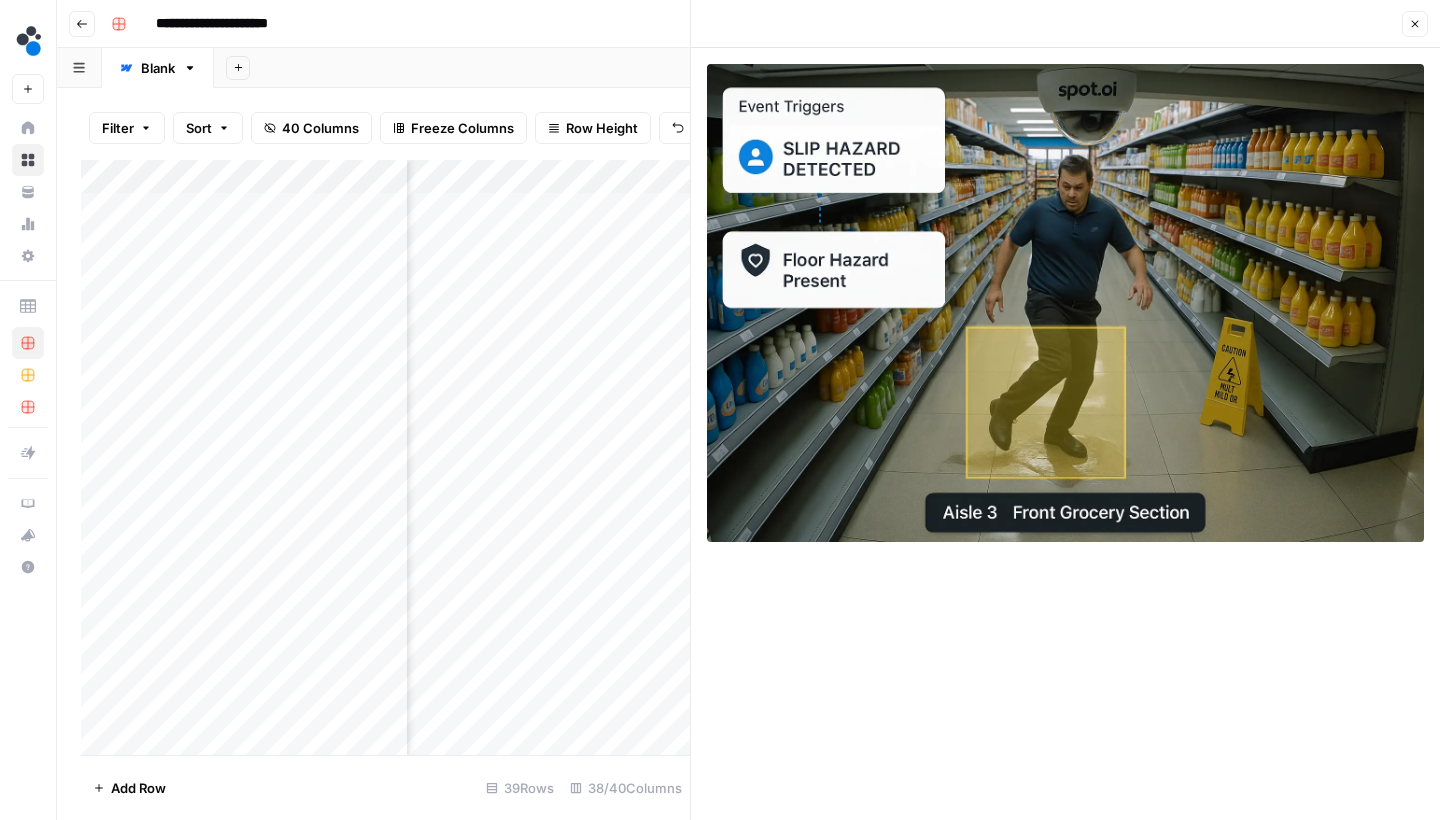 click 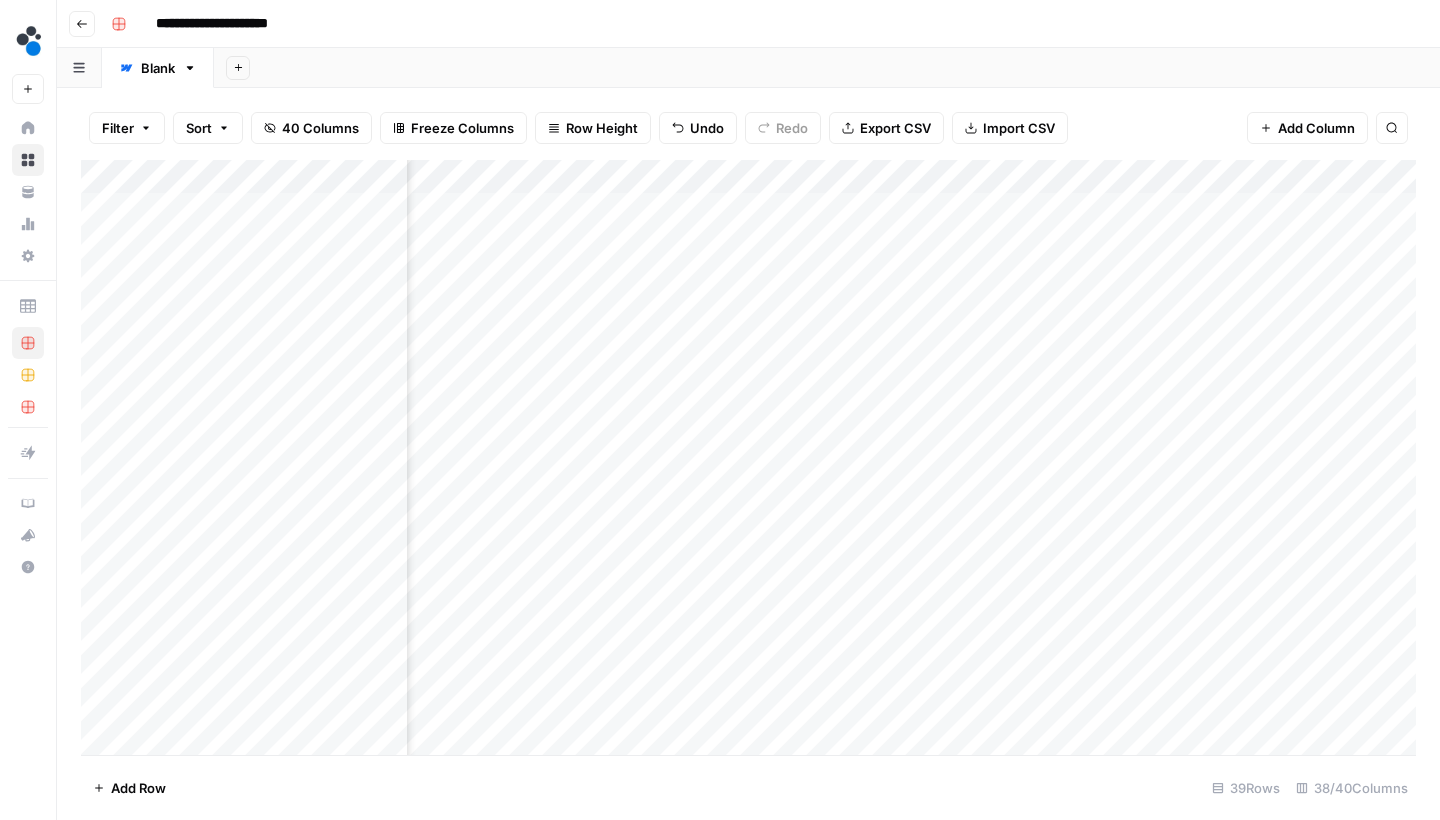 click on "Add Column" at bounding box center (748, 460) 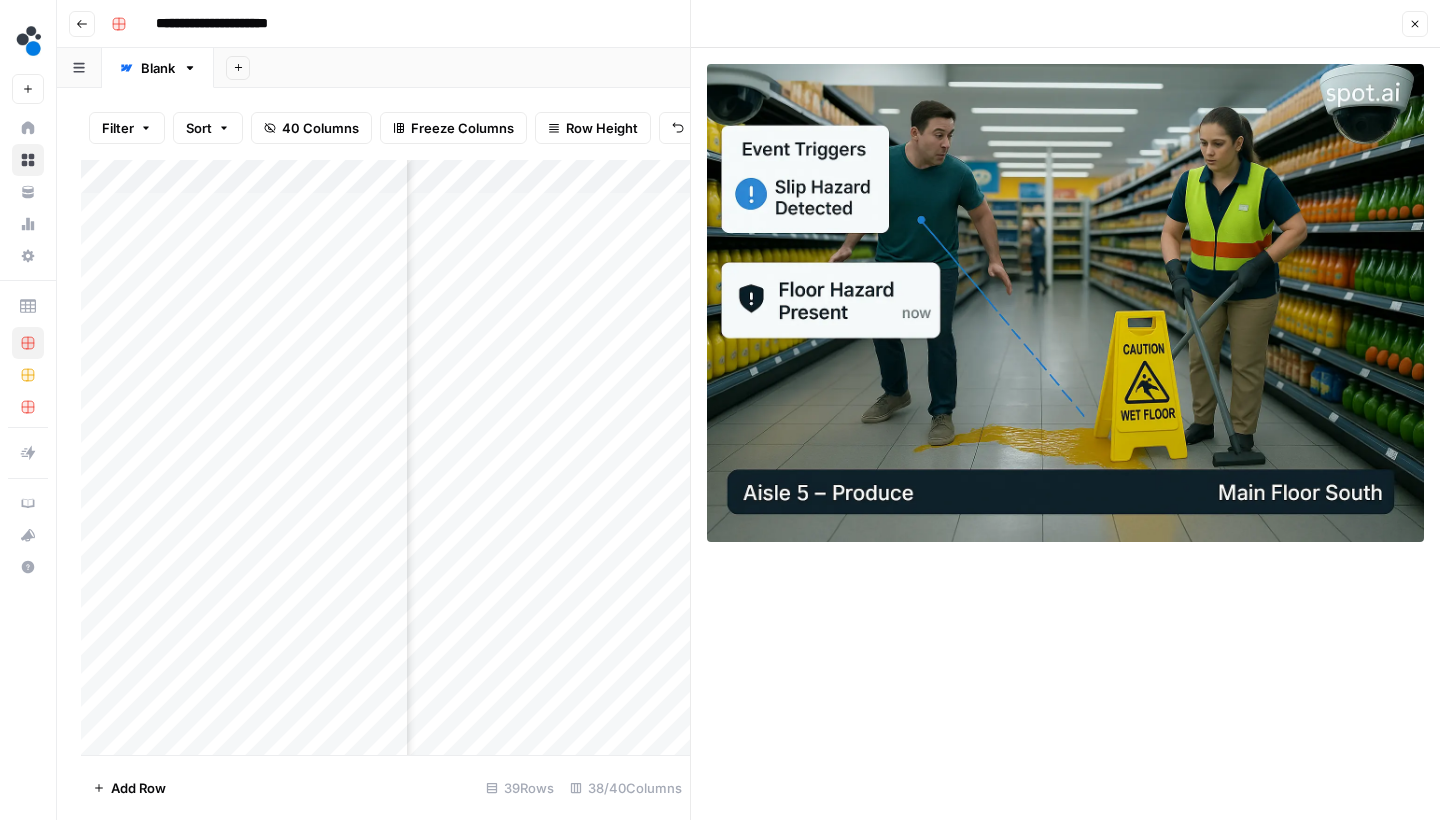 click on "Close" at bounding box center (1415, 24) 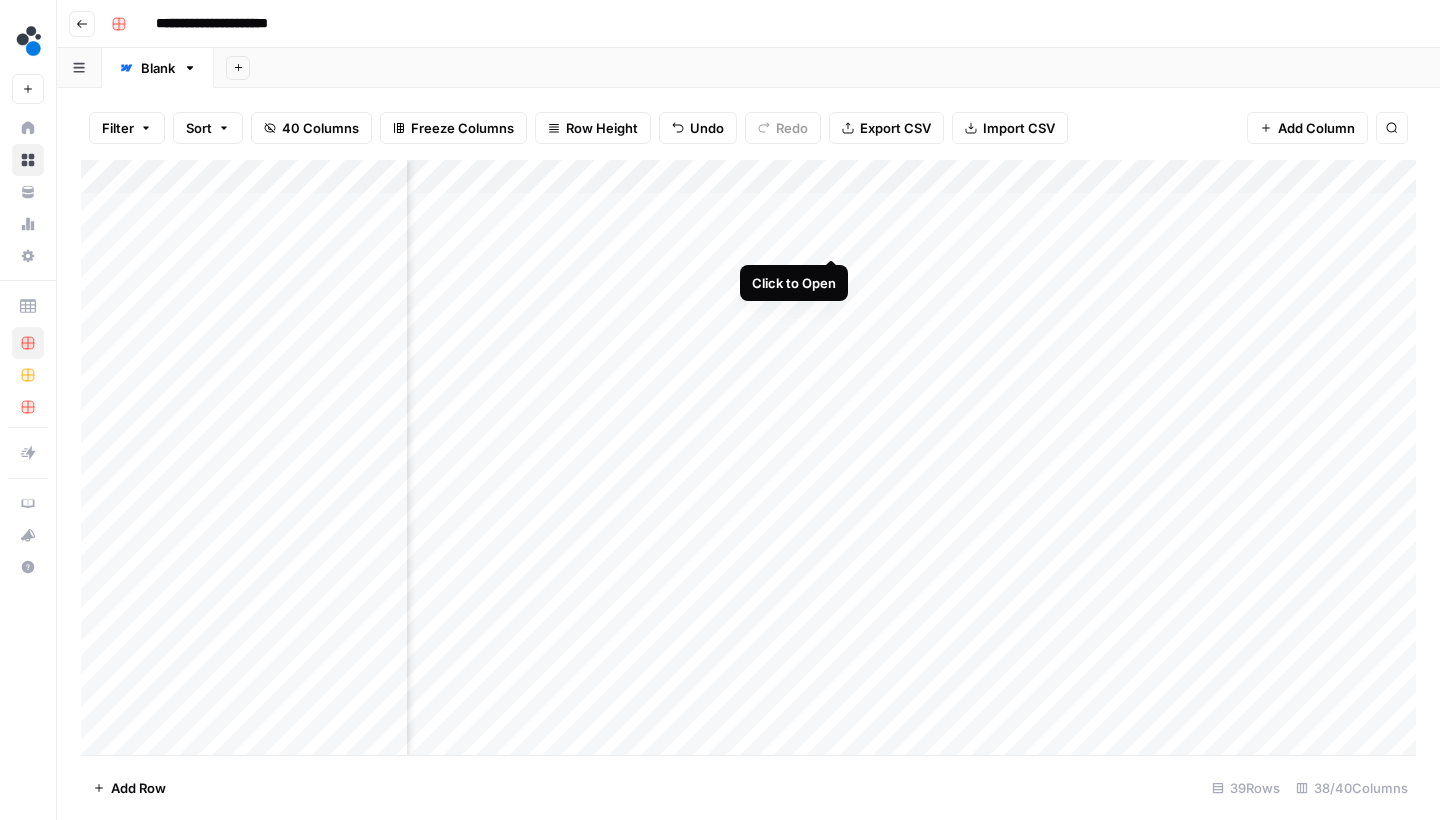 click on "Add Column" at bounding box center (748, 460) 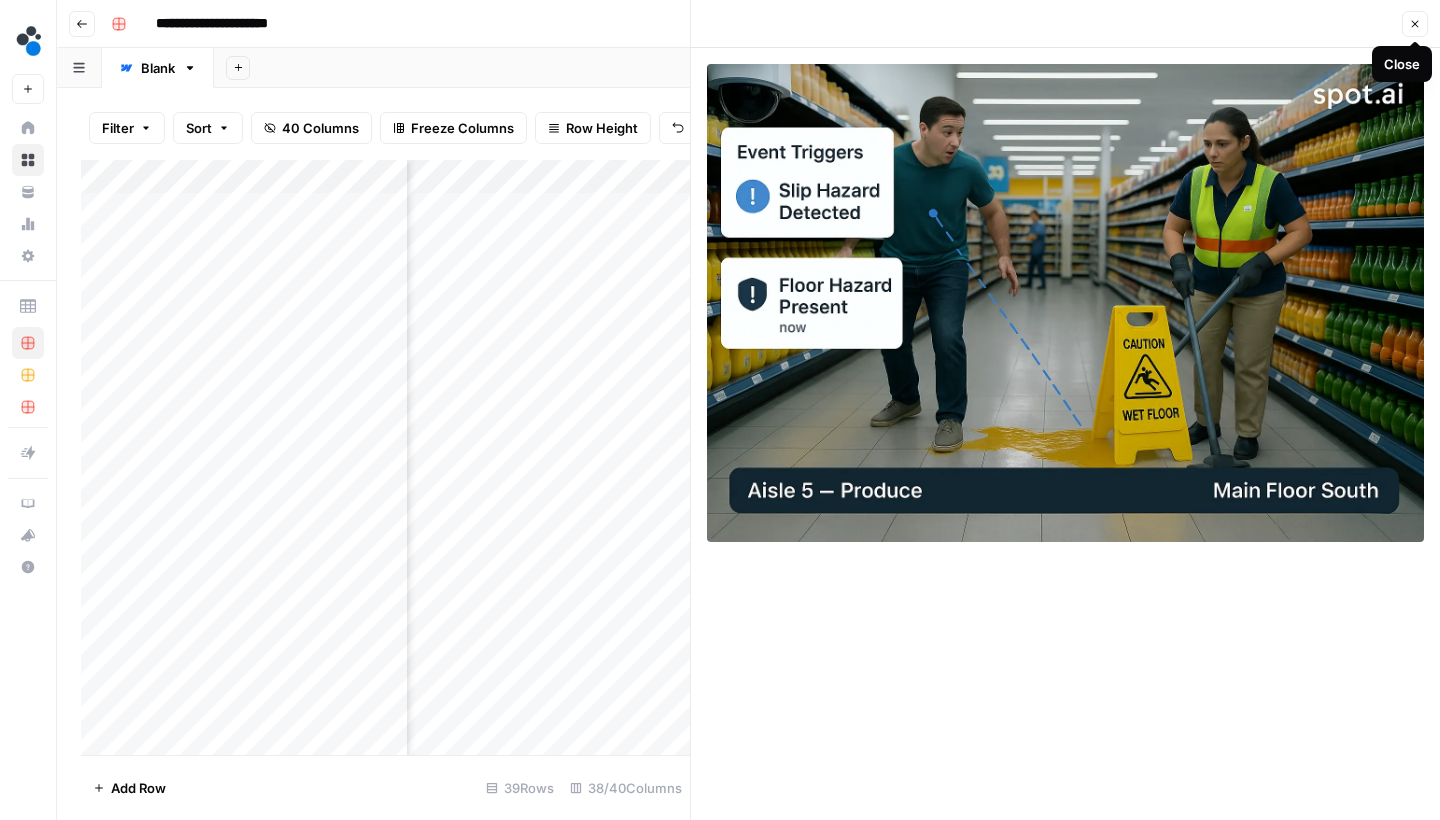 click 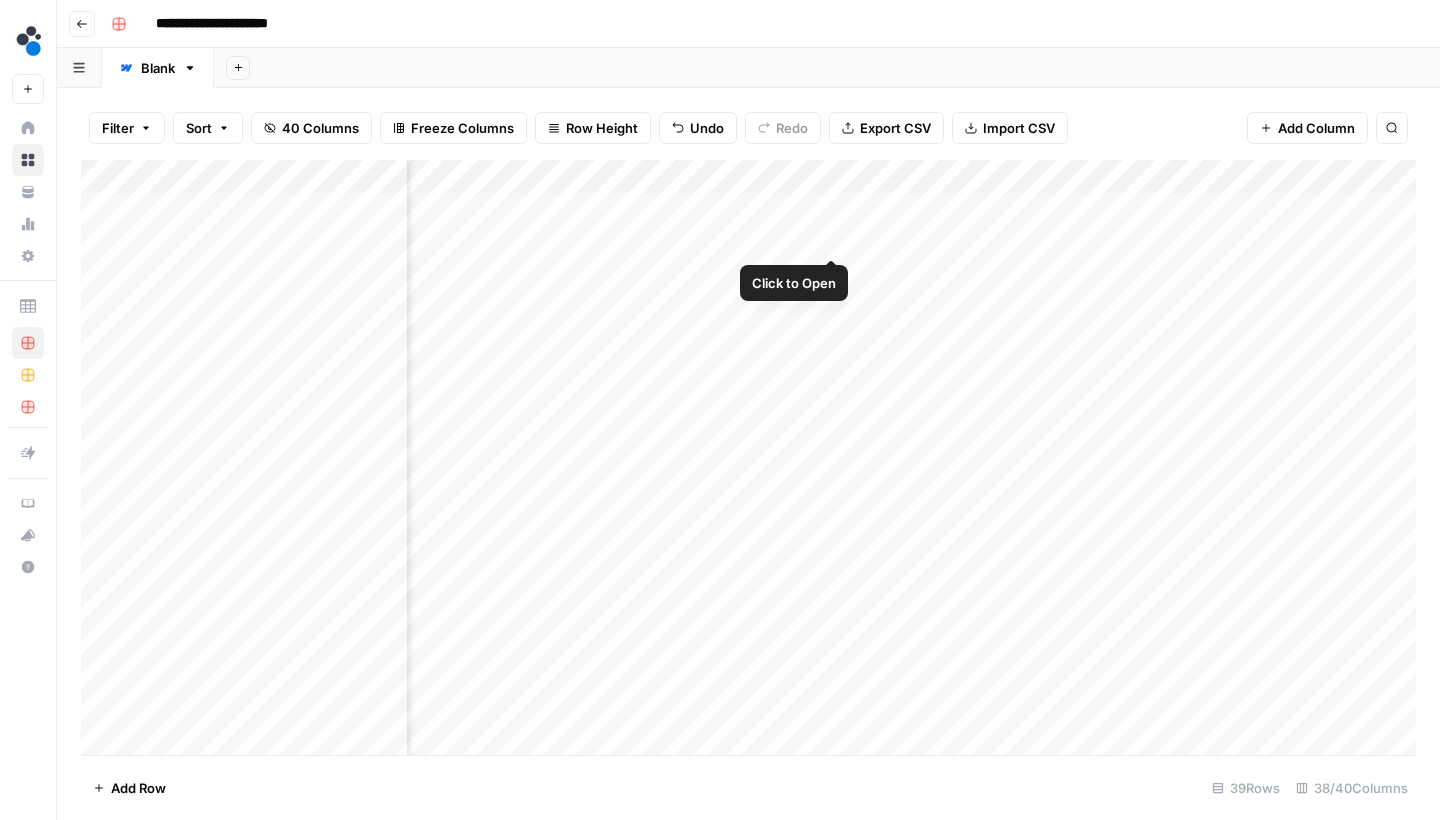 click on "Add Column" at bounding box center [748, 460] 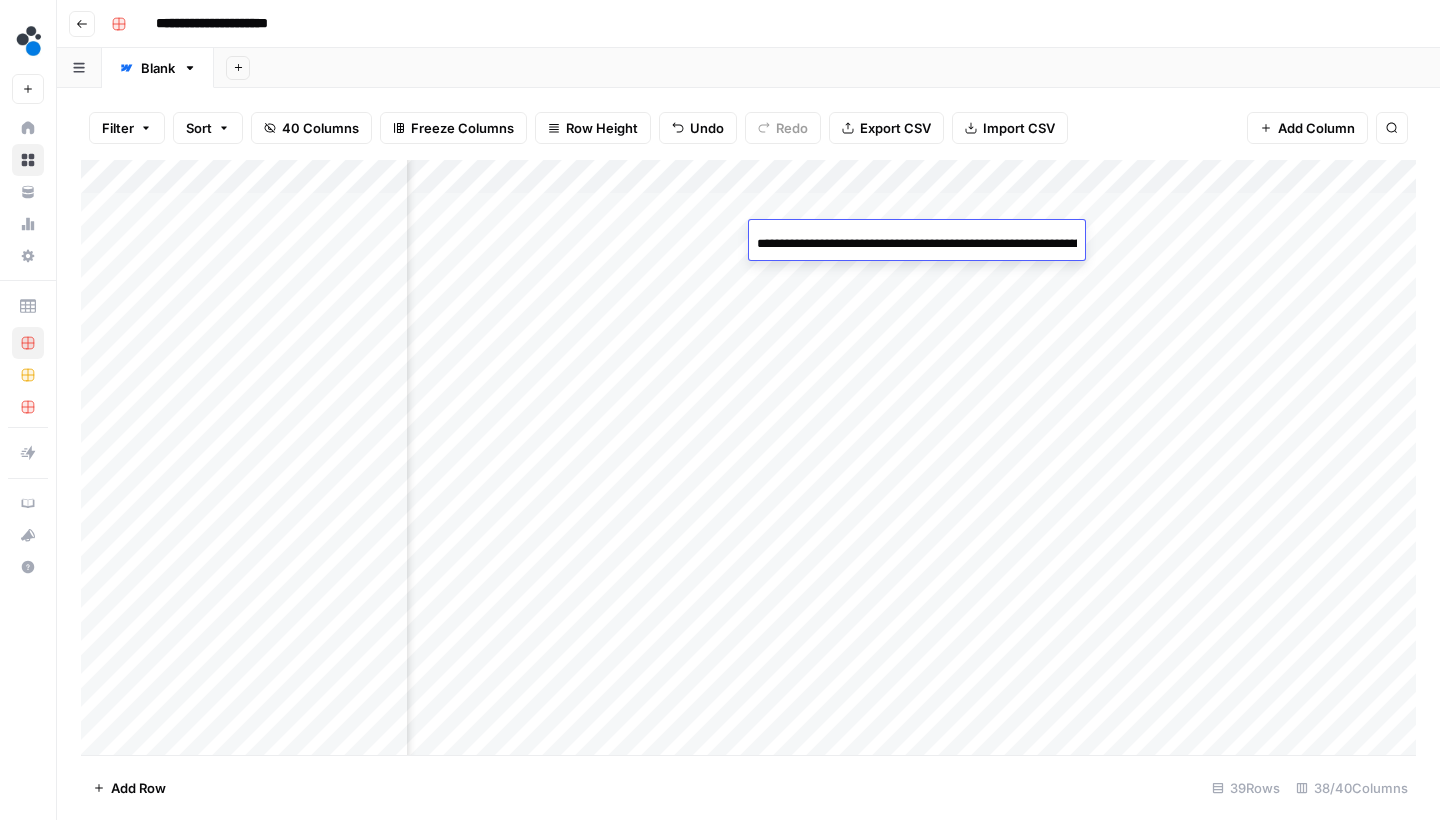 click on "**********" at bounding box center (917, 244) 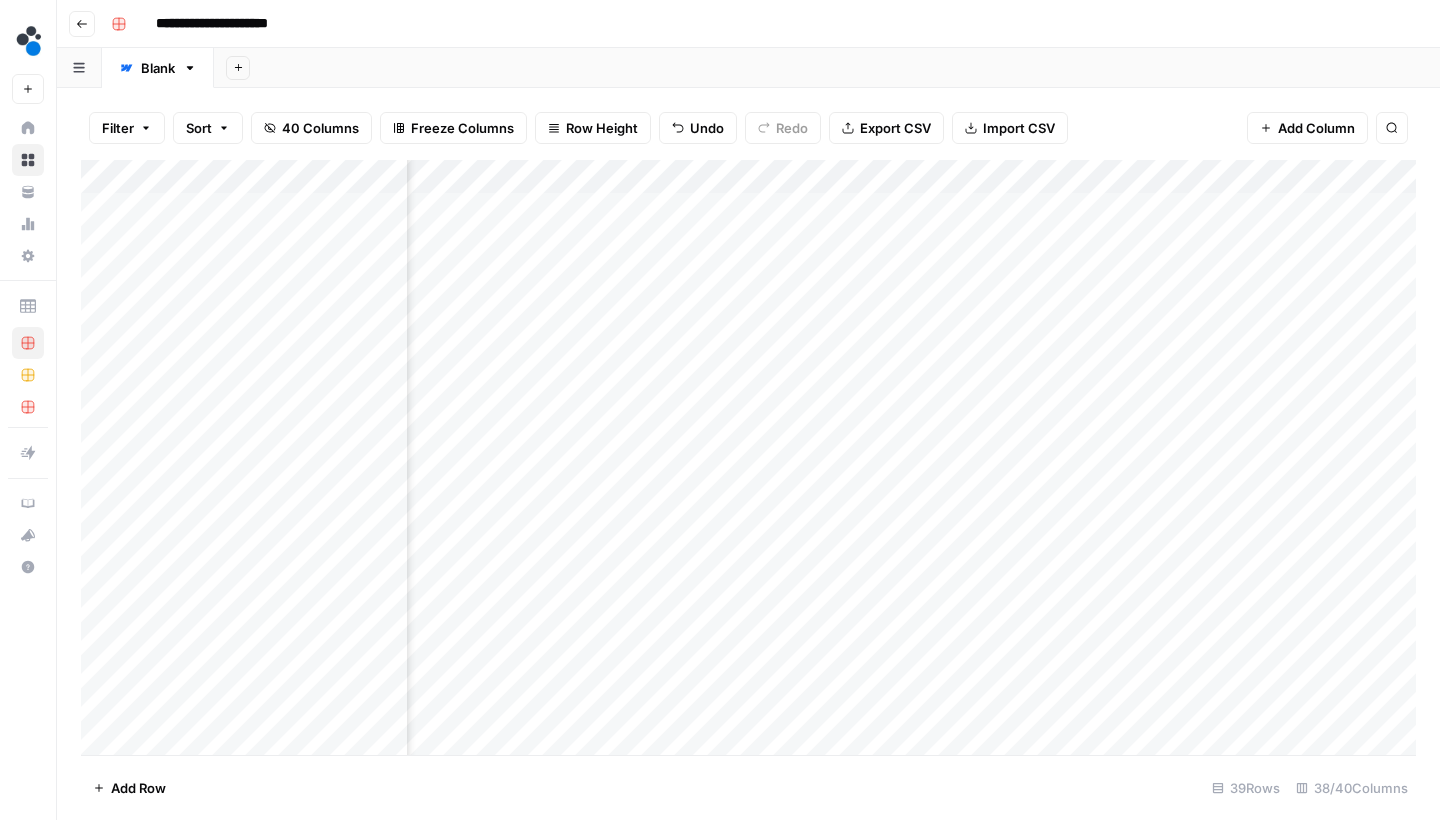 click on "Filter Sort 40 Columns Freeze Columns Row Height Undo Redo Export CSV Import CSV Add Column Search" at bounding box center [748, 128] 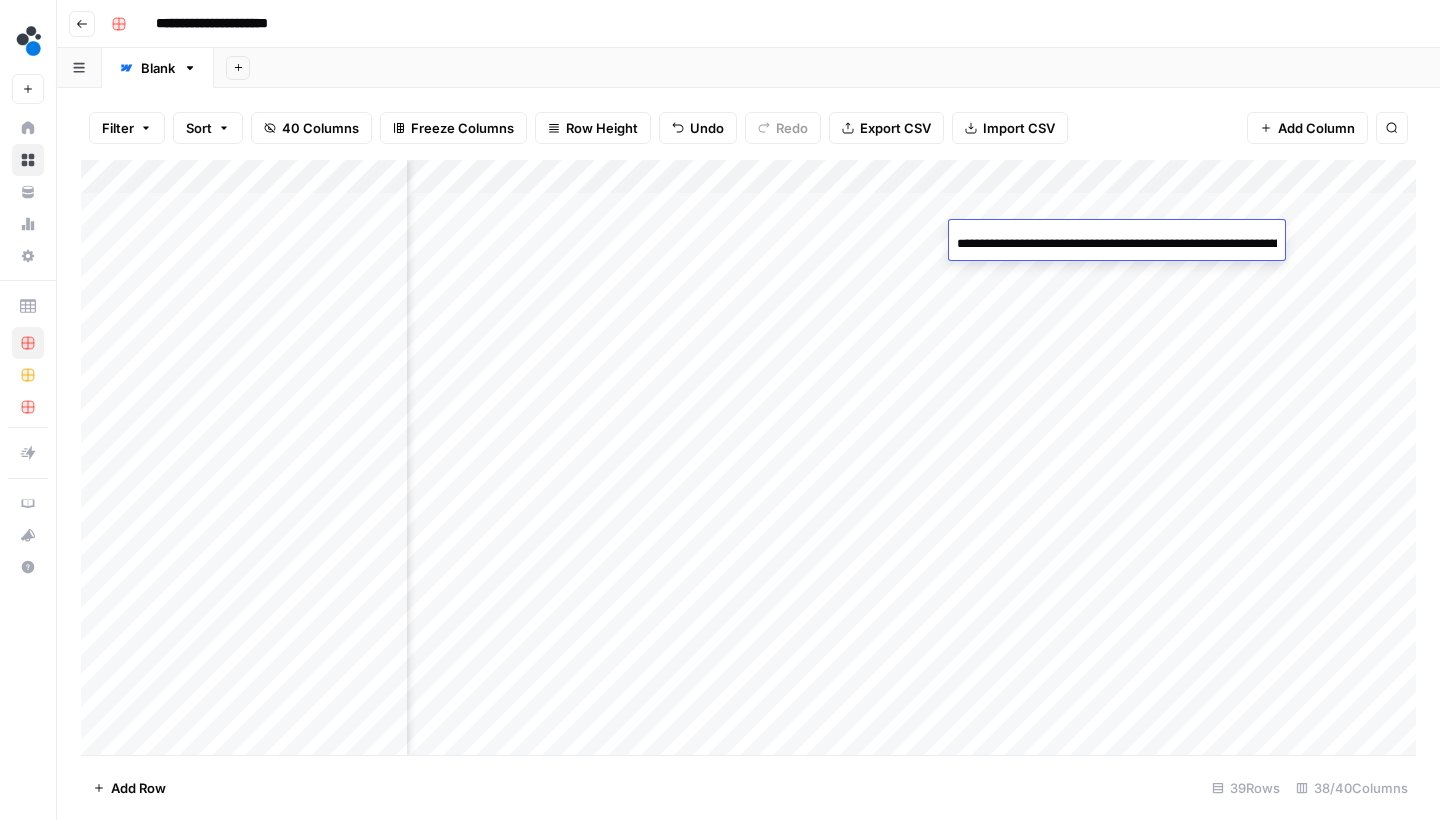 scroll, scrollTop: 0, scrollLeft: 832, axis: horizontal 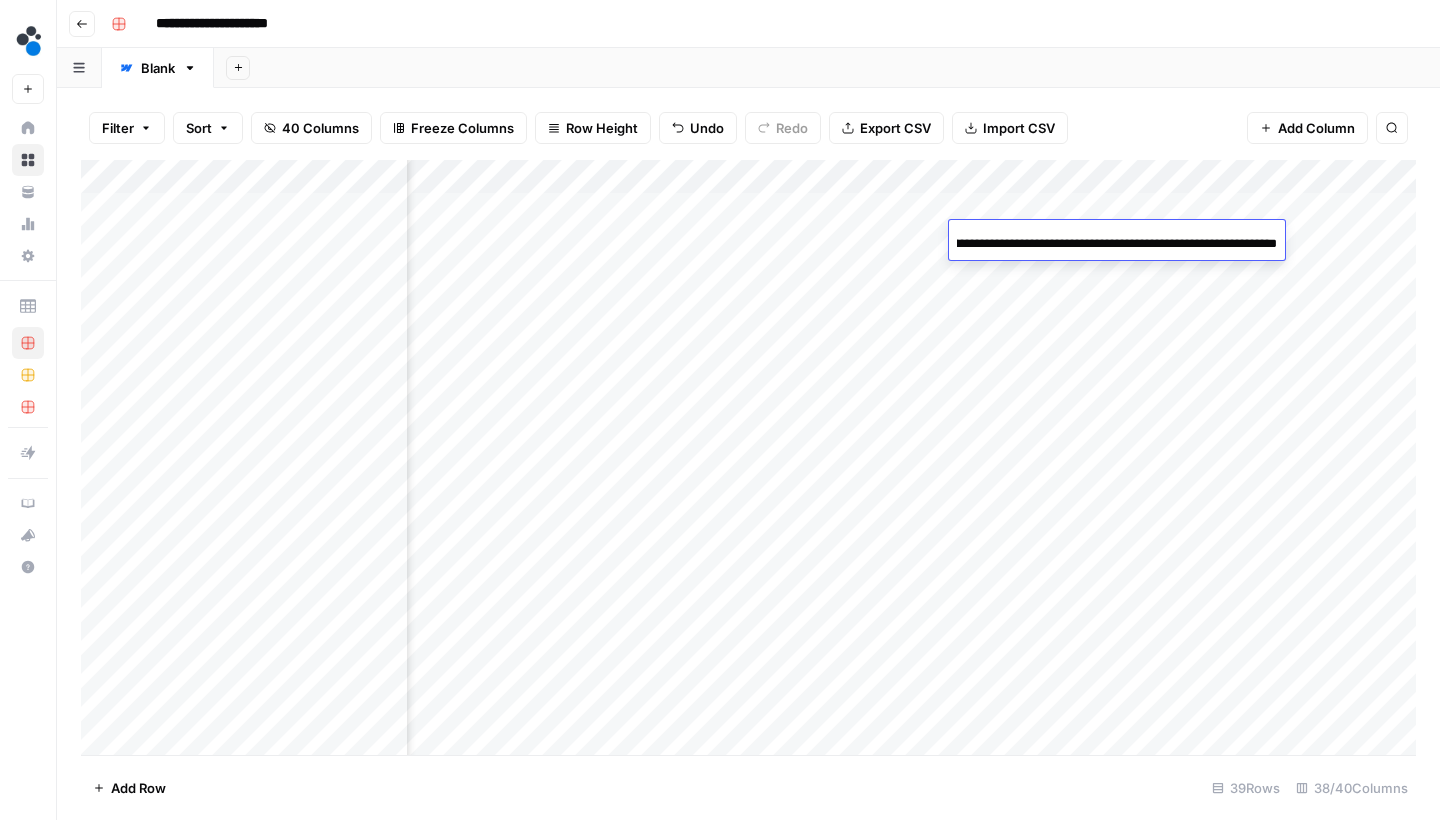 type on "**********" 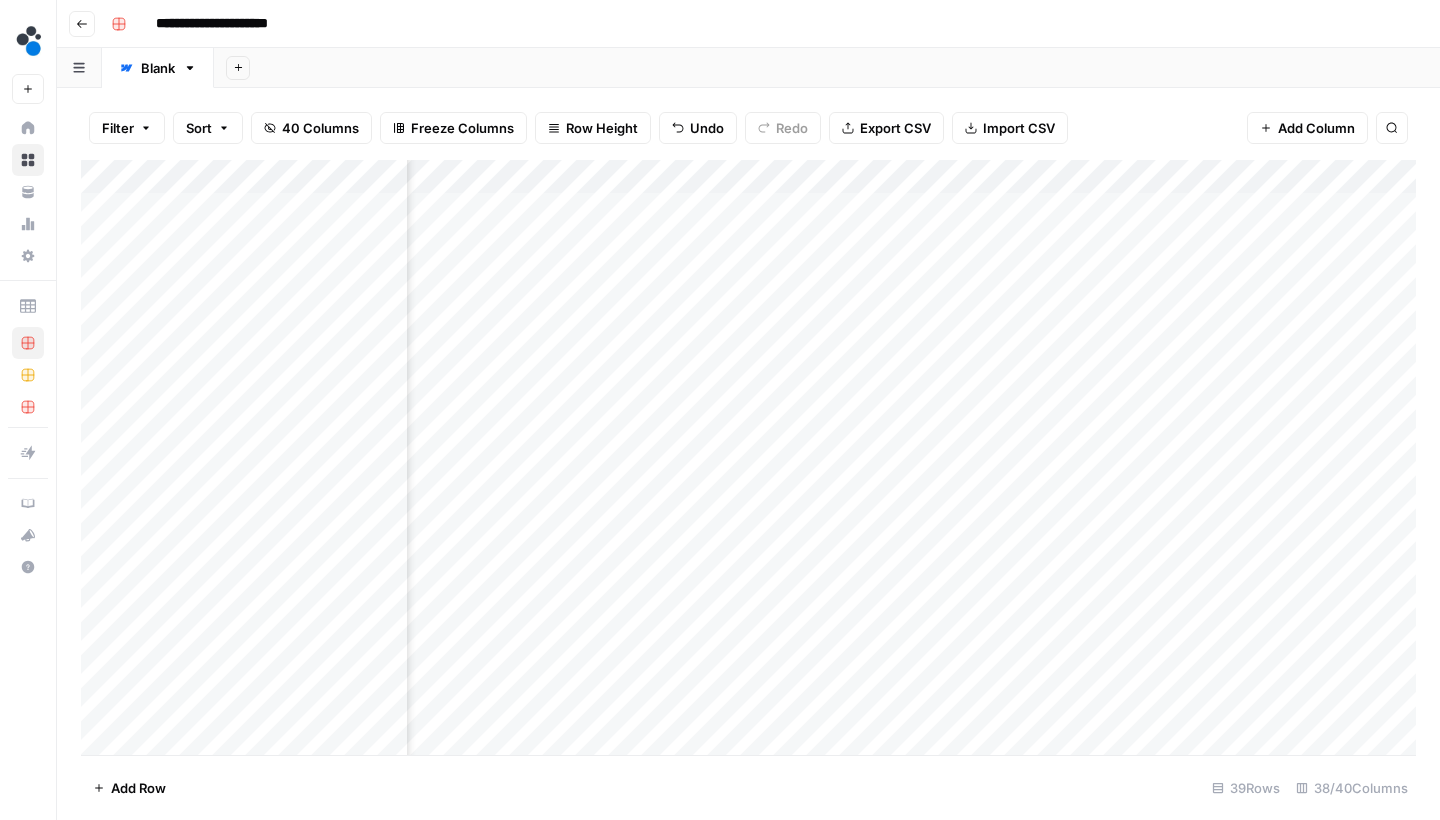 click on "Filter Sort 40 Columns Freeze Columns Row Height Undo Redo Export CSV Import CSV Add Column Search" at bounding box center [748, 128] 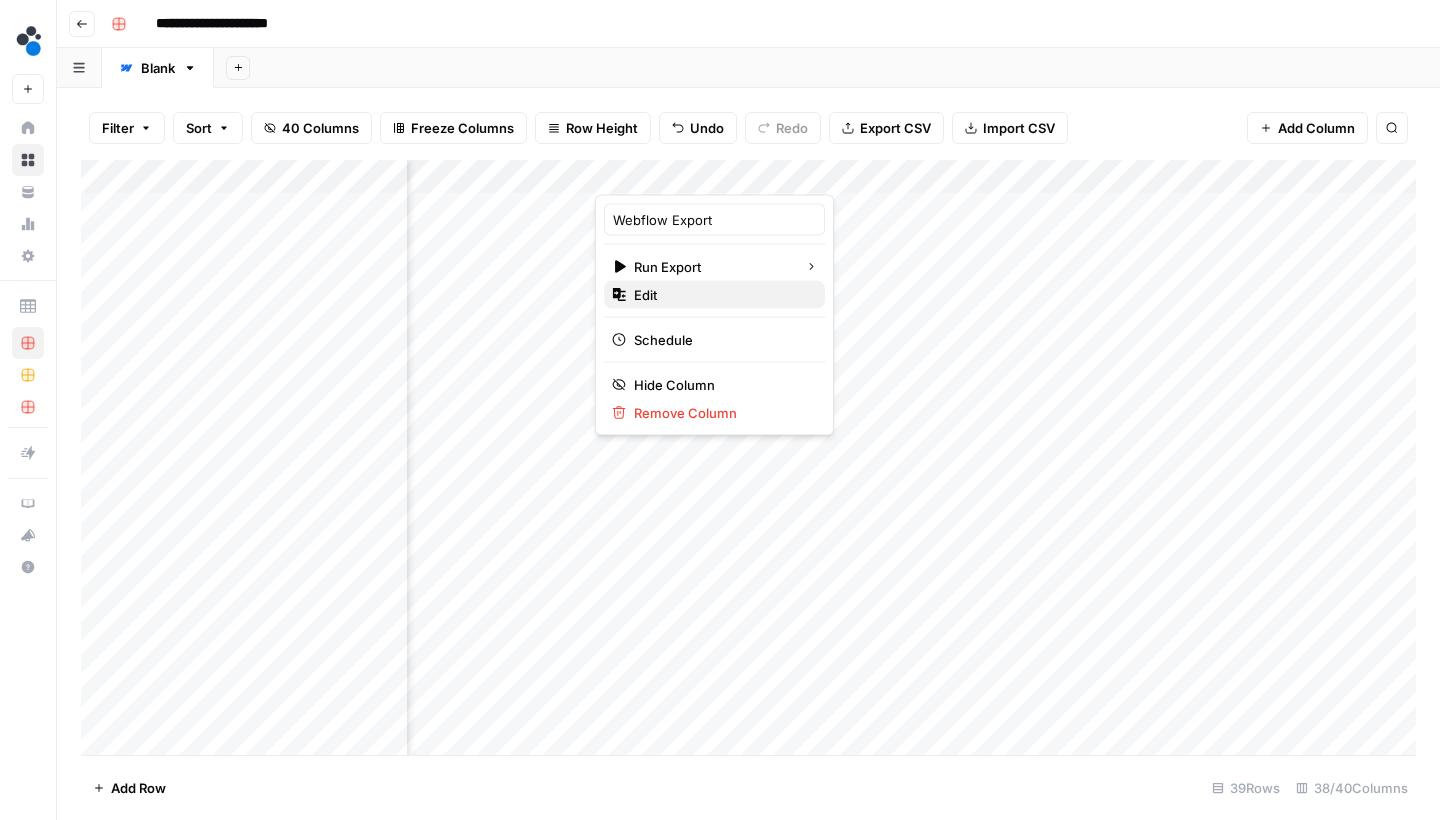 click on "Edit" at bounding box center (721, 295) 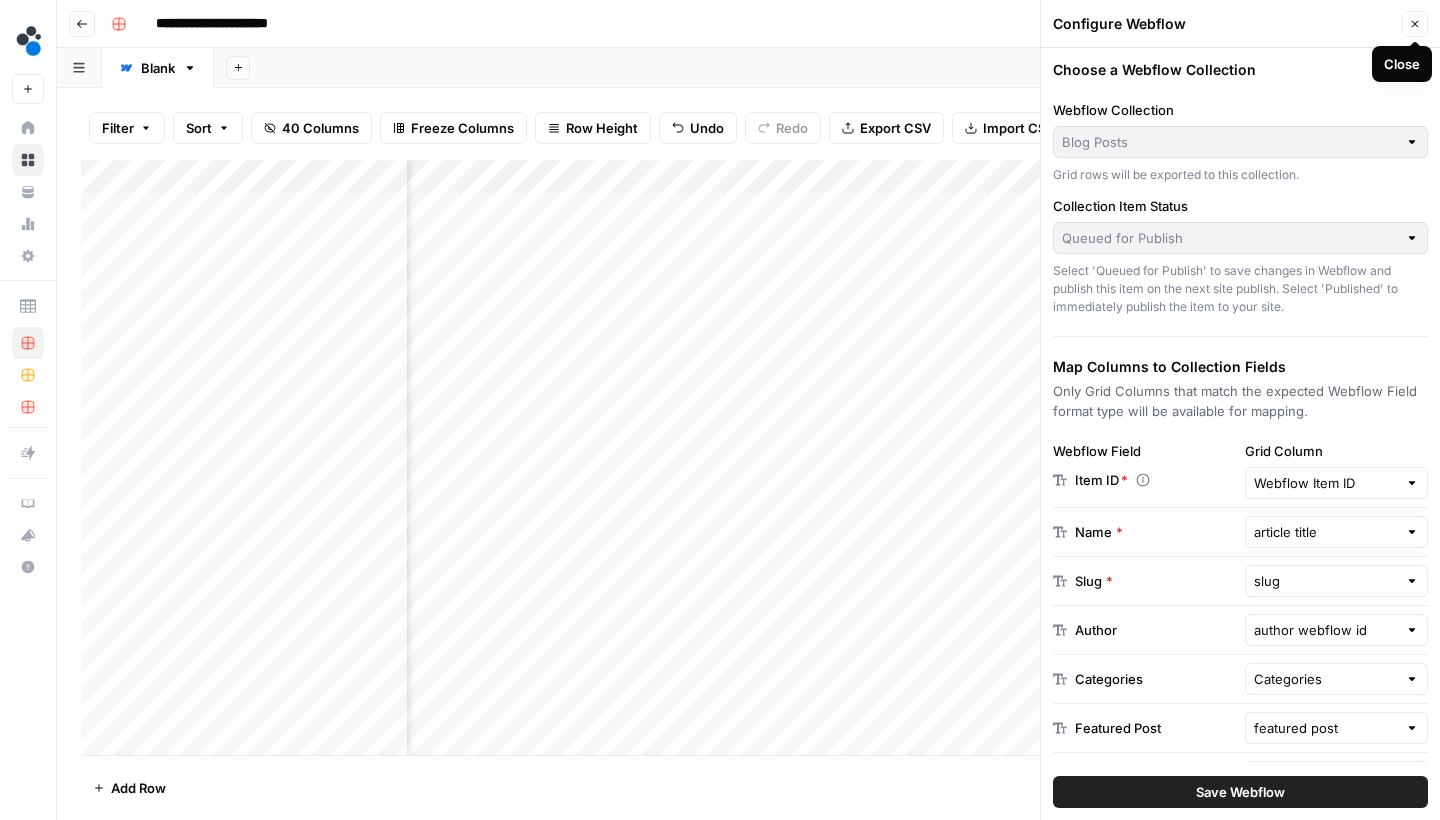 click on "Close" at bounding box center (1415, 24) 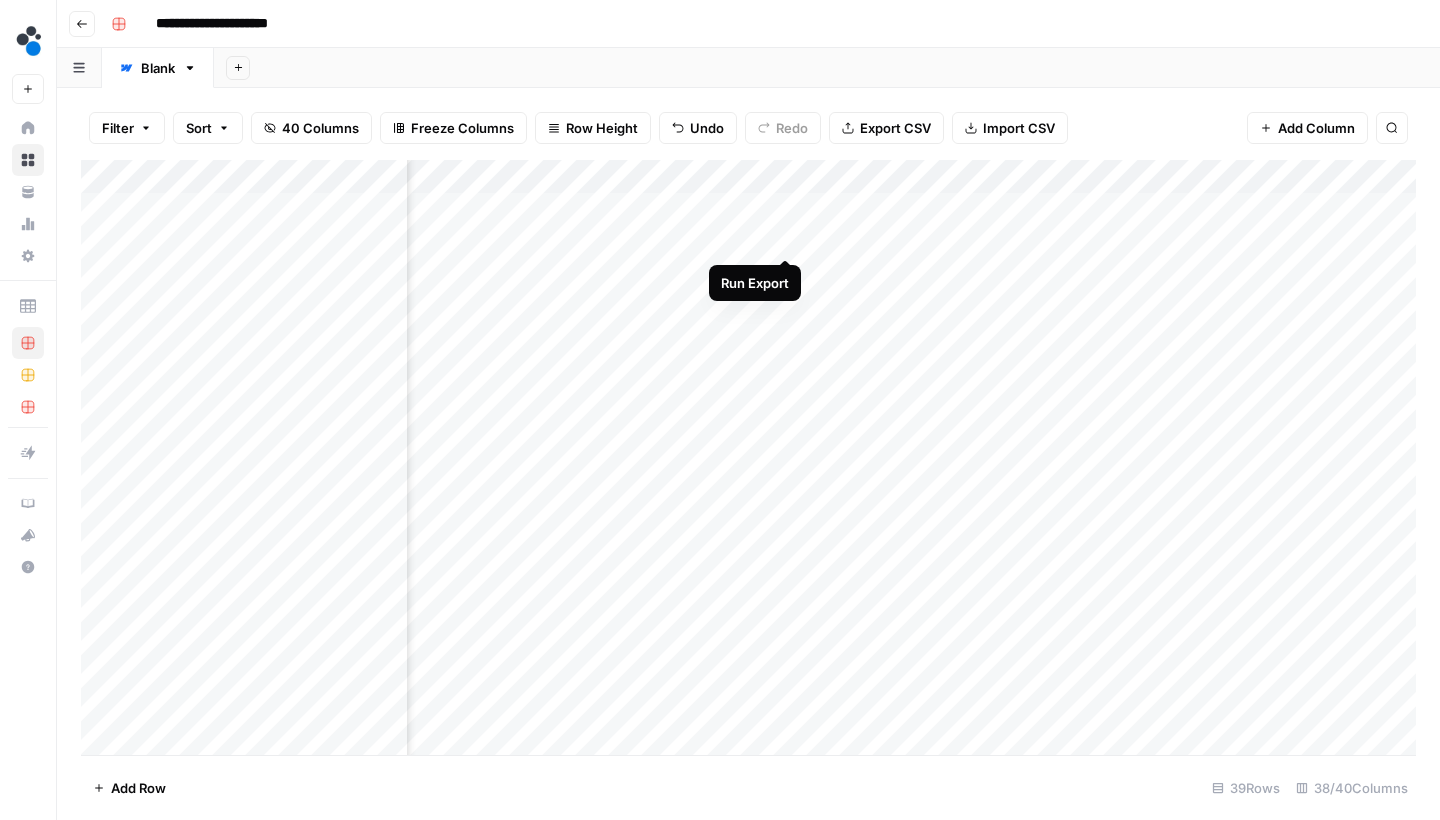 click on "Add Column" at bounding box center [748, 460] 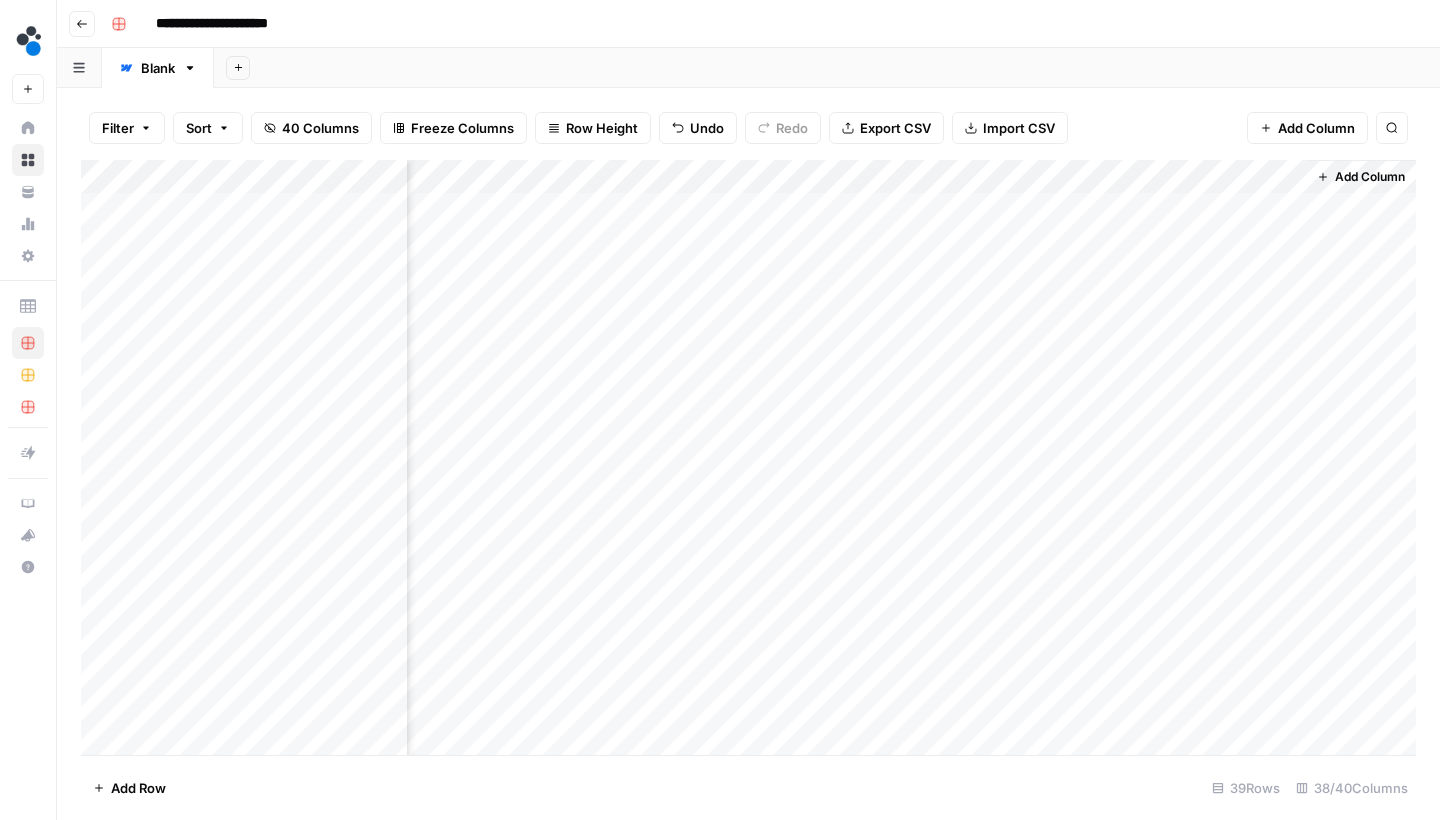 scroll, scrollTop: 0, scrollLeft: 5610, axis: horizontal 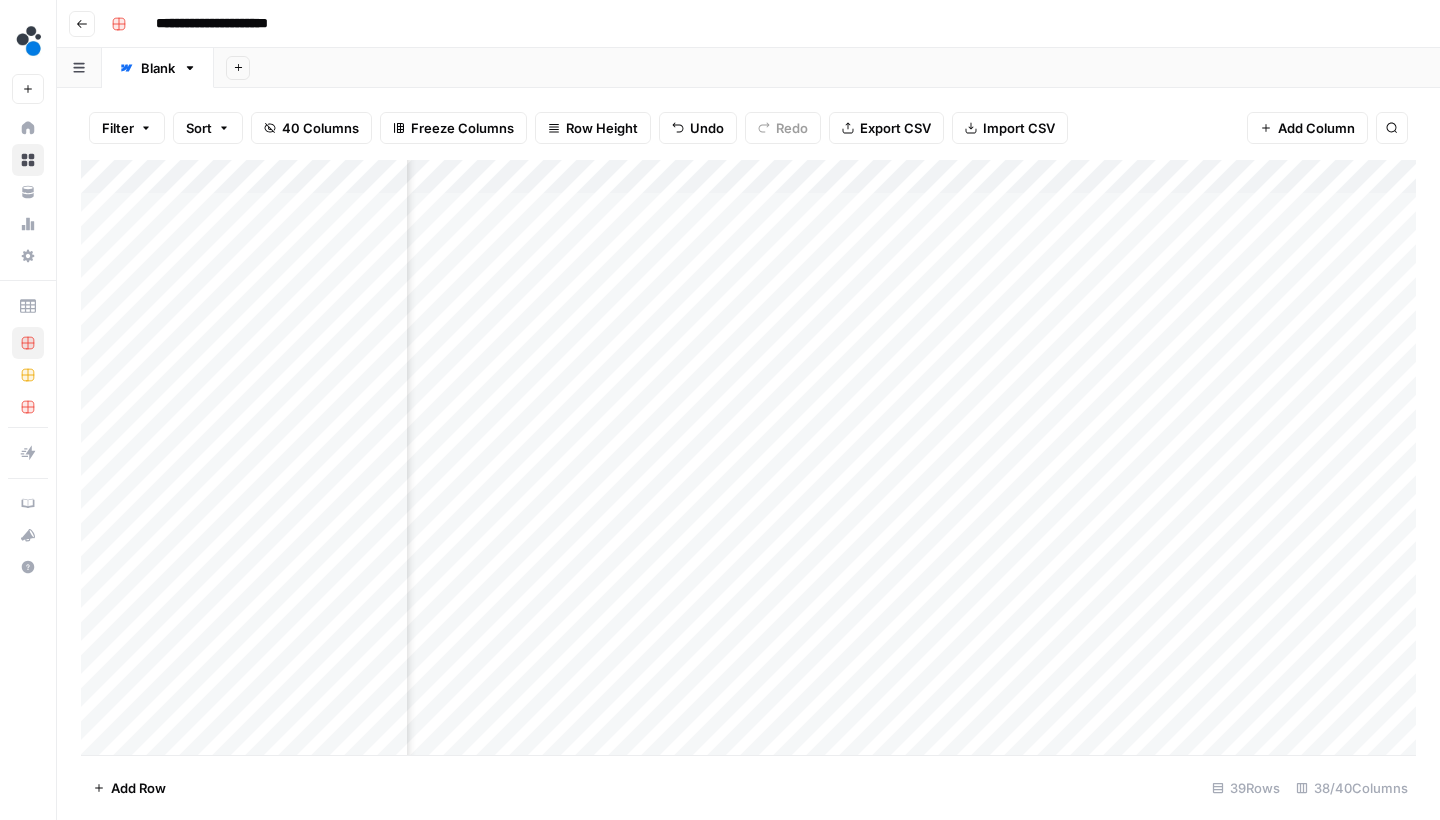 click on "Add Column" at bounding box center [748, 460] 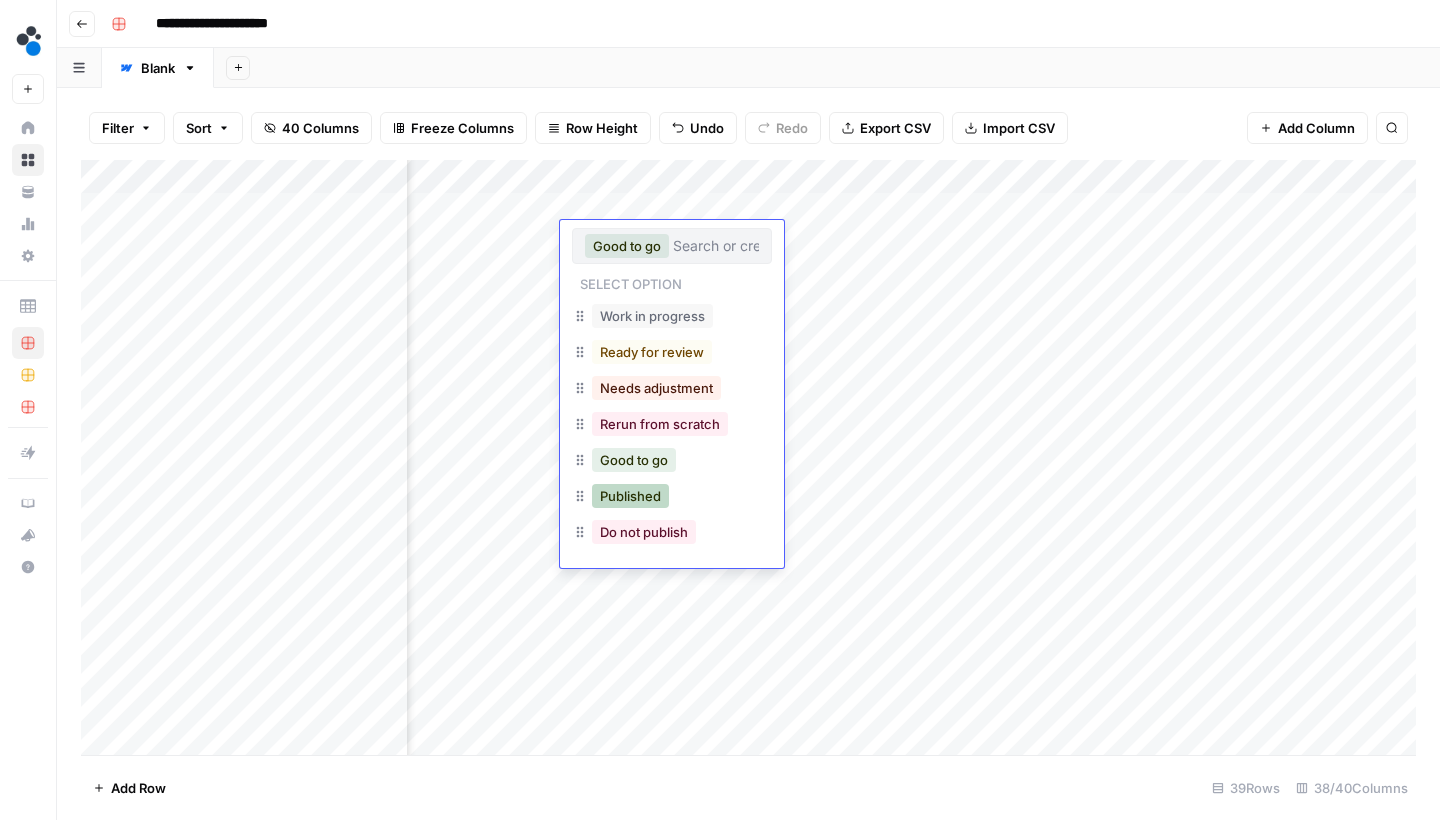 click on "Published" at bounding box center (630, 496) 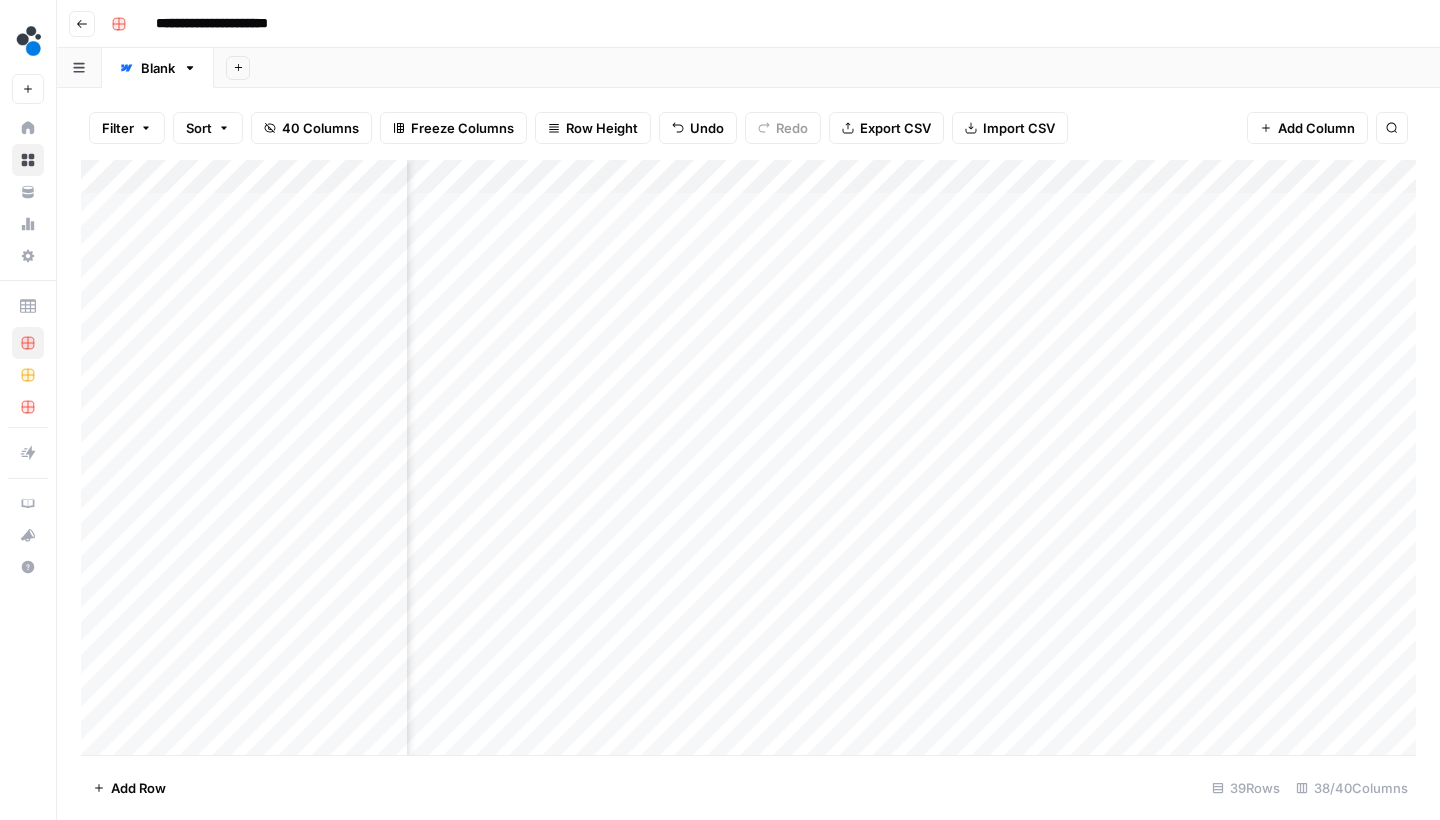 click on "Filter Sort 40 Columns Freeze Columns Row Height Undo Redo Export CSV Import CSV Add Column Search Add Column Add Row 39  Rows 38/40  Columns" at bounding box center (748, 454) 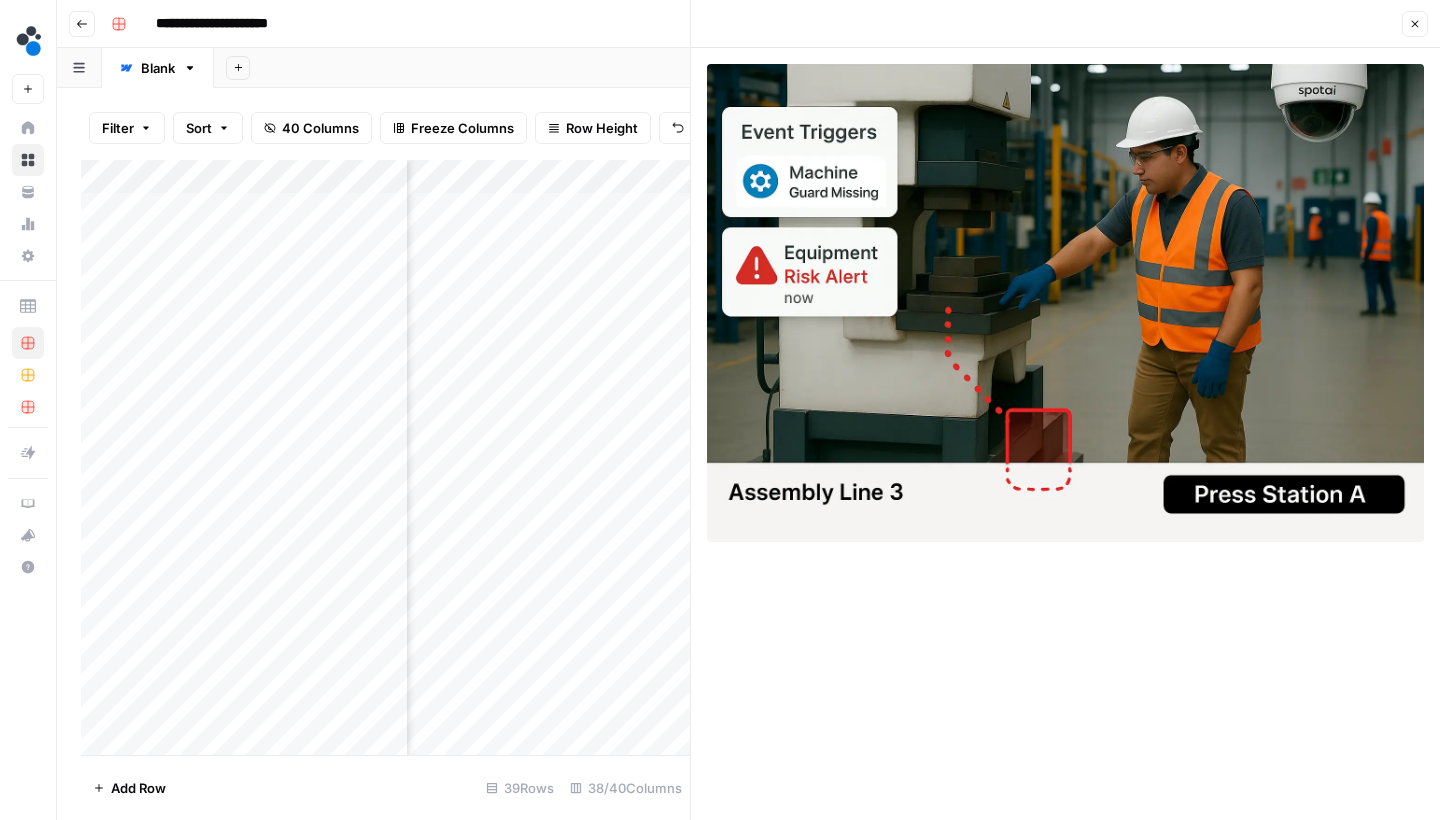 click on "Close" at bounding box center (1415, 24) 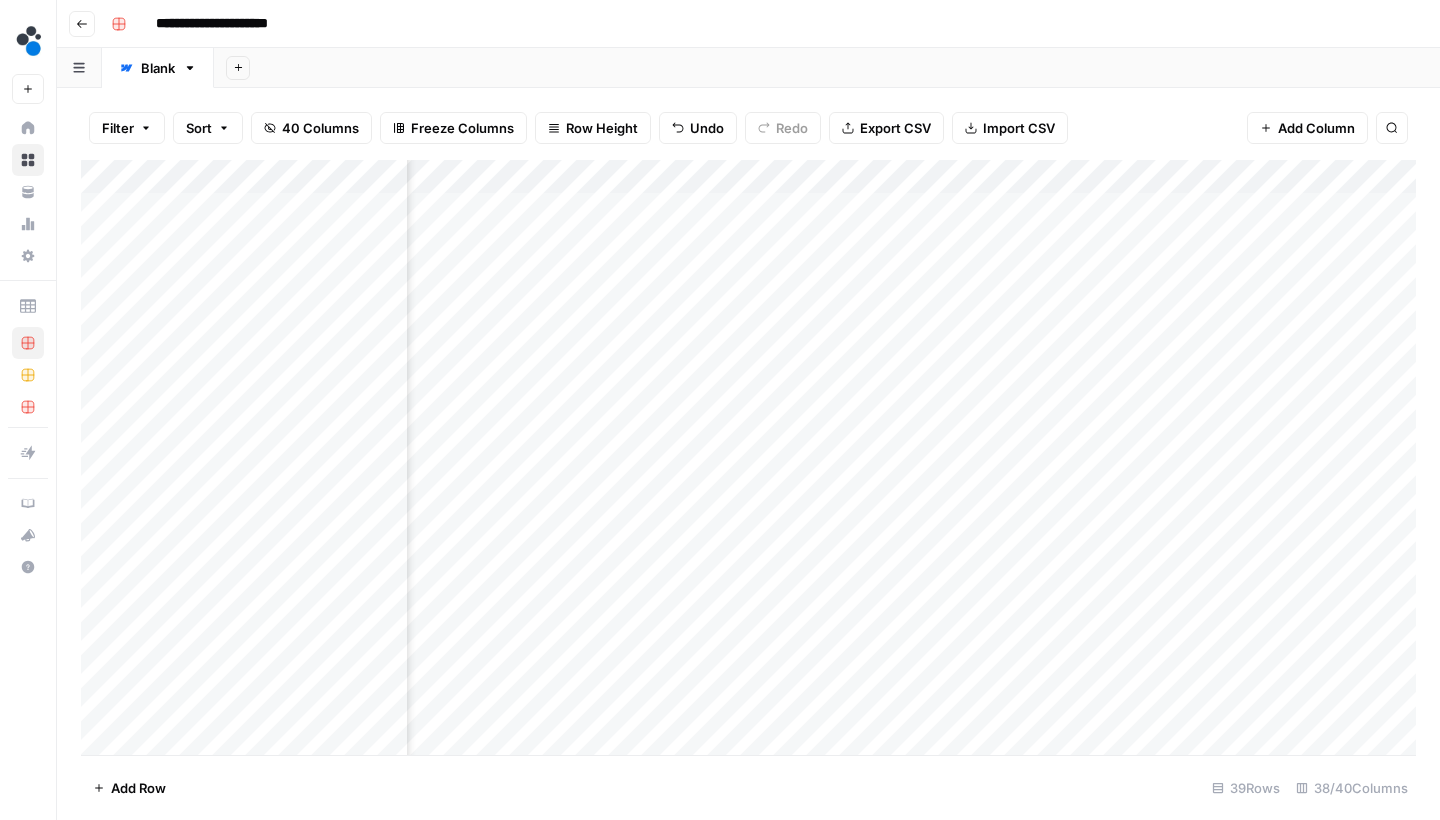 click on "Add Column" at bounding box center [748, 460] 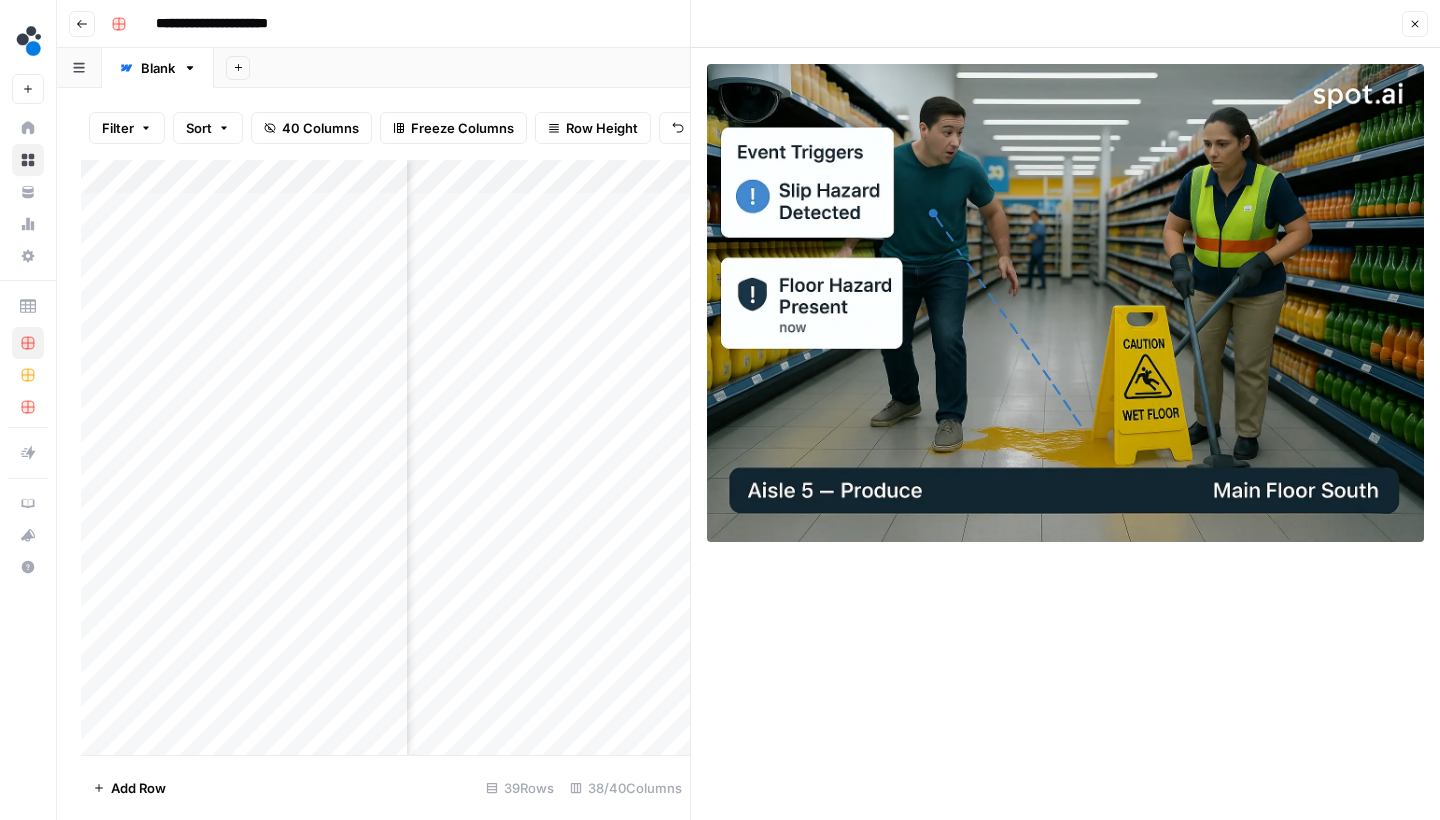 click 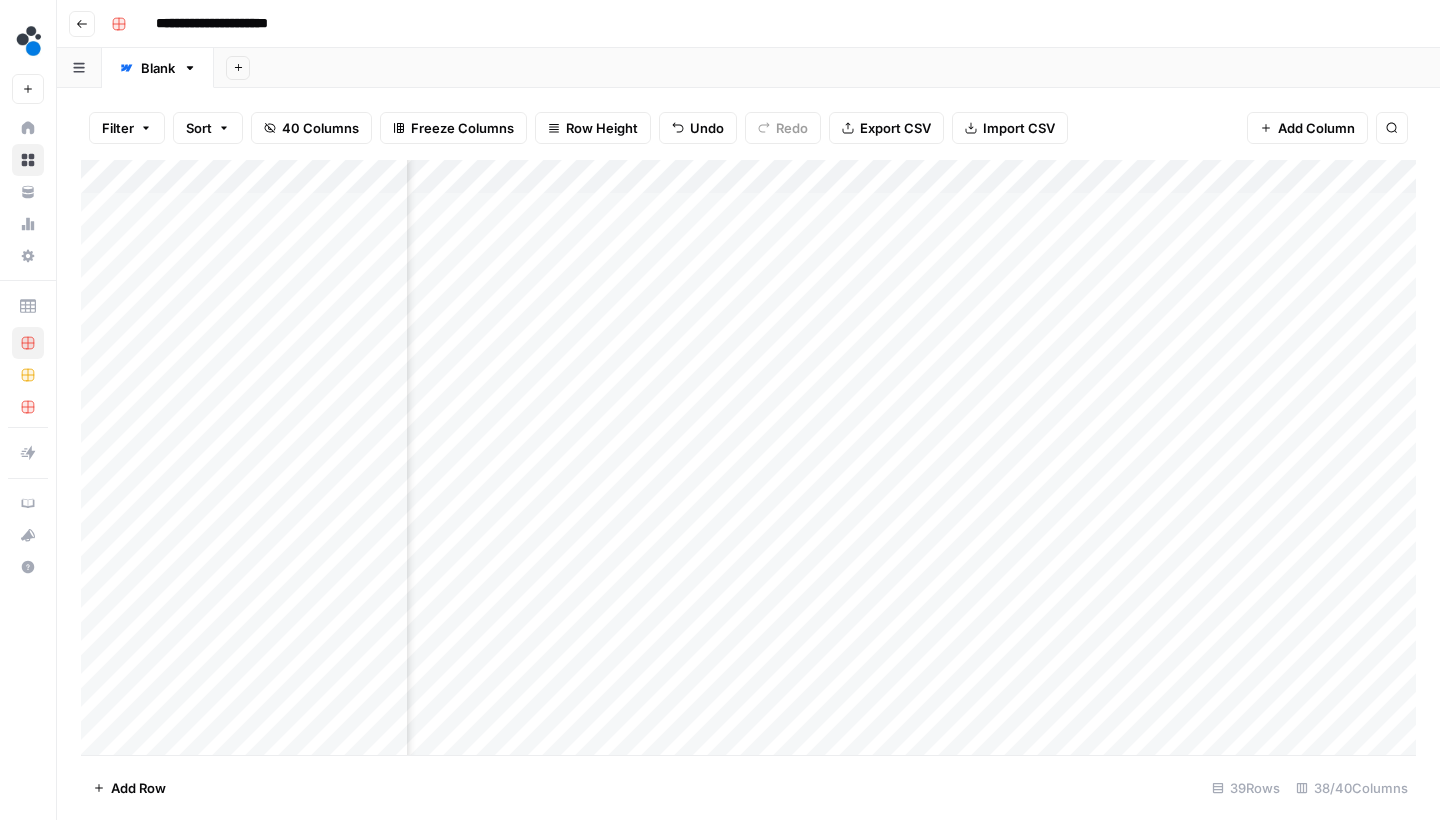 click on "Add Column" at bounding box center (748, 460) 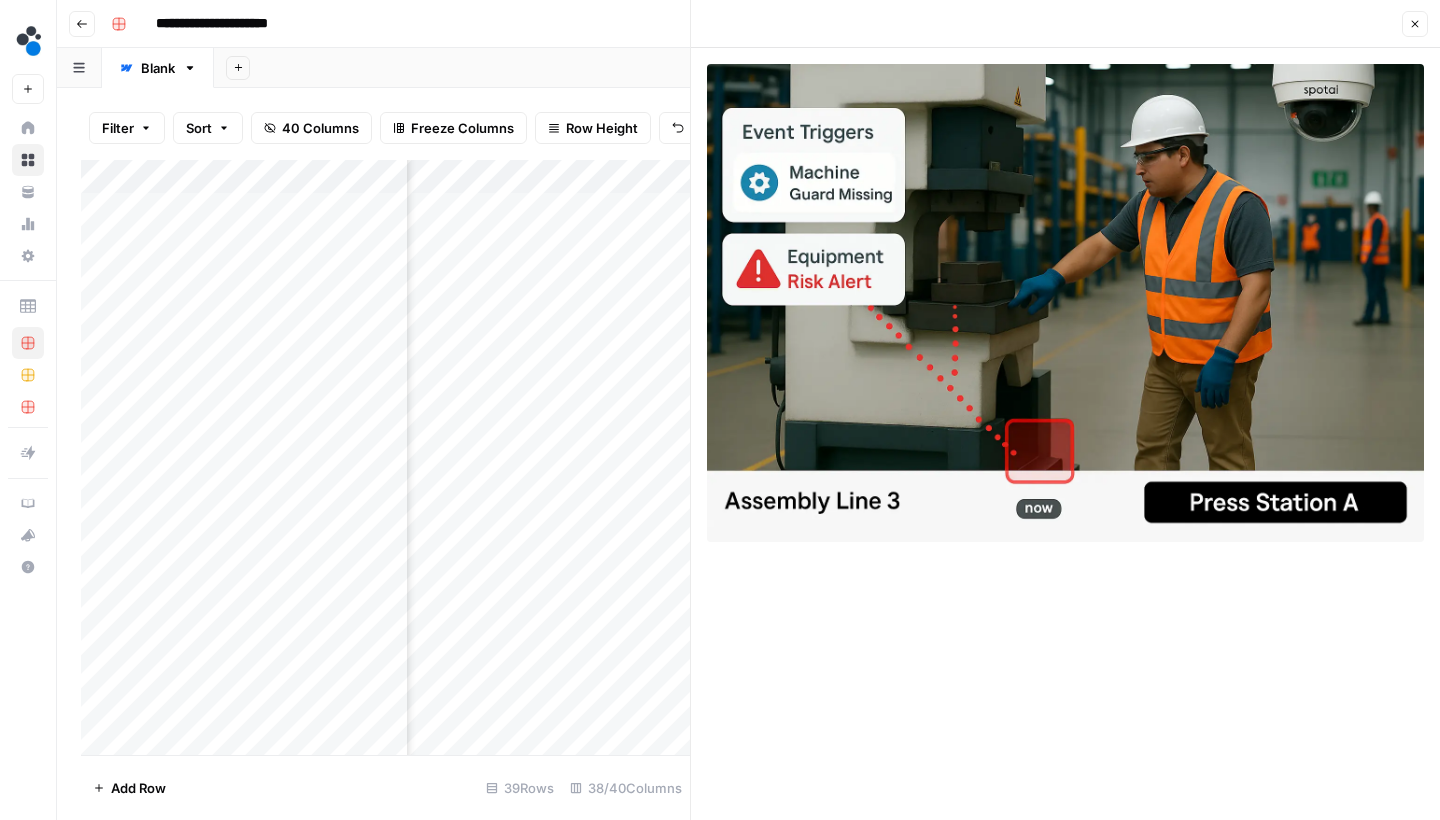 click on "Close" at bounding box center [1415, 24] 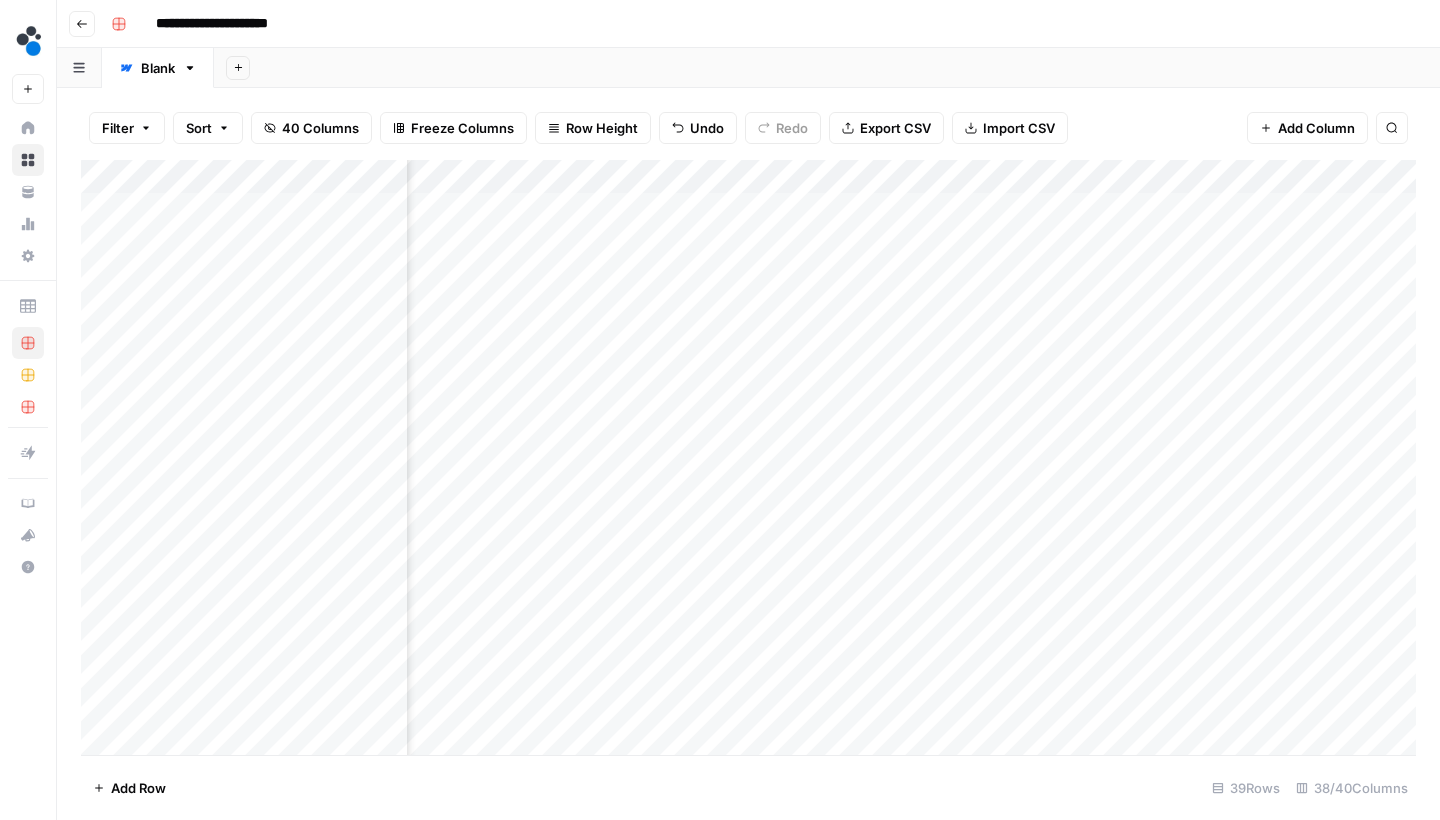 click on "Add Column" at bounding box center (748, 460) 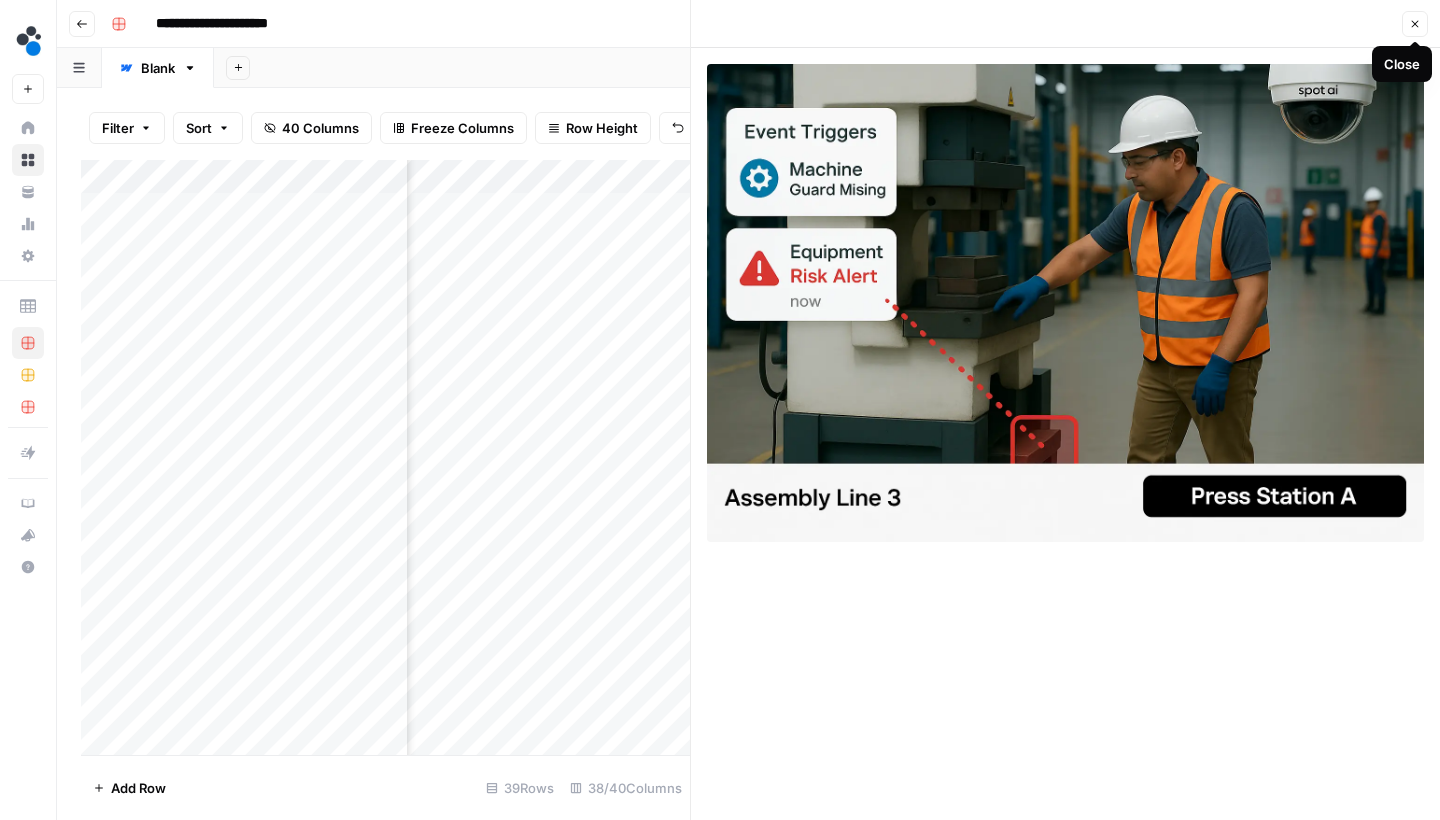 click 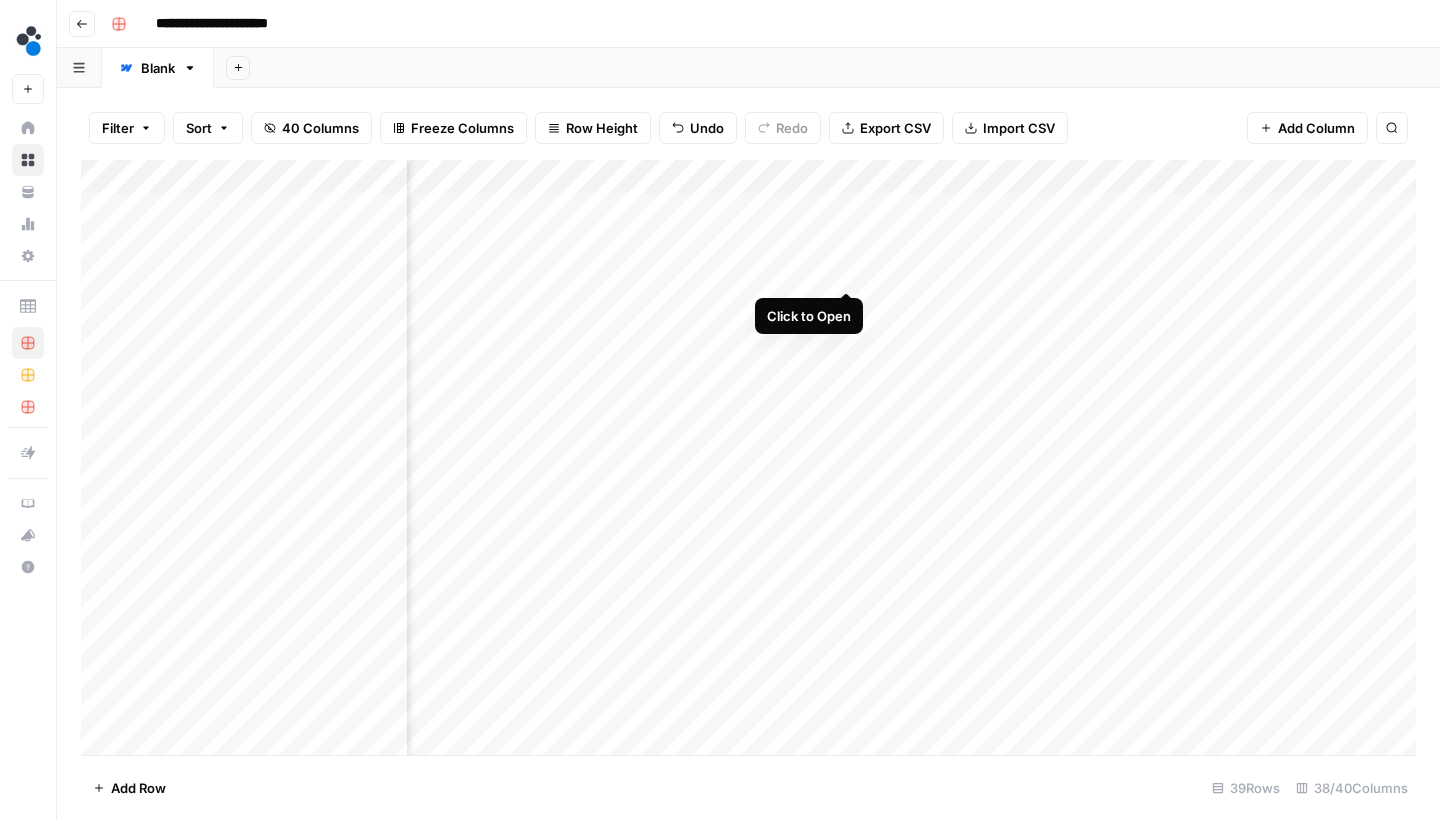 click on "Add Column" at bounding box center [748, 460] 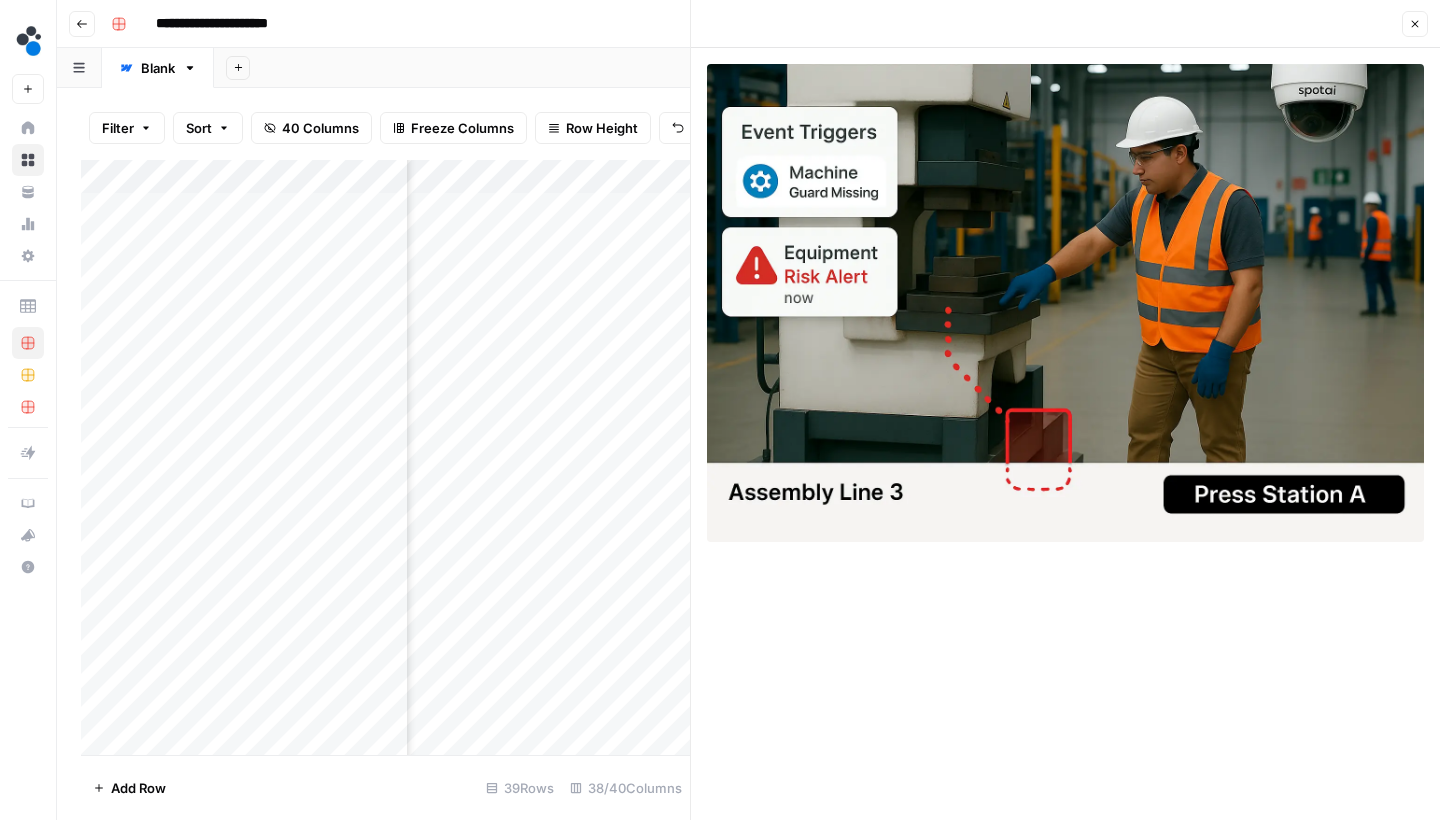 click 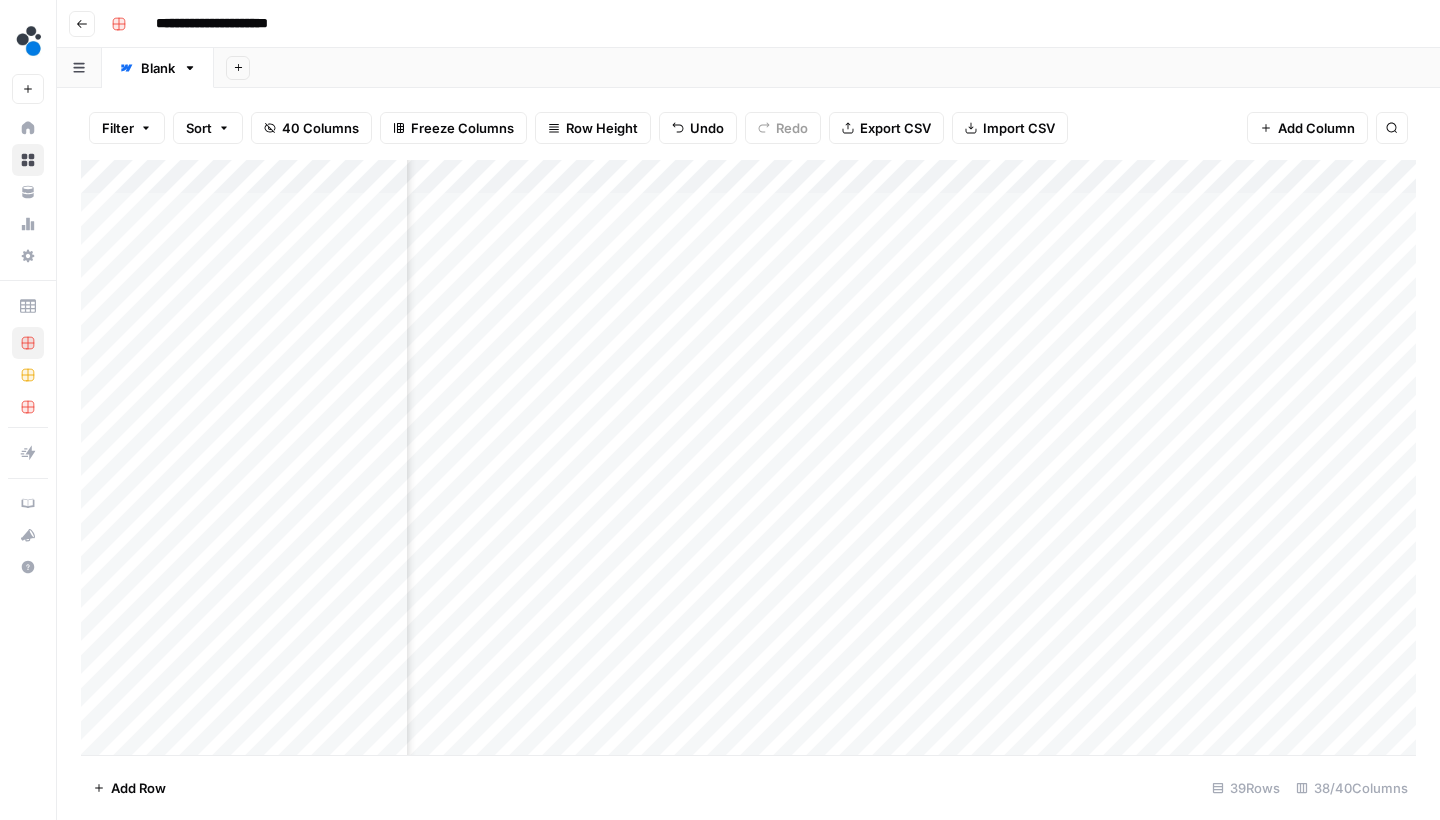 click on "Add Column" at bounding box center (748, 460) 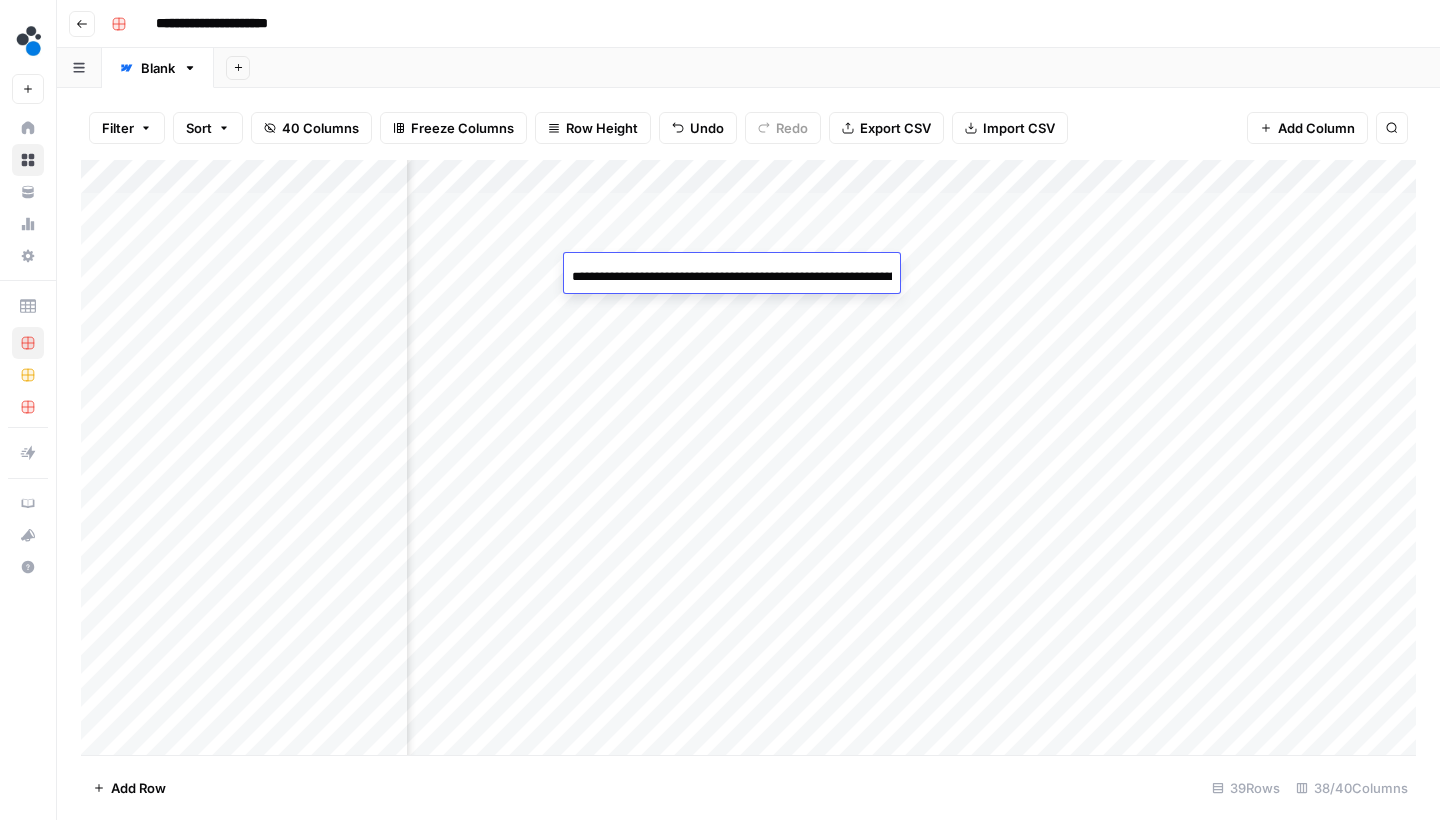 scroll, scrollTop: 0, scrollLeft: 829, axis: horizontal 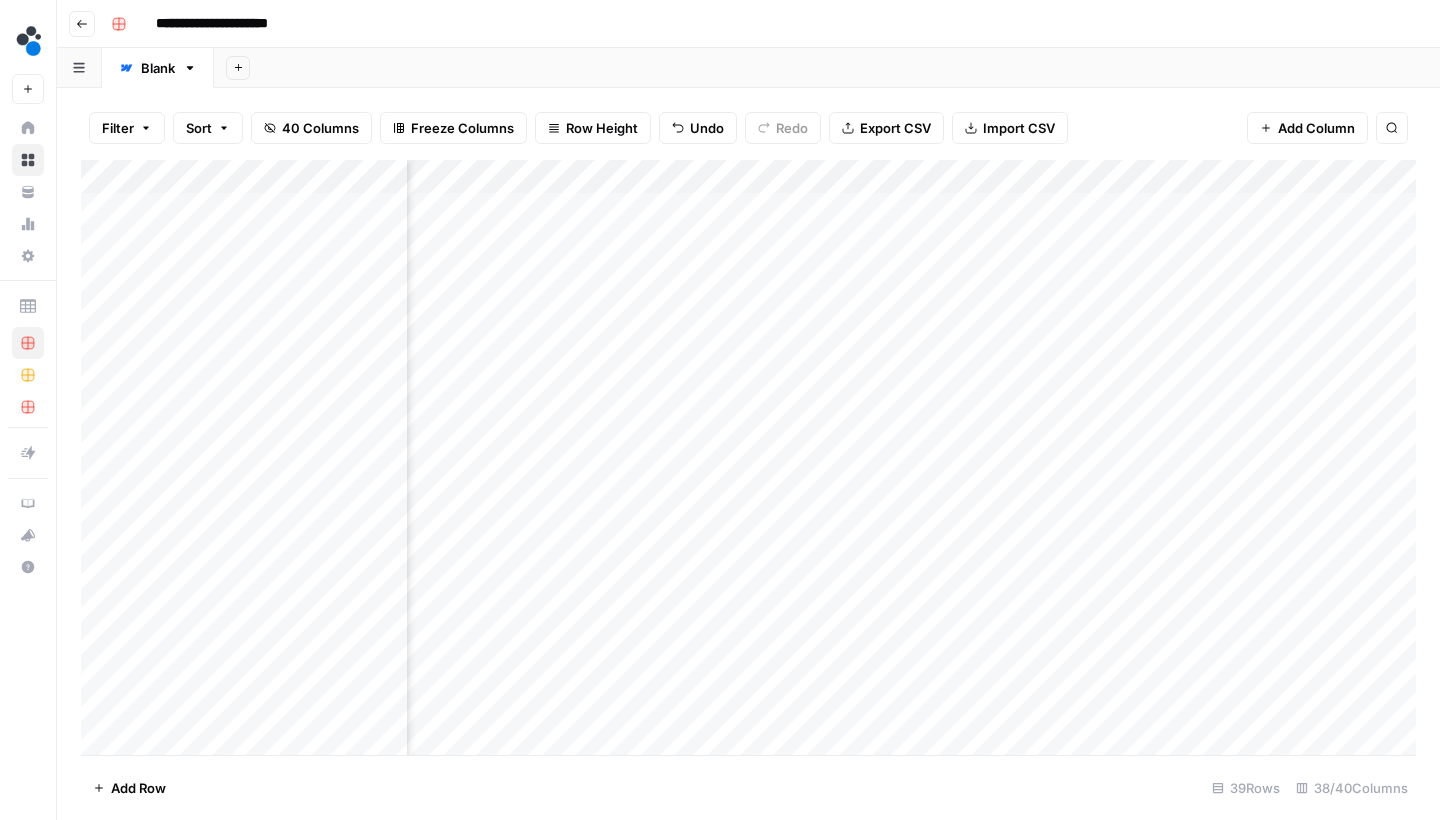 click on "Add Column" at bounding box center (748, 460) 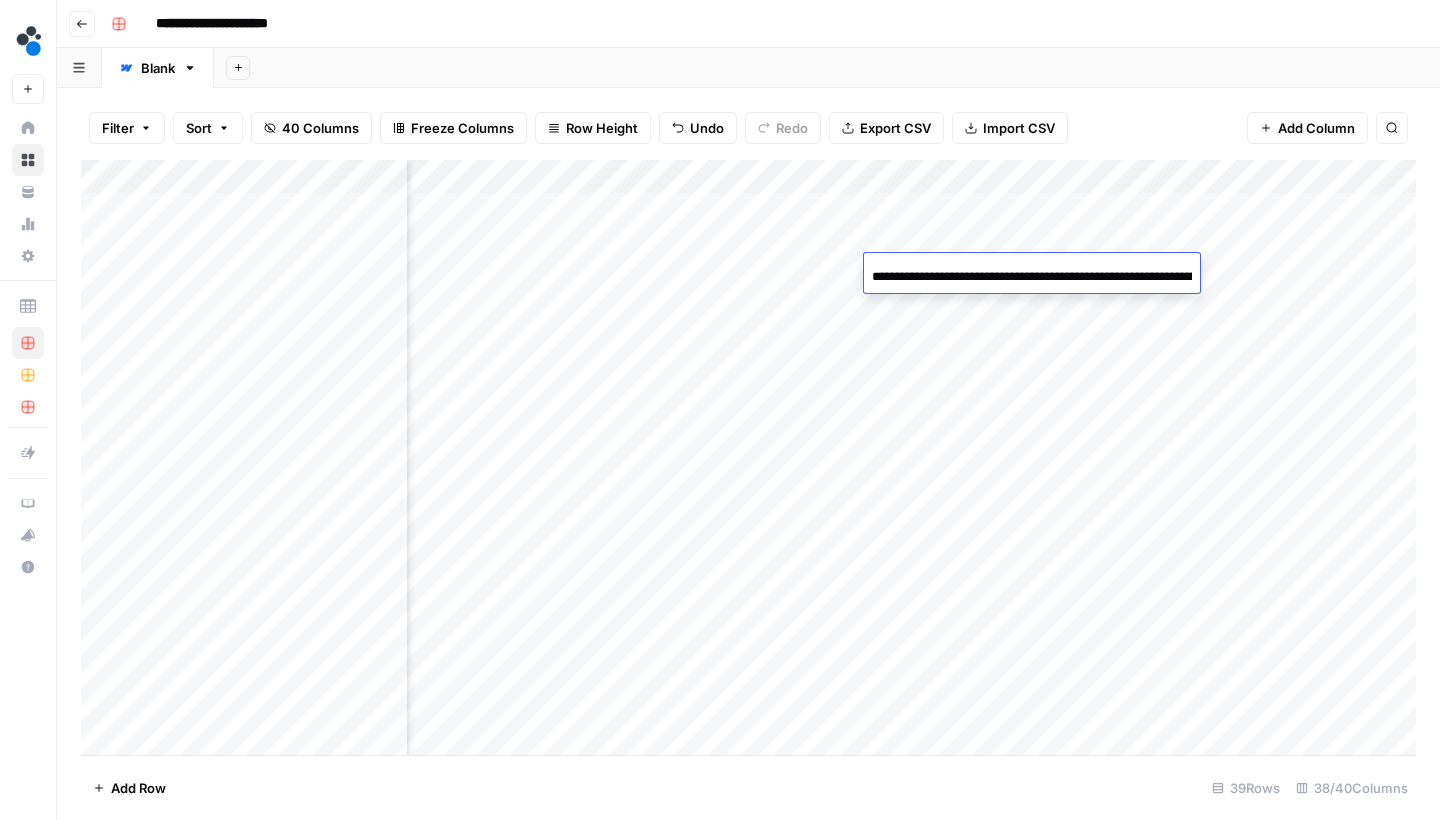 scroll, scrollTop: 0, scrollLeft: 827, axis: horizontal 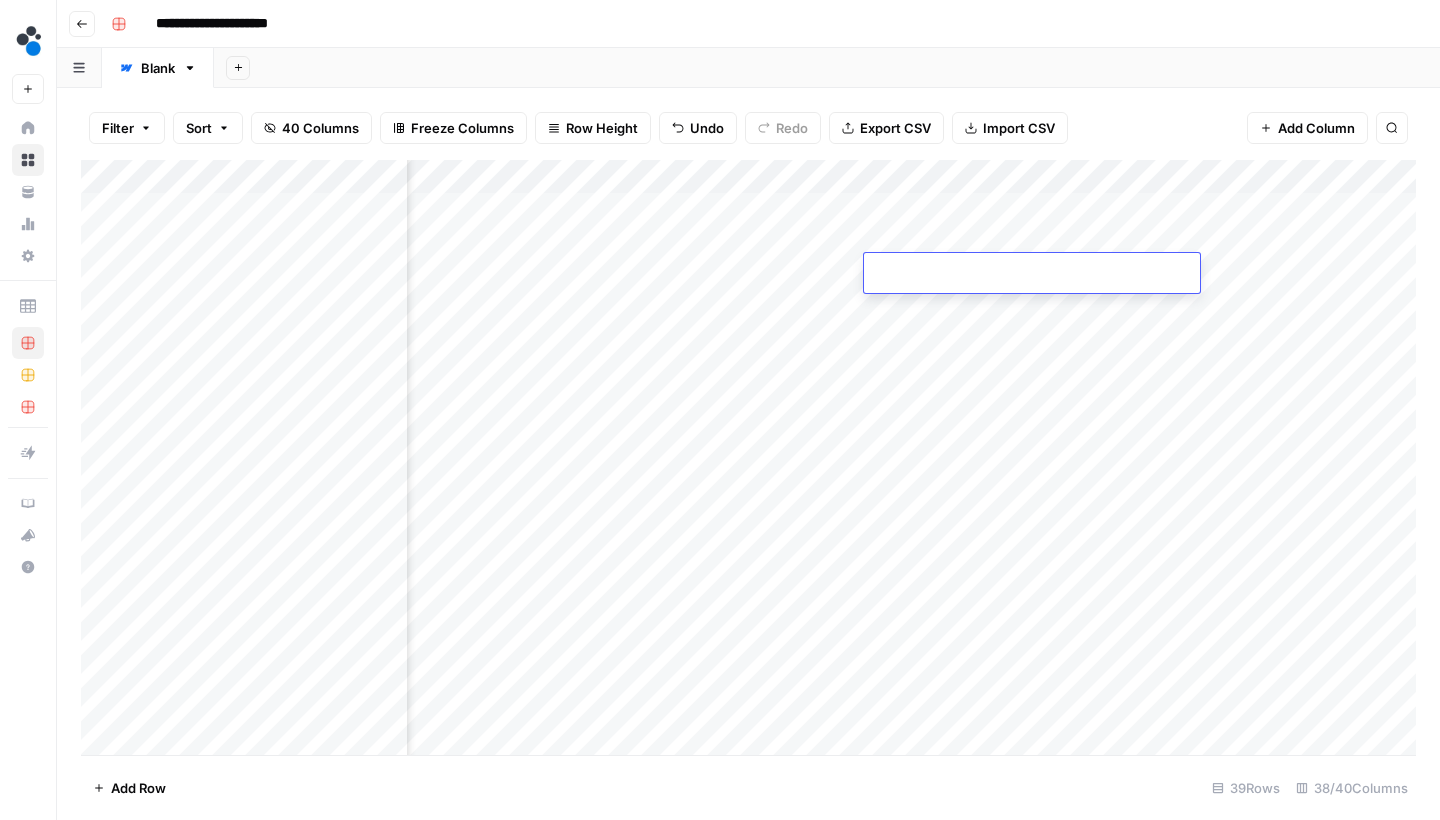 type on "**********" 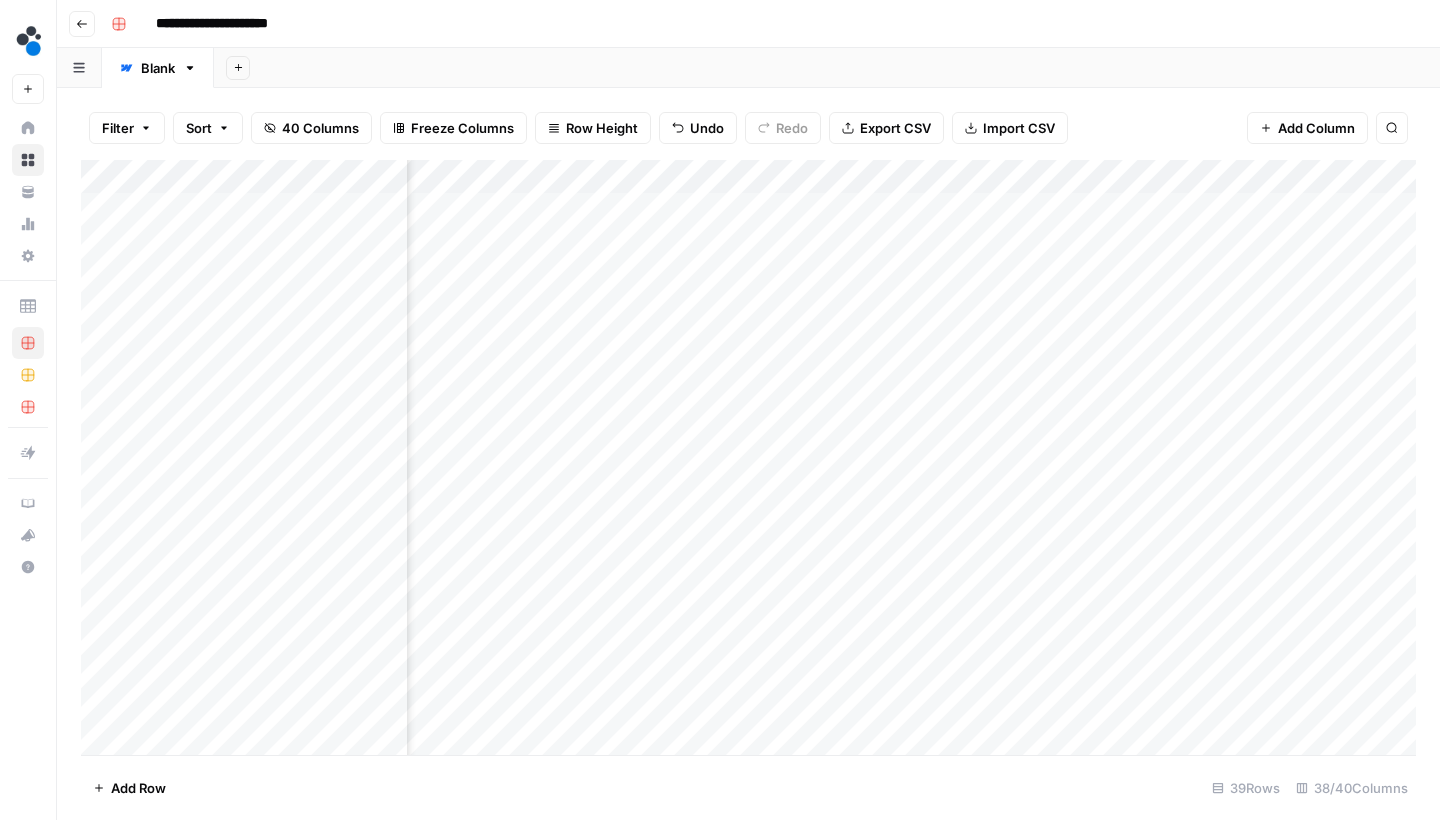 scroll, scrollTop: 1, scrollLeft: 3567, axis: both 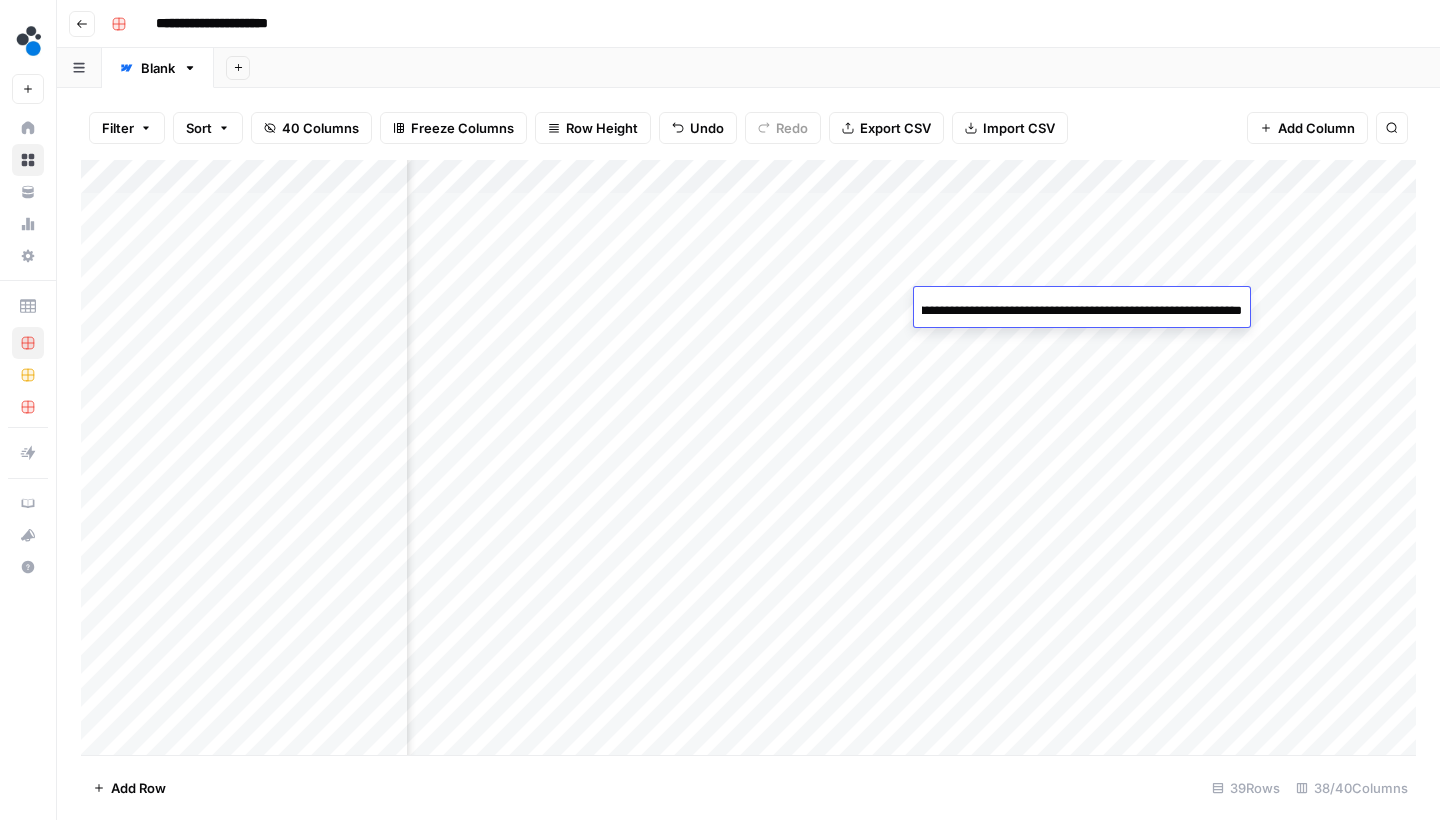 type on "**********" 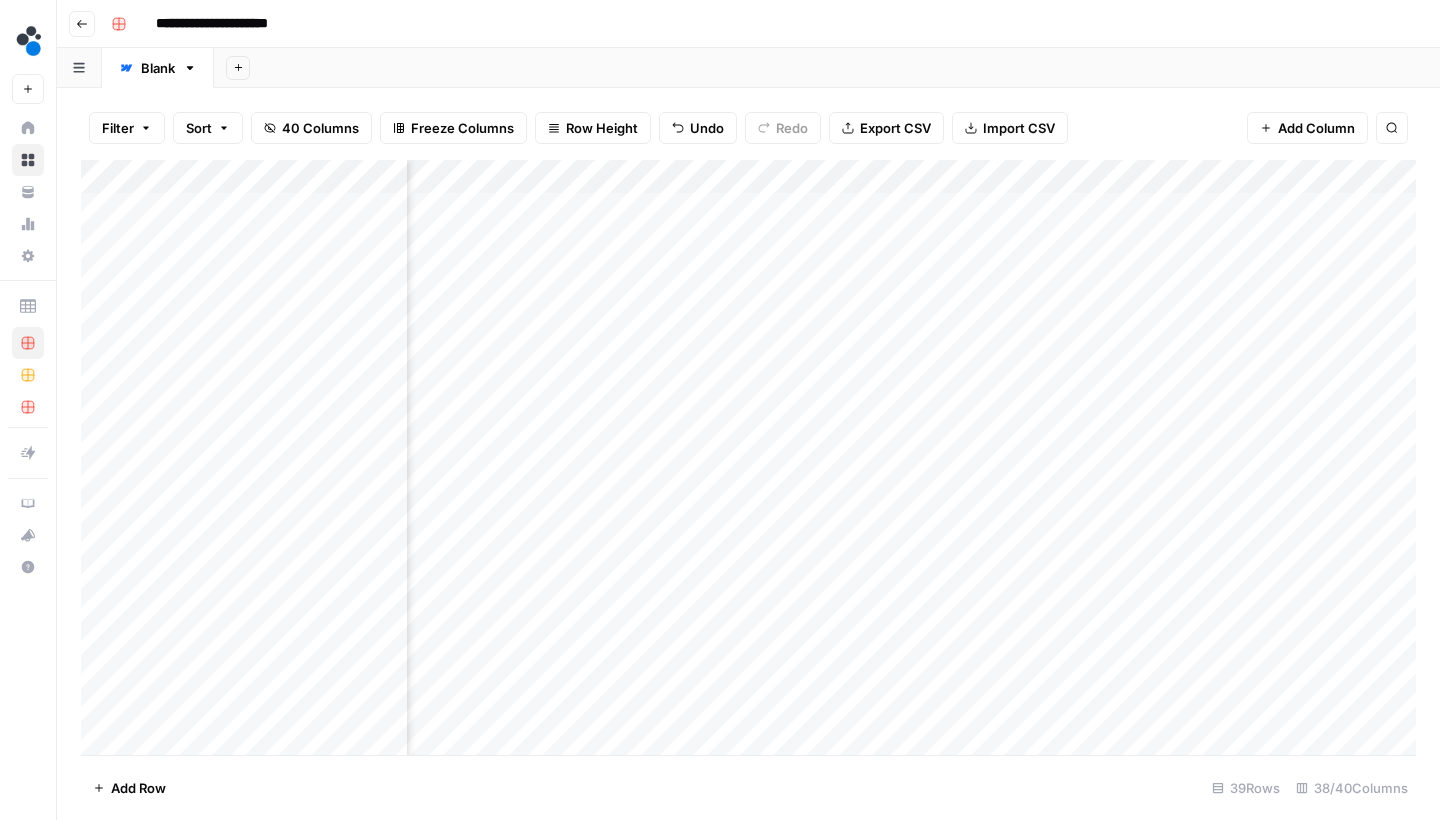 scroll, scrollTop: 1, scrollLeft: 4049, axis: both 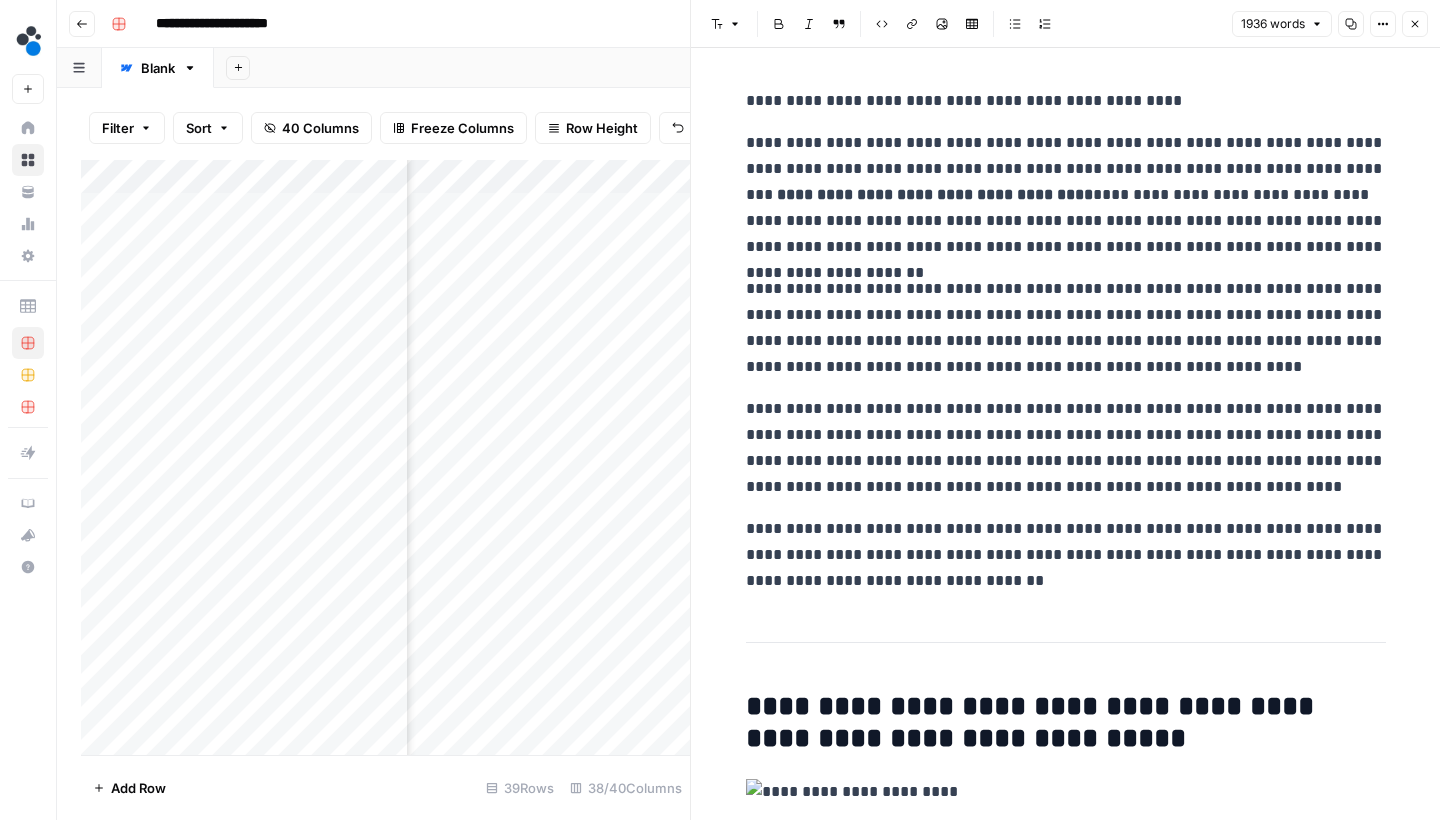 click 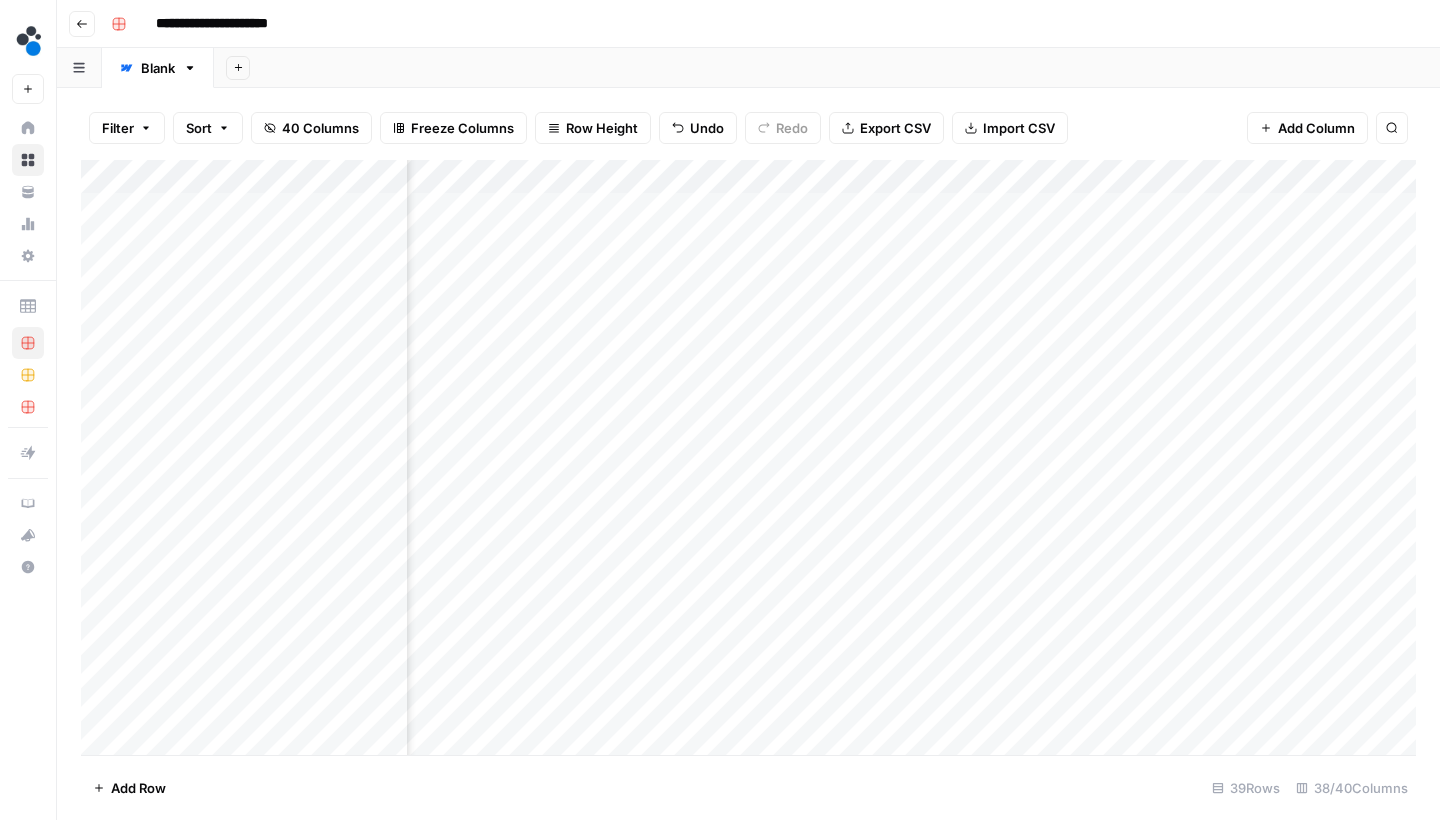 click on "Add Column" at bounding box center [748, 460] 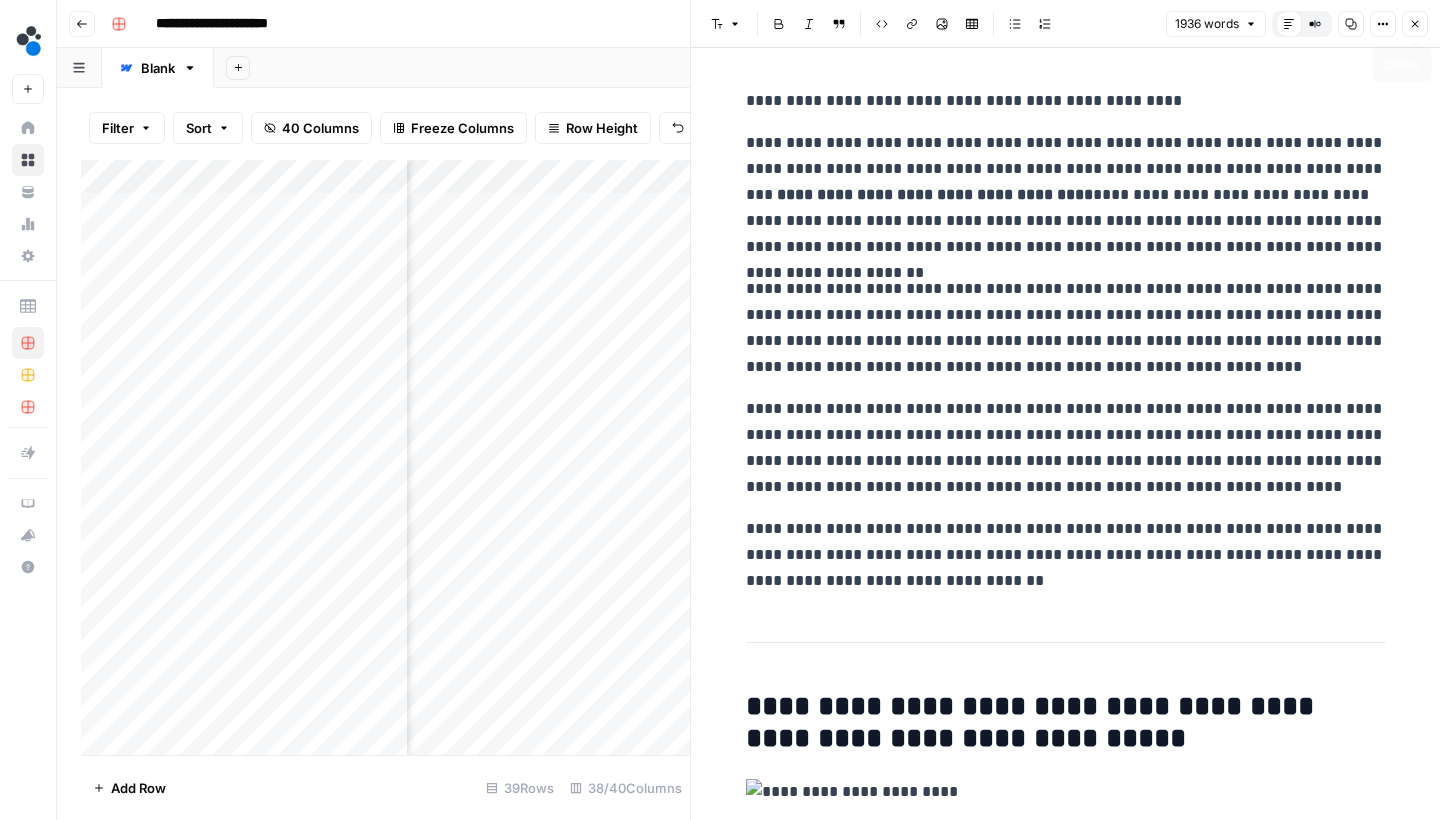 click on "Close" at bounding box center [1415, 24] 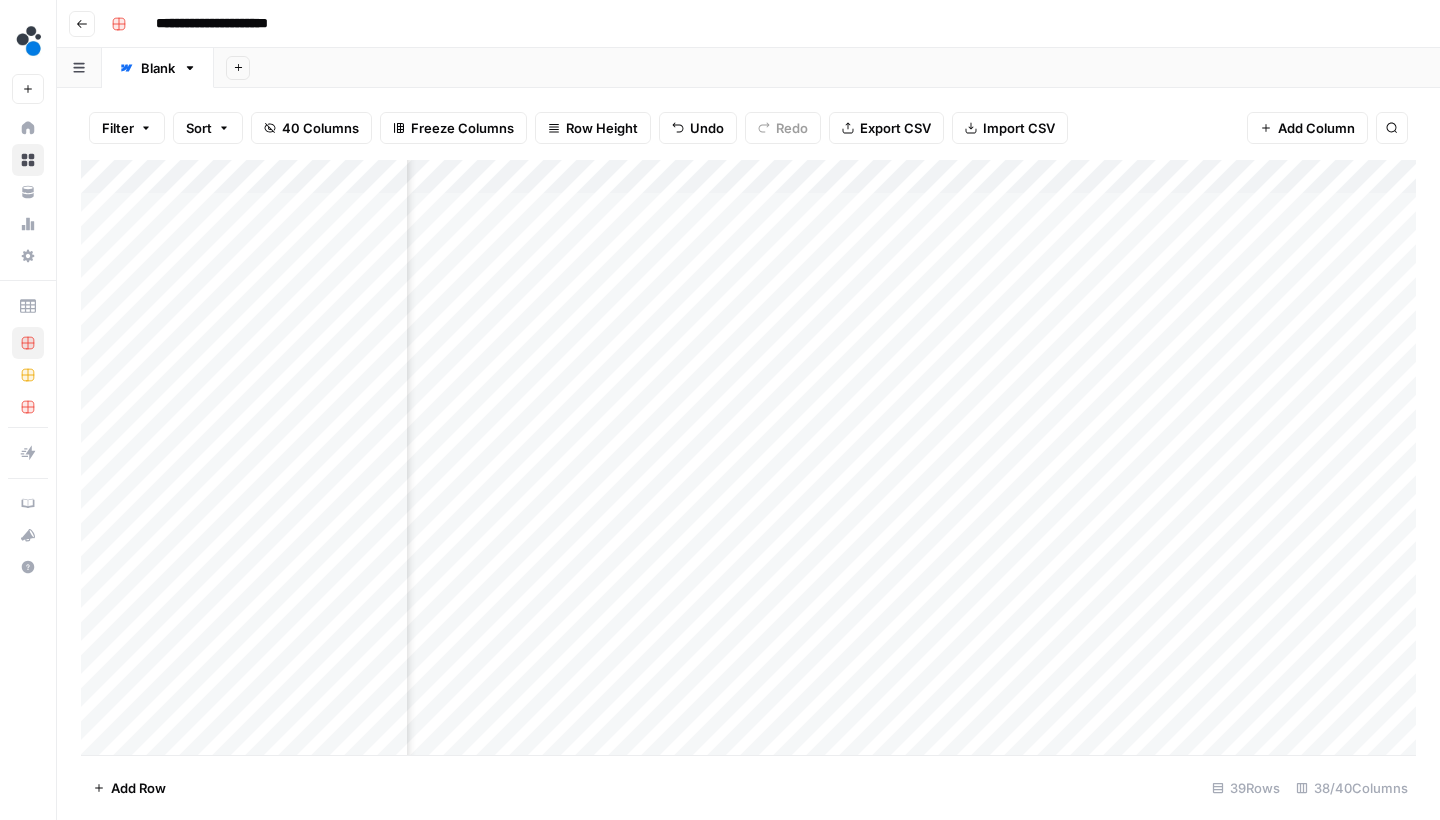 click on "Add Column" at bounding box center [748, 460] 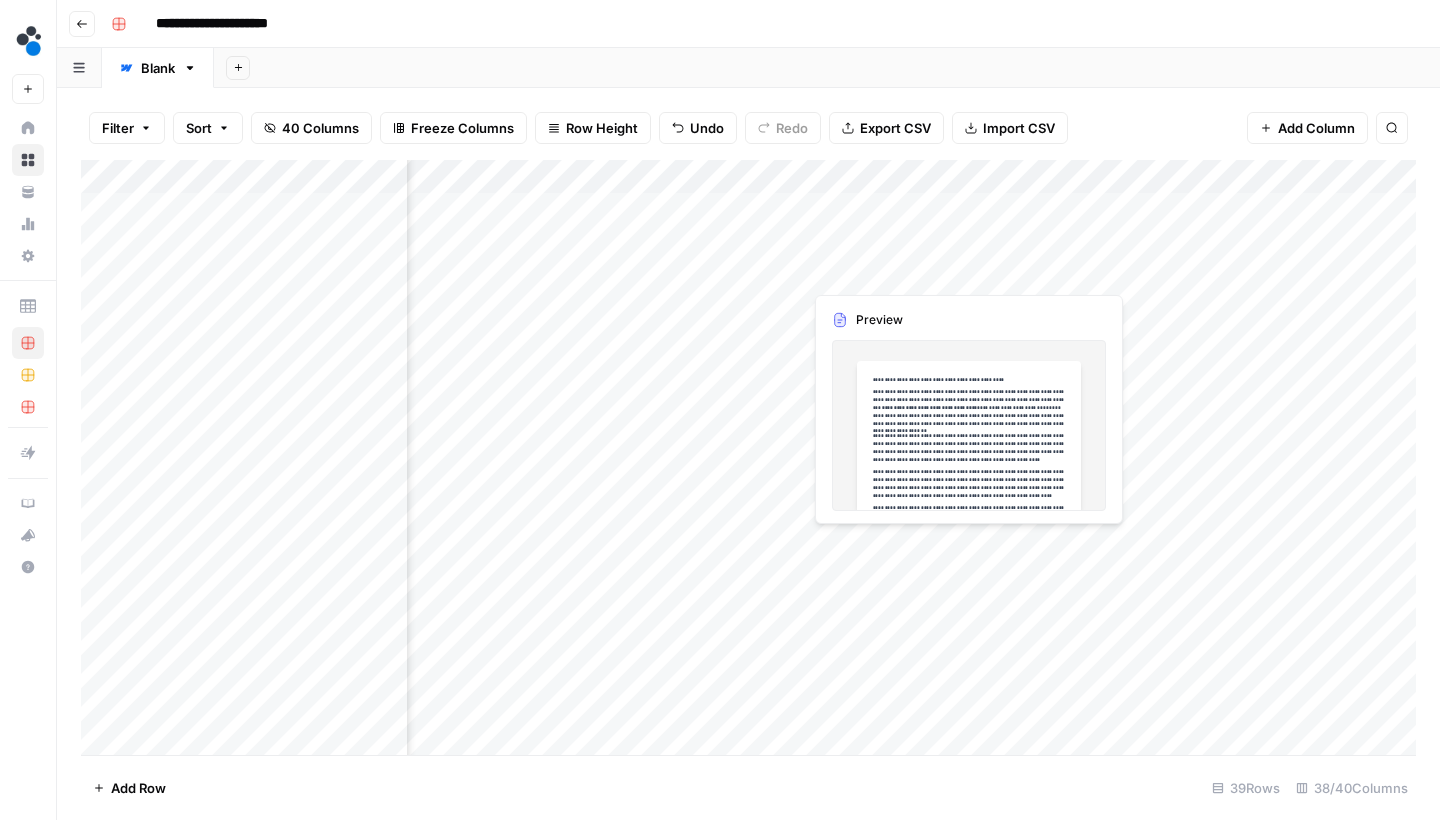 click on "Add Column" at bounding box center [748, 460] 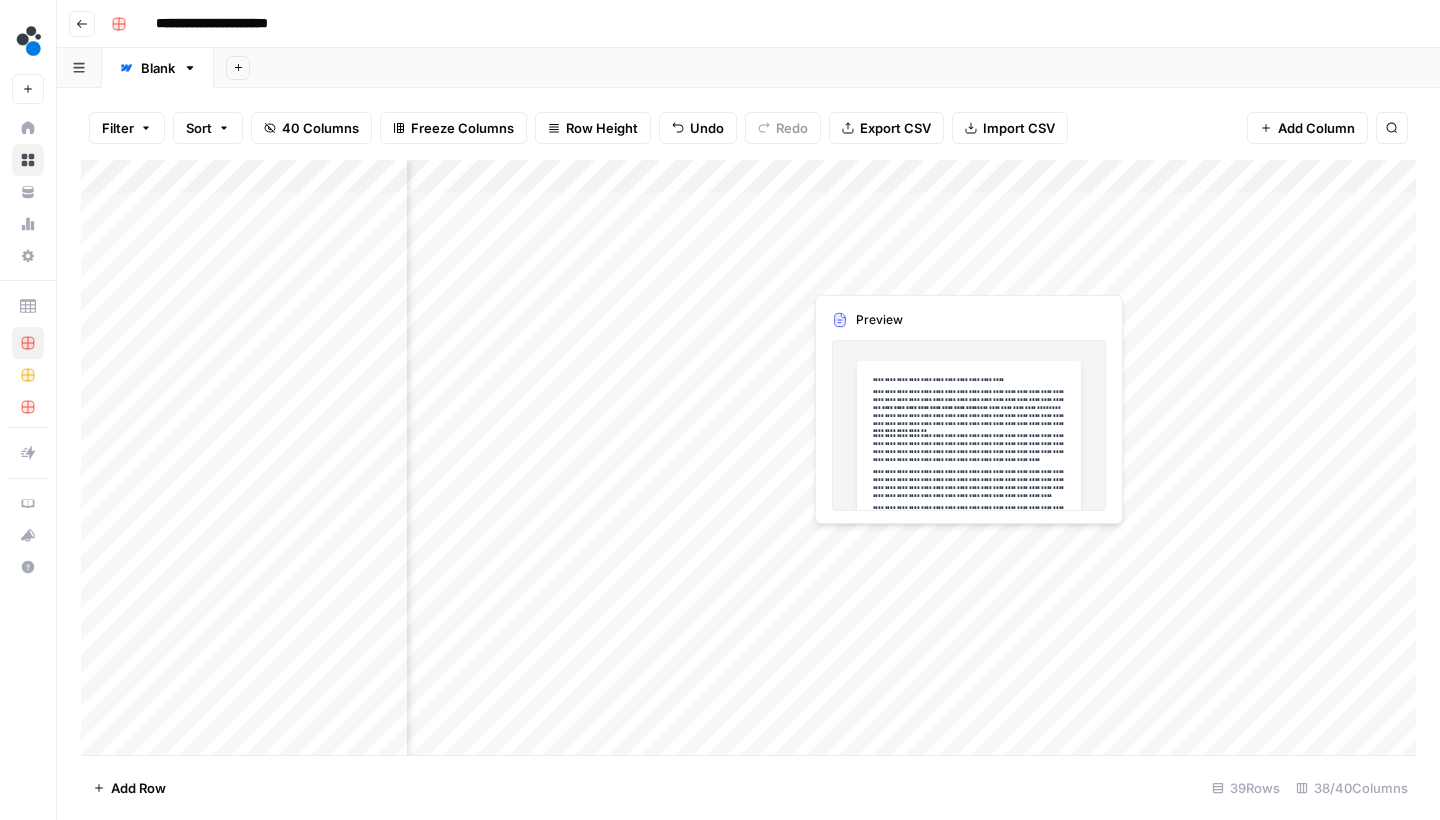 click at bounding box center [893, 271] 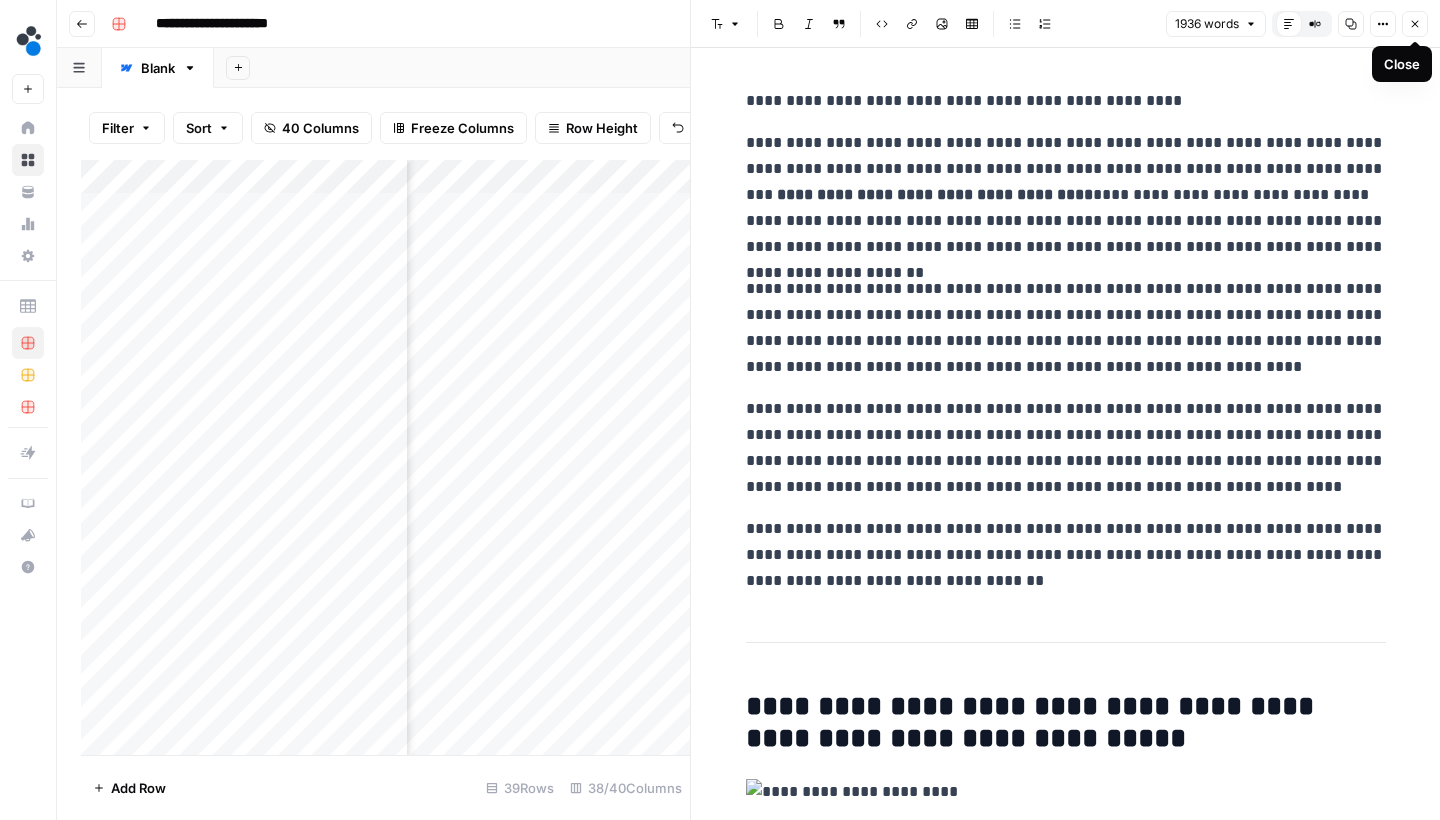 click 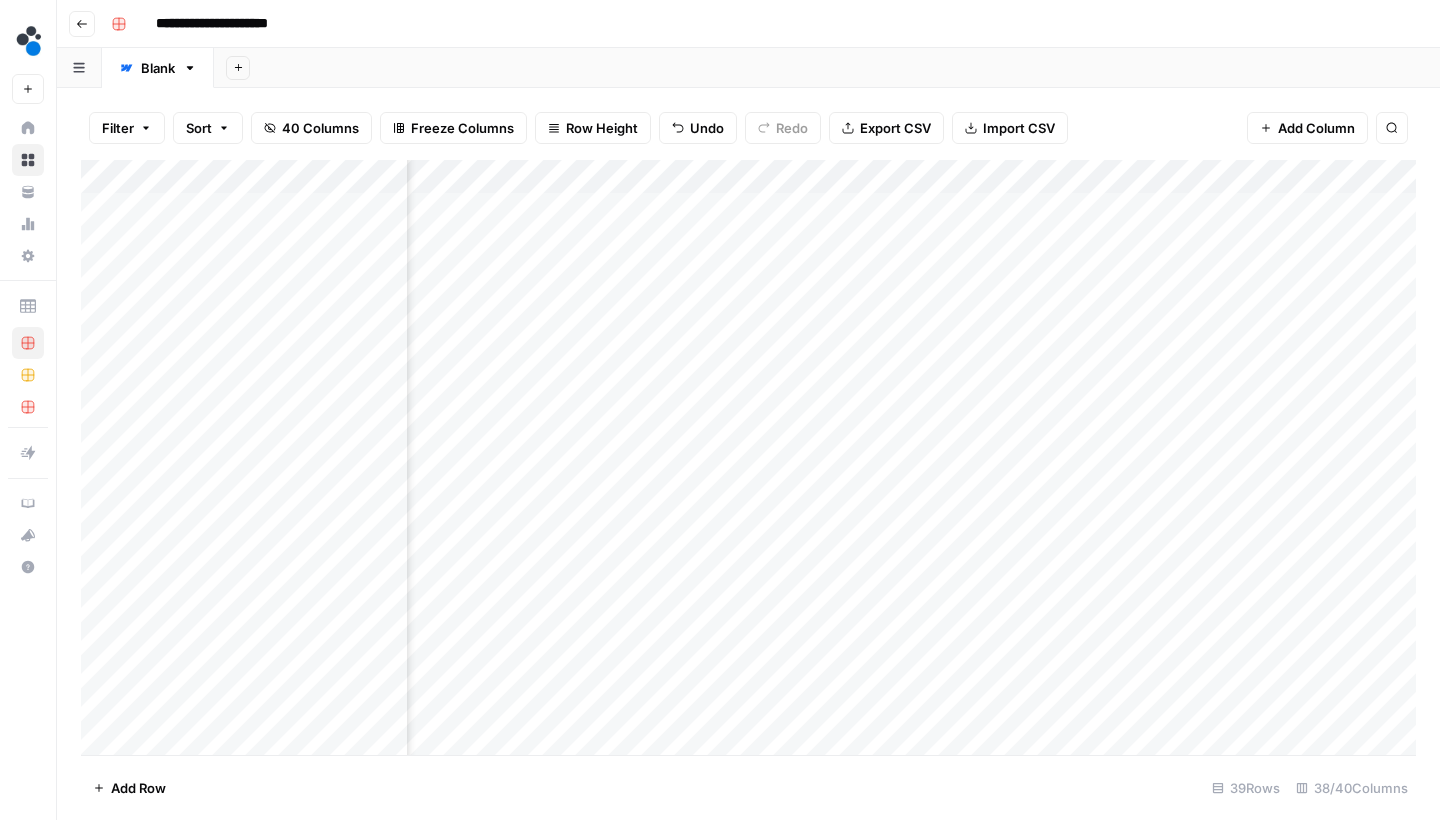 scroll, scrollTop: 1, scrollLeft: 4356, axis: both 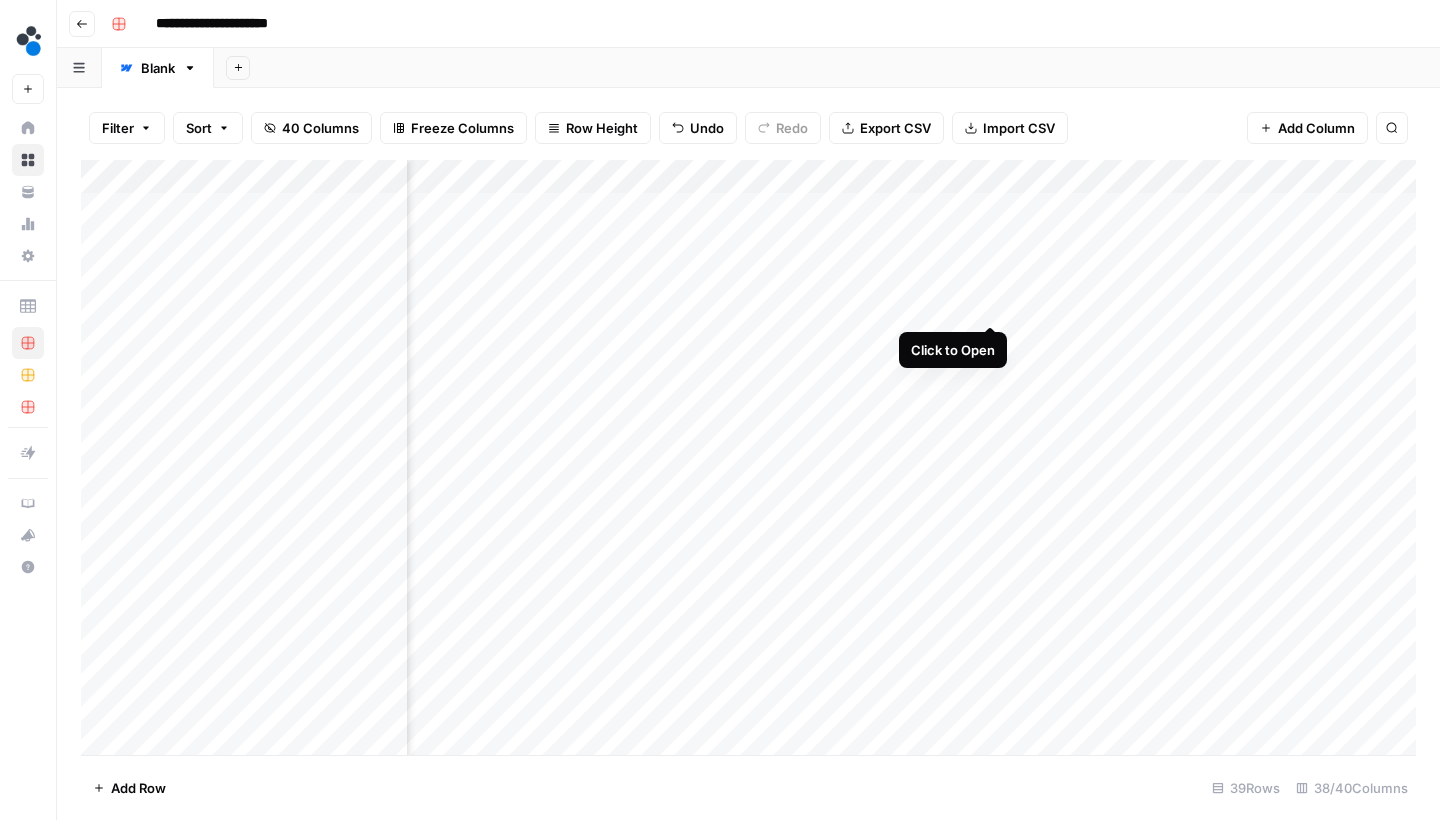 click on "Add Column" at bounding box center (748, 460) 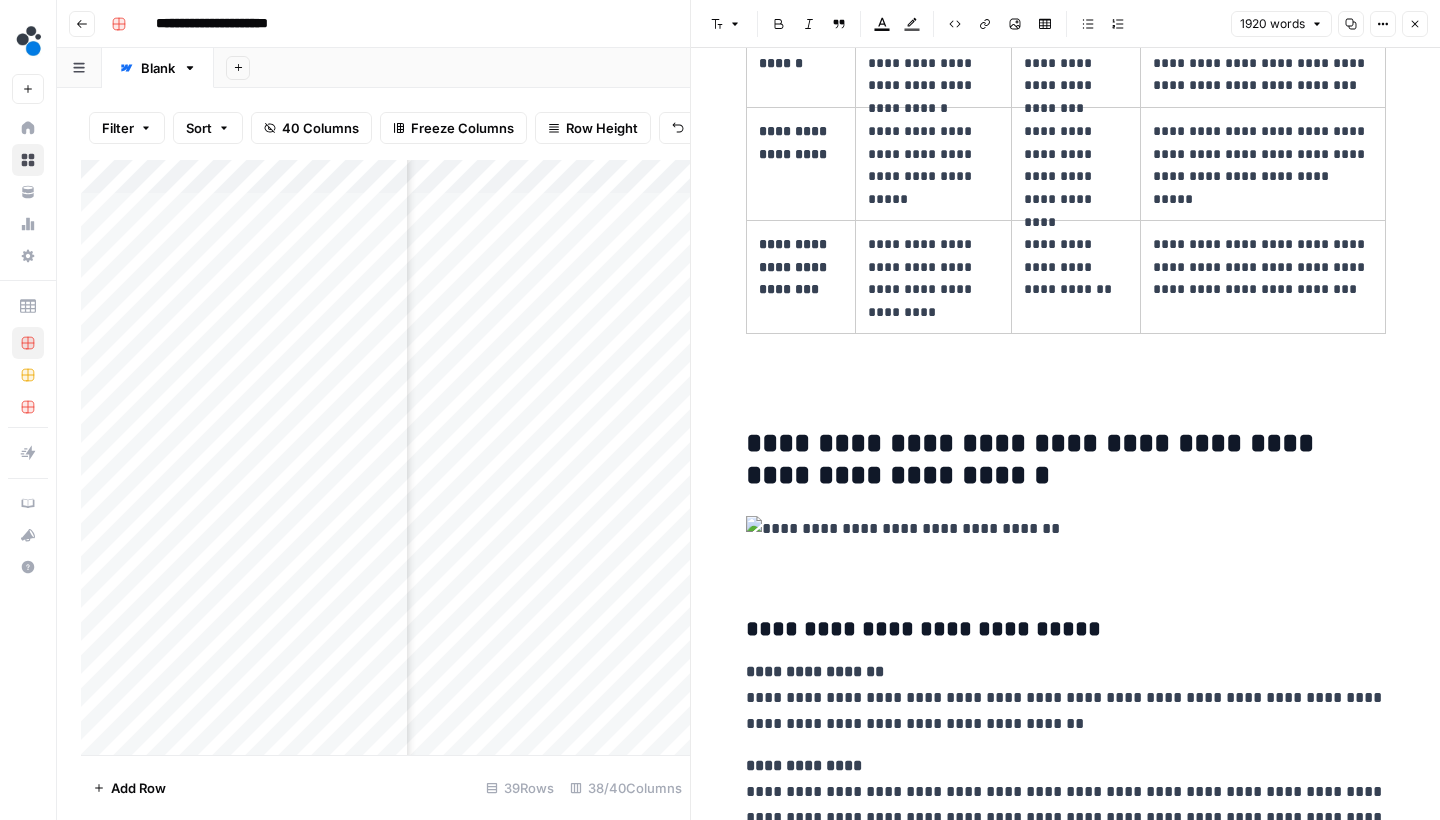 scroll, scrollTop: 4650, scrollLeft: 0, axis: vertical 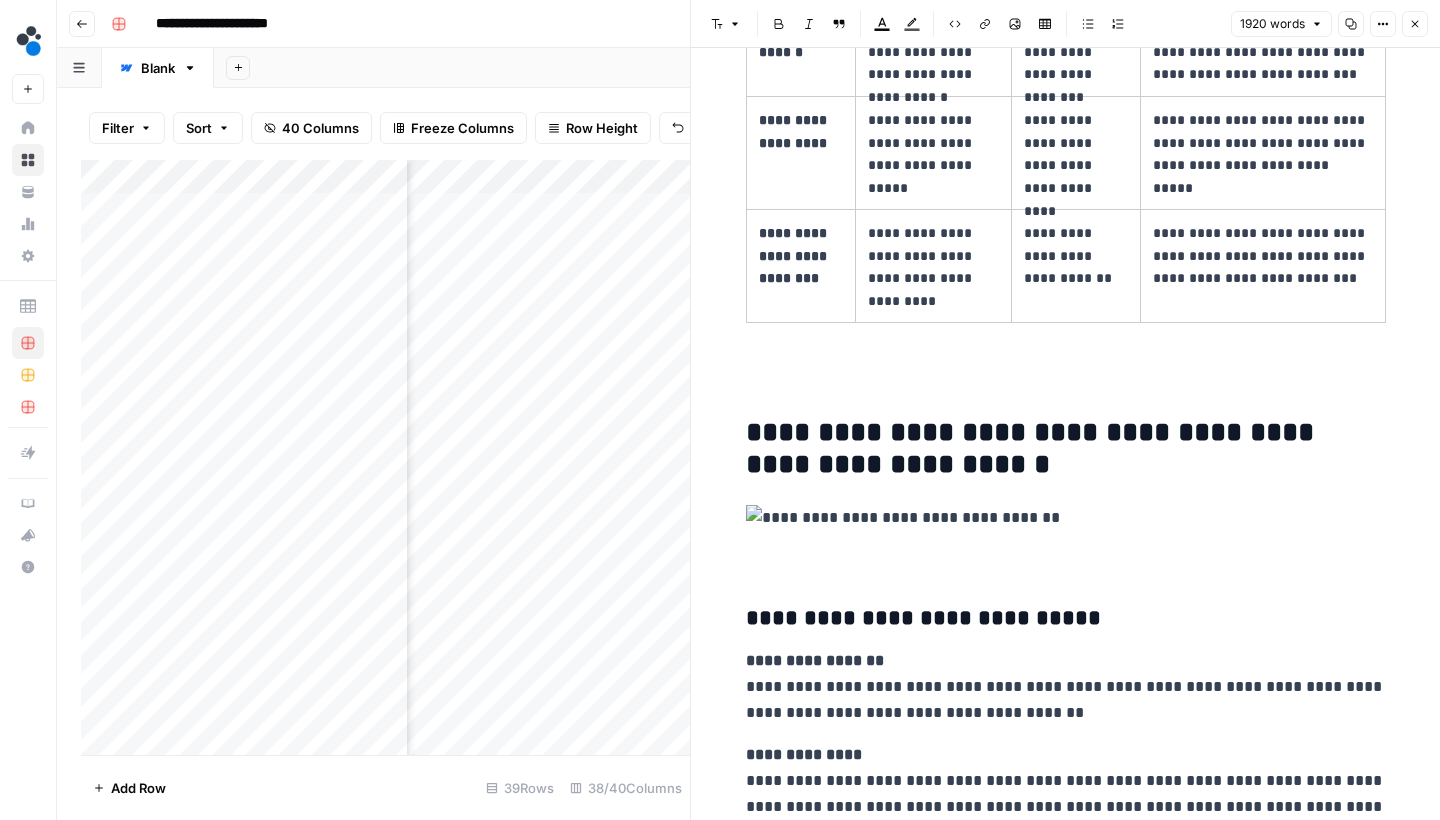 click at bounding box center (1066, 539) 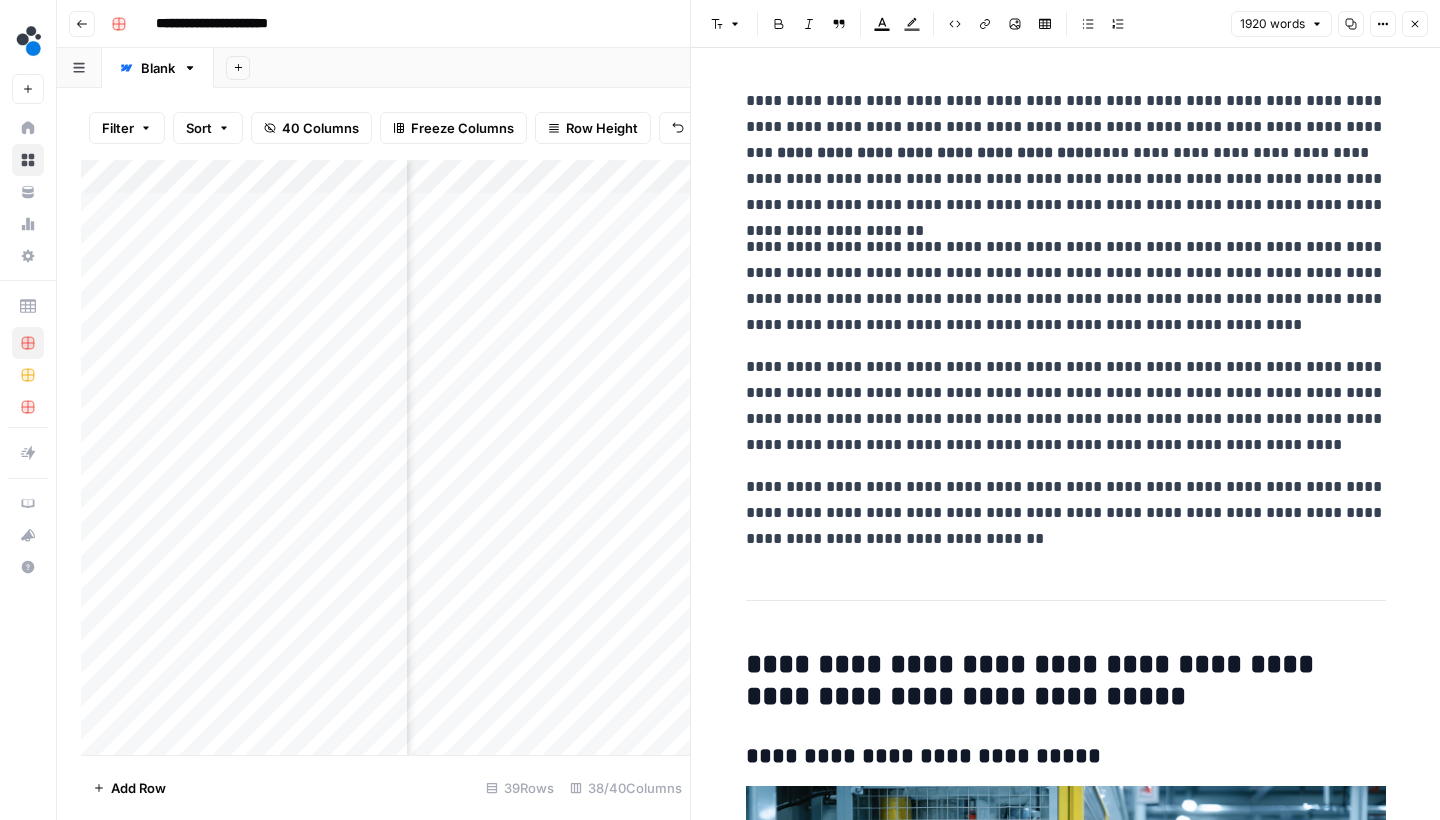 scroll, scrollTop: 0, scrollLeft: 0, axis: both 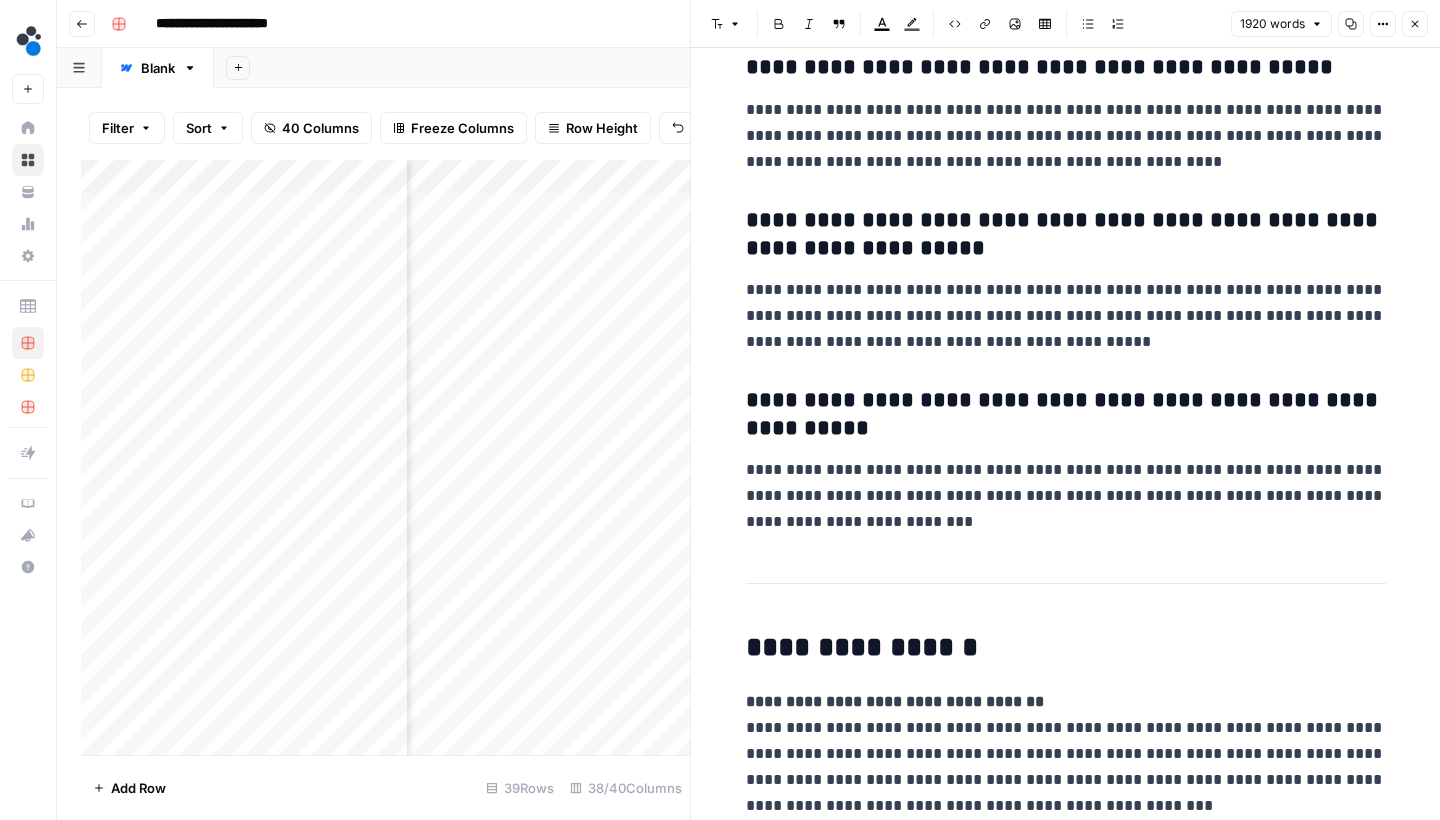 click on "Close" at bounding box center (1415, 24) 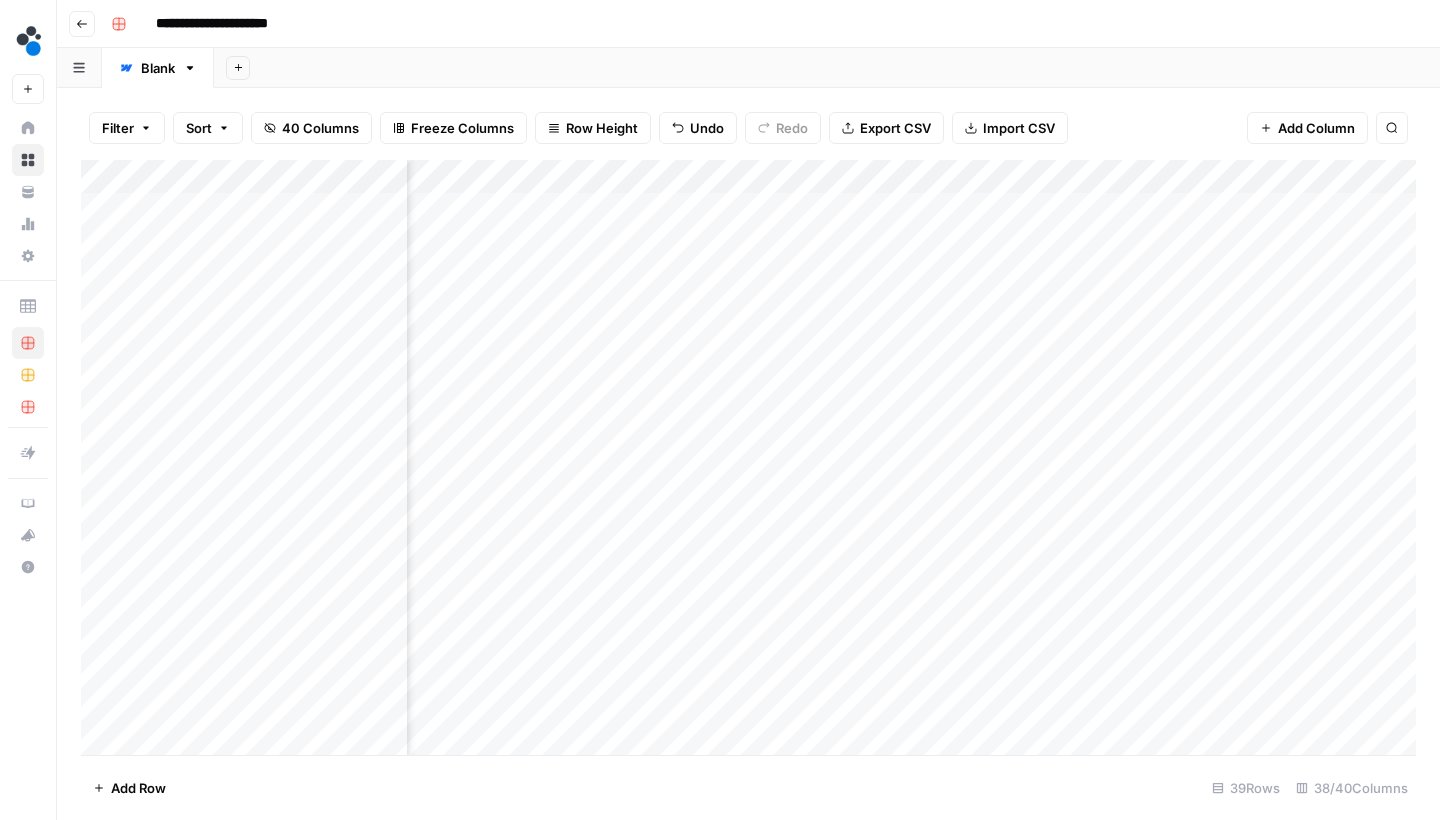 scroll, scrollTop: 4, scrollLeft: 4919, axis: both 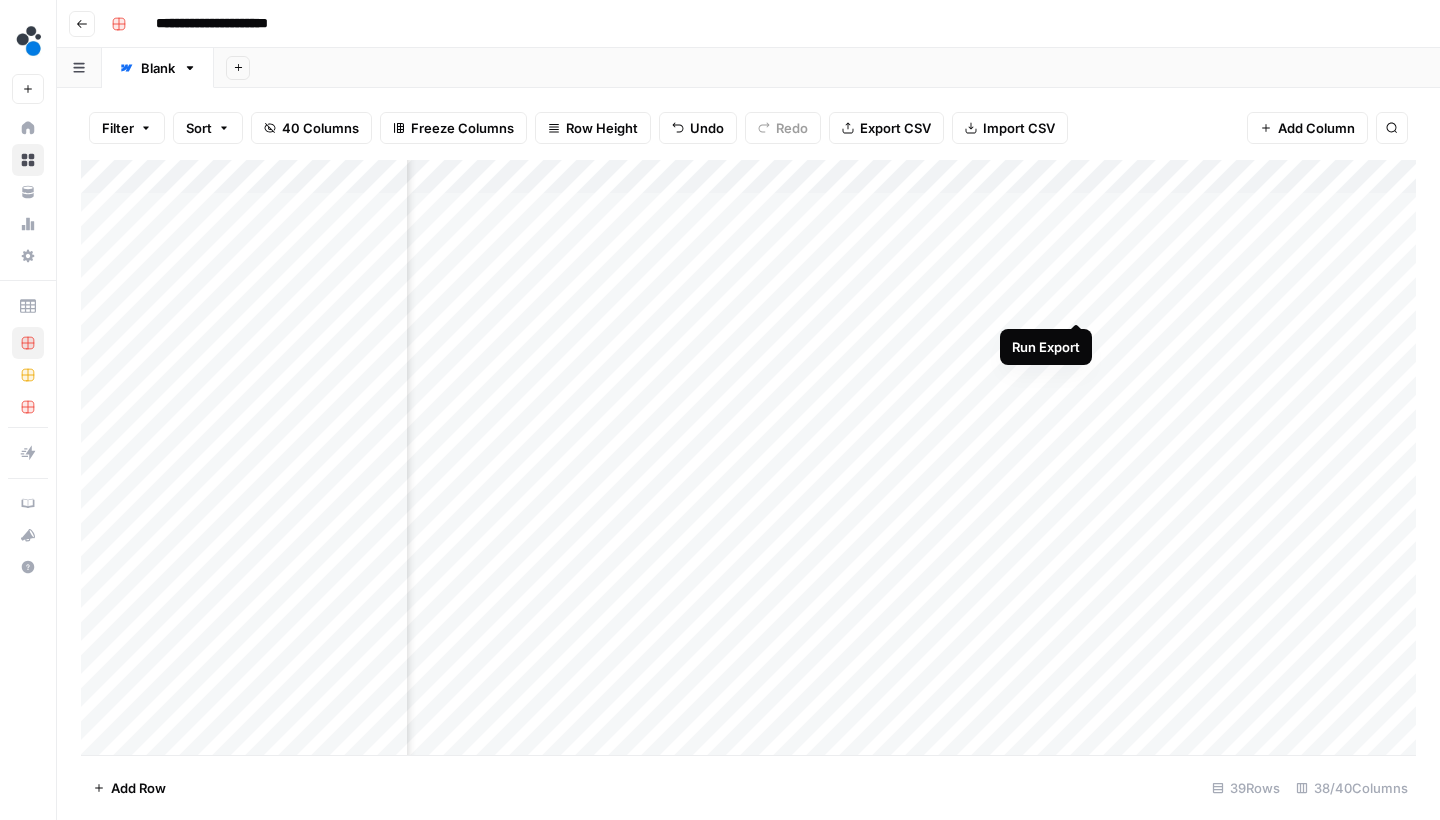 click on "Add Column" at bounding box center [748, 460] 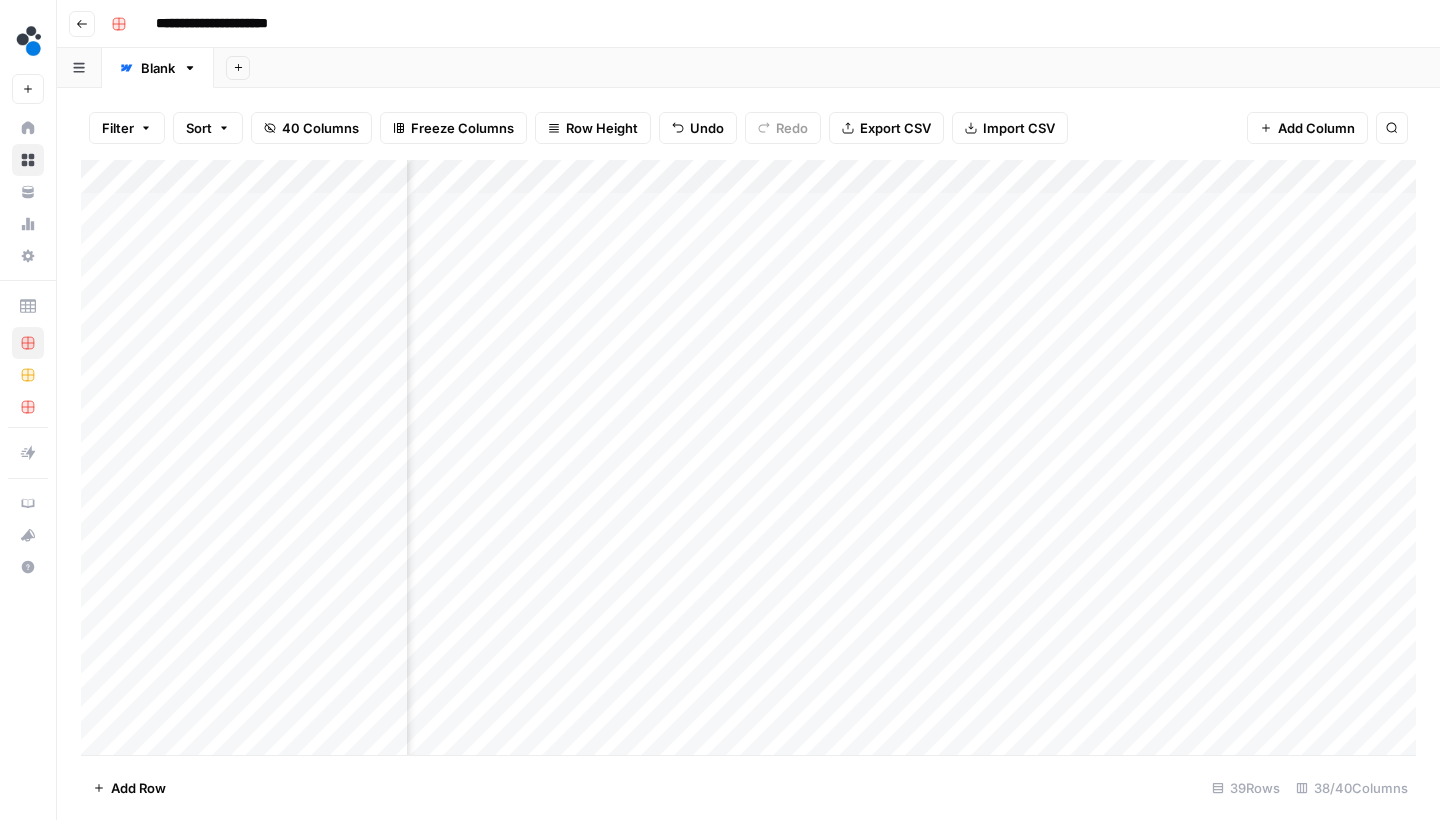 click on "Add Column" at bounding box center [748, 460] 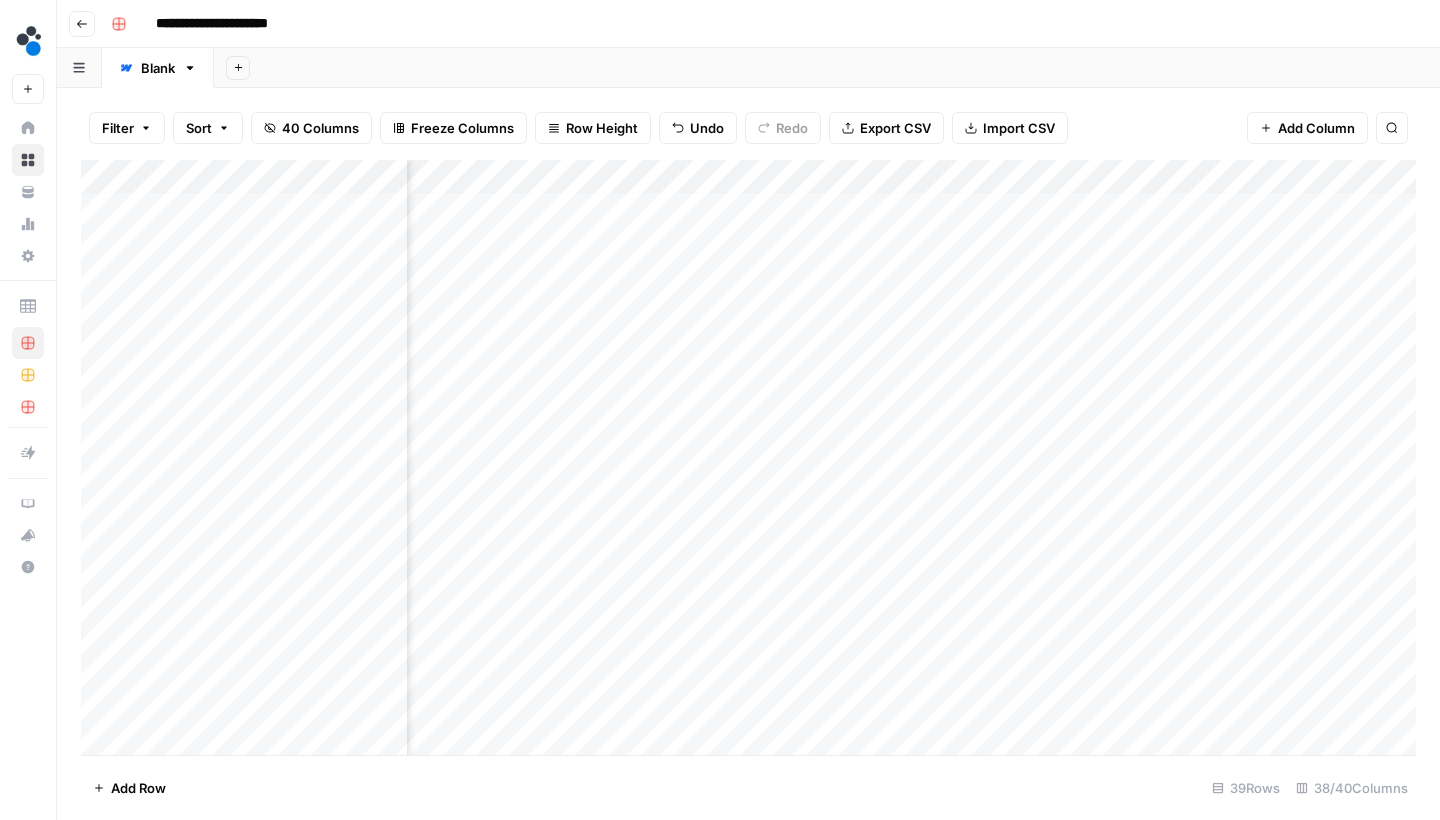 scroll, scrollTop: 5, scrollLeft: 4809, axis: both 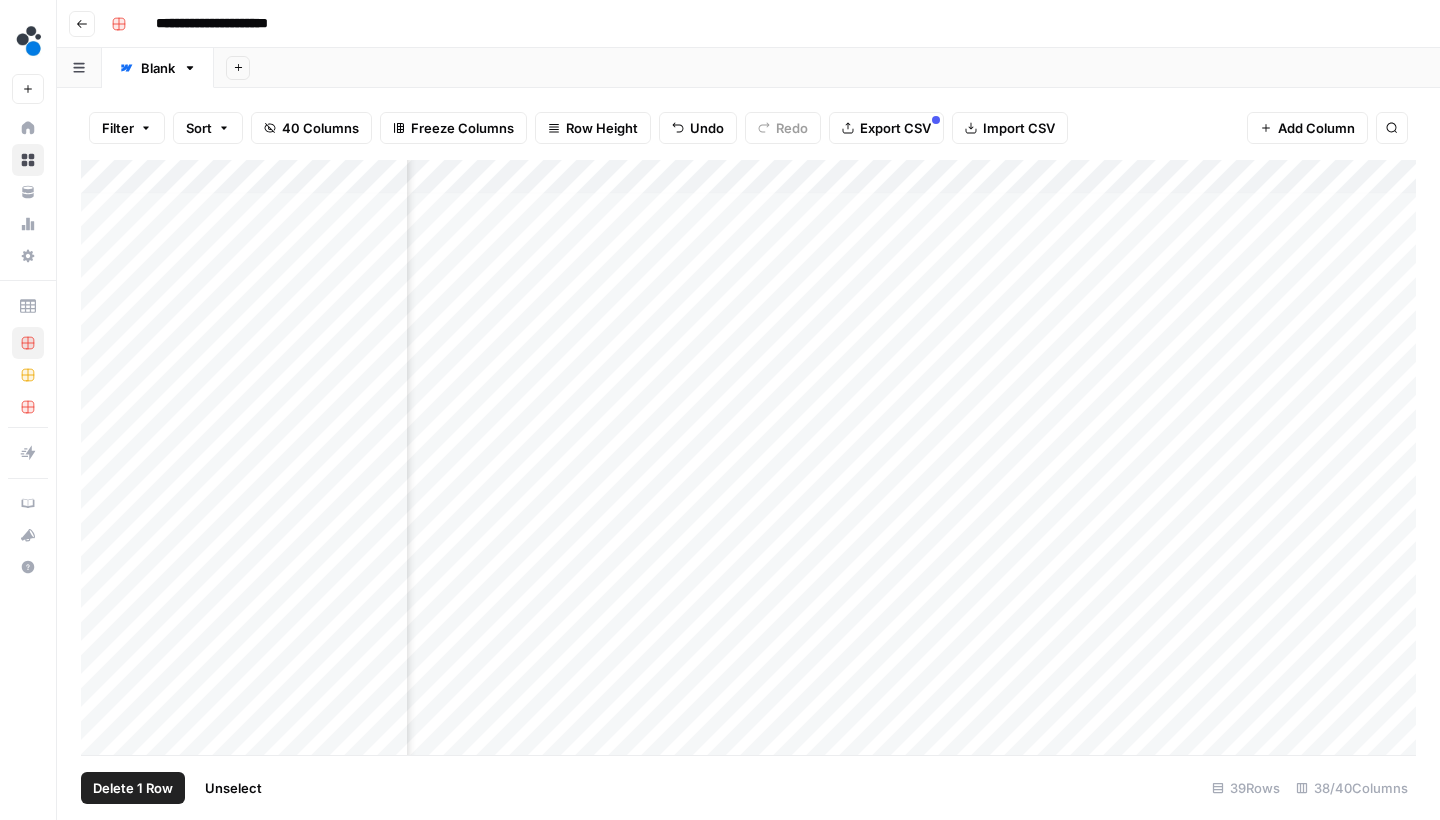 click on "Delete 1 Row" at bounding box center [133, 788] 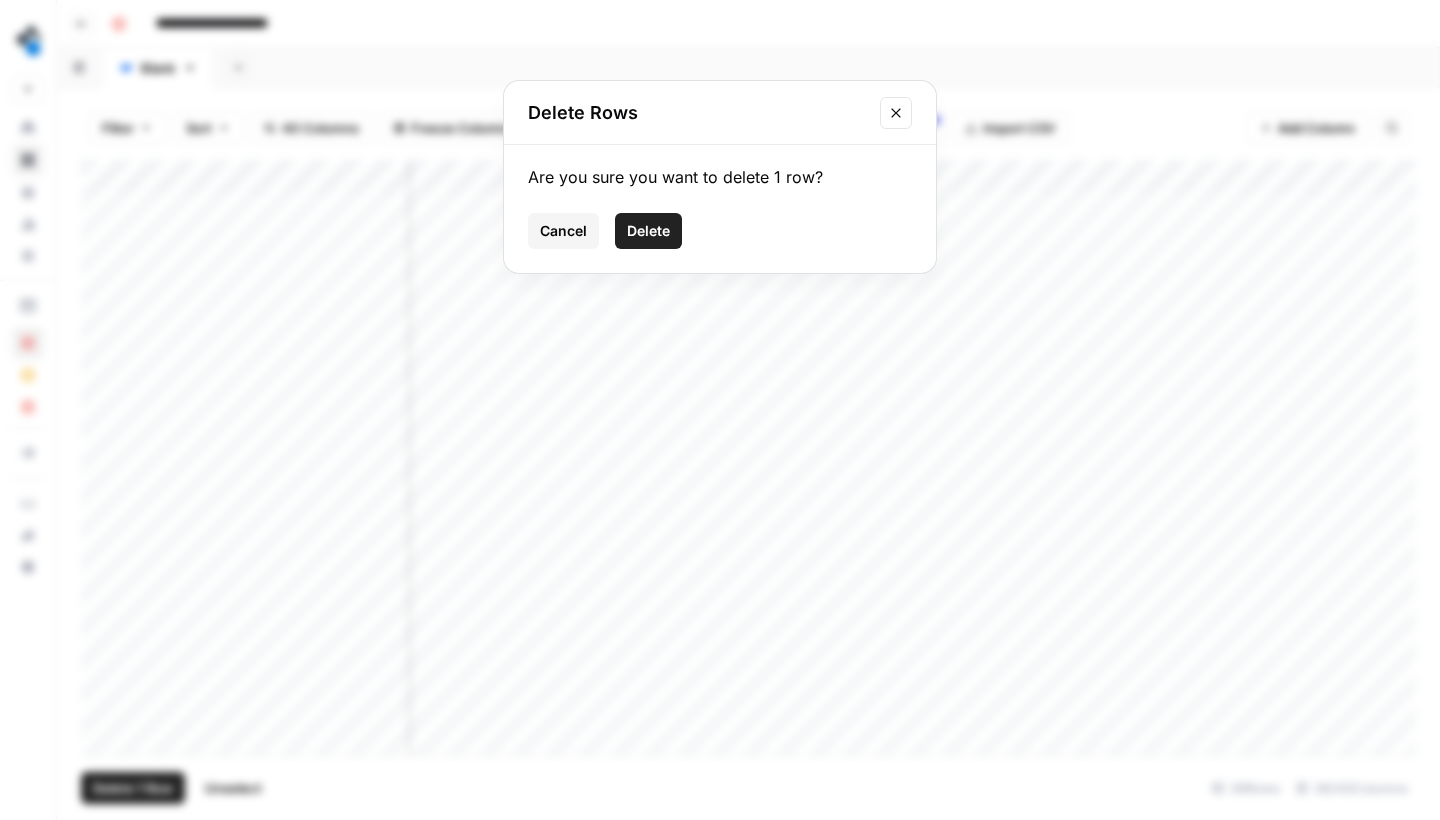 click on "Delete" at bounding box center [648, 231] 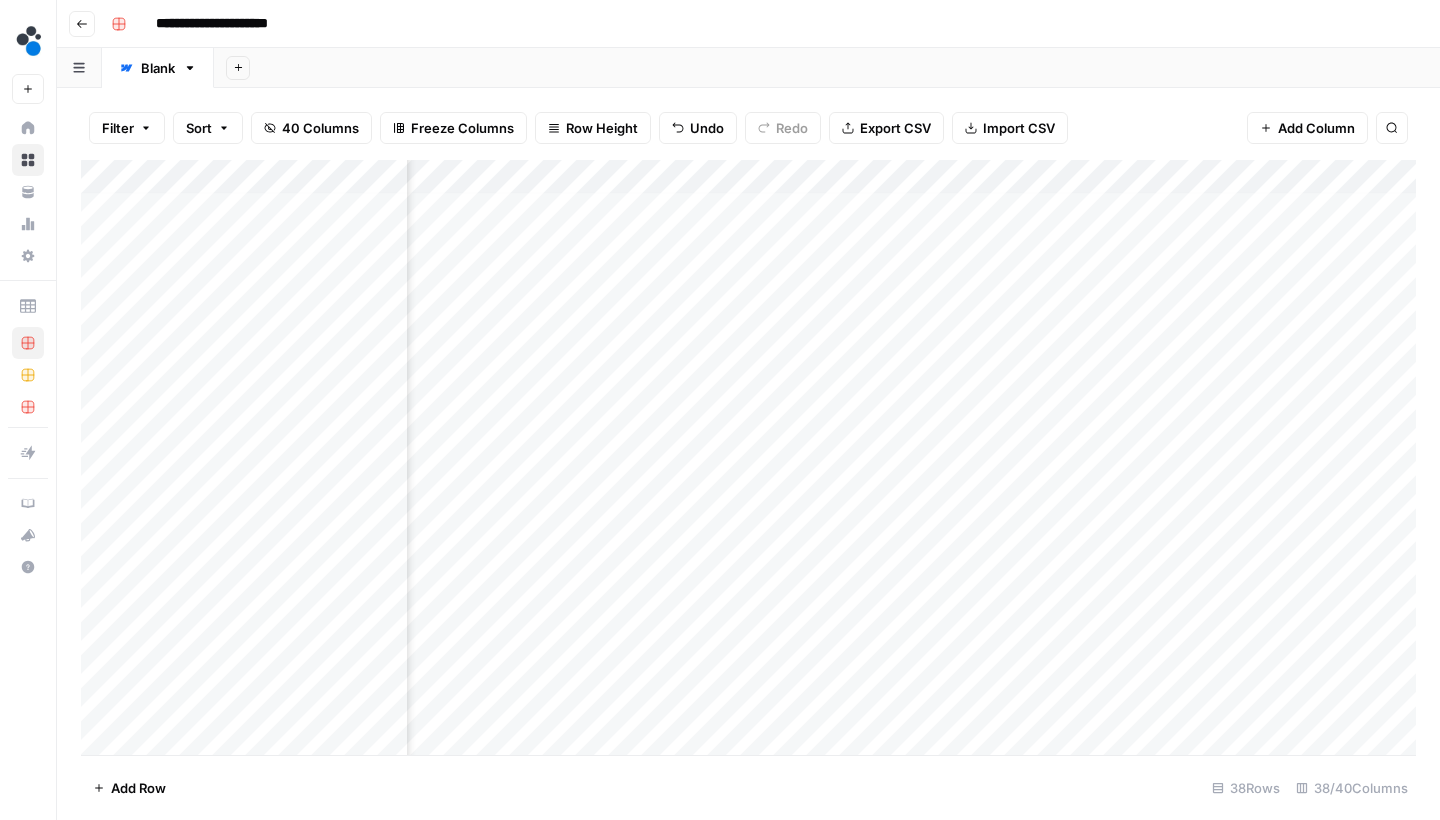 click on "Add Column" at bounding box center (748, 460) 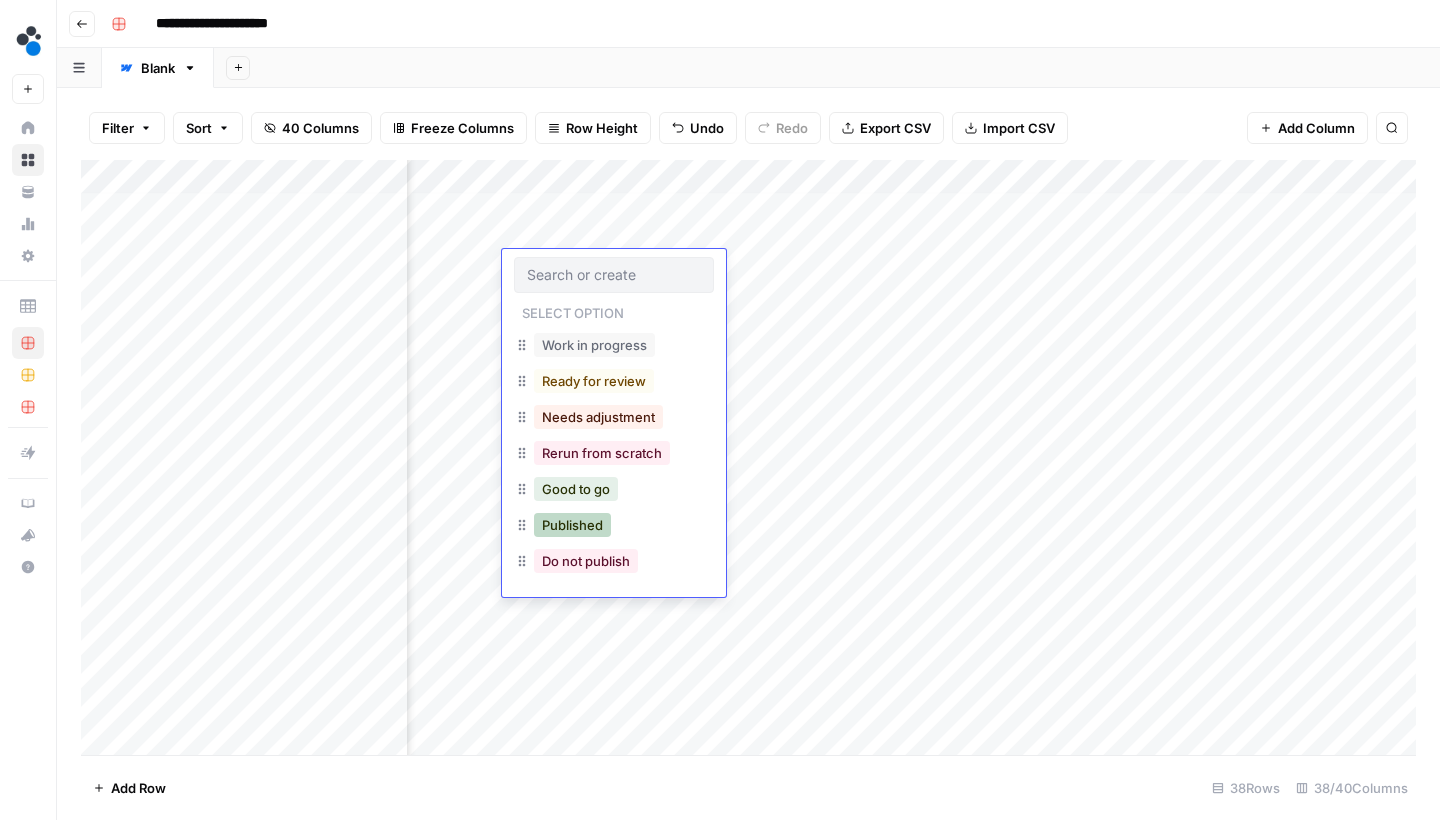 click on "Published" at bounding box center [572, 525] 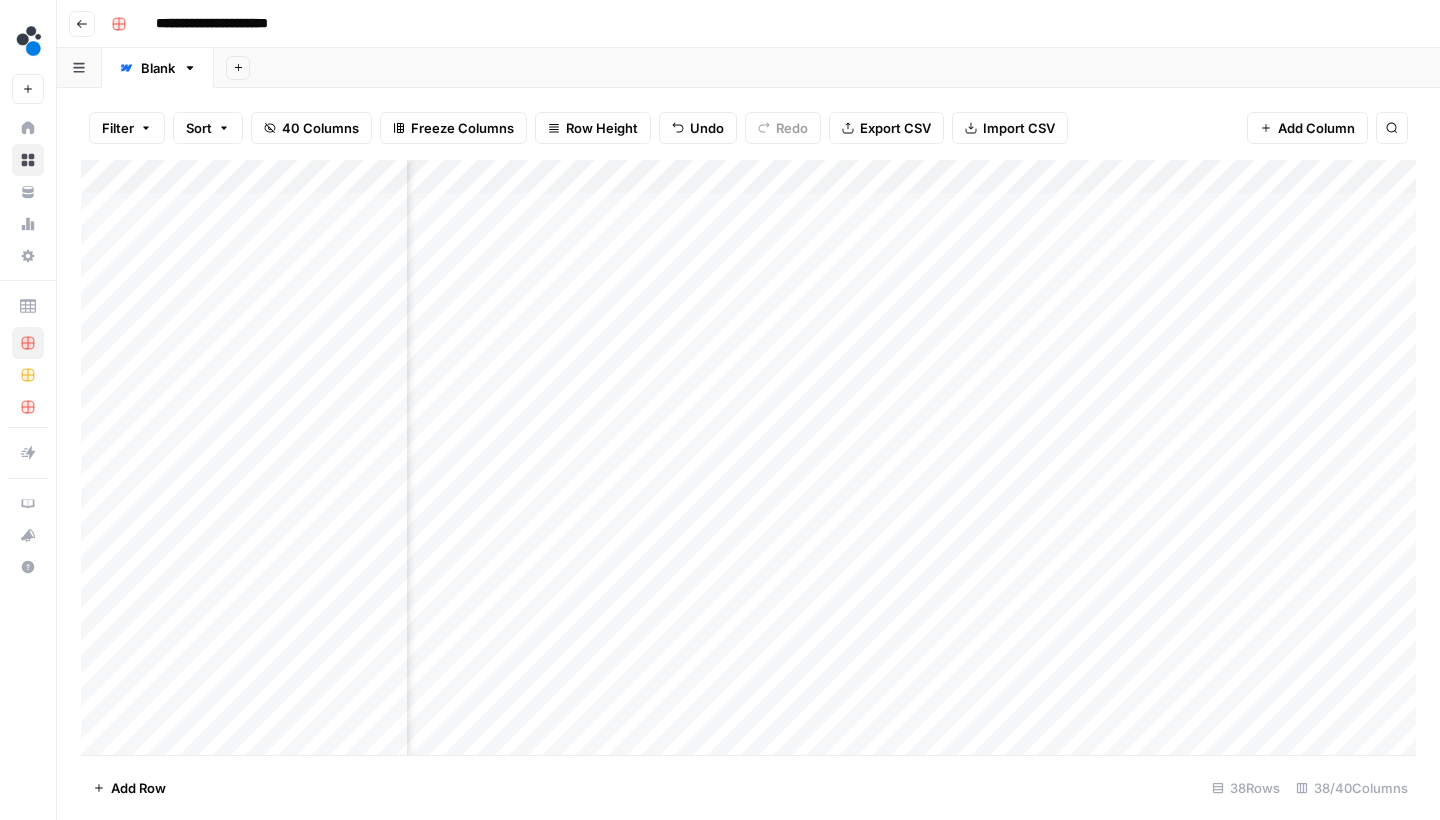 scroll, scrollTop: 0, scrollLeft: 4744, axis: horizontal 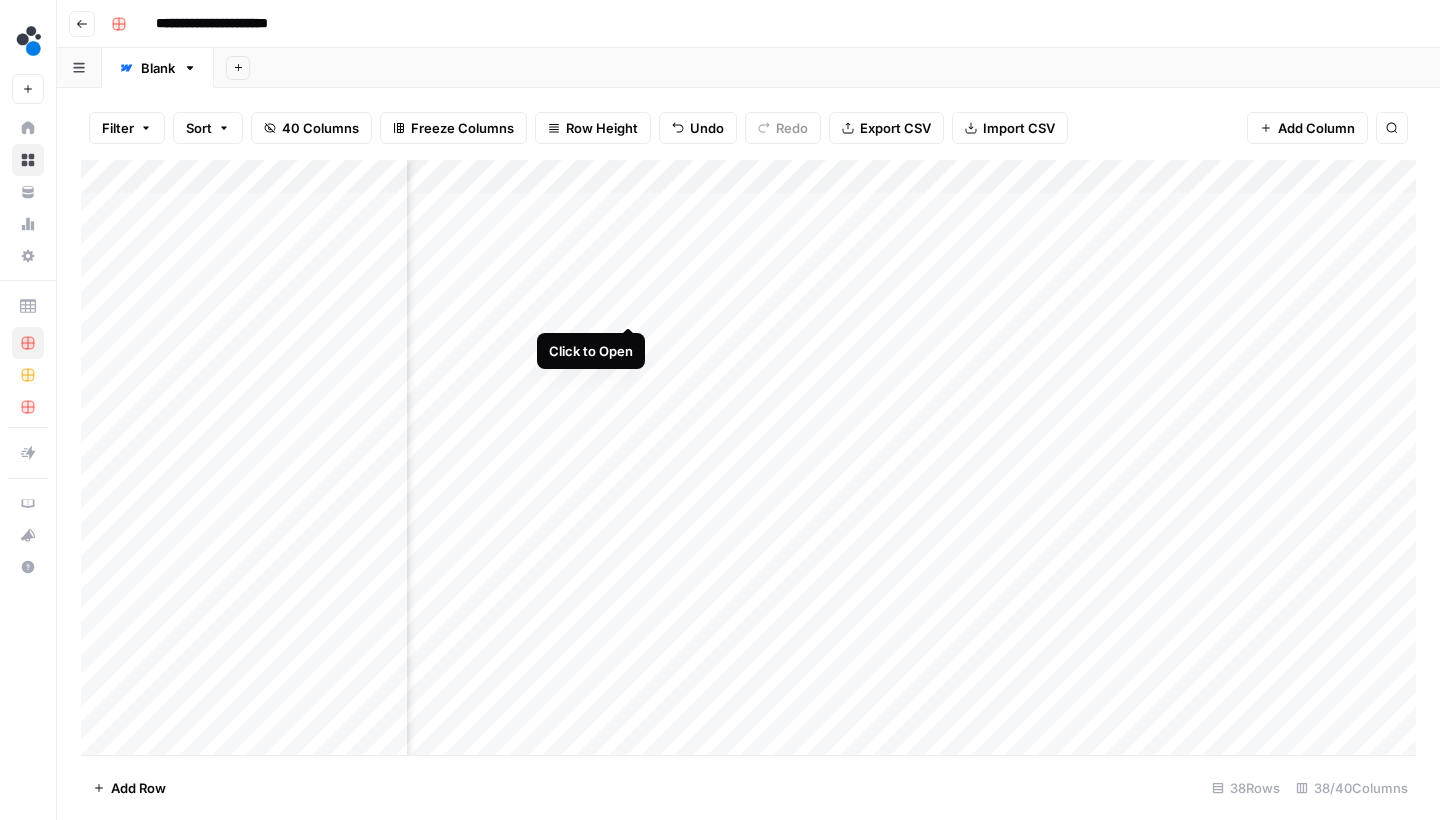 click on "Add Column" at bounding box center [748, 460] 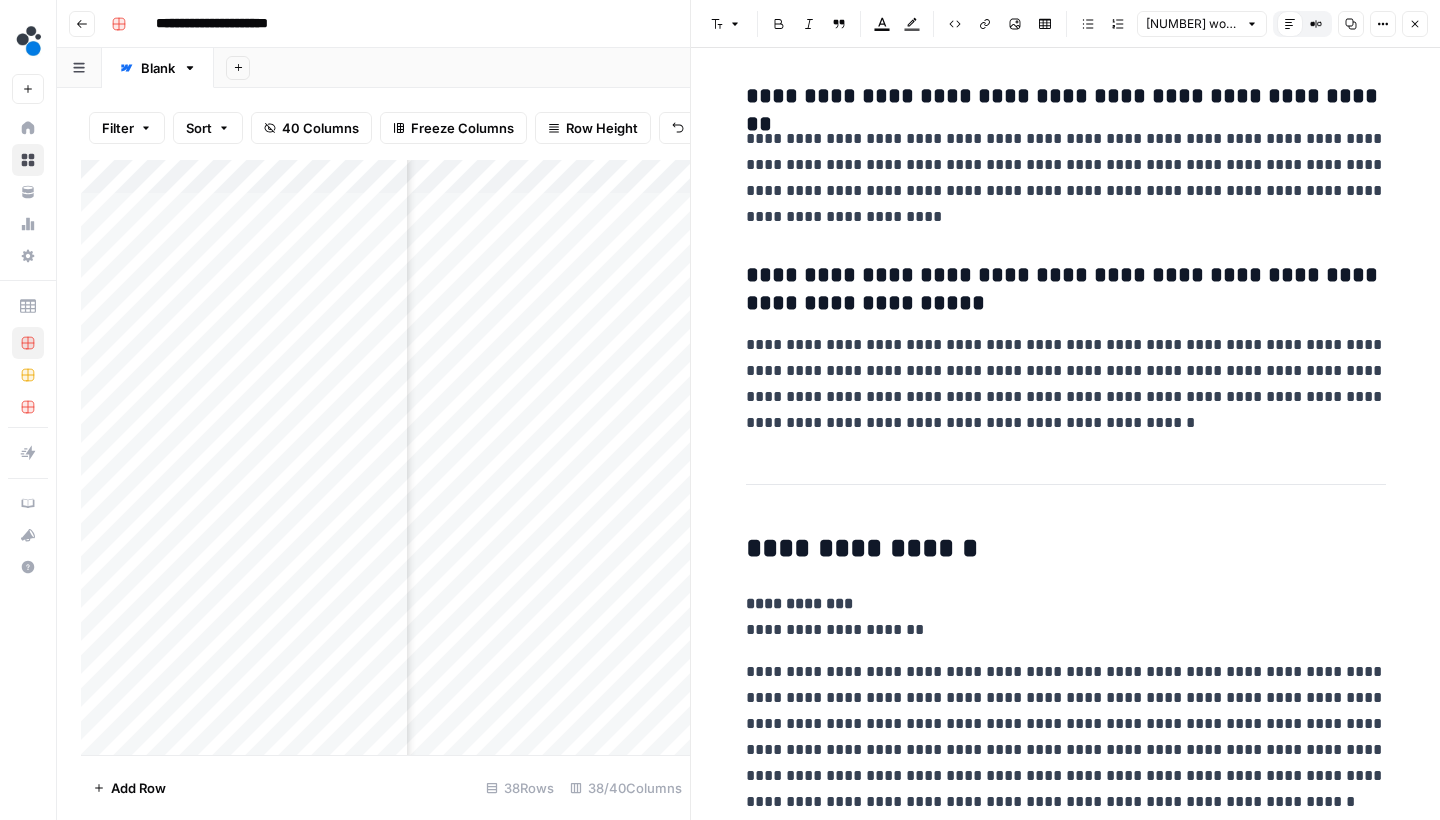 scroll, scrollTop: 9522, scrollLeft: 0, axis: vertical 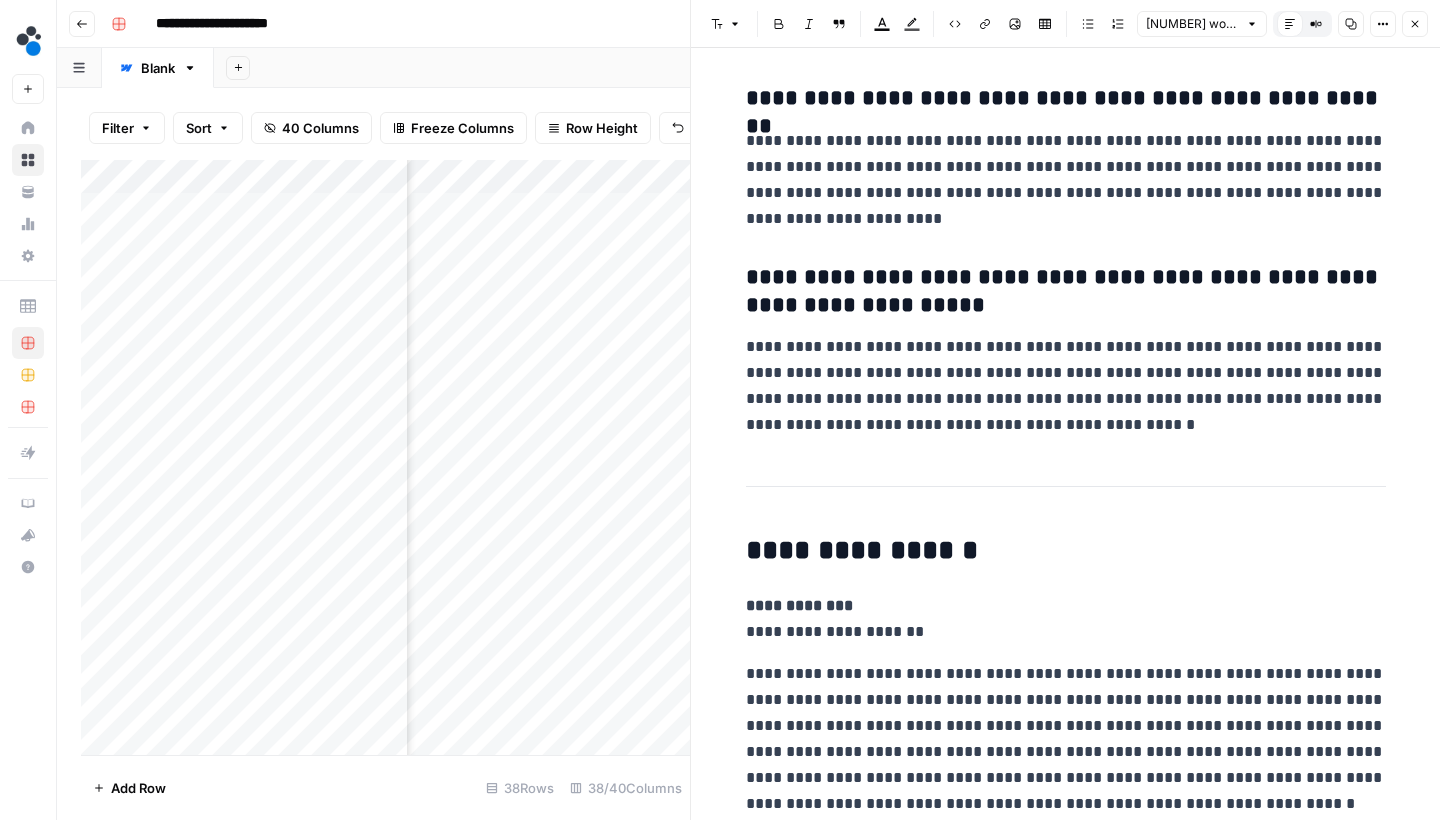click on "Close" at bounding box center (1420, 24) 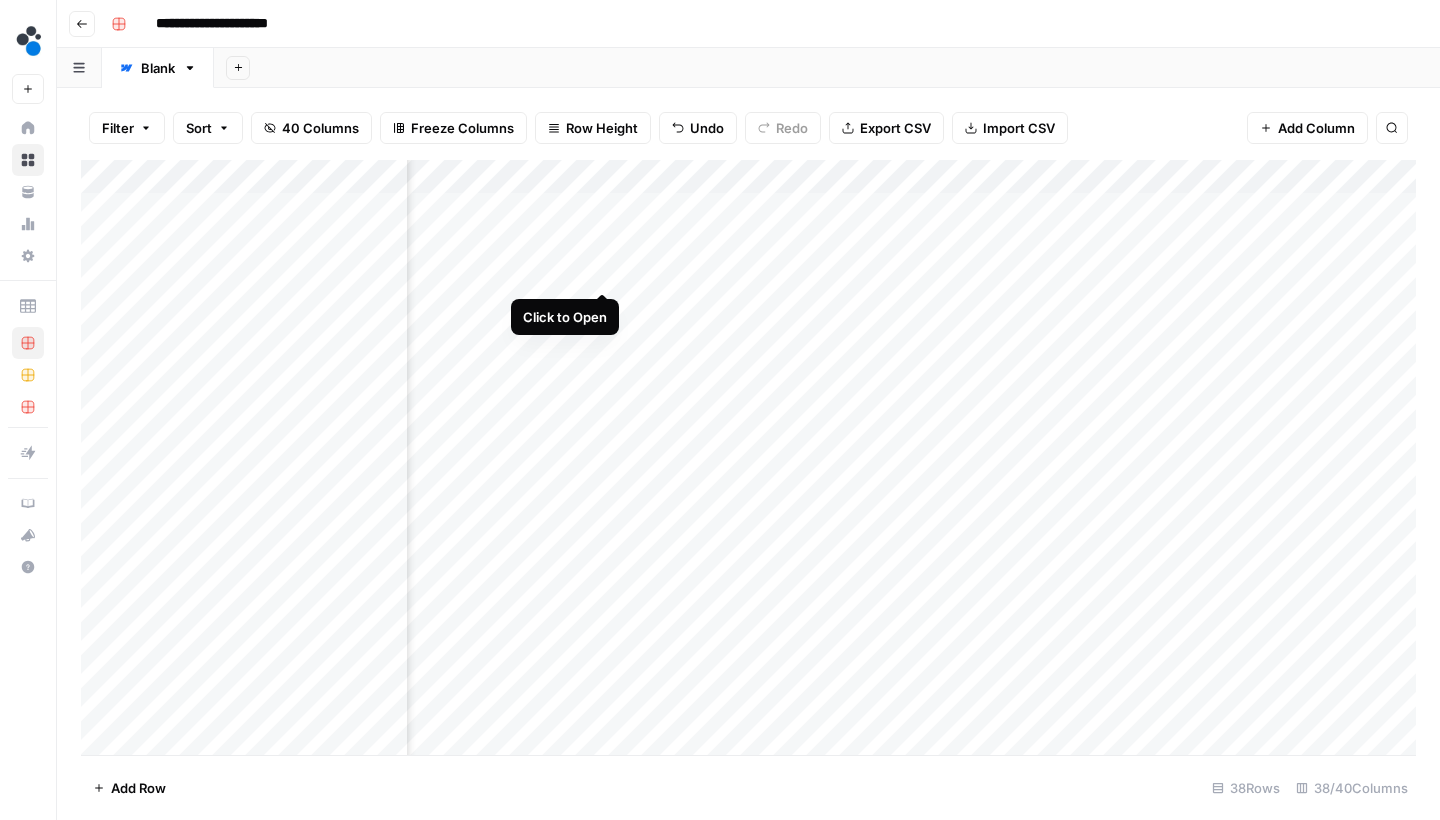 click on "Add Column" at bounding box center (748, 460) 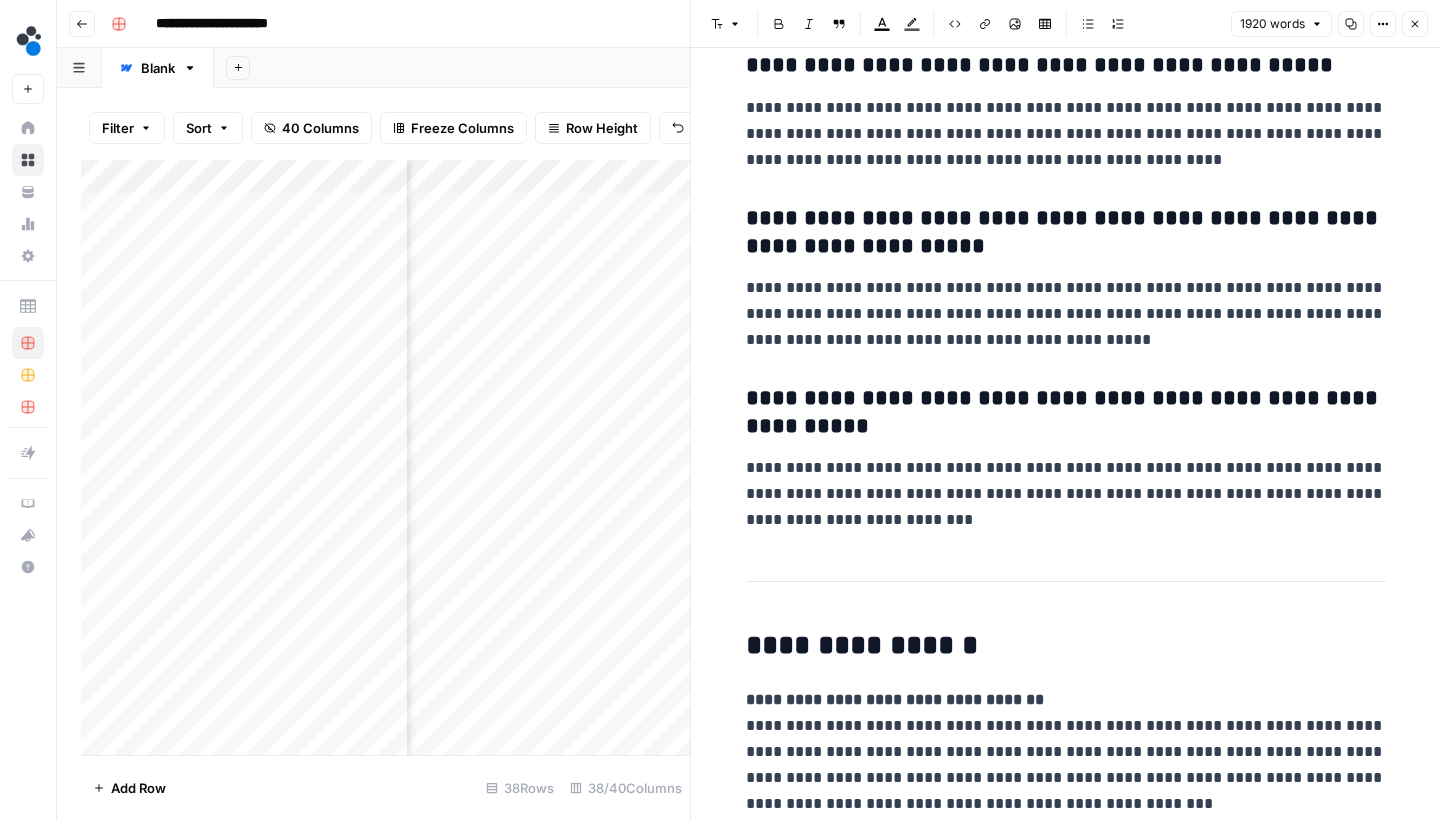 scroll, scrollTop: 8341, scrollLeft: 0, axis: vertical 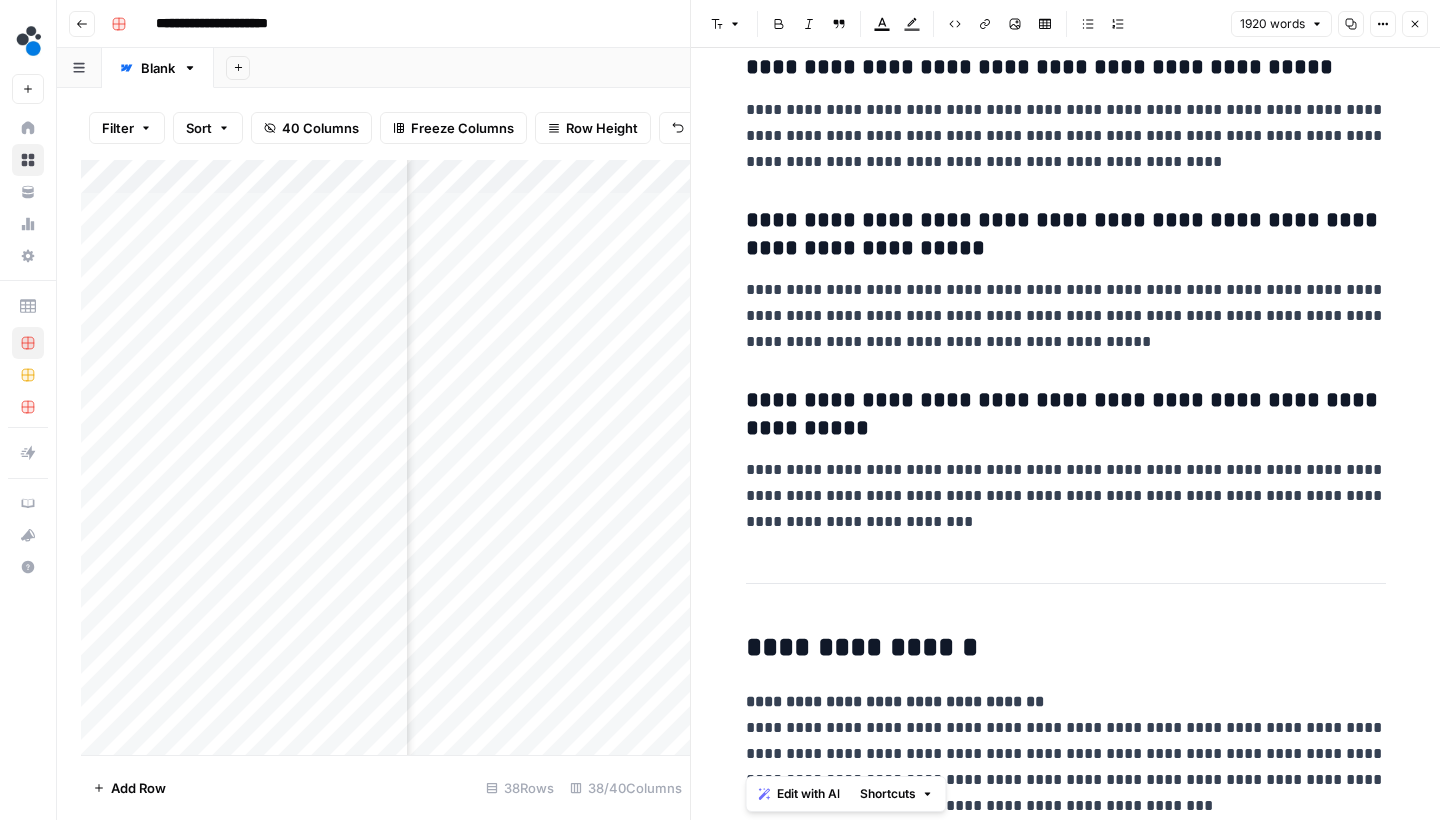 drag, startPoint x: 1231, startPoint y: 808, endPoint x: 744, endPoint y: 692, distance: 500.6246 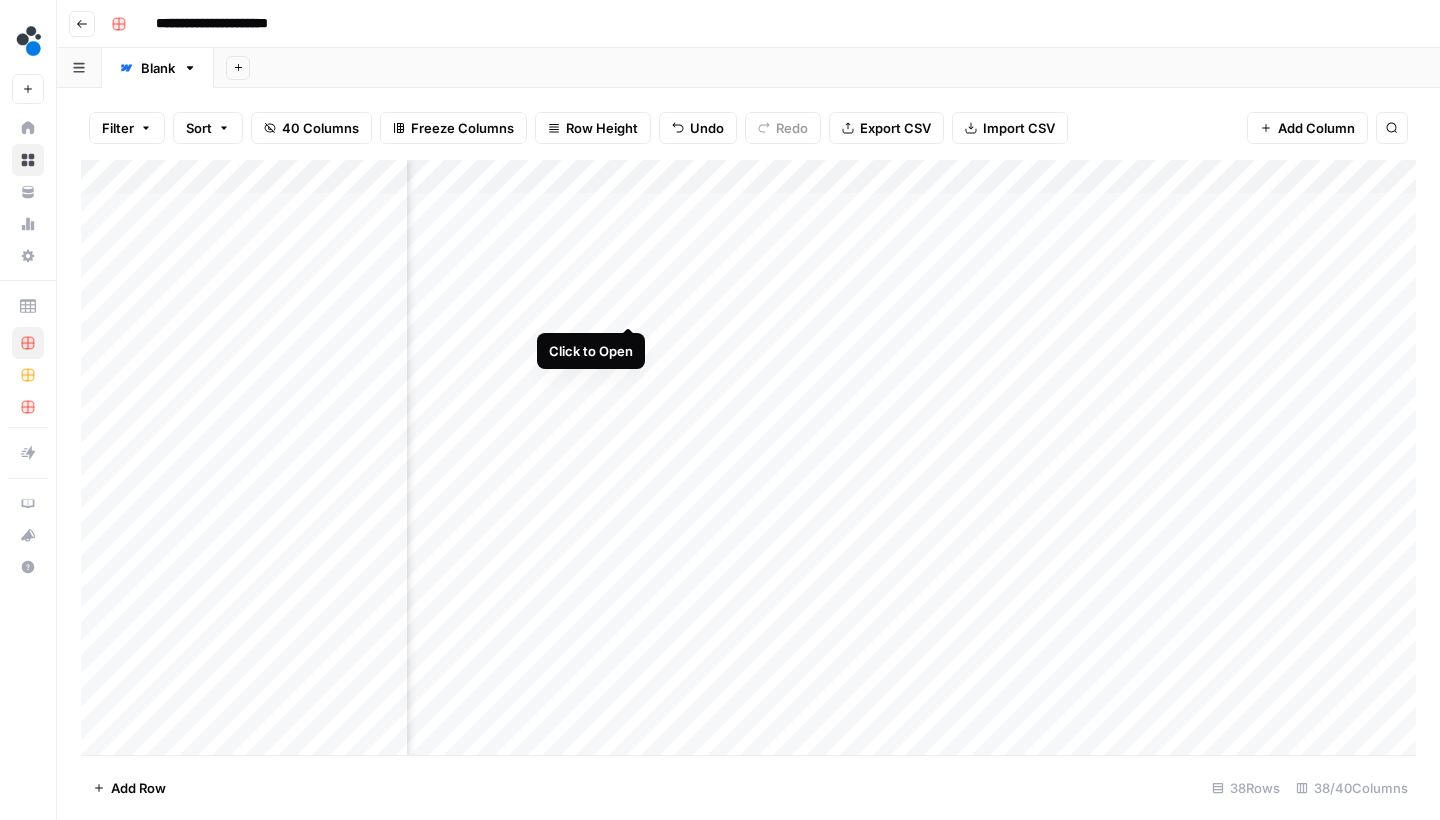 click on "Add Column" at bounding box center (748, 460) 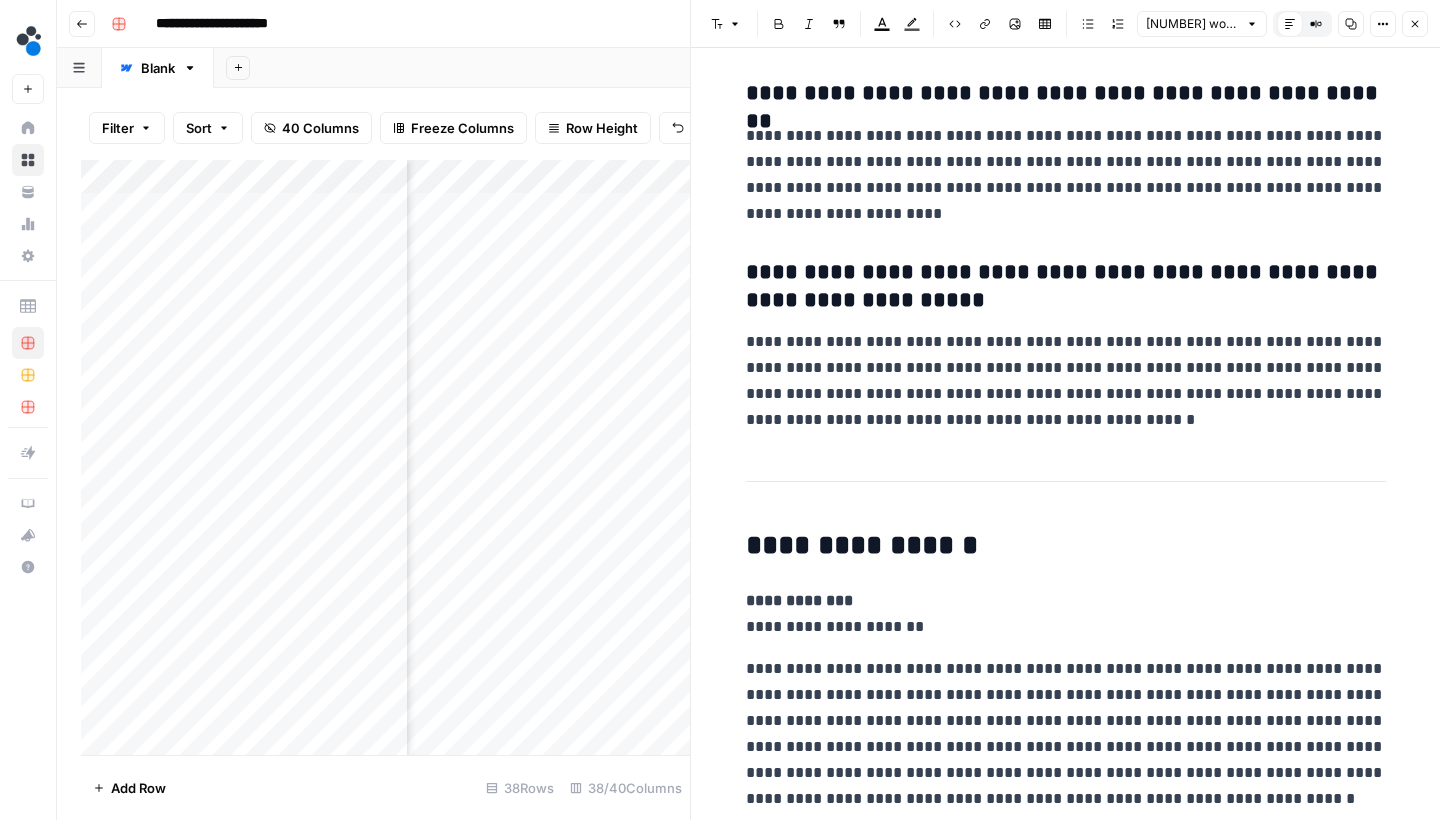 scroll, scrollTop: 9522, scrollLeft: 0, axis: vertical 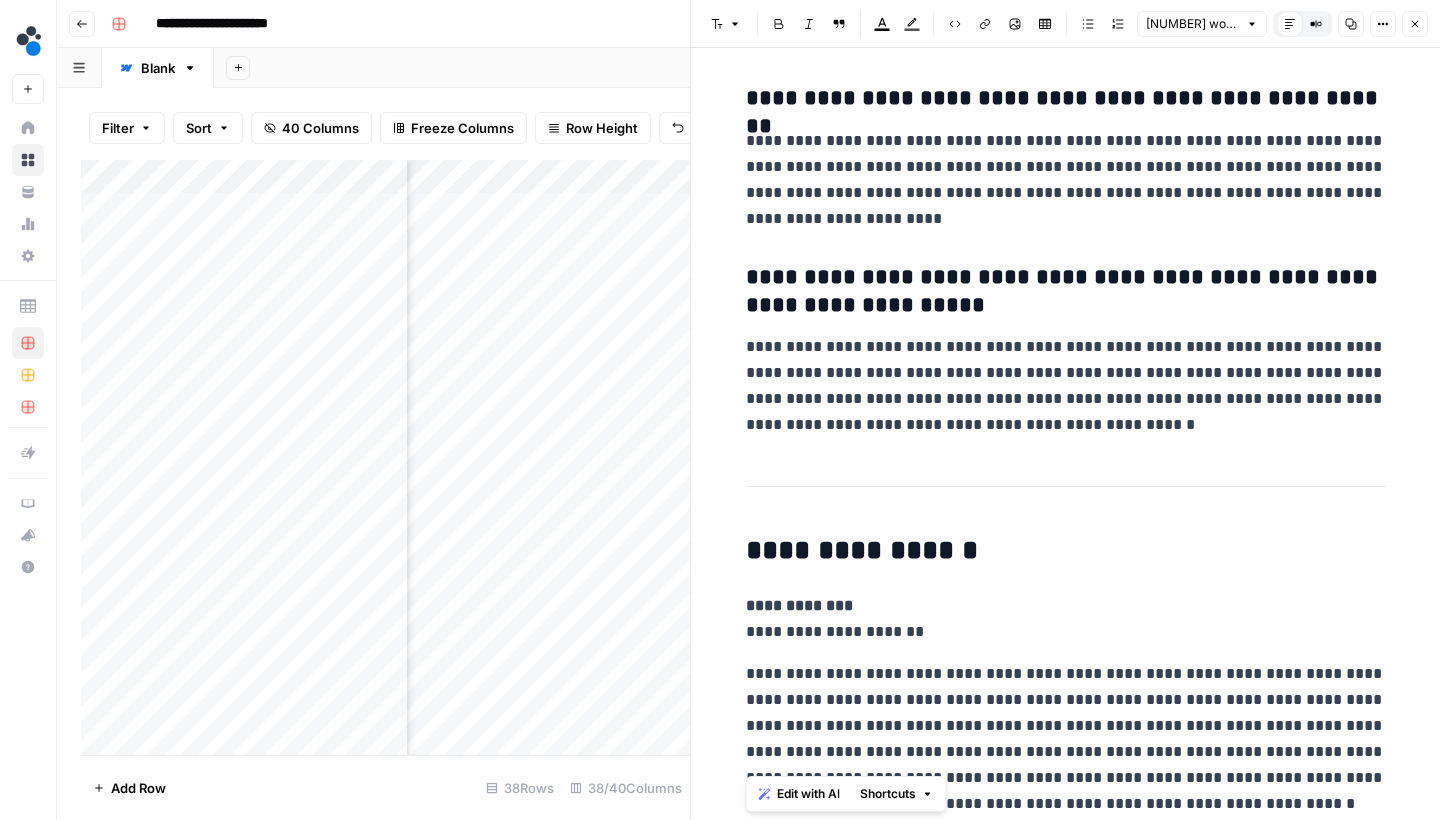 drag, startPoint x: 1127, startPoint y: 802, endPoint x: 748, endPoint y: 597, distance: 430.88977 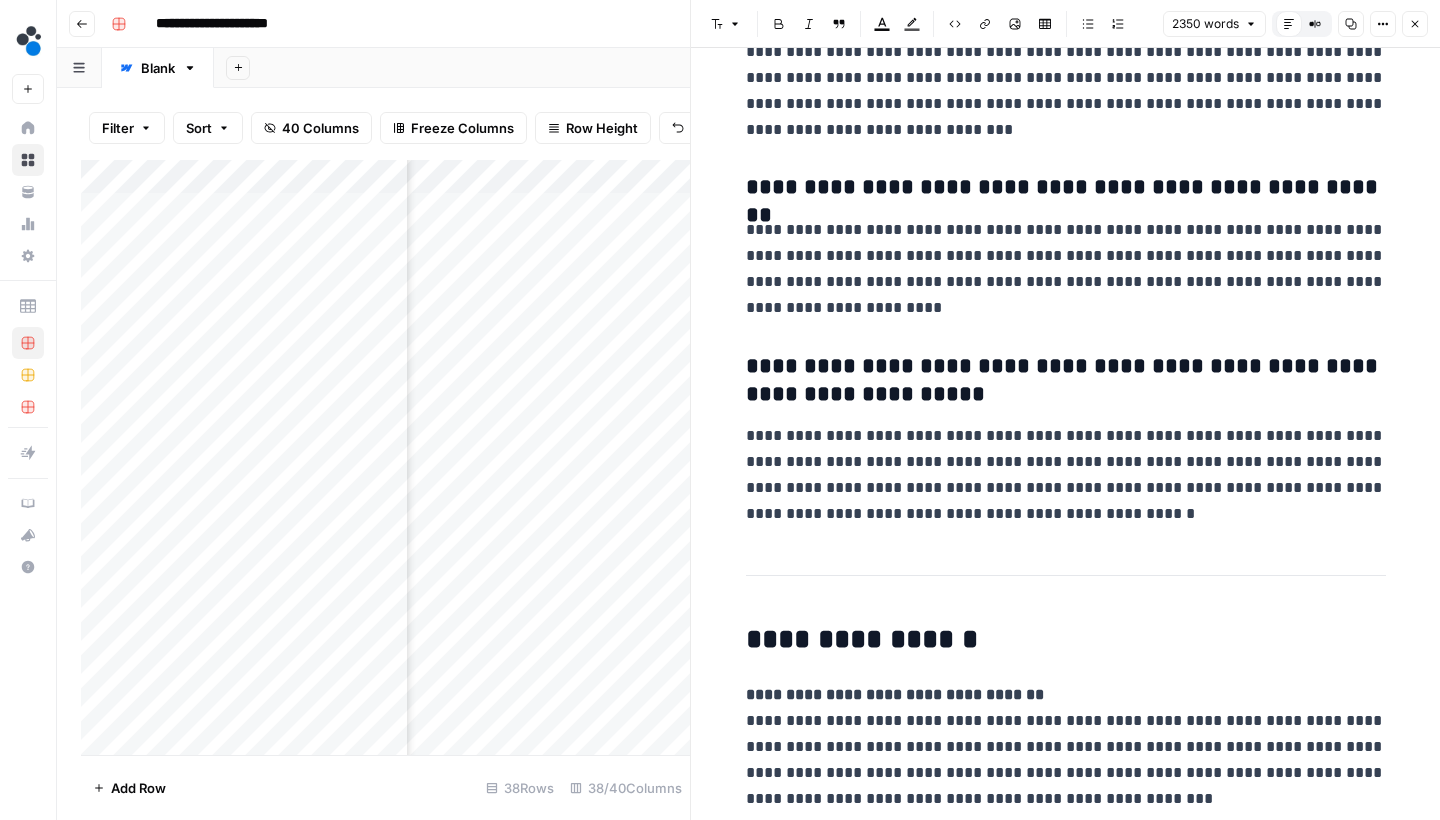 click on "**********" at bounding box center [1065, 434] 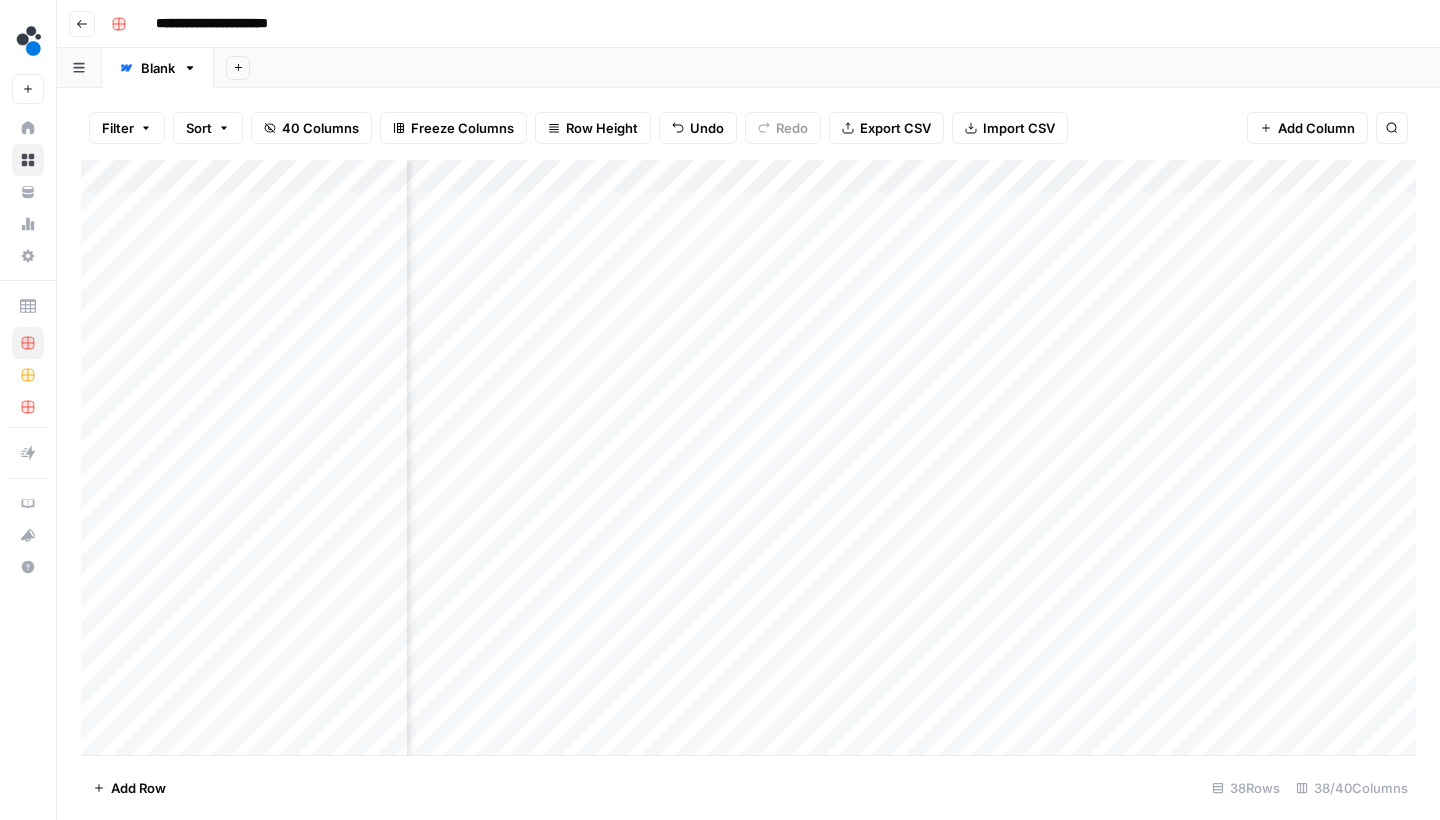 click on "Add Column" at bounding box center (748, 460) 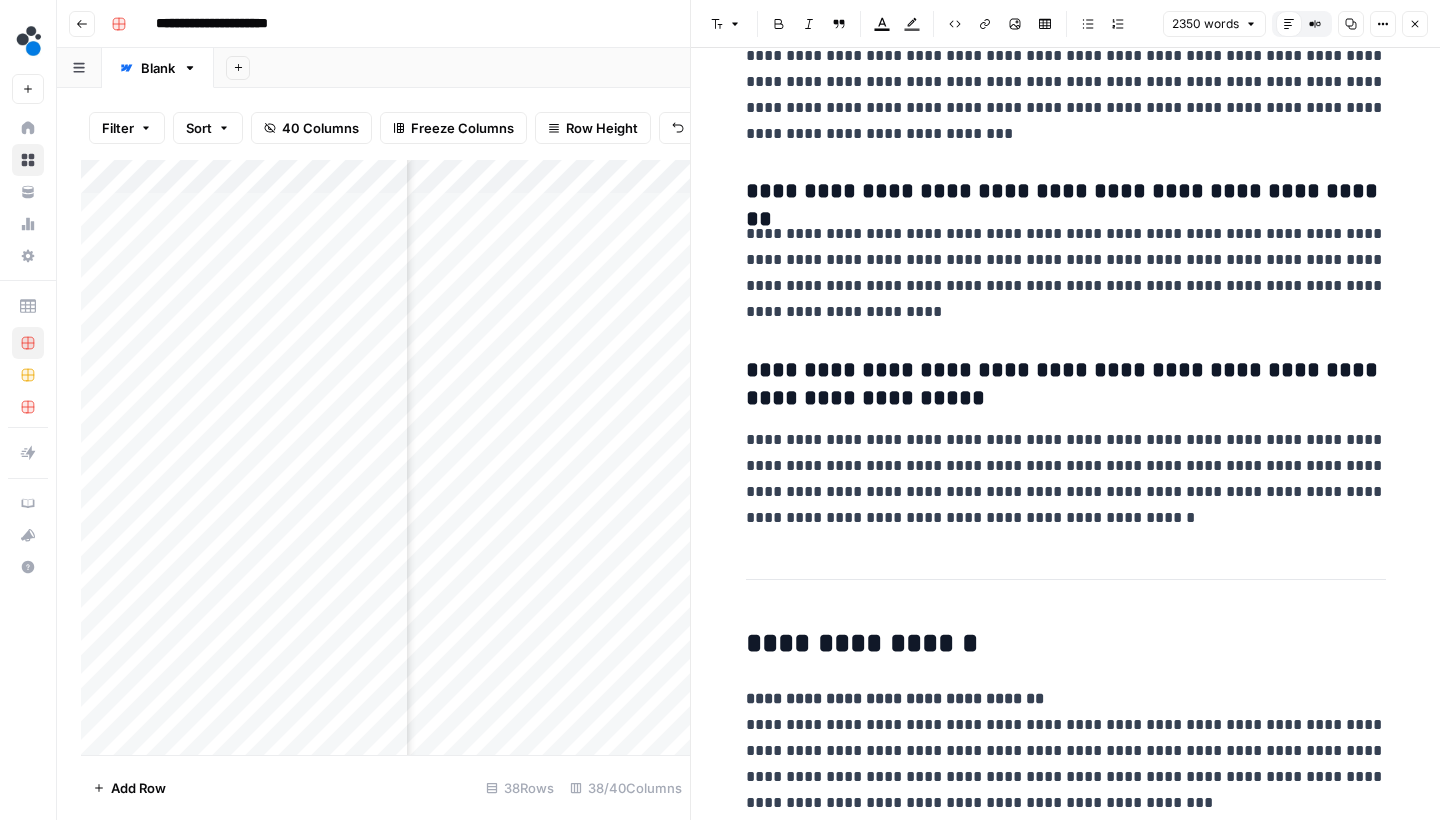 scroll, scrollTop: 9428, scrollLeft: 0, axis: vertical 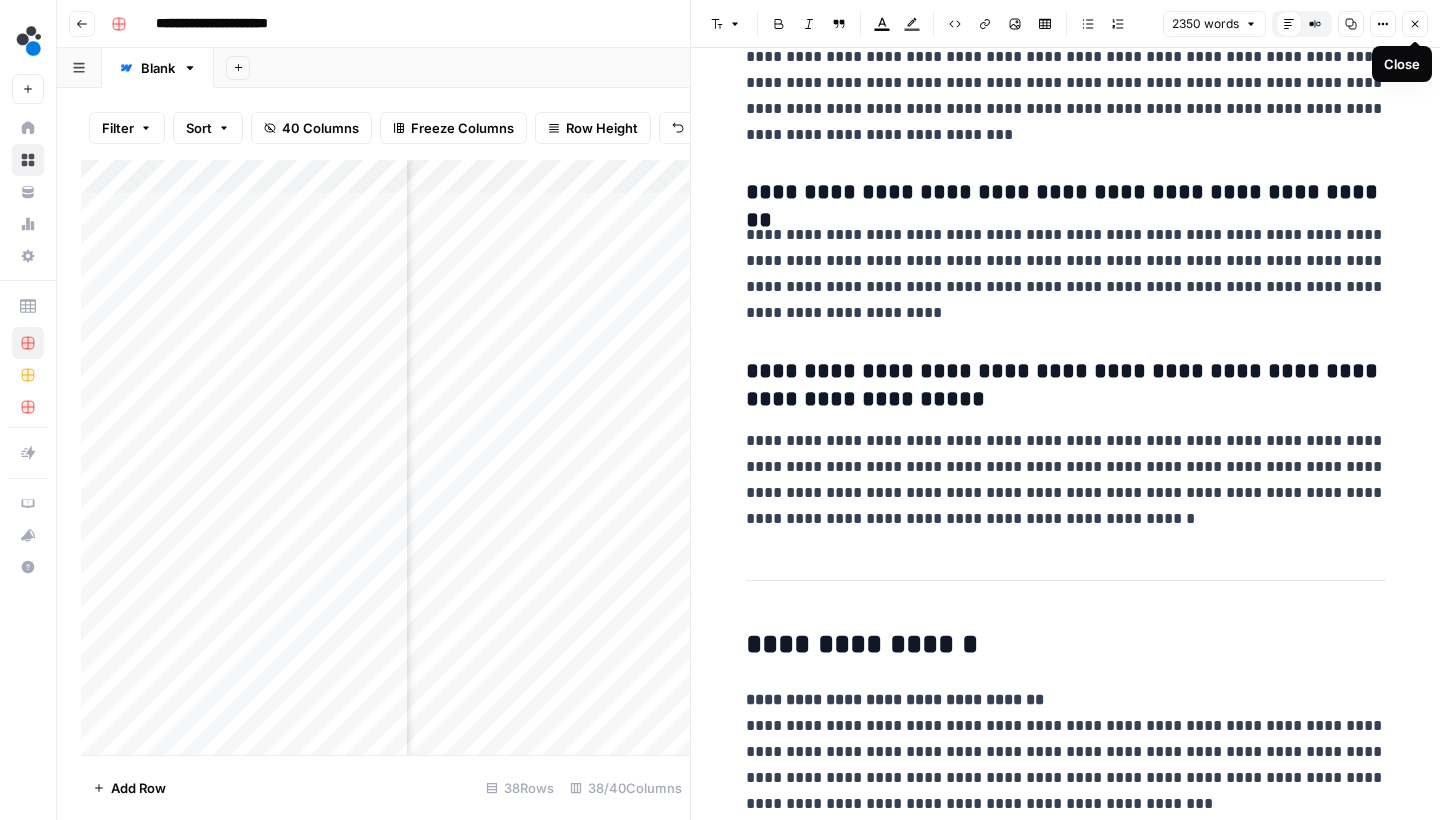 click on "Close" at bounding box center (1415, 24) 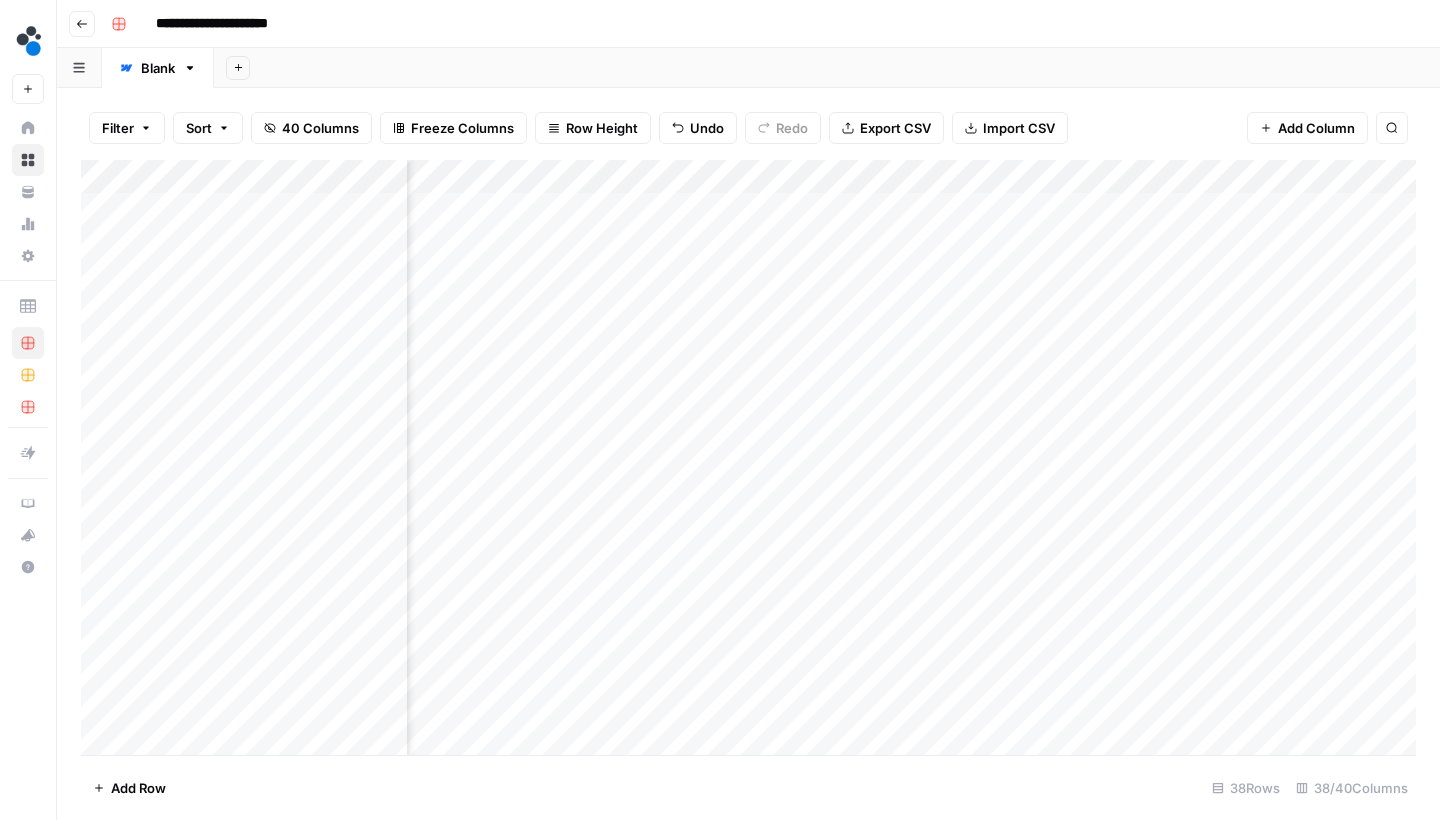 scroll, scrollTop: 1, scrollLeft: 3823, axis: both 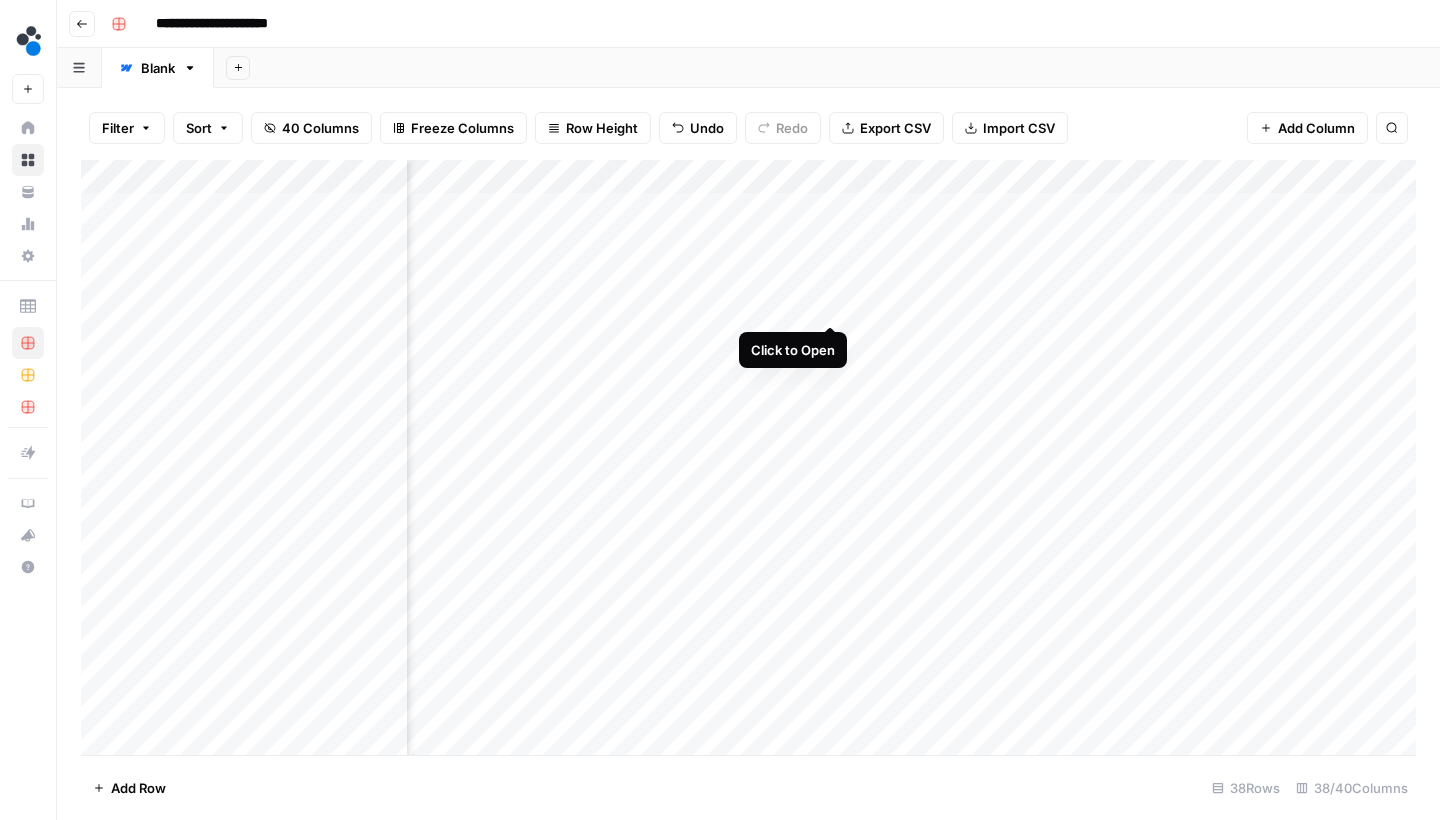 click on "Add Column" at bounding box center [748, 460] 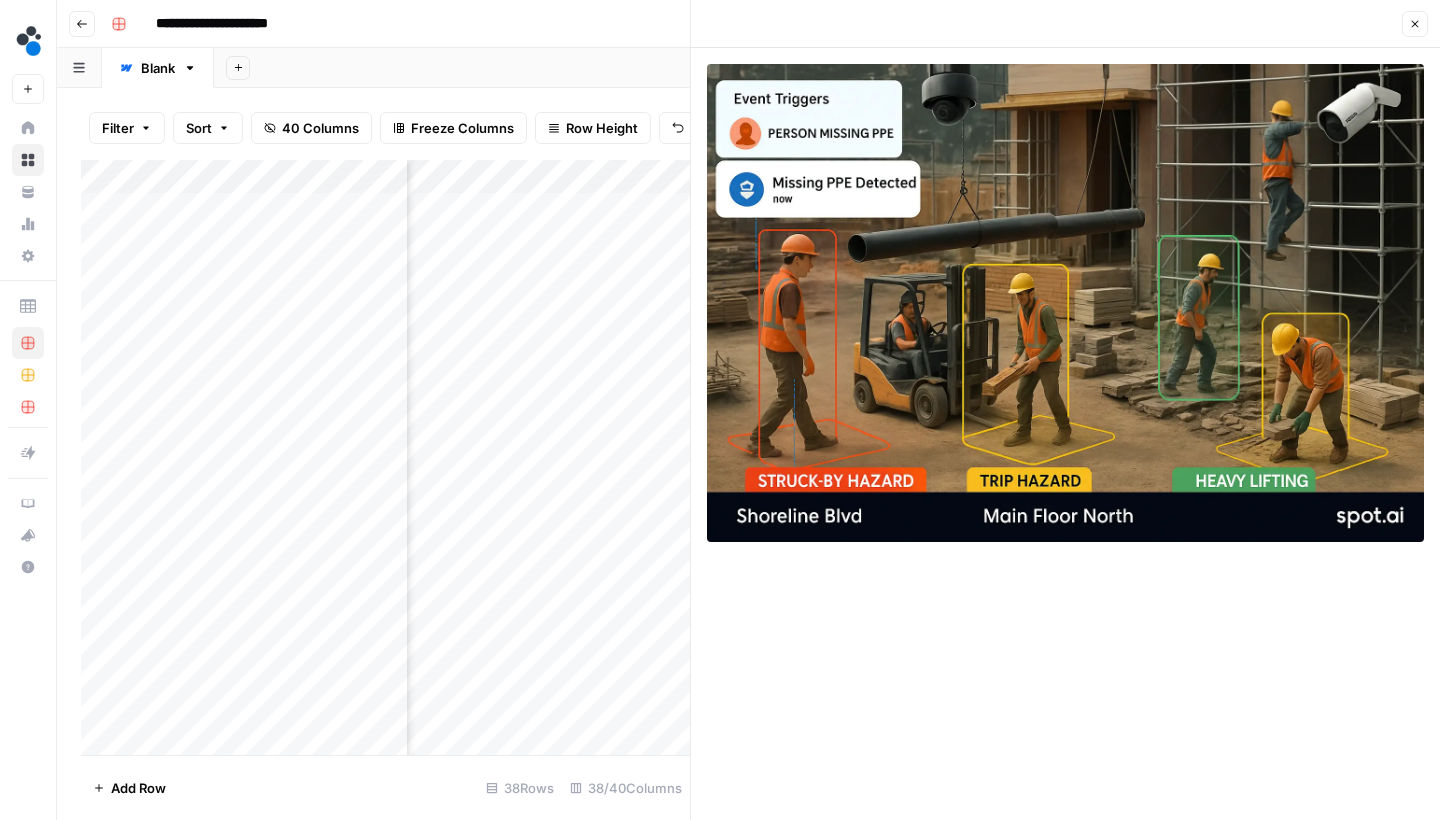 click 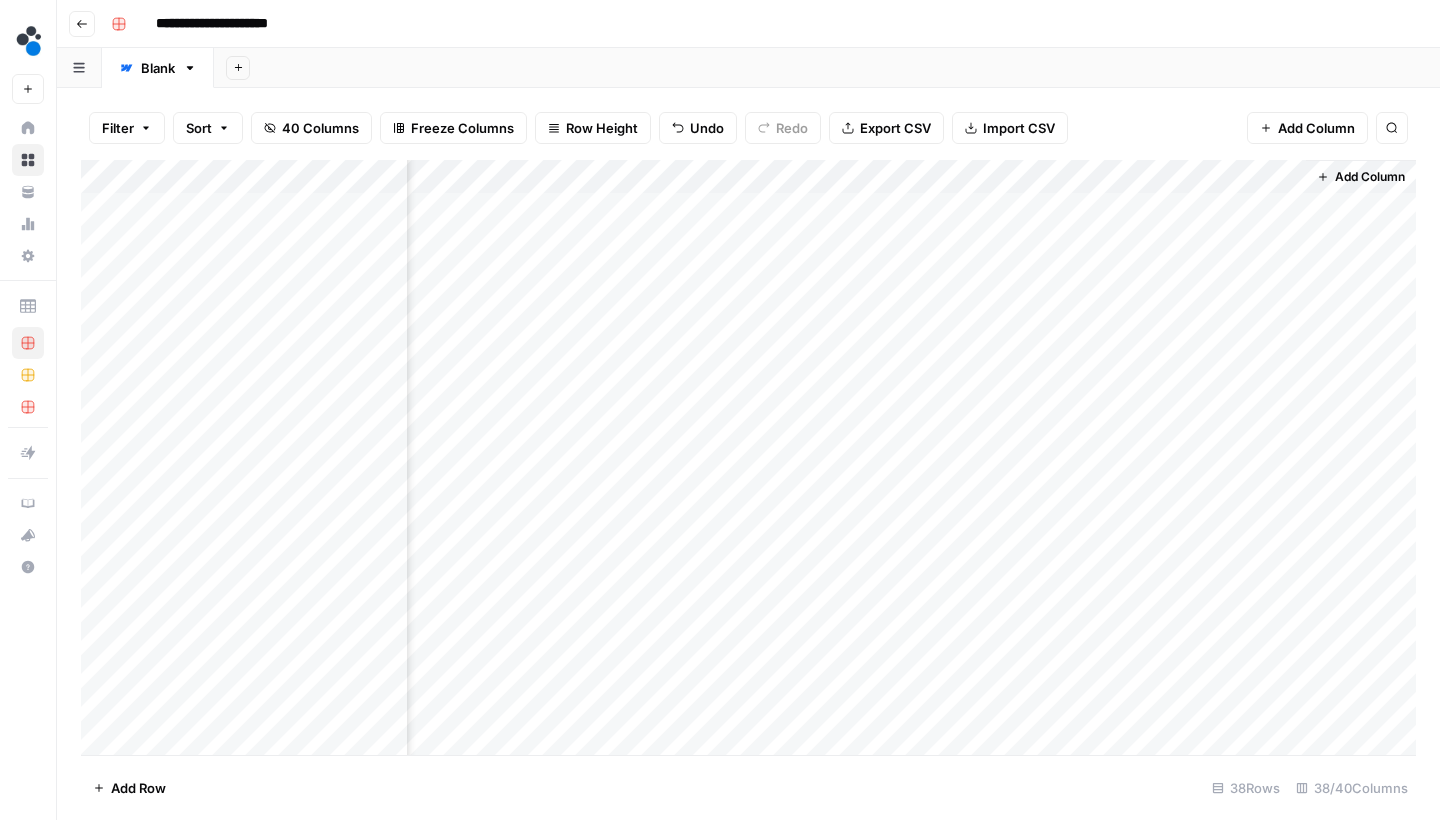 scroll, scrollTop: 1, scrollLeft: 5610, axis: both 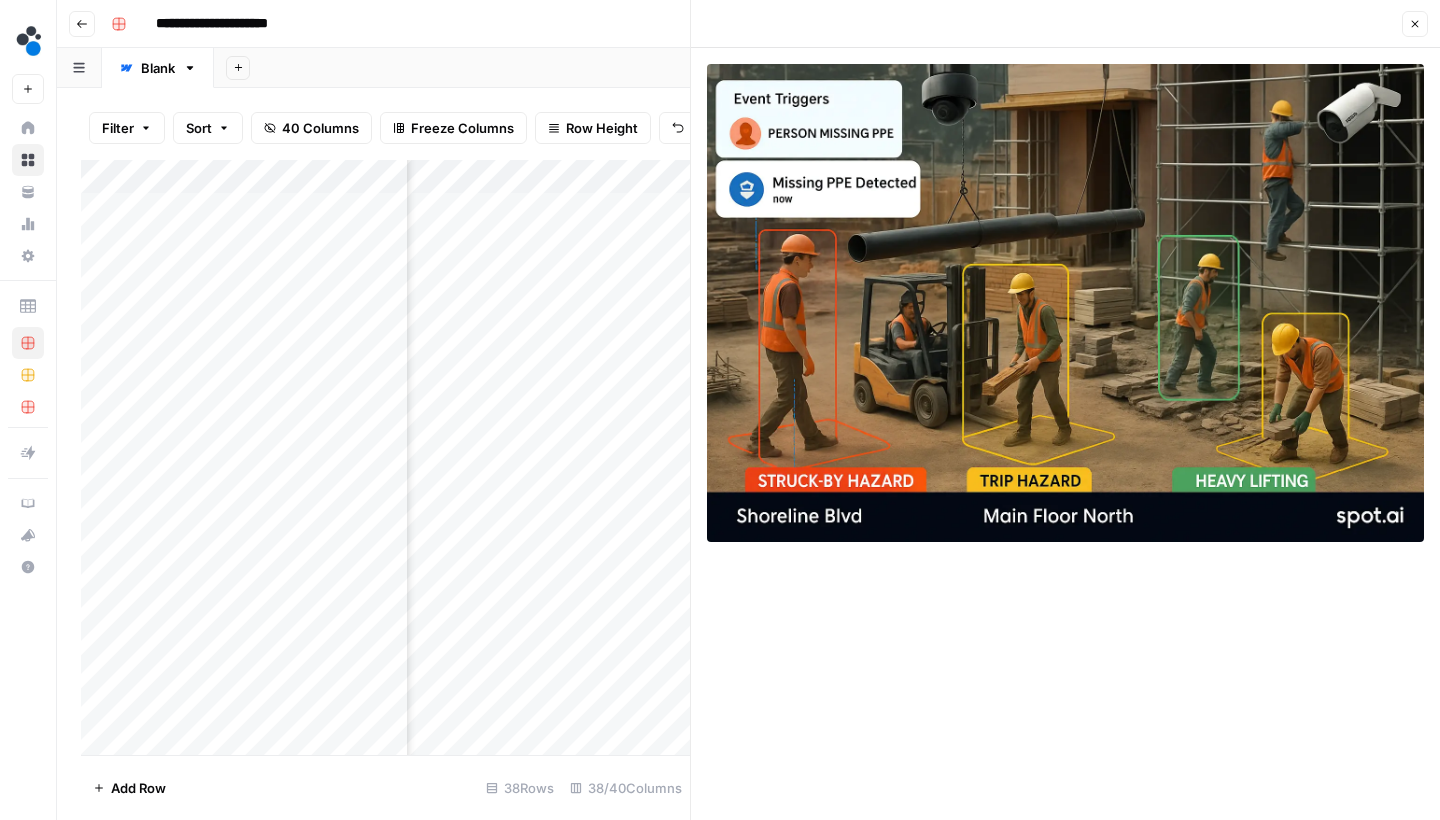 click 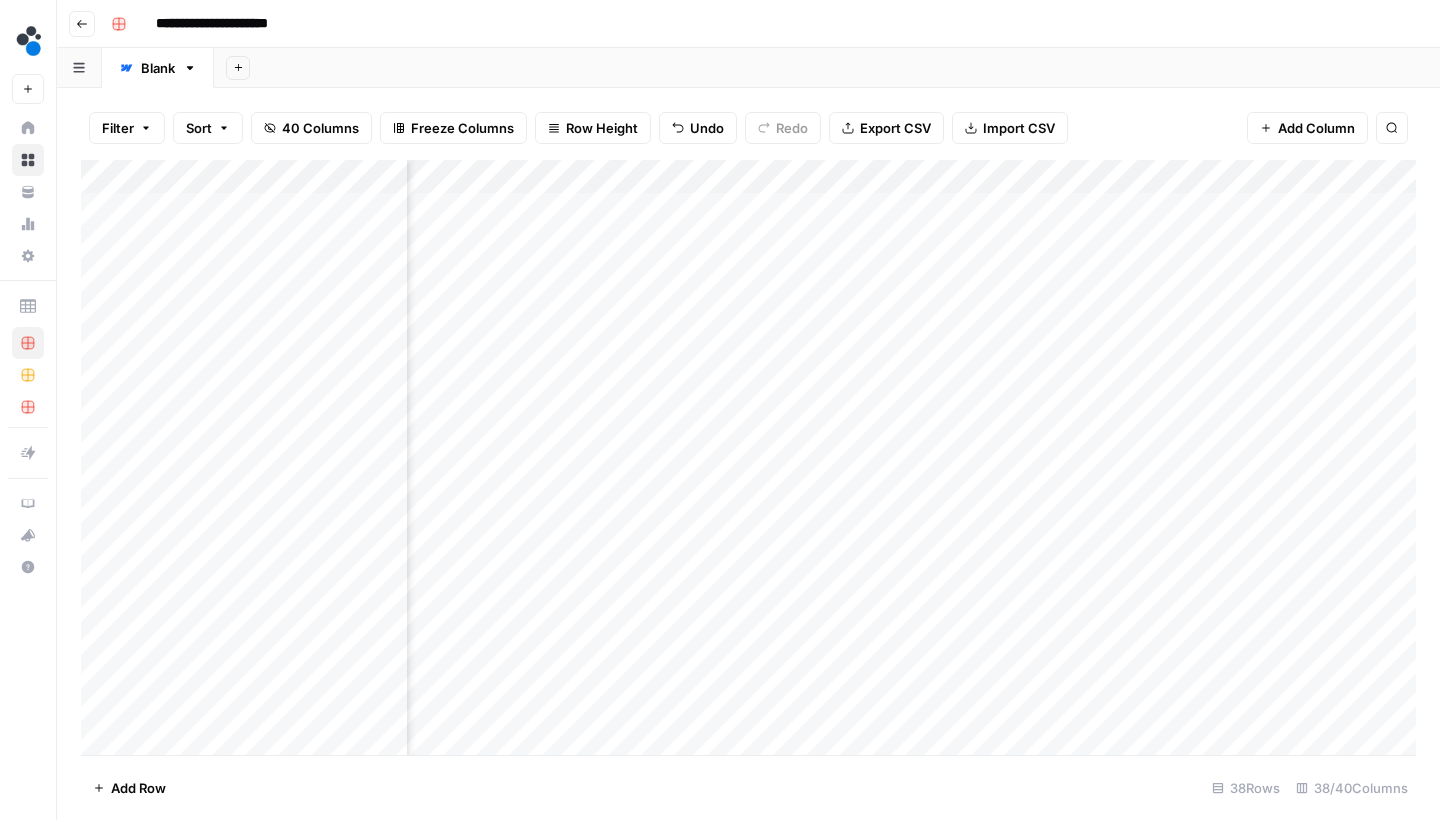 scroll, scrollTop: 0, scrollLeft: 4612, axis: horizontal 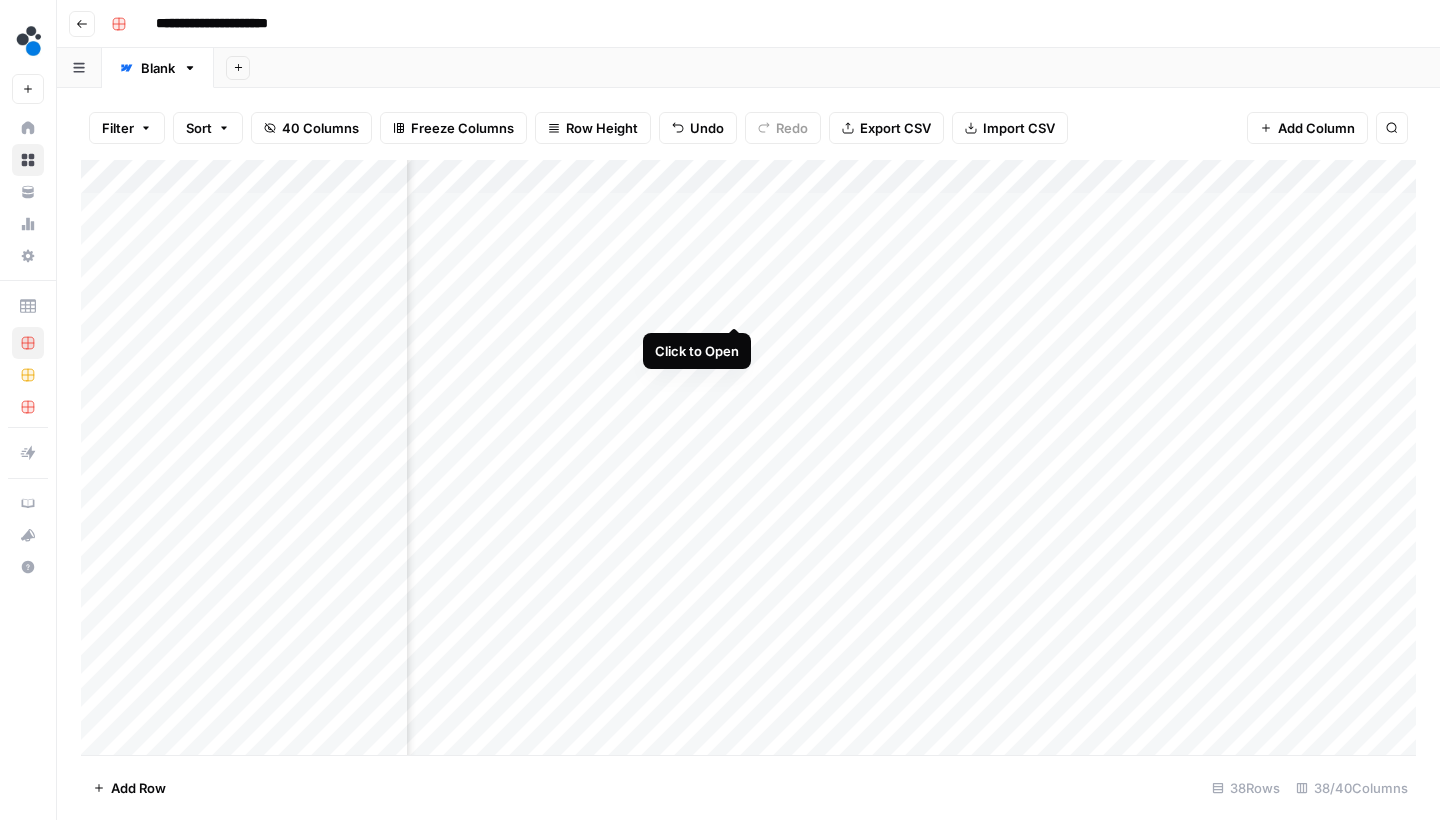 click on "Add Column" at bounding box center (748, 460) 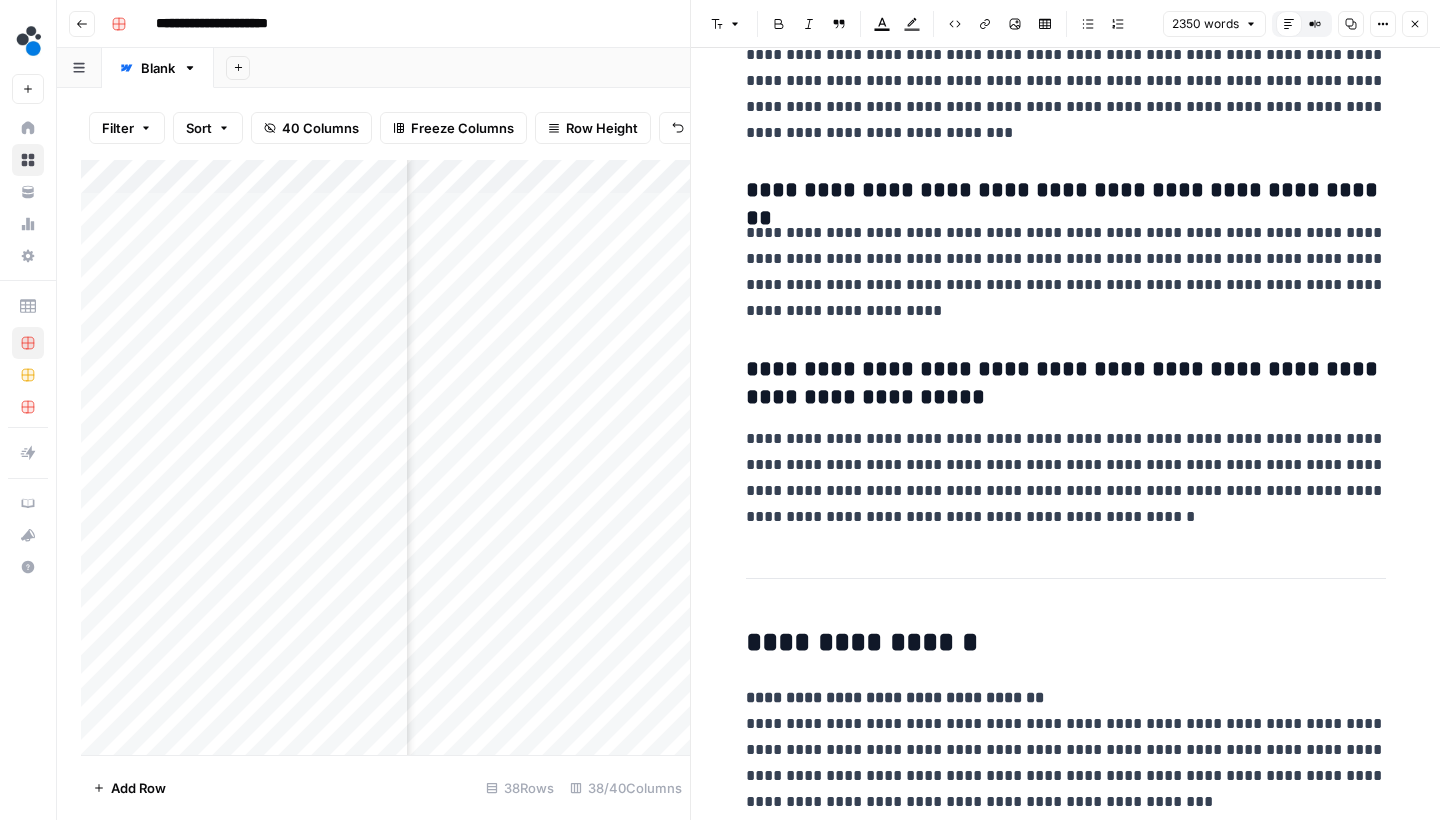 scroll, scrollTop: 9428, scrollLeft: 0, axis: vertical 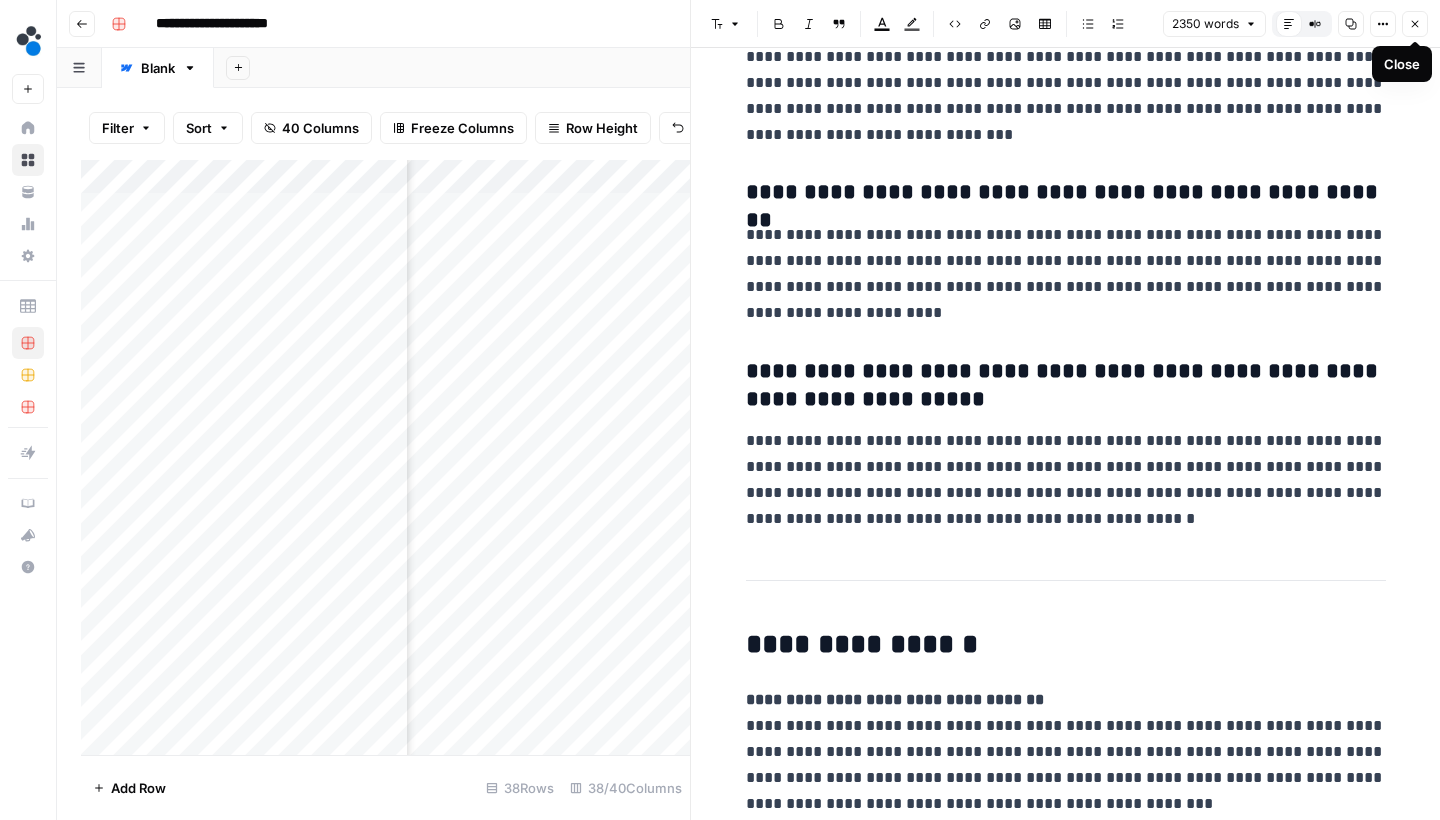 click 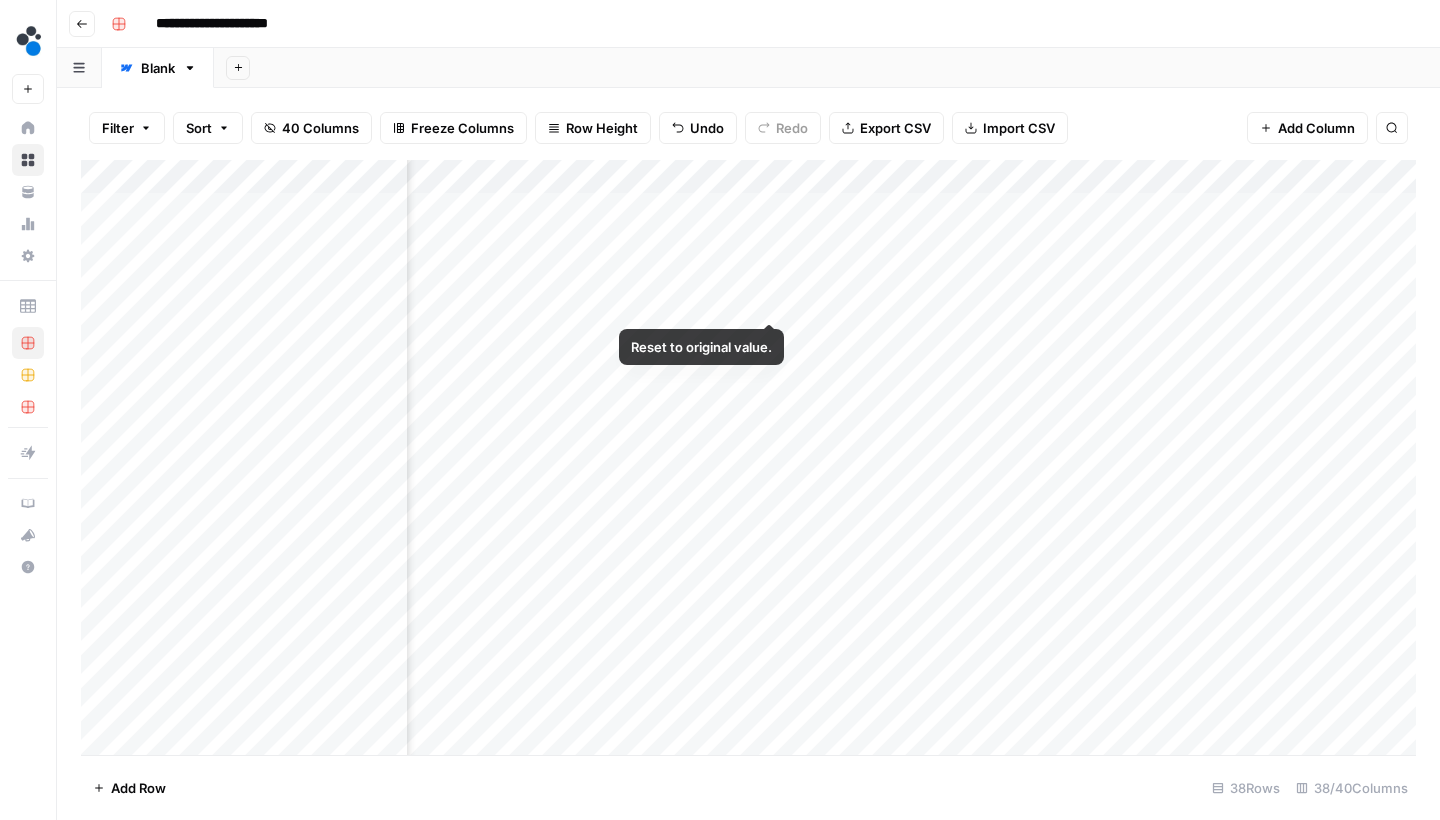 scroll, scrollTop: 4, scrollLeft: 1338, axis: both 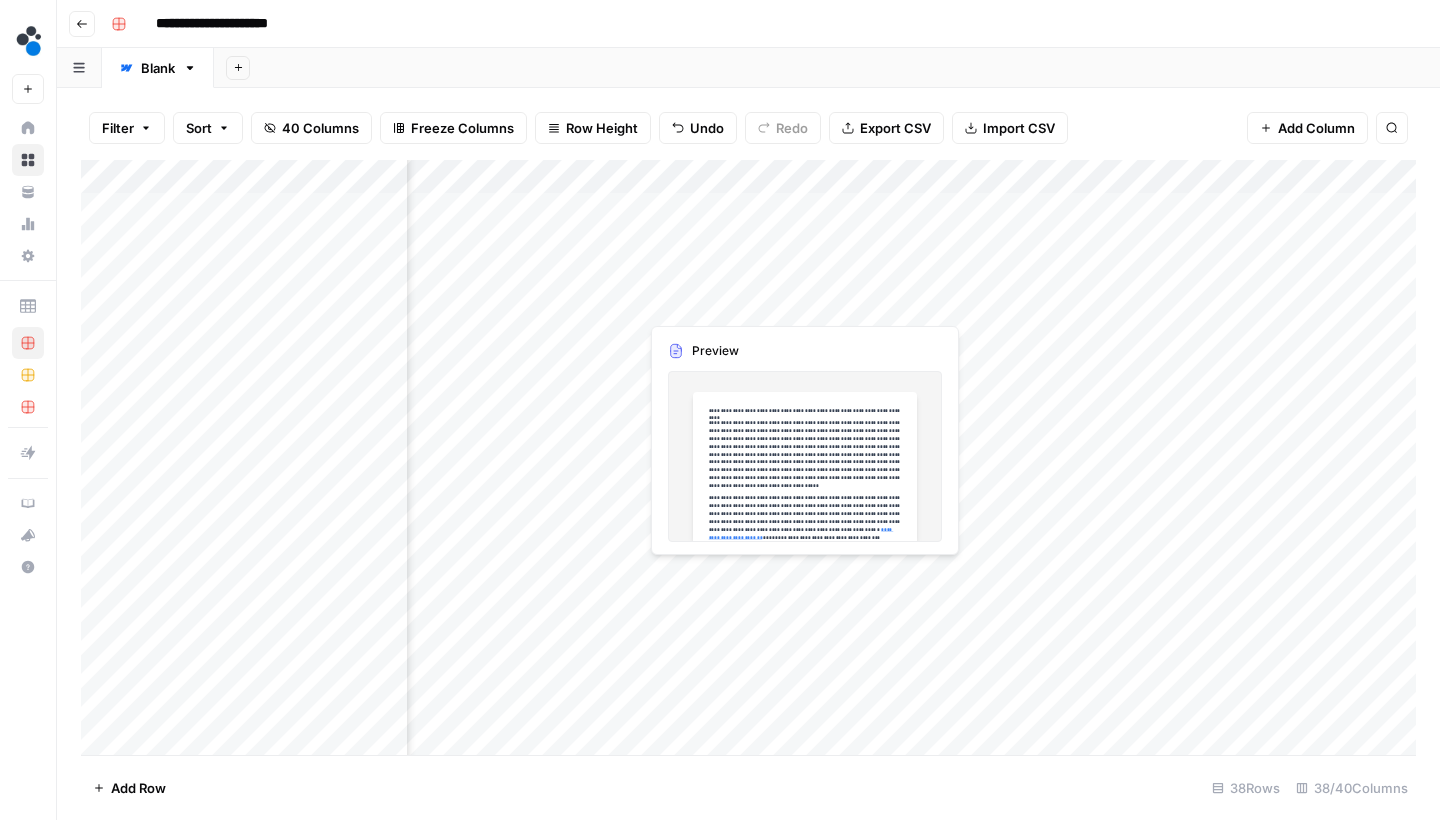 click on "Add Column" at bounding box center [748, 460] 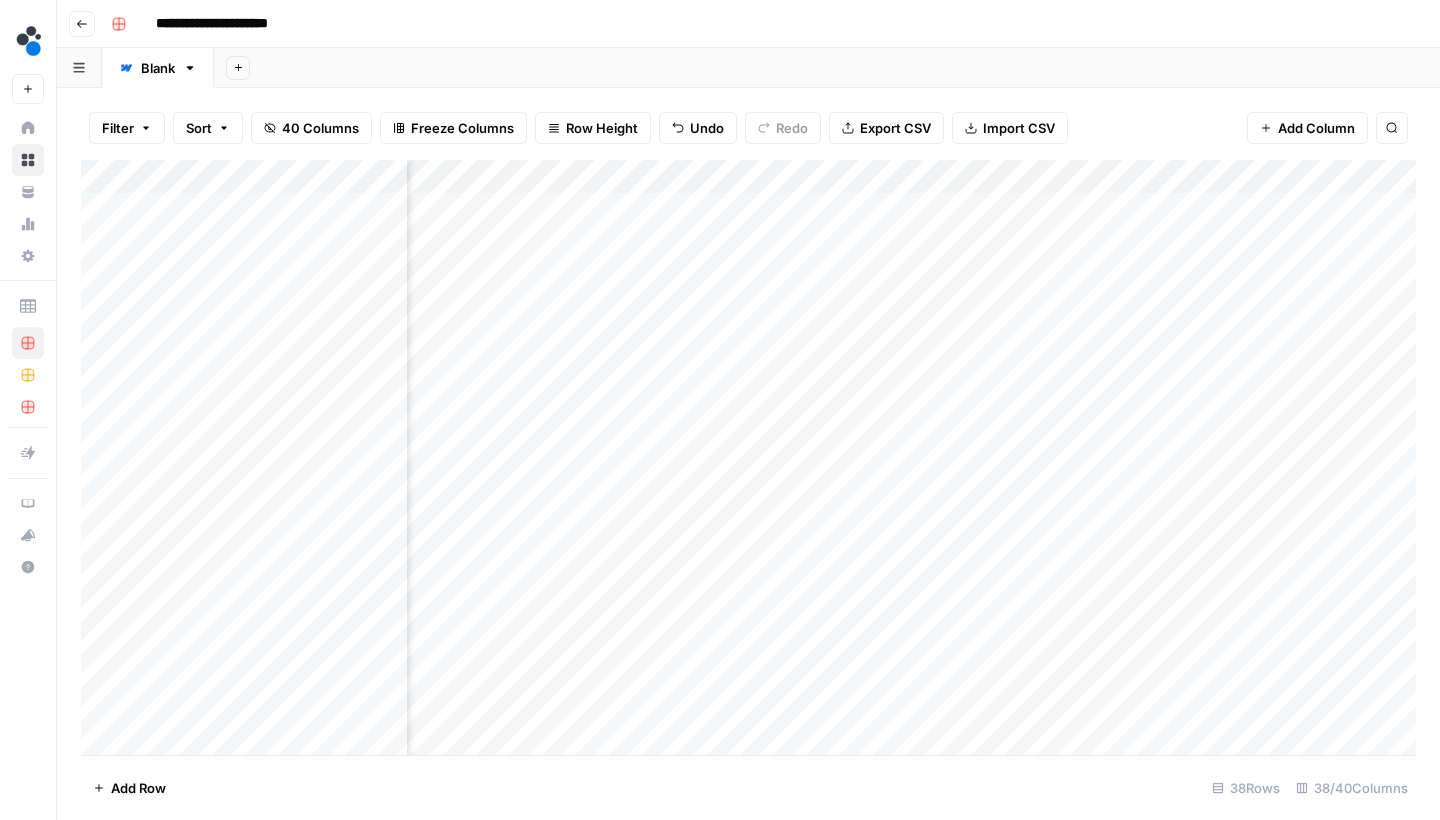 click on "Add Column" at bounding box center [748, 460] 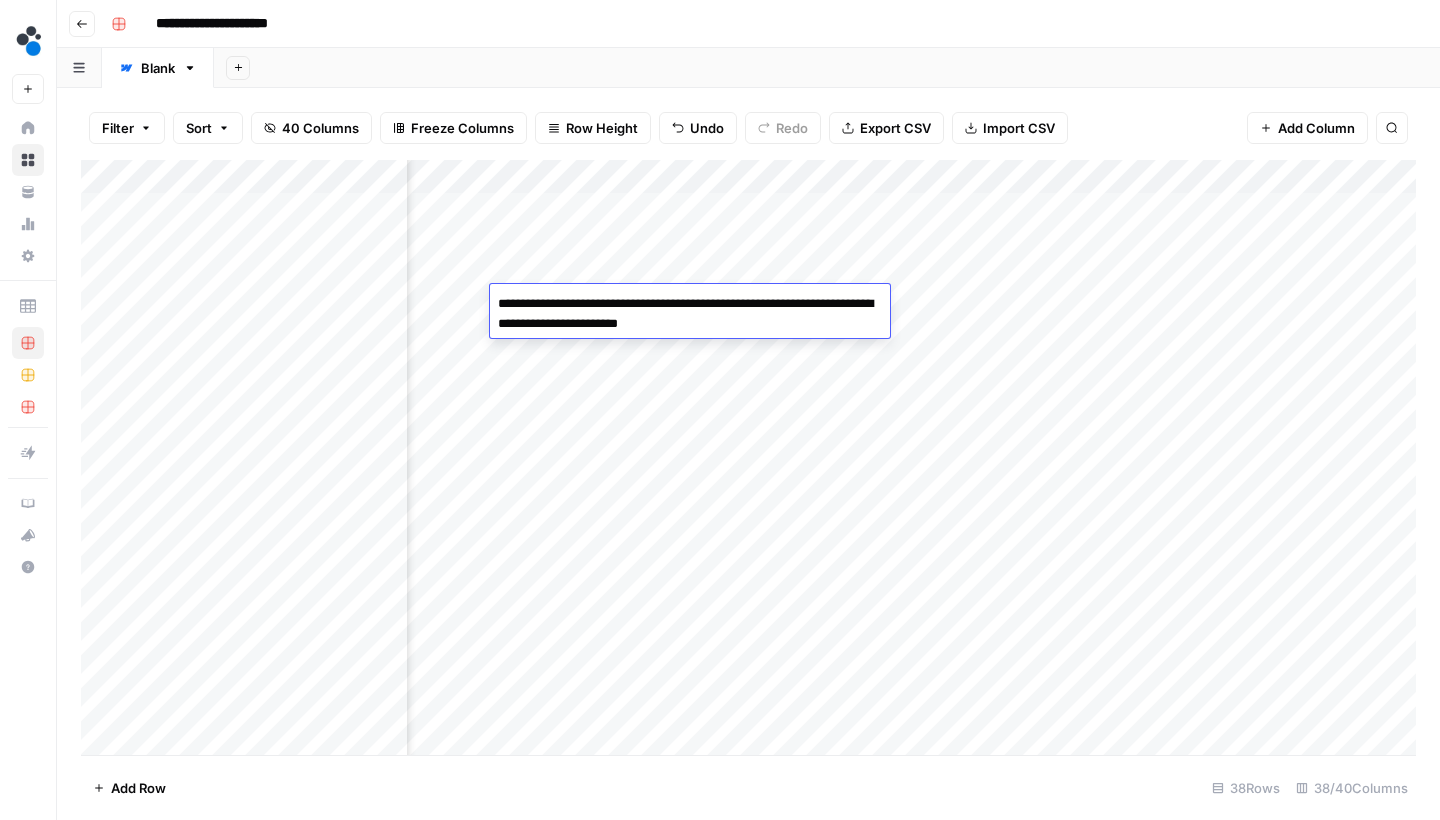 click on "Add Sheet" at bounding box center [827, 68] 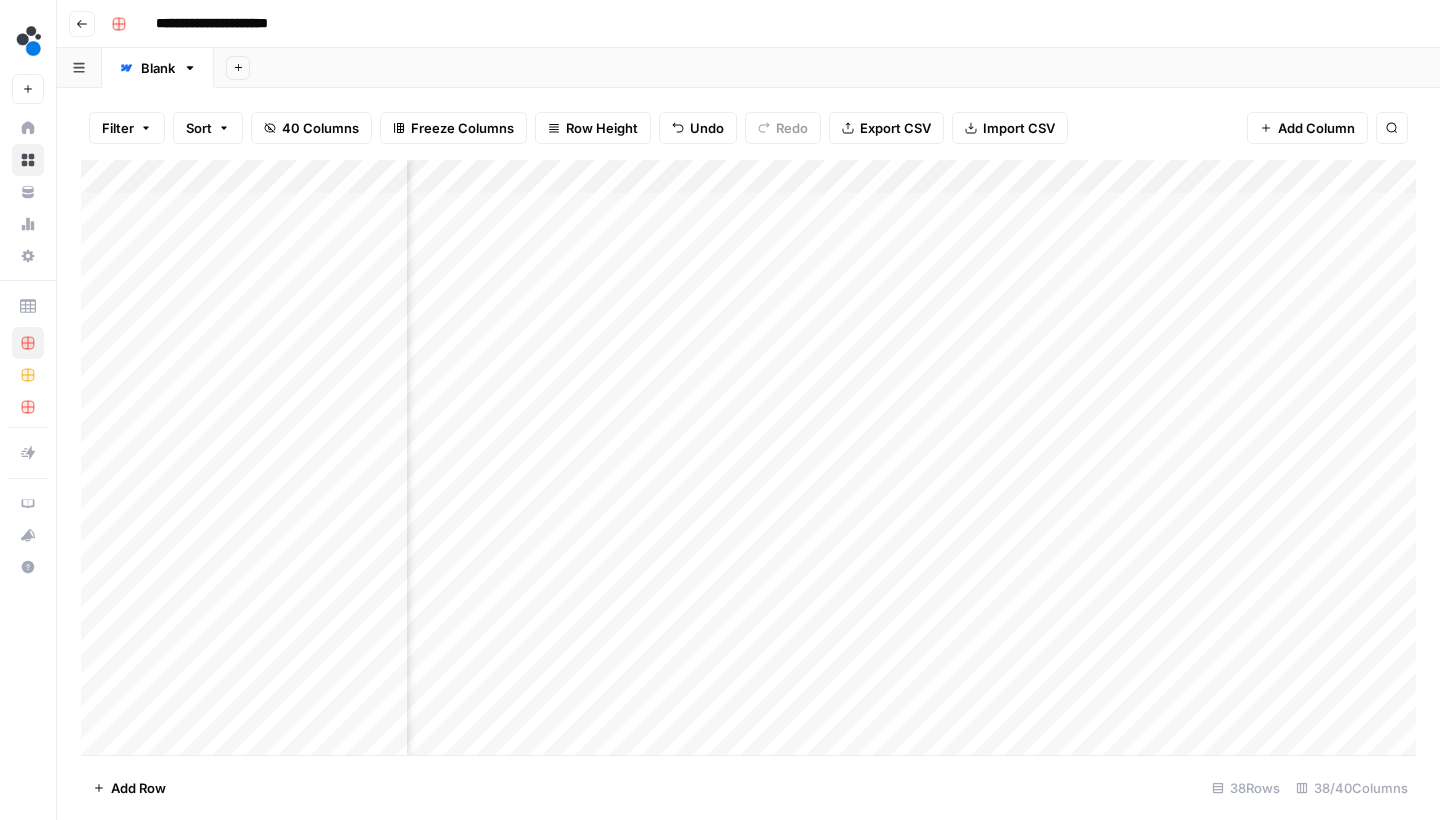 scroll, scrollTop: 3, scrollLeft: 4705, axis: both 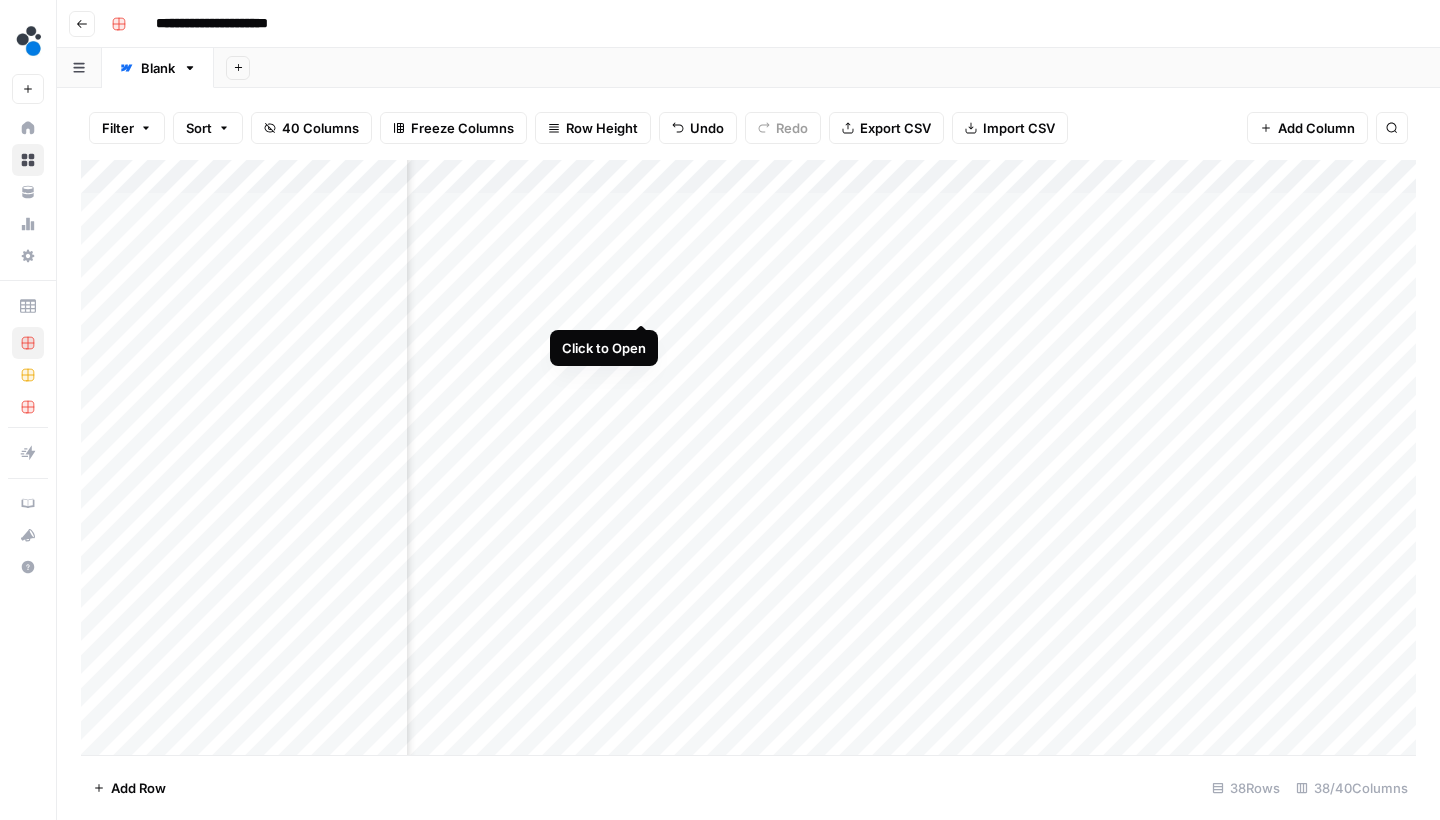 click on "Add Column" at bounding box center [748, 460] 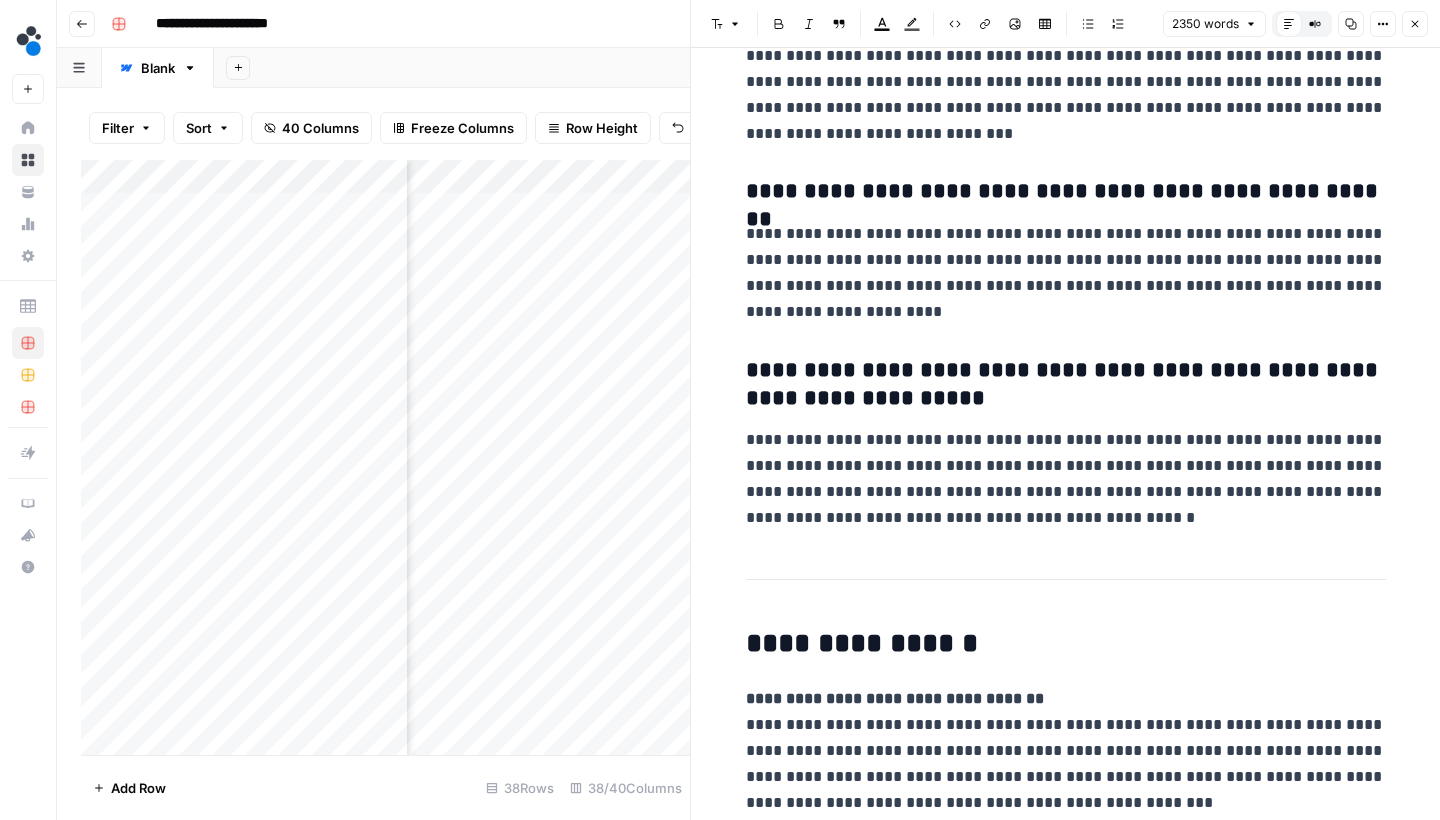 scroll, scrollTop: 9428, scrollLeft: 0, axis: vertical 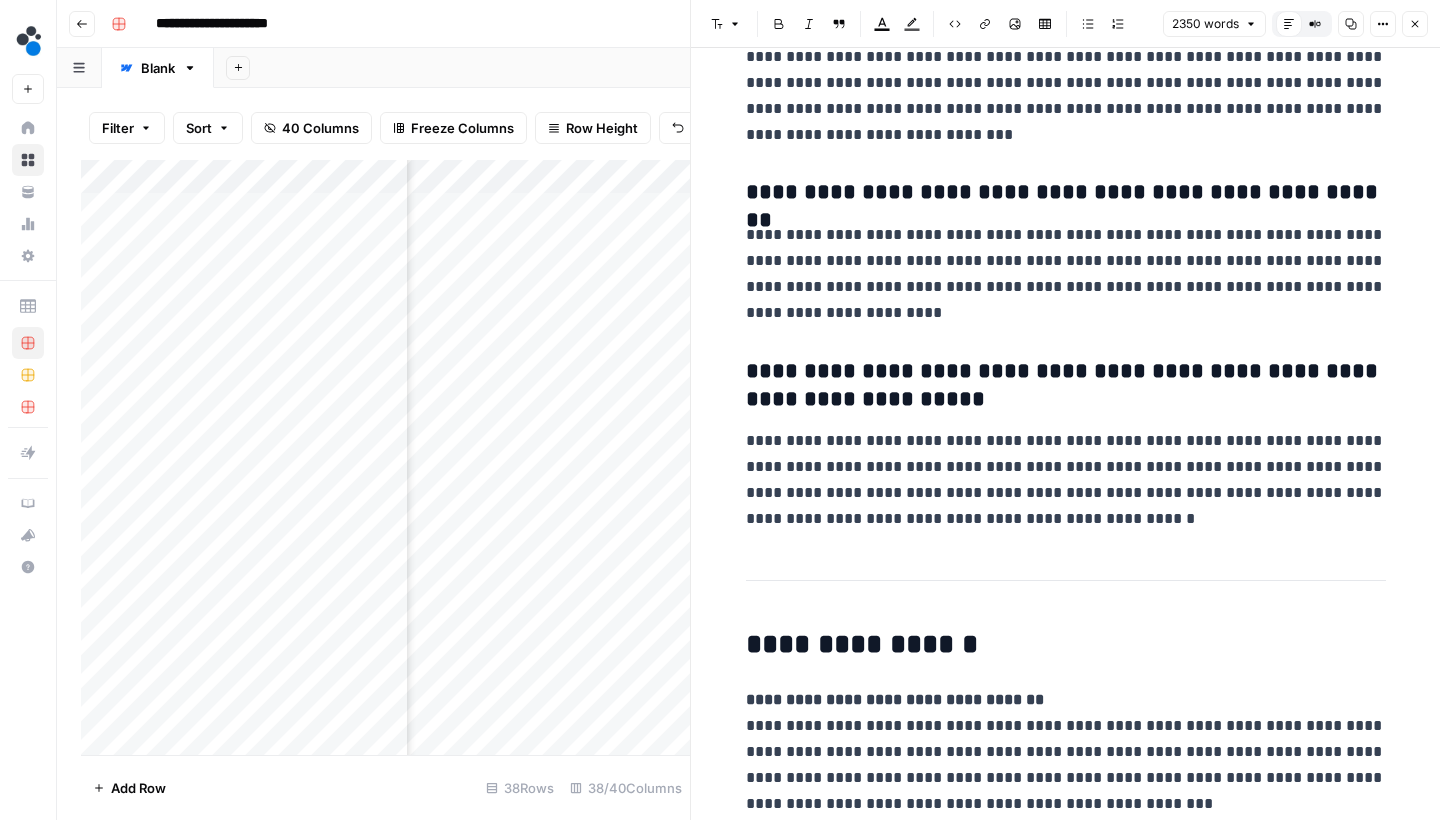 click 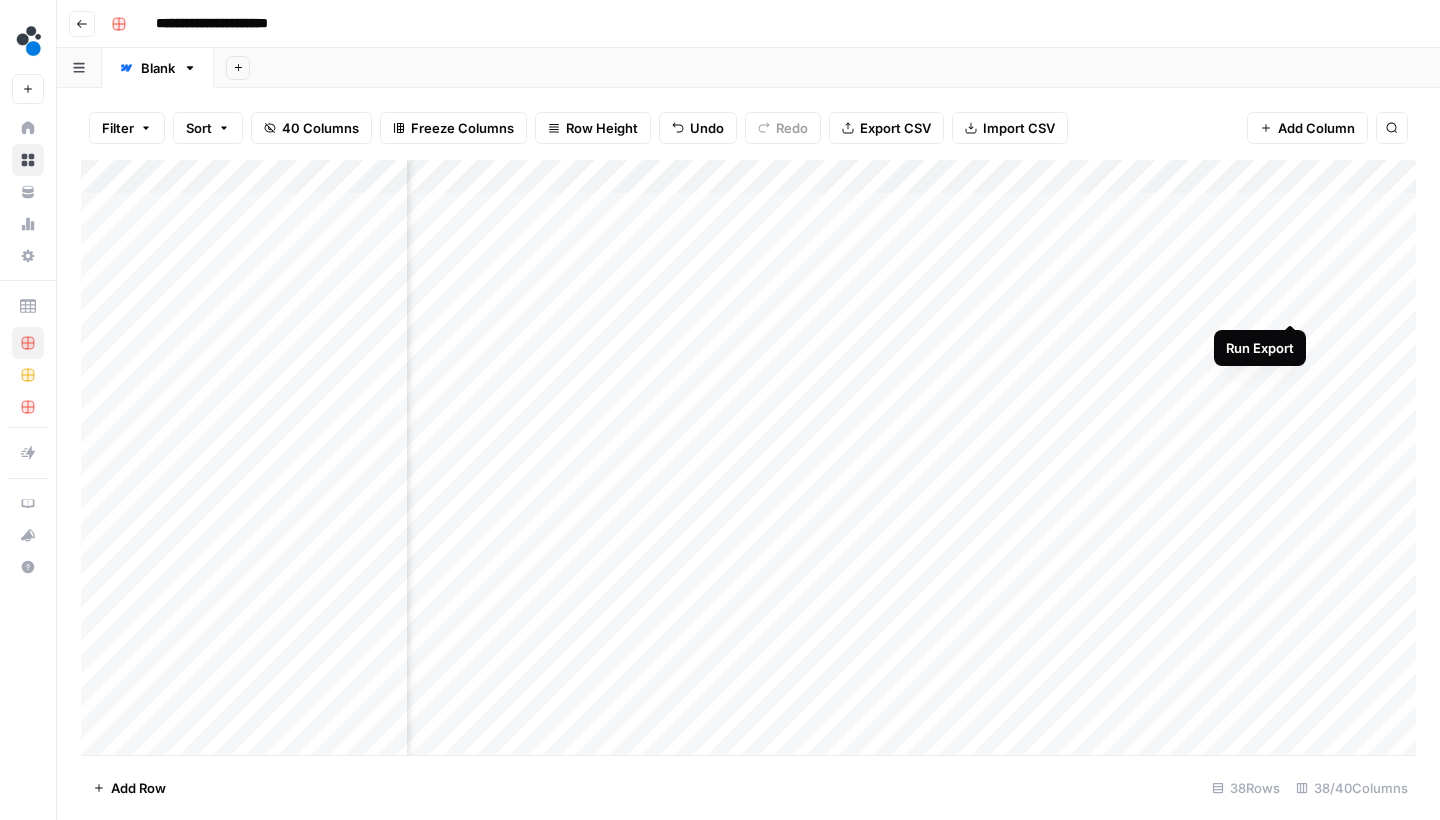 click on "Add Column" at bounding box center [748, 460] 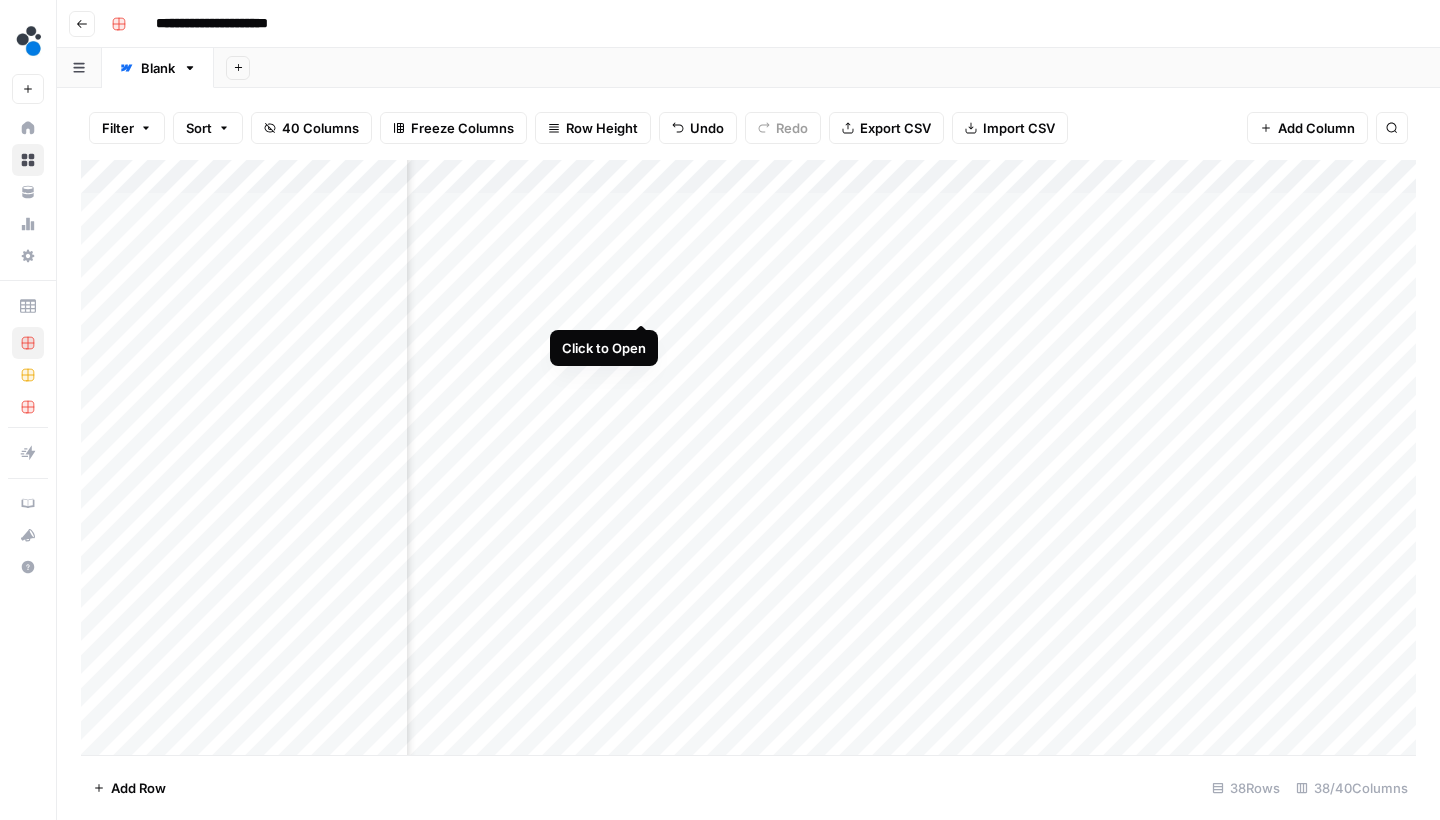 click on "Add Column" at bounding box center [748, 460] 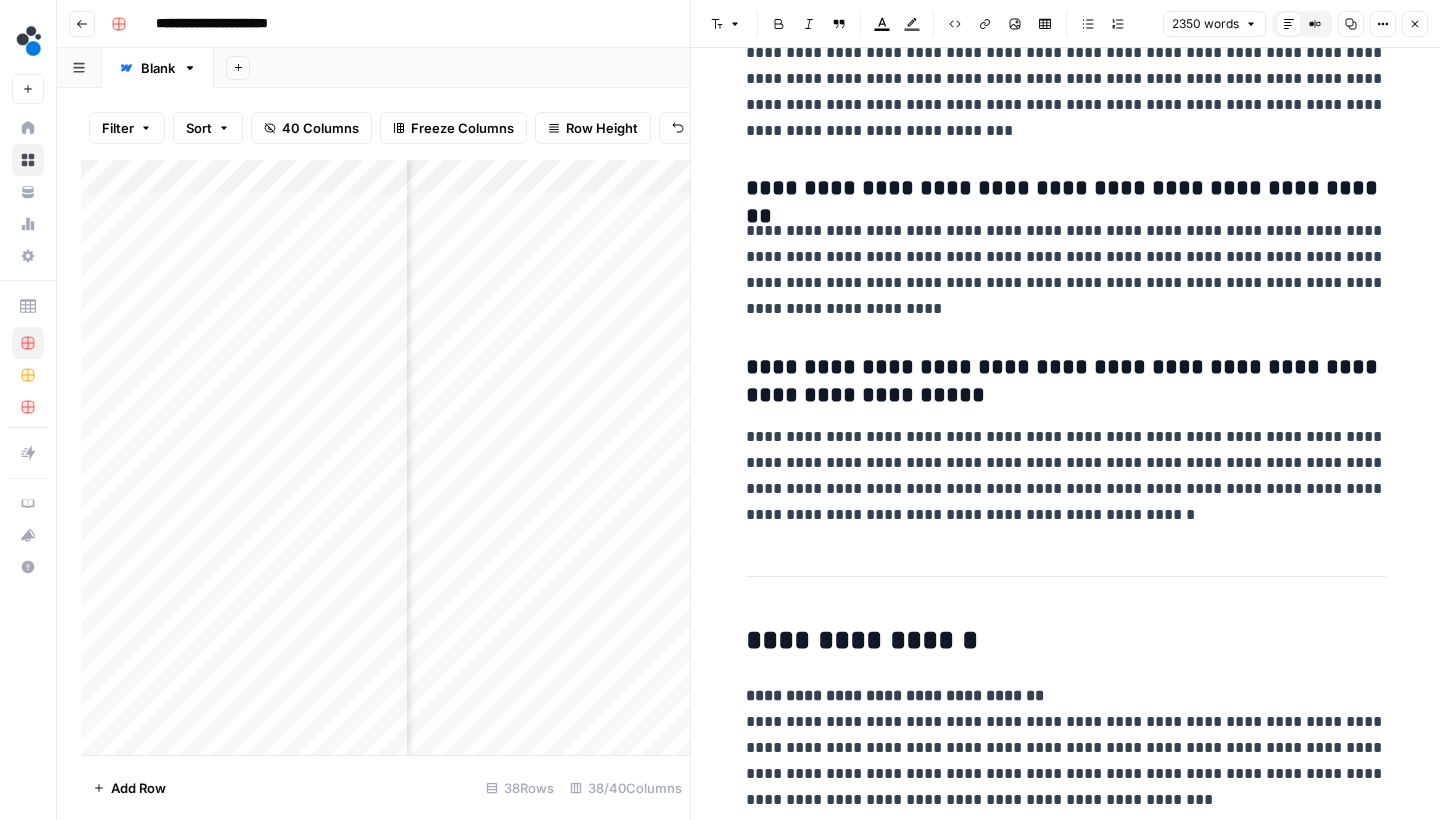 scroll, scrollTop: 9428, scrollLeft: 0, axis: vertical 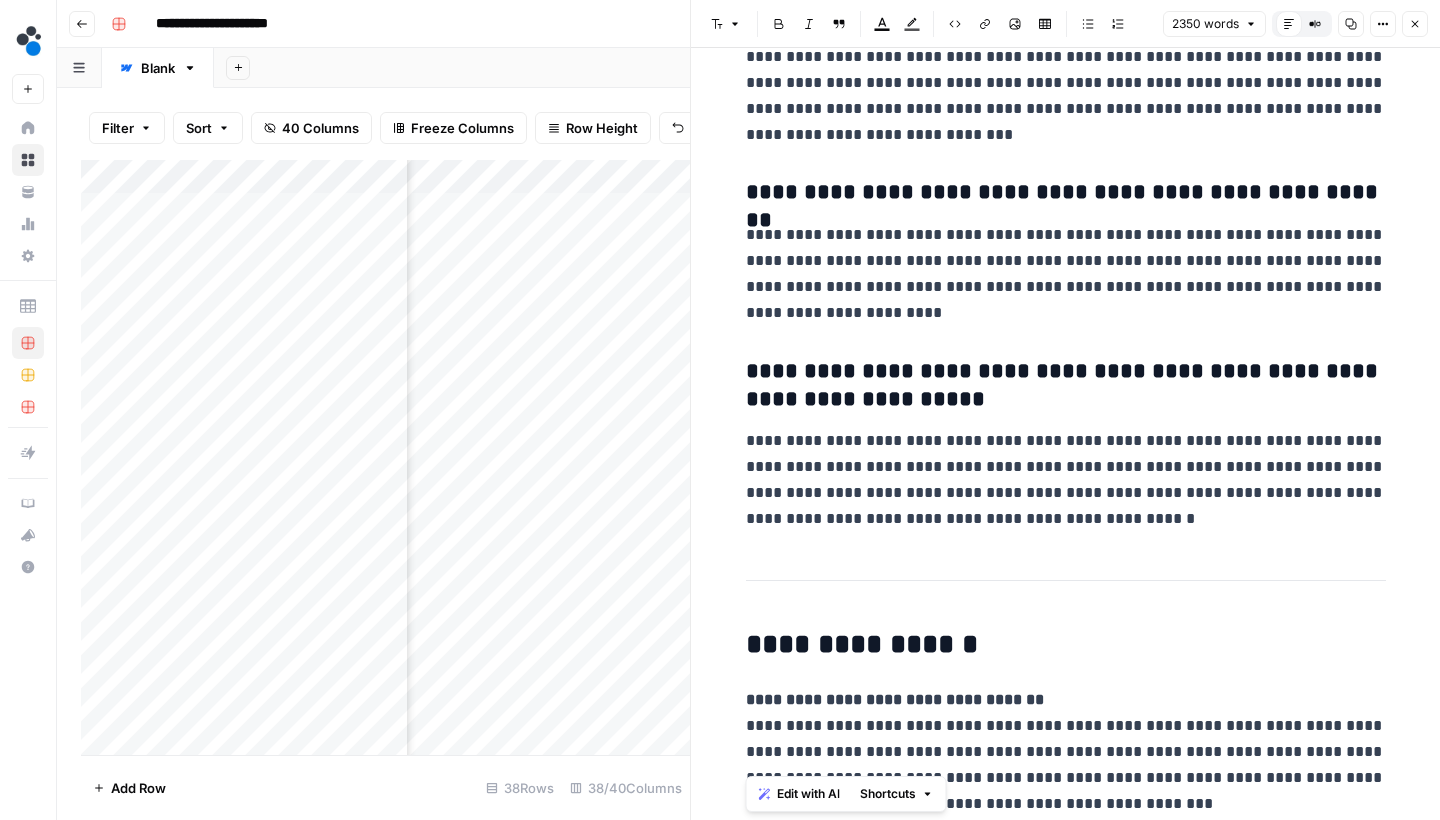 drag, startPoint x: 1240, startPoint y: 800, endPoint x: 750, endPoint y: 688, distance: 502.63705 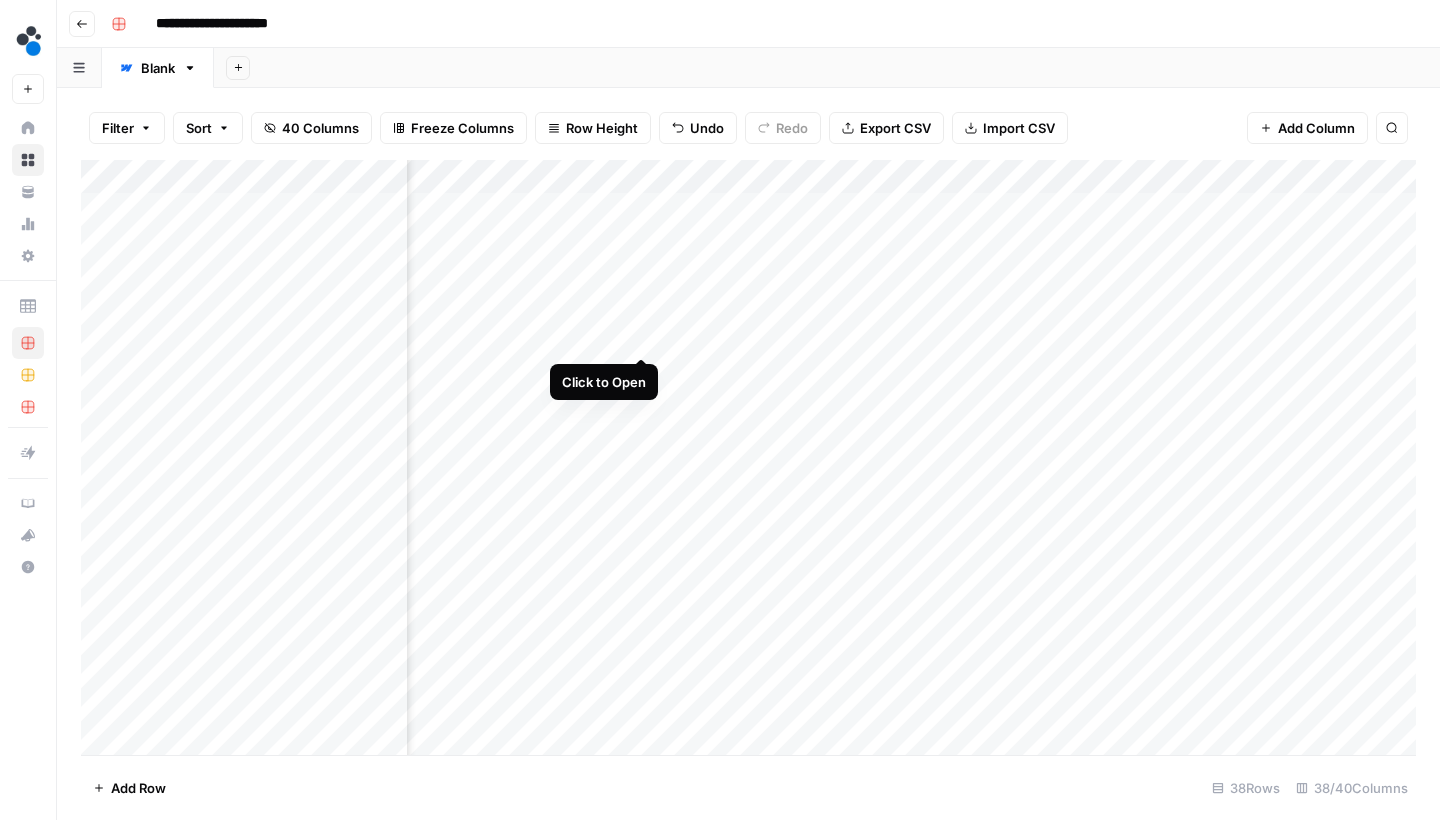 click on "Add Column" at bounding box center (748, 460) 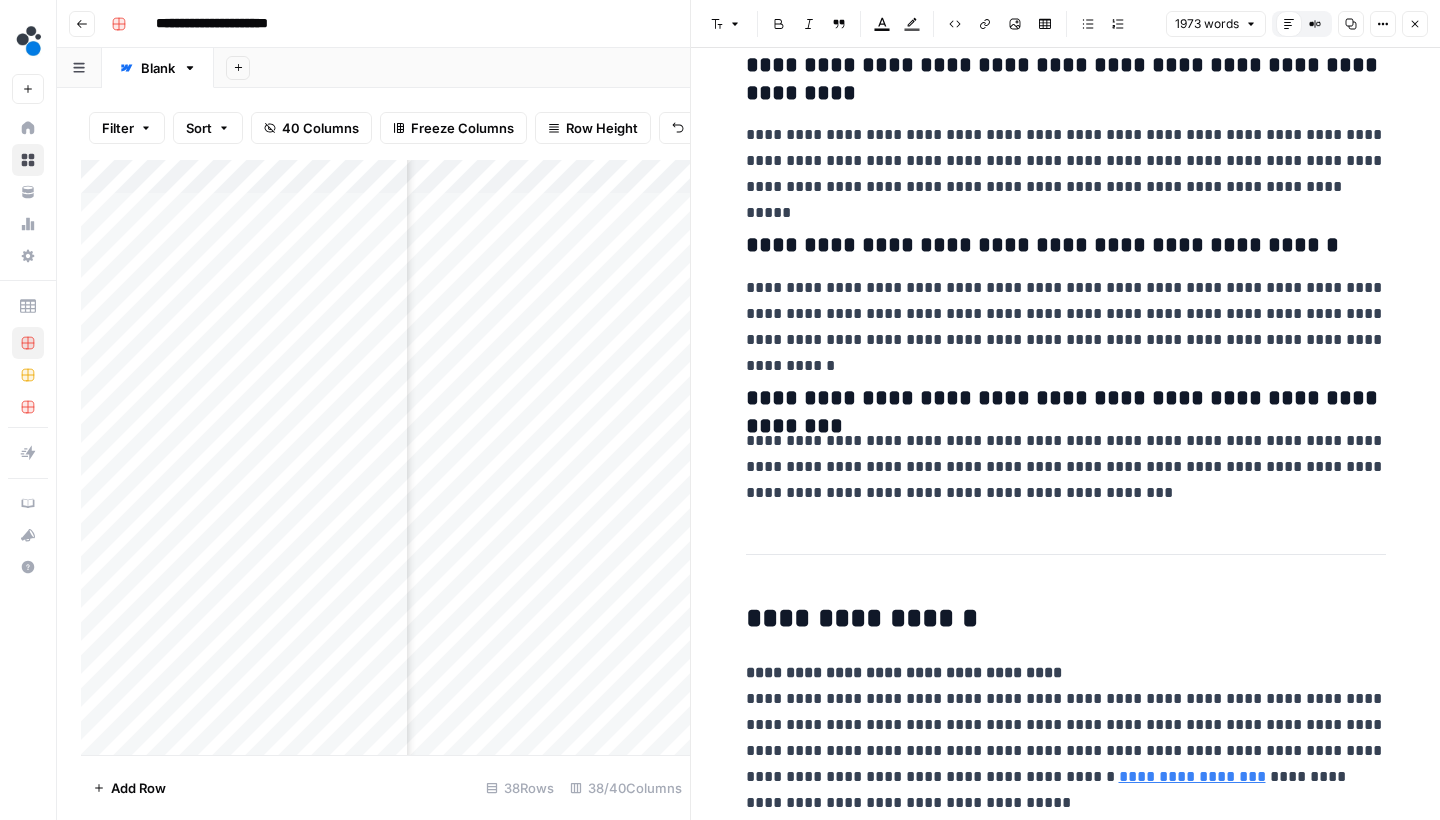 scroll, scrollTop: 7309, scrollLeft: 0, axis: vertical 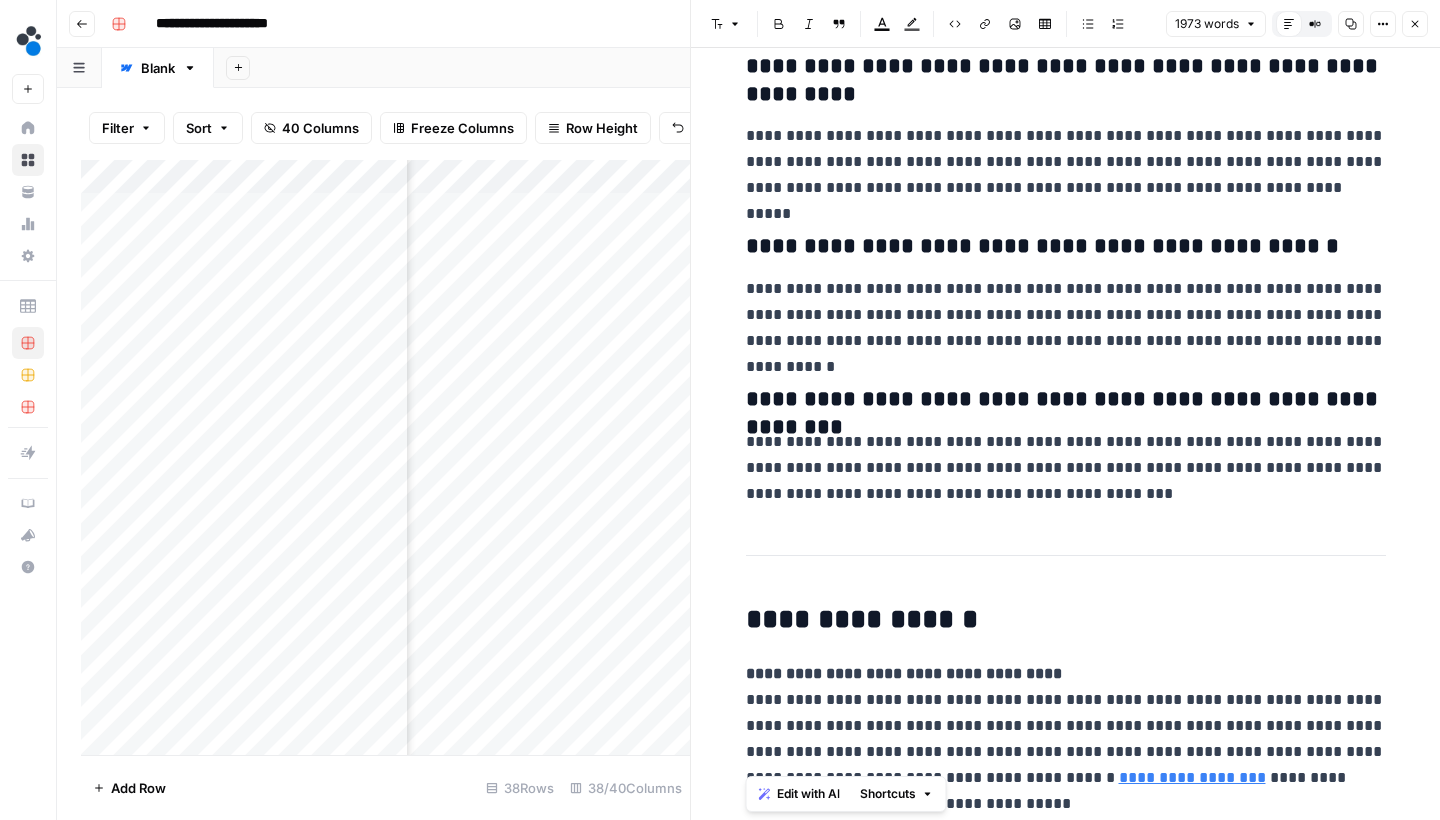 drag, startPoint x: 844, startPoint y: 794, endPoint x: 742, endPoint y: 676, distance: 155.97435 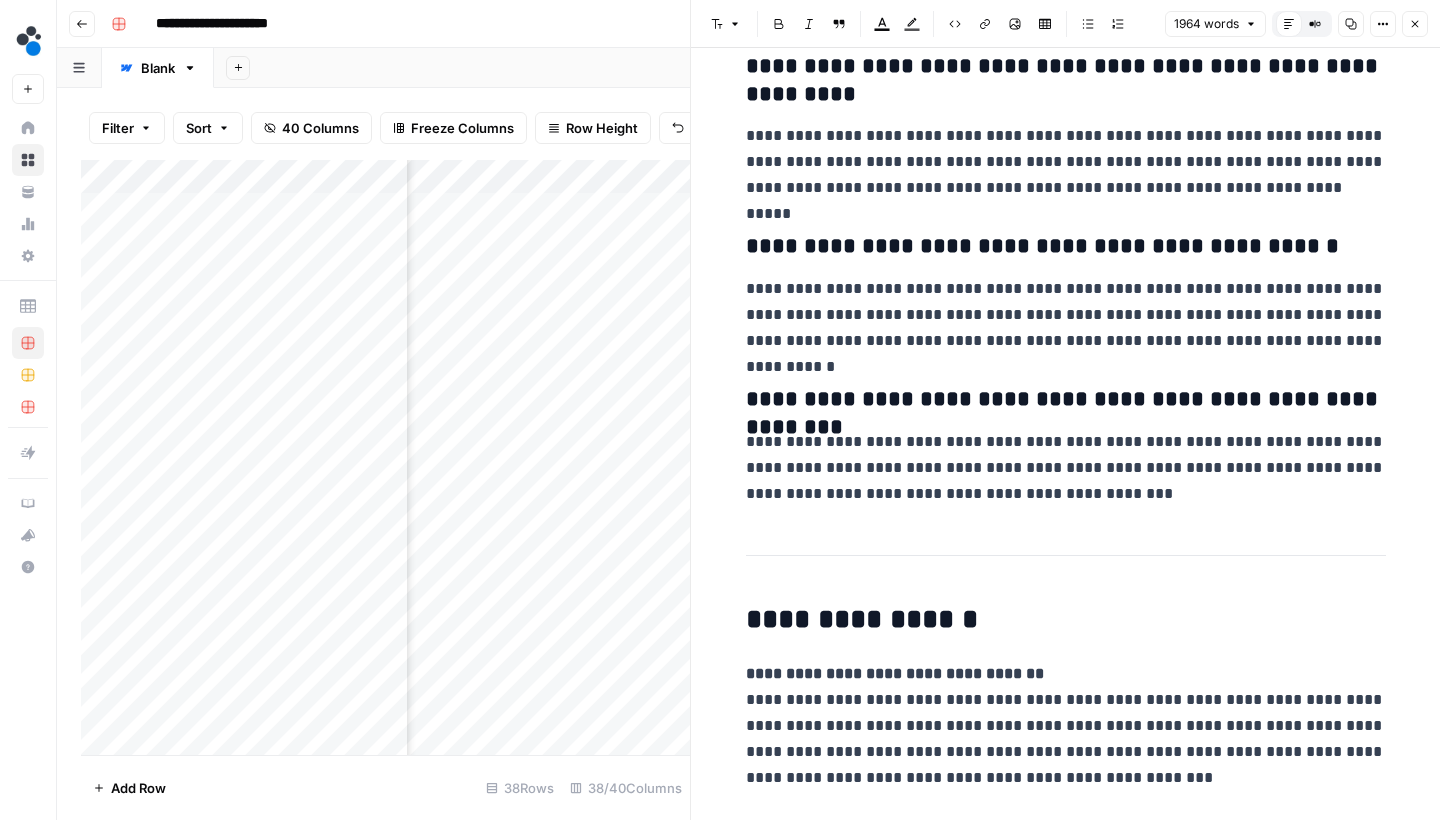 scroll, scrollTop: 7283, scrollLeft: 0, axis: vertical 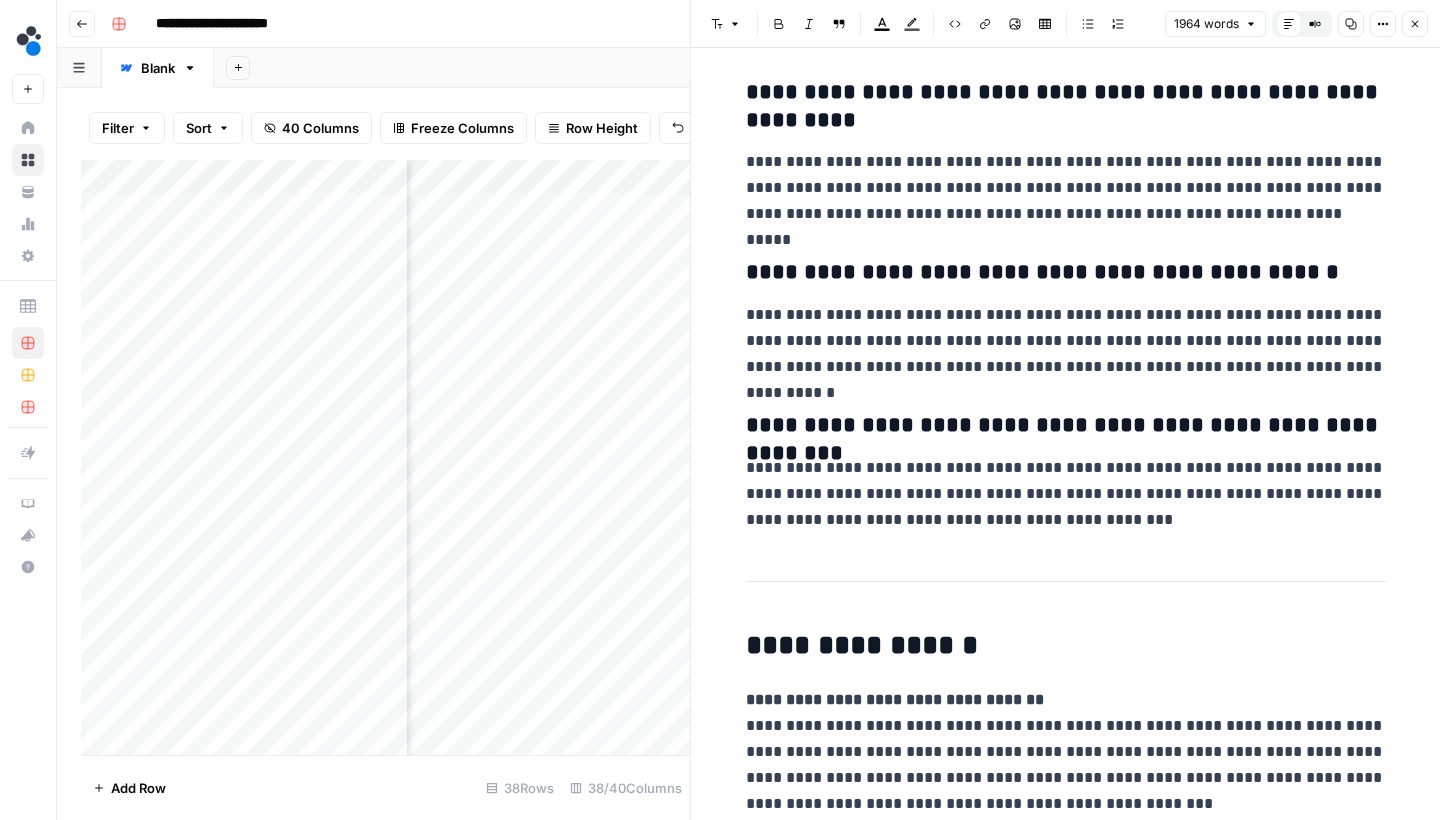 click 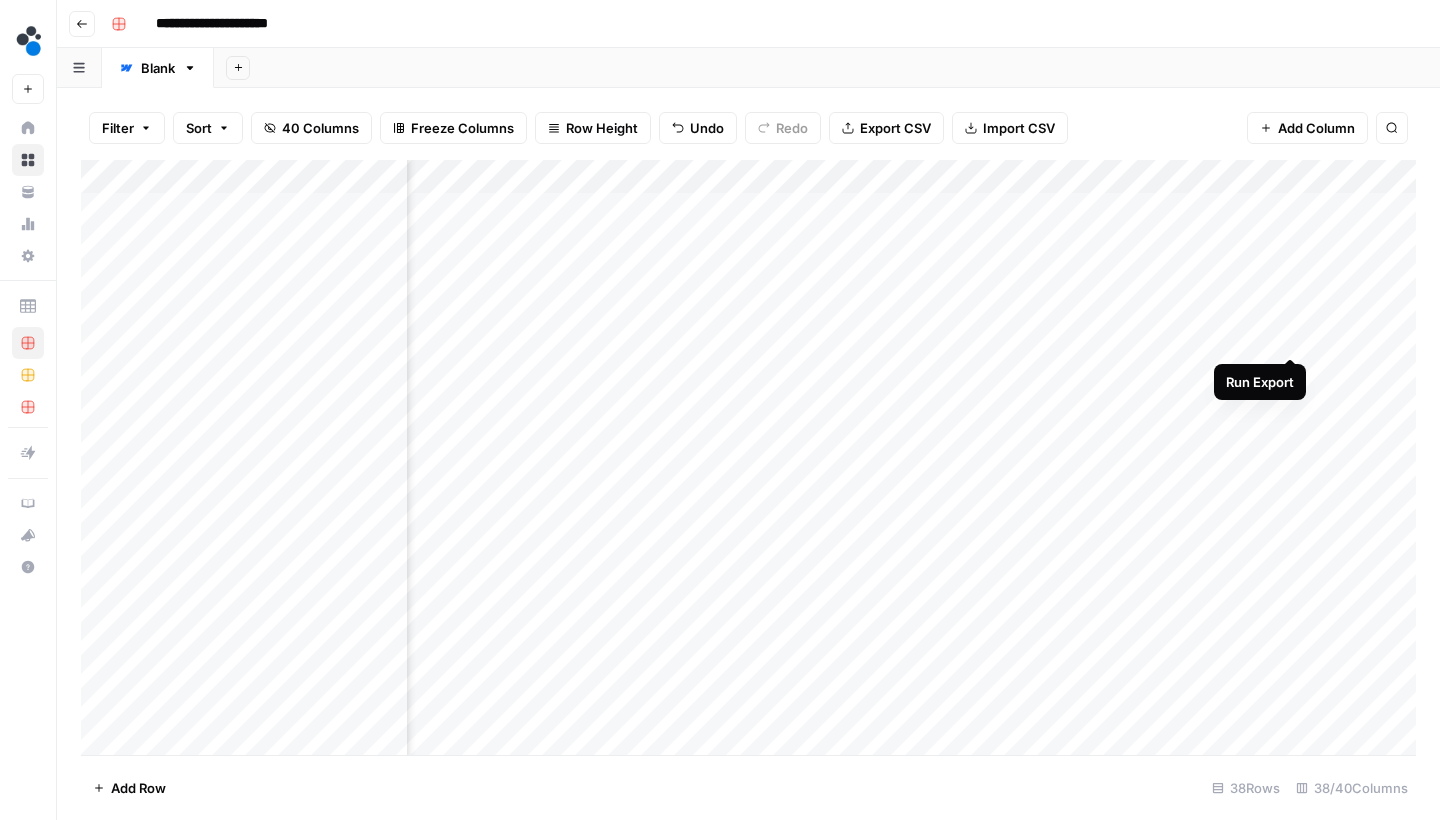 click on "Add Column" at bounding box center [748, 460] 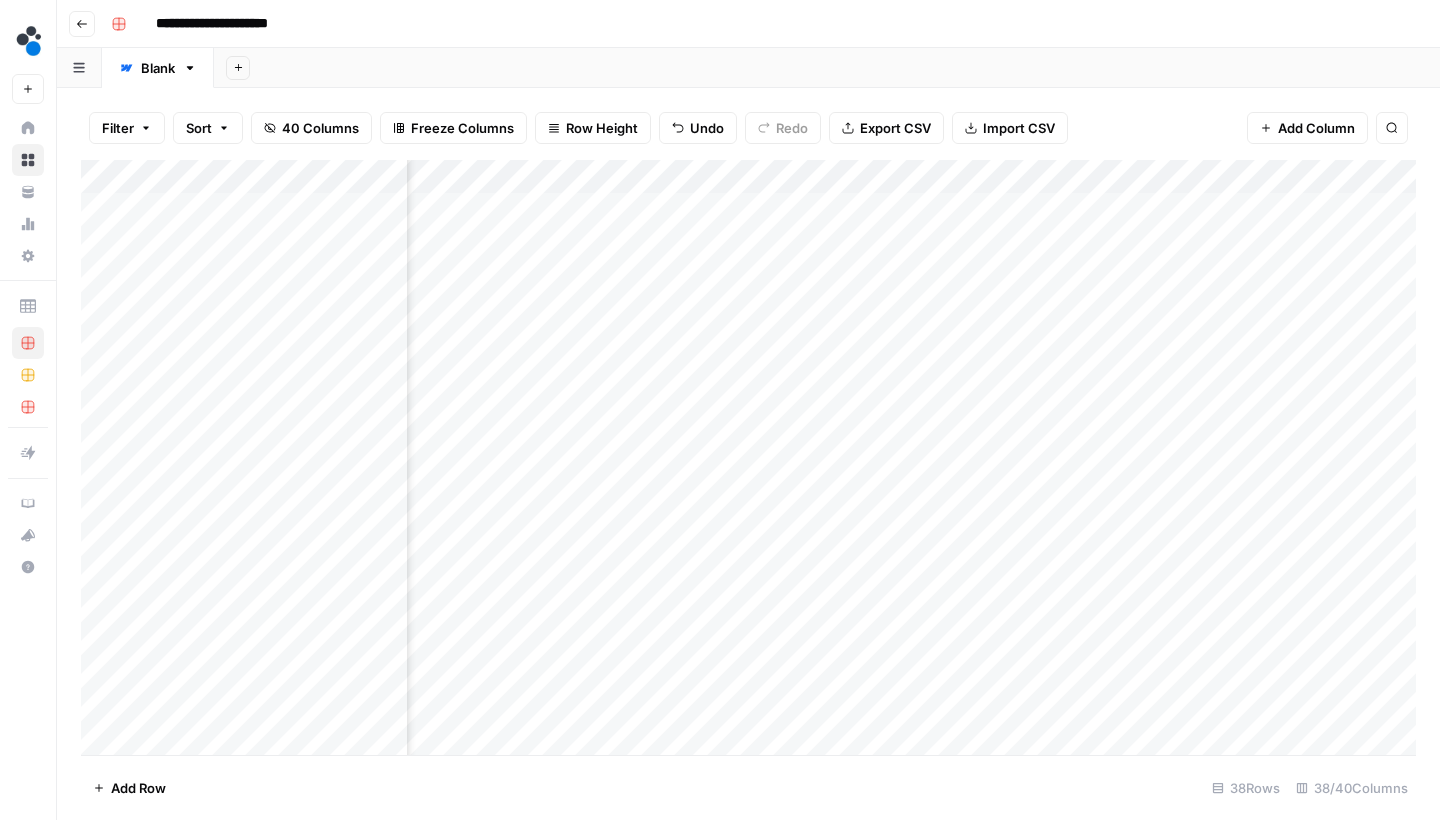 click on "Add Column" at bounding box center (748, 460) 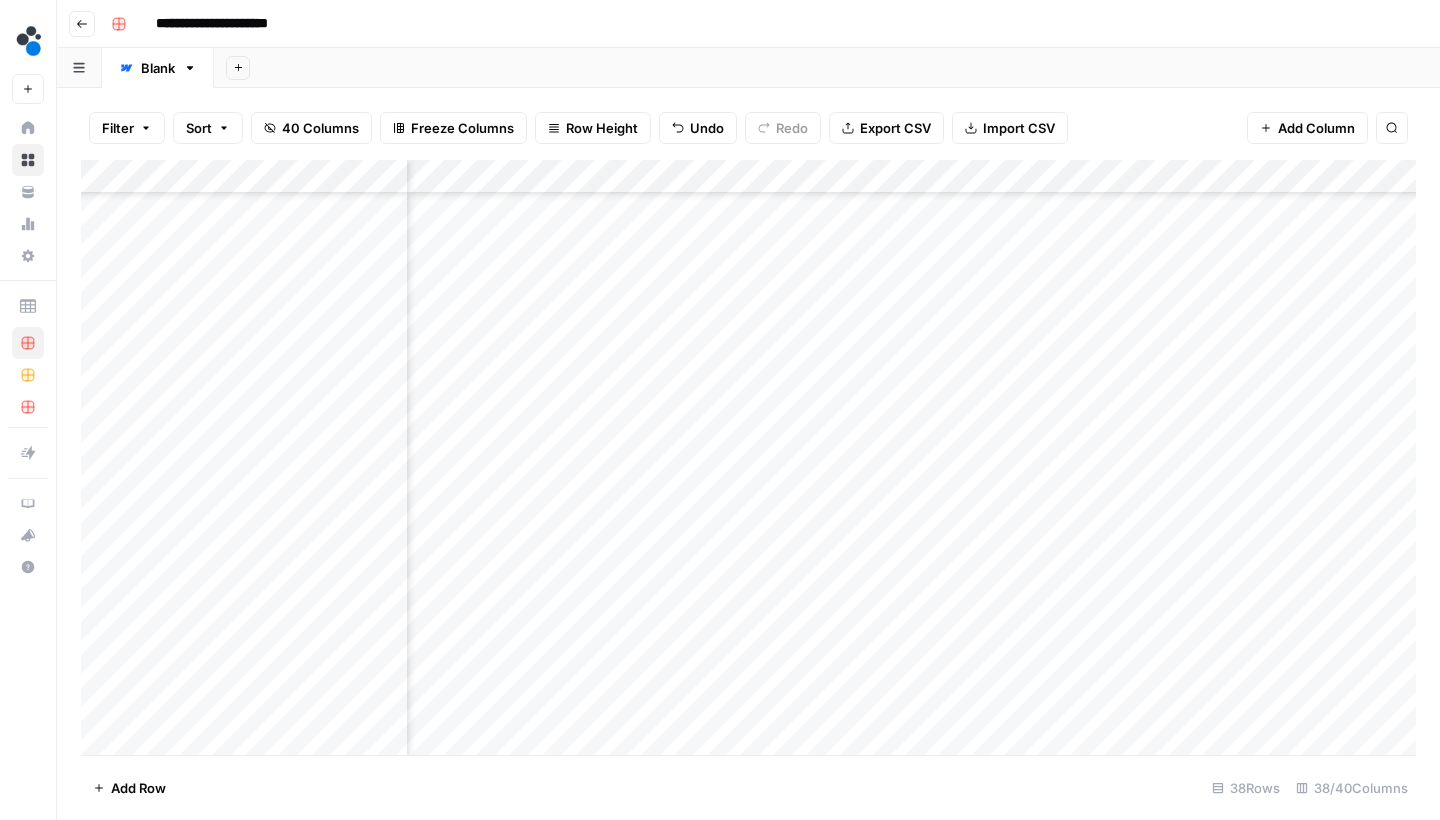 scroll, scrollTop: 749, scrollLeft: 4705, axis: both 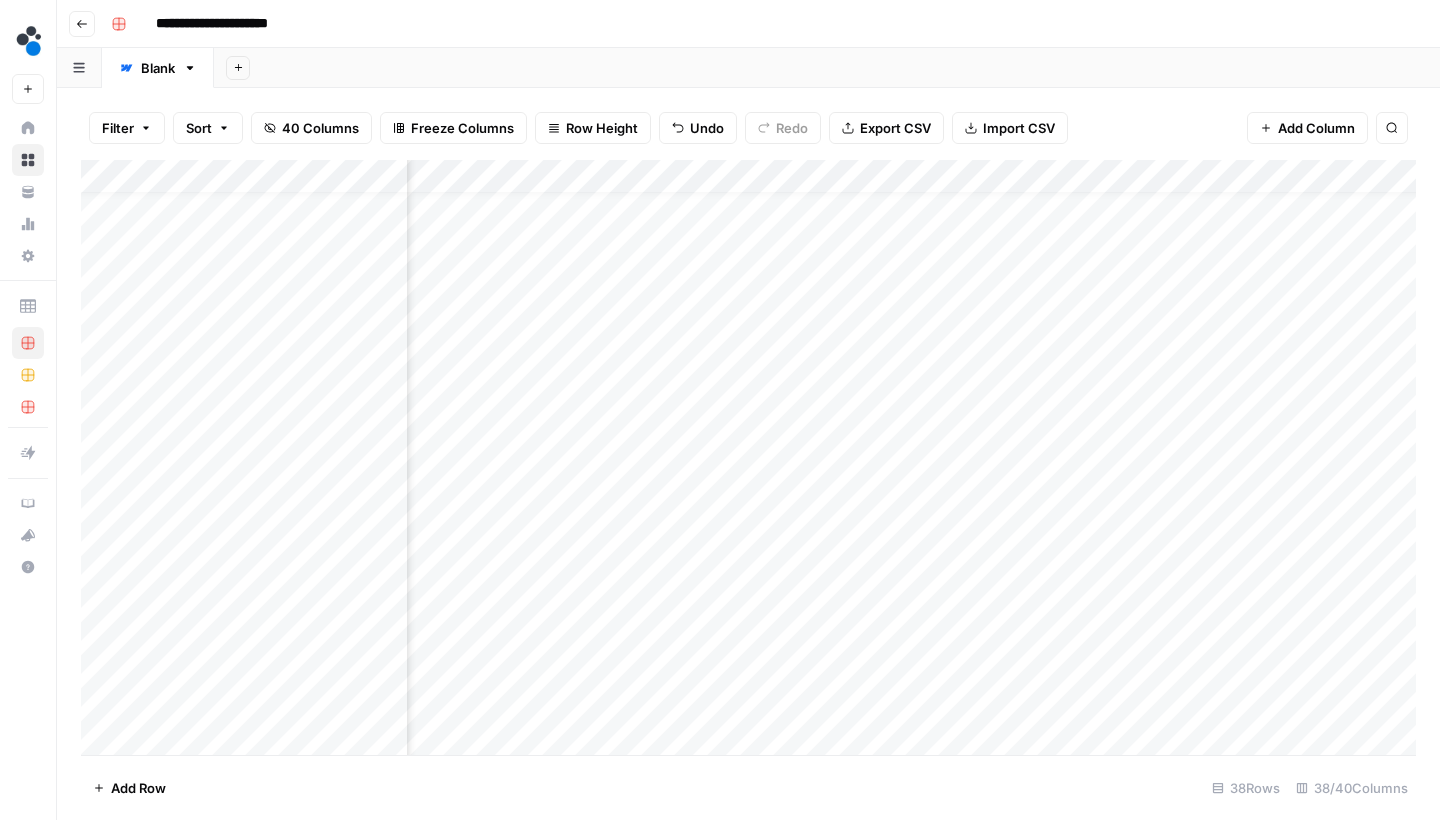 click on "Add Sheet" at bounding box center (827, 68) 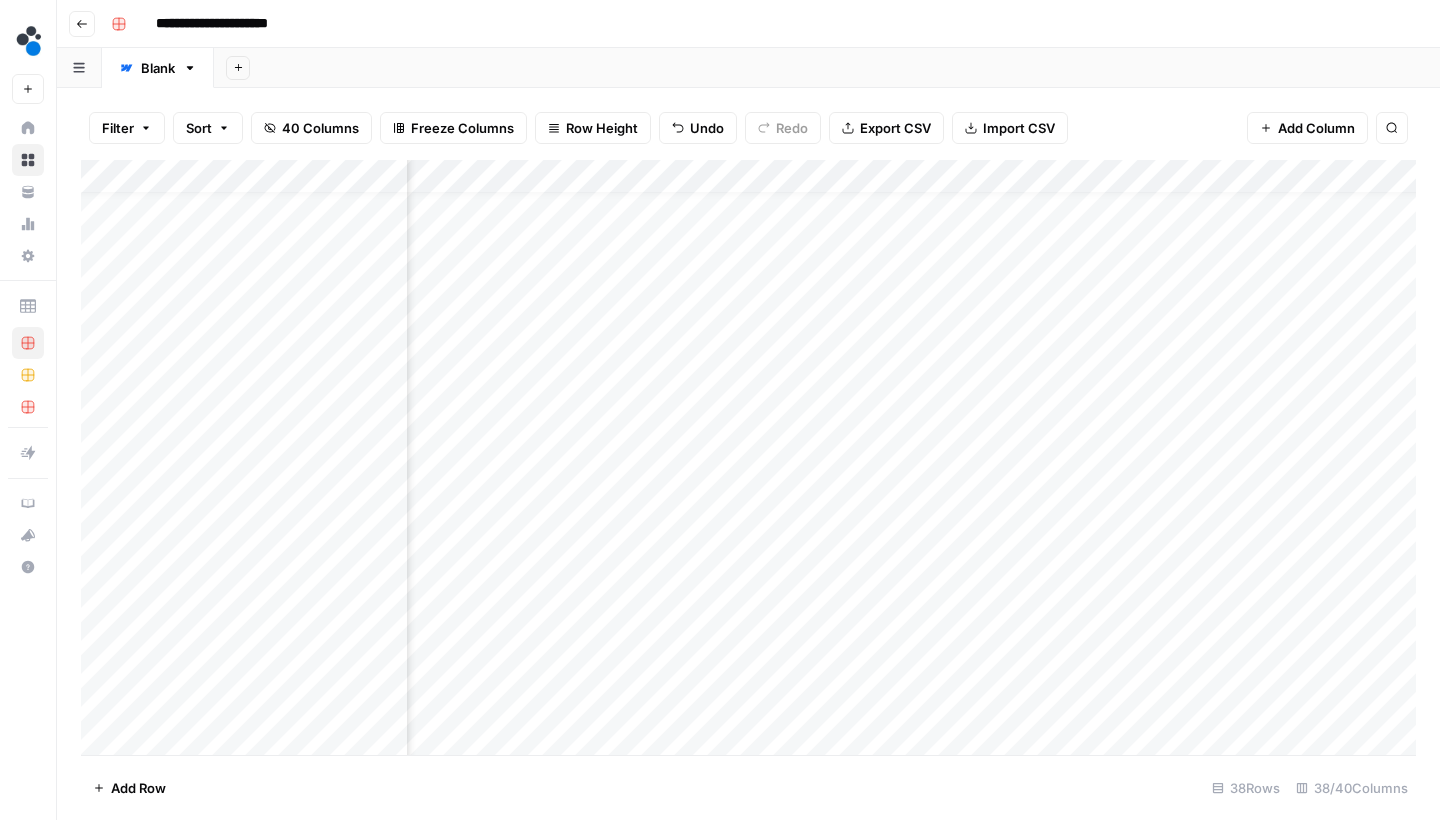drag, startPoint x: 1126, startPoint y: 55, endPoint x: 1244, endPoint y: 46, distance: 118.34272 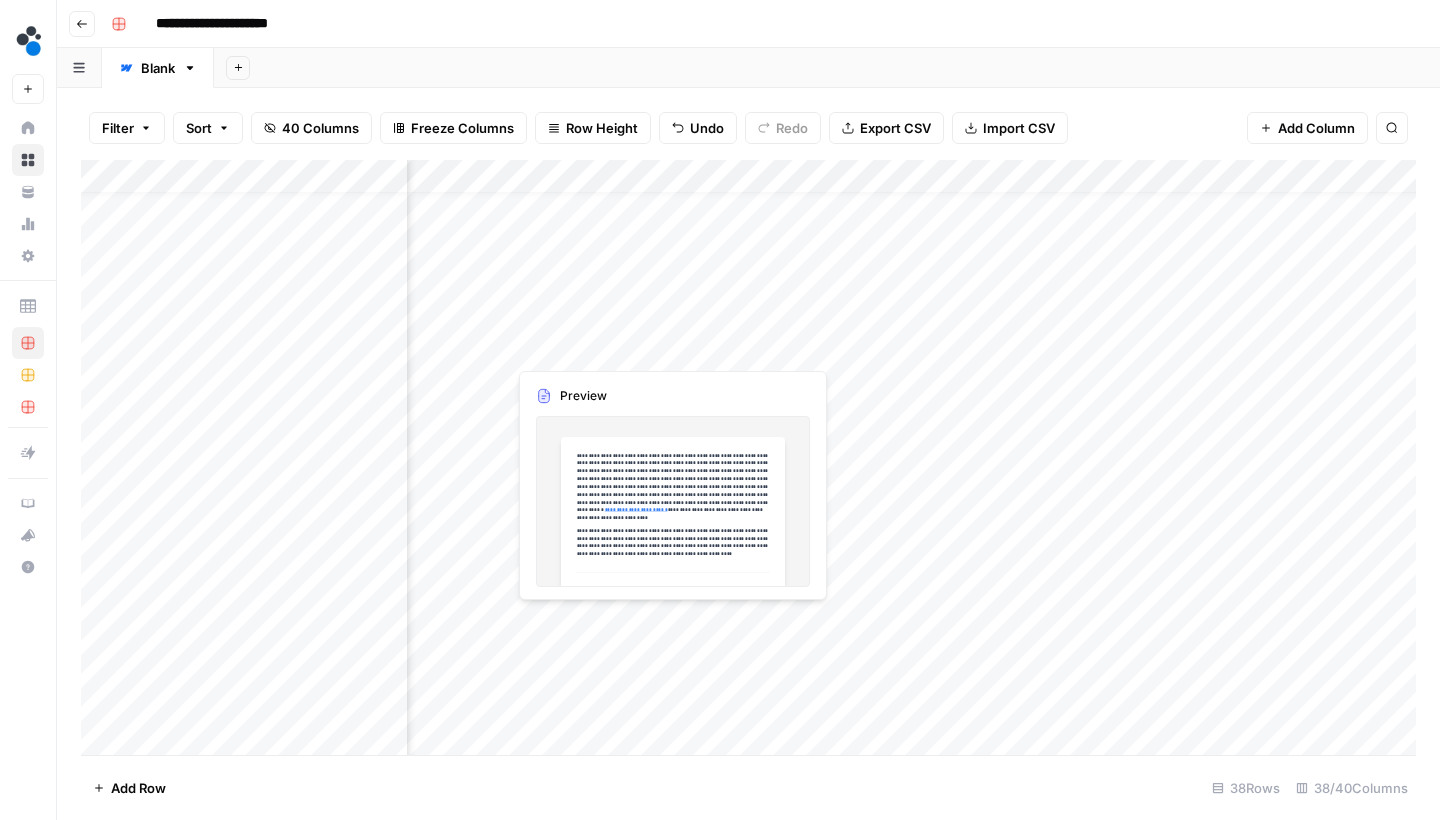 click on "Add Column" at bounding box center (748, 460) 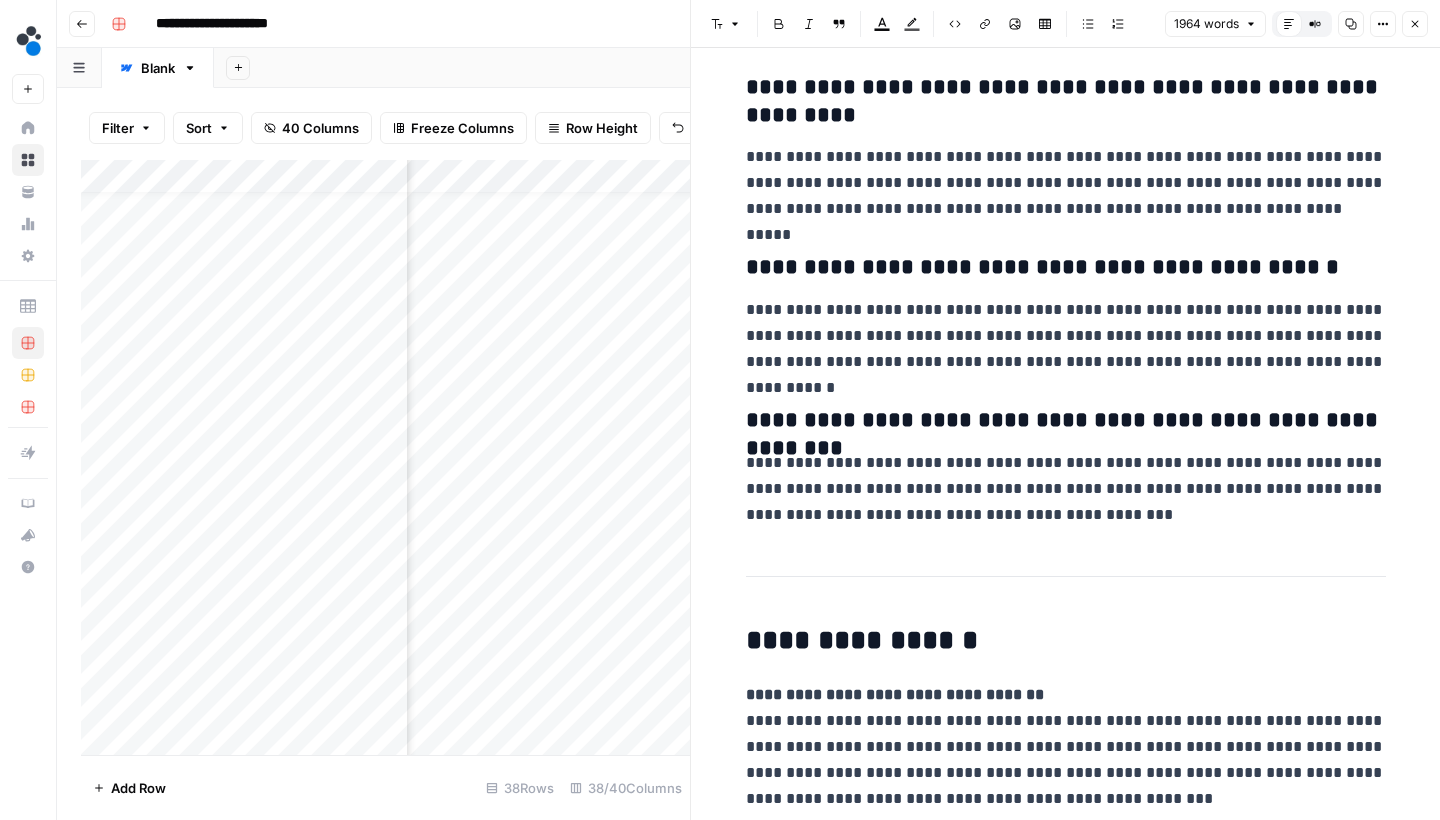 scroll, scrollTop: 7283, scrollLeft: 0, axis: vertical 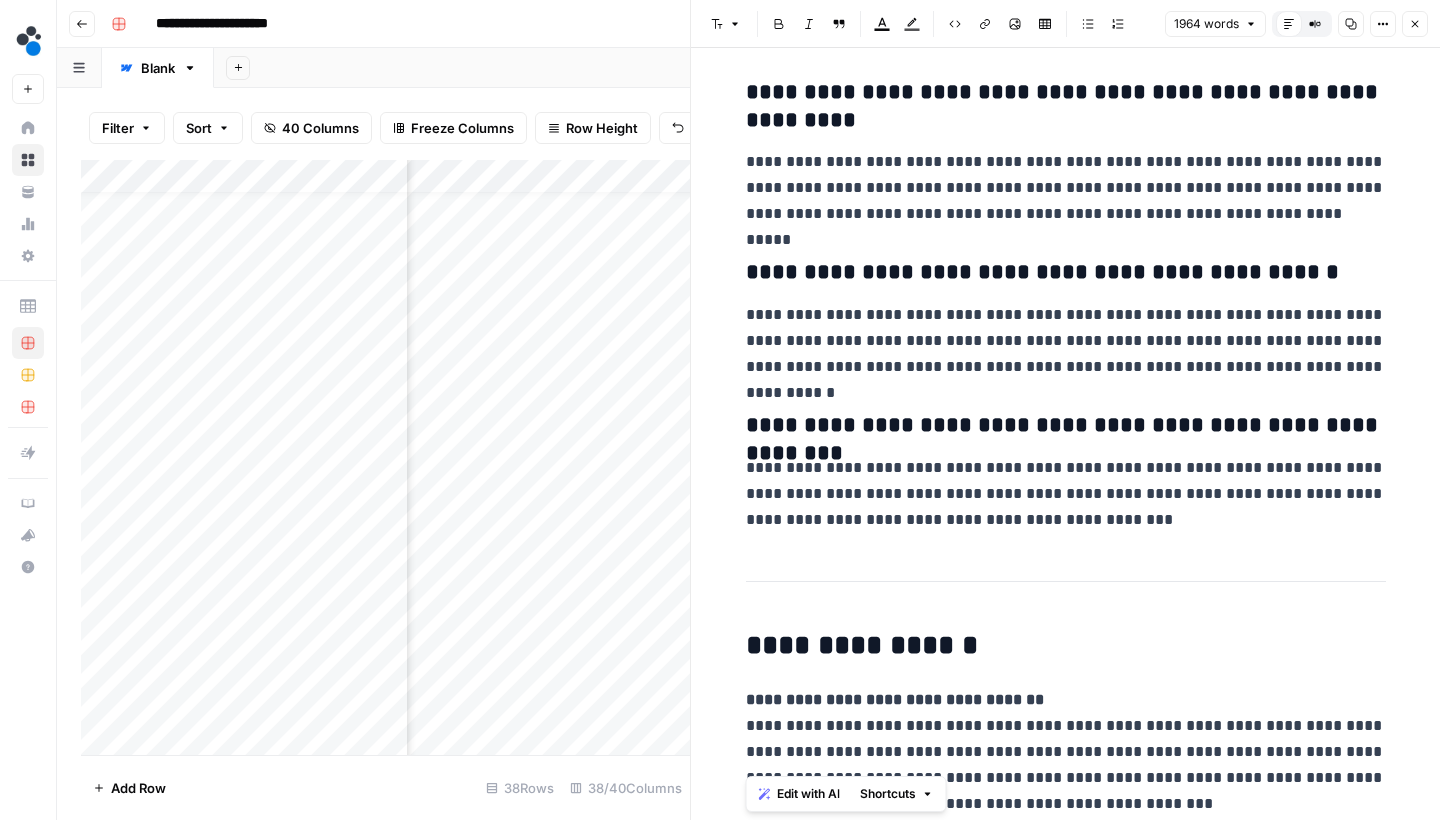 drag, startPoint x: 1240, startPoint y: 807, endPoint x: 731, endPoint y: 694, distance: 521.3924 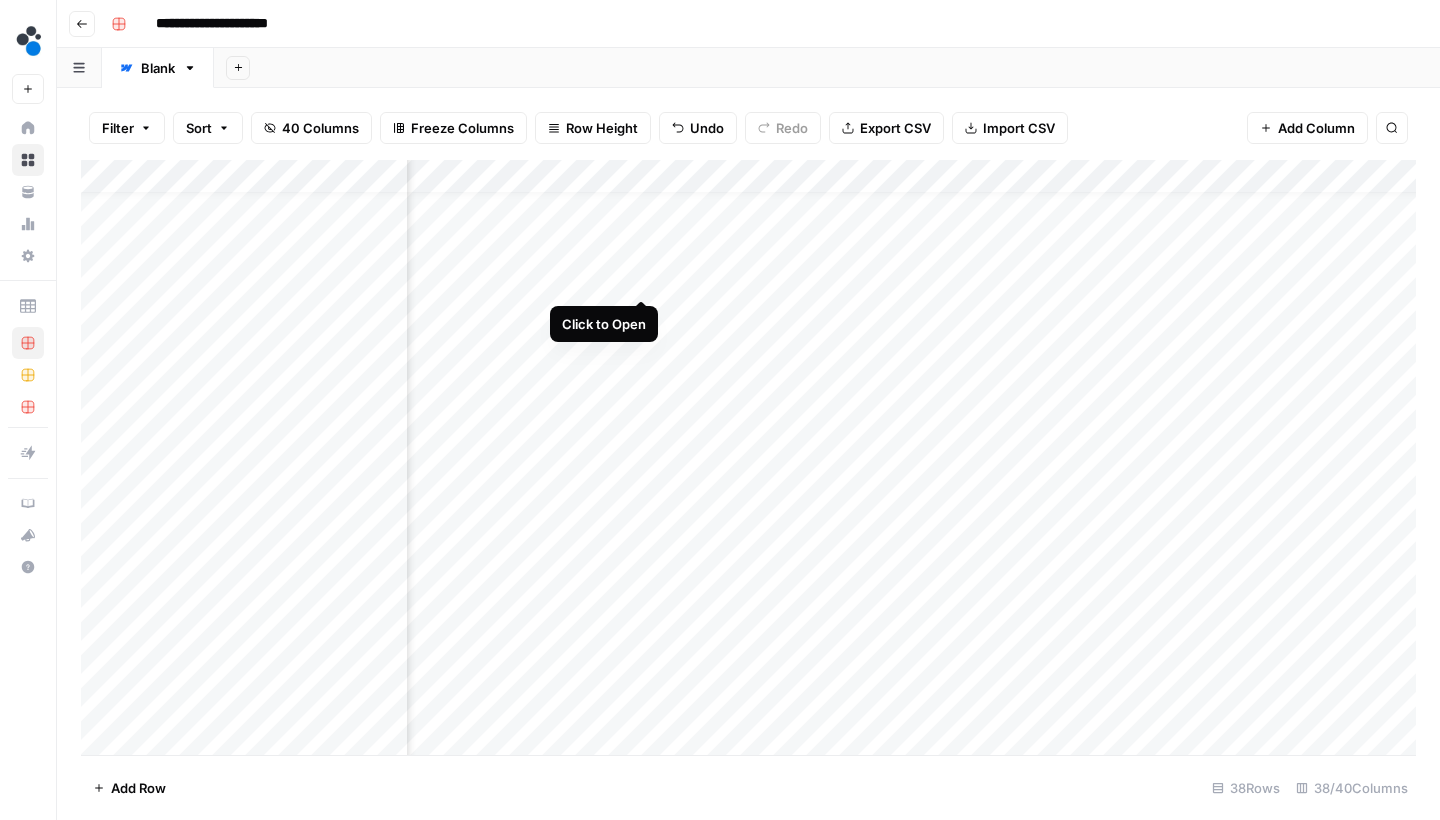 click on "Add Column" at bounding box center (748, 460) 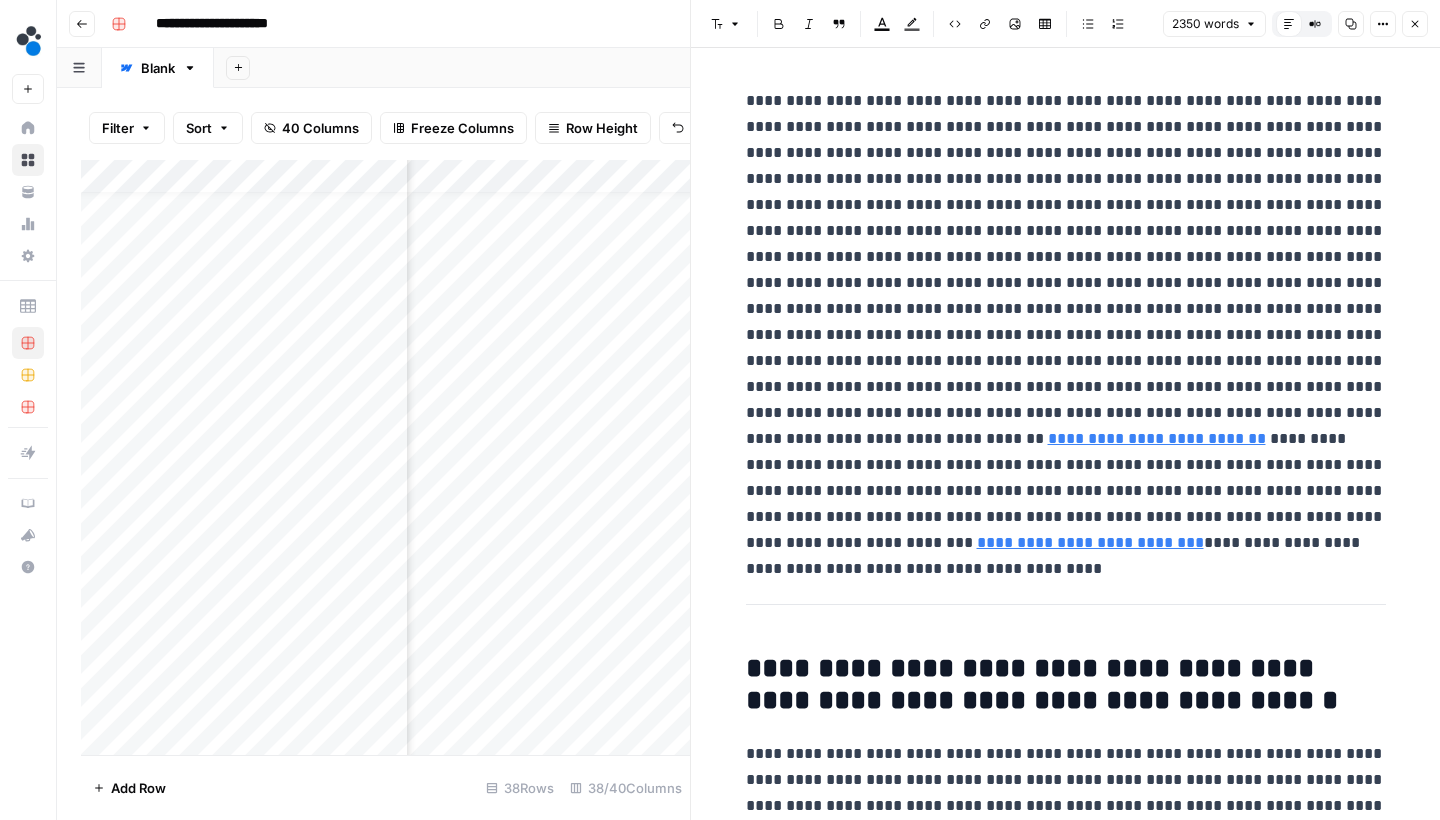 click on "Add Sheet" at bounding box center (827, 68) 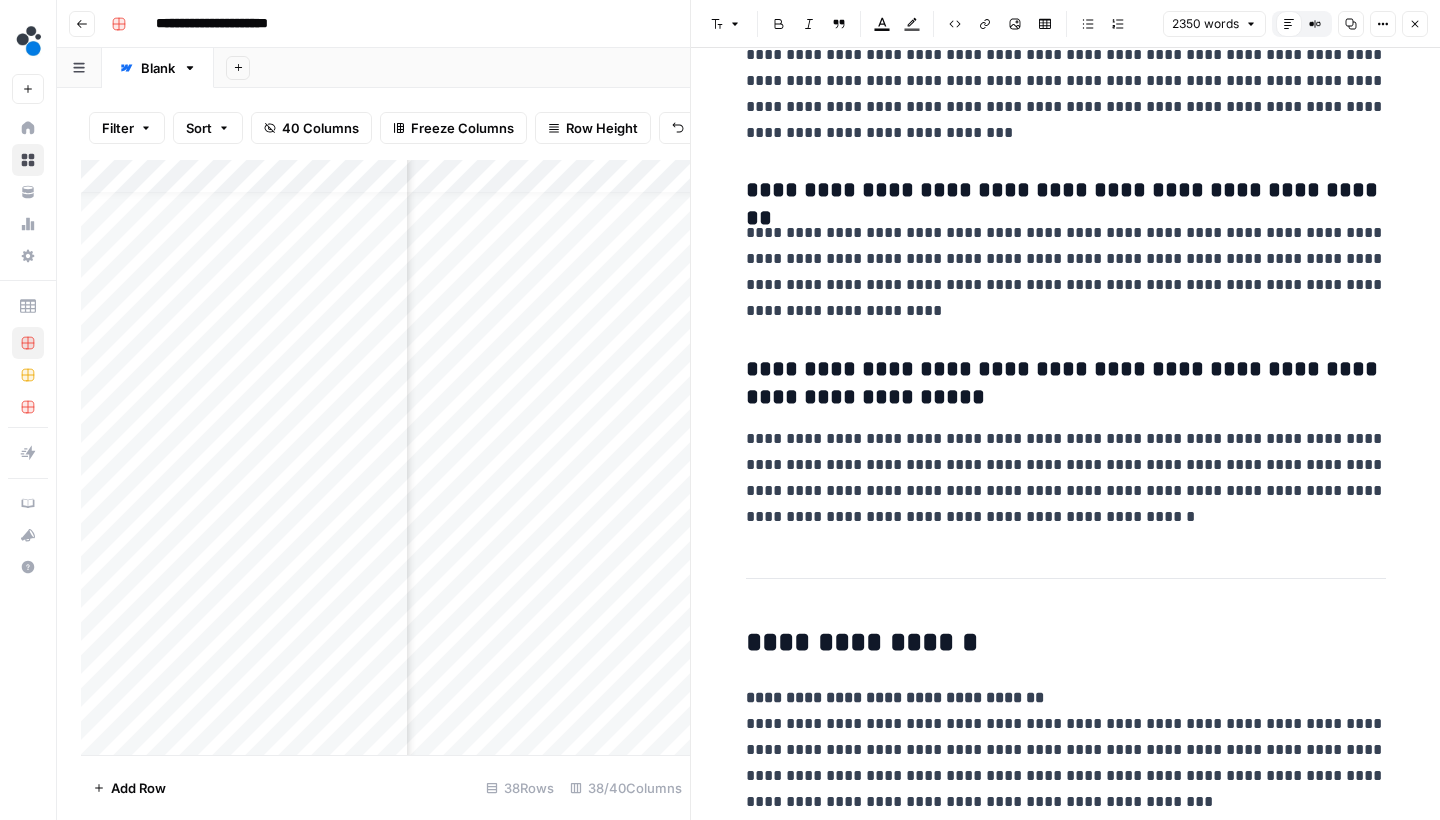 scroll, scrollTop: 9428, scrollLeft: 0, axis: vertical 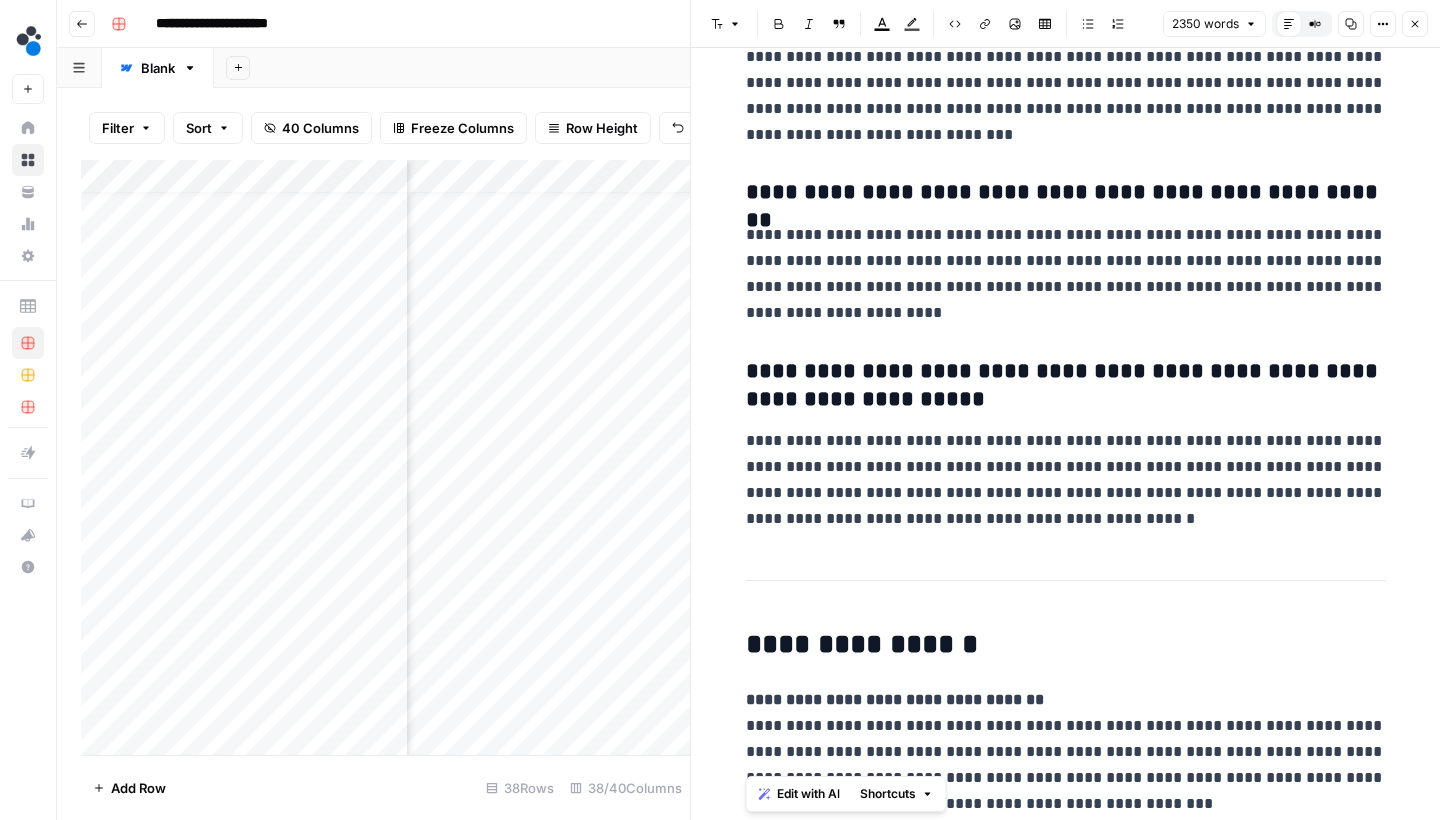 drag, startPoint x: 1233, startPoint y: 803, endPoint x: 748, endPoint y: 700, distance: 495.8165 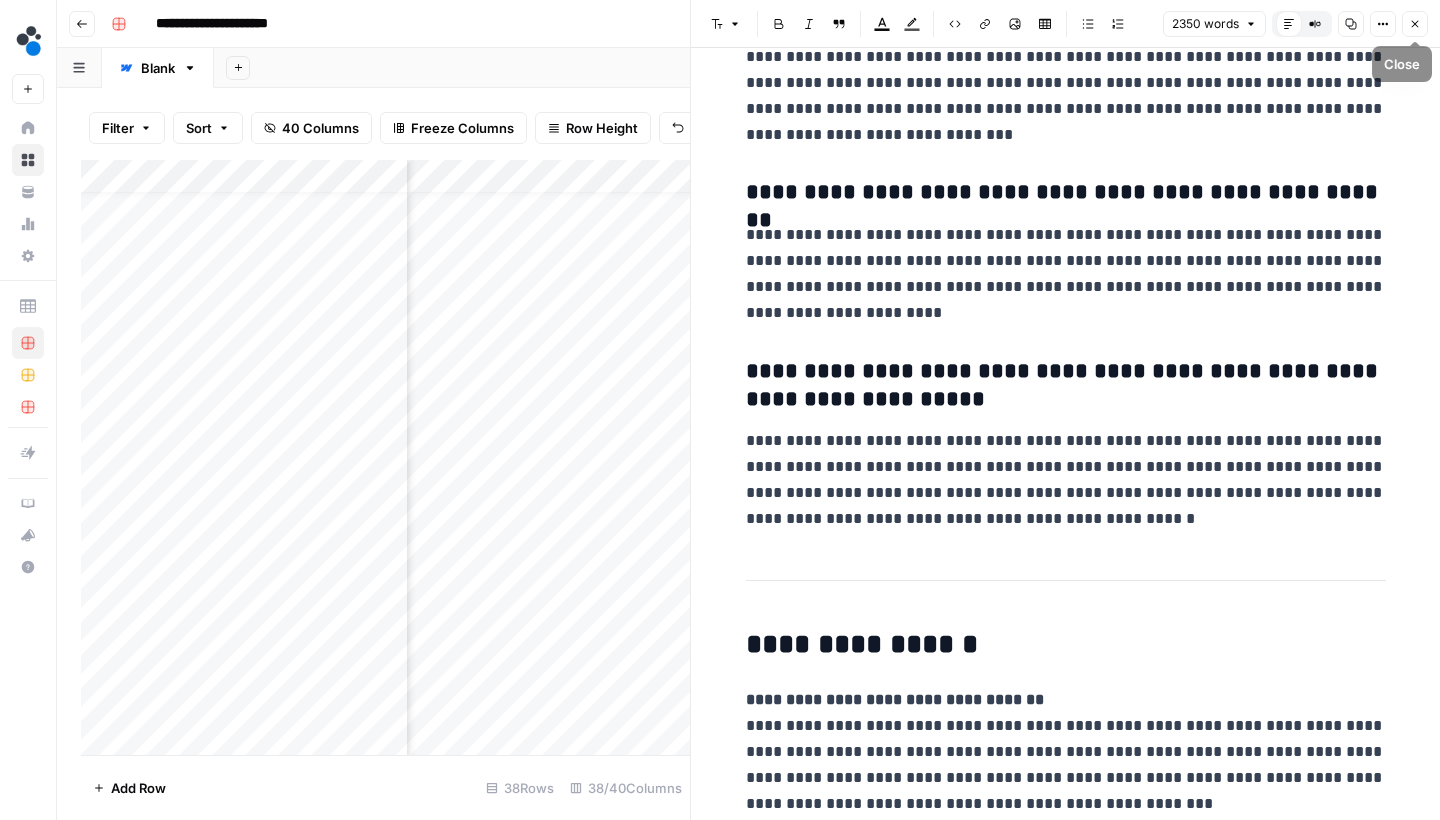 click on "Close" at bounding box center (1415, 24) 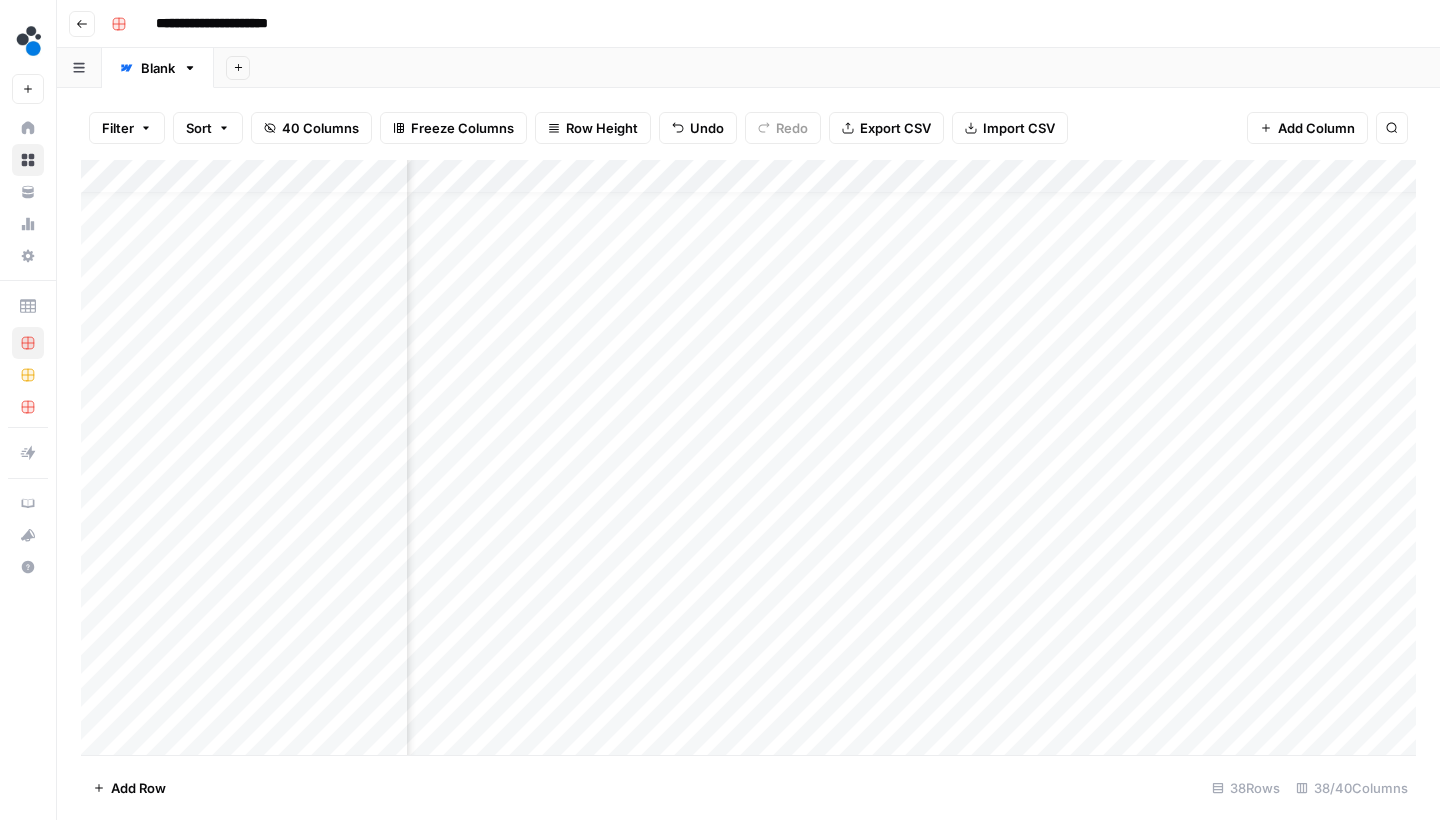 click on "Add Column" at bounding box center (748, 460) 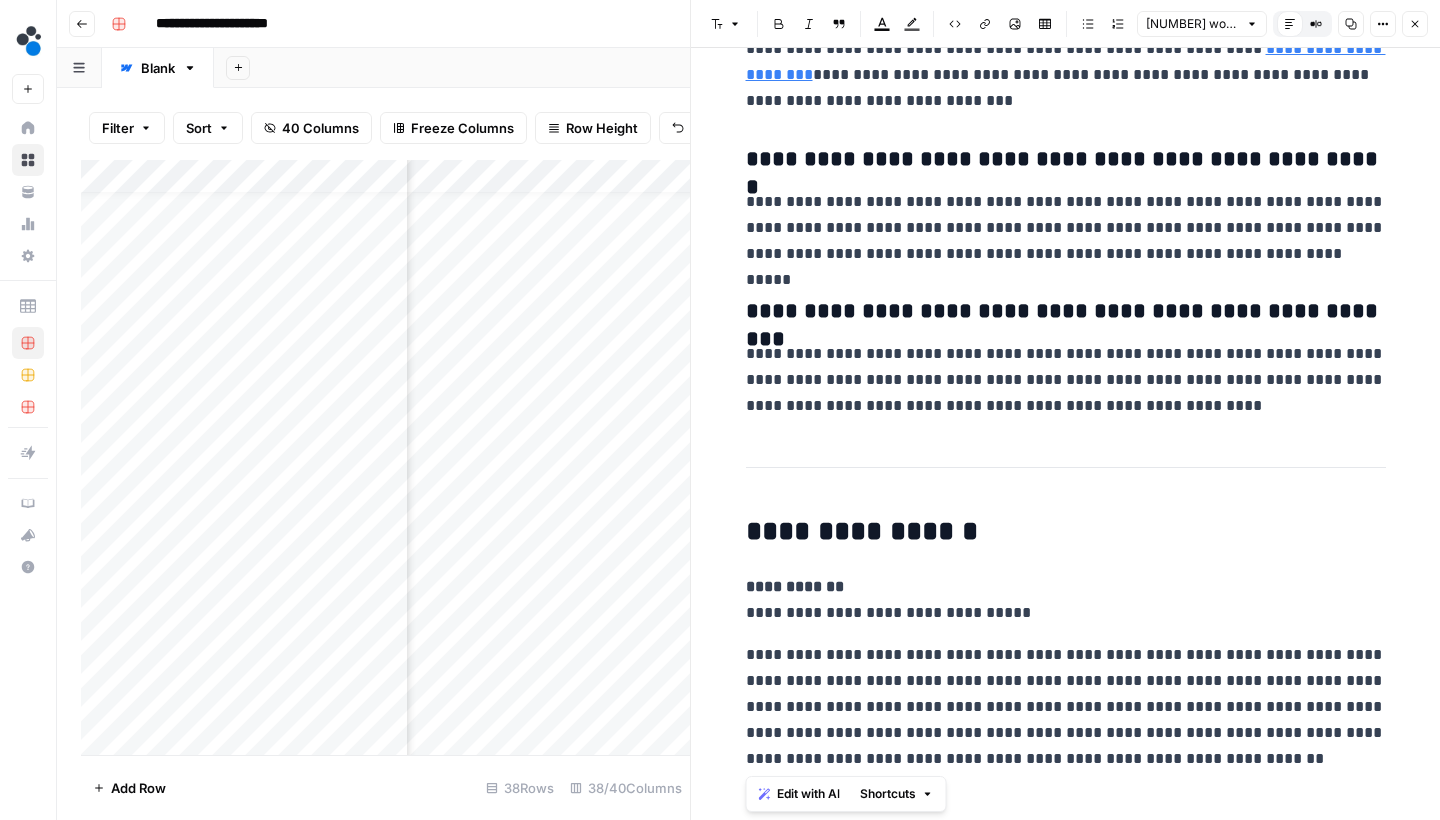 scroll, scrollTop: 6357, scrollLeft: 0, axis: vertical 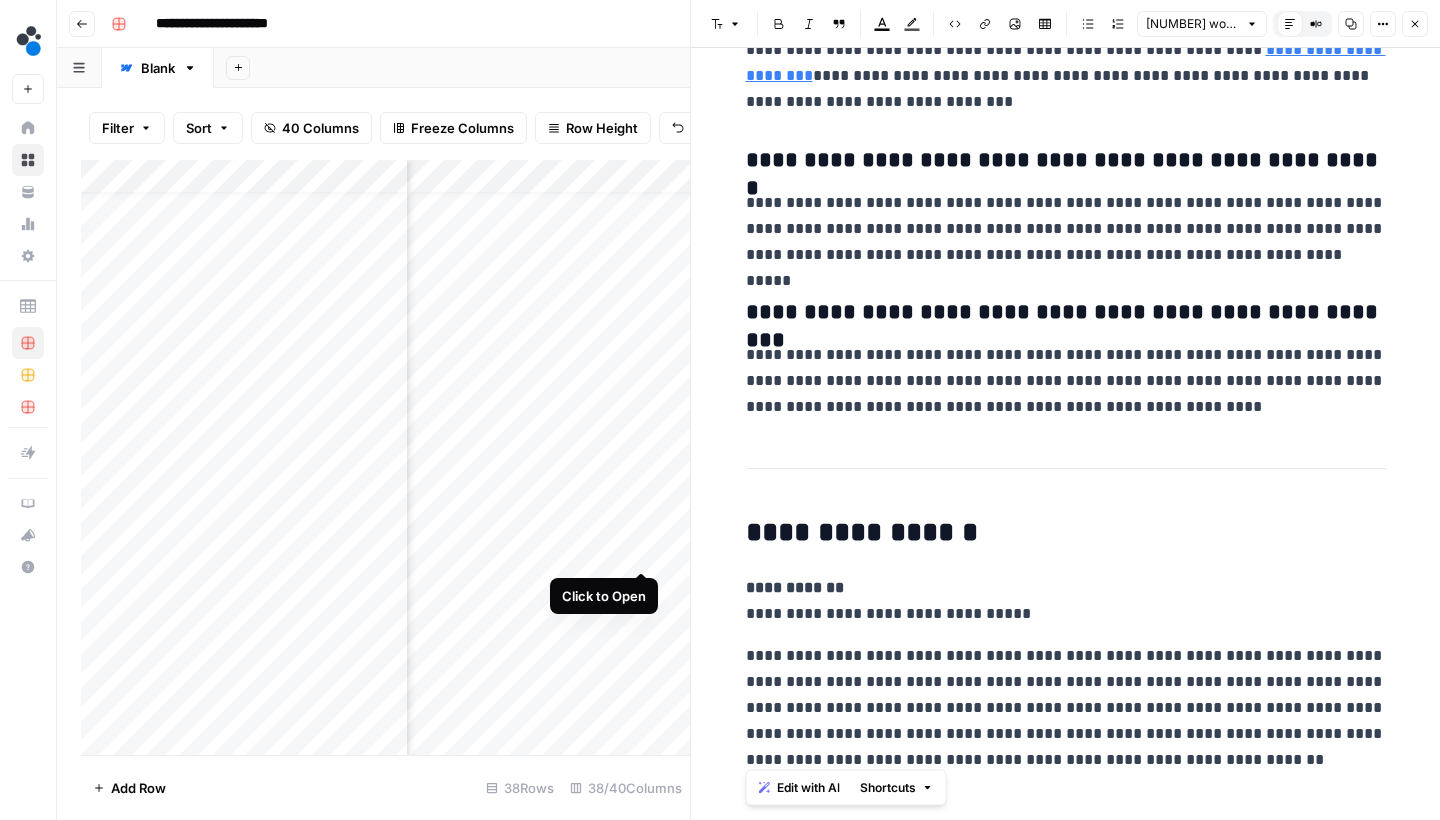 drag, startPoint x: 1178, startPoint y: 756, endPoint x: 648, endPoint y: 554, distance: 567.1896 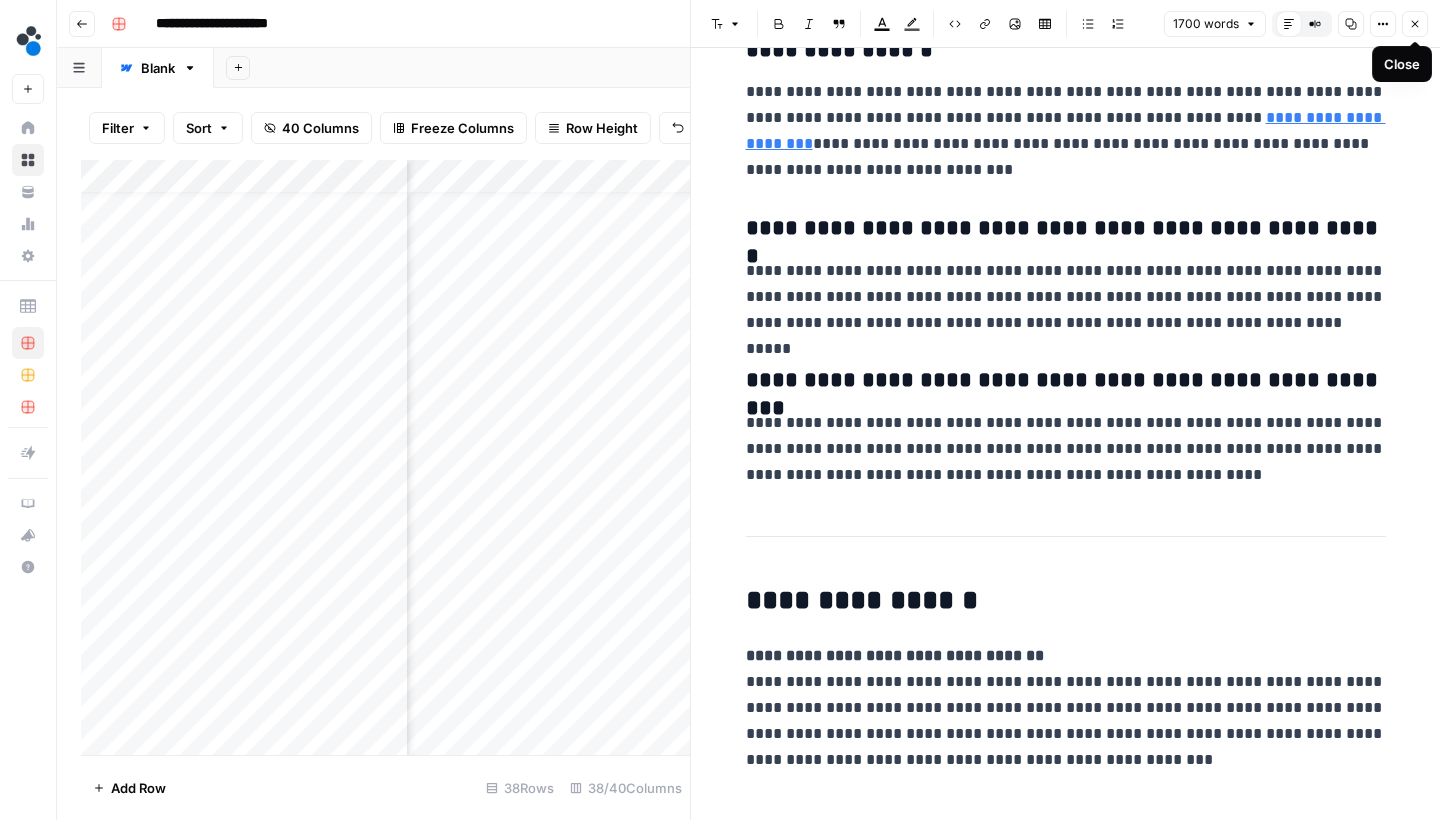 click on "Close" at bounding box center [1415, 24] 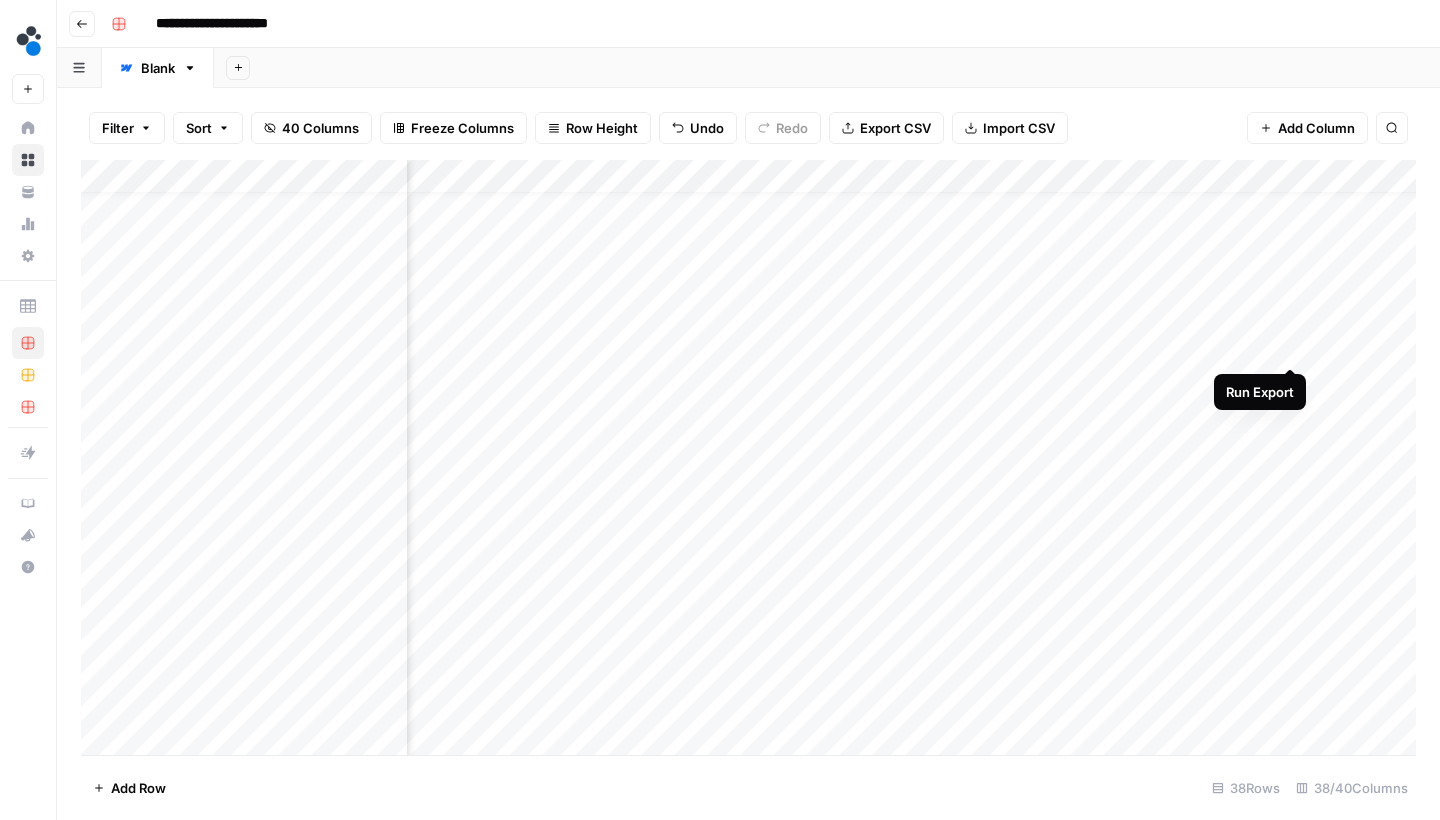click on "Add Column" at bounding box center [748, 460] 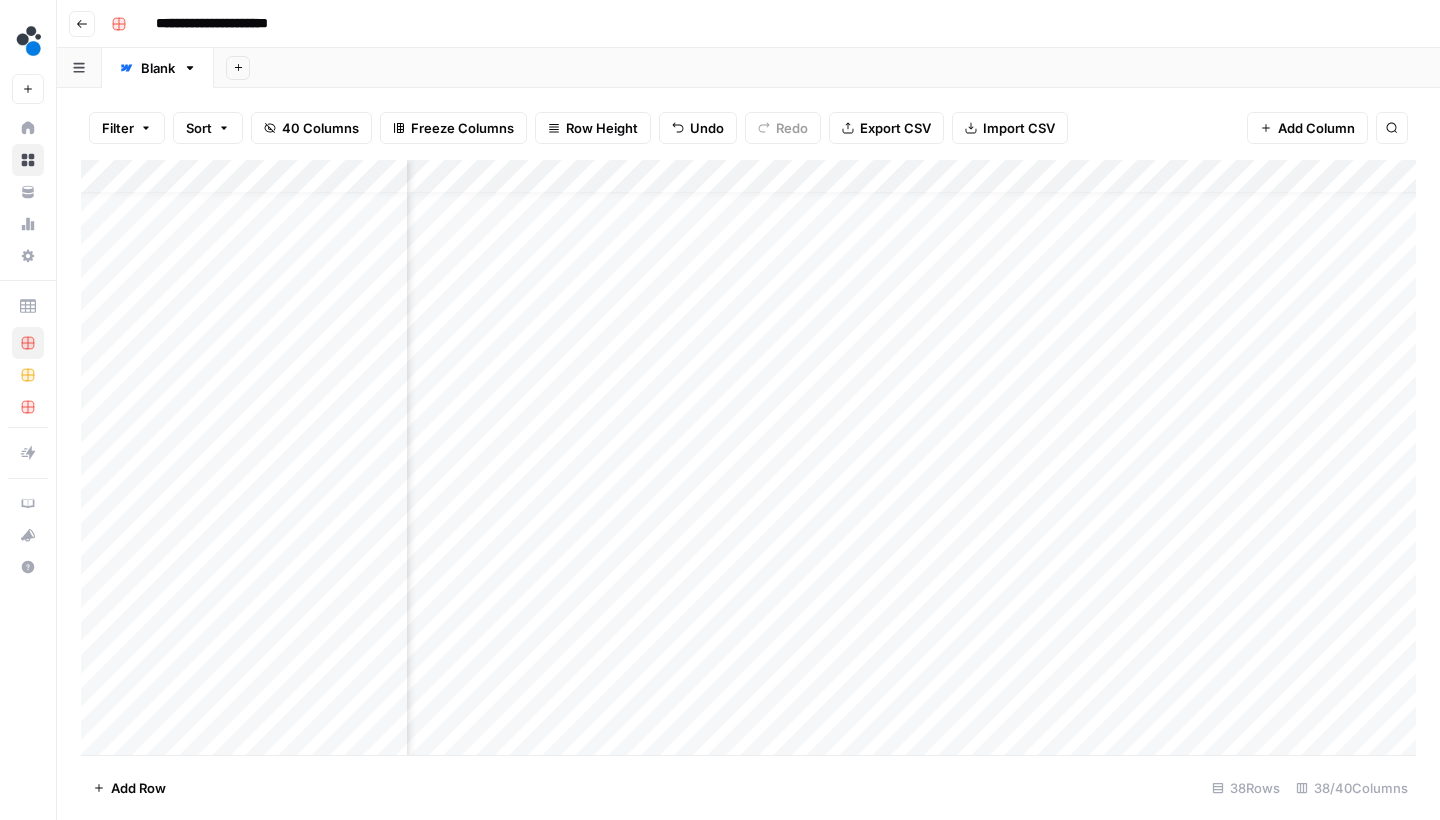click on "Add Column" at bounding box center [748, 460] 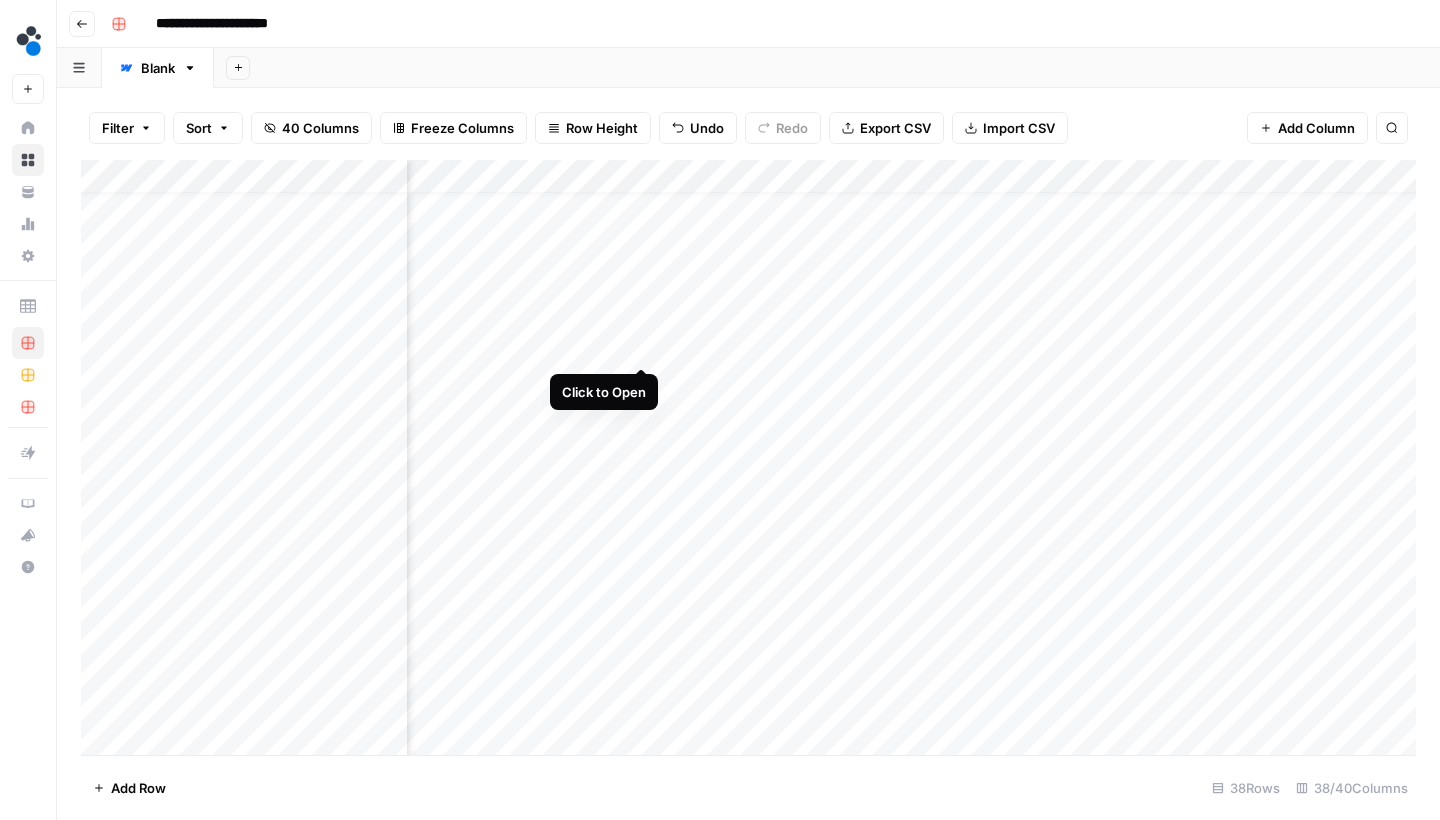 click on "Add Column" at bounding box center [748, 460] 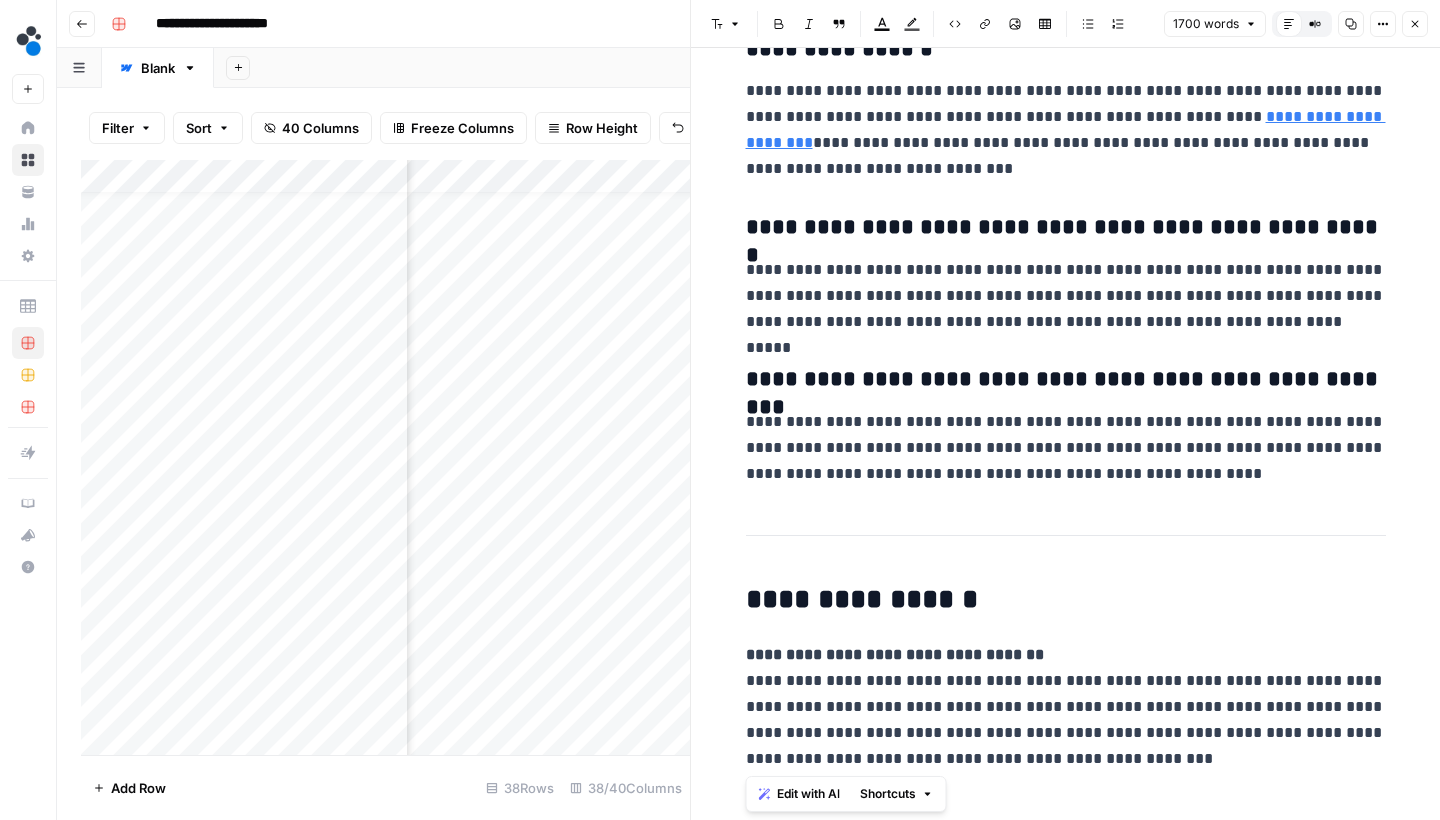scroll, scrollTop: 6289, scrollLeft: 0, axis: vertical 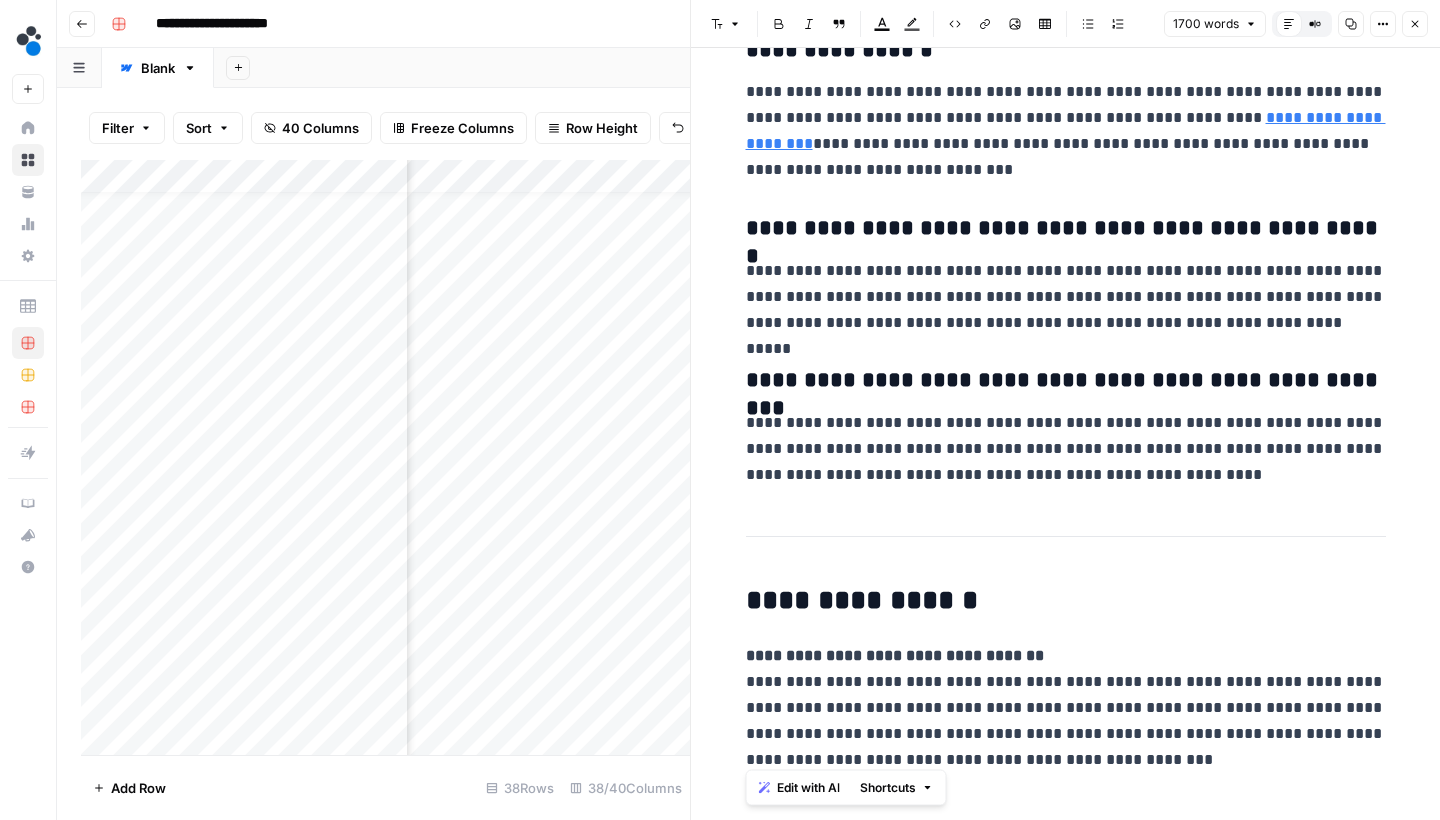 drag, startPoint x: 1229, startPoint y: 757, endPoint x: 746, endPoint y: 636, distance: 497.9257 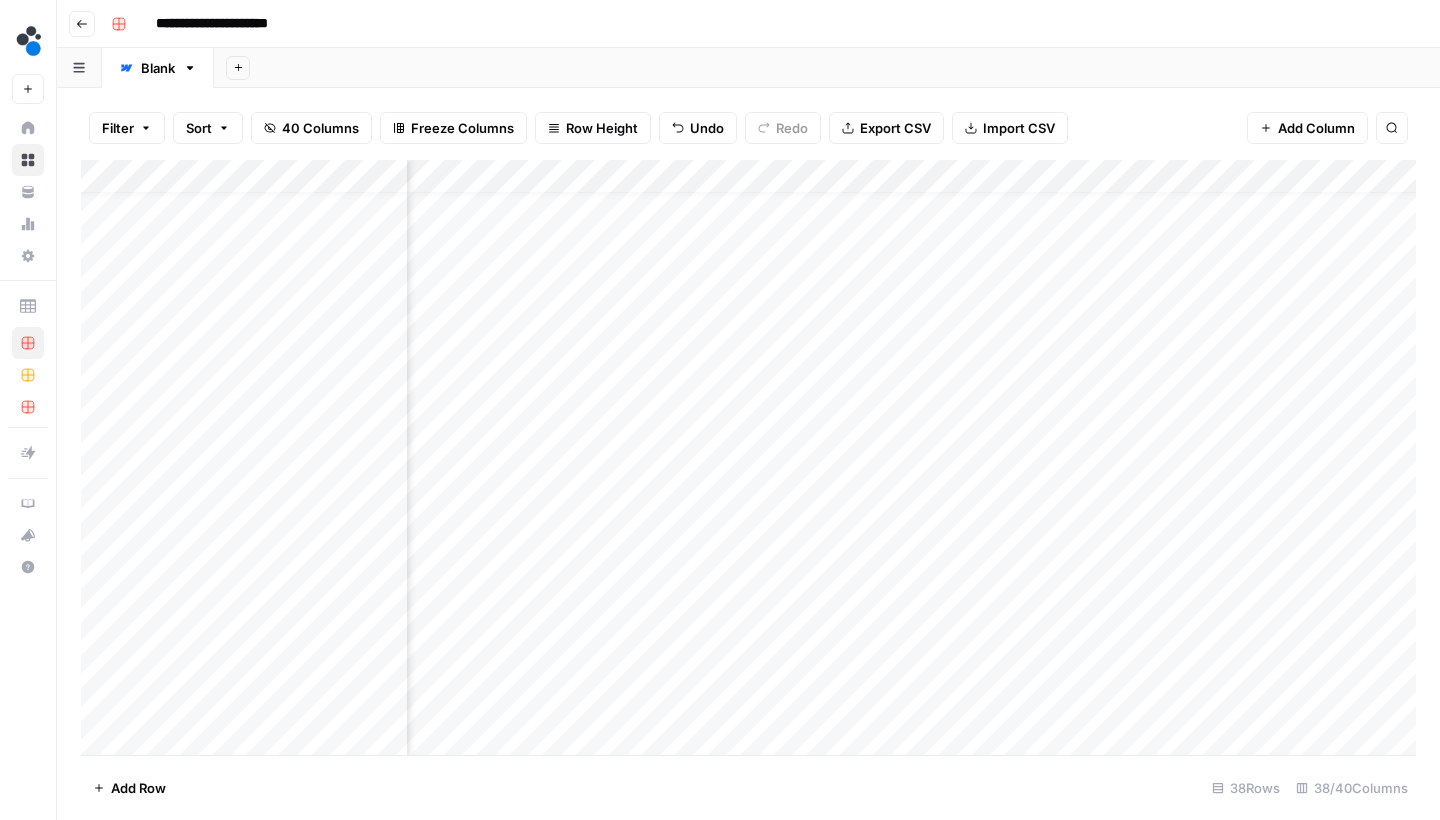 click on "Add Column" at bounding box center [748, 460] 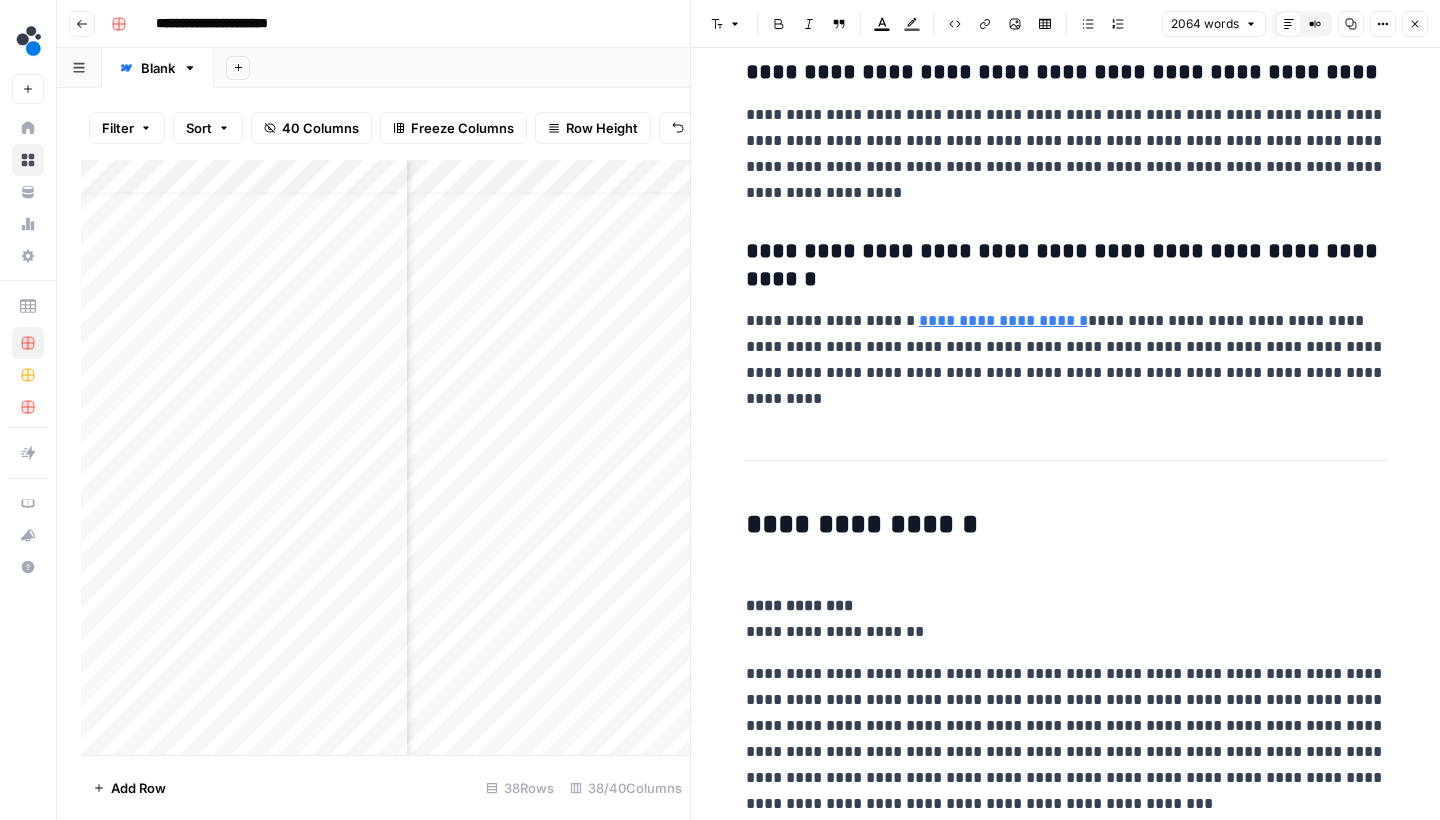 scroll, scrollTop: 10150, scrollLeft: 0, axis: vertical 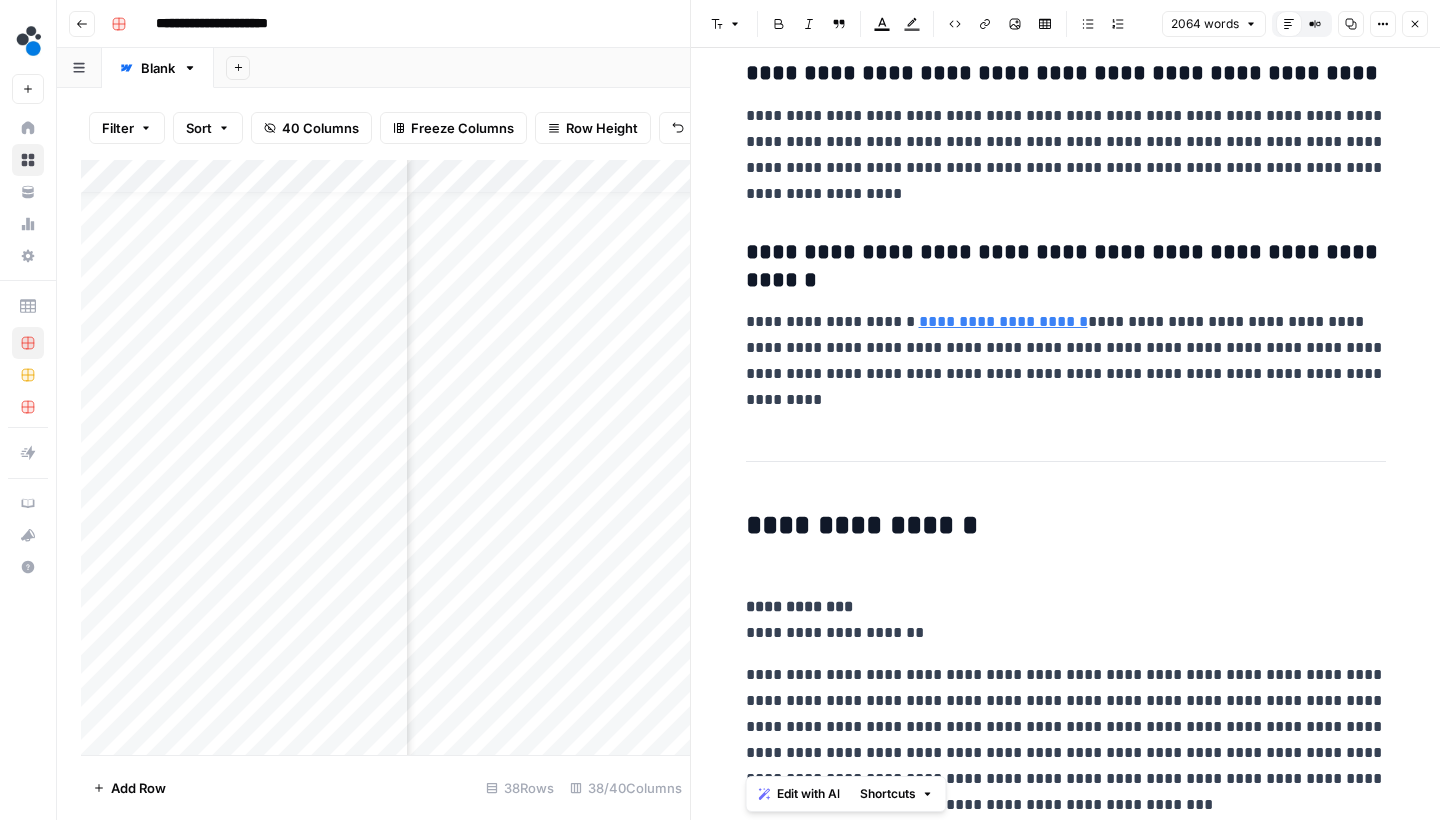 drag, startPoint x: 1030, startPoint y: 800, endPoint x: 749, endPoint y: 596, distance: 347.242 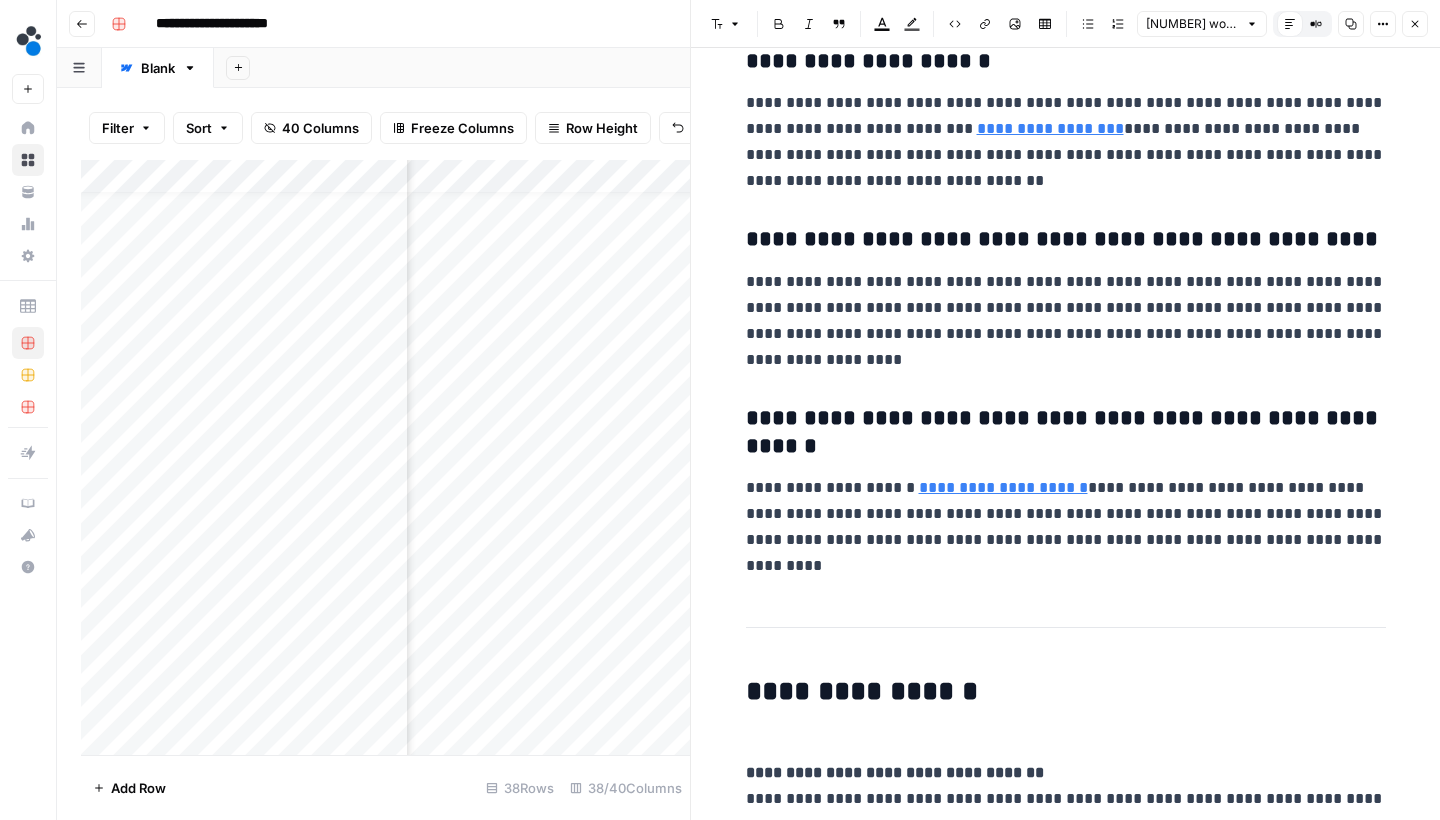 scroll, scrollTop: 10056, scrollLeft: 0, axis: vertical 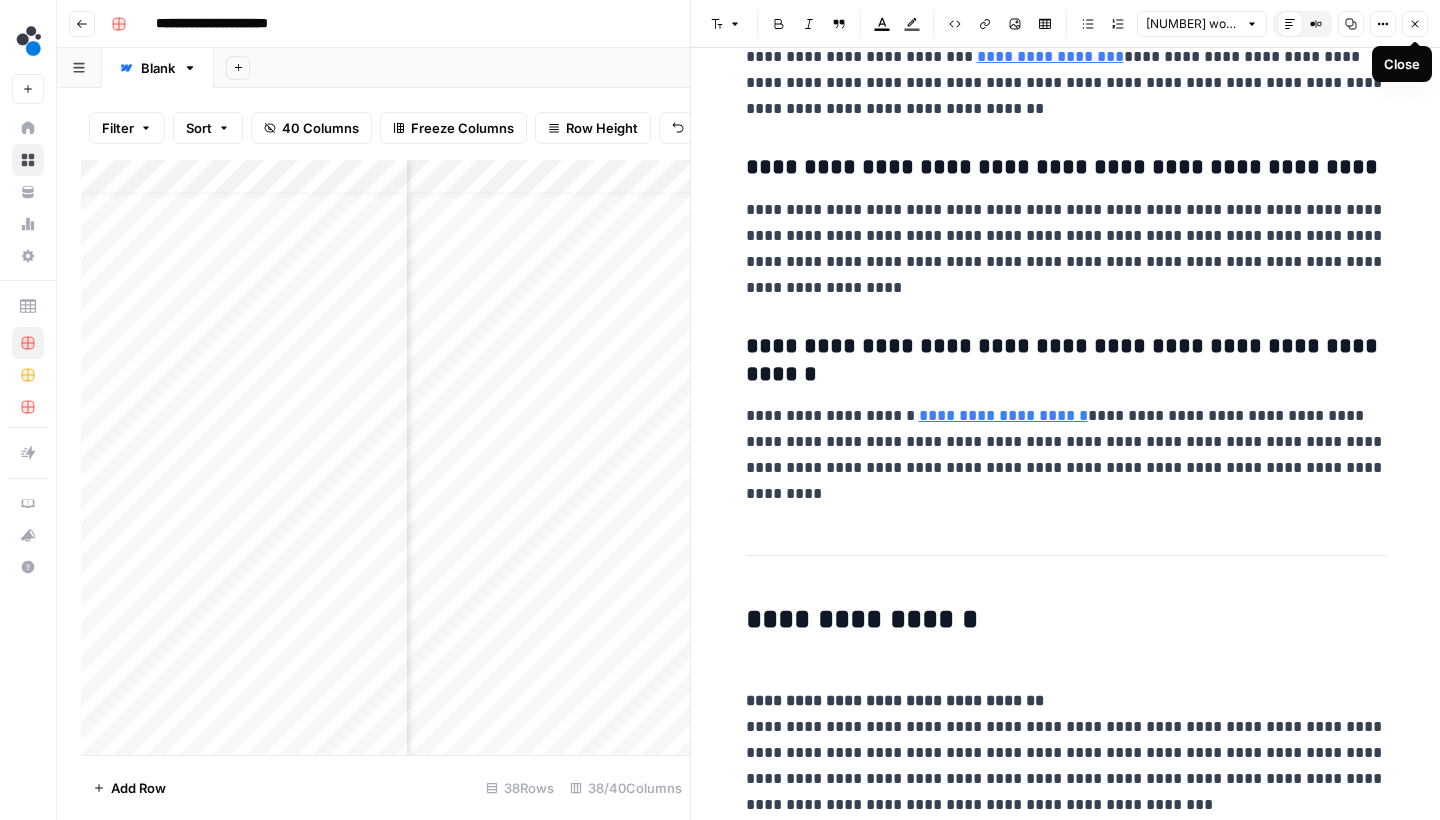 click 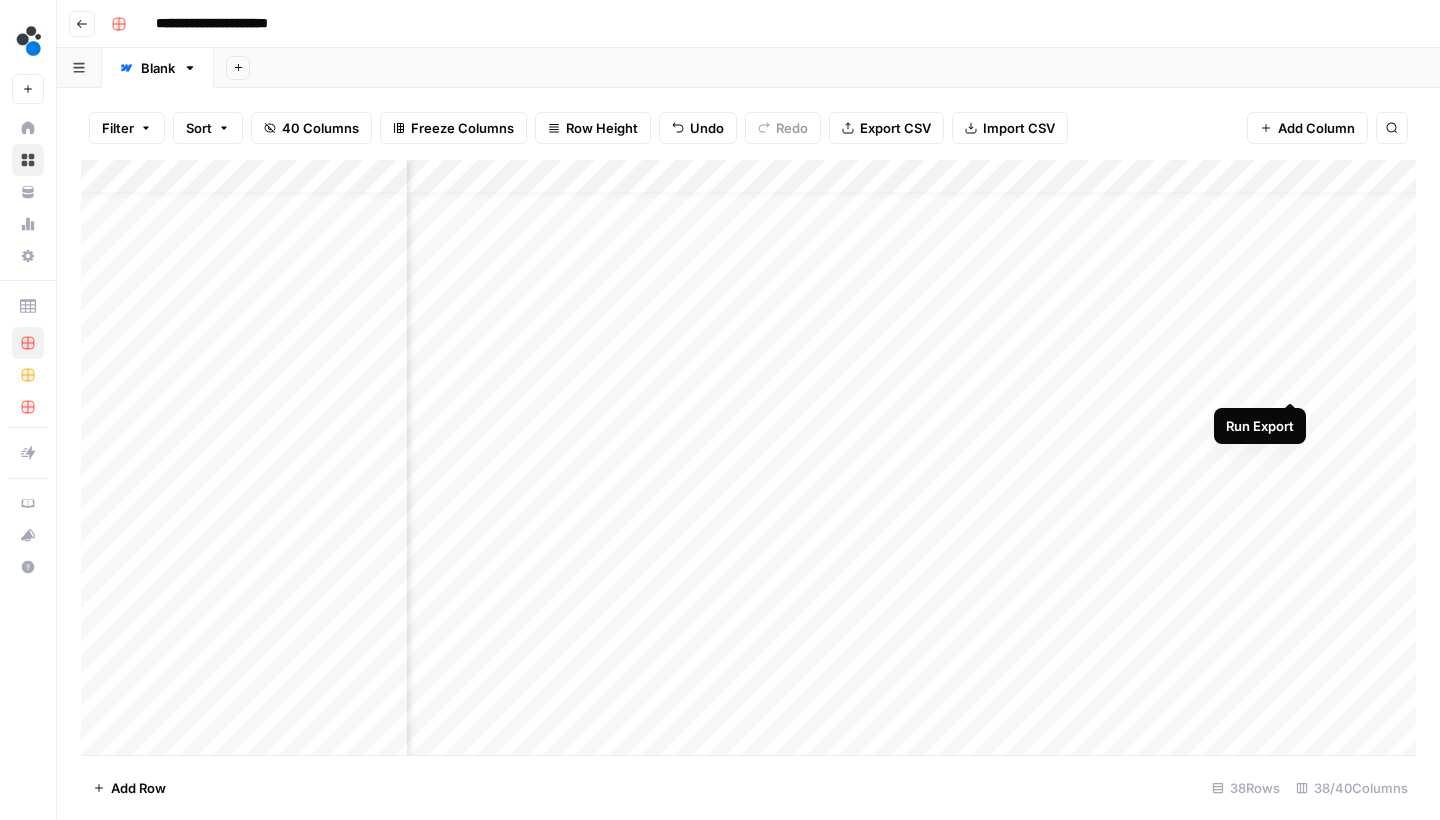 click on "Add Column" at bounding box center (748, 460) 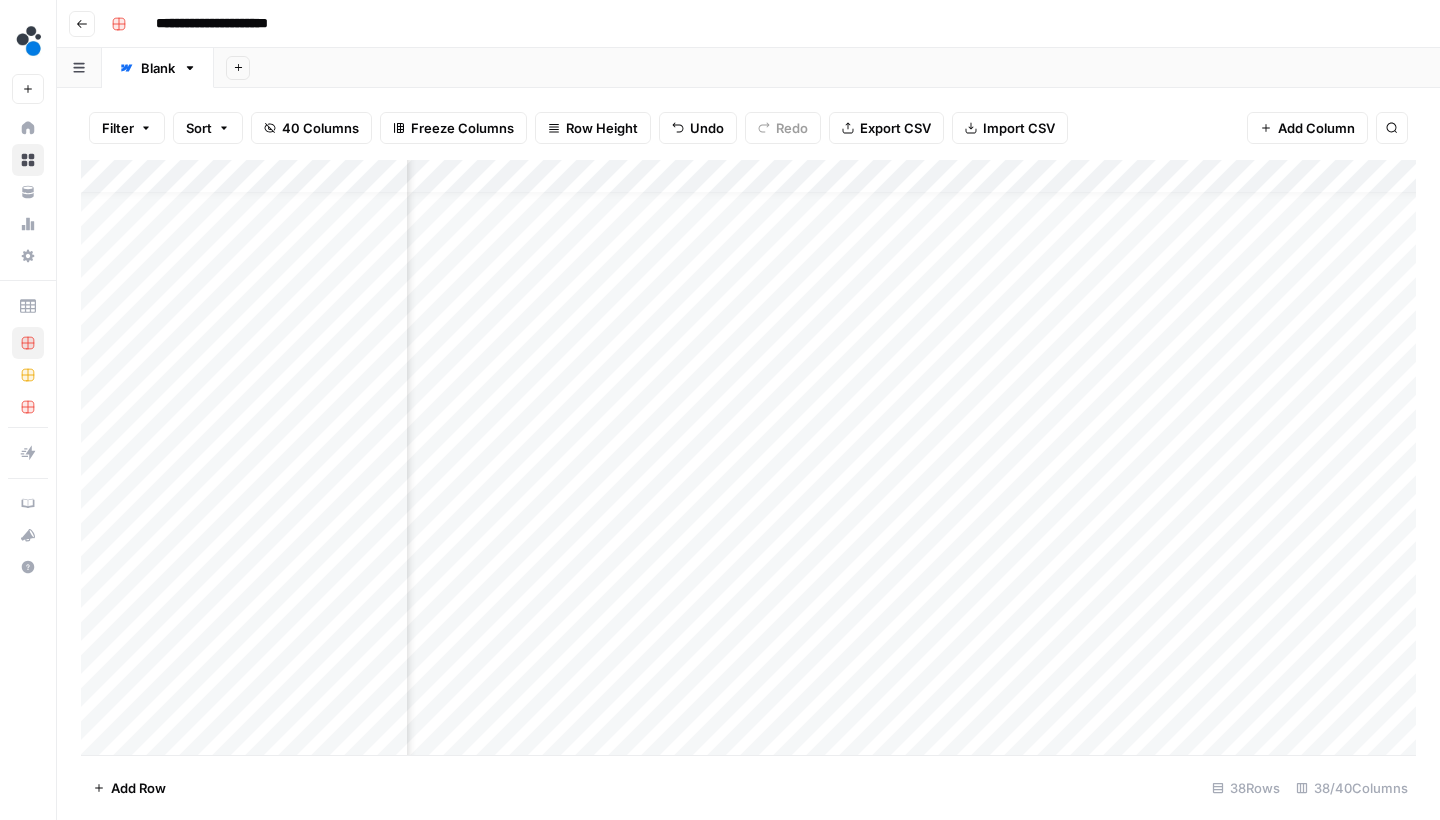click on "Add Column" at bounding box center [748, 460] 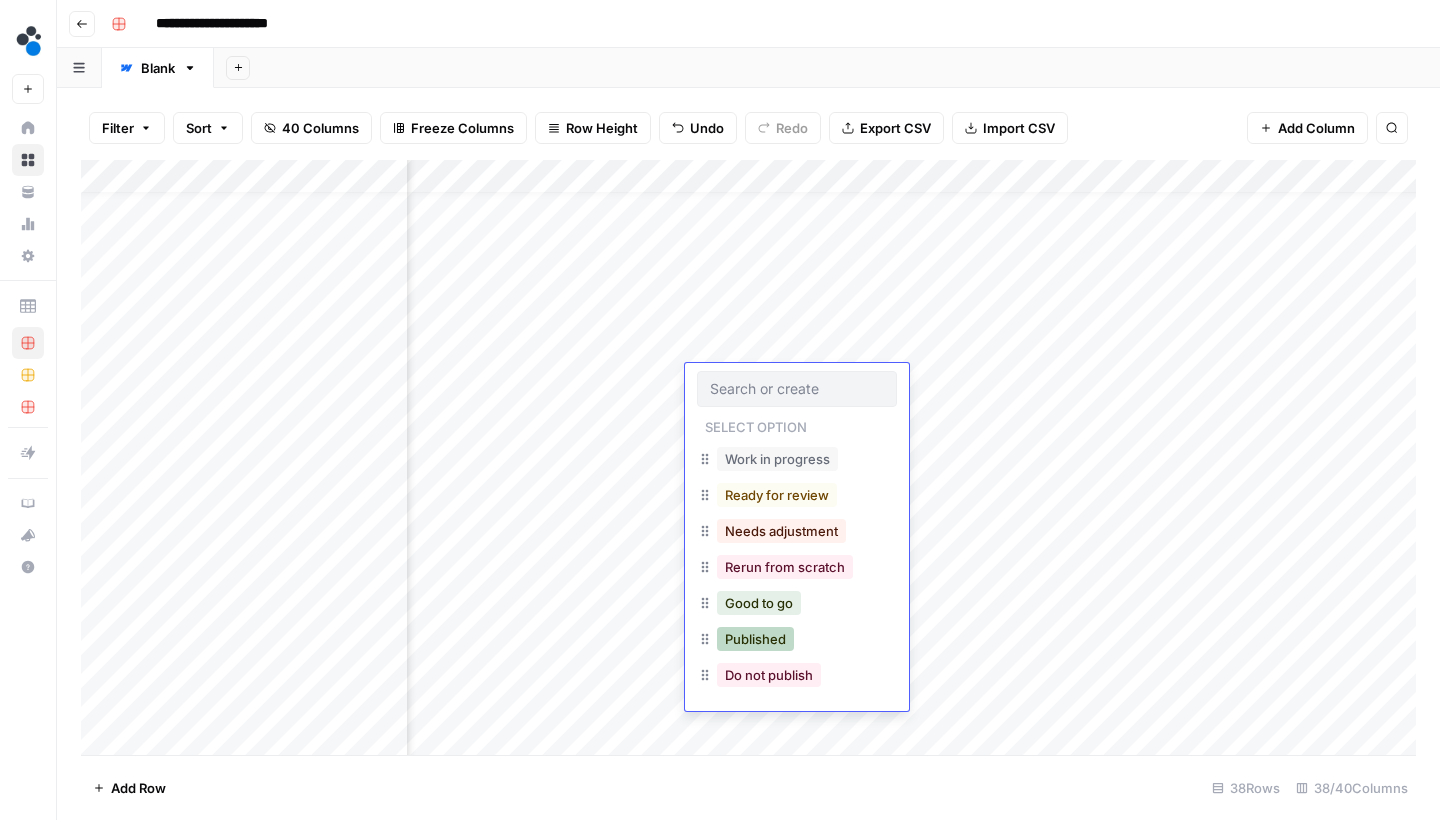 click on "Published" at bounding box center (755, 639) 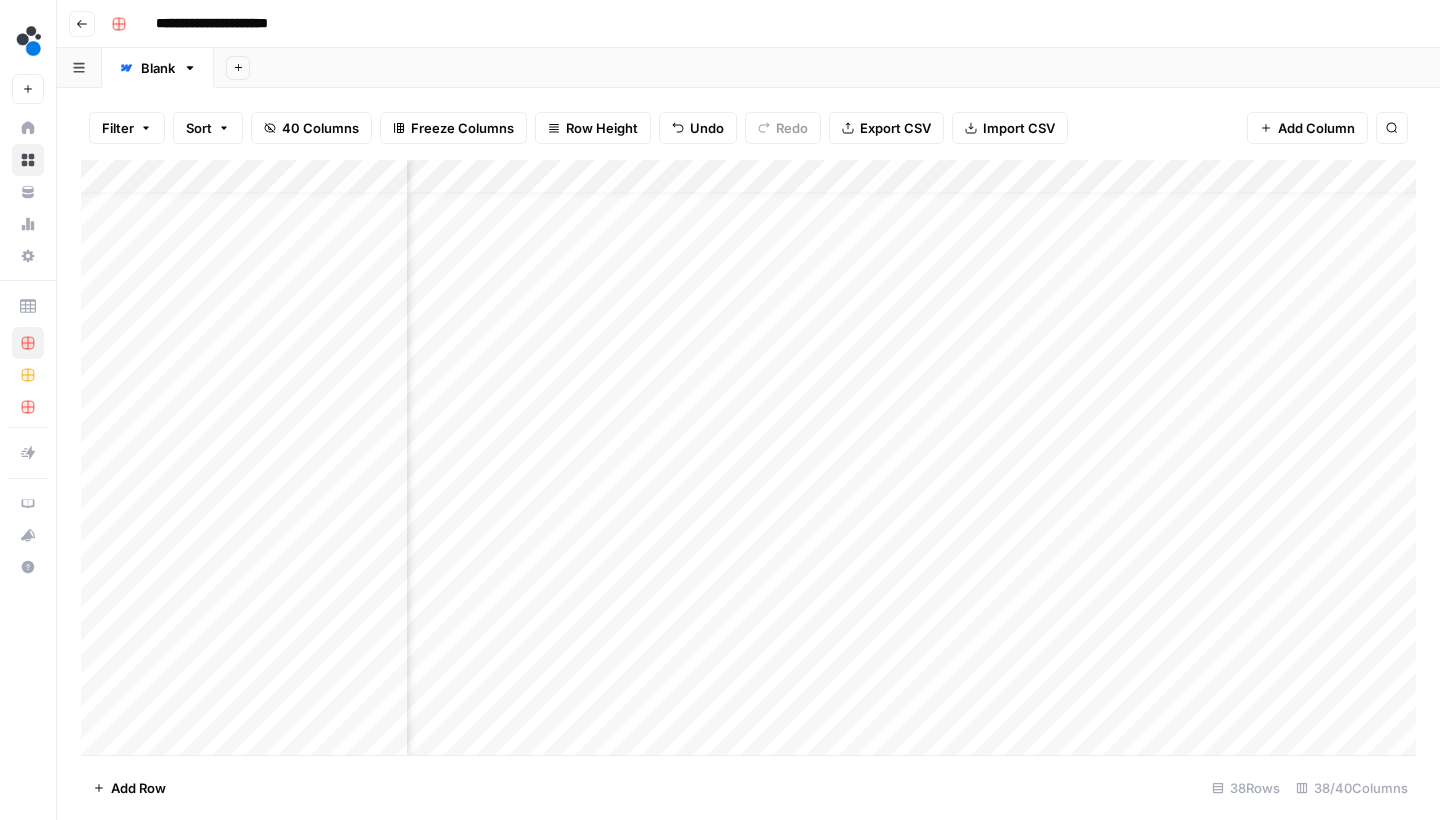 scroll, scrollTop: 27, scrollLeft: 5247, axis: both 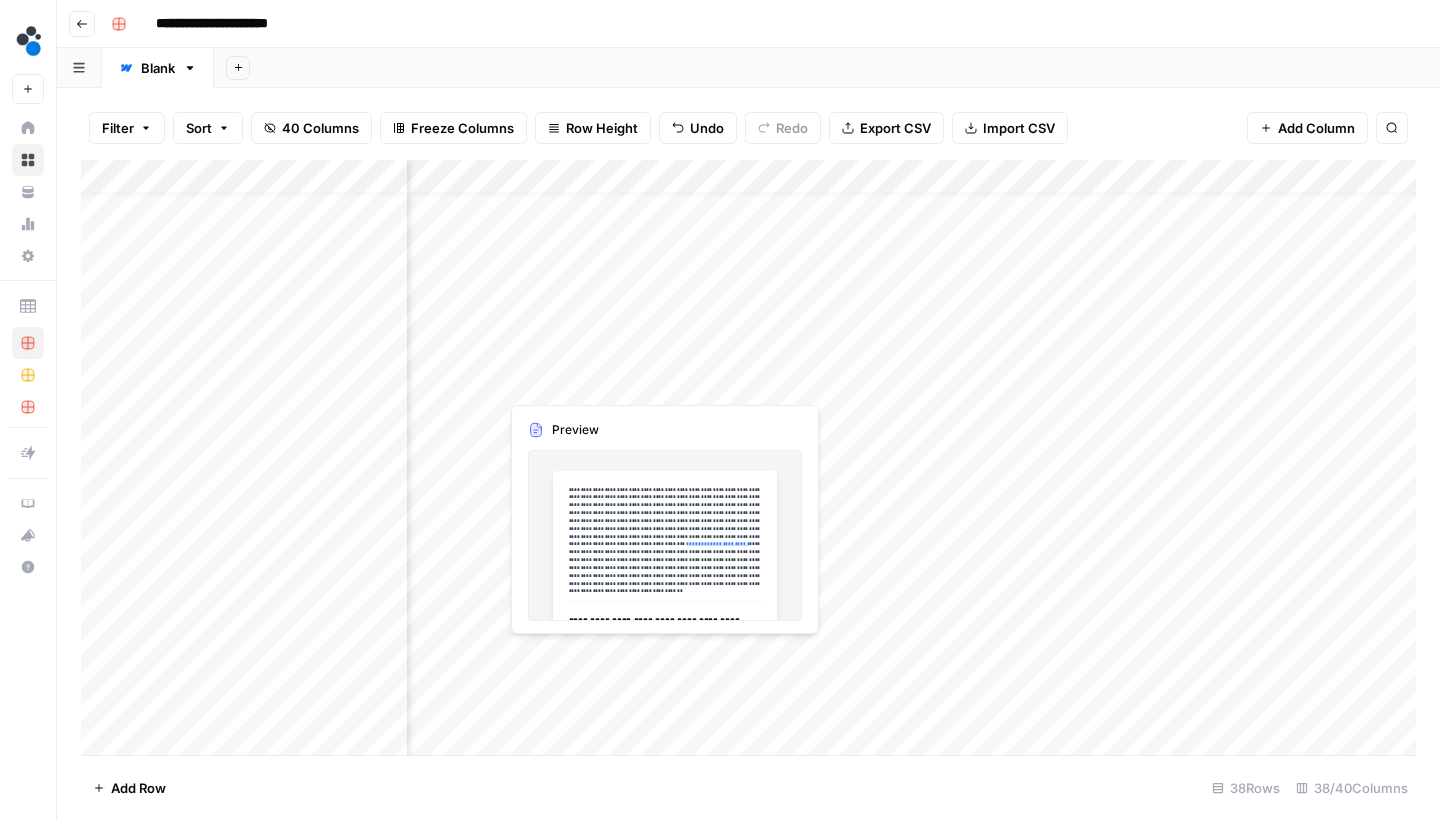 click on "Add Column" at bounding box center (748, 460) 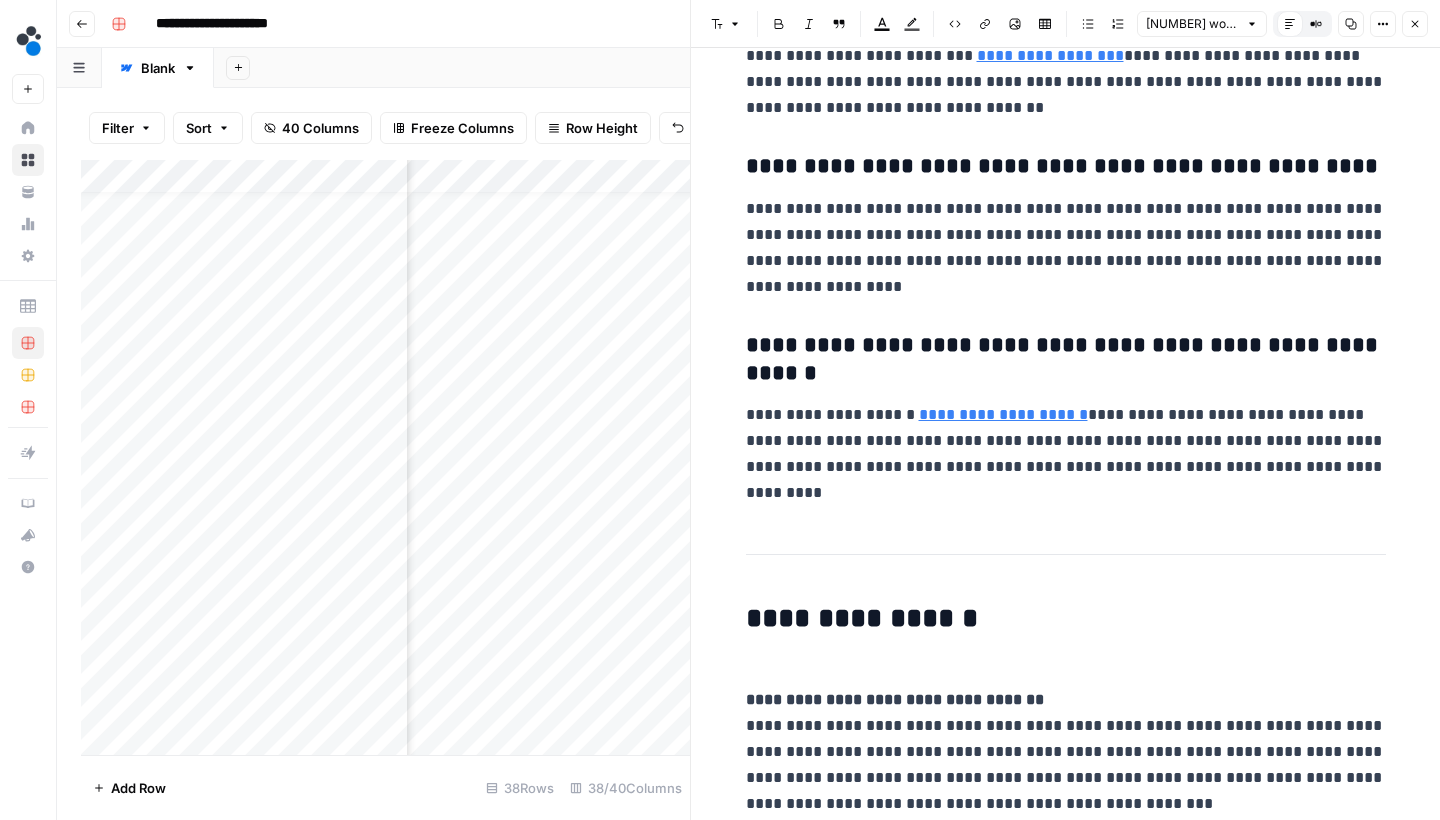 scroll, scrollTop: 10056, scrollLeft: 0, axis: vertical 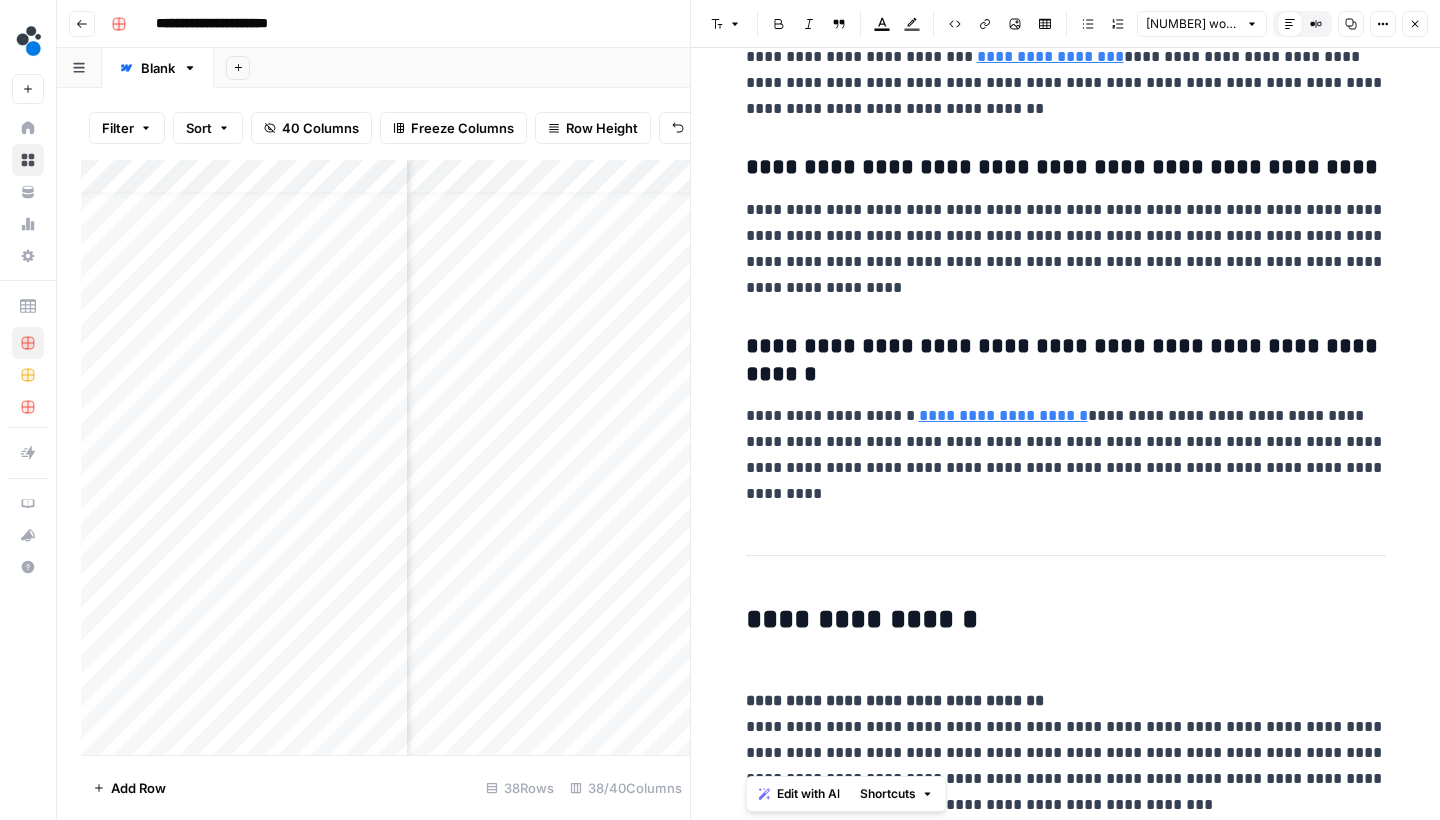 drag, startPoint x: 1234, startPoint y: 795, endPoint x: 715, endPoint y: 688, distance: 529.9151 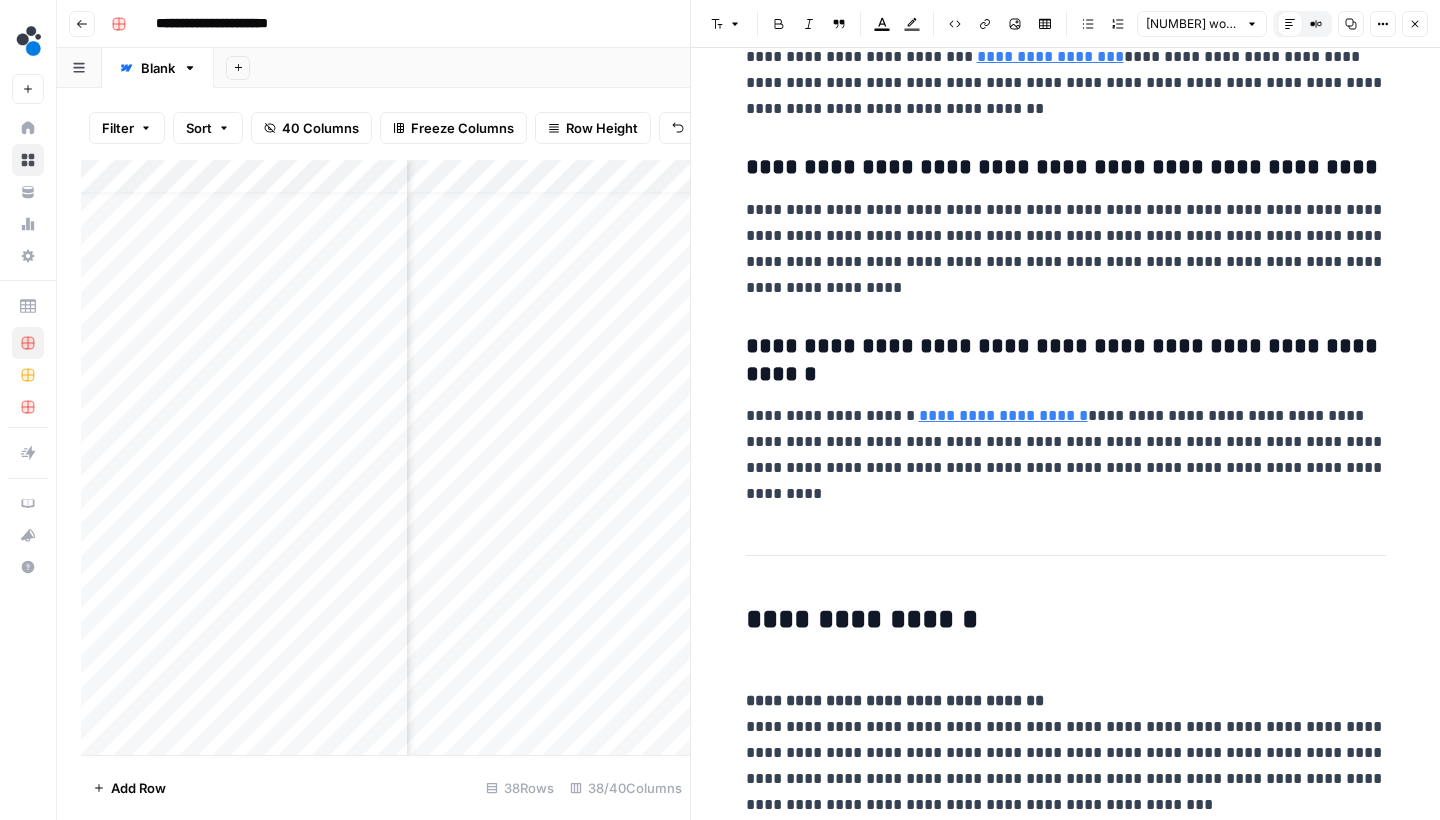 click 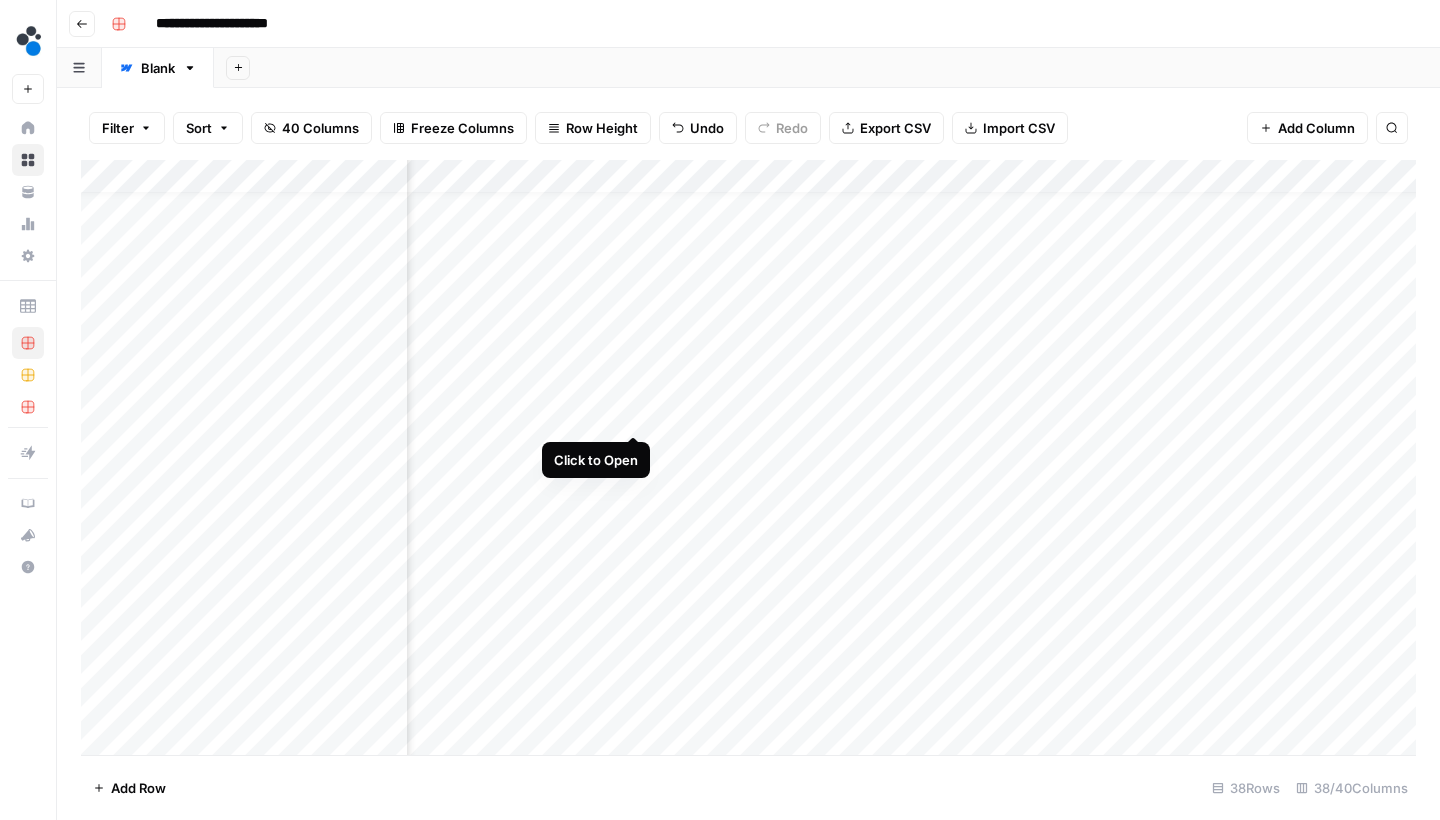 click on "Add Column" at bounding box center (748, 460) 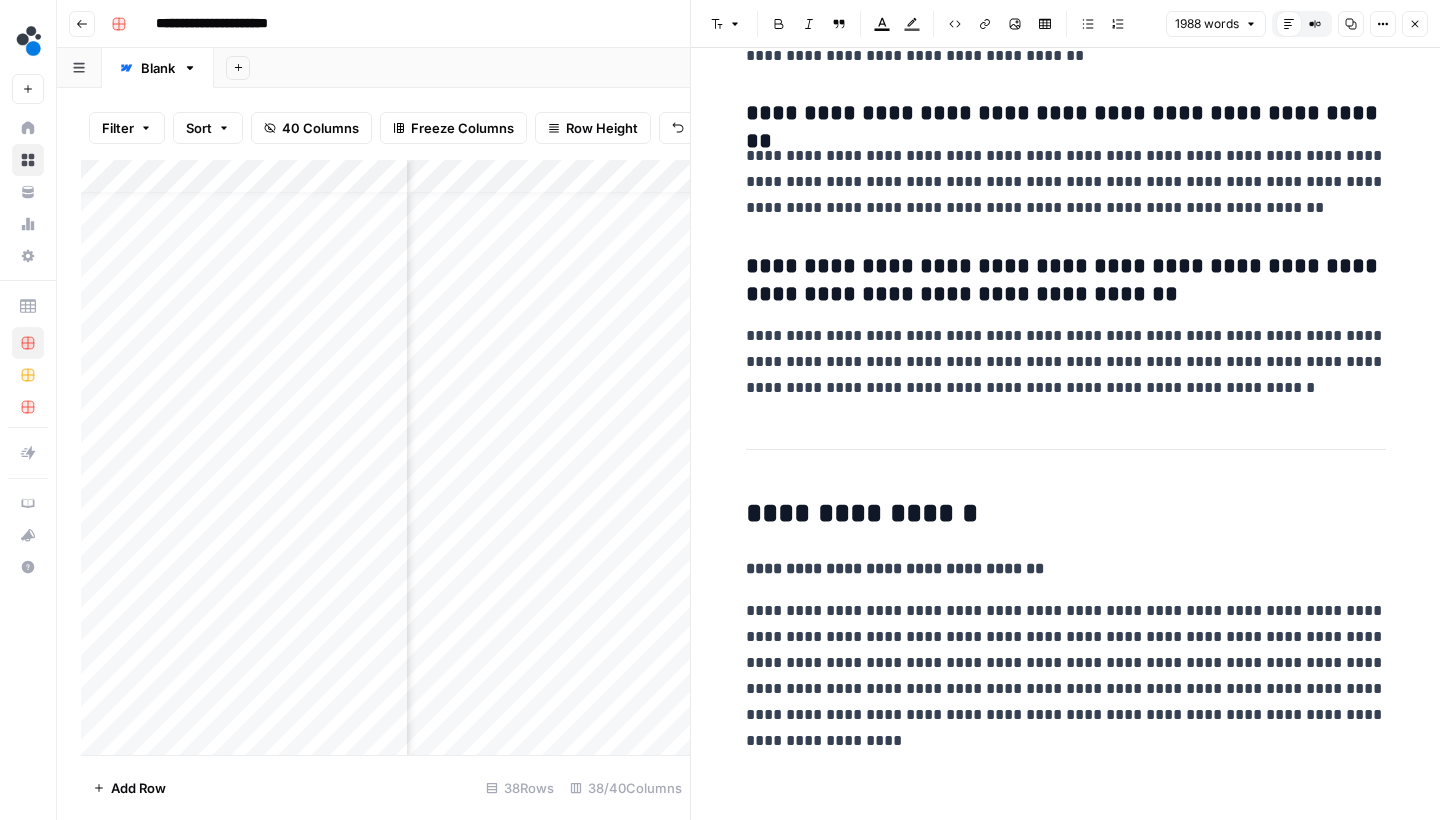 scroll, scrollTop: 8301, scrollLeft: 0, axis: vertical 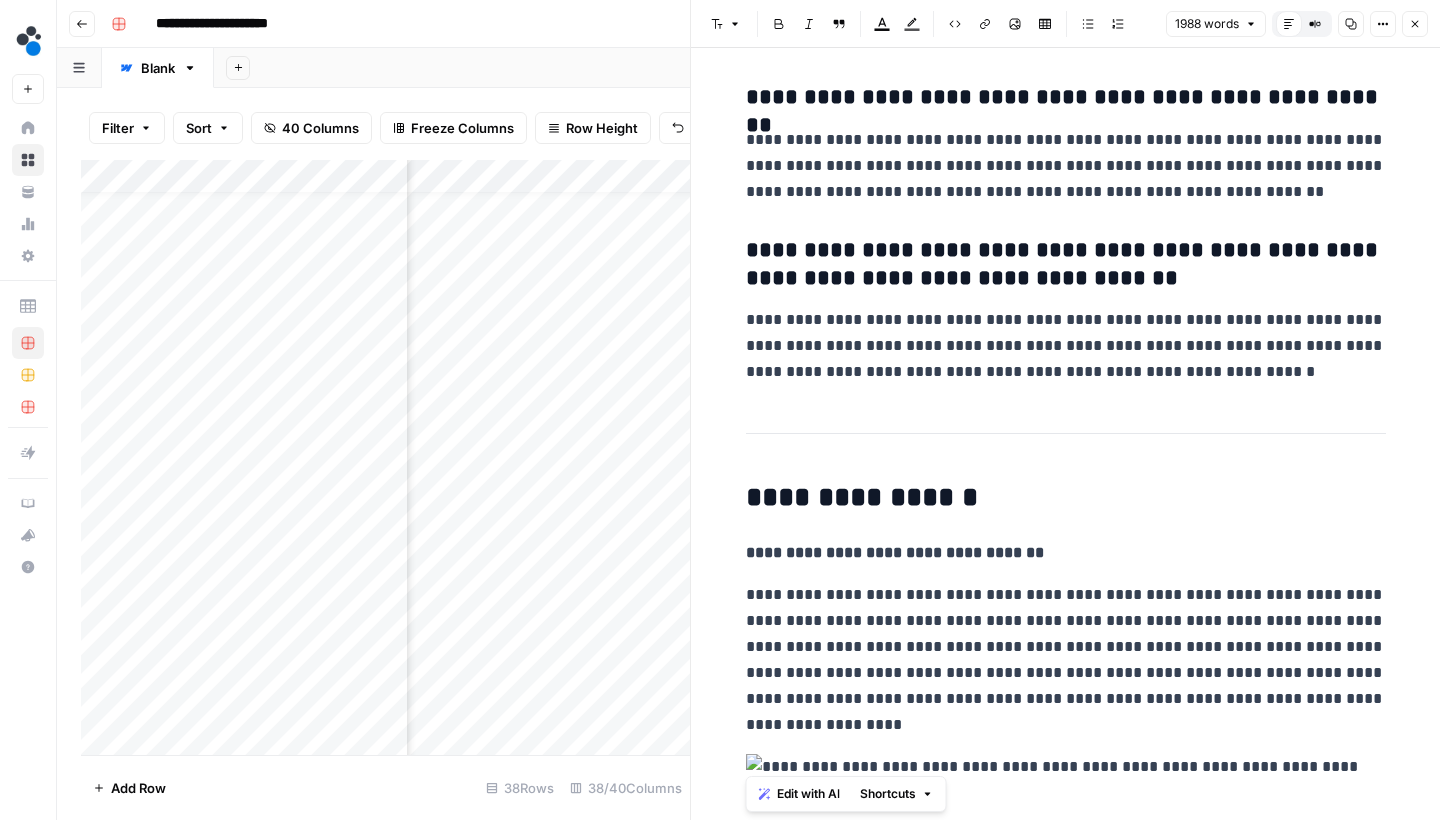 drag, startPoint x: 741, startPoint y: 545, endPoint x: 1061, endPoint y: 797, distance: 407.31314 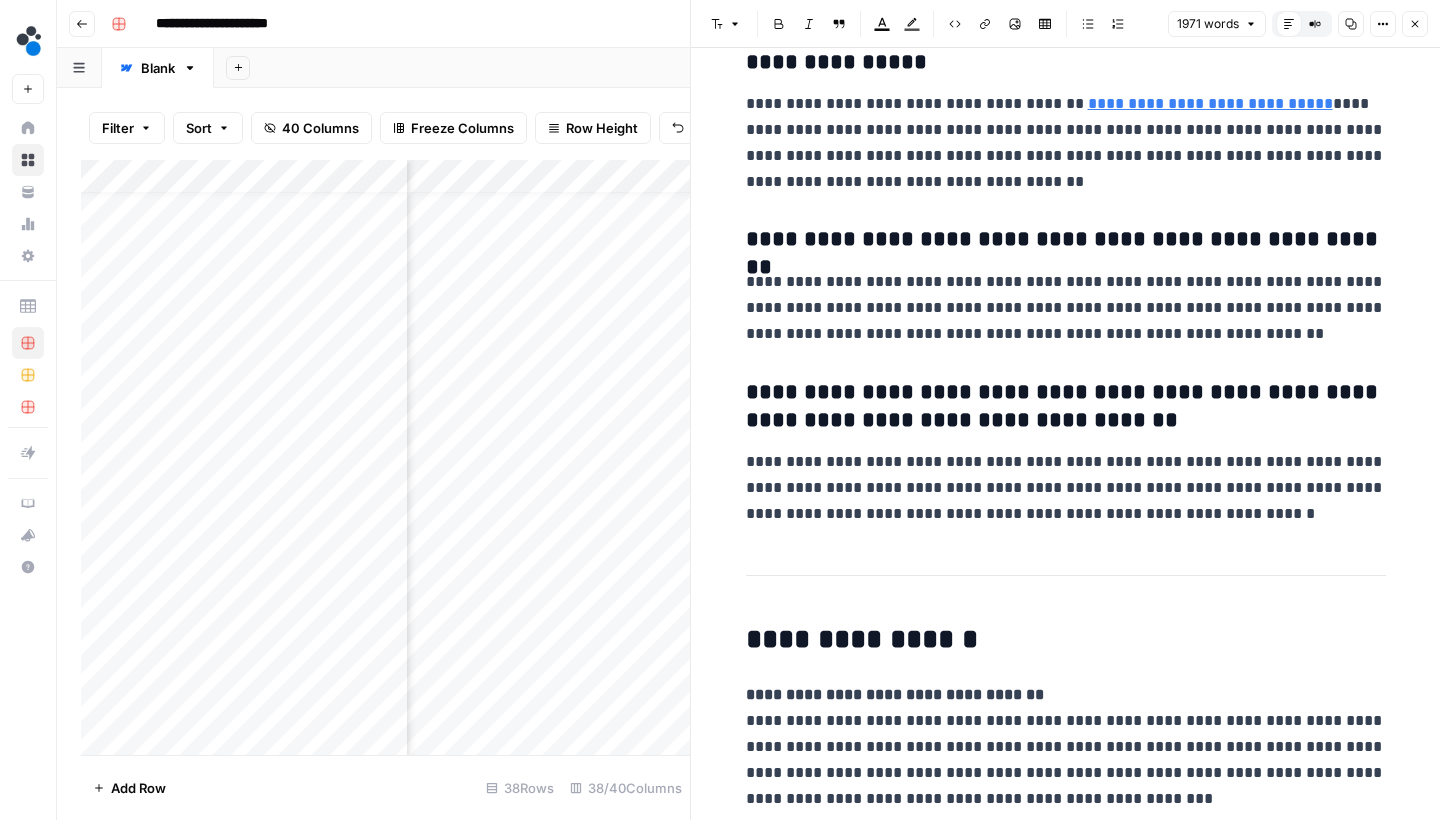 scroll, scrollTop: 8144, scrollLeft: 0, axis: vertical 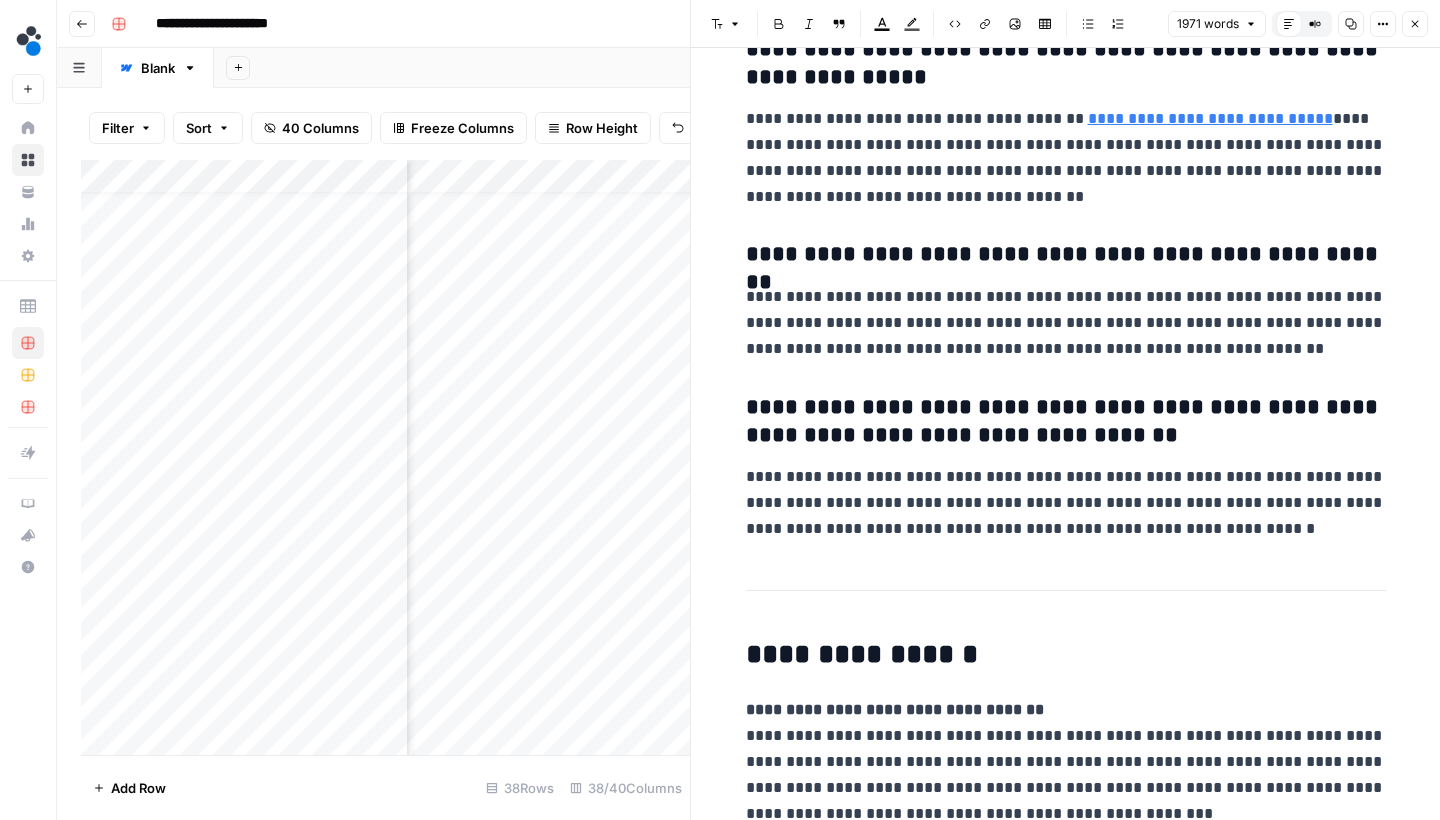 click on "**********" at bounding box center (1066, 654) 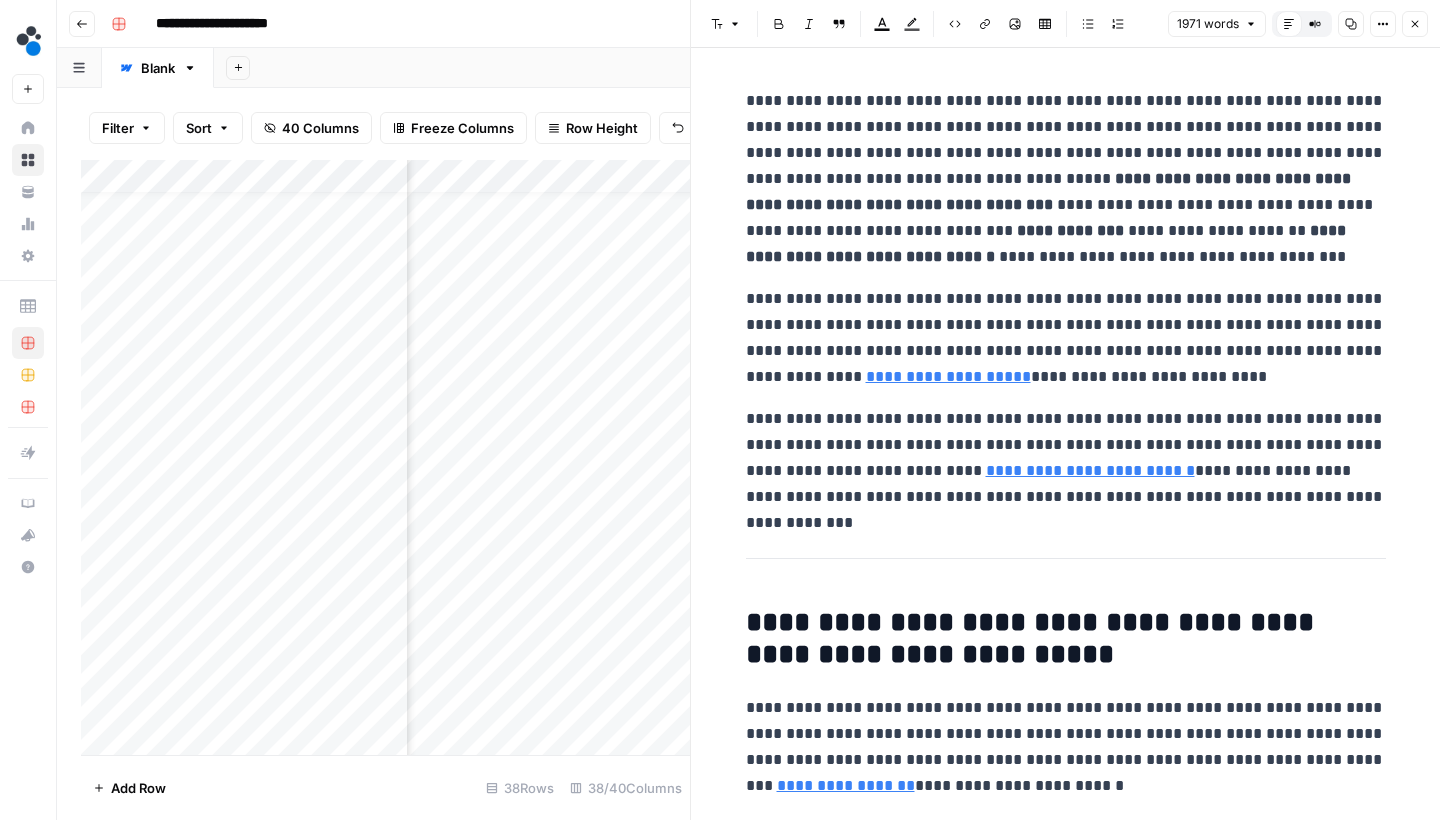 scroll, scrollTop: 0, scrollLeft: 0, axis: both 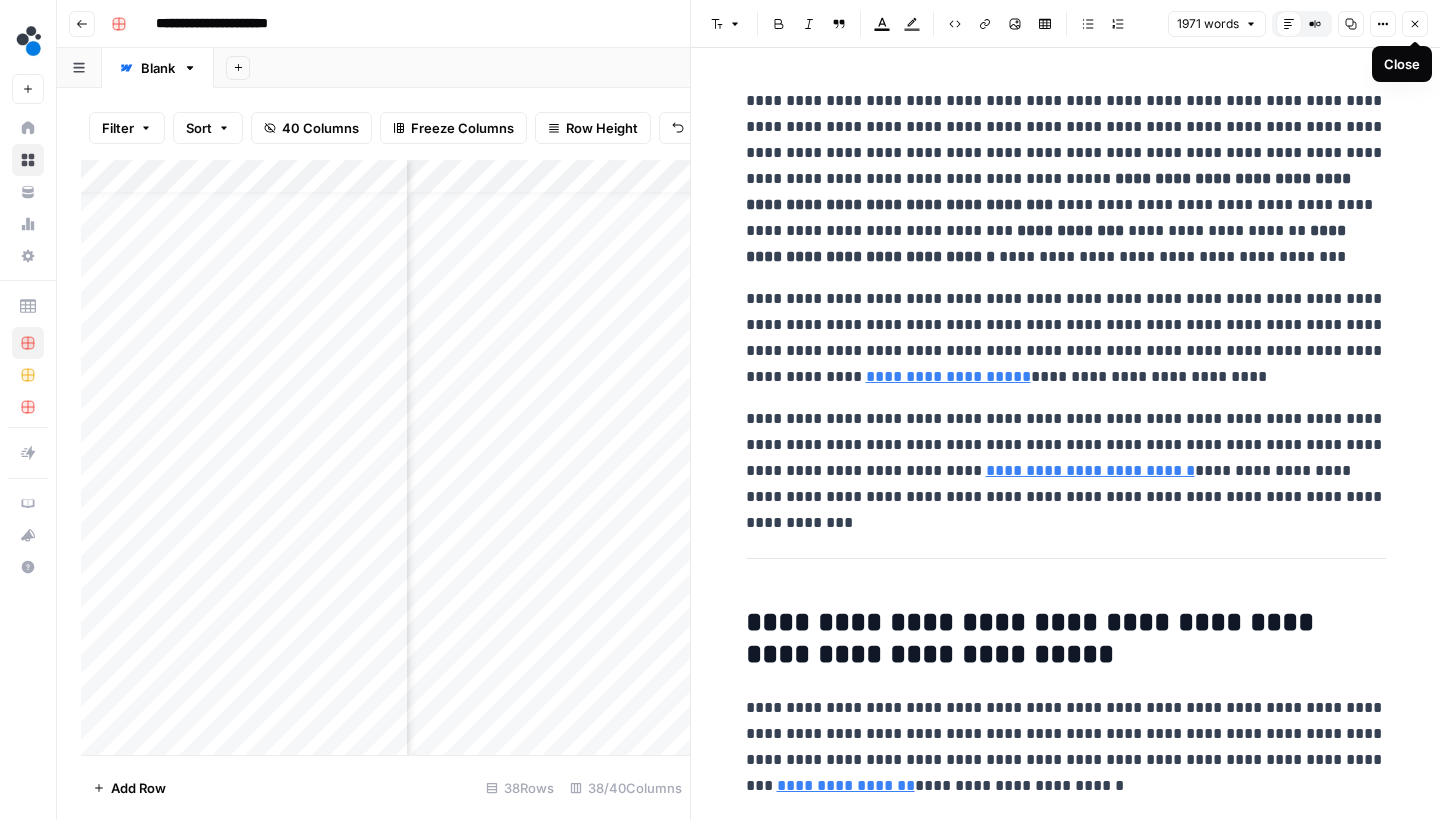click on "Close" at bounding box center (1415, 24) 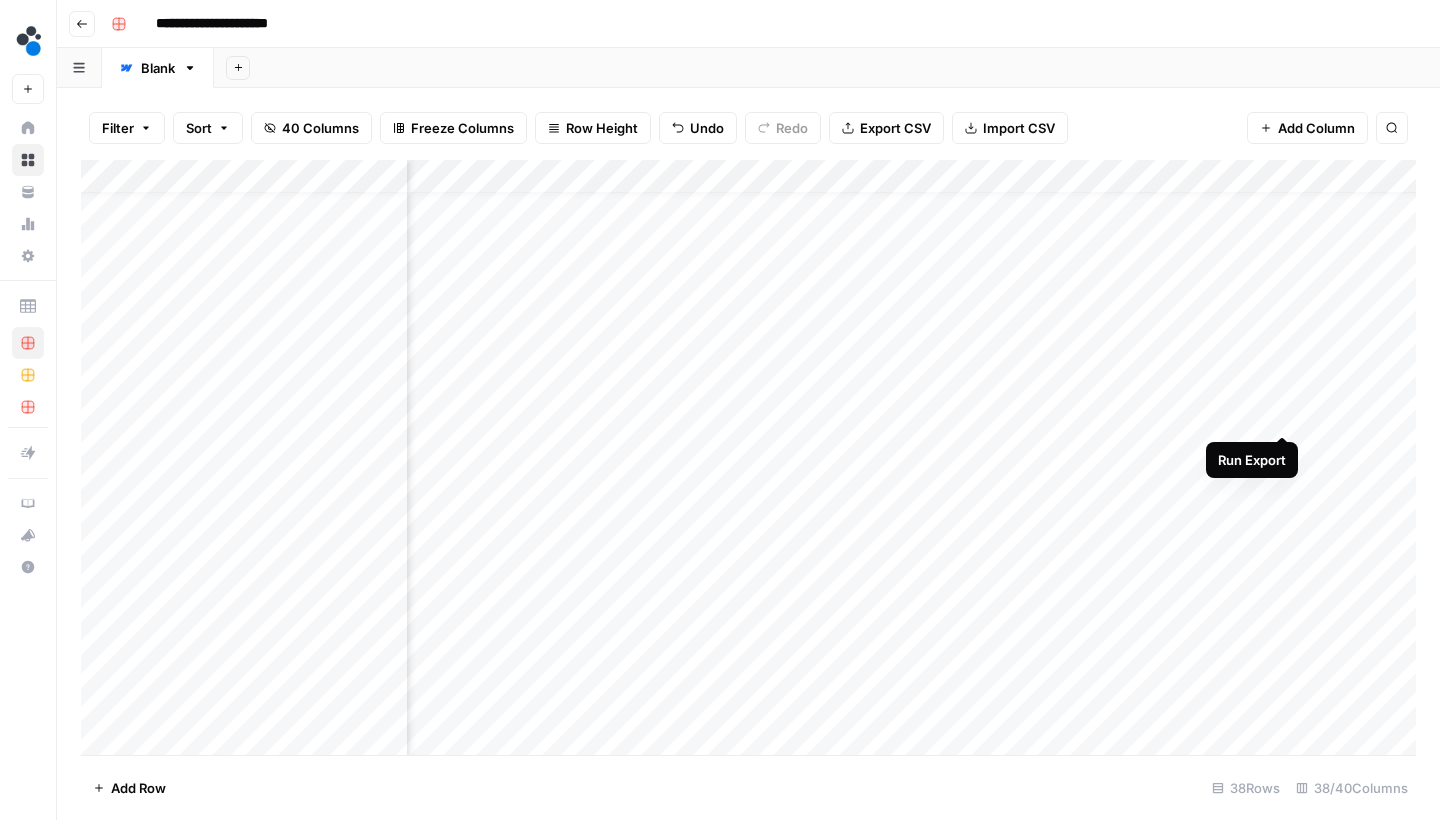 click on "Add Column" at bounding box center (748, 460) 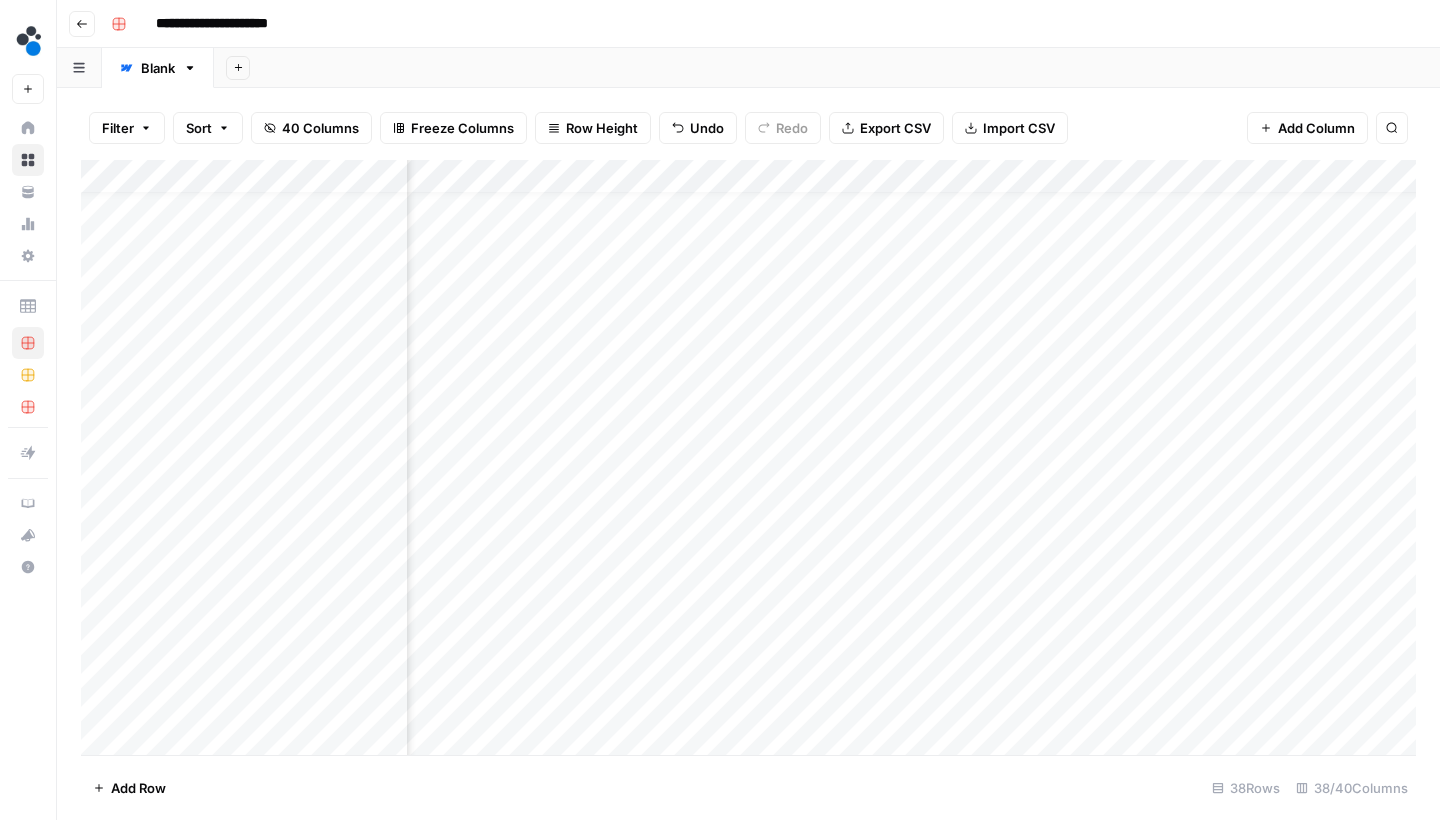scroll, scrollTop: 27, scrollLeft: 5212, axis: both 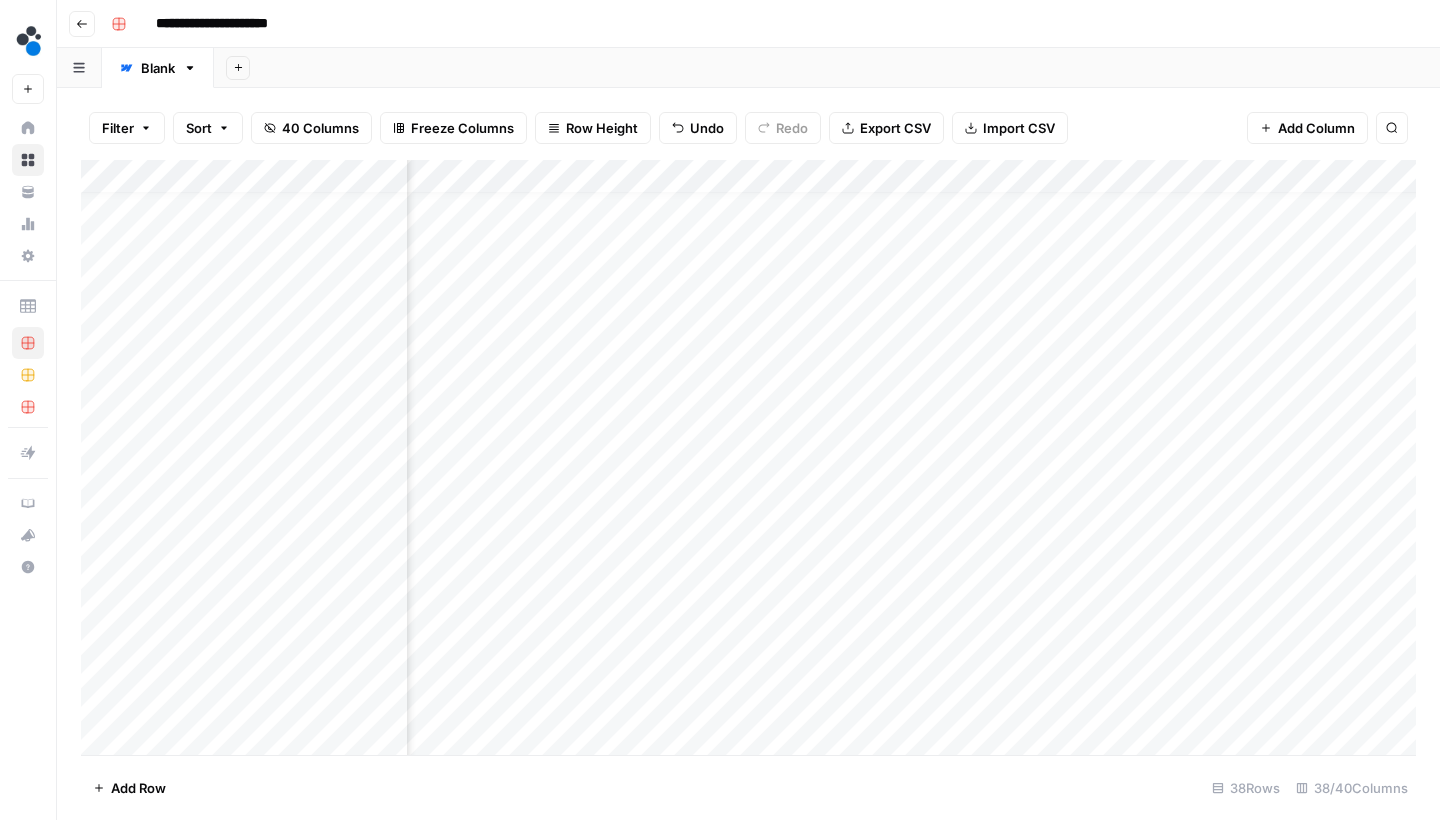 click on "Add Column" at bounding box center (748, 460) 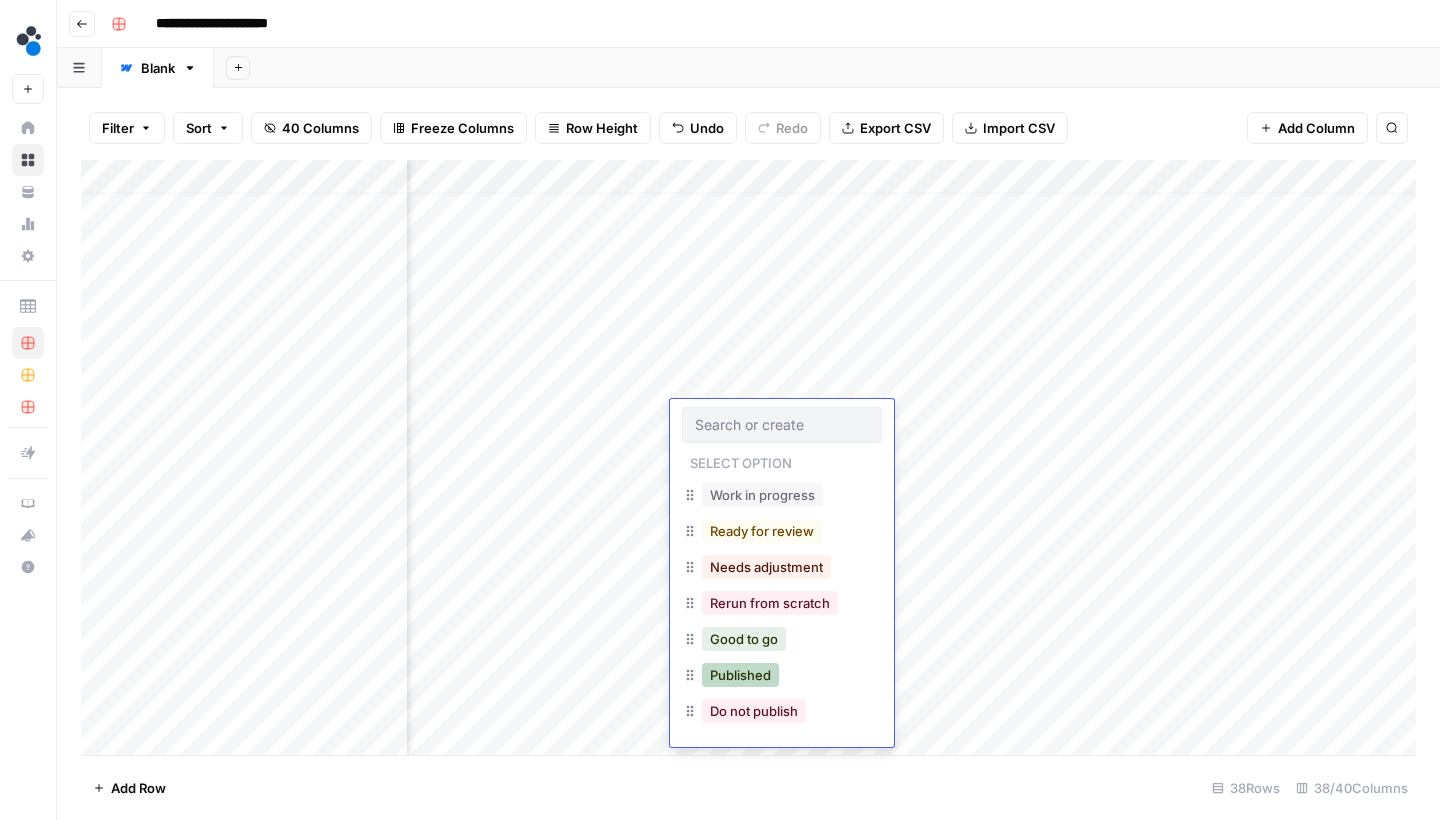 click on "Published" at bounding box center [740, 675] 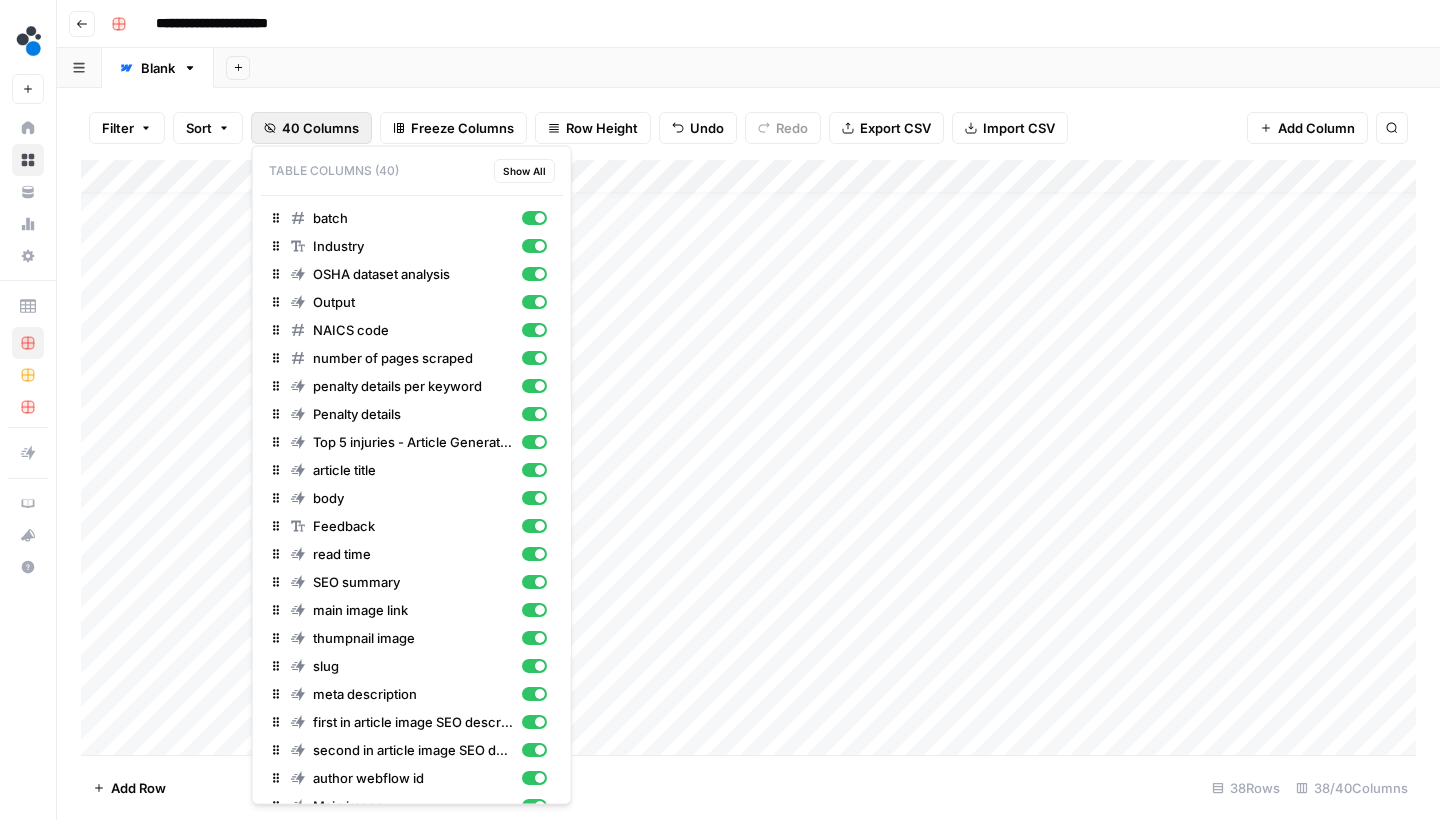 click on "40 Columns" at bounding box center [320, 128] 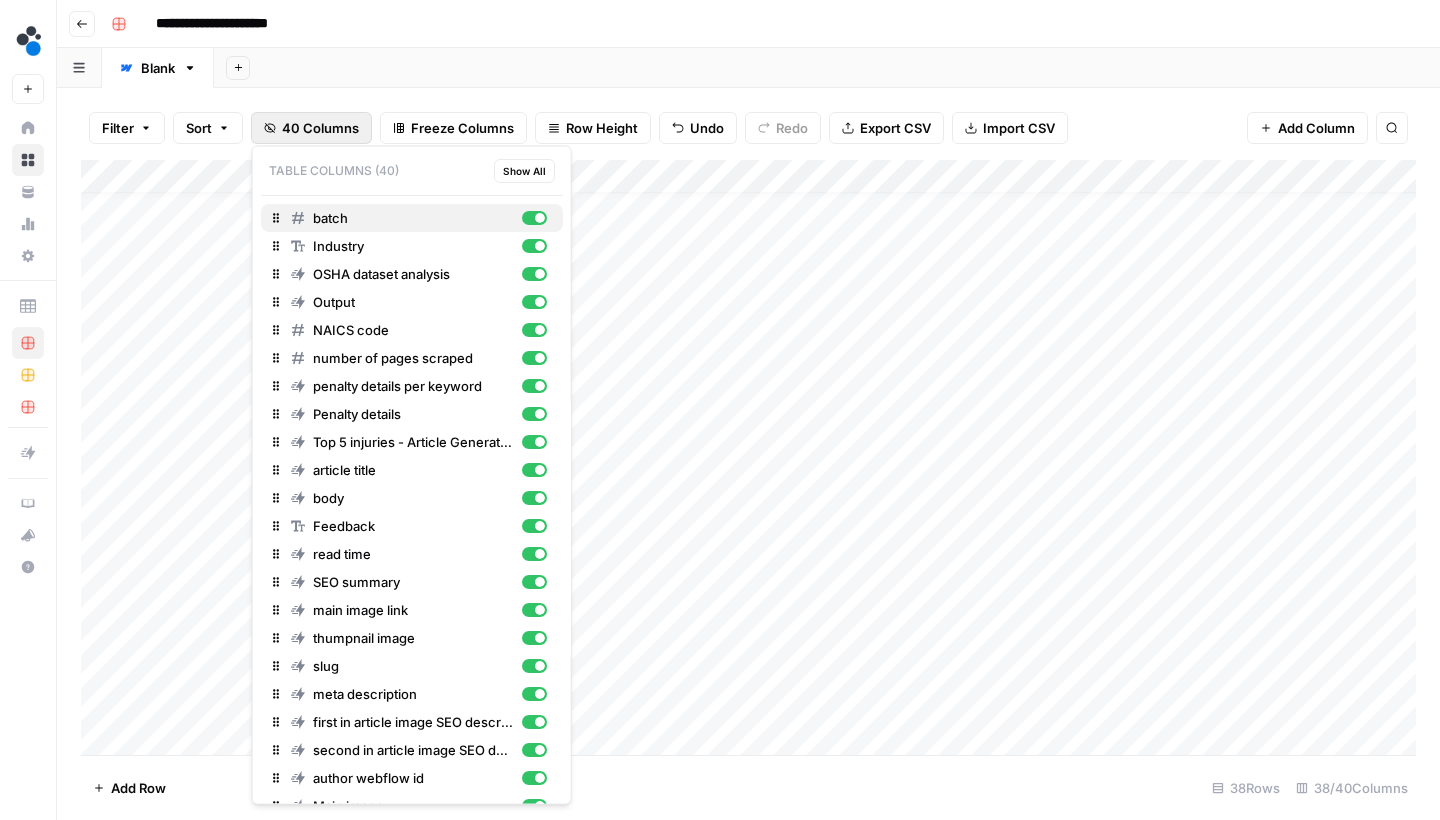 click at bounding box center (533, 218) 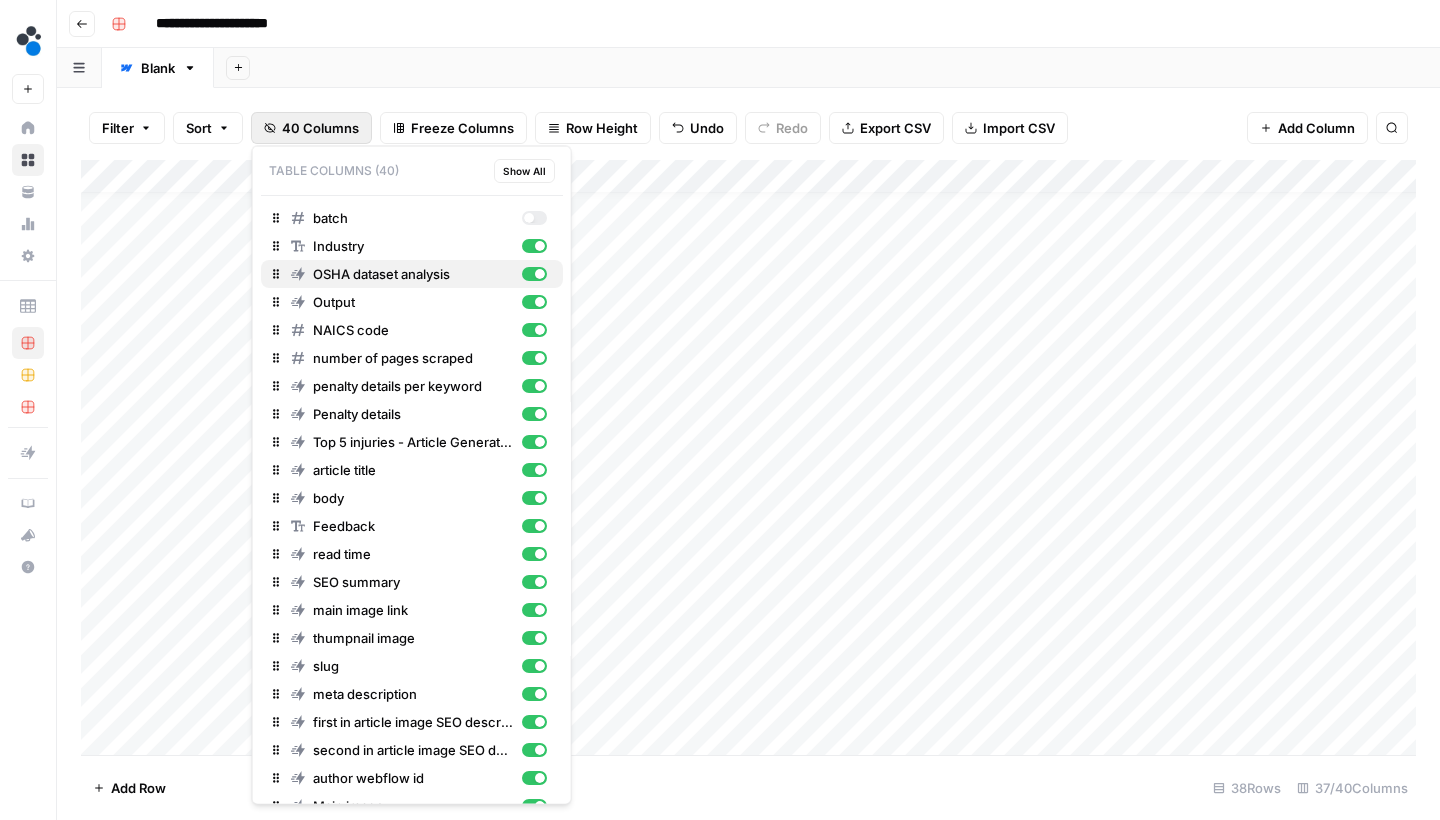 click at bounding box center (533, 274) 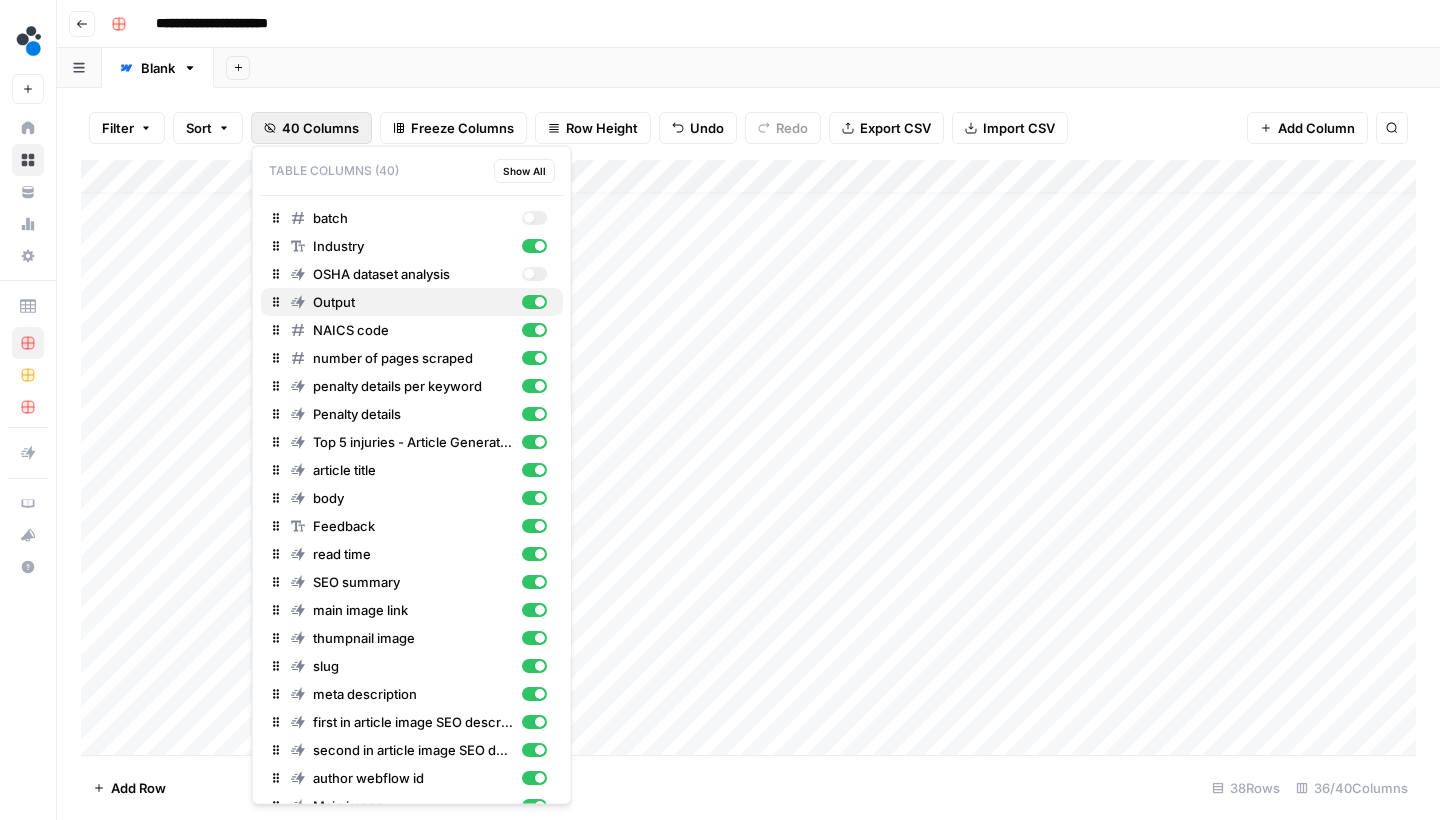 click at bounding box center (540, 302) 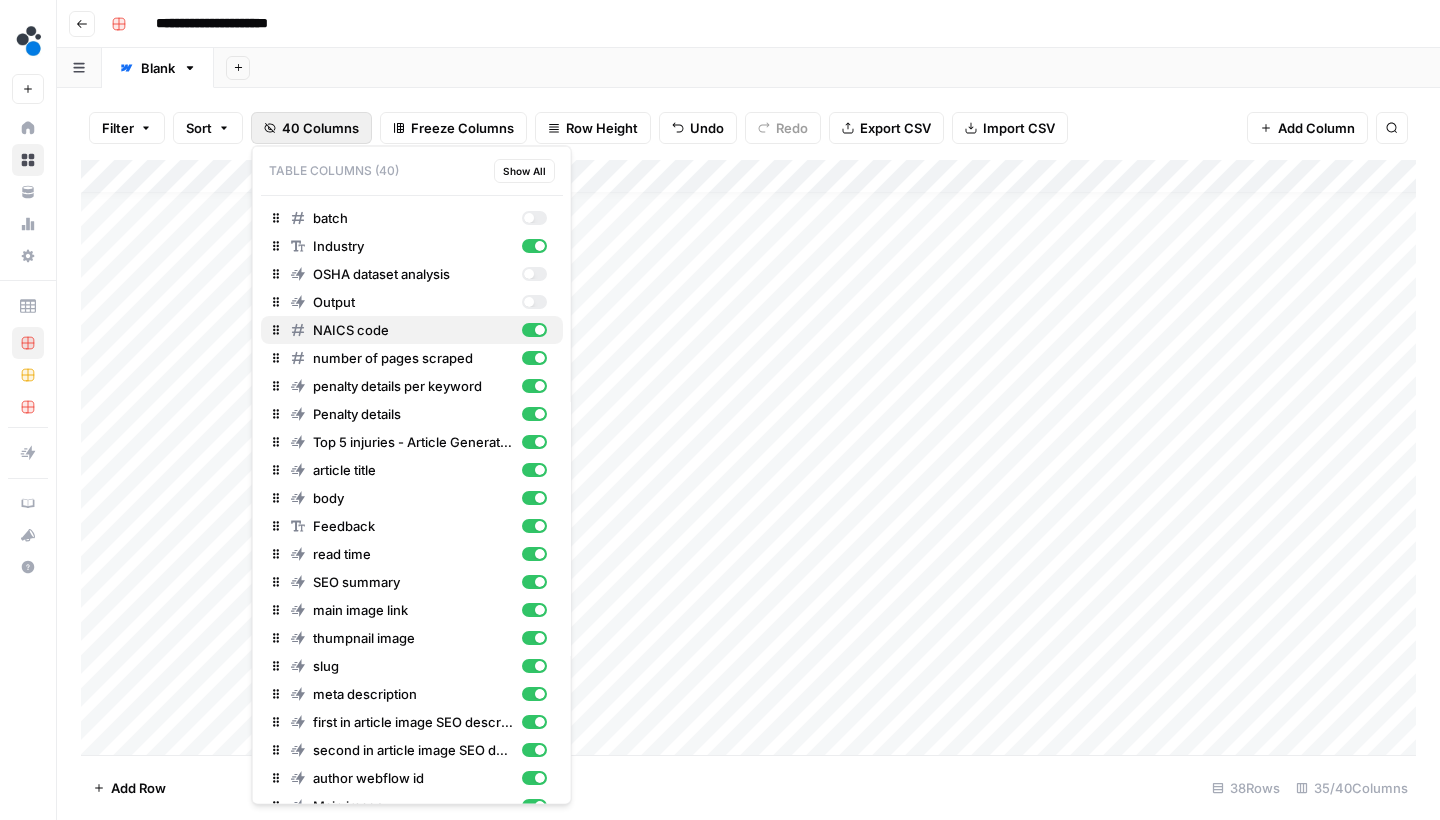 click at bounding box center (540, 330) 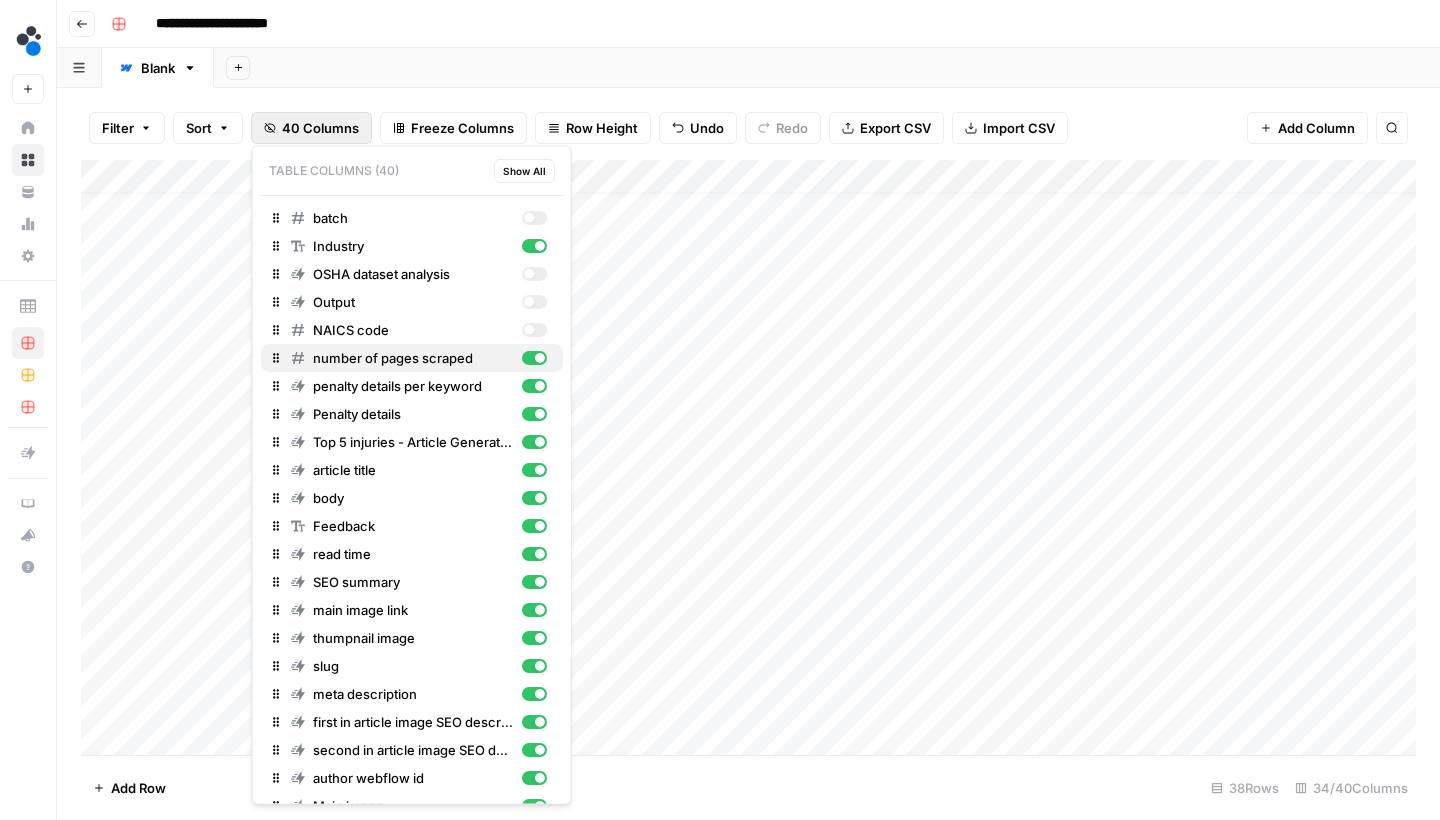 click at bounding box center (540, 358) 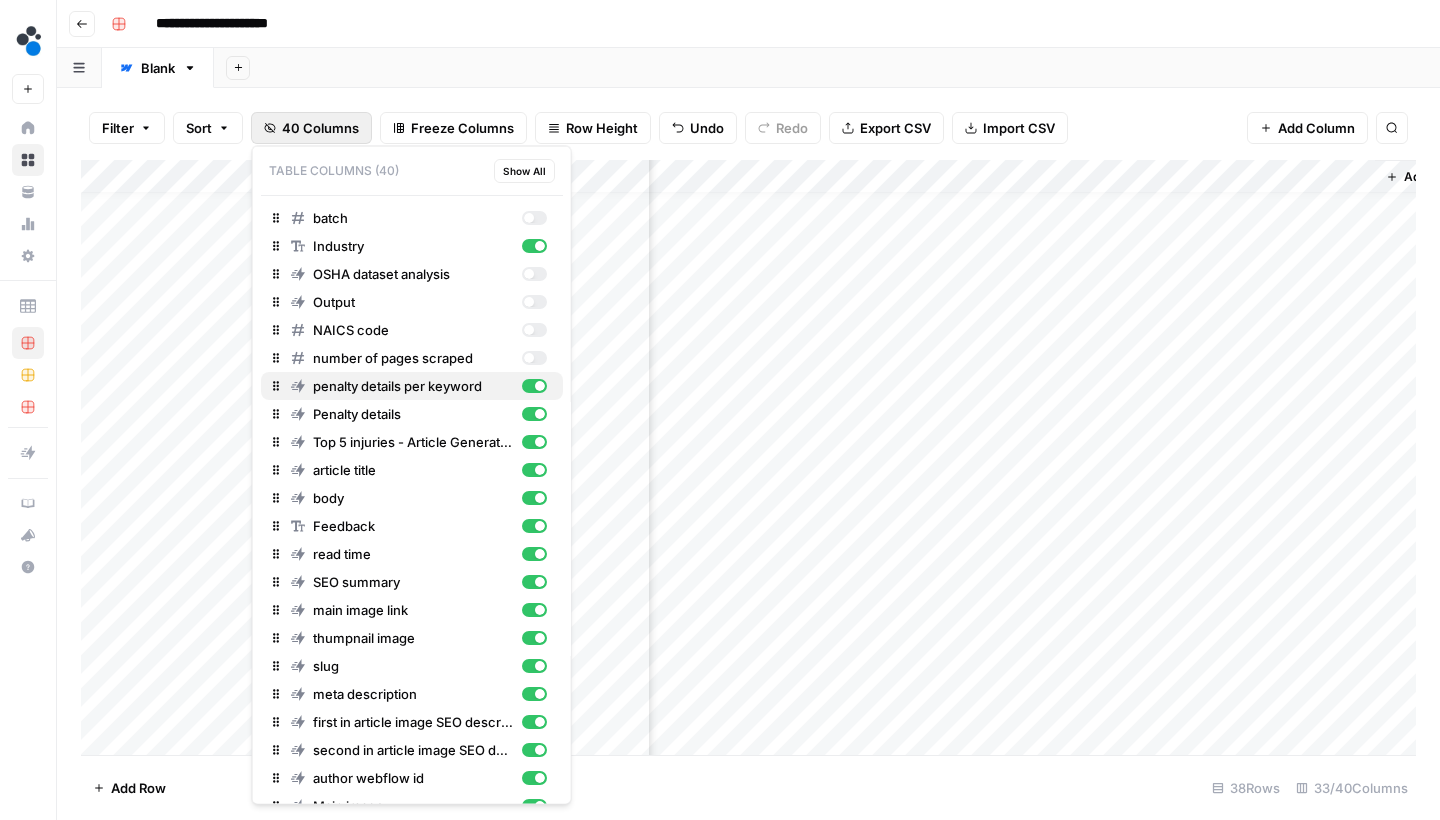 click at bounding box center (533, 386) 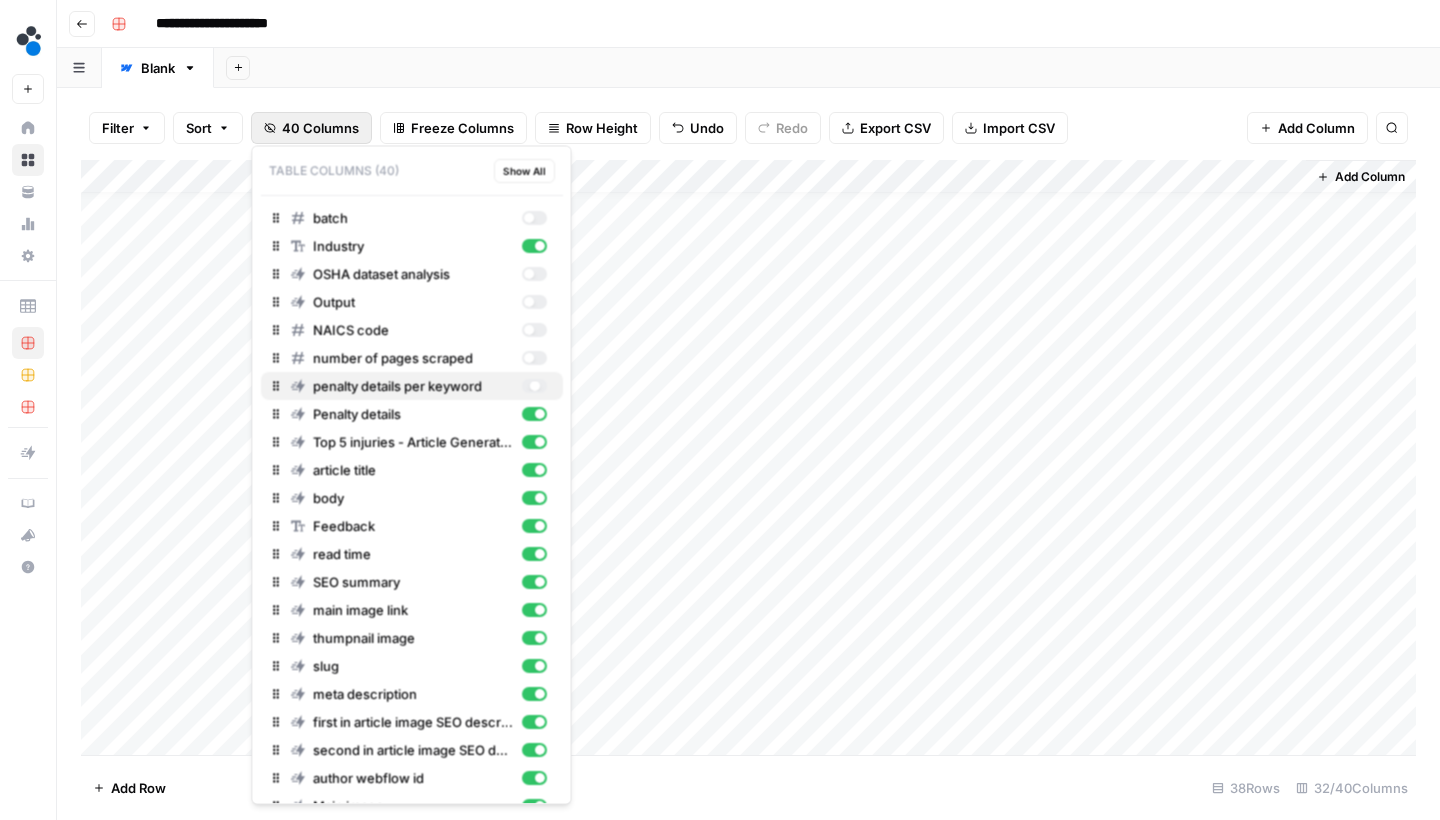 scroll, scrollTop: 25, scrollLeft: 4448, axis: both 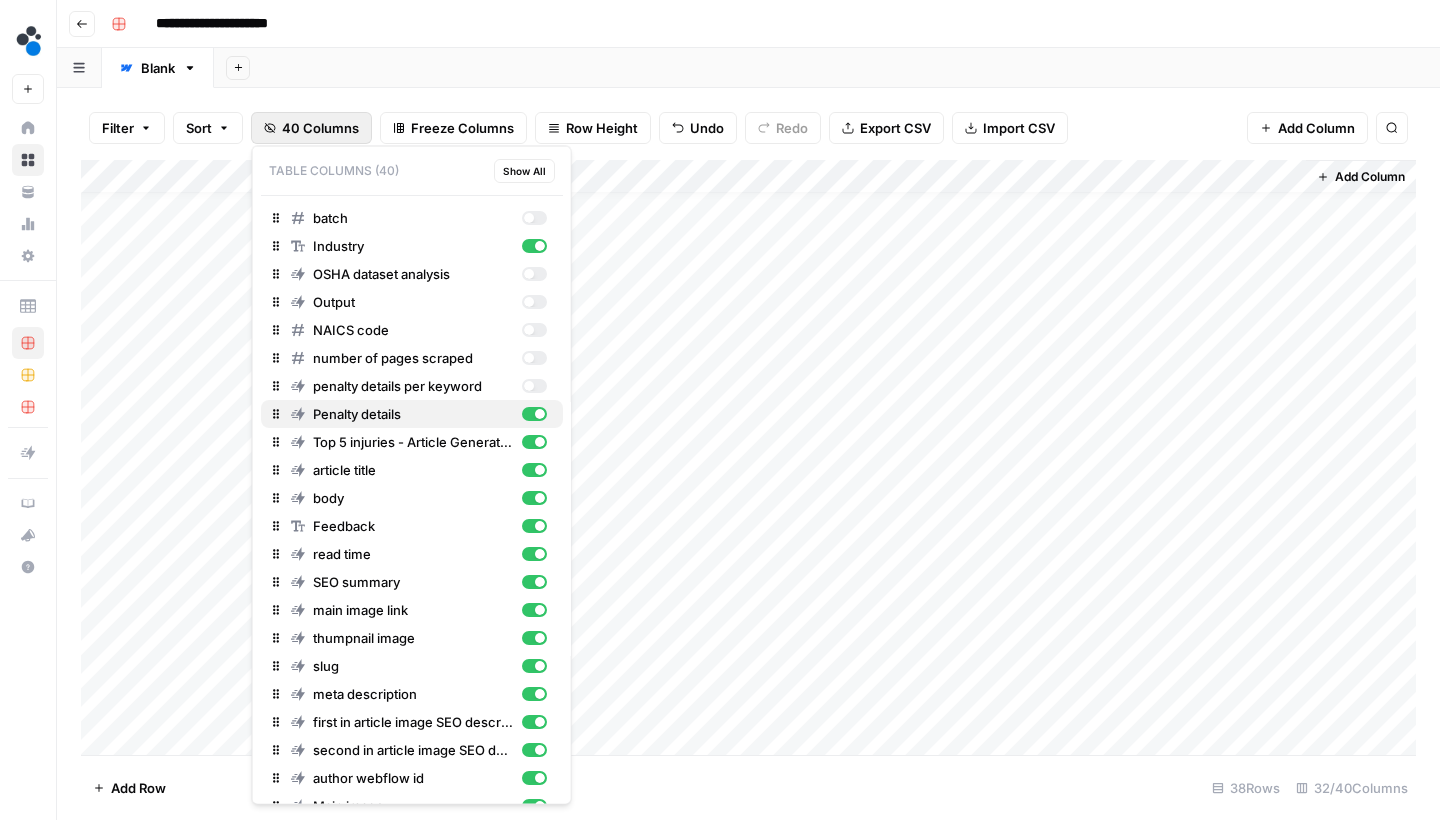 click at bounding box center [533, 414] 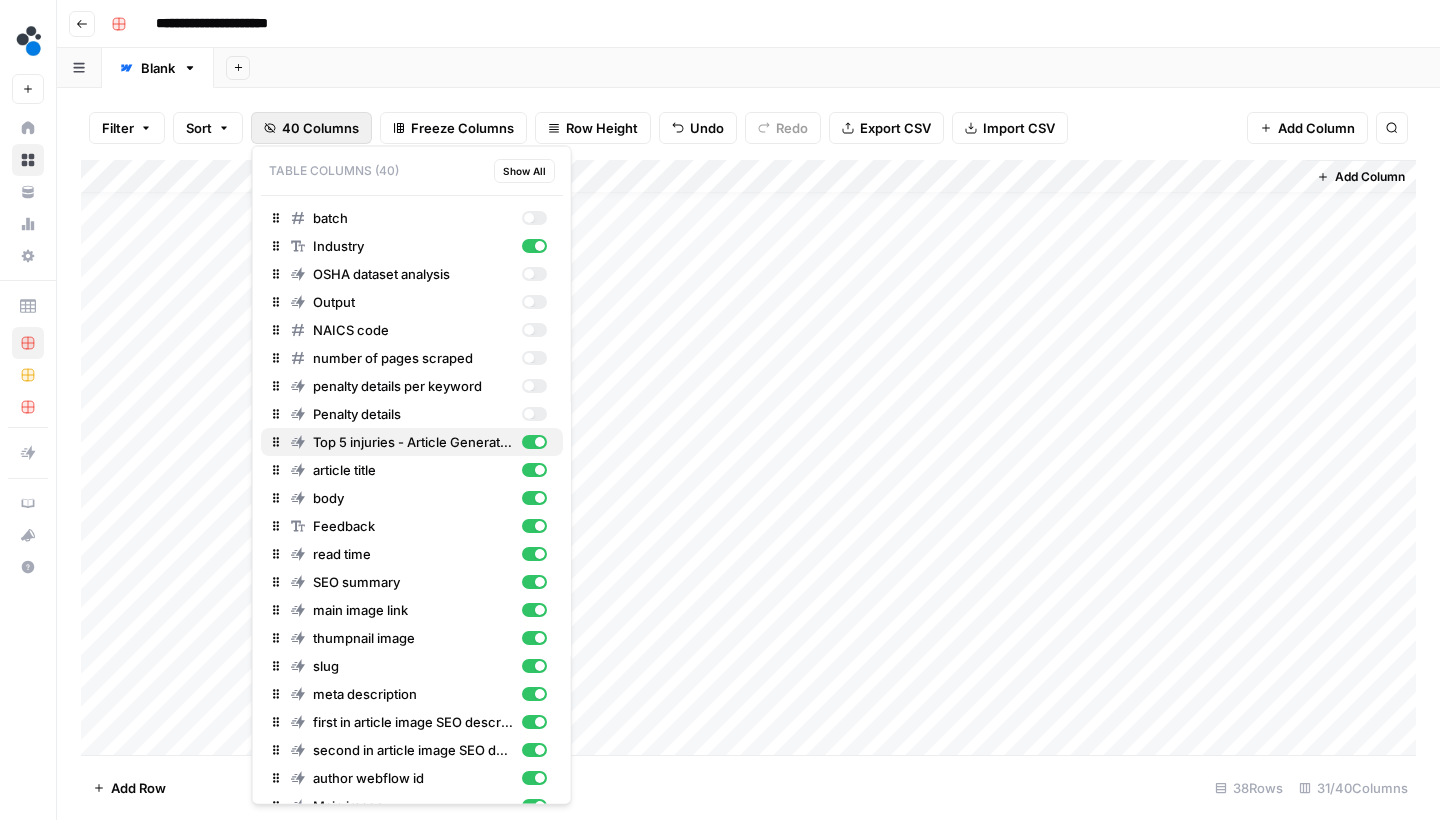 click at bounding box center [533, 442] 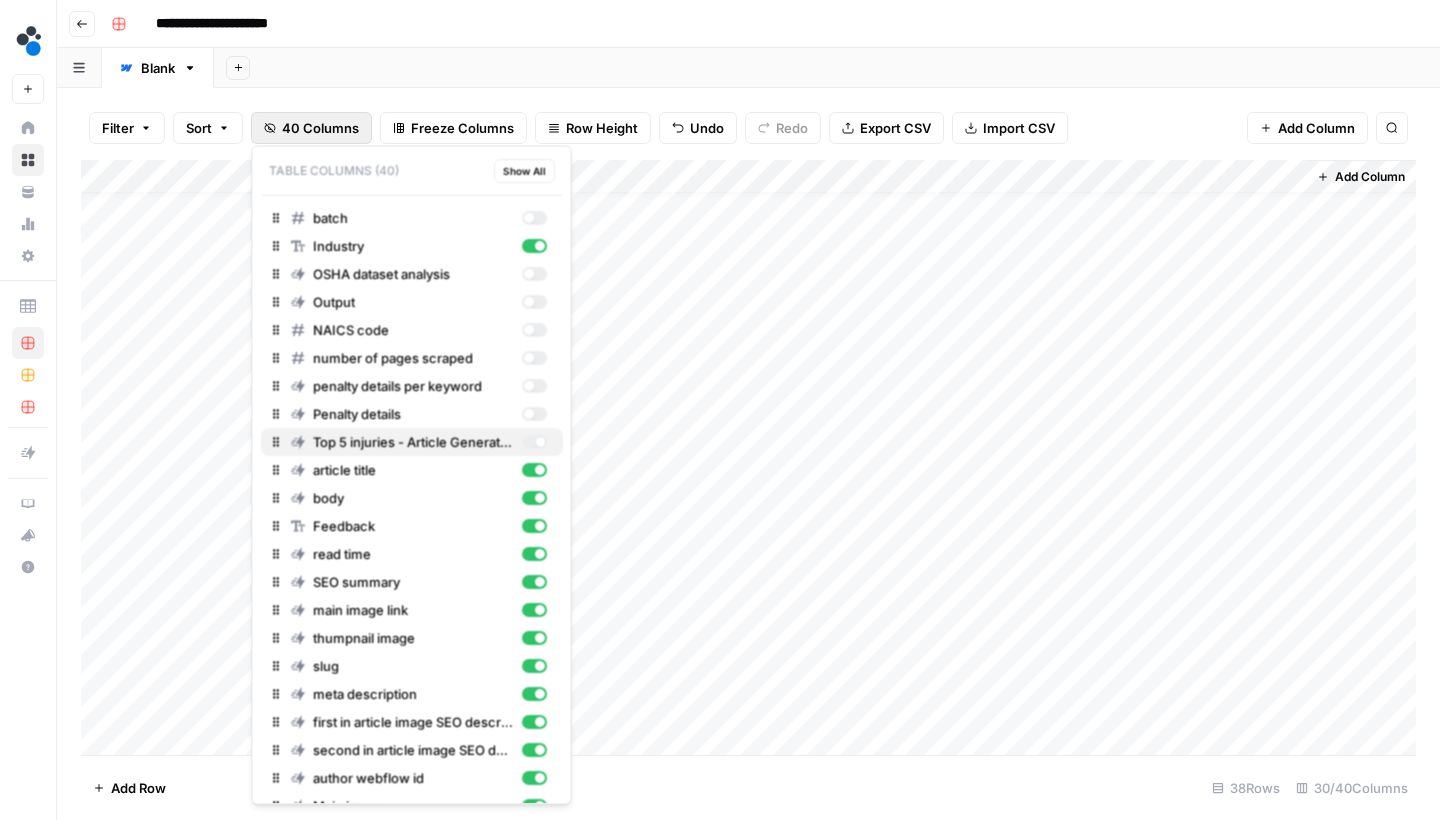 scroll, scrollTop: 25, scrollLeft: 4088, axis: both 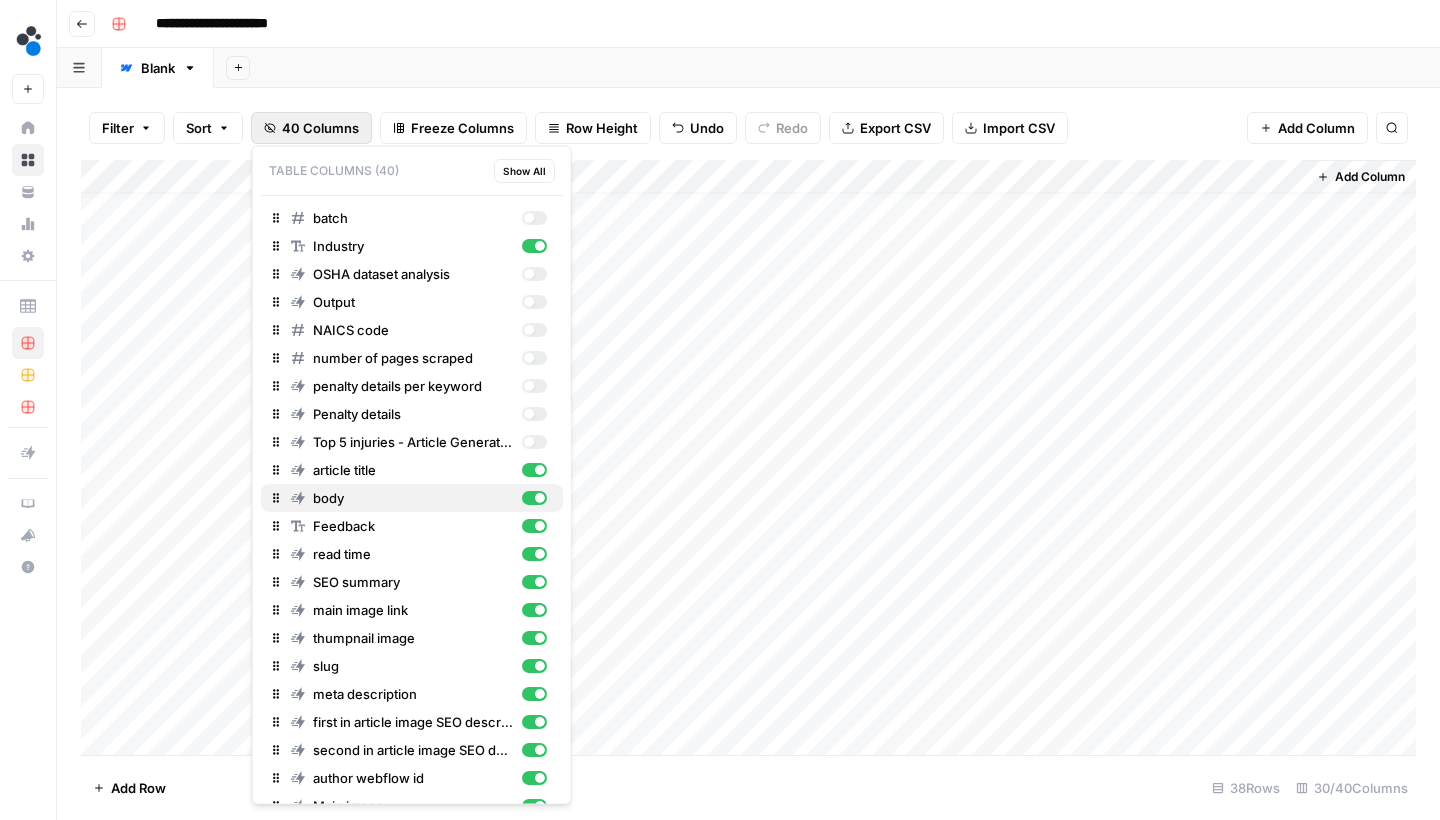 click at bounding box center (533, 498) 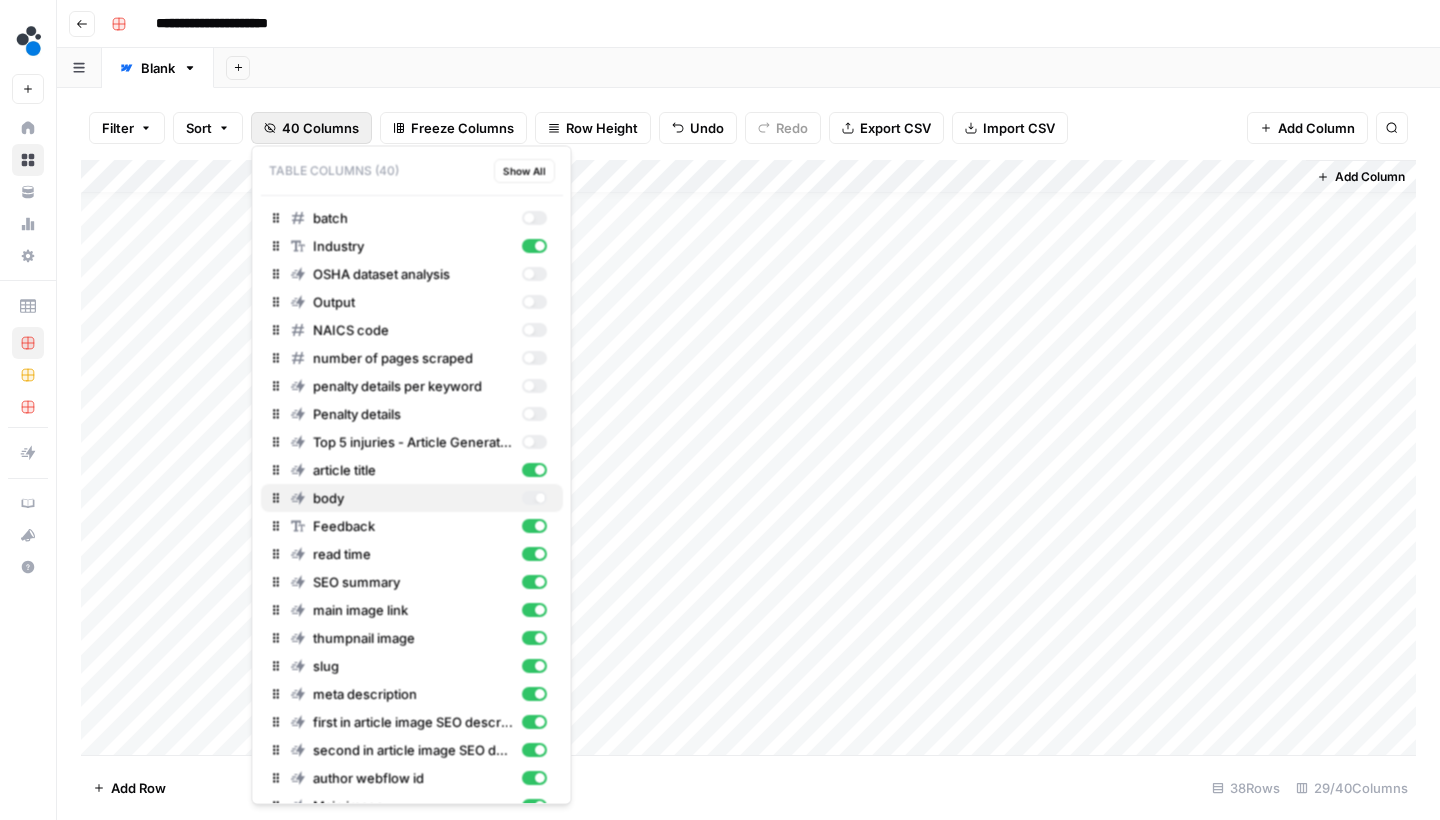 scroll, scrollTop: 25, scrollLeft: 3913, axis: both 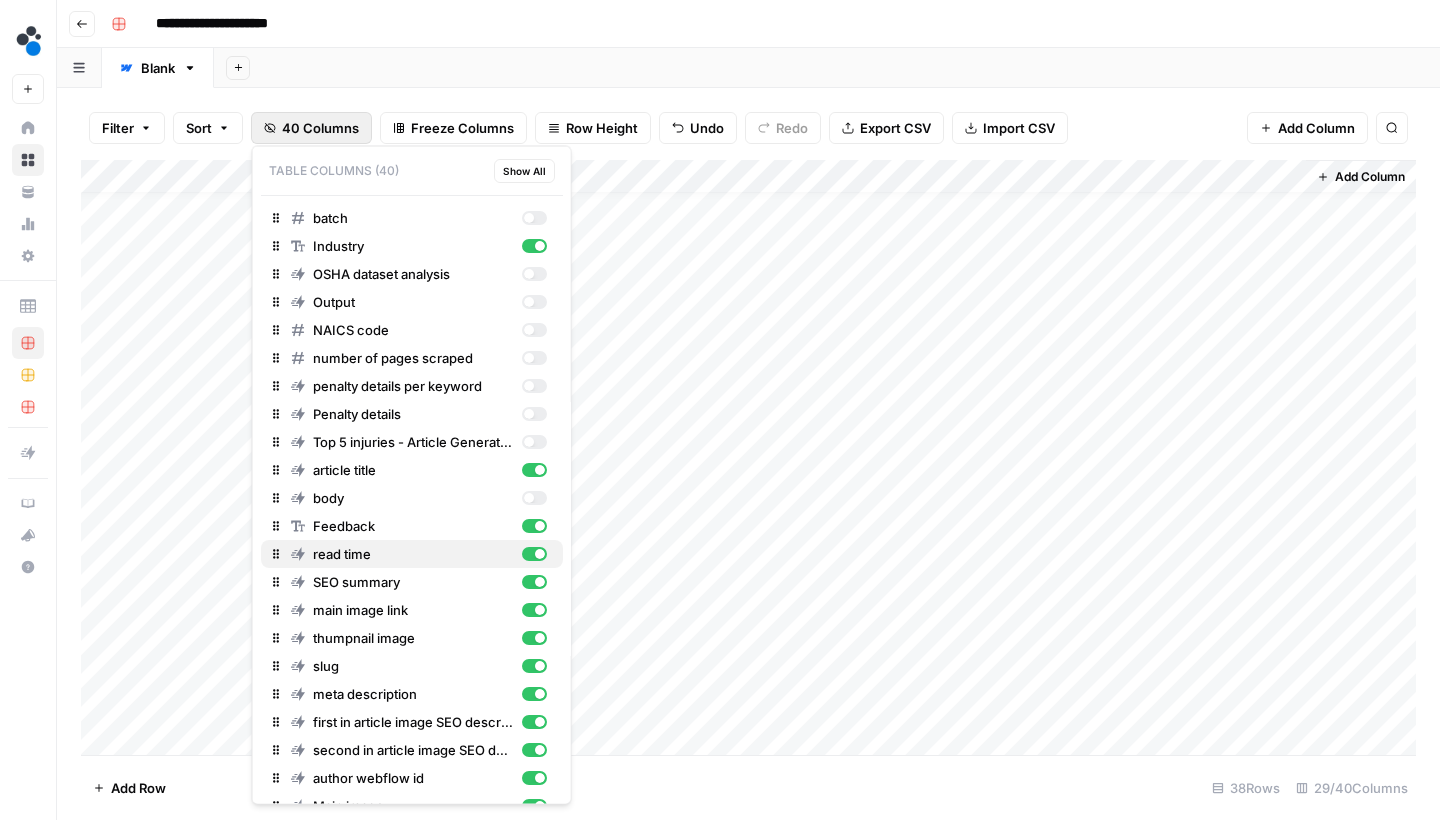 click at bounding box center (540, 554) 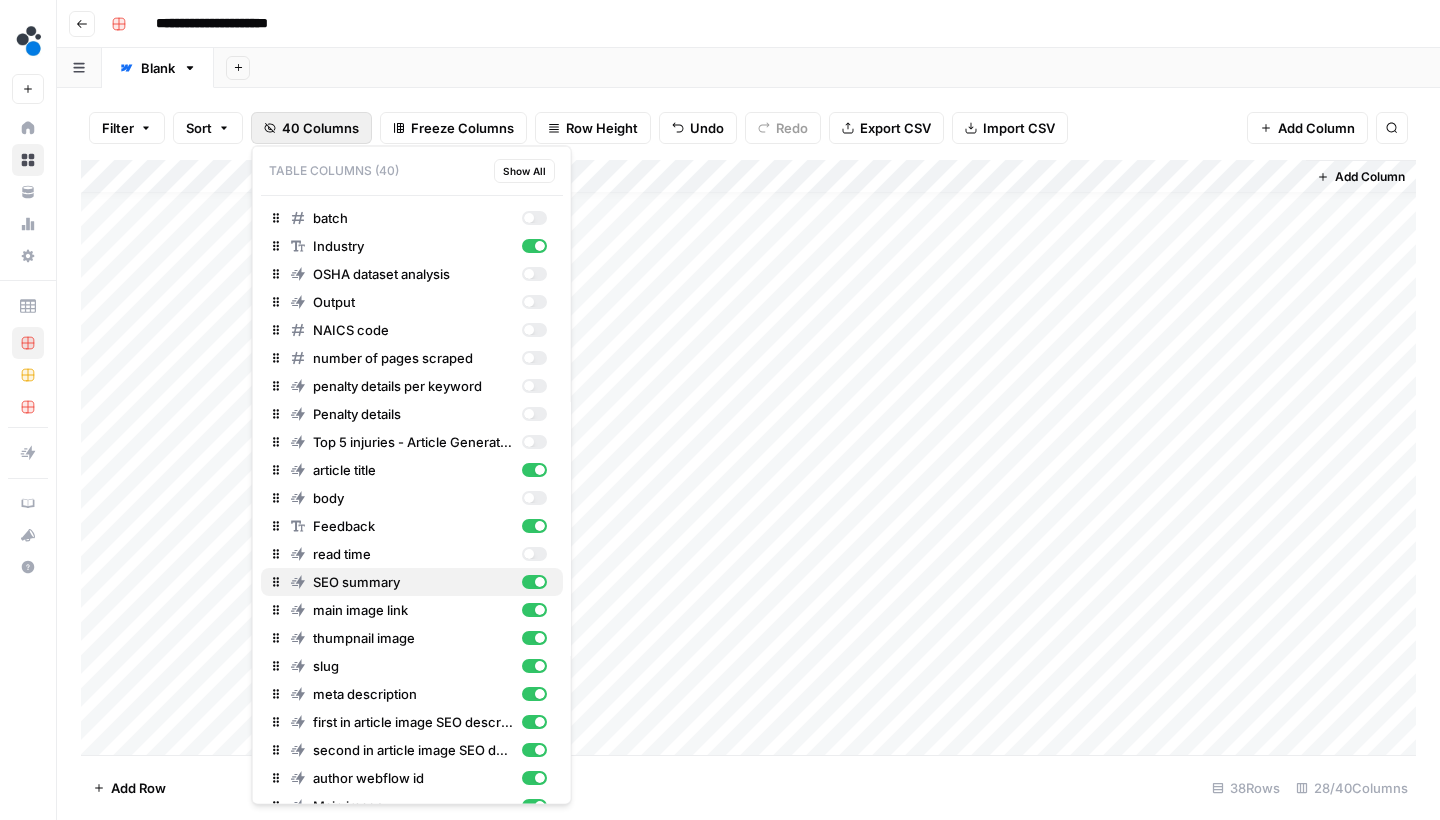 click at bounding box center [540, 582] 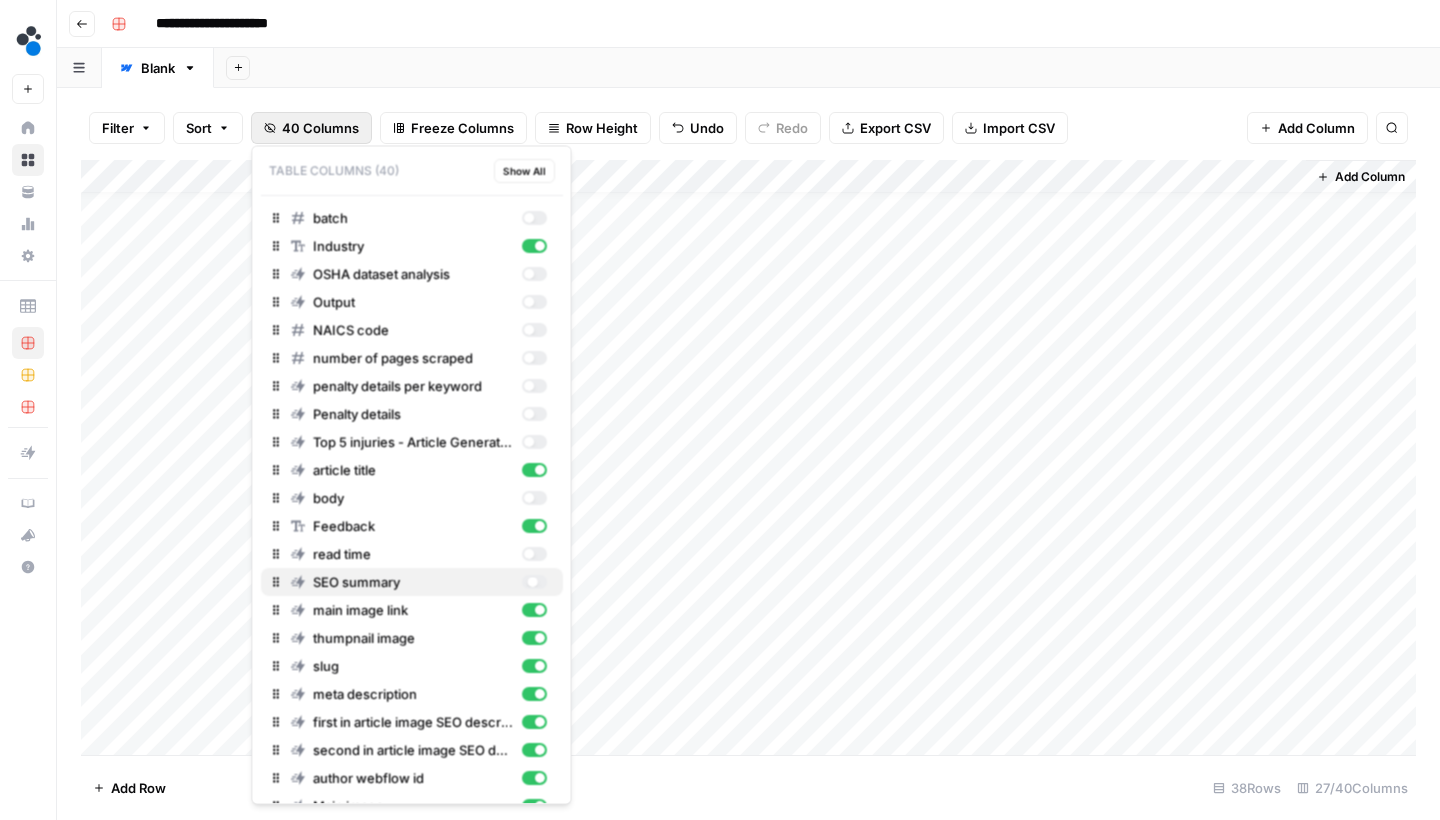 scroll, scrollTop: 25, scrollLeft: 3553, axis: both 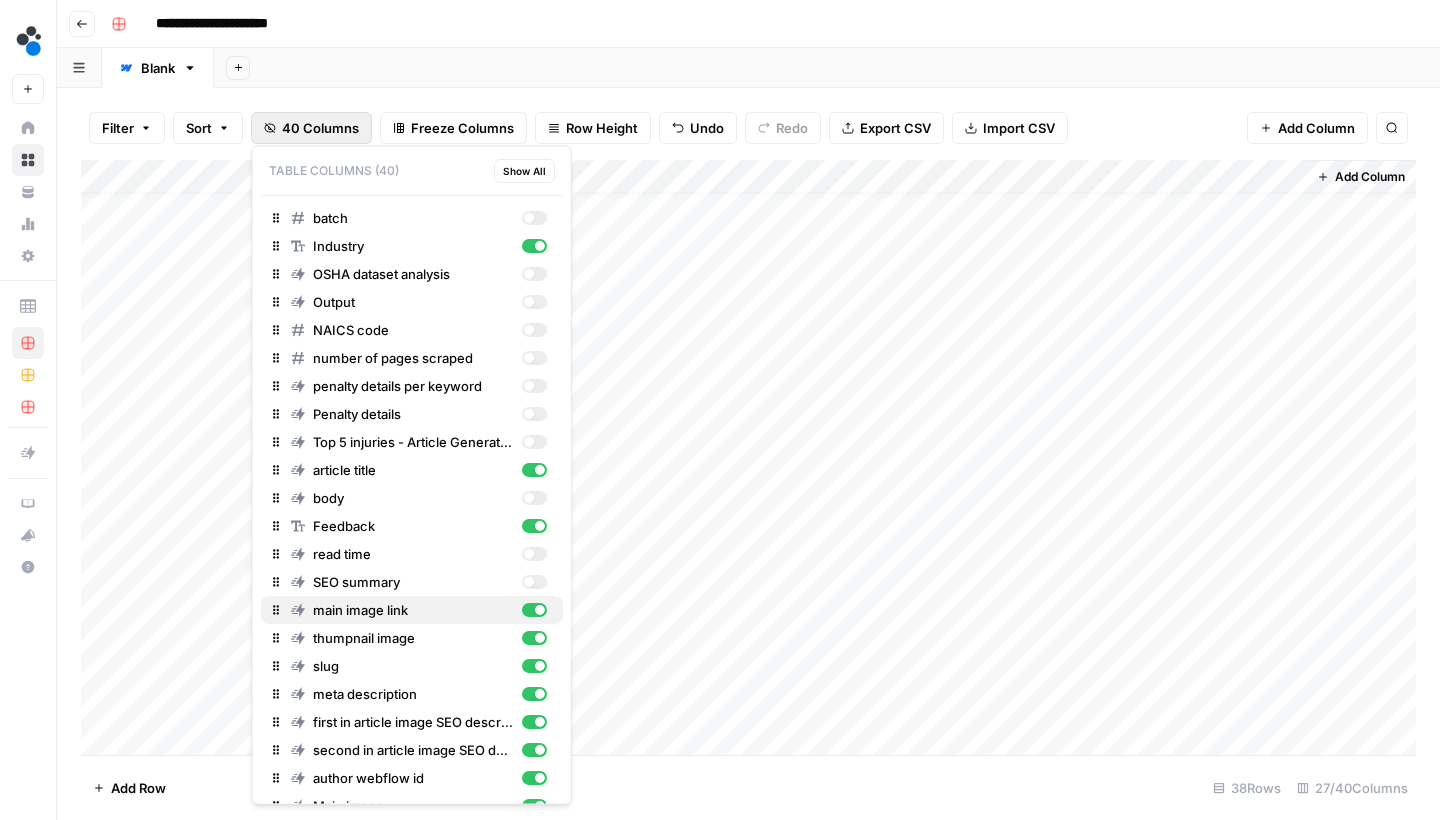 click at bounding box center [540, 610] 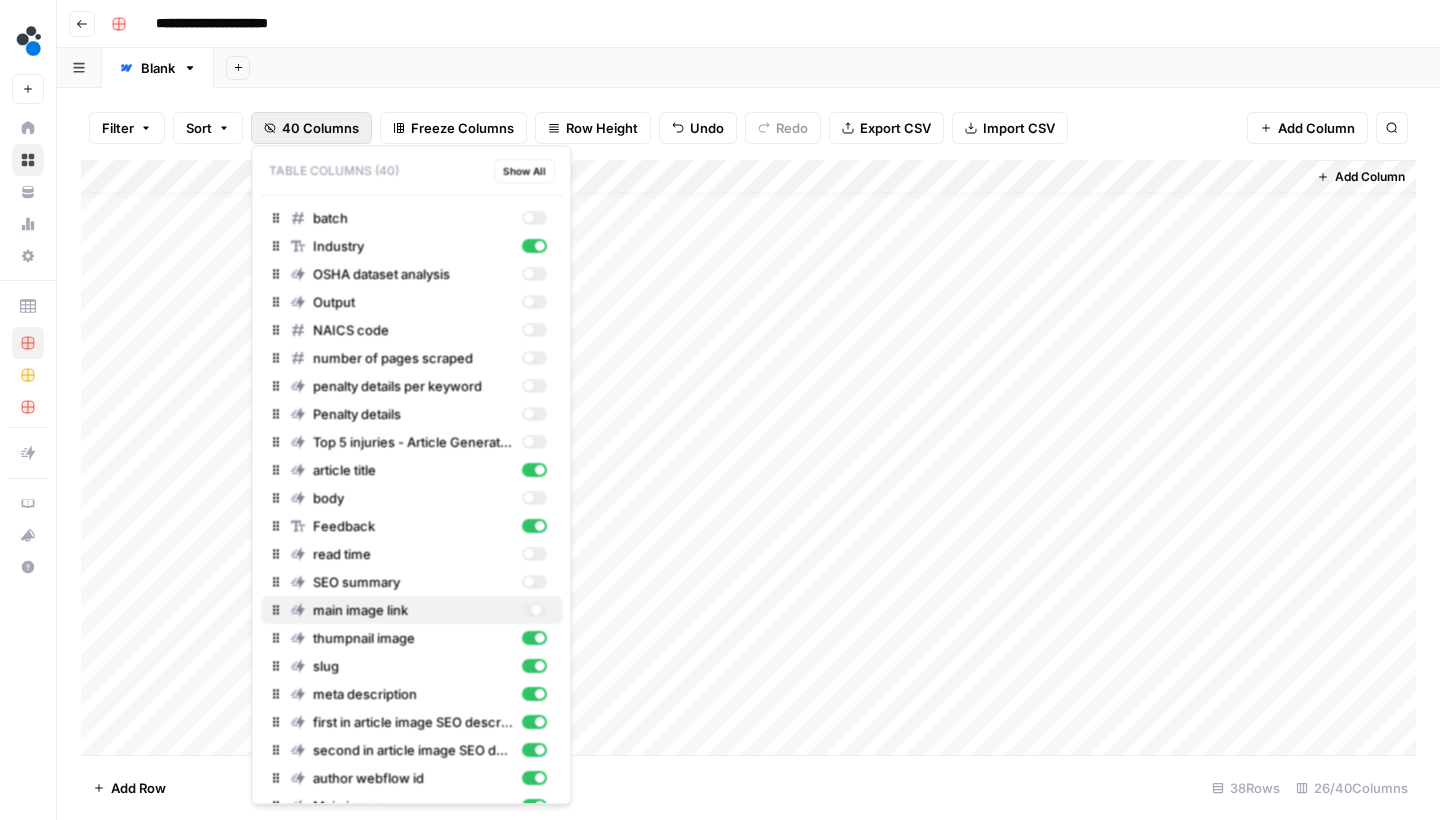 scroll, scrollTop: 25, scrollLeft: 3373, axis: both 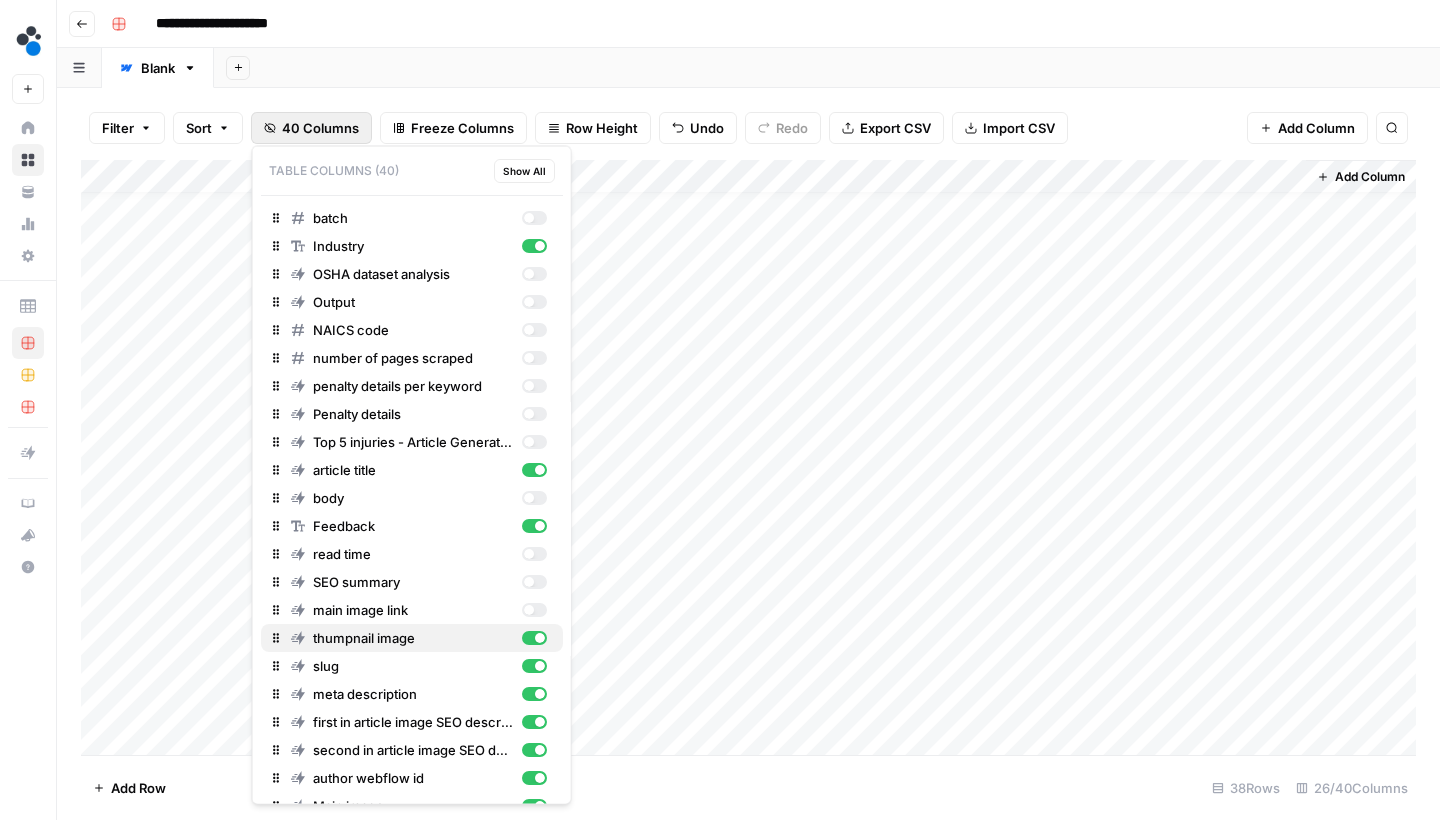 click at bounding box center (540, 638) 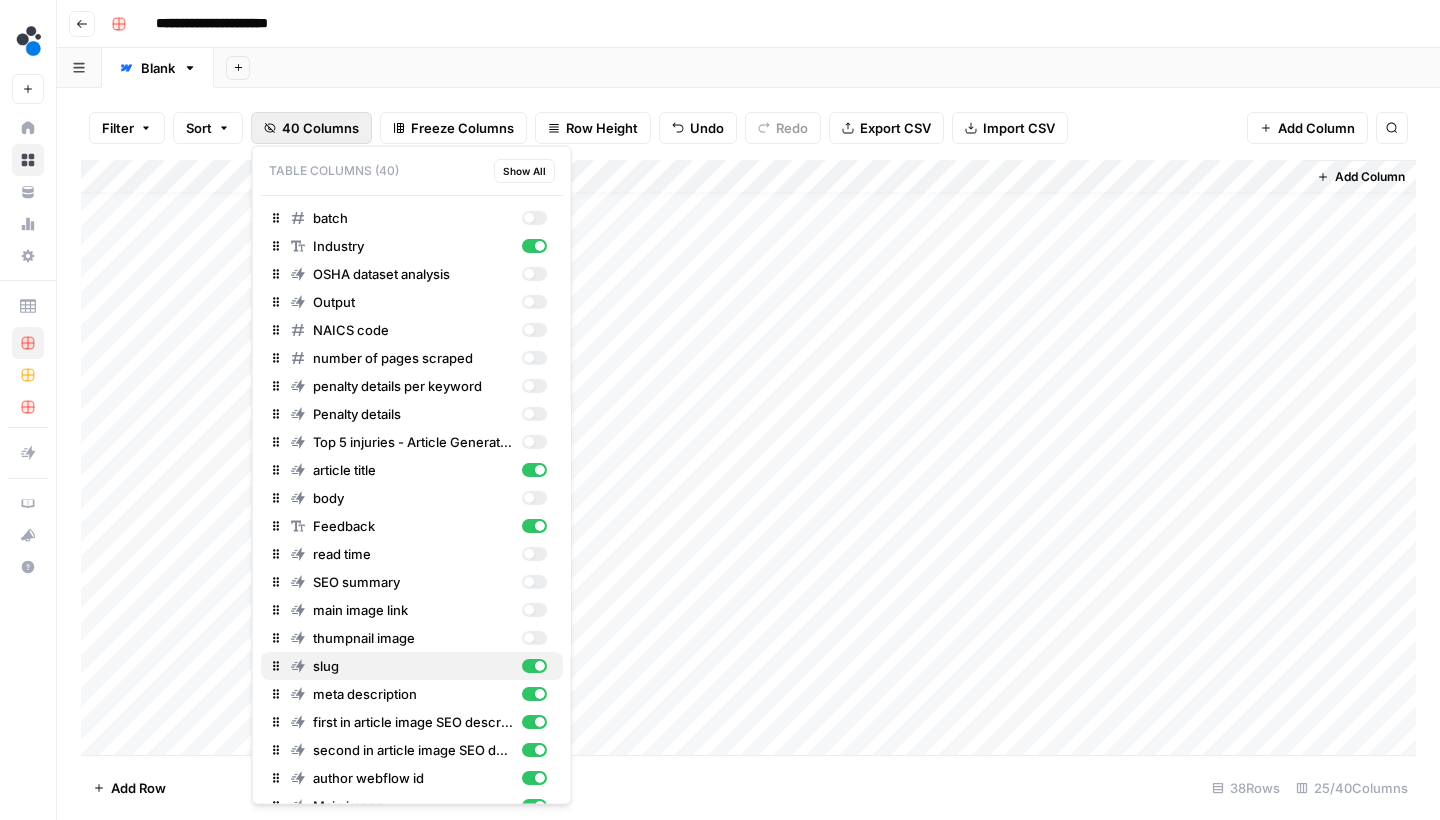 click at bounding box center [540, 666] 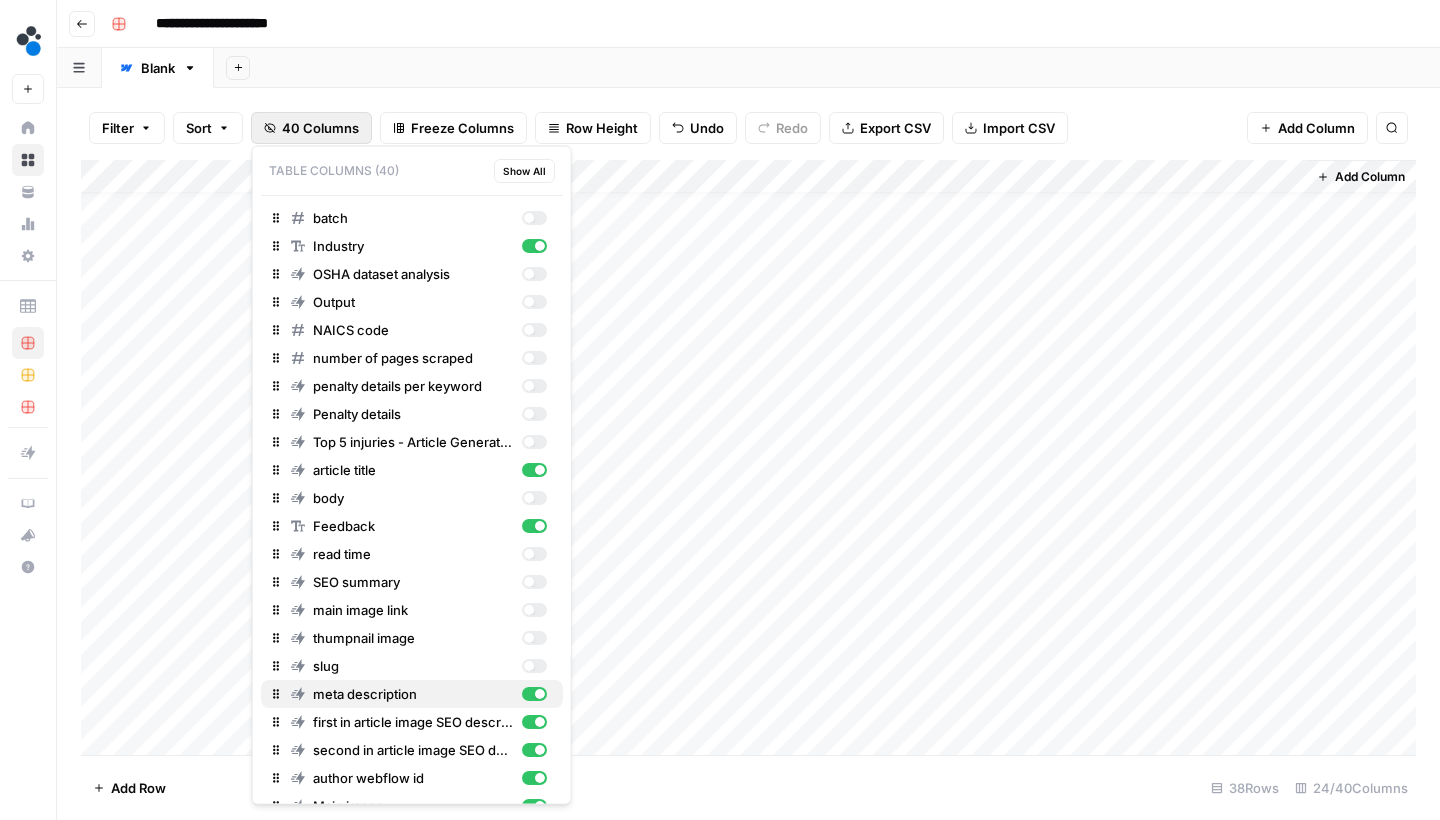 click at bounding box center (540, 694) 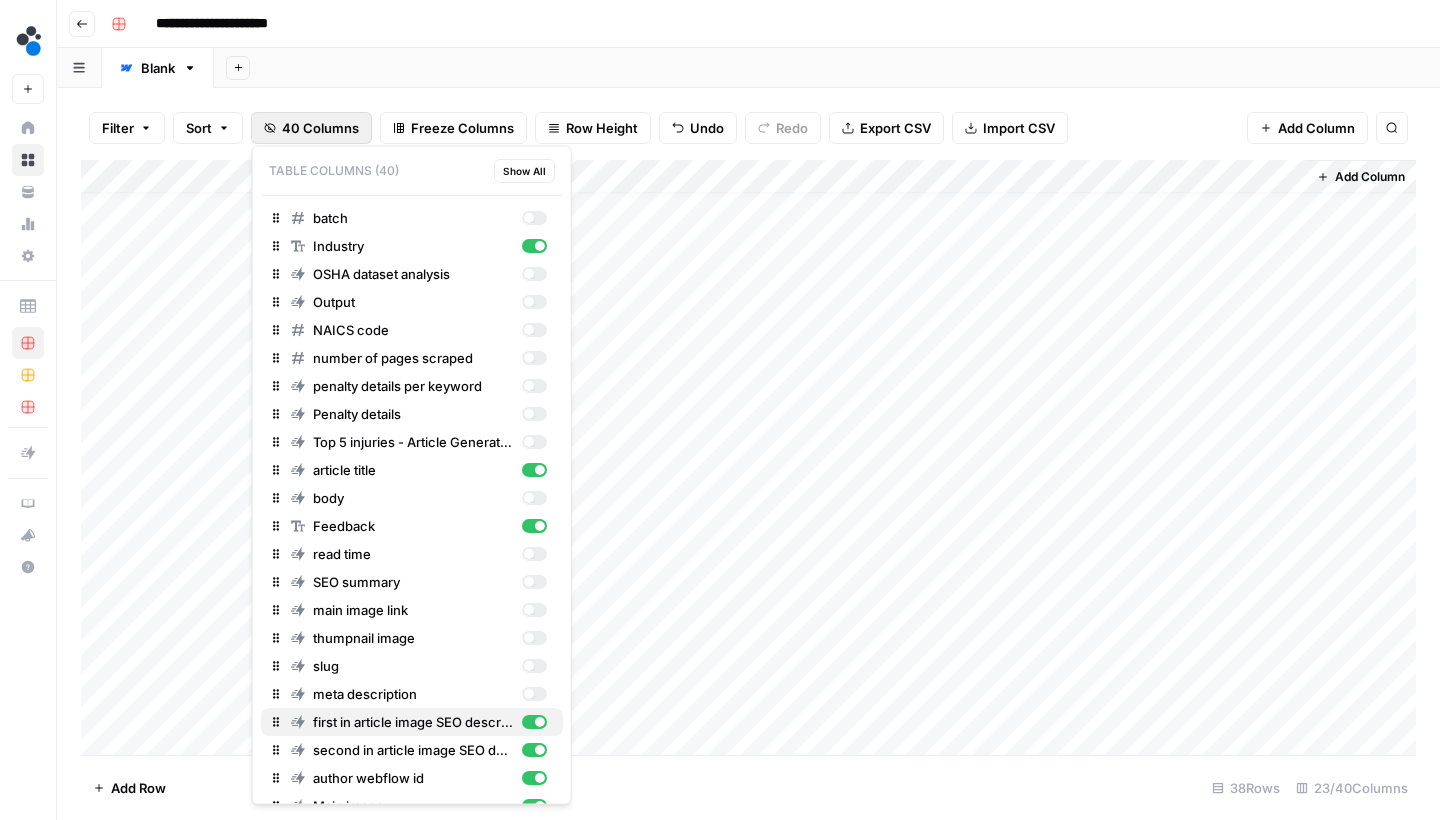 click at bounding box center (540, 722) 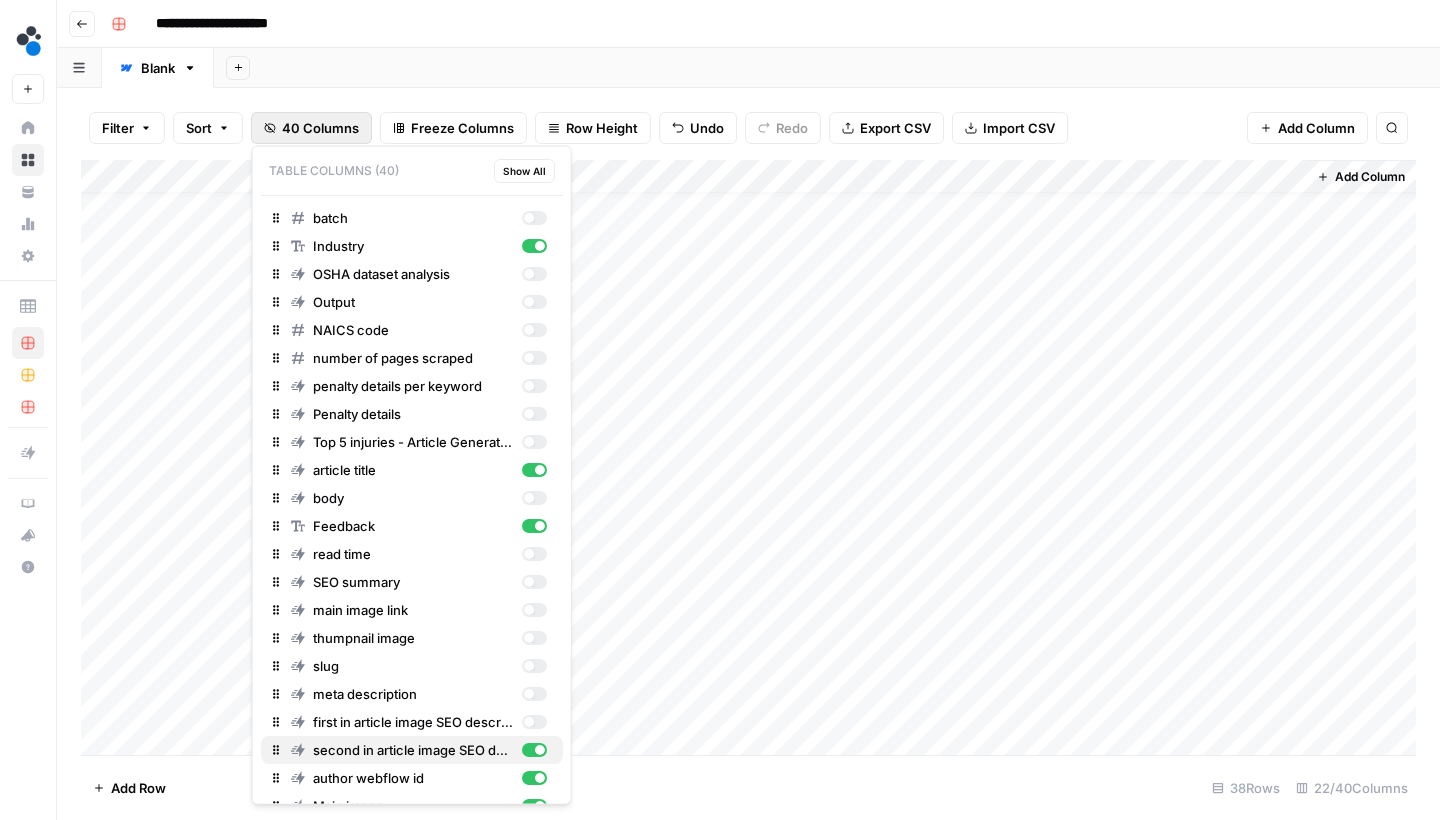 click at bounding box center [540, 750] 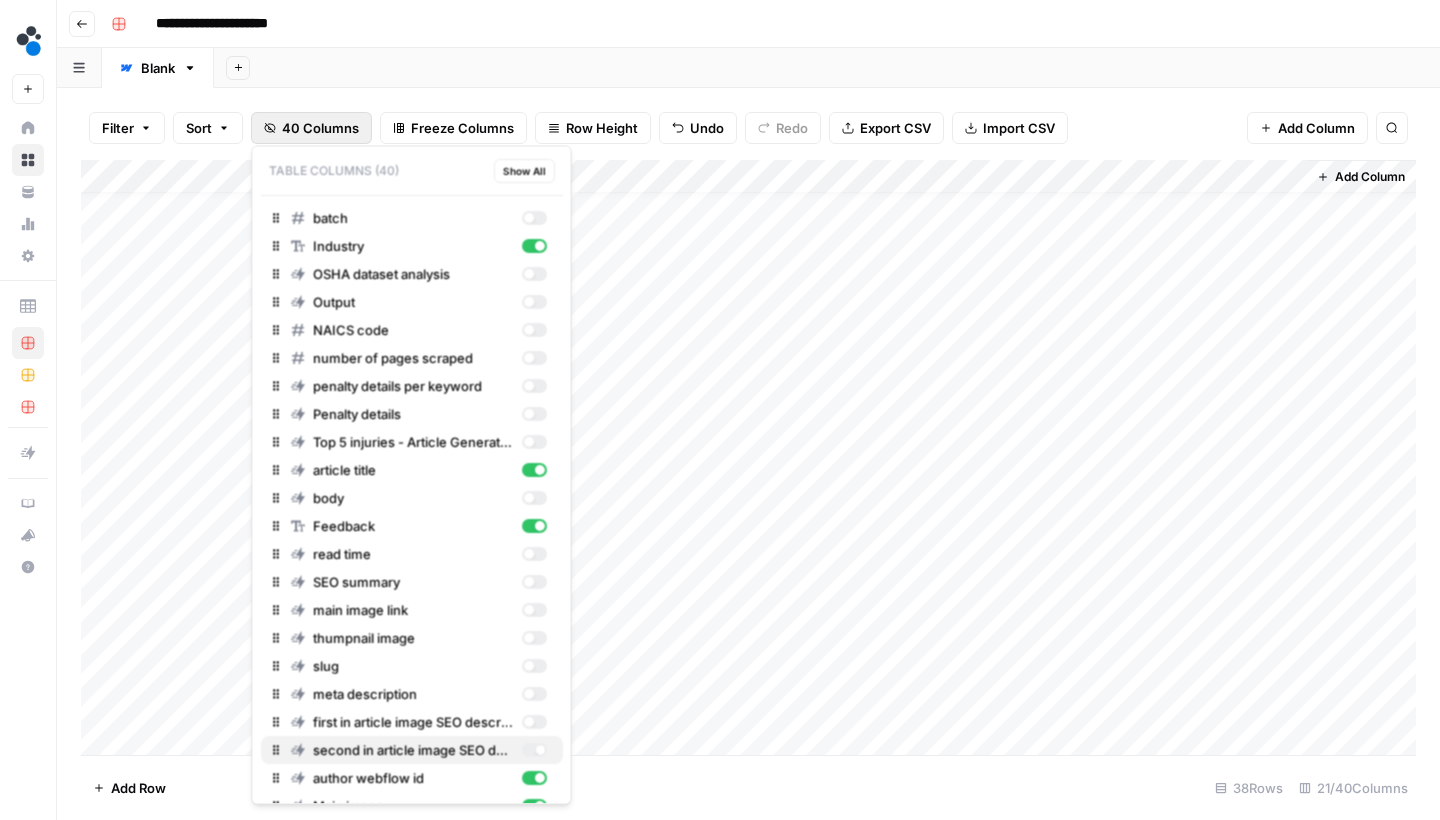 scroll, scrollTop: 25, scrollLeft: 2473, axis: both 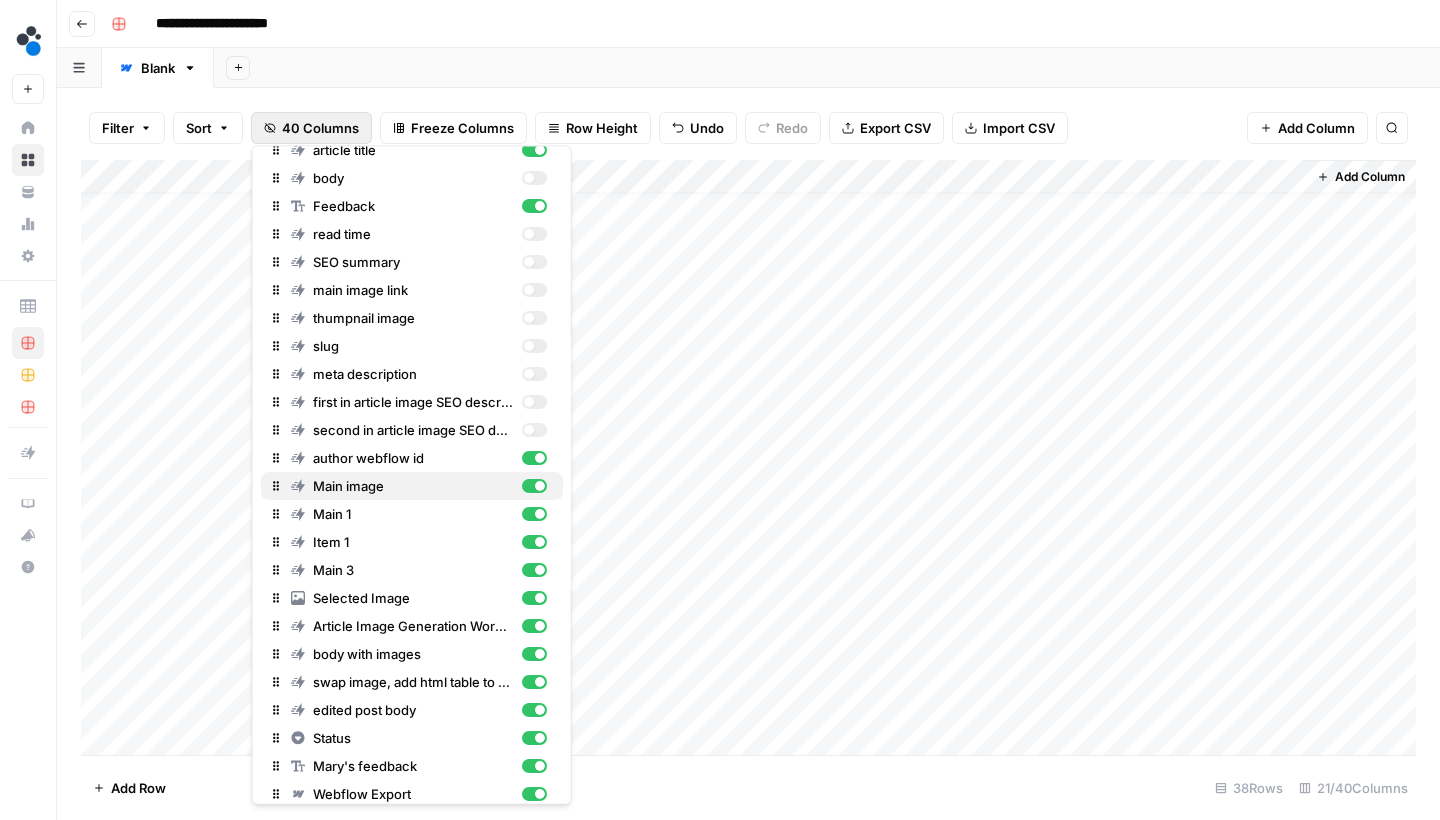 click at bounding box center (540, 487) 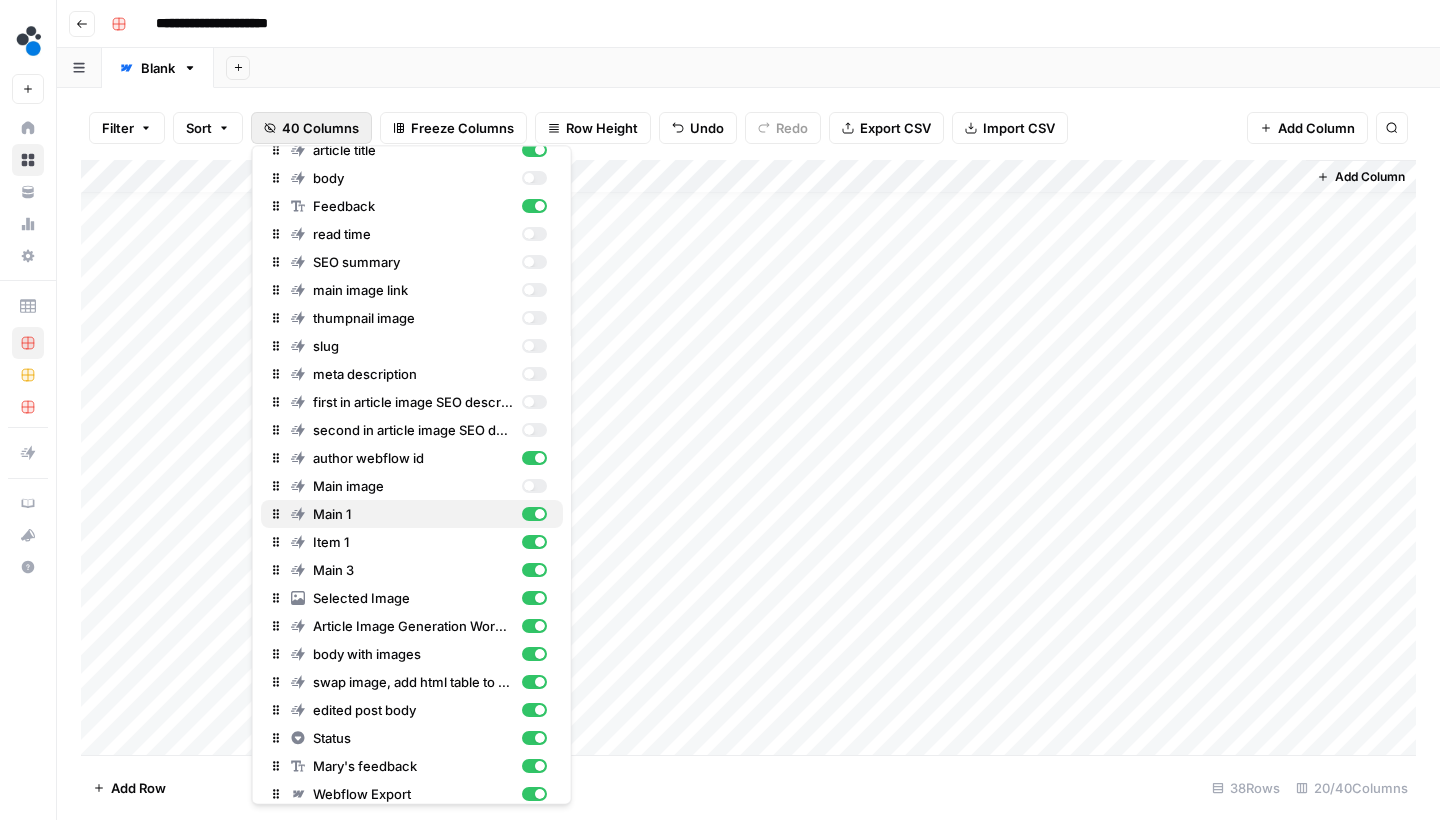 click at bounding box center (540, 515) 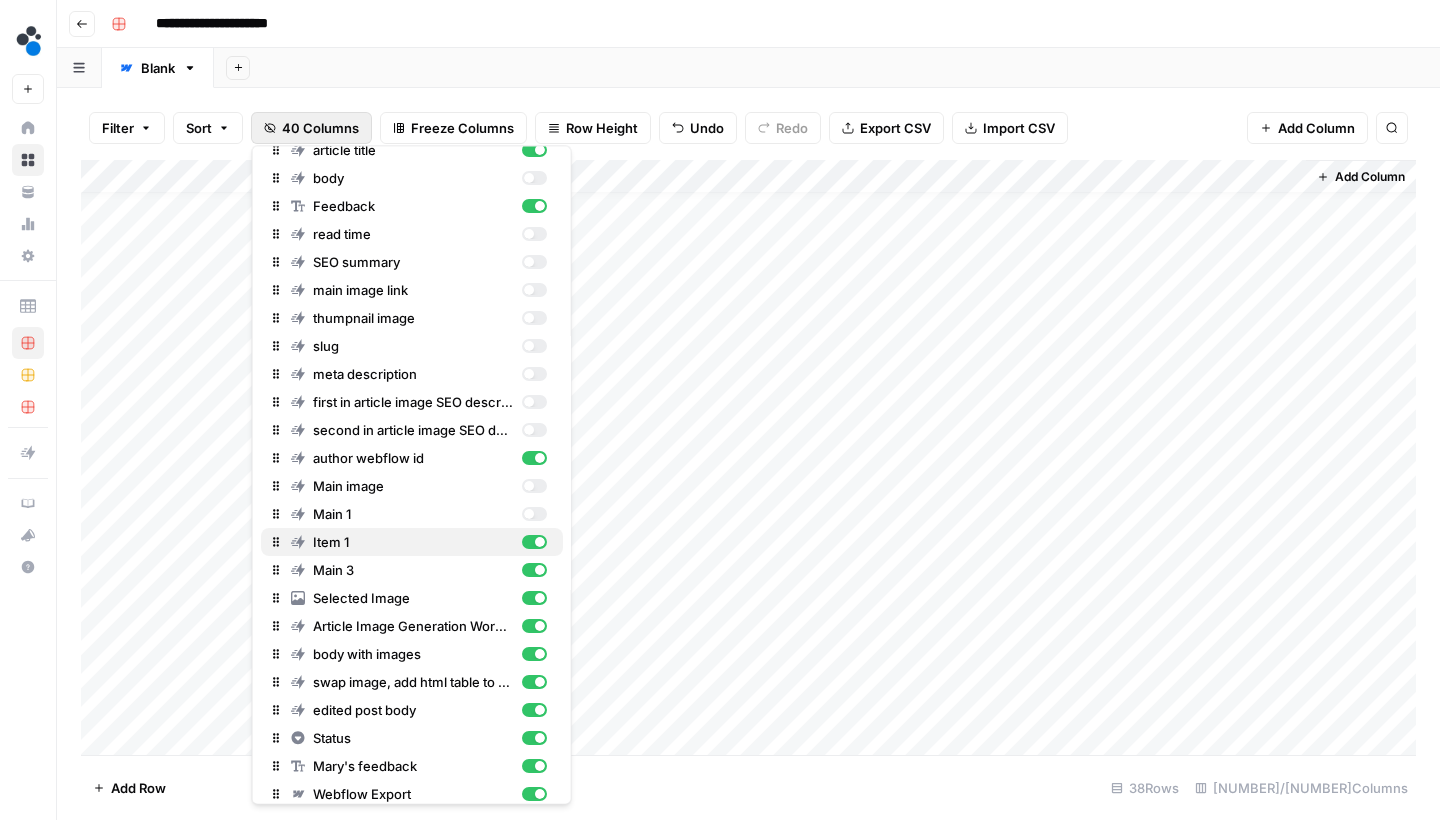 click at bounding box center (540, 543) 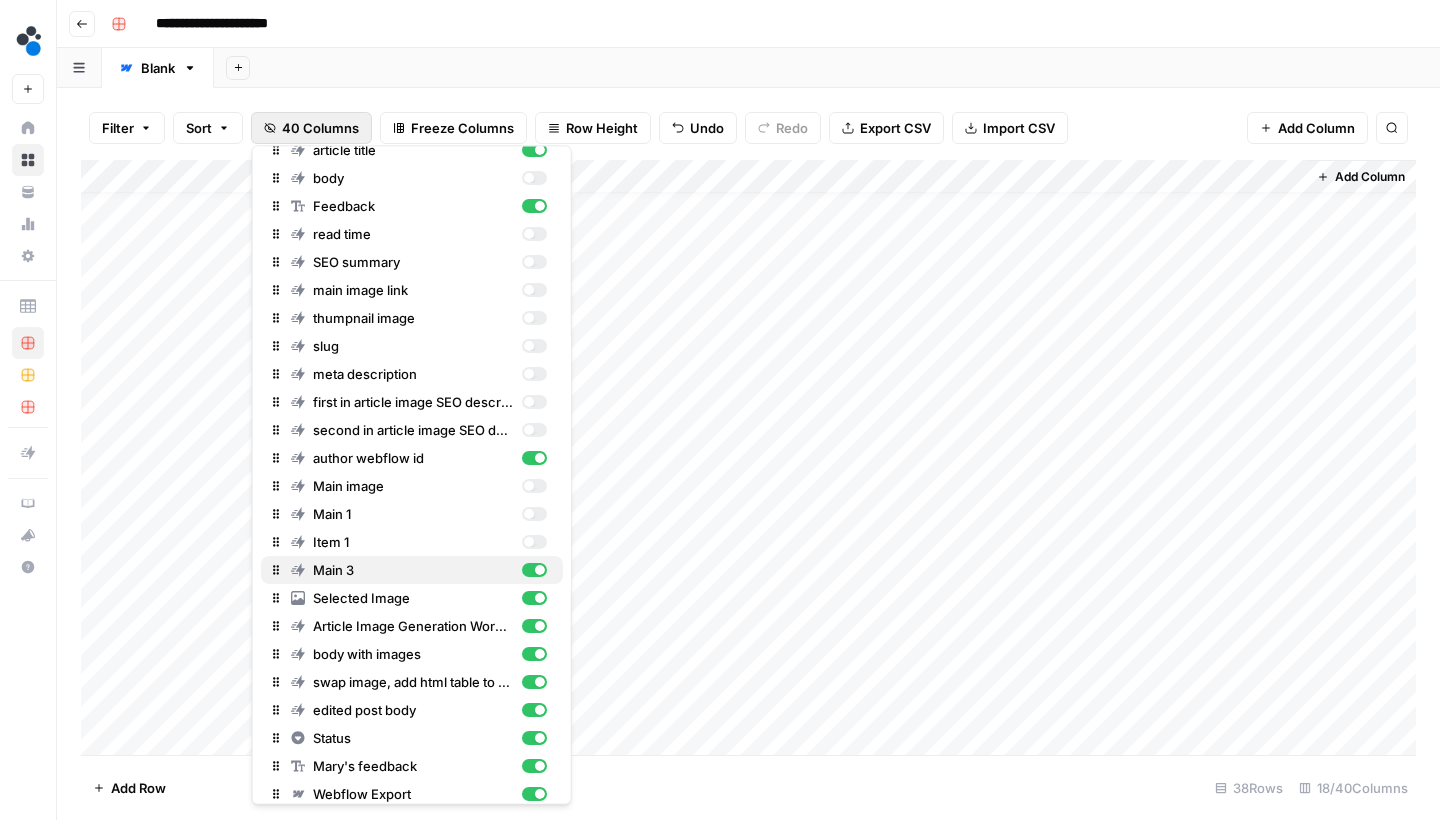 click at bounding box center (540, 571) 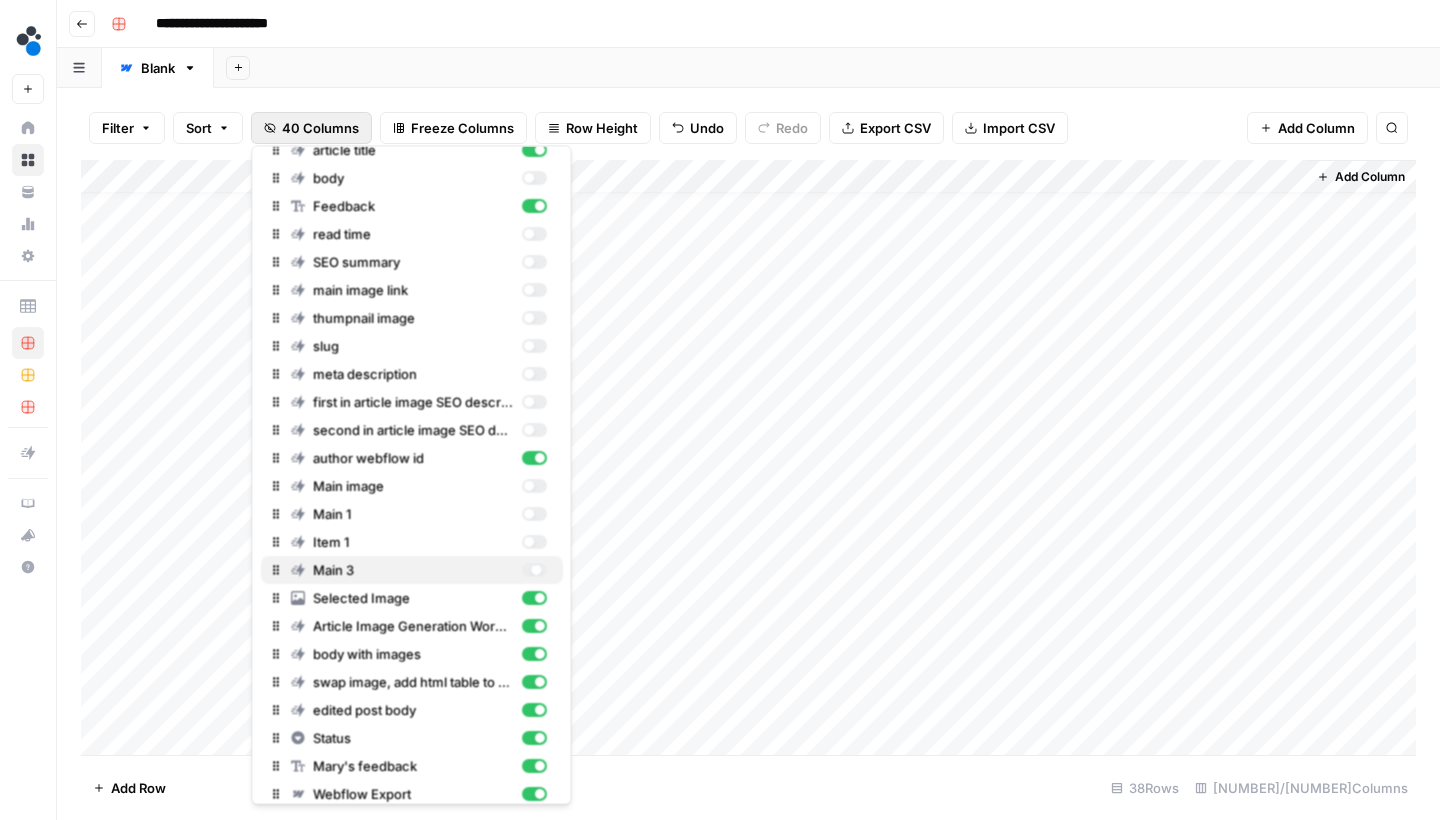 scroll, scrollTop: 25, scrollLeft: 2016, axis: both 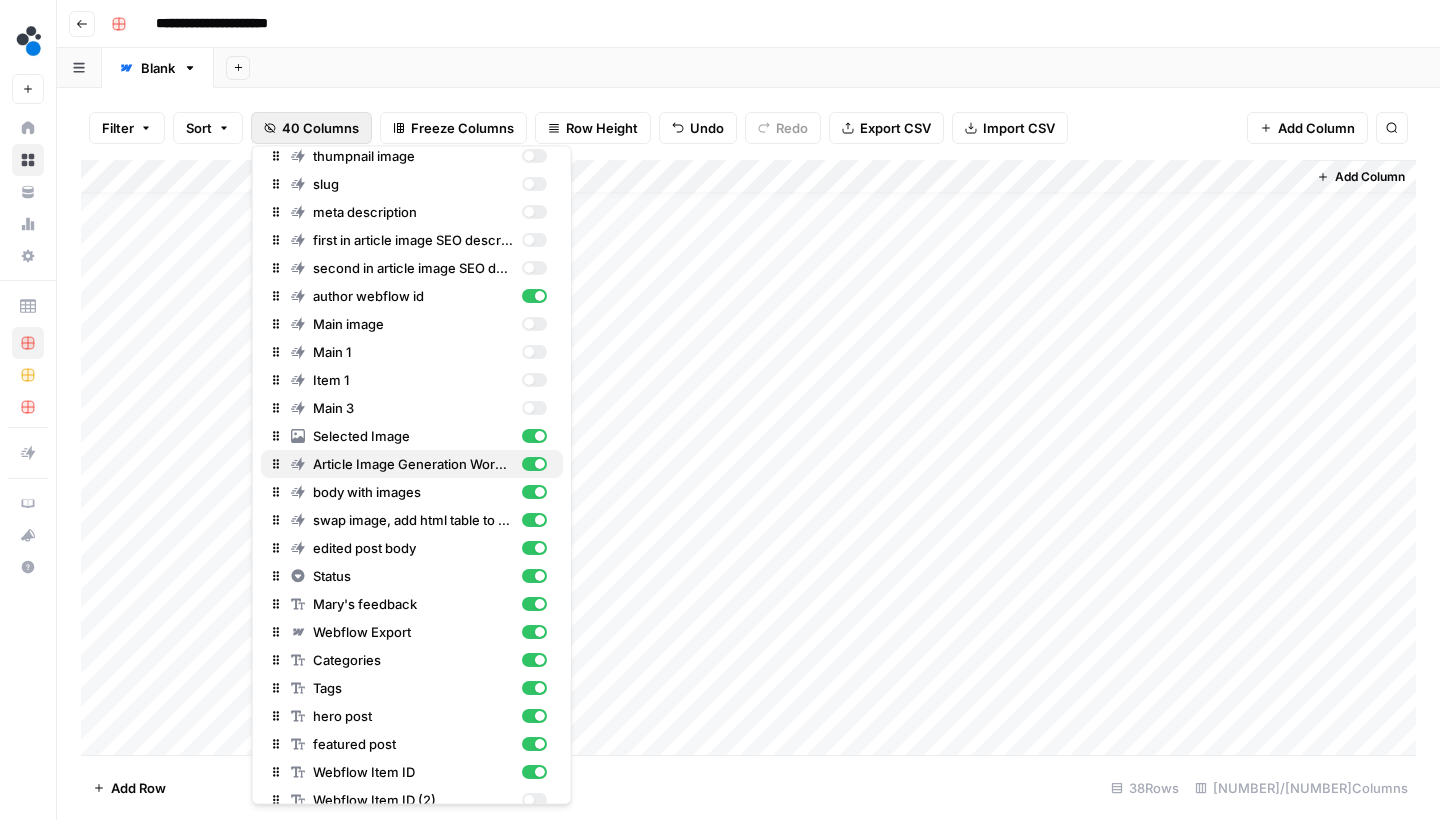 click at bounding box center (533, 465) 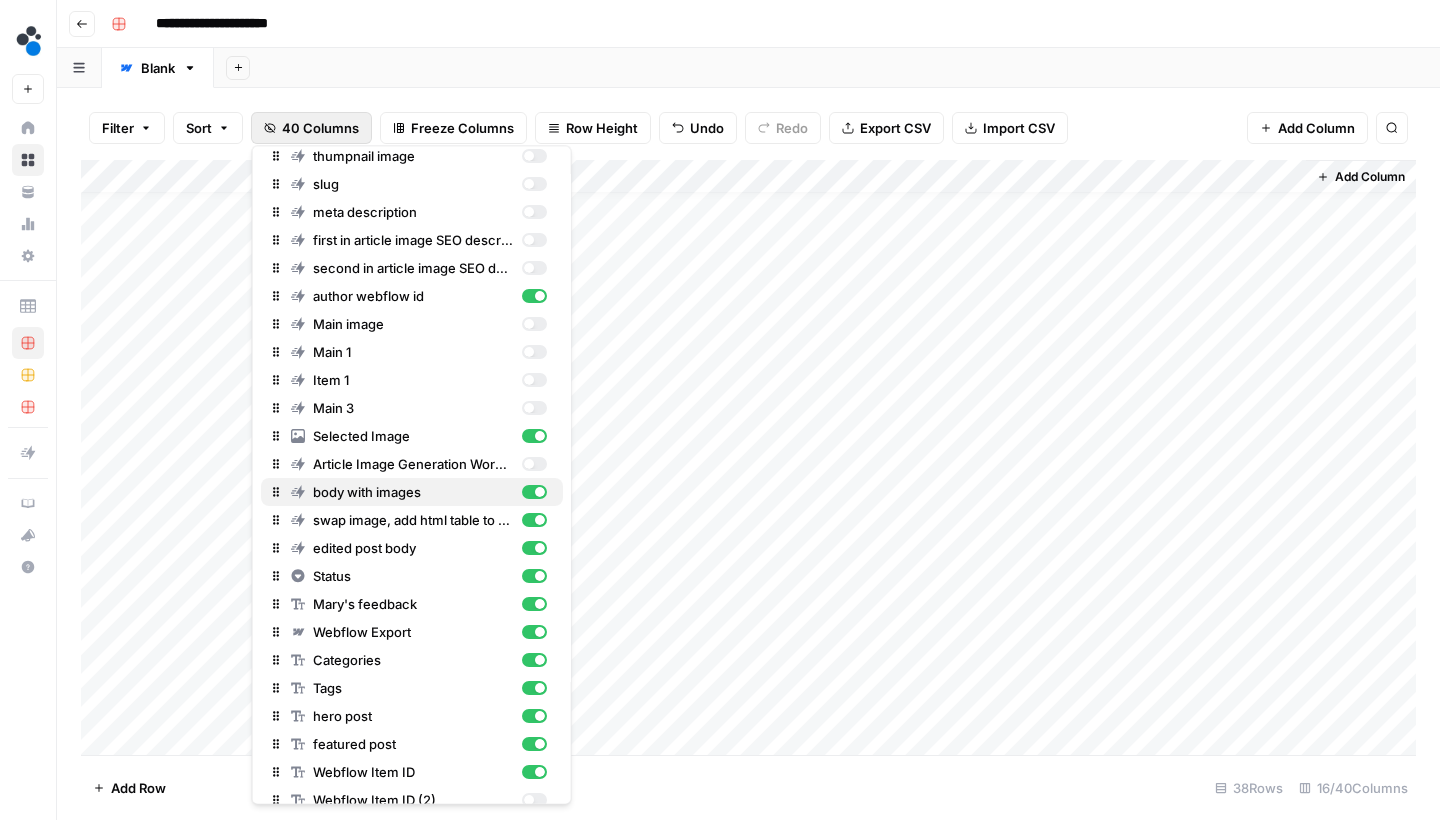 click at bounding box center [533, 493] 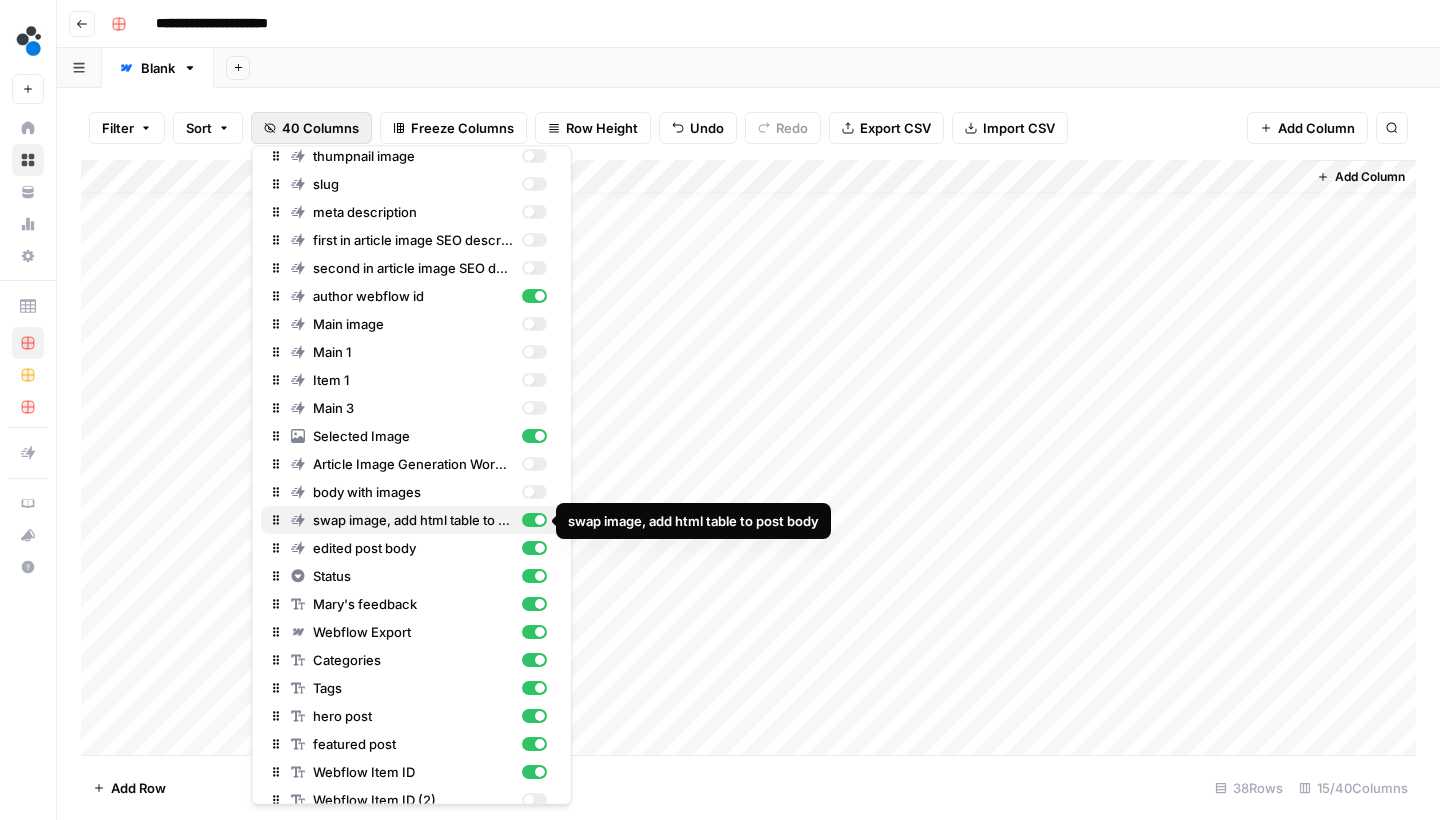 click on "swap image, add html table to post body" at bounding box center (419, 521) 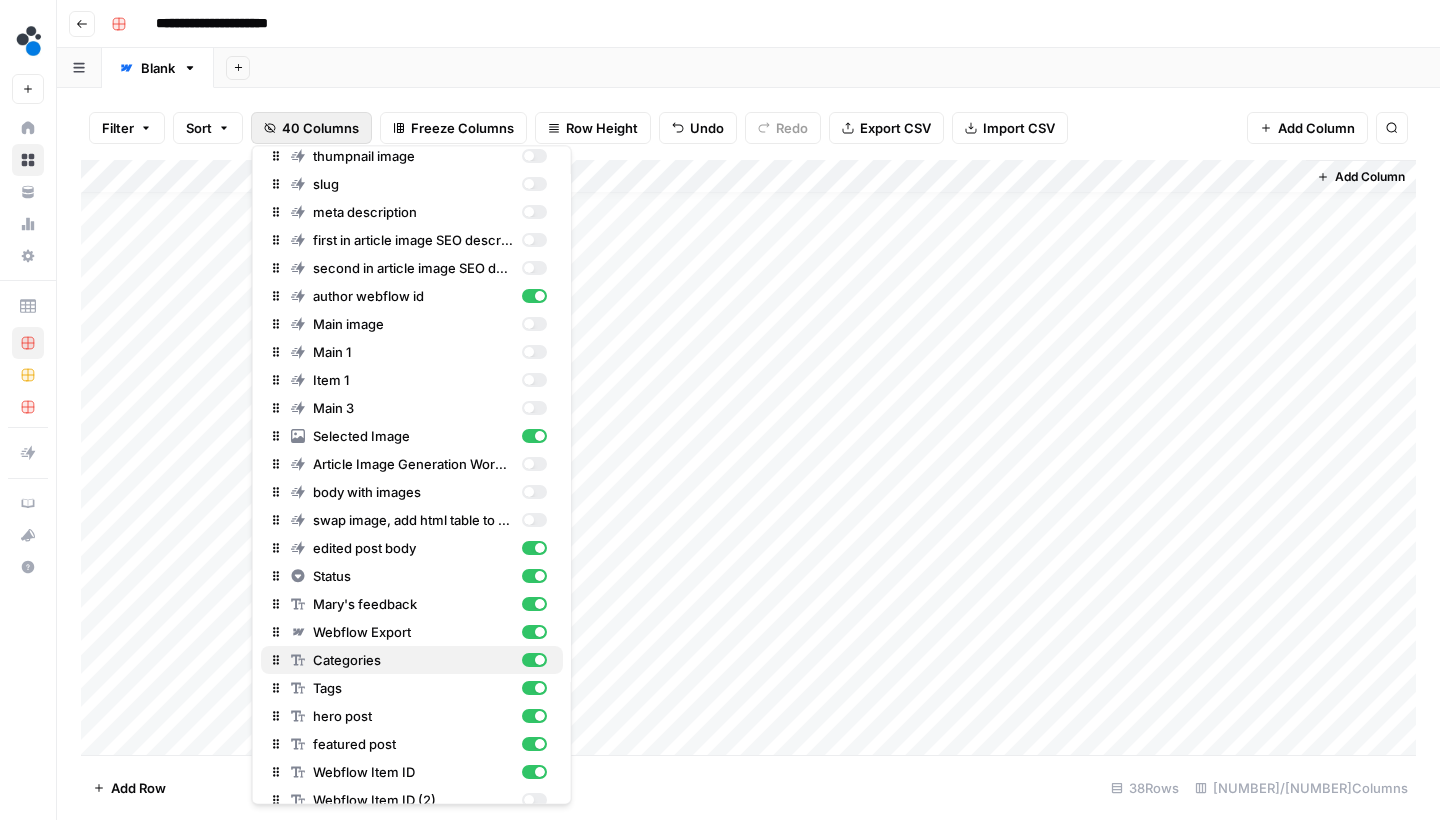 click at bounding box center (533, 661) 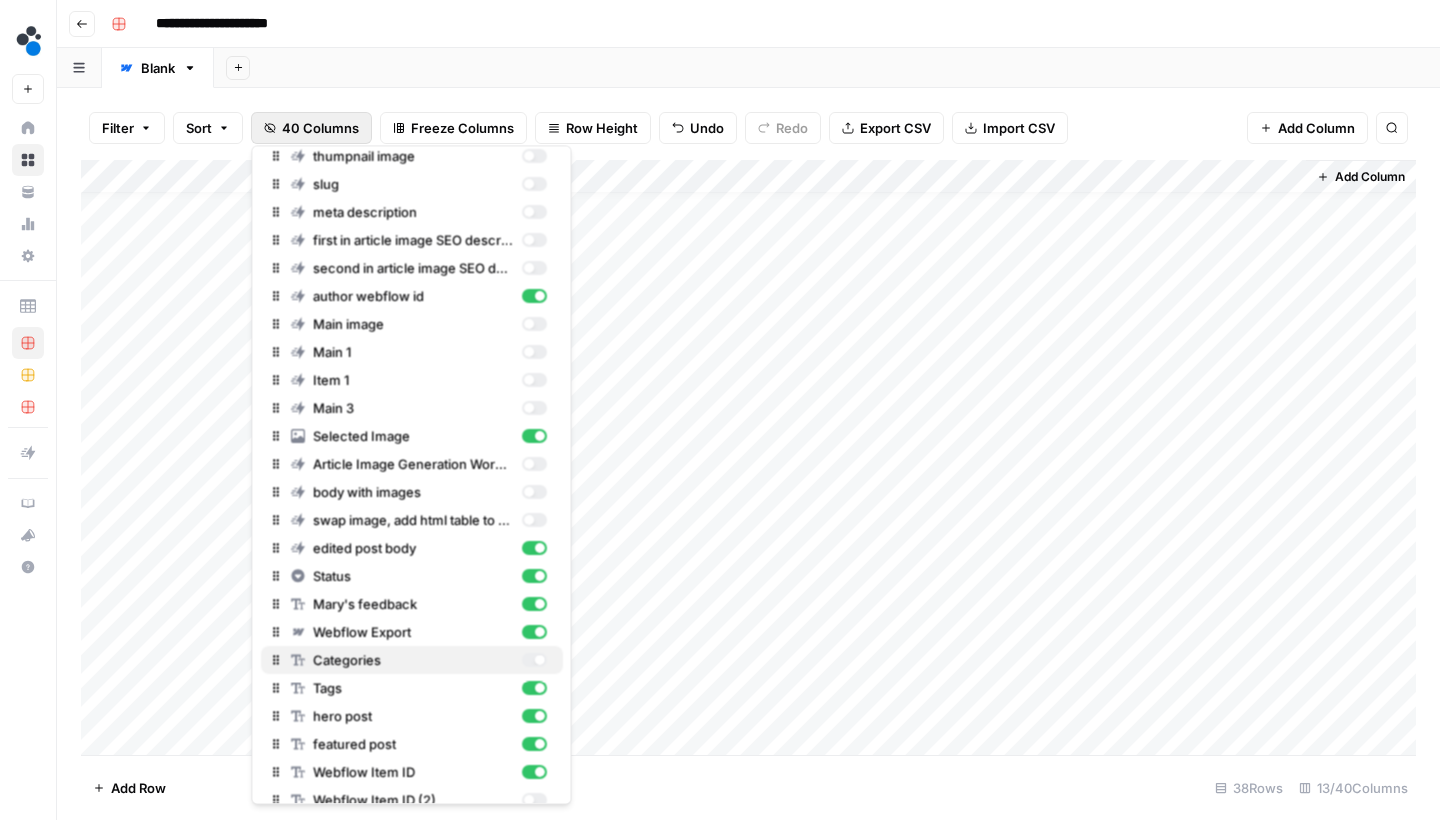 scroll, scrollTop: 25, scrollLeft: 1296, axis: both 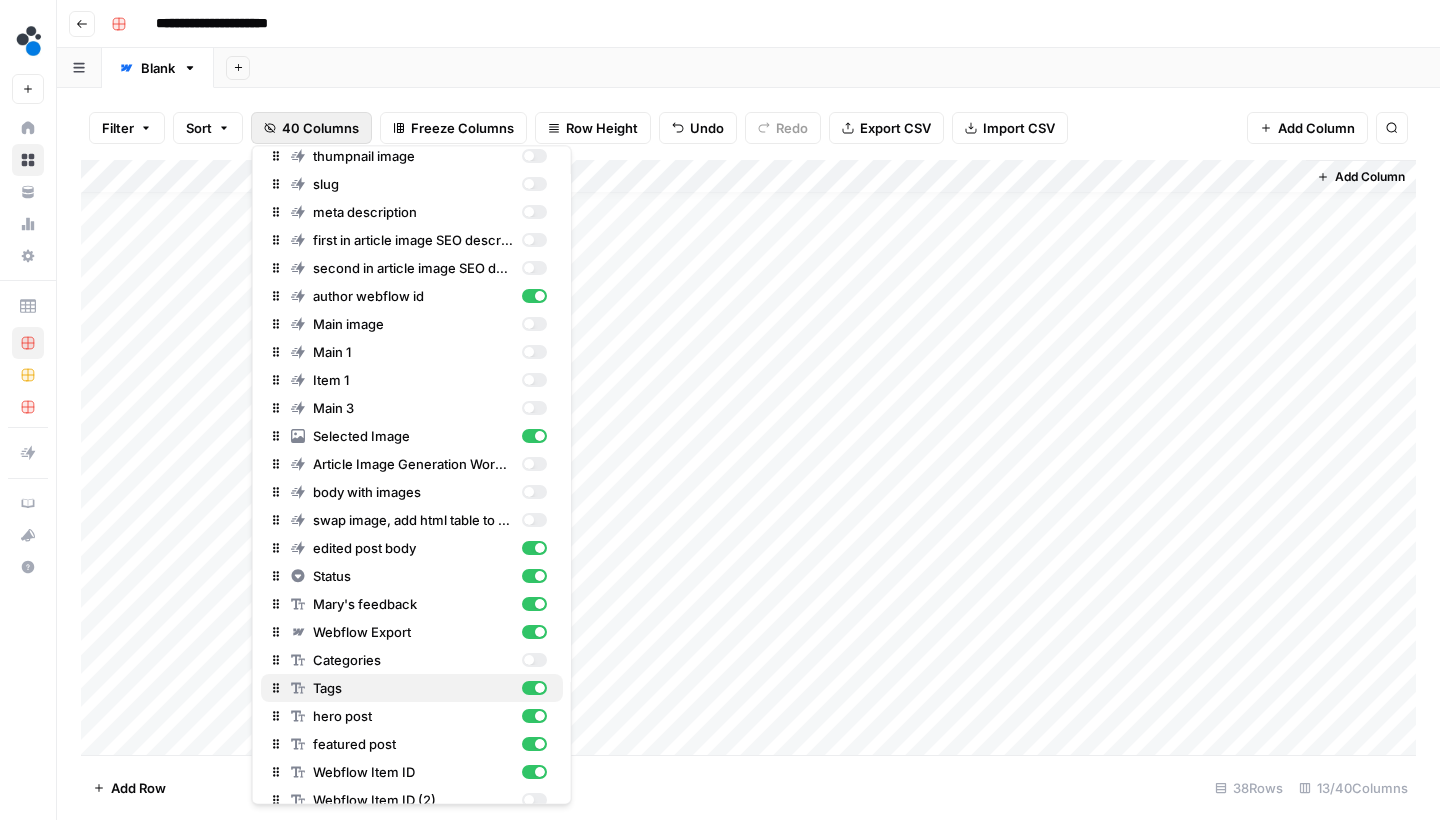 click at bounding box center [540, 689] 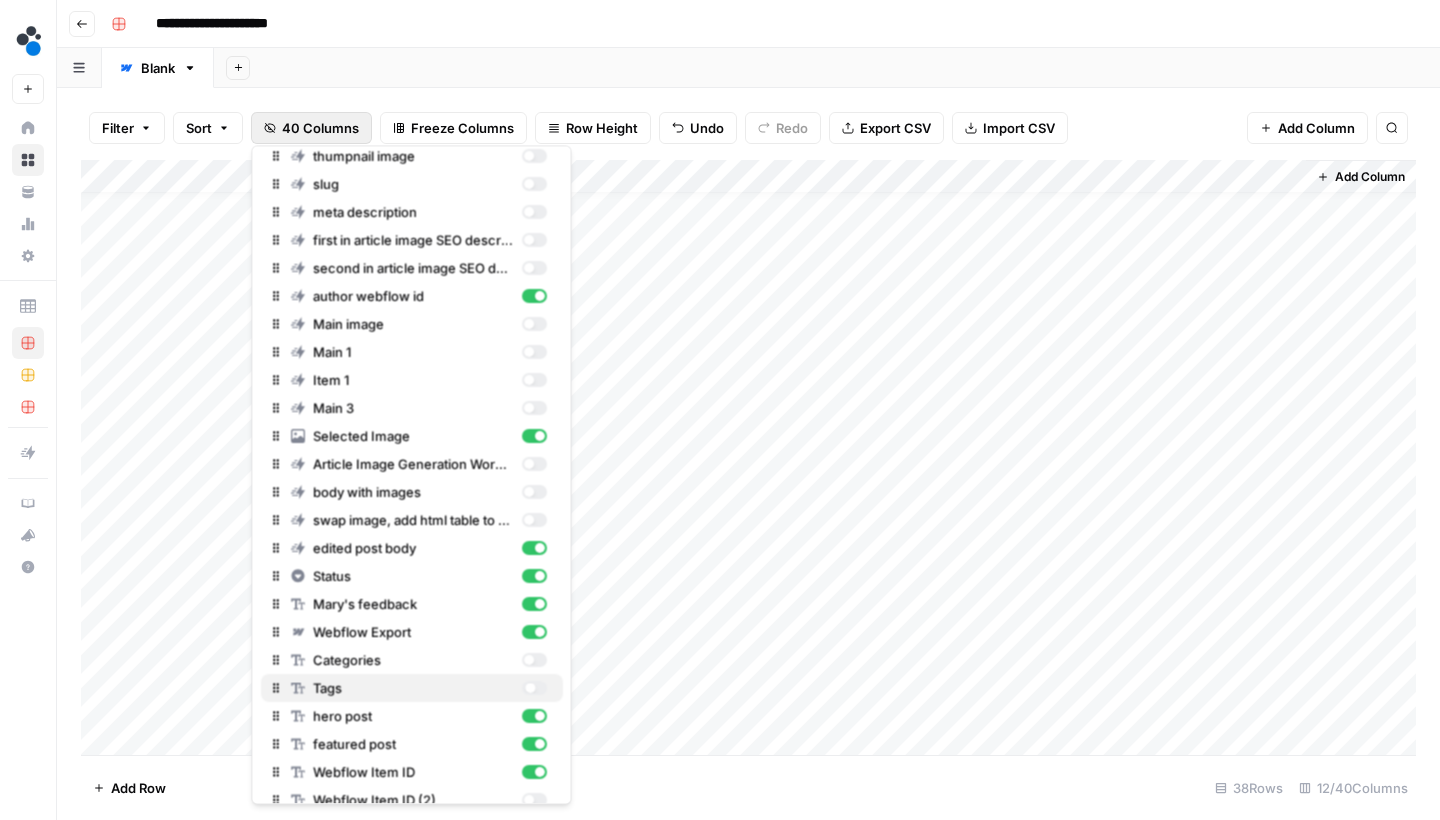scroll, scrollTop: 25, scrollLeft: 1116, axis: both 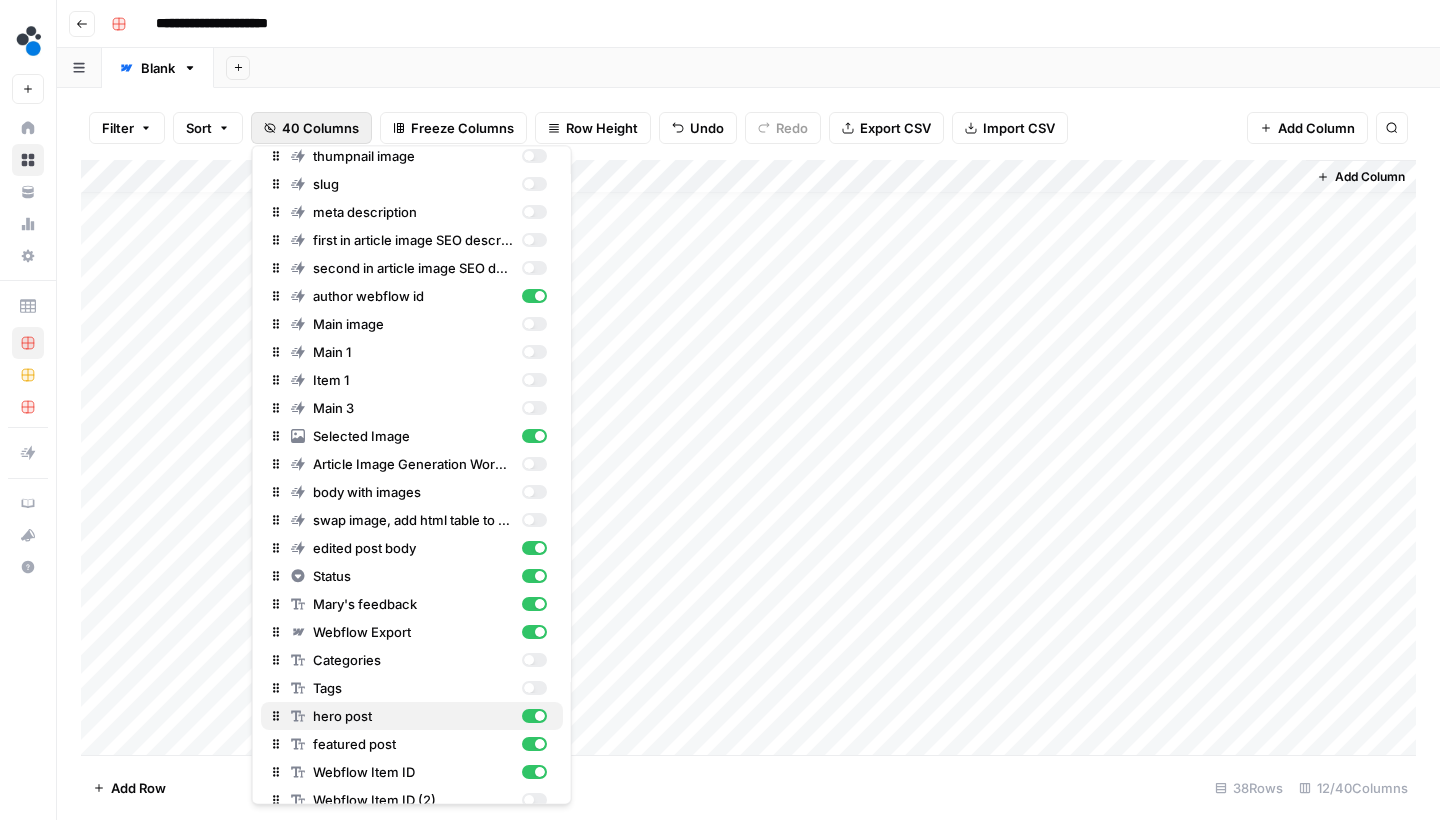 click at bounding box center (540, 717) 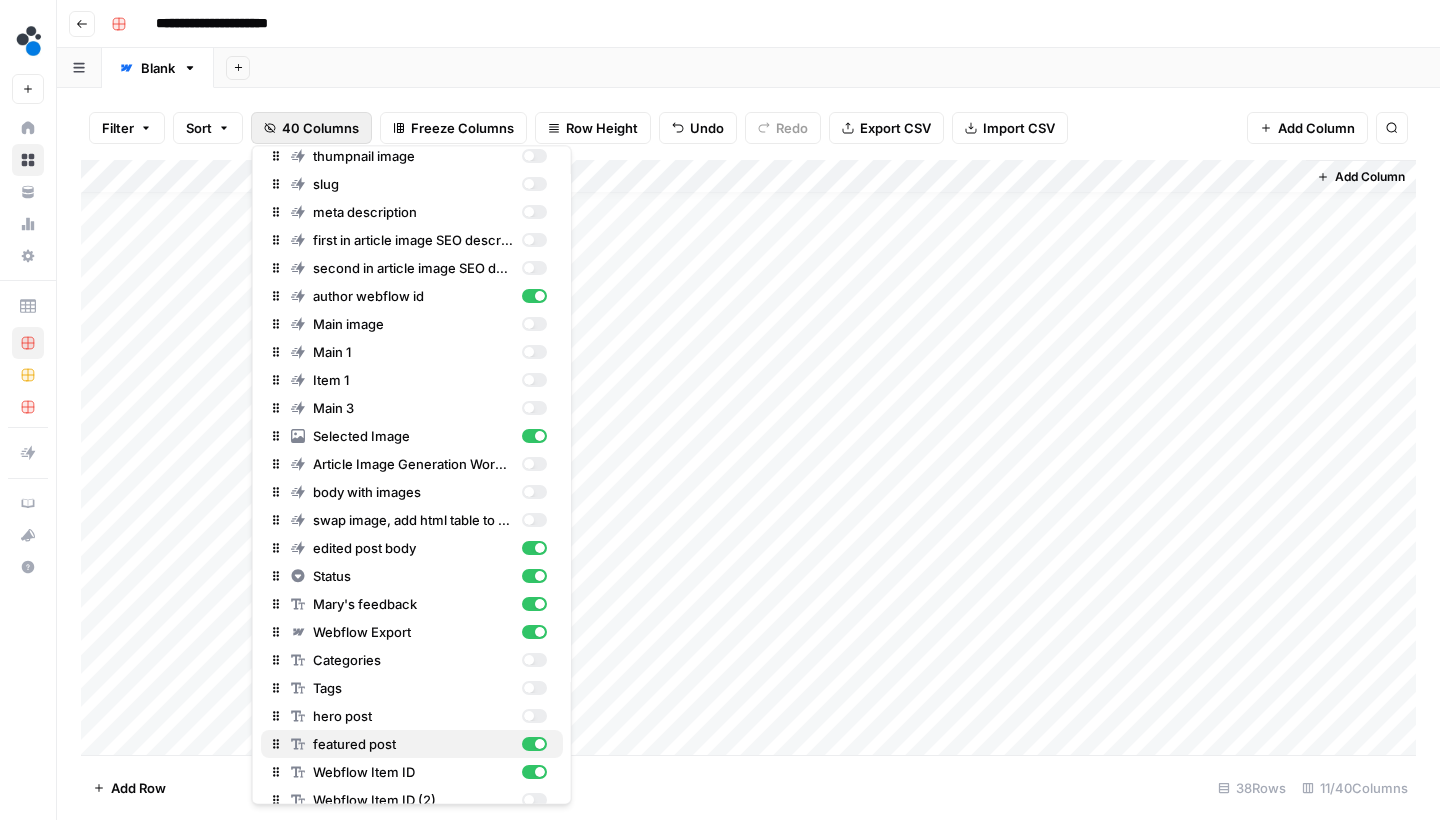 click at bounding box center (540, 745) 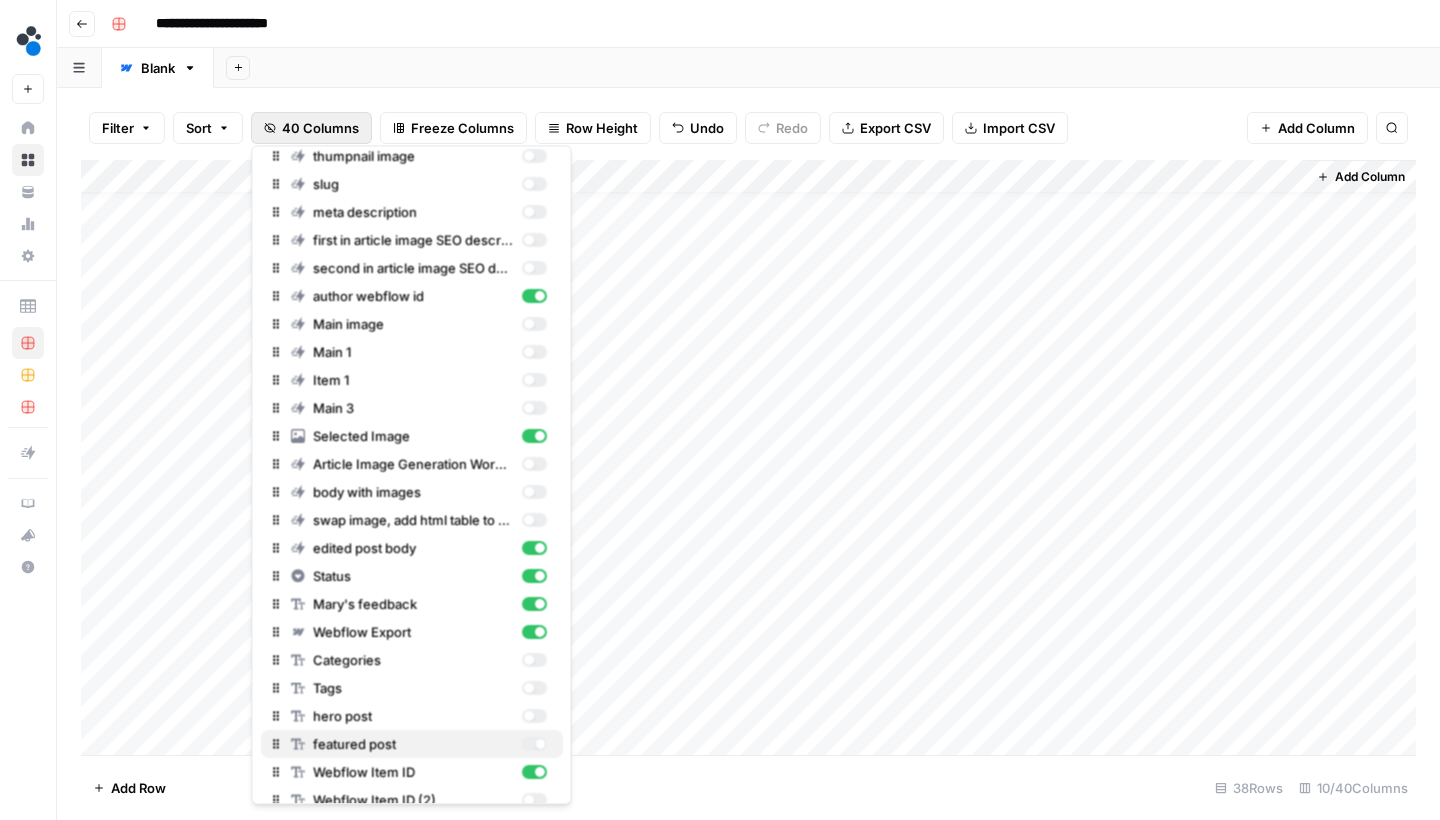 scroll, scrollTop: 25, scrollLeft: 756, axis: both 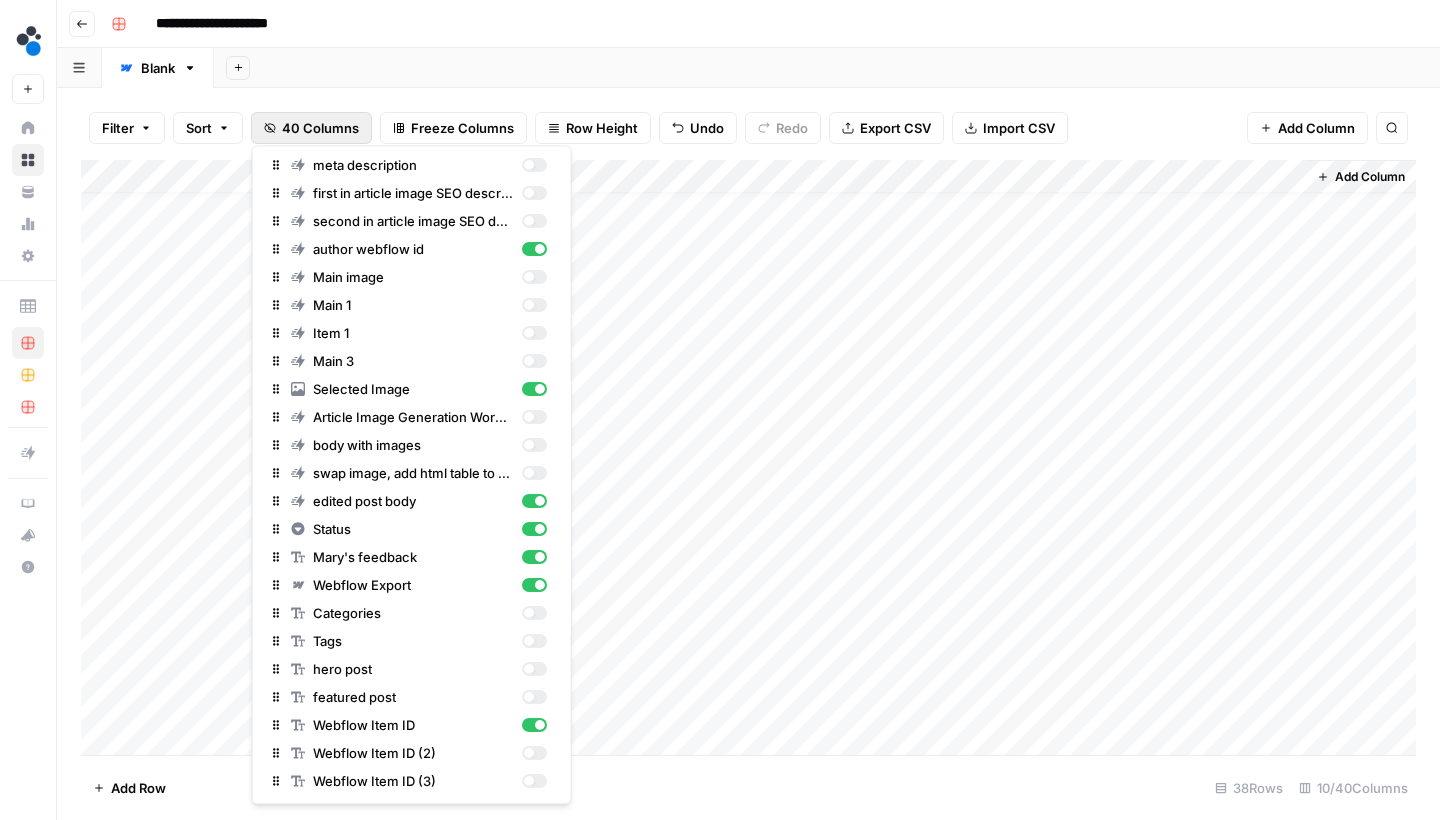 click on "Filter Sort 40 Columns Freeze Columns Row Height Undo Redo Export CSV Import CSV Add Column Search Add Column Add Row 38  Rows 10/40  Columns" at bounding box center (748, 454) 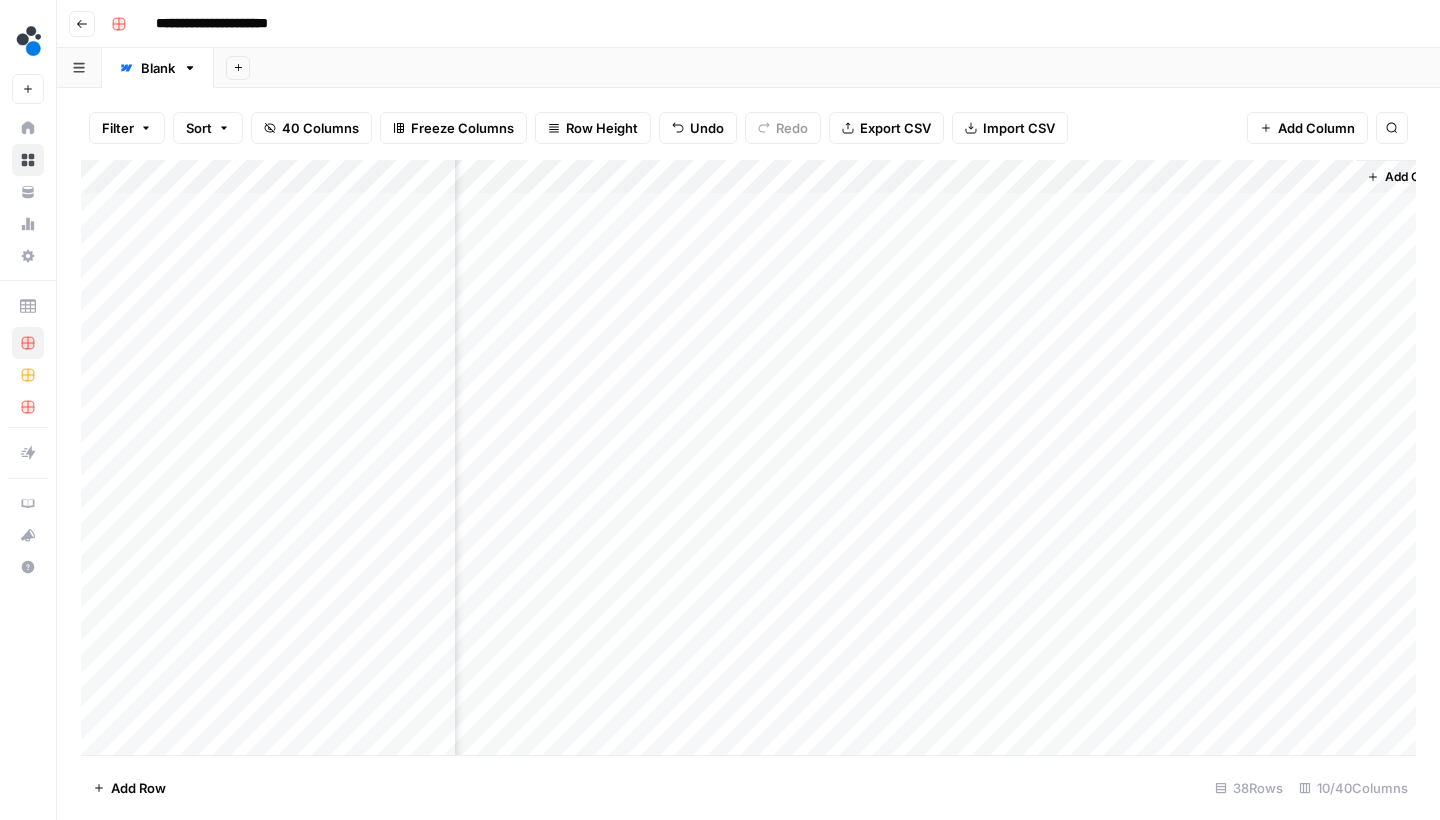 scroll, scrollTop: 0, scrollLeft: 705, axis: horizontal 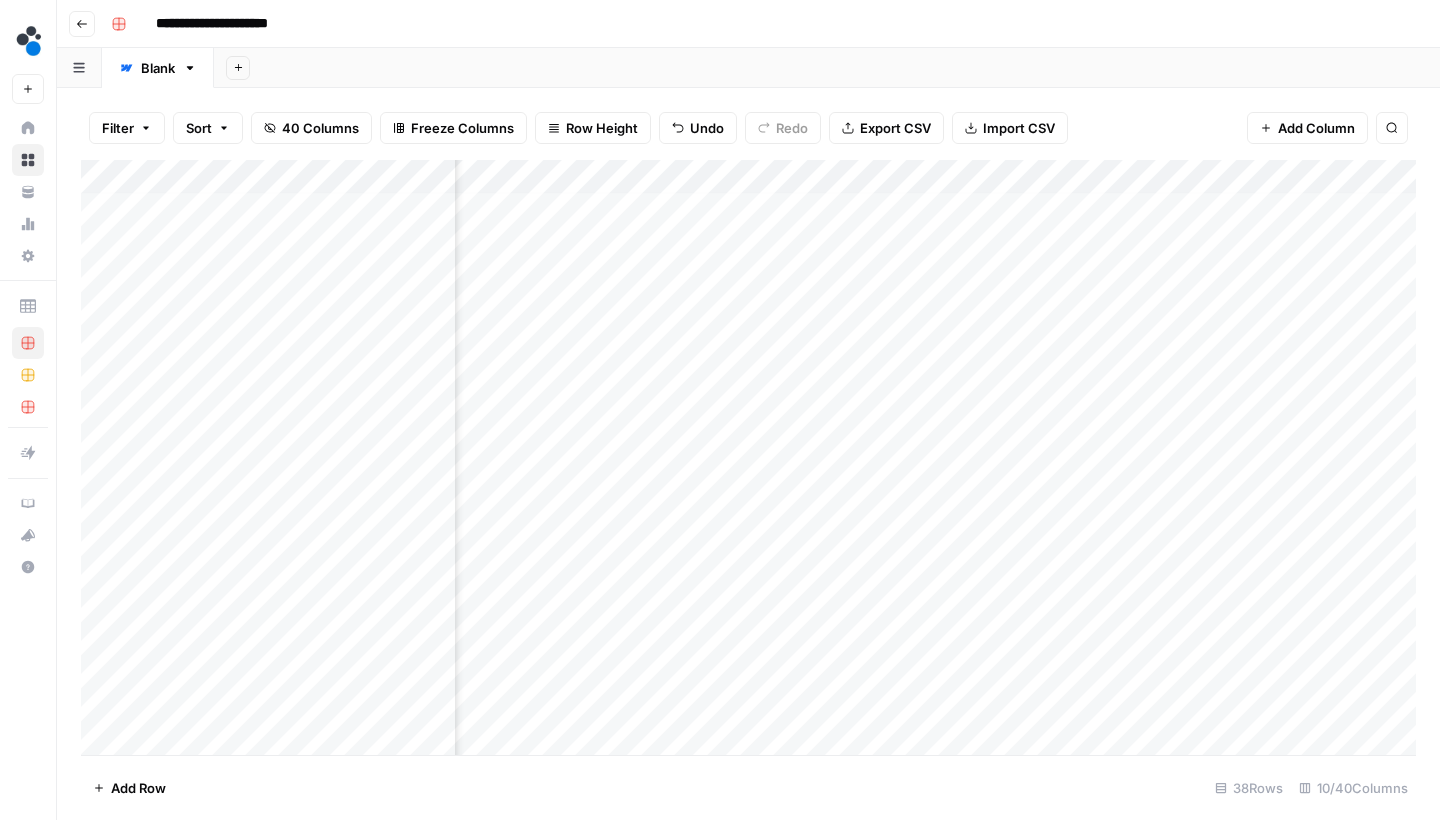 click on "Add Column" at bounding box center [748, 460] 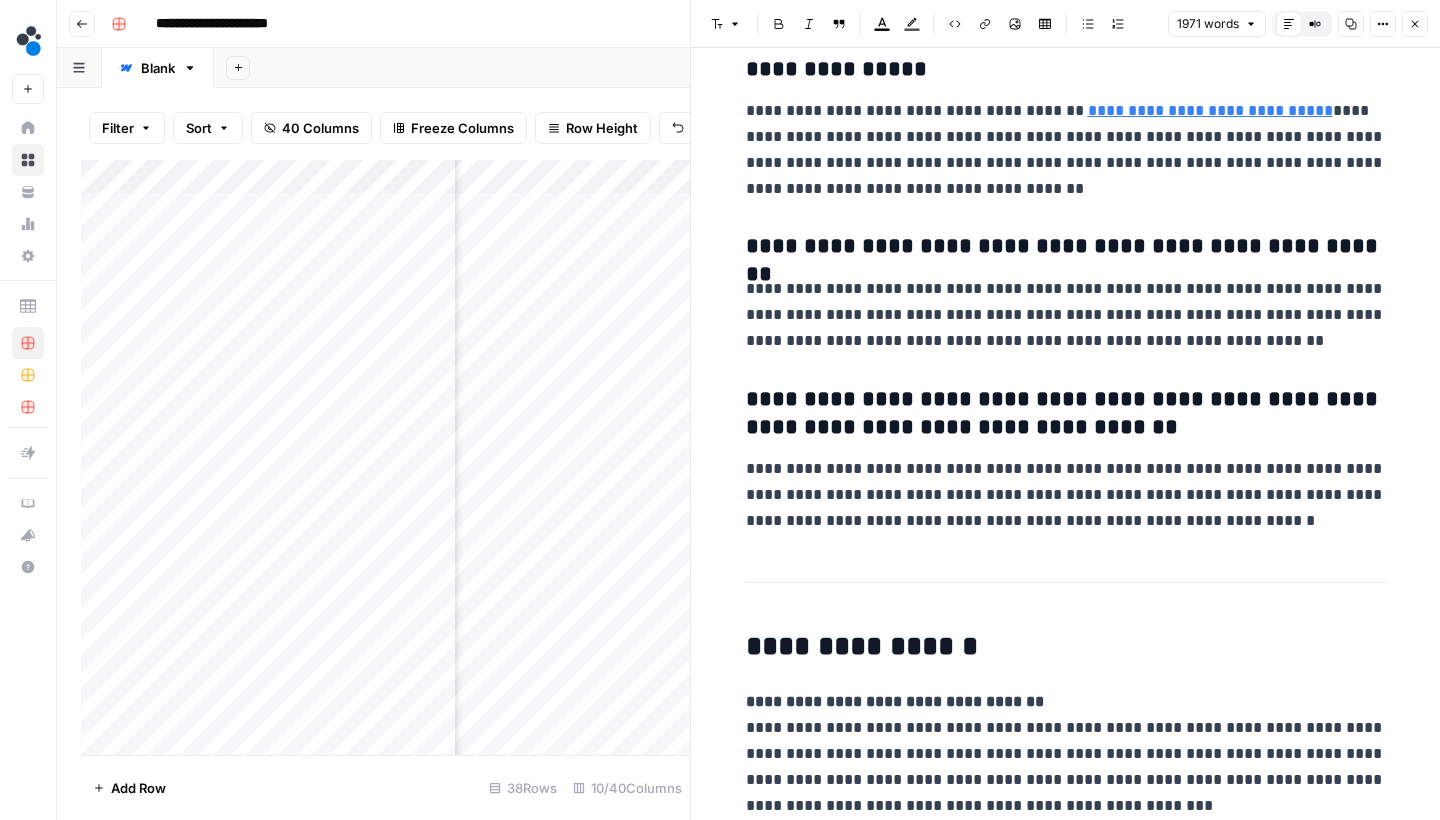 scroll, scrollTop: 8151, scrollLeft: 0, axis: vertical 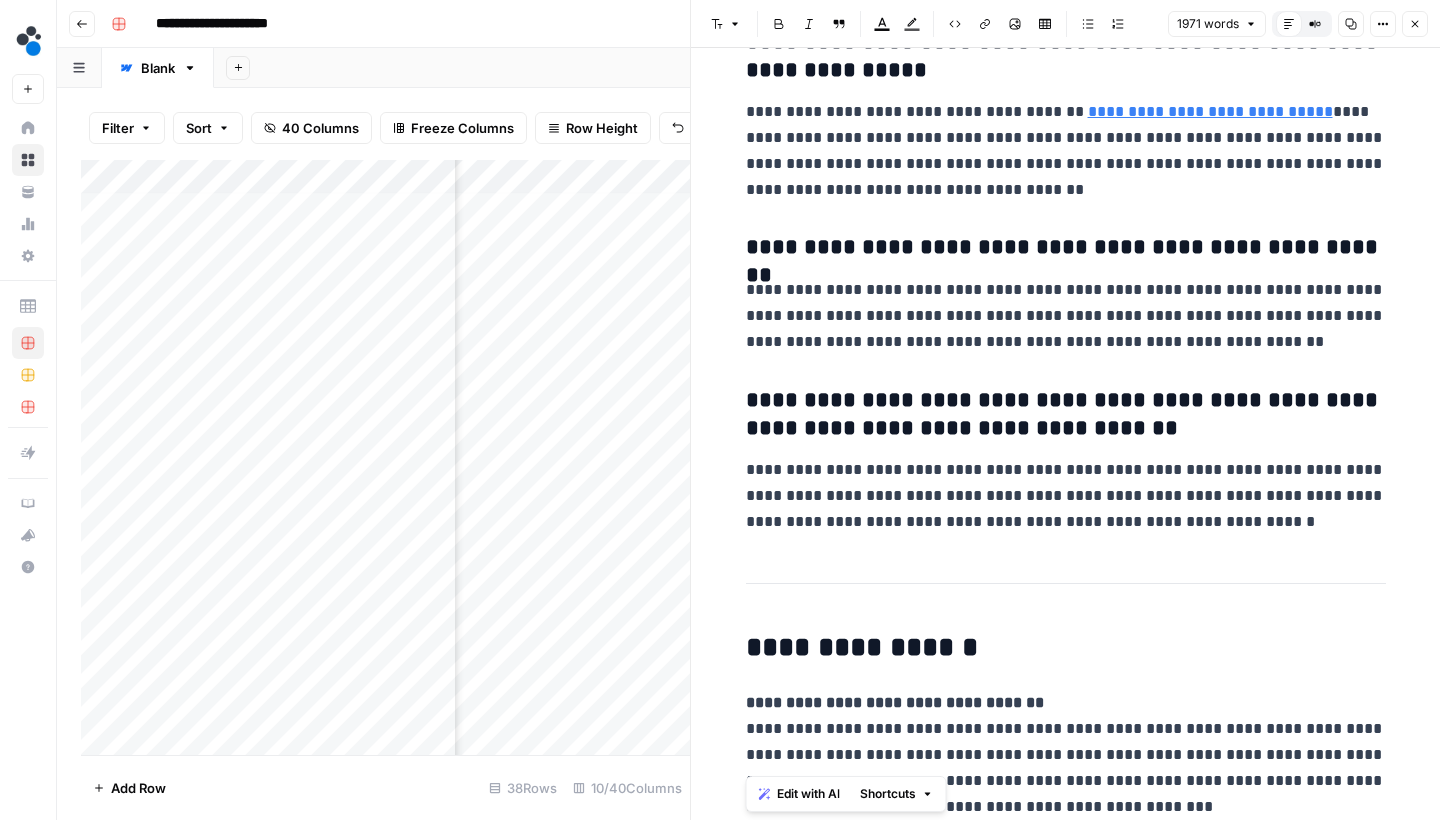drag, startPoint x: 1240, startPoint y: 800, endPoint x: 751, endPoint y: 701, distance: 498.92084 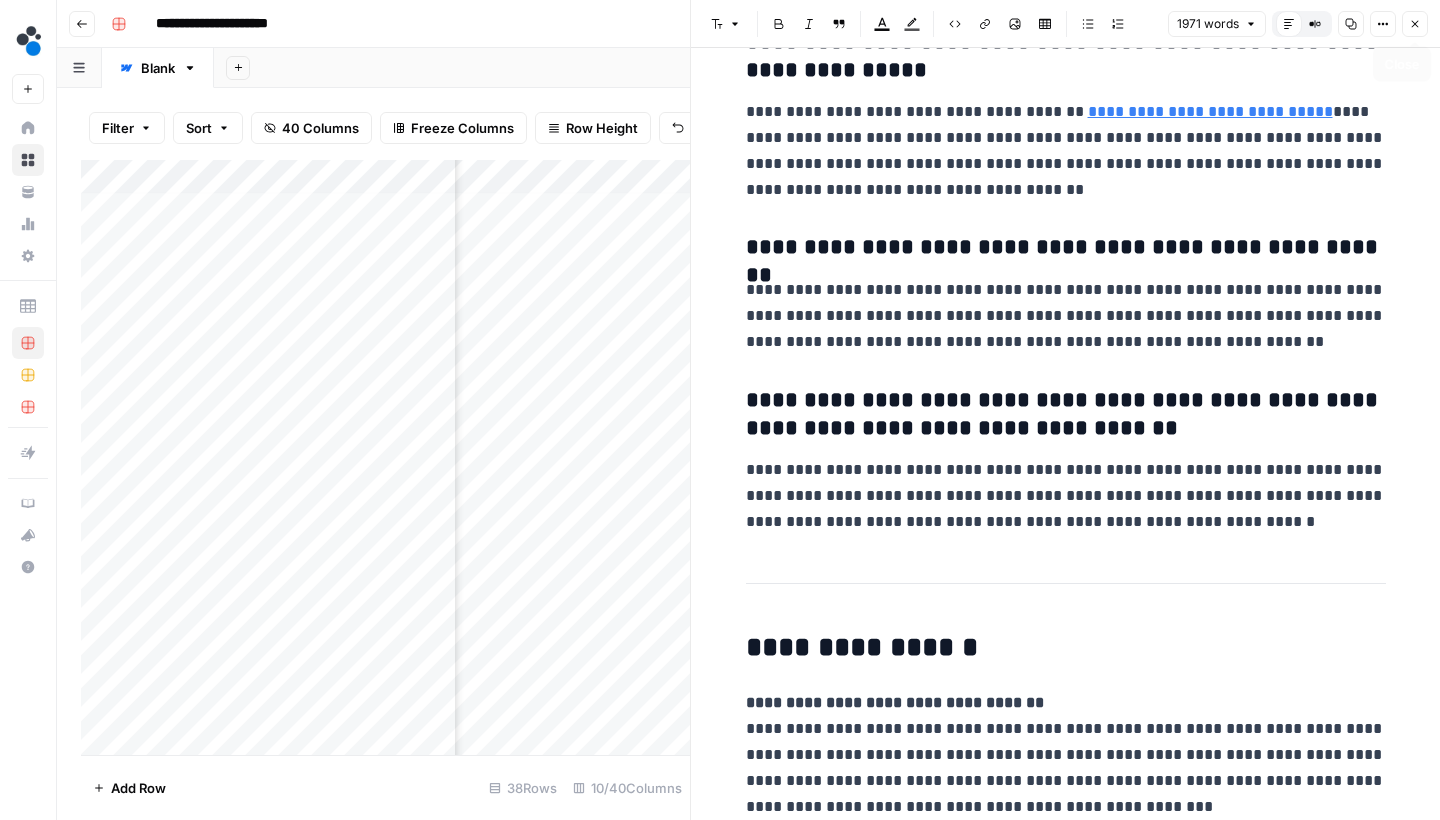 click on "Close" at bounding box center [1415, 24] 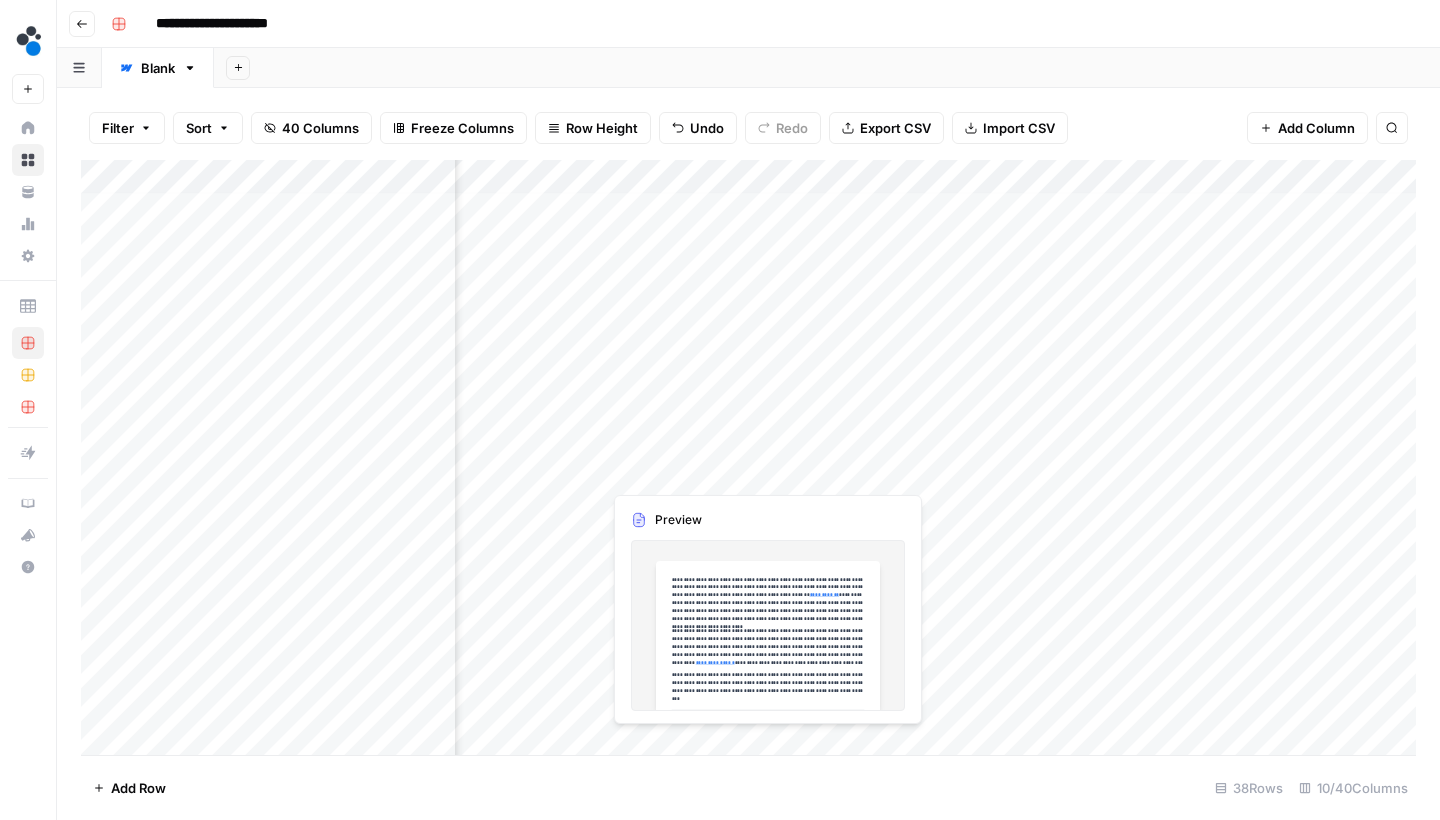 click on "Add Column" at bounding box center [748, 460] 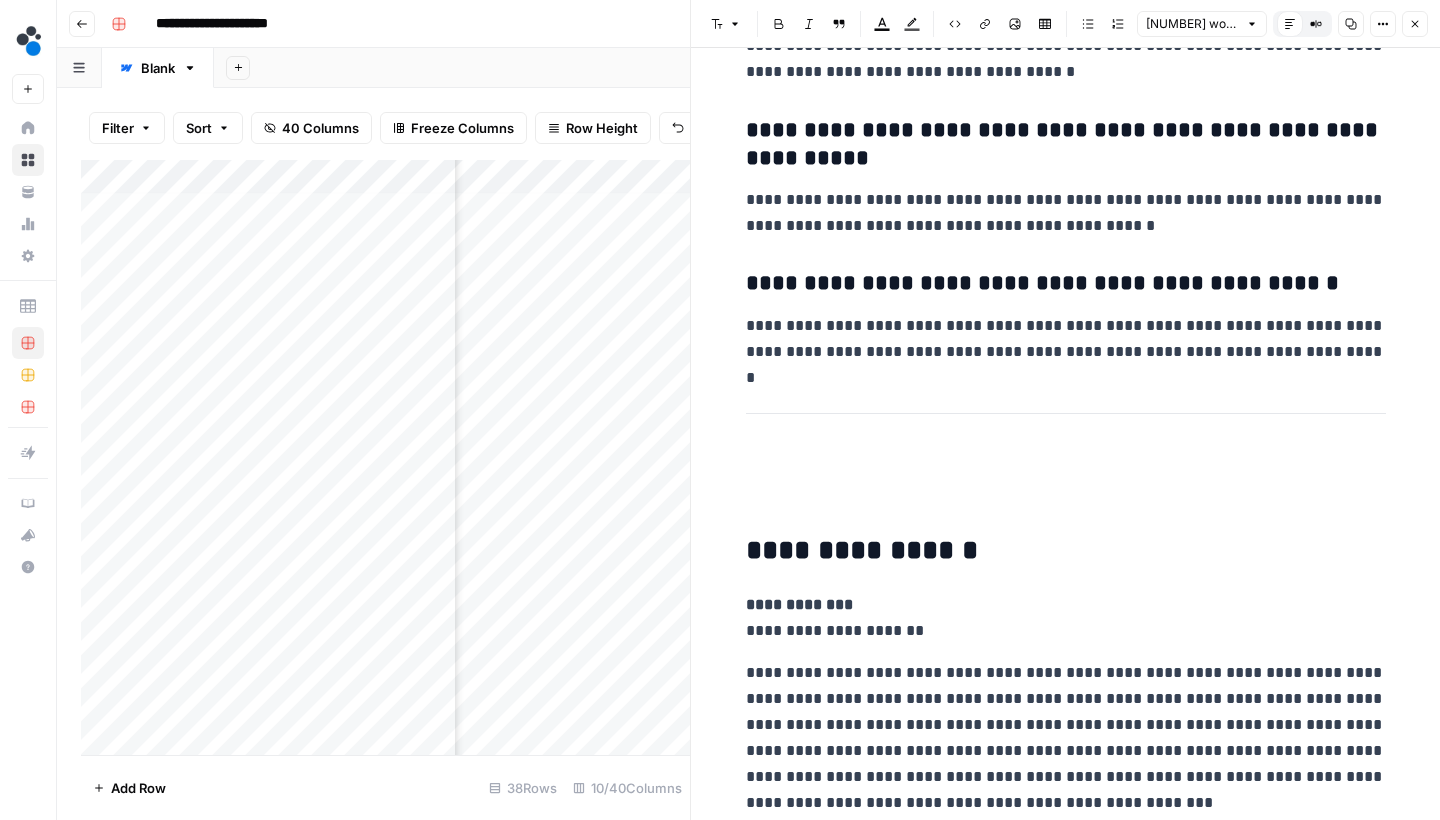 scroll, scrollTop: 10359, scrollLeft: 0, axis: vertical 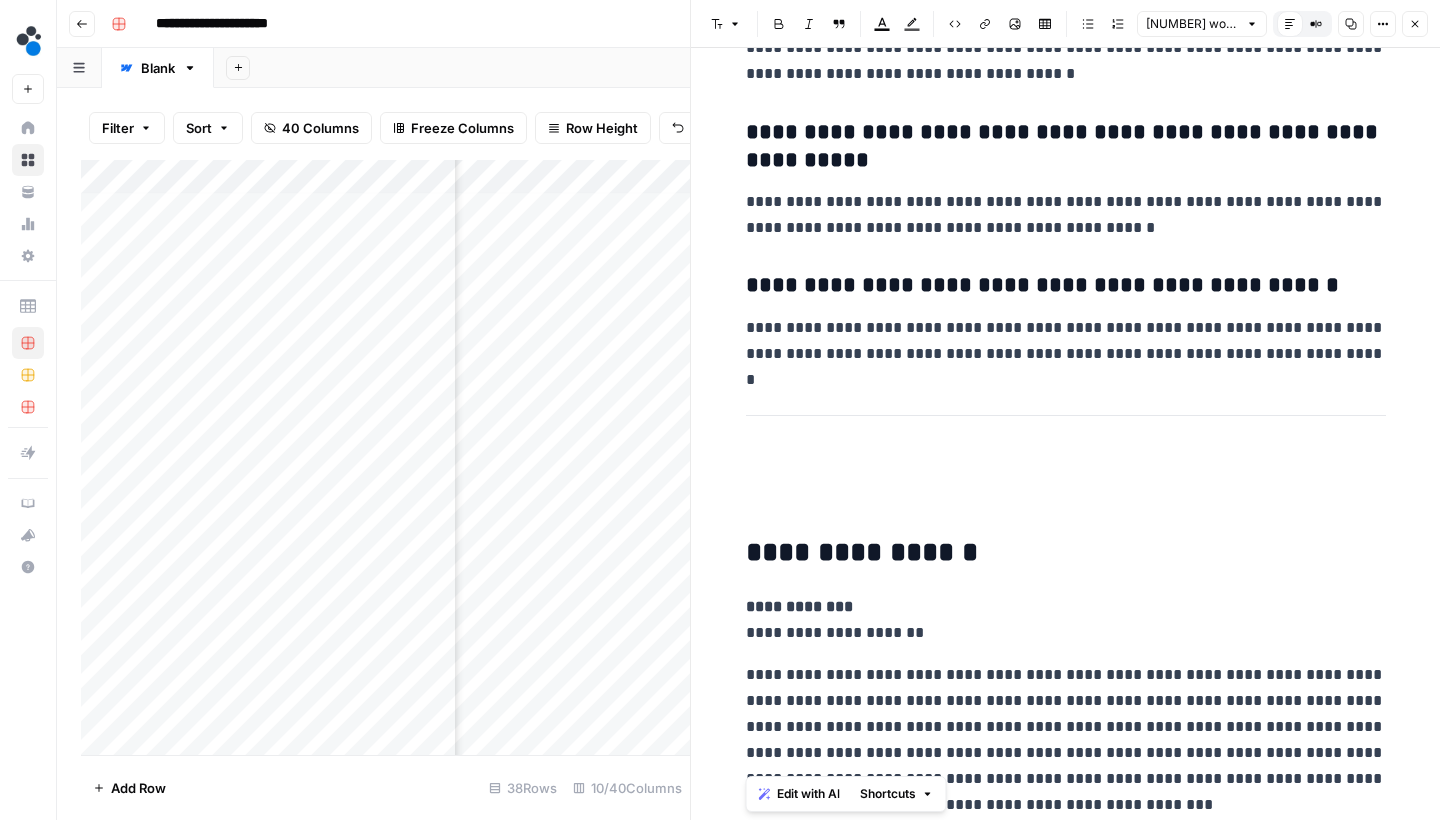 drag, startPoint x: 1039, startPoint y: 806, endPoint x: 747, endPoint y: 604, distance: 355.06055 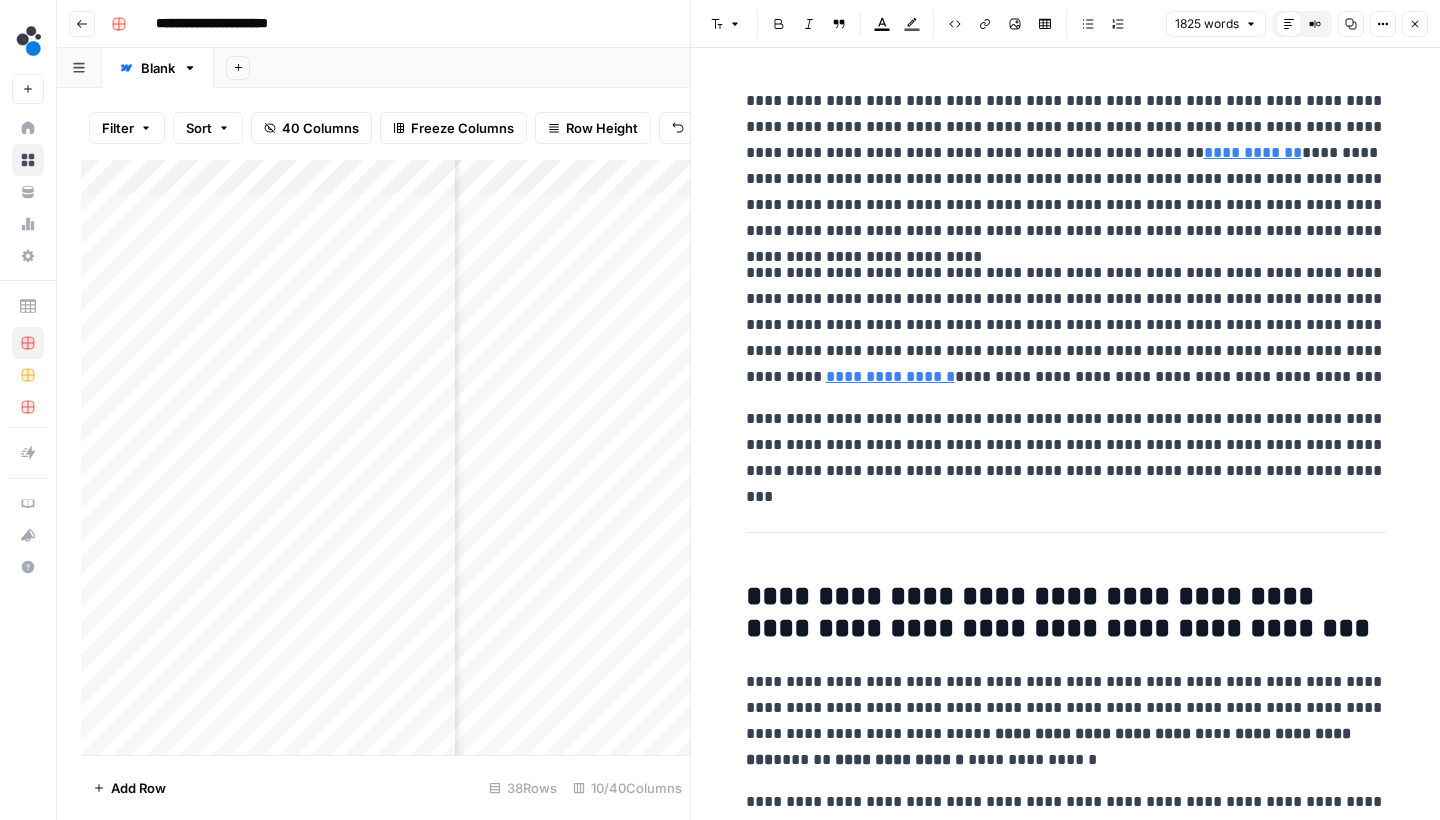 scroll, scrollTop: 0, scrollLeft: 0, axis: both 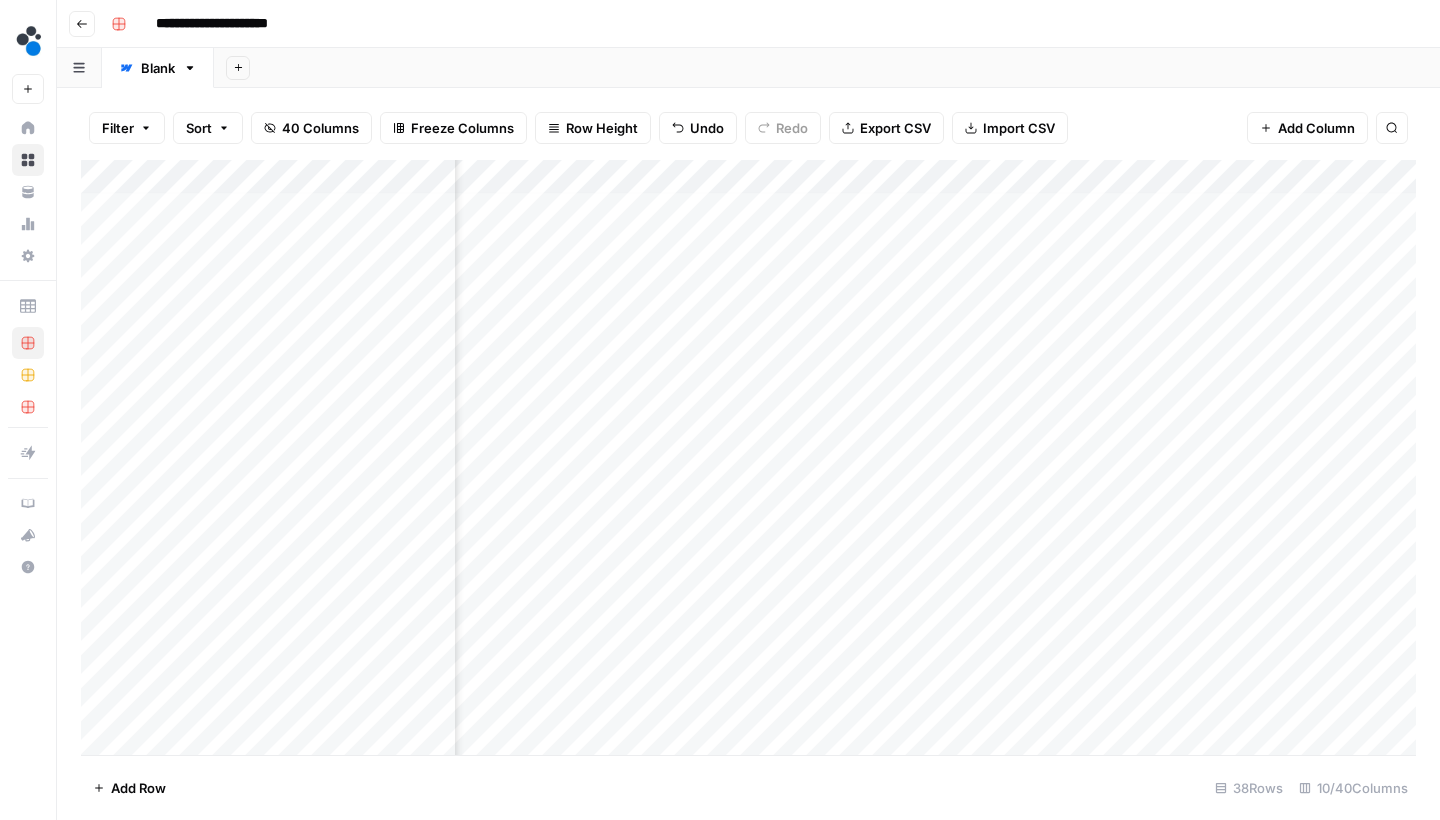 click on "Add Column" at bounding box center (748, 460) 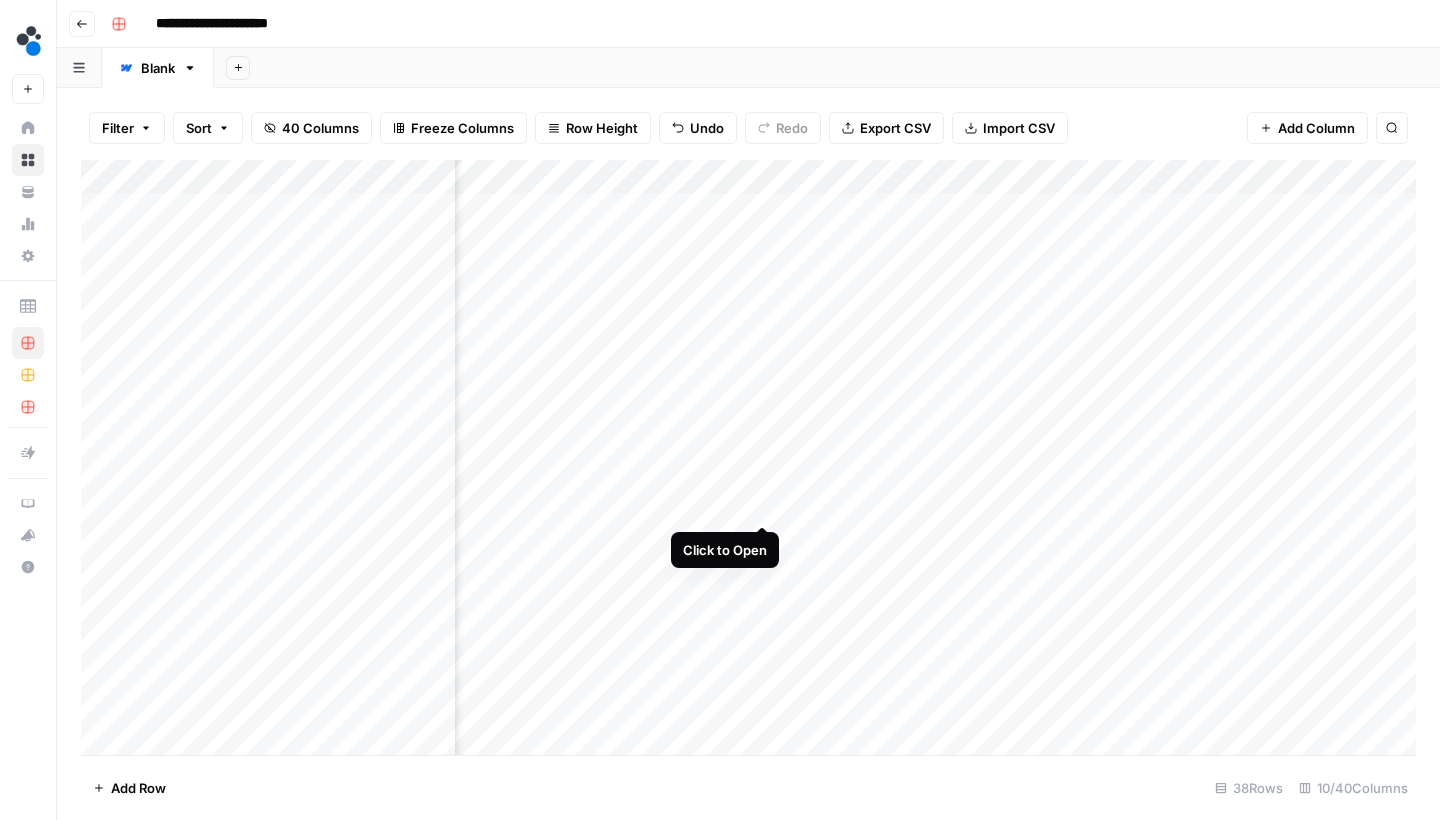 click on "Add Column" at bounding box center [748, 460] 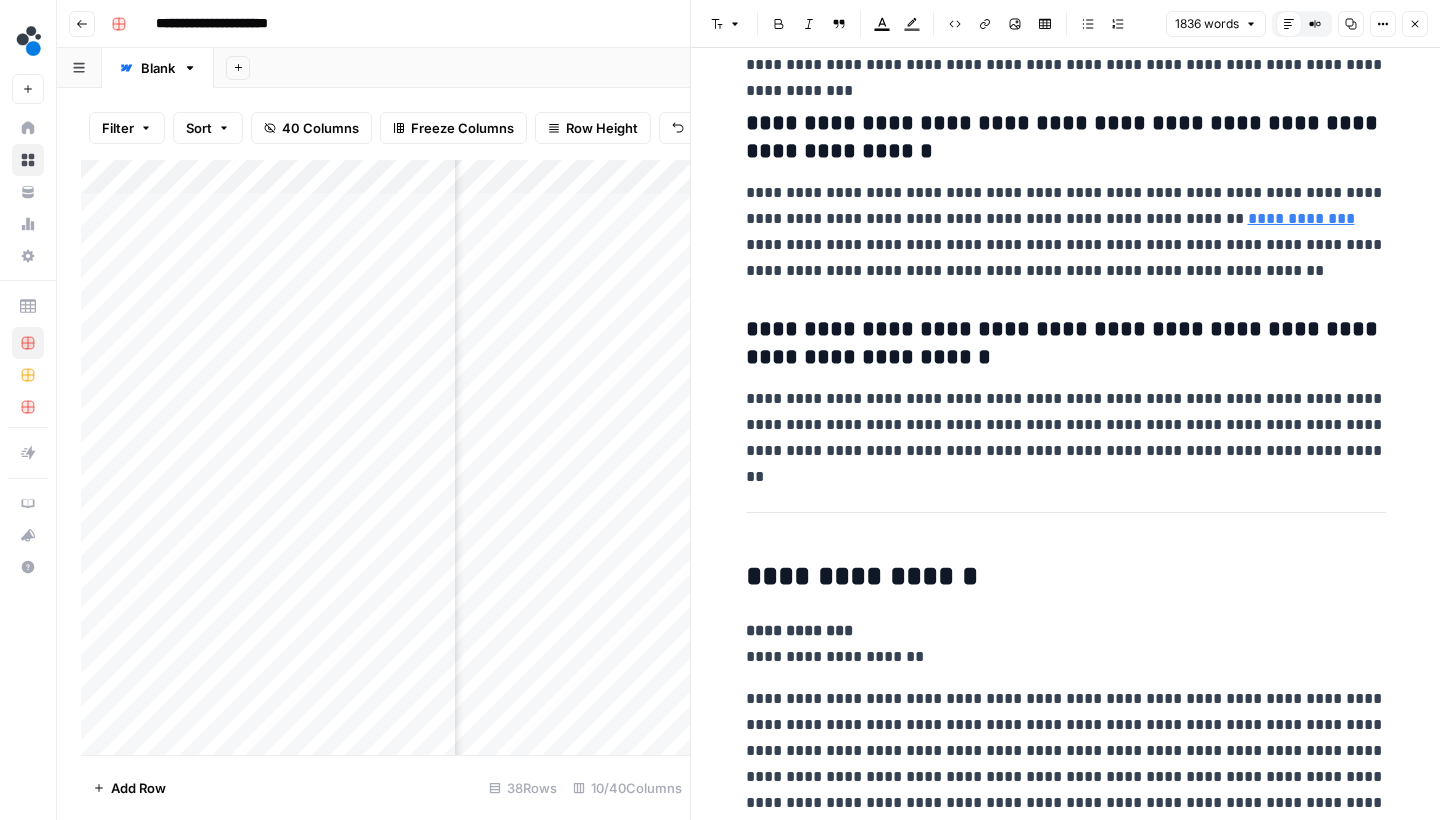 scroll, scrollTop: 9251, scrollLeft: 0, axis: vertical 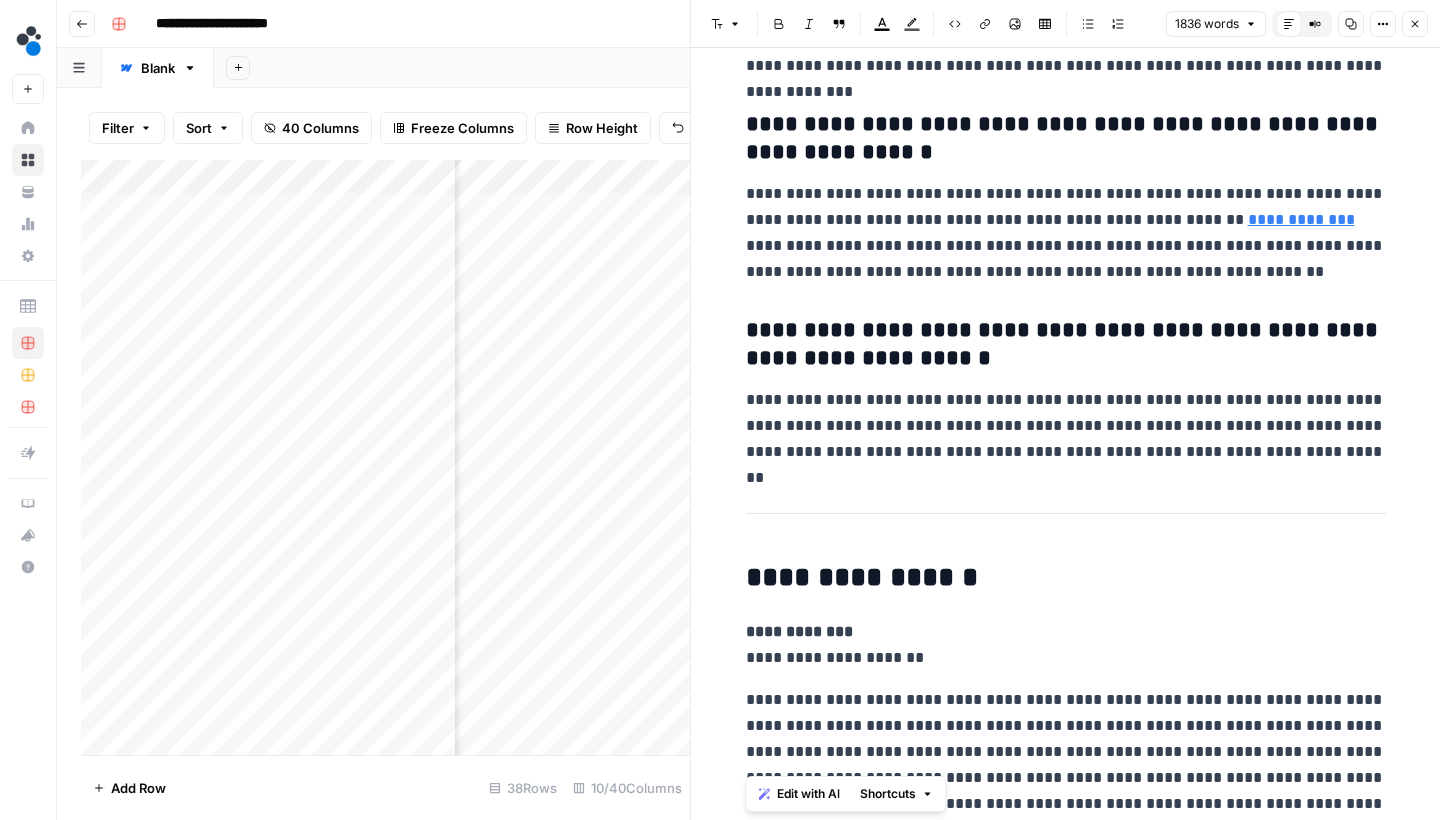 drag, startPoint x: 1367, startPoint y: 809, endPoint x: 731, endPoint y: 618, distance: 664.061 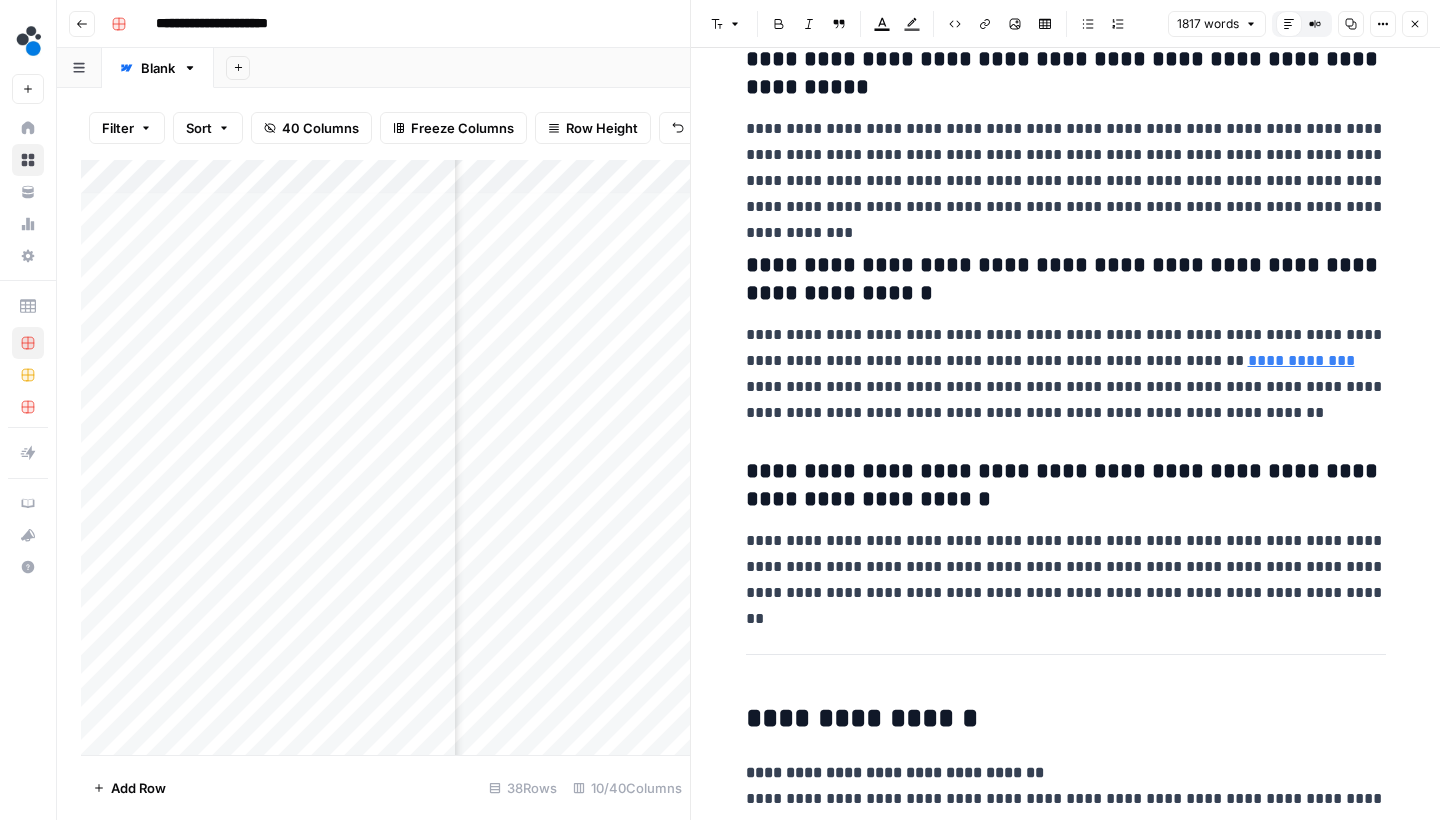scroll, scrollTop: 9183, scrollLeft: 0, axis: vertical 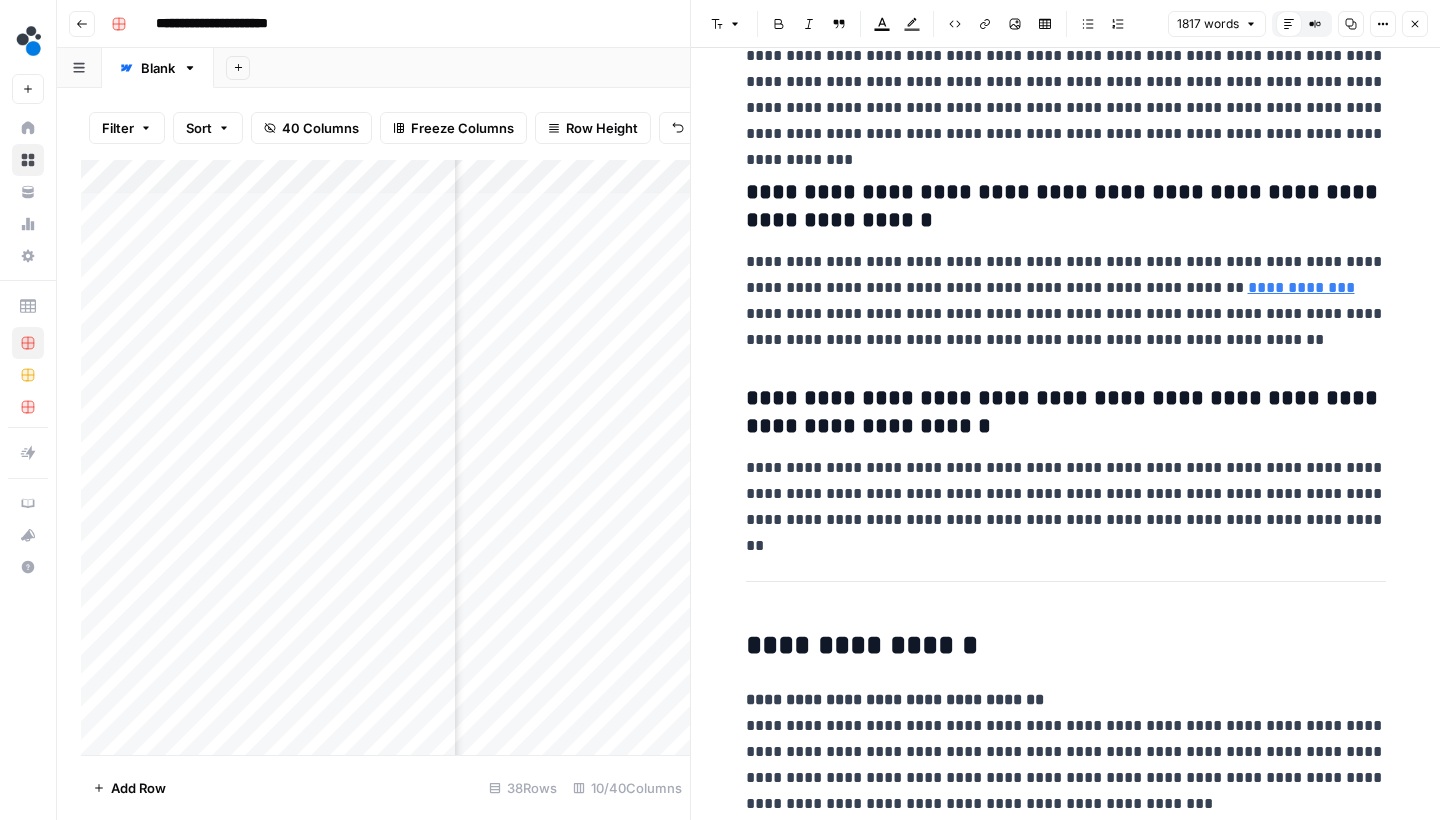 click 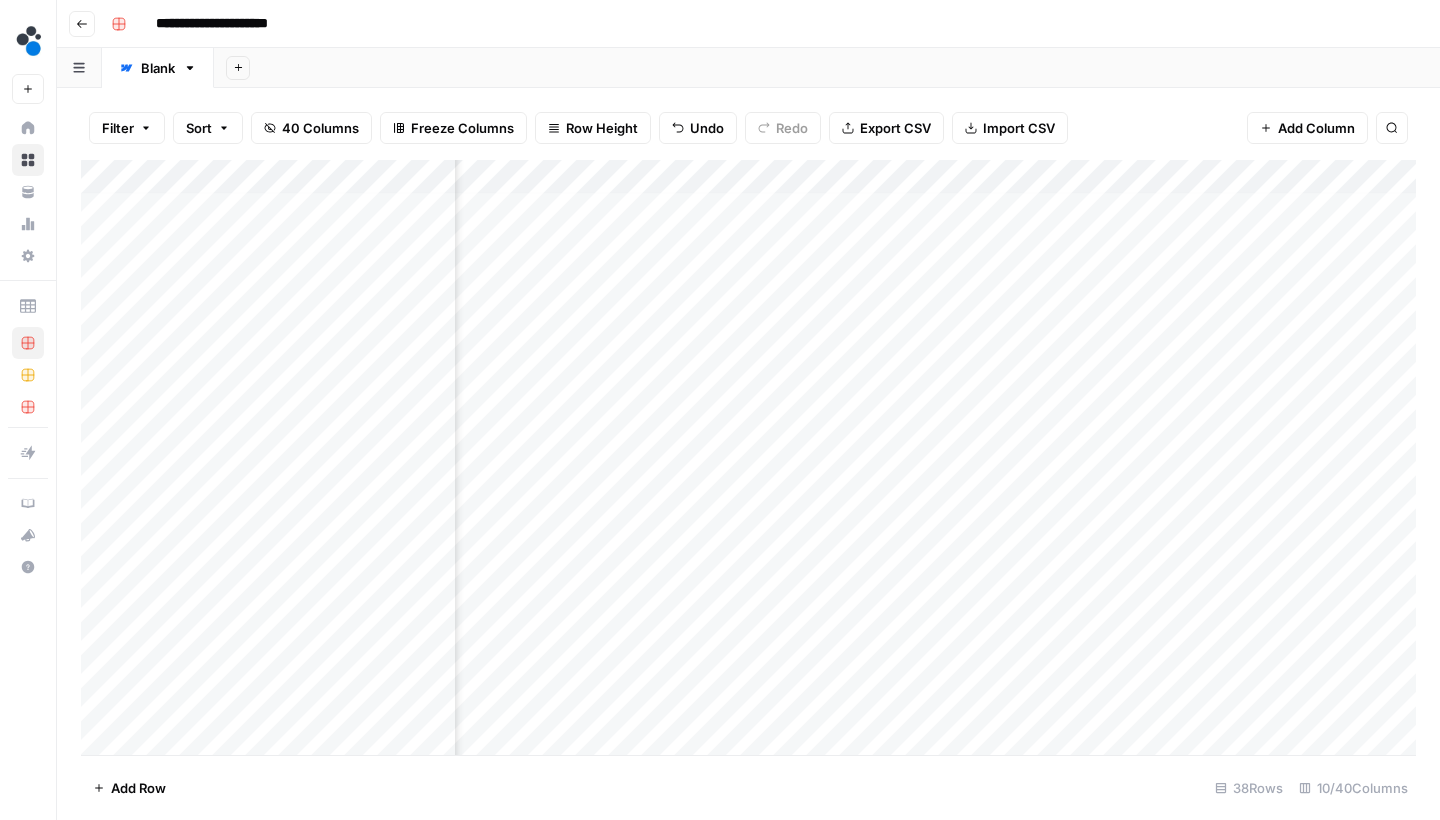 click on "Add Column" at bounding box center [748, 460] 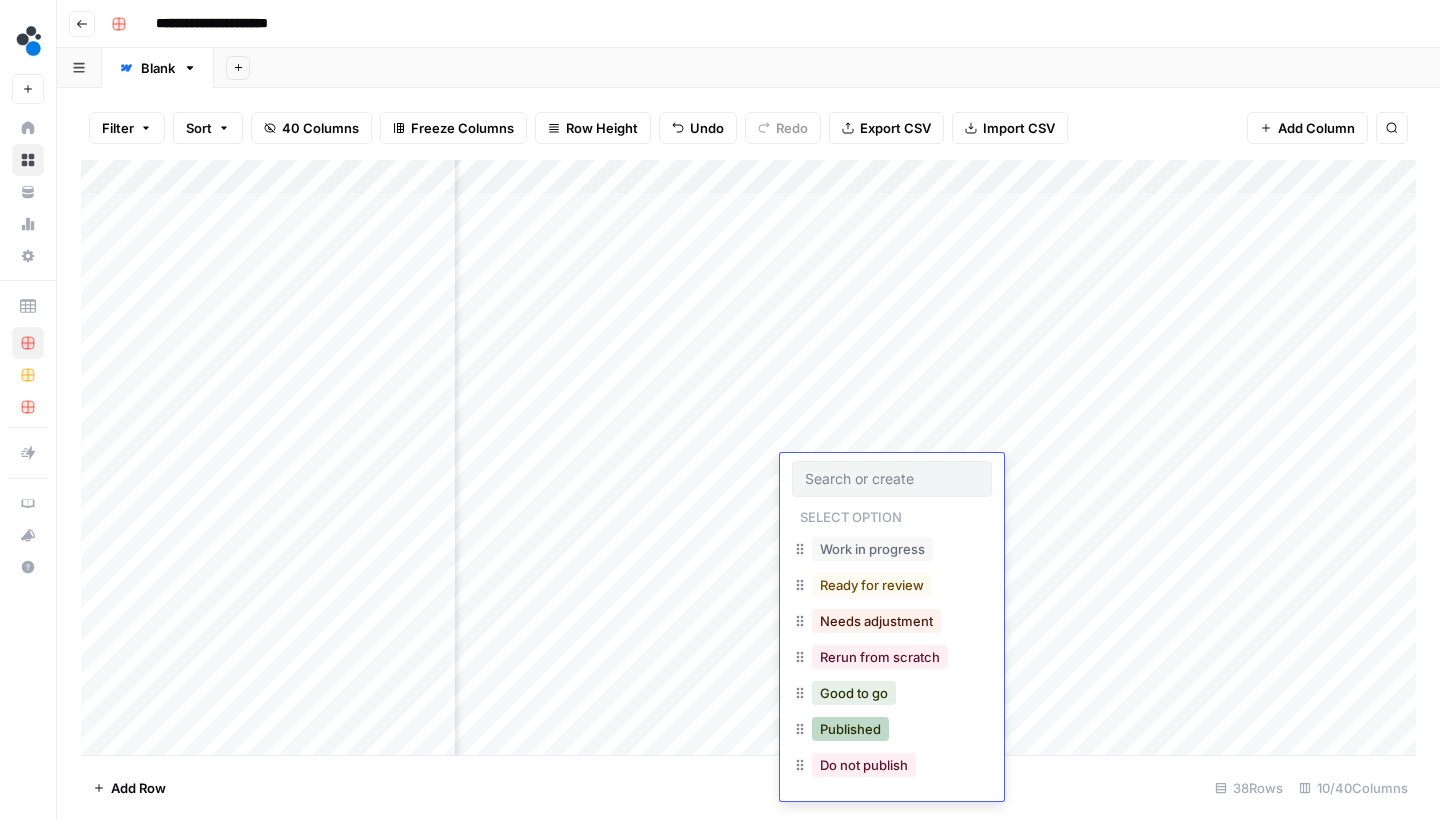 click on "Published" at bounding box center [850, 729] 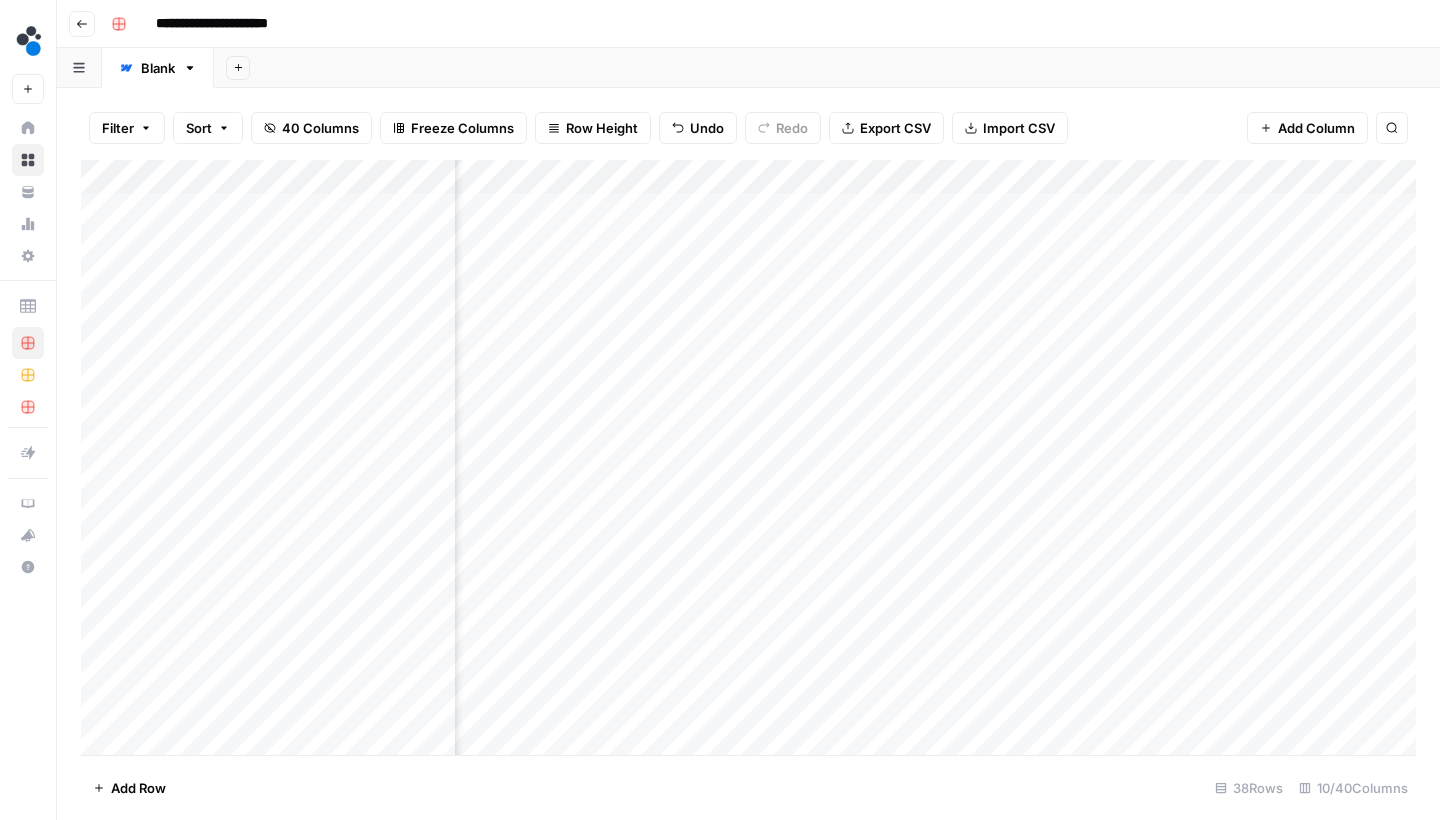 click on "Add Column" at bounding box center (748, 460) 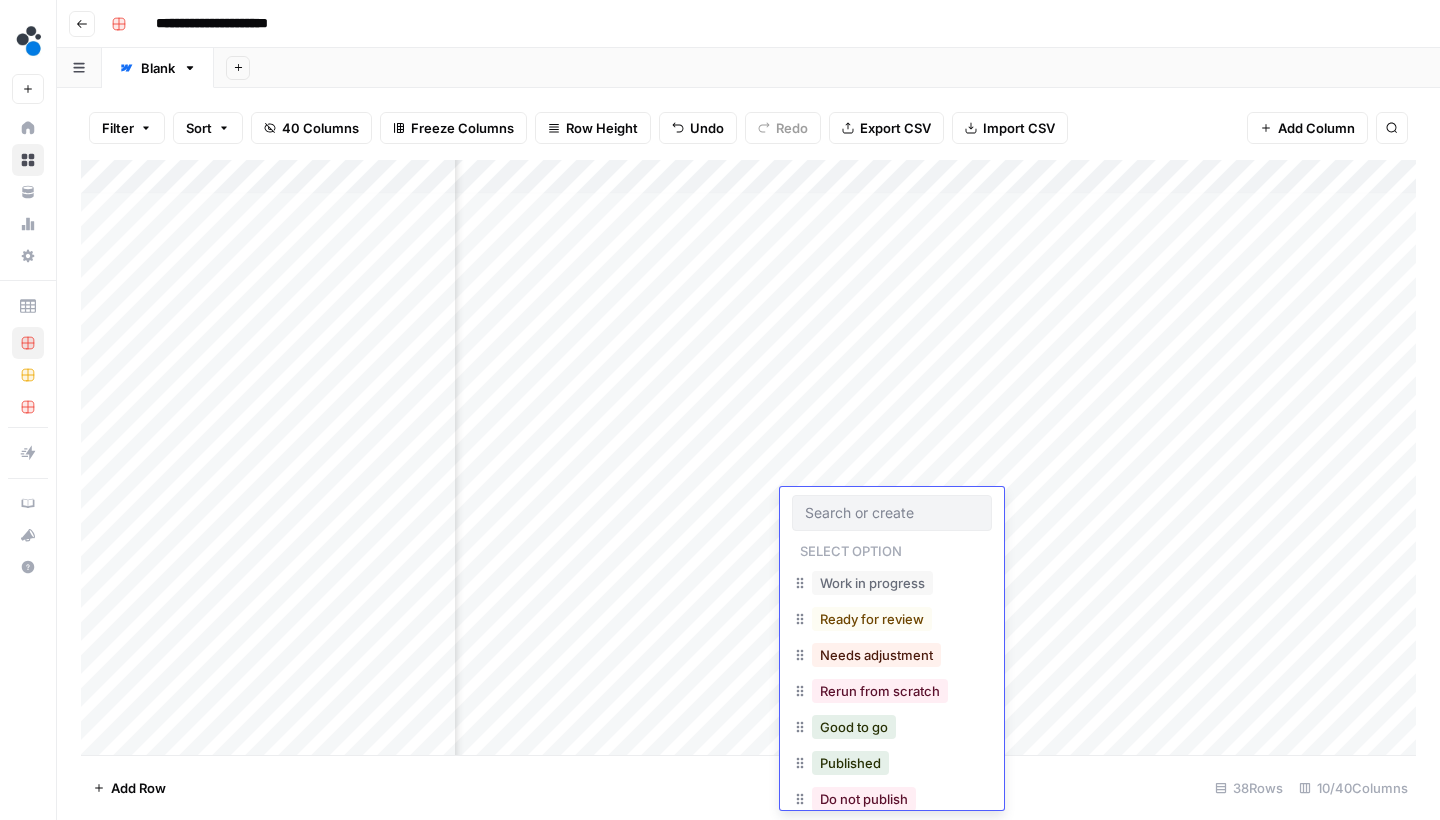 click at bounding box center (892, 513) 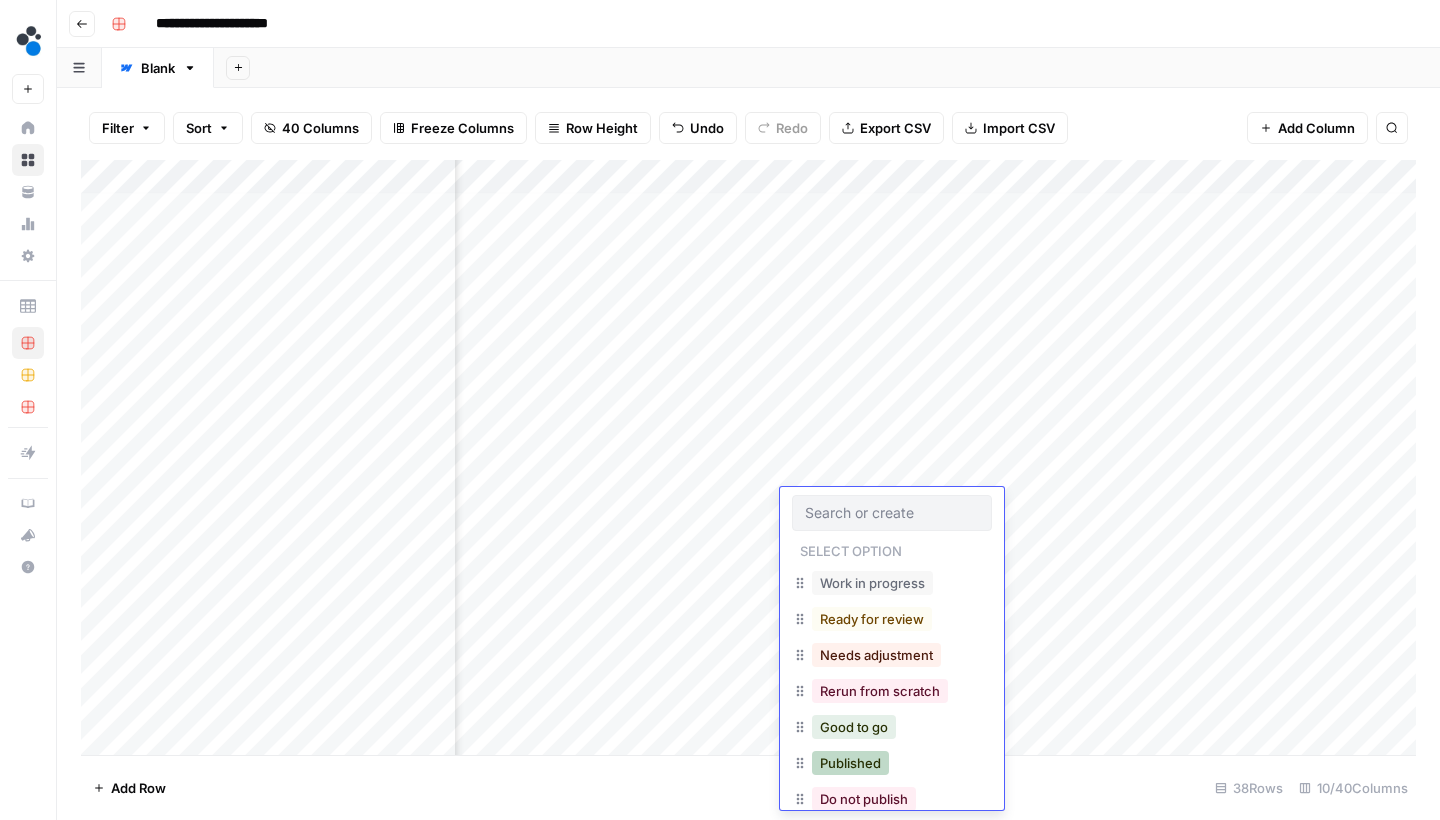 click on "Published" at bounding box center [850, 763] 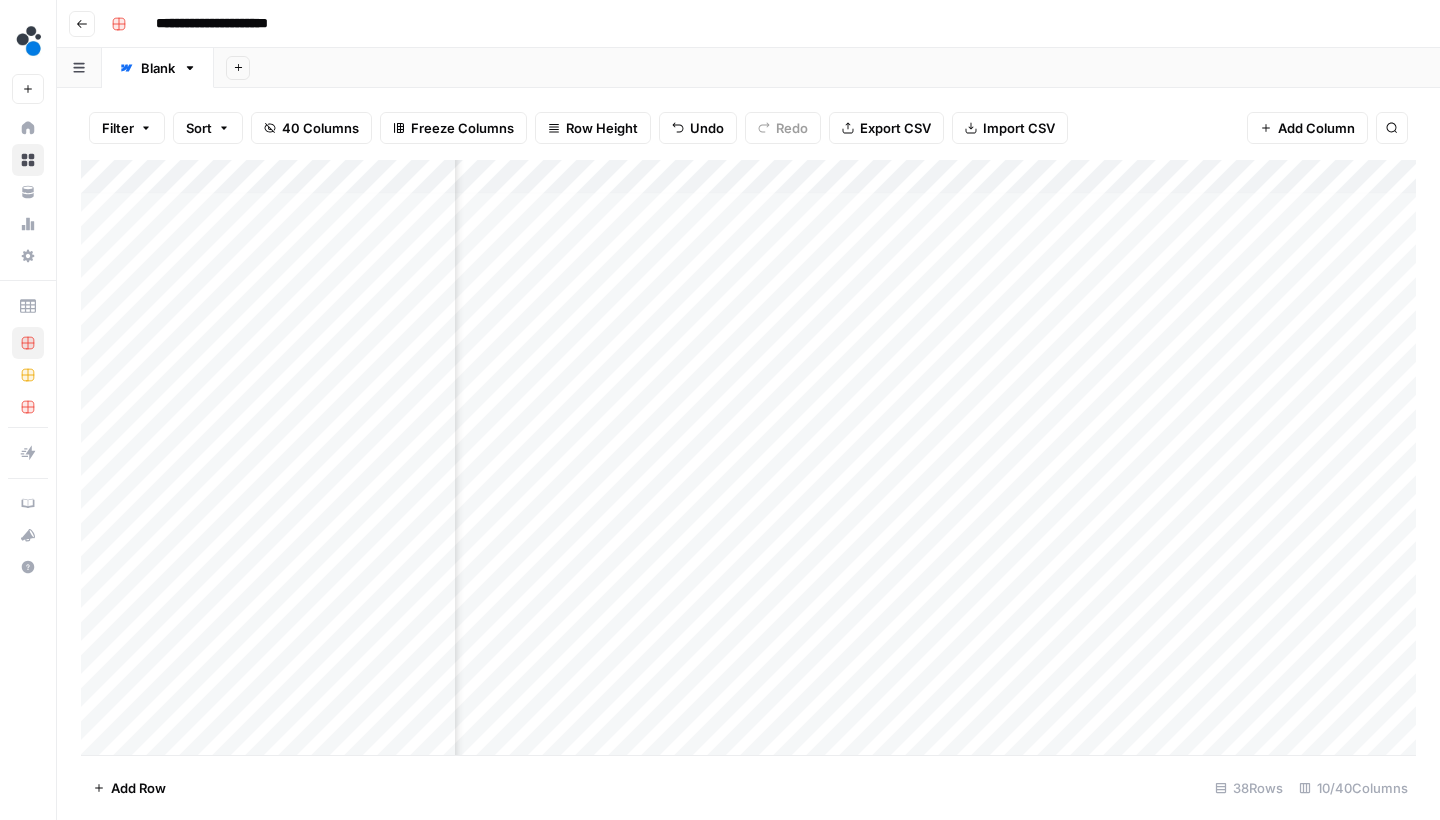 click on "Add Column" at bounding box center (748, 460) 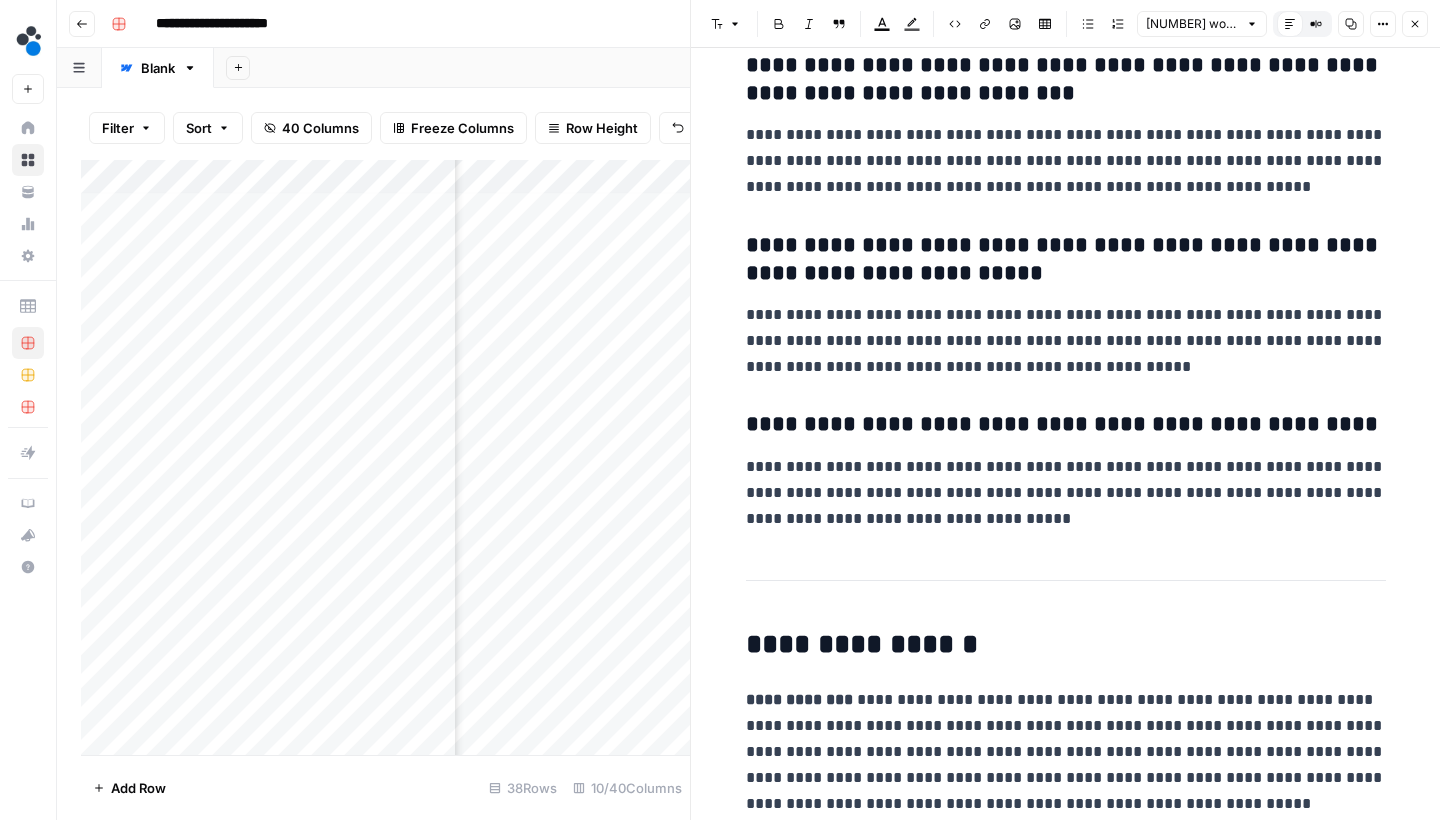 scroll, scrollTop: 7807, scrollLeft: 0, axis: vertical 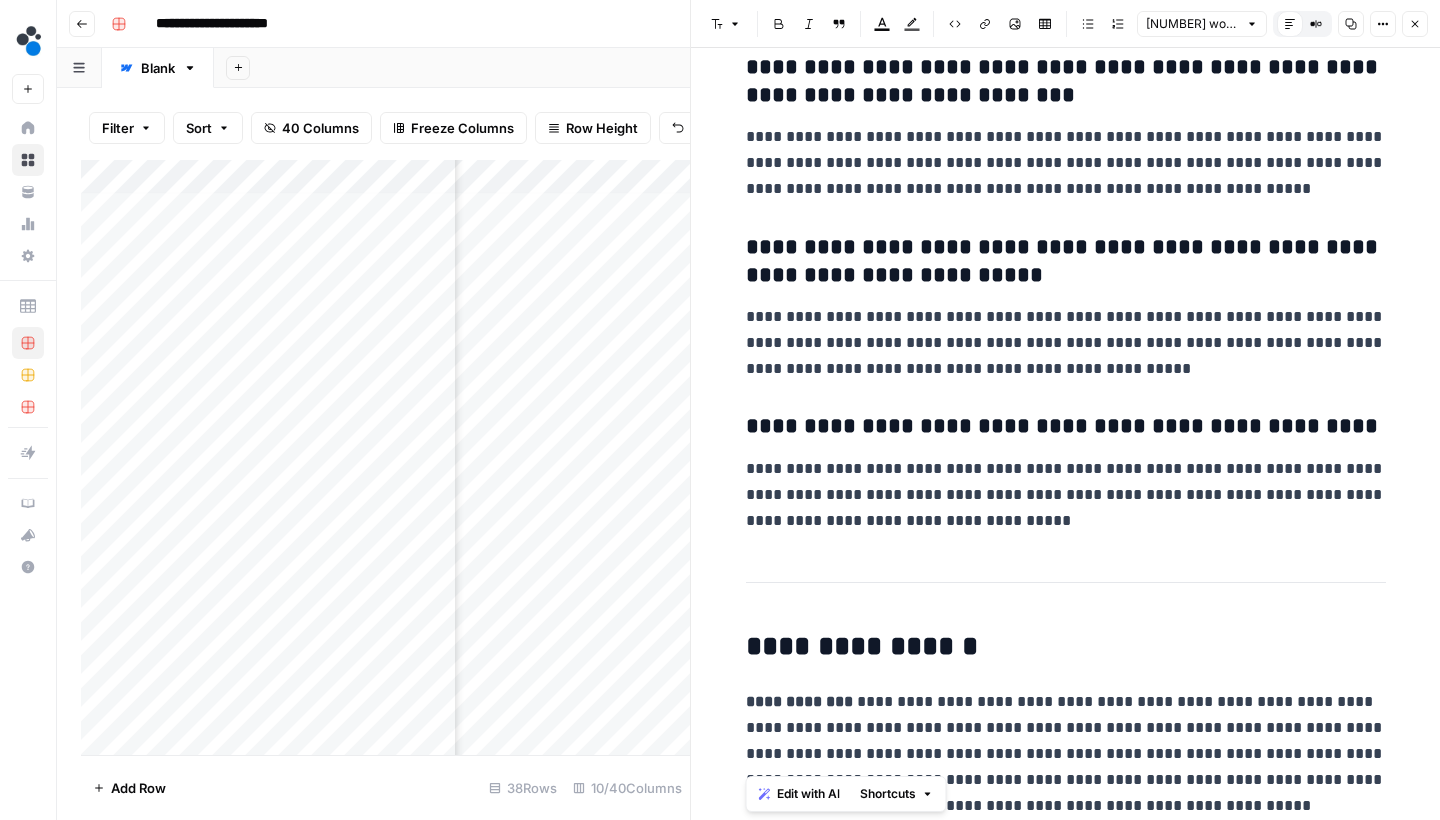 drag, startPoint x: 817, startPoint y: 743, endPoint x: 738, endPoint y: 704, distance: 88.10221 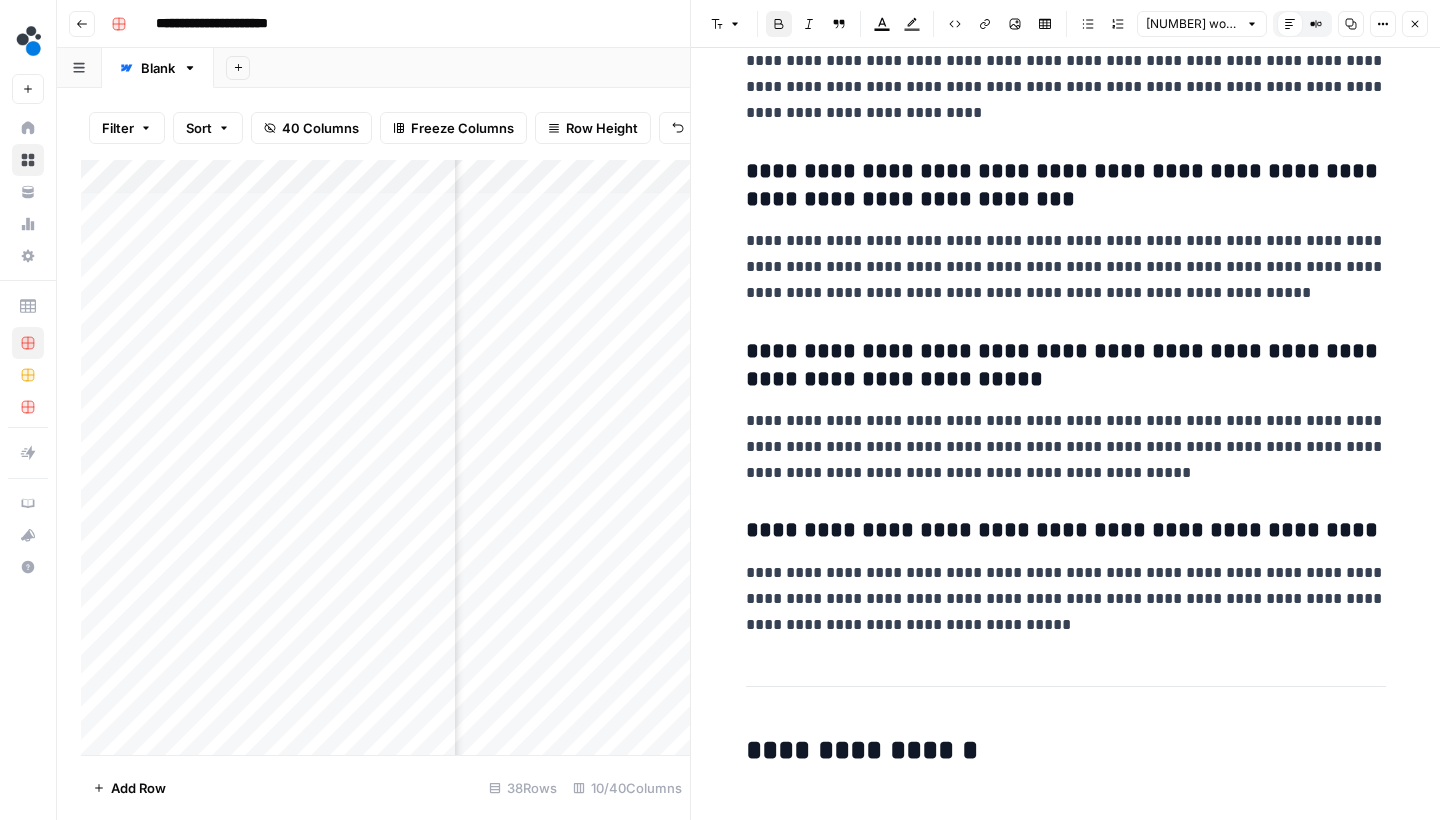 click on "Close" at bounding box center [1415, 24] 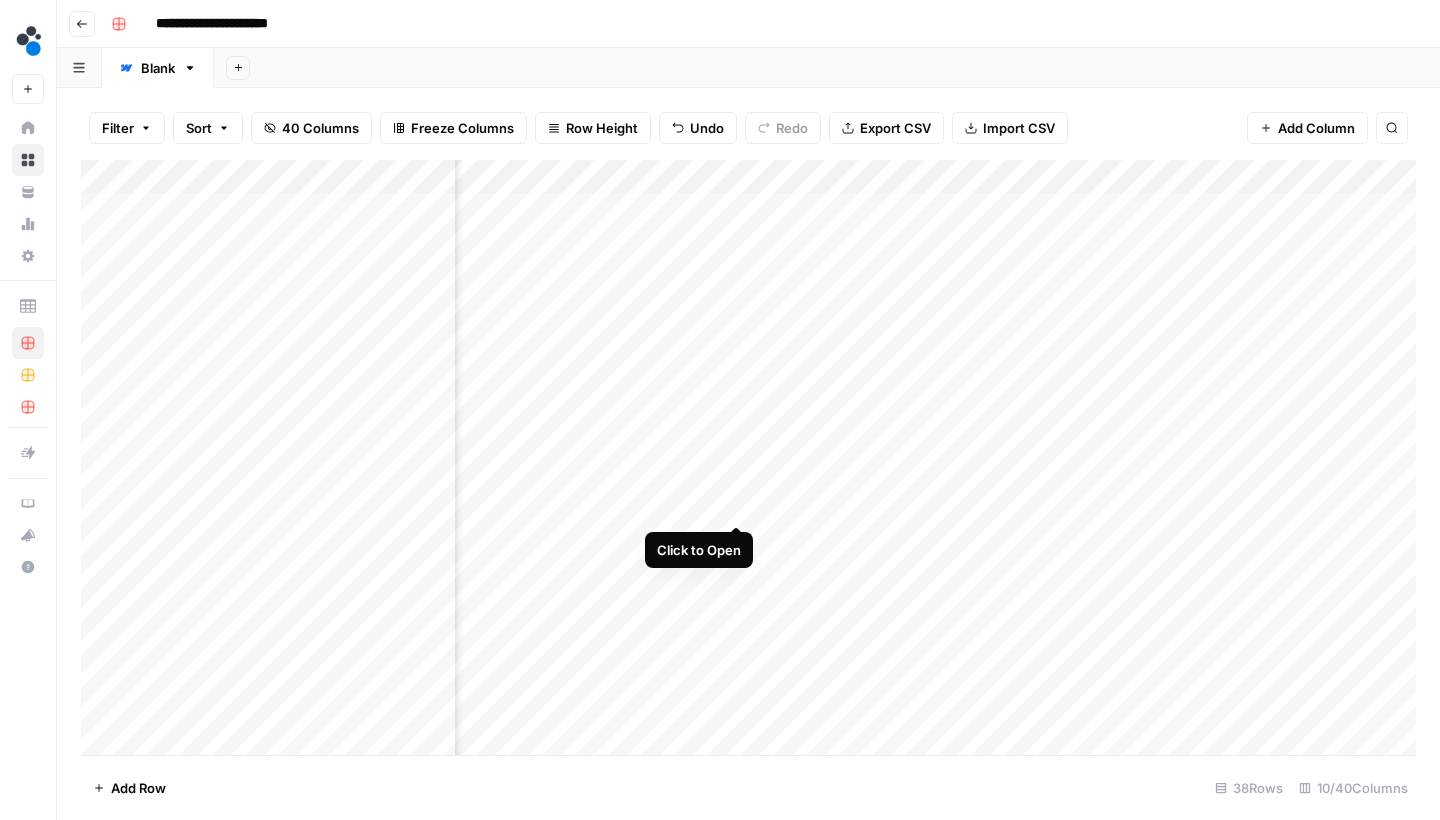 click on "Add Column" at bounding box center [748, 460] 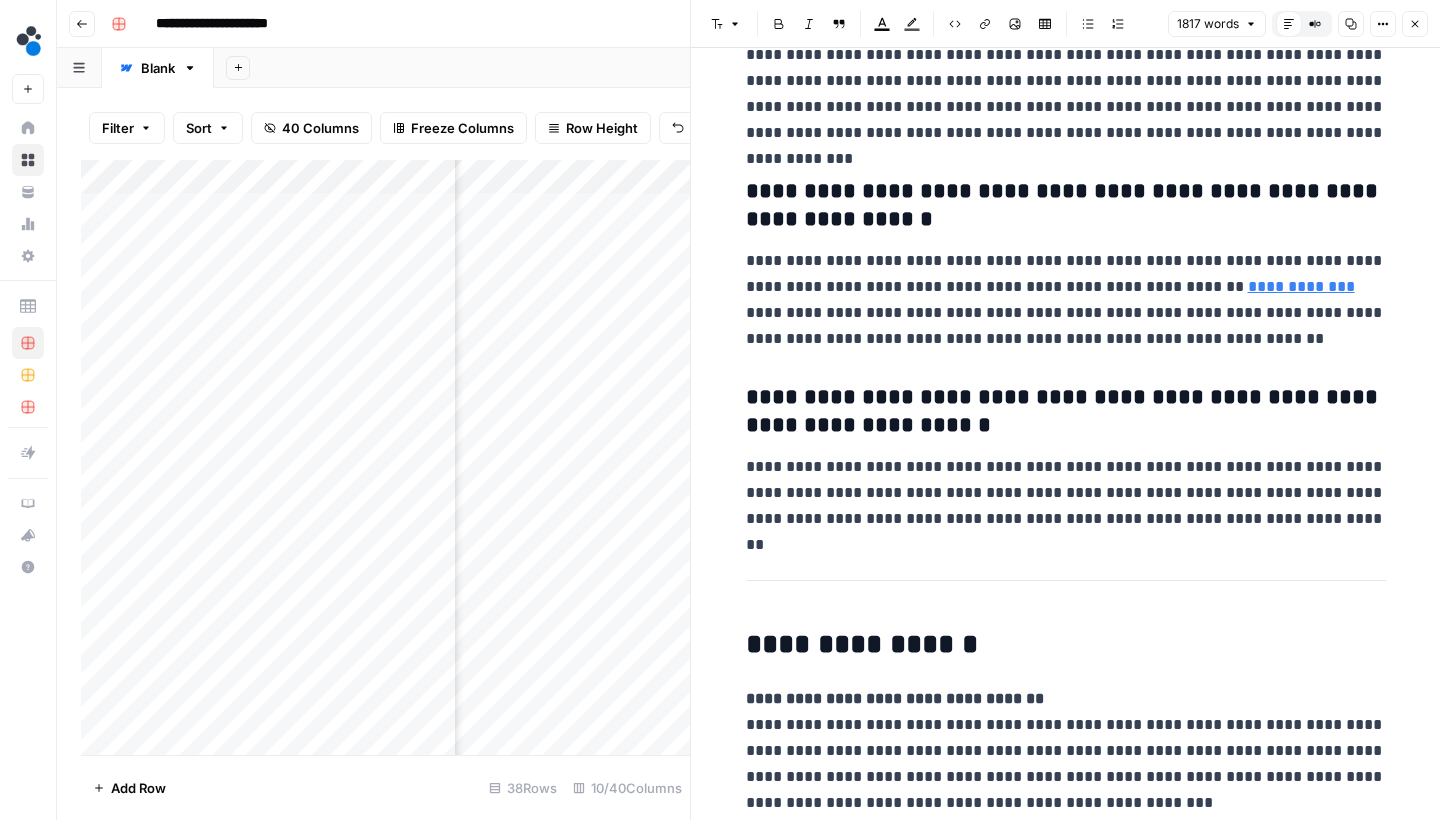 scroll, scrollTop: 9183, scrollLeft: 0, axis: vertical 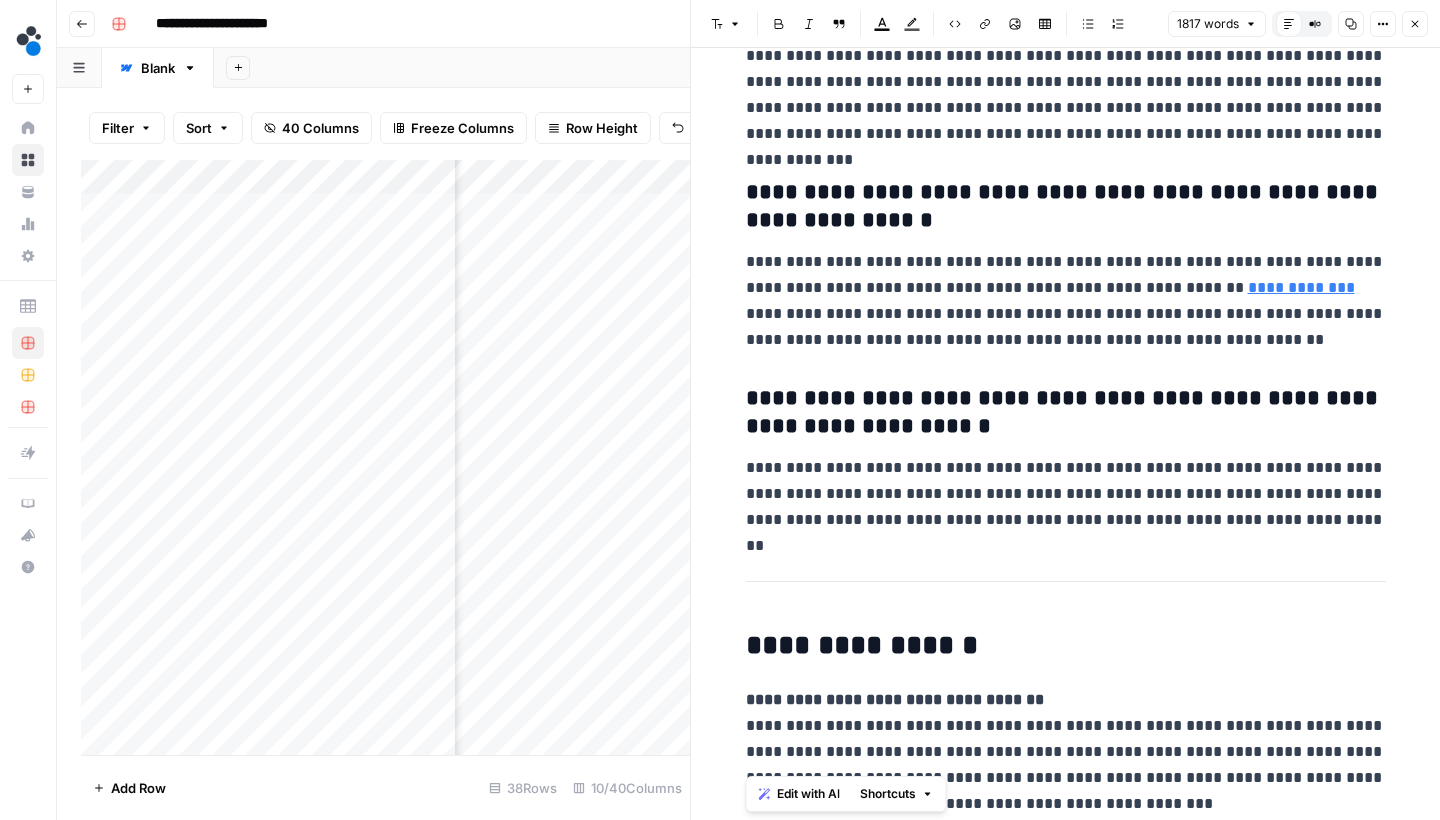 drag, startPoint x: 1255, startPoint y: 799, endPoint x: 747, endPoint y: 700, distance: 517.55676 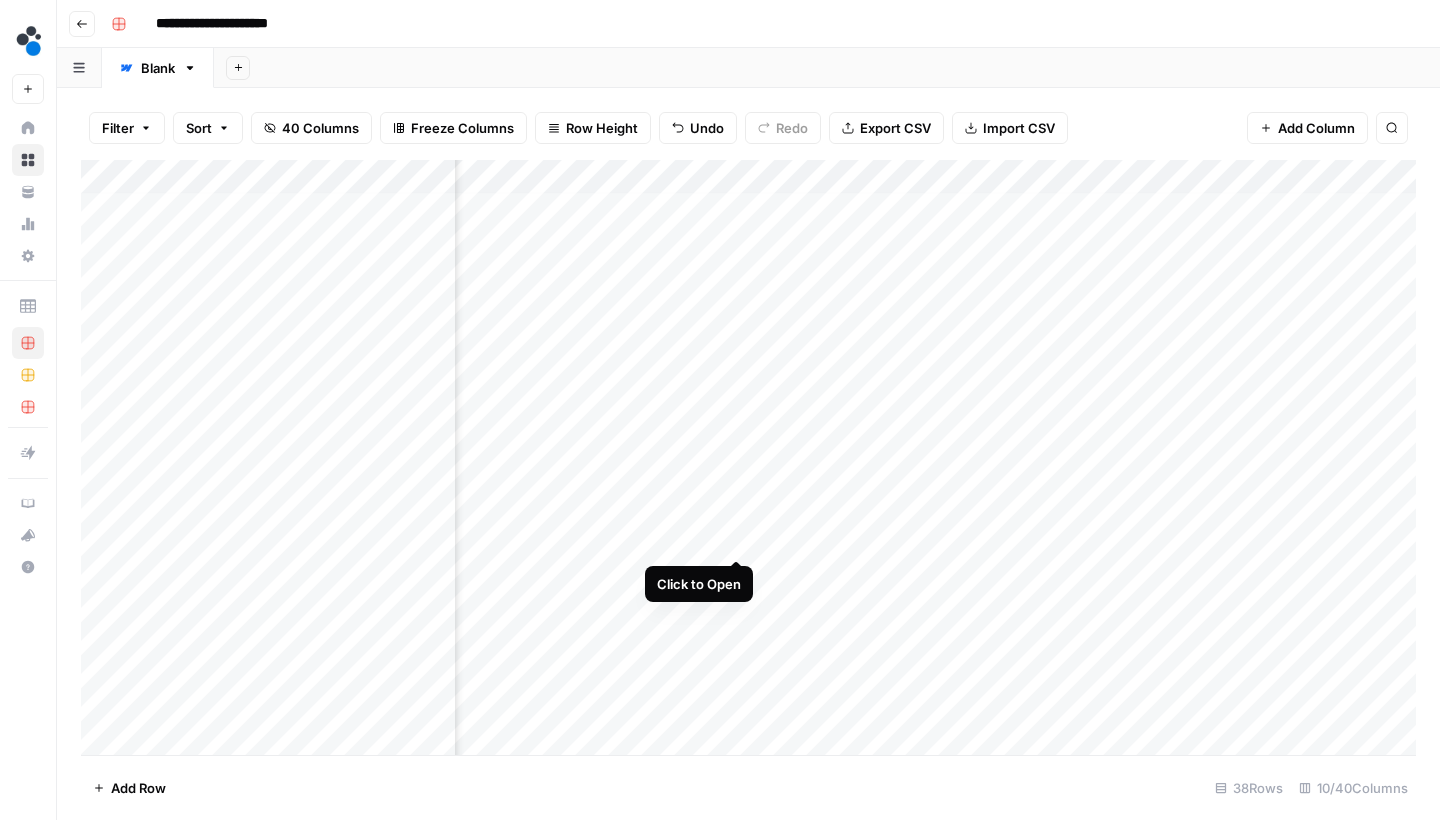 click on "Add Column" at bounding box center [748, 460] 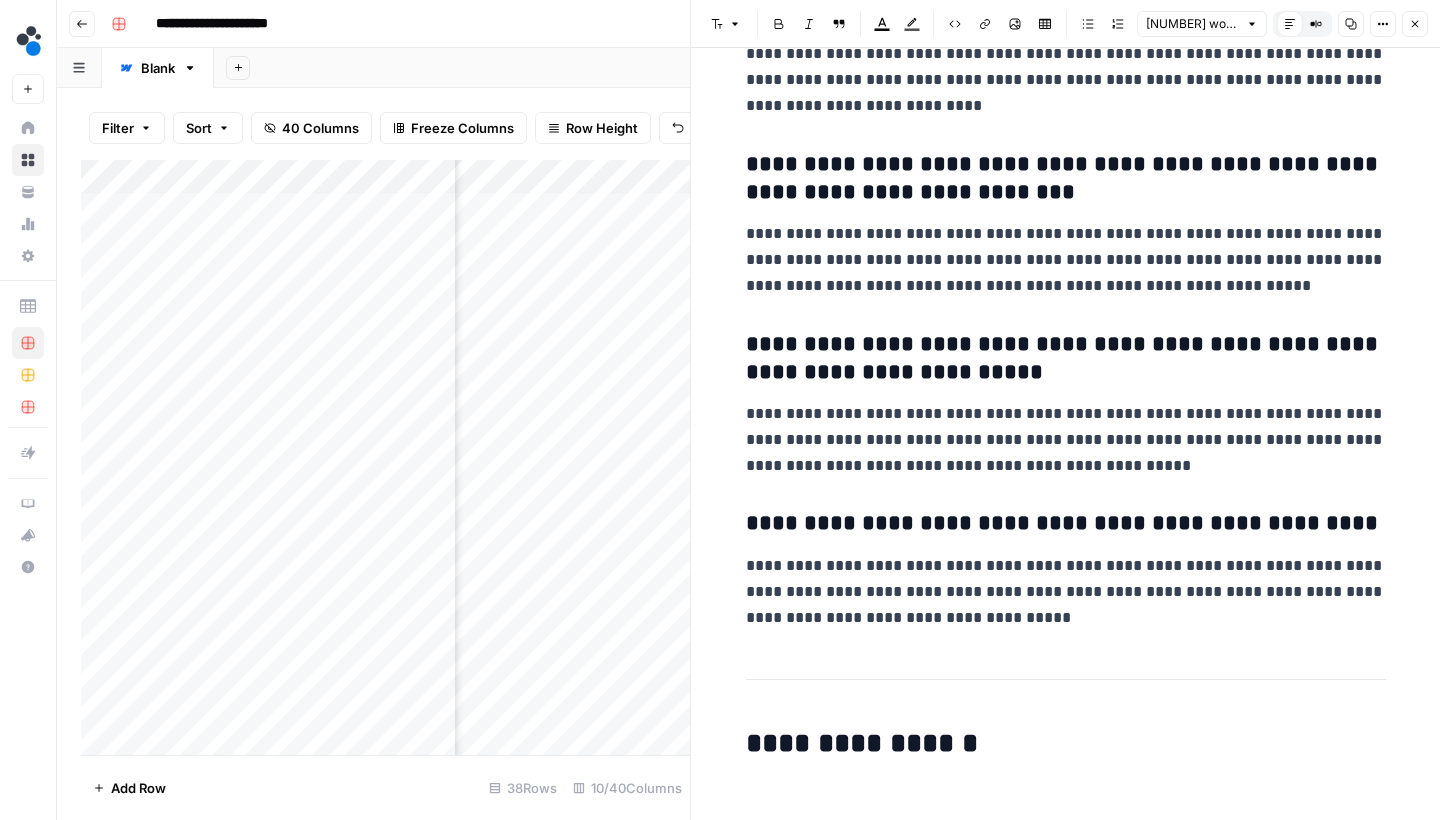 scroll, scrollTop: 7703, scrollLeft: 0, axis: vertical 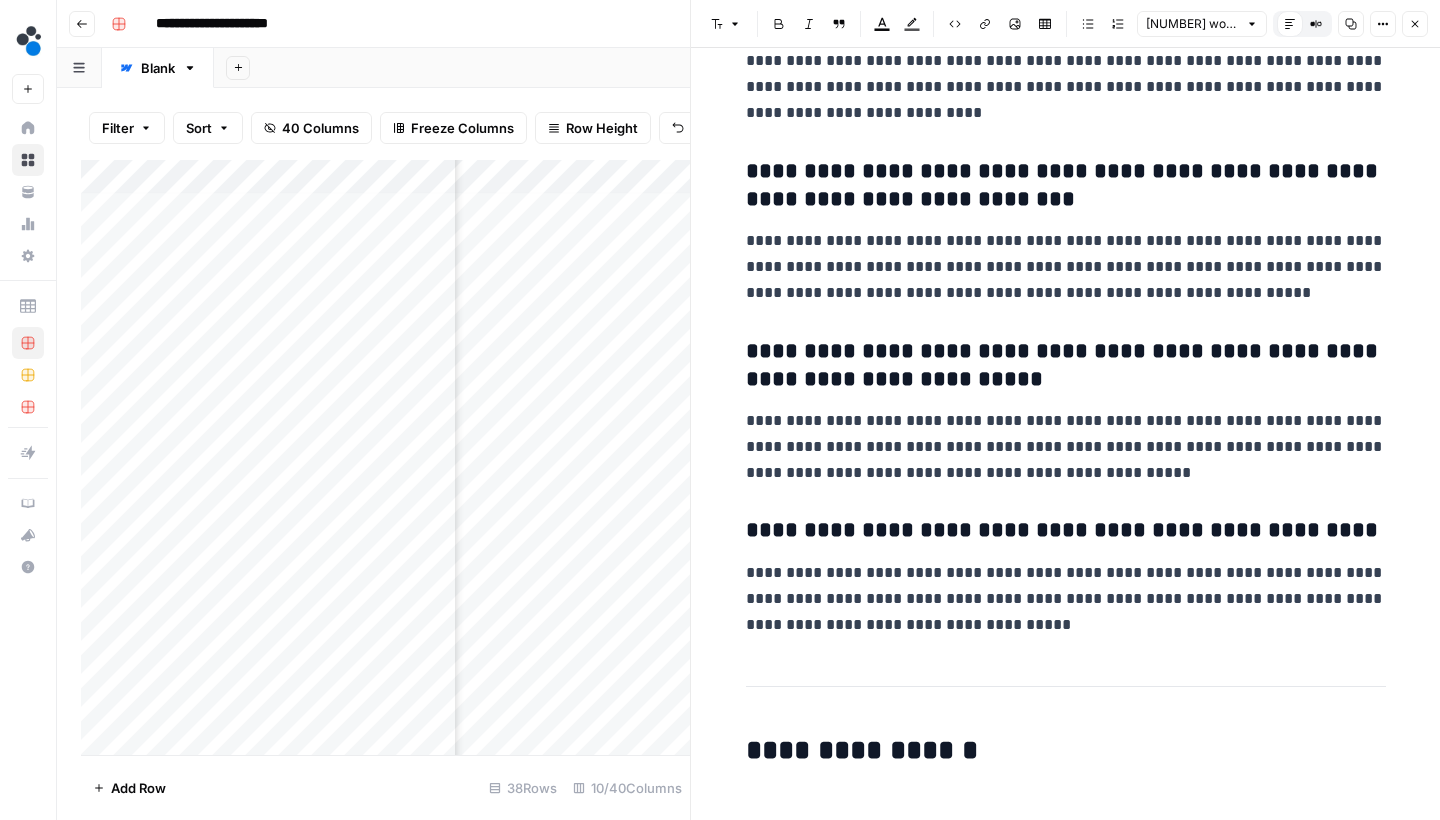 click at bounding box center [1066, 806] 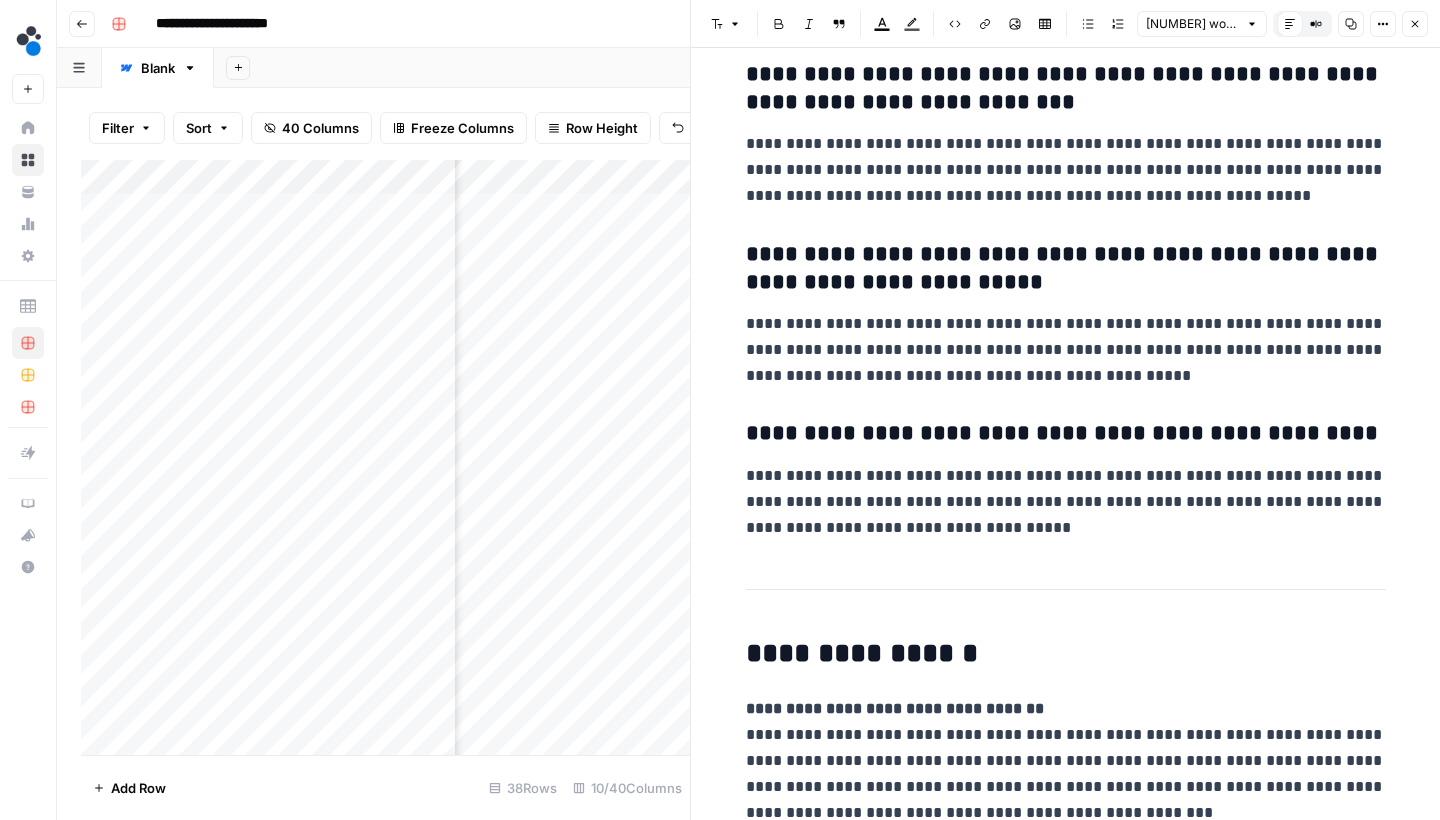 click on "**********" at bounding box center [1066, -3443] 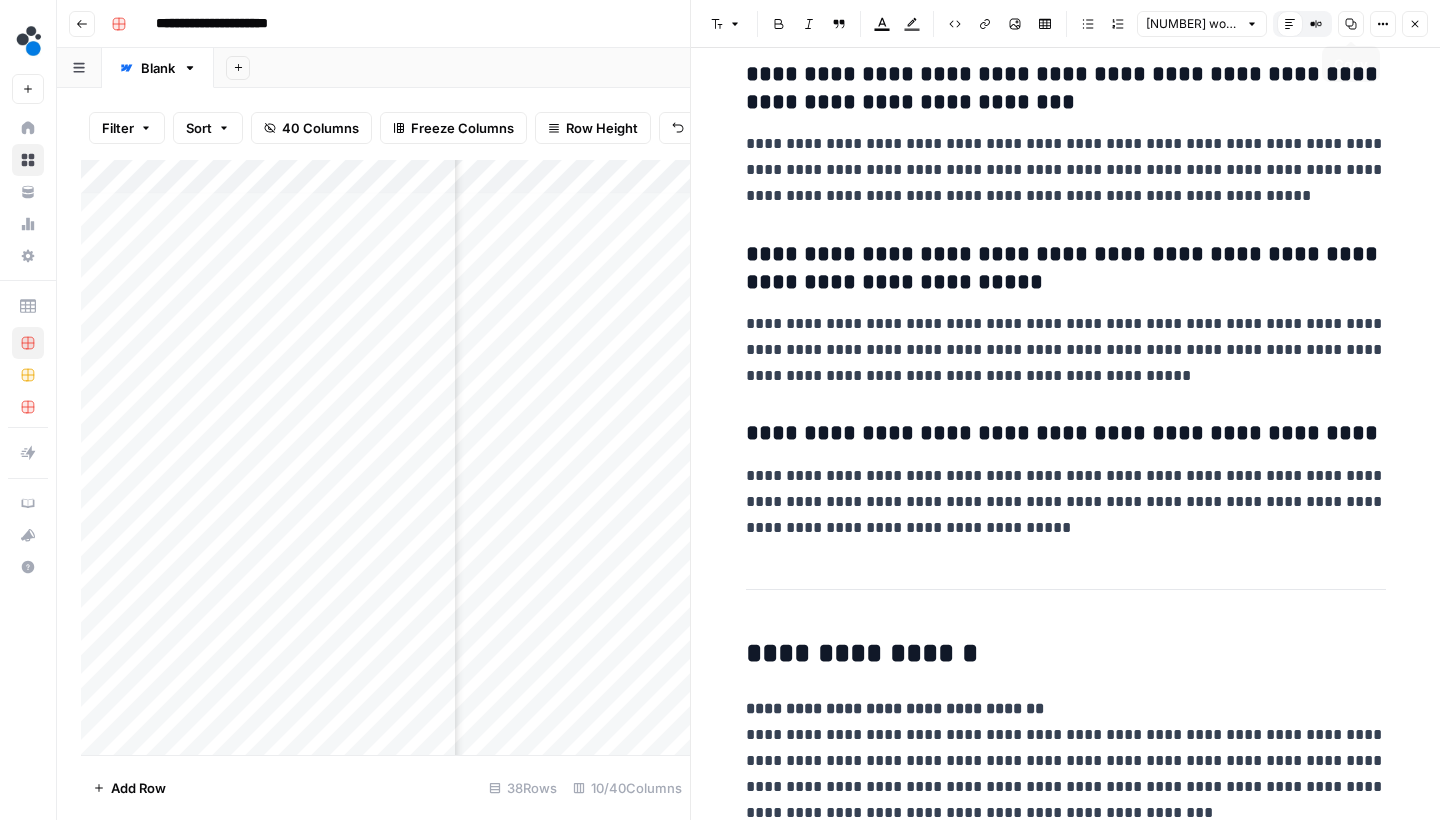 click on "Close" at bounding box center (1415, 24) 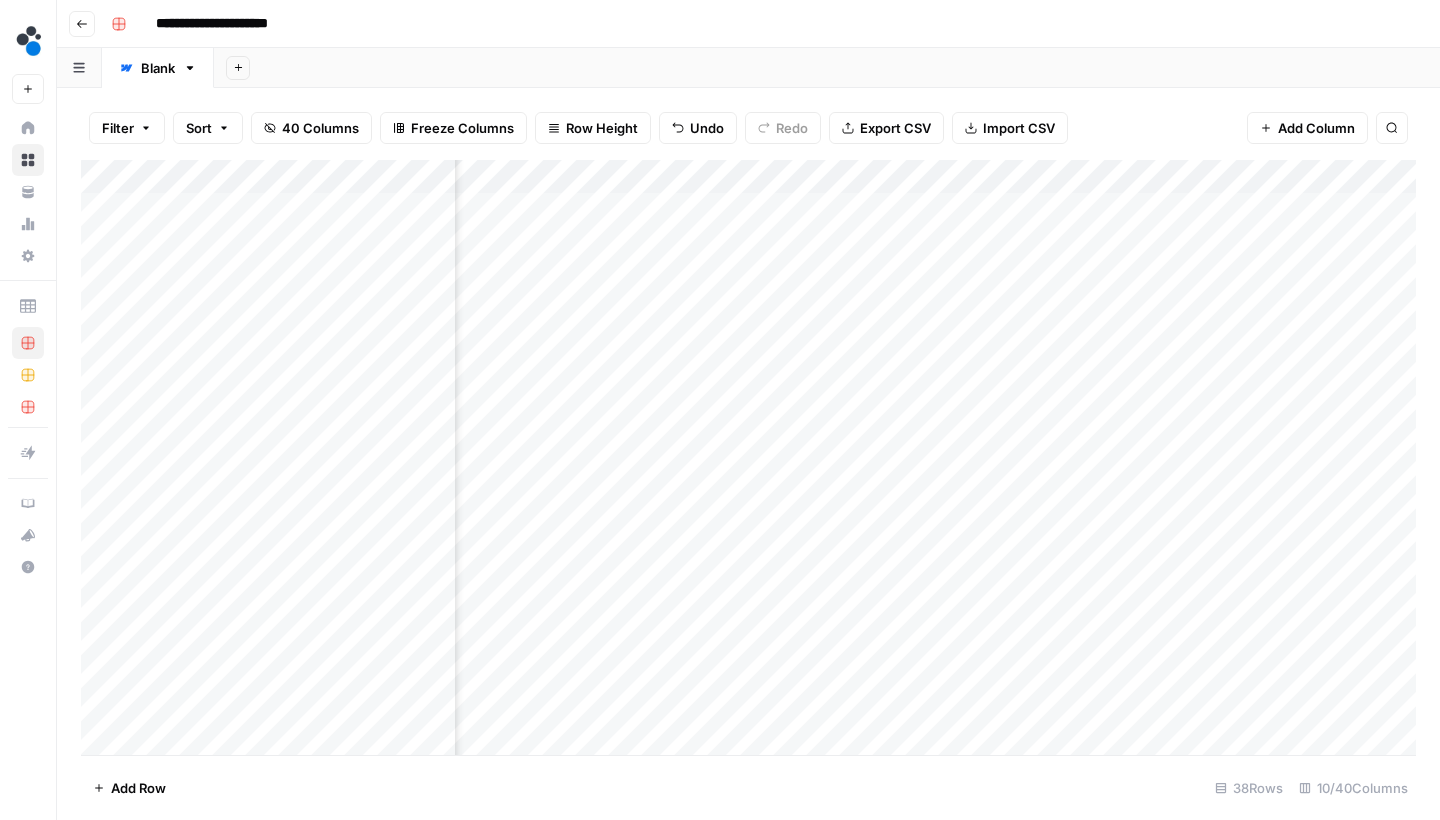 scroll, scrollTop: 1, scrollLeft: 562, axis: both 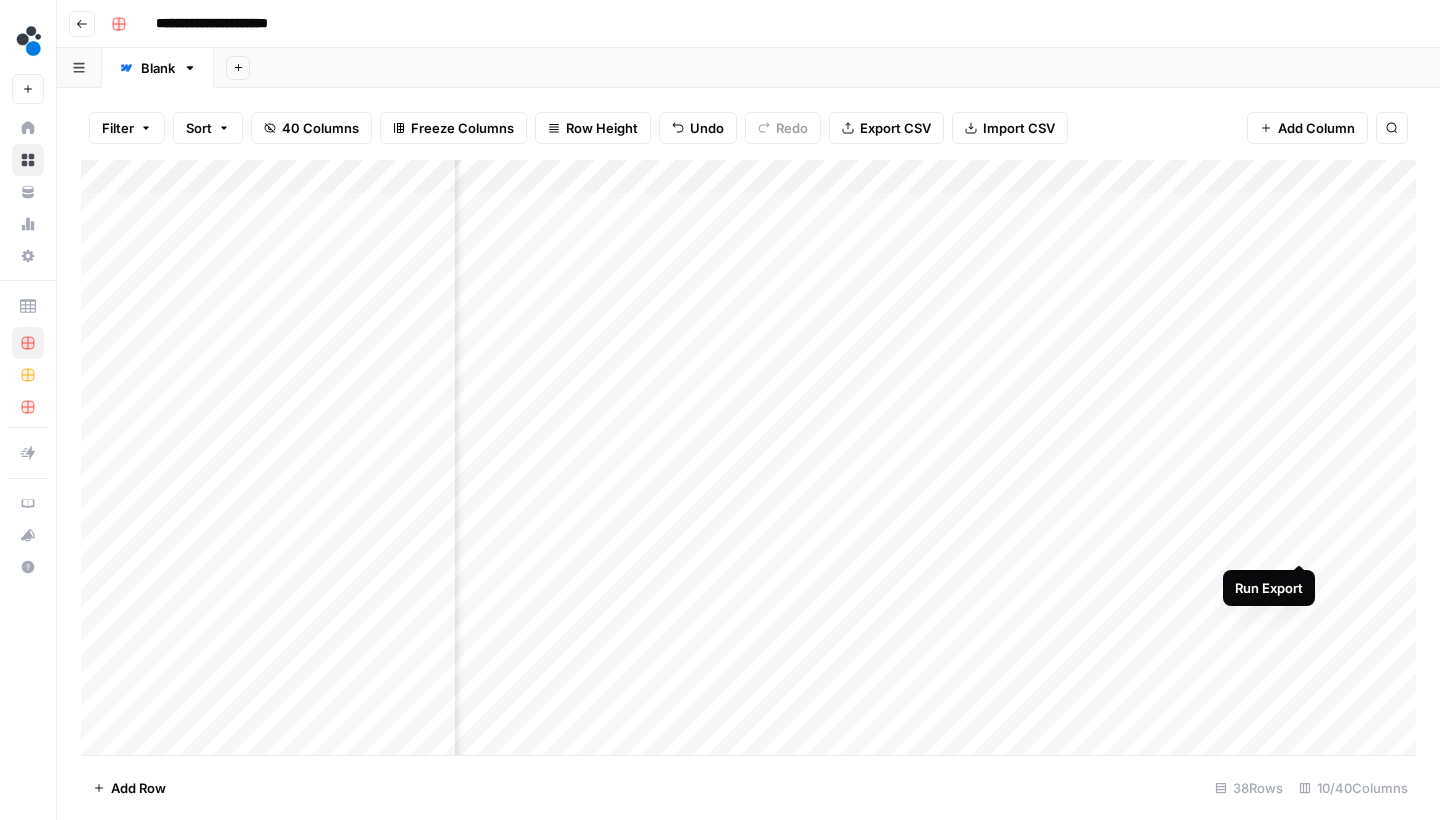 click on "Add Column" at bounding box center (748, 460) 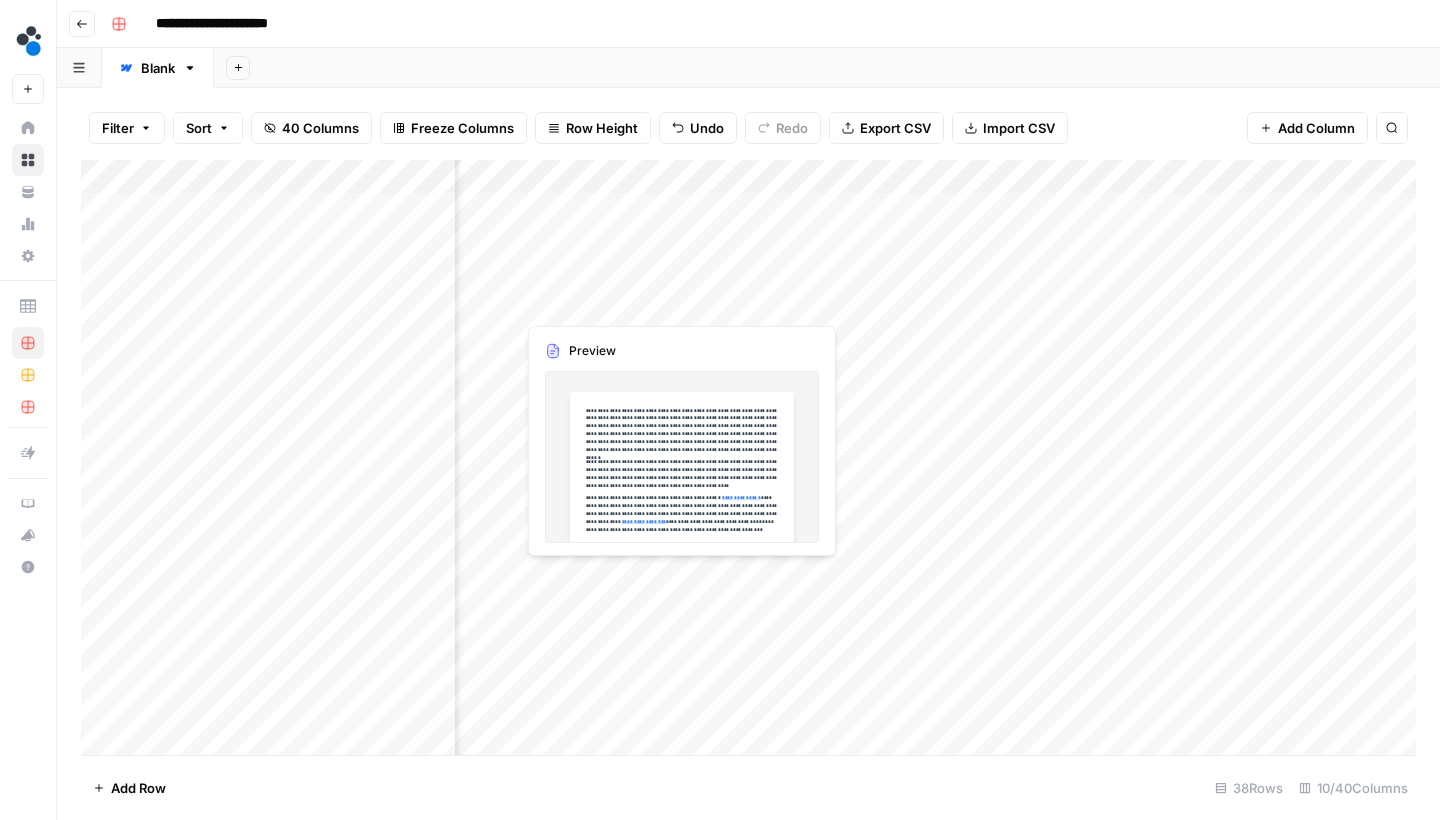 click on "Add Column" at bounding box center [748, 460] 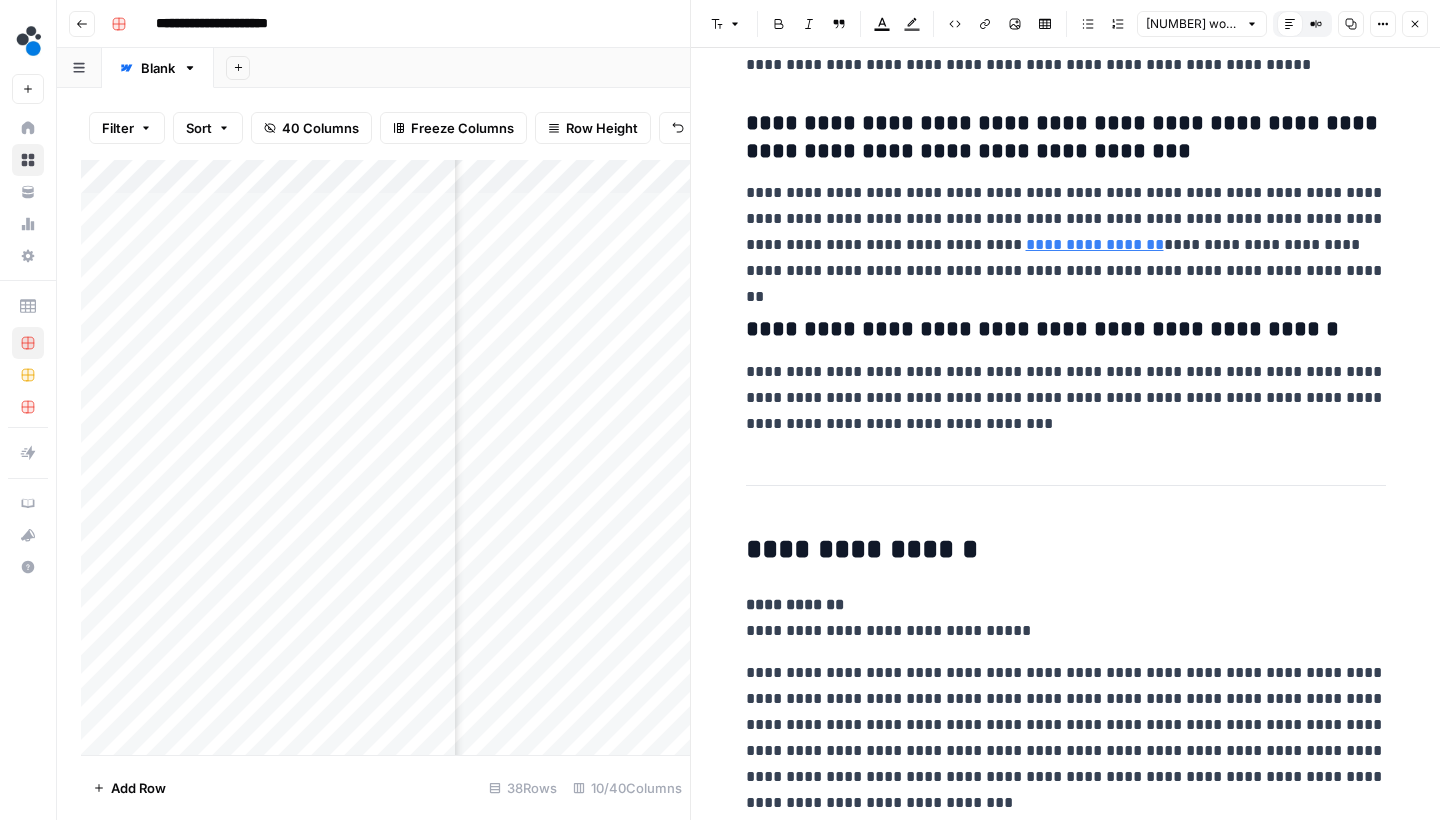 scroll, scrollTop: 8370, scrollLeft: 0, axis: vertical 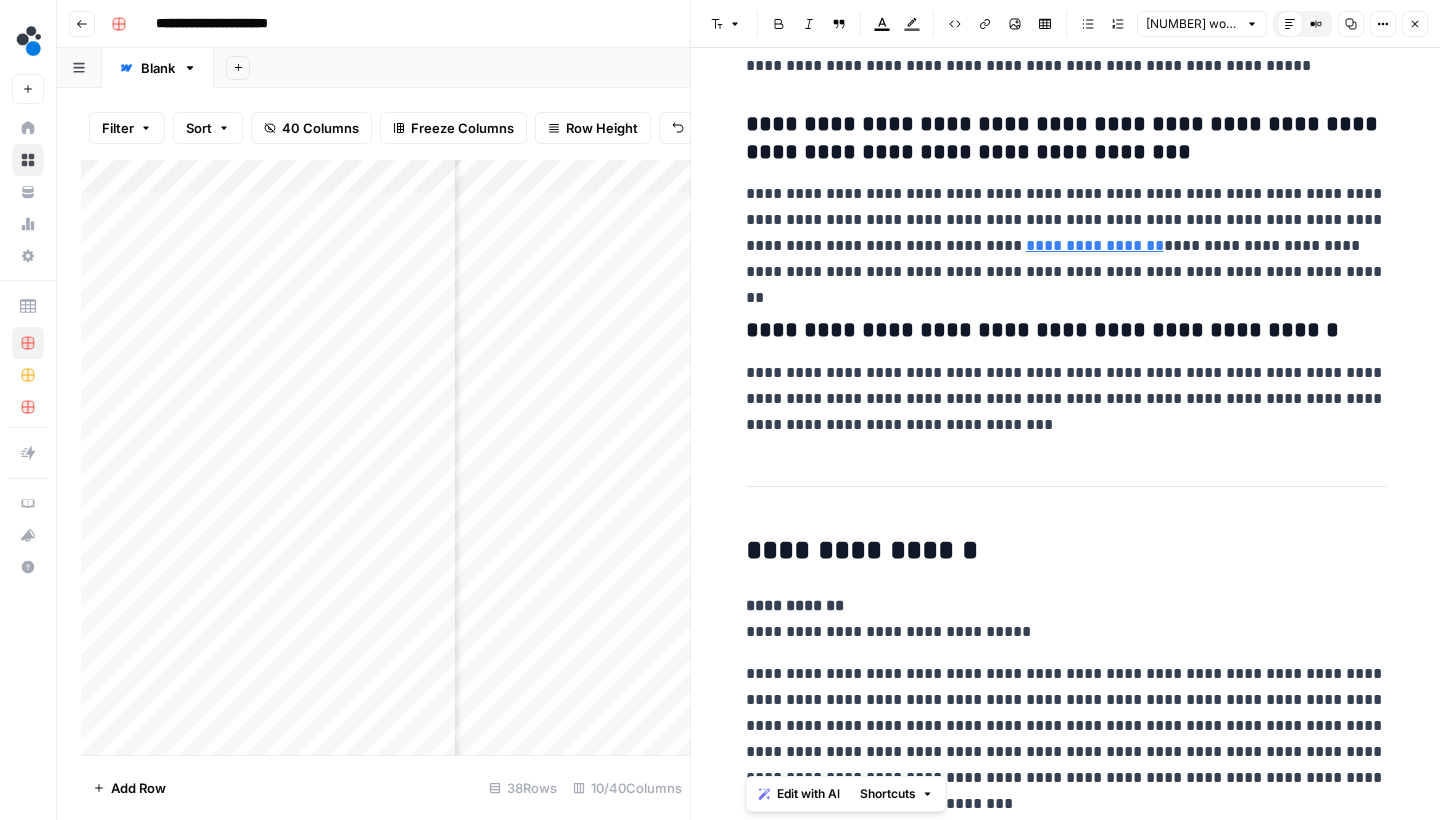drag, startPoint x: 832, startPoint y: 791, endPoint x: 743, endPoint y: 604, distance: 207.09901 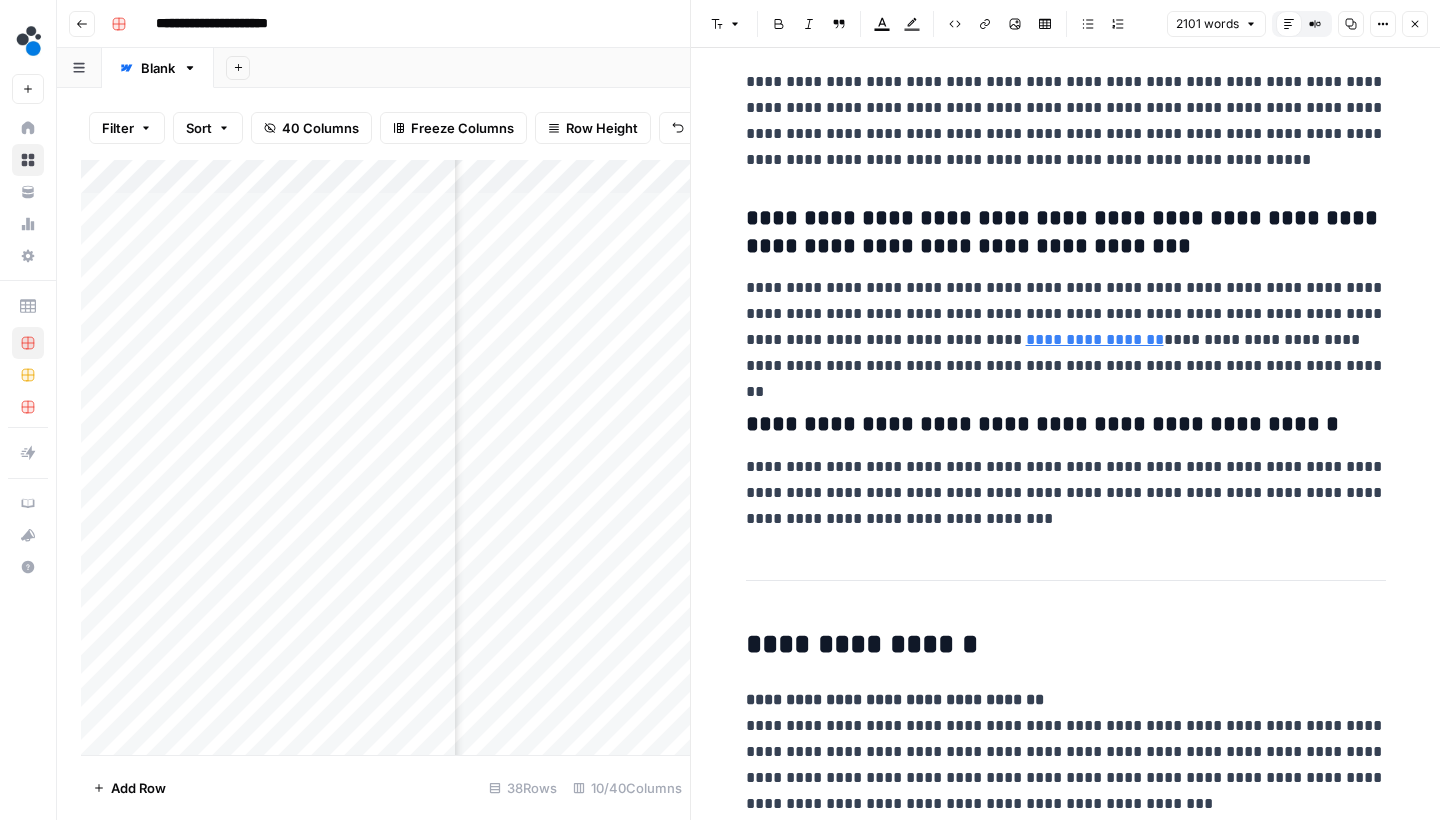 click on "**********" at bounding box center [1066, 493] 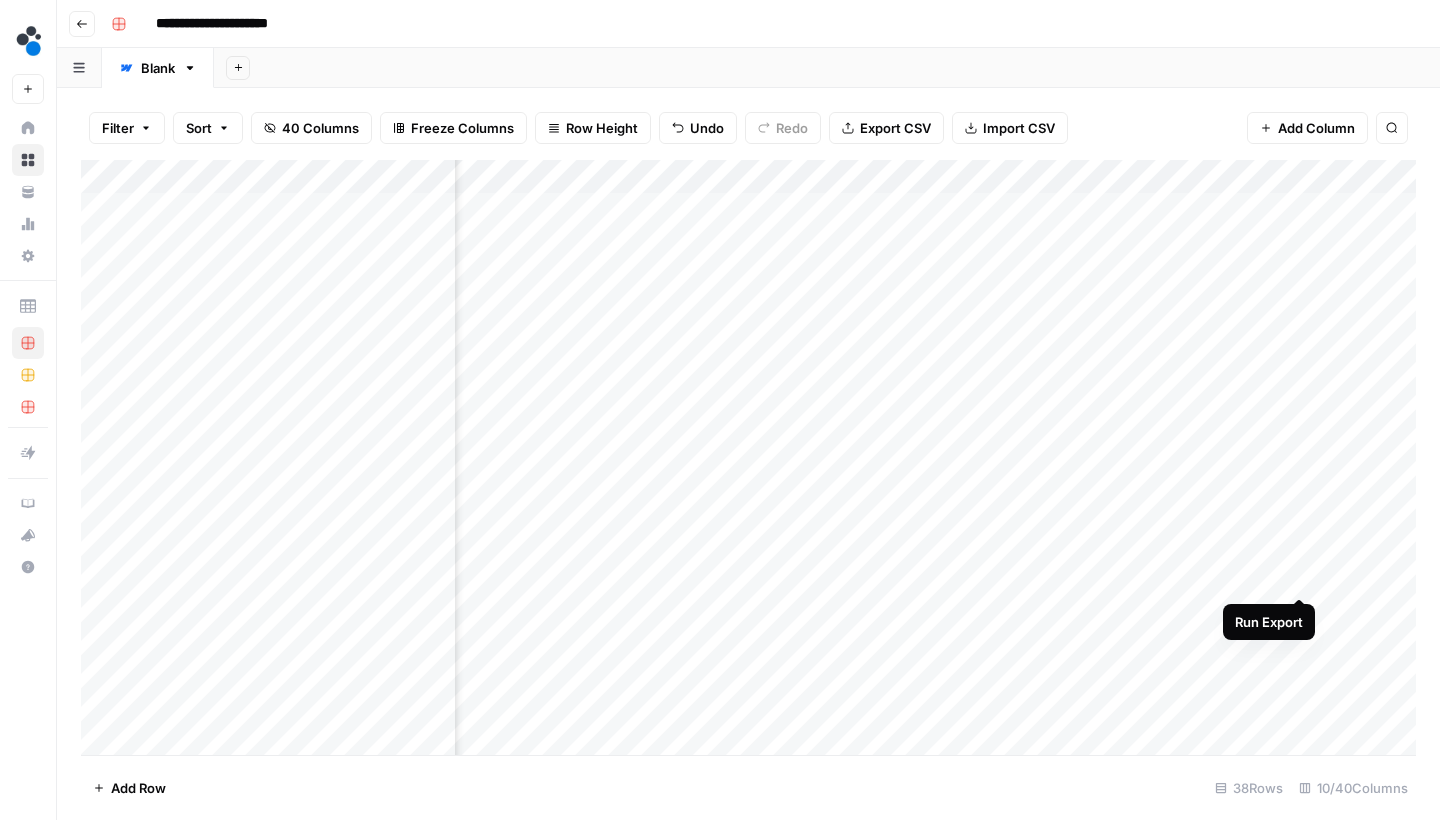click on "Add Column" at bounding box center [748, 460] 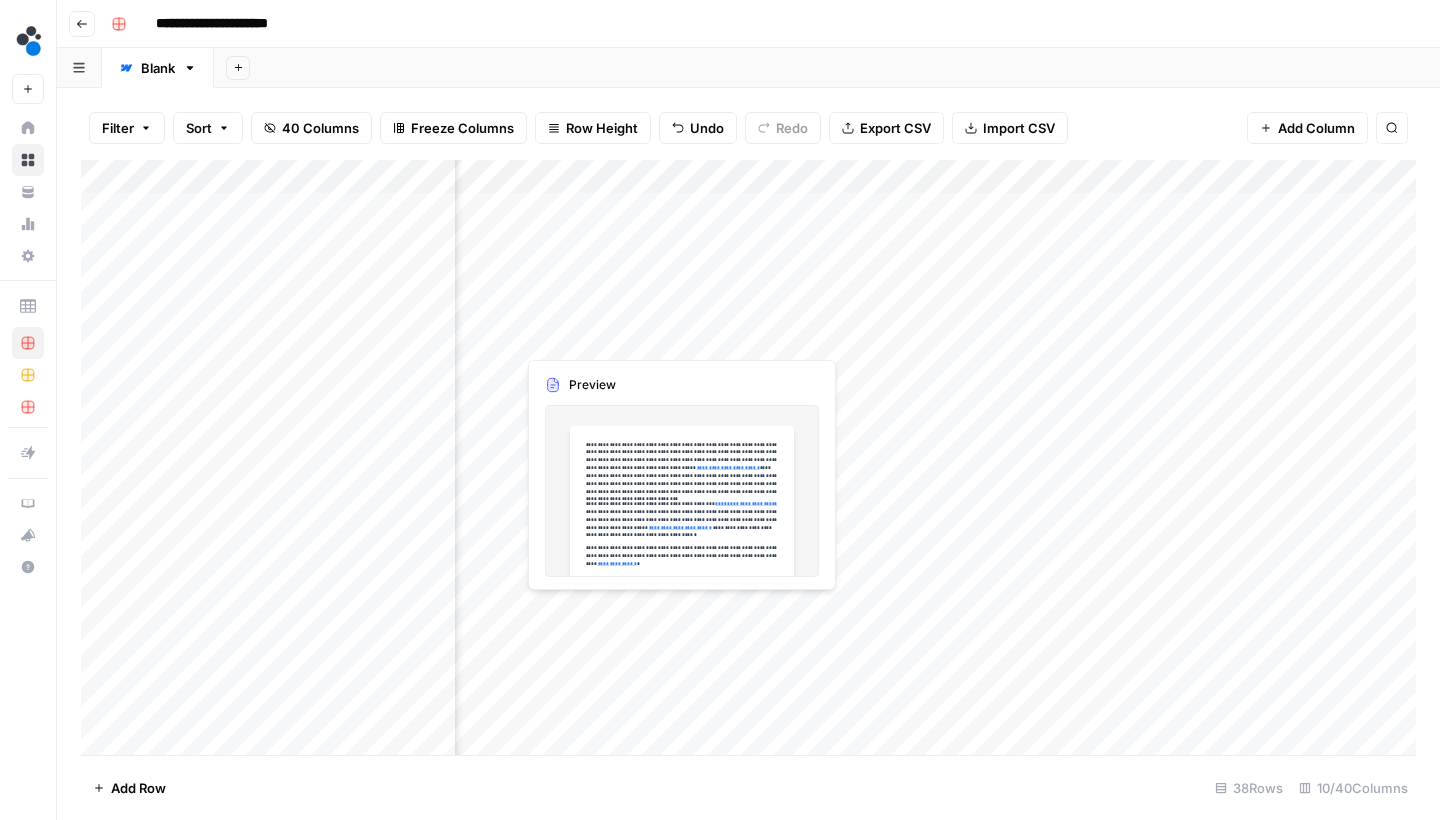click on "Add Column" at bounding box center [748, 460] 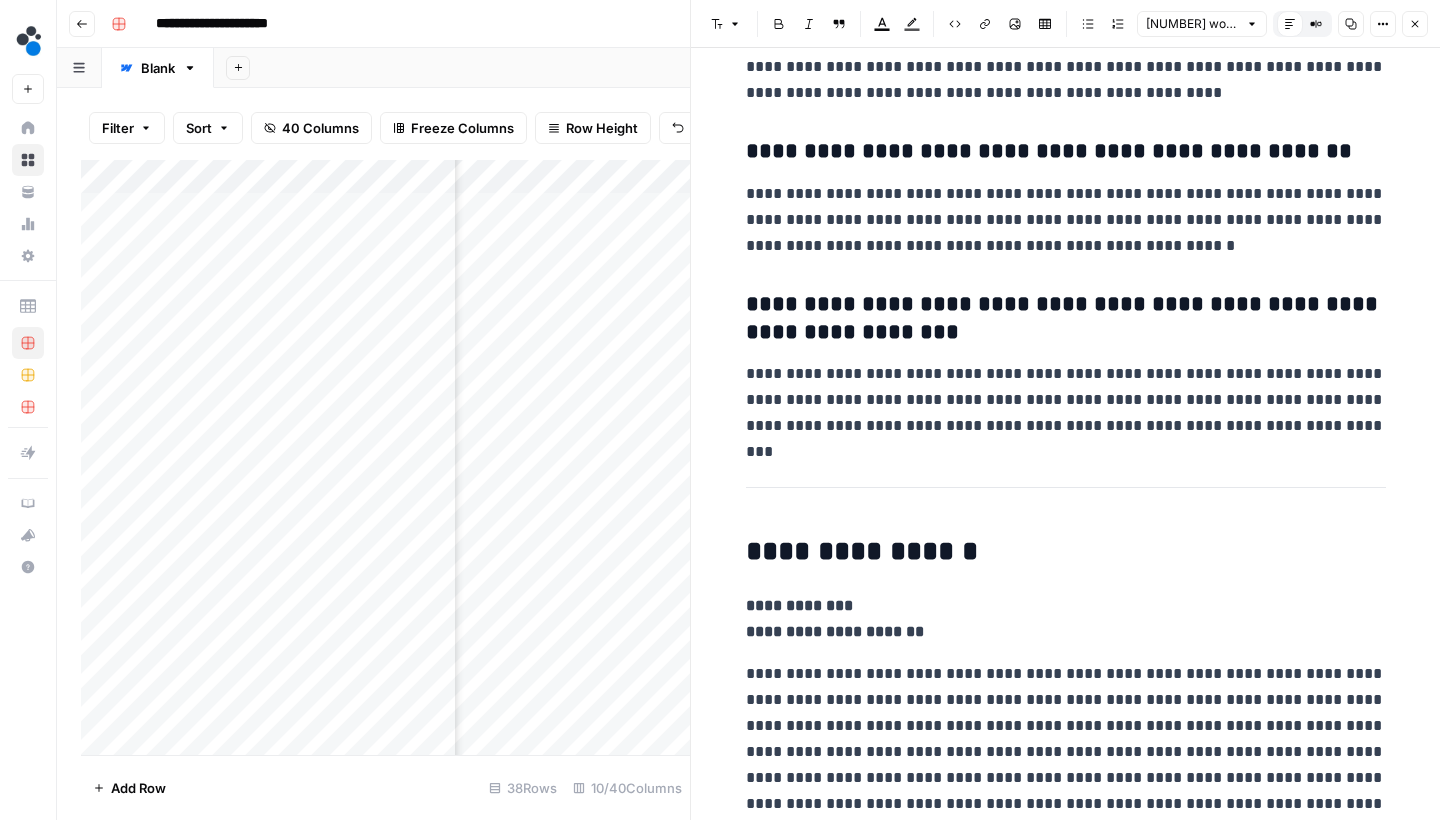 scroll, scrollTop: 6906, scrollLeft: 0, axis: vertical 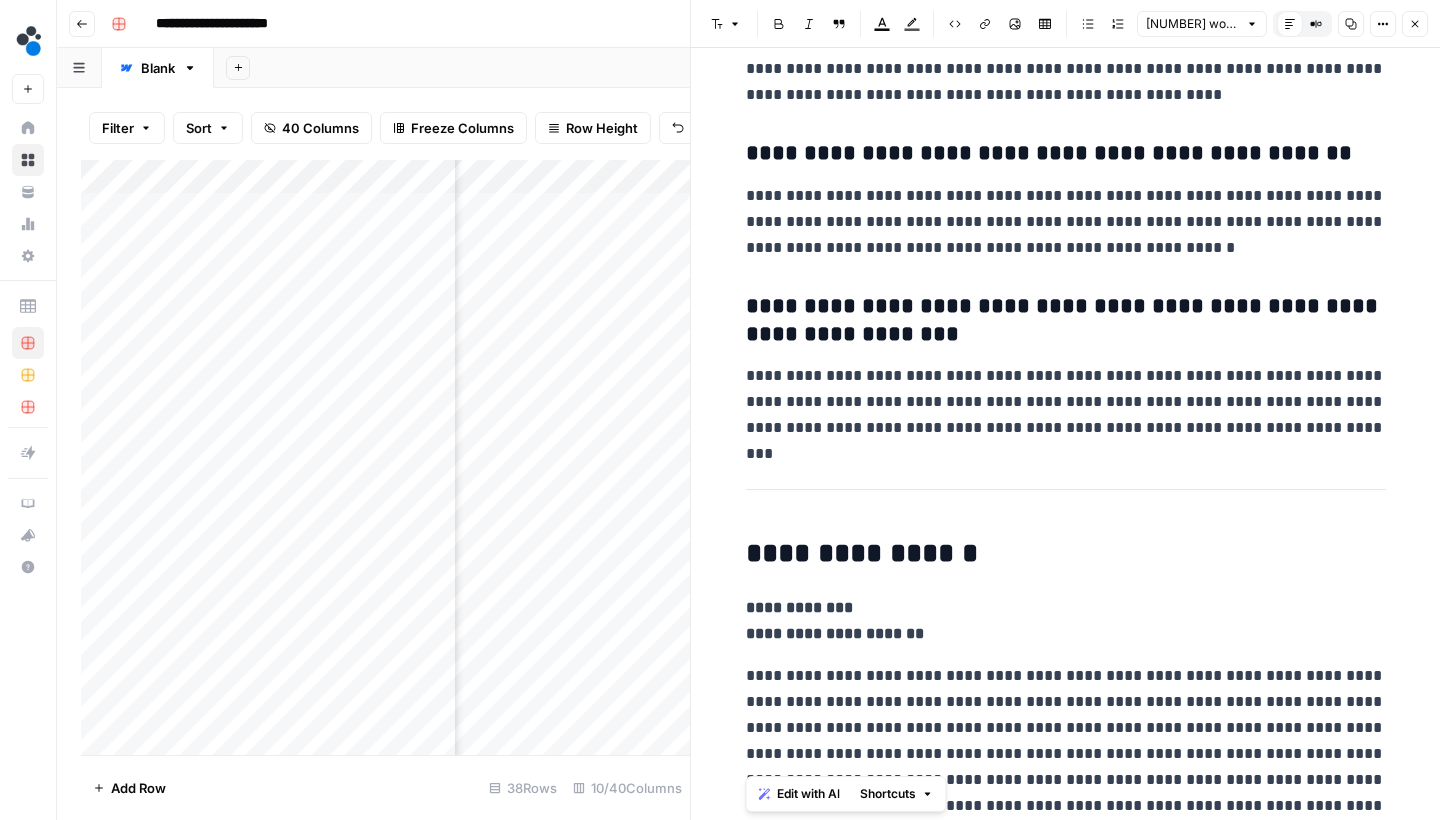 click on "**********" at bounding box center (1066, -3000) 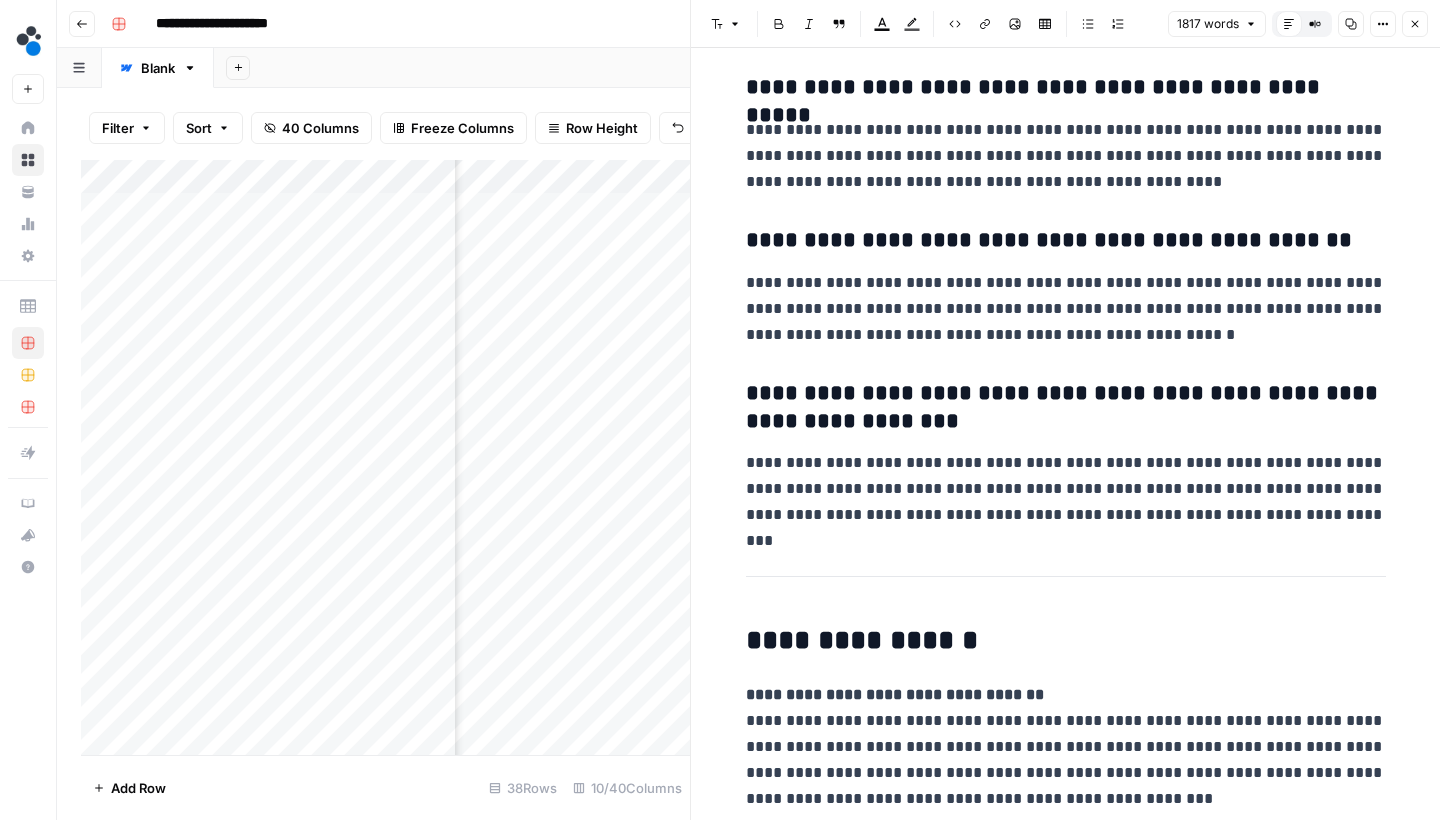 scroll, scrollTop: 6806, scrollLeft: 0, axis: vertical 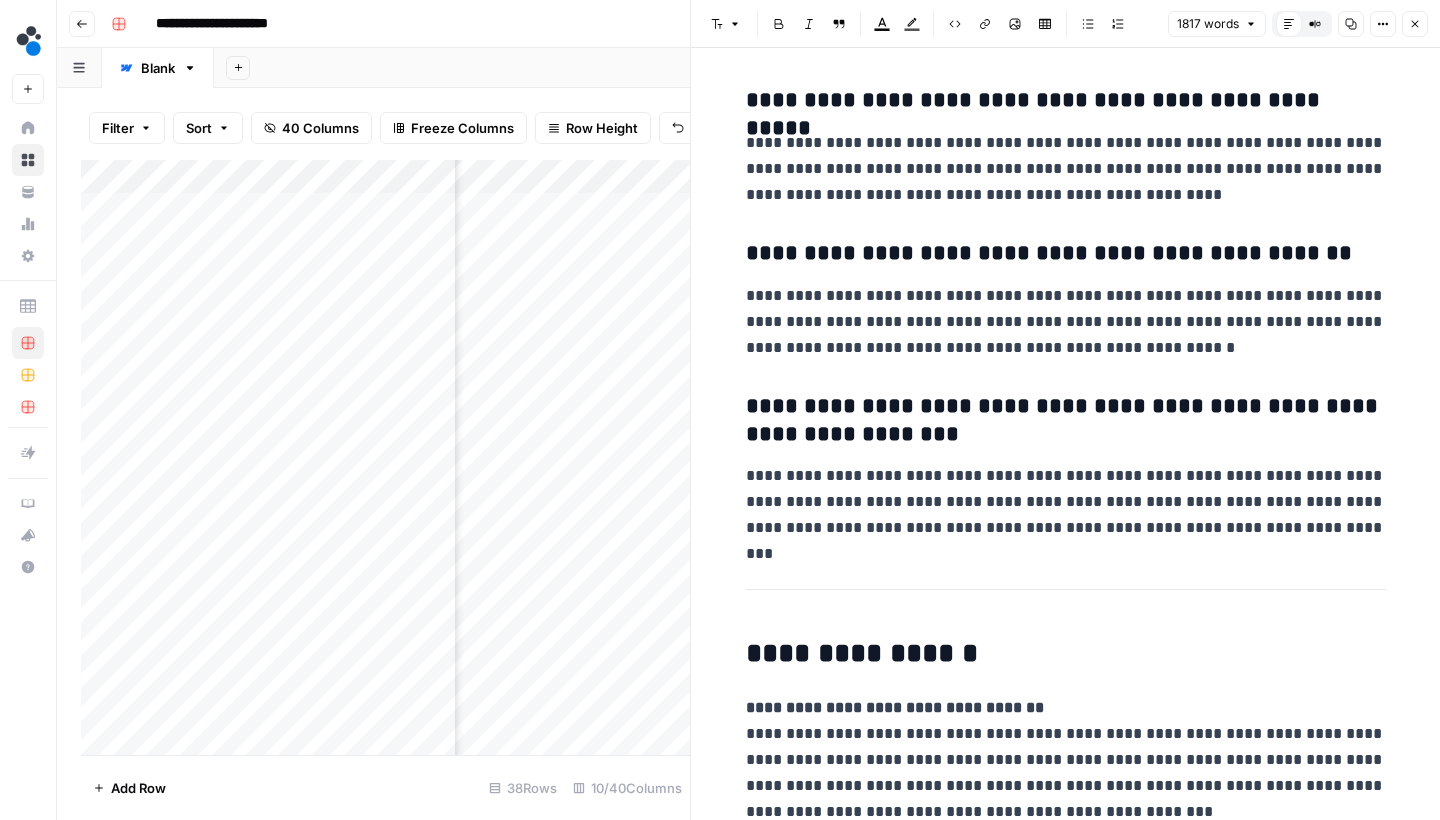 click 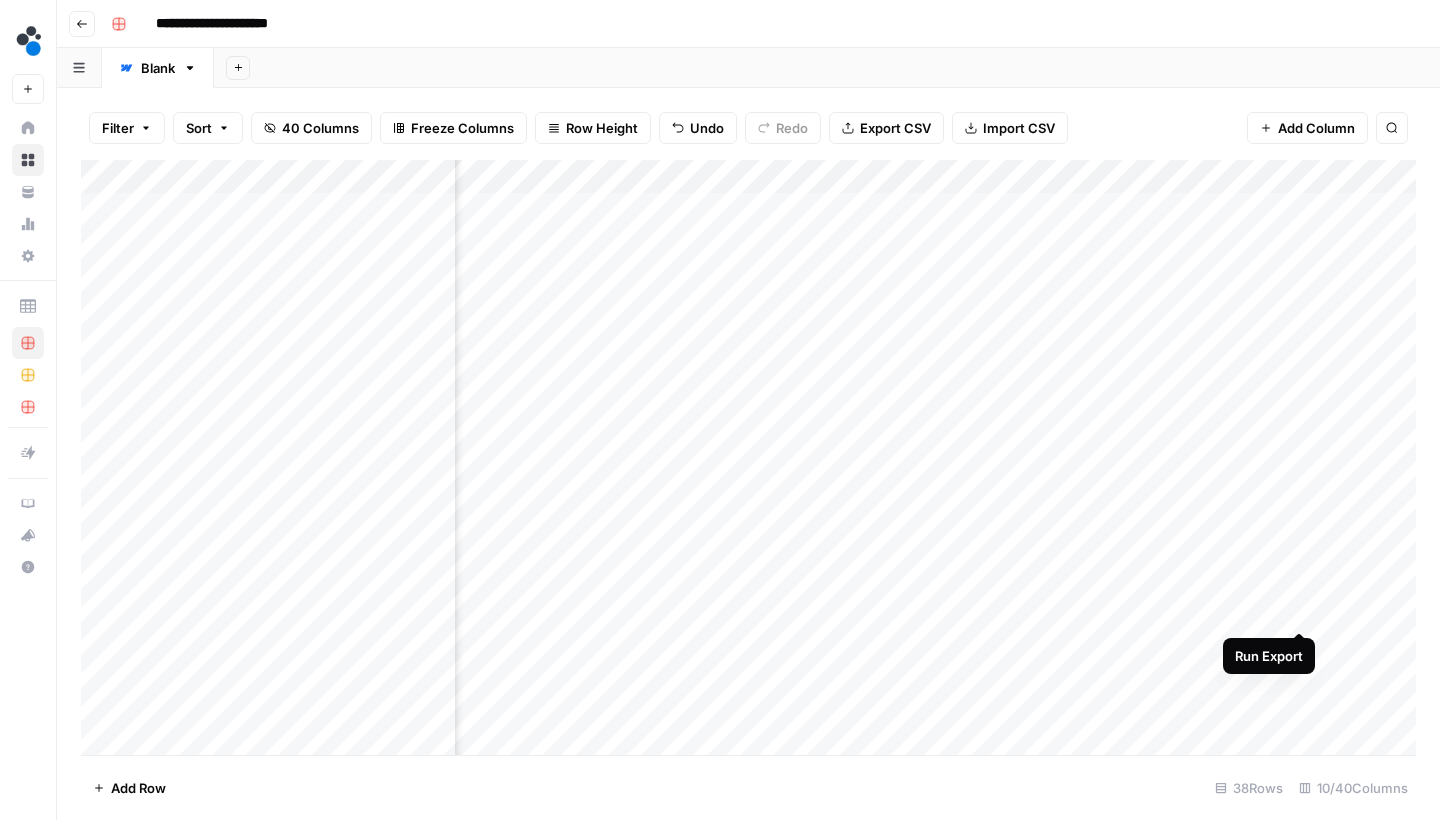 click on "Add Column" at bounding box center (748, 460) 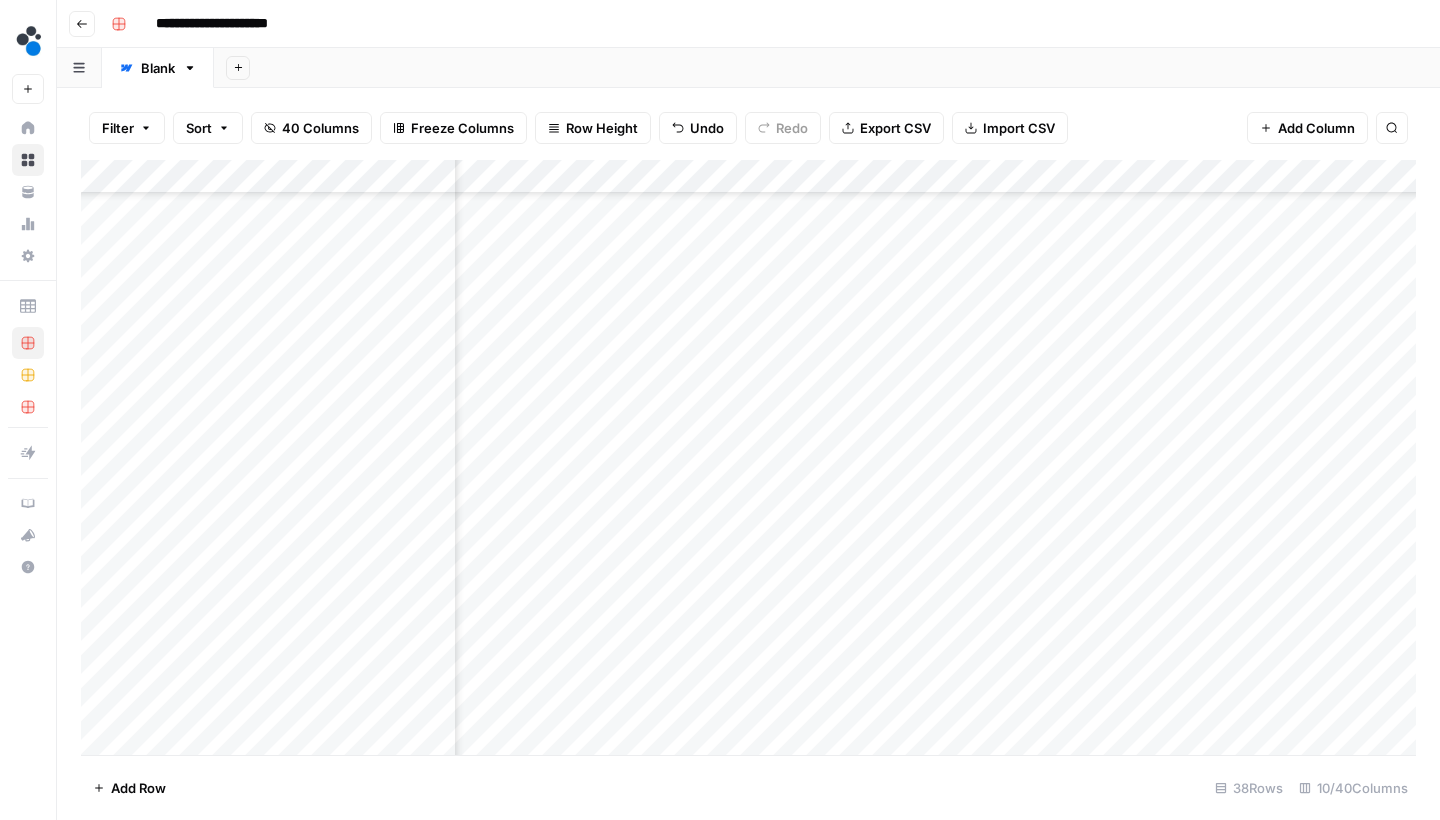 scroll, scrollTop: 154, scrollLeft: 562, axis: both 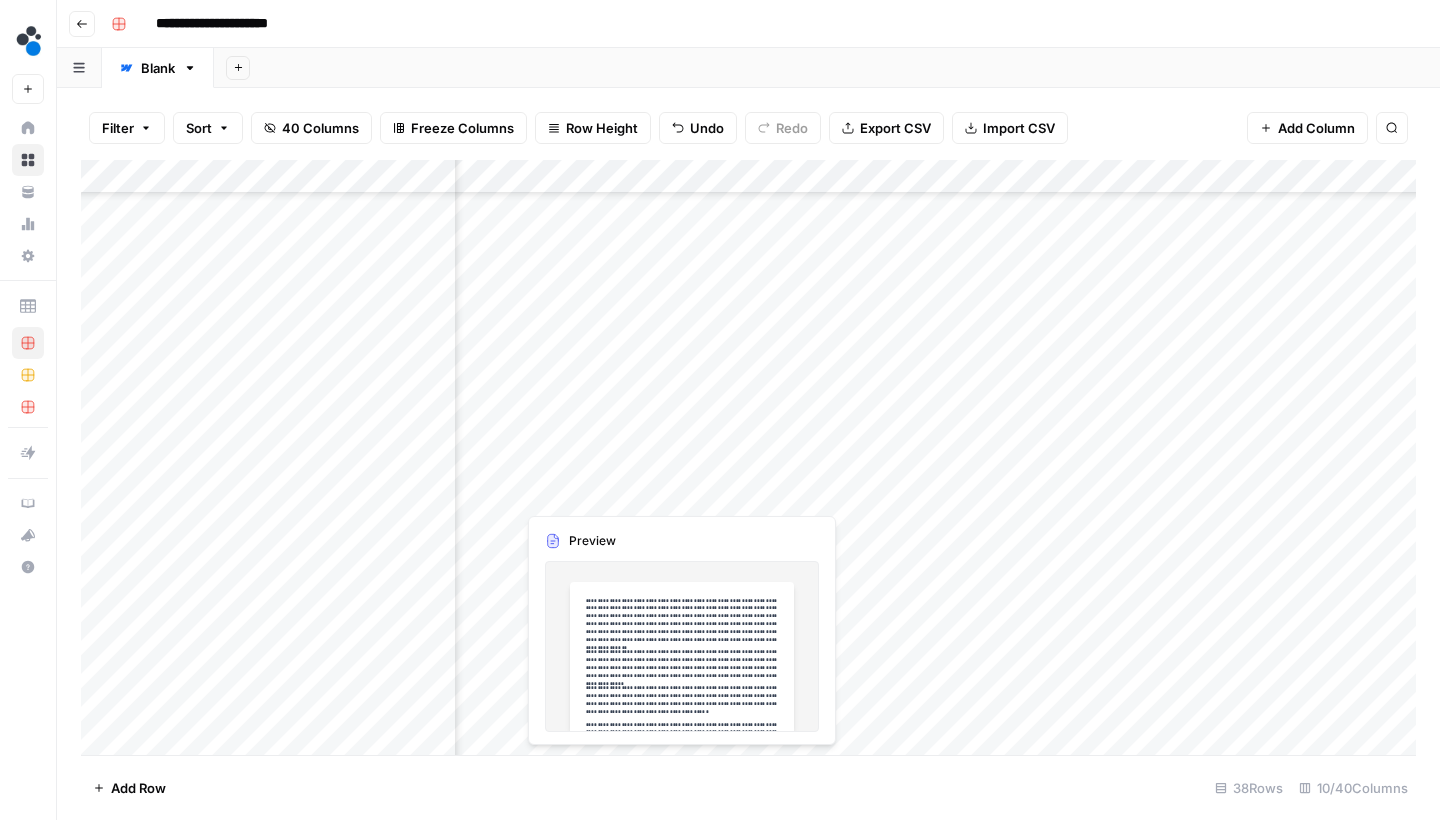 click on "Add Column" at bounding box center [748, 460] 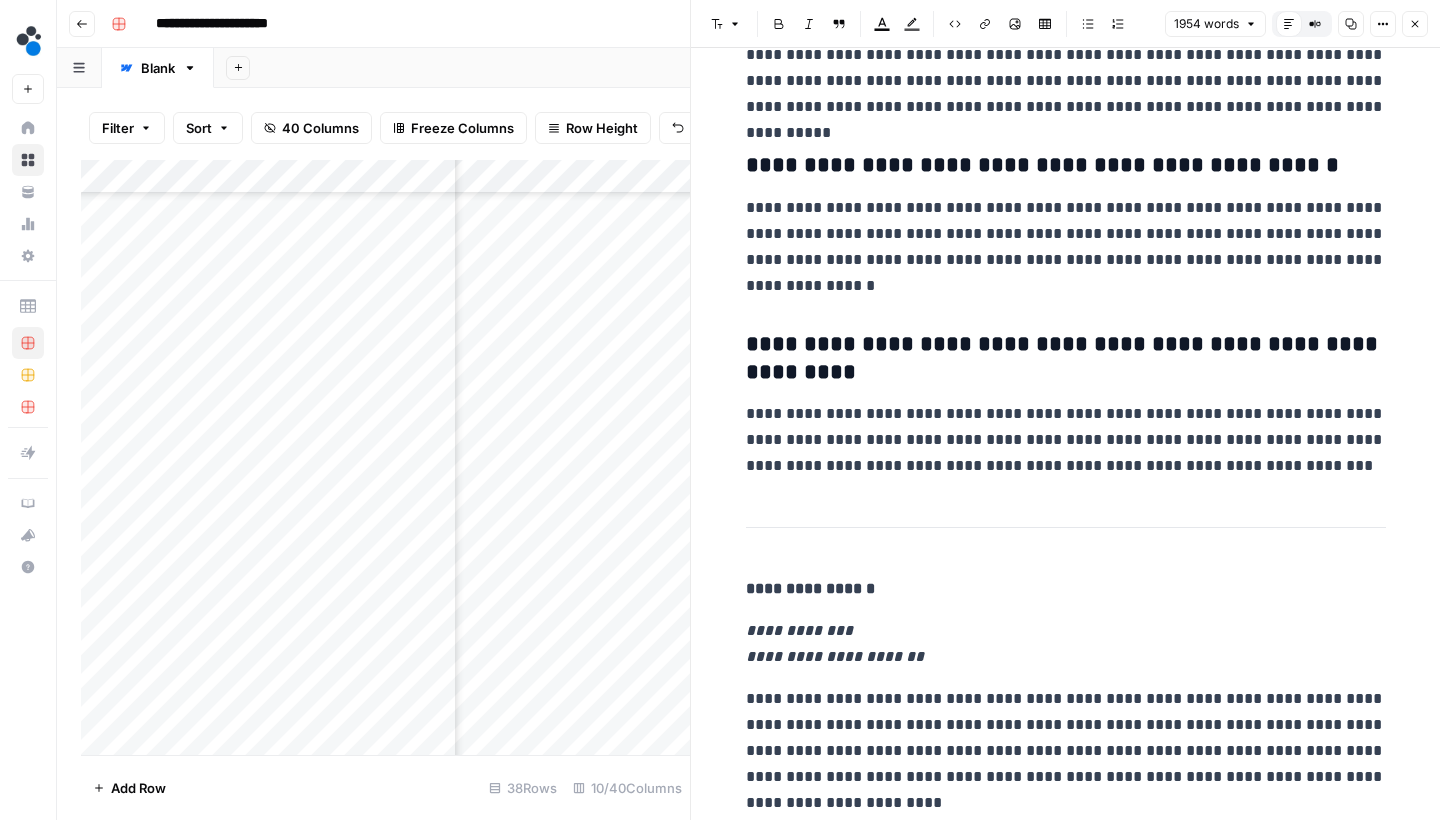 scroll, scrollTop: 8612, scrollLeft: 0, axis: vertical 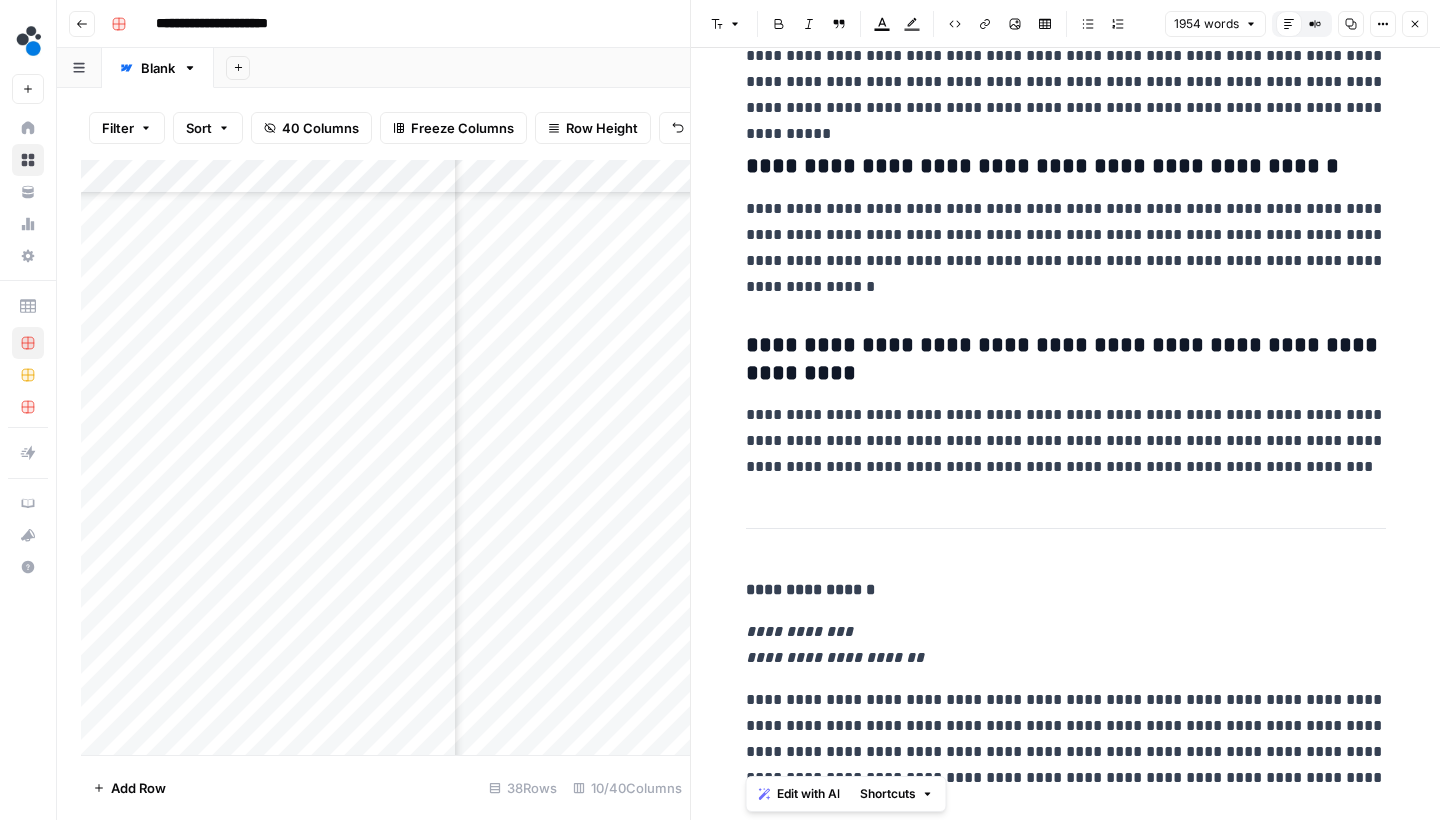 drag, startPoint x: 936, startPoint y: 793, endPoint x: 739, endPoint y: 637, distance: 251.28668 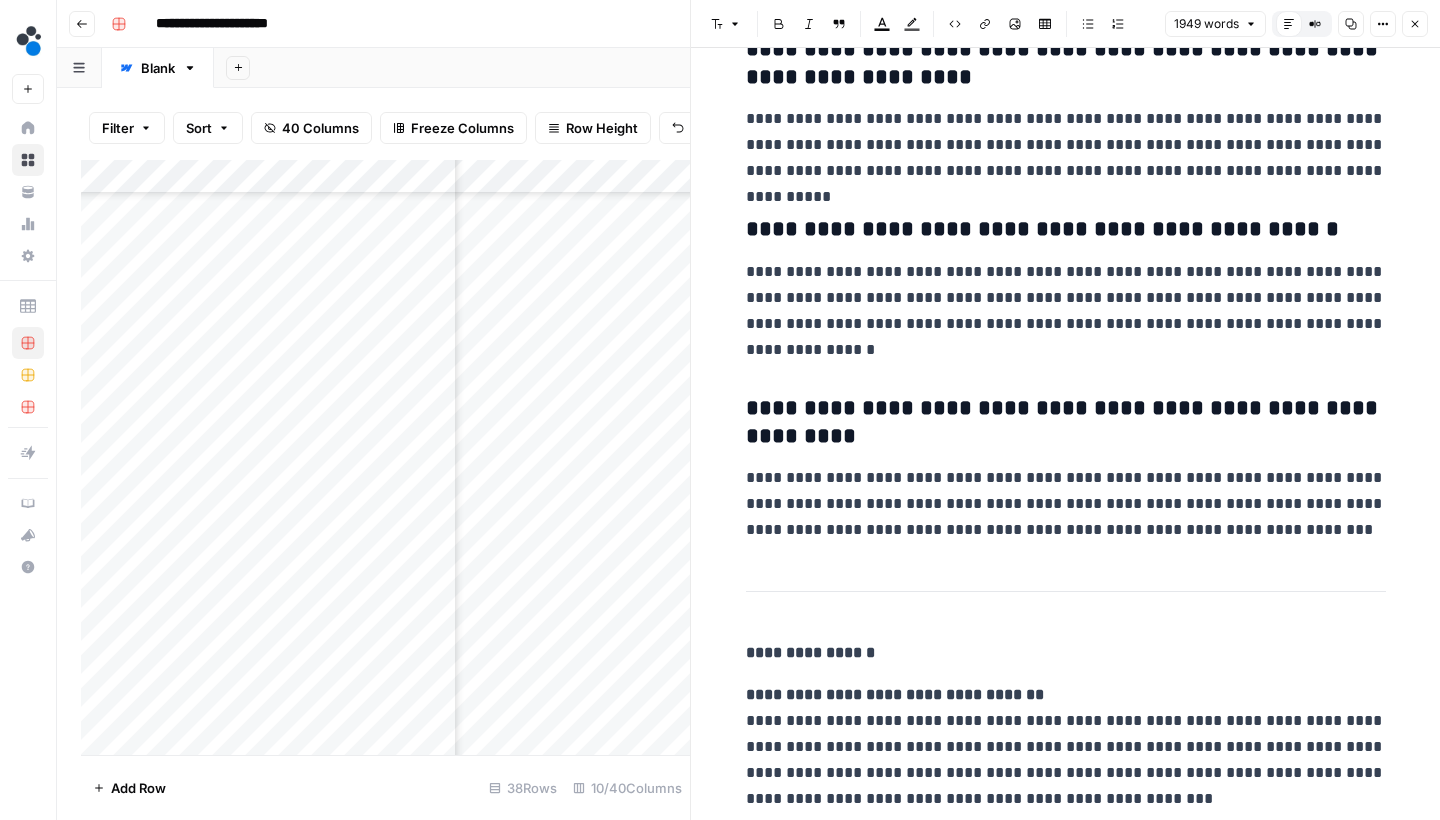 scroll, scrollTop: 8544, scrollLeft: 0, axis: vertical 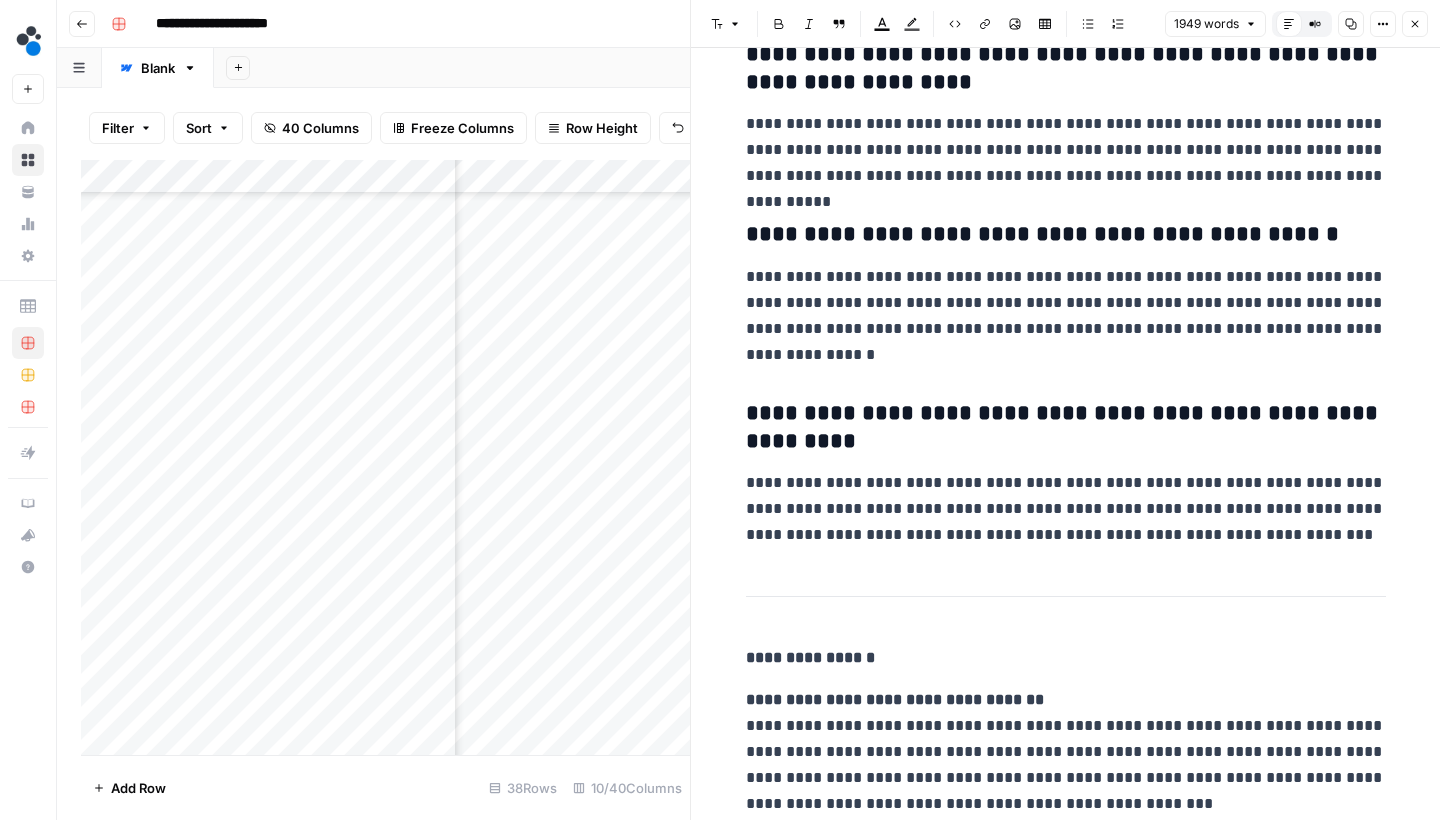 click on "Close" at bounding box center [1415, 24] 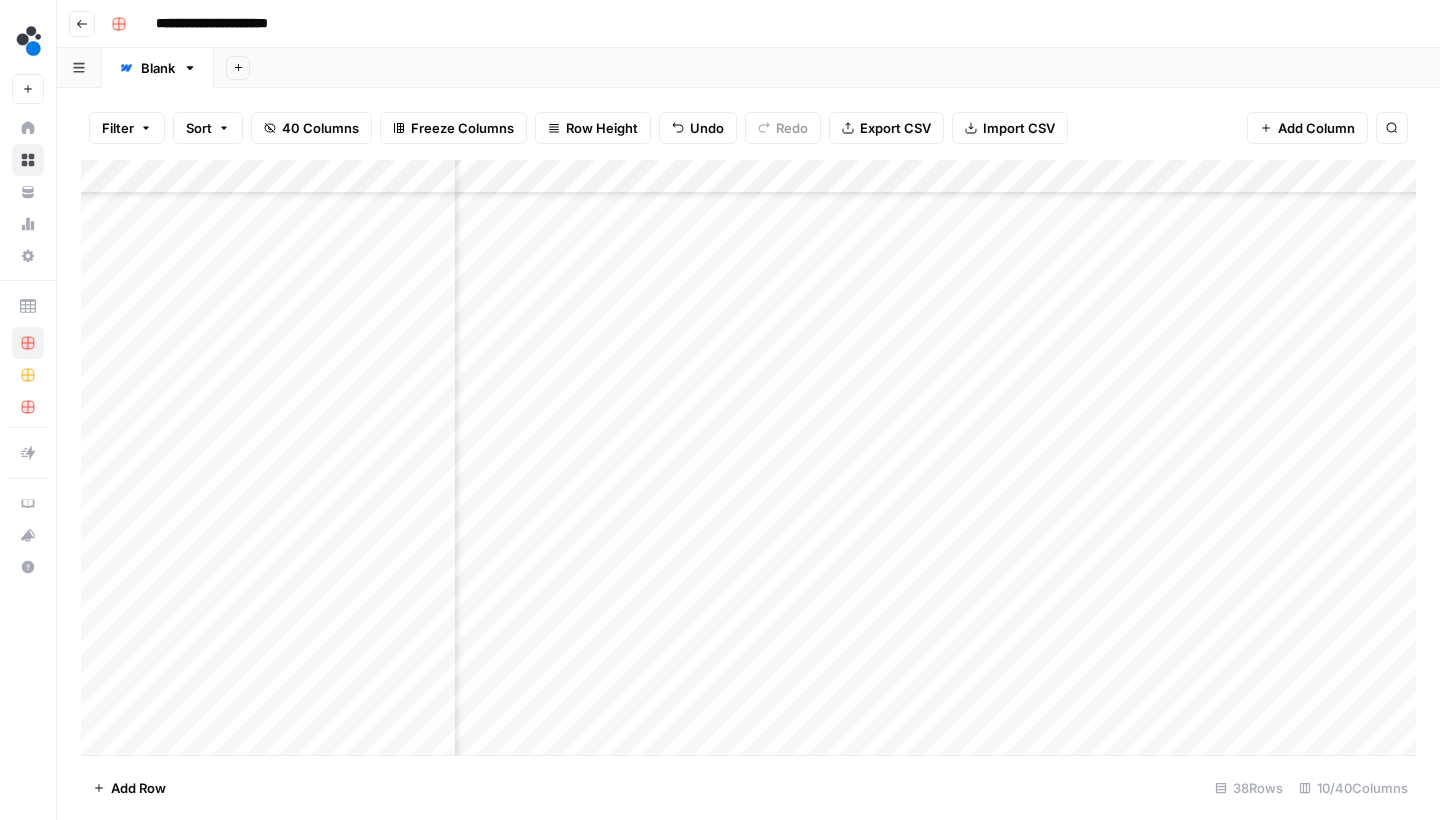 click on "Add Column" at bounding box center (748, 460) 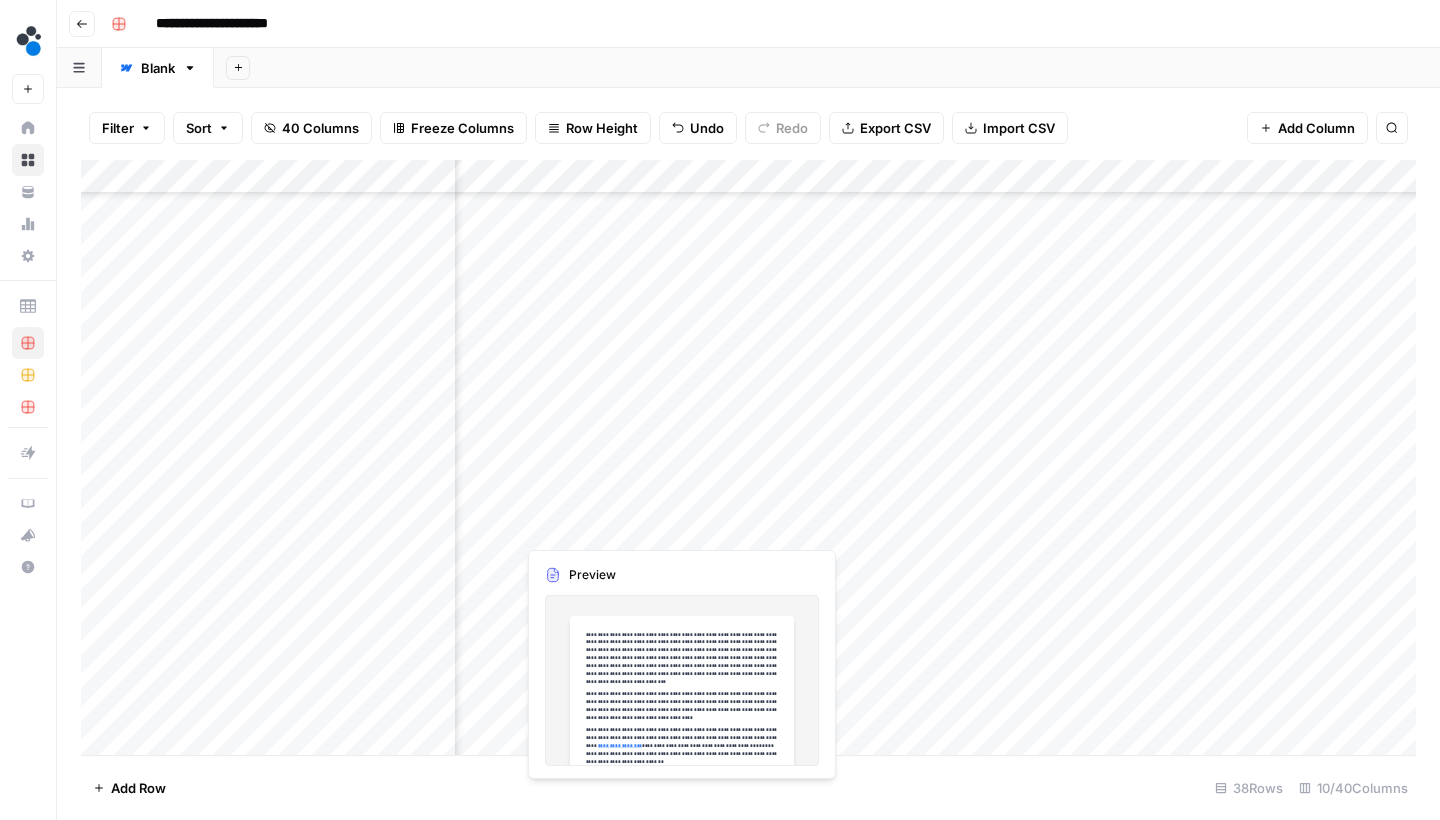 click on "Add Column" at bounding box center [748, 460] 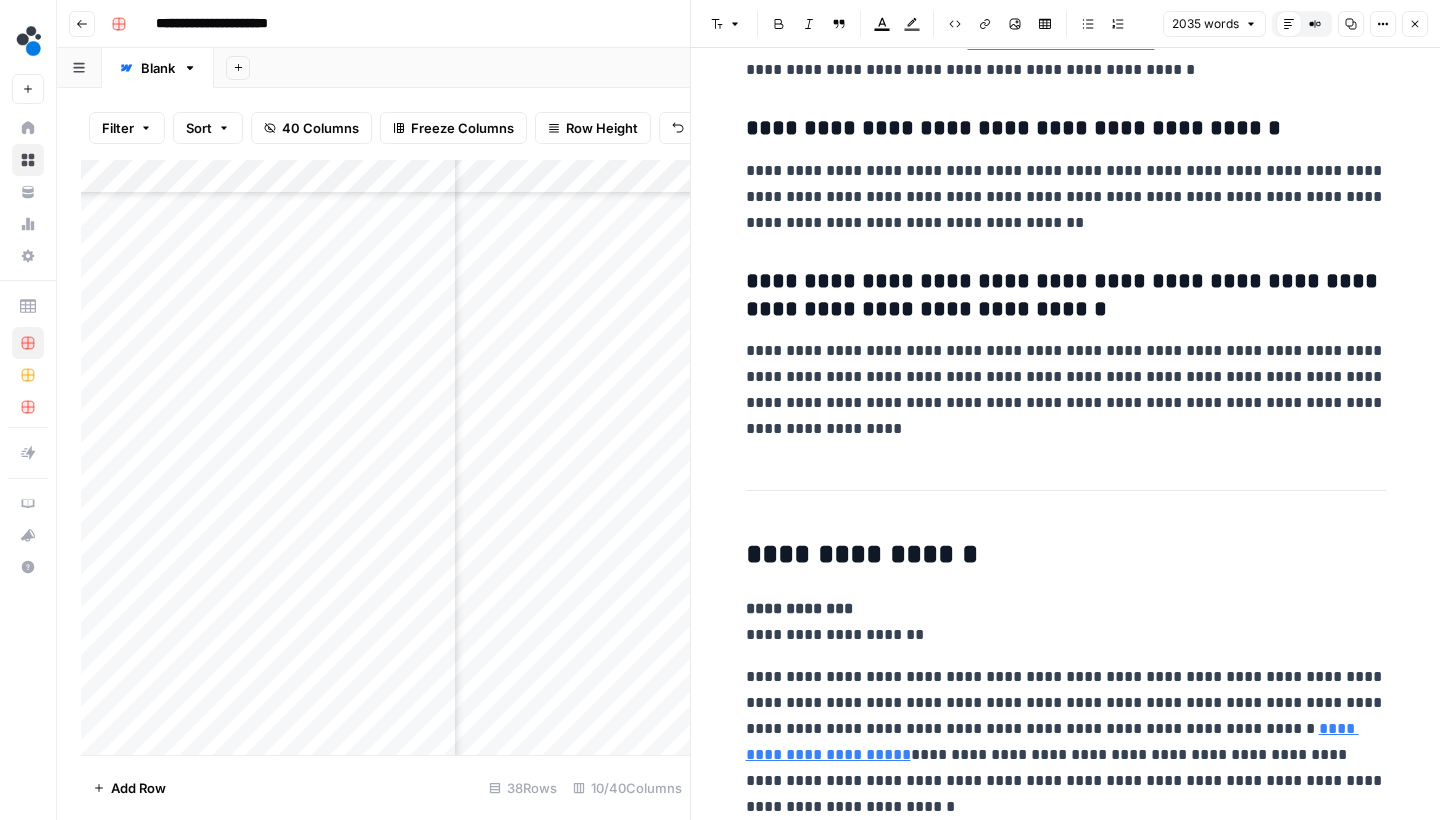 scroll, scrollTop: 9110, scrollLeft: 0, axis: vertical 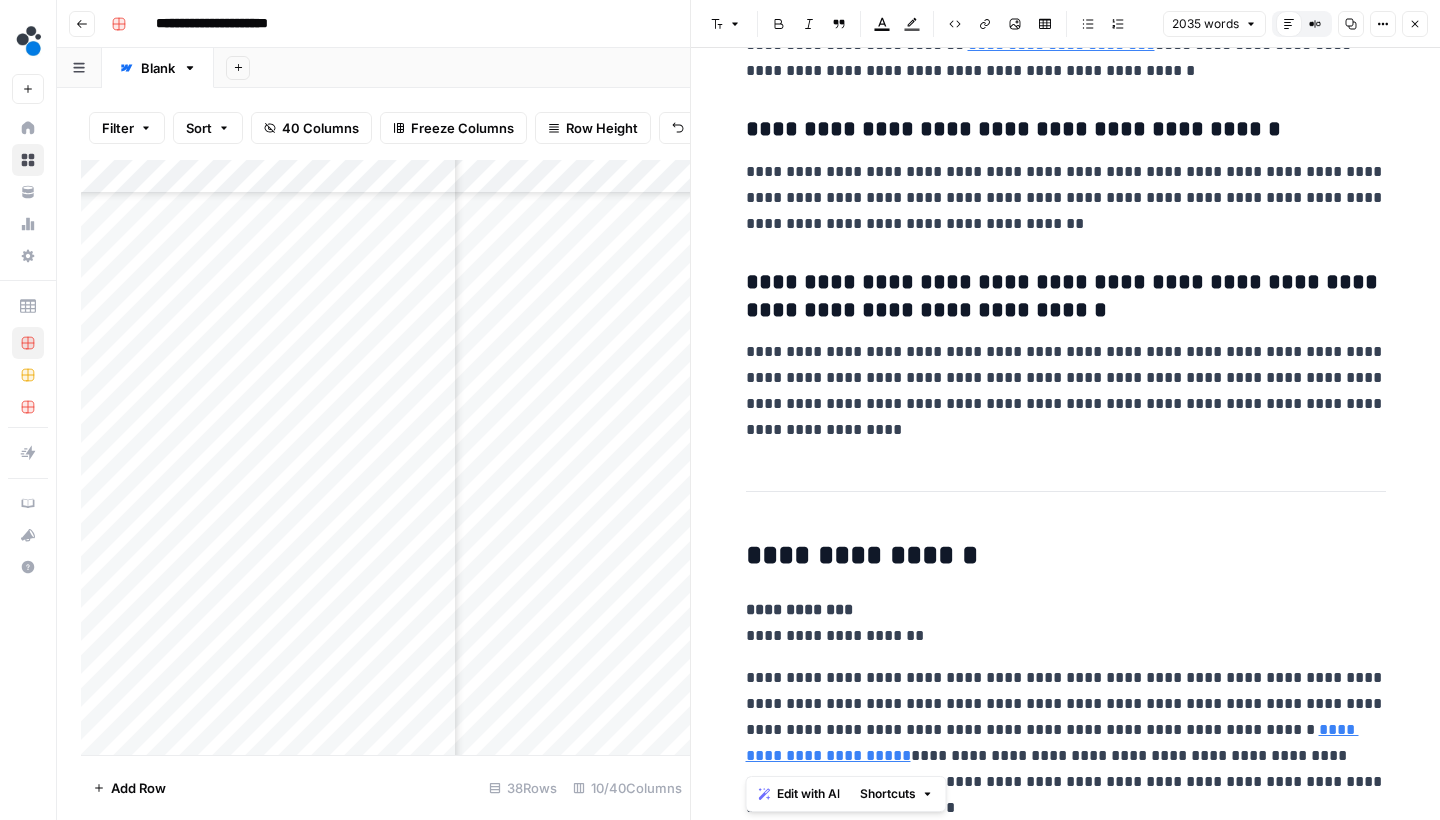 drag, startPoint x: 821, startPoint y: 801, endPoint x: 744, endPoint y: 606, distance: 209.6521 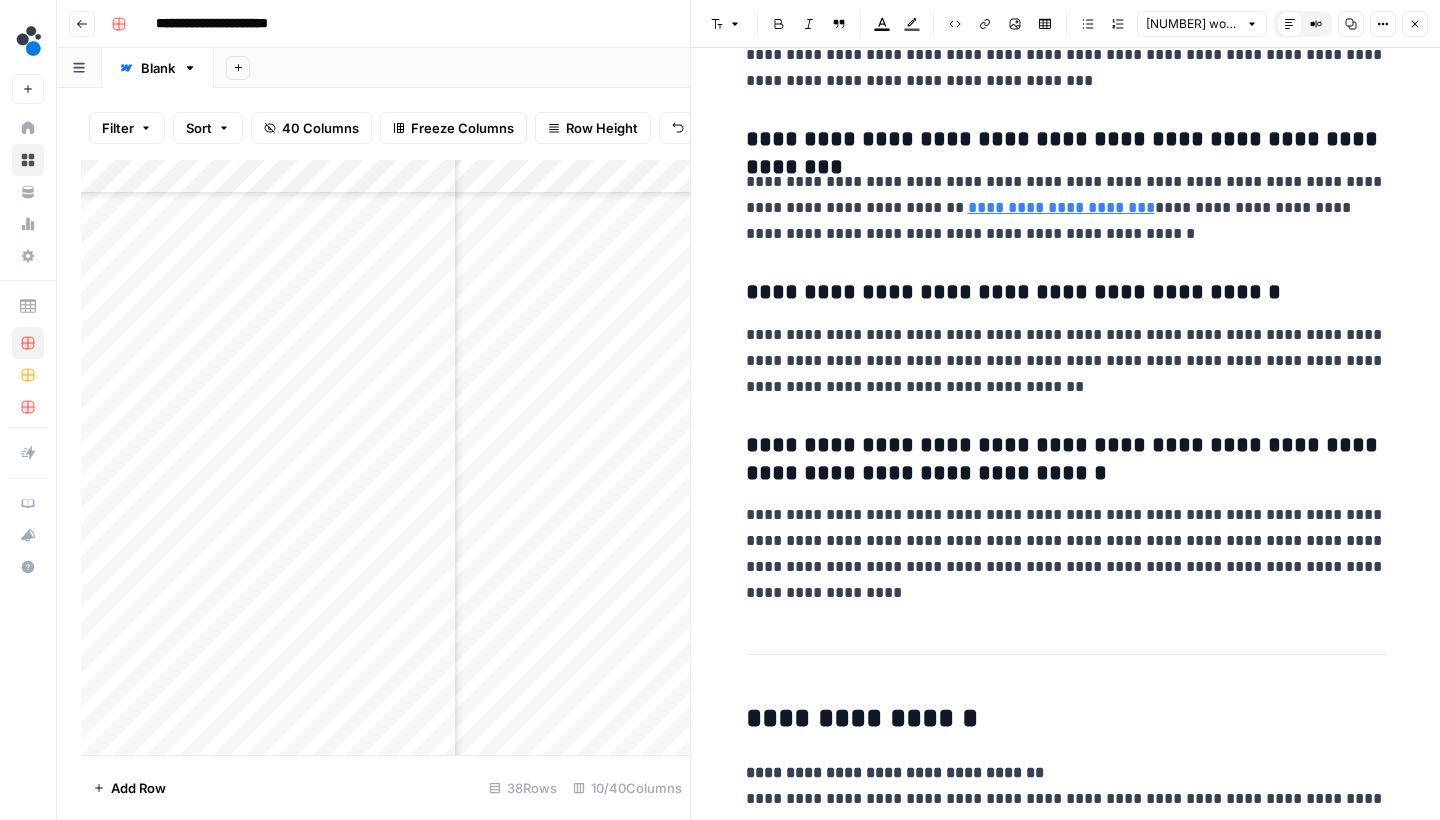 scroll, scrollTop: 9016, scrollLeft: 0, axis: vertical 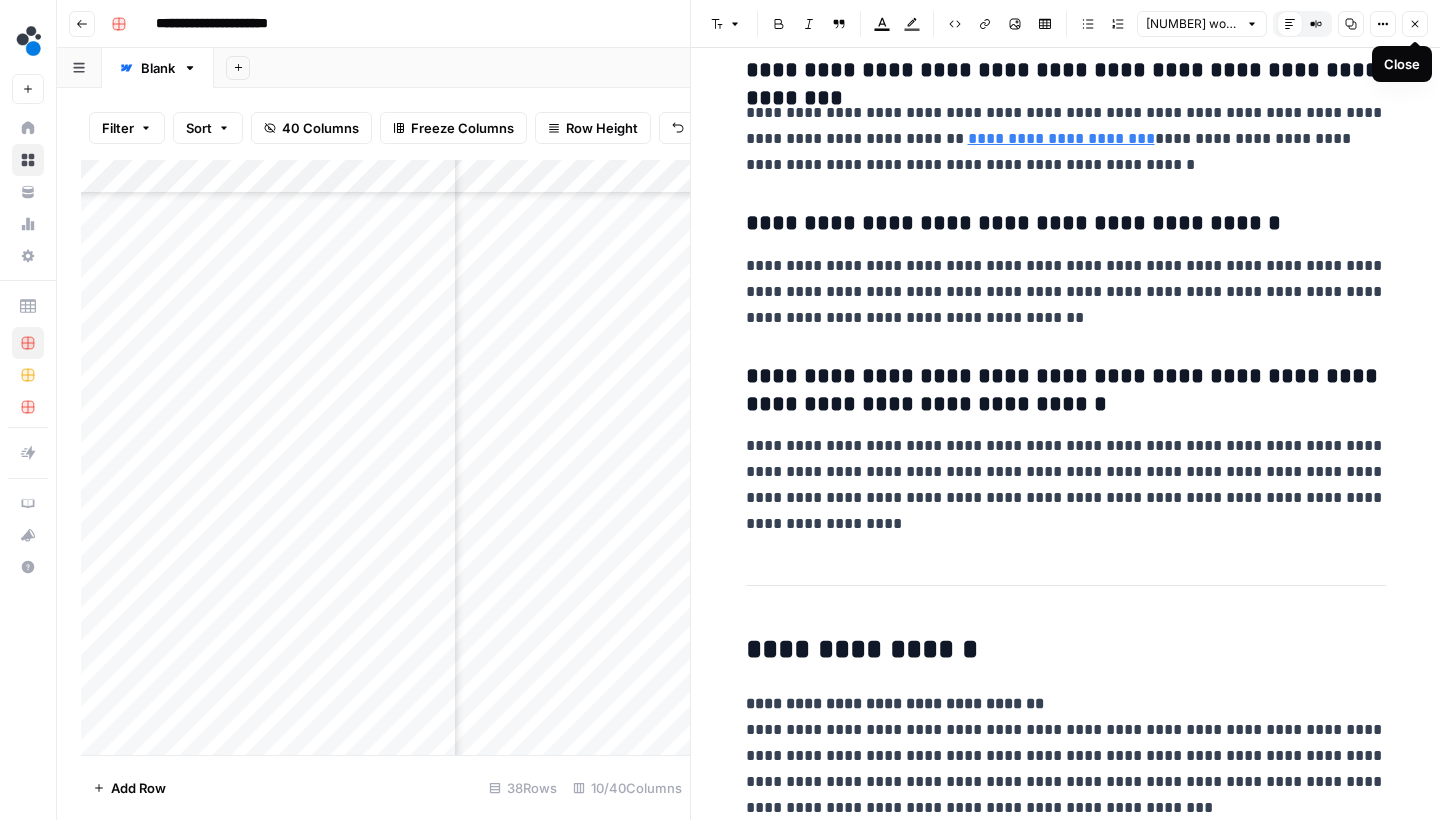 click on "Close" at bounding box center [1415, 24] 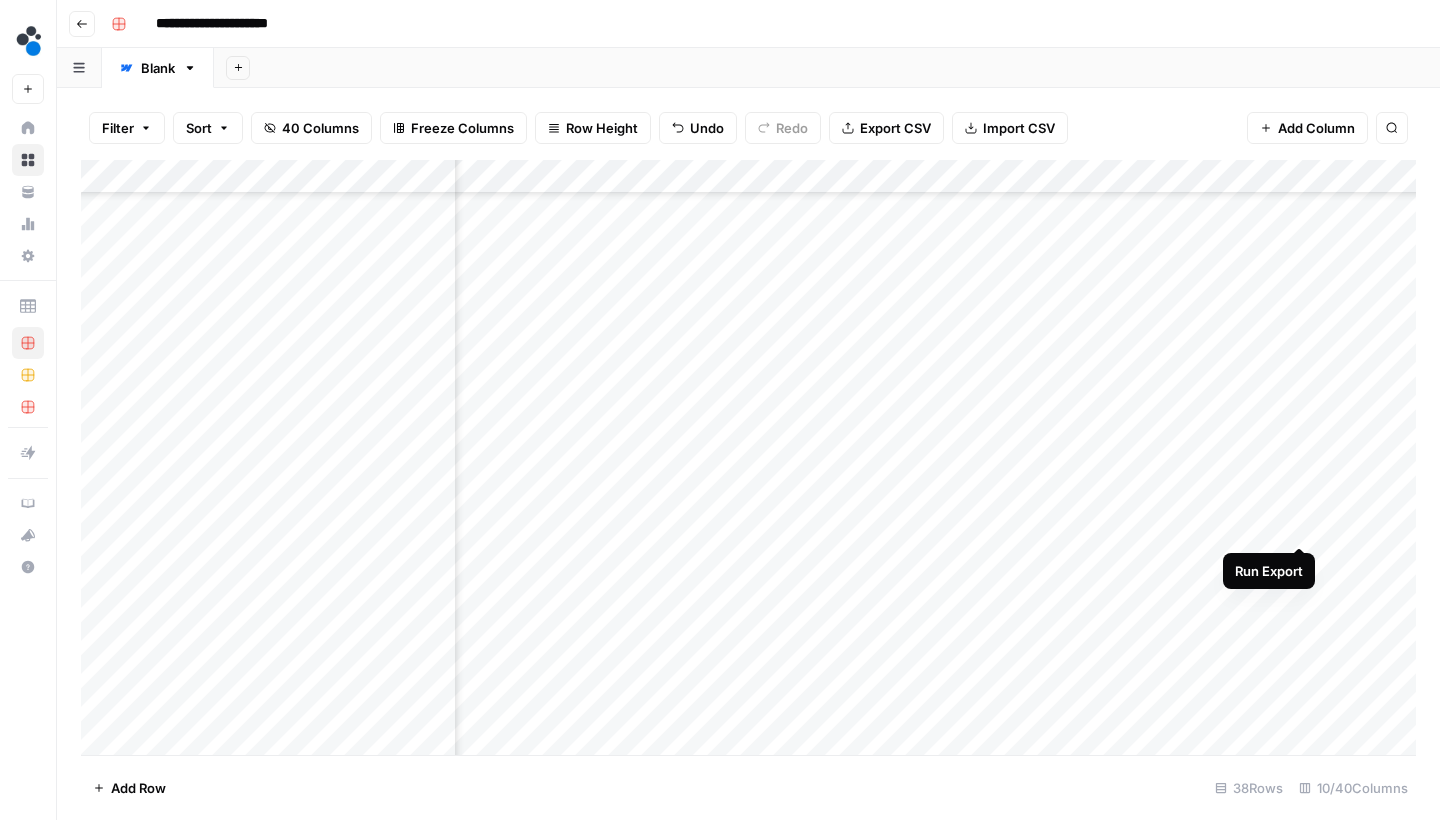 click on "Add Column" at bounding box center (748, 460) 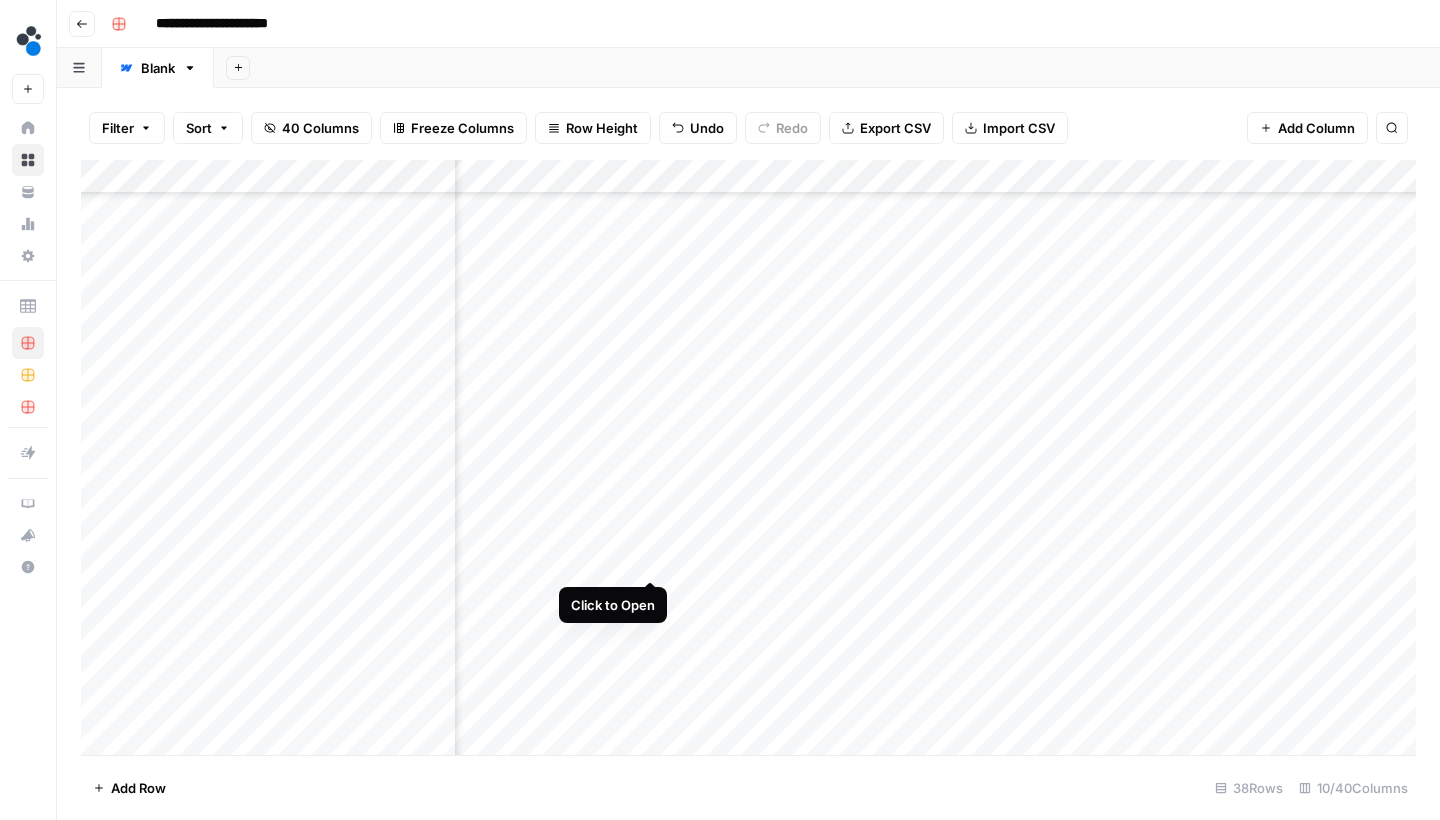 click on "Add Column" at bounding box center [748, 460] 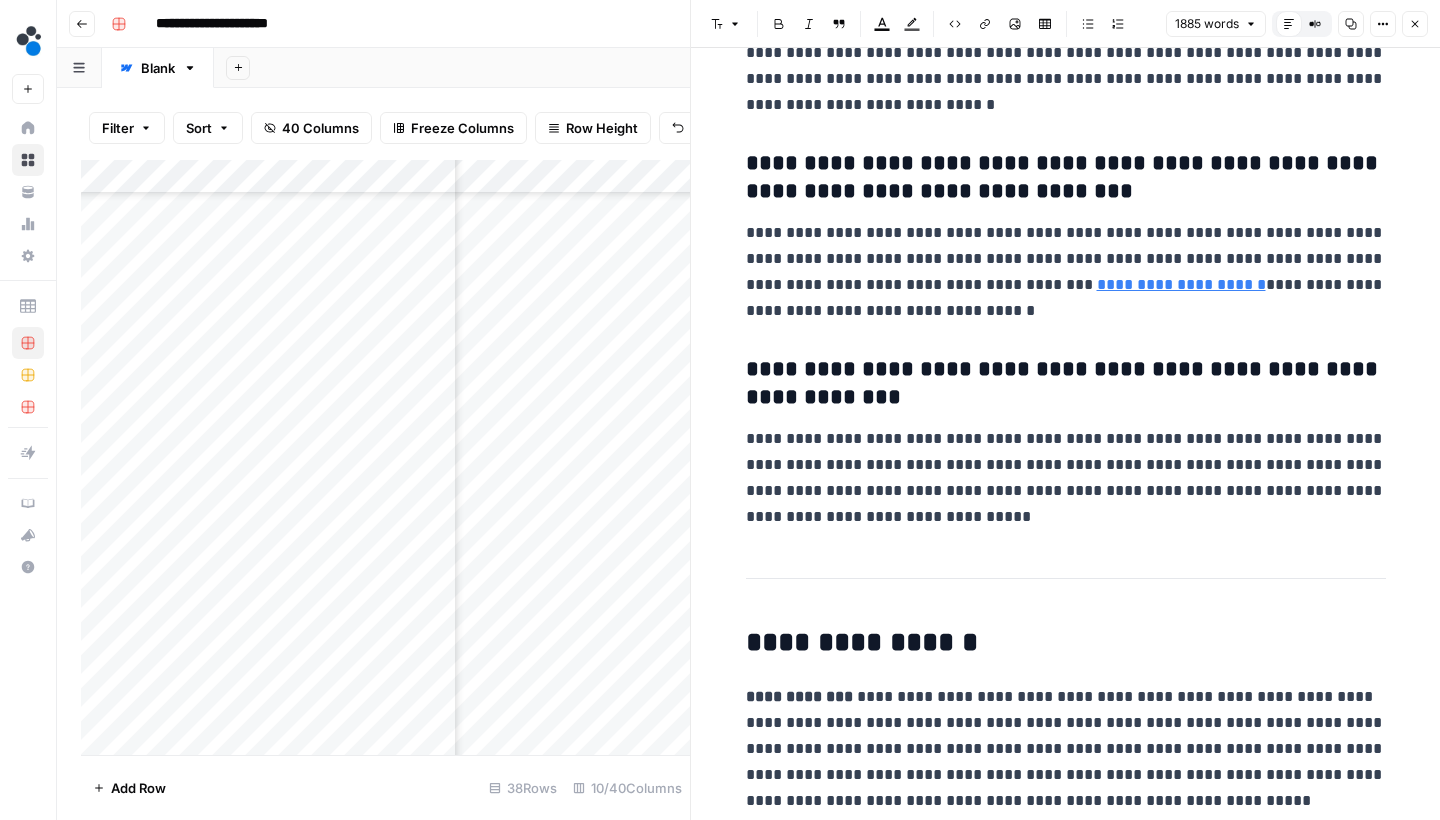 scroll, scrollTop: 8773, scrollLeft: 0, axis: vertical 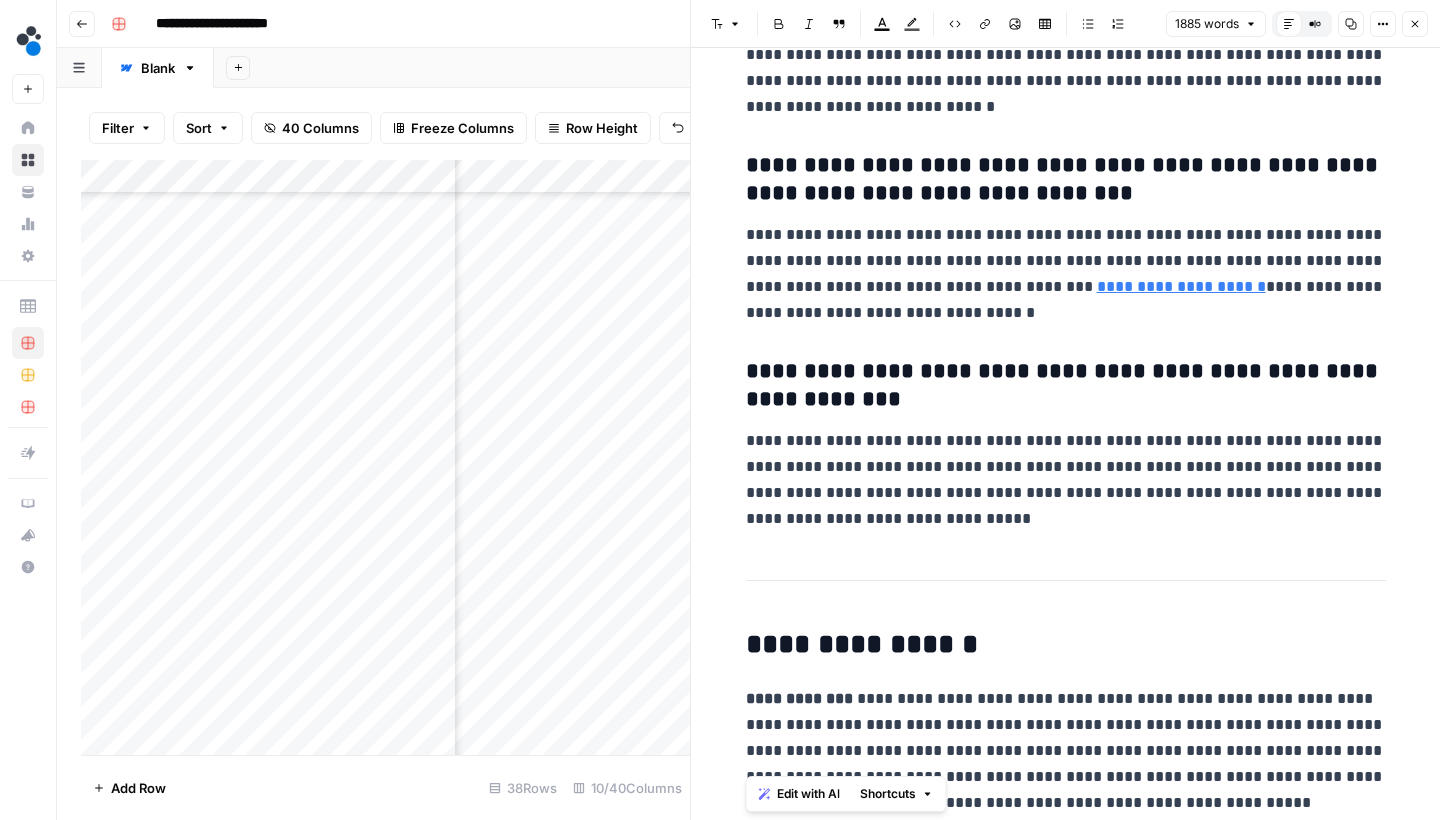 drag, startPoint x: 1197, startPoint y: 800, endPoint x: 742, endPoint y: 692, distance: 467.64197 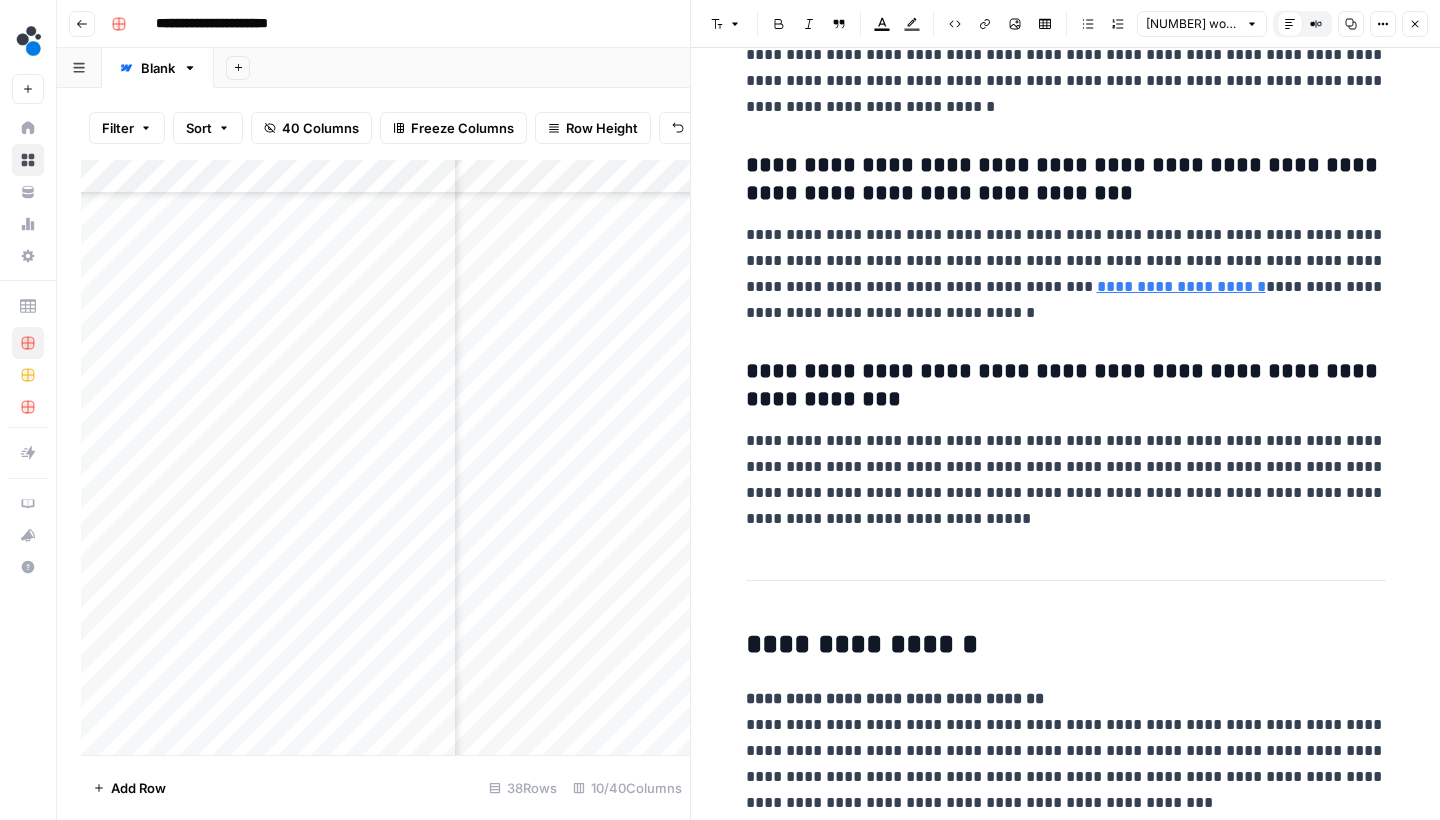 scroll, scrollTop: 8767, scrollLeft: 0, axis: vertical 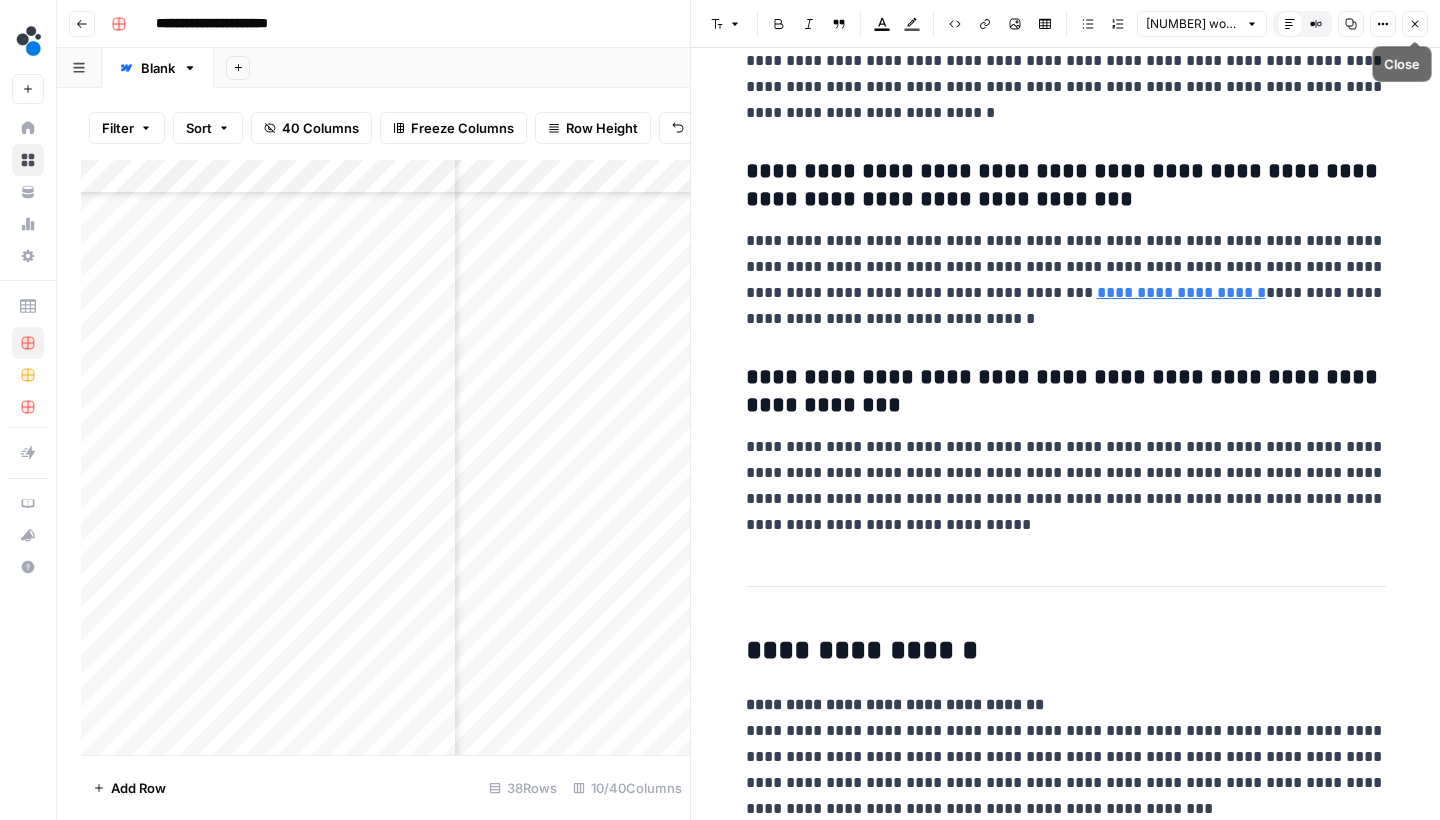 click 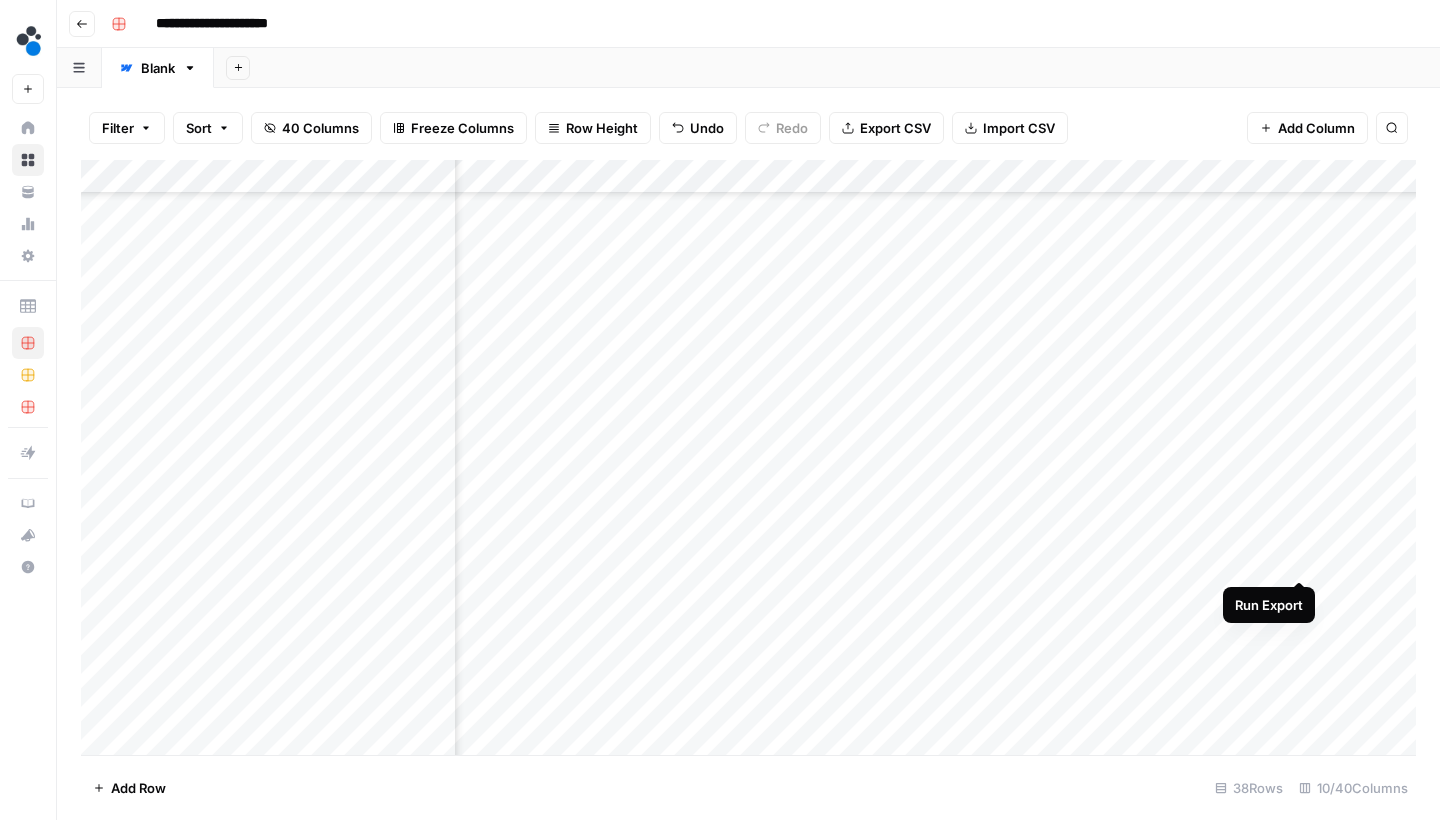 click on "Add Column" at bounding box center (748, 460) 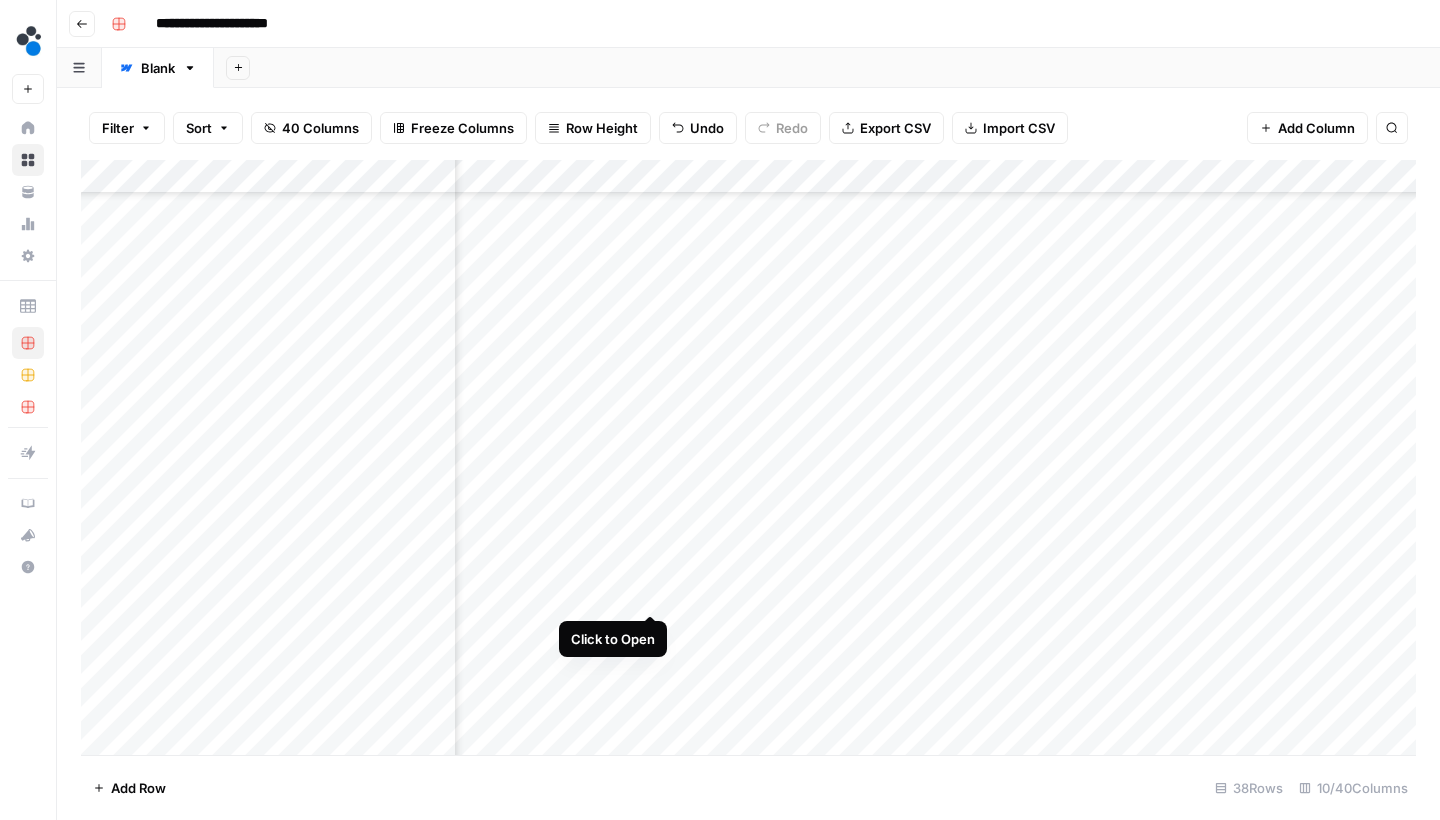 click on "Add Column" at bounding box center (748, 460) 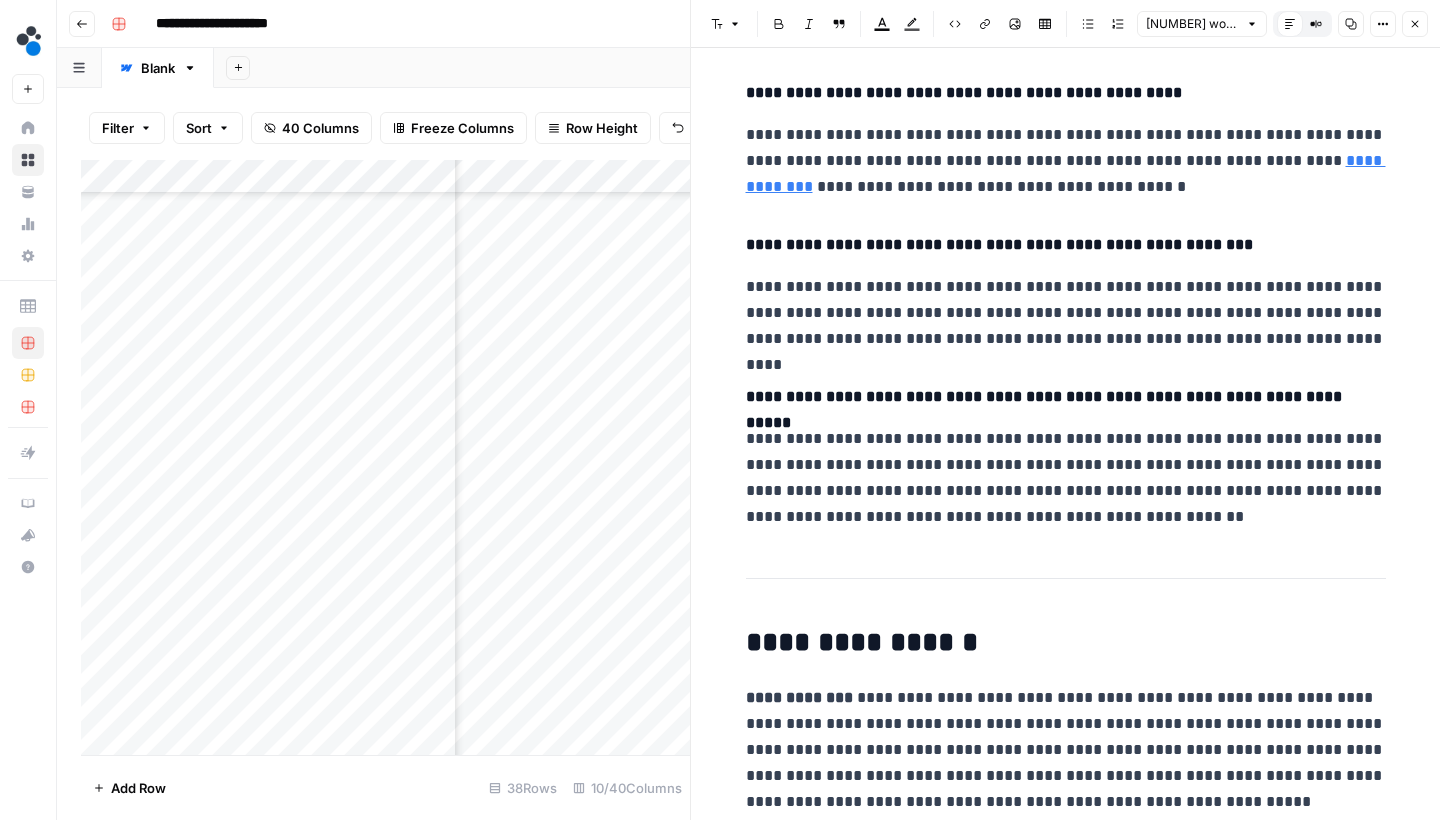 scroll, scrollTop: 7814, scrollLeft: 0, axis: vertical 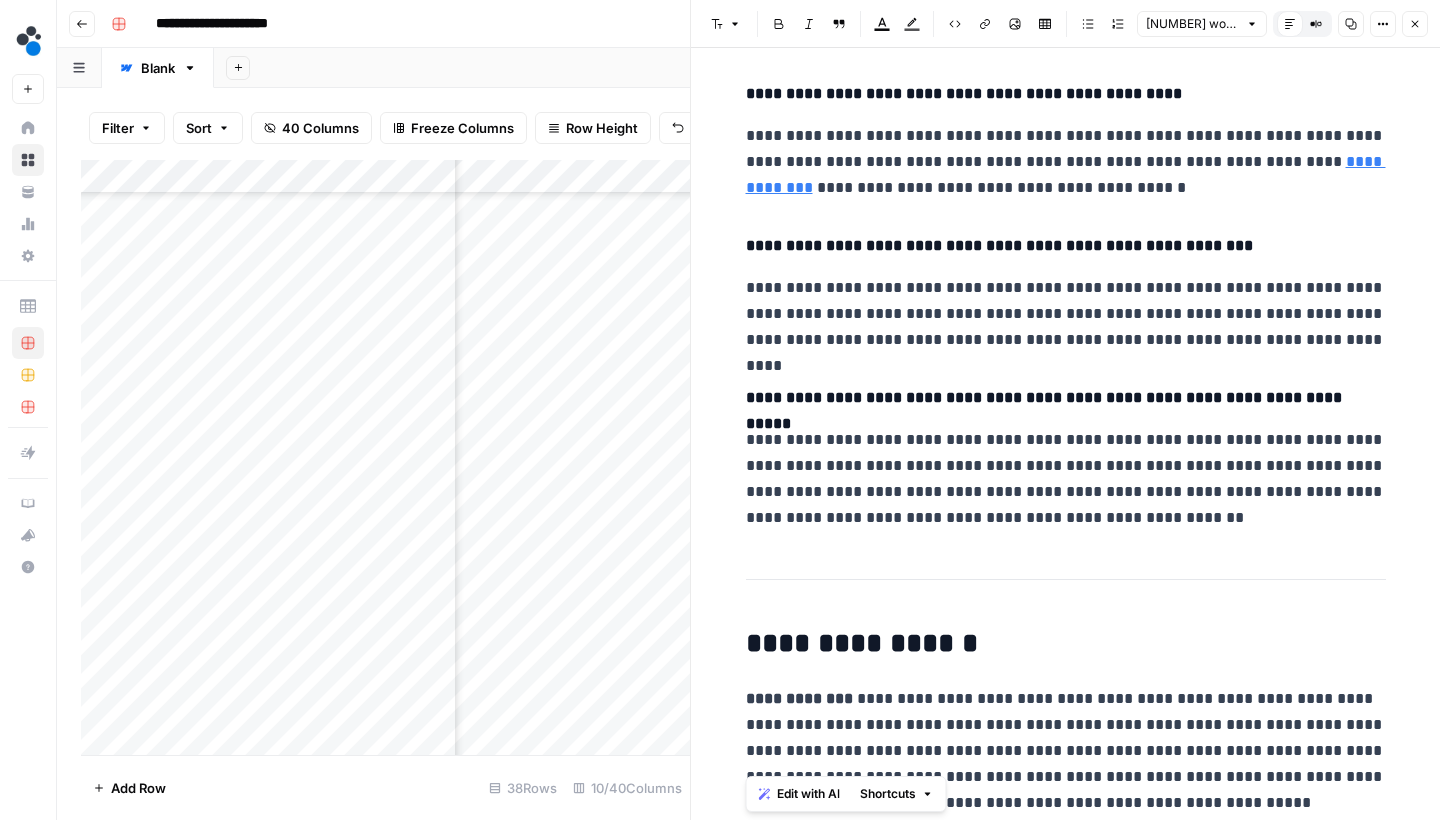 drag, startPoint x: 1201, startPoint y: 793, endPoint x: 724, endPoint y: 696, distance: 486.7628 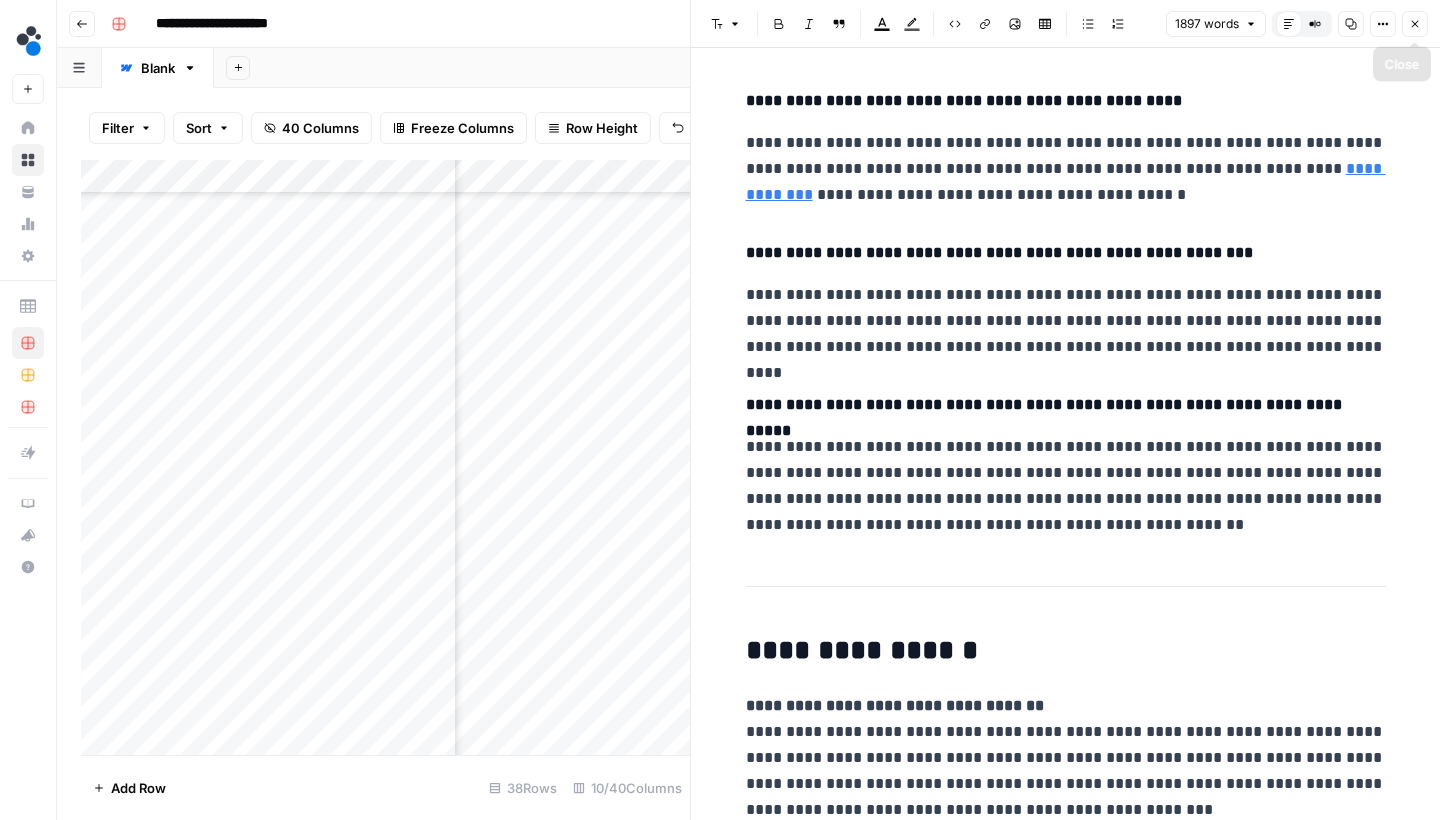 click on "Close" at bounding box center [1415, 24] 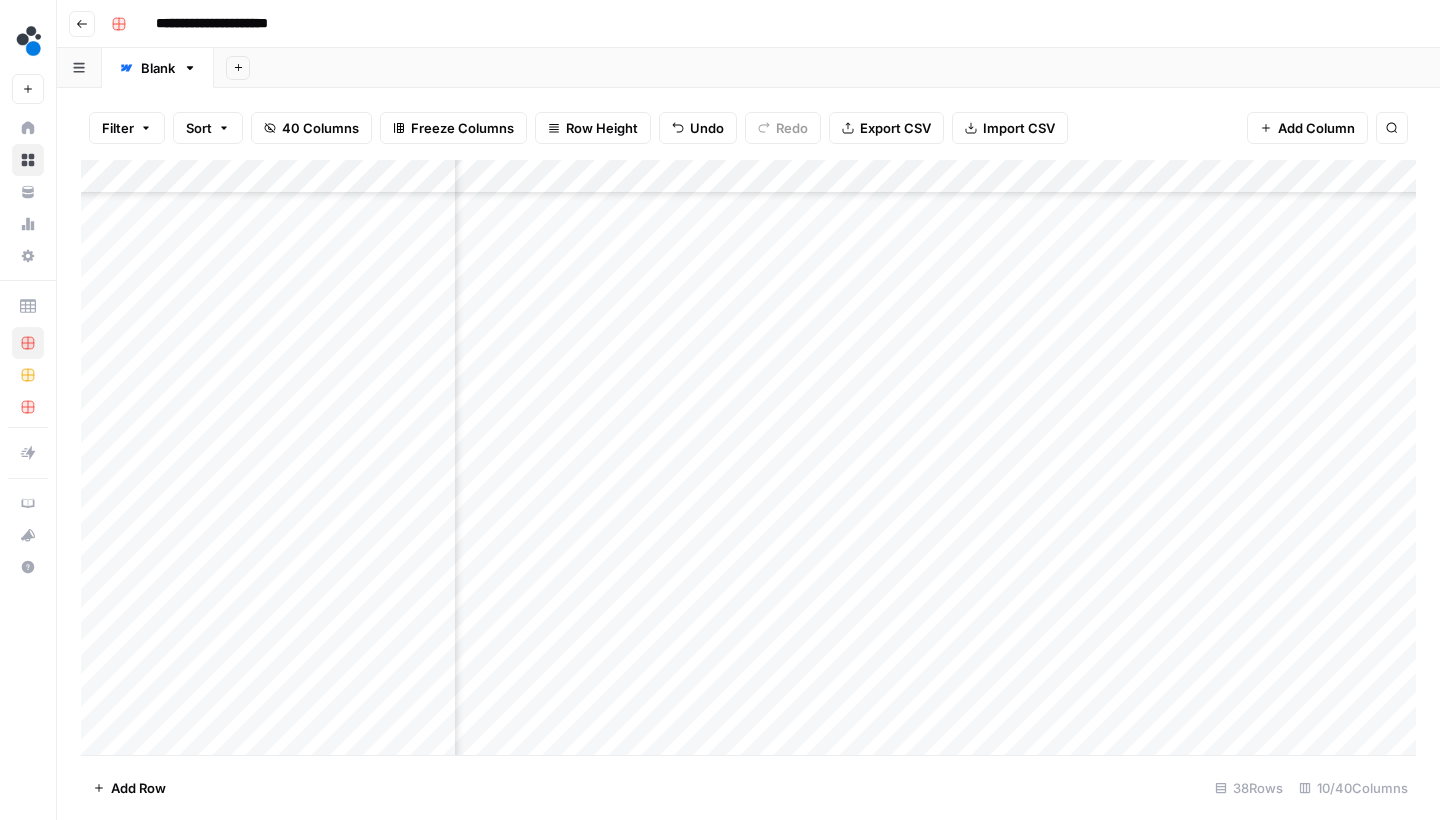 click on "Add Column" at bounding box center [748, 460] 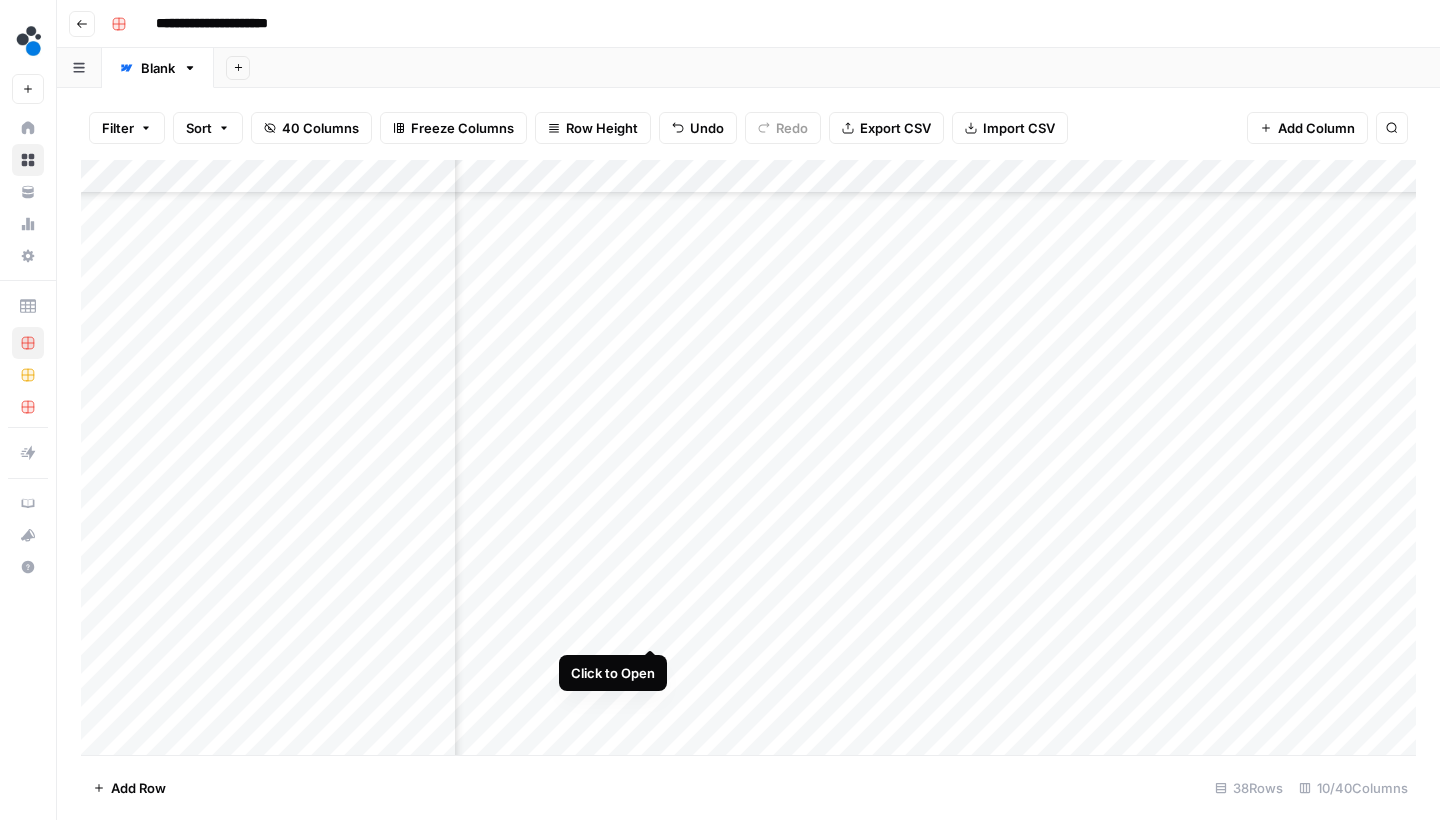 click on "Add Column" at bounding box center [748, 460] 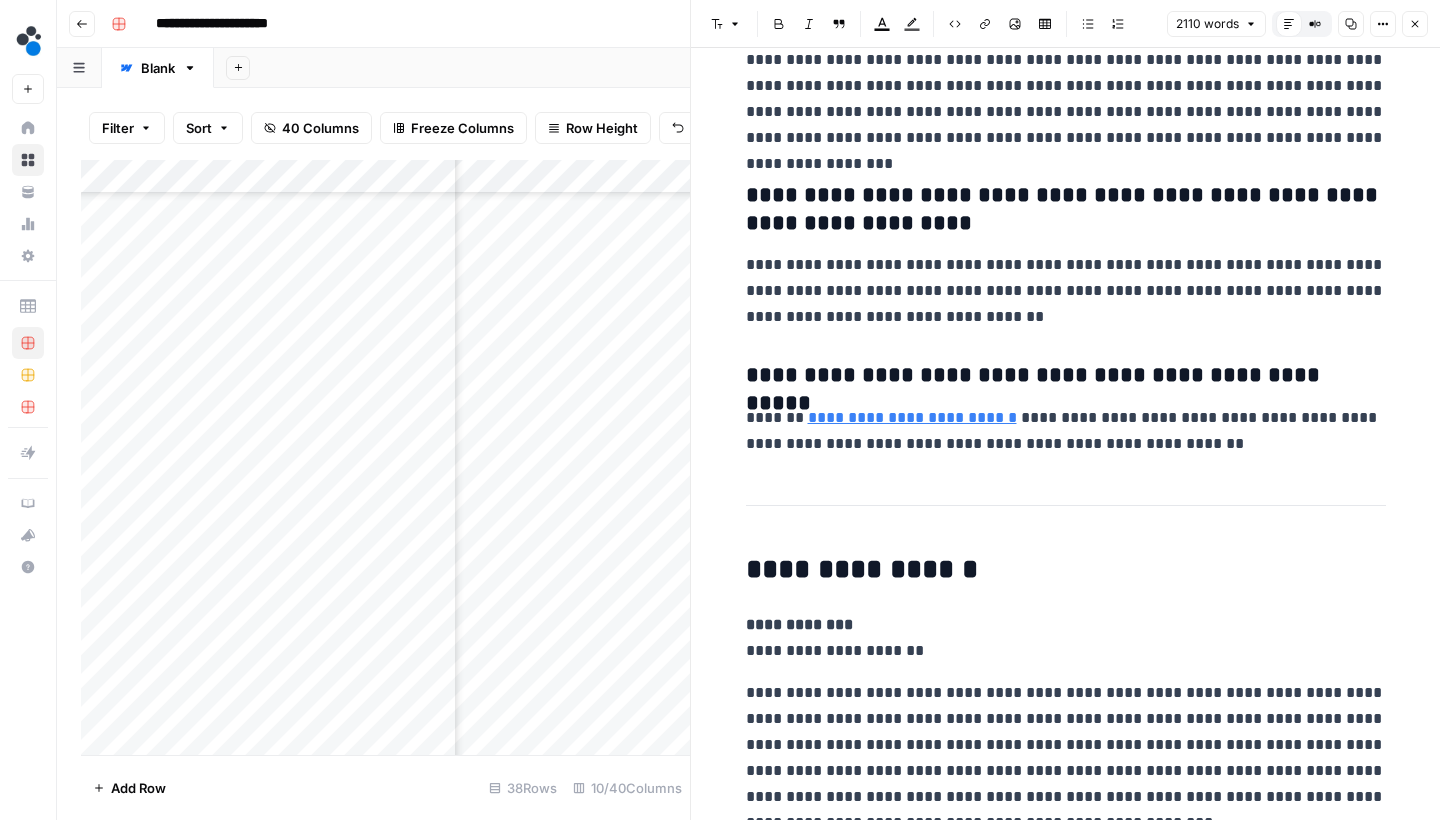 scroll, scrollTop: 9312, scrollLeft: 0, axis: vertical 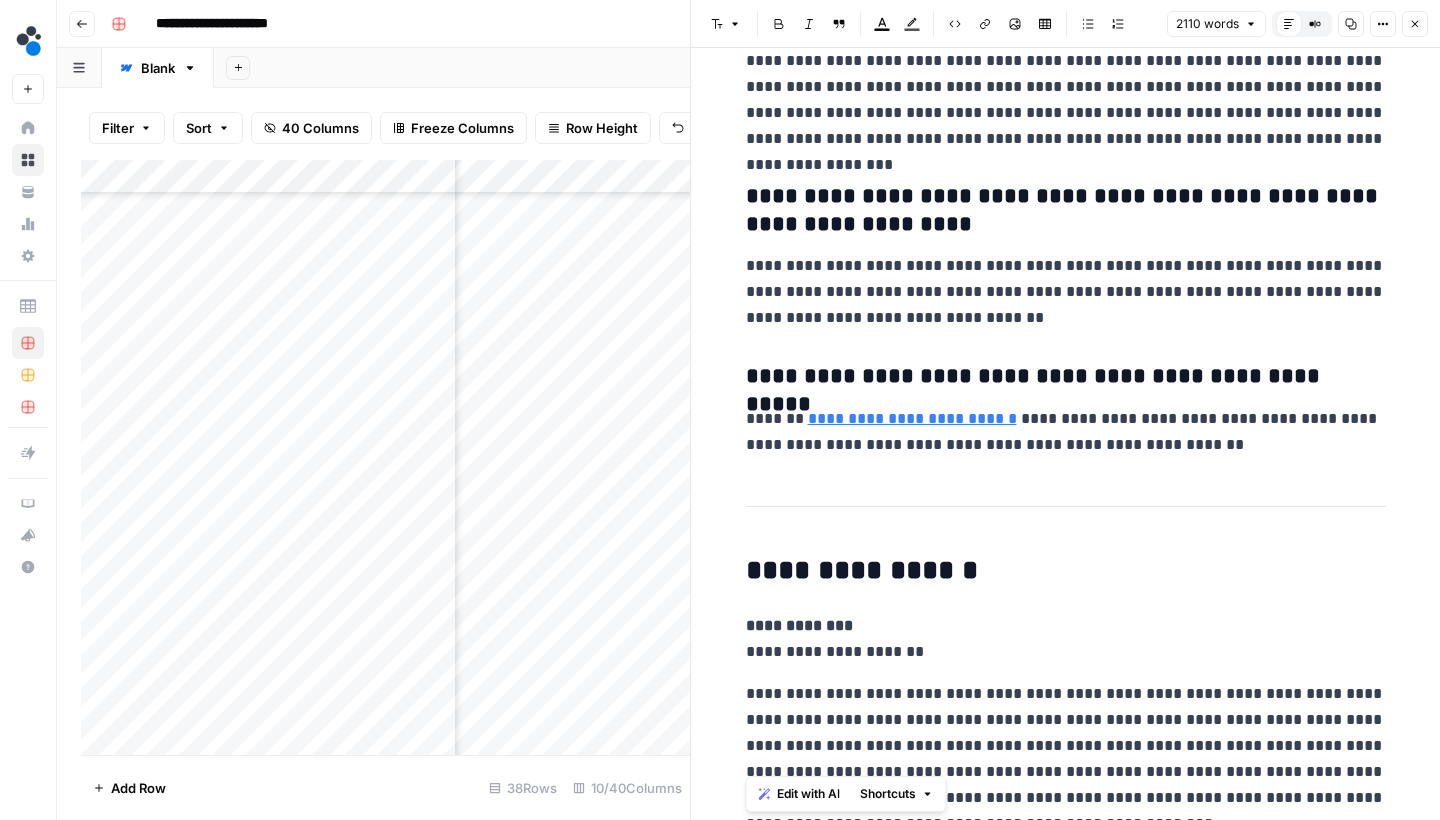 drag, startPoint x: 1022, startPoint y: 796, endPoint x: 744, endPoint y: 604, distance: 337.85797 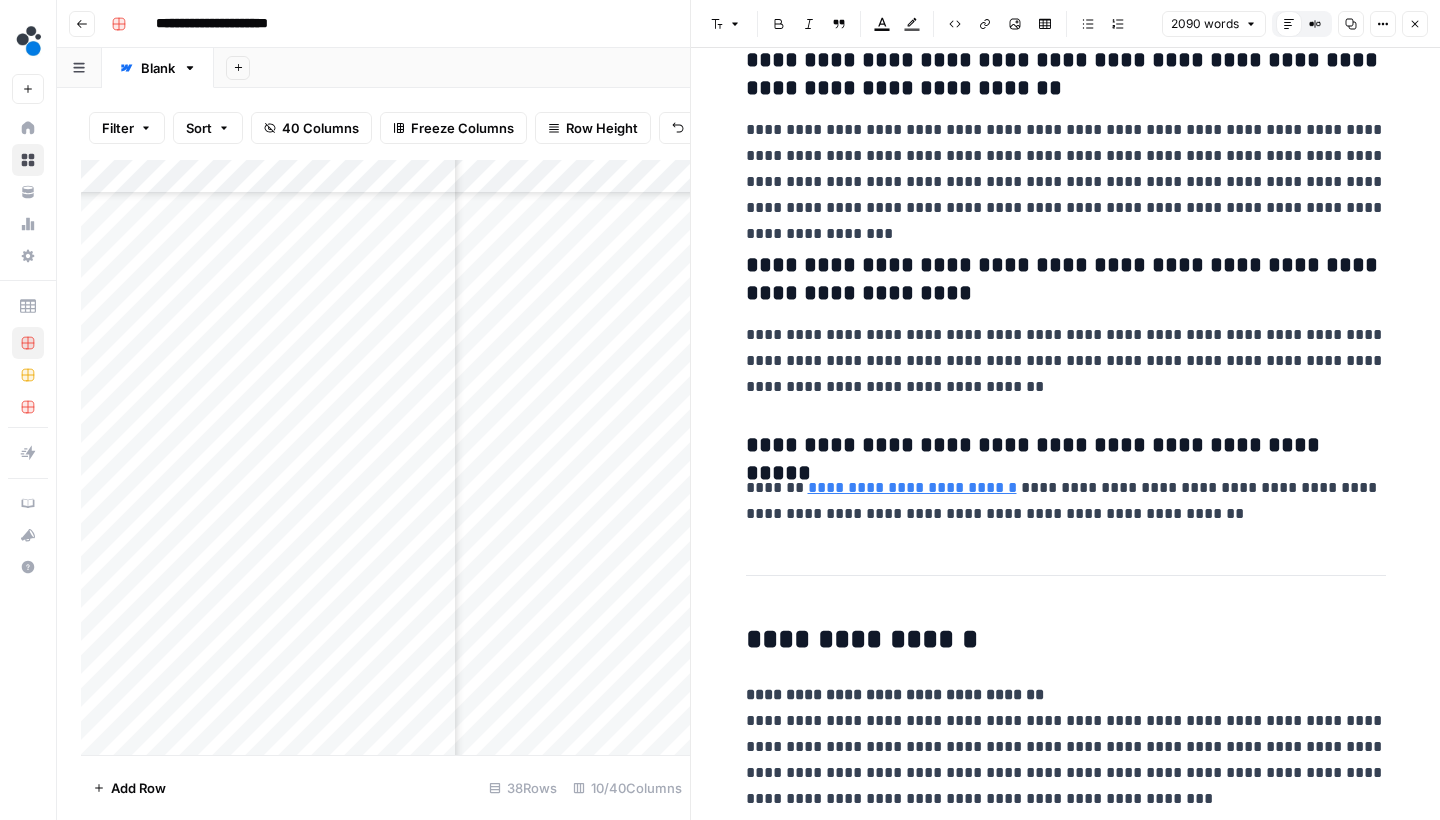 scroll, scrollTop: 9218, scrollLeft: 0, axis: vertical 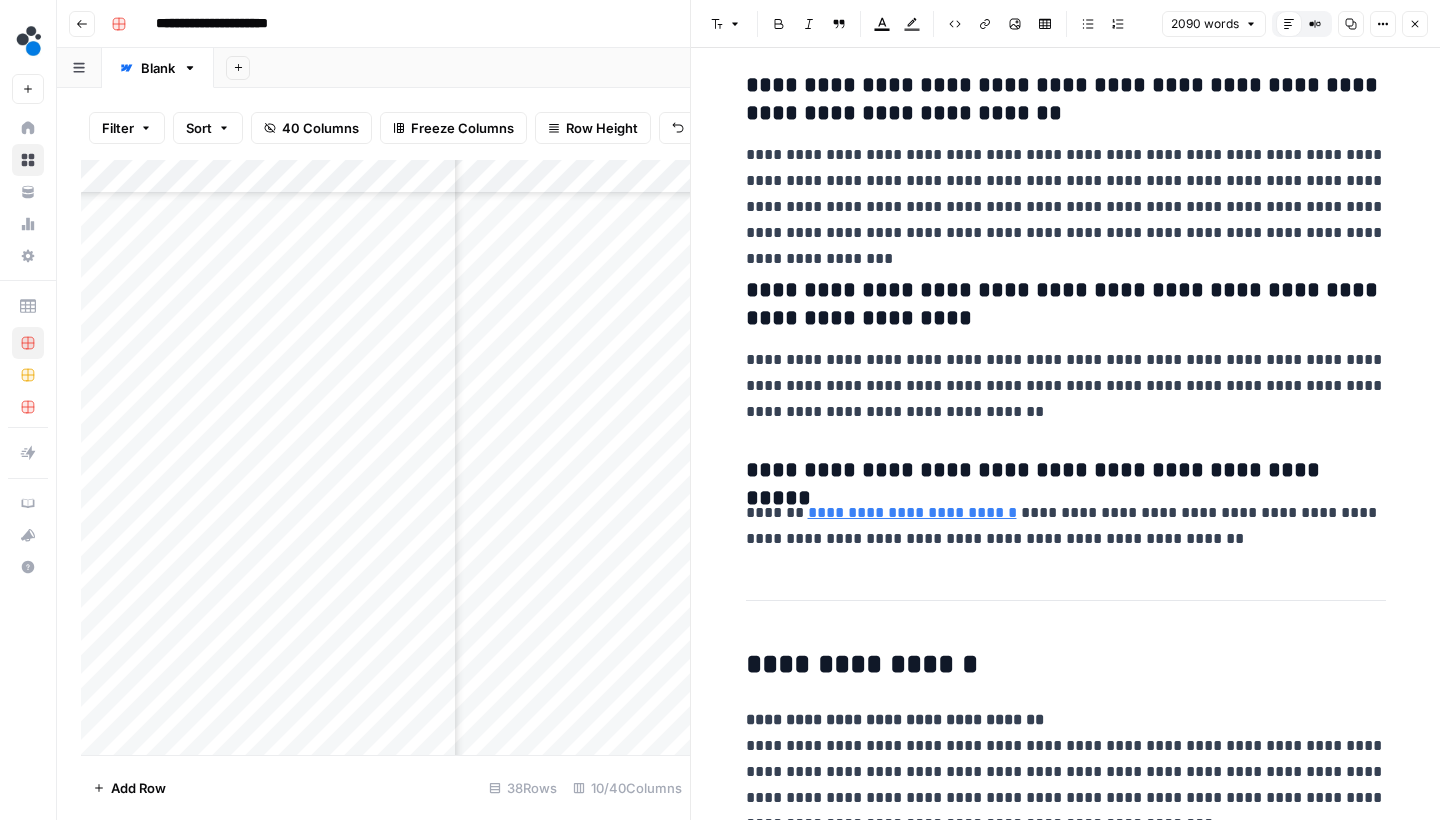click 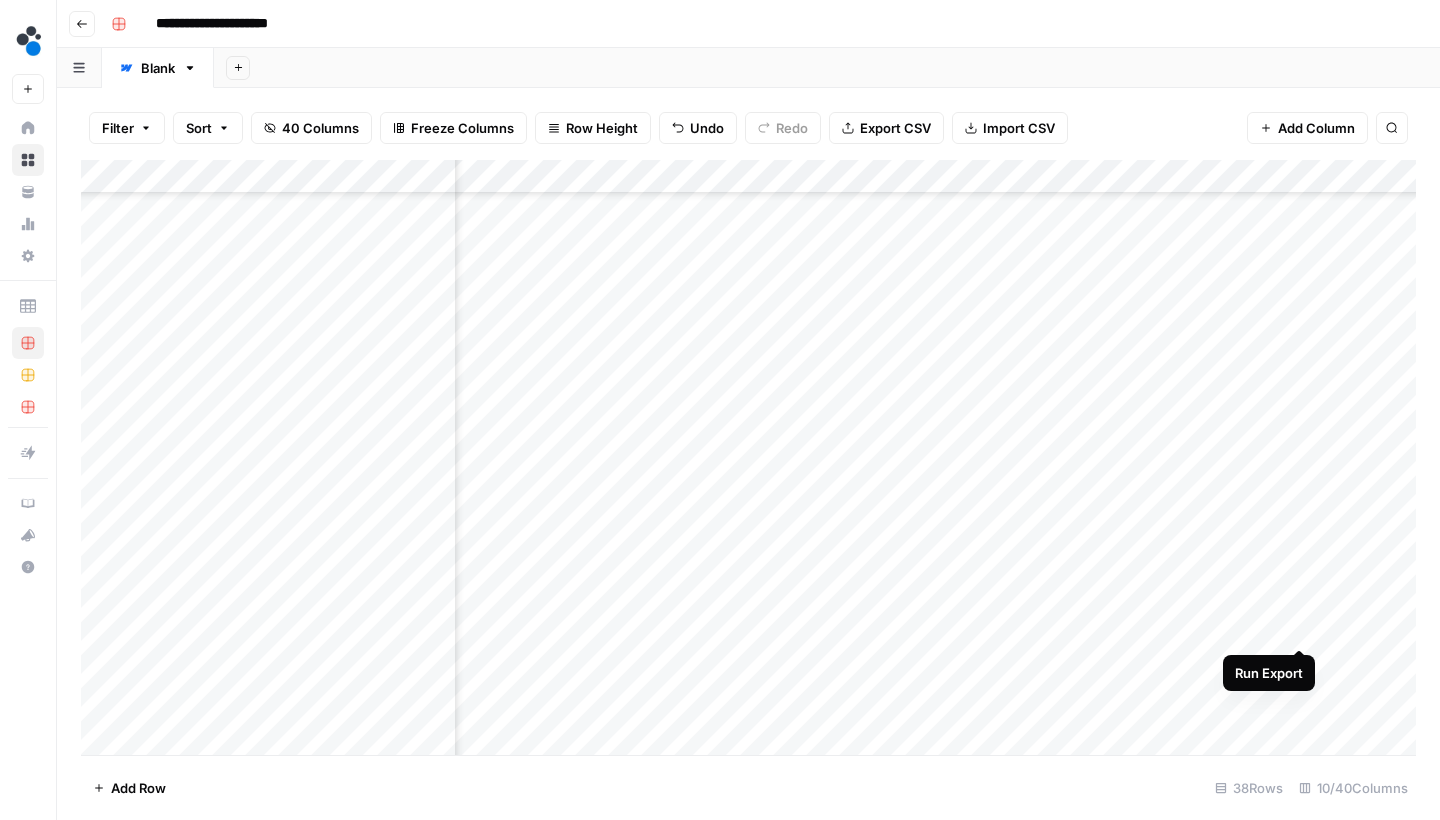 click on "Add Column" at bounding box center (748, 460) 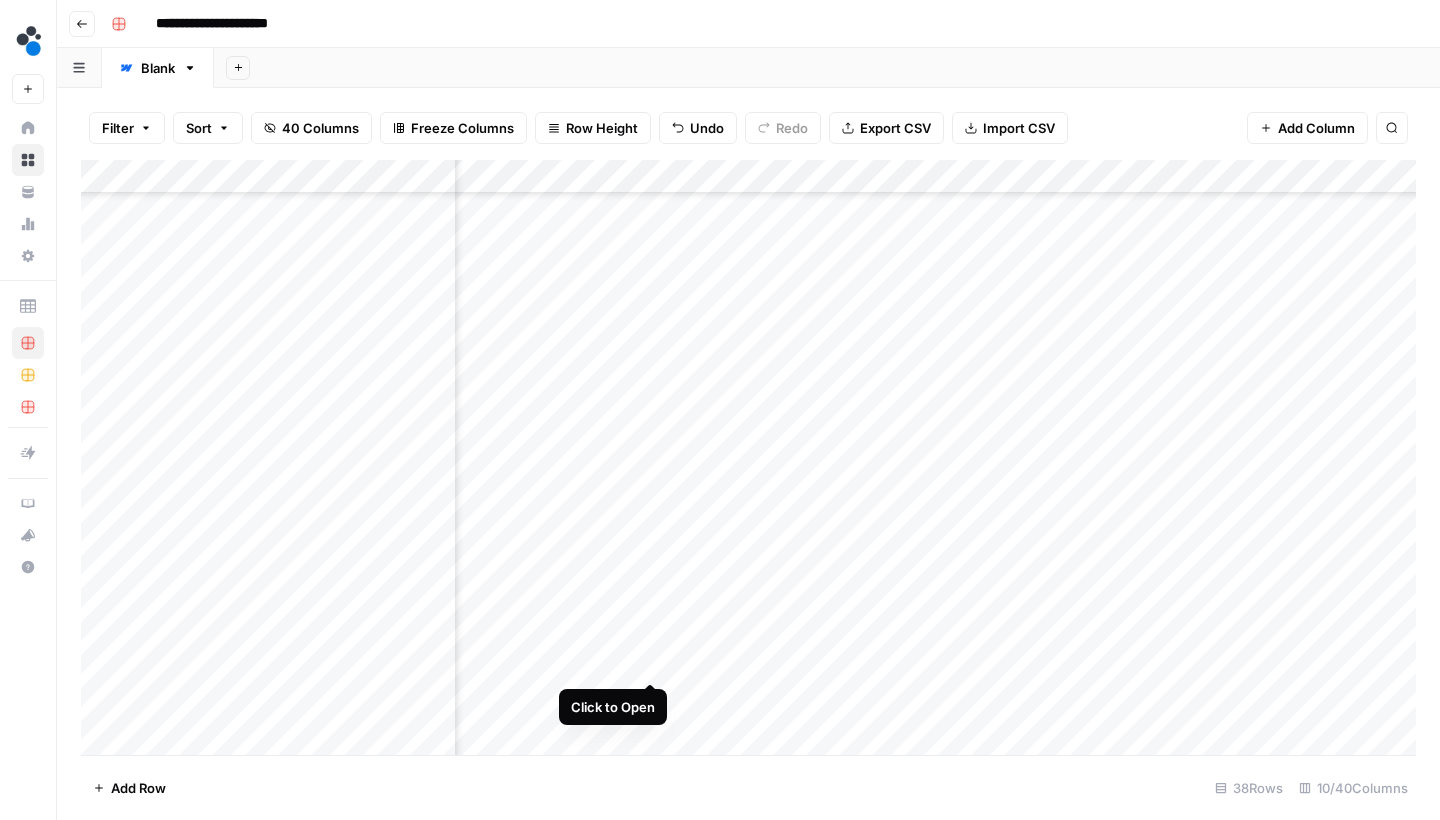 click on "Add Column" at bounding box center [748, 460] 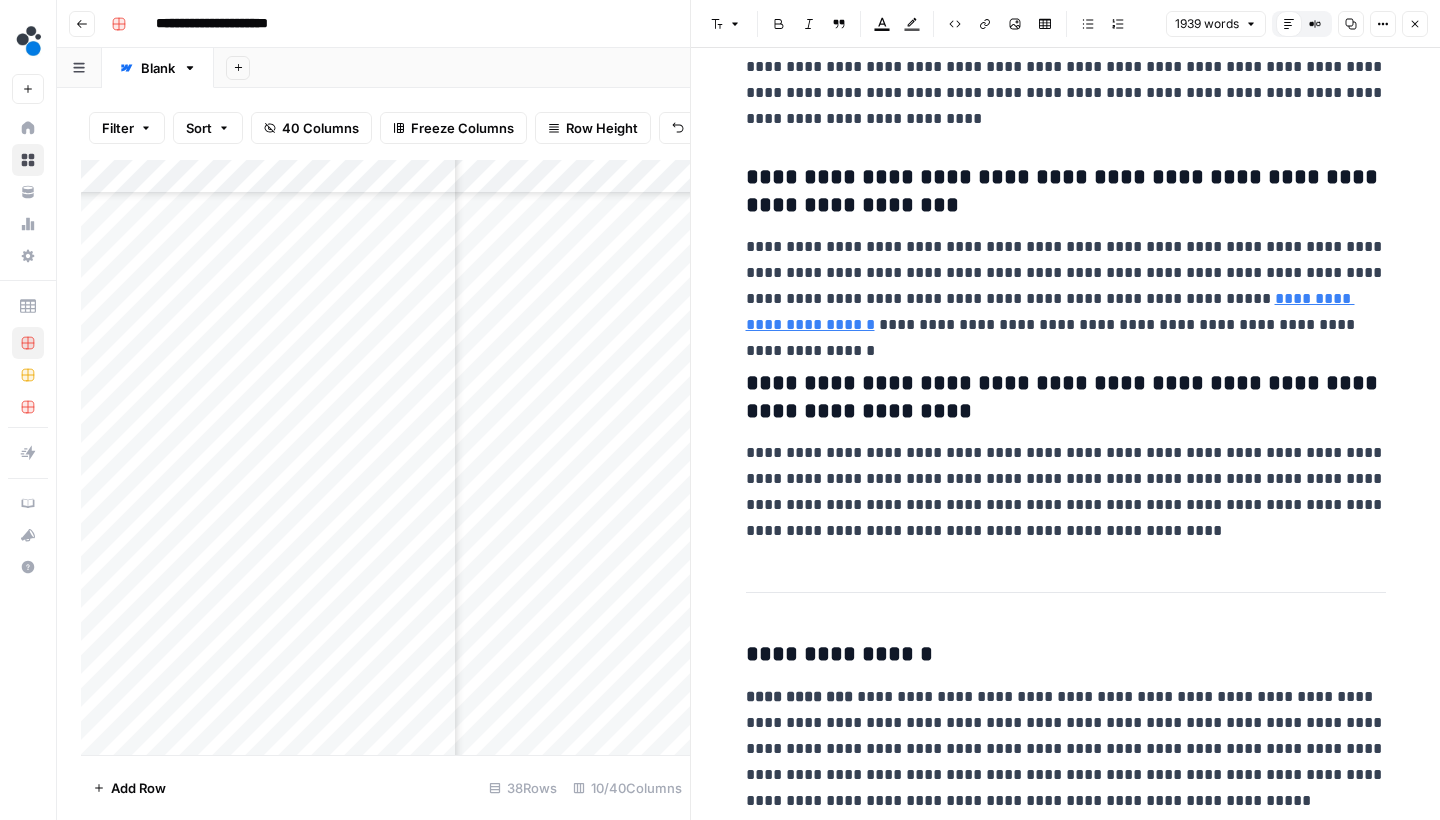 scroll, scrollTop: 9080, scrollLeft: 0, axis: vertical 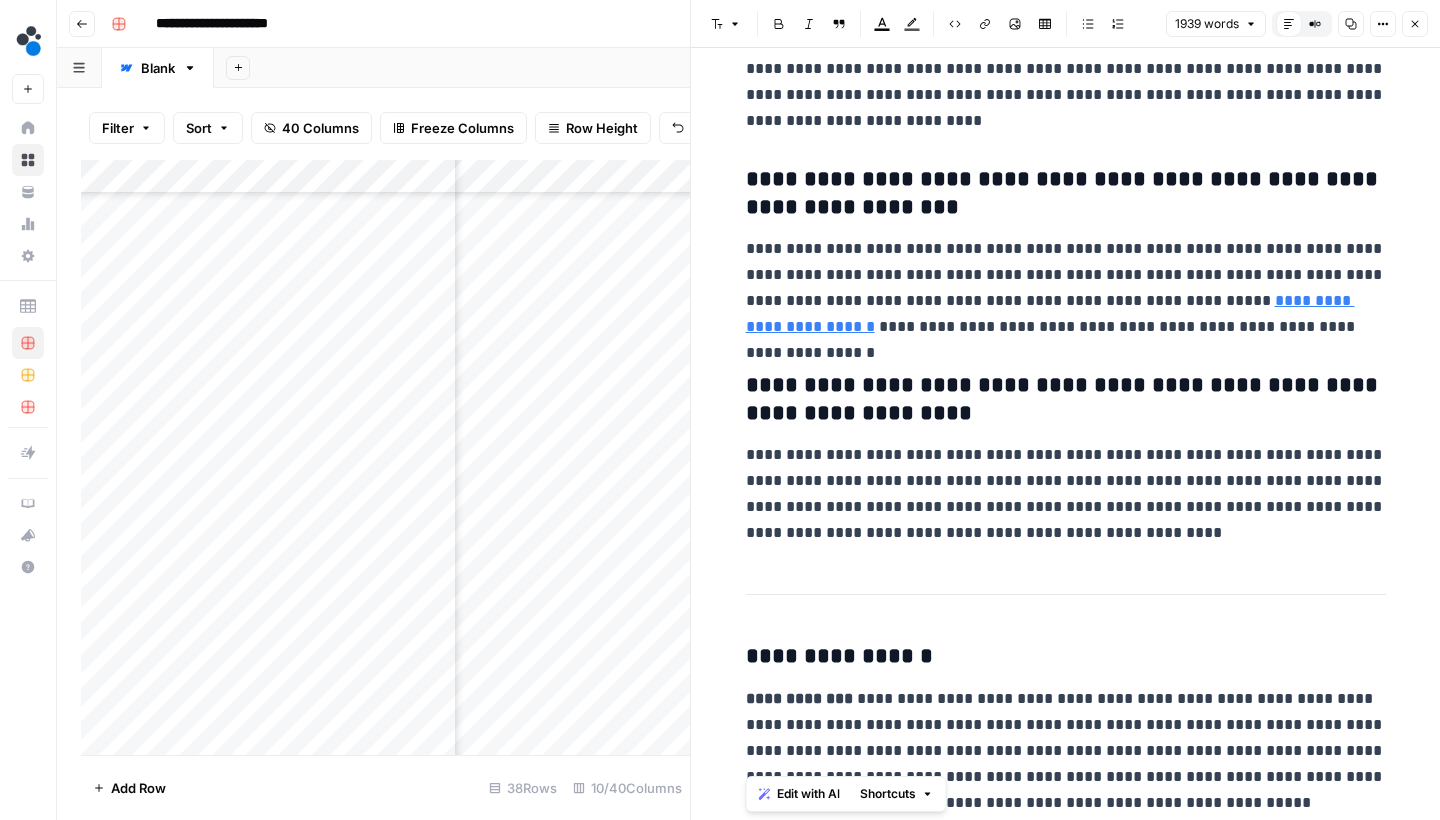 drag, startPoint x: 773, startPoint y: 708, endPoint x: 744, endPoint y: 699, distance: 30.364452 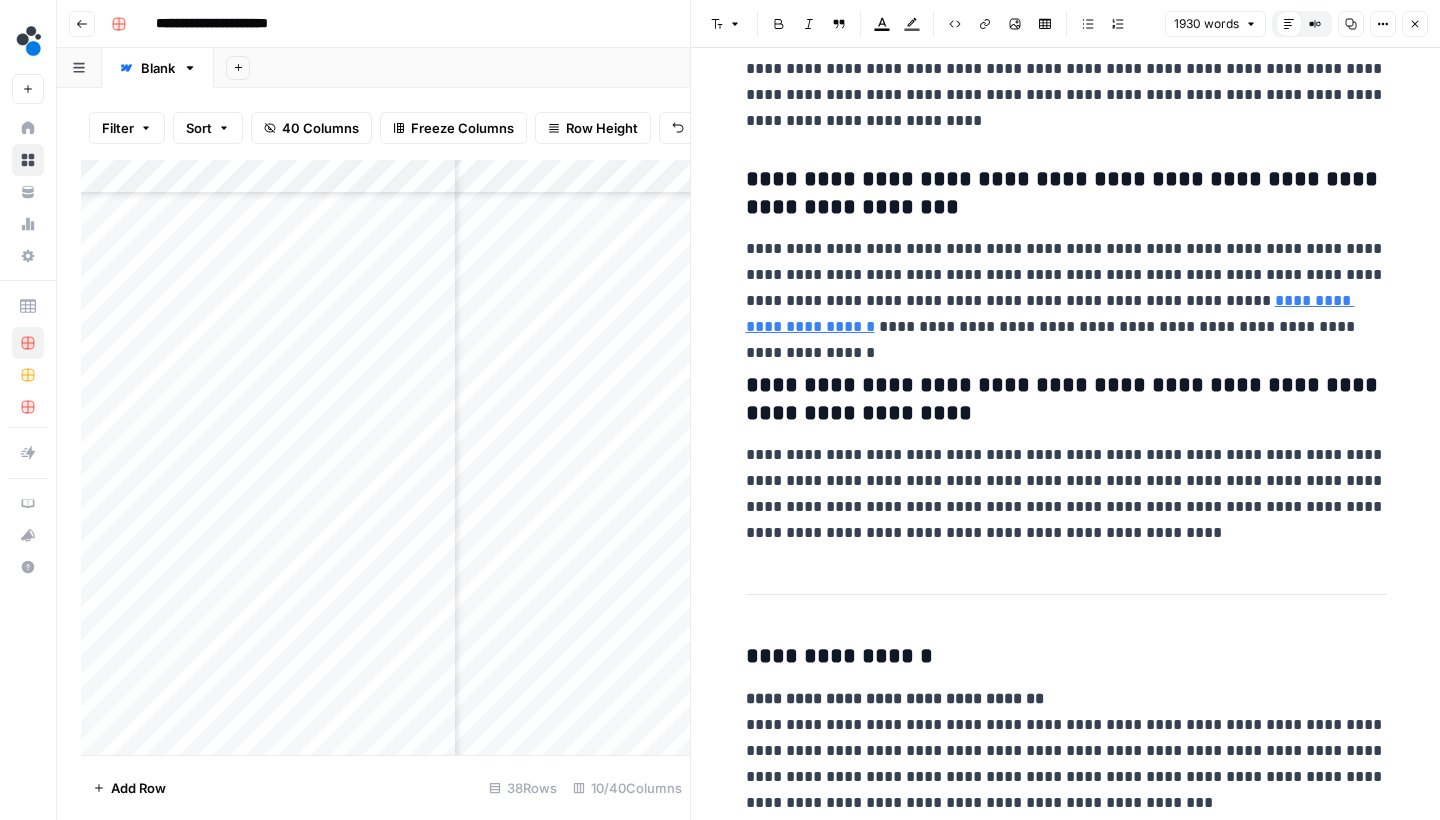 scroll, scrollTop: 9074, scrollLeft: 0, axis: vertical 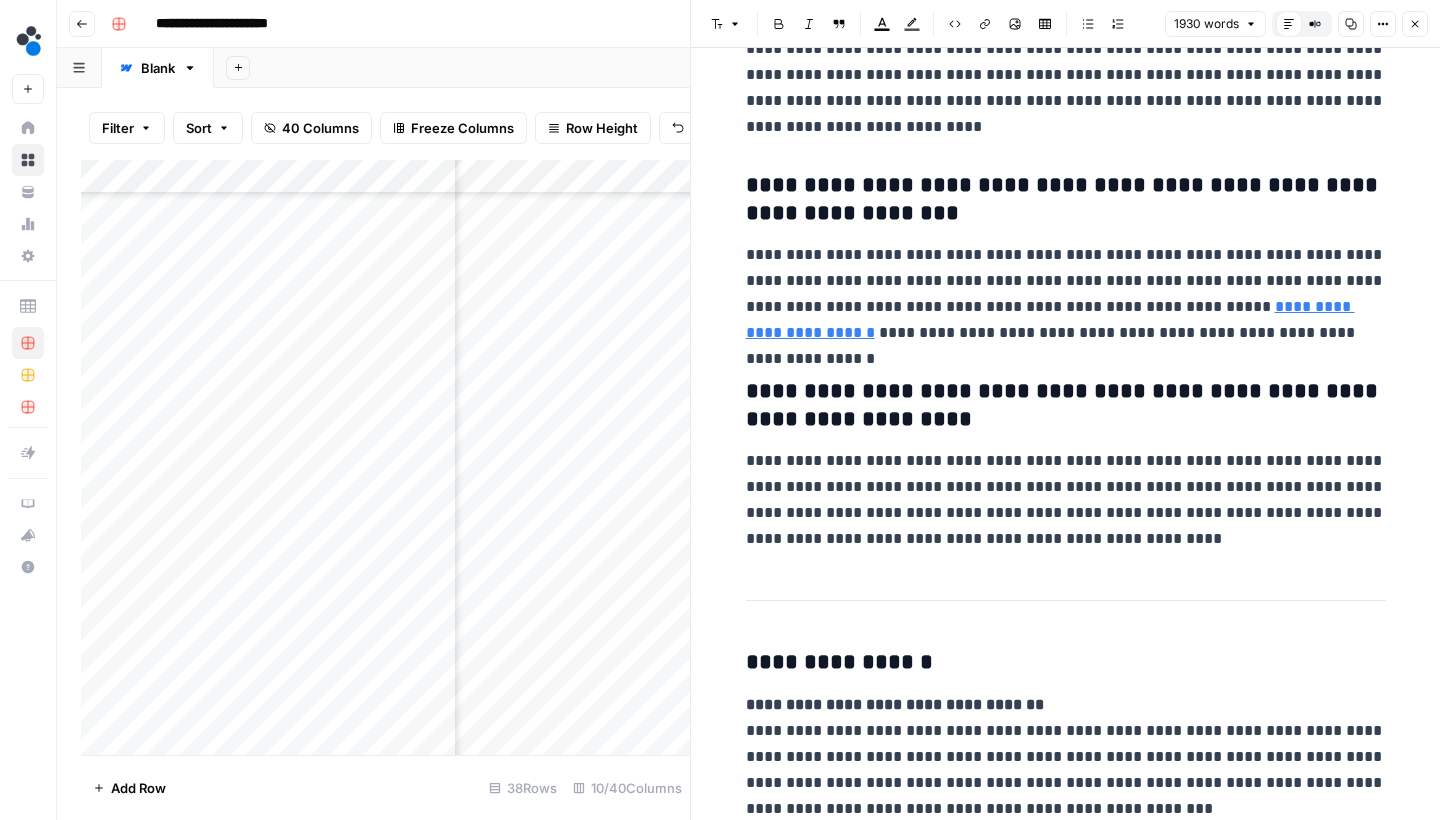 click on "Close" at bounding box center [1415, 24] 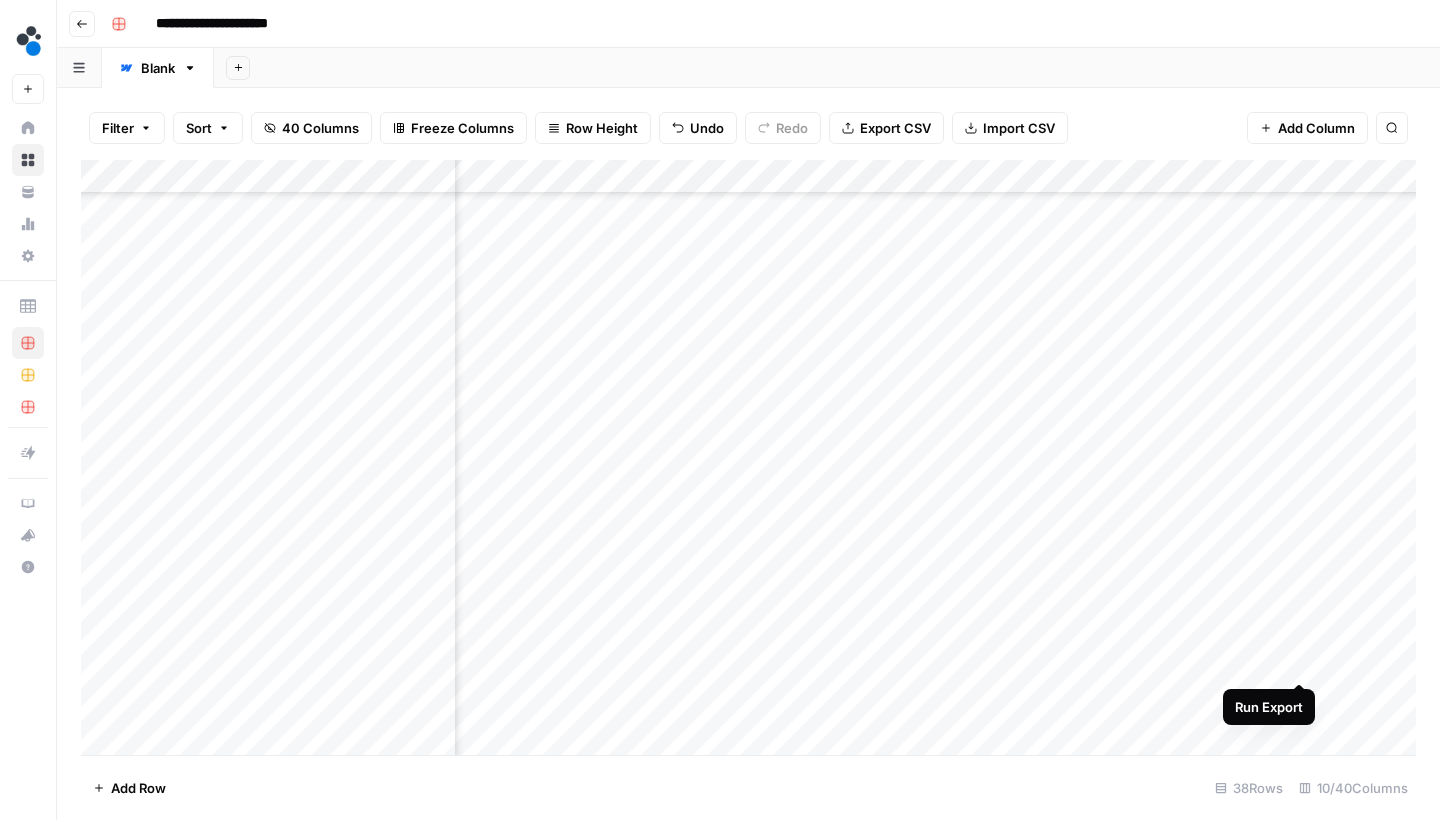 click on "Add Column" at bounding box center [748, 460] 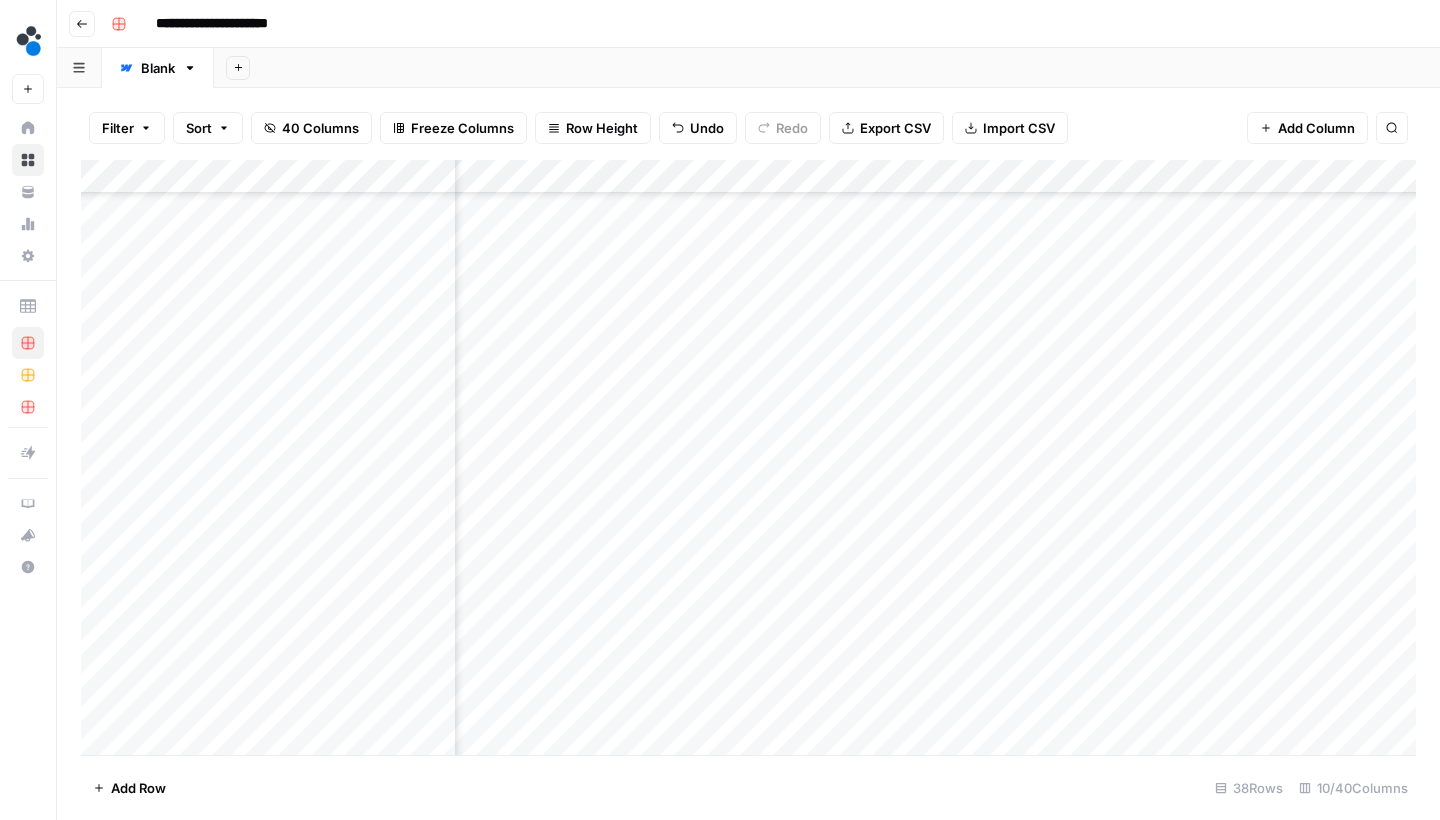 scroll, scrollTop: 219, scrollLeft: 562, axis: both 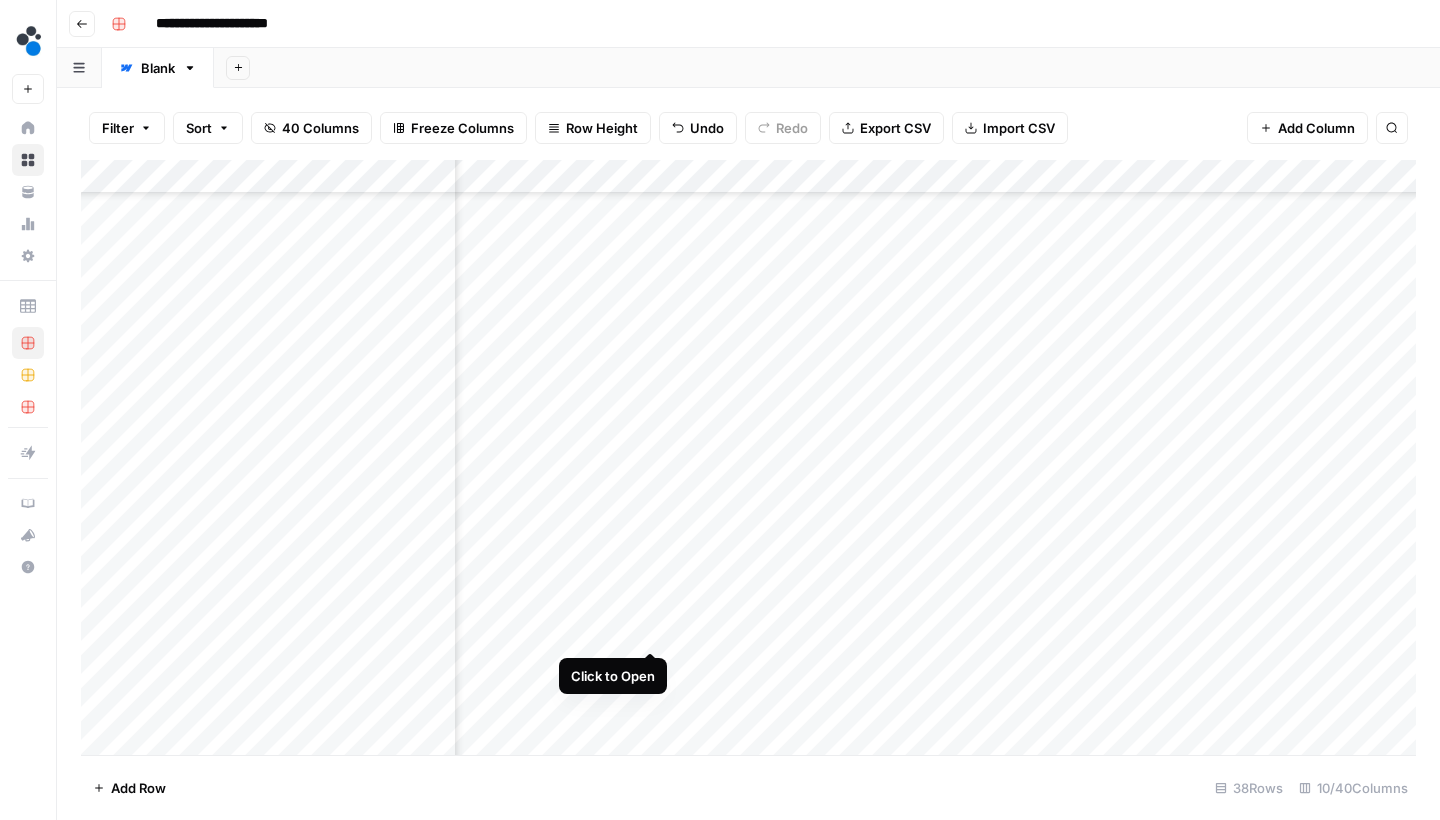 click on "Add Column" at bounding box center [748, 460] 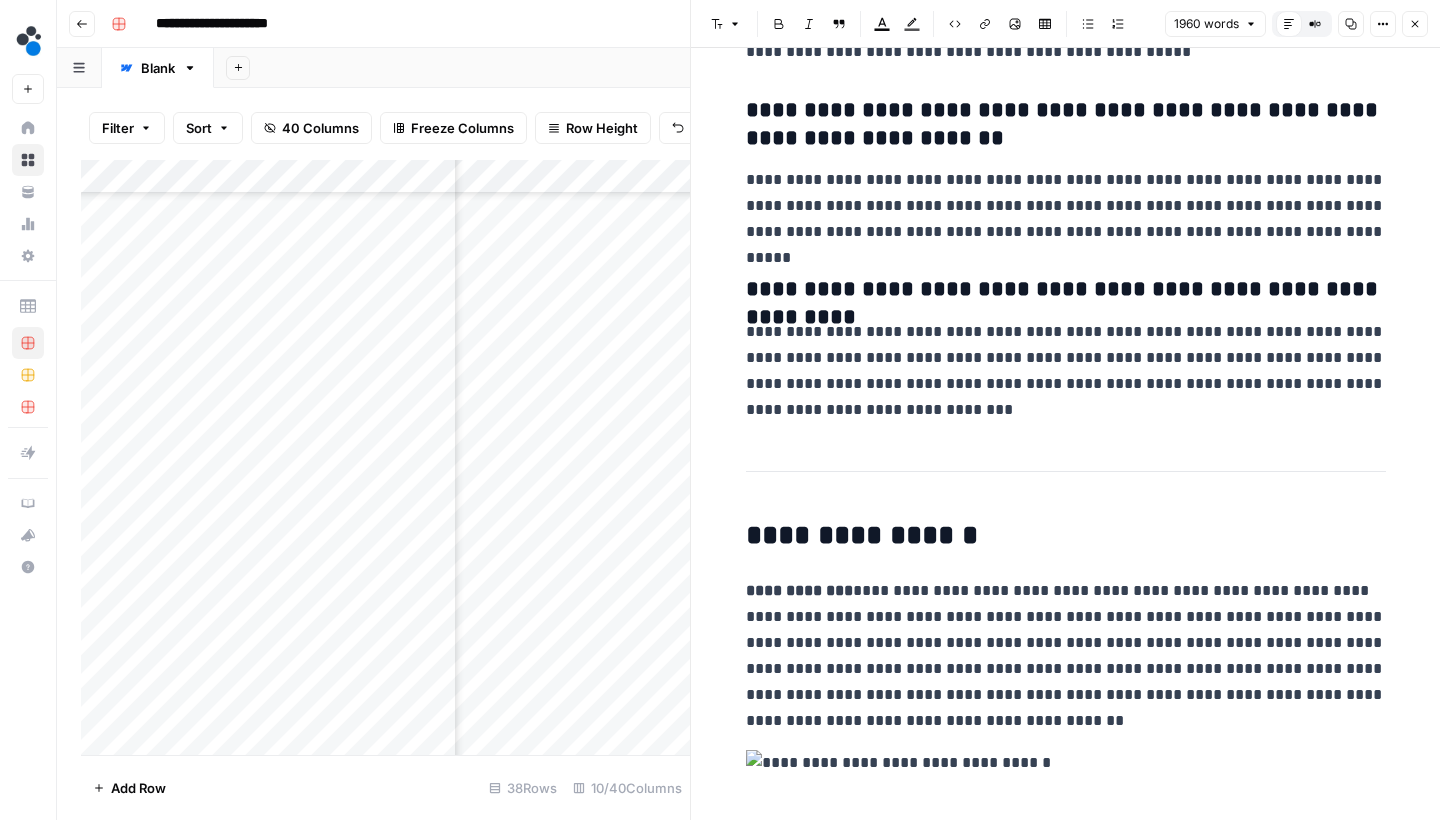 scroll, scrollTop: 8632, scrollLeft: 0, axis: vertical 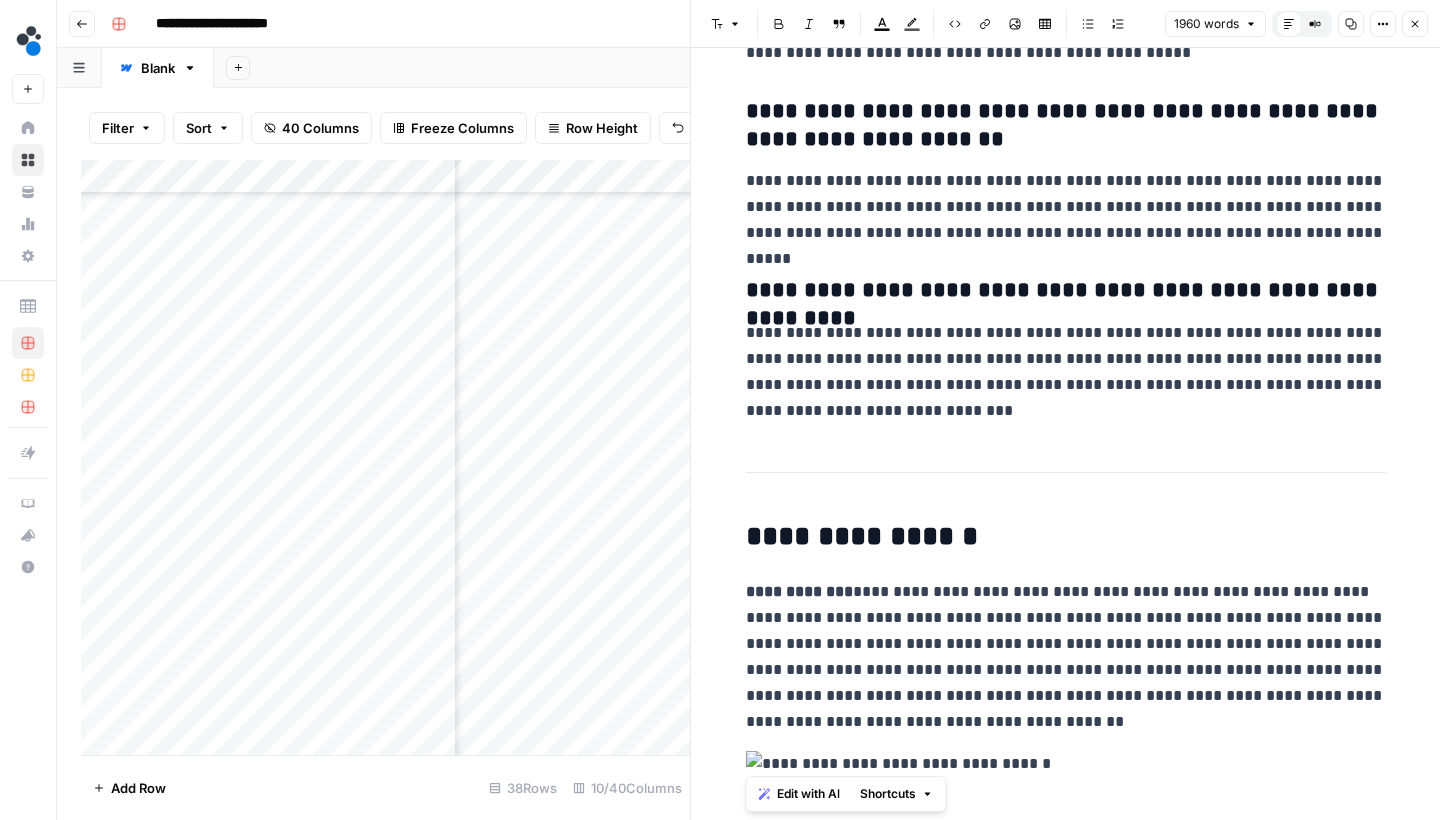 drag, startPoint x: 1044, startPoint y: 753, endPoint x: 746, endPoint y: 596, distance: 336.82785 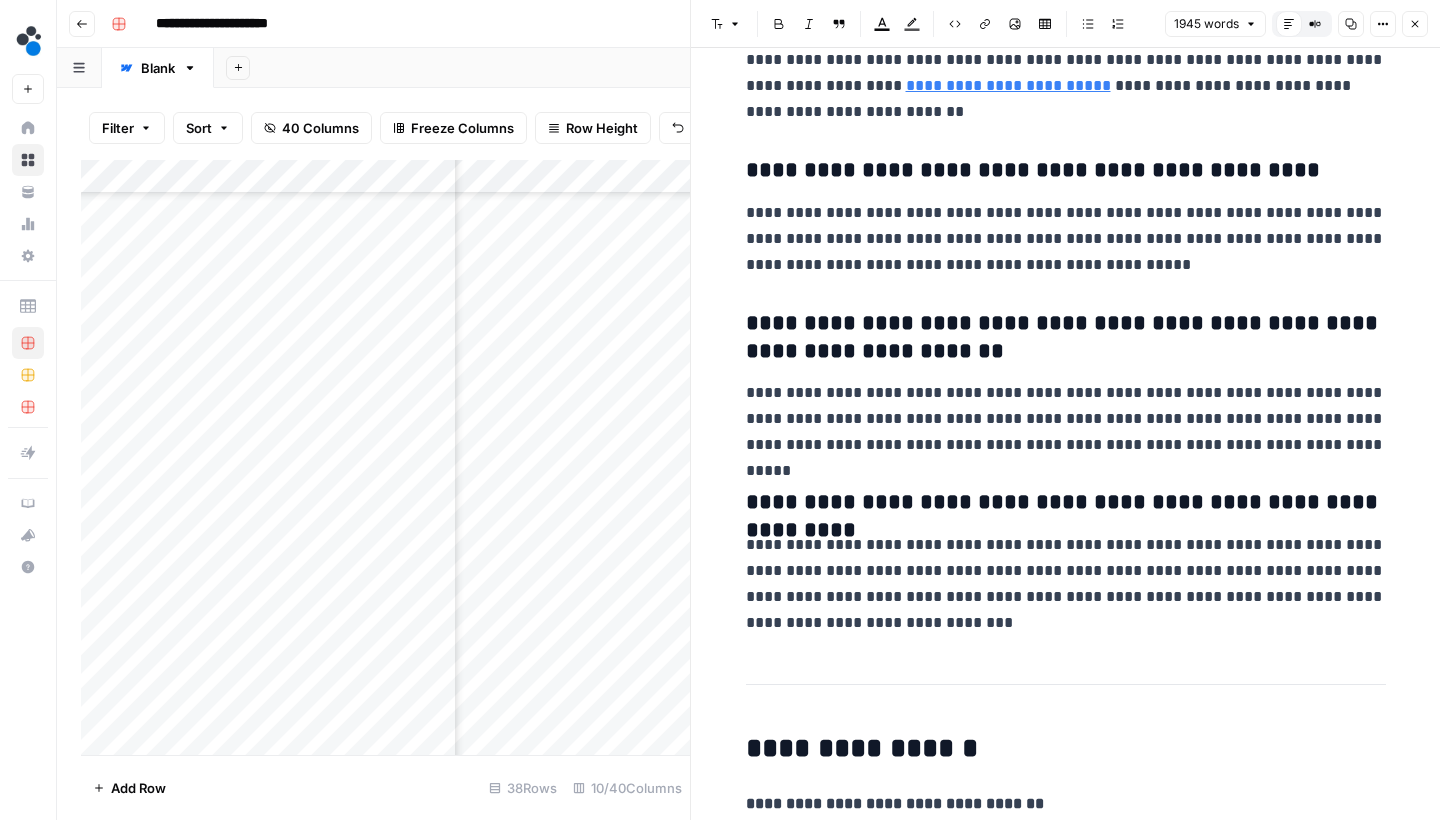 scroll, scrollTop: 8517, scrollLeft: 0, axis: vertical 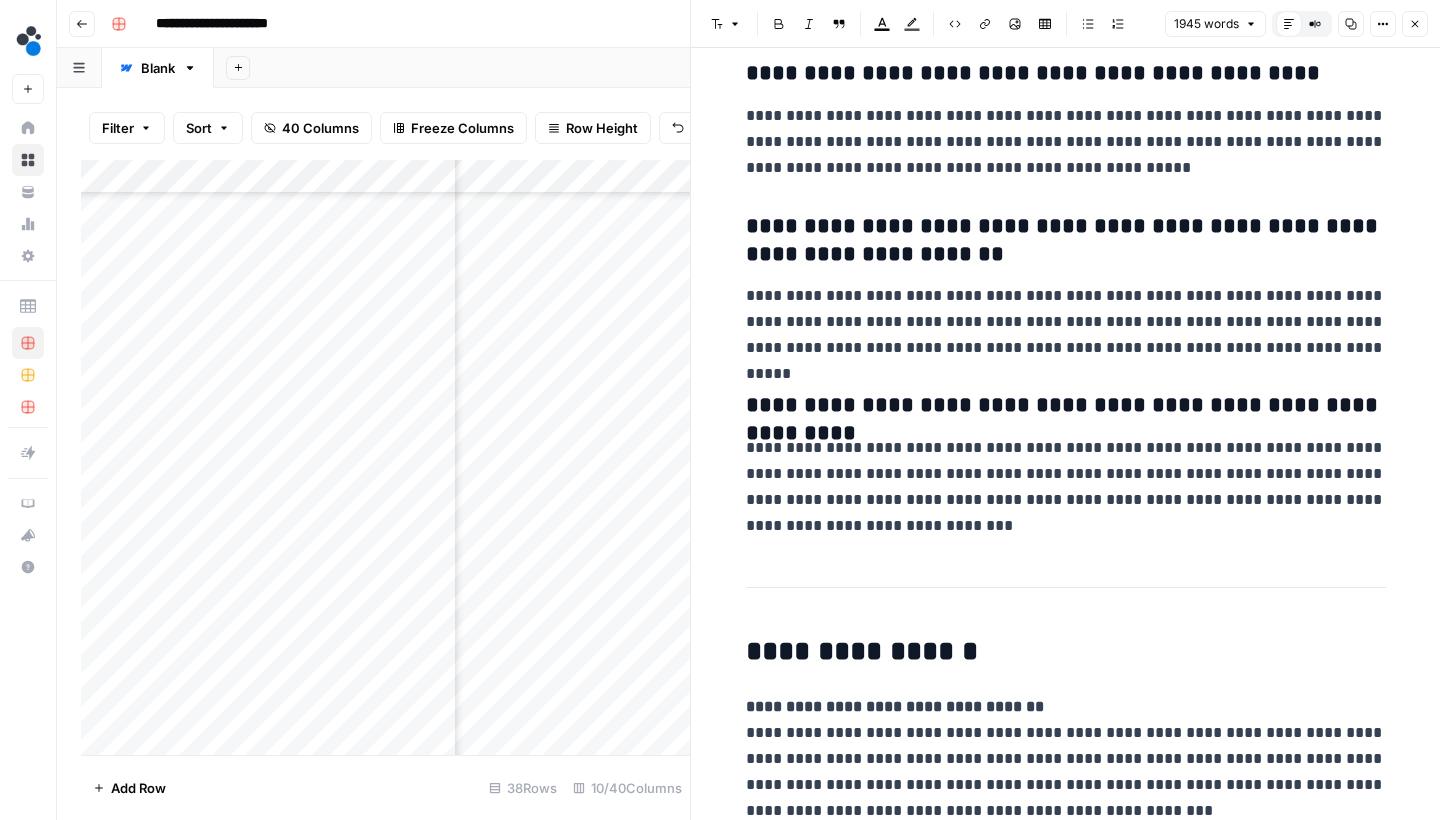 click on "Close" at bounding box center (1415, 24) 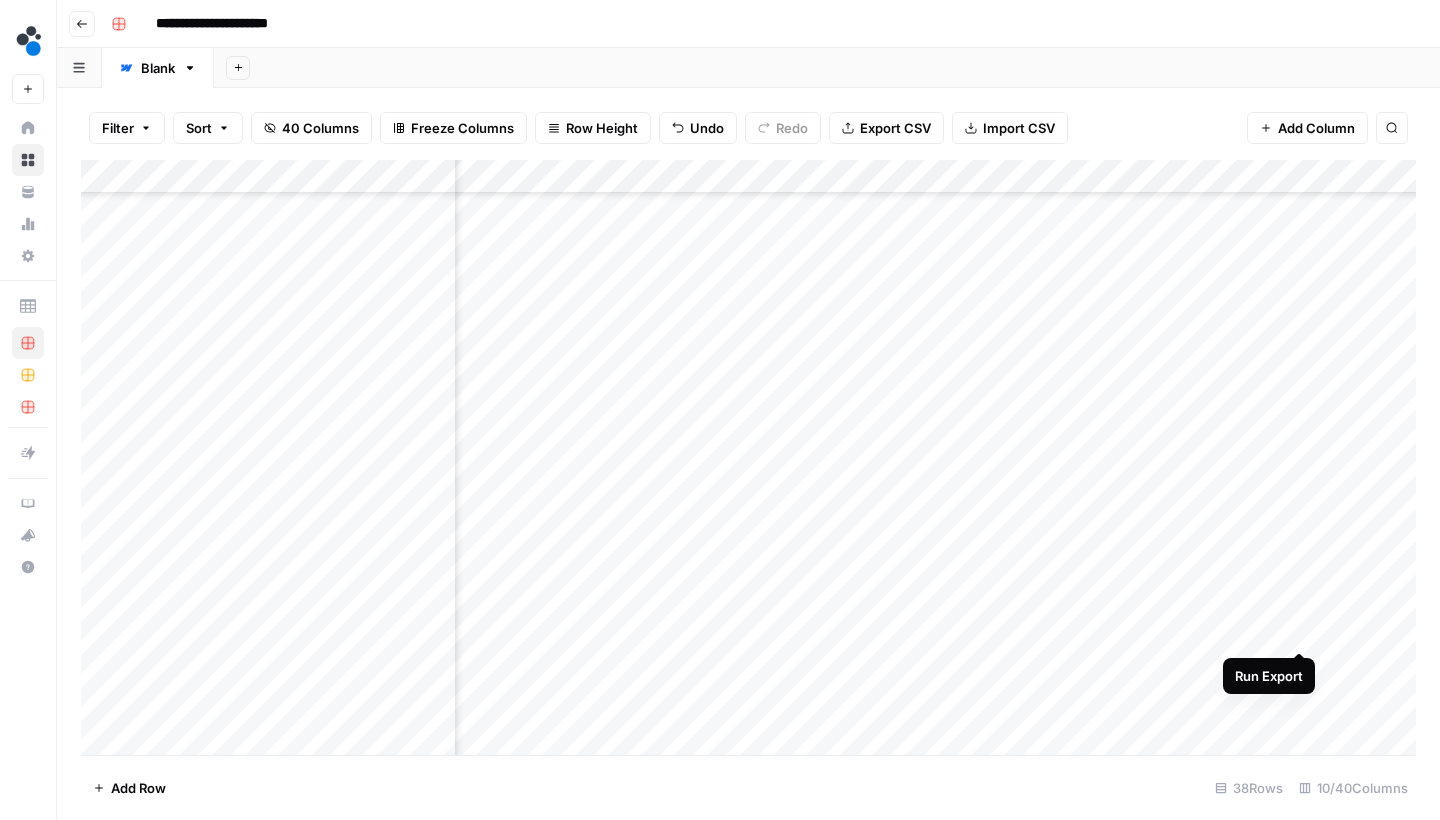 click on "Add Column" at bounding box center [748, 460] 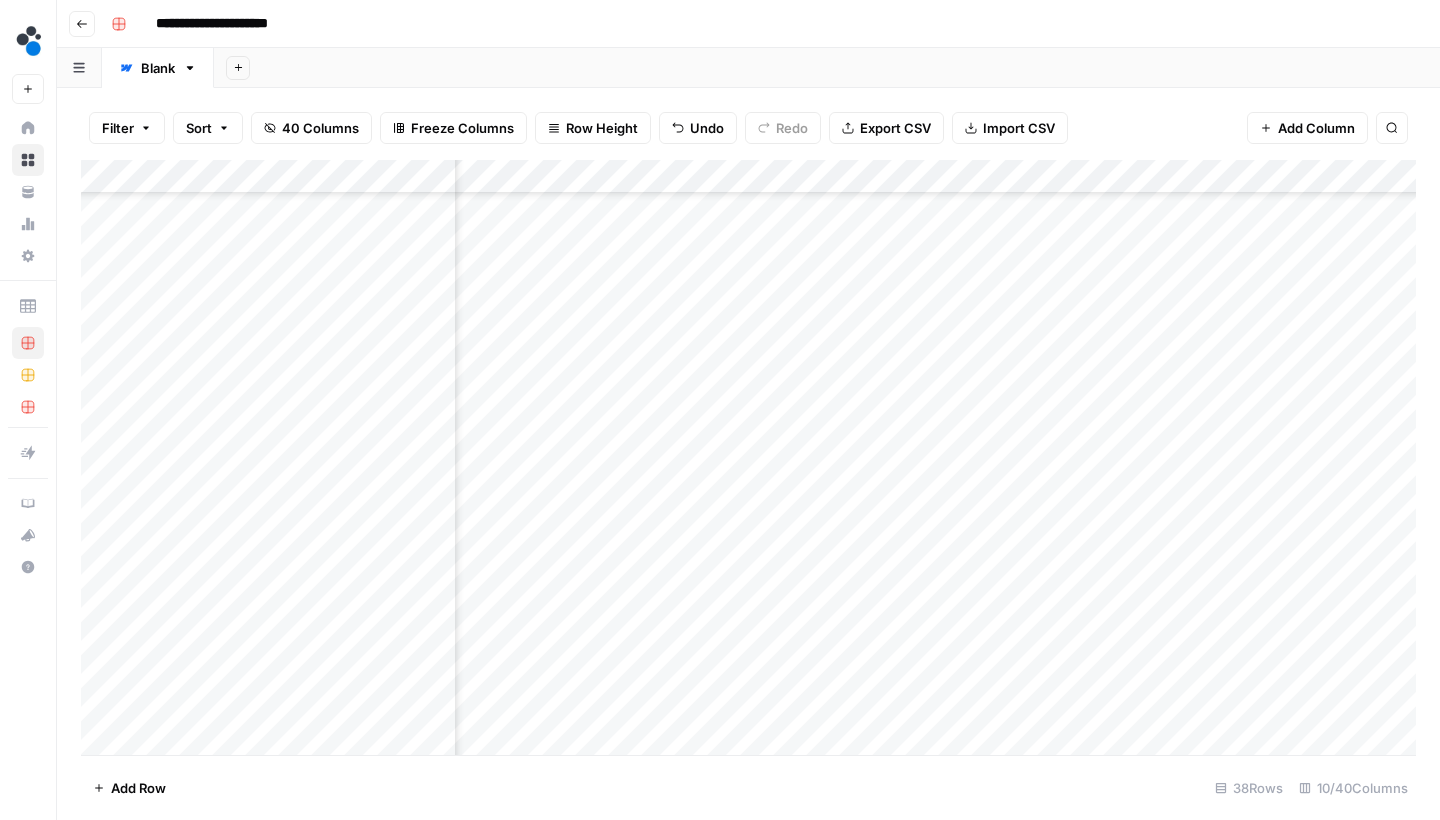 scroll, scrollTop: 334, scrollLeft: 562, axis: both 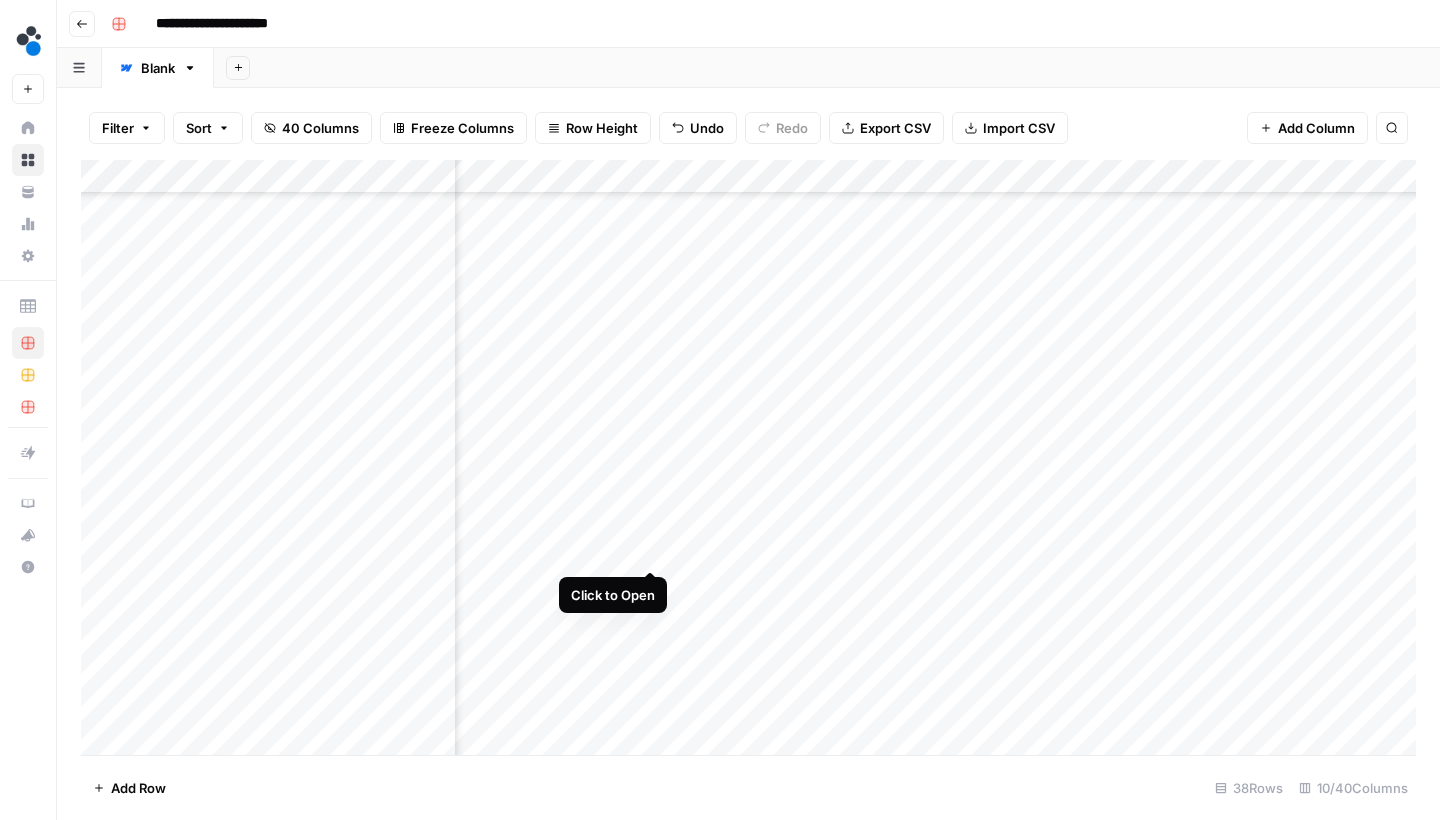 click on "Add Column" at bounding box center (748, 460) 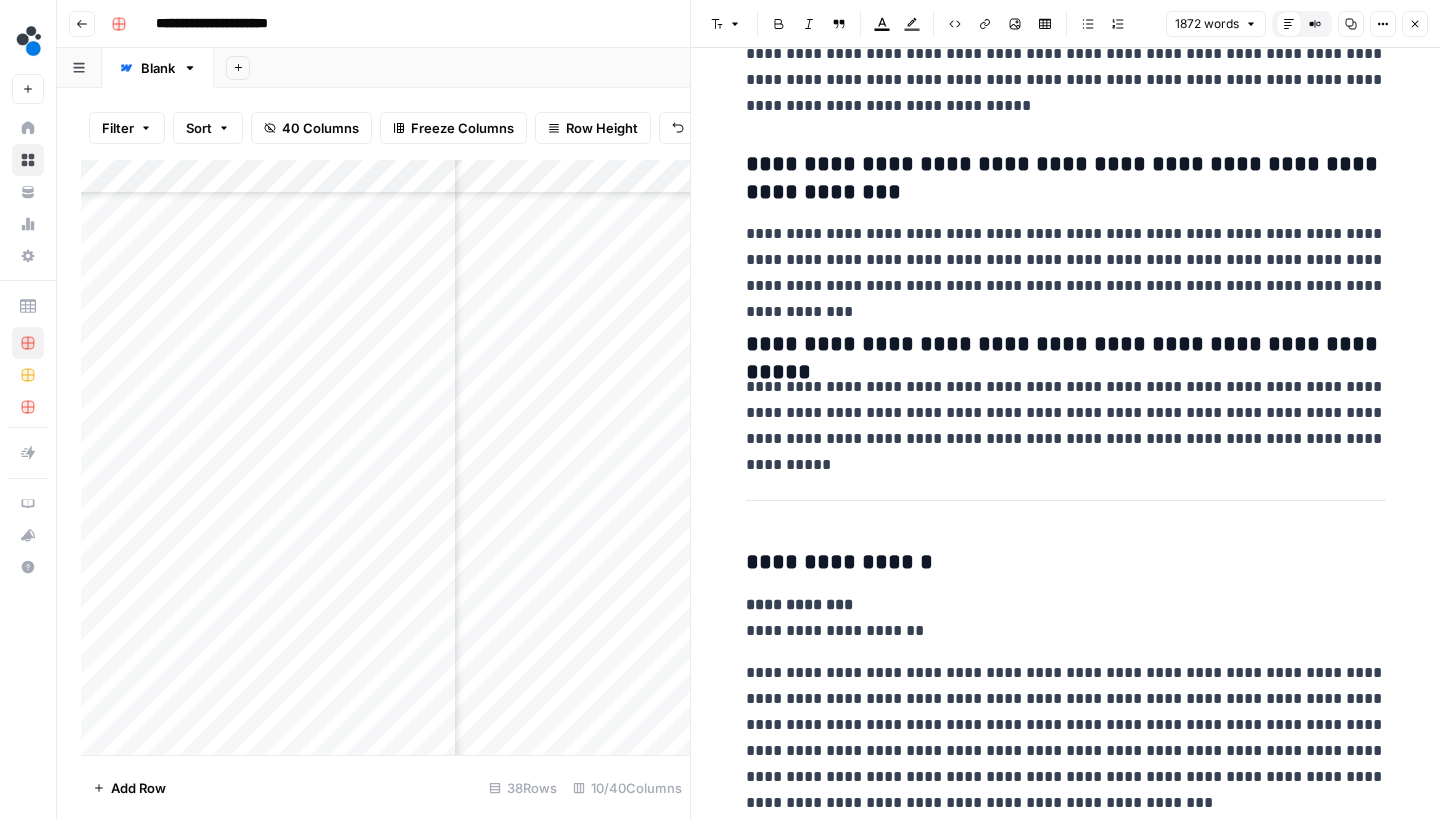 scroll, scrollTop: 8407, scrollLeft: 0, axis: vertical 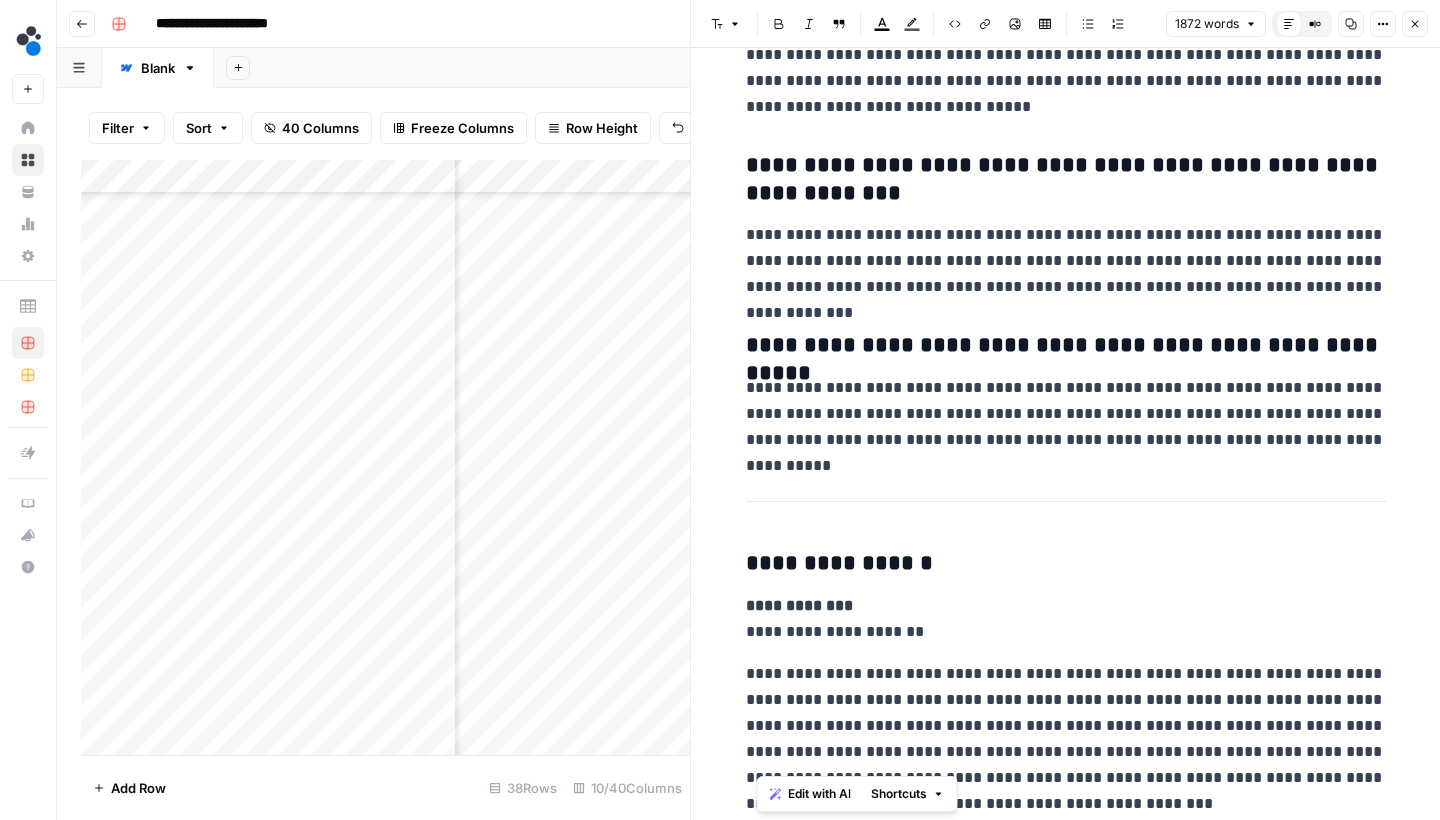 drag, startPoint x: 1024, startPoint y: 799, endPoint x: 747, endPoint y: 599, distance: 341.65625 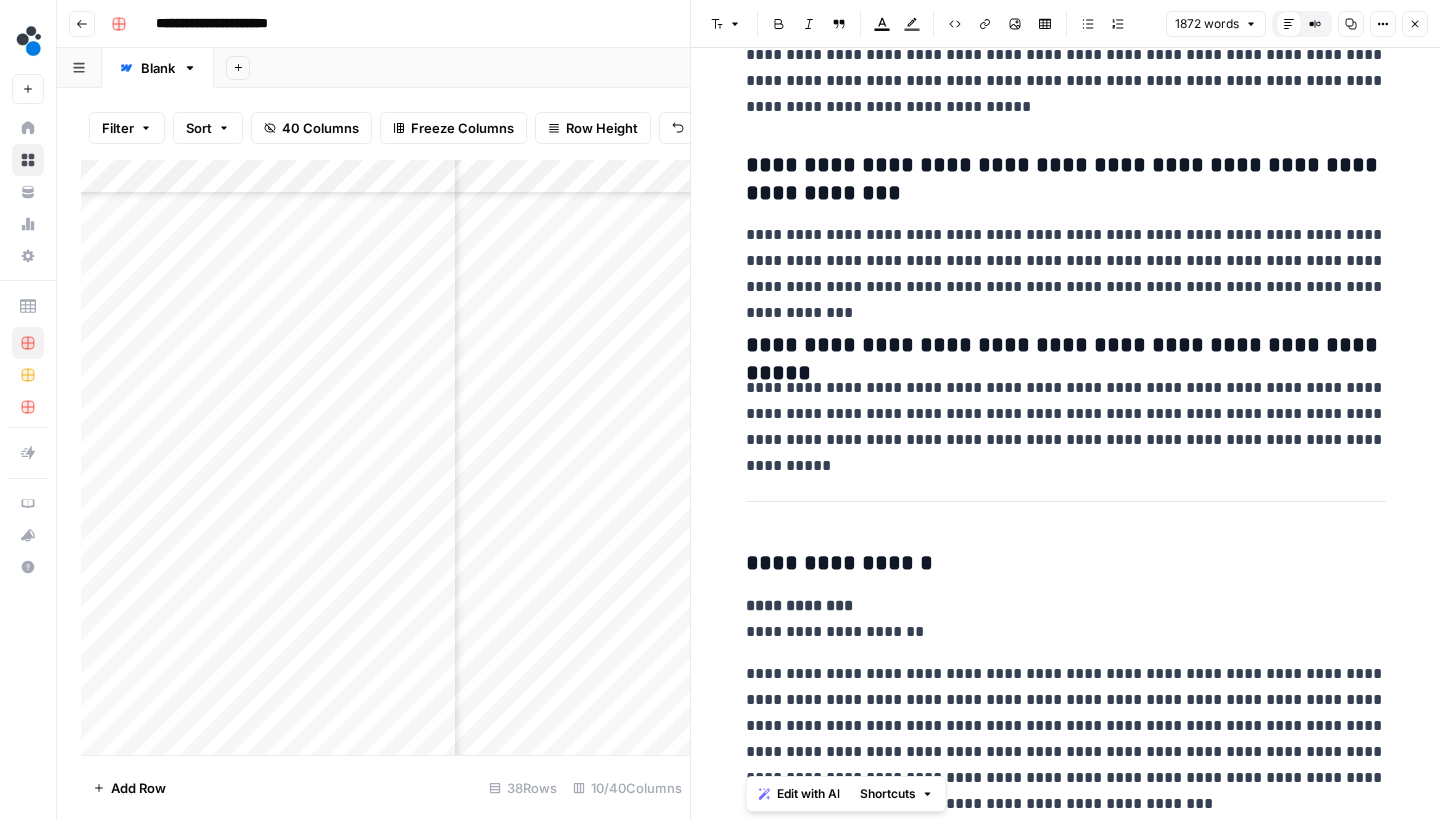 scroll, scrollTop: 8313, scrollLeft: 0, axis: vertical 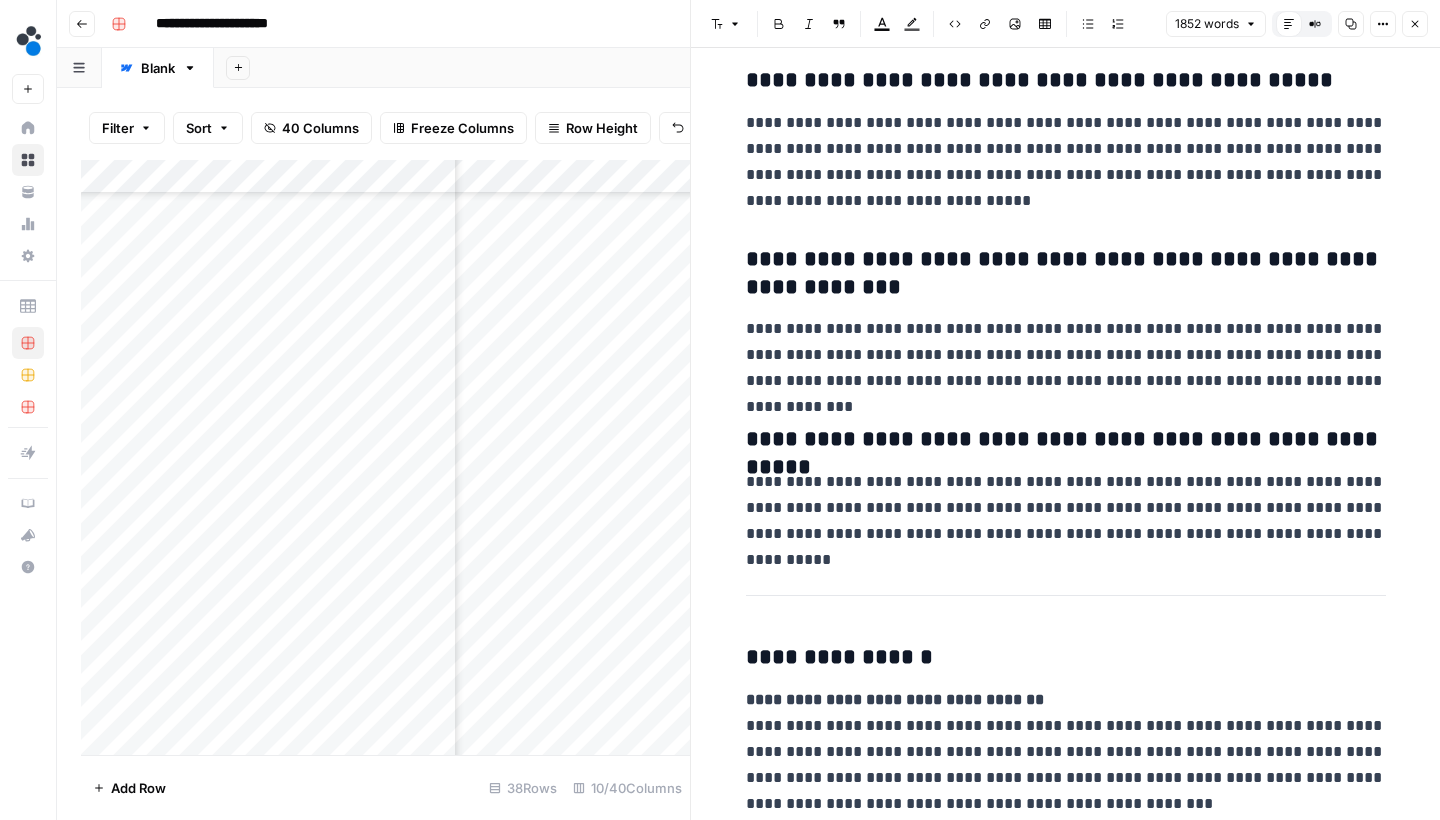 click 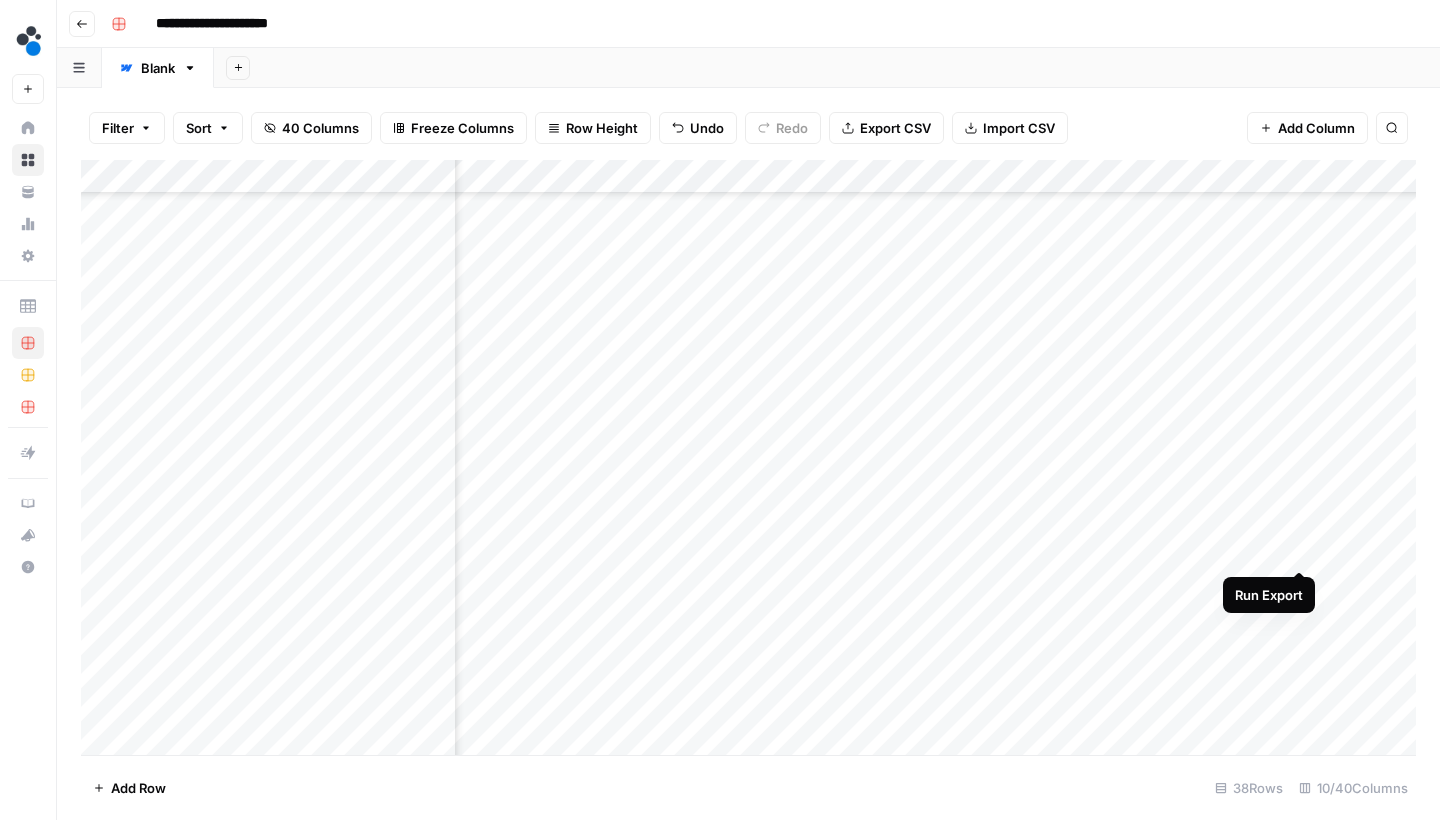 click on "Add Column" at bounding box center (748, 460) 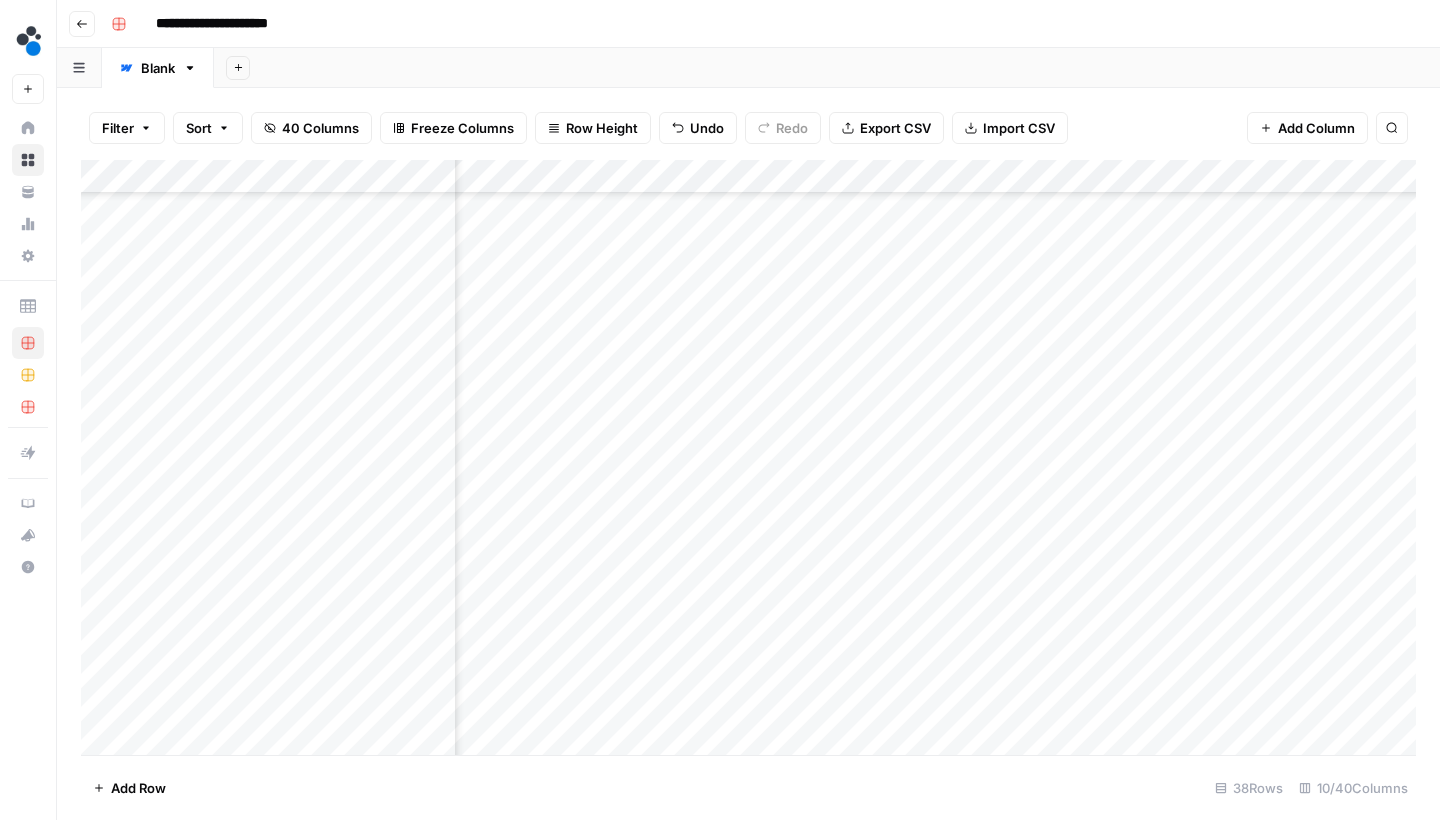 scroll, scrollTop: 487, scrollLeft: 560, axis: both 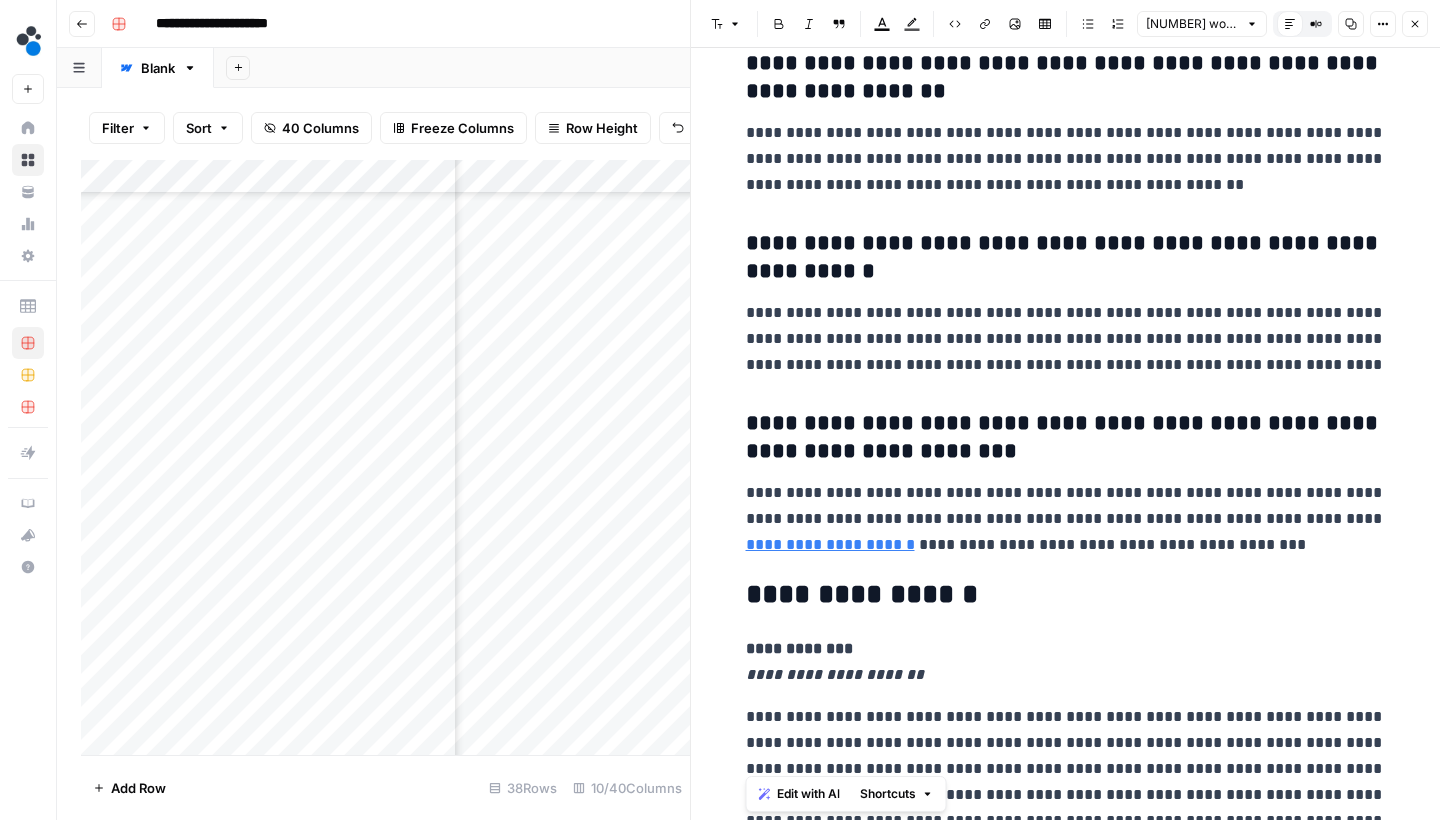 drag, startPoint x: 1309, startPoint y: 792, endPoint x: 741, endPoint y: 630, distance: 590.6505 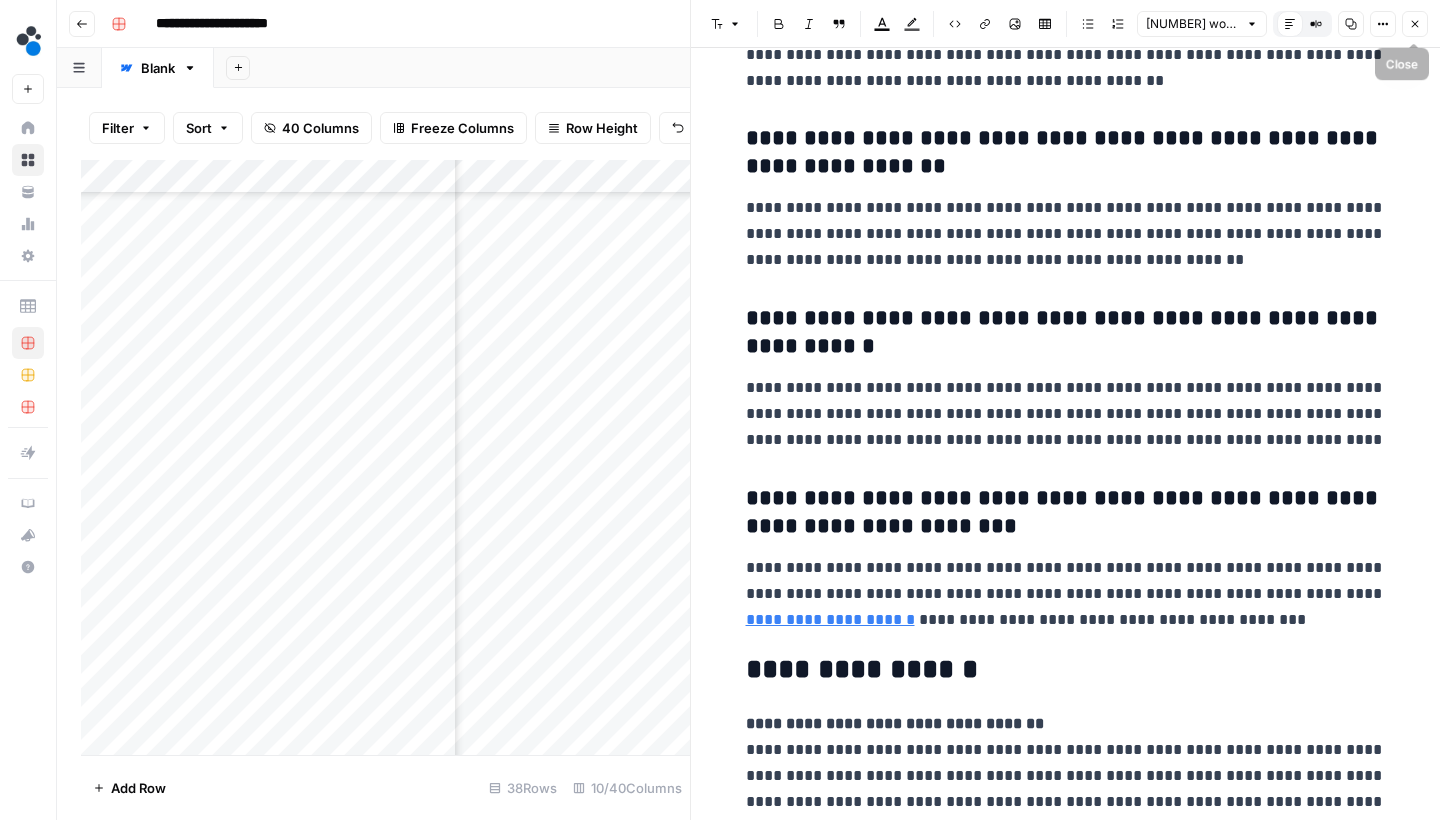 click 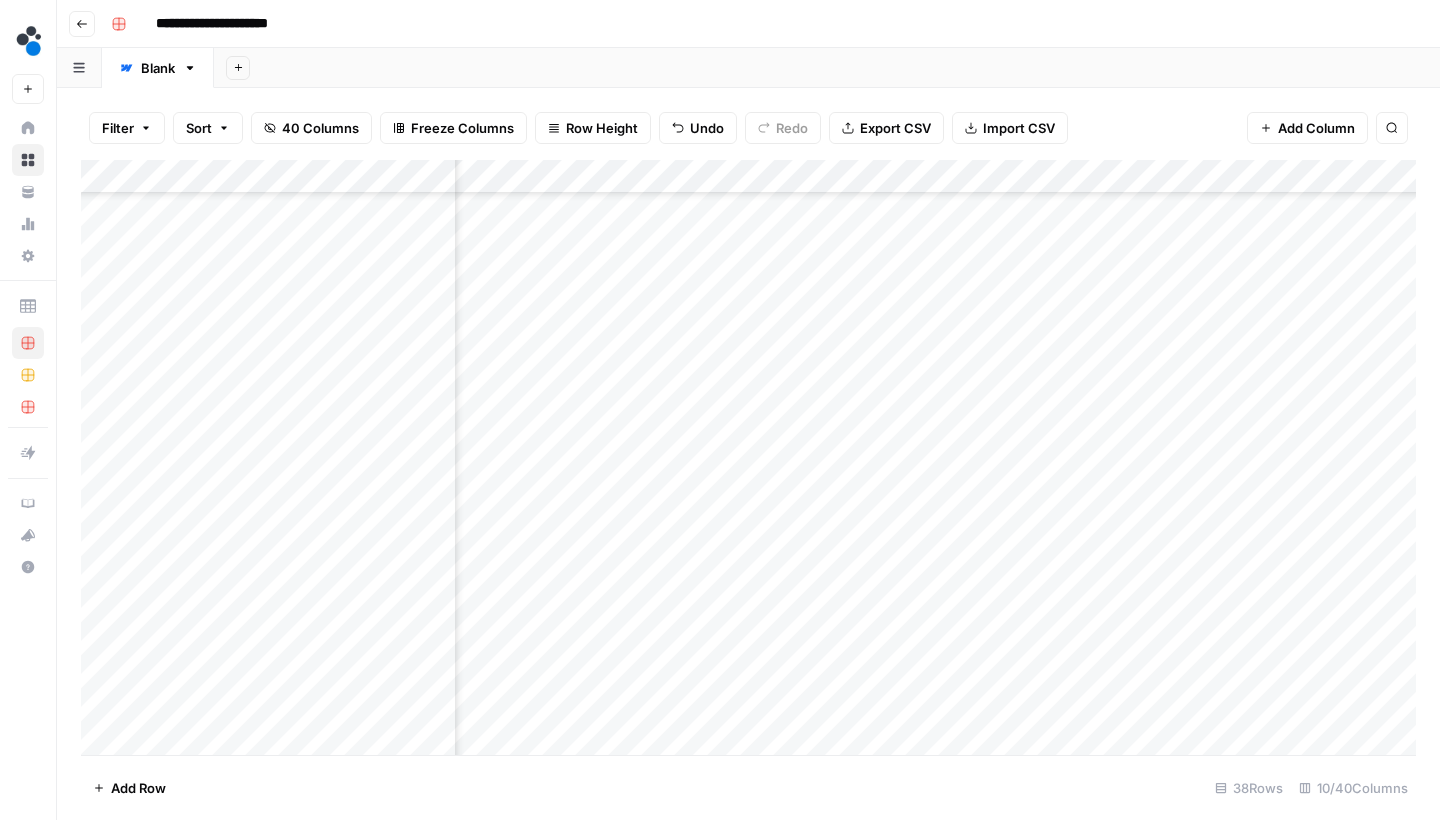 click on "Add Column" at bounding box center (748, 460) 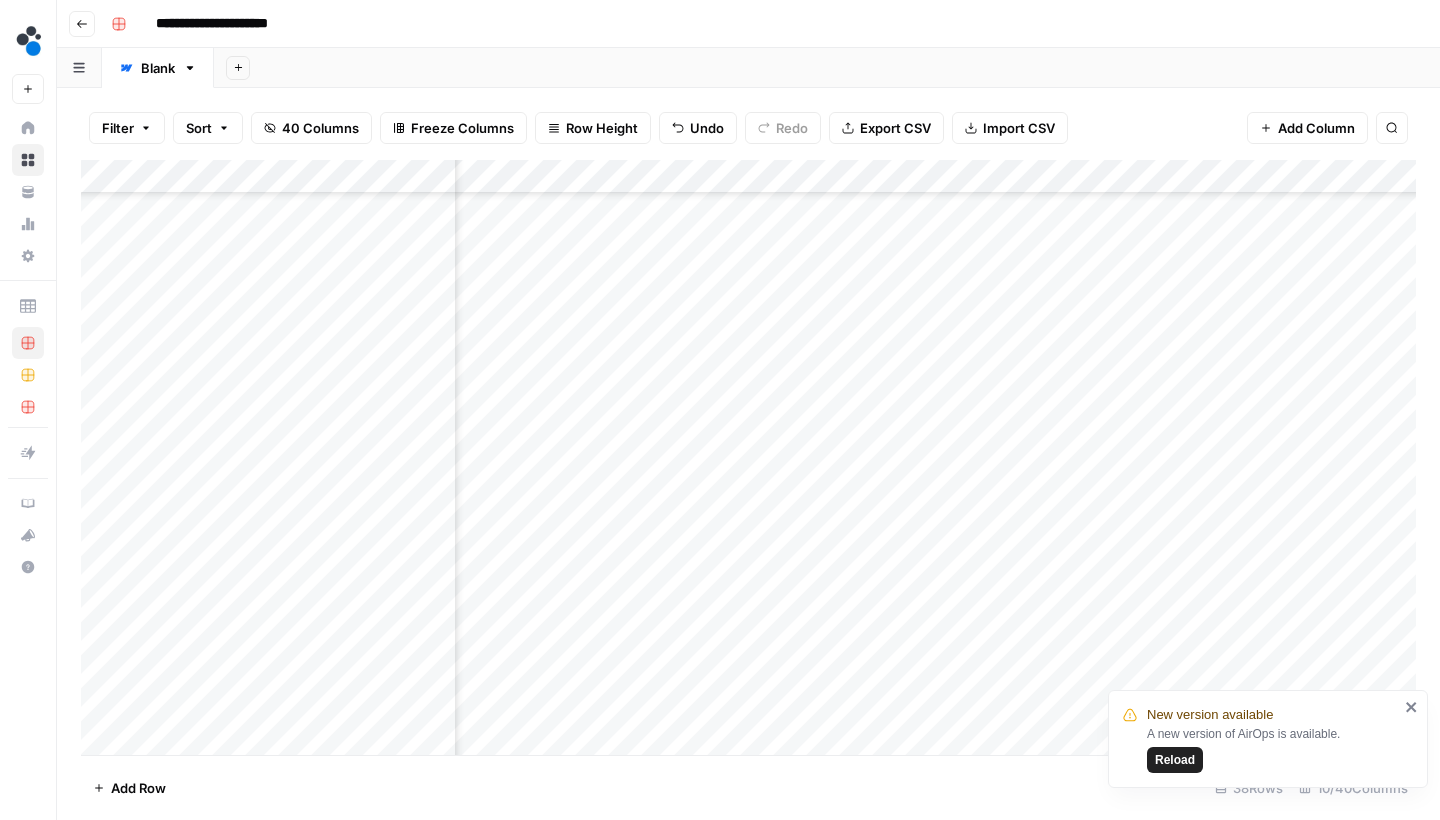 drag, startPoint x: 1319, startPoint y: 45, endPoint x: 650, endPoint y: 430, distance: 771.87177 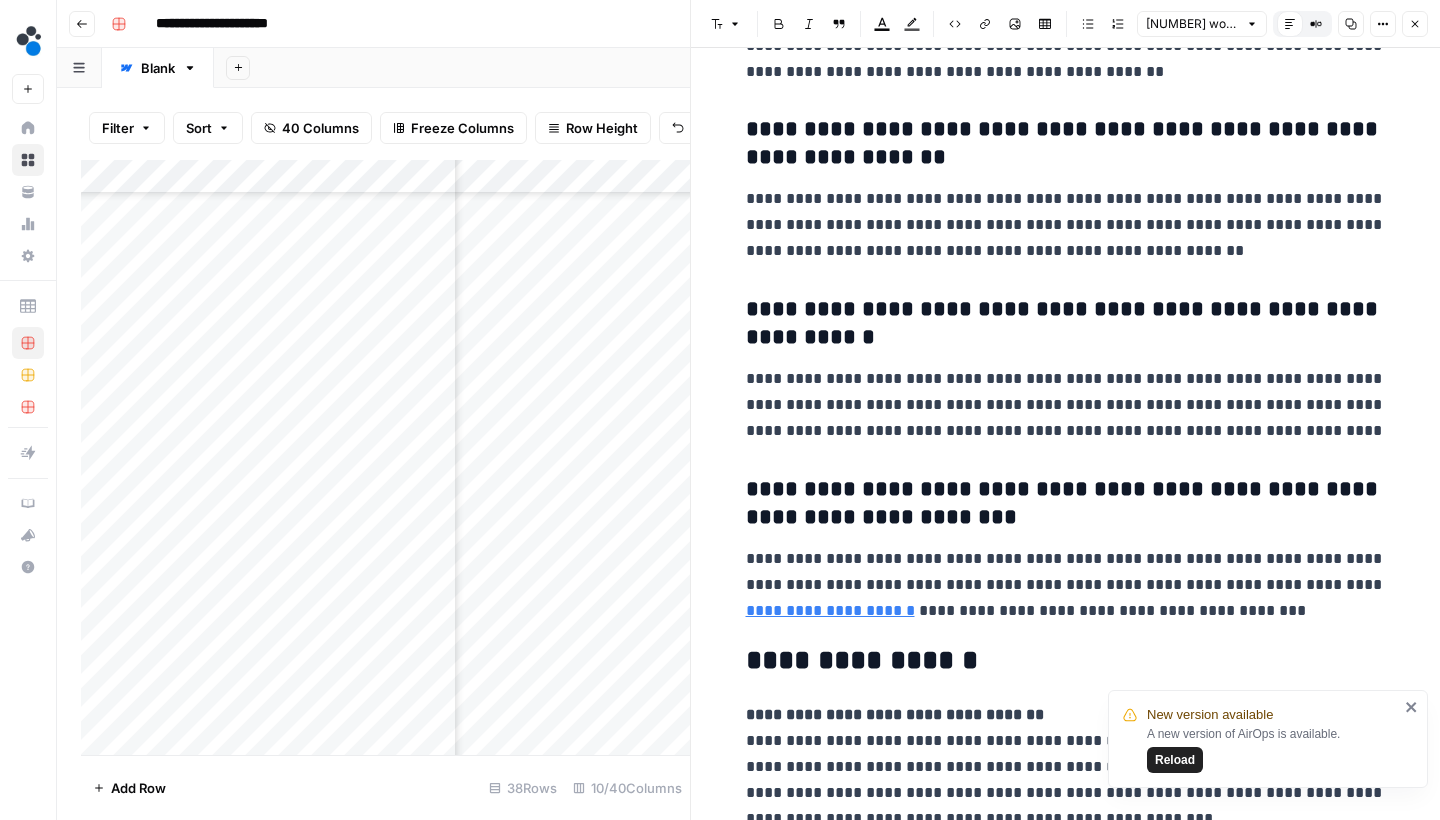 scroll, scrollTop: 8257, scrollLeft: 0, axis: vertical 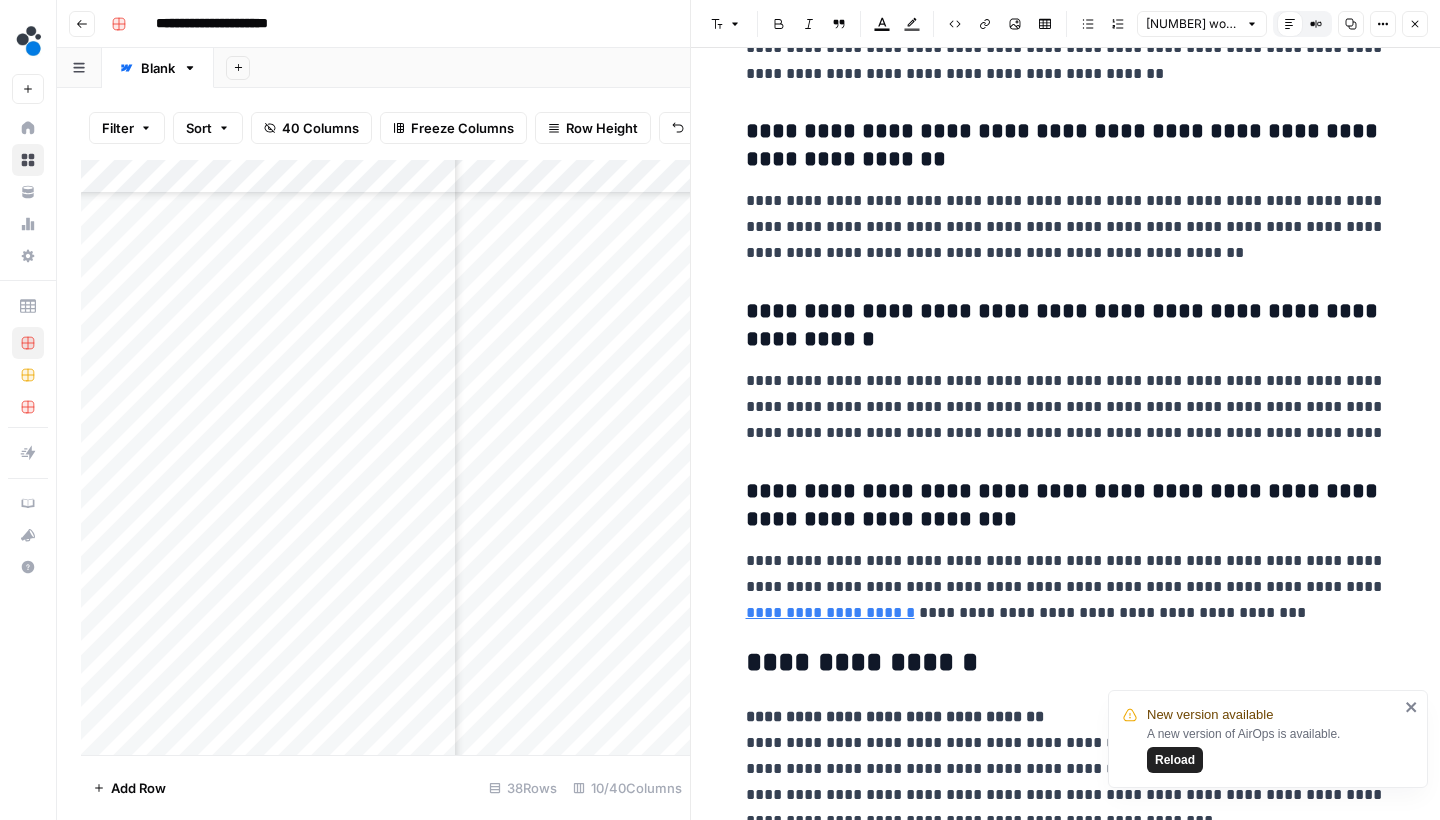 click 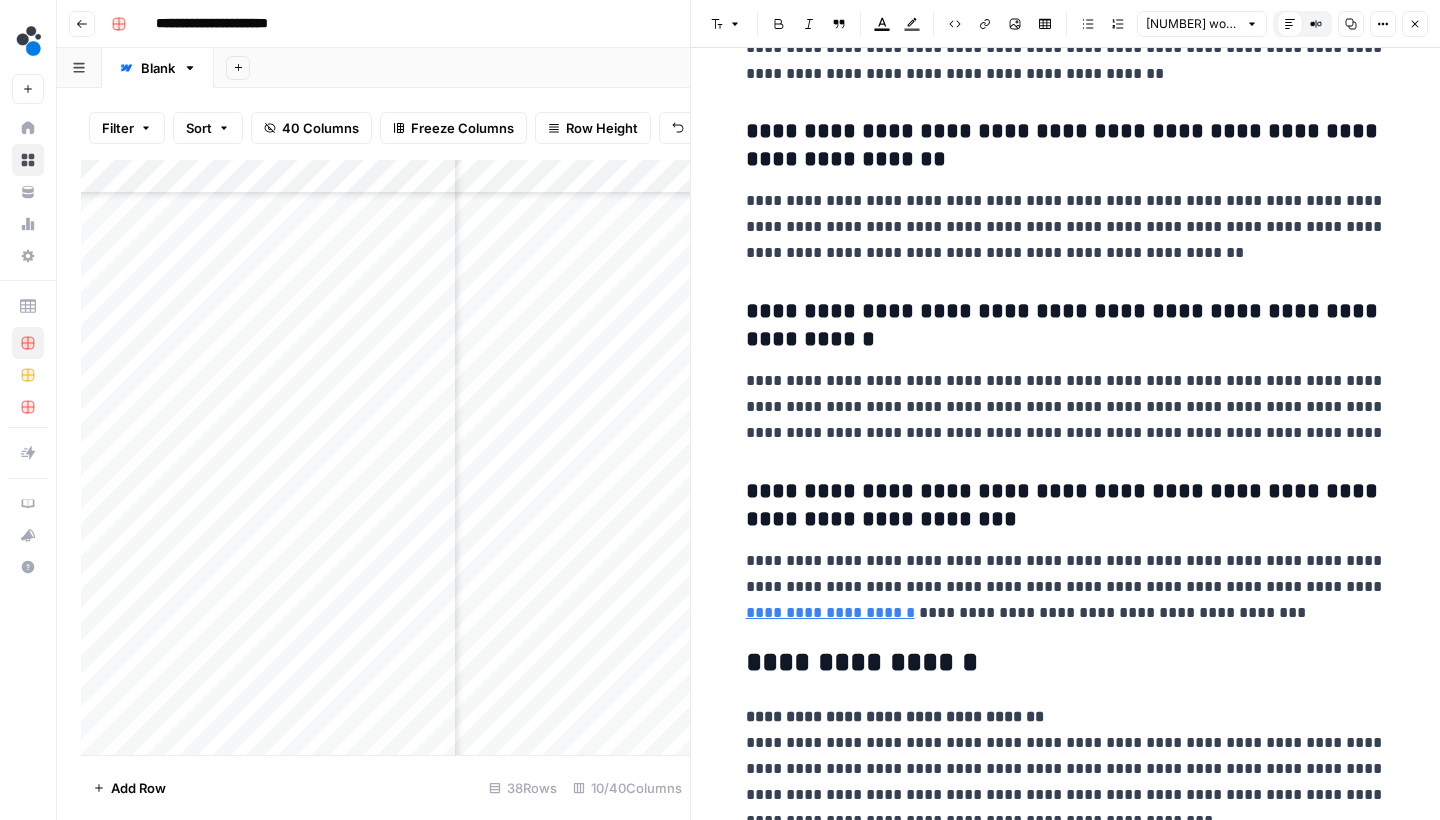 click on "**********" at bounding box center (1066, 769) 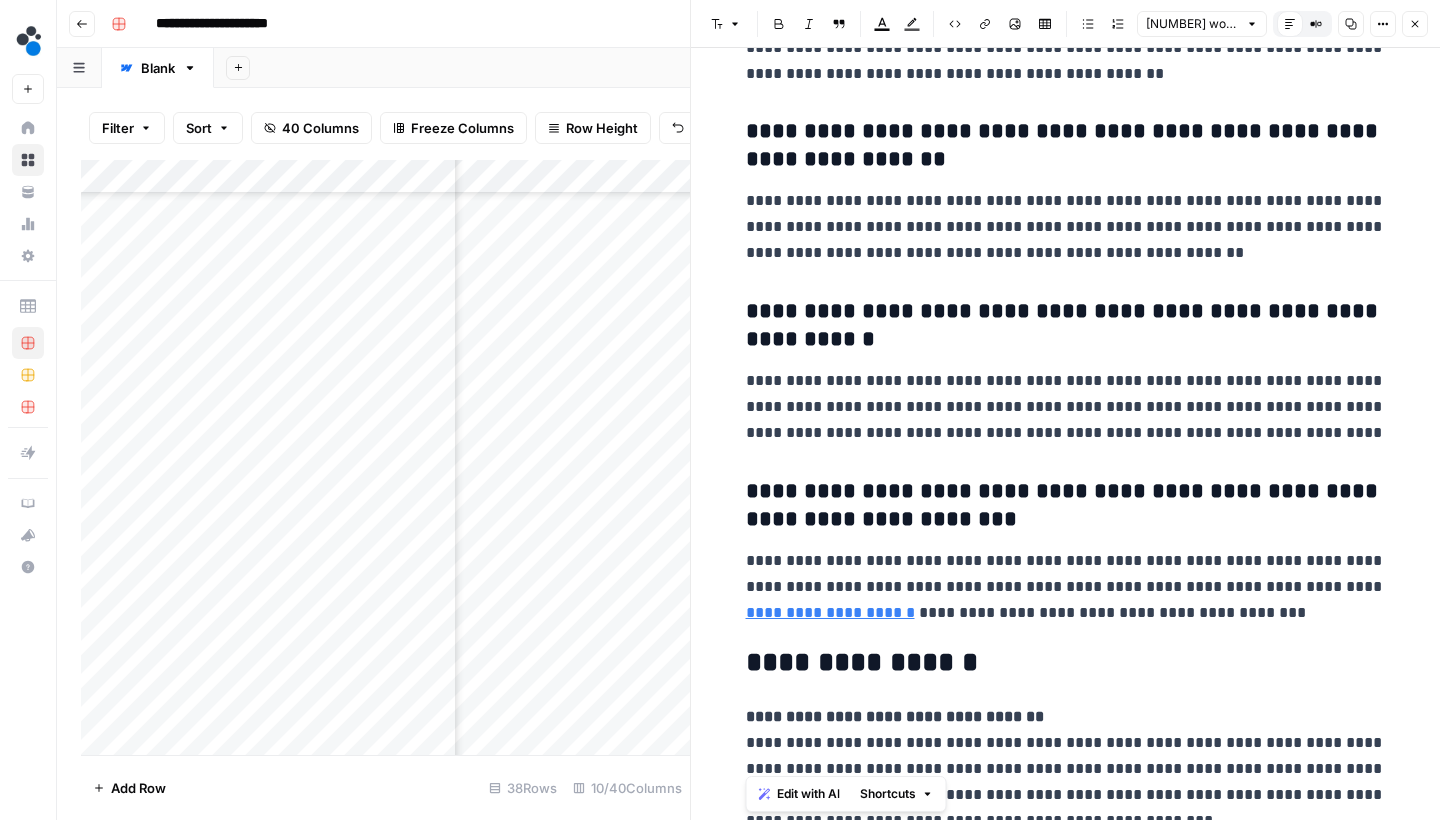 drag, startPoint x: 1239, startPoint y: 801, endPoint x: 721, endPoint y: 699, distance: 527.94696 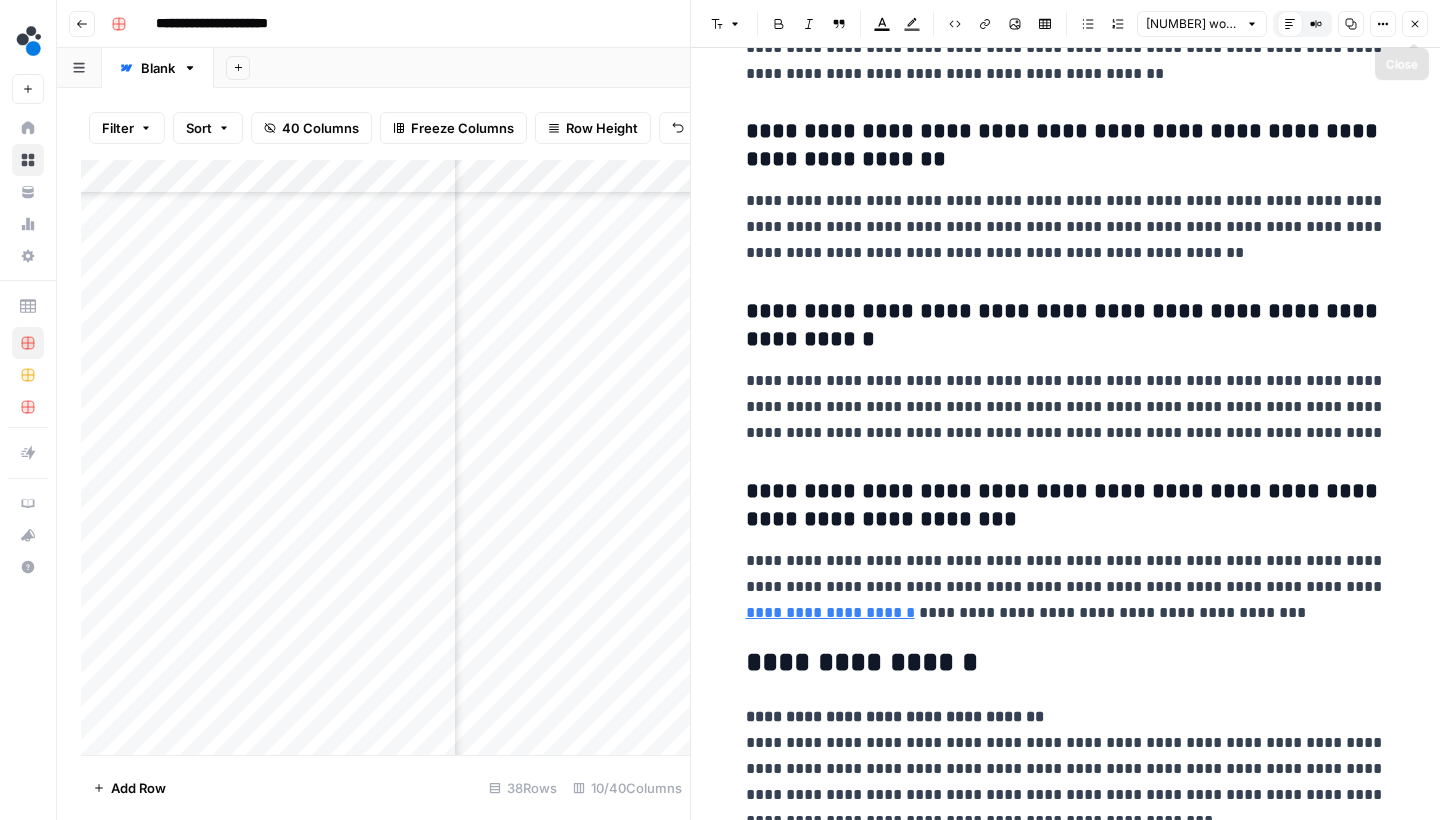 click 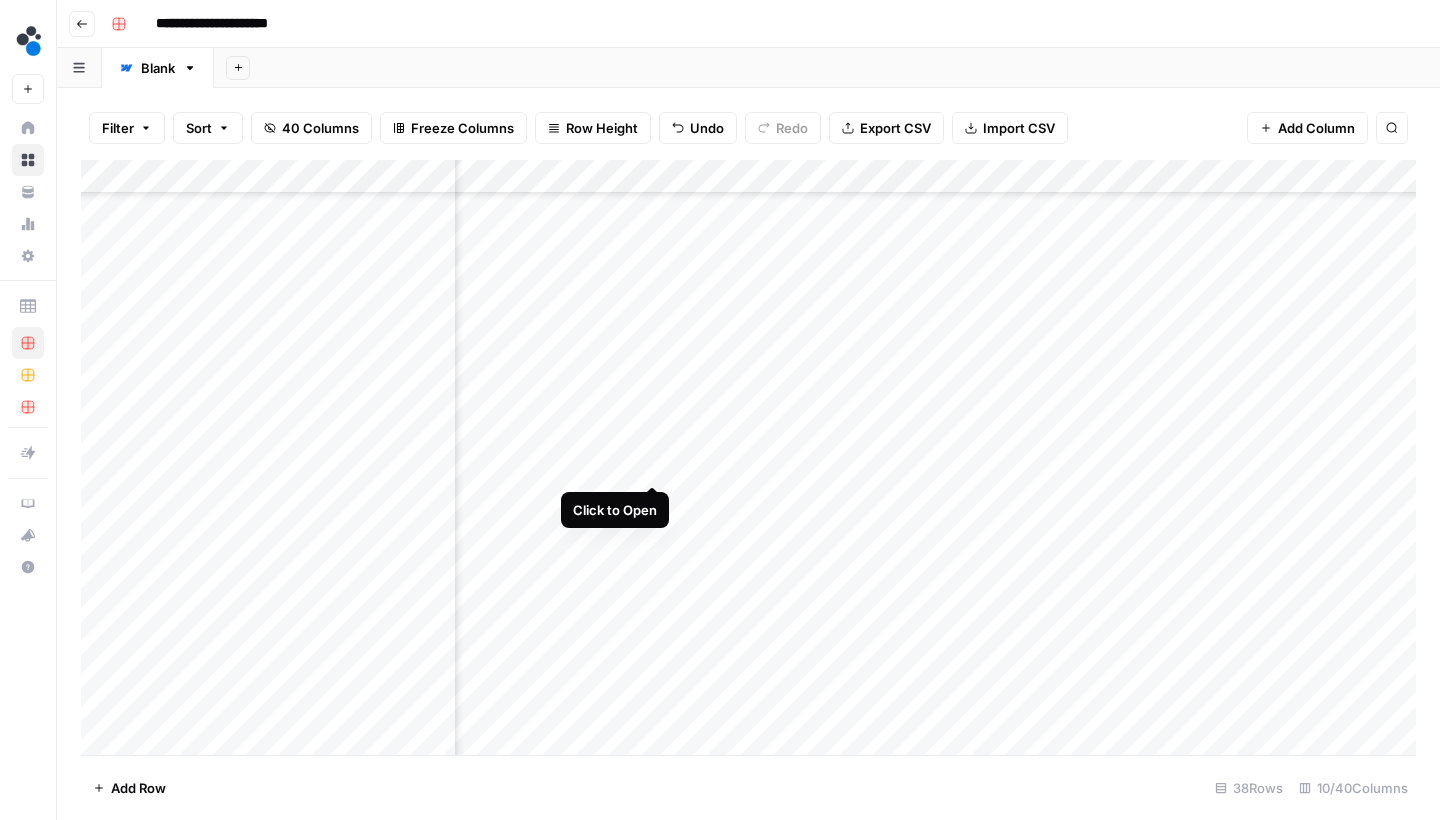 click on "Add Column" at bounding box center [748, 460] 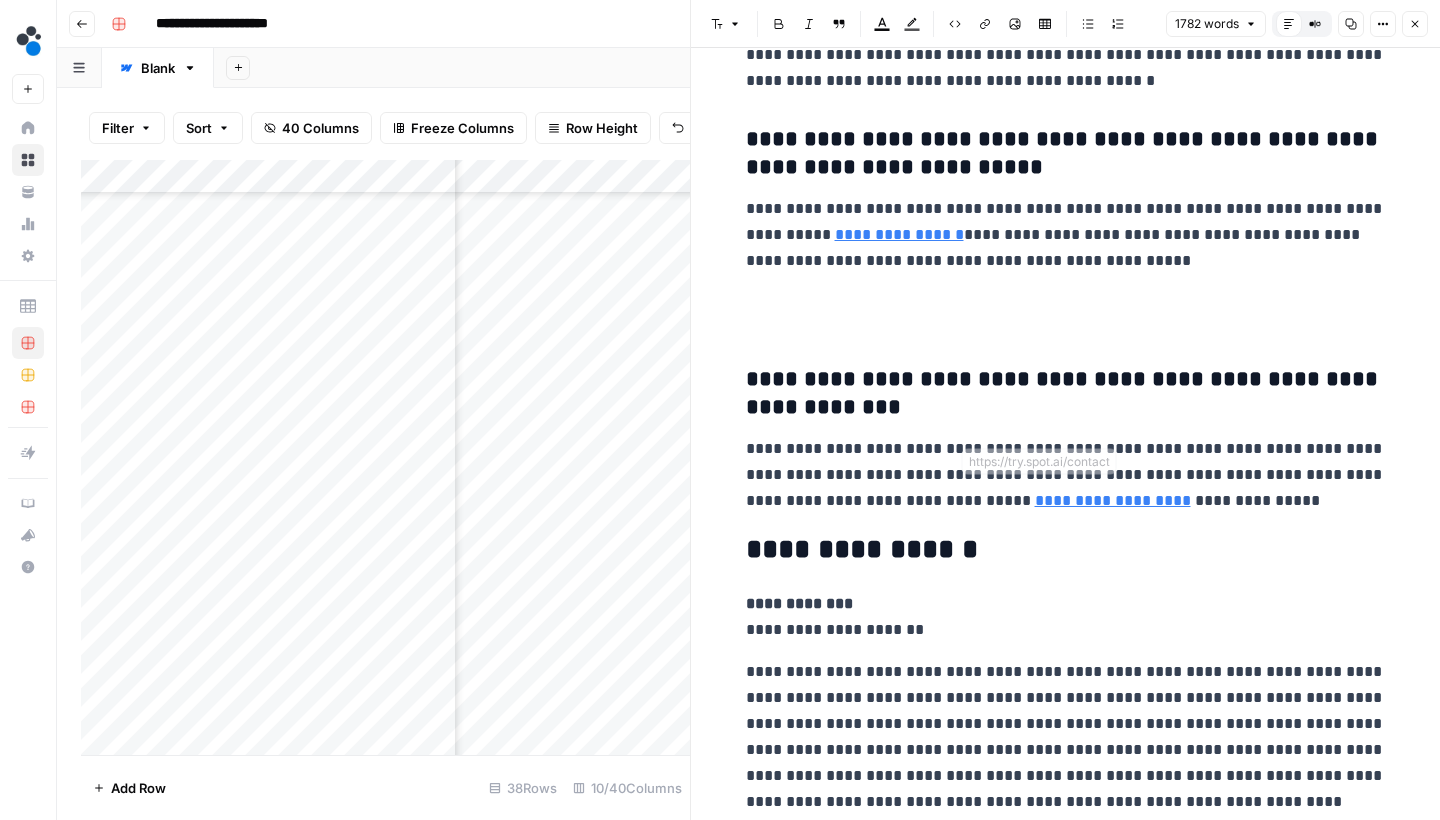 scroll, scrollTop: 6616, scrollLeft: 0, axis: vertical 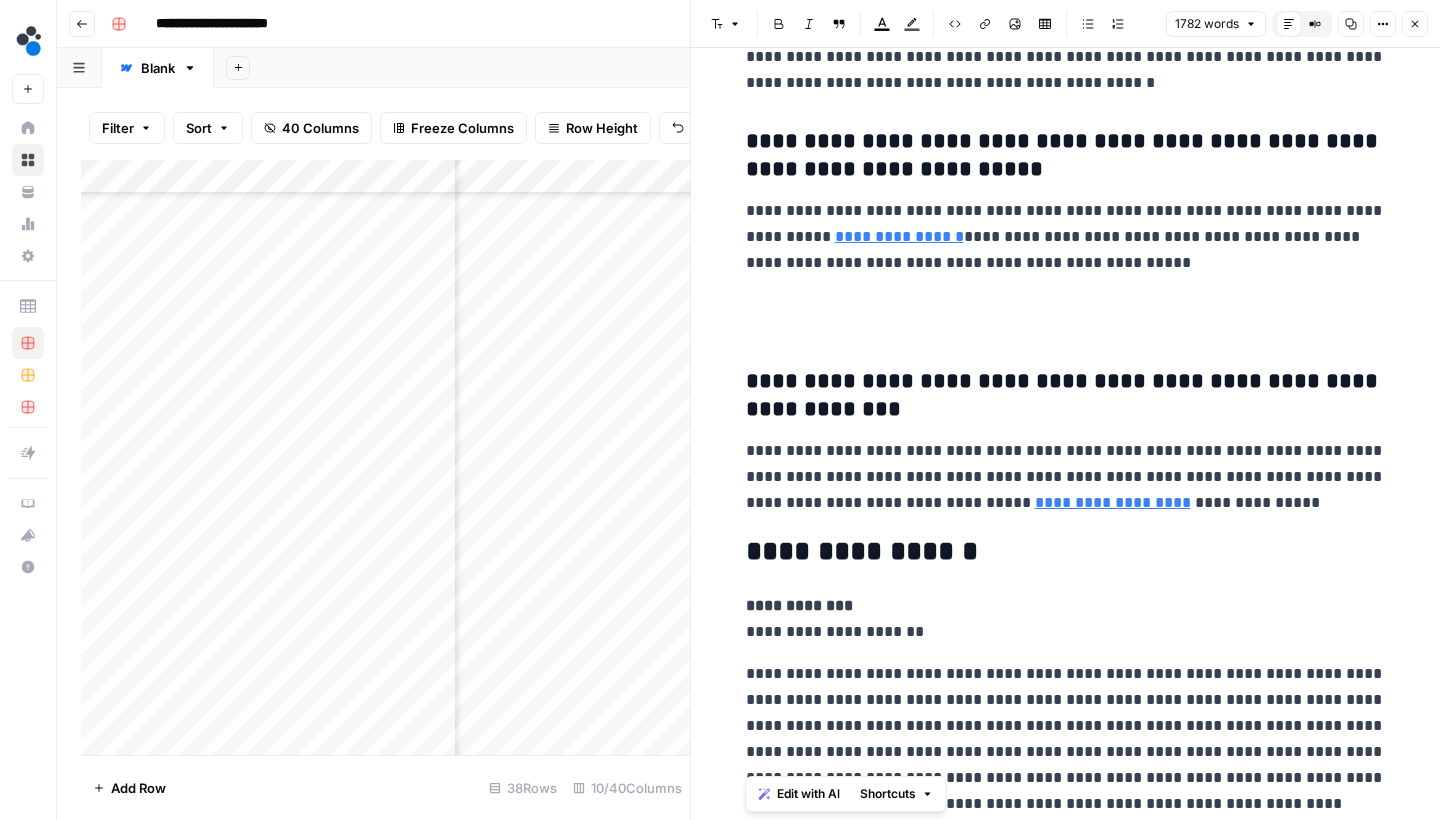 drag, startPoint x: 1329, startPoint y: 802, endPoint x: 747, endPoint y: 604, distance: 614.7585 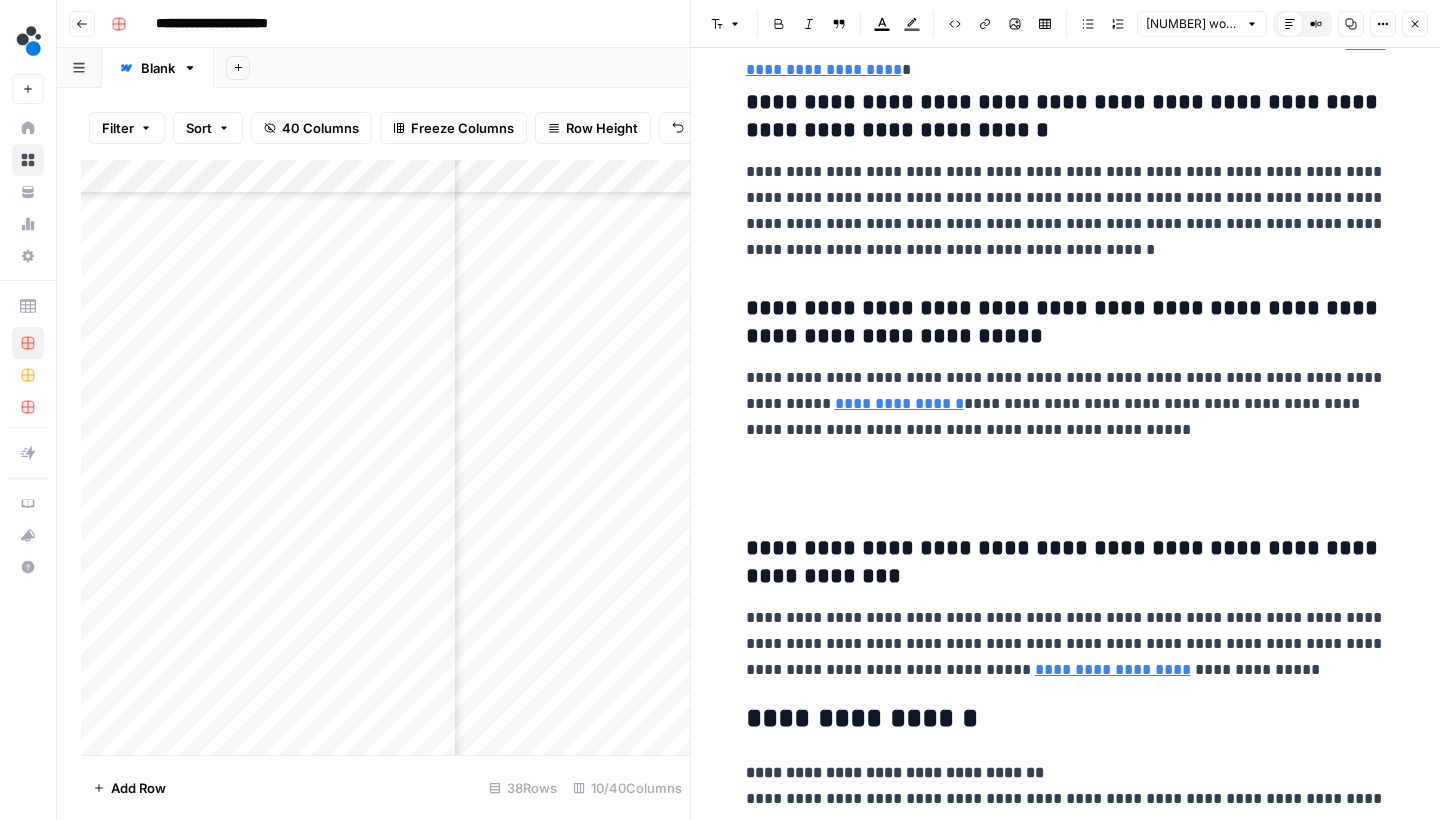 scroll, scrollTop: 6522, scrollLeft: 0, axis: vertical 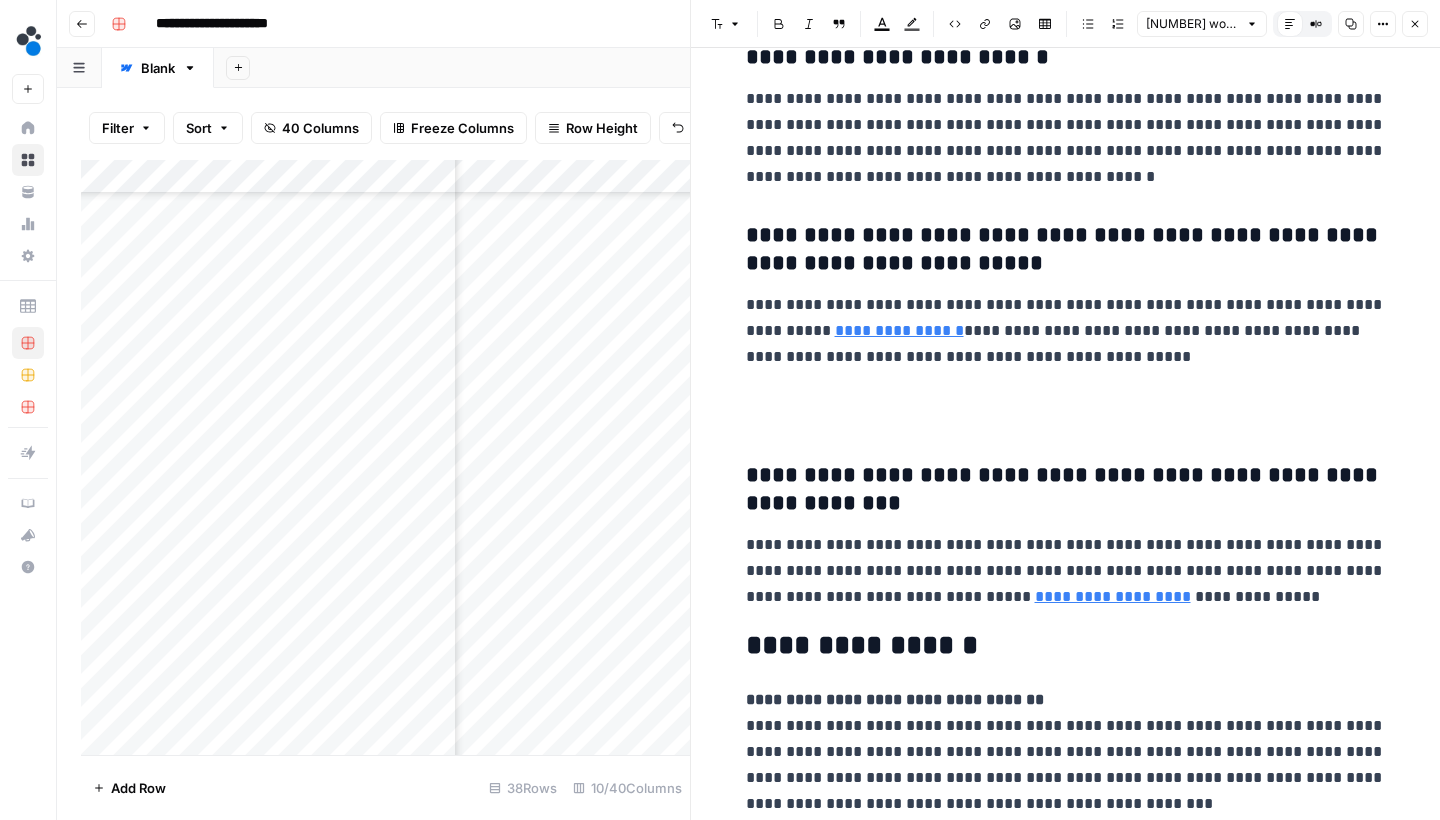 click 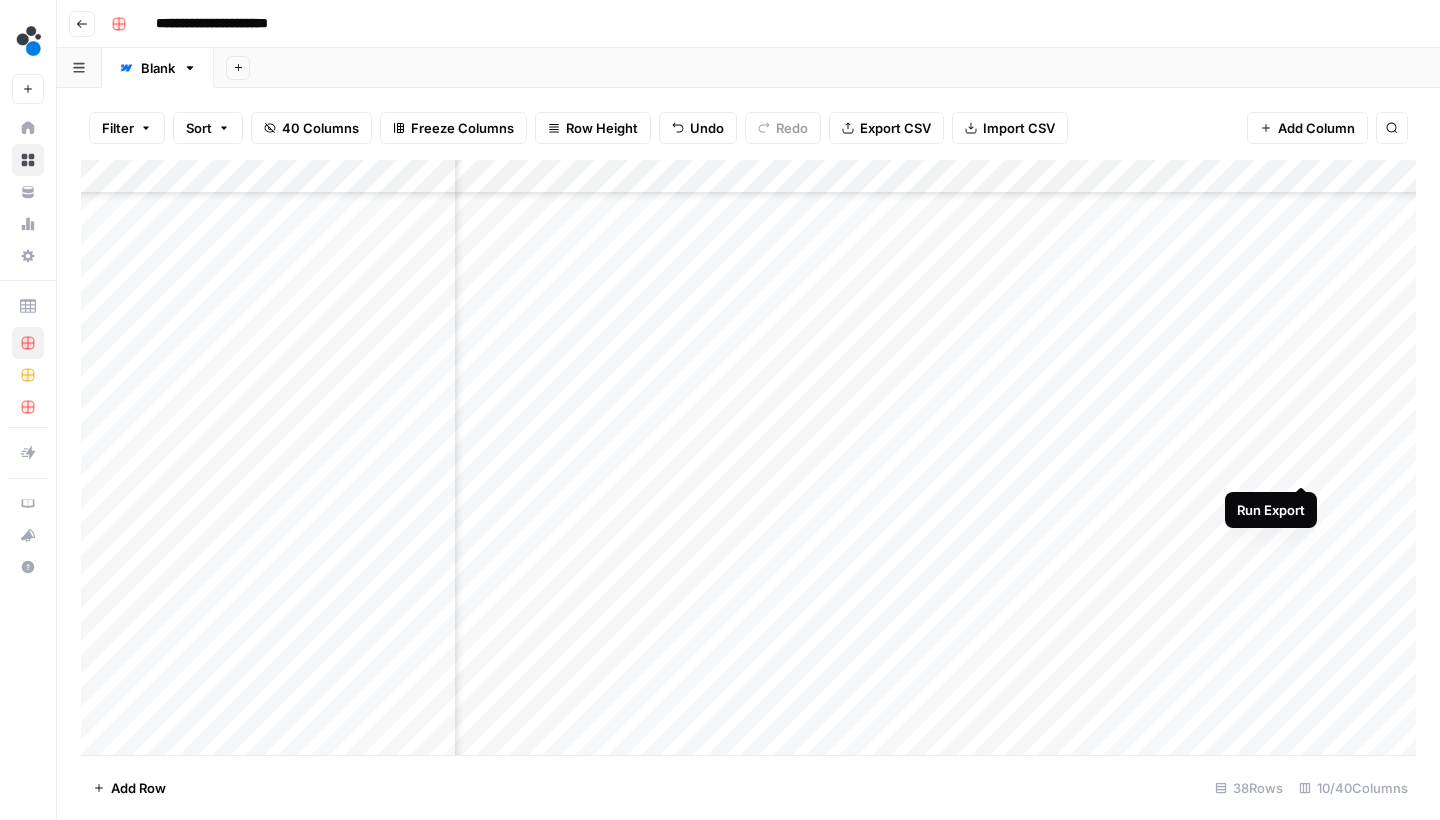 click on "Add Column" at bounding box center [748, 460] 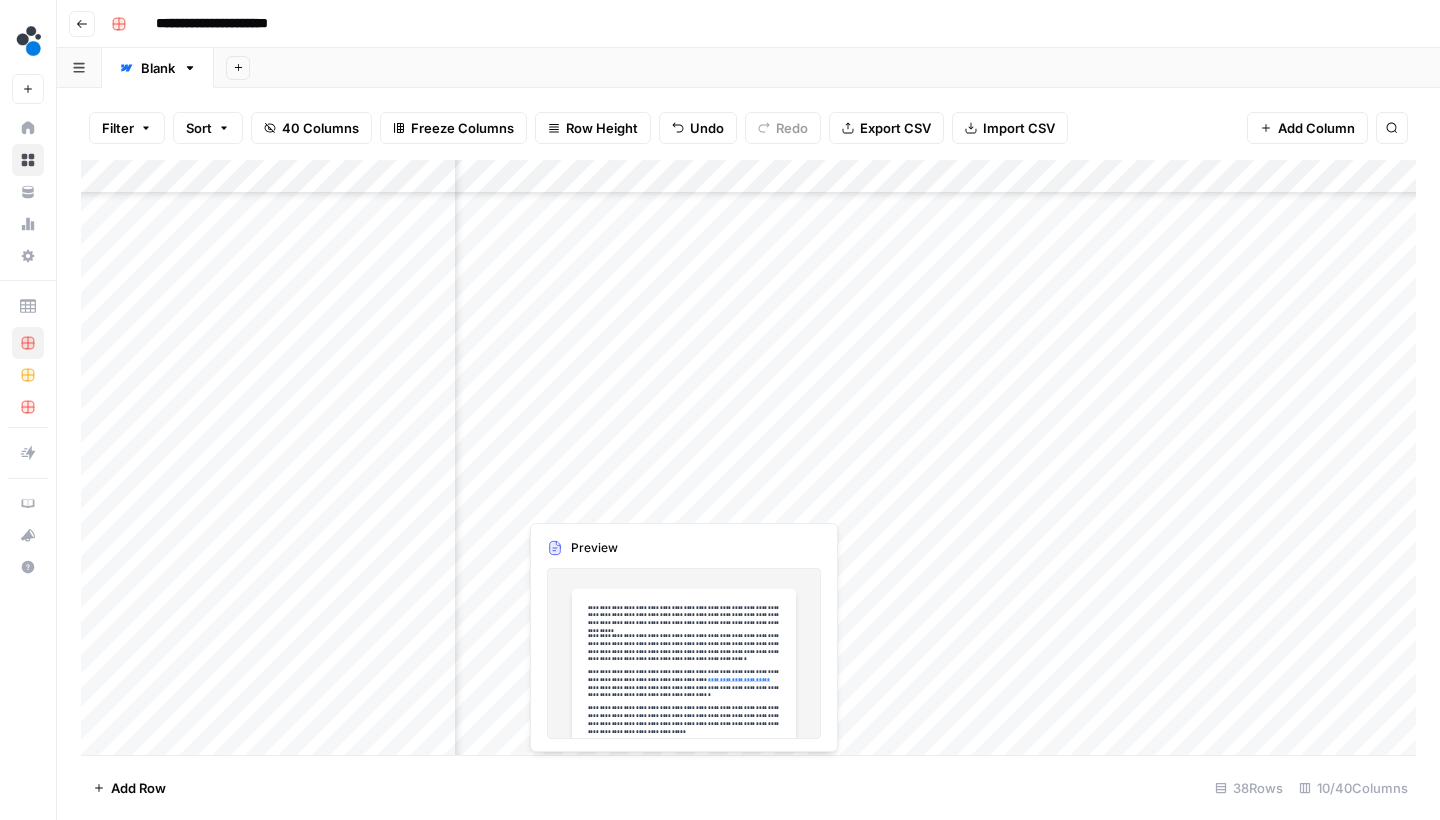 click on "Add Column" at bounding box center (748, 460) 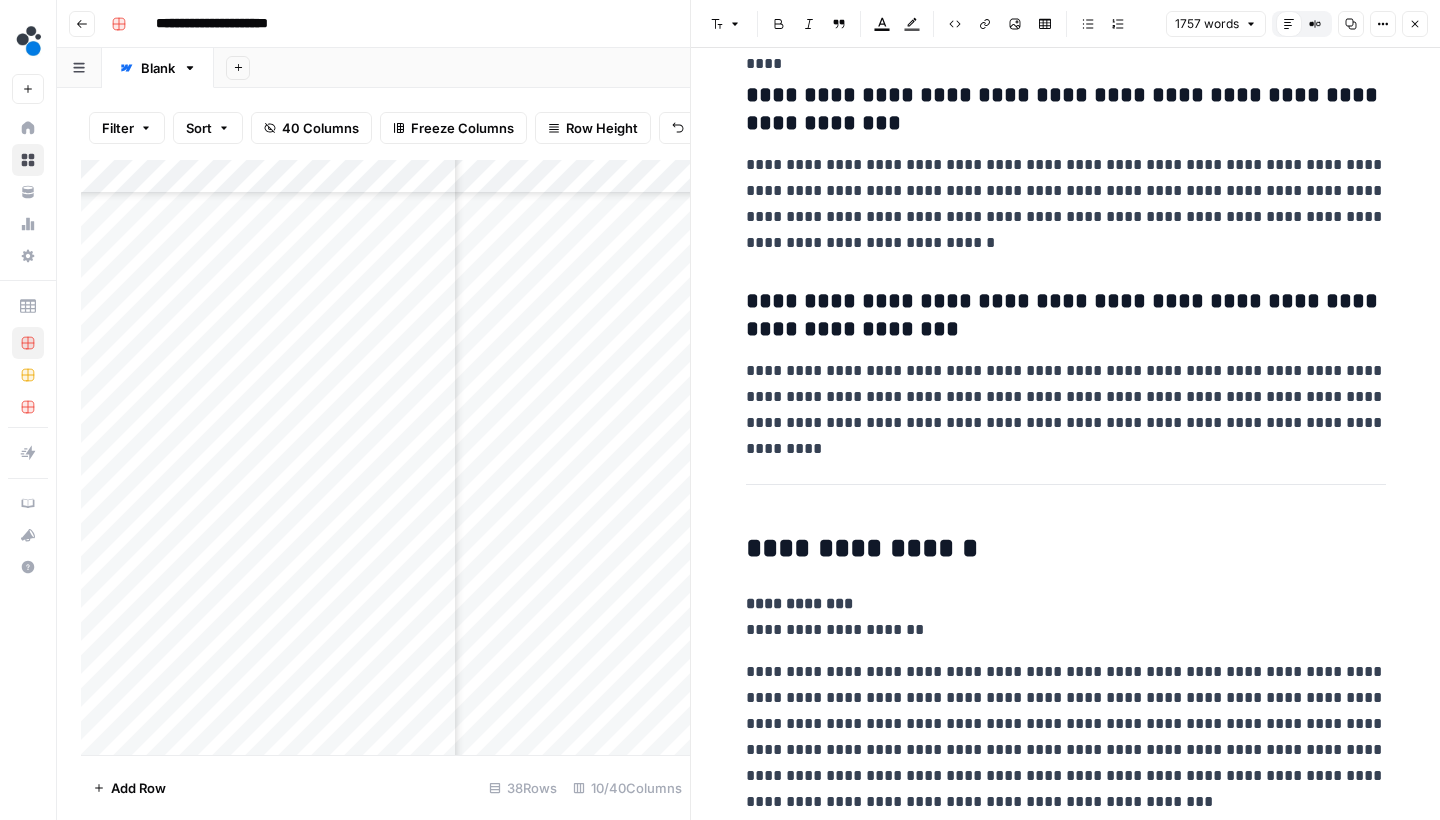 scroll, scrollTop: 7133, scrollLeft: 0, axis: vertical 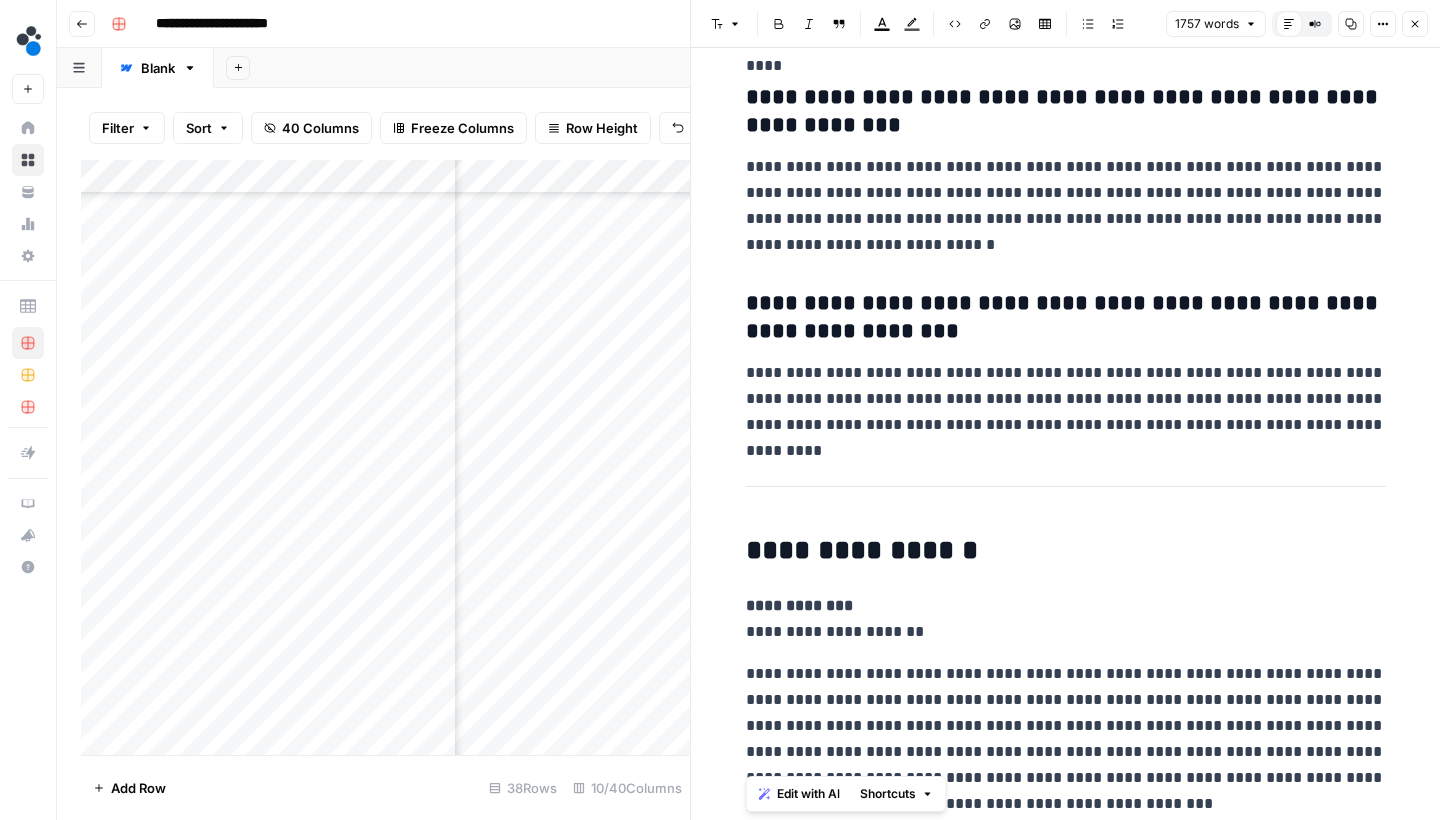 click on "**********" at bounding box center (1066, -3114) 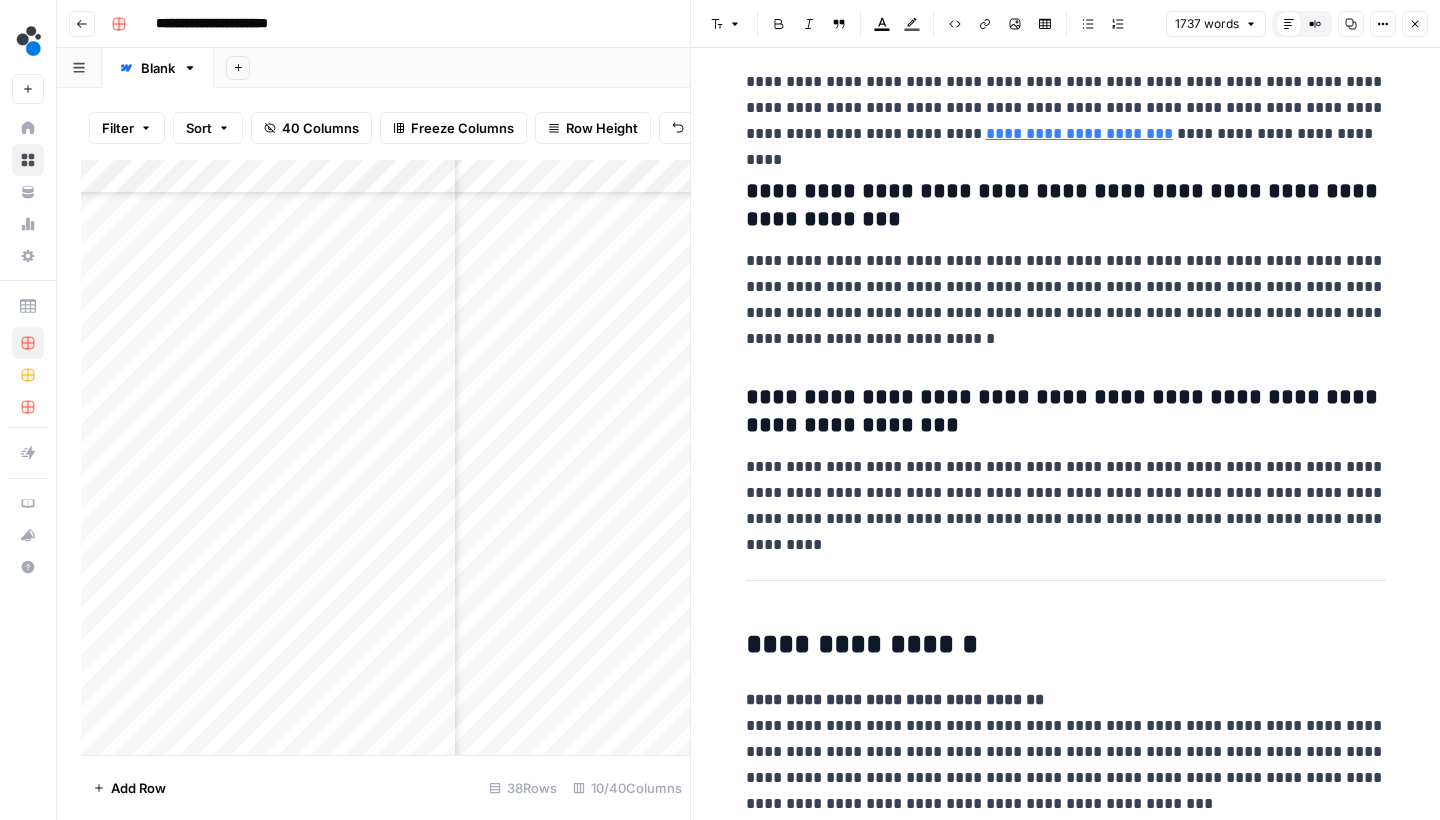 click 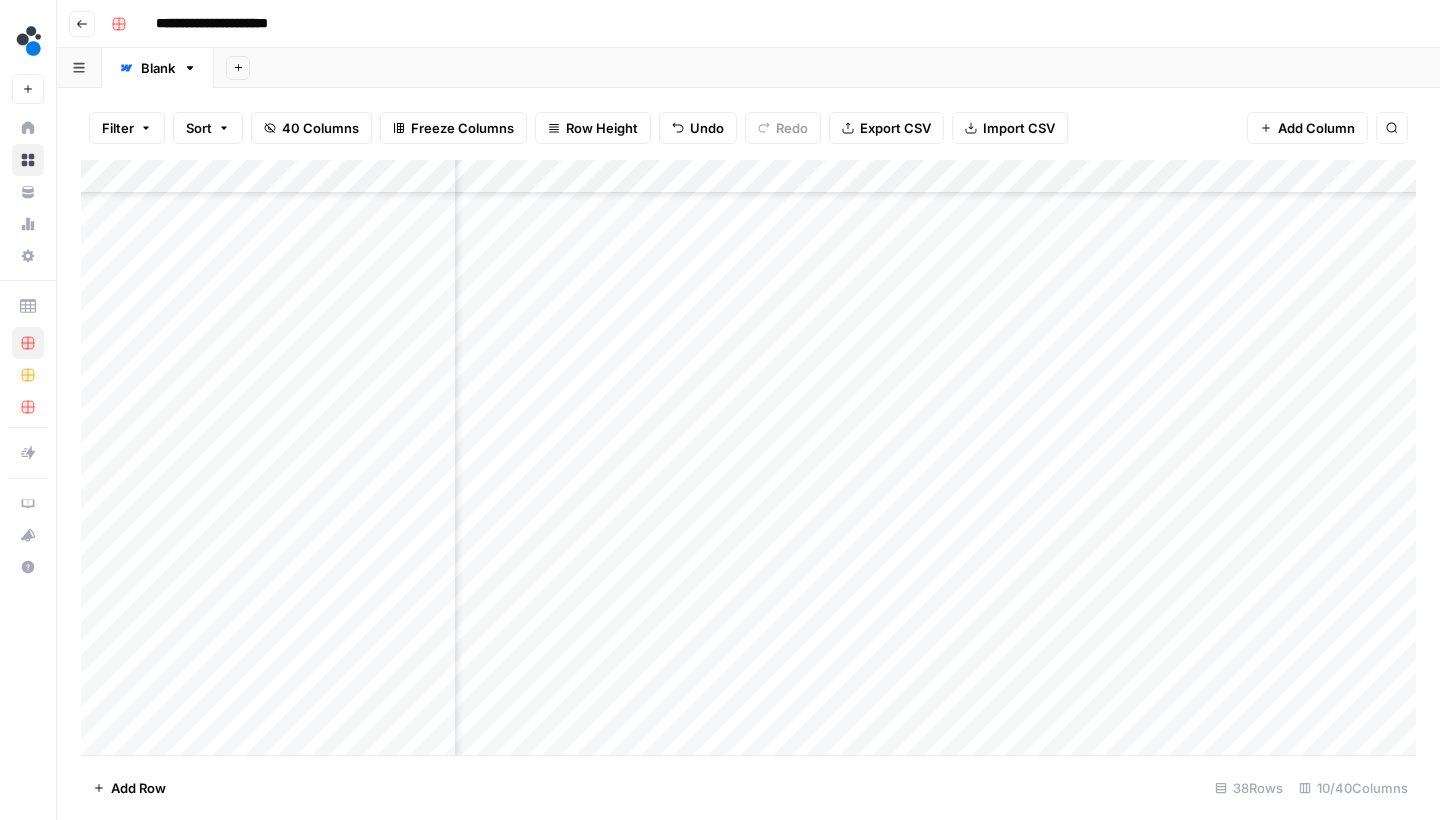 click on "Add Column" at bounding box center [748, 460] 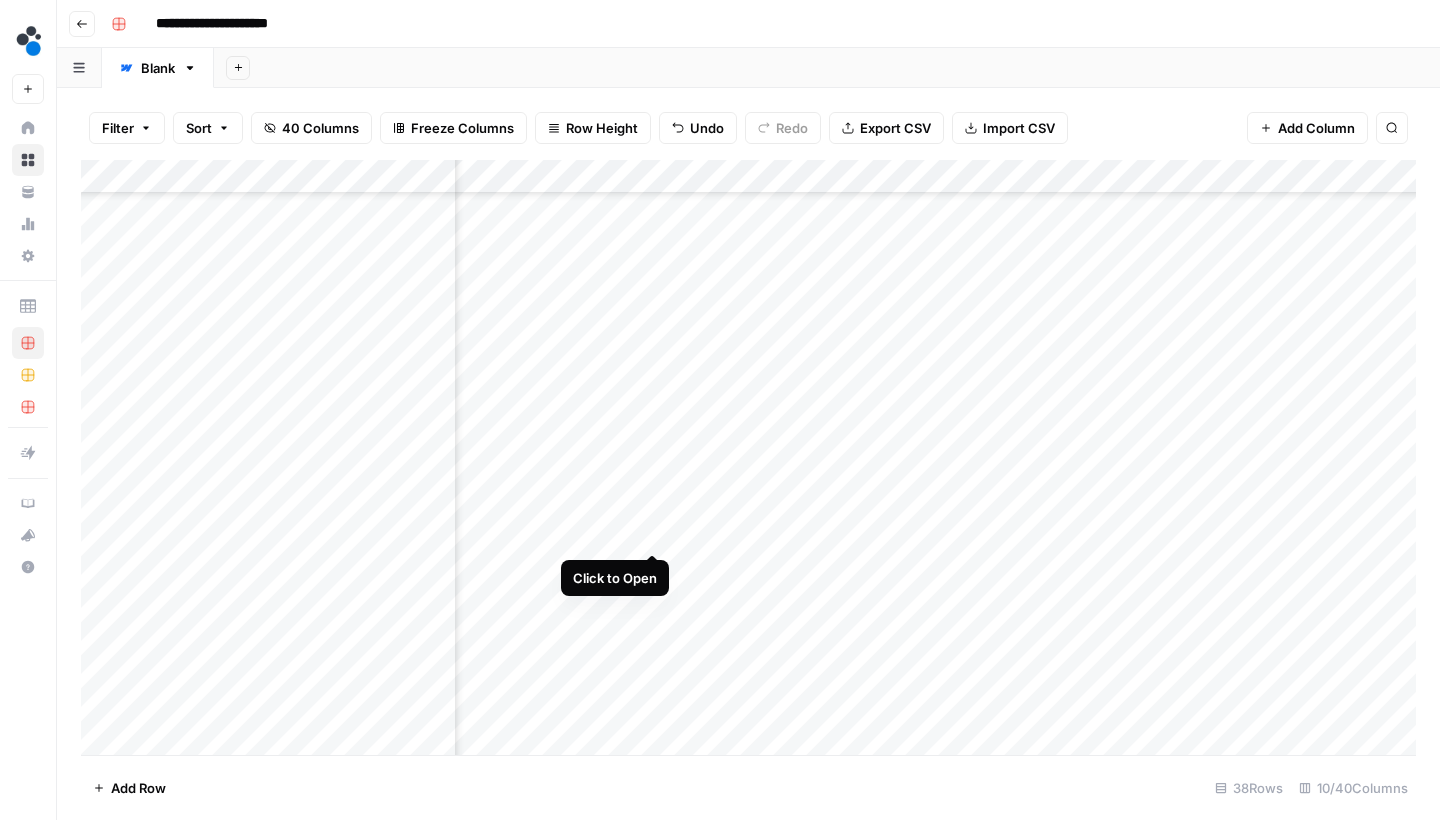 click on "Add Column" at bounding box center [748, 460] 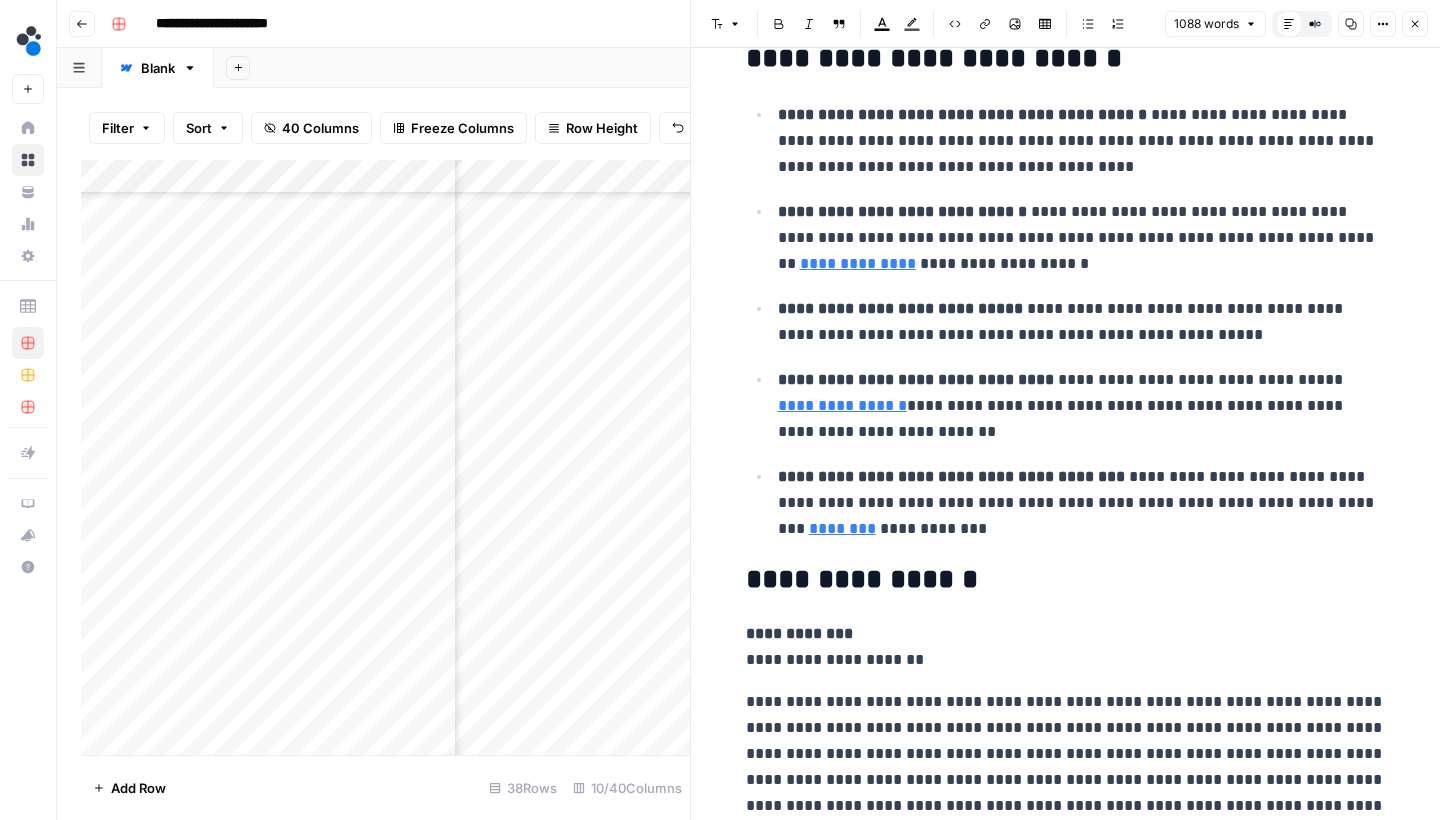 scroll, scrollTop: 6336, scrollLeft: 0, axis: vertical 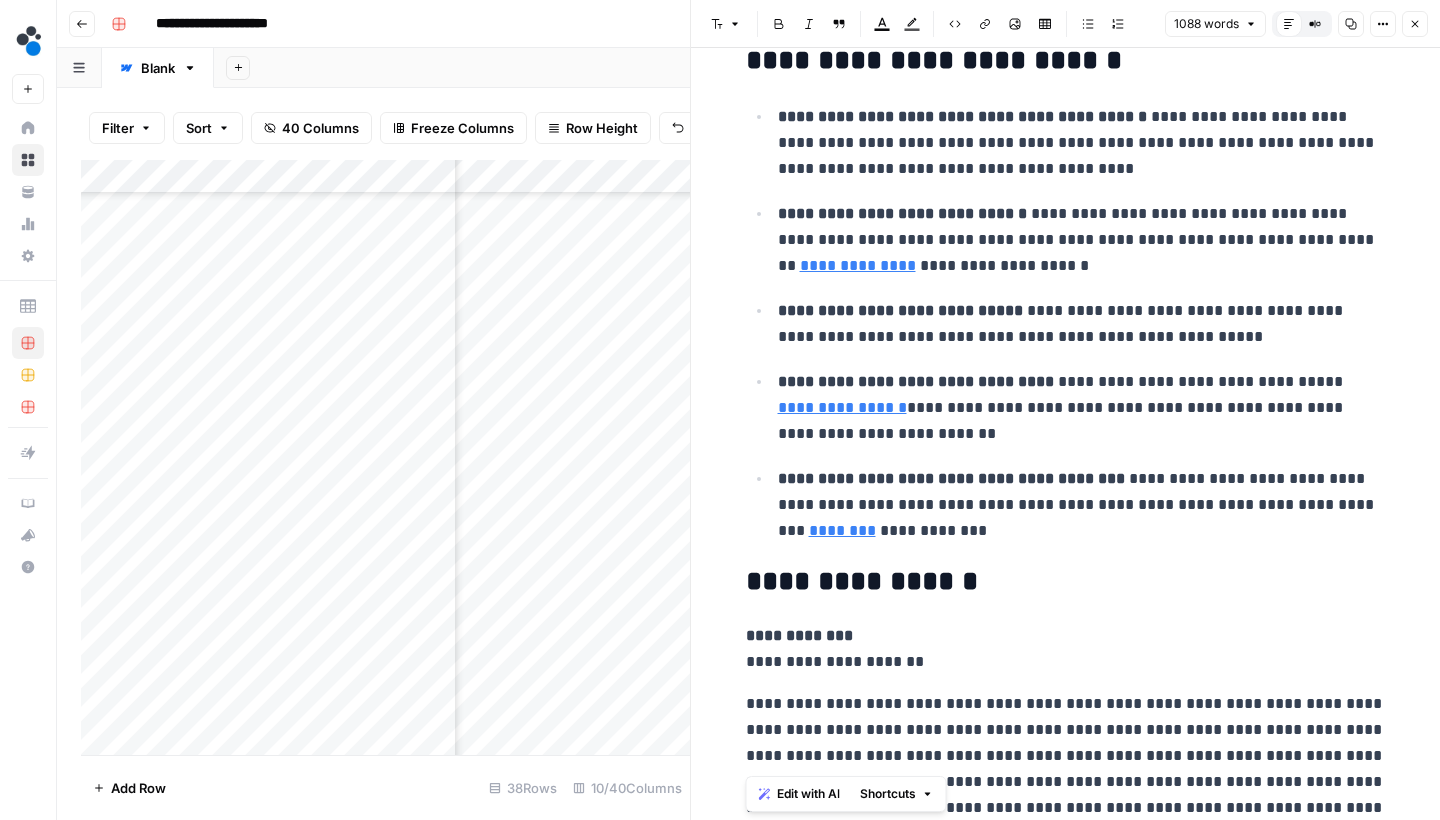 drag, startPoint x: 775, startPoint y: 636, endPoint x: 745, endPoint y: 604, distance: 43.863426 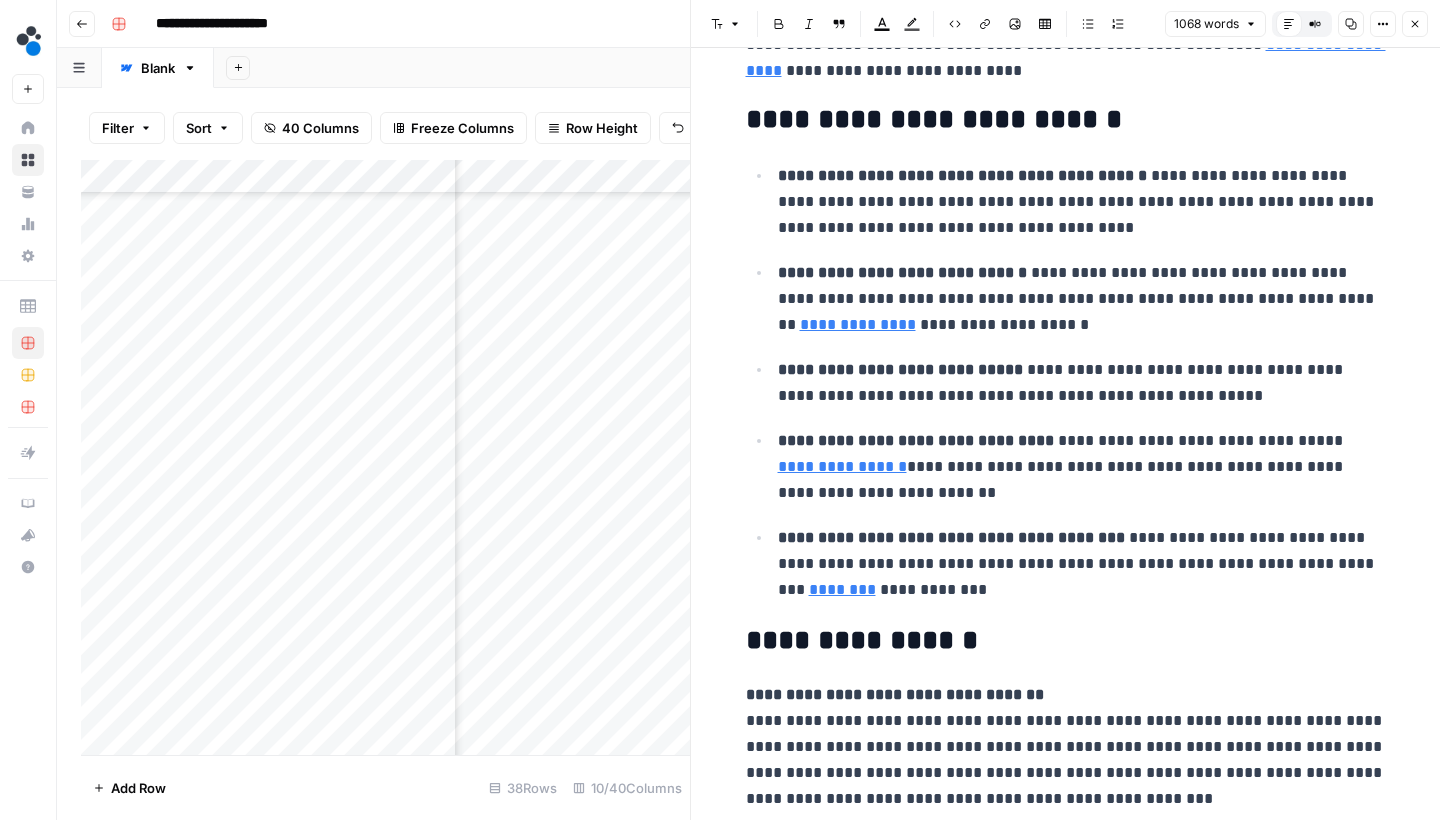 scroll, scrollTop: 6242, scrollLeft: 0, axis: vertical 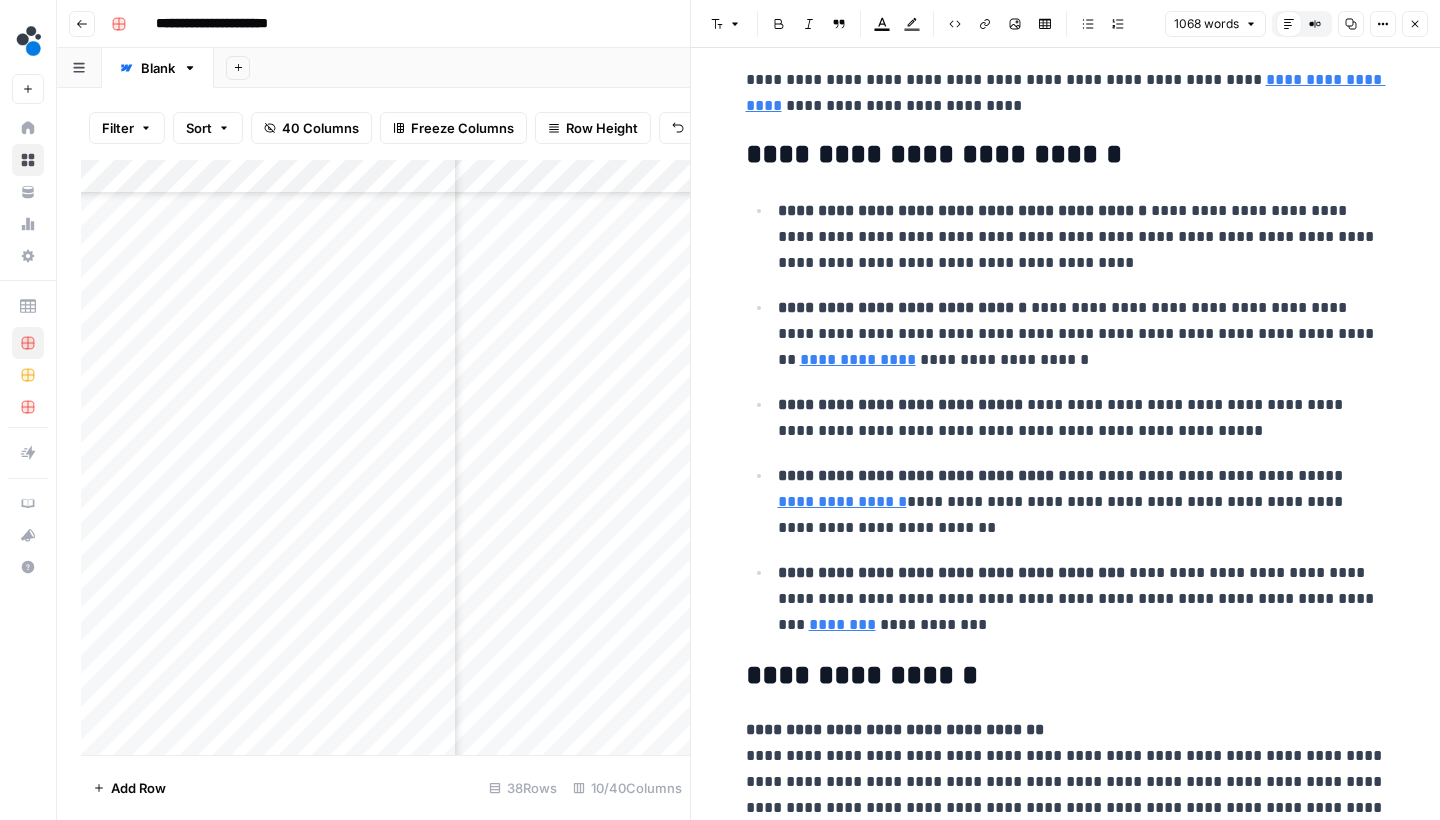 click on "Close" at bounding box center (1415, 24) 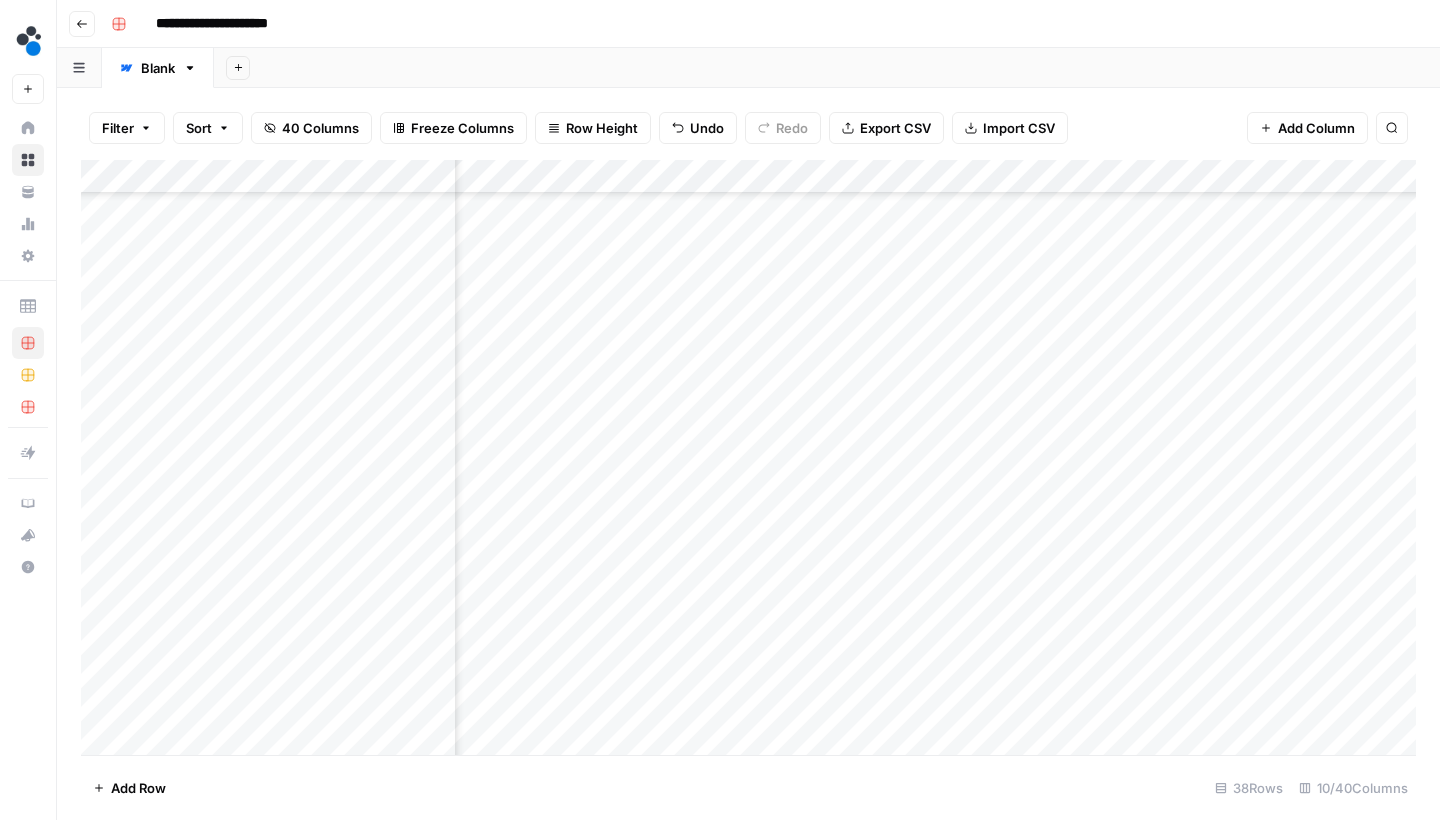 click on "Add Column" at bounding box center [748, 460] 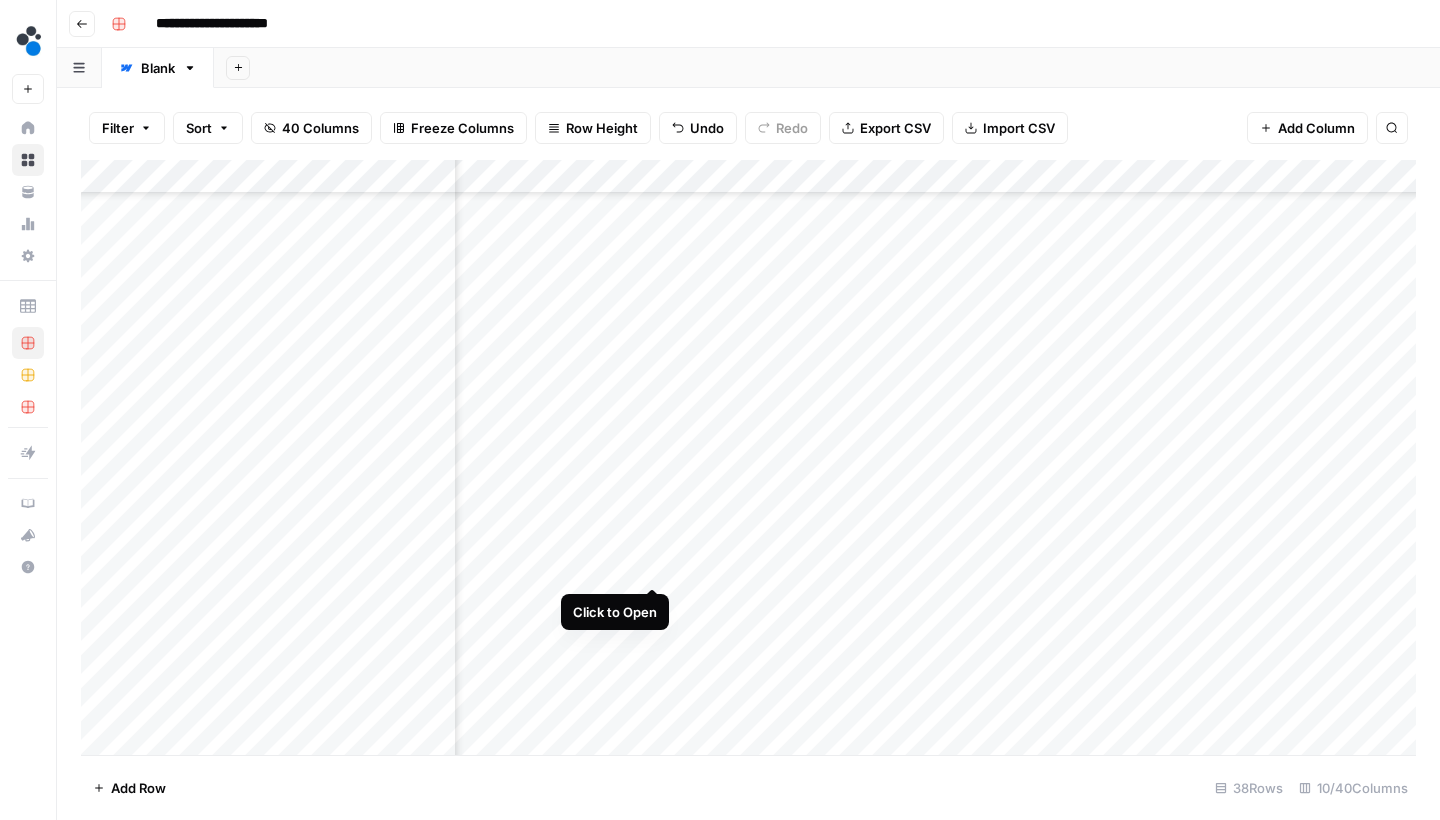 click on "Add Column" at bounding box center [748, 460] 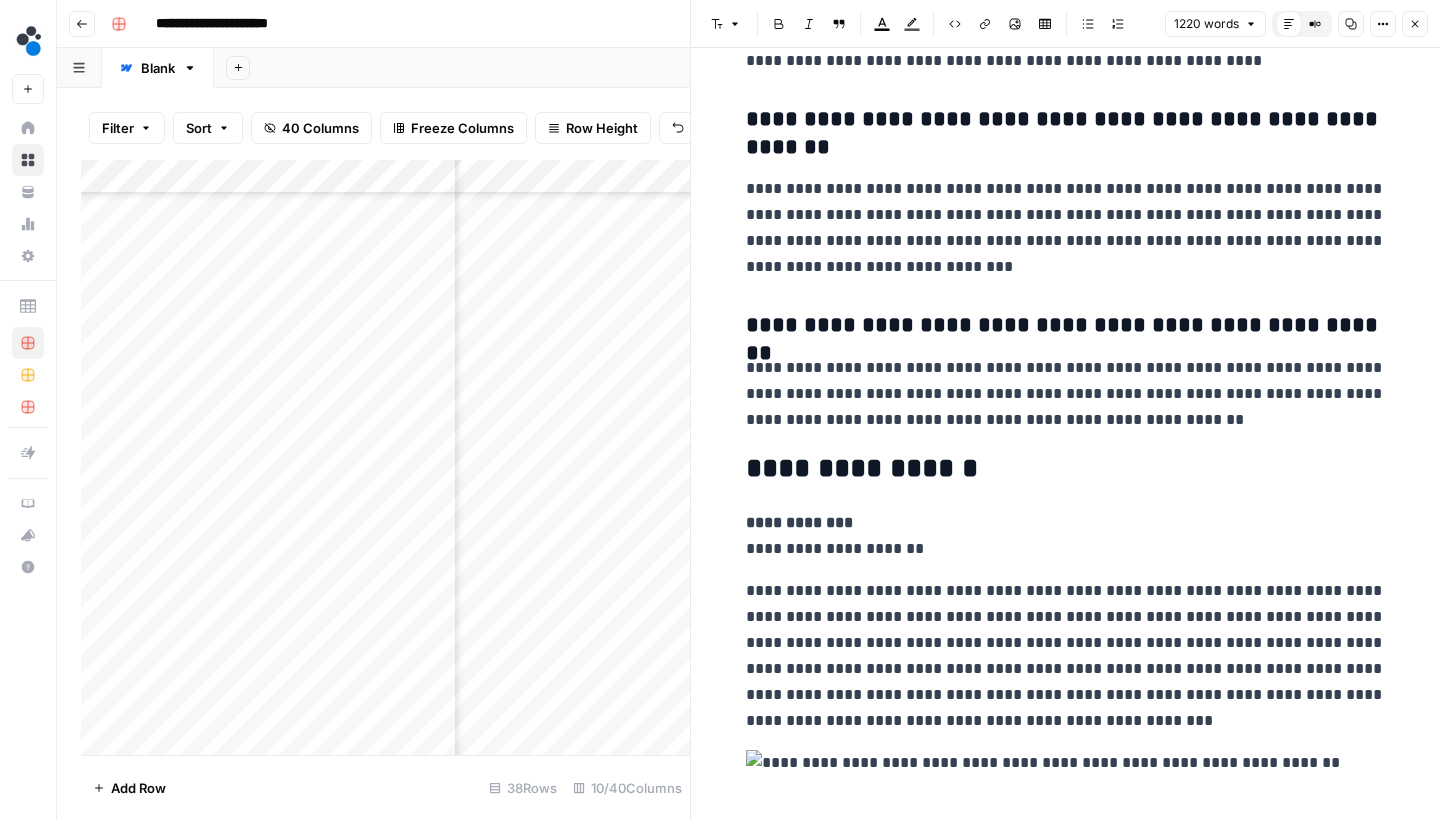 scroll, scrollTop: 4383, scrollLeft: 0, axis: vertical 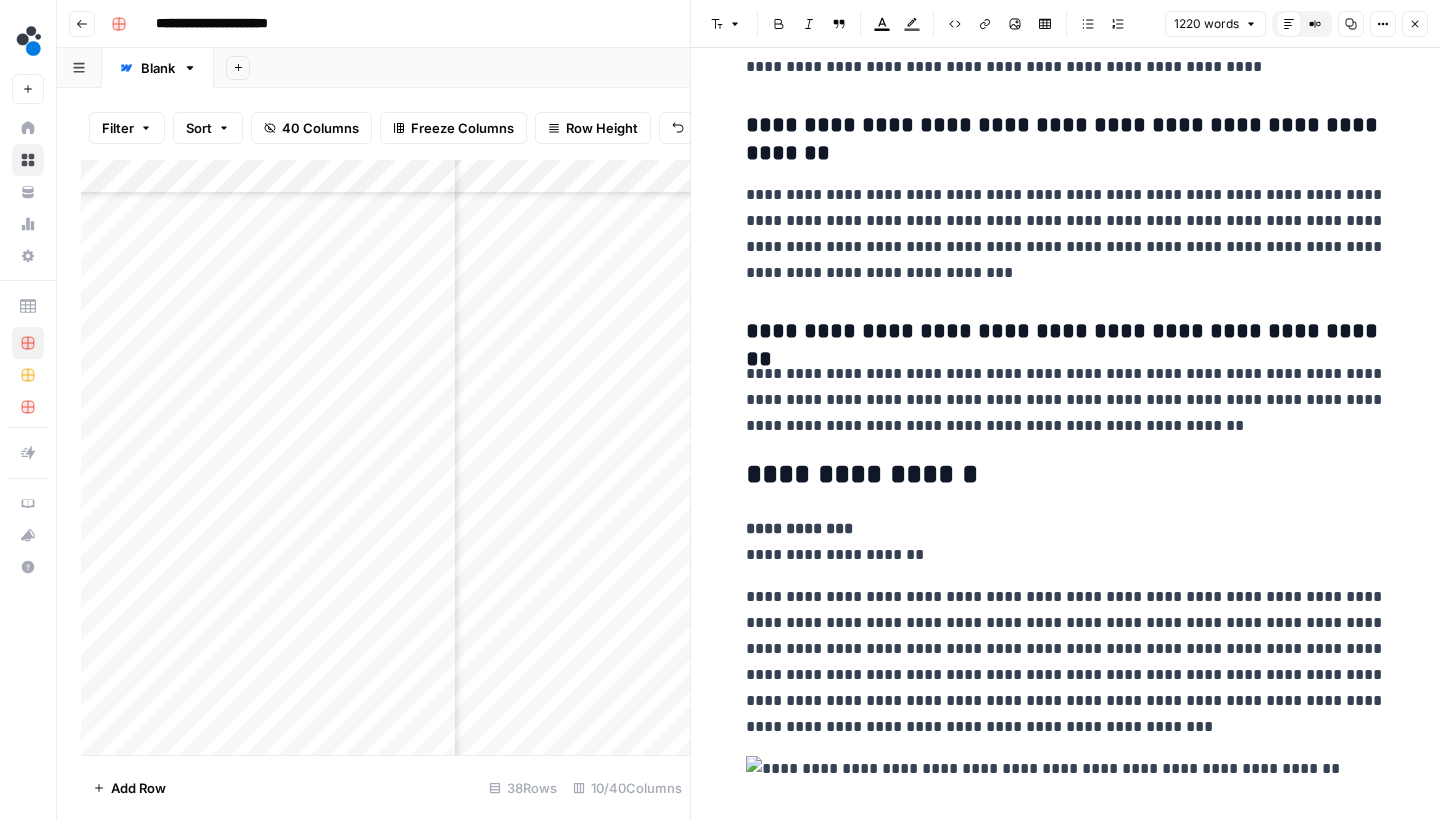 click at bounding box center [1066, 790] 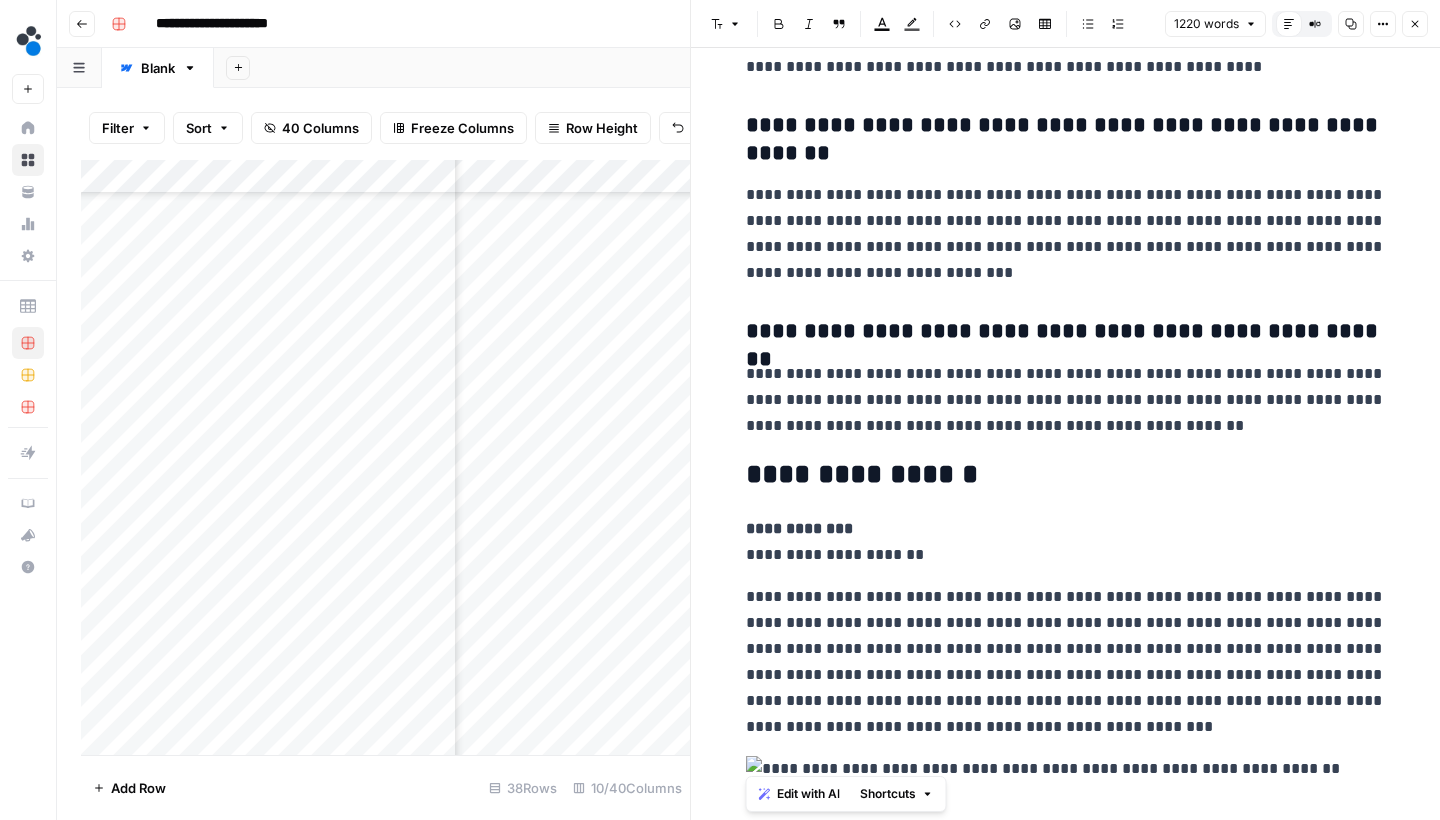 drag, startPoint x: 1304, startPoint y: 762, endPoint x: 718, endPoint y: 535, distance: 628.4306 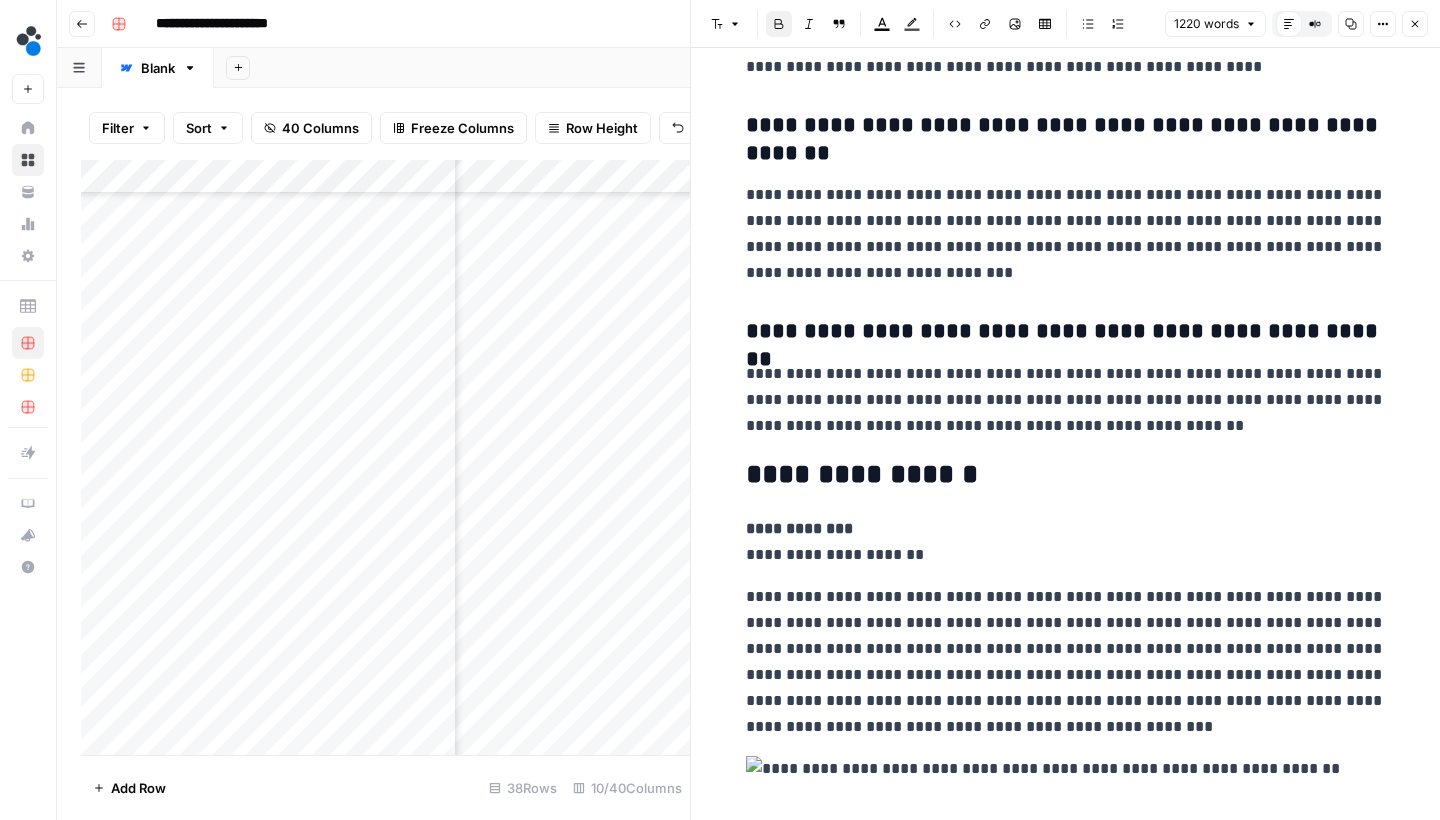 click on "**********" at bounding box center (1066, -1735) 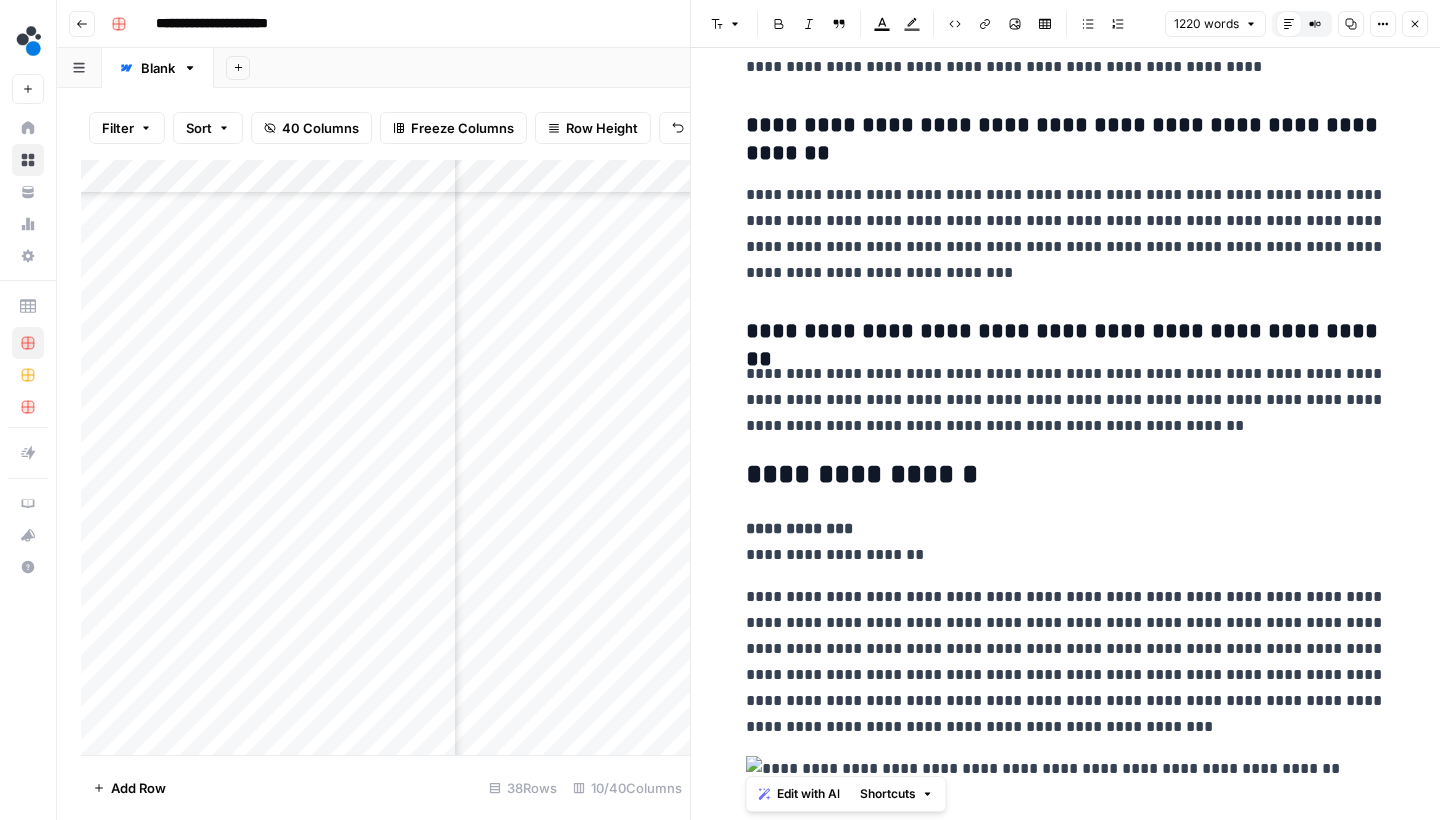 drag, startPoint x: 741, startPoint y: 520, endPoint x: 955, endPoint y: 790, distance: 344.52286 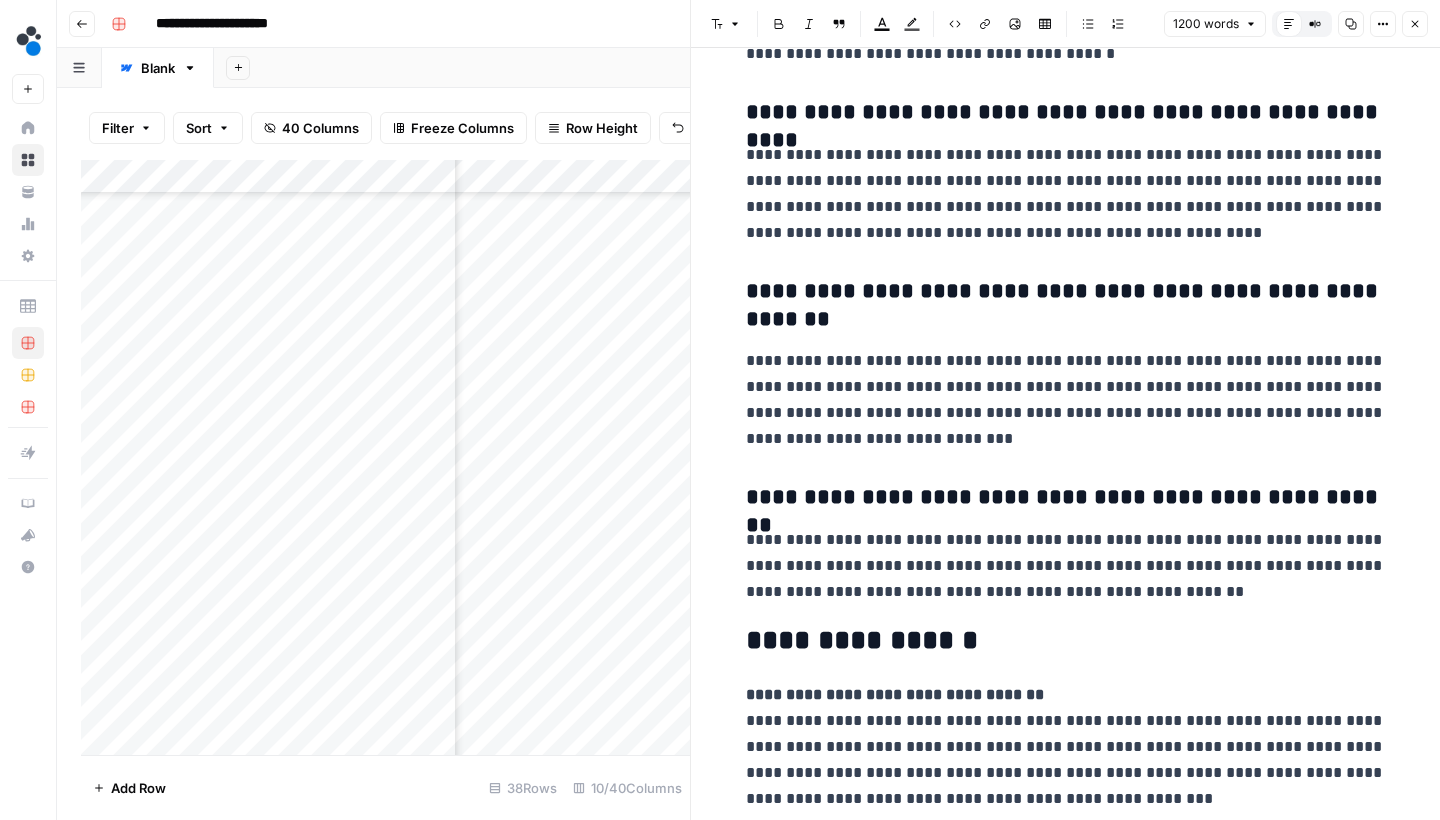 click on "**********" at bounding box center (1066, 747) 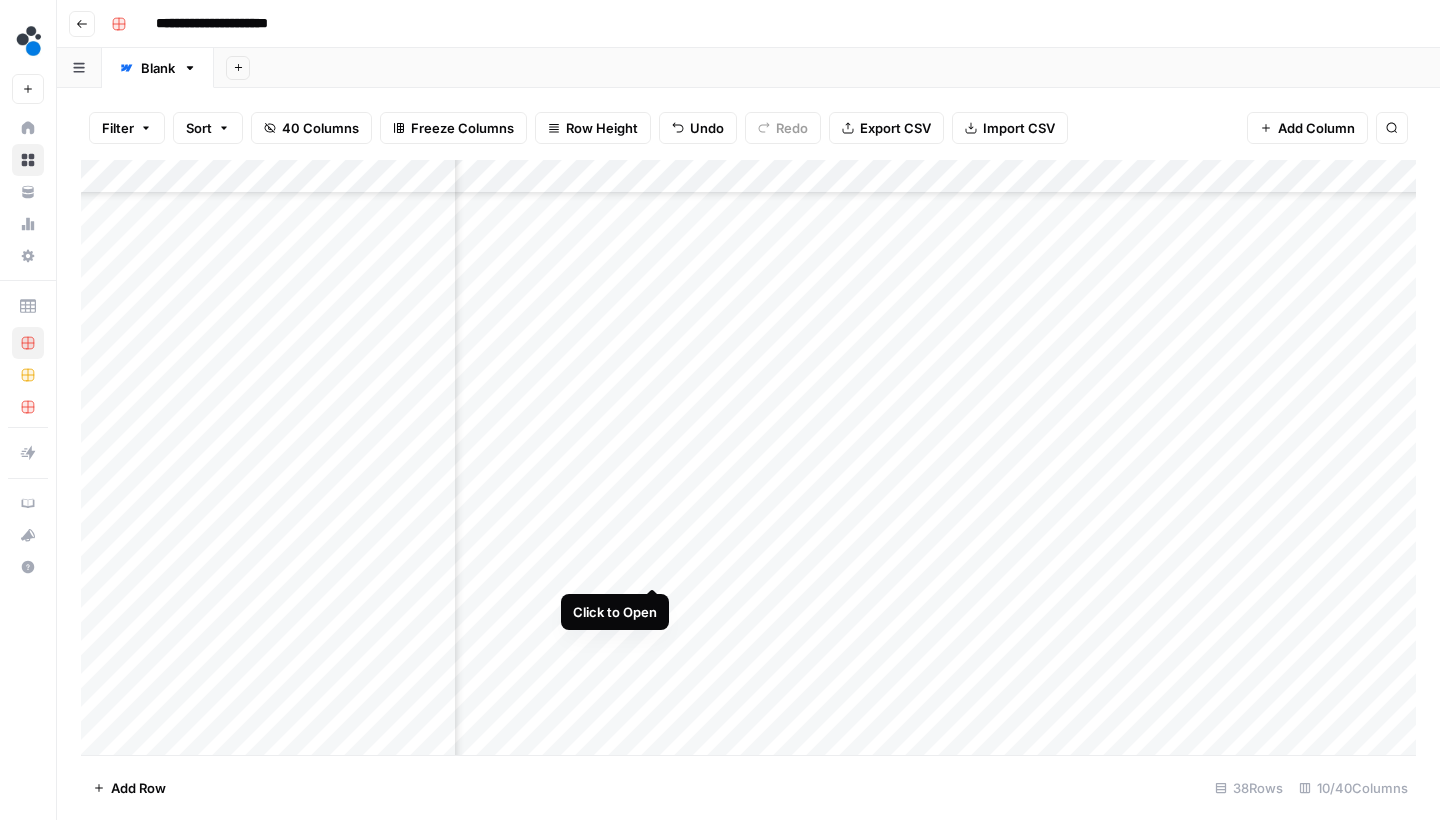 click on "Add Column" at bounding box center (748, 460) 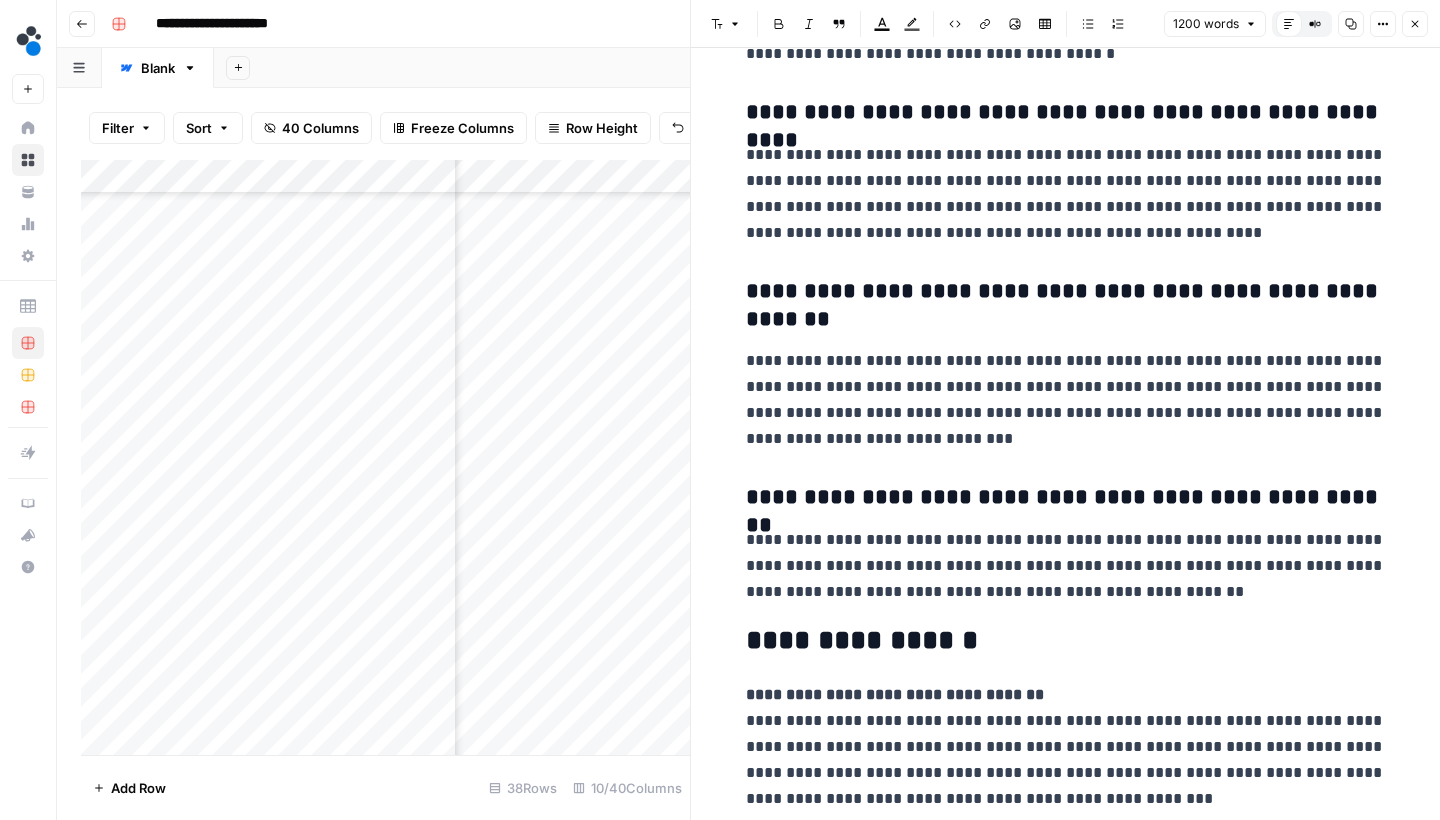 scroll, scrollTop: 4205, scrollLeft: 0, axis: vertical 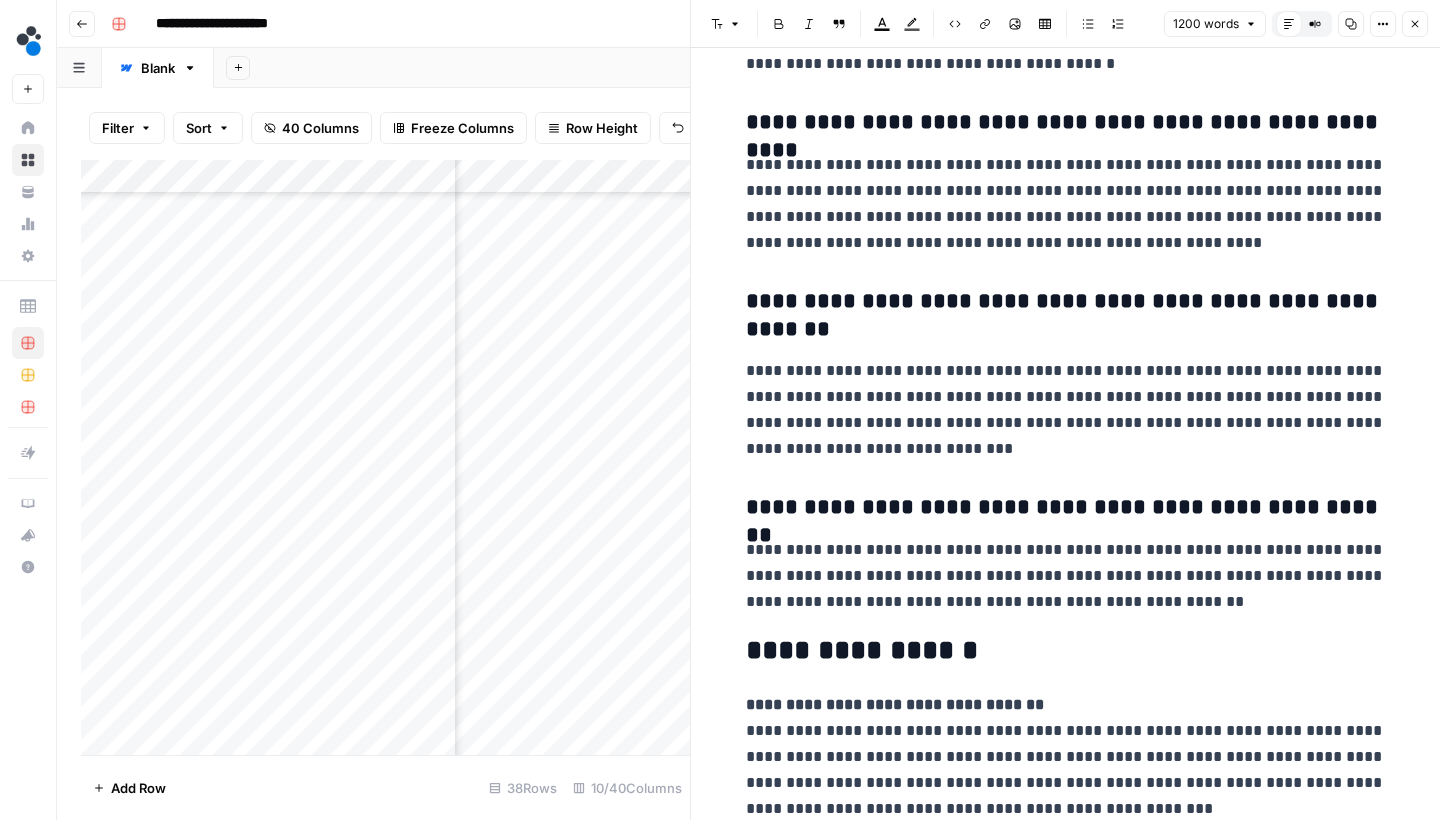 click 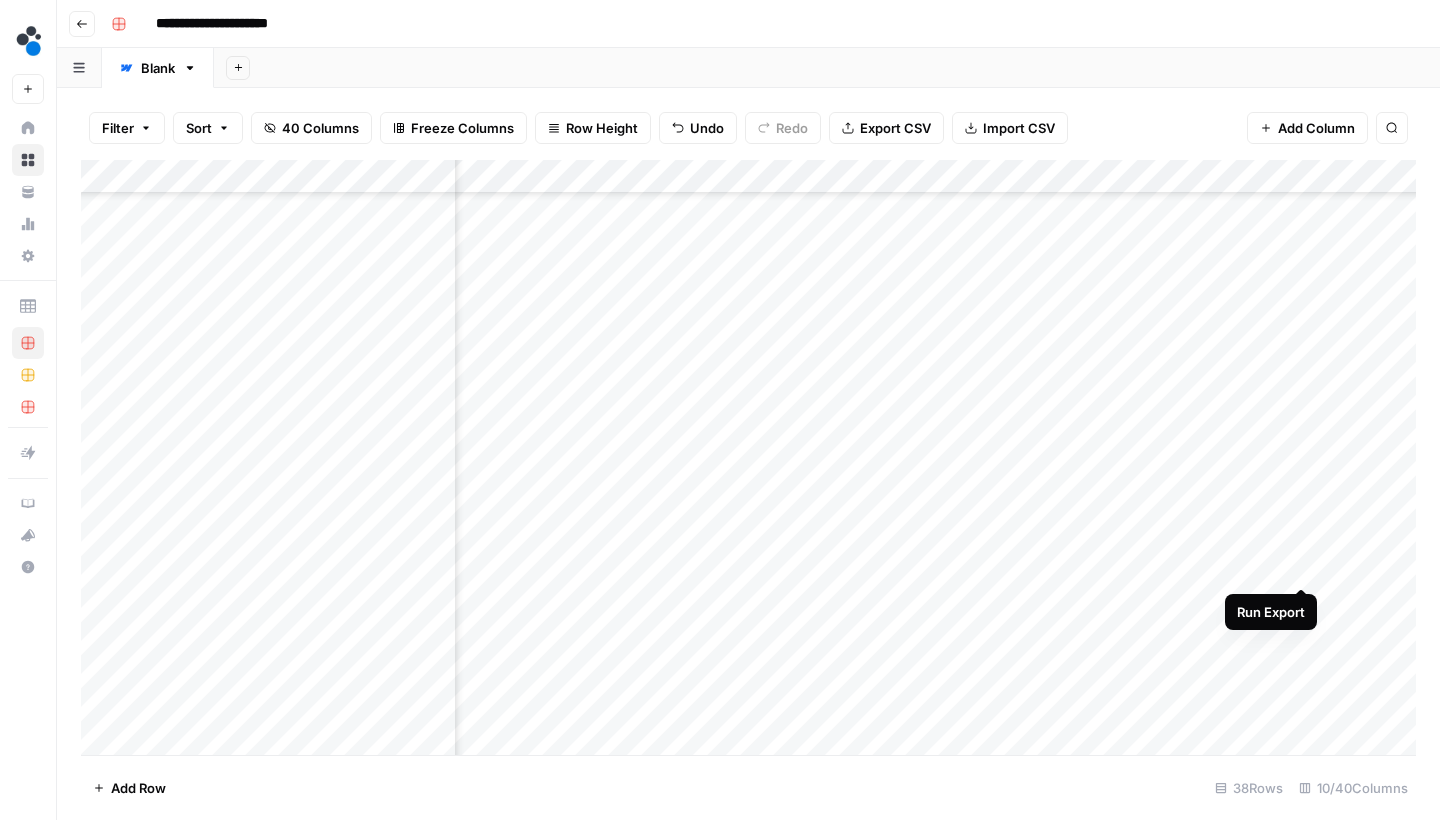 click on "Add Column" at bounding box center [748, 460] 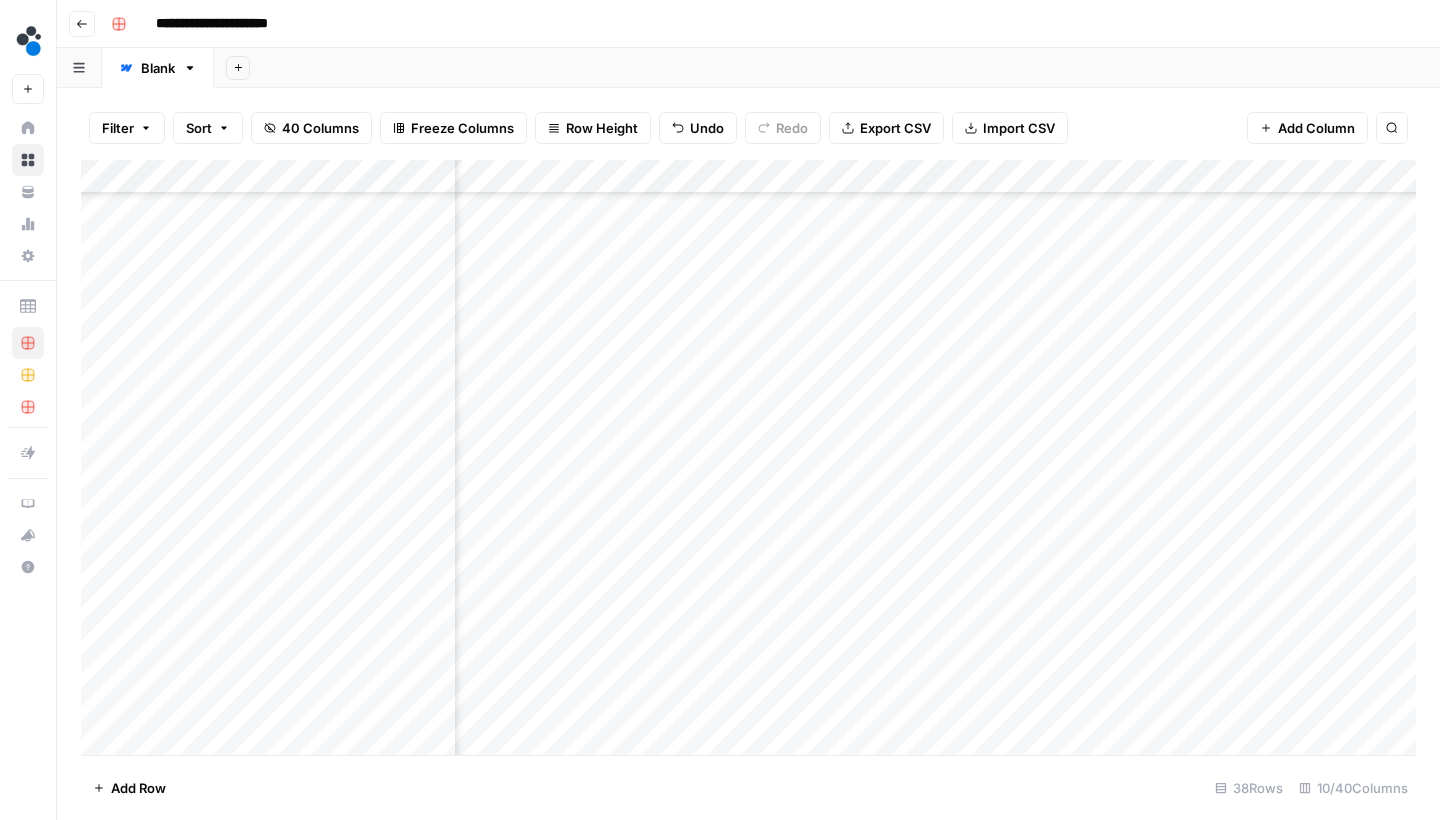 scroll, scrollTop: 758, scrollLeft: 560, axis: both 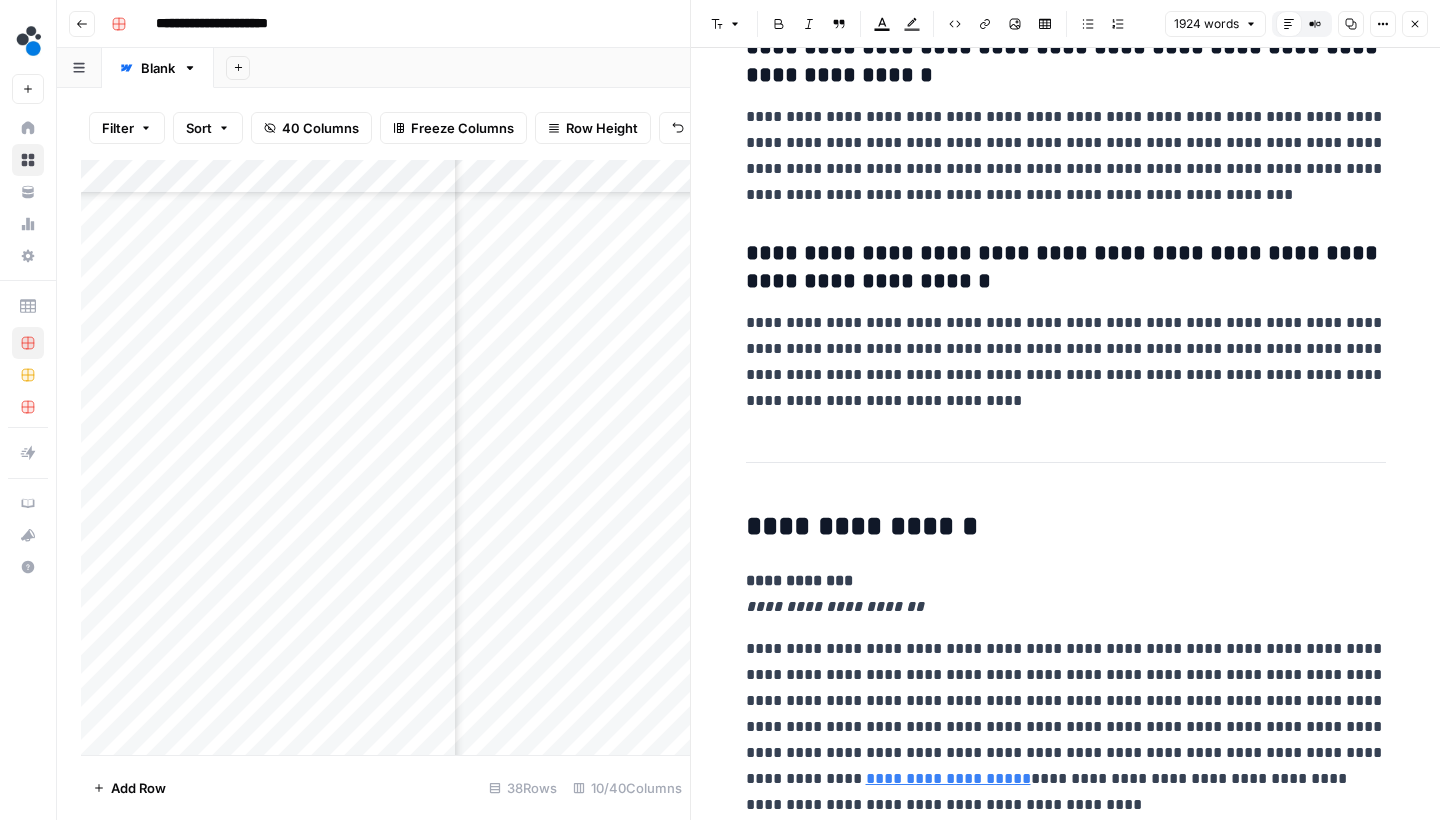 click on "**********" at bounding box center (1066, 727) 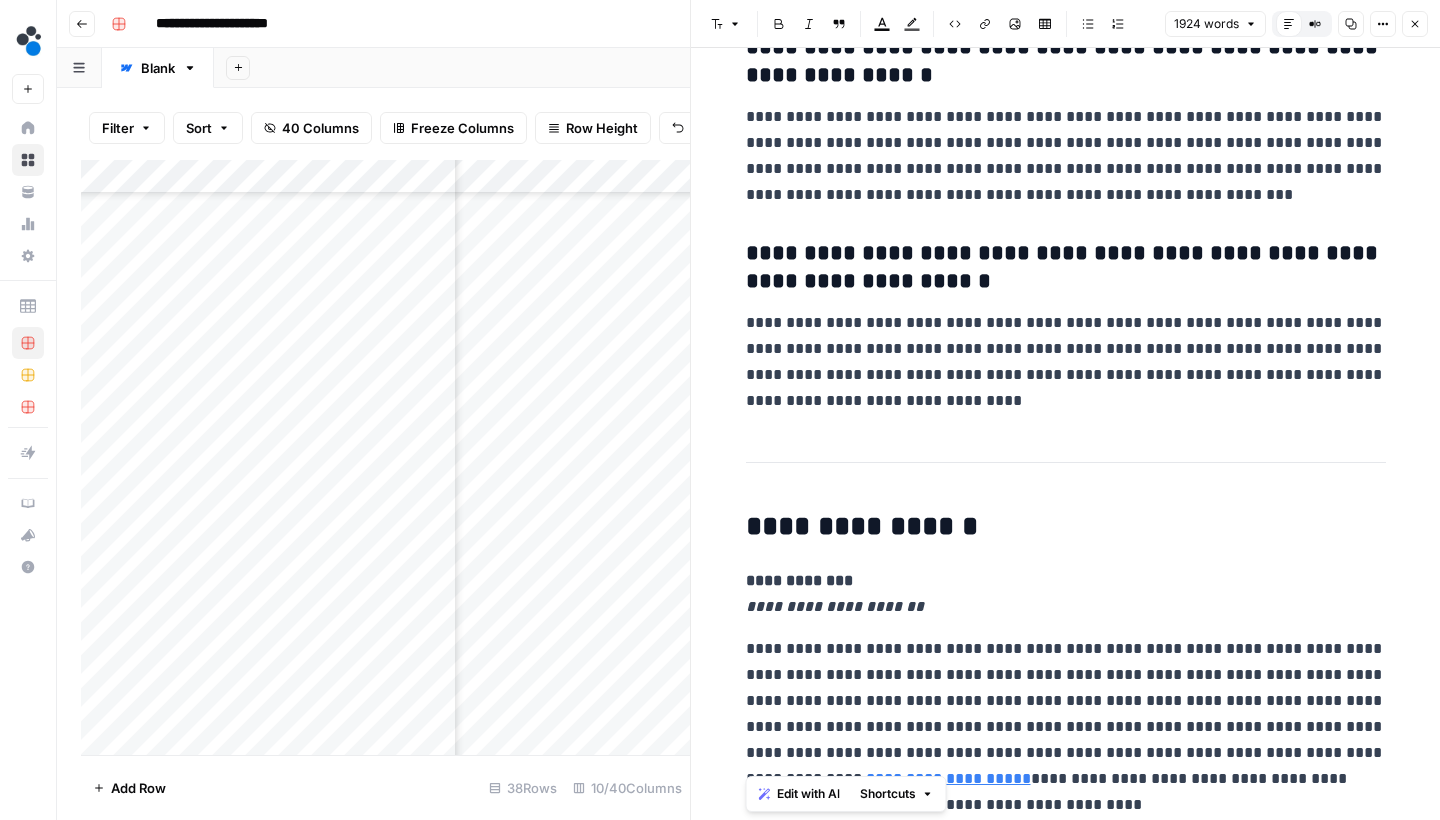 drag, startPoint x: 750, startPoint y: 639, endPoint x: 741, endPoint y: 583, distance: 56.718605 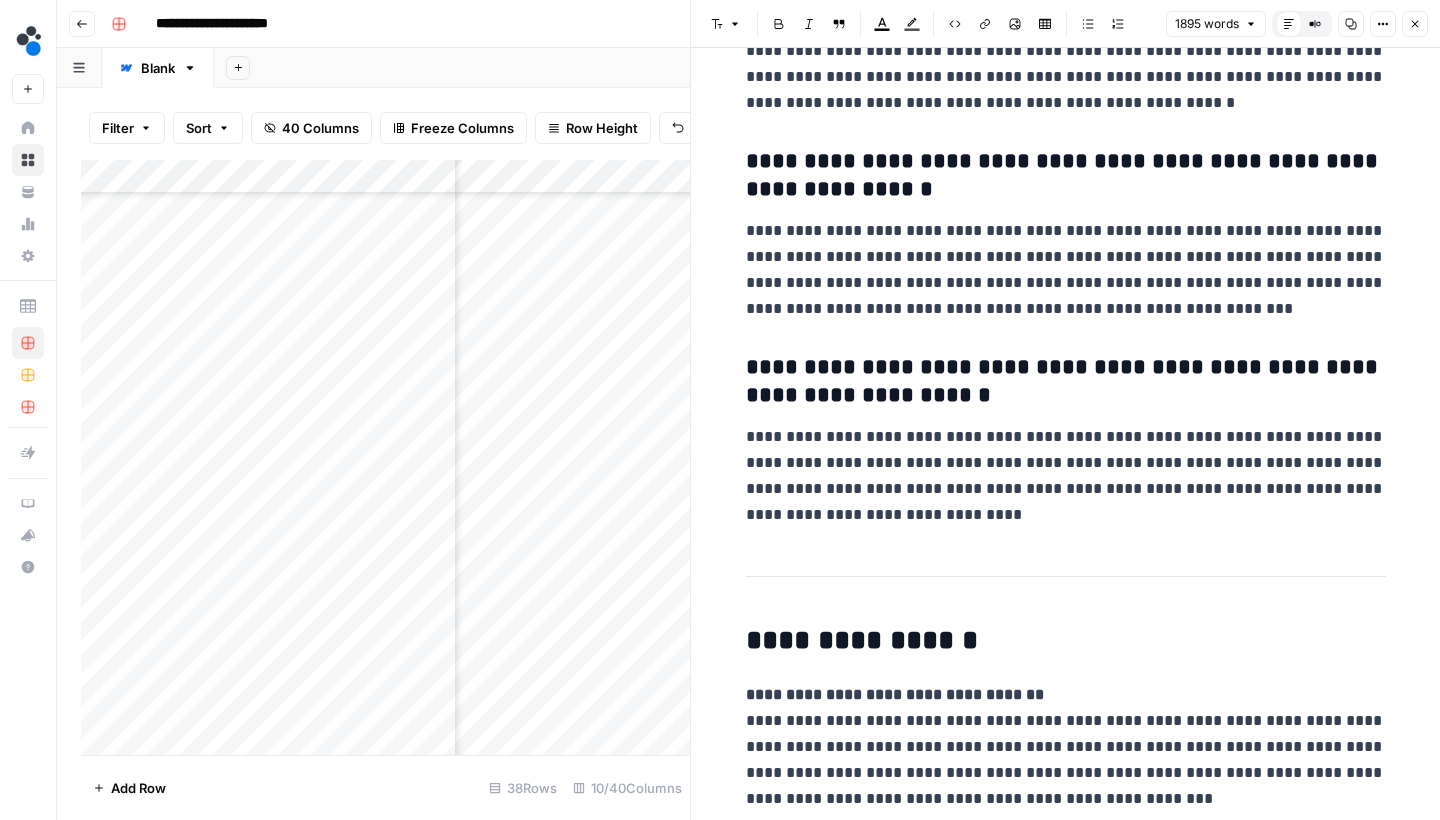 scroll, scrollTop: 8808, scrollLeft: 0, axis: vertical 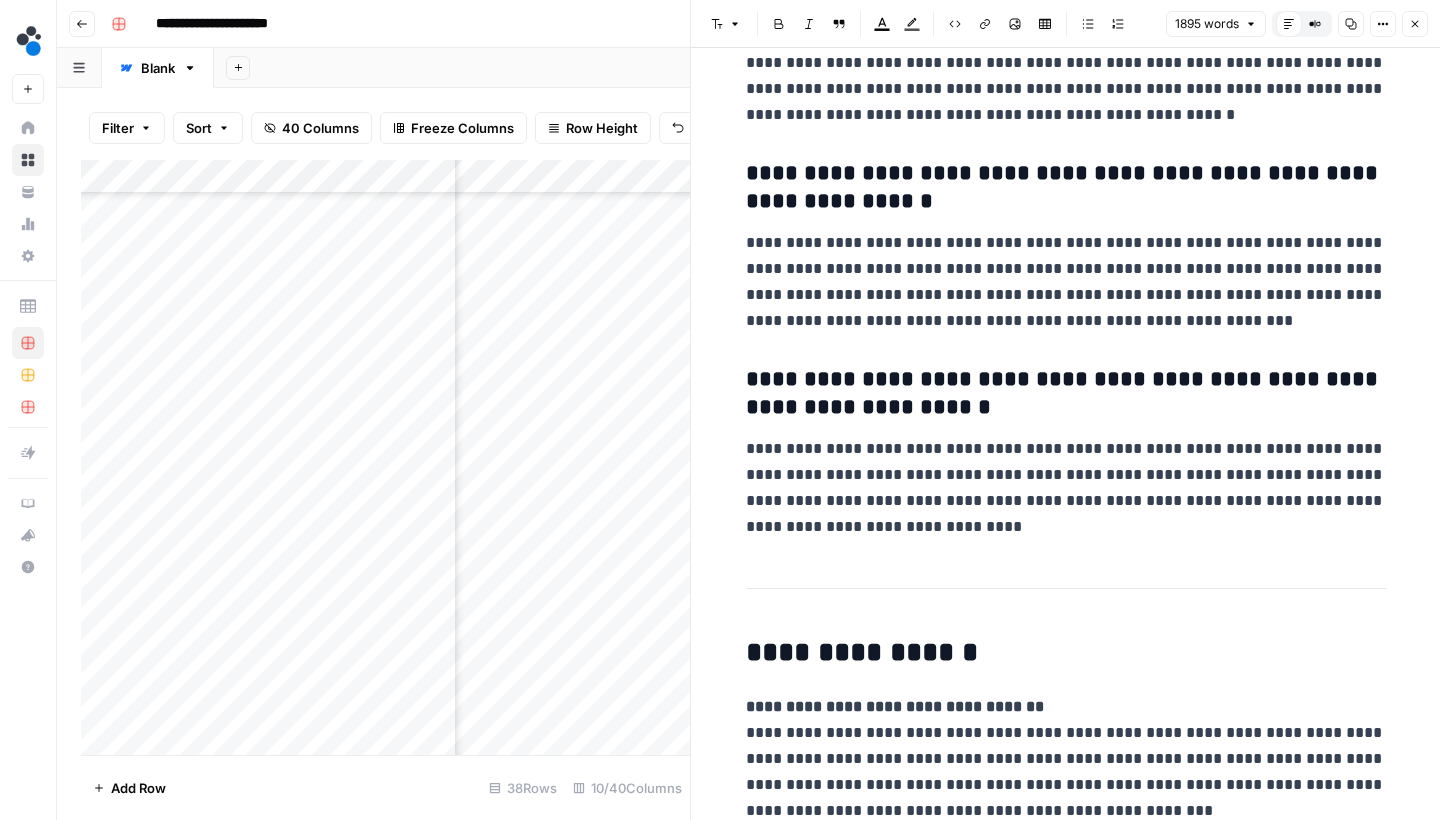 click 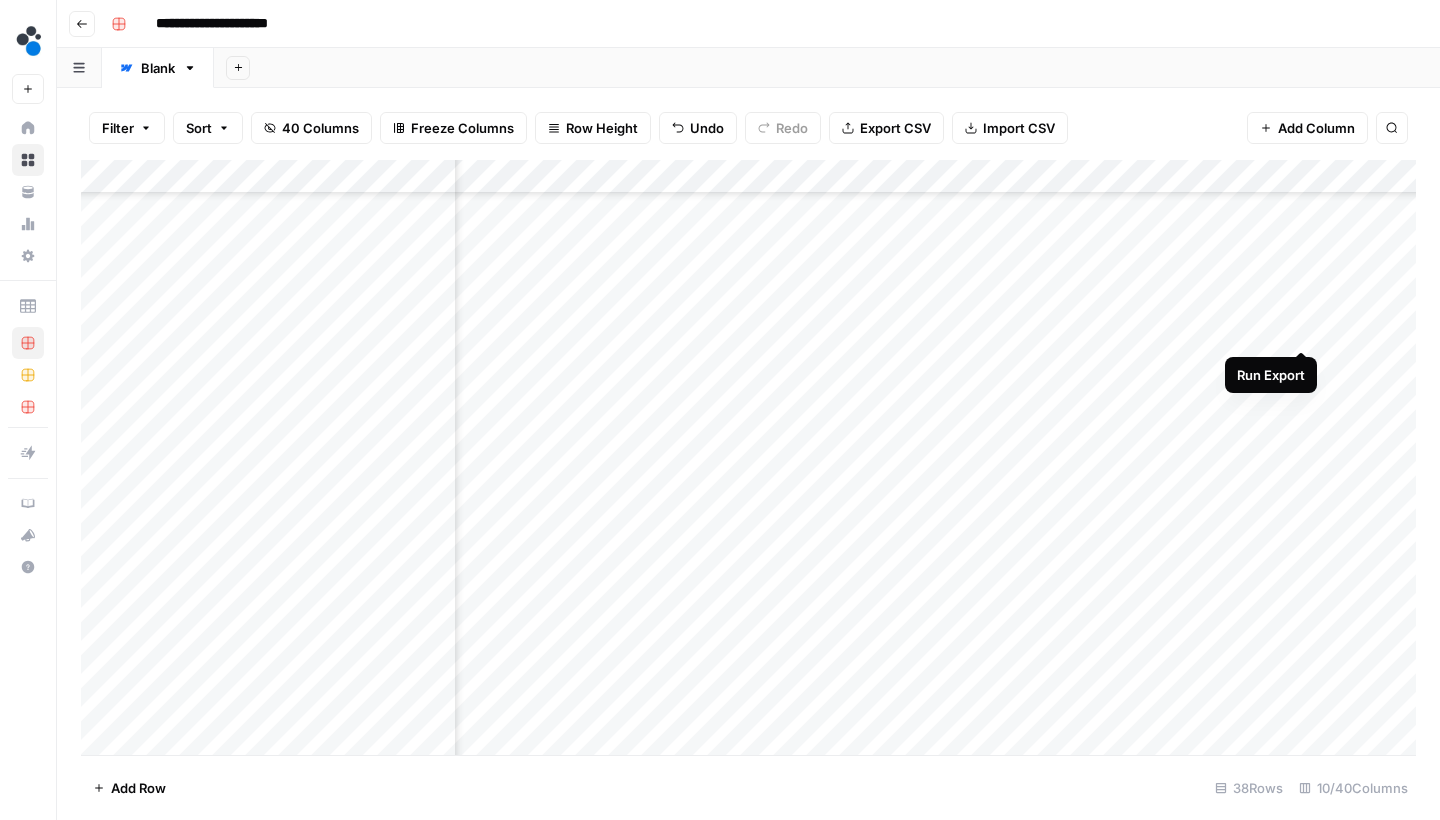 click on "Add Column" at bounding box center [748, 460] 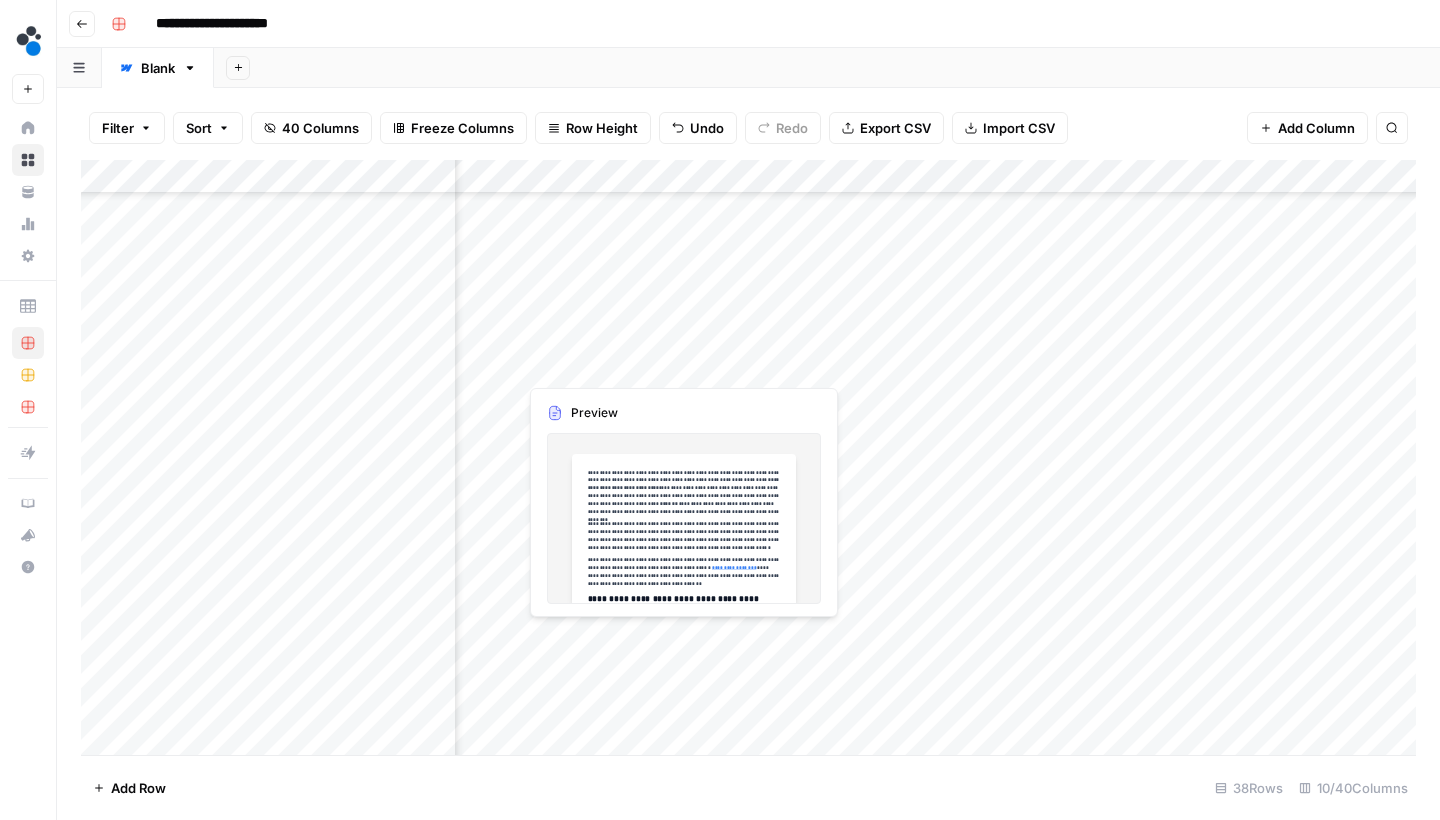 click on "Add Column" at bounding box center (748, 460) 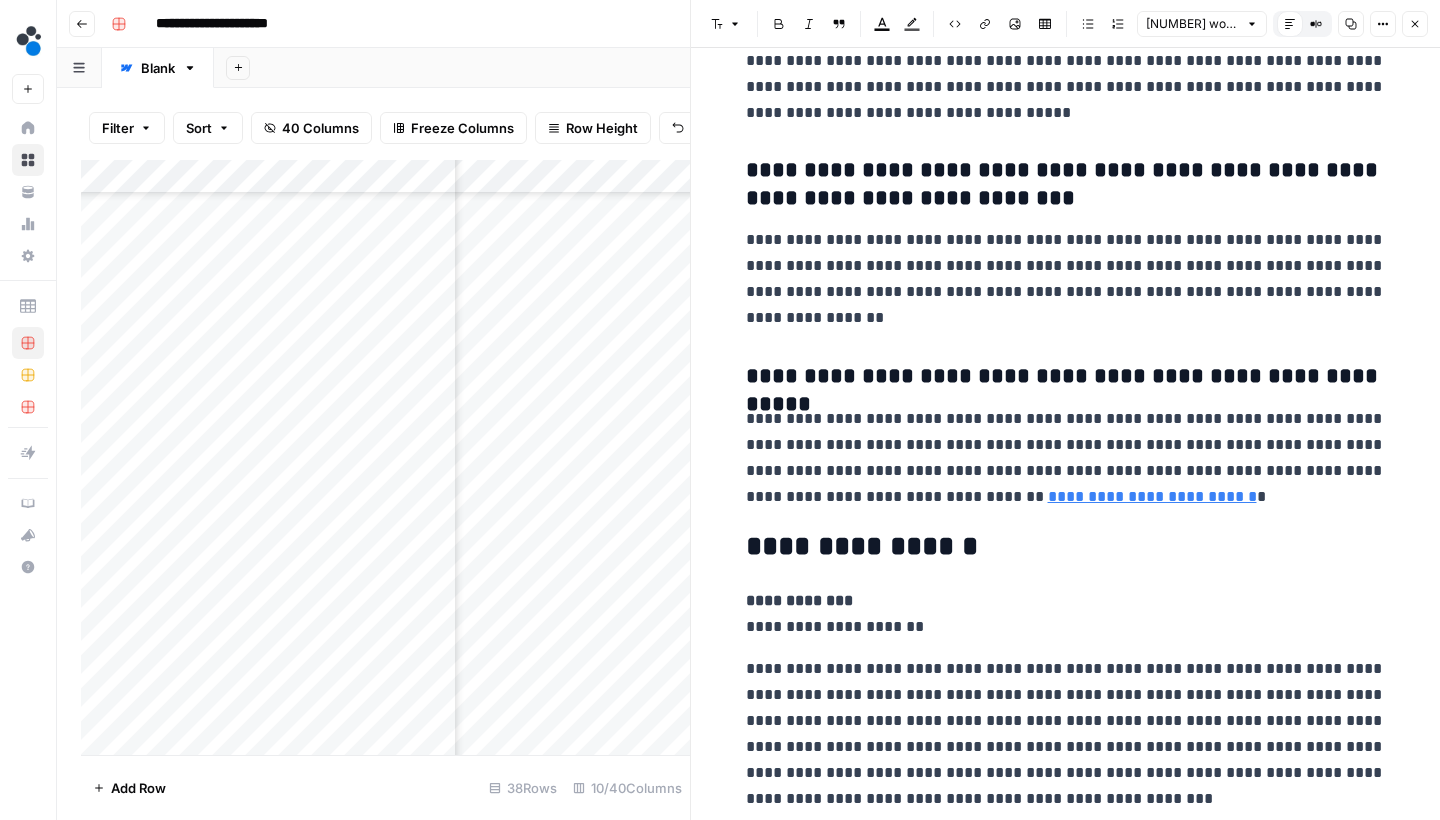 scroll, scrollTop: 7504, scrollLeft: 0, axis: vertical 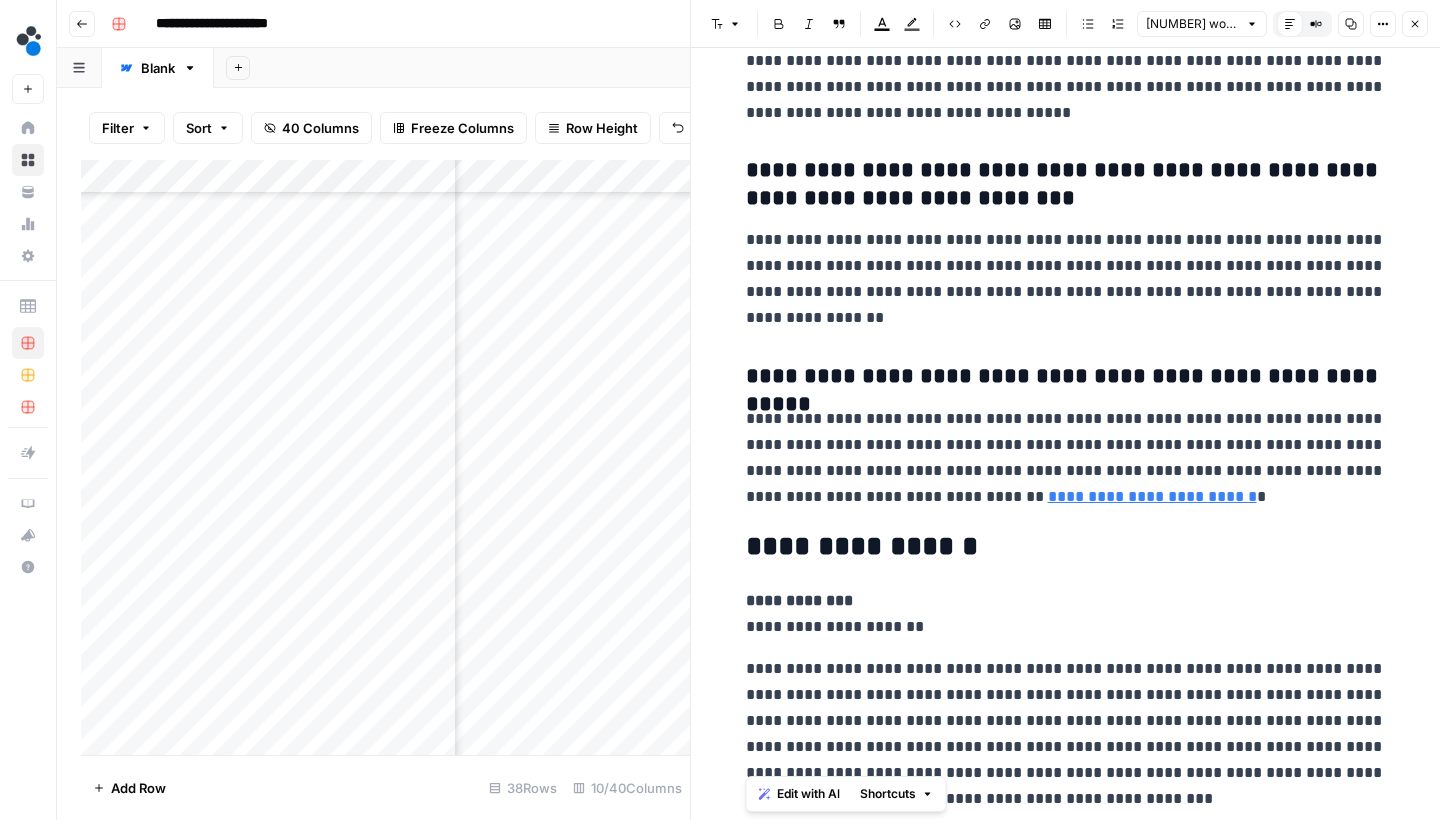 drag, startPoint x: 1021, startPoint y: 795, endPoint x: 744, endPoint y: 607, distance: 334.77307 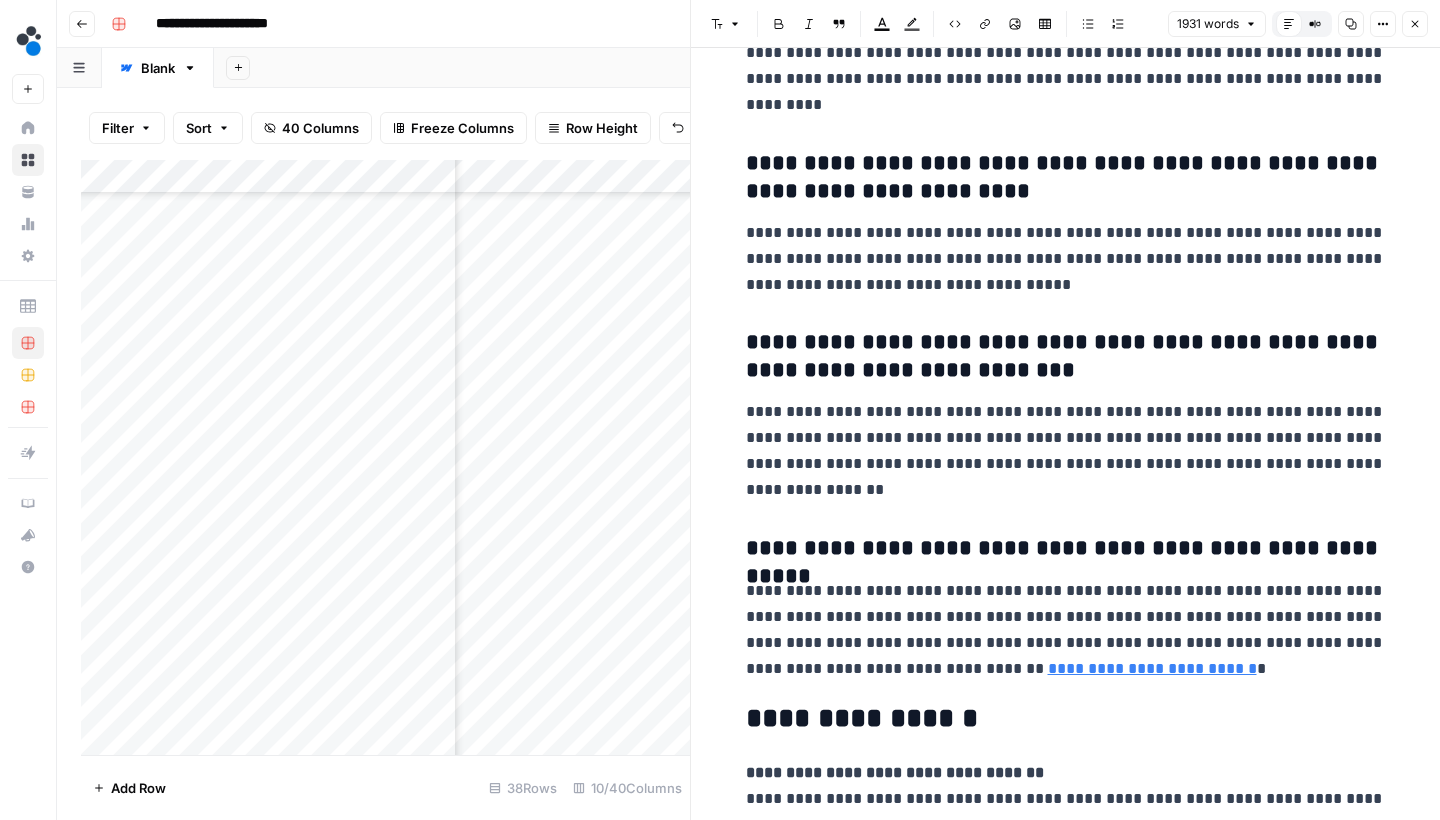 scroll, scrollTop: 7410, scrollLeft: 0, axis: vertical 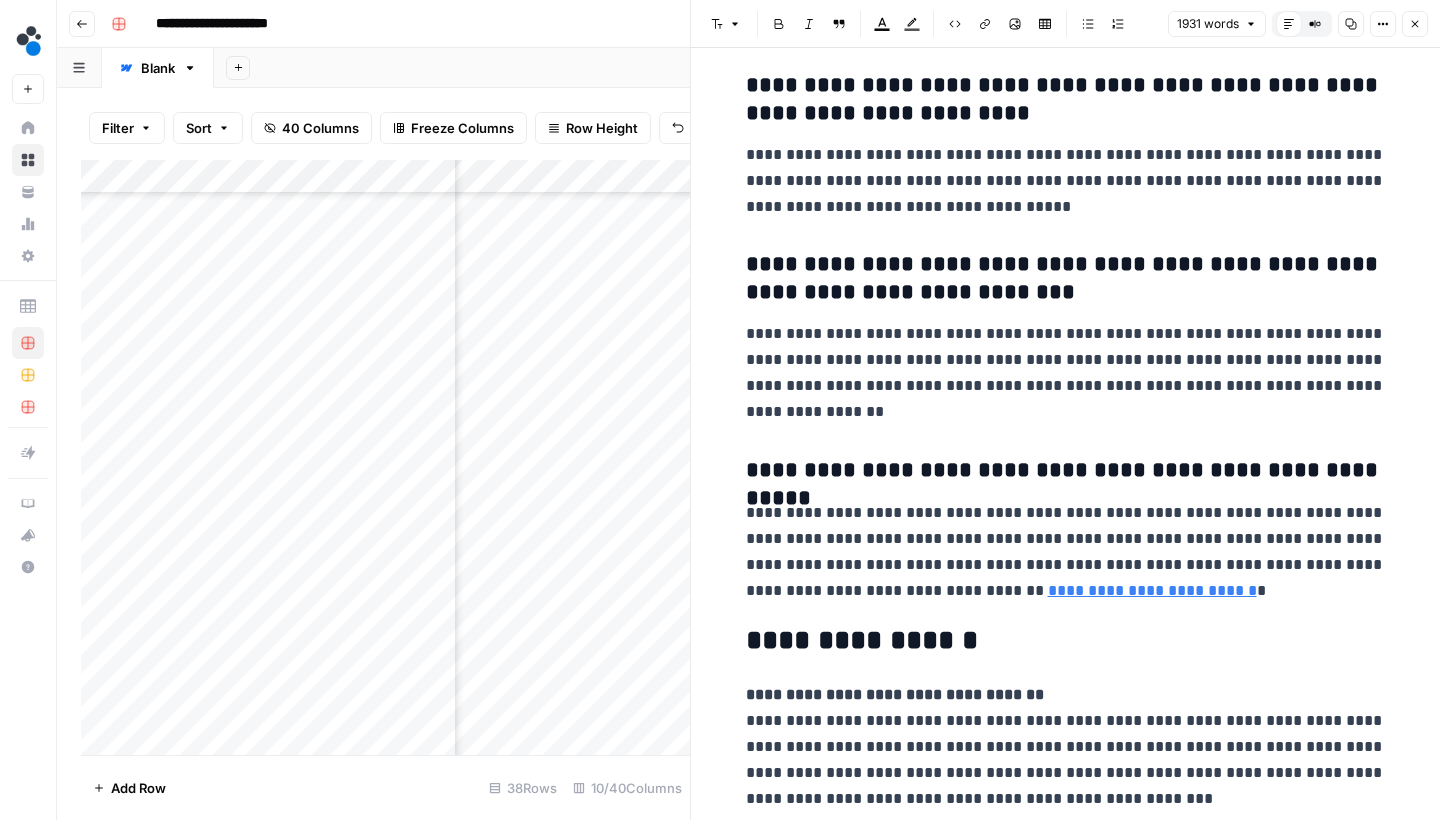click on "Close" at bounding box center [1415, 24] 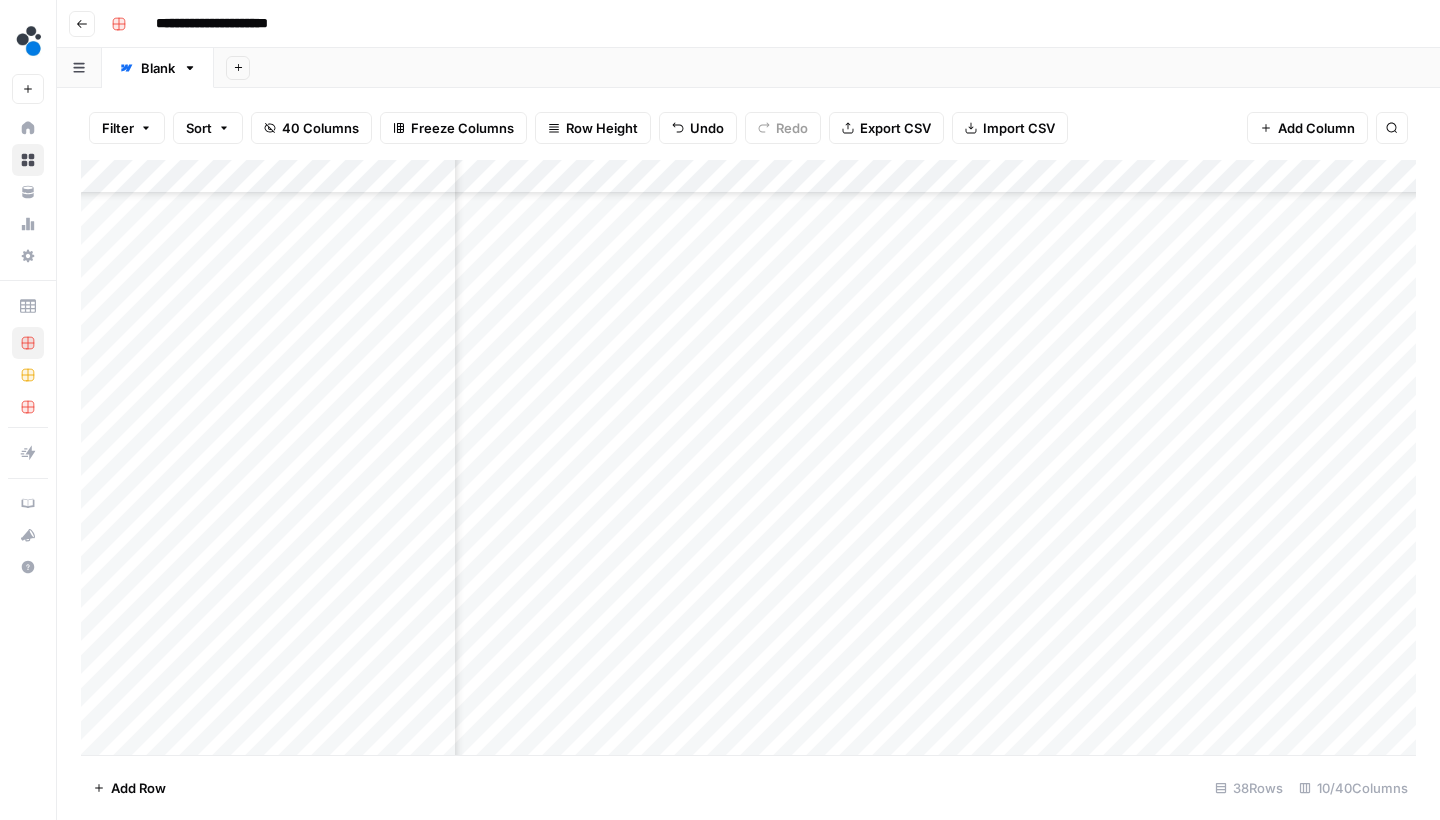 click on "Add Column" at bounding box center [748, 460] 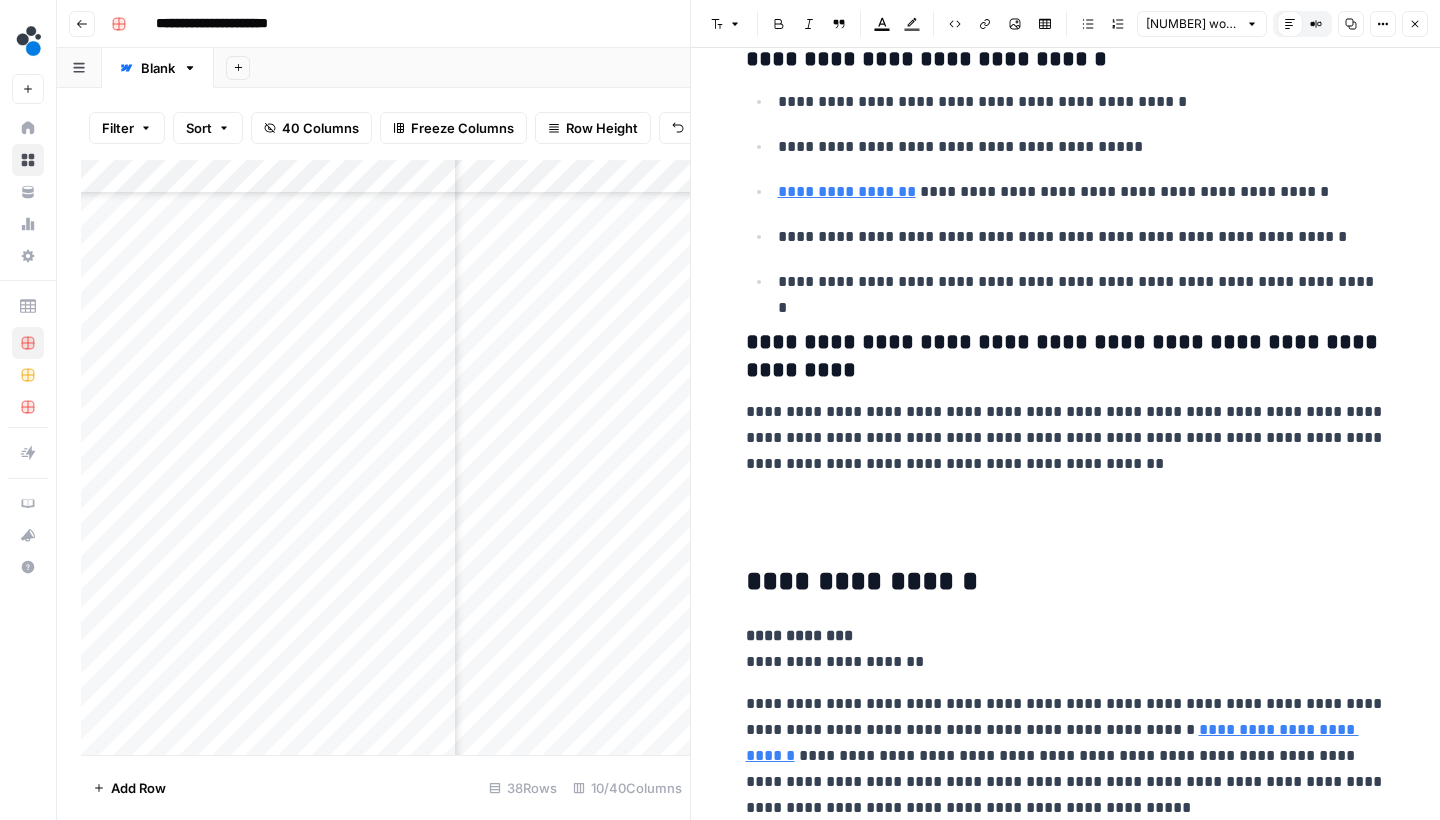 scroll, scrollTop: 7919, scrollLeft: 0, axis: vertical 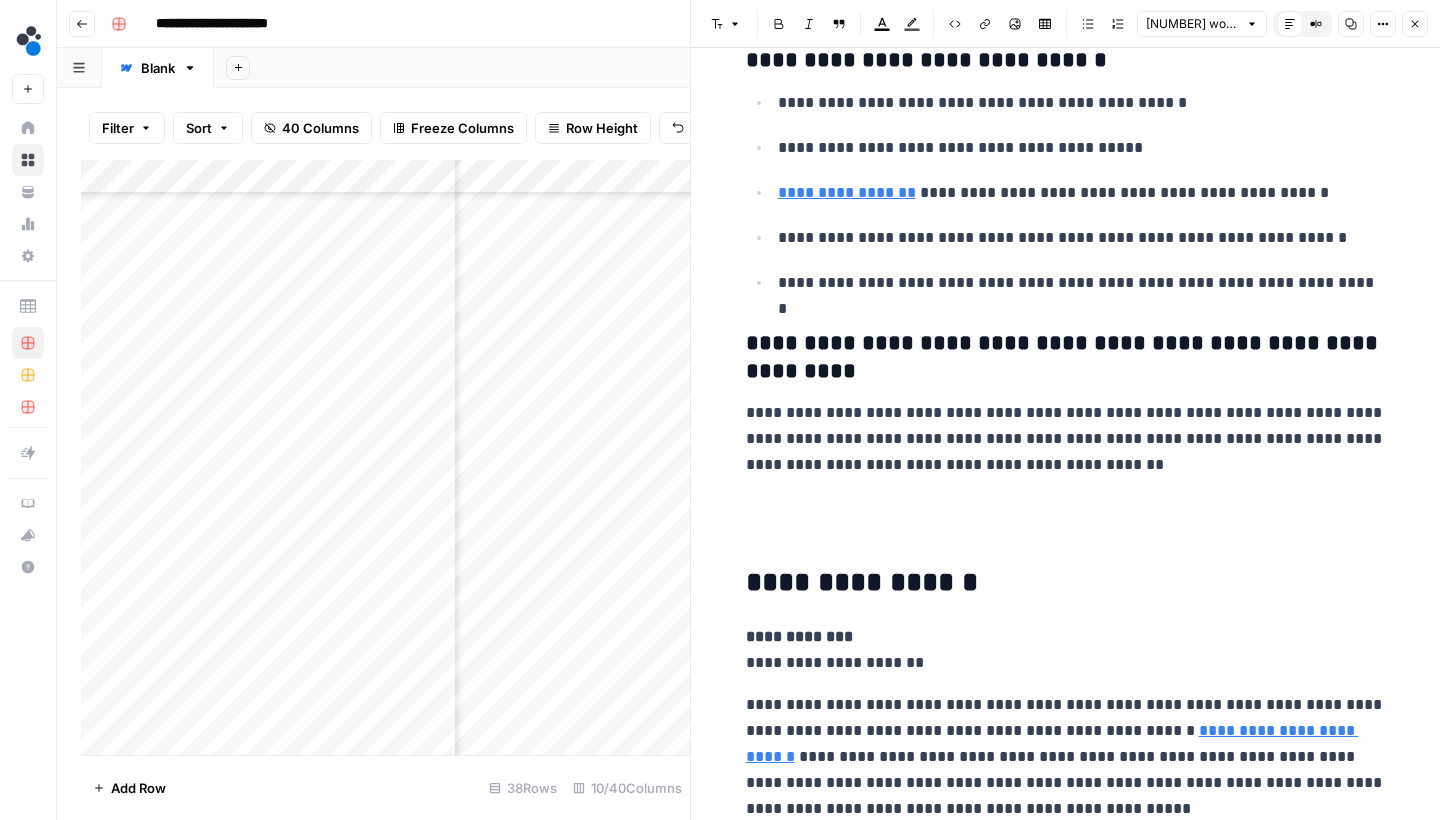 click on "**********" at bounding box center (1066, 757) 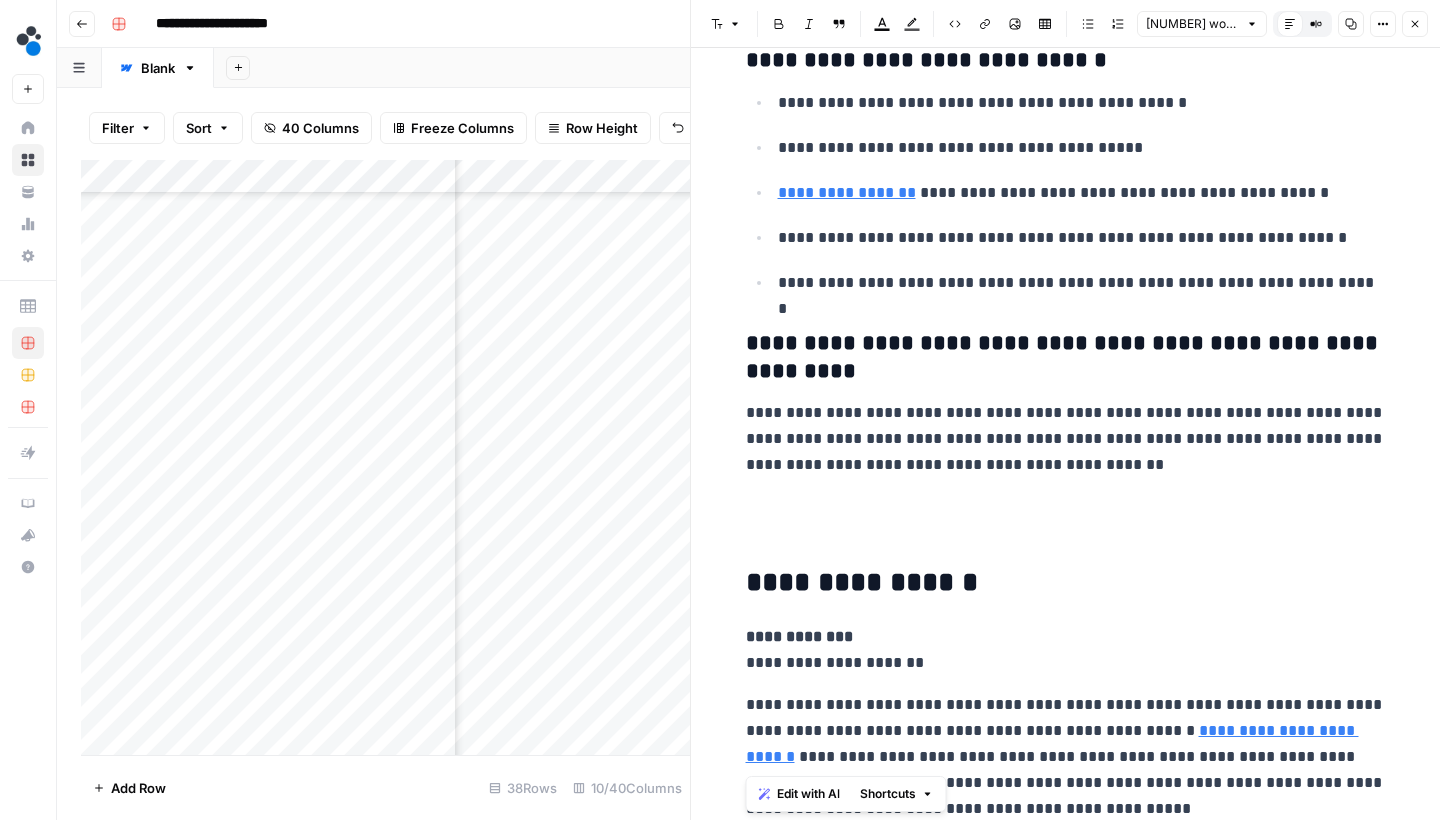 drag, startPoint x: 1052, startPoint y: 801, endPoint x: 738, endPoint y: 632, distance: 356.5908 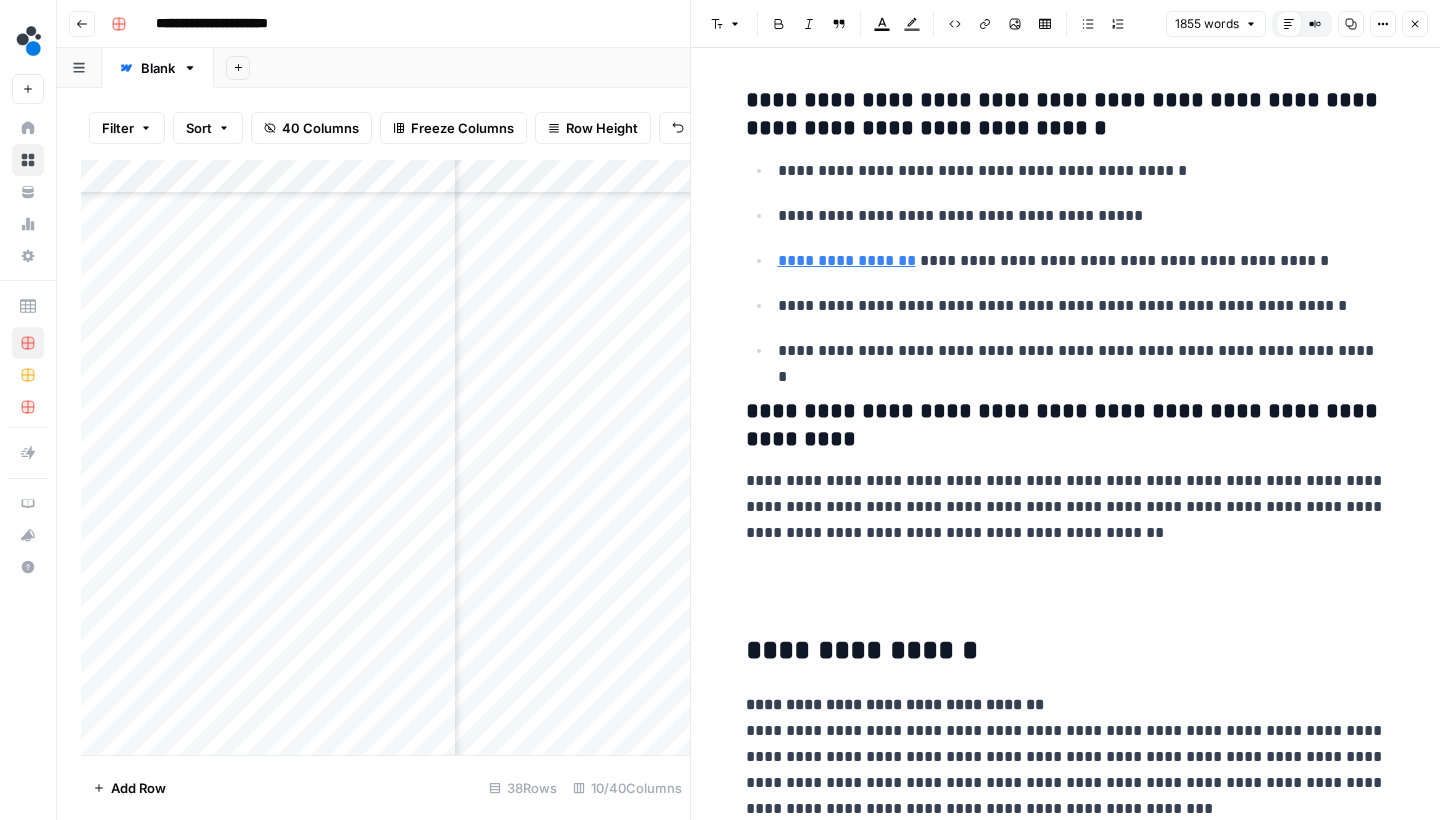 click 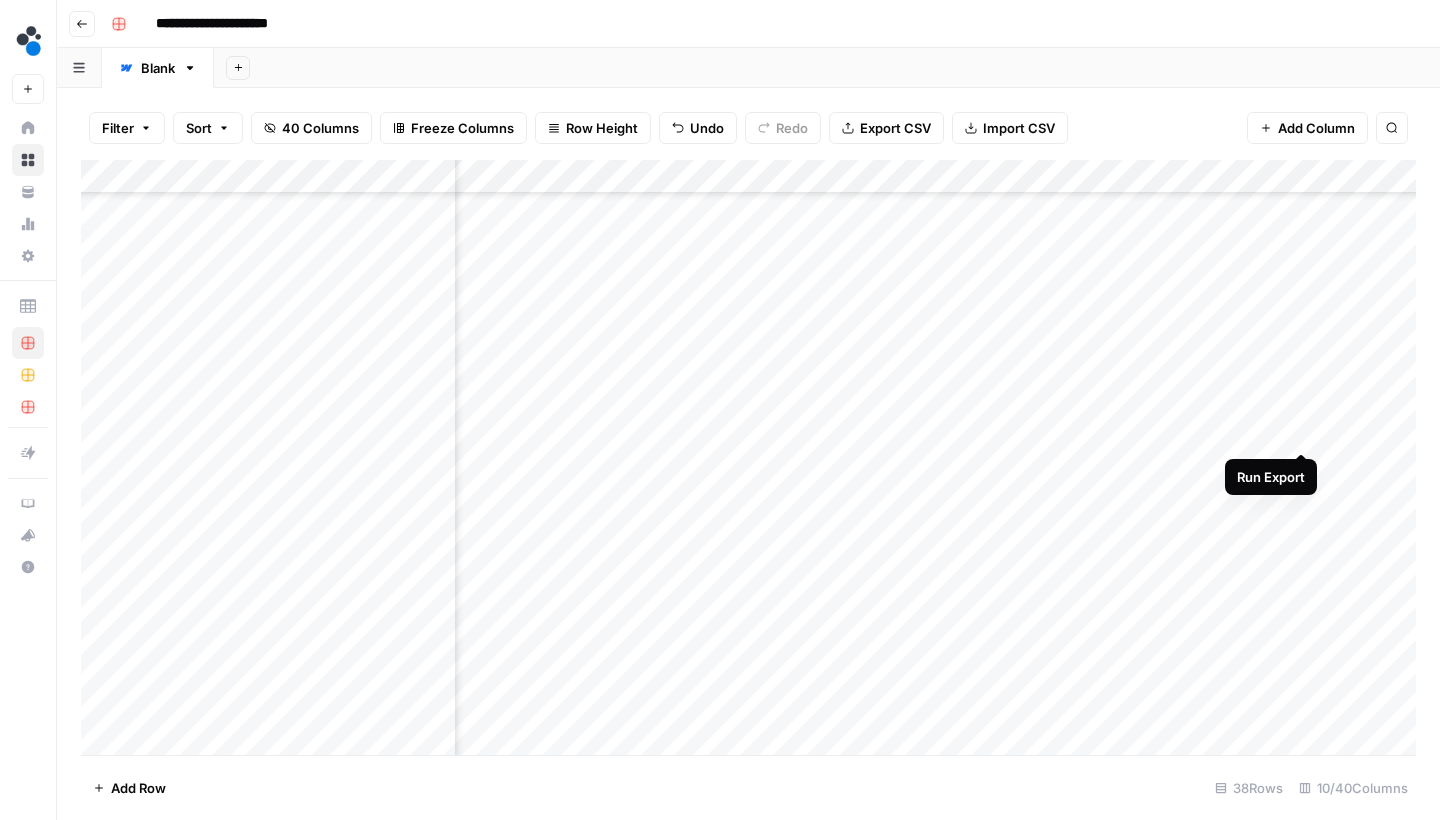 click on "Add Column" at bounding box center (748, 460) 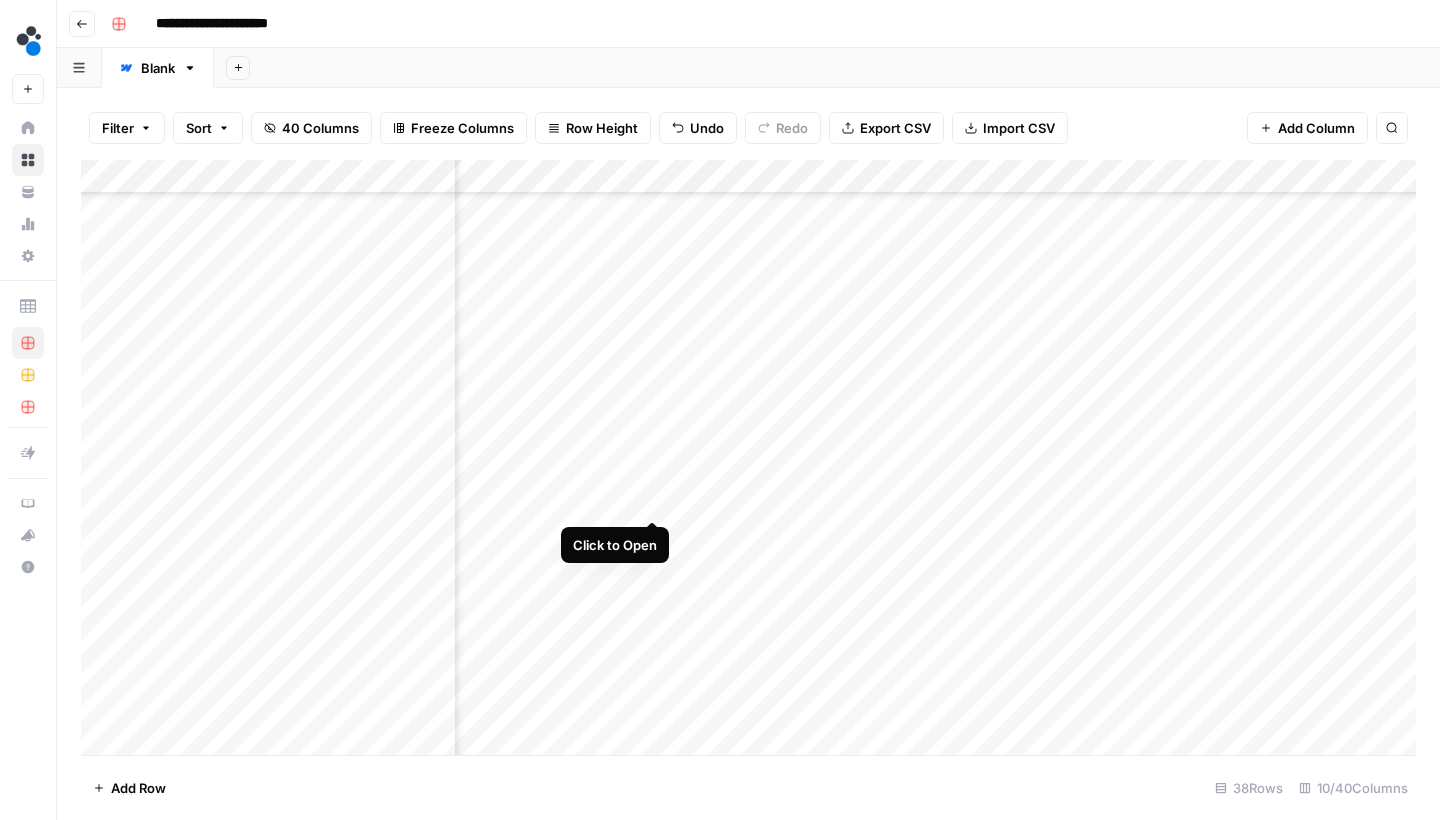 click on "Add Column" at bounding box center (748, 460) 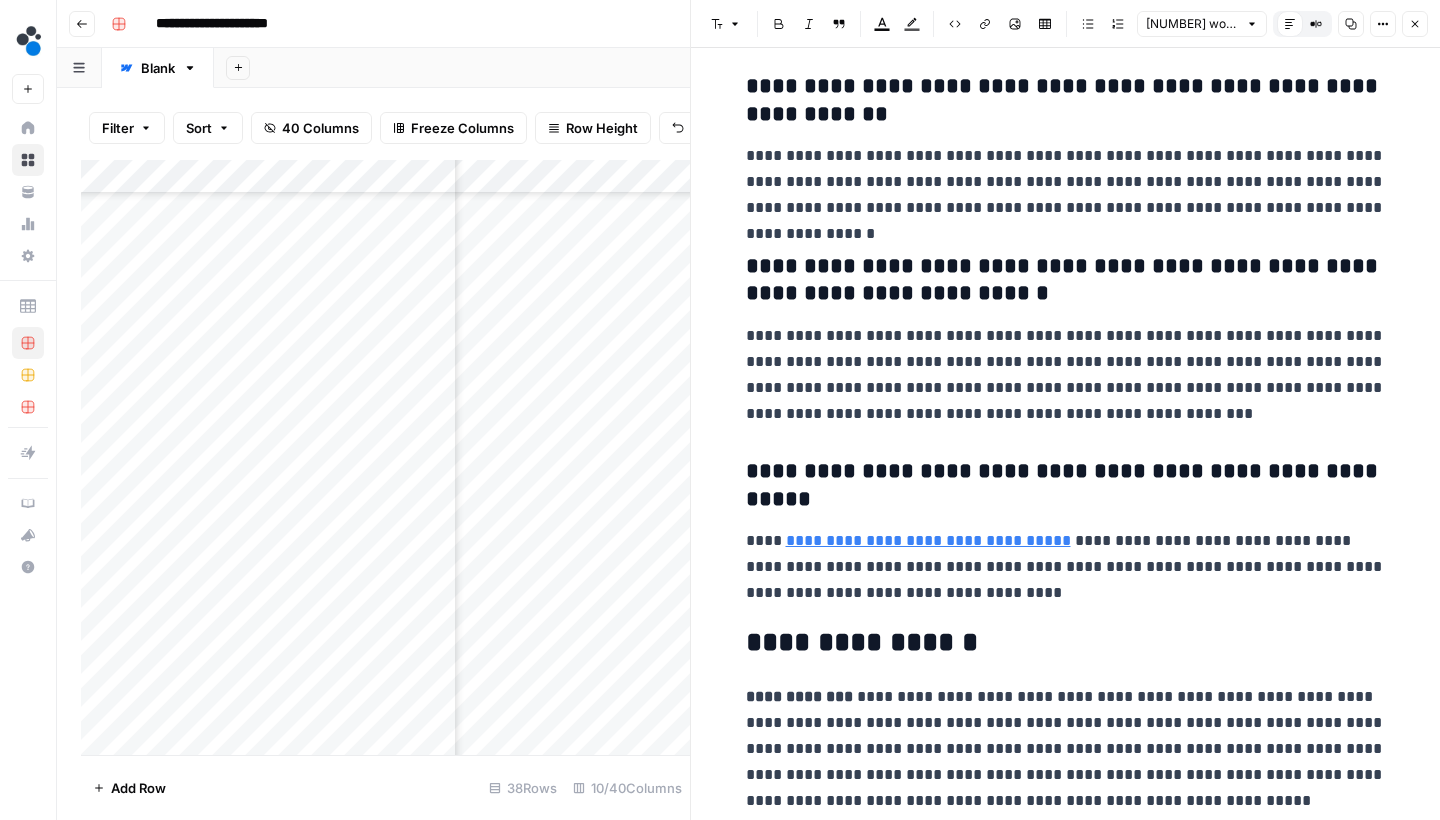 scroll, scrollTop: 7352, scrollLeft: 0, axis: vertical 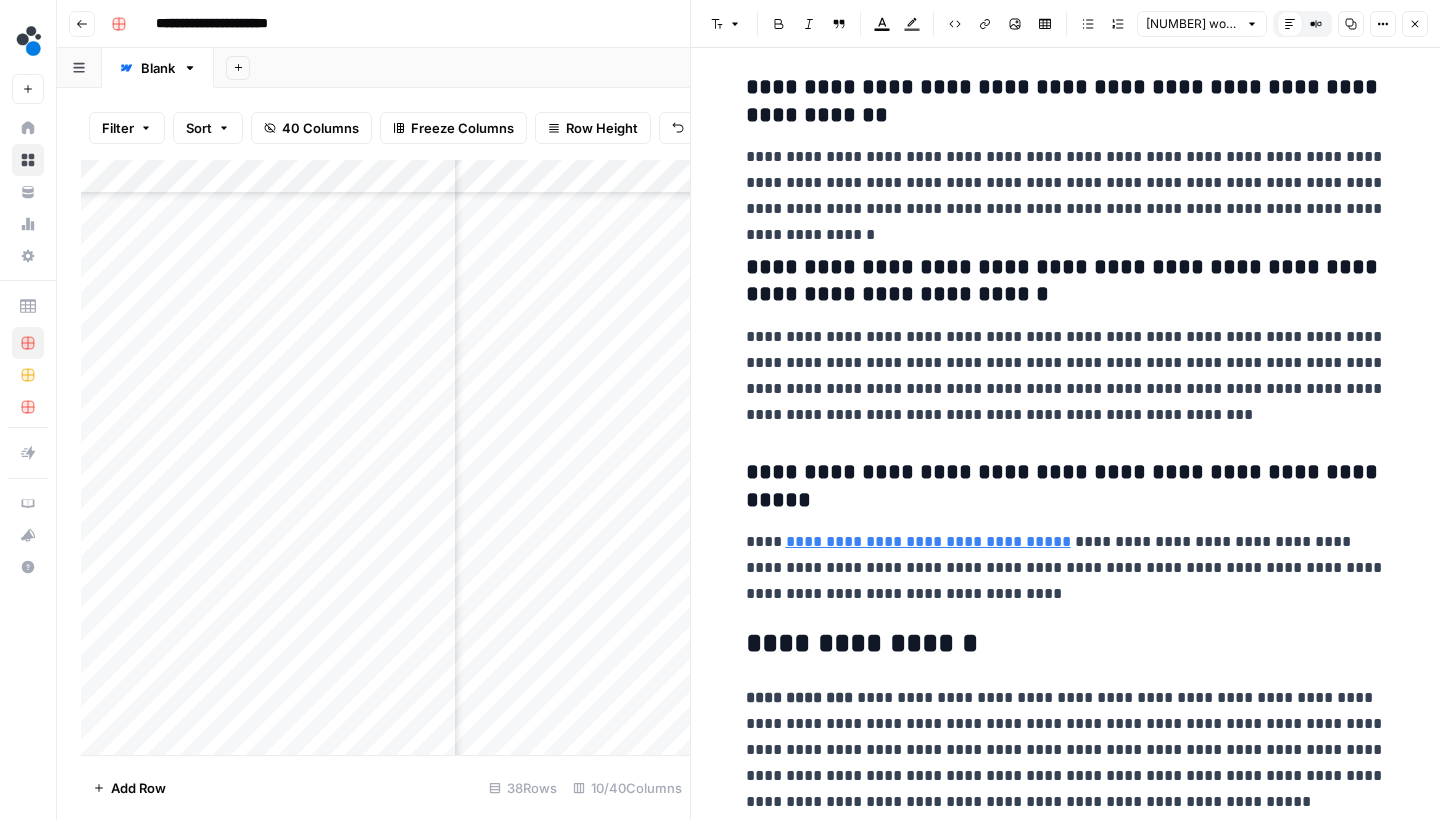 click on "**********" at bounding box center (1066, 750) 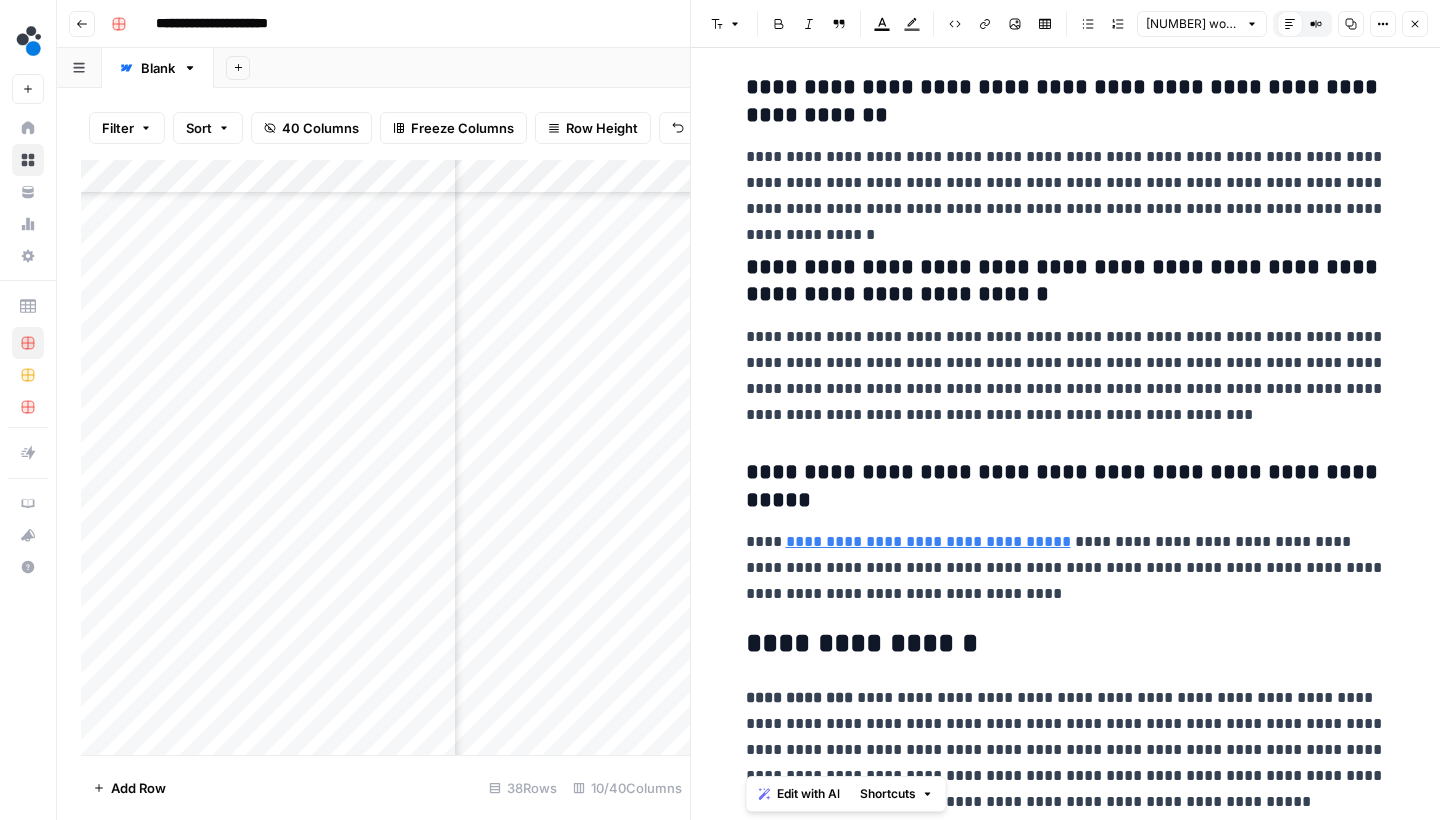 drag, startPoint x: 890, startPoint y: 768, endPoint x: 742, endPoint y: 693, distance: 165.91866 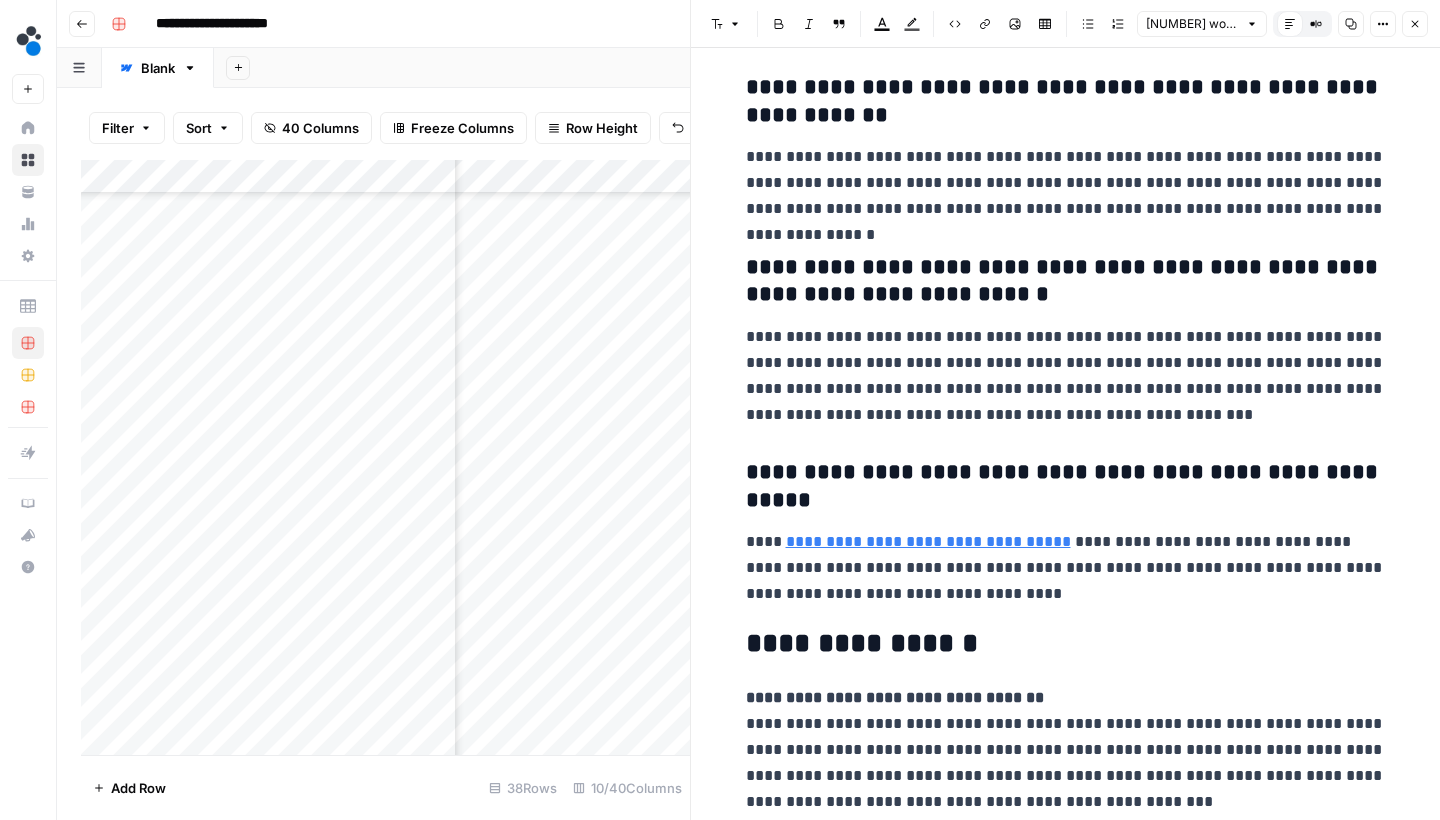 scroll, scrollTop: 7346, scrollLeft: 0, axis: vertical 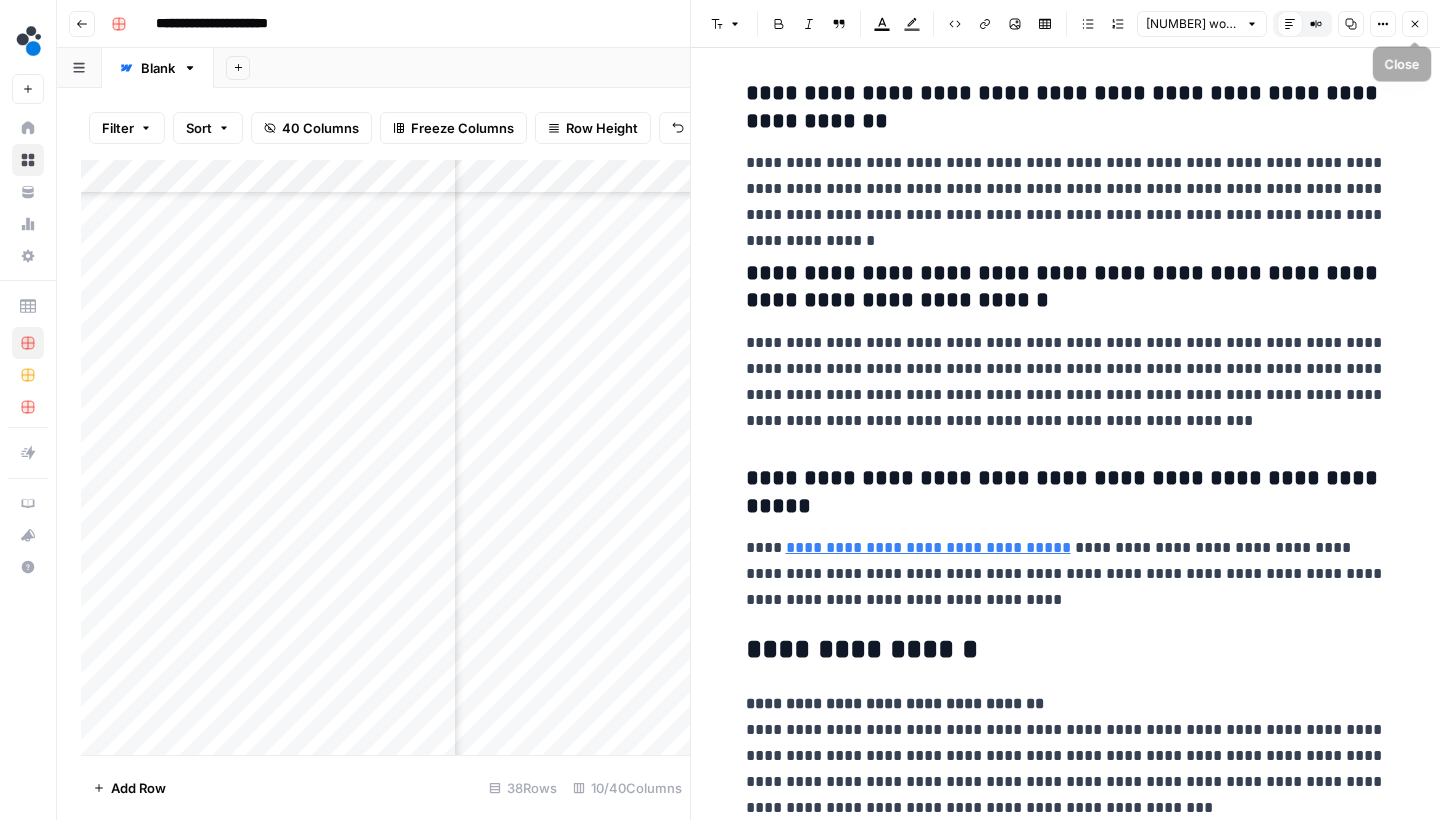 click 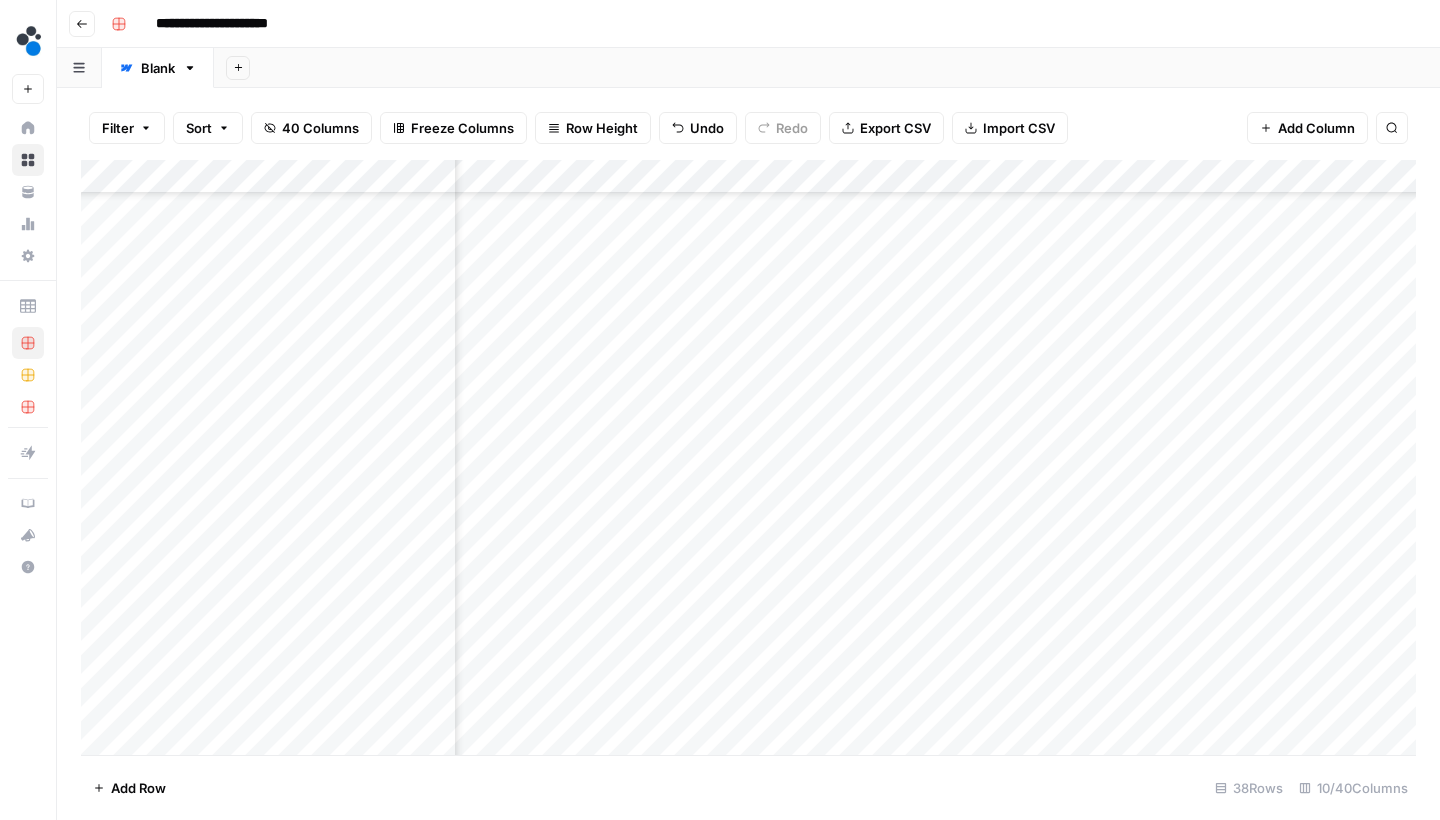 click on "Add Column" at bounding box center (748, 460) 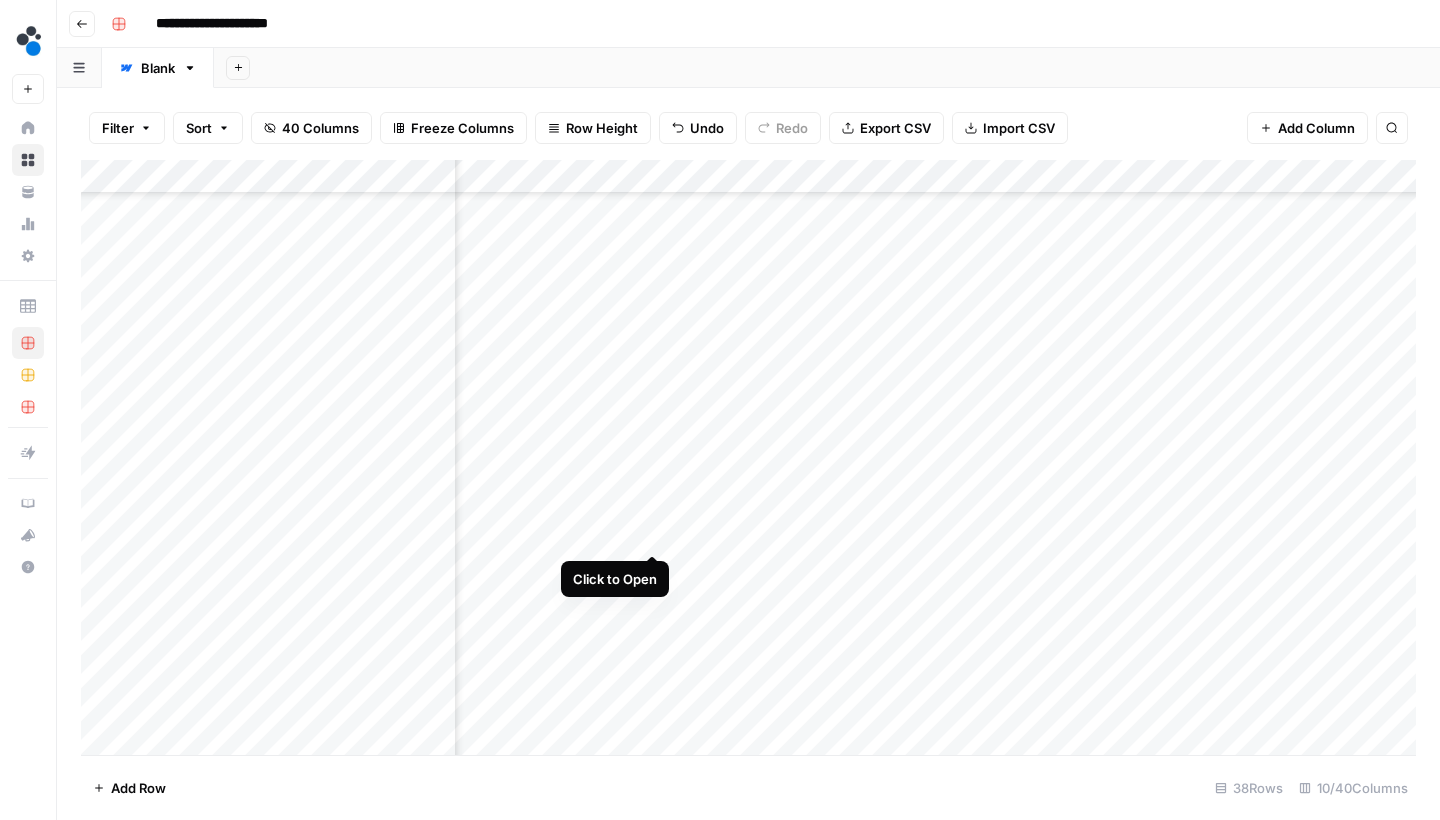 click on "Add Column" at bounding box center [748, 460] 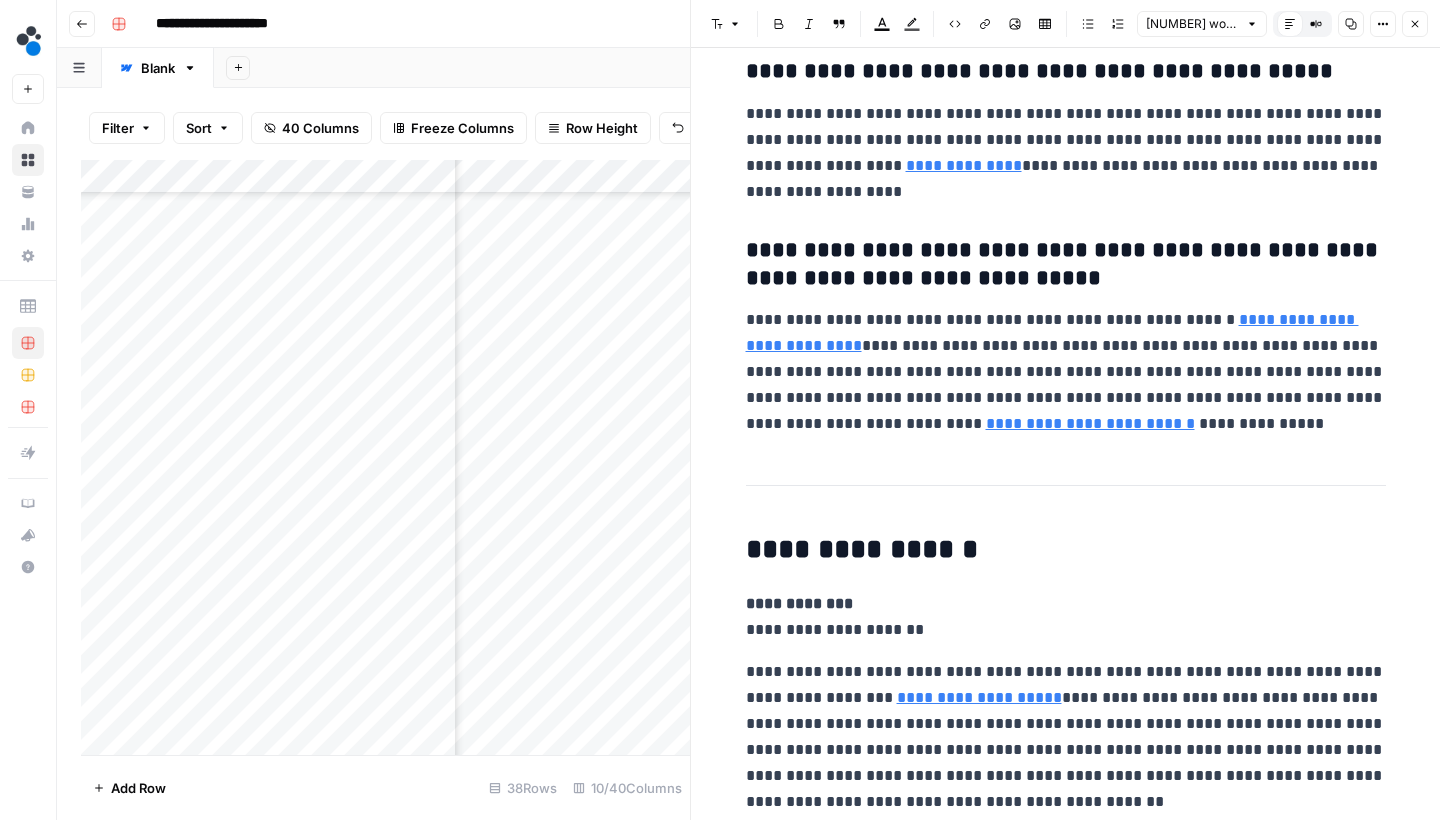 scroll, scrollTop: 8452, scrollLeft: 0, axis: vertical 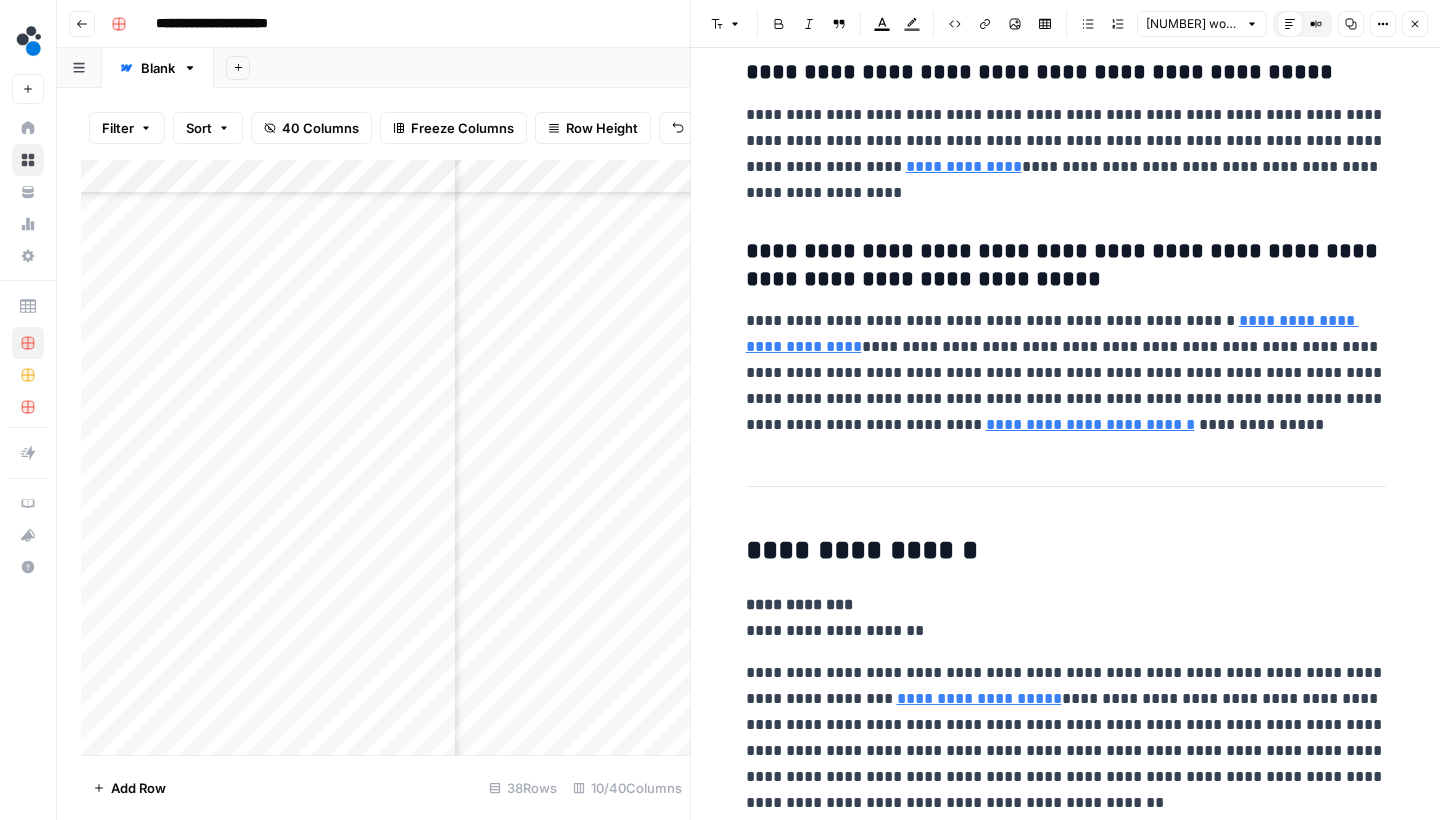 click on "**********" at bounding box center (1066, 738) 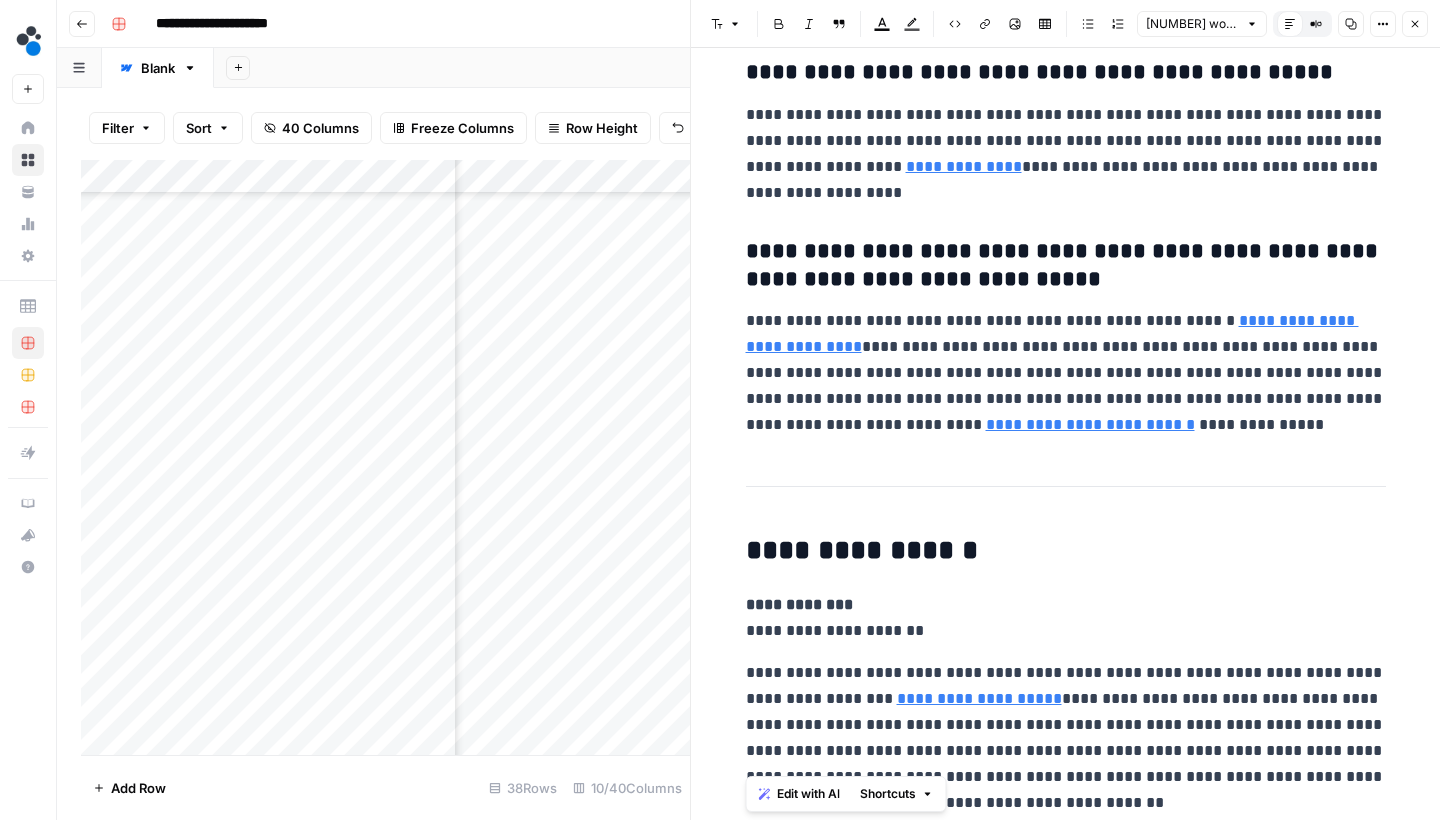 drag, startPoint x: 1039, startPoint y: 796, endPoint x: 743, endPoint y: 604, distance: 352.81723 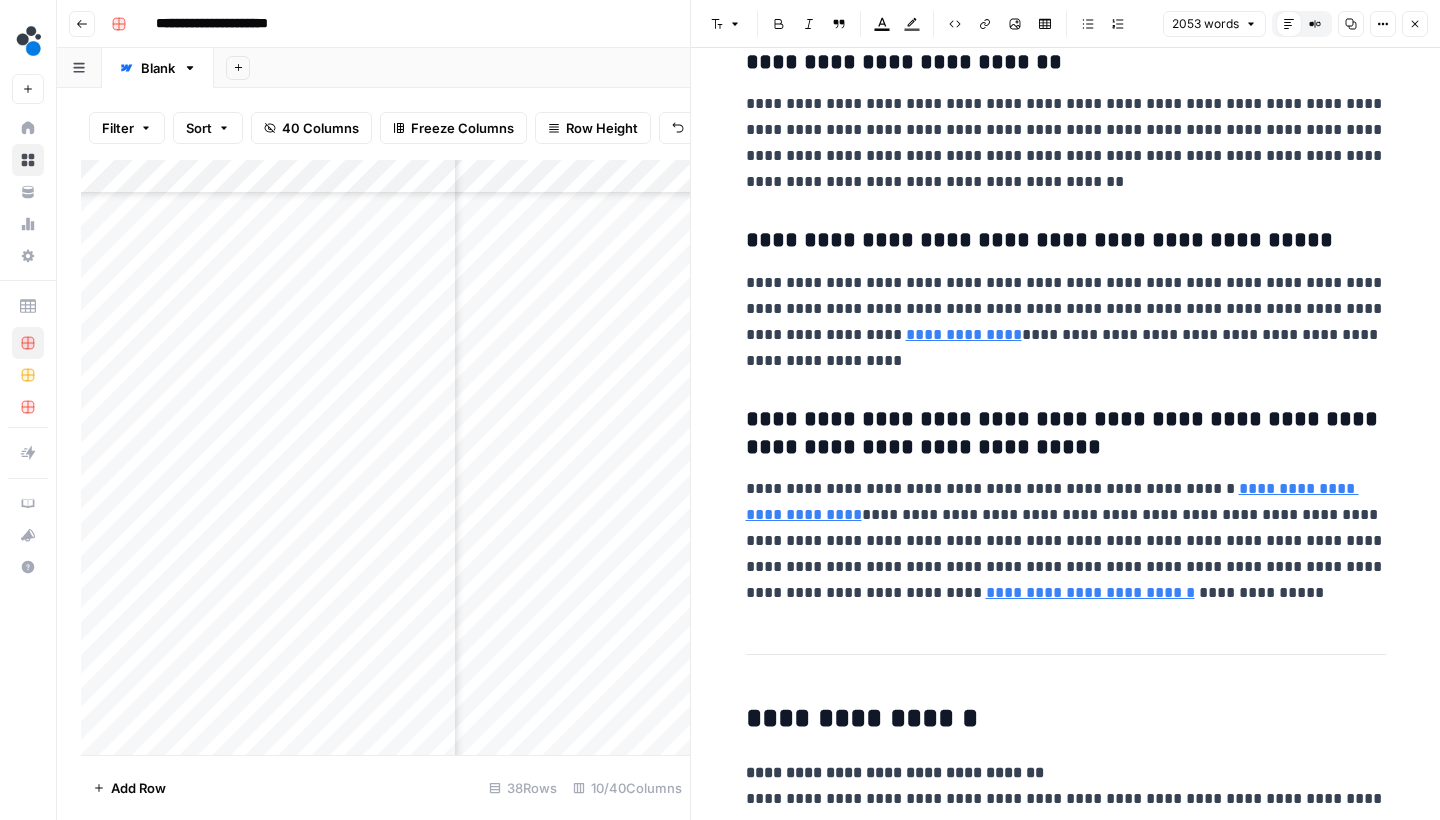 scroll, scrollTop: 8358, scrollLeft: 0, axis: vertical 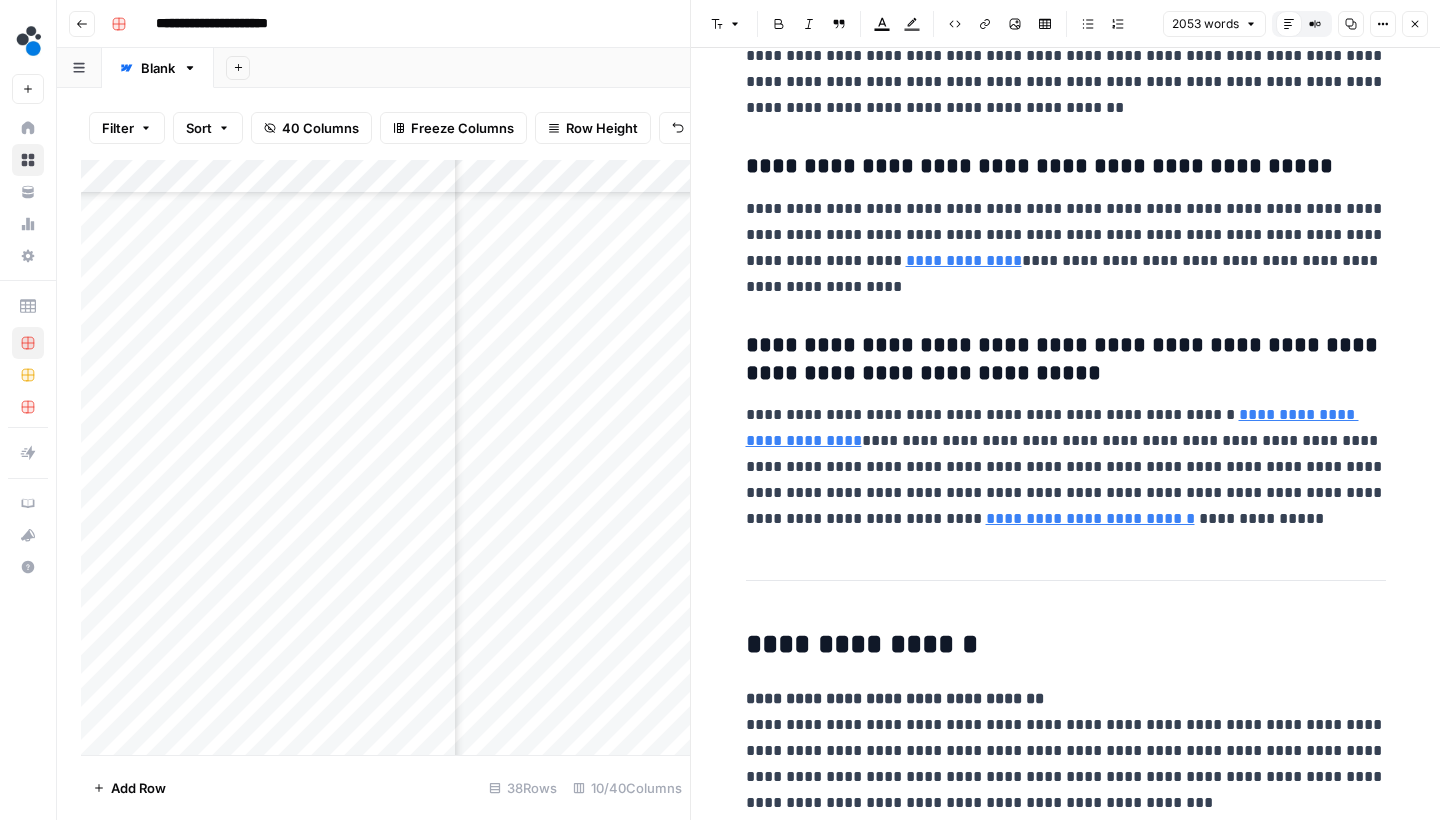 click on "Close" at bounding box center (1415, 24) 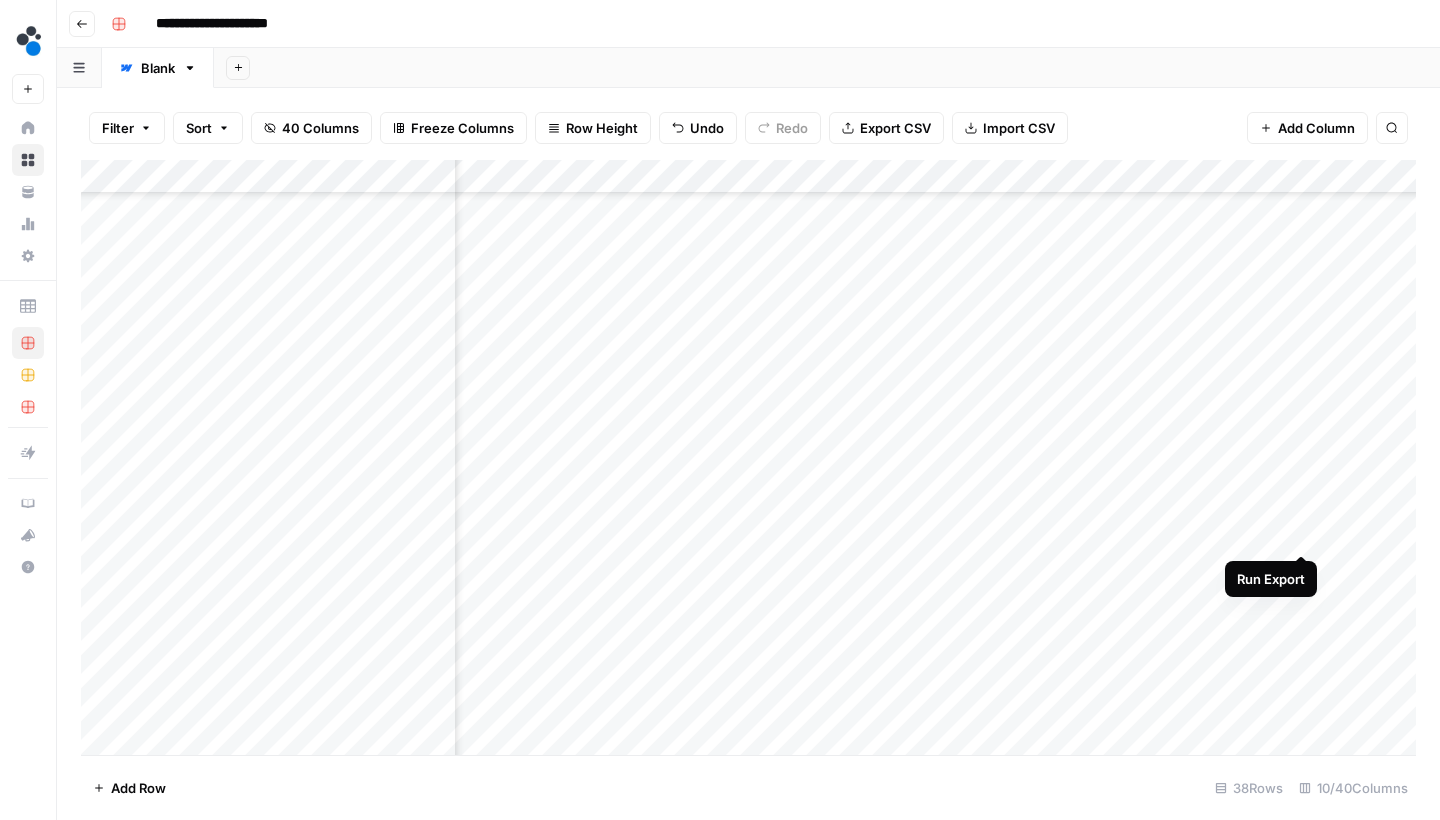 click on "Add Column" at bounding box center [748, 460] 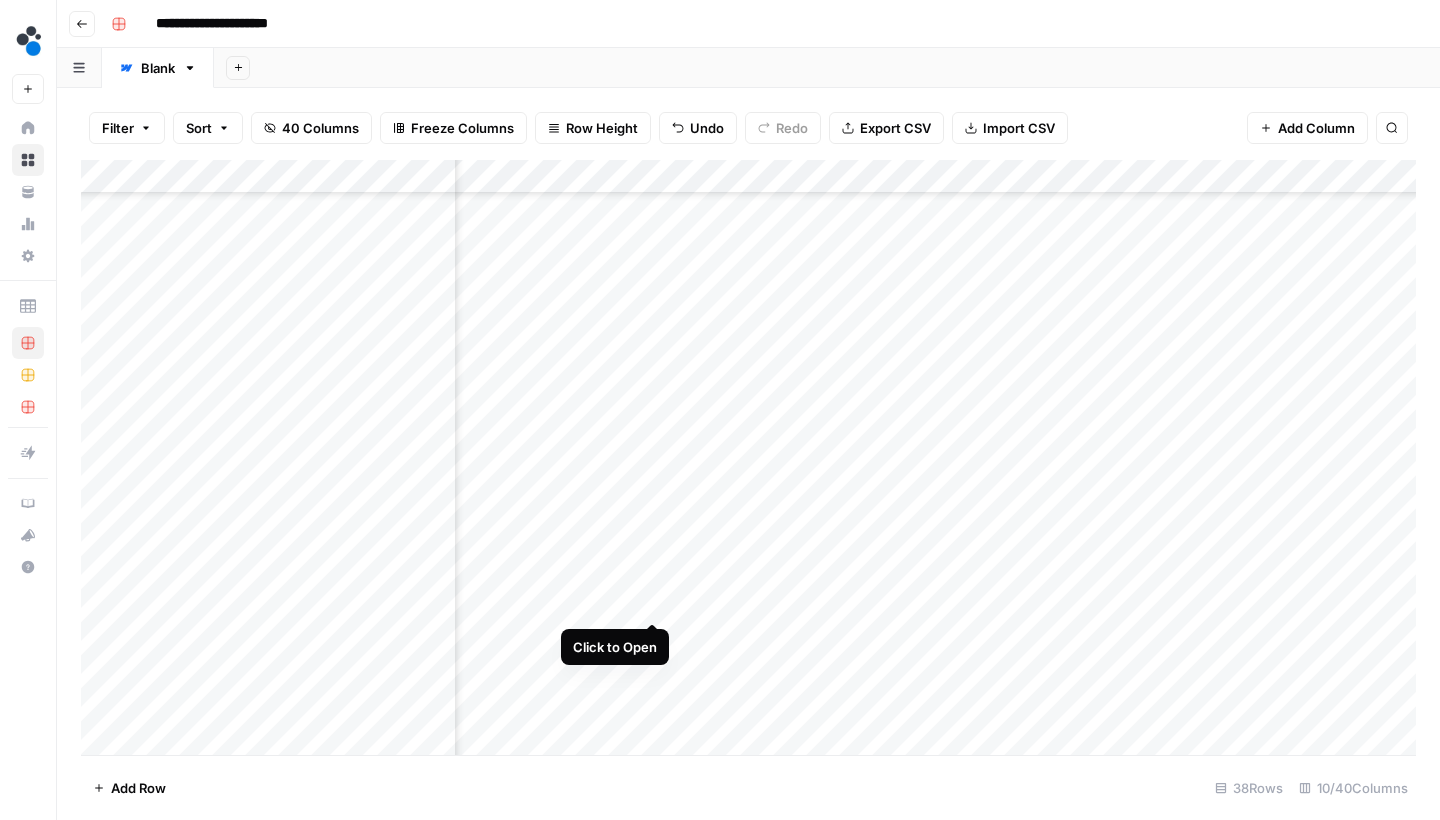click on "Add Column" at bounding box center (748, 460) 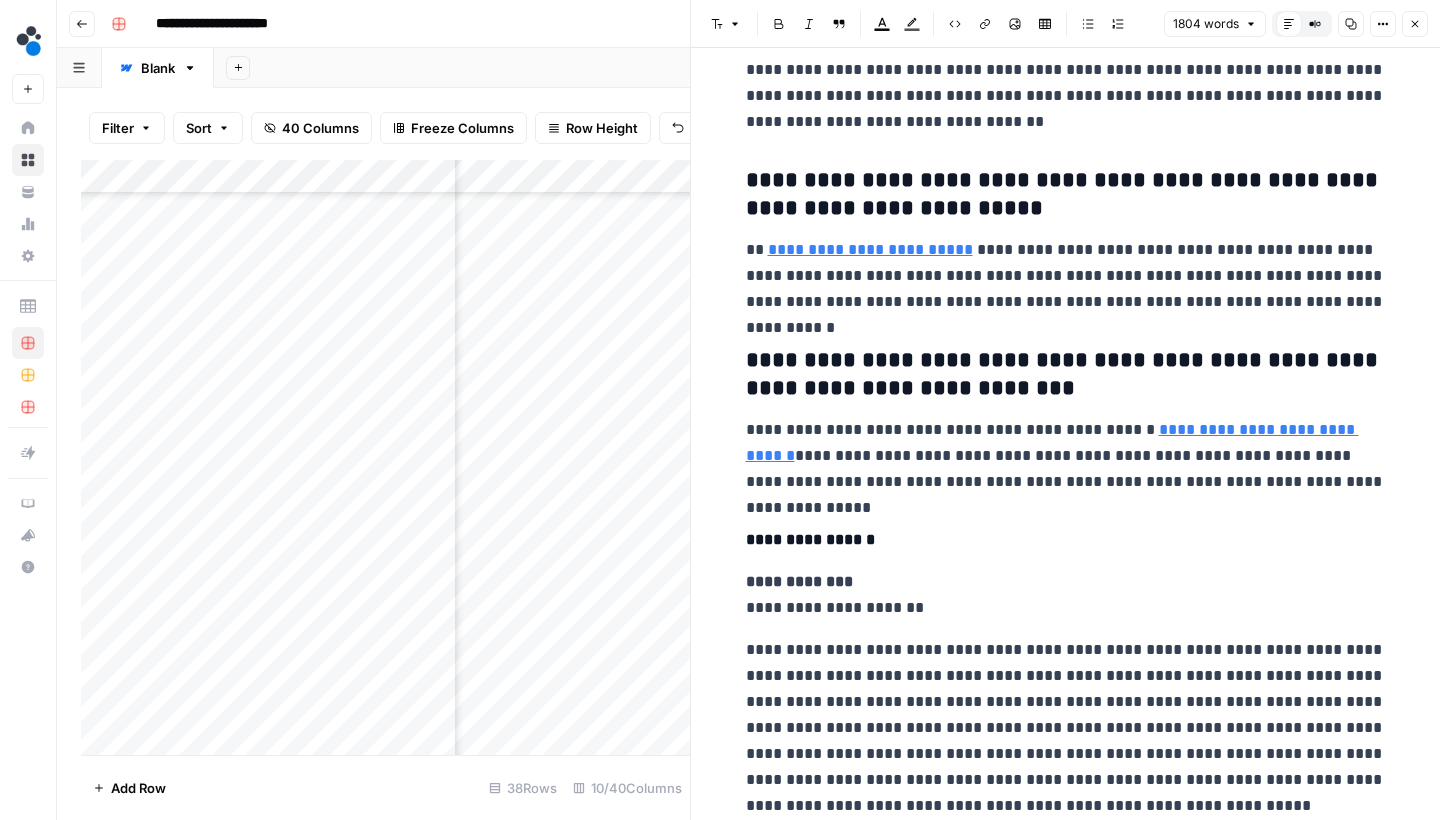 scroll, scrollTop: 7528, scrollLeft: 0, axis: vertical 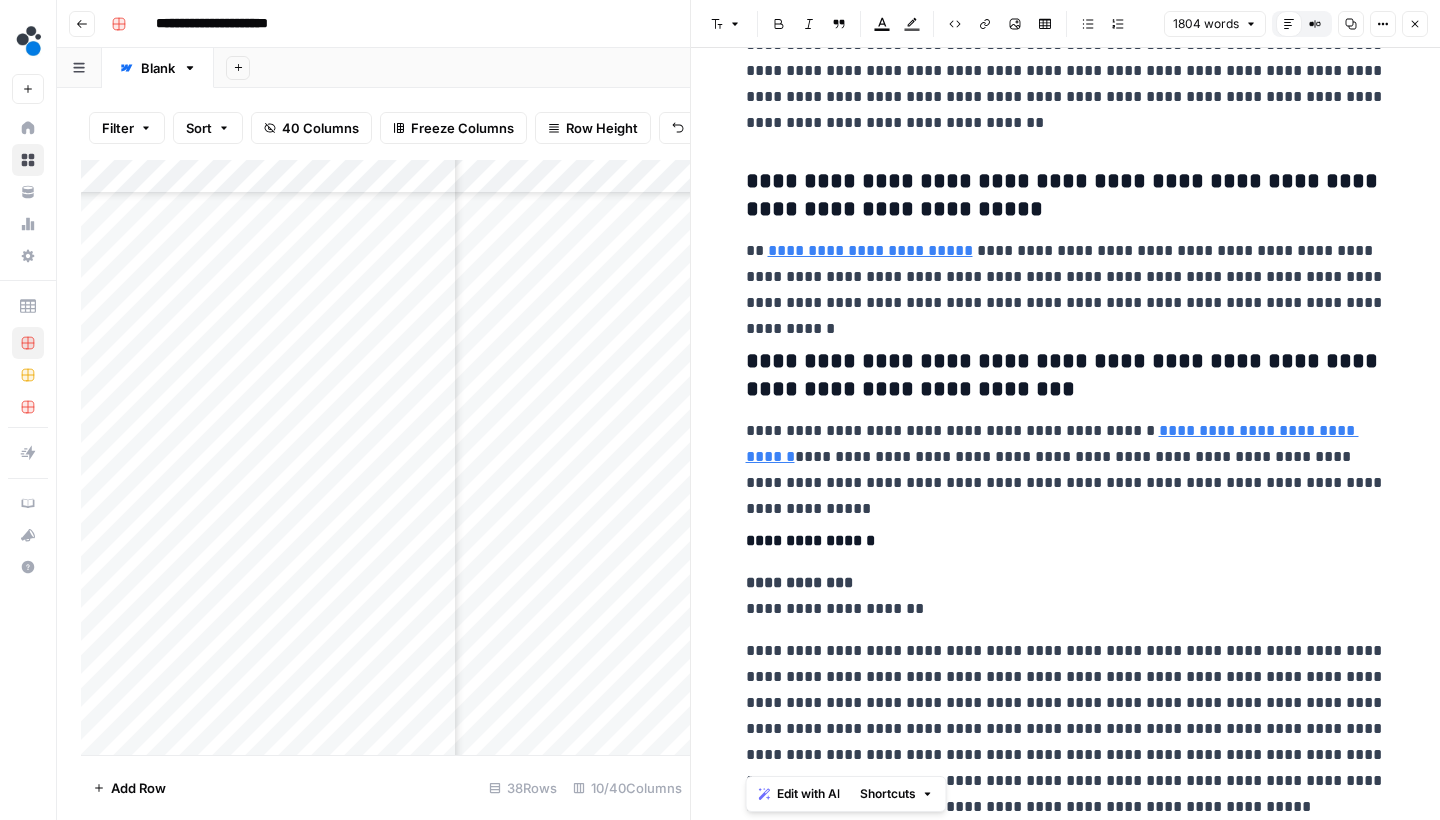 drag, startPoint x: 1131, startPoint y: 802, endPoint x: 747, endPoint y: 579, distance: 444.05518 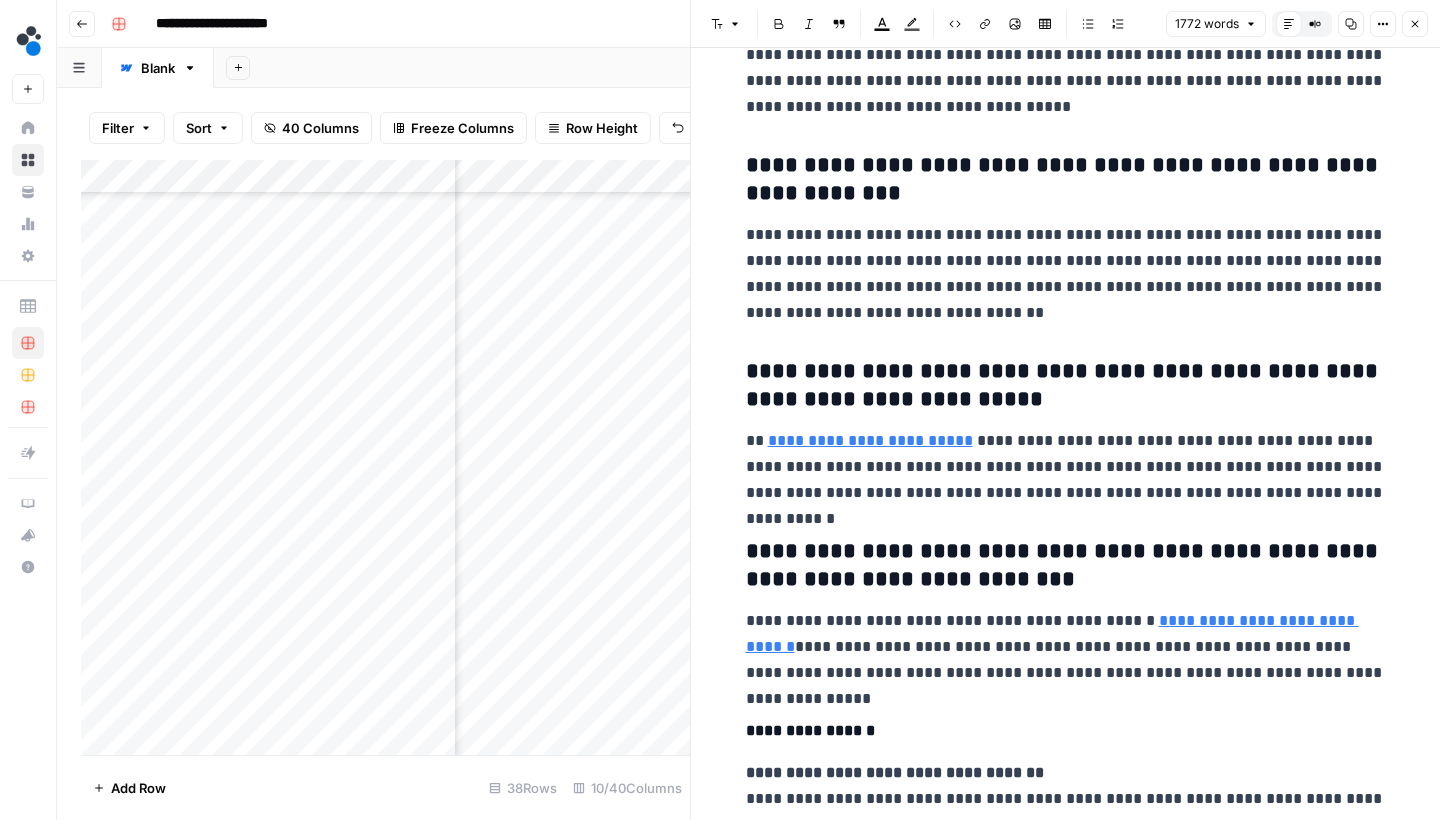scroll, scrollTop: 7408, scrollLeft: 0, axis: vertical 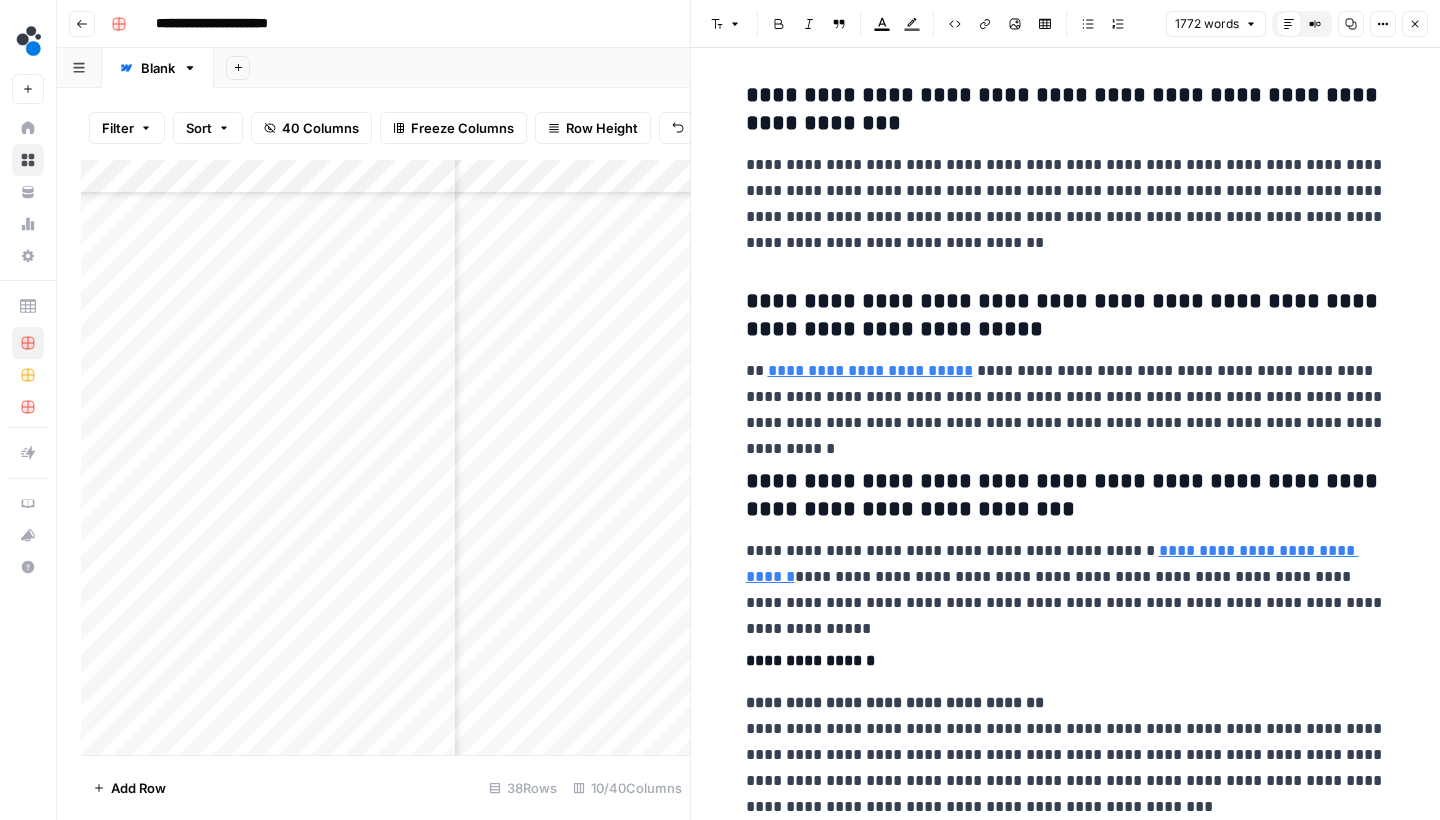click 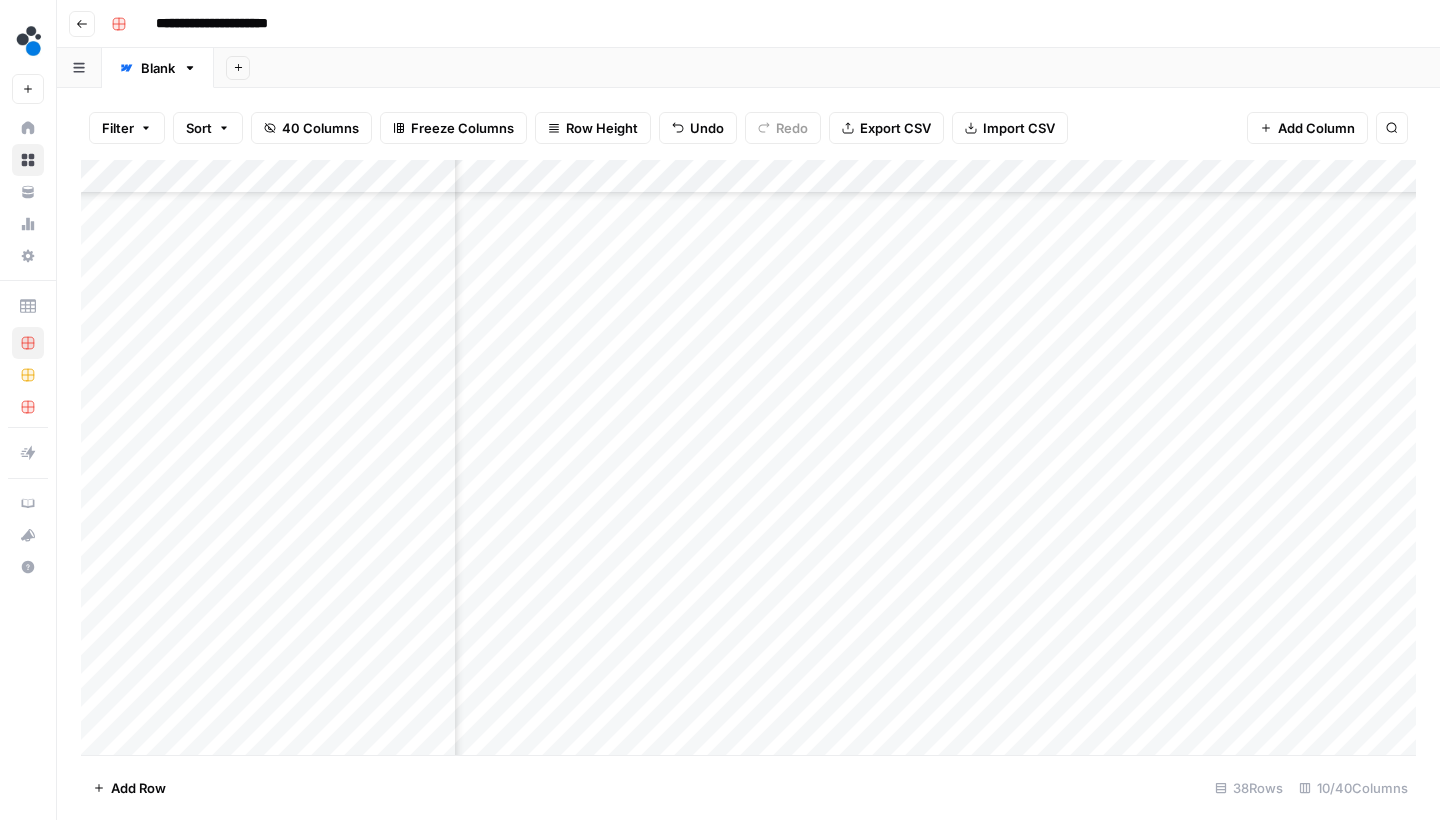 click on "Add Column" at bounding box center (748, 460) 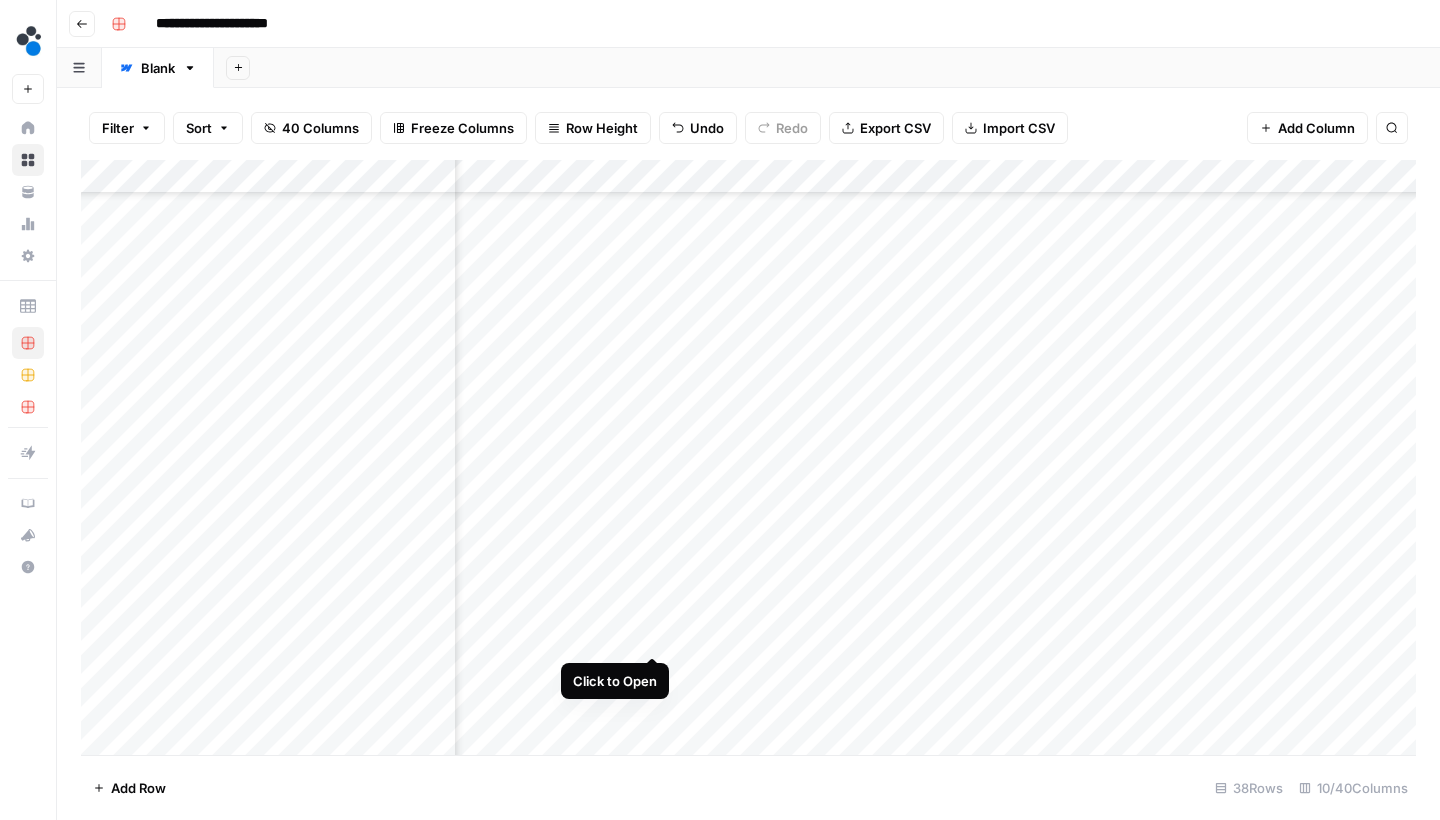 click on "Add Column" at bounding box center [748, 460] 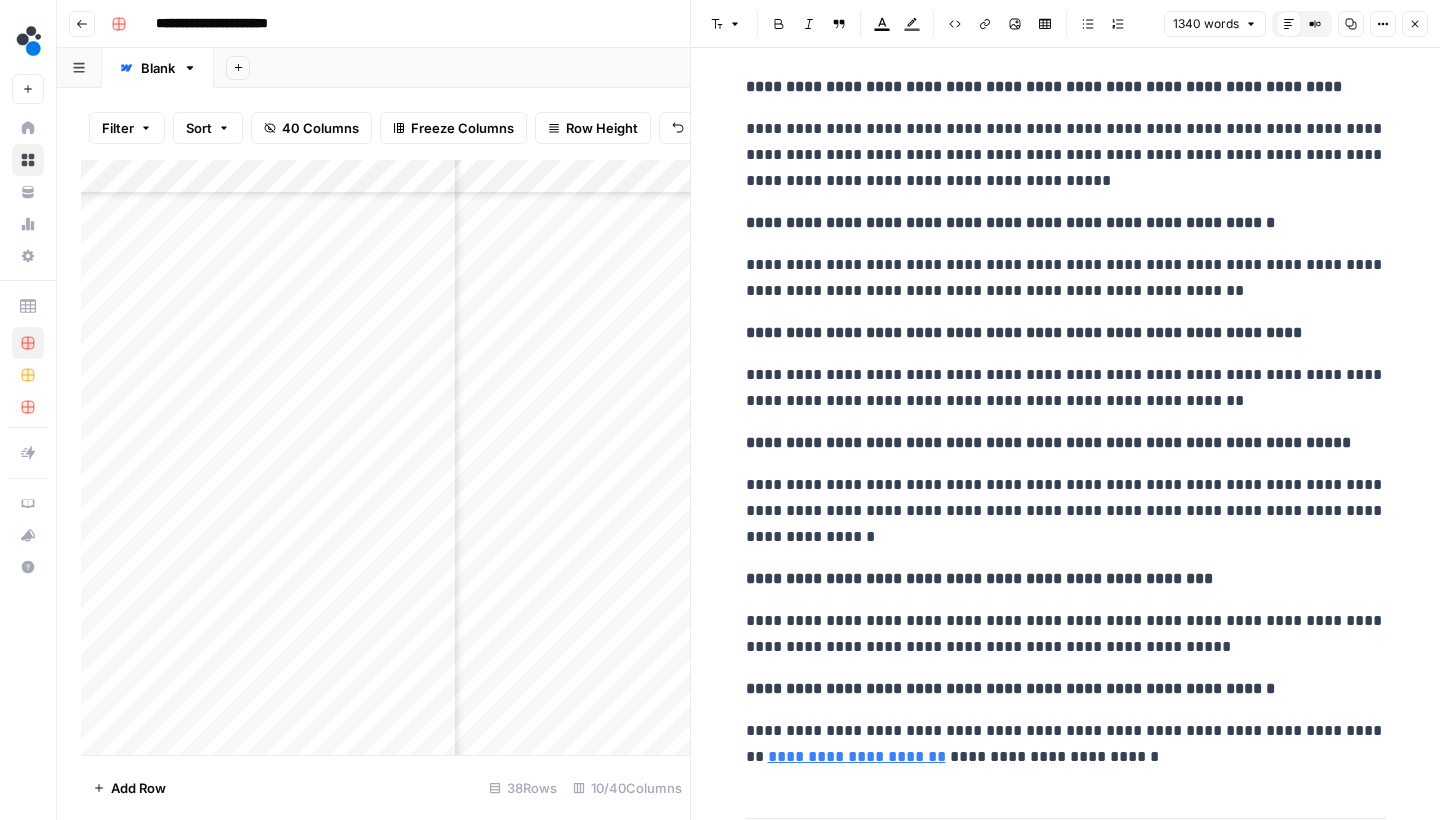 scroll, scrollTop: 5994, scrollLeft: 0, axis: vertical 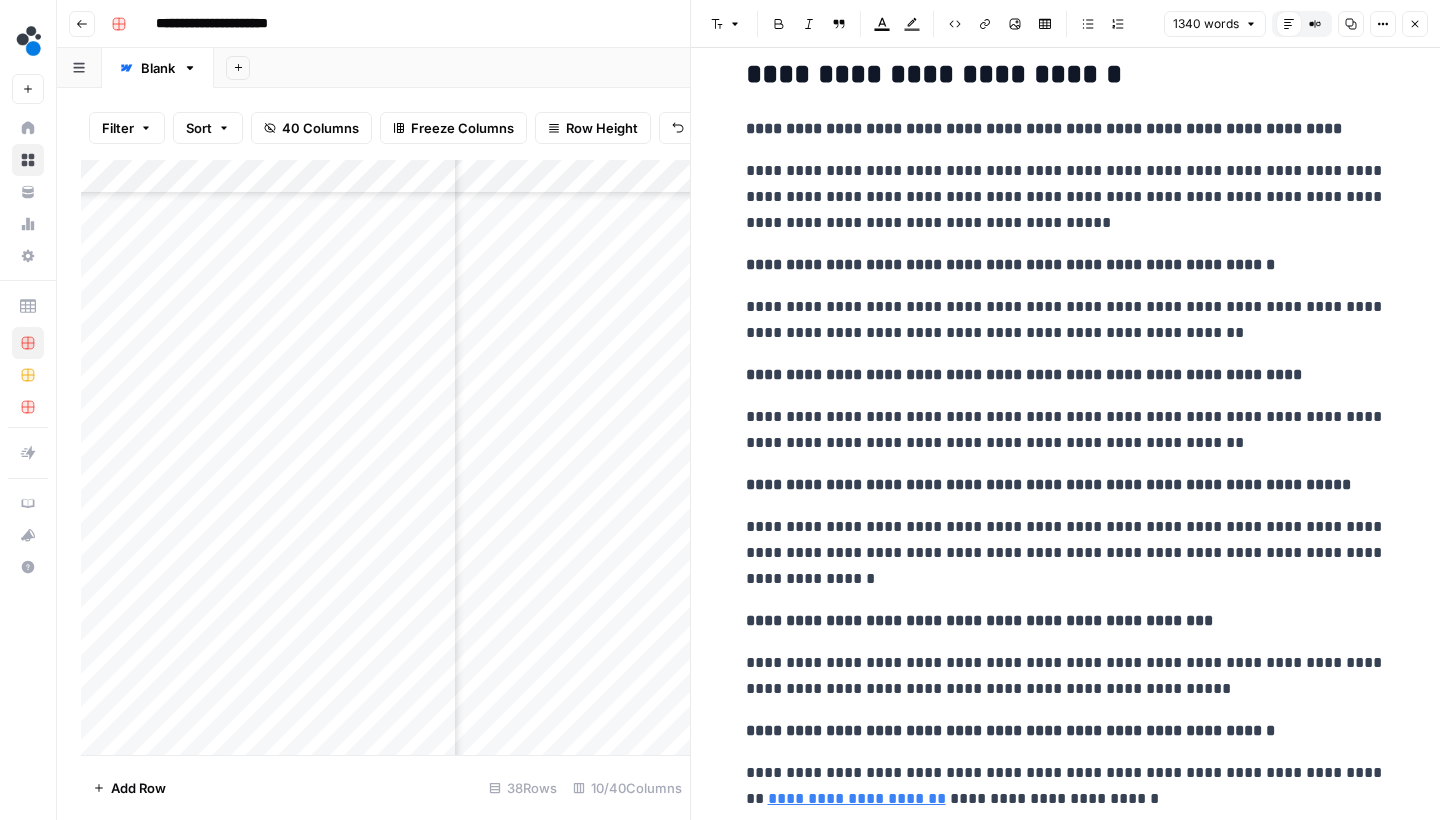click on "**********" at bounding box center (1066, -2363) 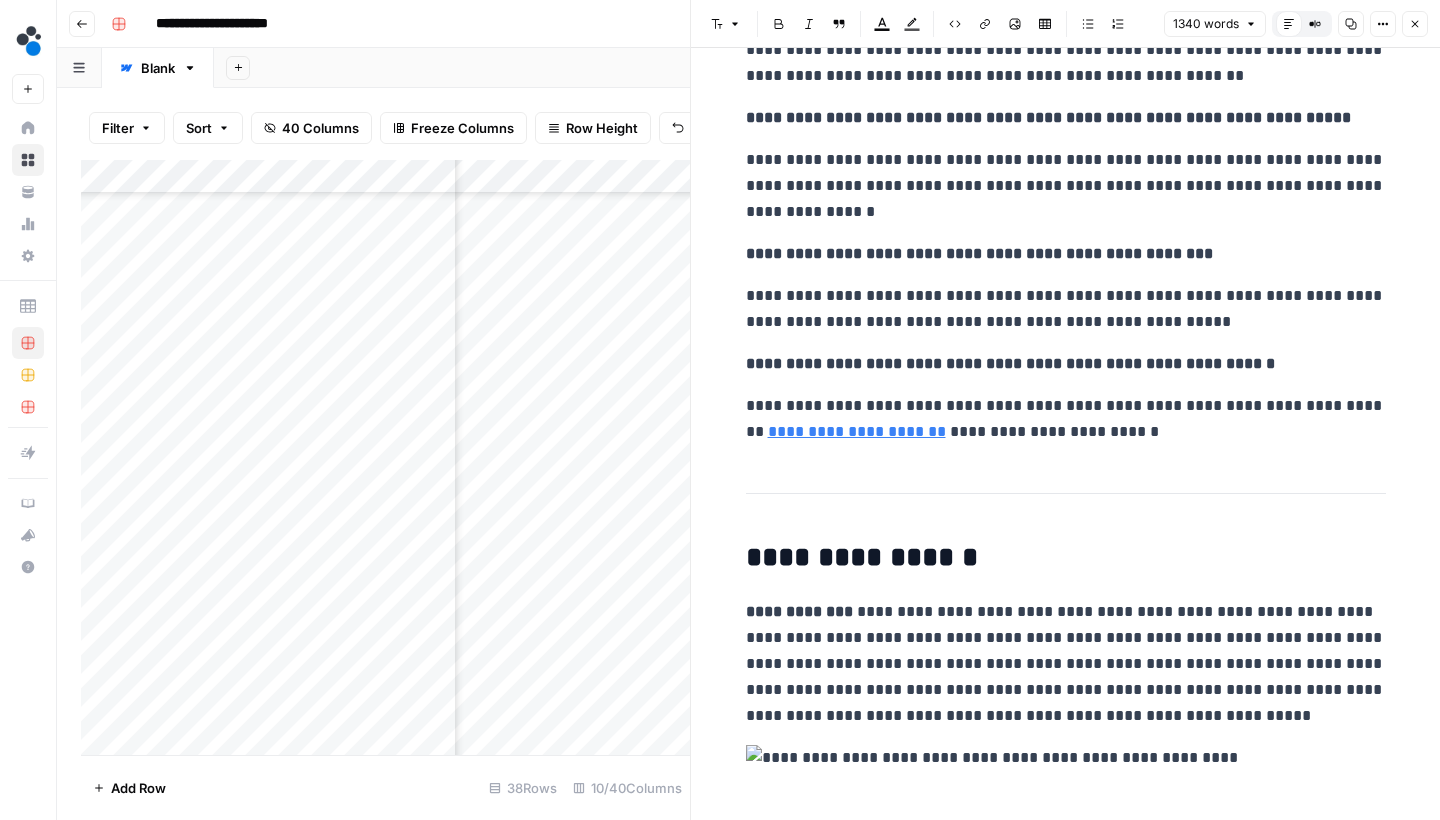 scroll, scrollTop: 6360, scrollLeft: 0, axis: vertical 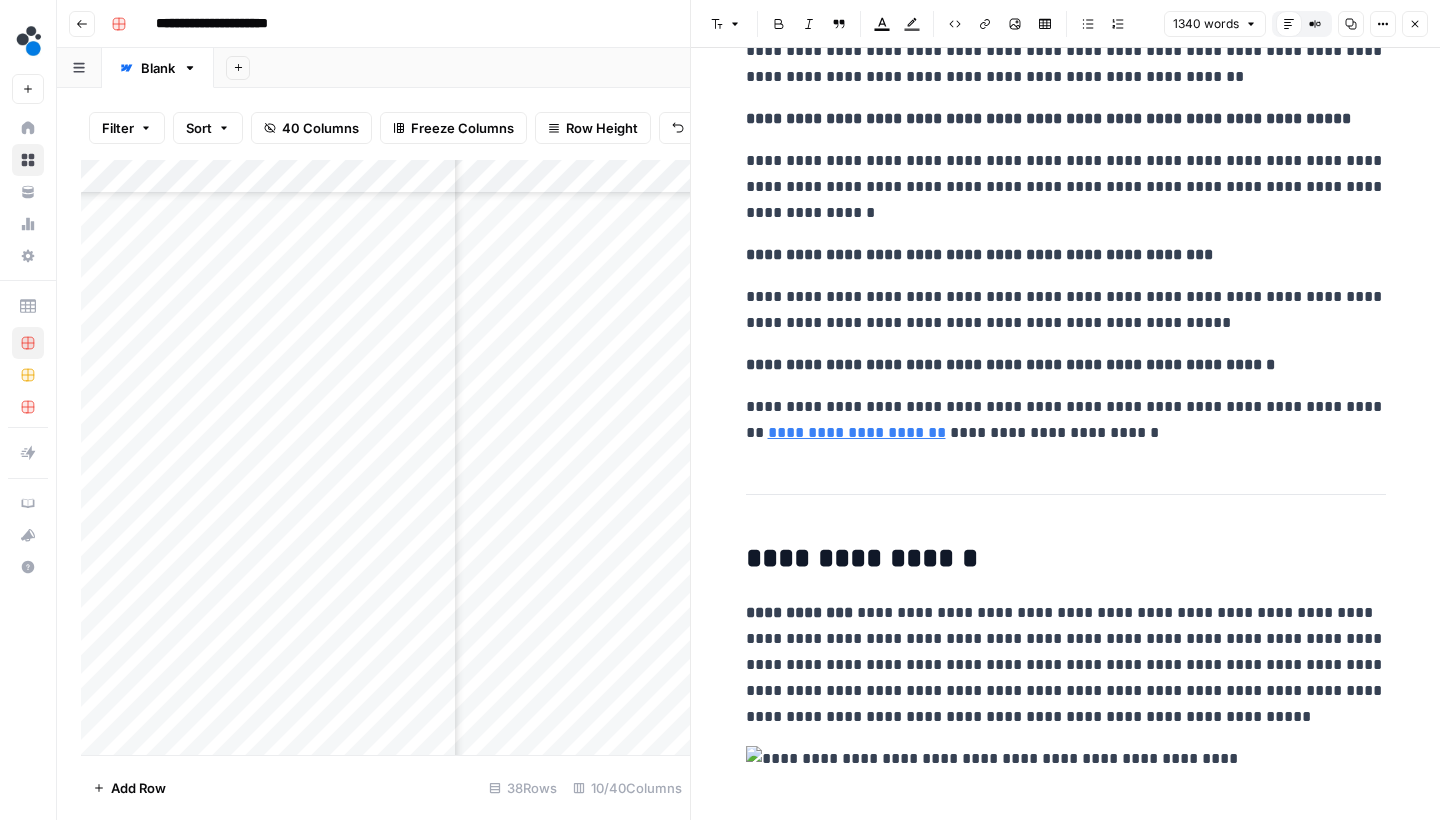 click on "**********" at bounding box center [799, 612] 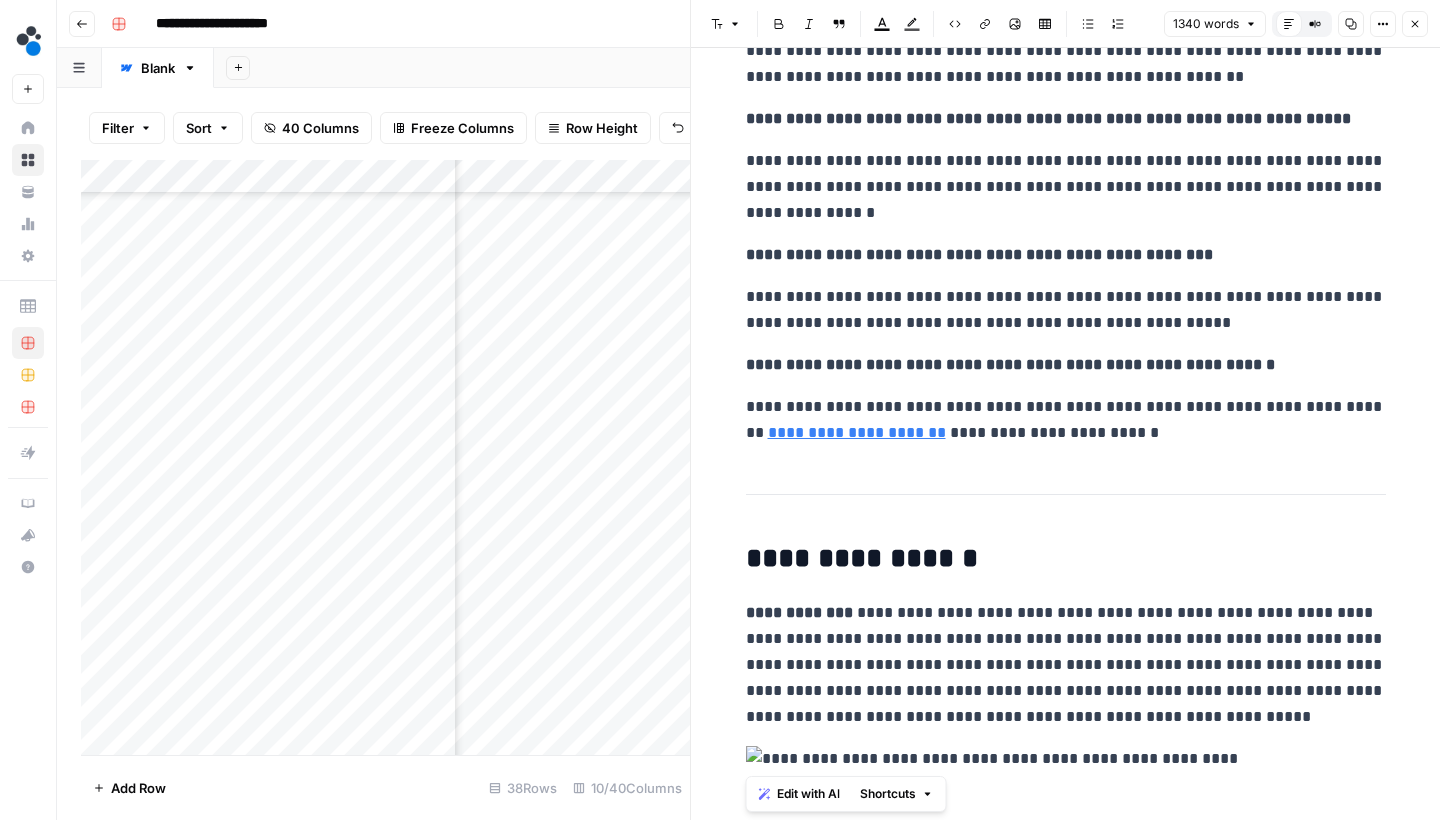 drag, startPoint x: 750, startPoint y: 613, endPoint x: 1192, endPoint y: 787, distance: 475.01578 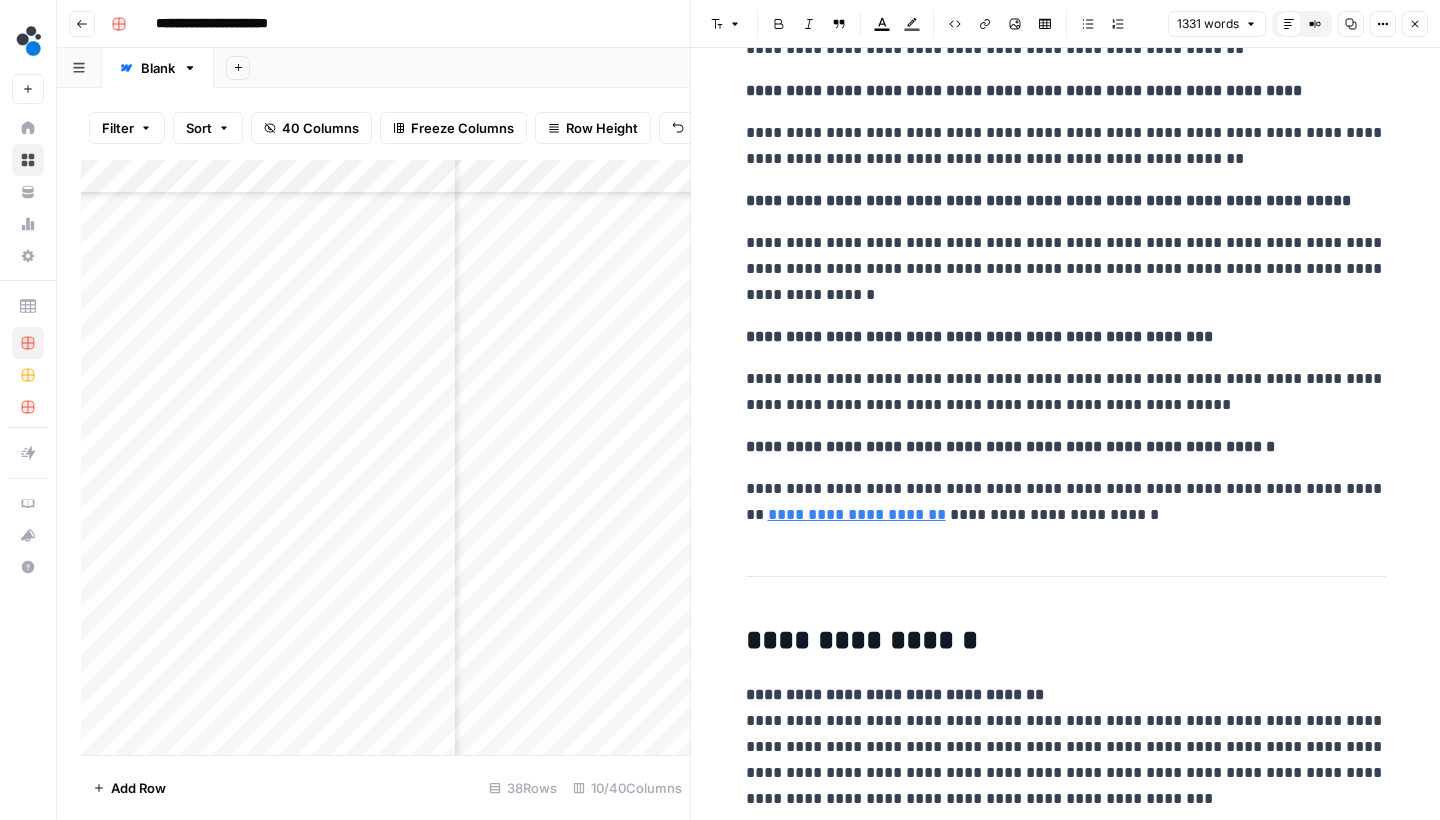 scroll, scrollTop: 6272, scrollLeft: 0, axis: vertical 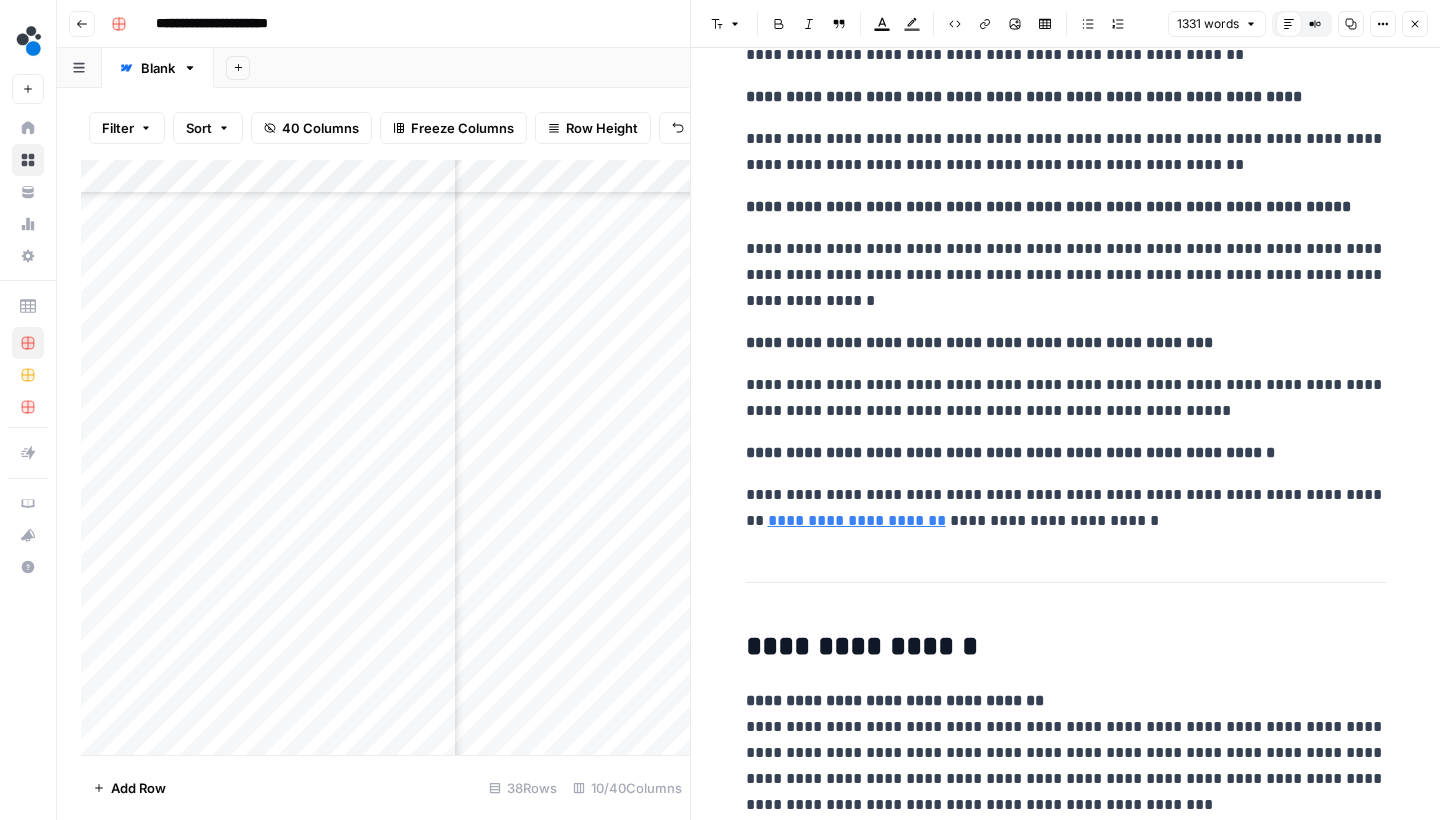 click 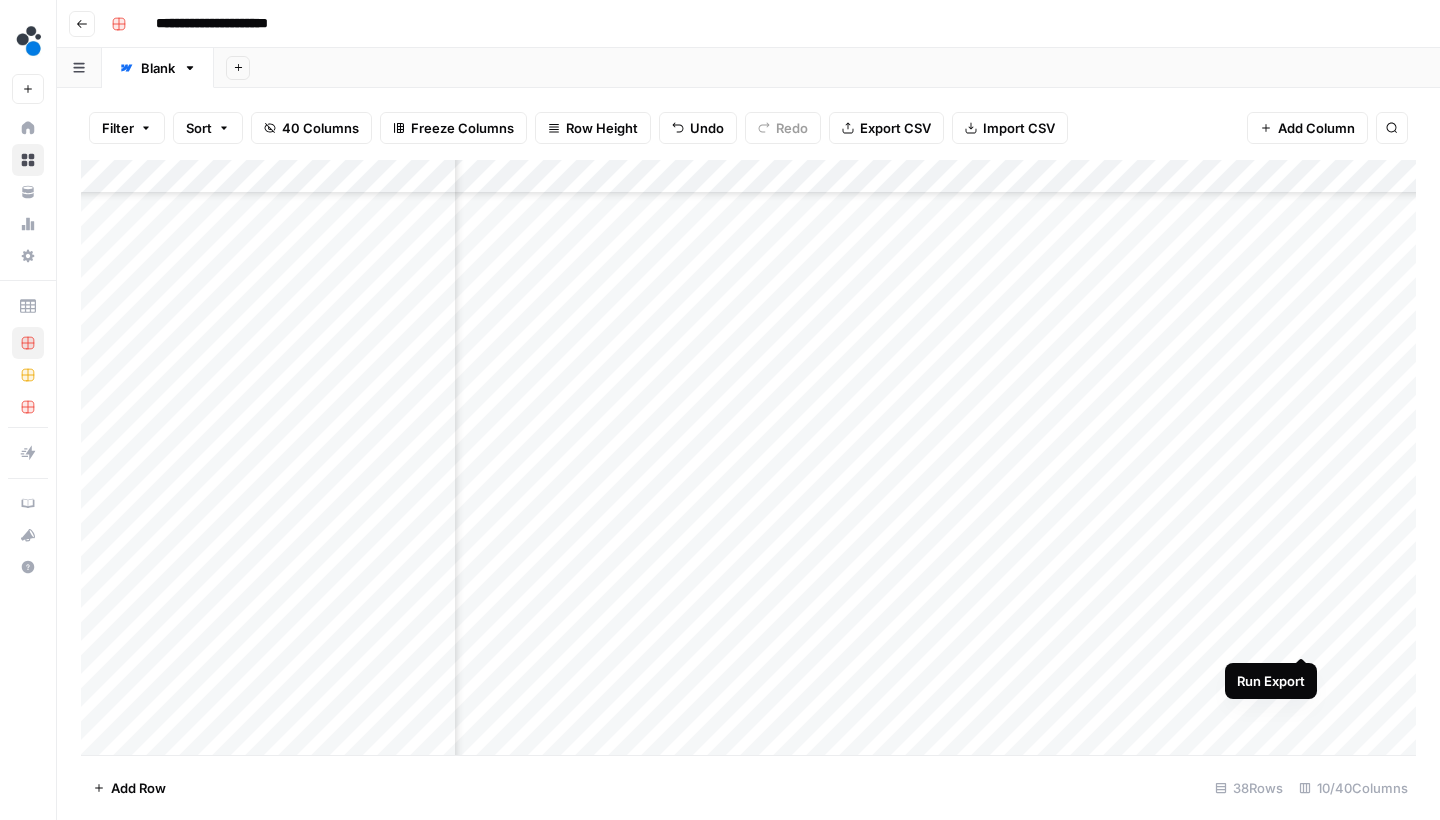 click on "Add Column" at bounding box center (748, 460) 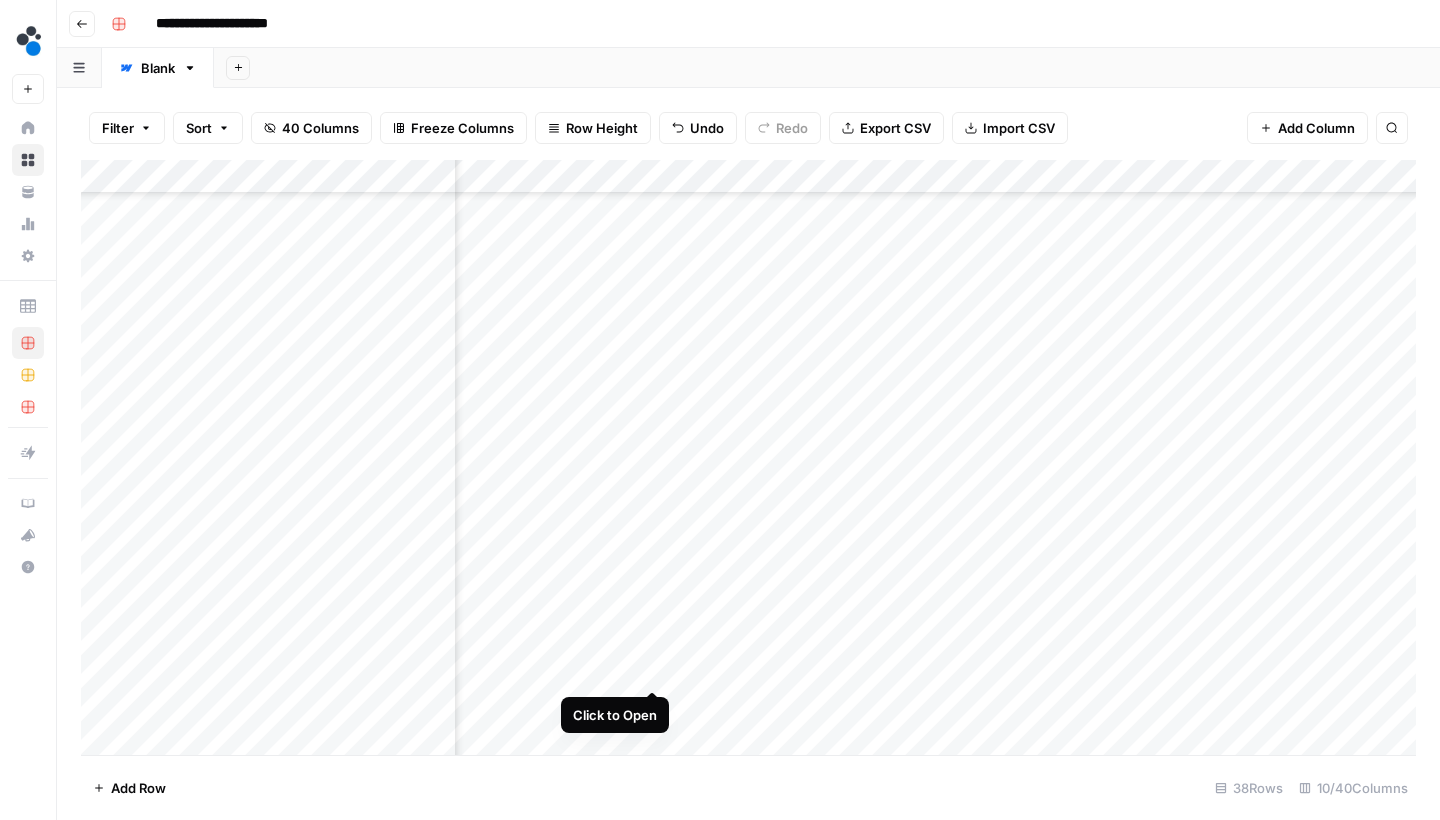 click on "Add Column" at bounding box center [748, 460] 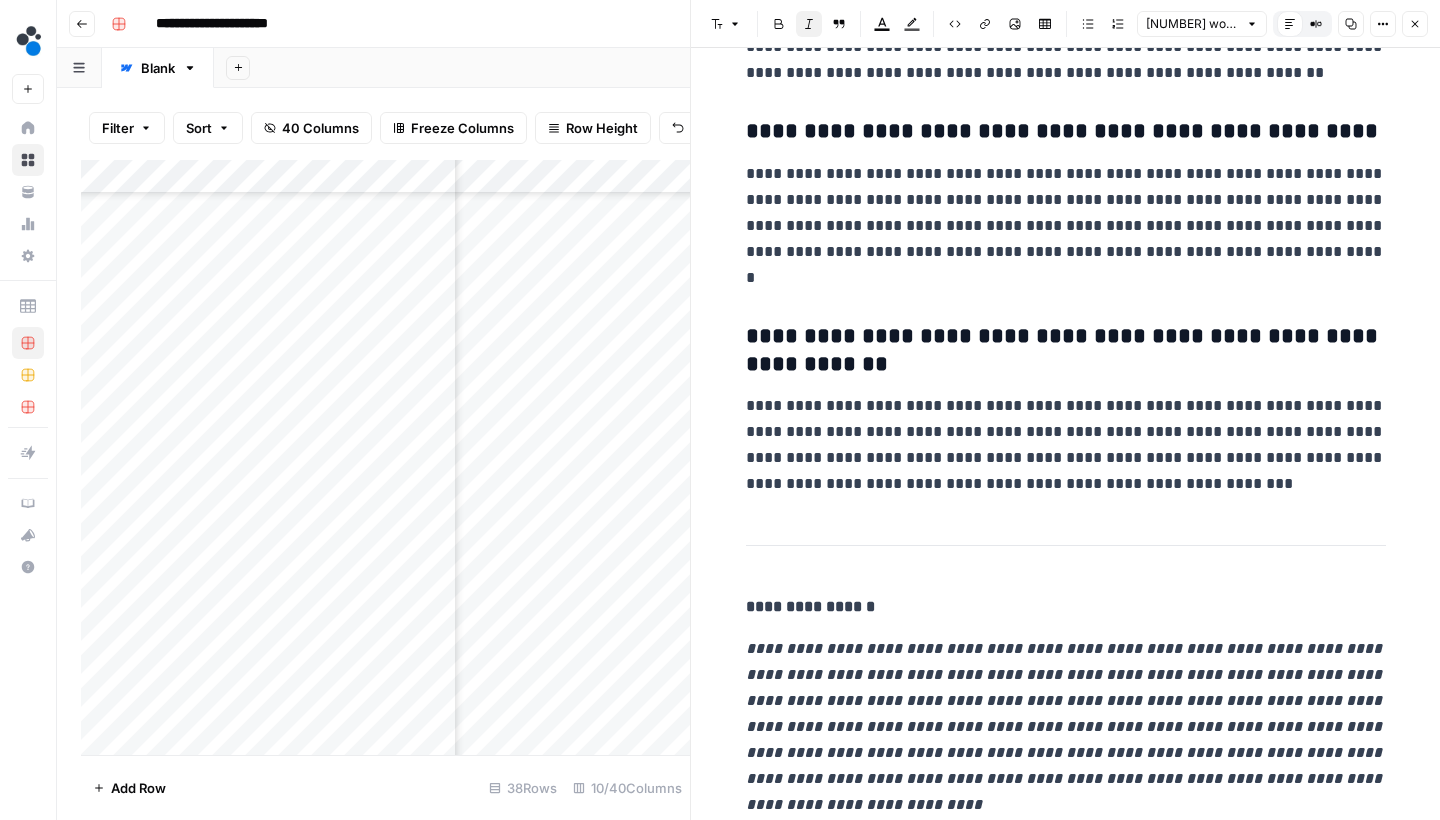 scroll, scrollTop: 7928, scrollLeft: 0, axis: vertical 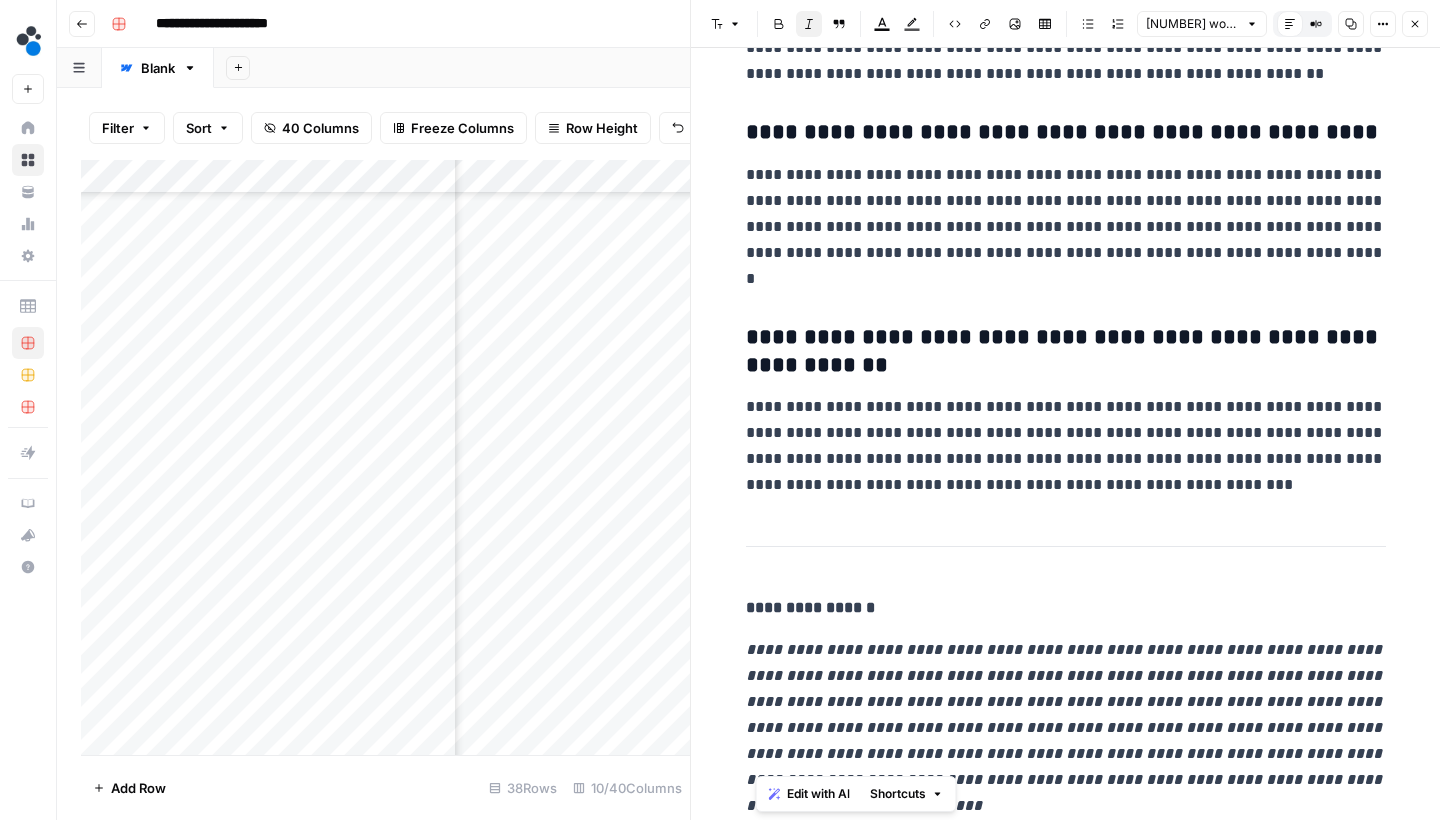 drag, startPoint x: 751, startPoint y: 638, endPoint x: 908, endPoint y: 793, distance: 220.62184 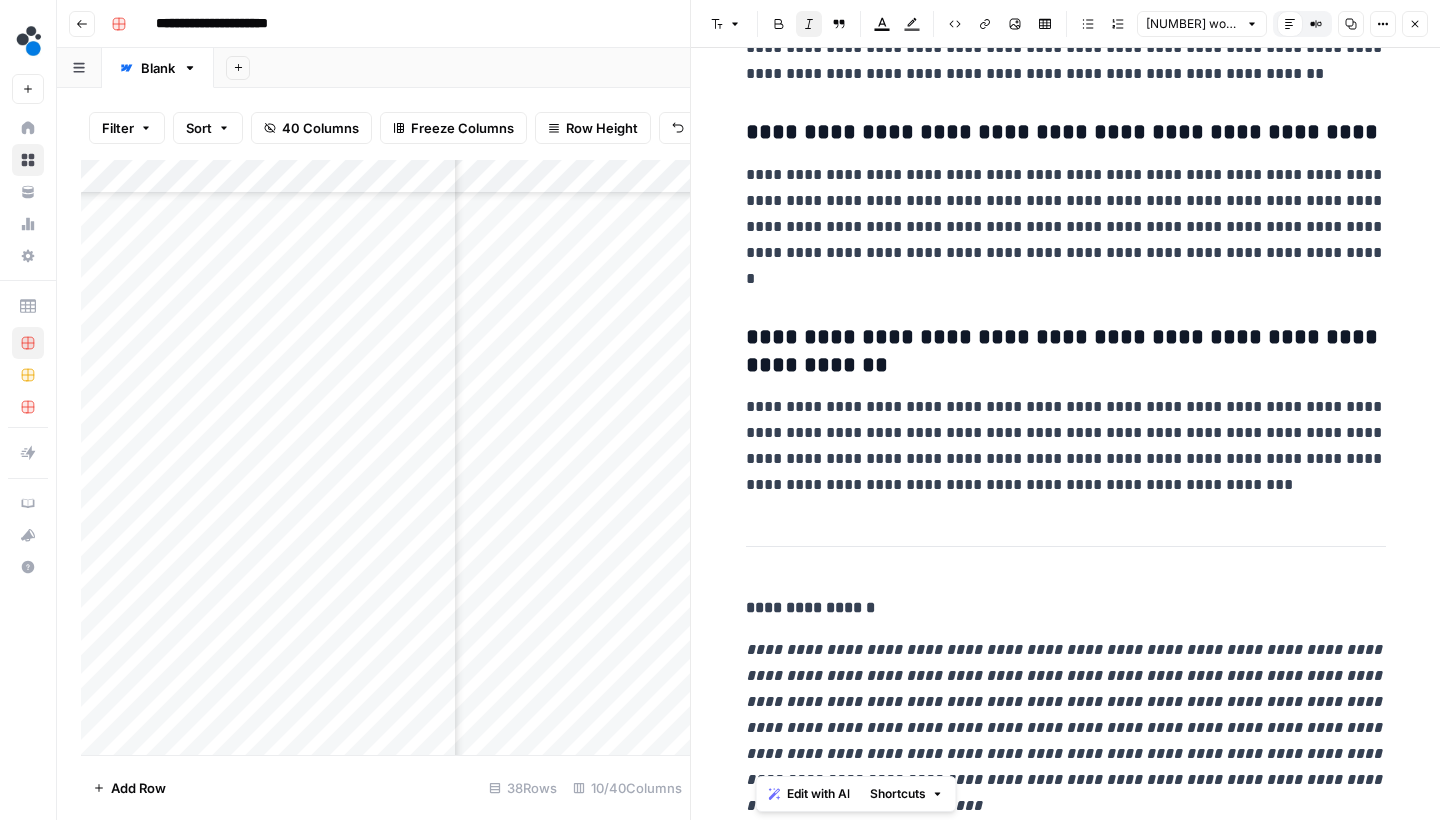 click on "**********" at bounding box center [1066, 727] 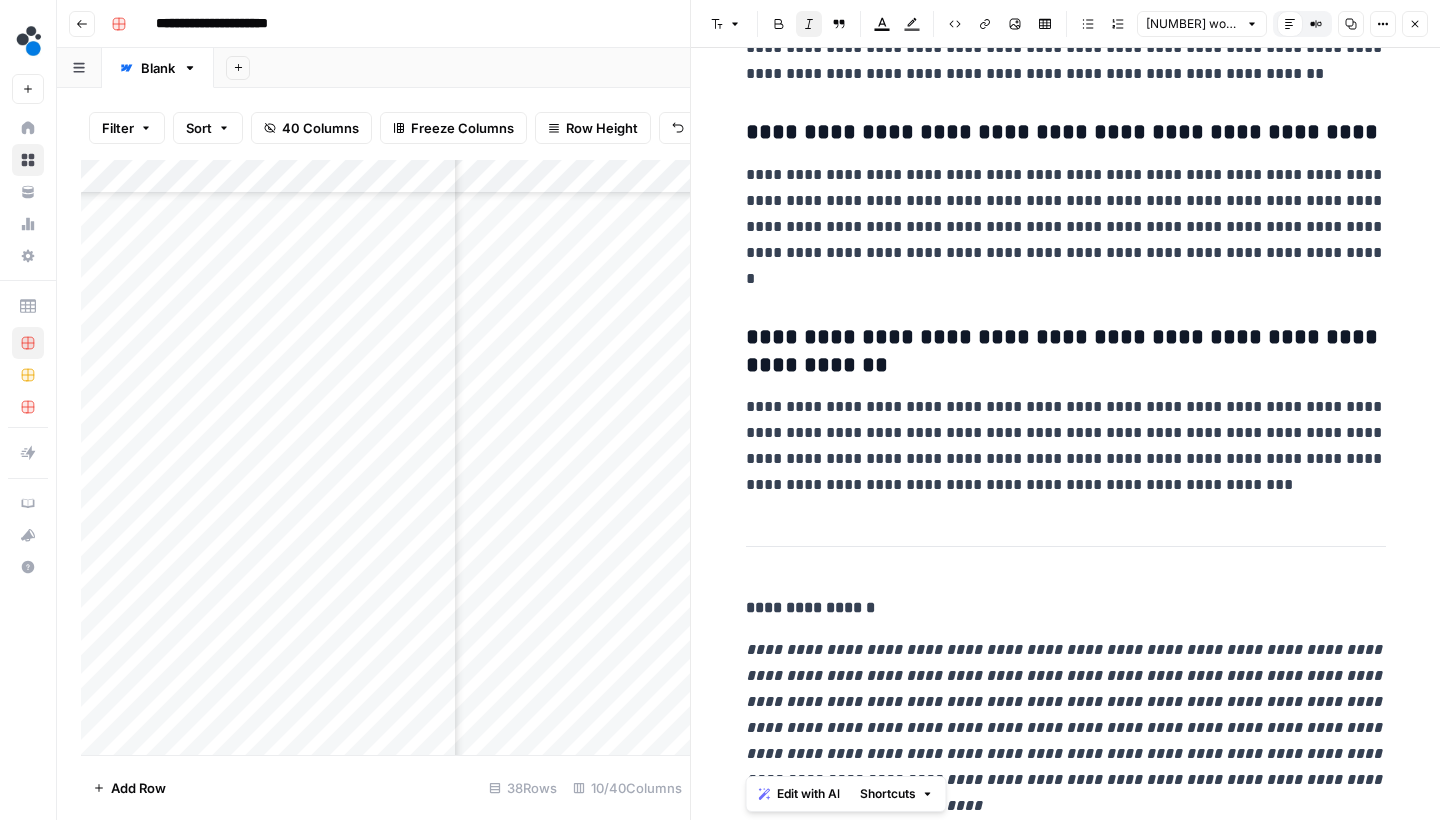 drag, startPoint x: 943, startPoint y: 802, endPoint x: 743, endPoint y: 645, distance: 254.26167 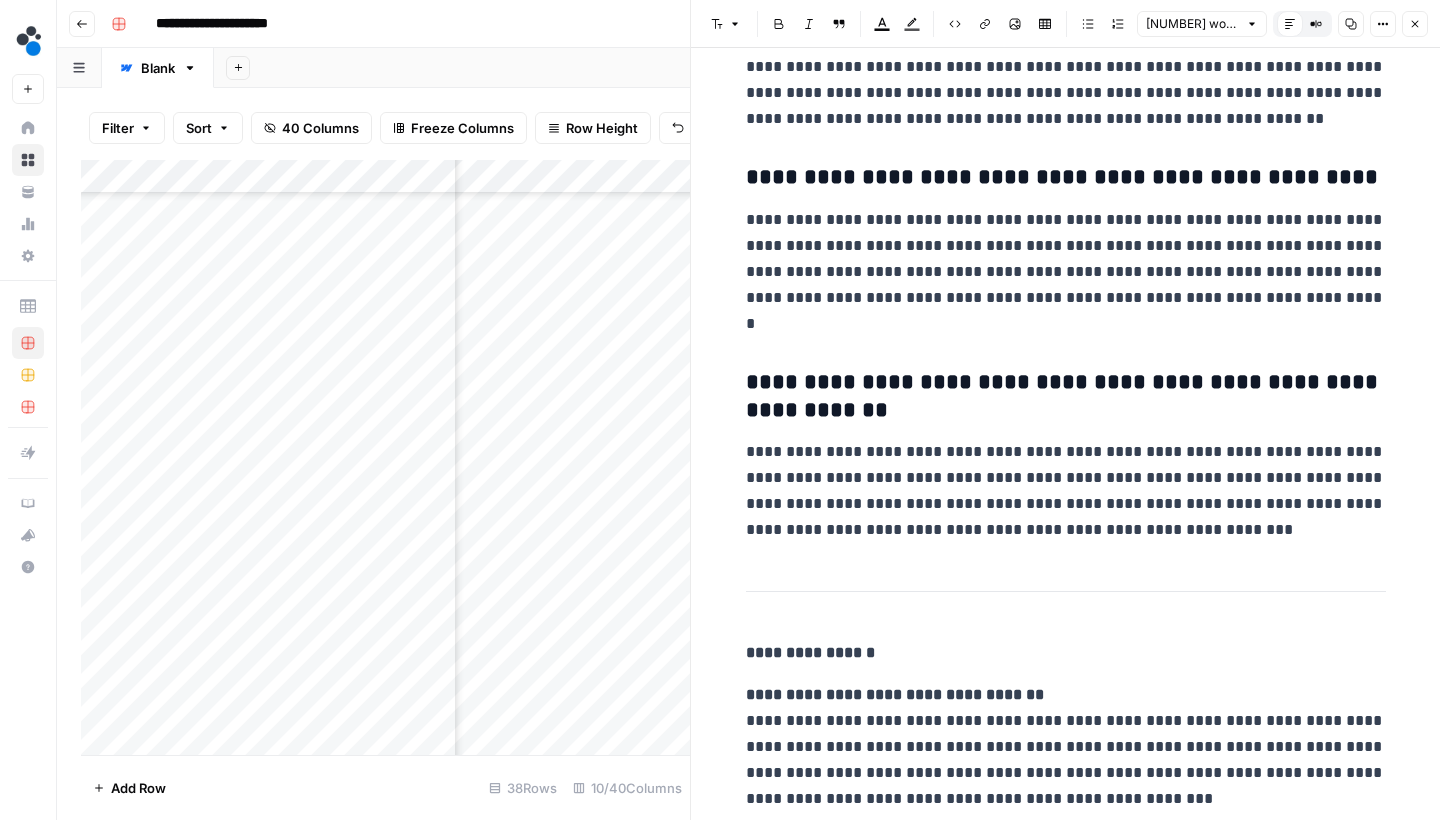 scroll, scrollTop: 7869, scrollLeft: 0, axis: vertical 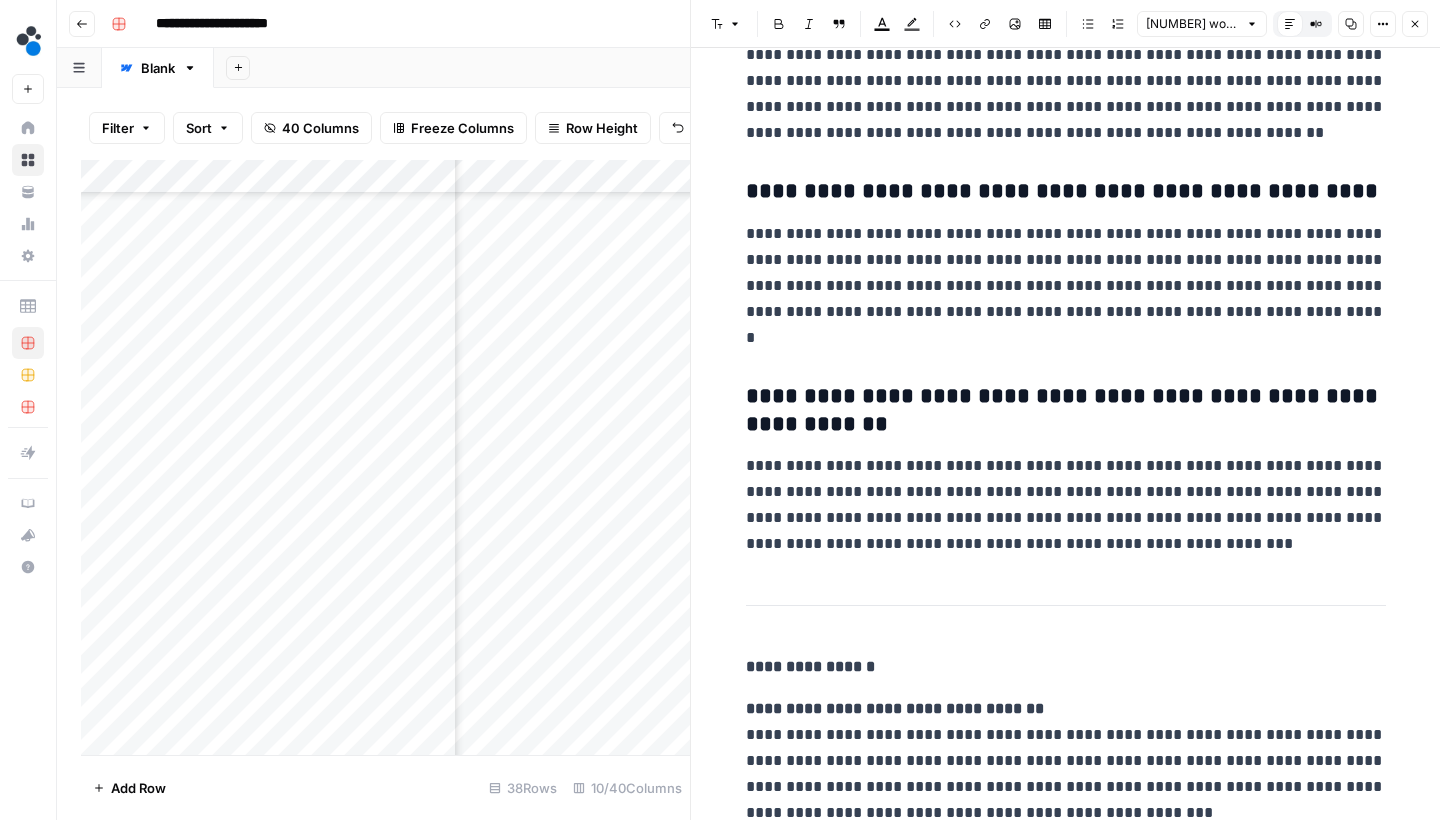 click 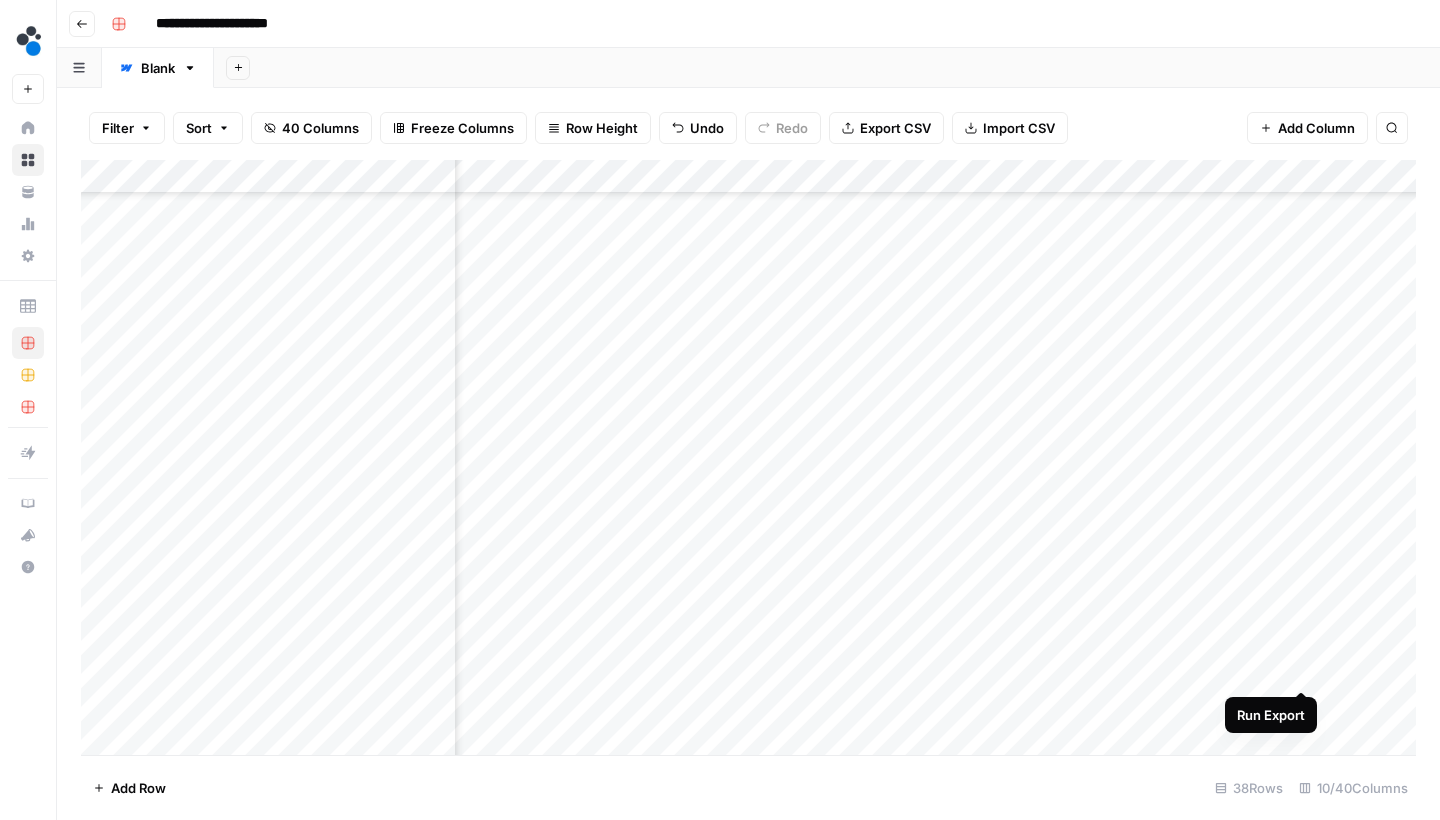 click on "Add Column" at bounding box center [748, 460] 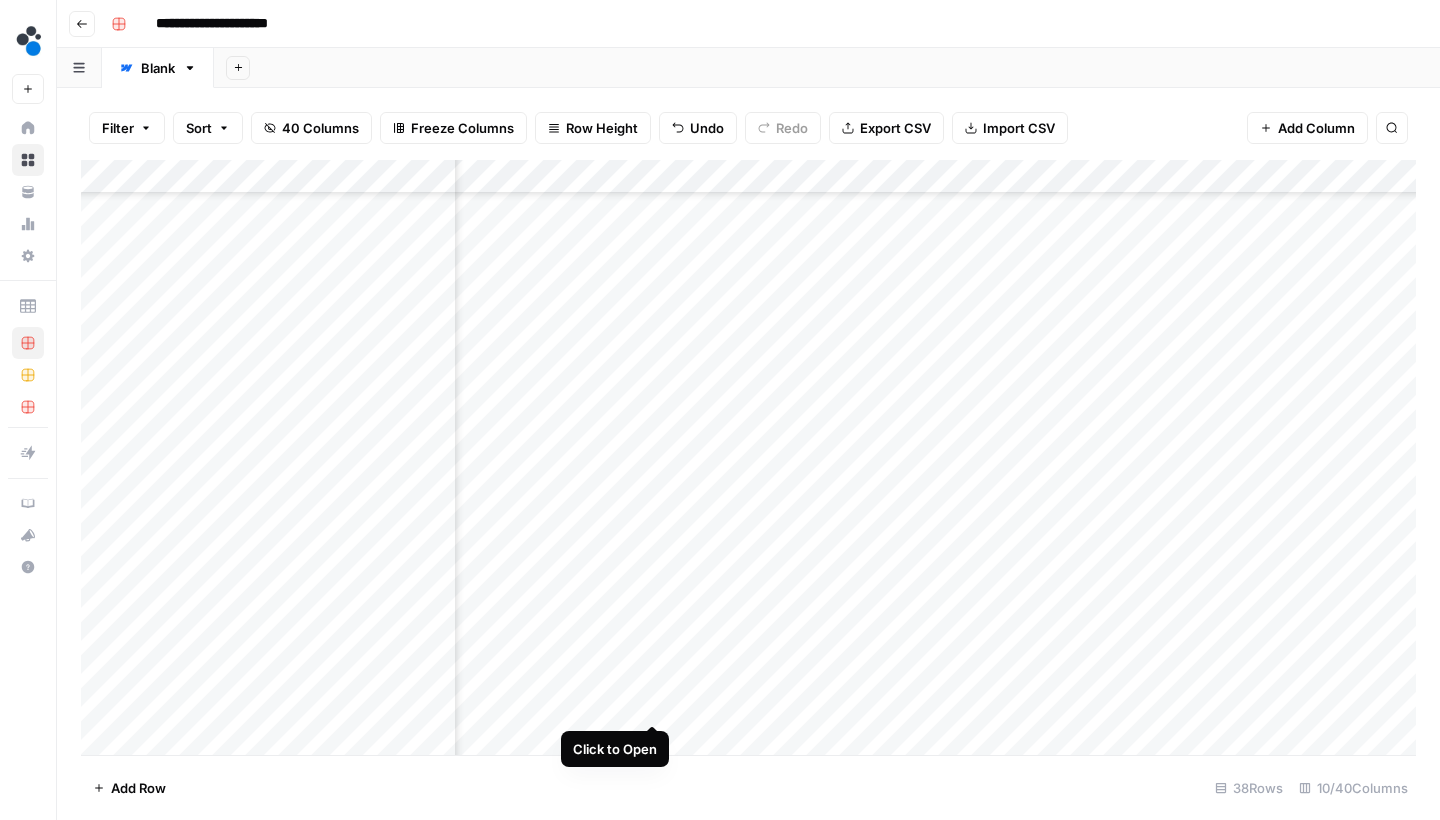 click on "Add Column" at bounding box center [748, 460] 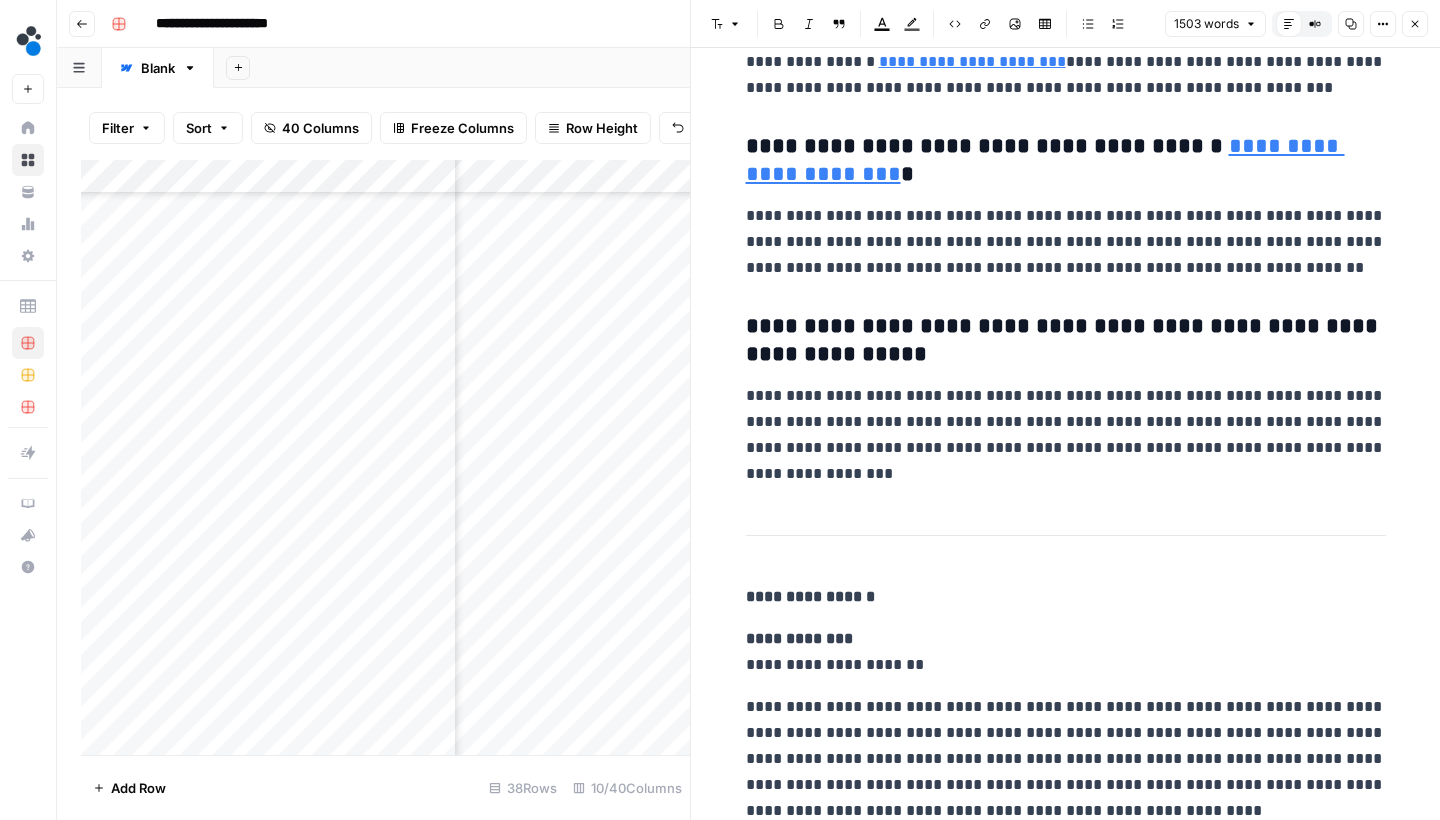scroll, scrollTop: 7187, scrollLeft: 0, axis: vertical 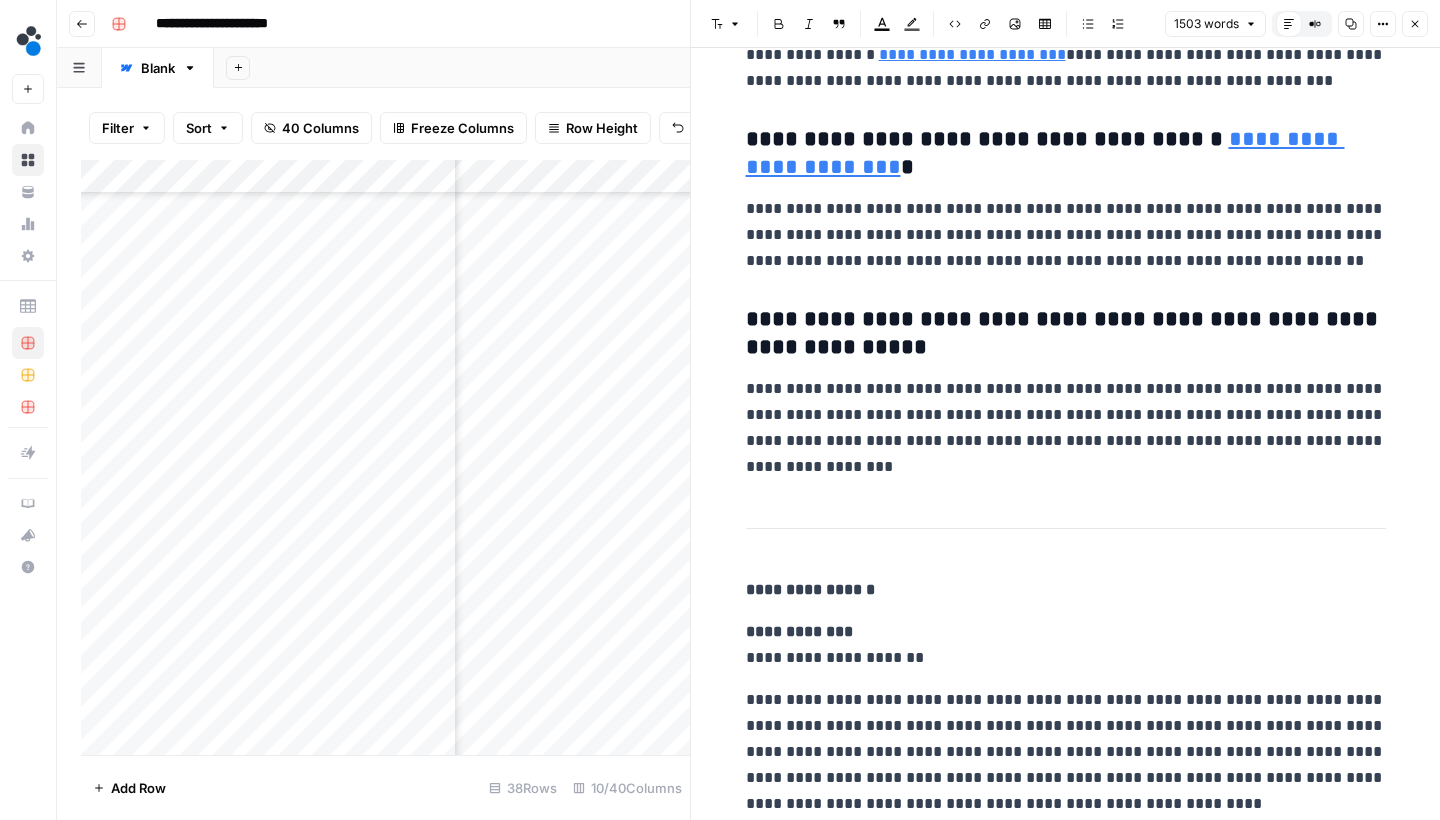 click on "**********" at bounding box center (1066, 752) 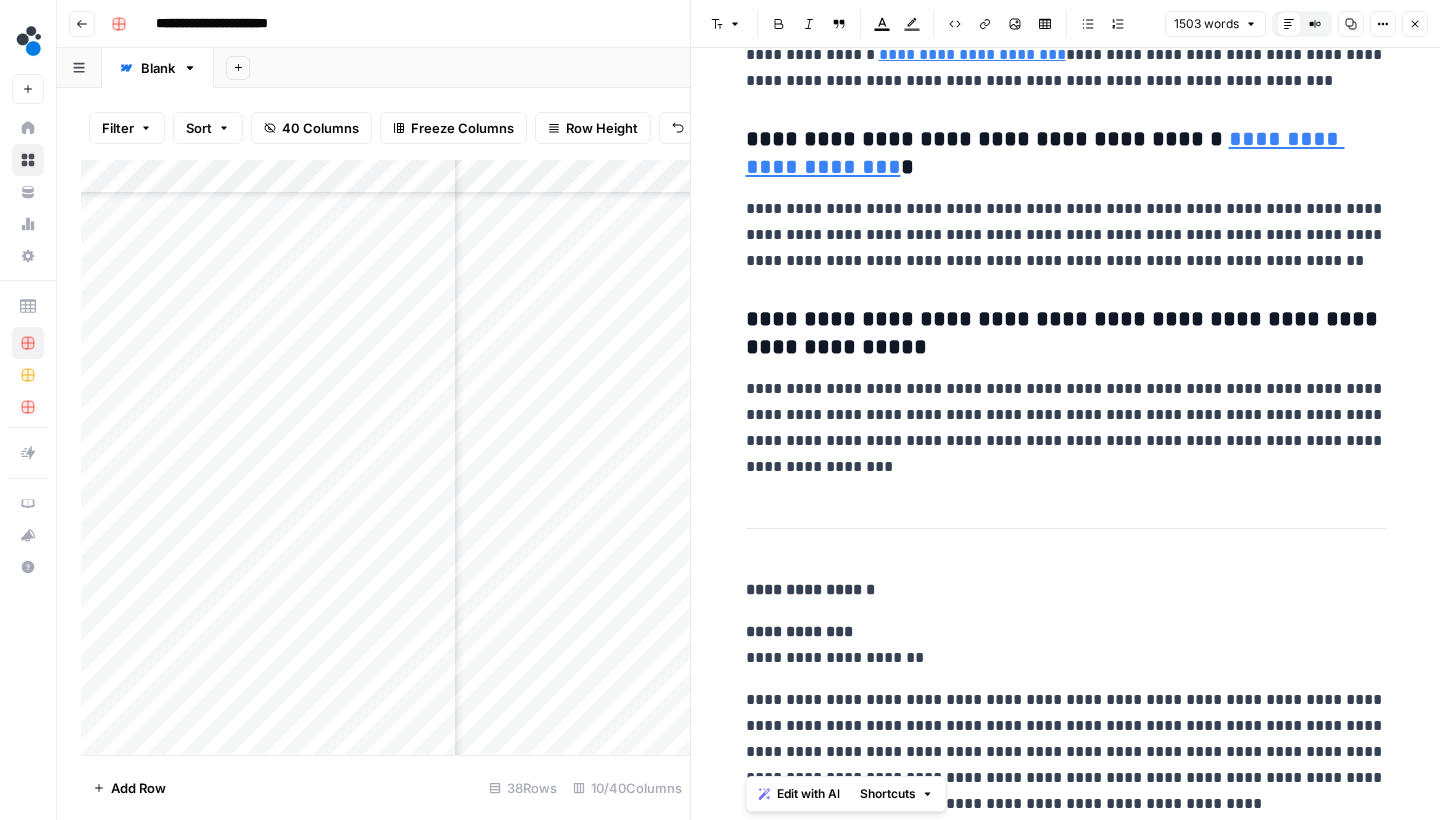 drag, startPoint x: 1204, startPoint y: 802, endPoint x: 746, endPoint y: 633, distance: 488.18542 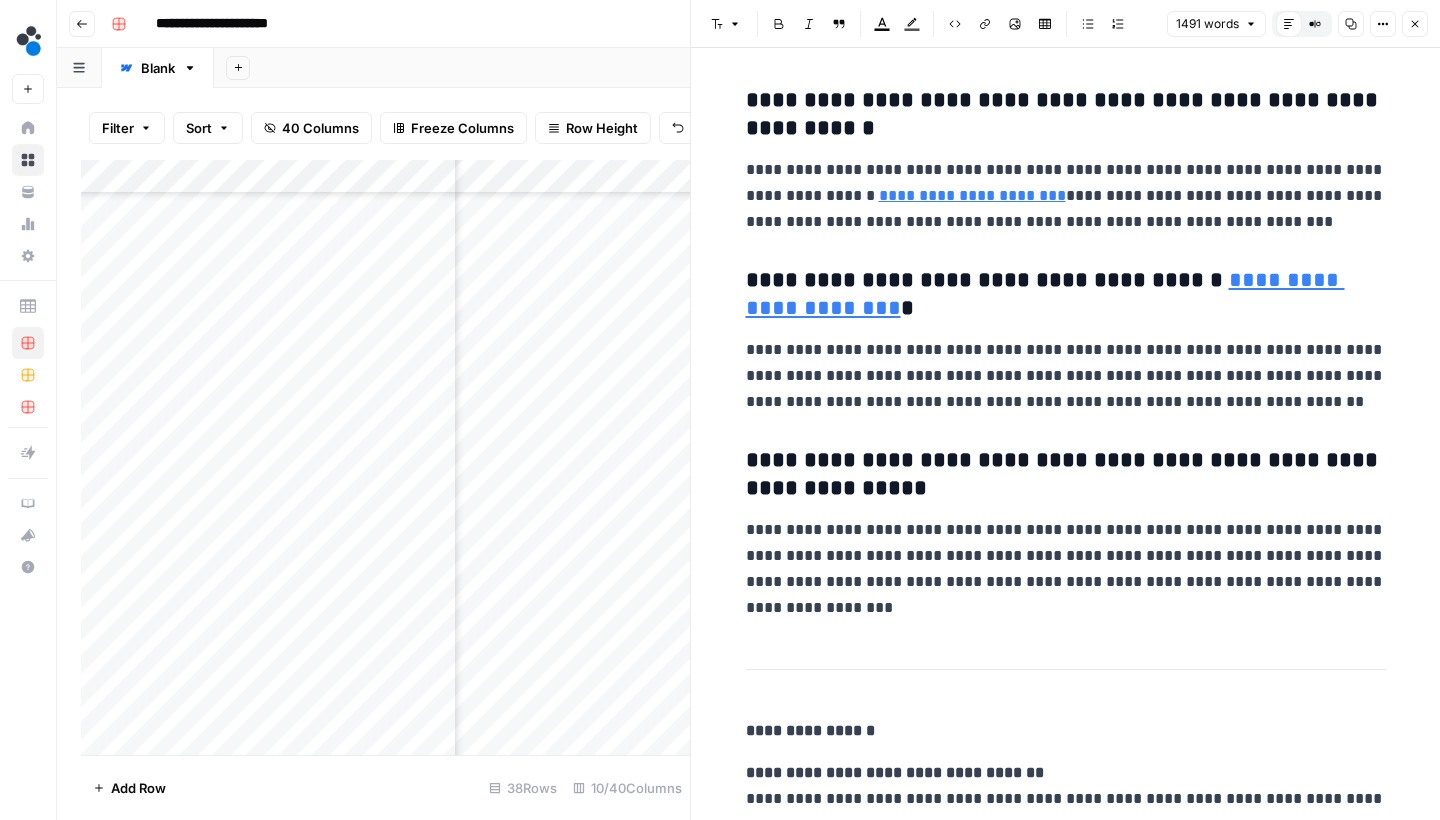 scroll, scrollTop: 7119, scrollLeft: 0, axis: vertical 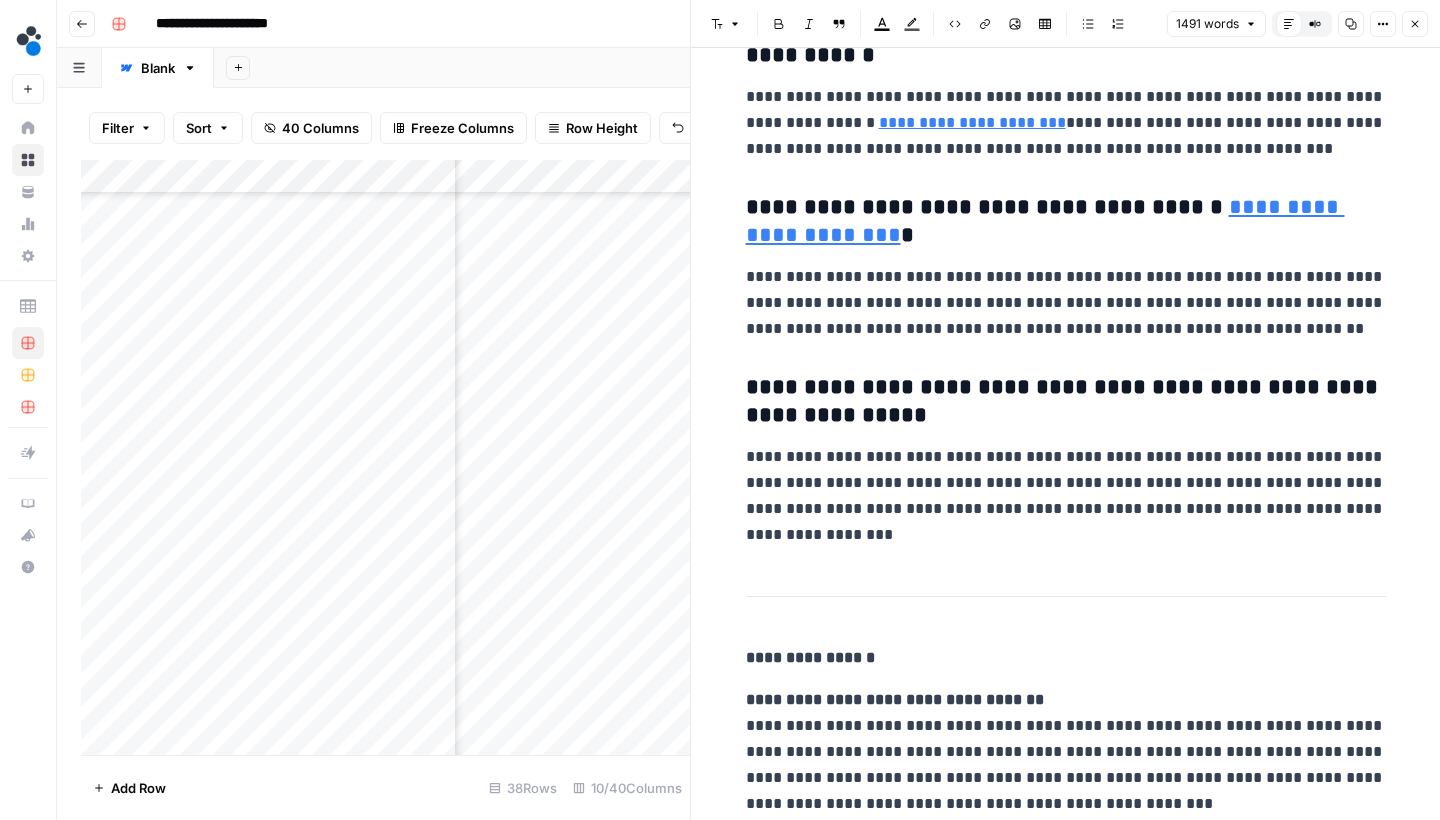 click 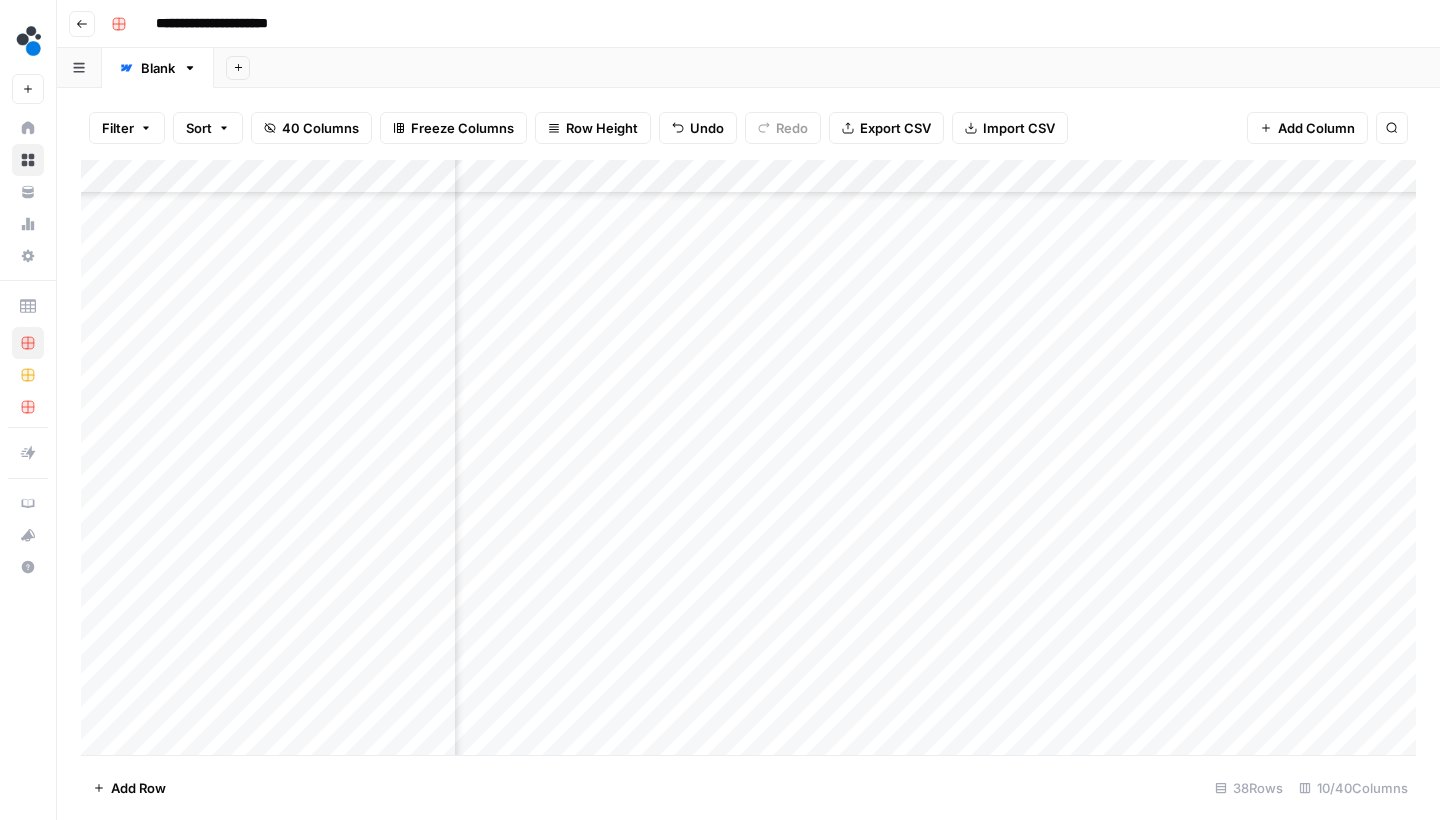 click on "Add Column" at bounding box center (748, 460) 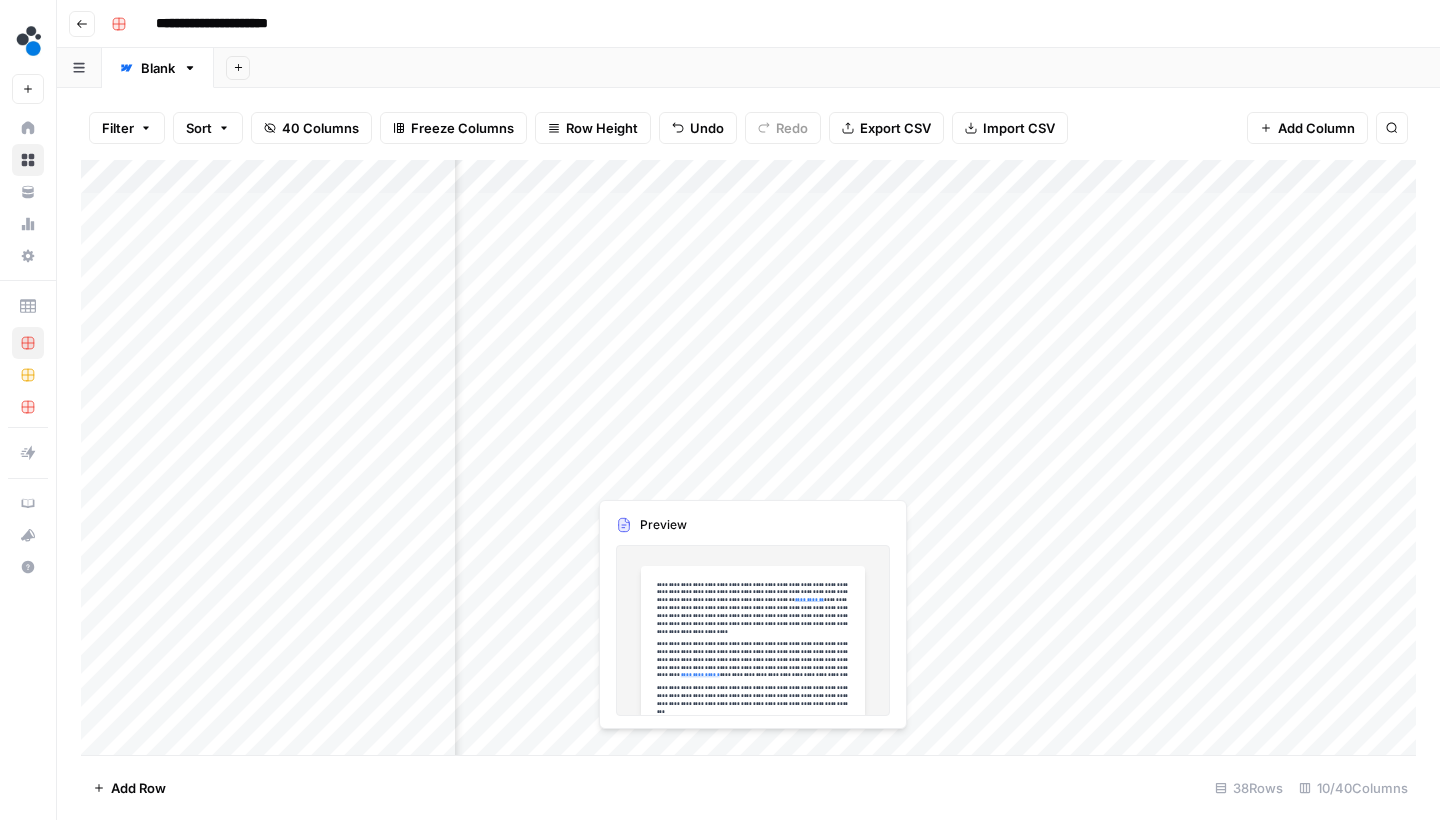 scroll, scrollTop: 0, scrollLeft: 491, axis: horizontal 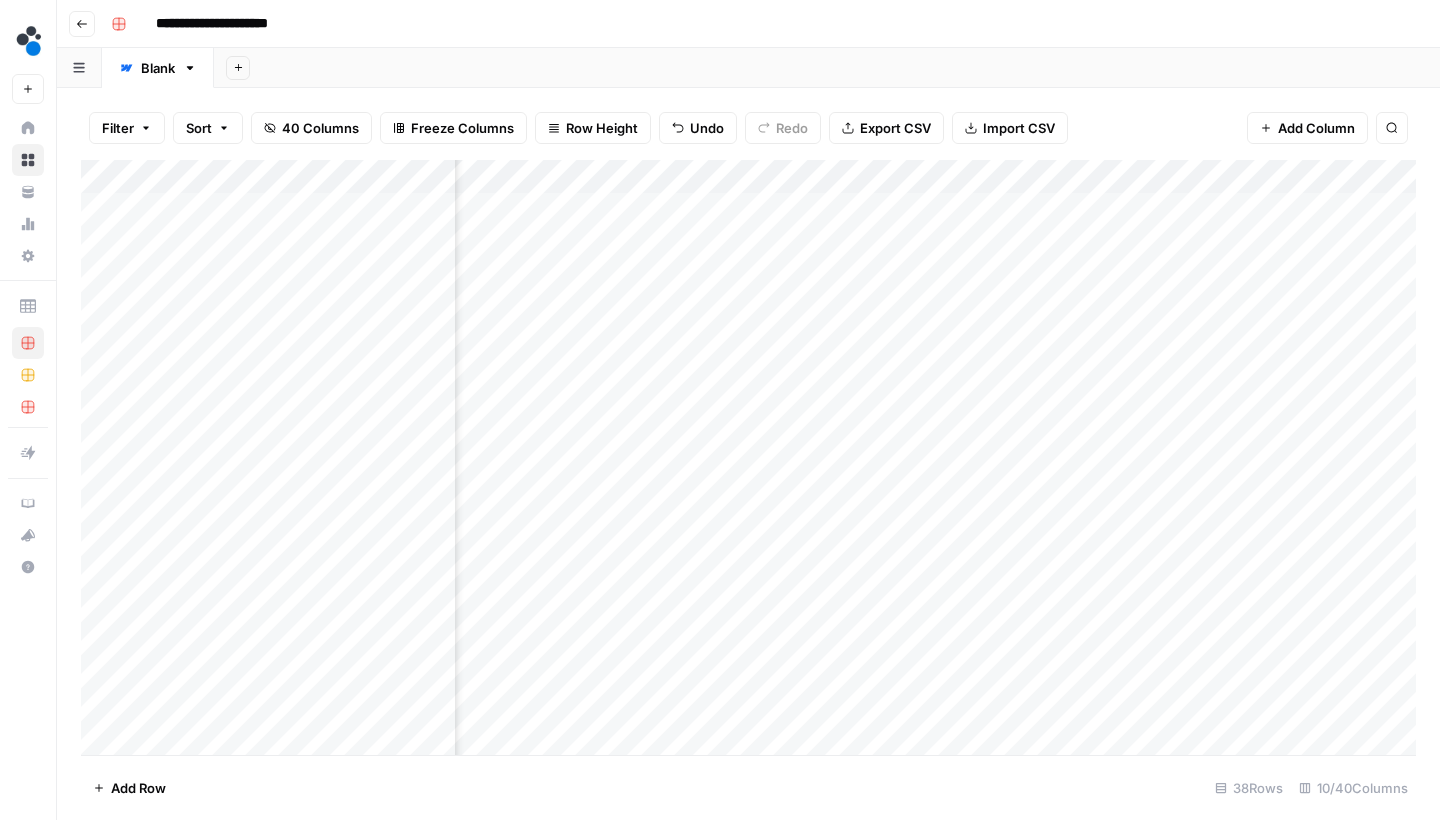 click on "Add Column" at bounding box center (748, 460) 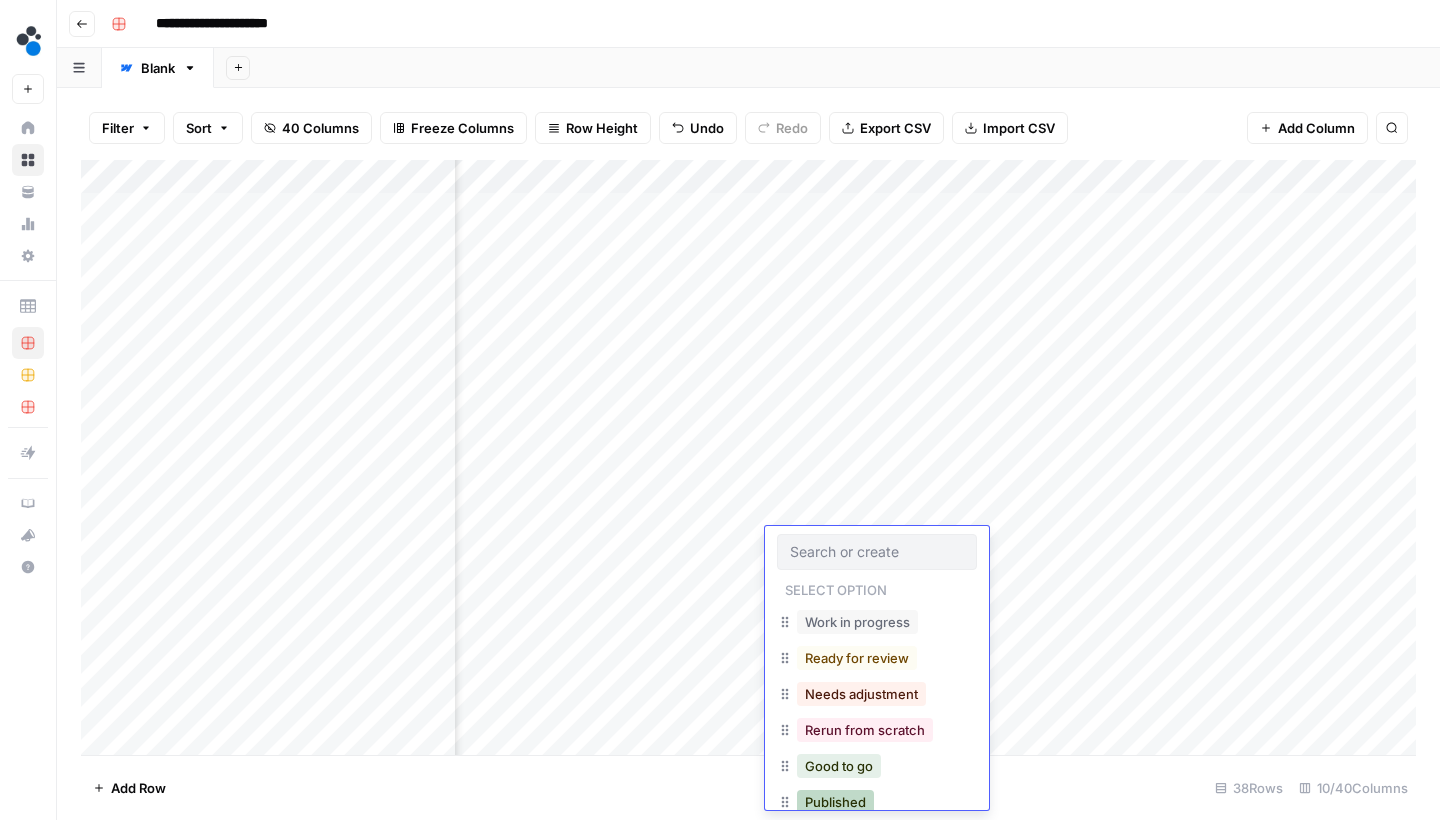 click on "Published" at bounding box center [835, 802] 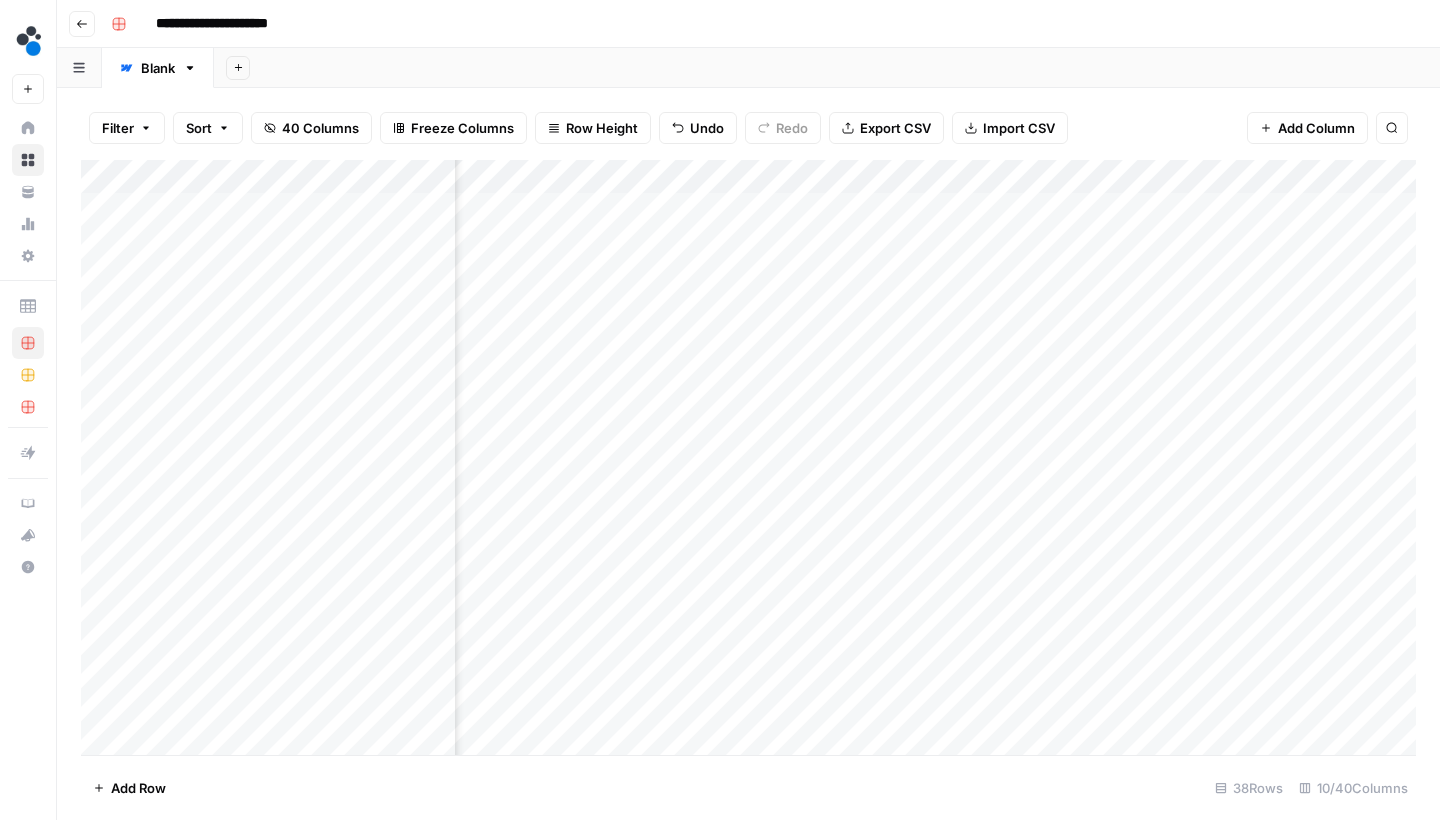 click on "Add Column" at bounding box center (748, 460) 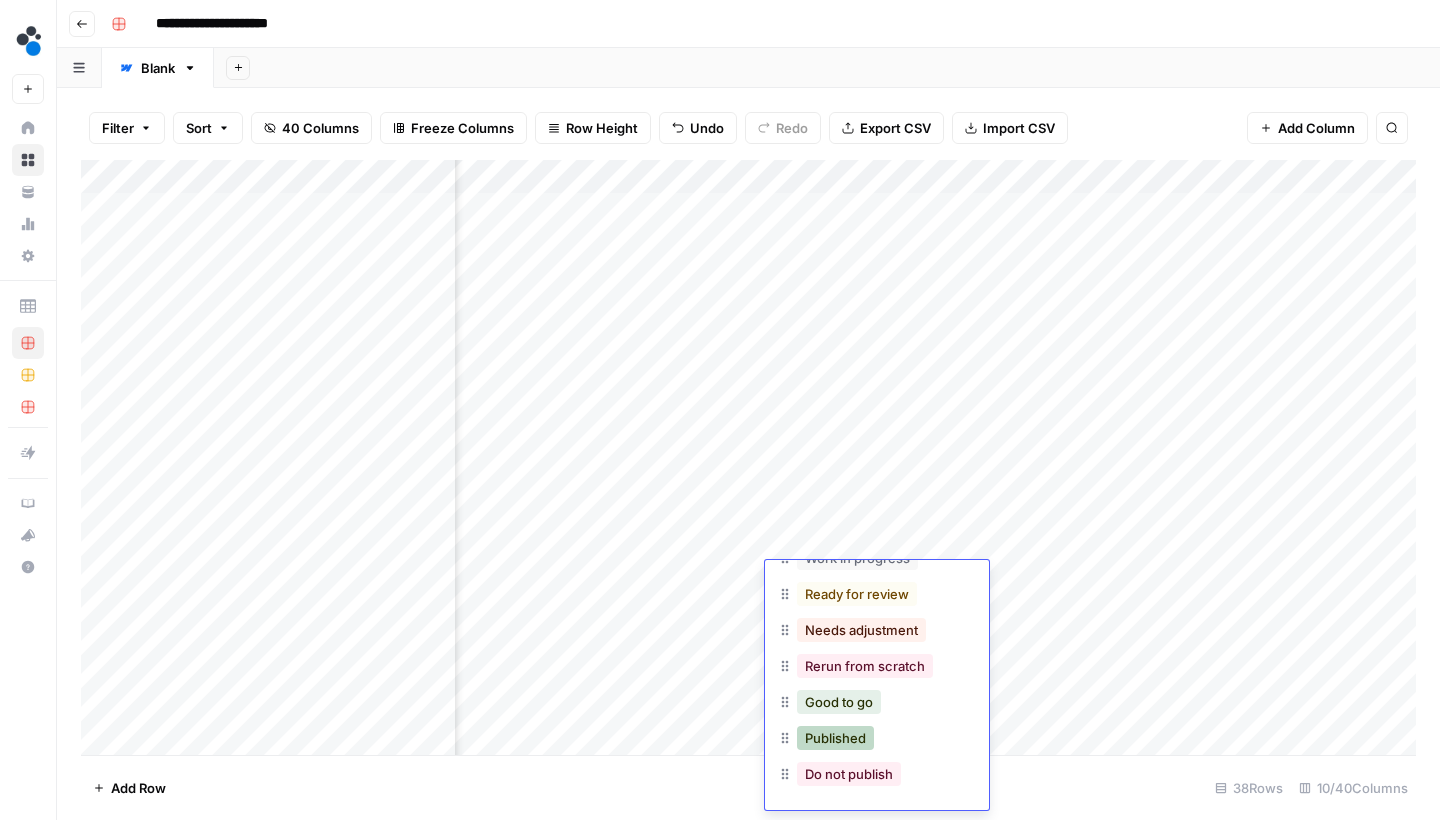 scroll, scrollTop: 98, scrollLeft: 0, axis: vertical 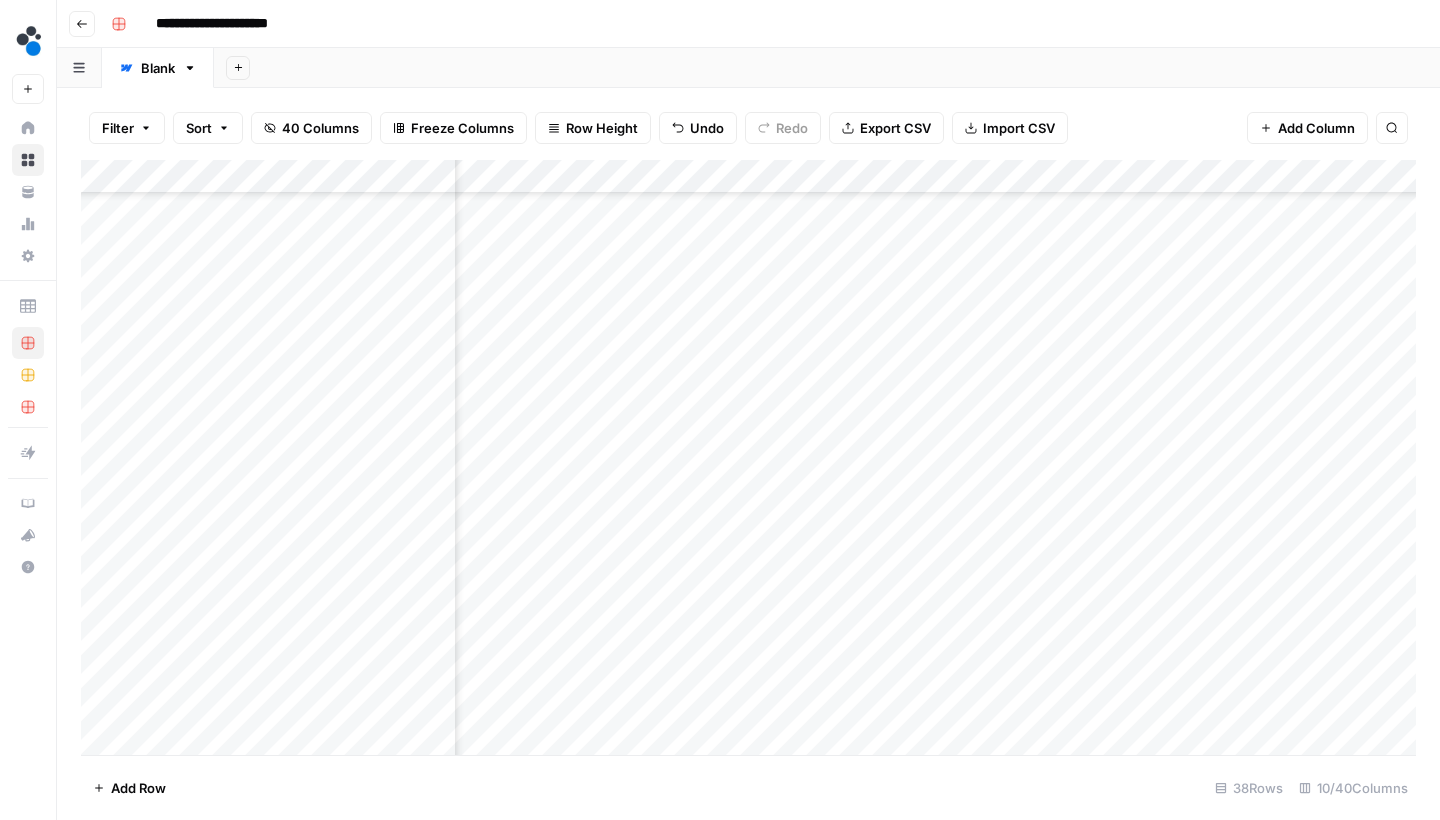 click on "Add Column" at bounding box center (748, 460) 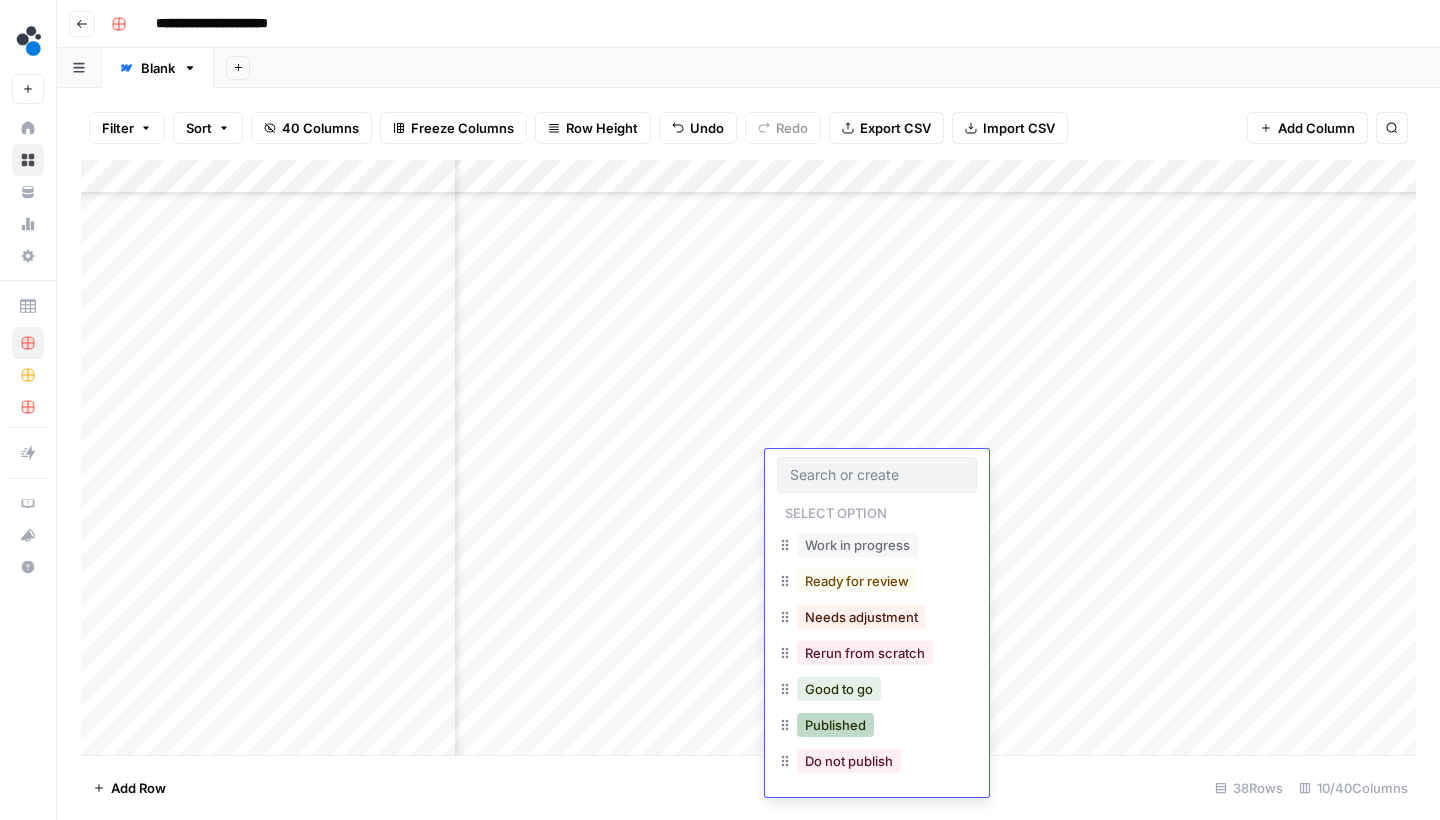 click on "Published" at bounding box center (835, 725) 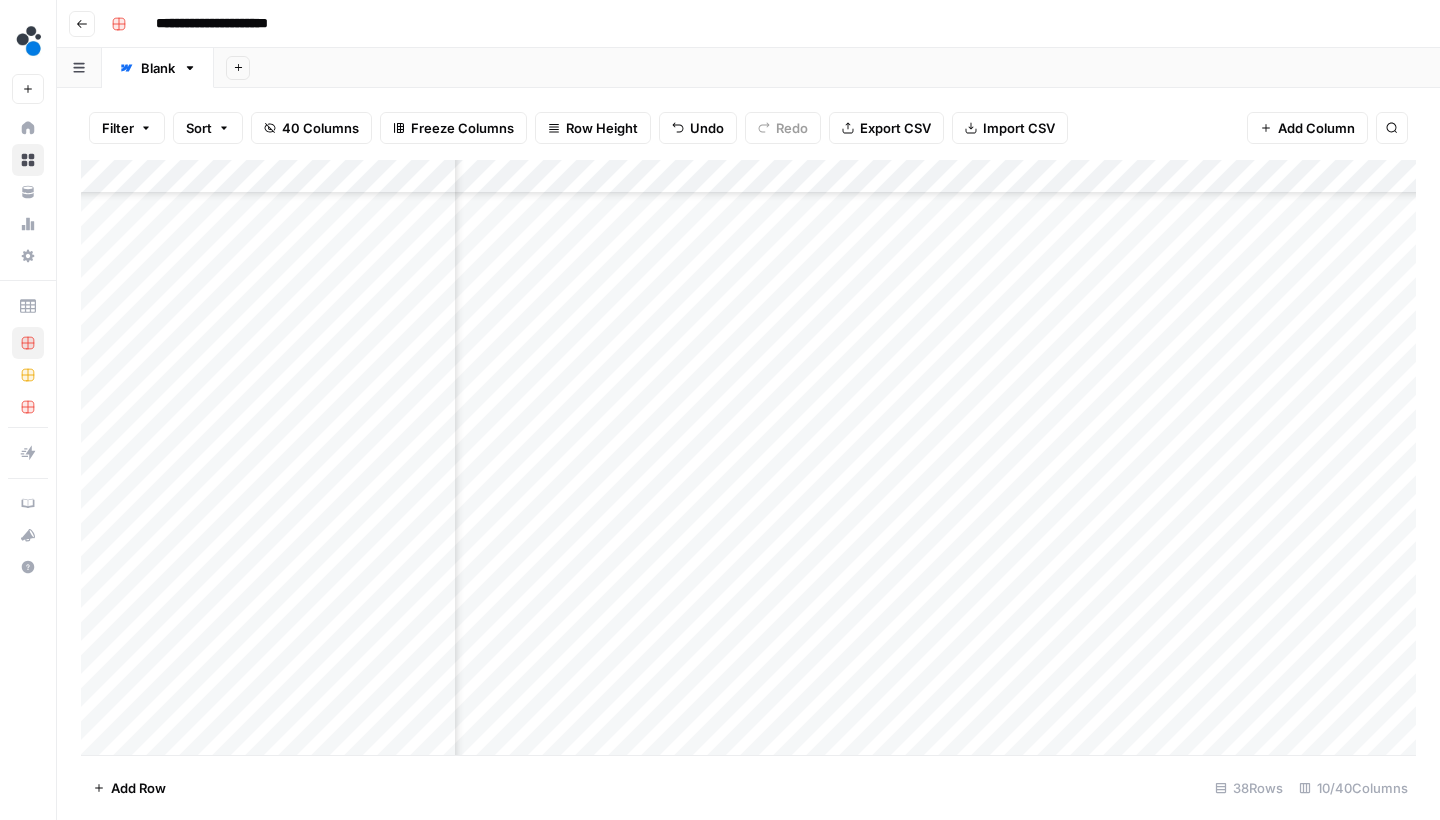 click on "Add Column" at bounding box center [748, 460] 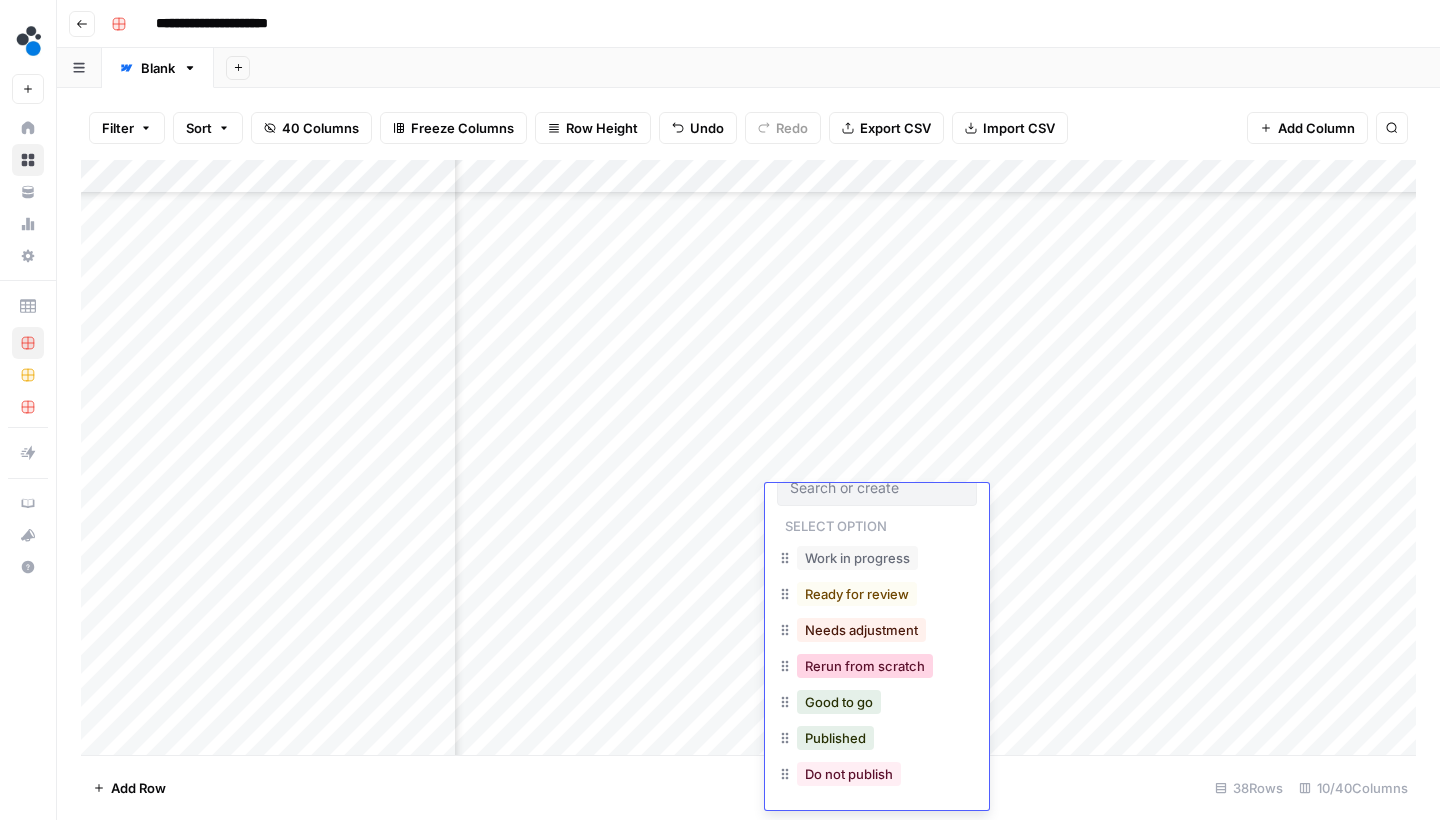 scroll, scrollTop: 21, scrollLeft: 0, axis: vertical 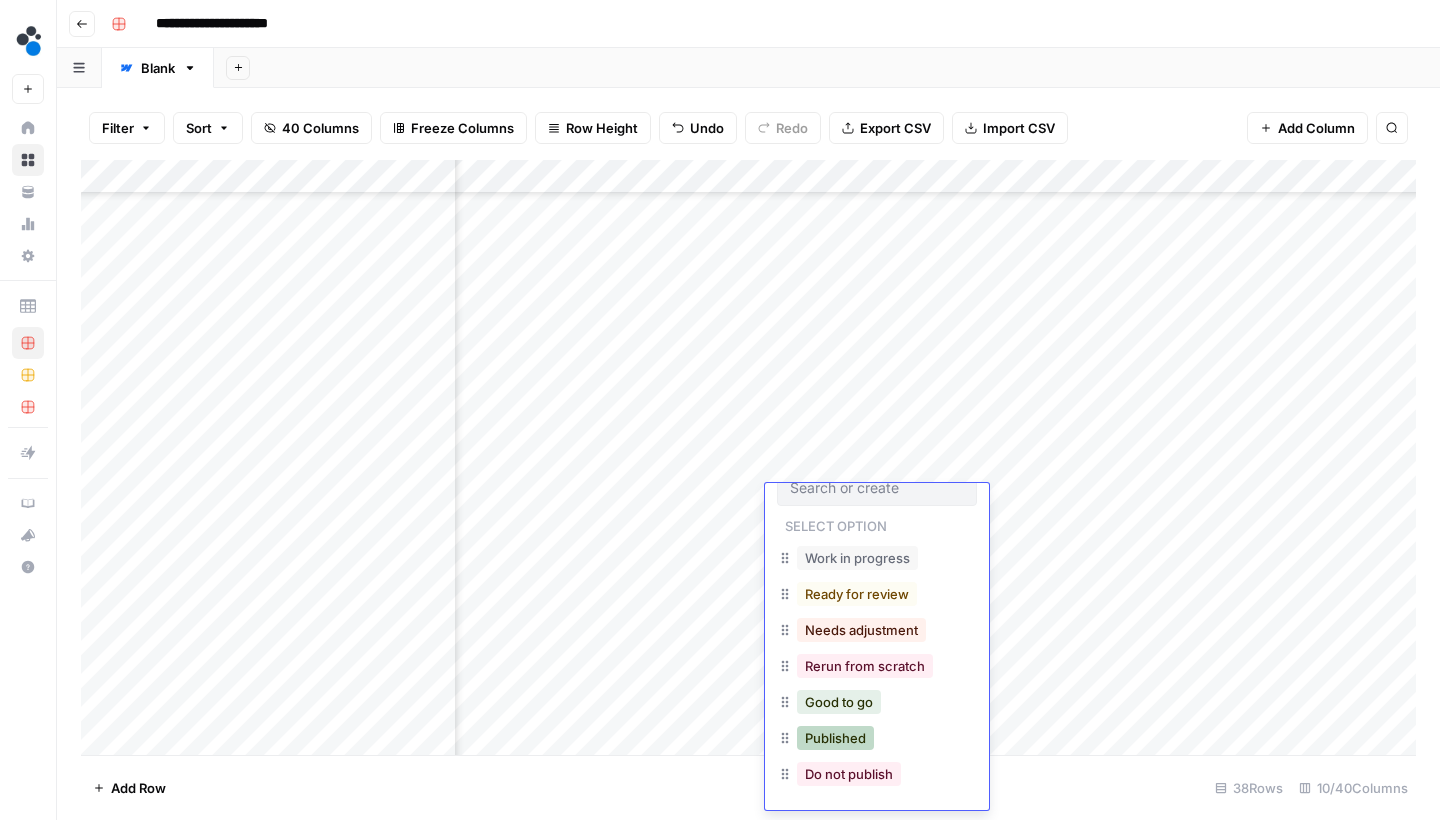 click on "Published" at bounding box center [835, 738] 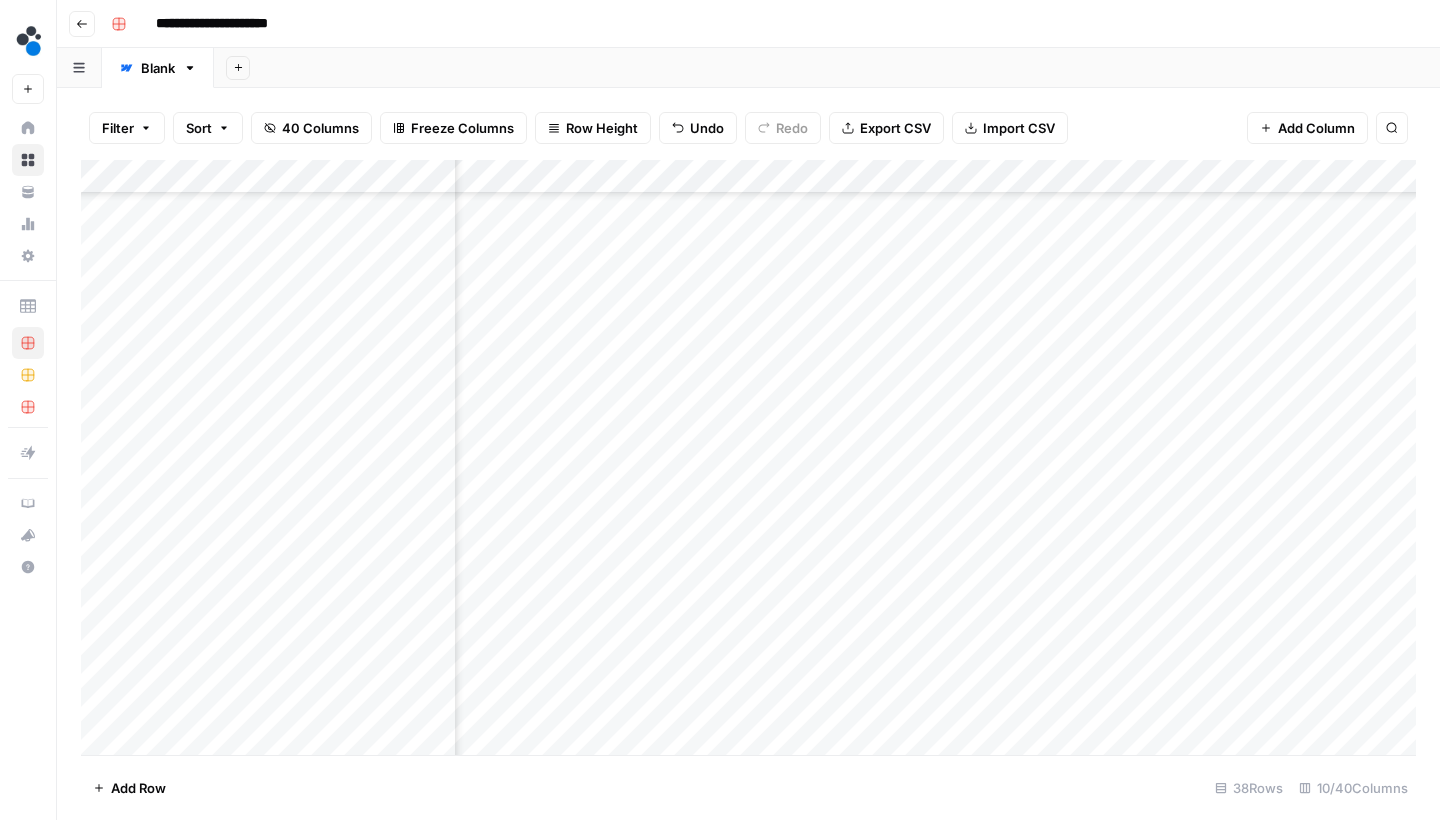 click on "Add Column" at bounding box center [748, 460] 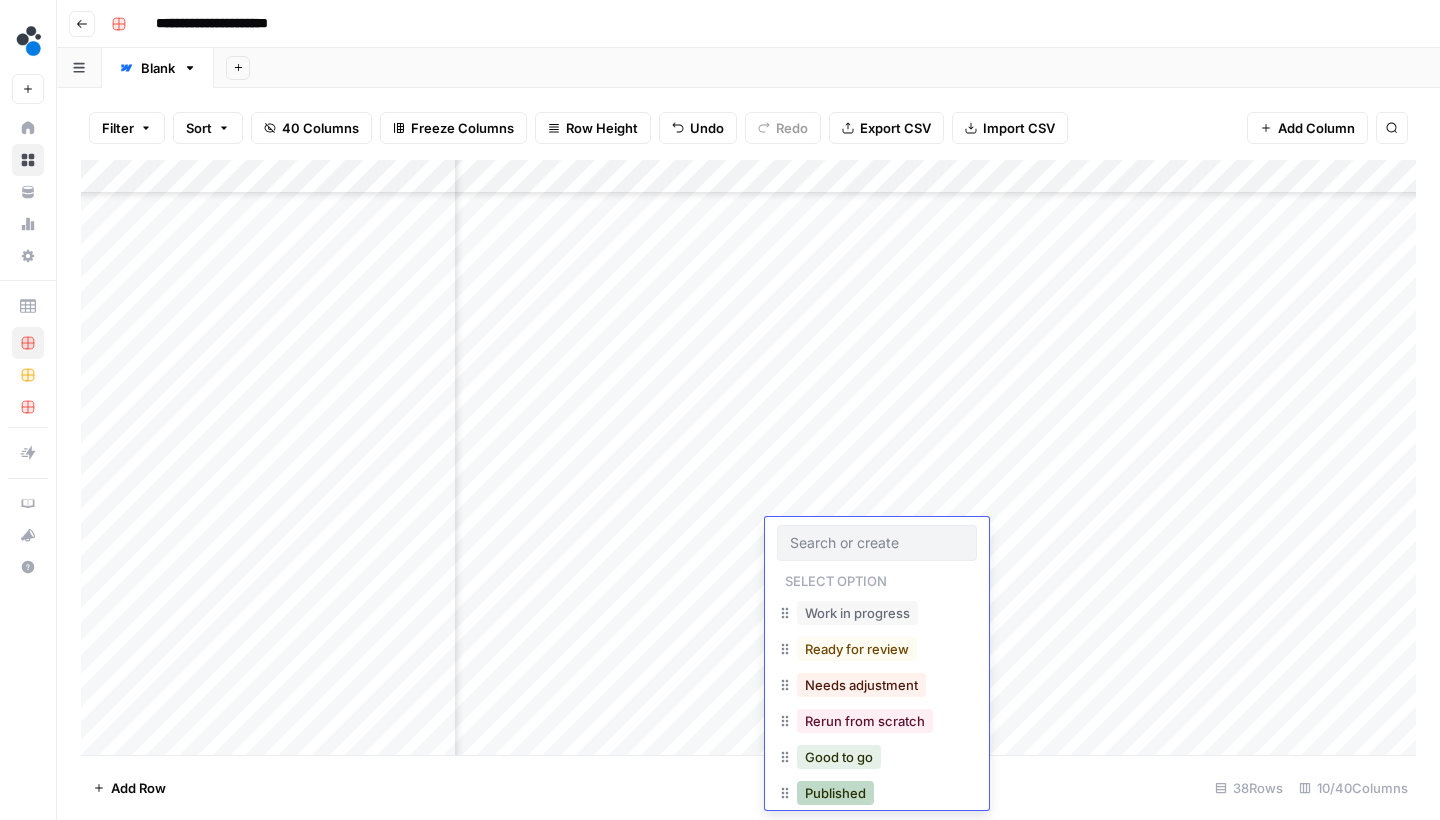 click on "Published" at bounding box center (835, 793) 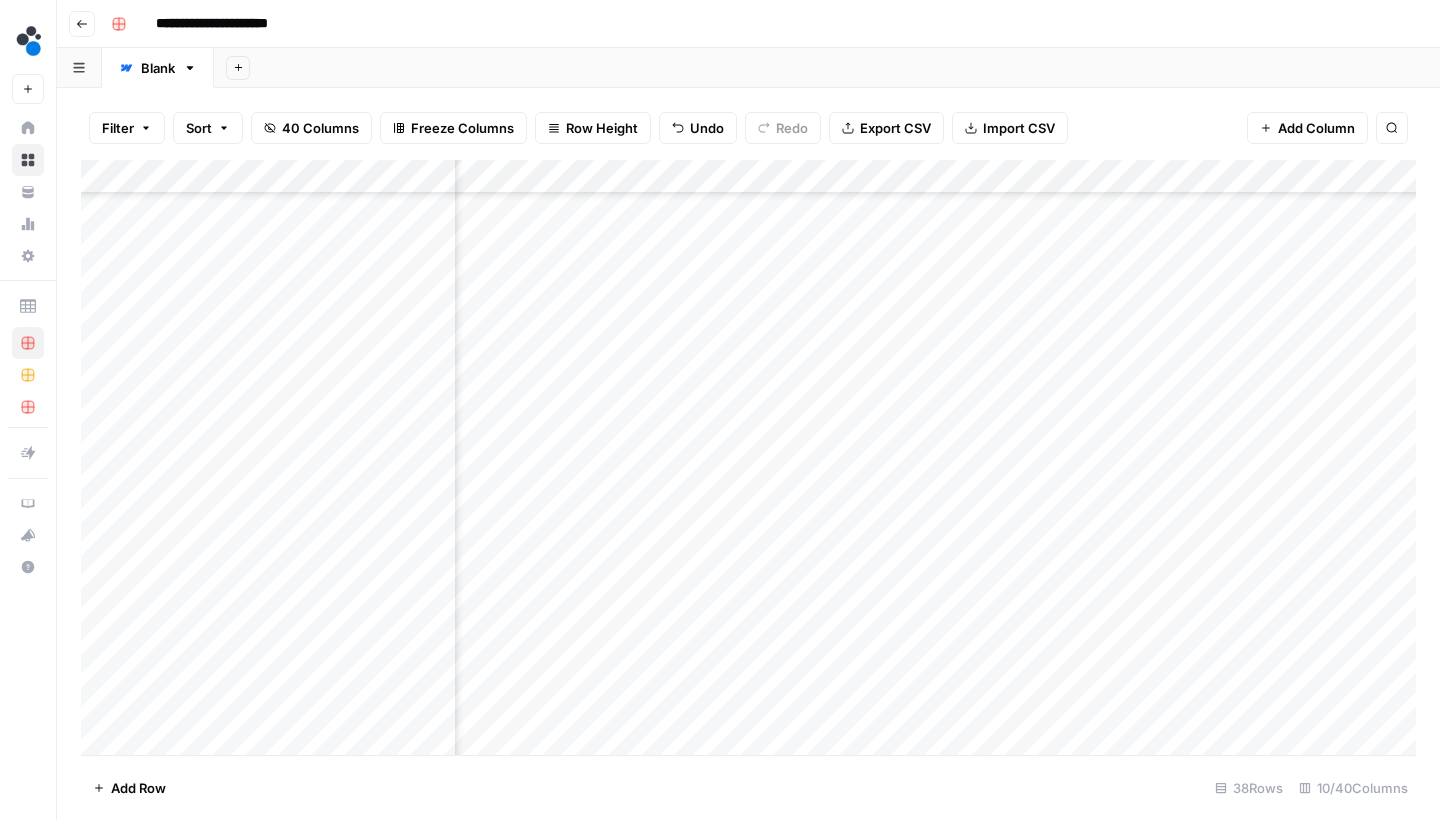 click on "Add Column" at bounding box center (748, 460) 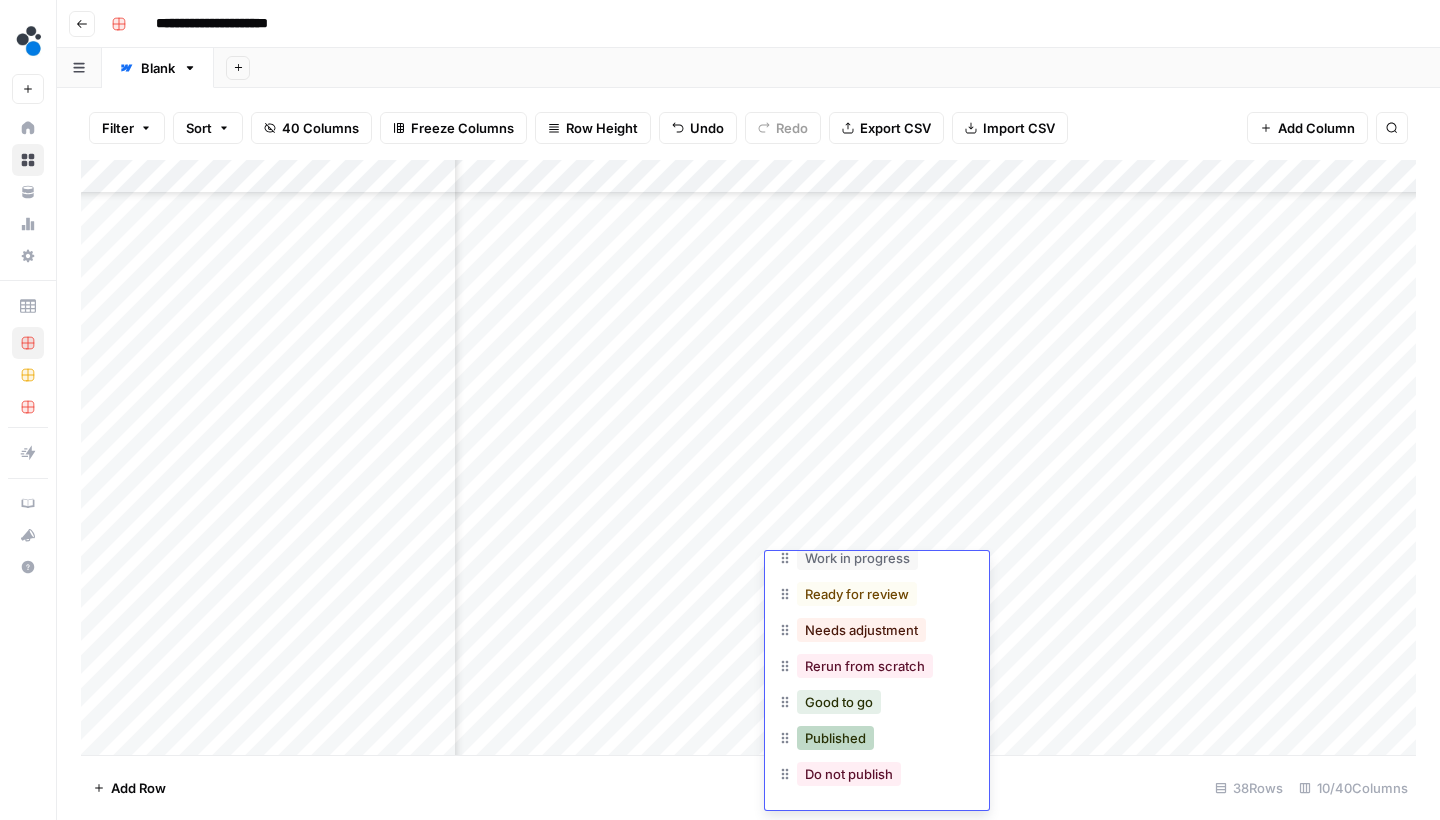 scroll, scrollTop: 89, scrollLeft: 0, axis: vertical 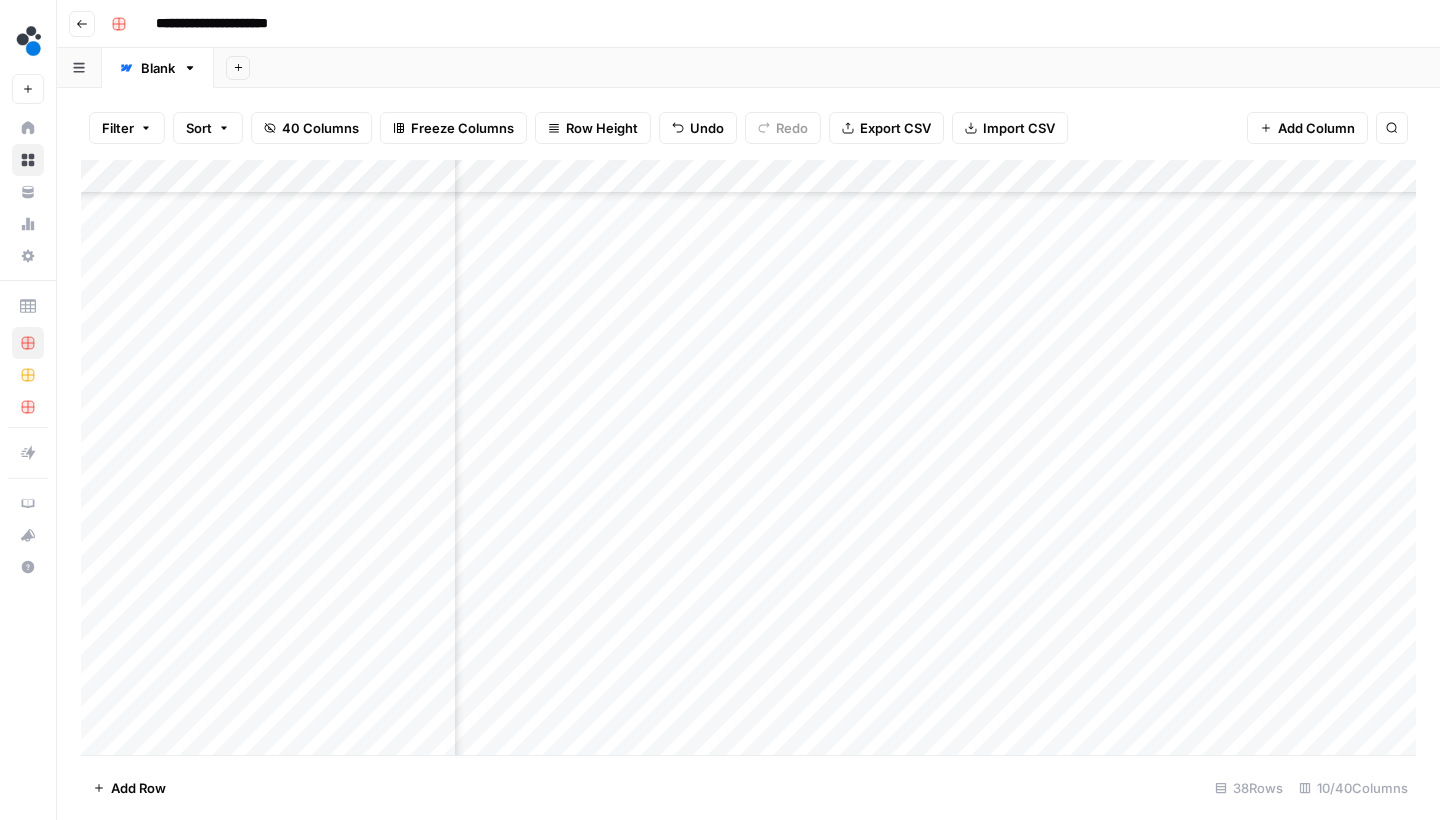 click on "Add Column" at bounding box center [748, 460] 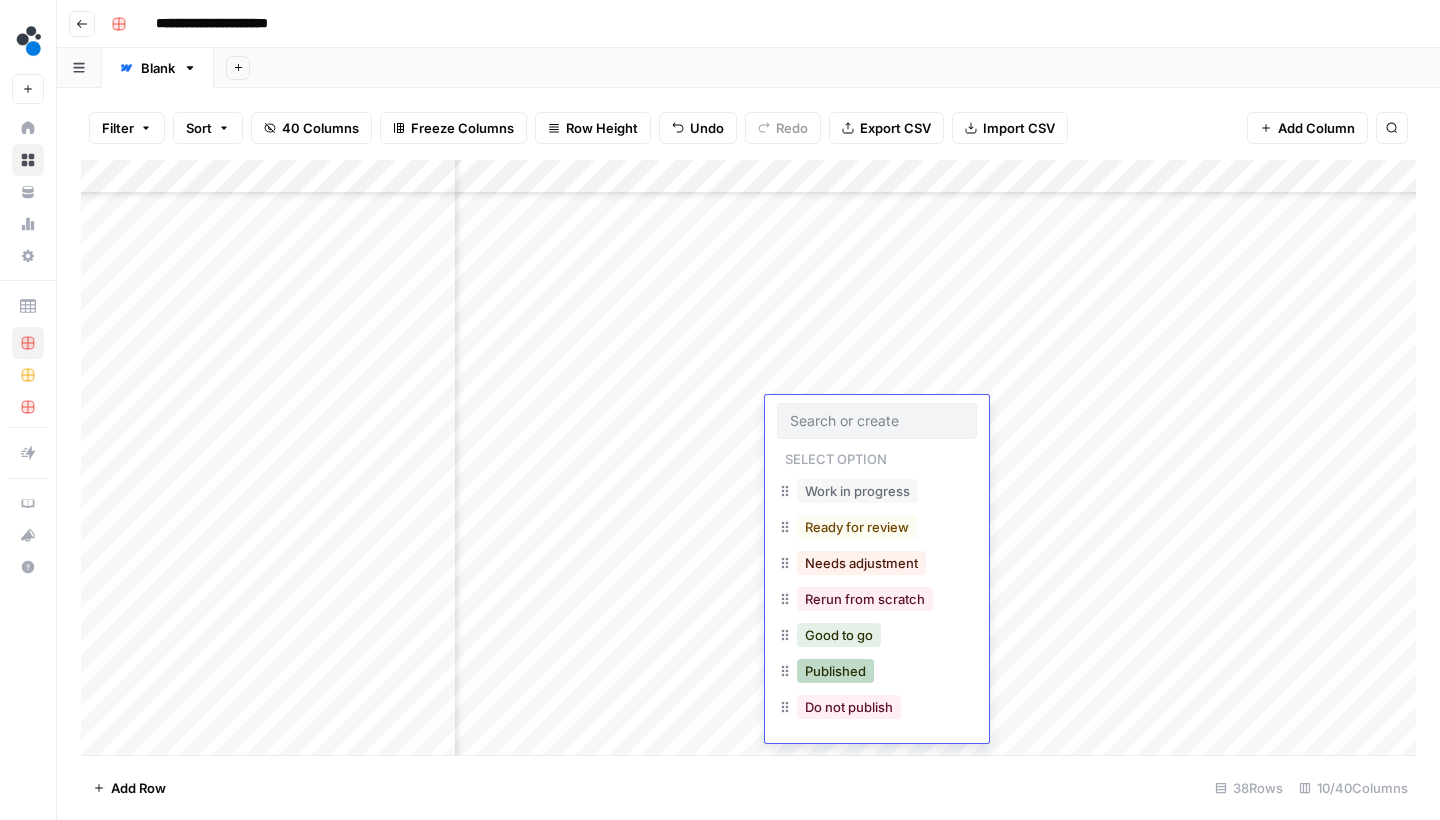click on "Published" at bounding box center [835, 671] 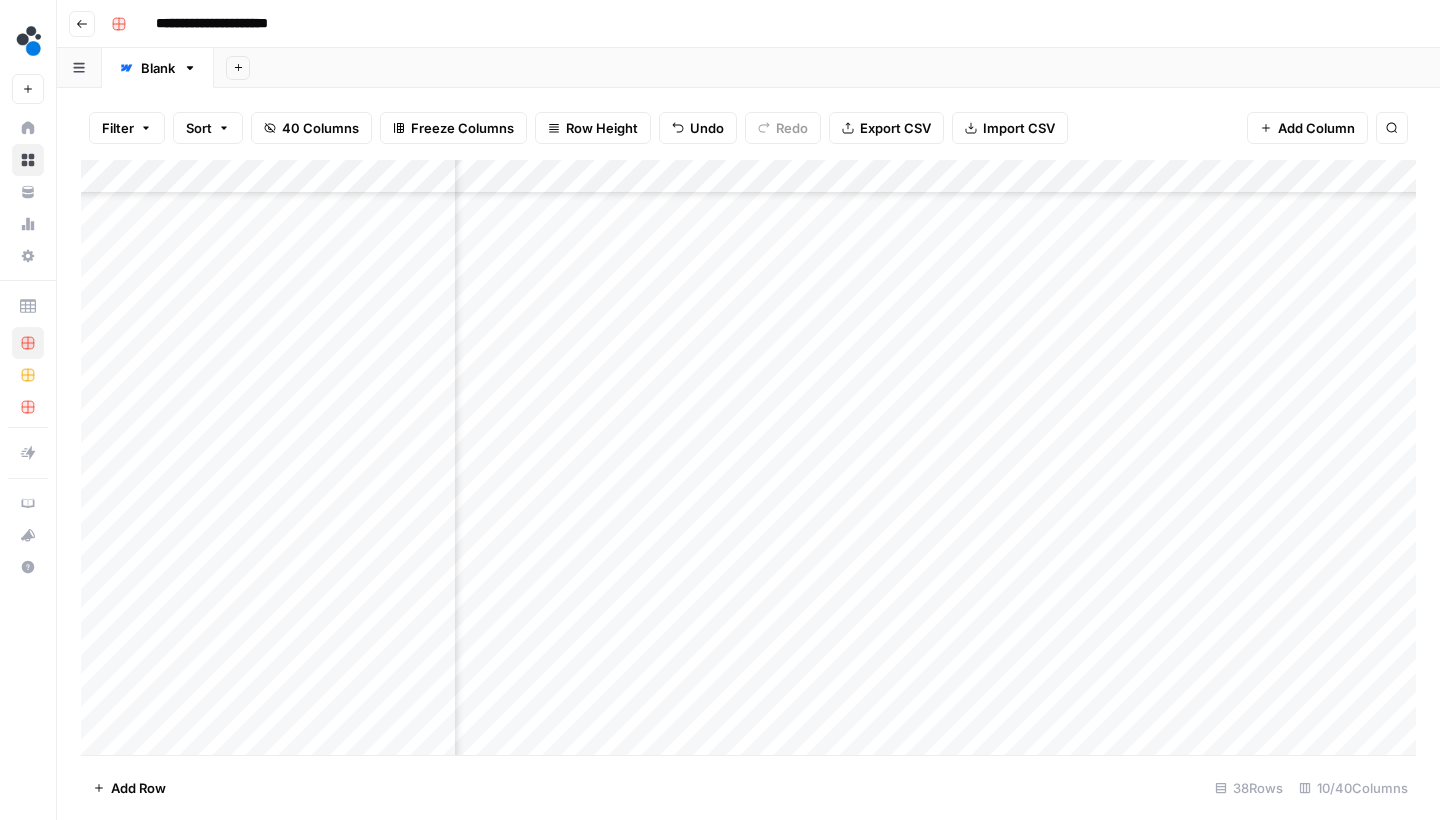 click on "Add Column" at bounding box center [748, 460] 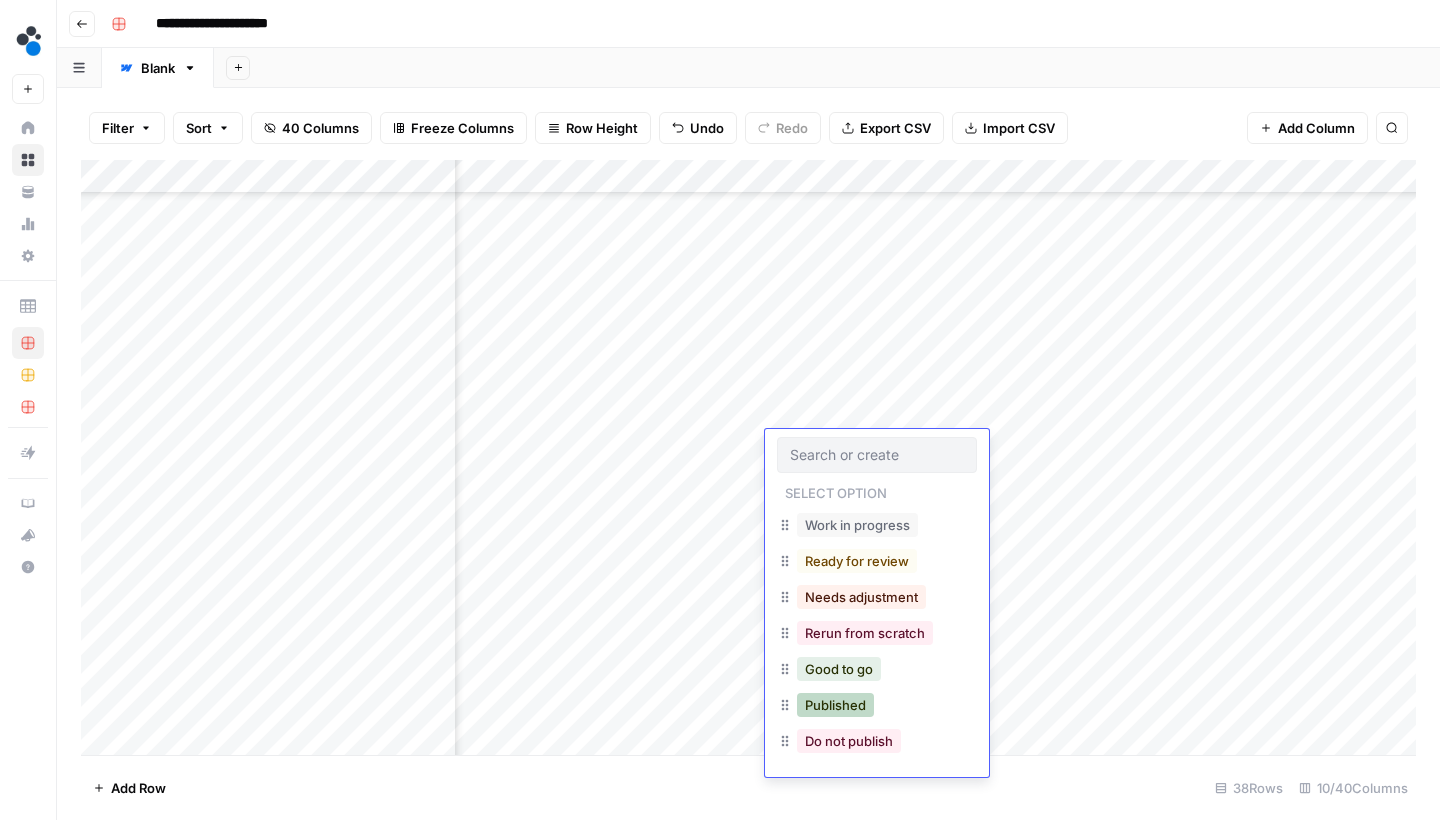 click on "Published" at bounding box center (835, 705) 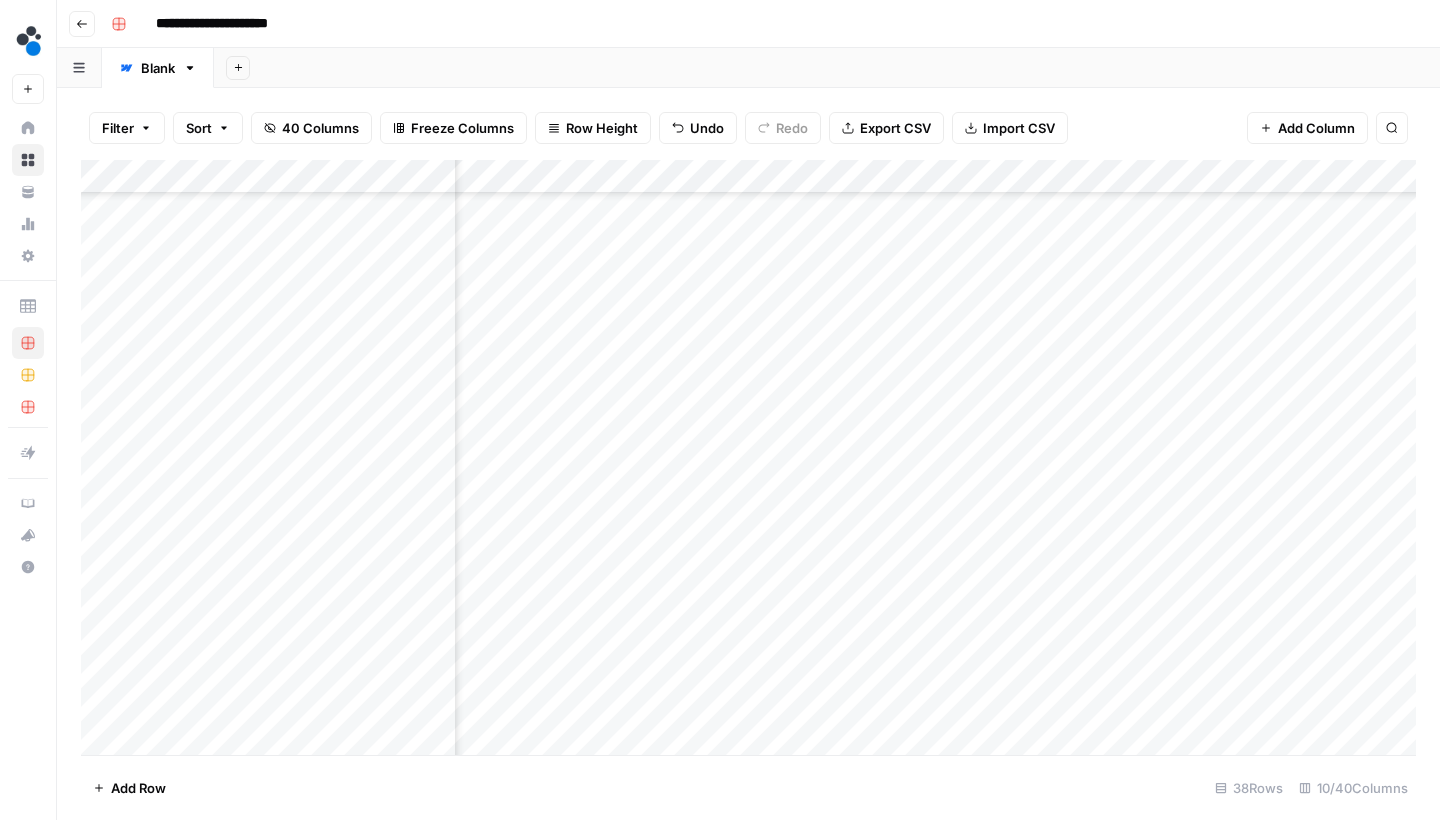 scroll, scrollTop: 429, scrollLeft: 491, axis: both 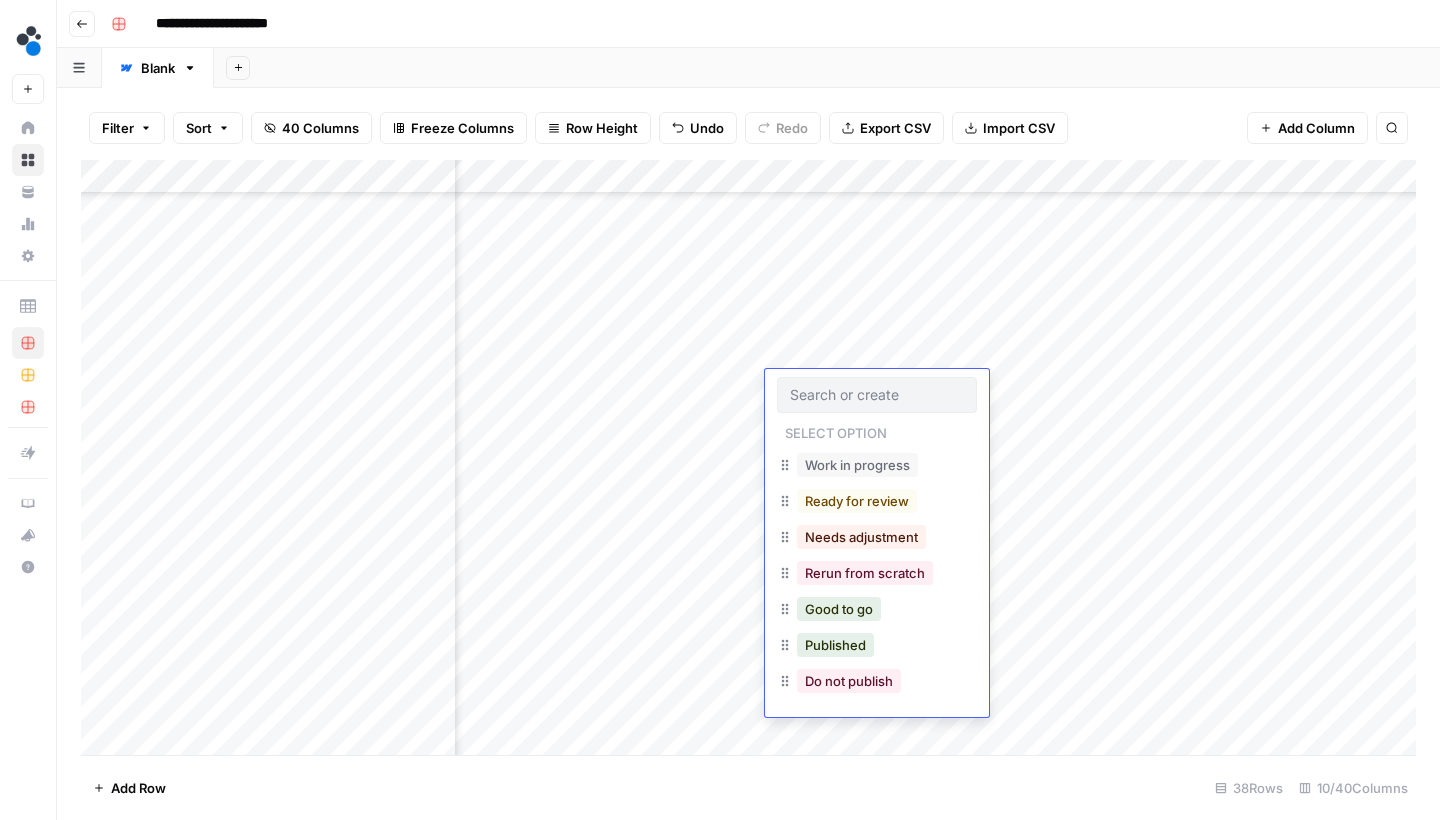 click on "Published" at bounding box center [835, 645] 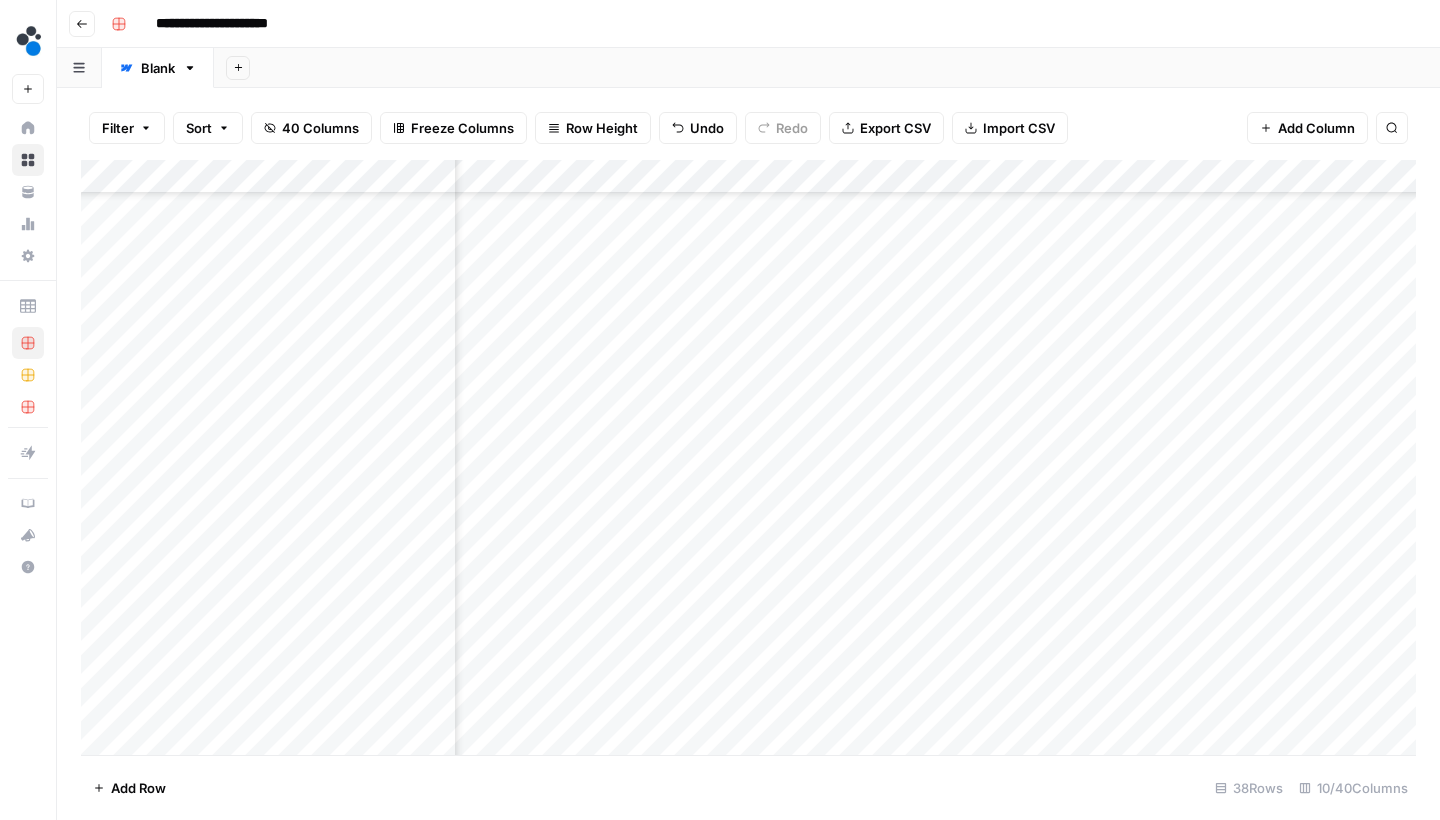 click on "Add Column" at bounding box center [748, 460] 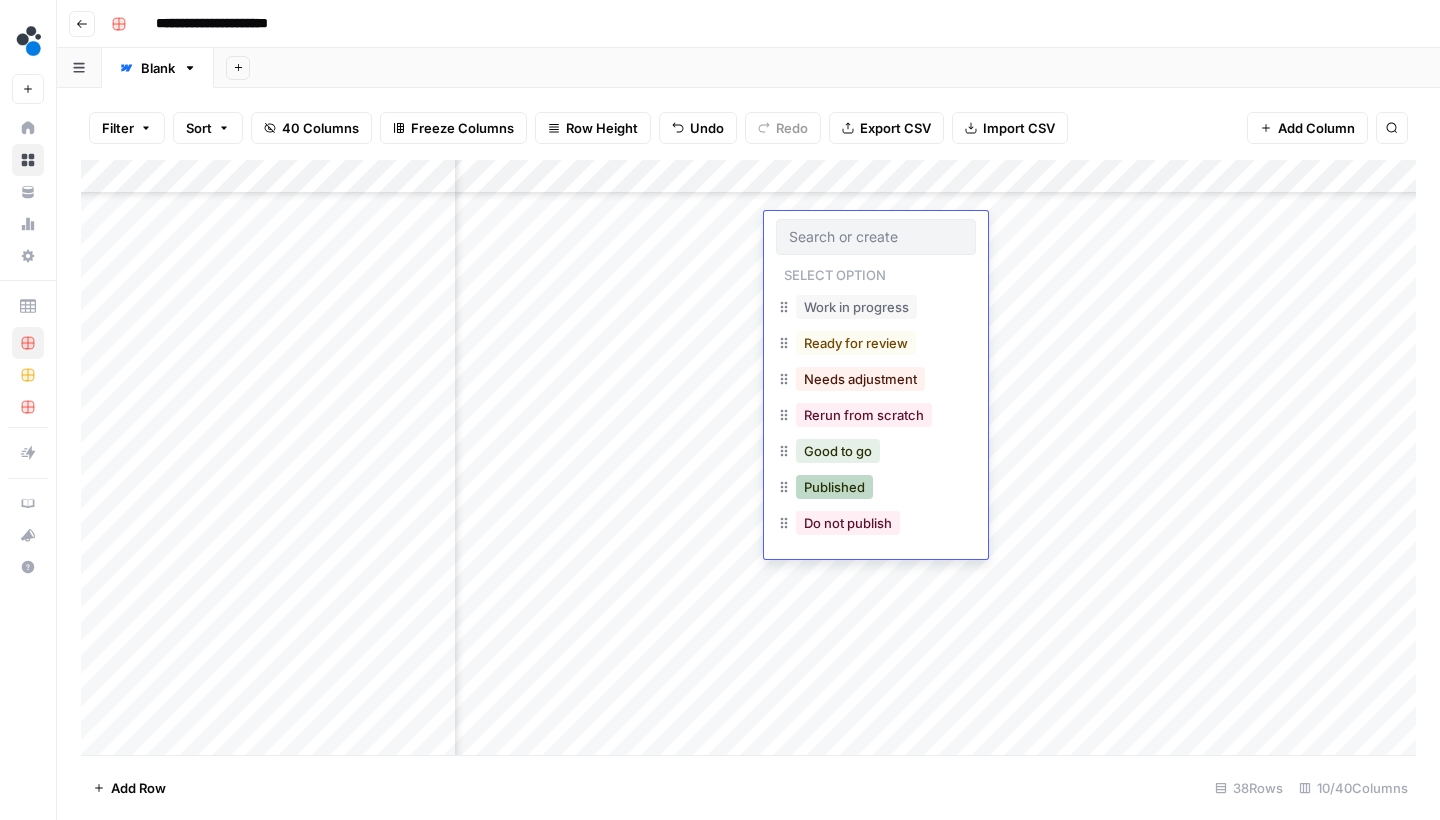 click on "Published" at bounding box center [834, 487] 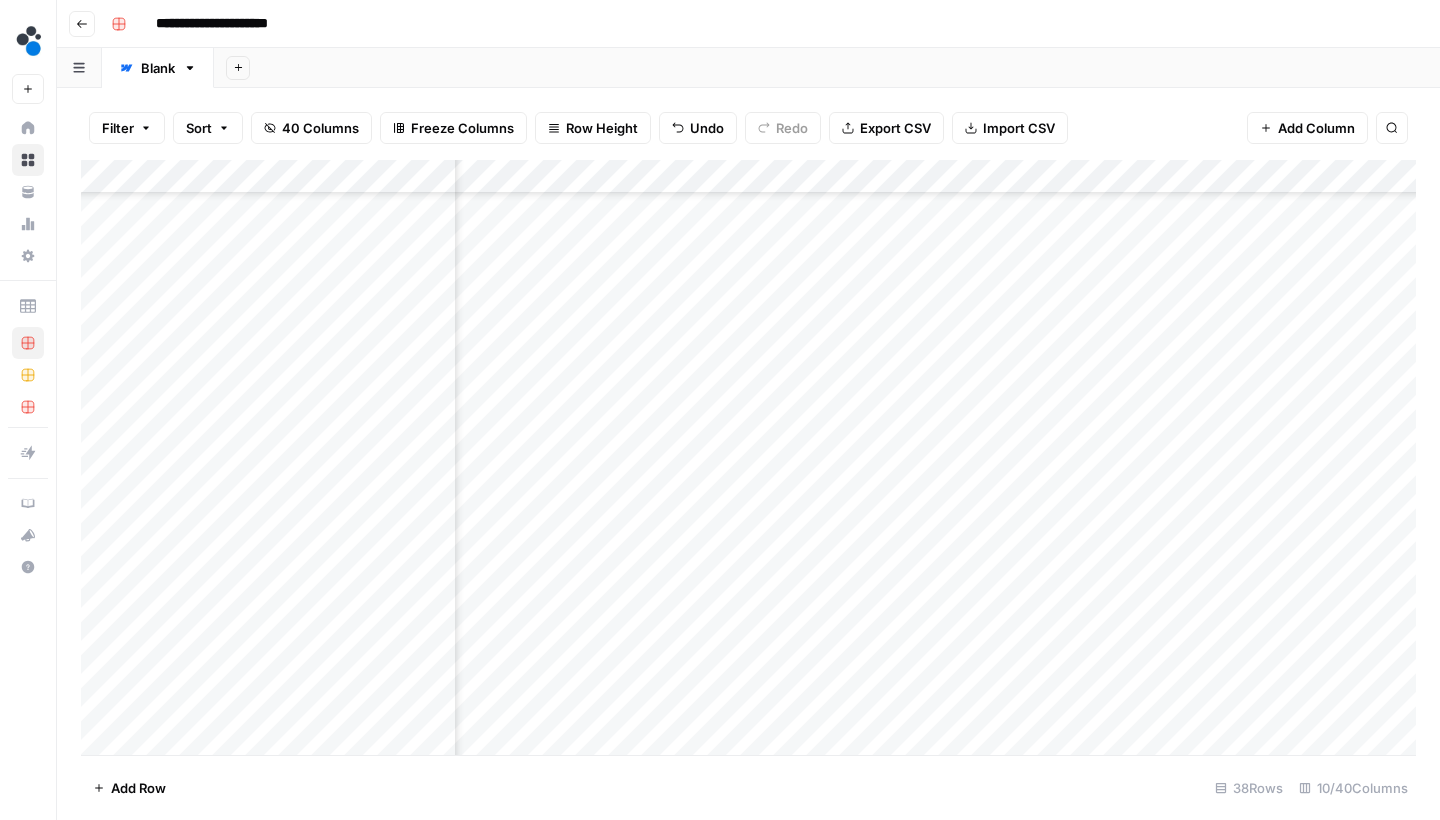 click on "Add Column" at bounding box center (748, 460) 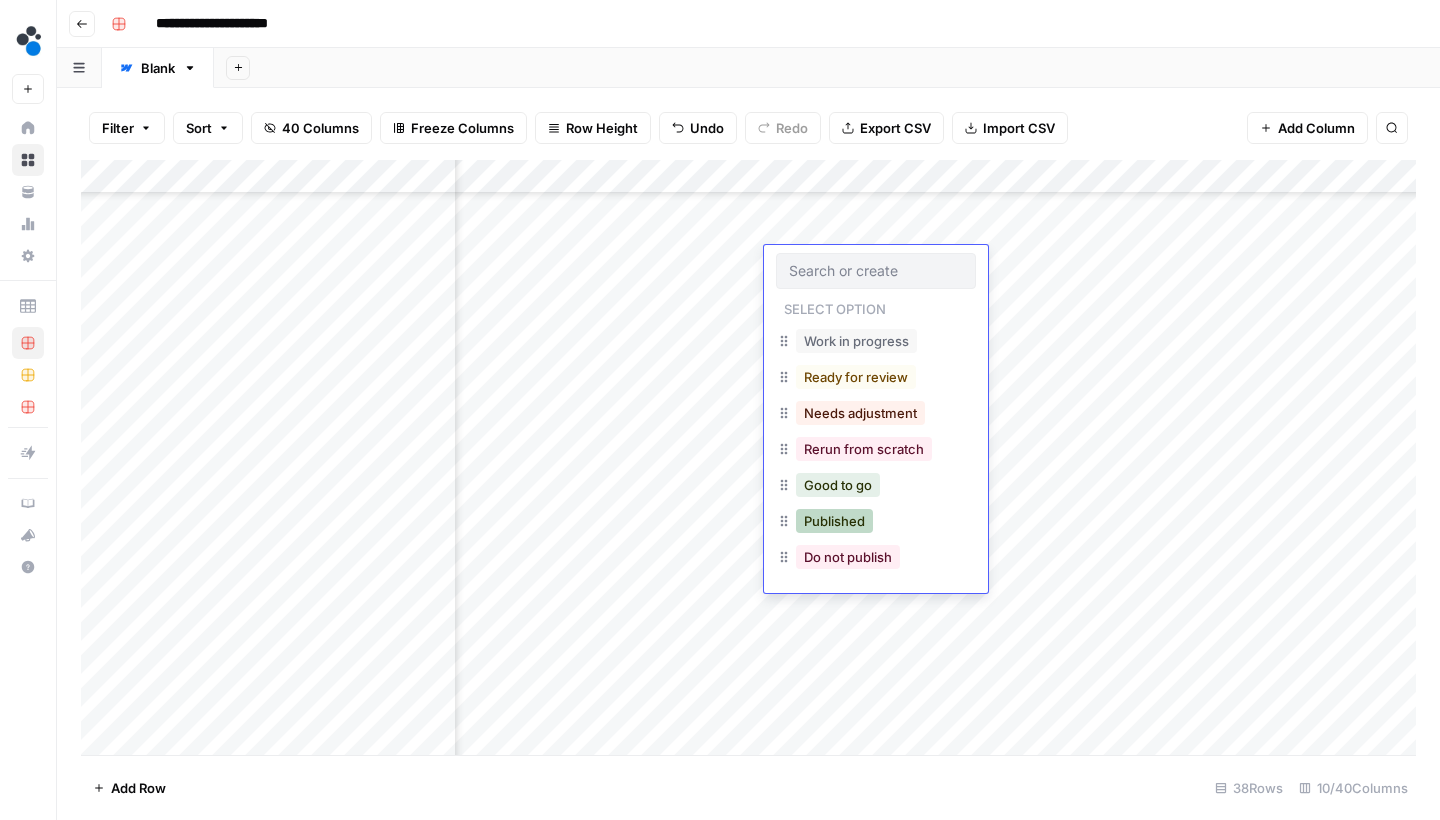 click on "Published" at bounding box center [834, 521] 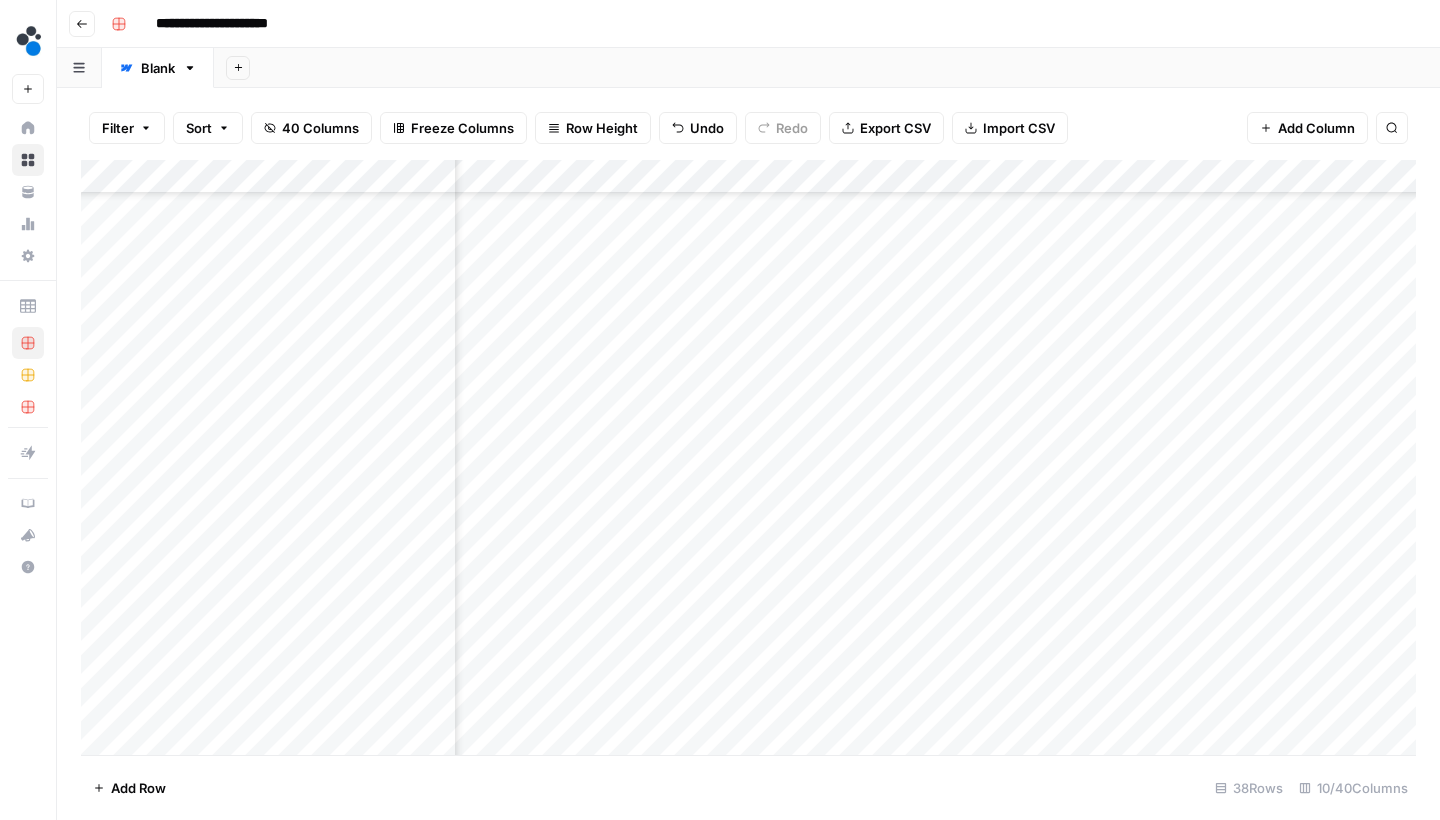 click on "Add Column" at bounding box center (748, 460) 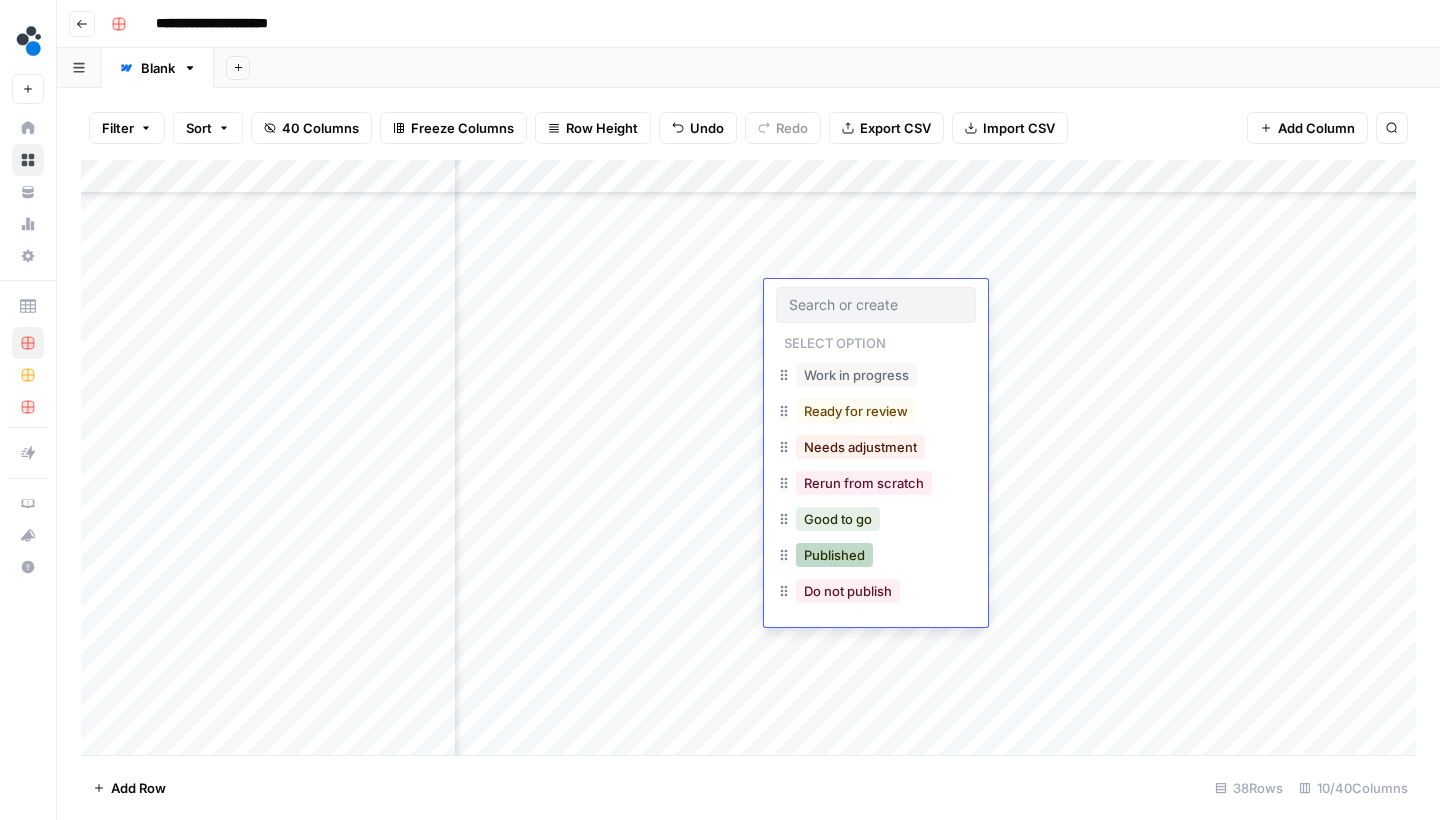 click on "Published" at bounding box center [834, 555] 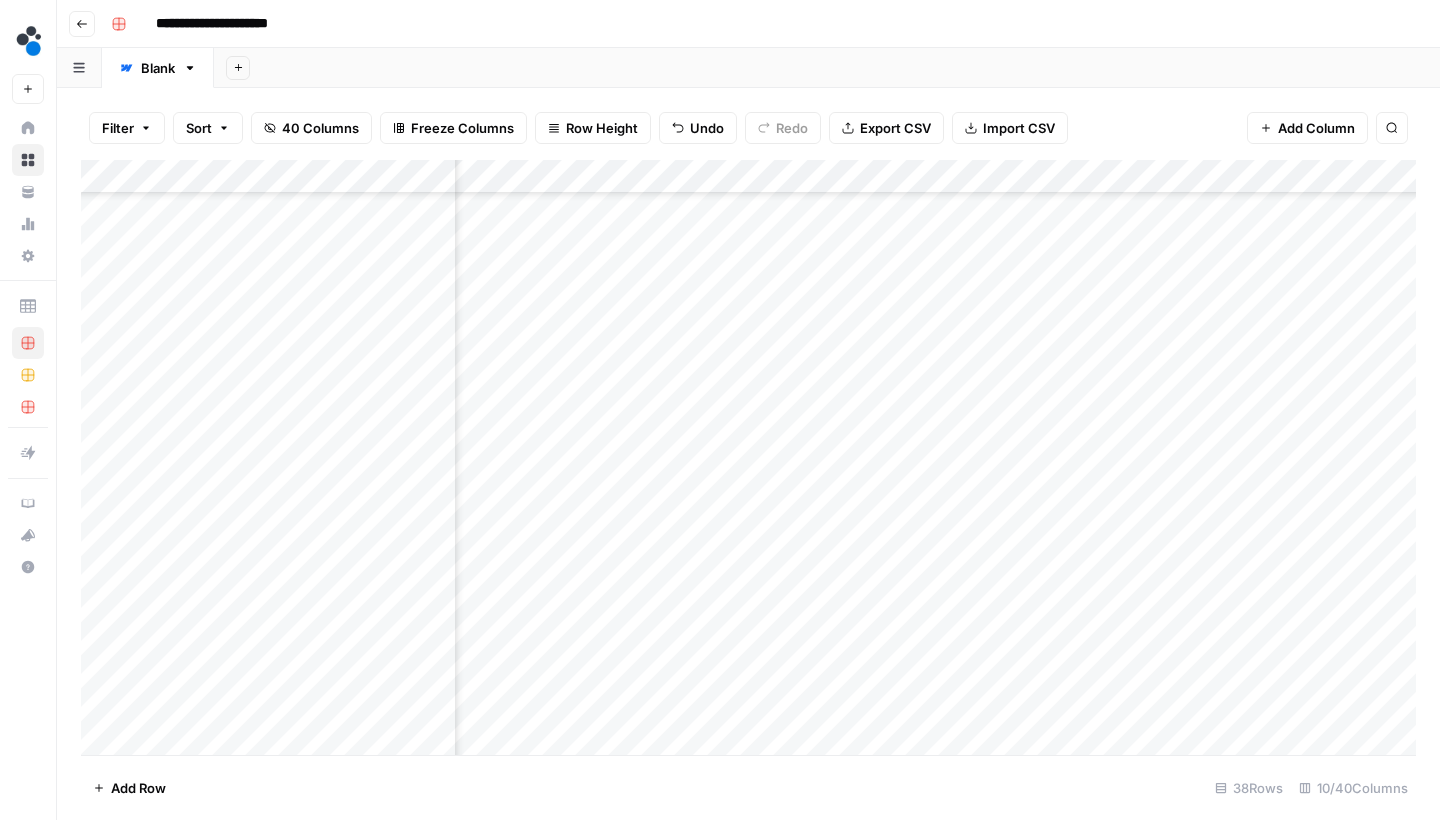 click on "Add Column" at bounding box center [748, 460] 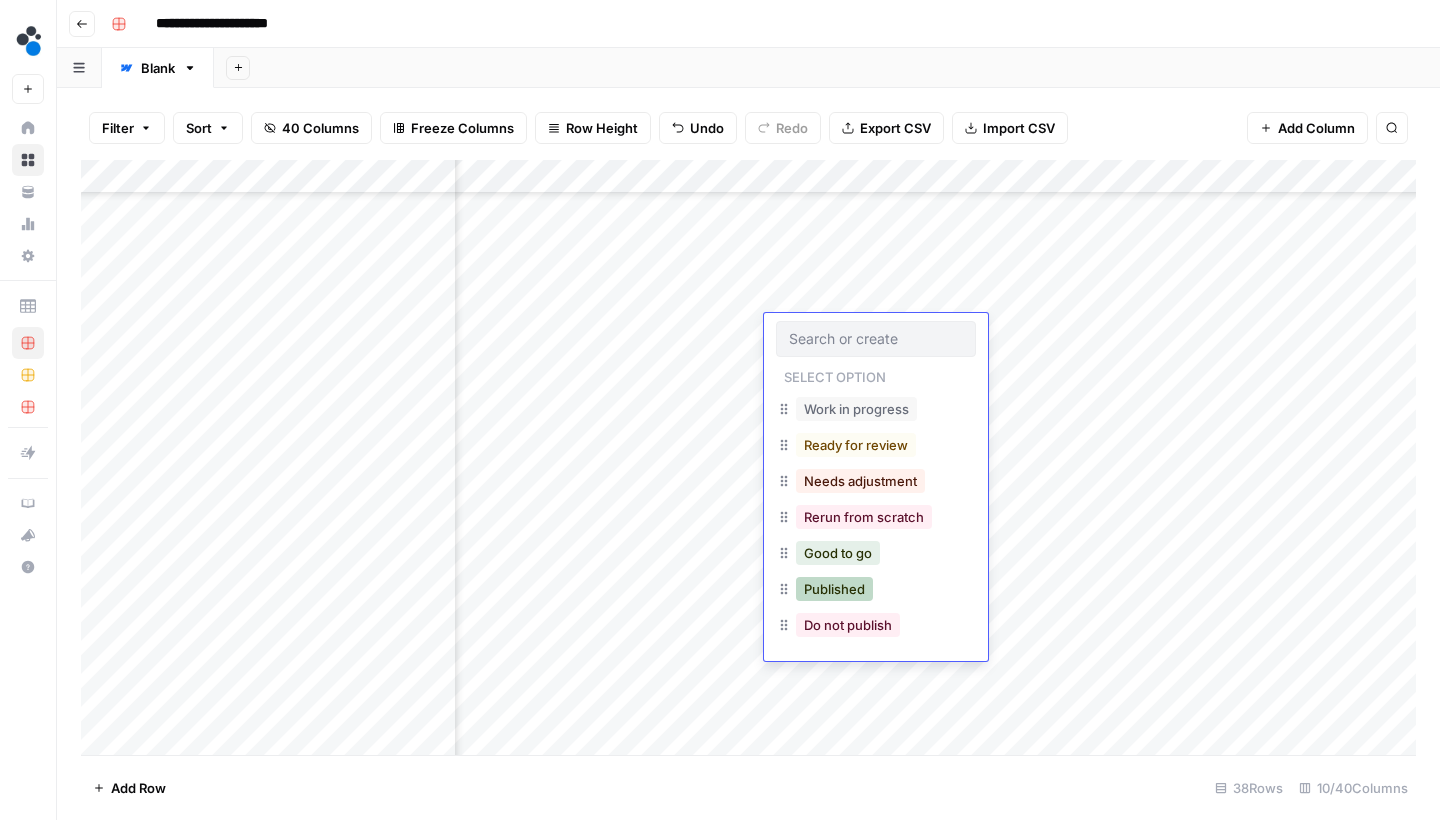 click on "Published" at bounding box center (834, 589) 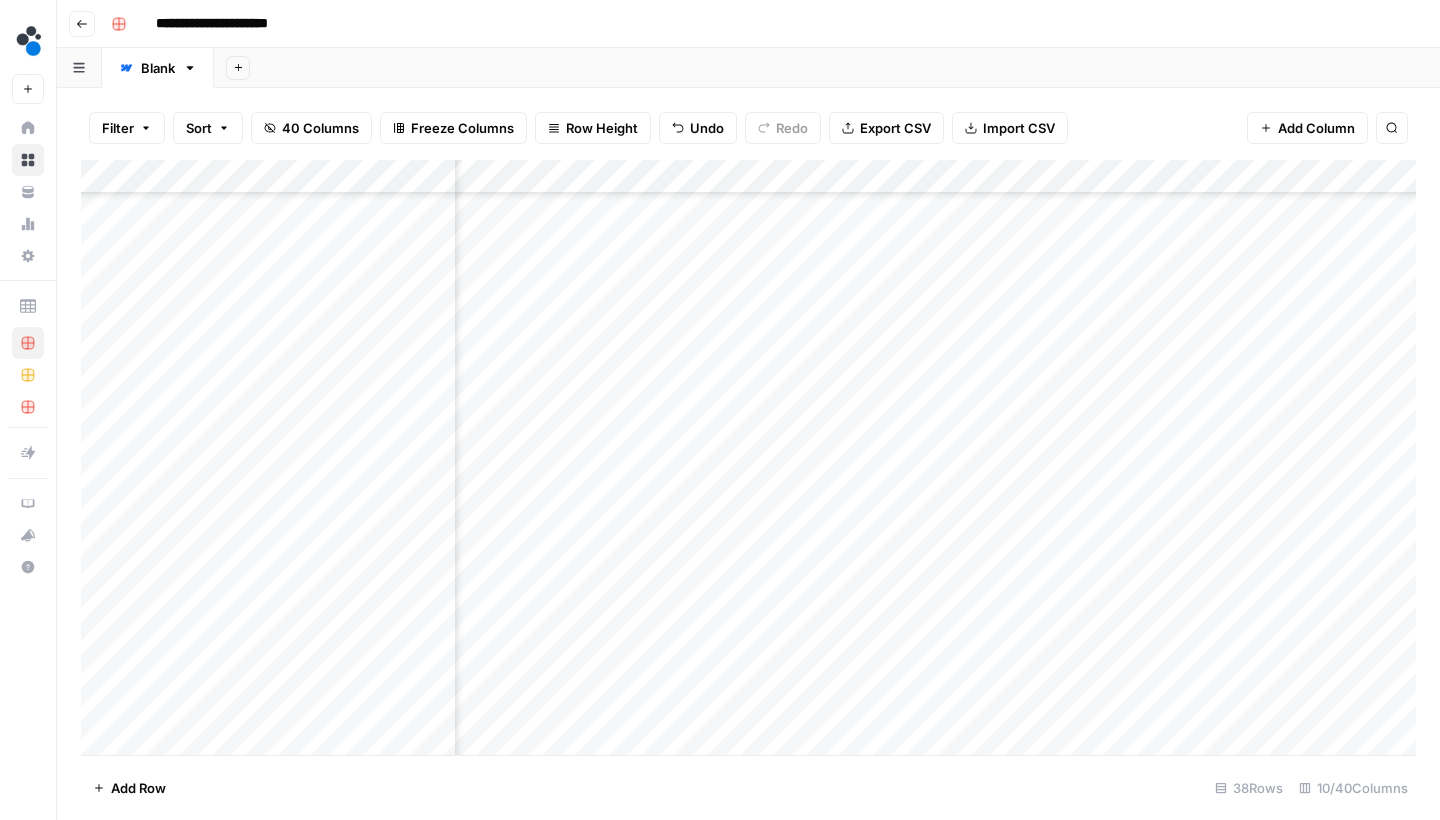 click on "Add Column" at bounding box center (748, 460) 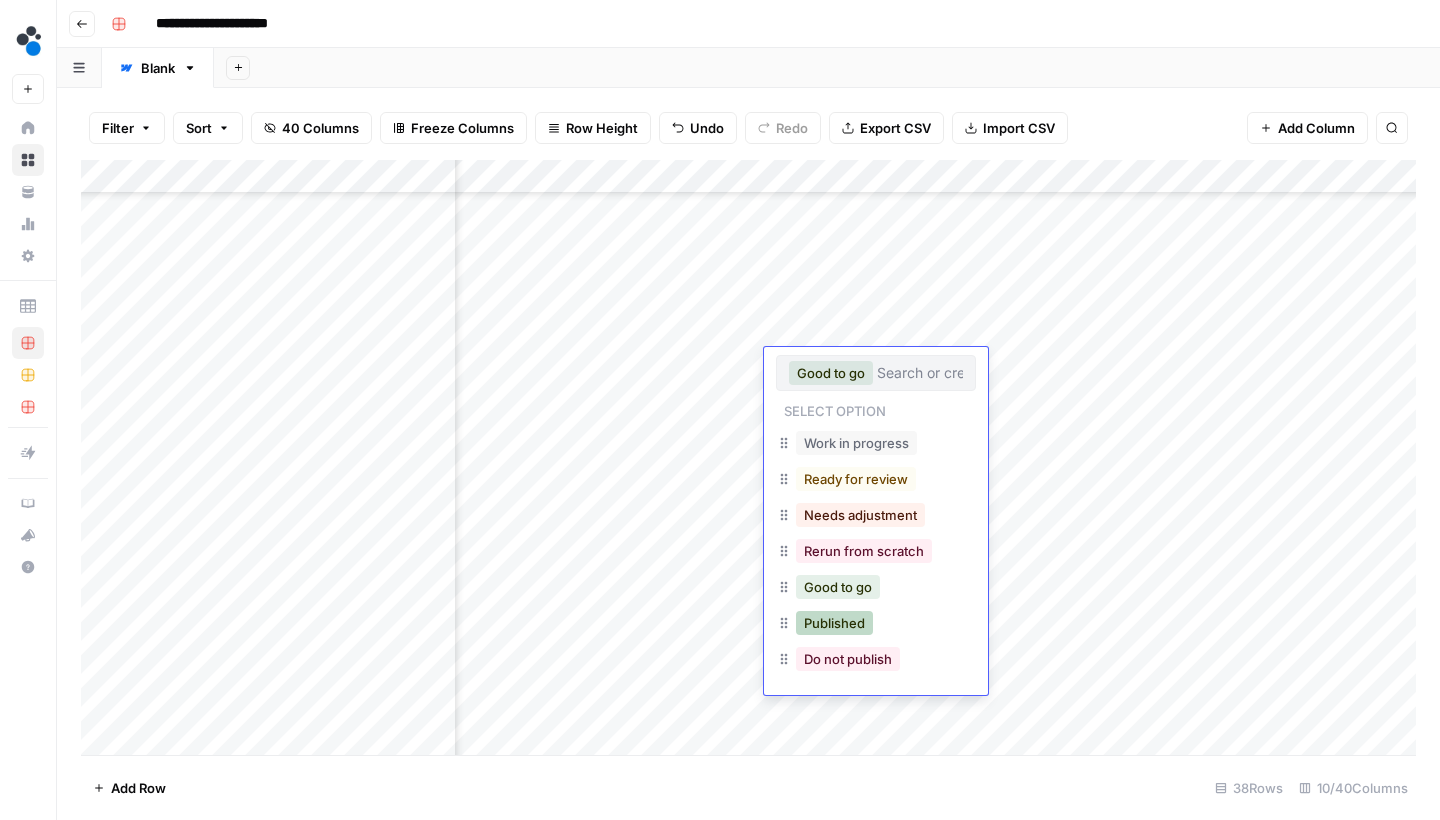 click on "Published" at bounding box center (834, 623) 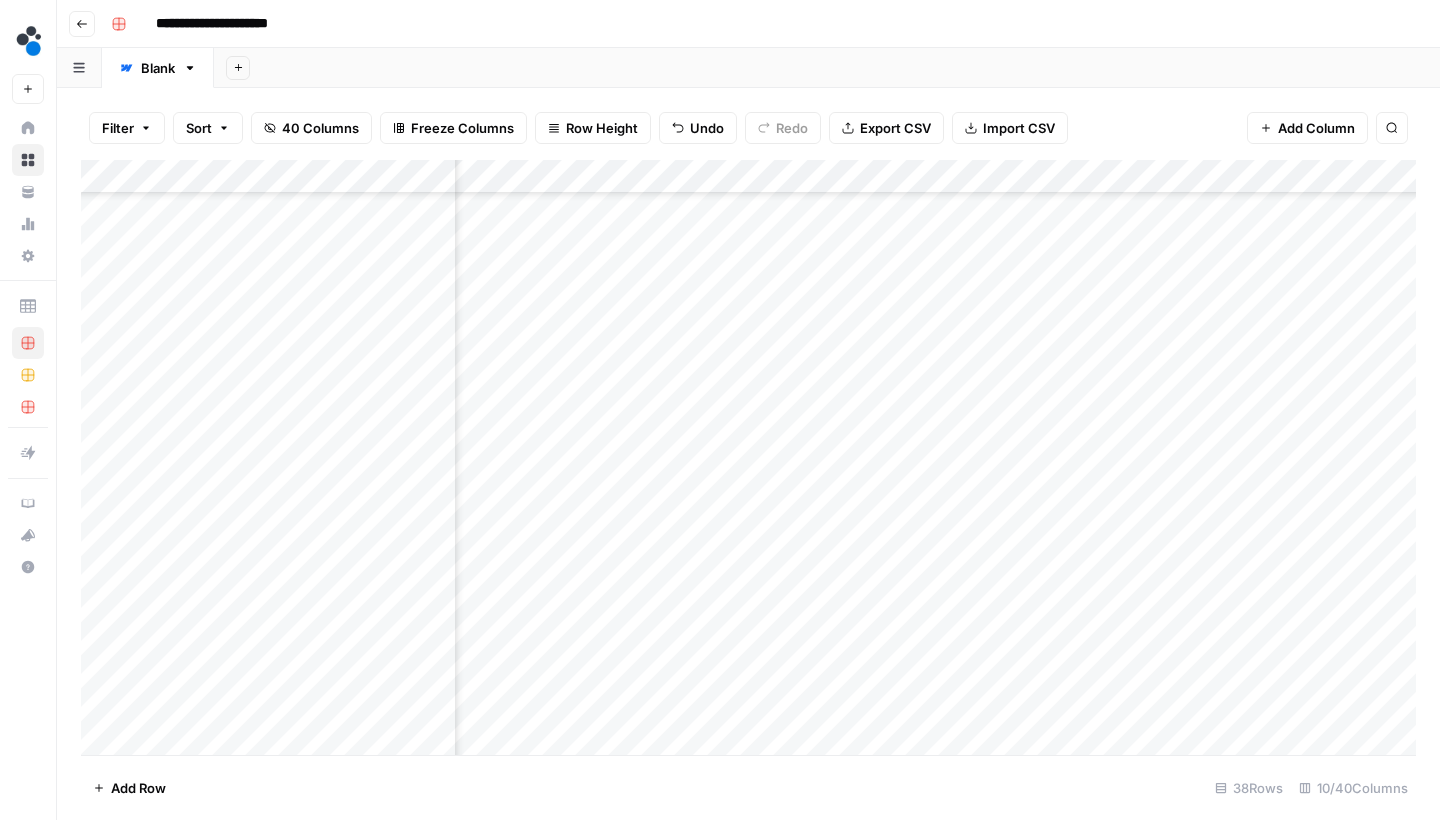 scroll, scrollTop: 758, scrollLeft: 492, axis: both 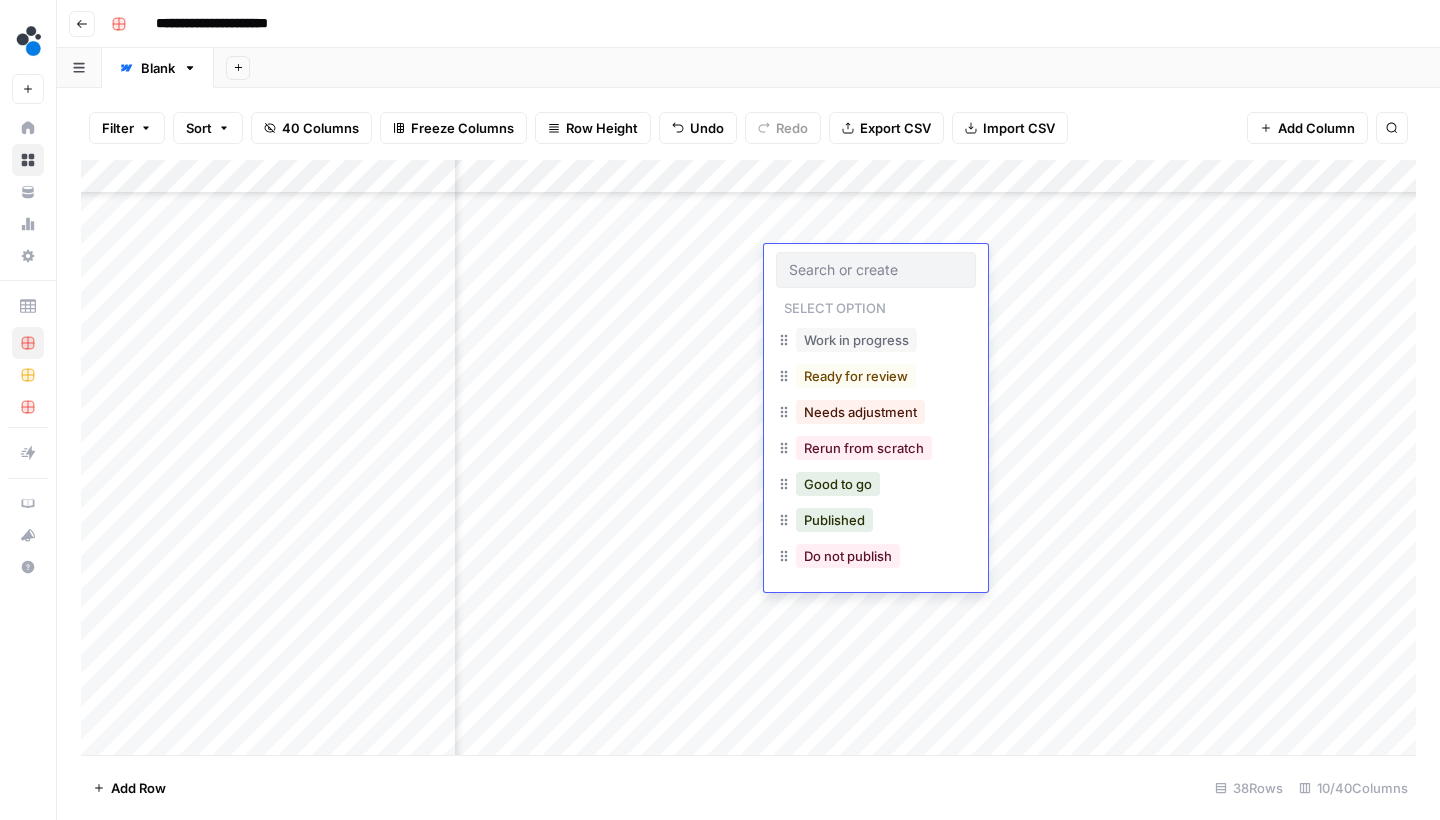 click on "Published" at bounding box center [834, 520] 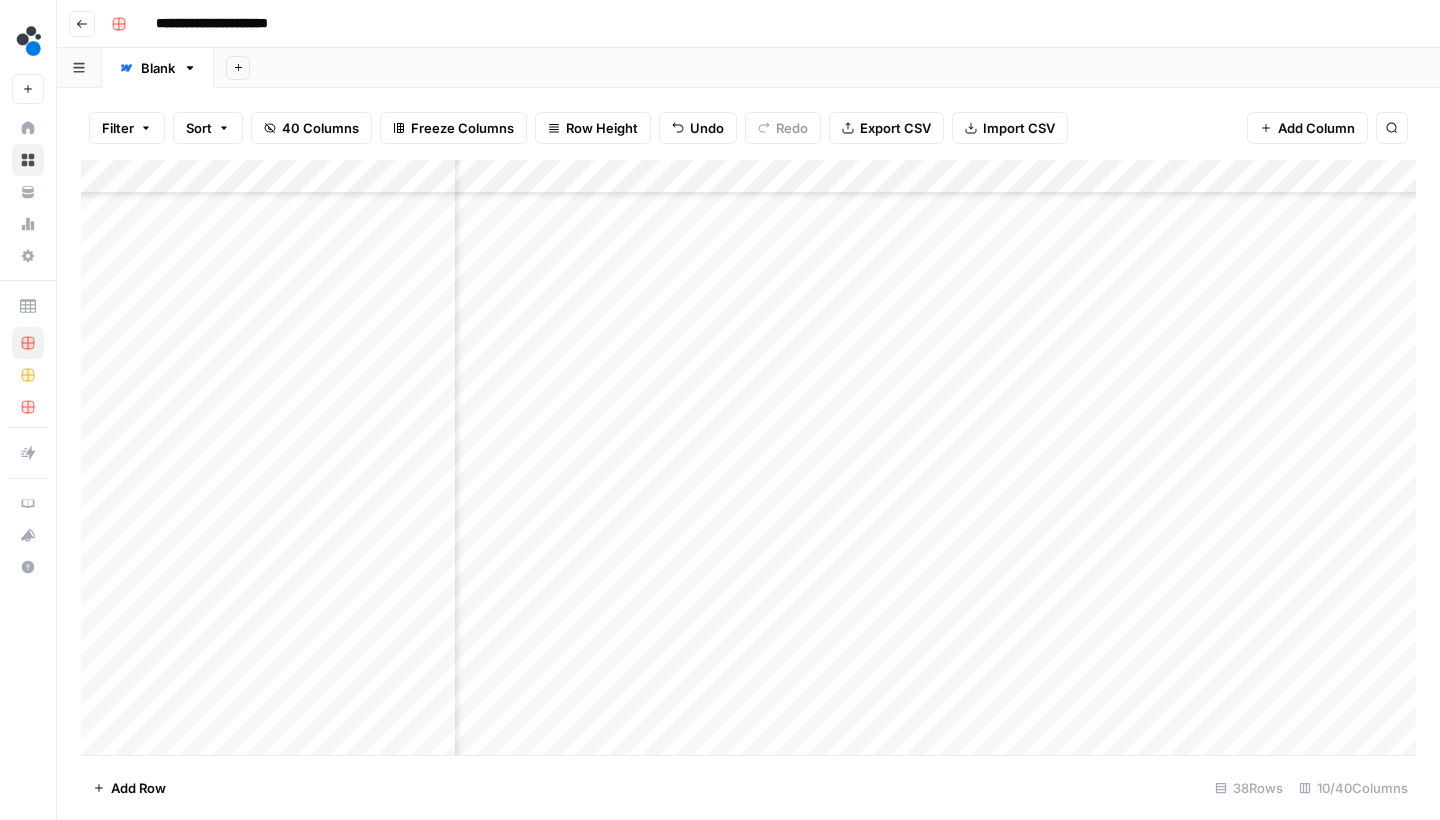 click on "Add Column" at bounding box center [748, 460] 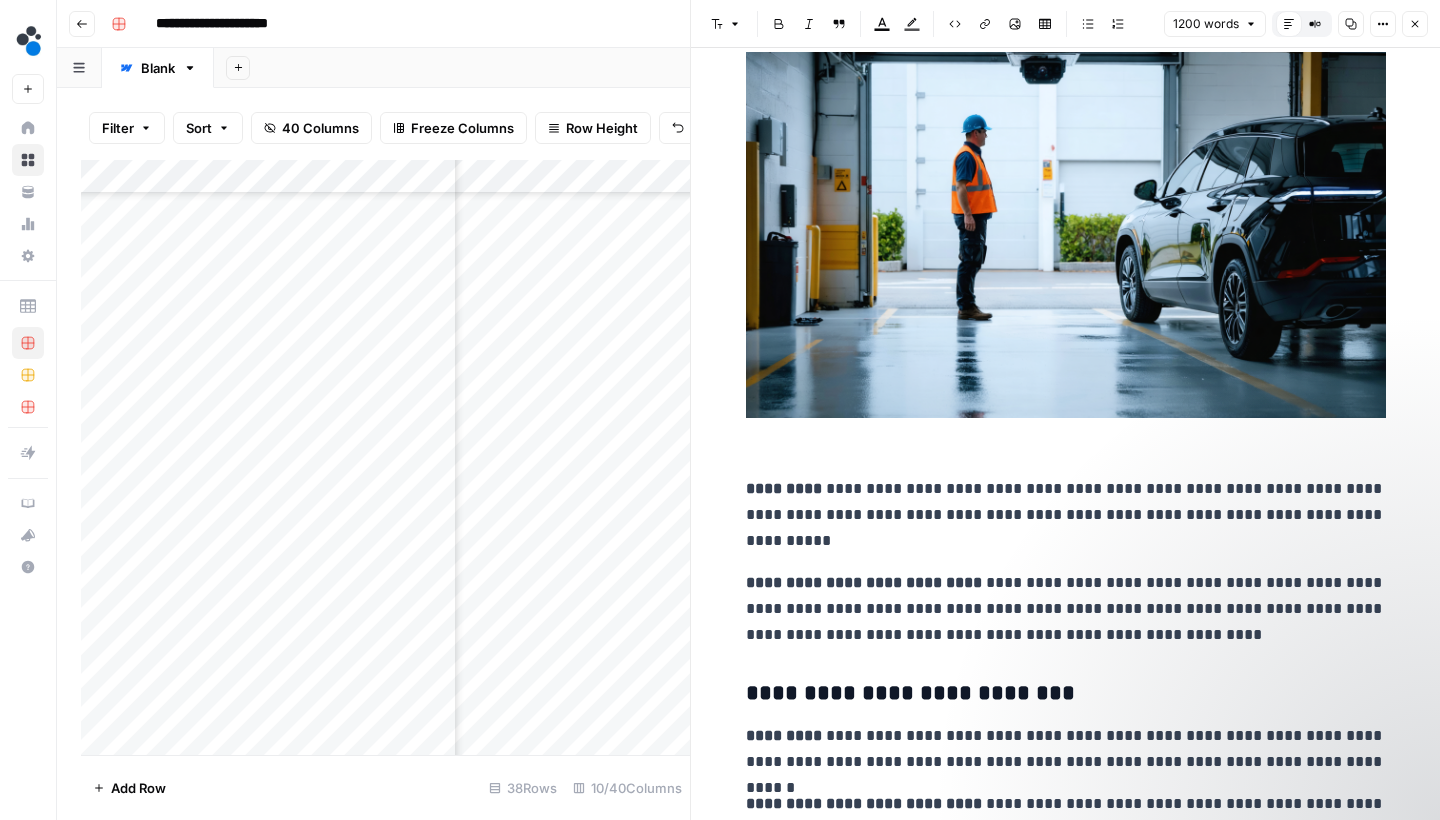 scroll, scrollTop: 2480, scrollLeft: 0, axis: vertical 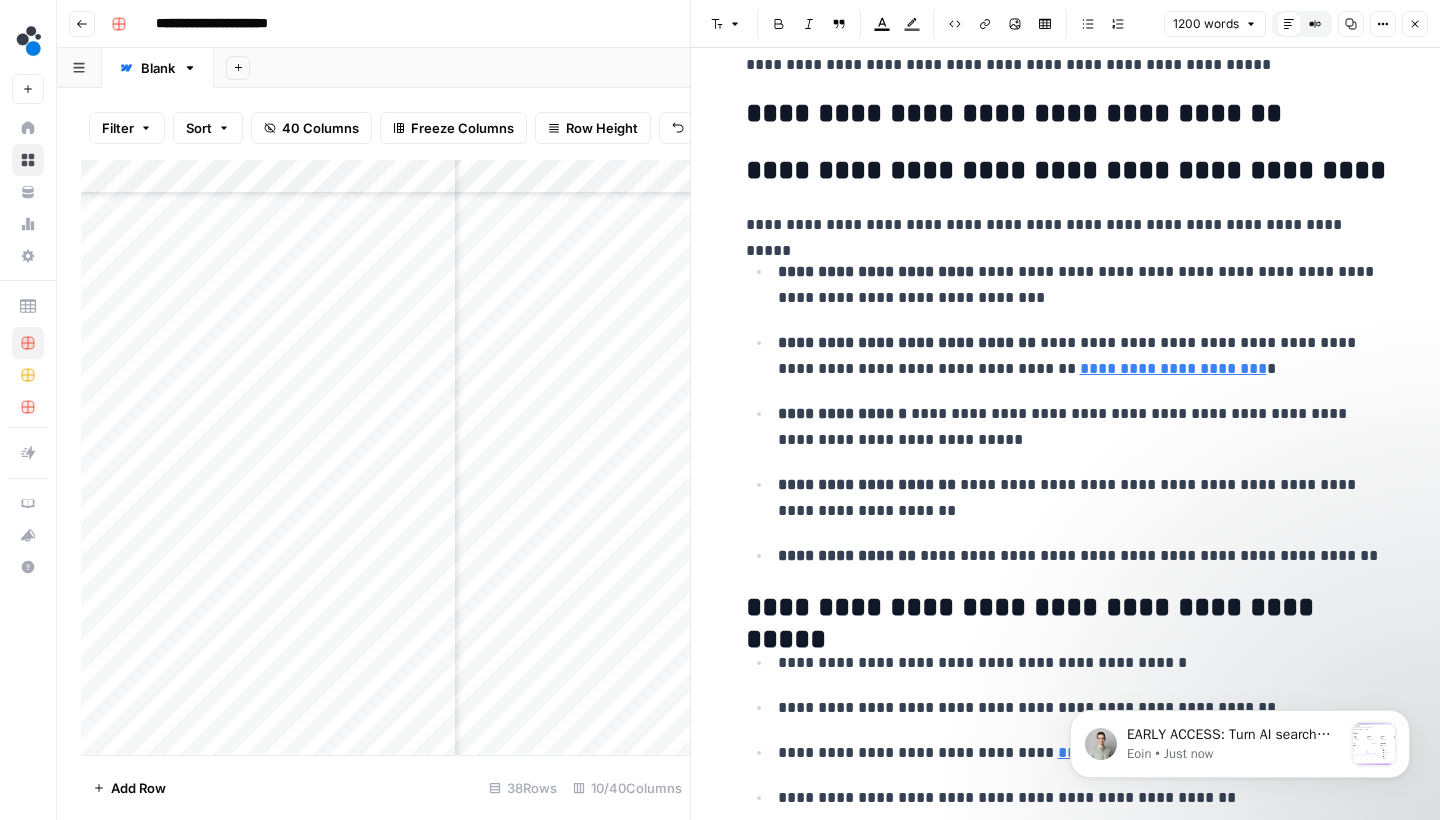 click 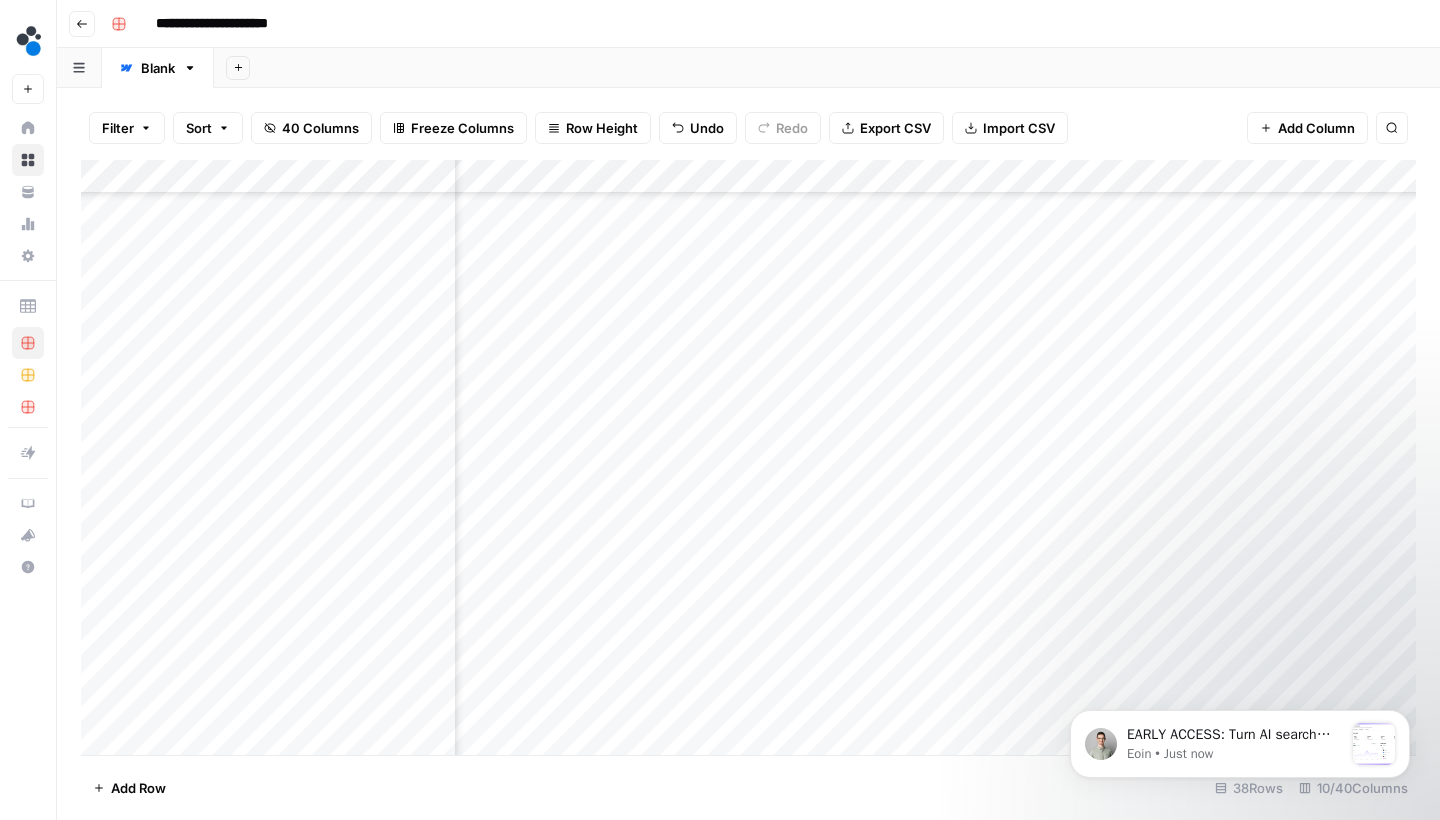 click on "Add Column" at bounding box center [748, 460] 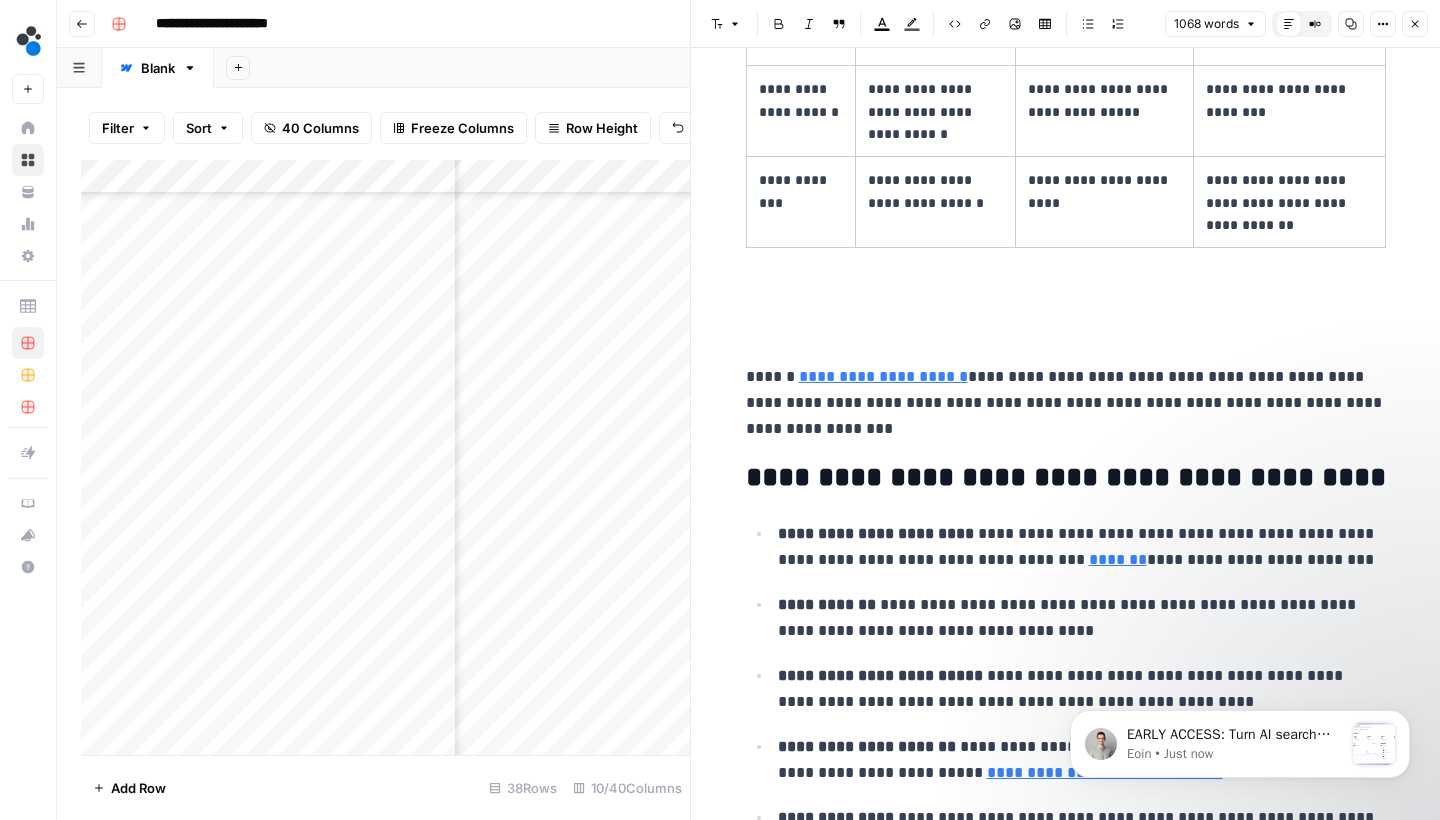 scroll, scrollTop: 4874, scrollLeft: 0, axis: vertical 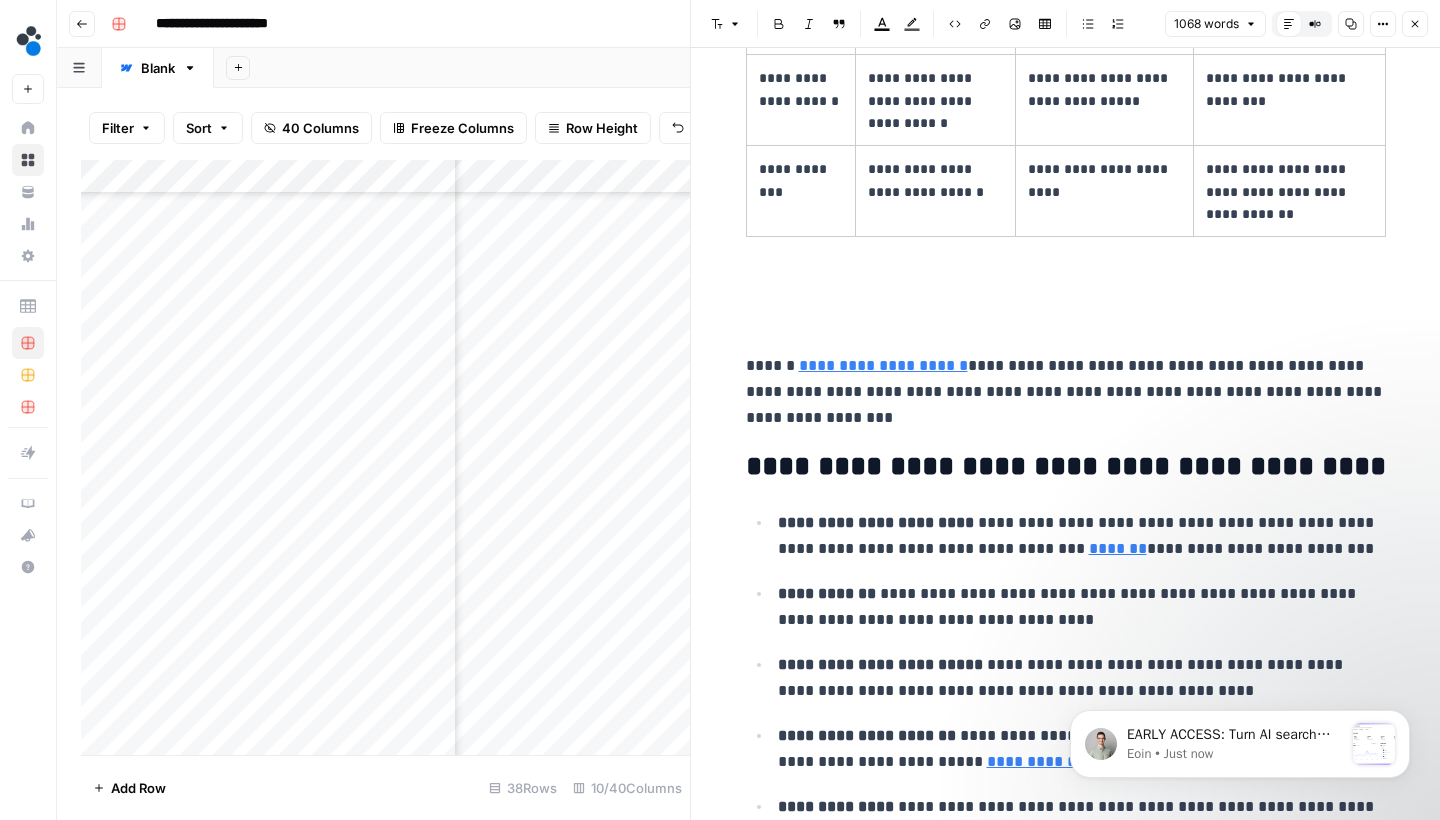 click 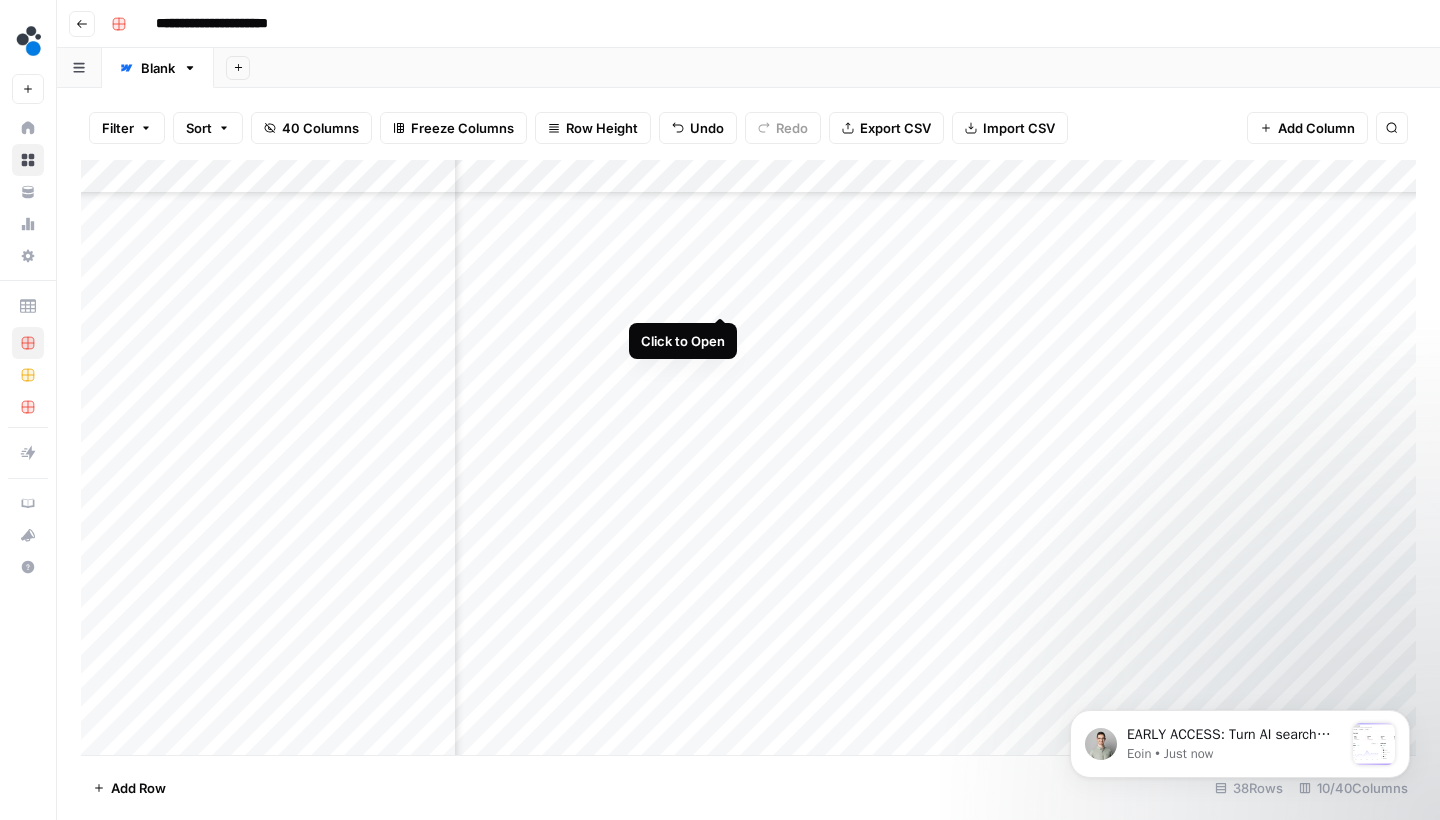 click on "Add Column" at bounding box center [748, 460] 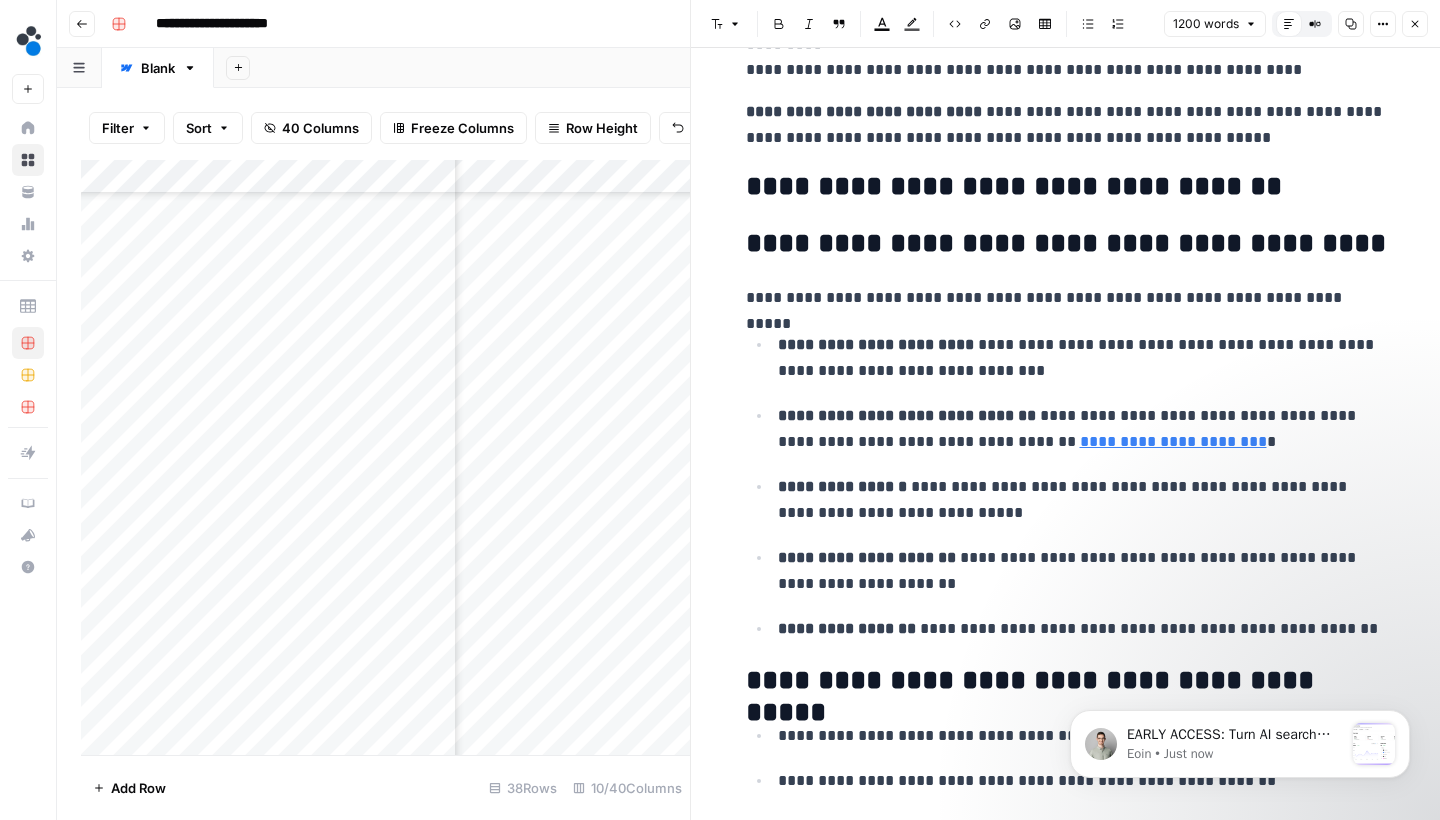 scroll, scrollTop: 2415, scrollLeft: 0, axis: vertical 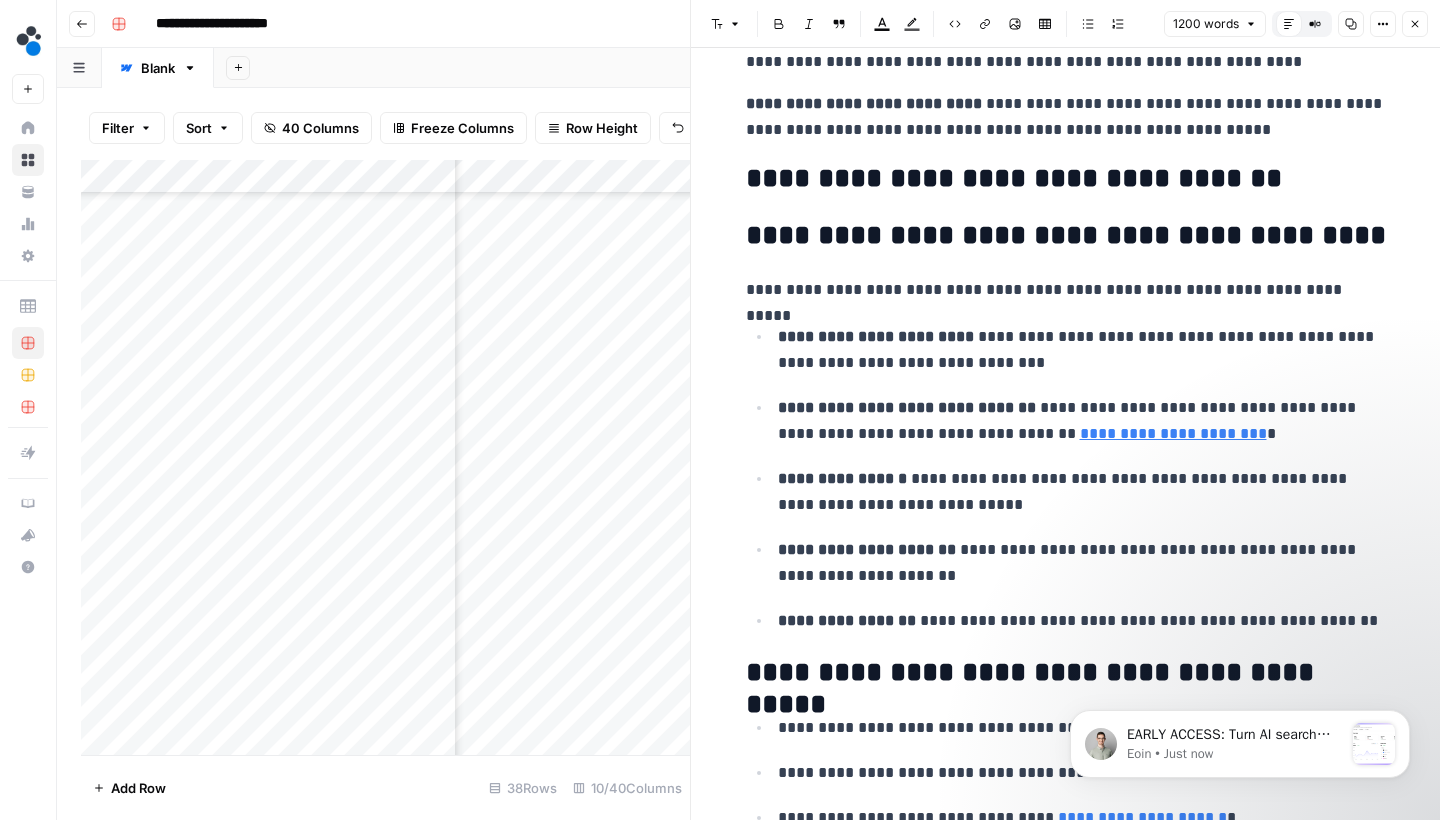 click 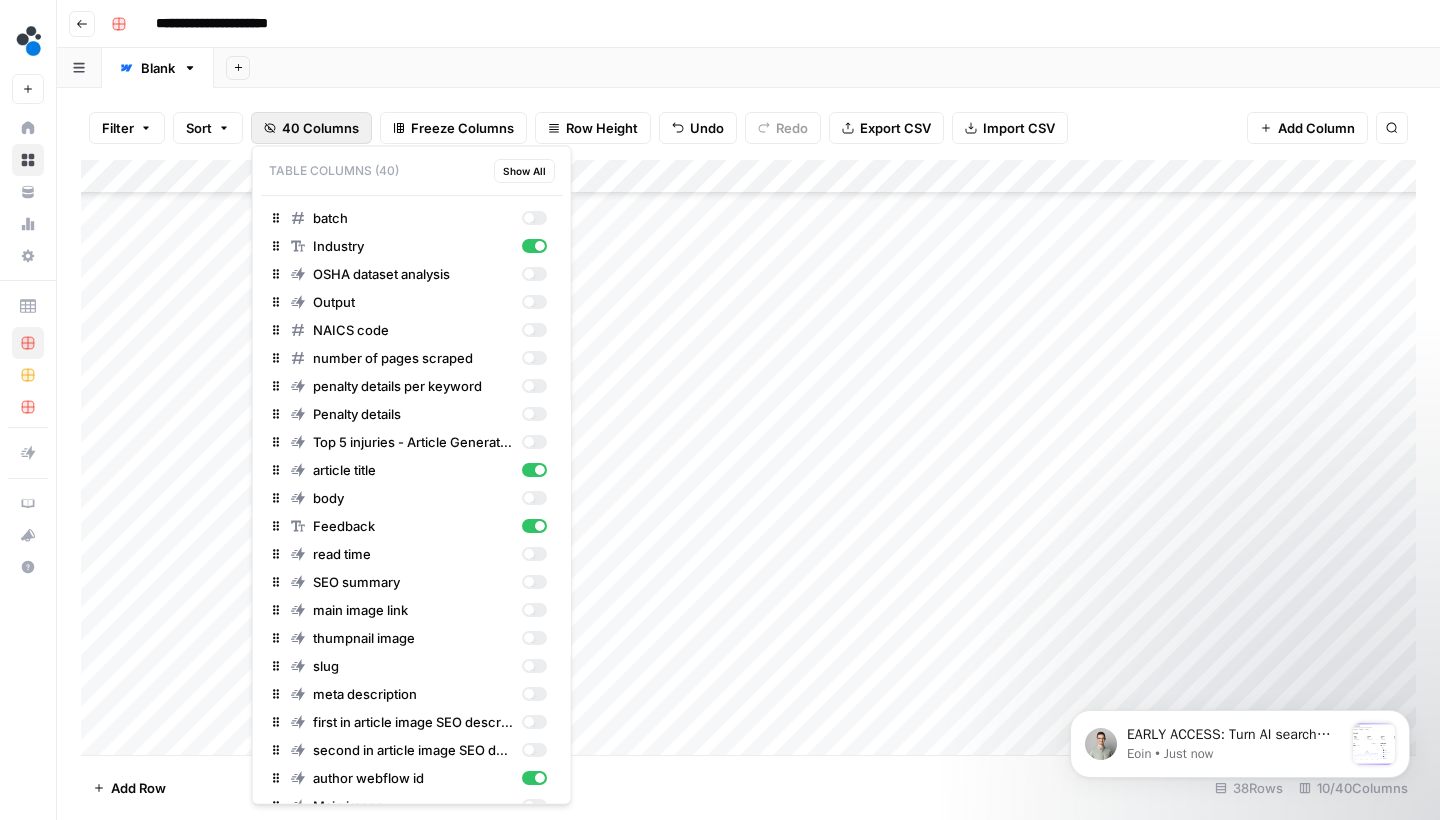 click on "40 Columns" at bounding box center (320, 128) 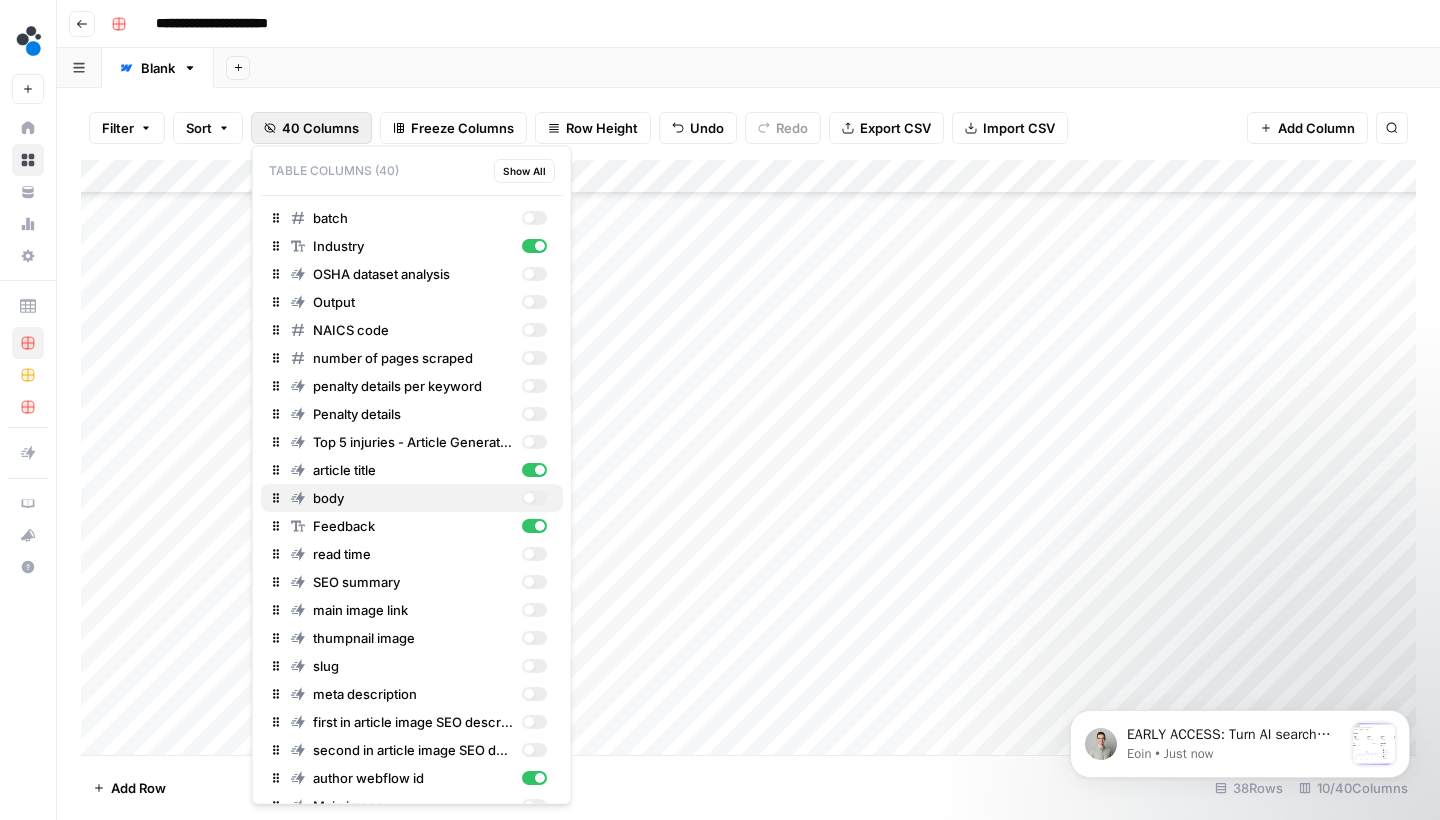 click at bounding box center [528, 498] 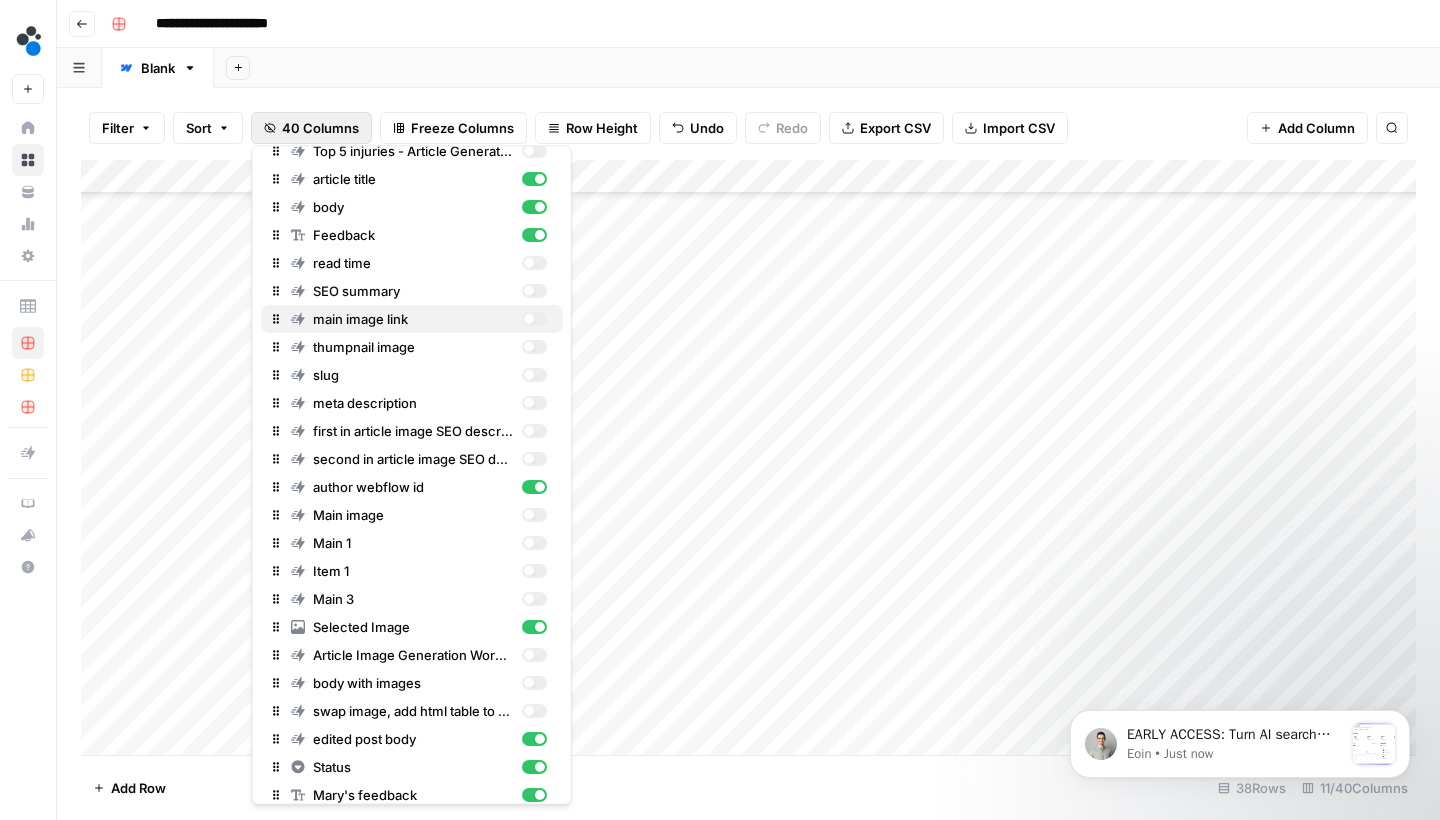 scroll, scrollTop: 308, scrollLeft: 0, axis: vertical 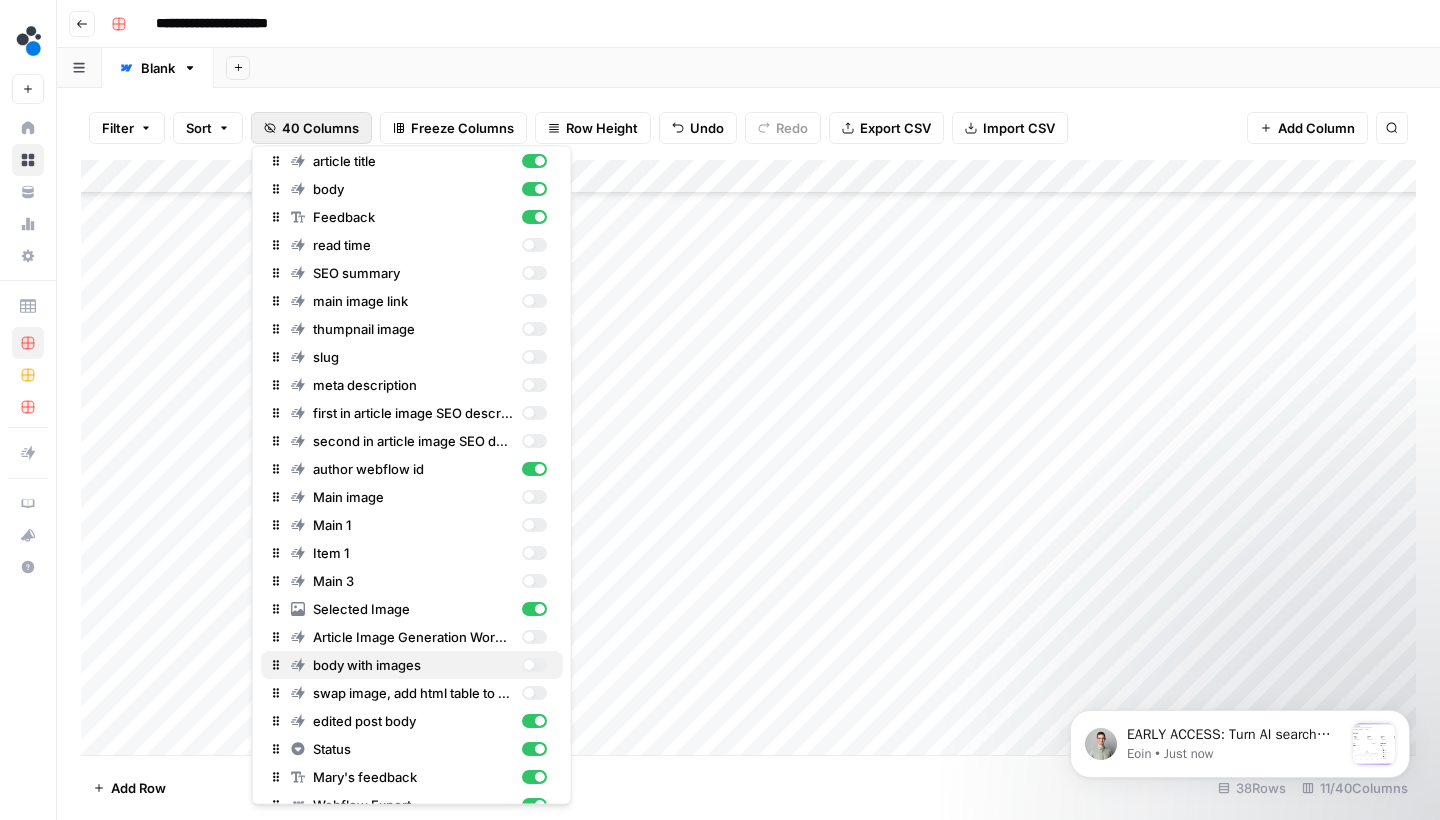 click at bounding box center (533, 666) 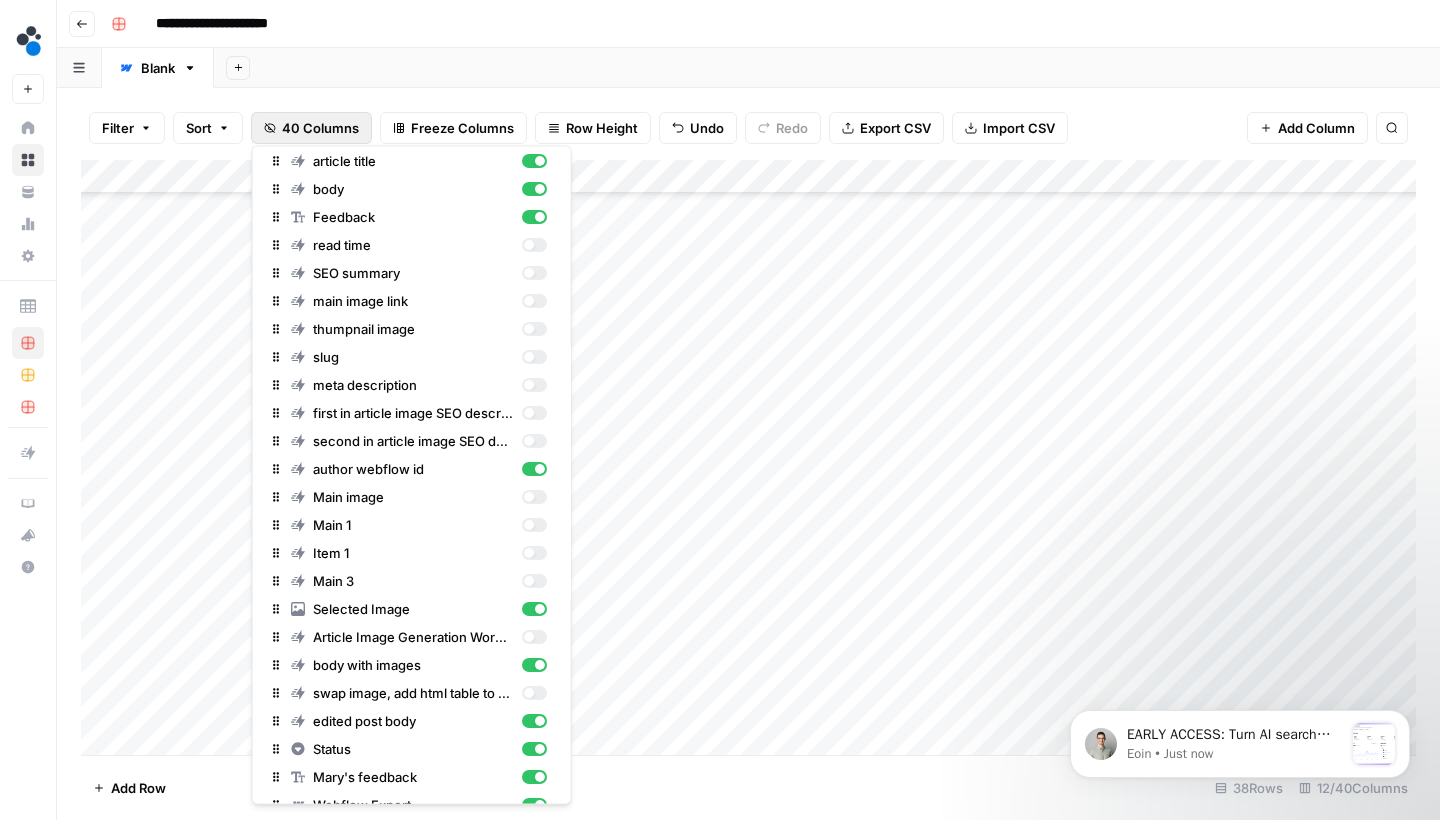 click on "Filter Sort 40 Columns Freeze Columns Row Height Undo Redo Export CSV Import CSV Add Column Search Add Column Add Row 38  Rows 12/40  Columns" at bounding box center [748, 454] 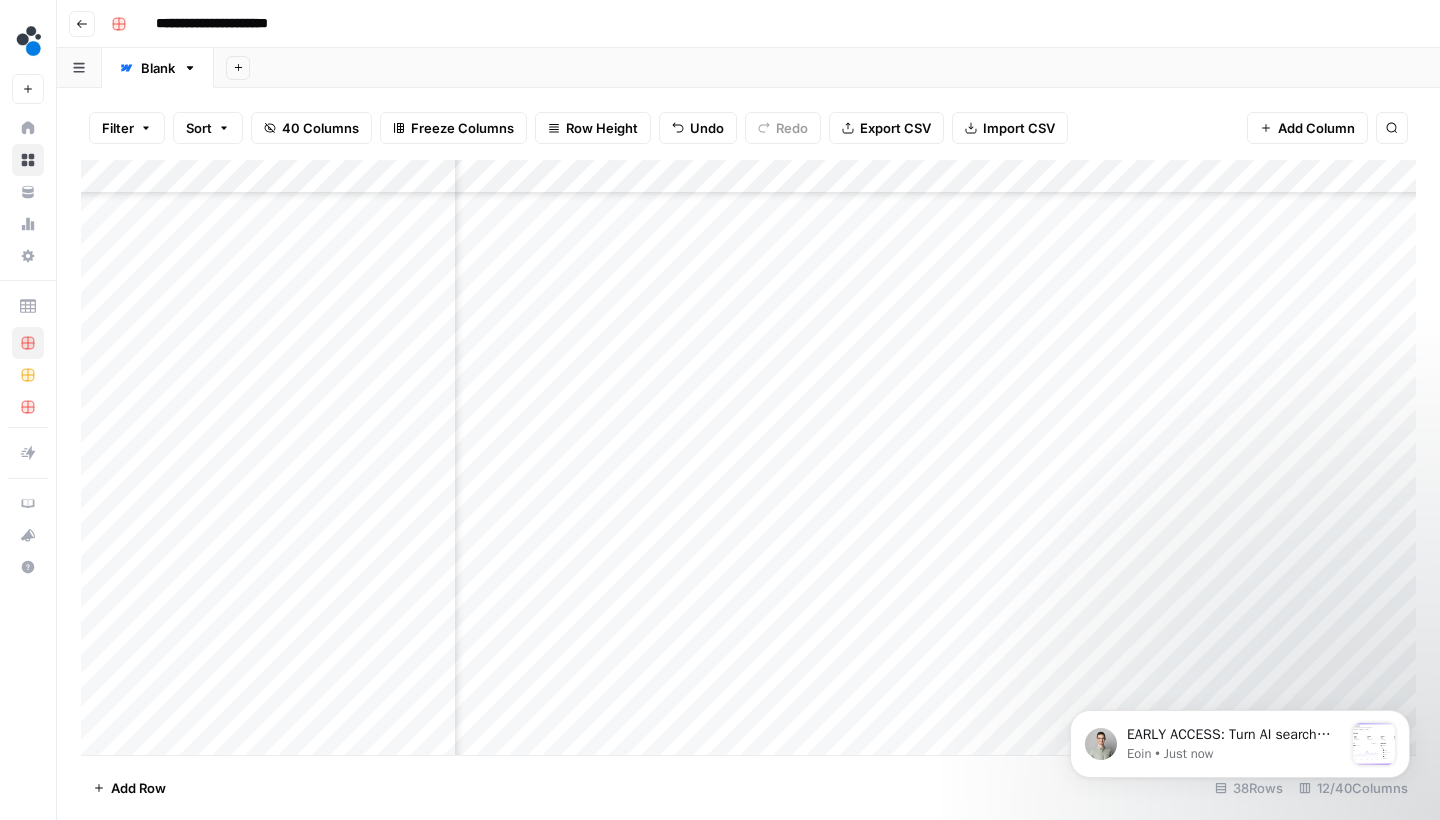 scroll, scrollTop: 758, scrollLeft: 694, axis: both 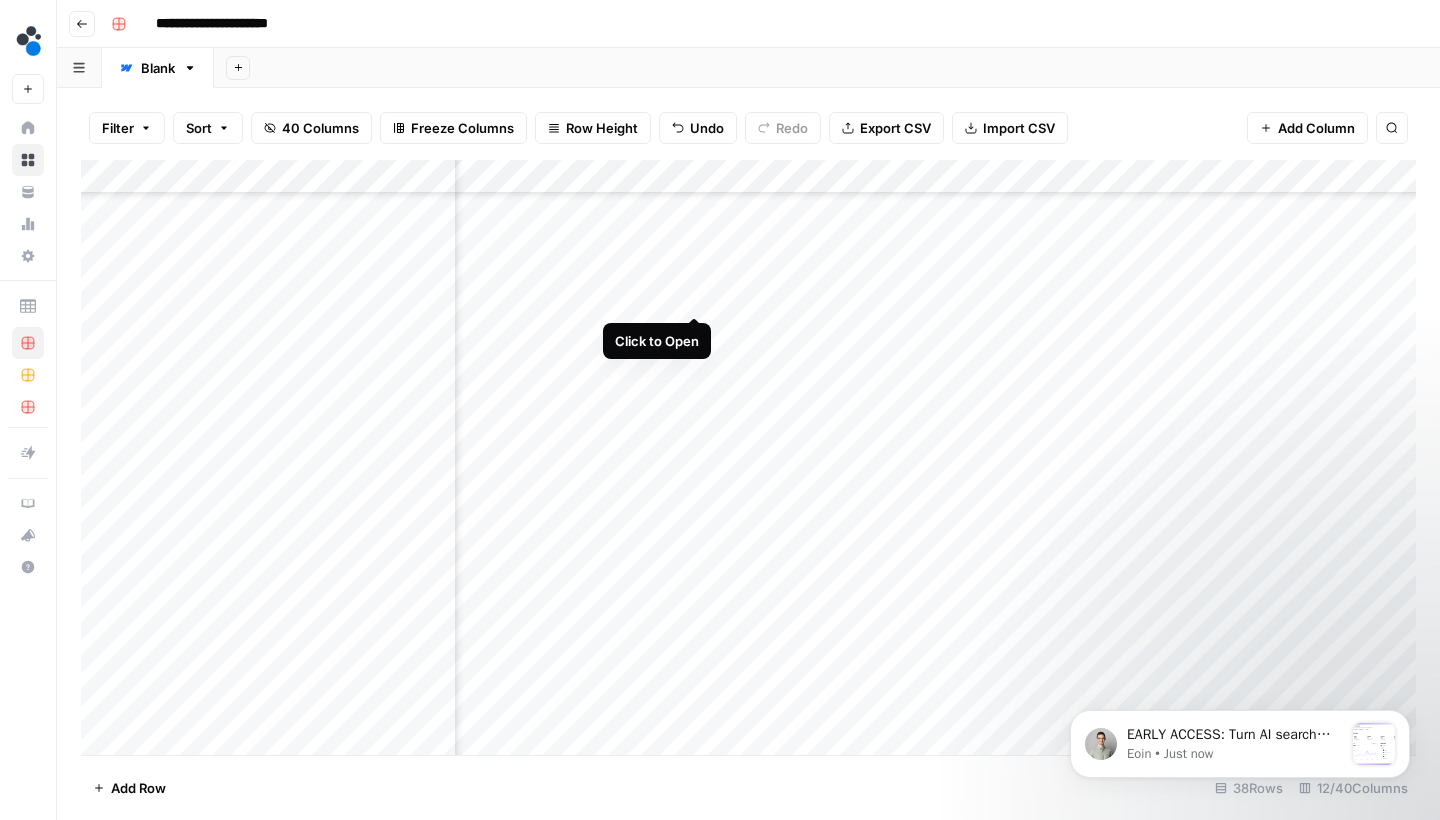 click on "Add Column" at bounding box center (748, 460) 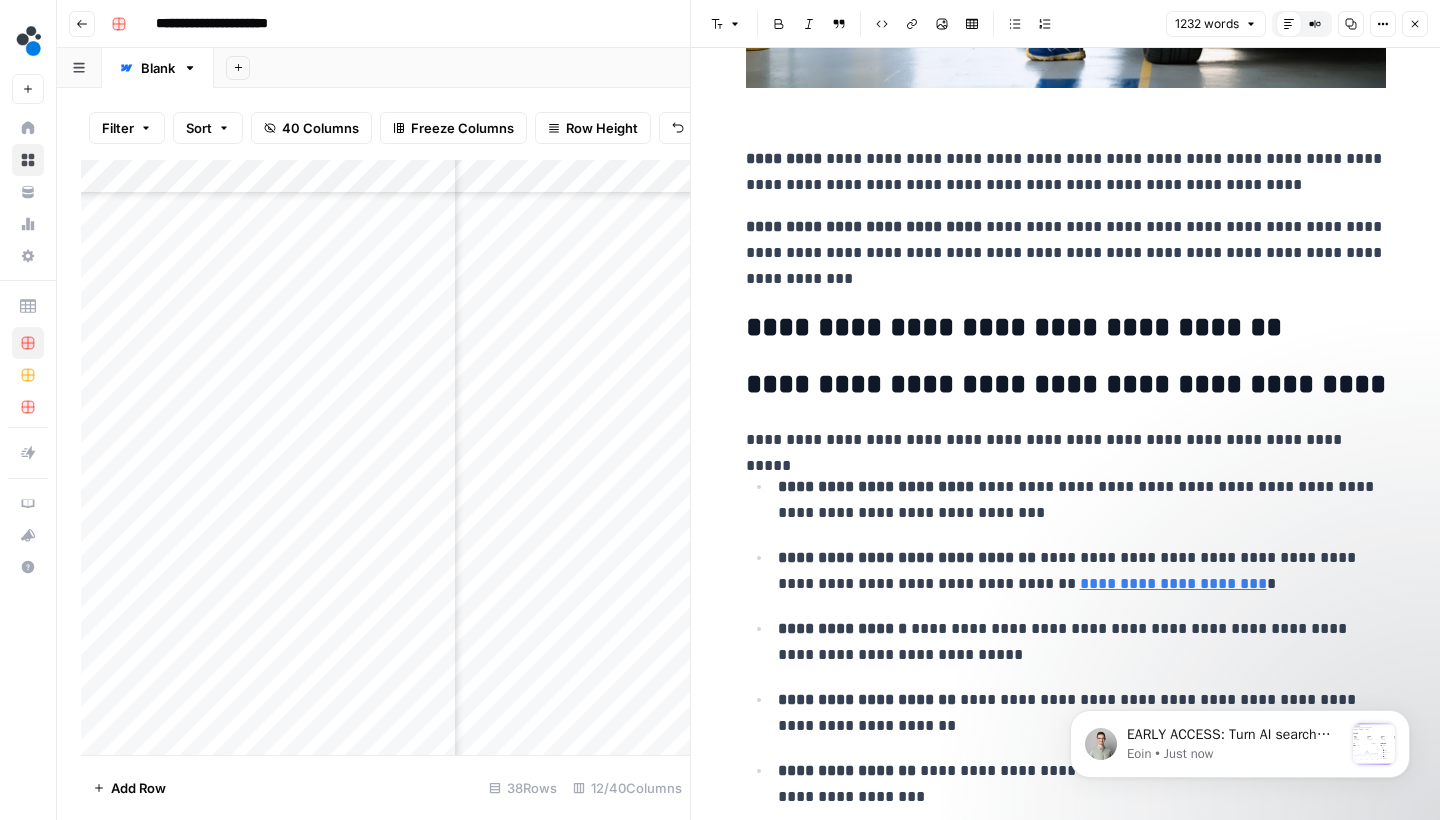 scroll, scrollTop: 3636, scrollLeft: 0, axis: vertical 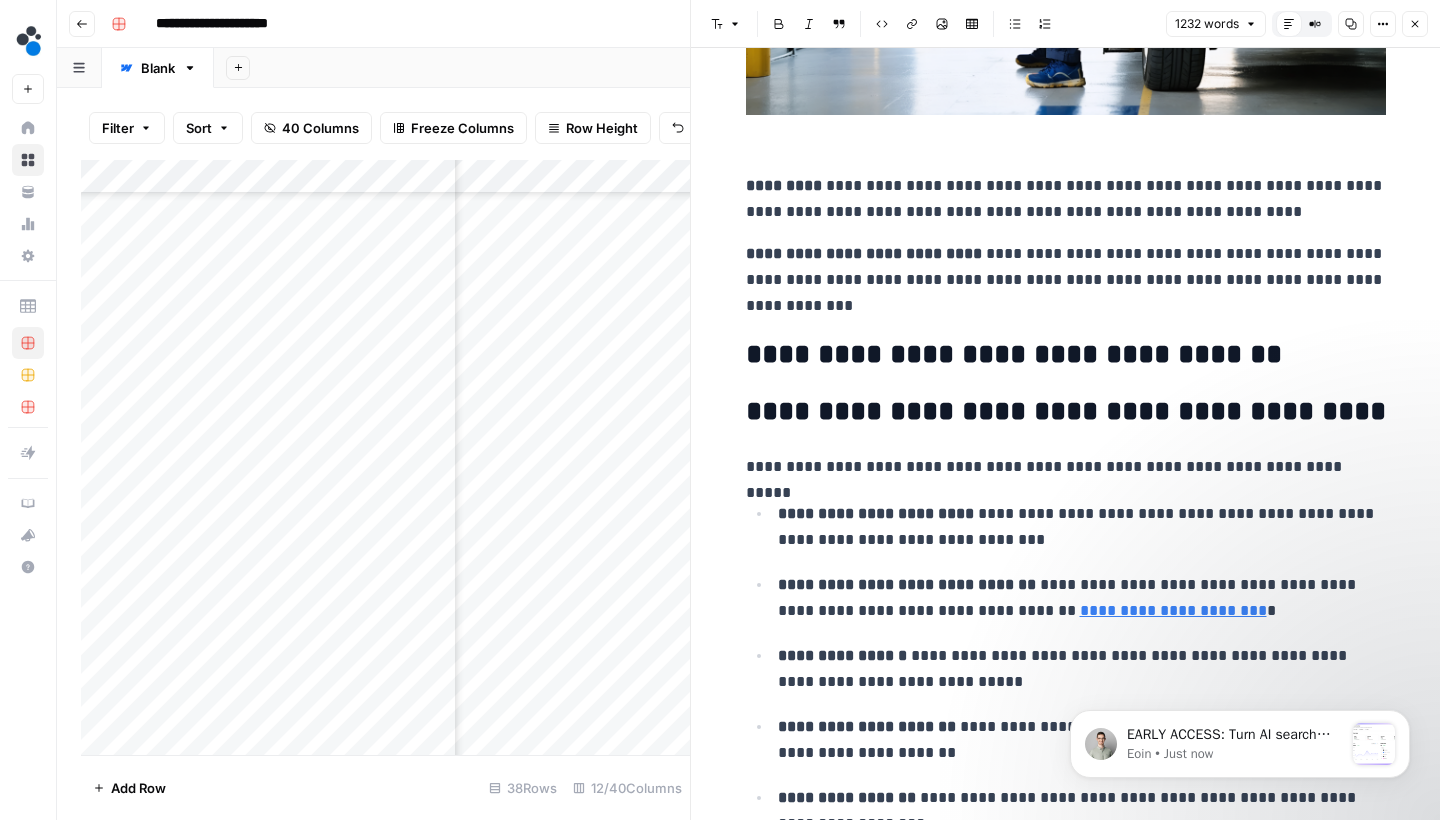 click on "Close" at bounding box center [1415, 24] 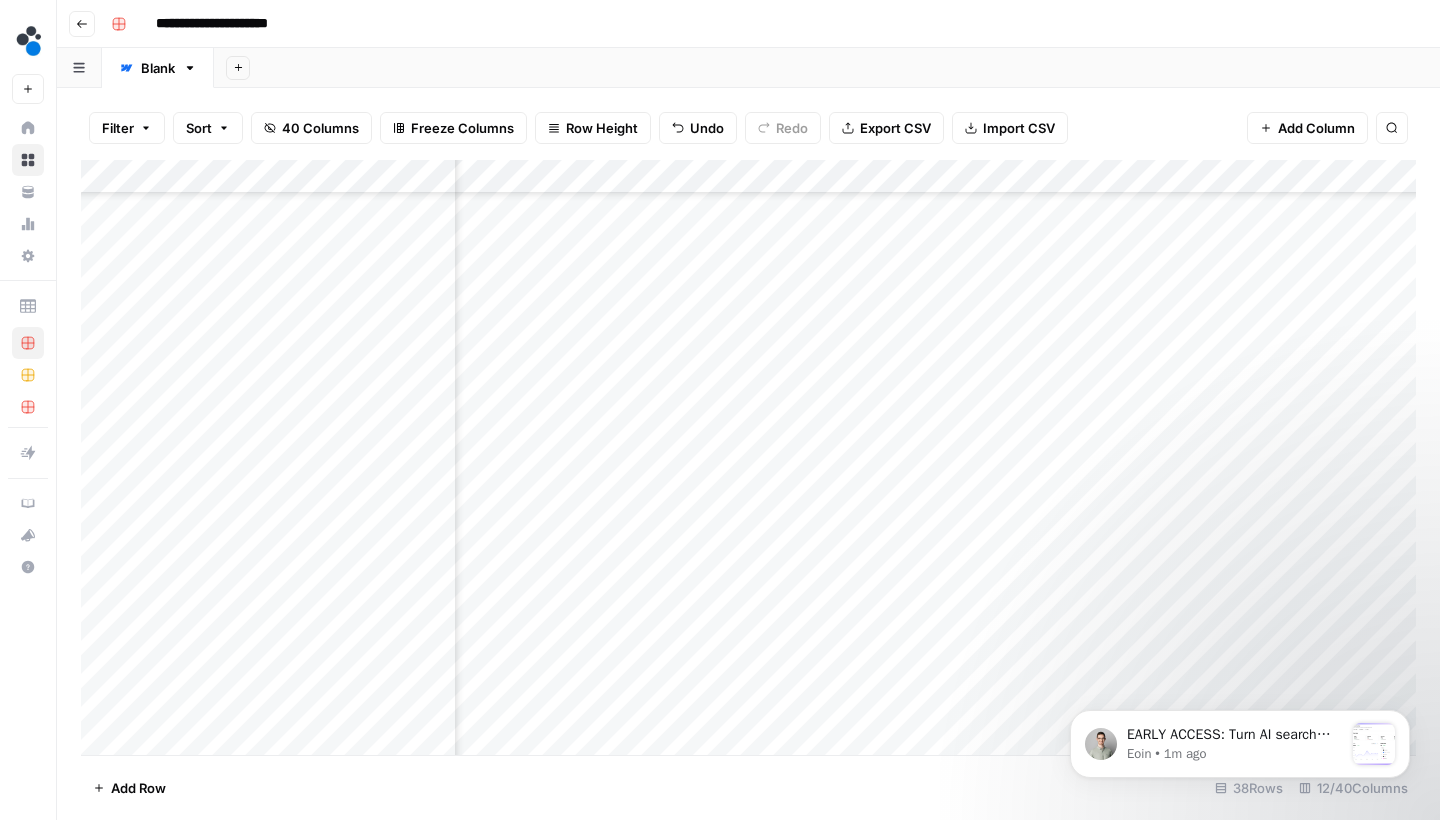 click on "Add Column" at bounding box center (748, 460) 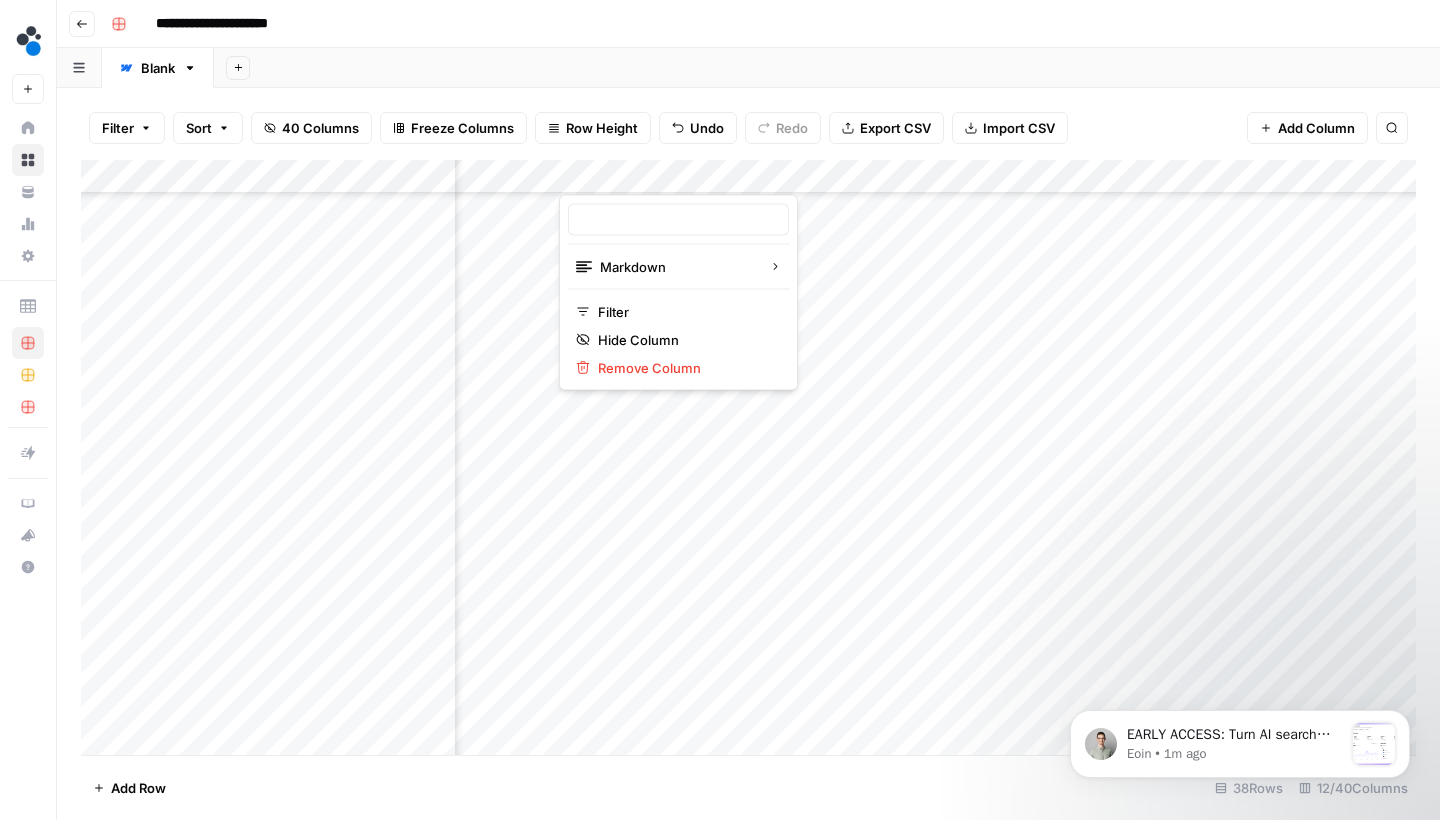 type on "body with images" 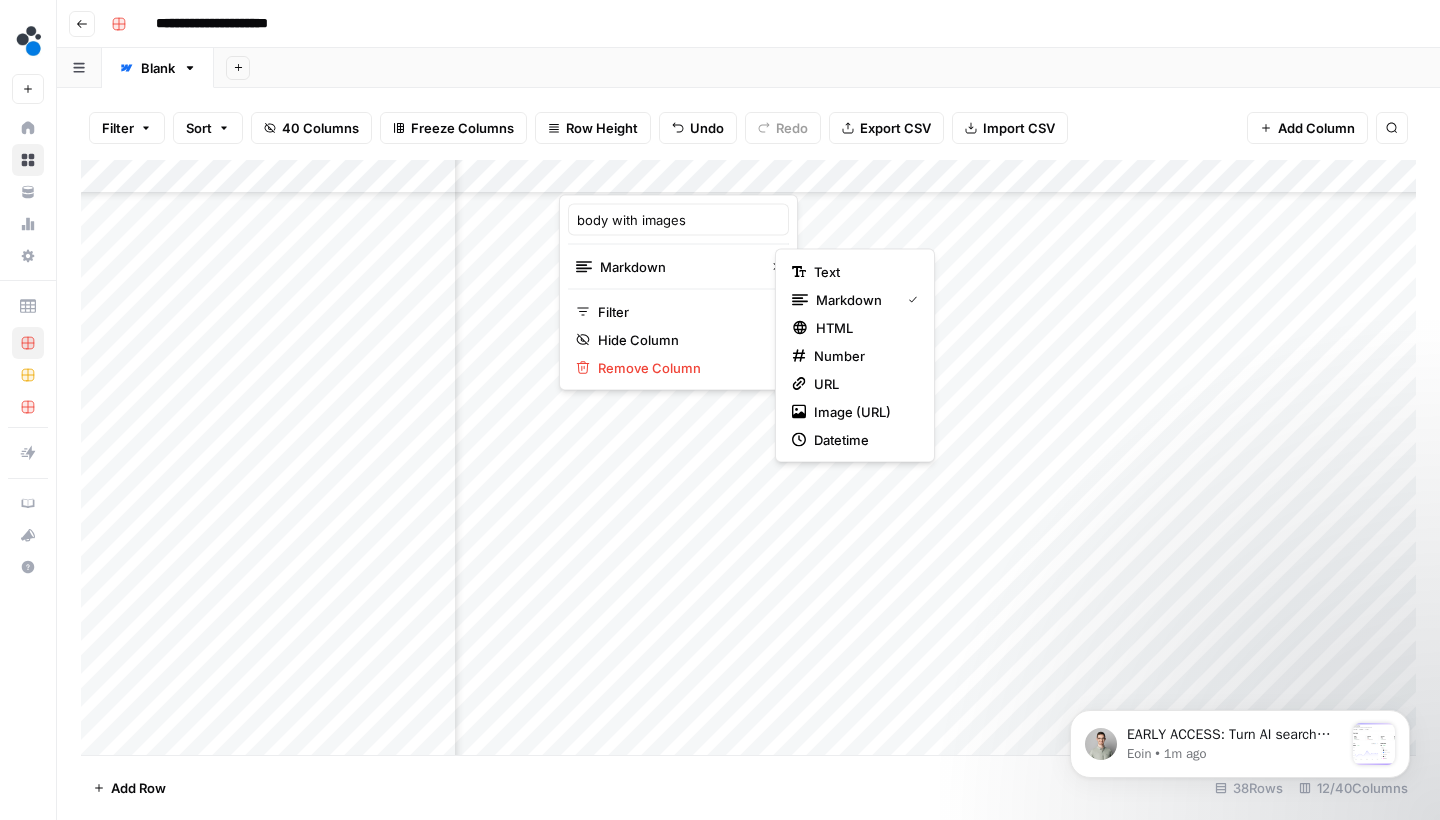 click on "**********" at bounding box center [720, 410] 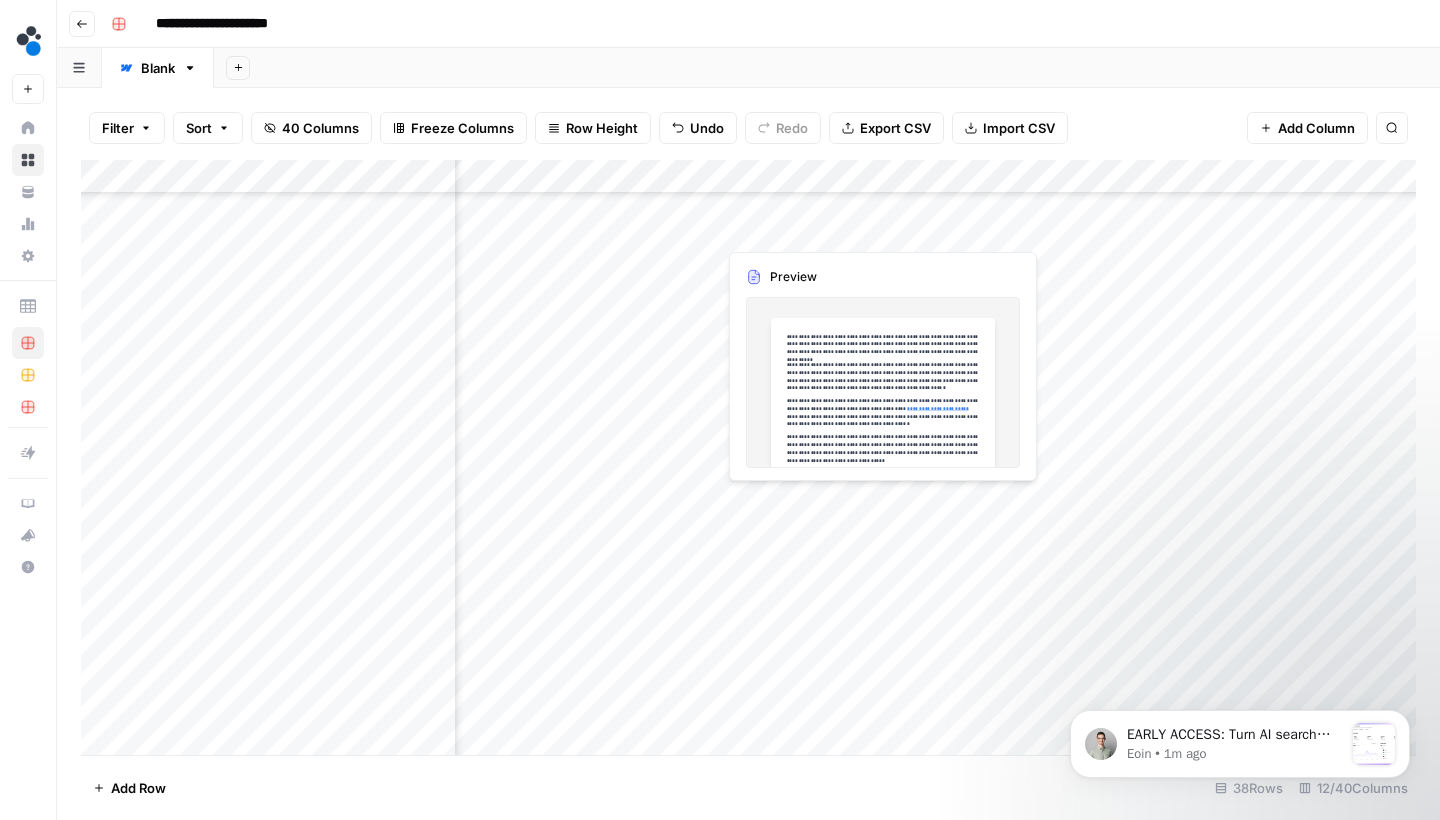 scroll, scrollTop: 758, scrollLeft: 536, axis: both 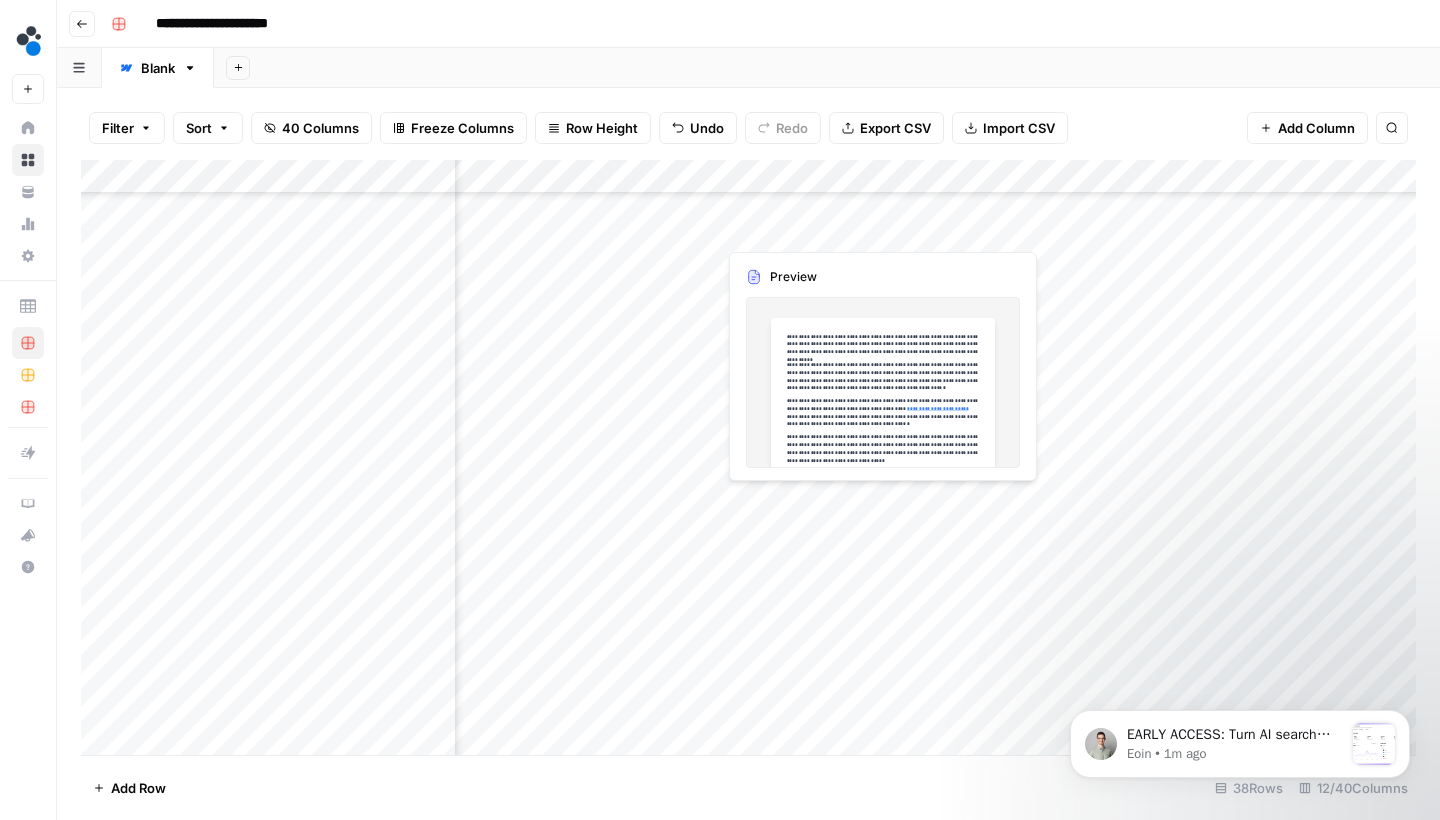 click on "Add Column" at bounding box center [748, 460] 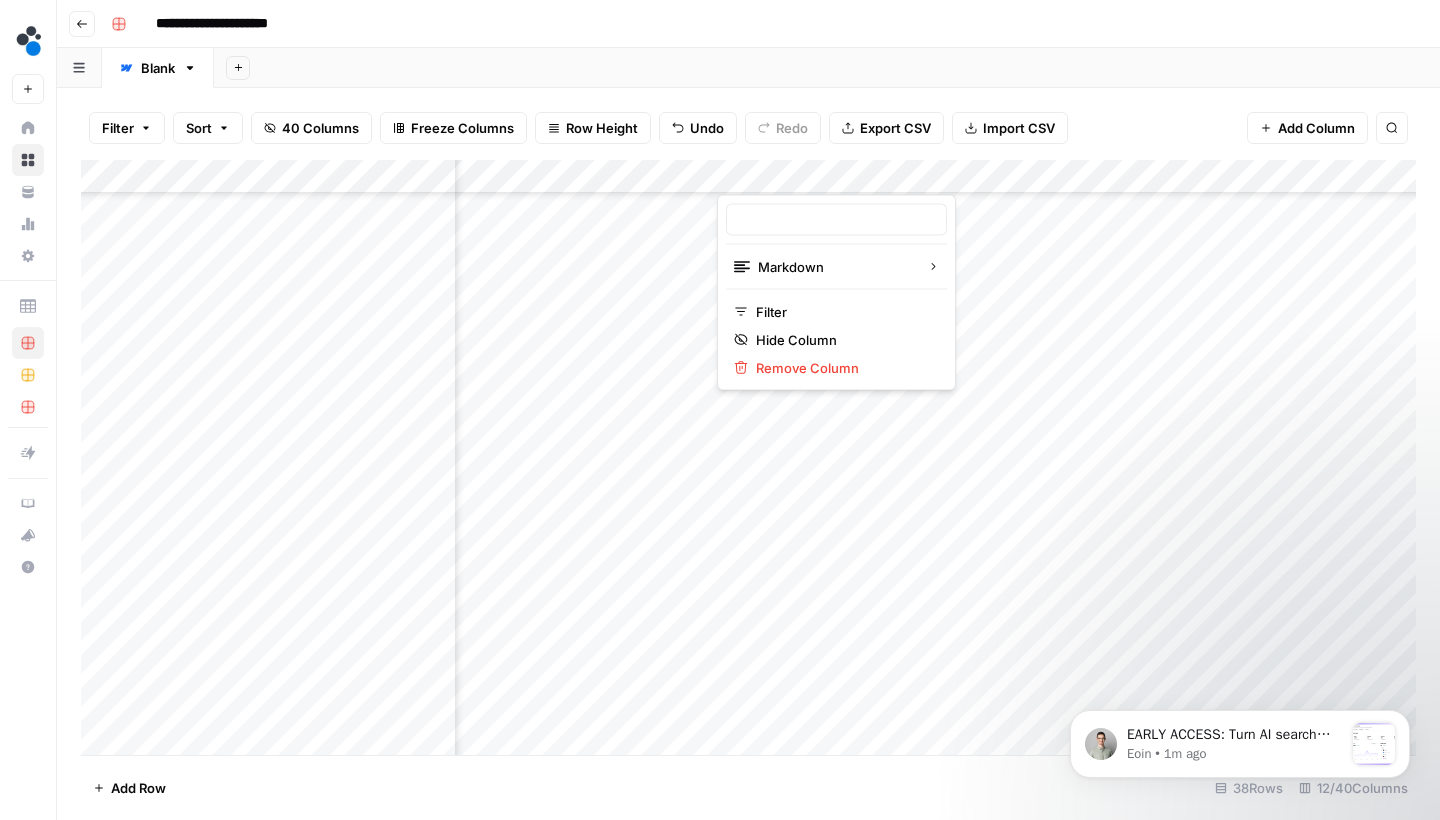 type on "body with images" 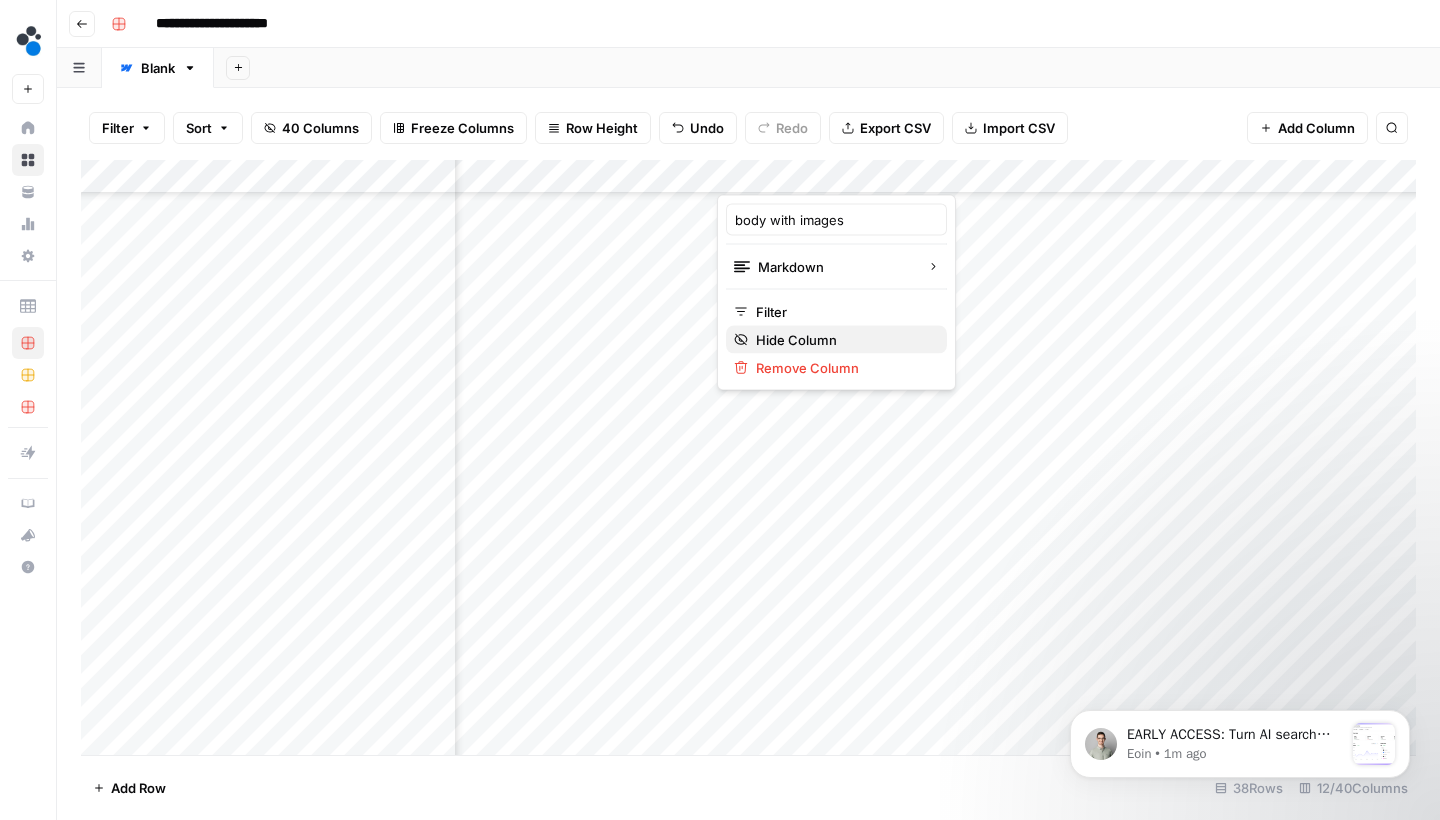 click on "Hide Column" at bounding box center (843, 340) 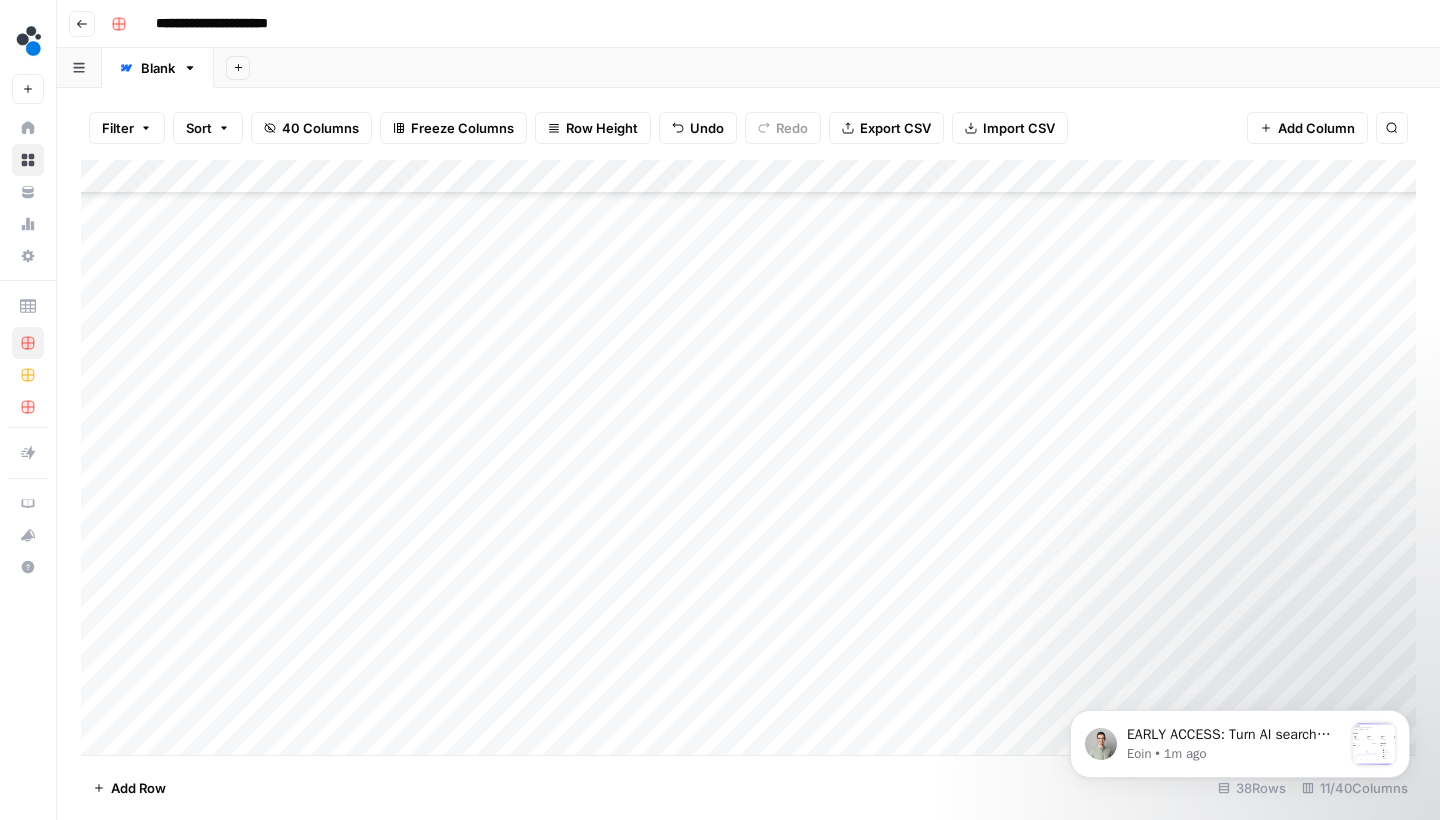 scroll, scrollTop: 758, scrollLeft: 0, axis: vertical 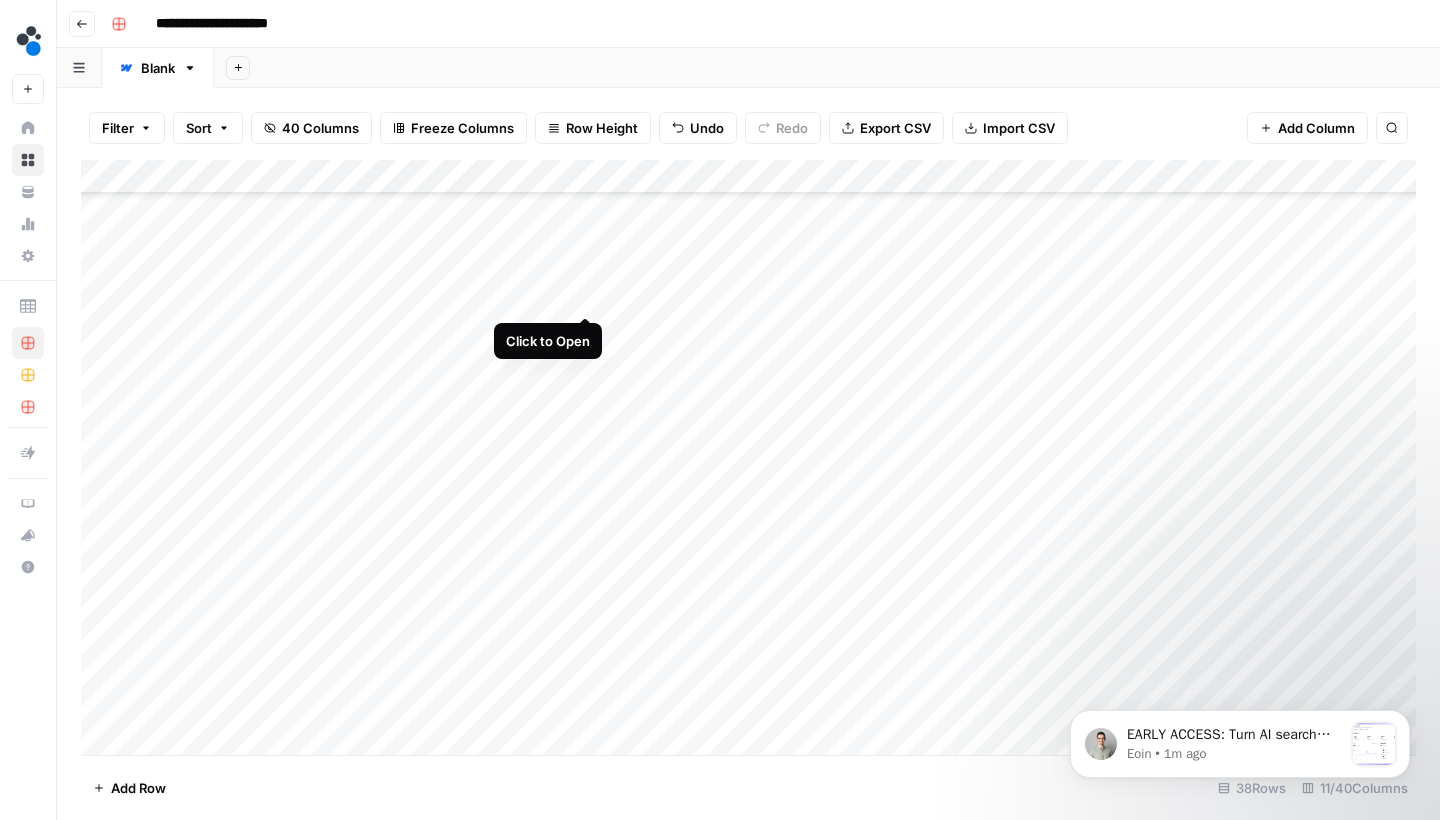 click on "Add Column" at bounding box center [748, 460] 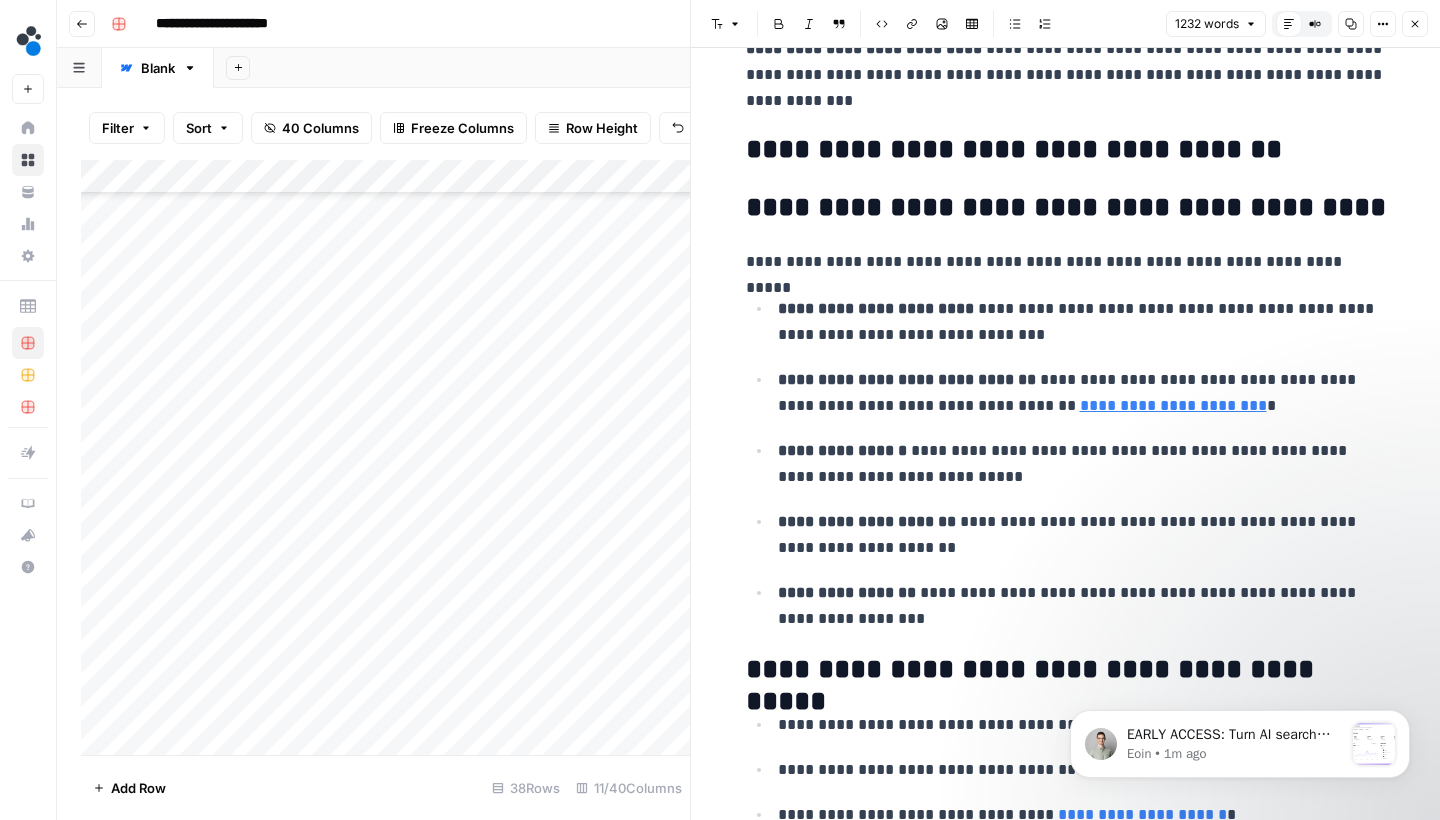 scroll, scrollTop: 1937, scrollLeft: 0, axis: vertical 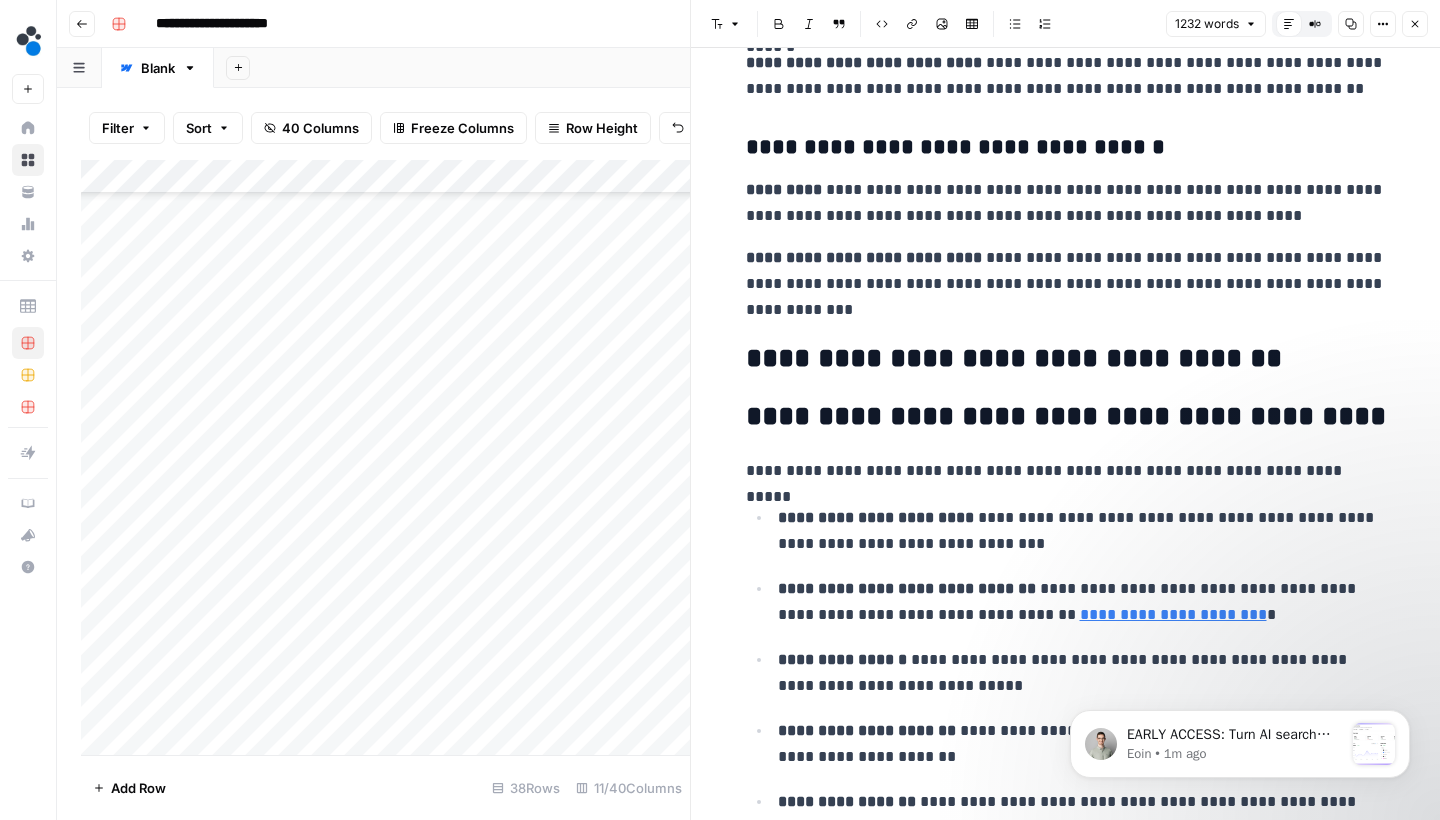 click 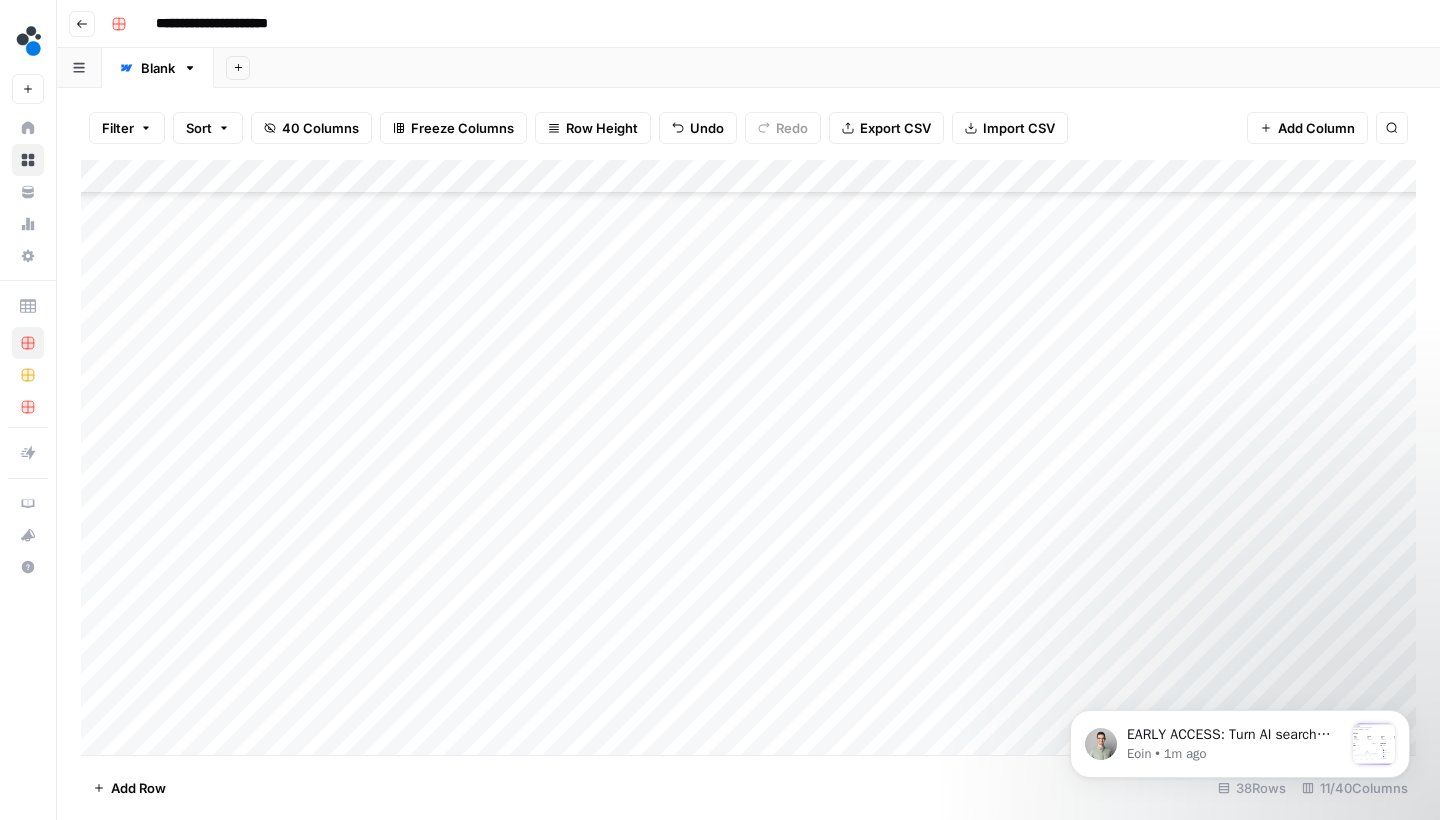 click on "Add Column" at bounding box center (748, 460) 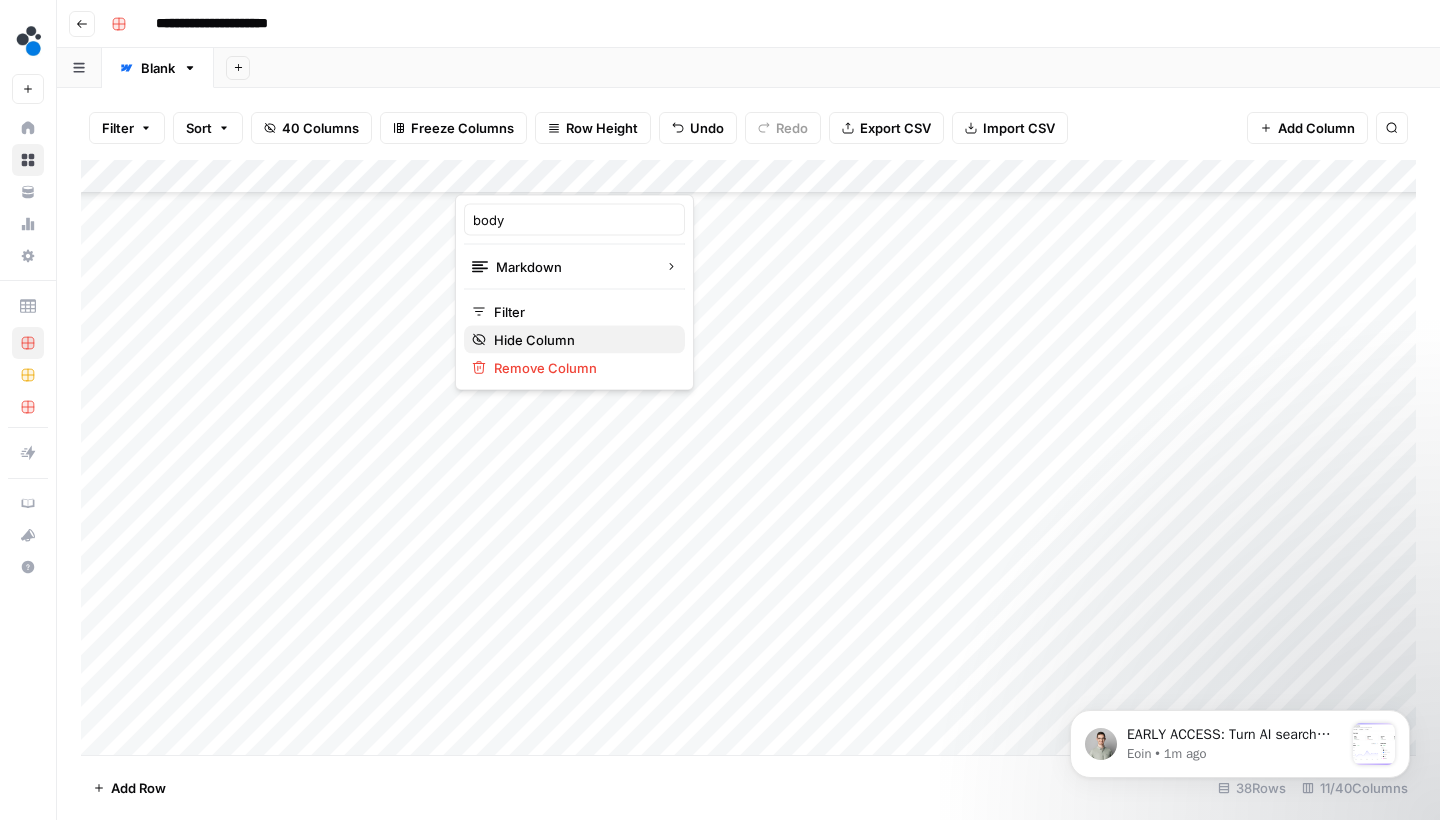 click on "Hide Column" at bounding box center (581, 340) 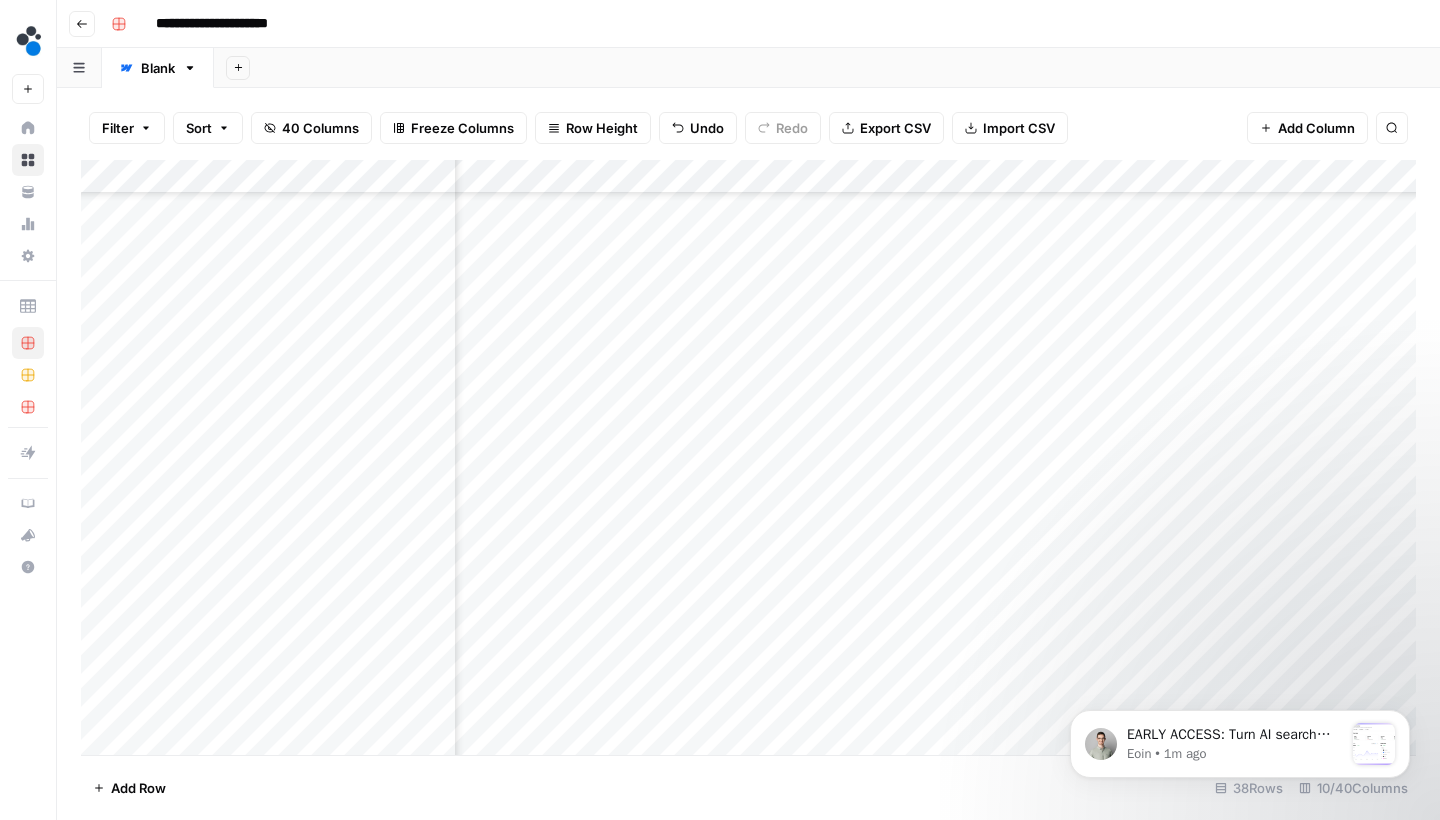 scroll, scrollTop: 758, scrollLeft: 459, axis: both 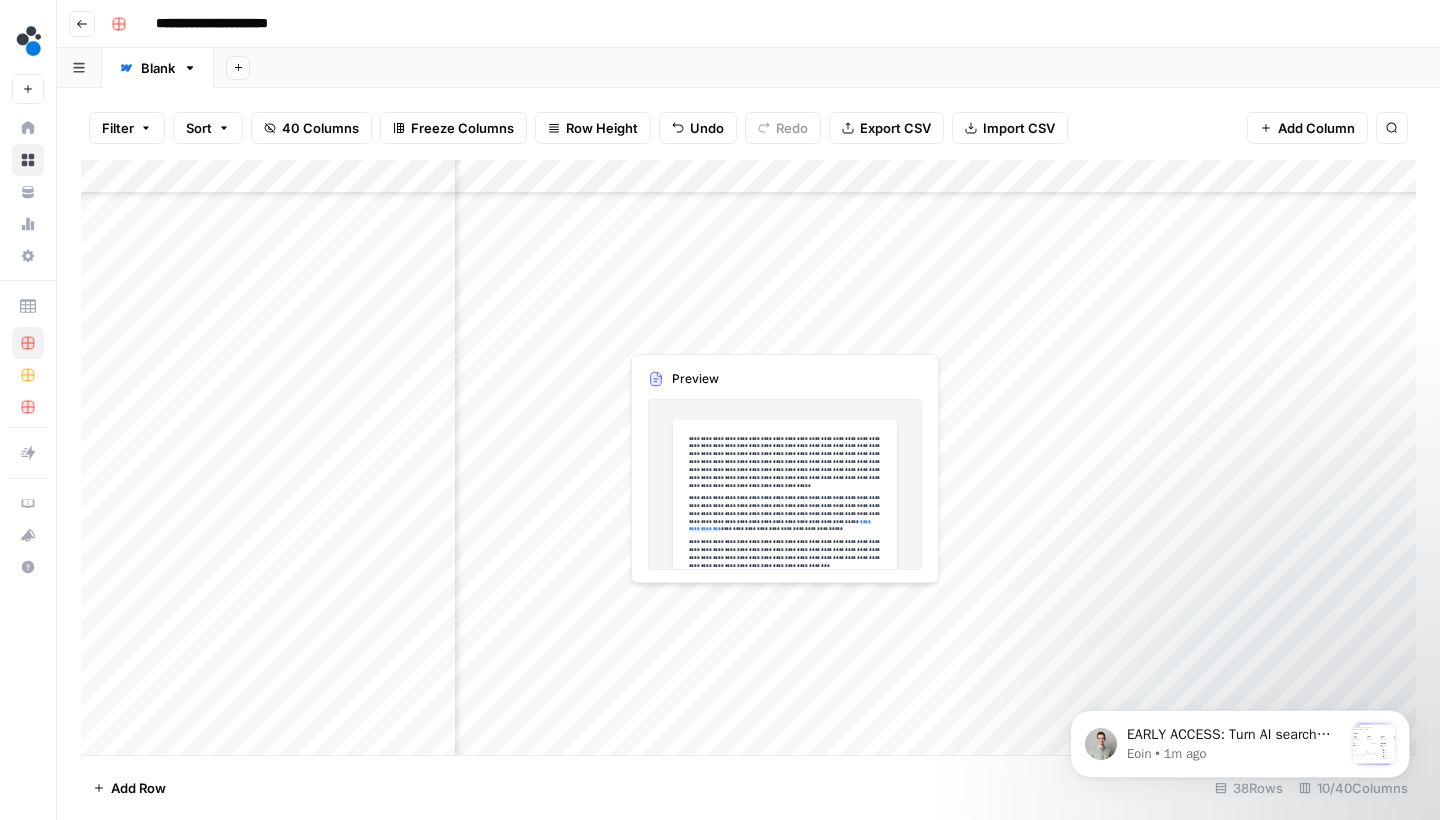 click on "Add Column" at bounding box center [748, 460] 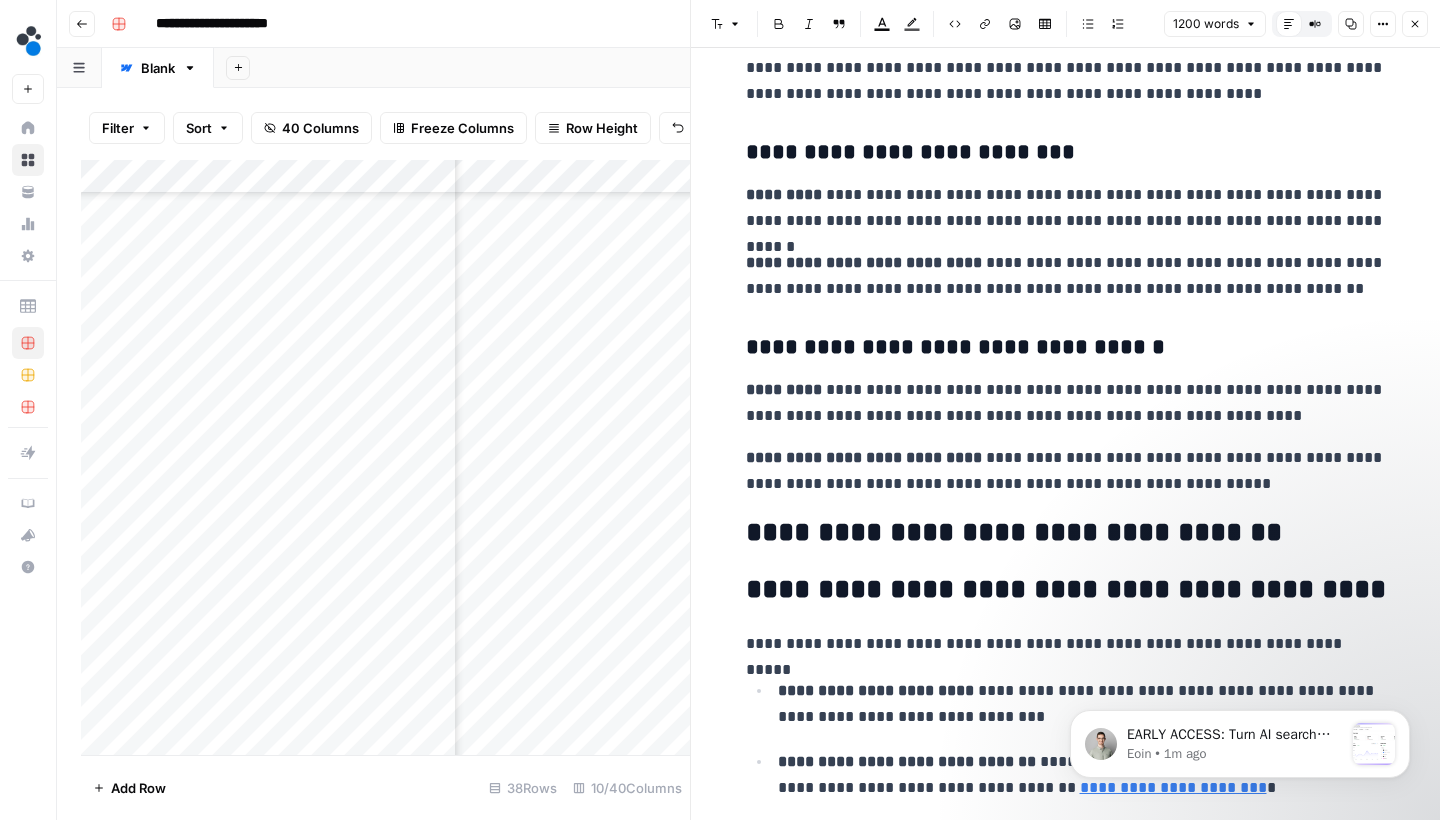 scroll, scrollTop: 2192, scrollLeft: 0, axis: vertical 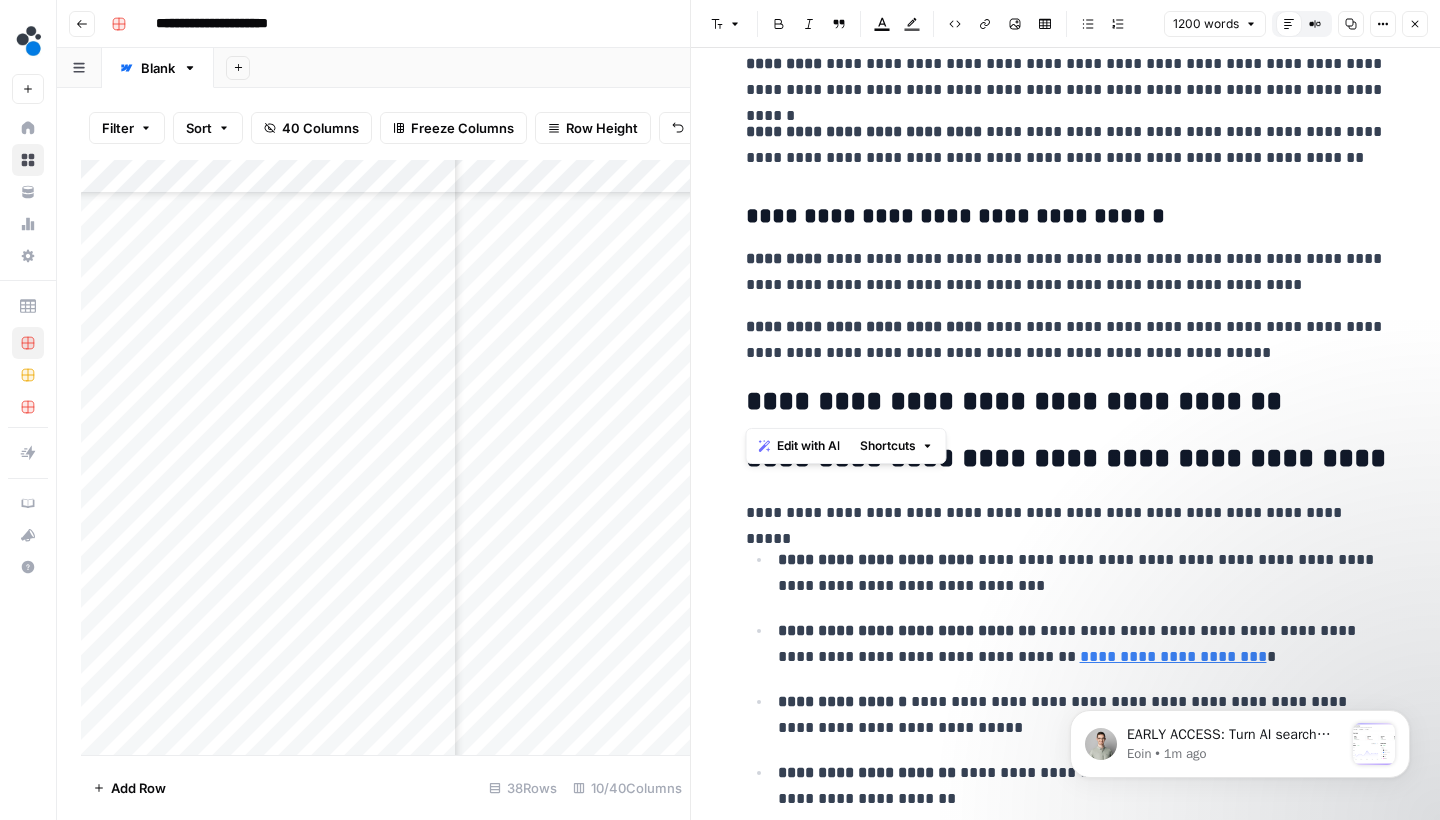 drag, startPoint x: 809, startPoint y: 394, endPoint x: 755, endPoint y: 410, distance: 56.32051 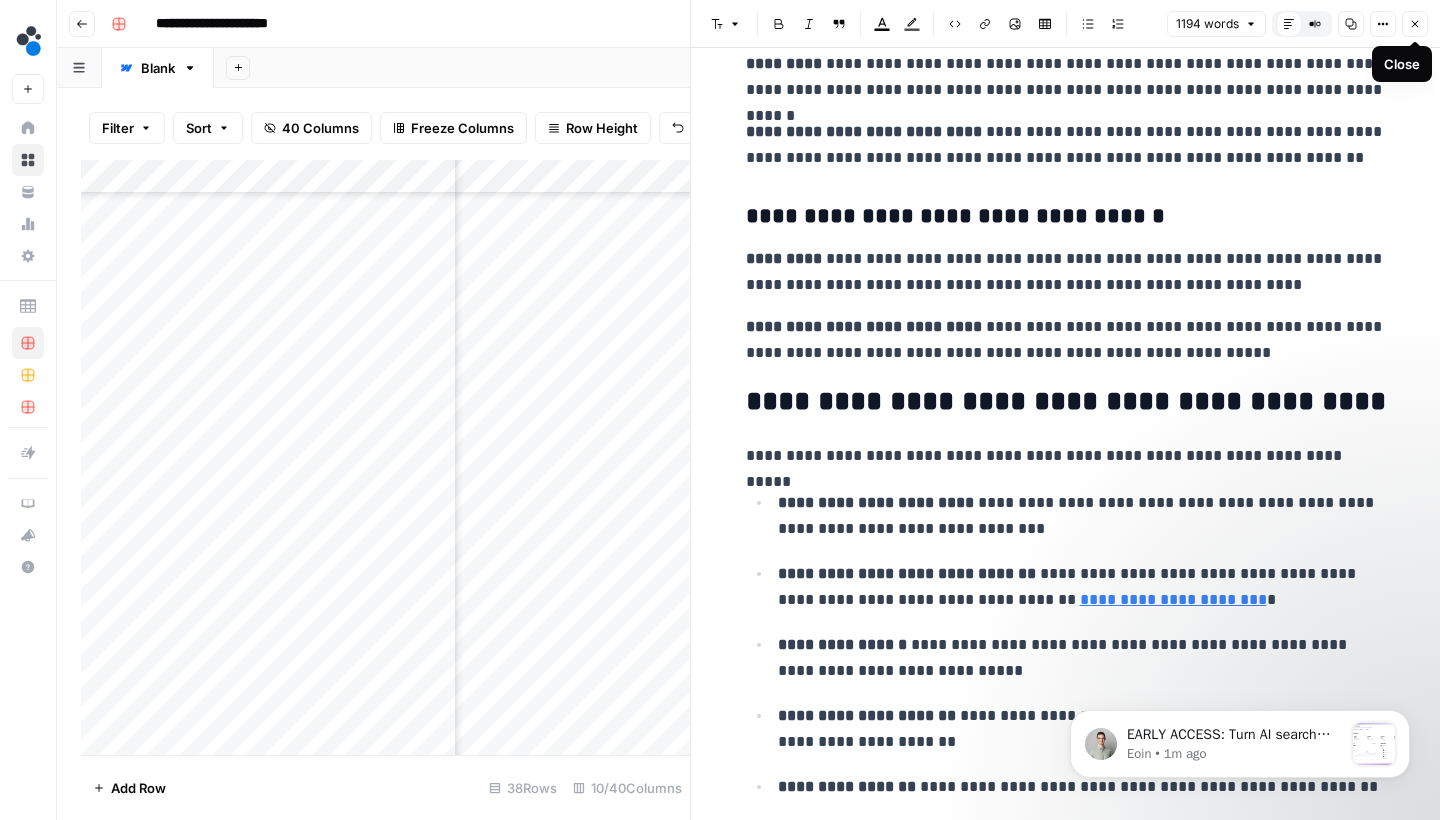 click 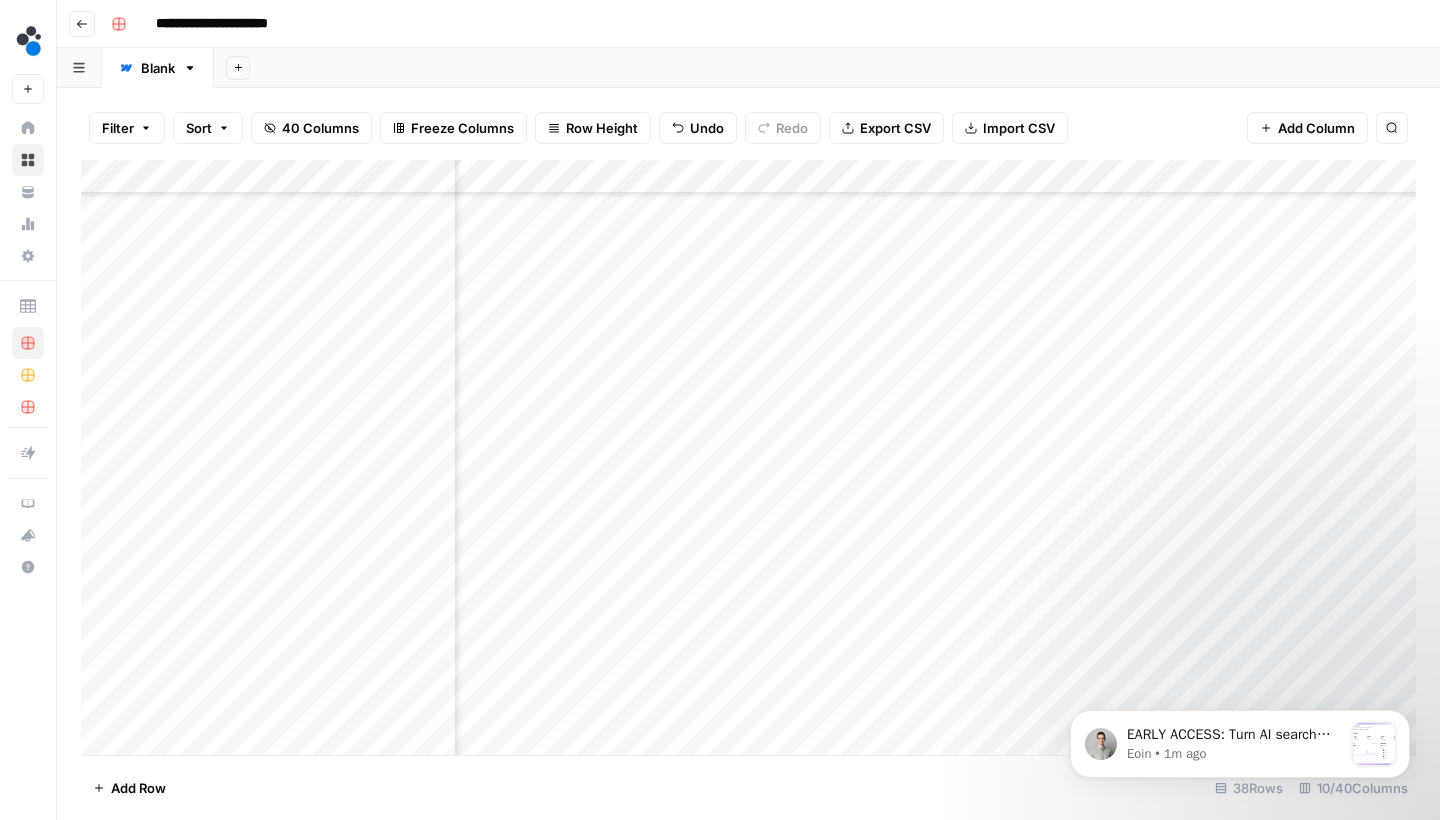 scroll, scrollTop: 755, scrollLeft: 547, axis: both 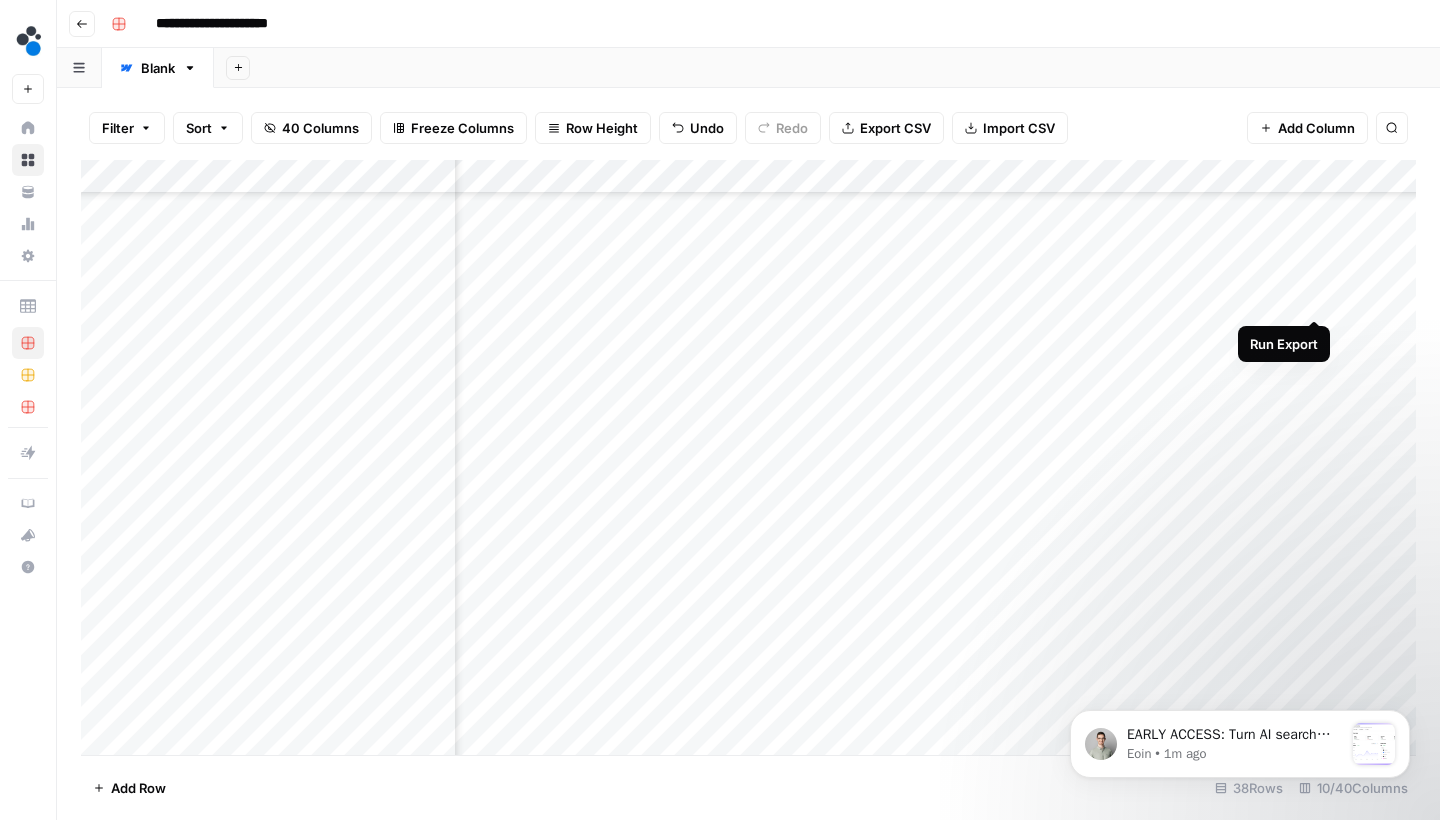 click on "Add Column" at bounding box center (748, 460) 